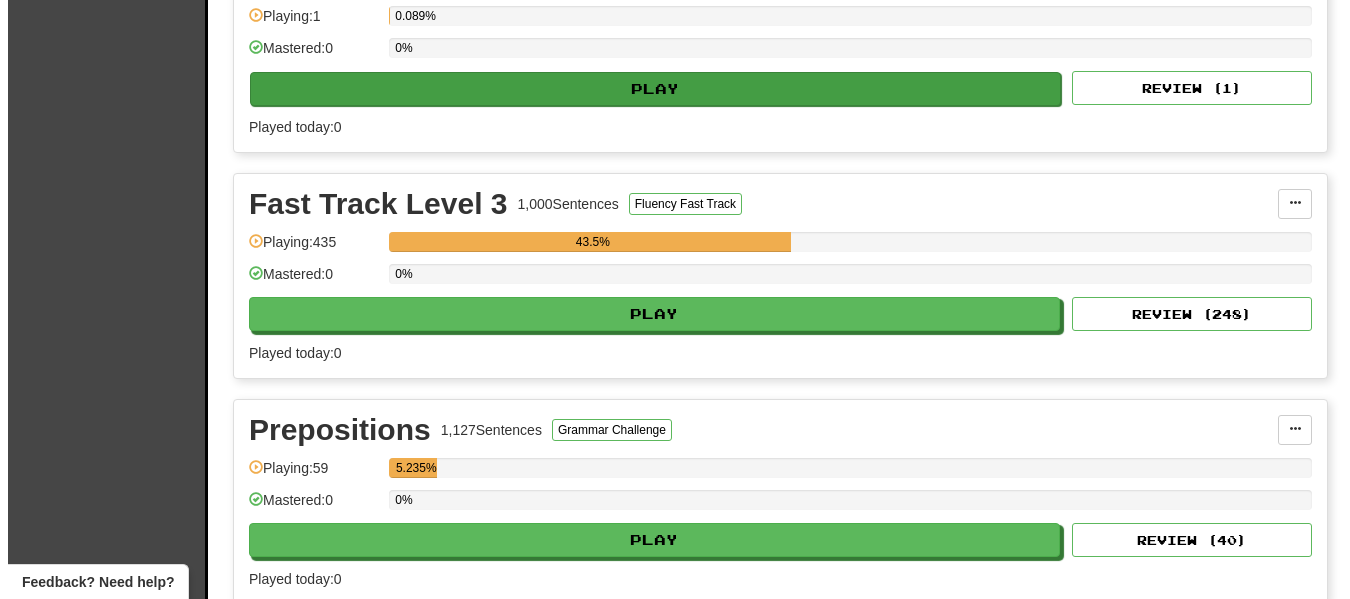 scroll, scrollTop: 1000, scrollLeft: 0, axis: vertical 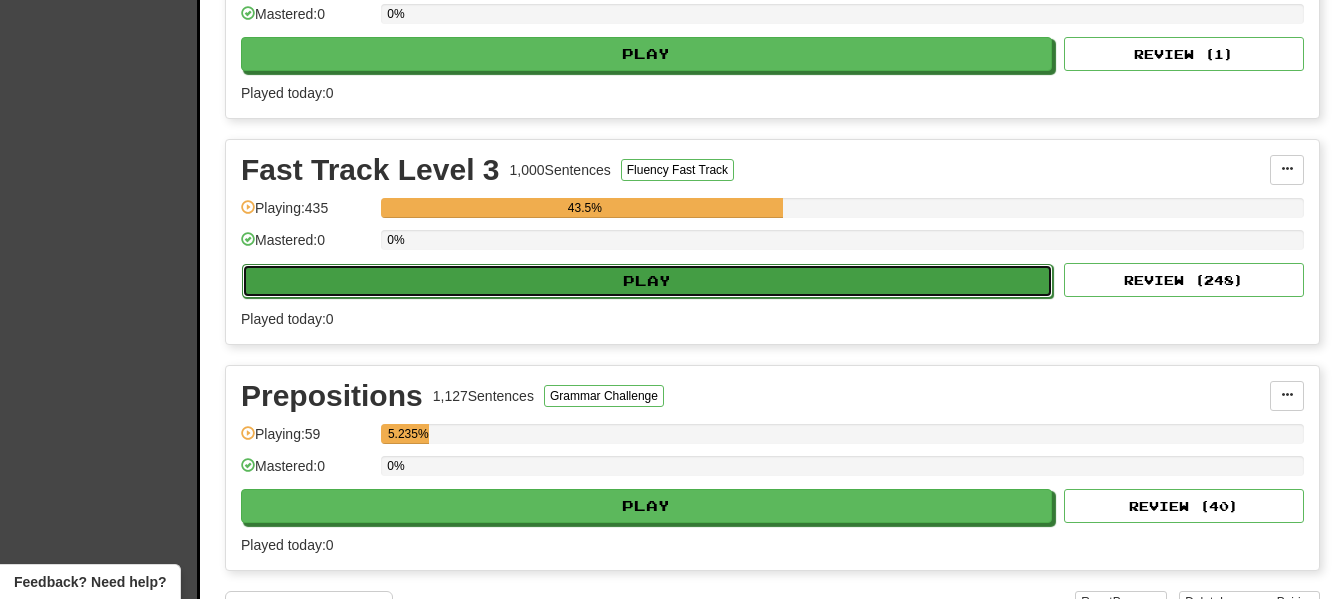 click on "Play" at bounding box center [647, 281] 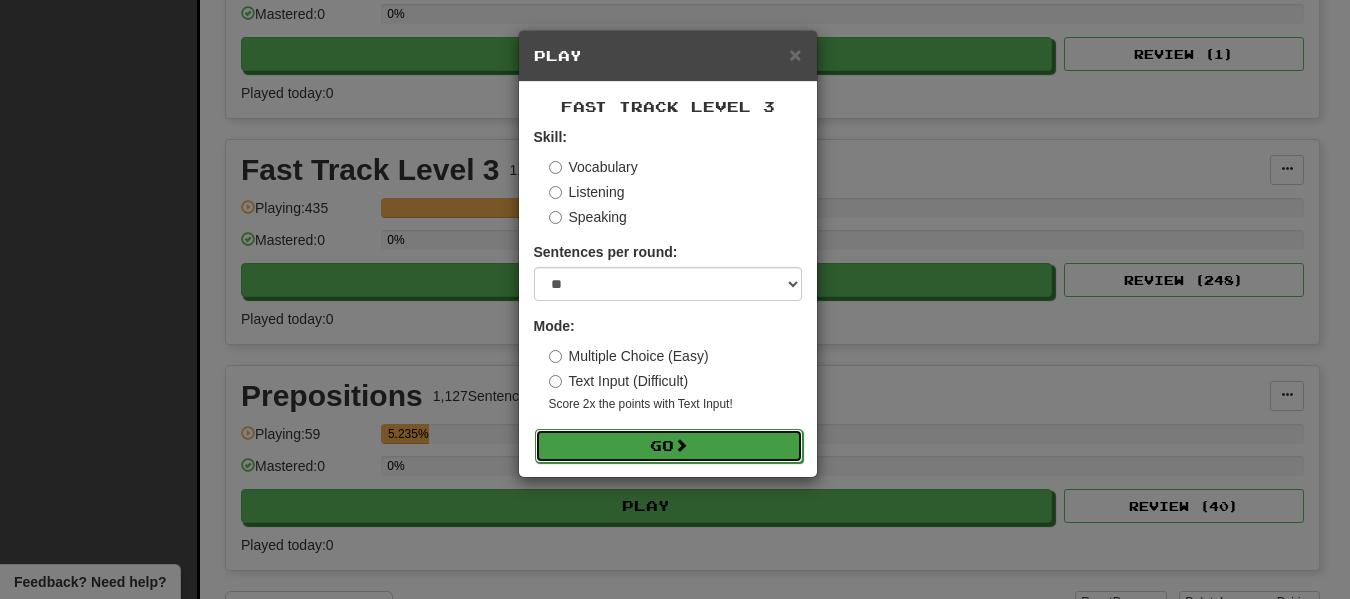 click on "Go" at bounding box center [669, 446] 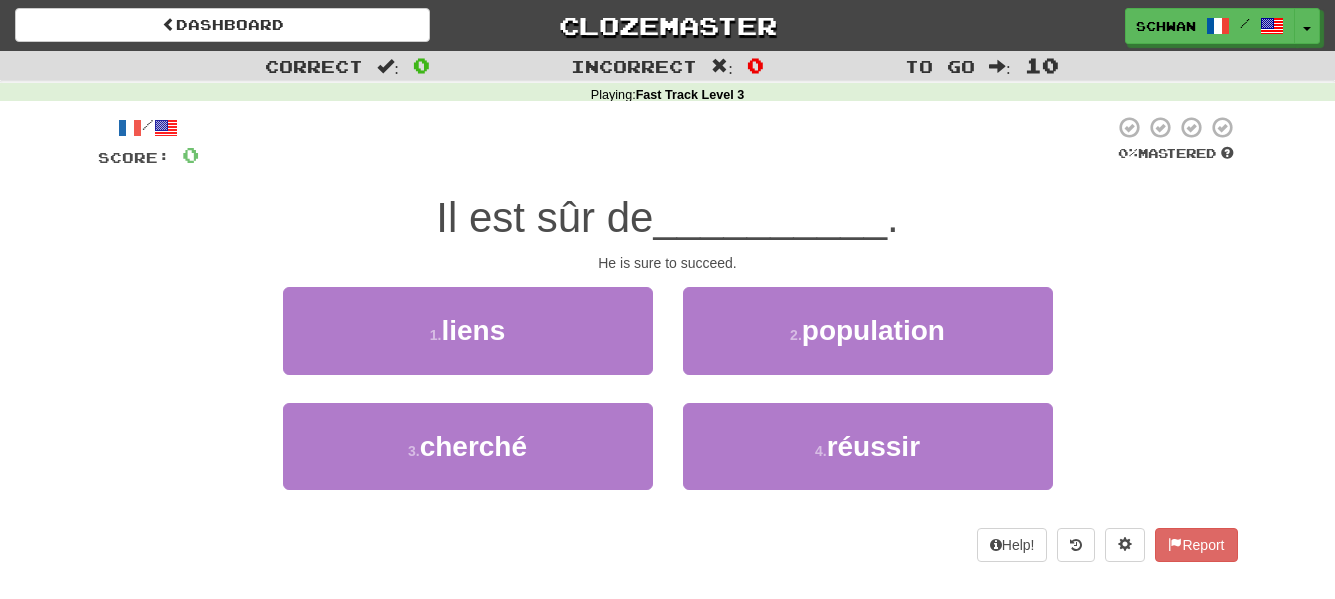 scroll, scrollTop: 0, scrollLeft: 0, axis: both 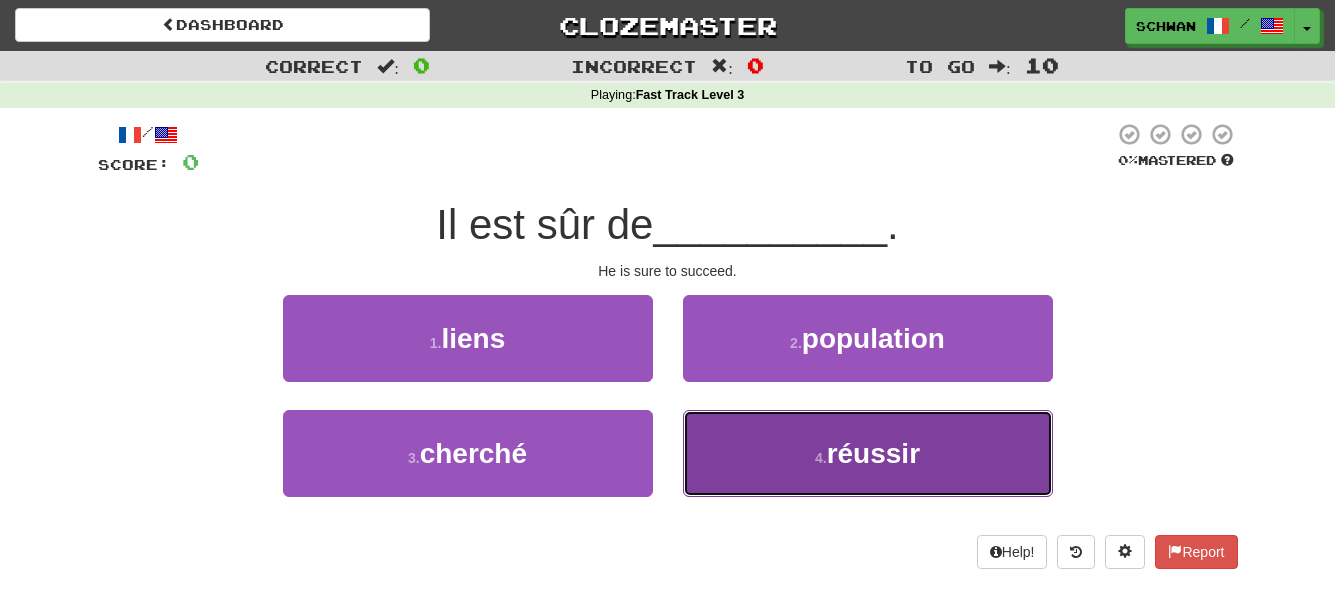 click on "4 .  réussir" at bounding box center [868, 453] 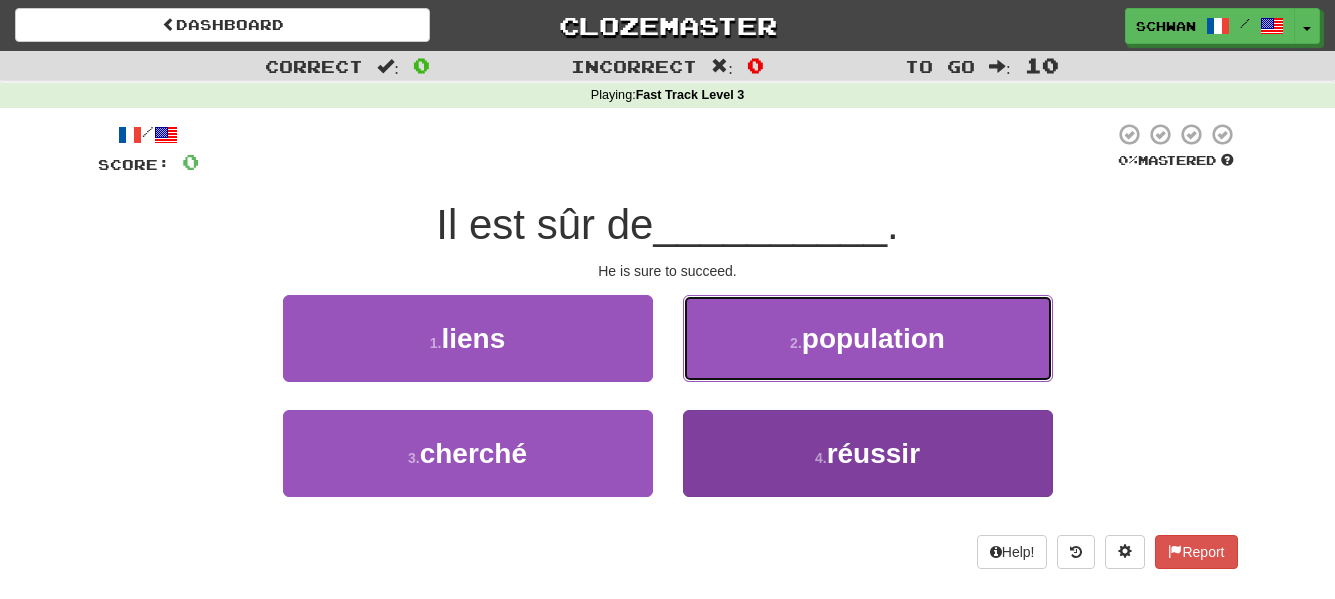 click on "population" at bounding box center (873, 338) 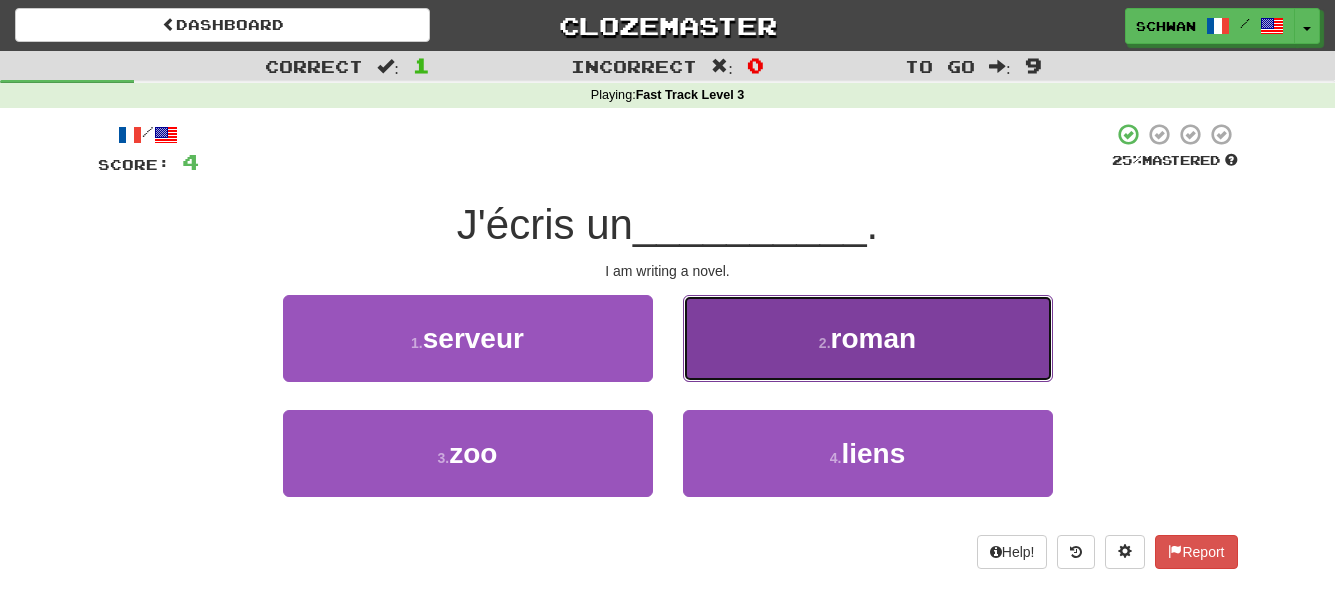 click on "roman" at bounding box center (874, 338) 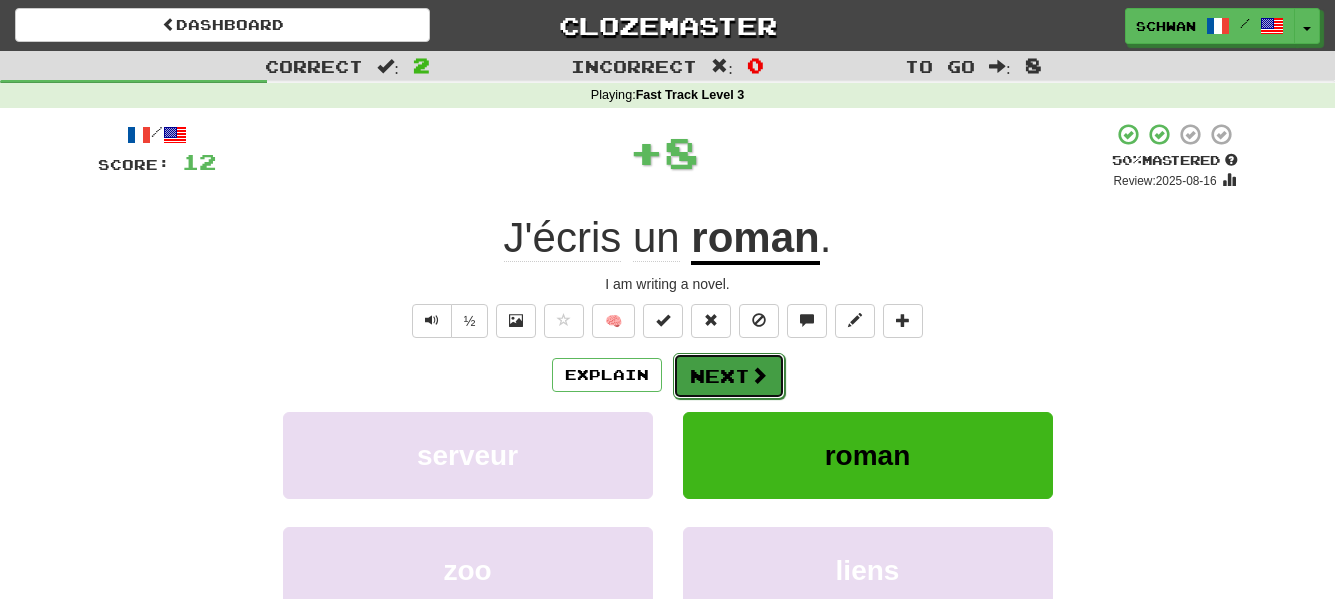 click on "Next" at bounding box center (729, 376) 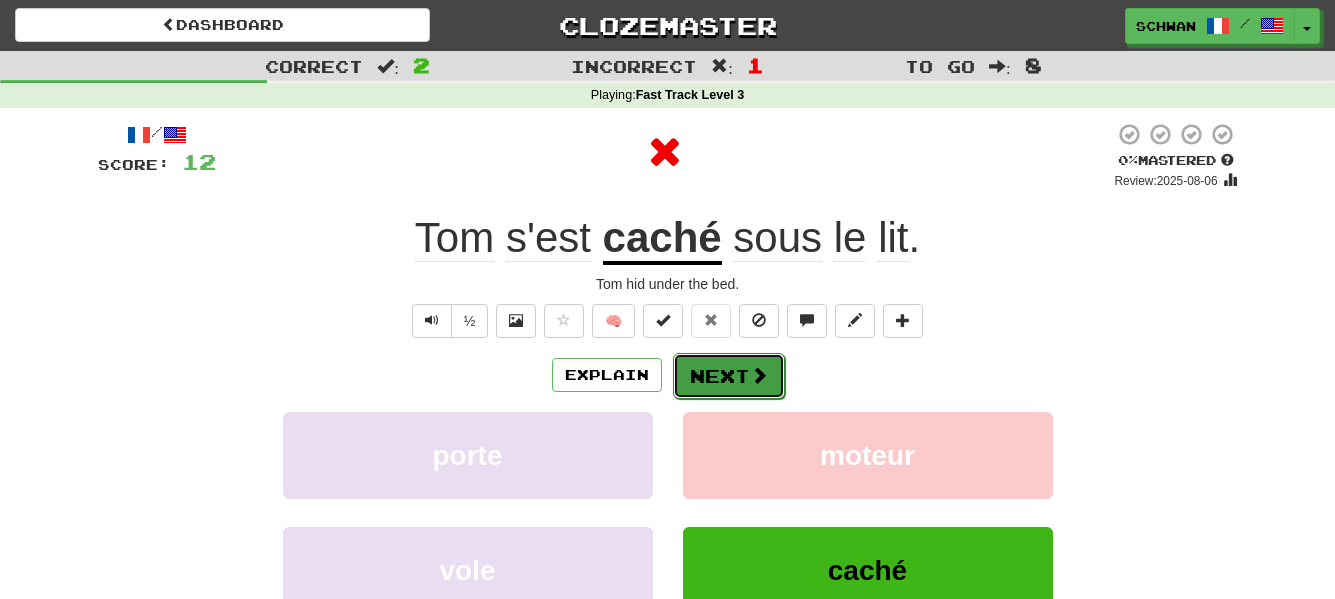 click on "Next" at bounding box center [729, 376] 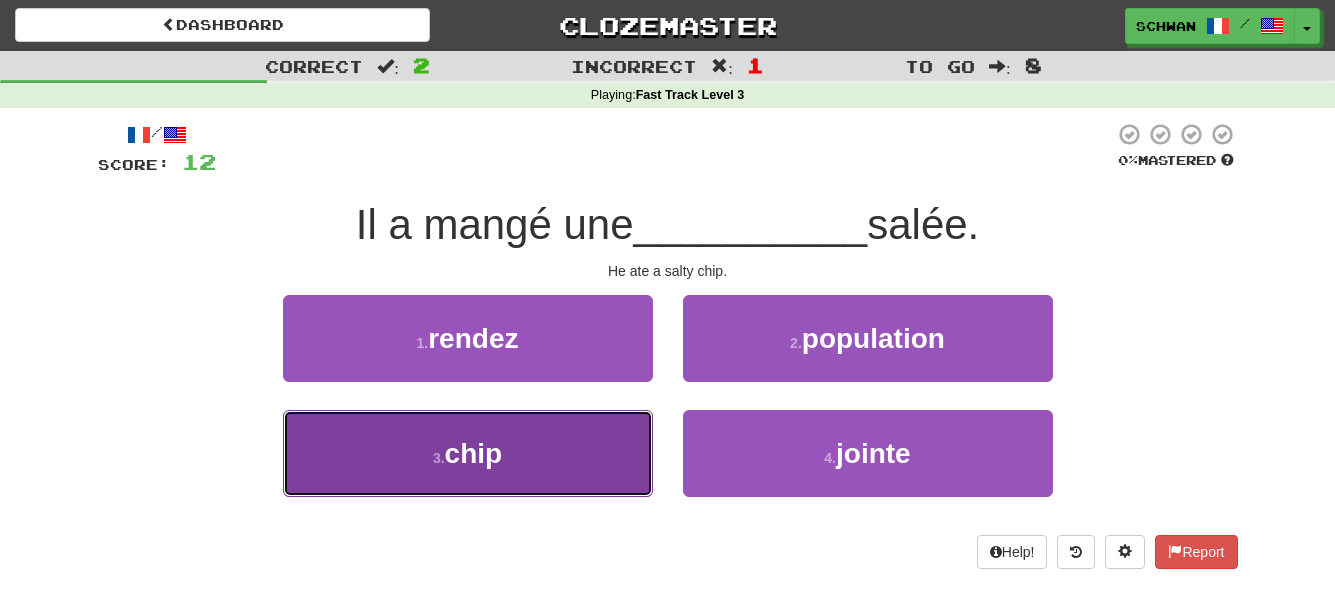 click on "3 .  chip" at bounding box center [468, 453] 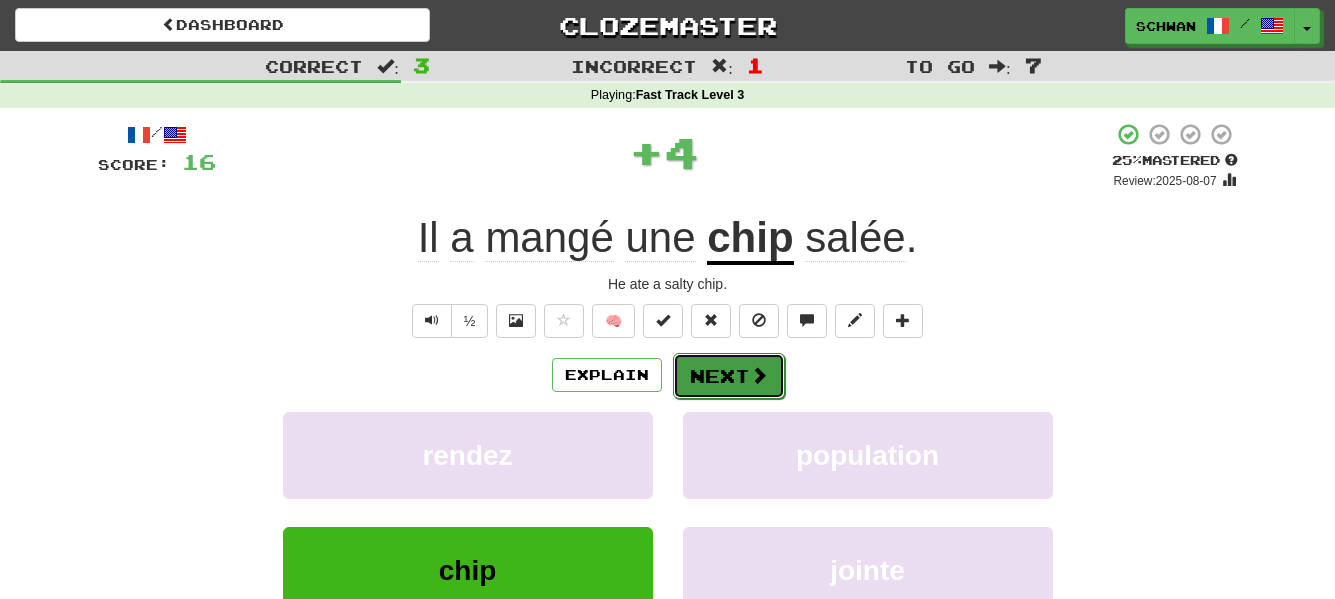 click on "Next" at bounding box center (729, 376) 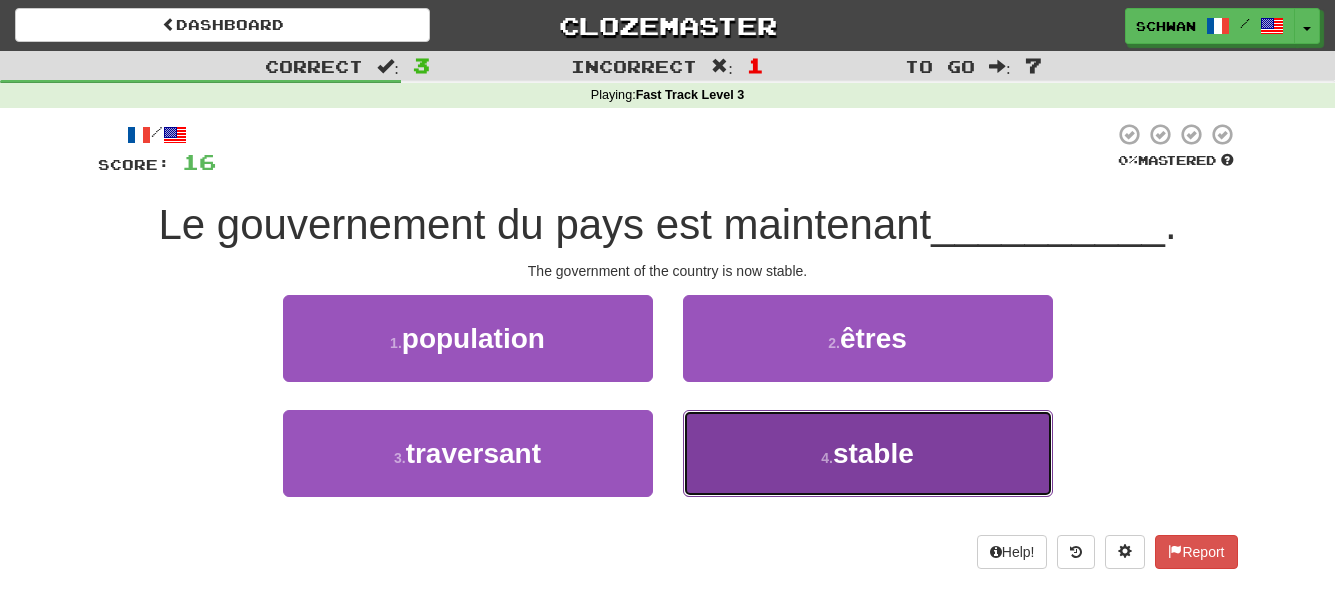 click on "stable" at bounding box center [873, 453] 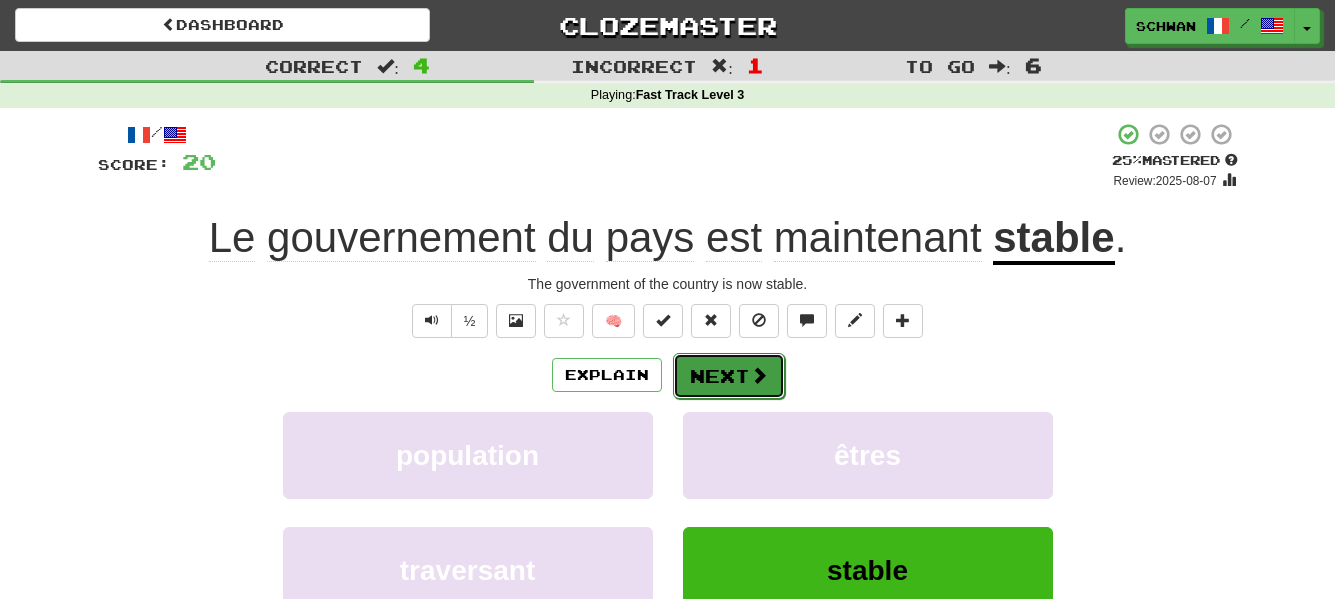 click on "Next" at bounding box center [729, 376] 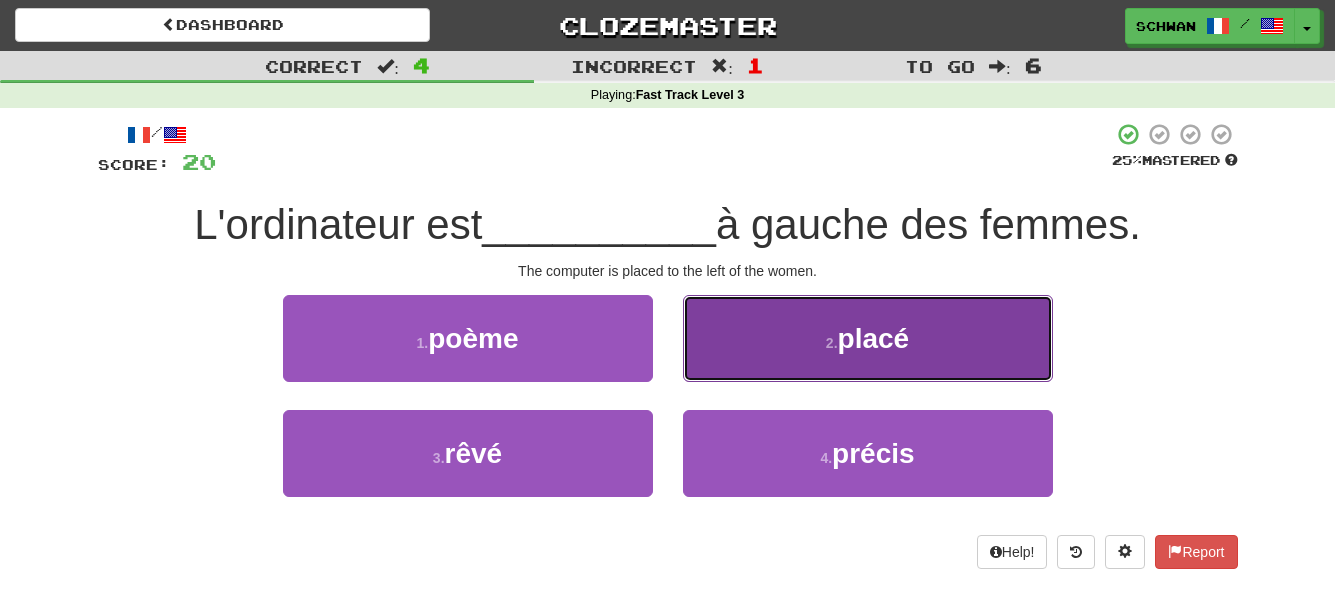 click on "placé" at bounding box center (874, 338) 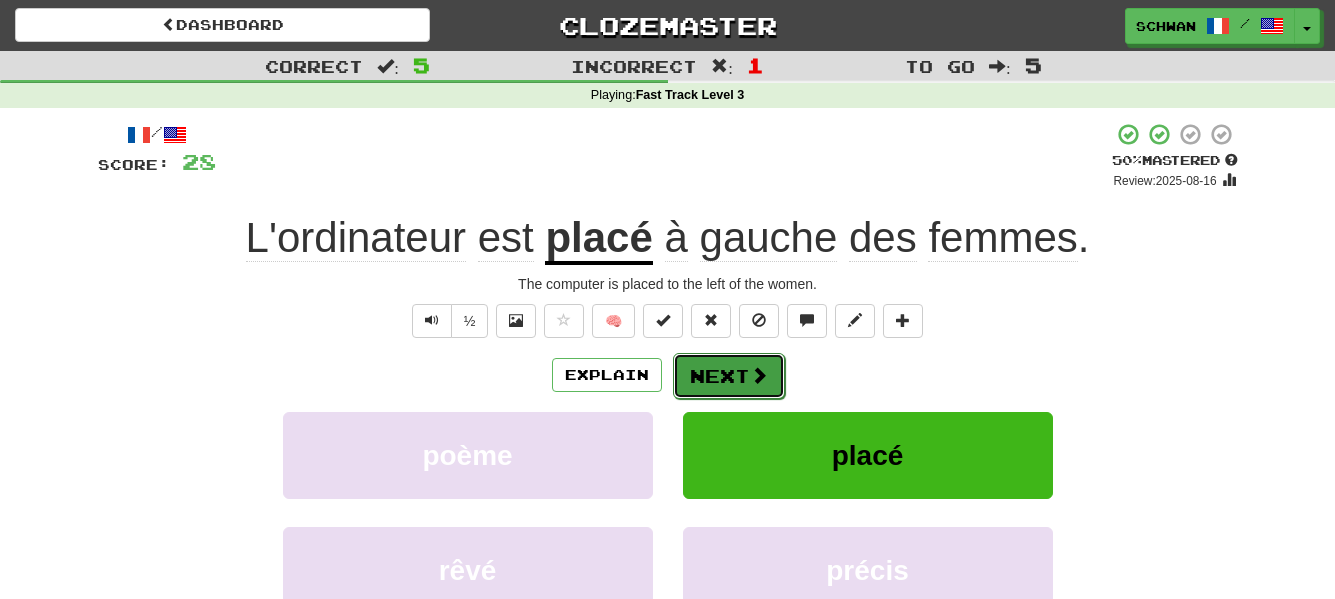 click on "Next" at bounding box center (729, 376) 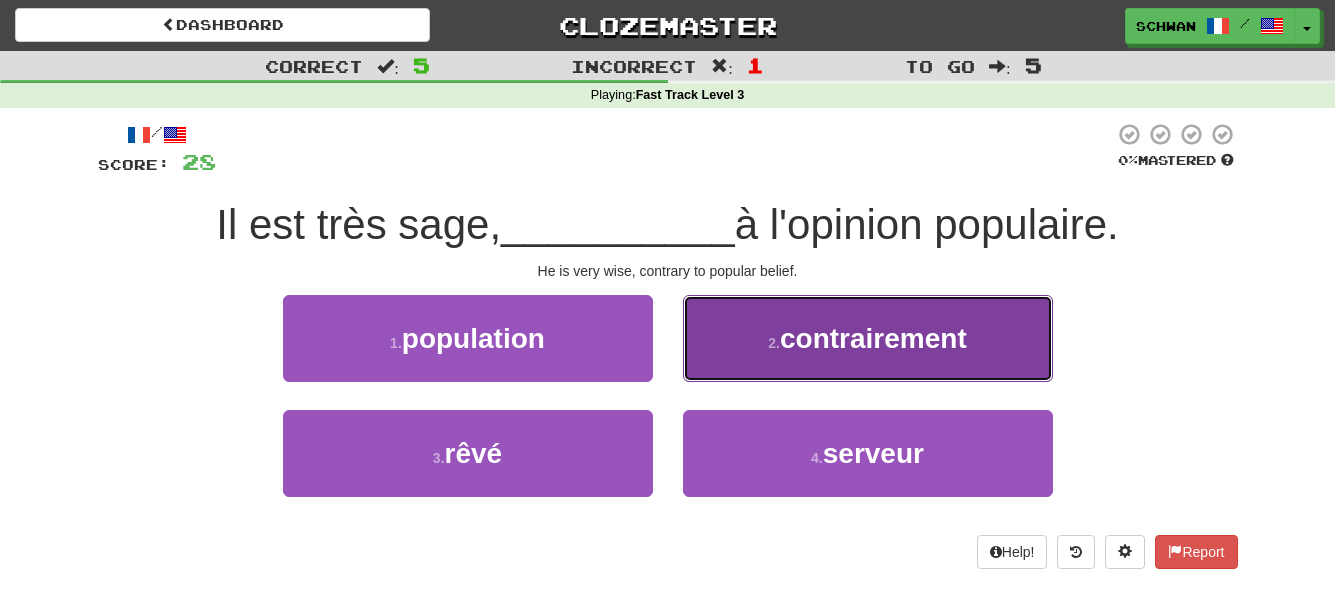 click on "contrairement" at bounding box center [873, 338] 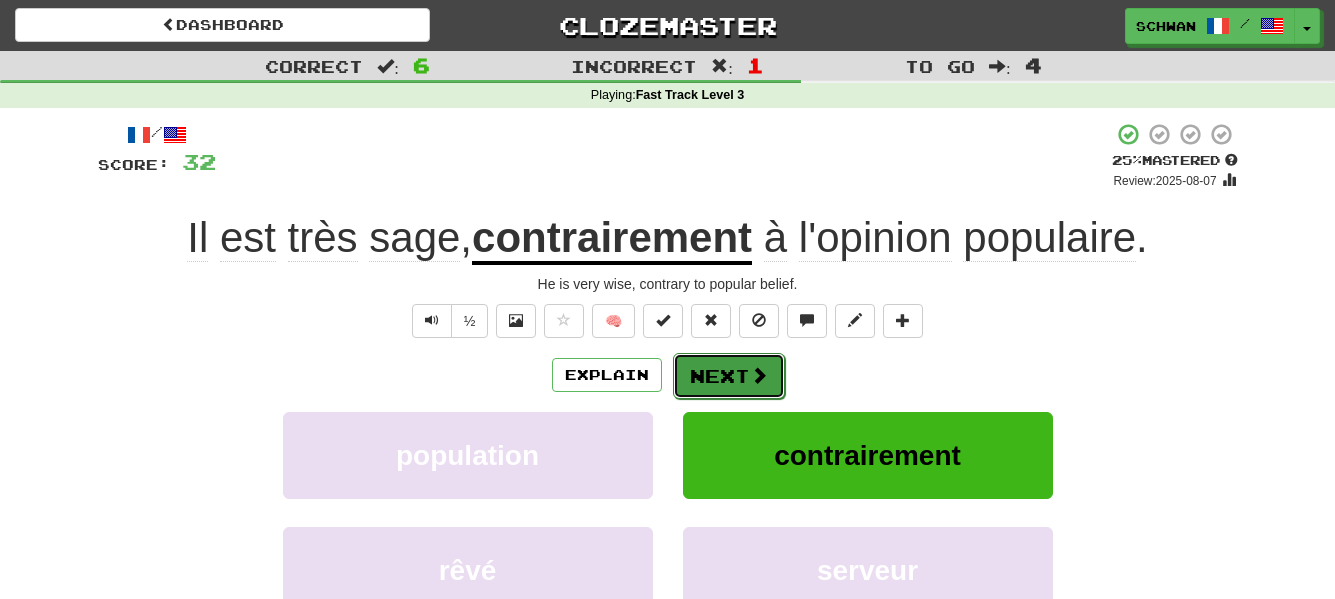click on "Next" at bounding box center [729, 376] 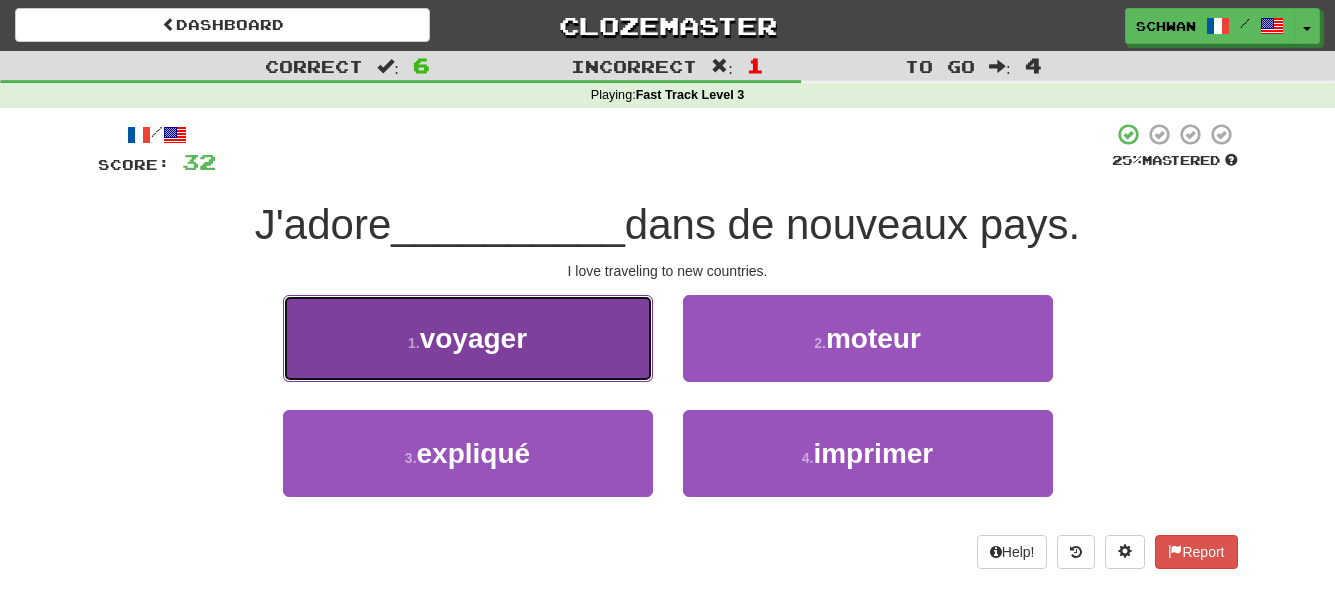 click on "1 .  voyager" at bounding box center (468, 338) 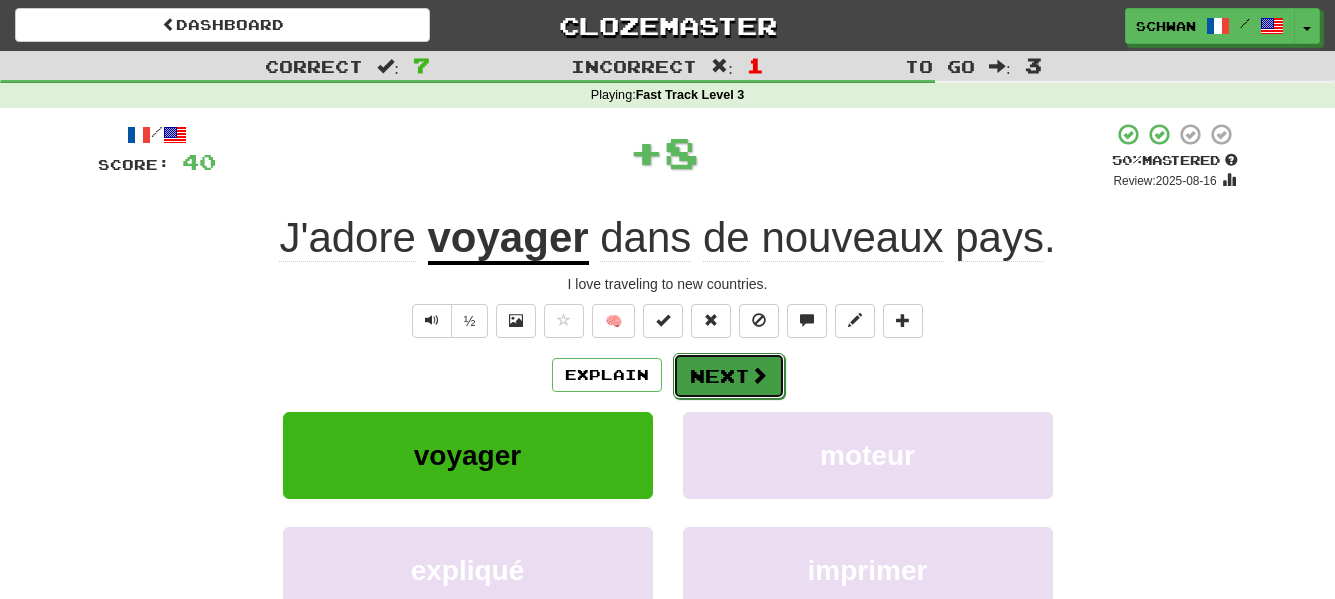 click on "Next" at bounding box center (729, 376) 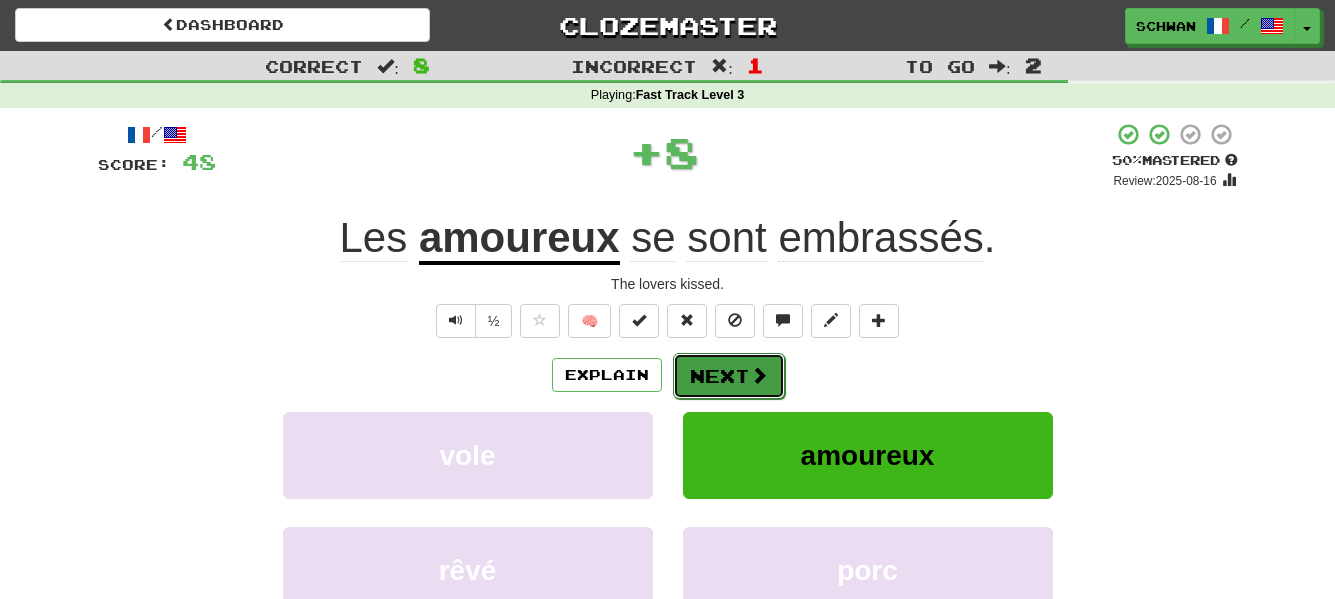 click on "Next" at bounding box center (729, 376) 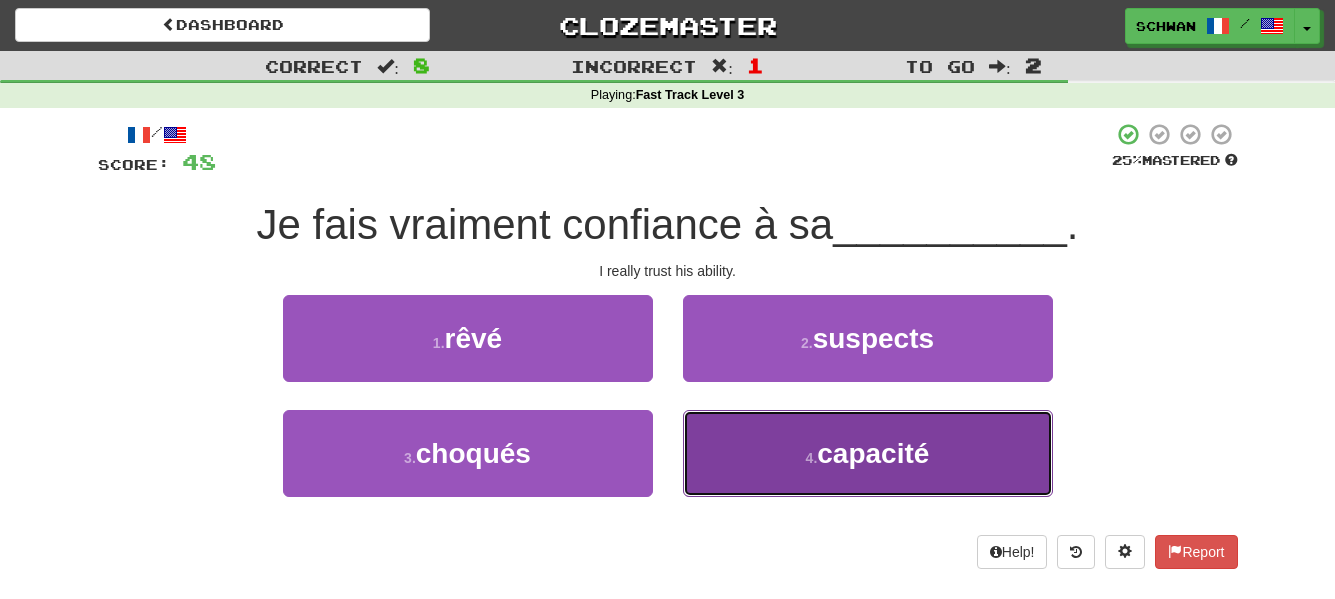 click on "4 .  capacité" at bounding box center [868, 453] 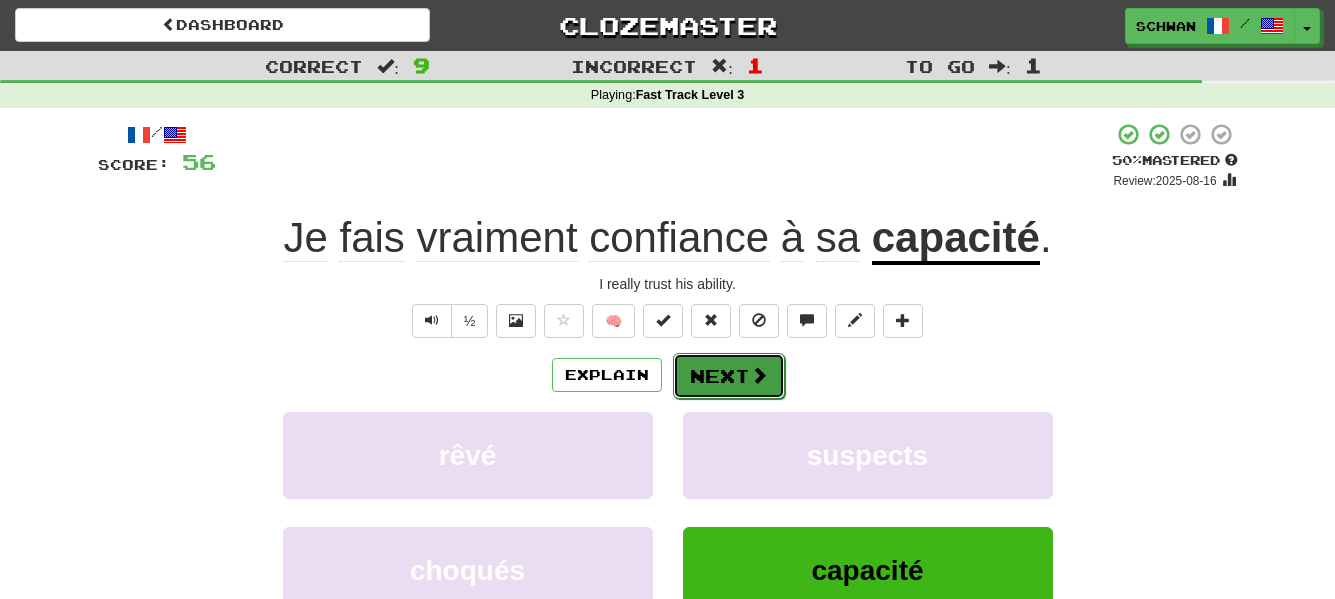 click on "Next" at bounding box center (729, 376) 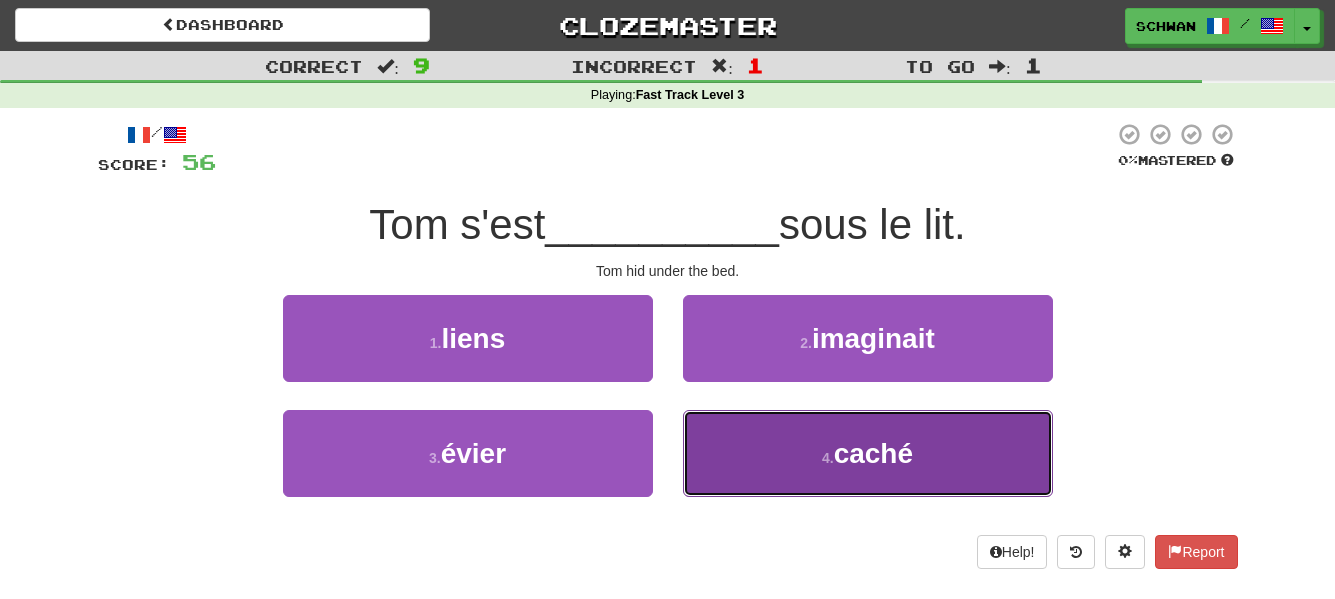 click on "4 .  caché" at bounding box center (868, 453) 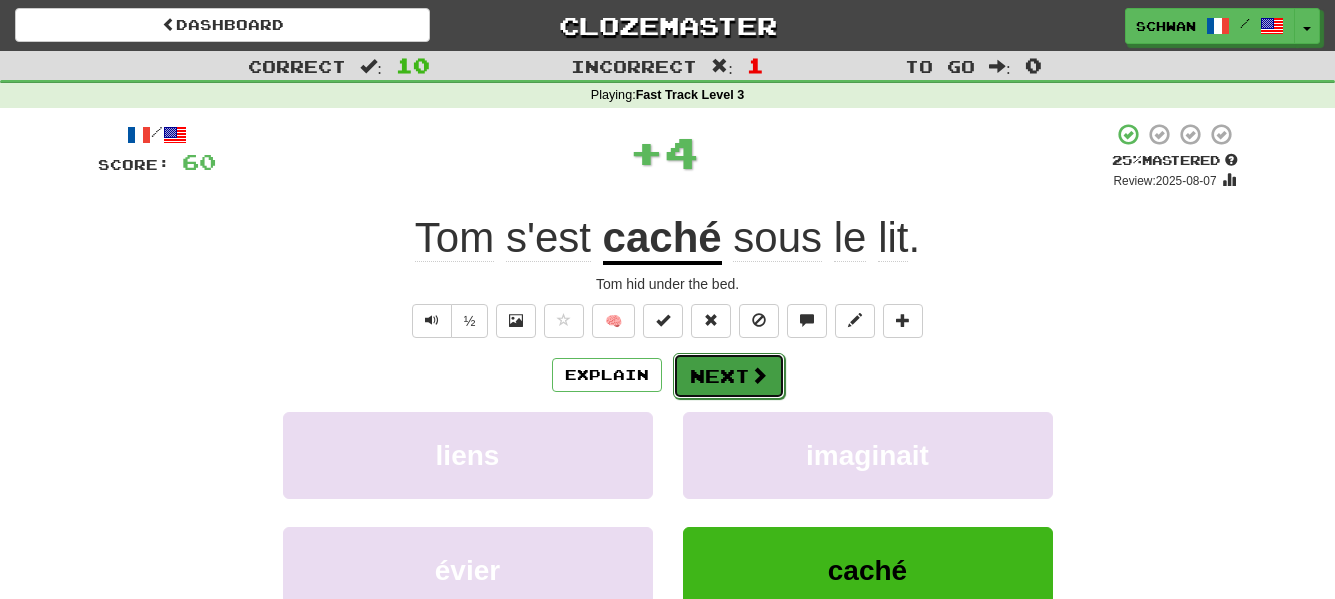 click on "Next" at bounding box center [729, 376] 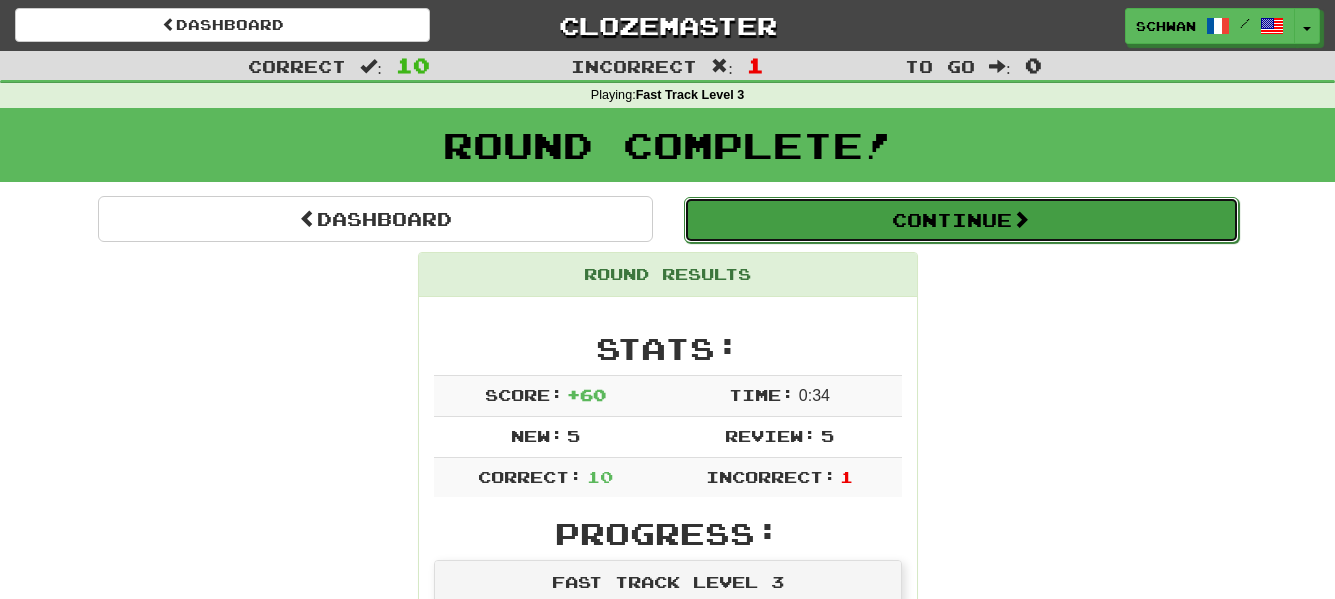 click on "Continue" at bounding box center (961, 220) 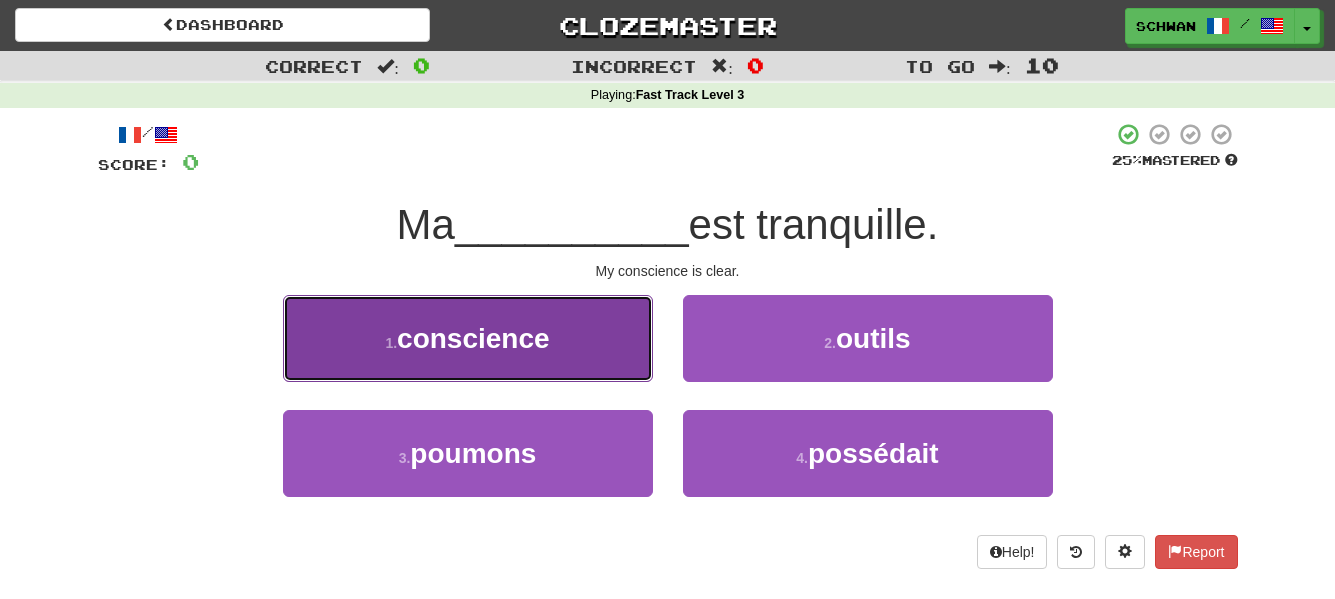 click on "1 .  conscience" at bounding box center [468, 338] 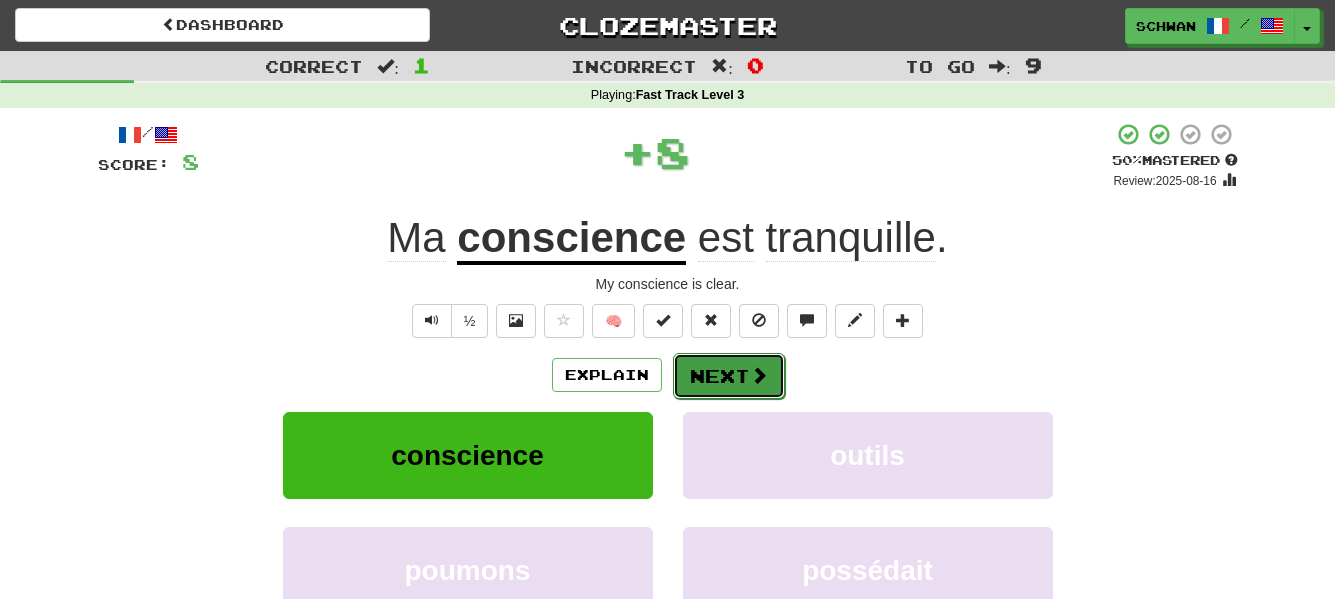 click on "Next" at bounding box center [729, 376] 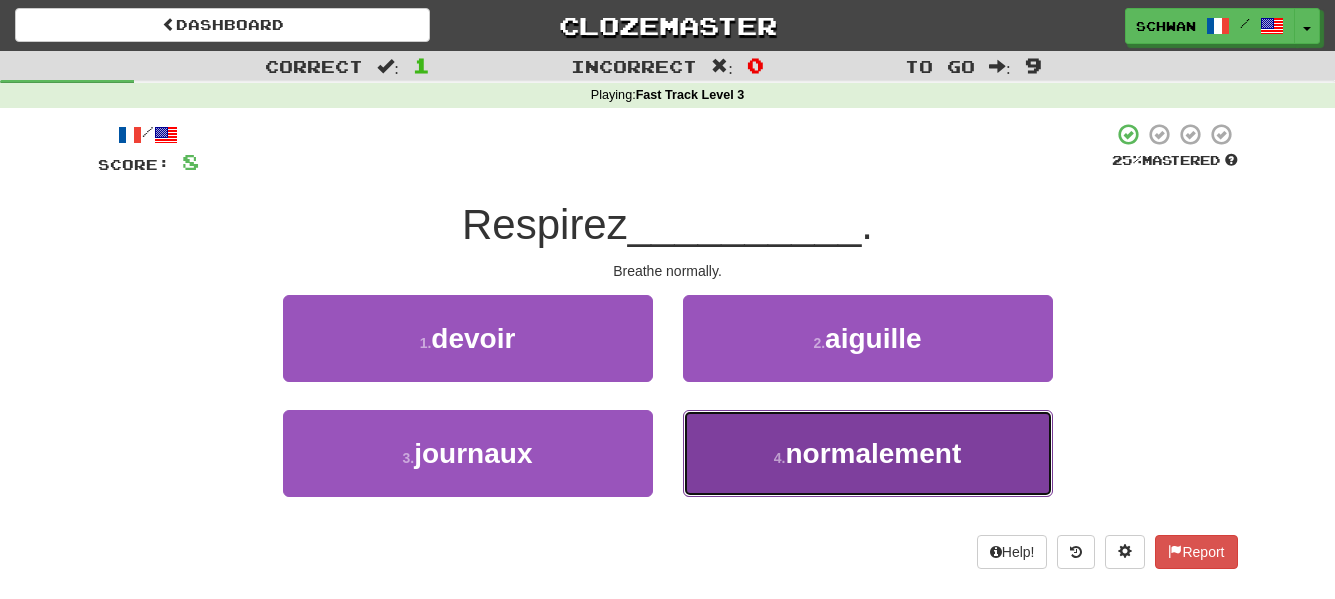 click on "4 ." at bounding box center (780, 458) 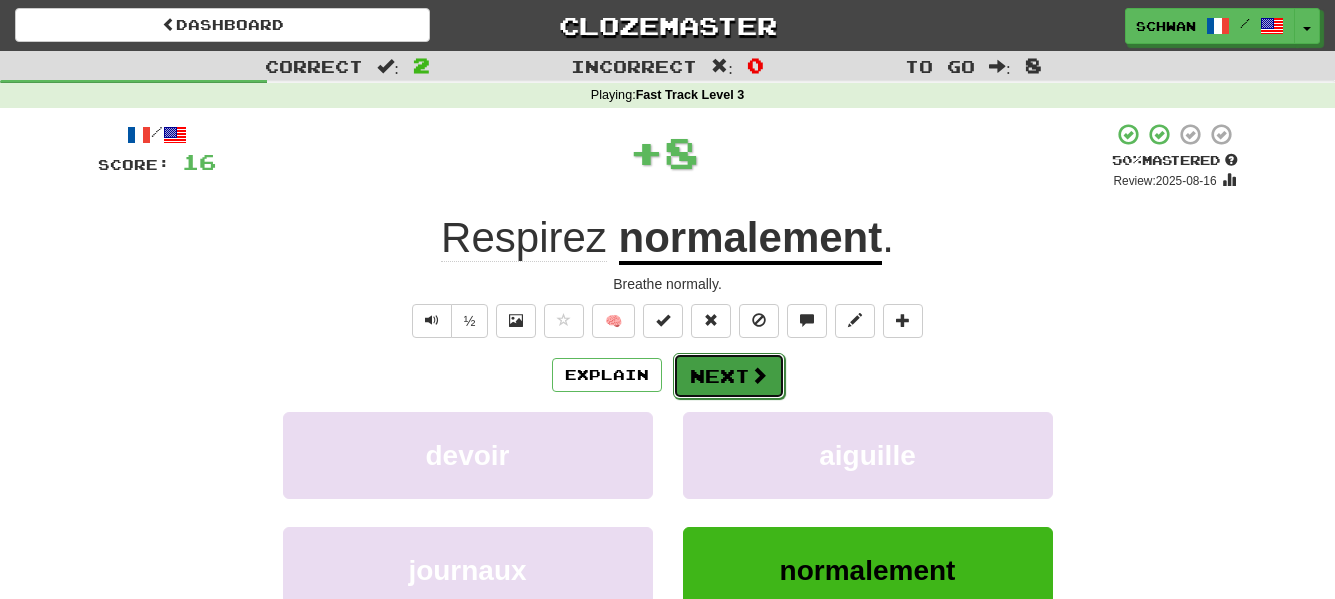 click on "Next" at bounding box center [729, 376] 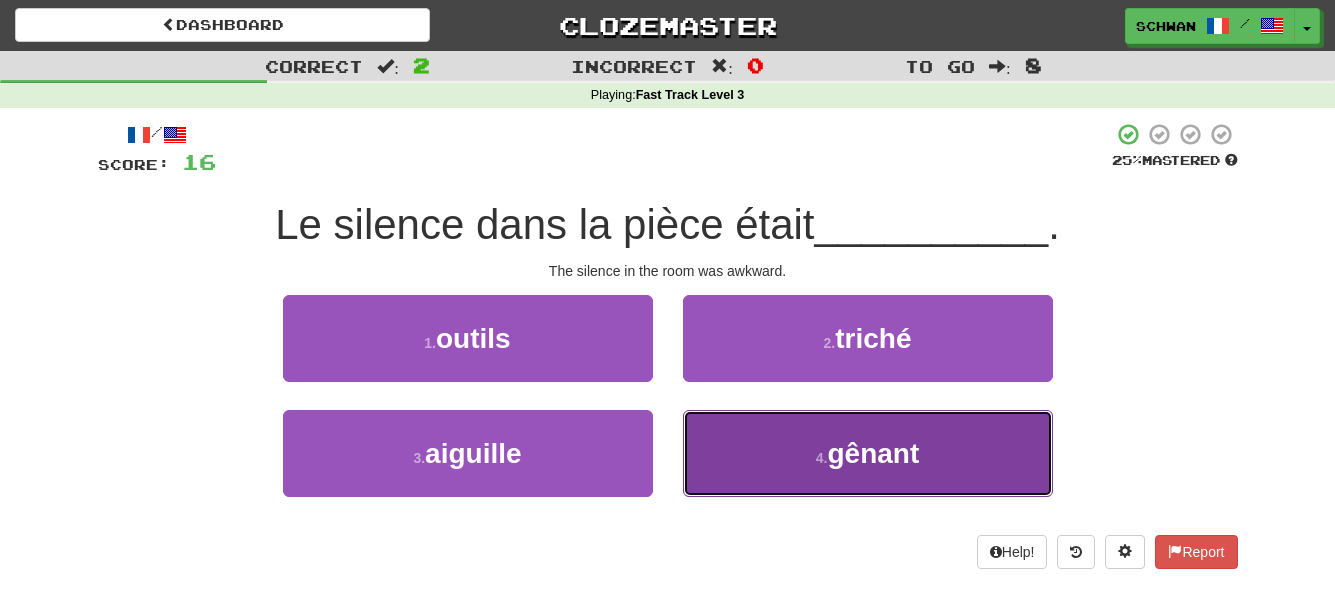 click on "4 .  gênant" at bounding box center [868, 453] 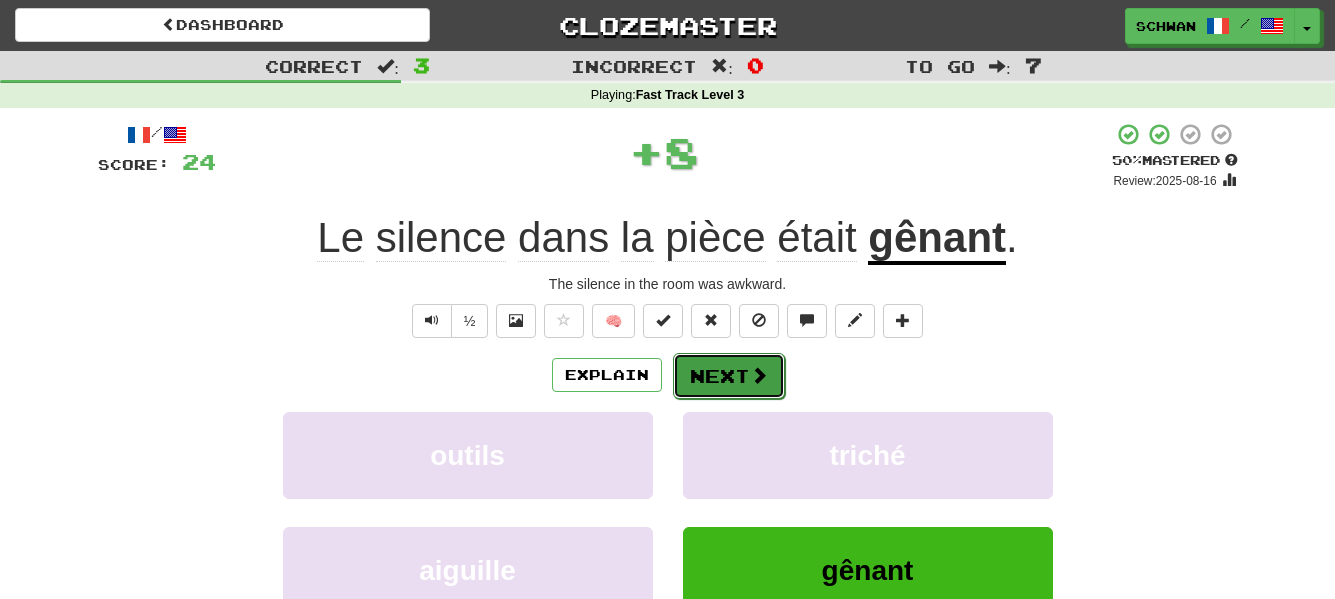click at bounding box center (759, 375) 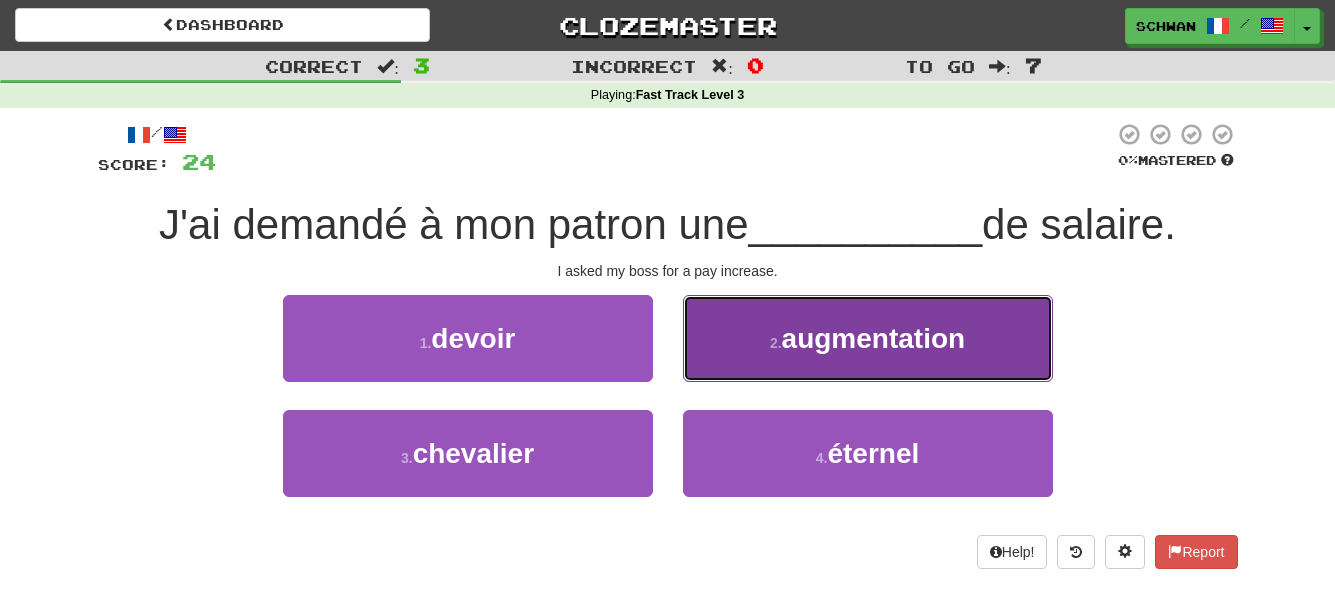 click on "2 .  augmentation" at bounding box center (868, 338) 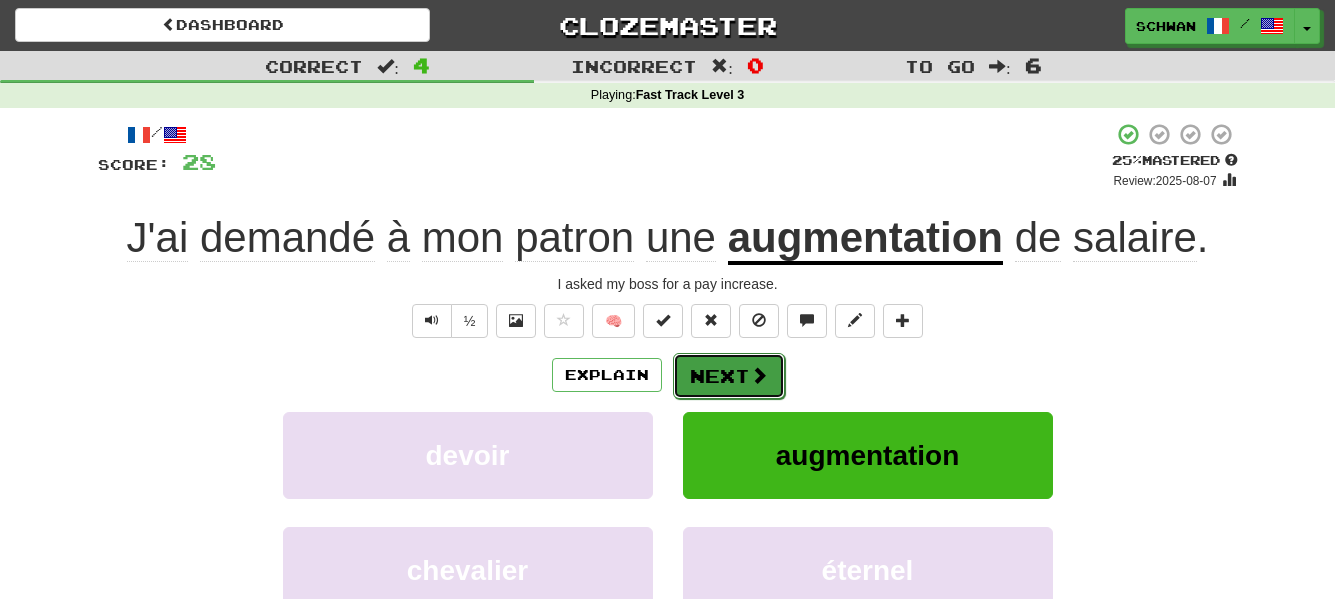 click on "Next" at bounding box center [729, 376] 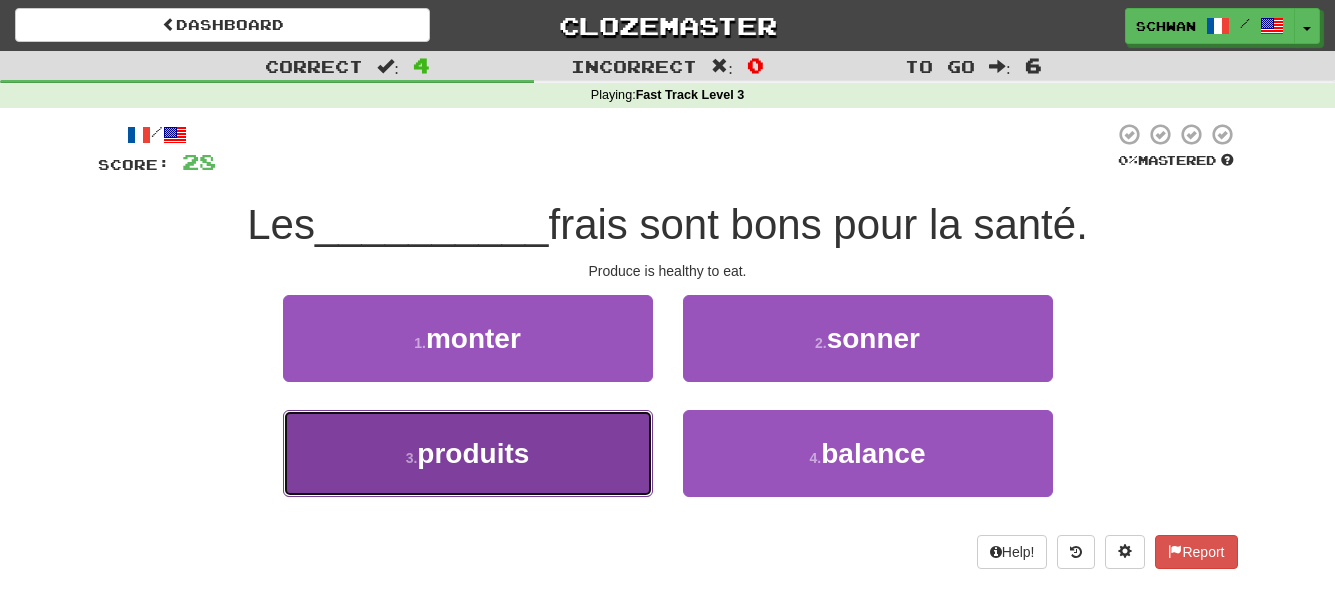 click on "3 .  produits" at bounding box center [468, 453] 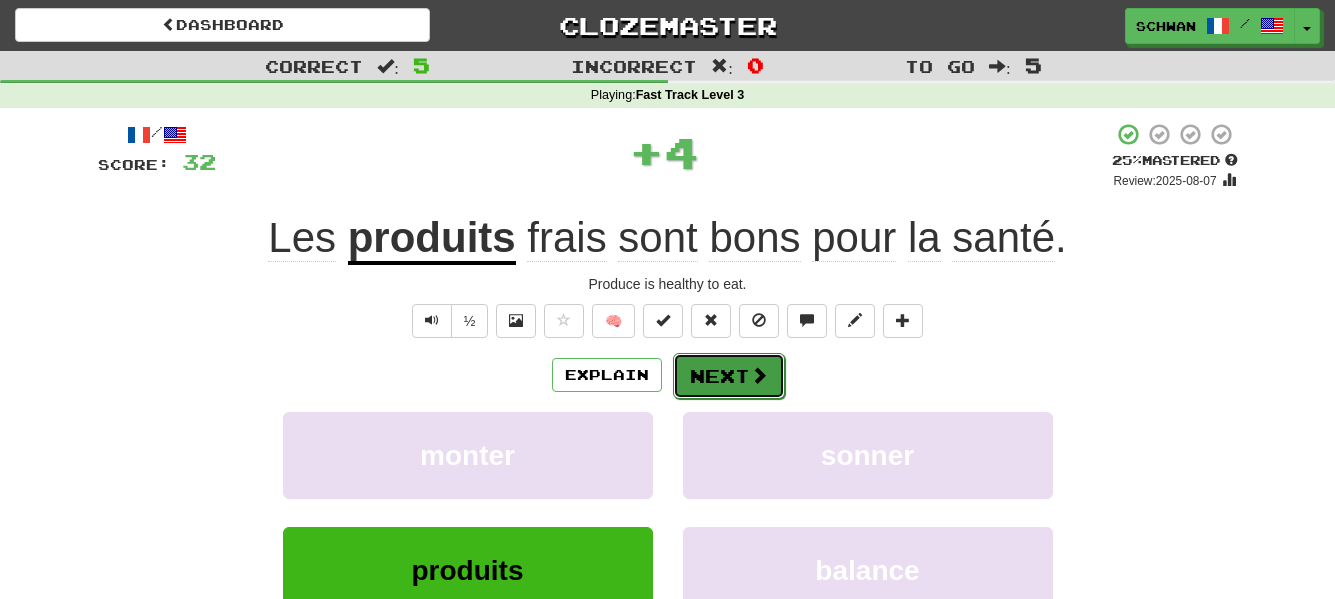 click on "Next" at bounding box center [729, 376] 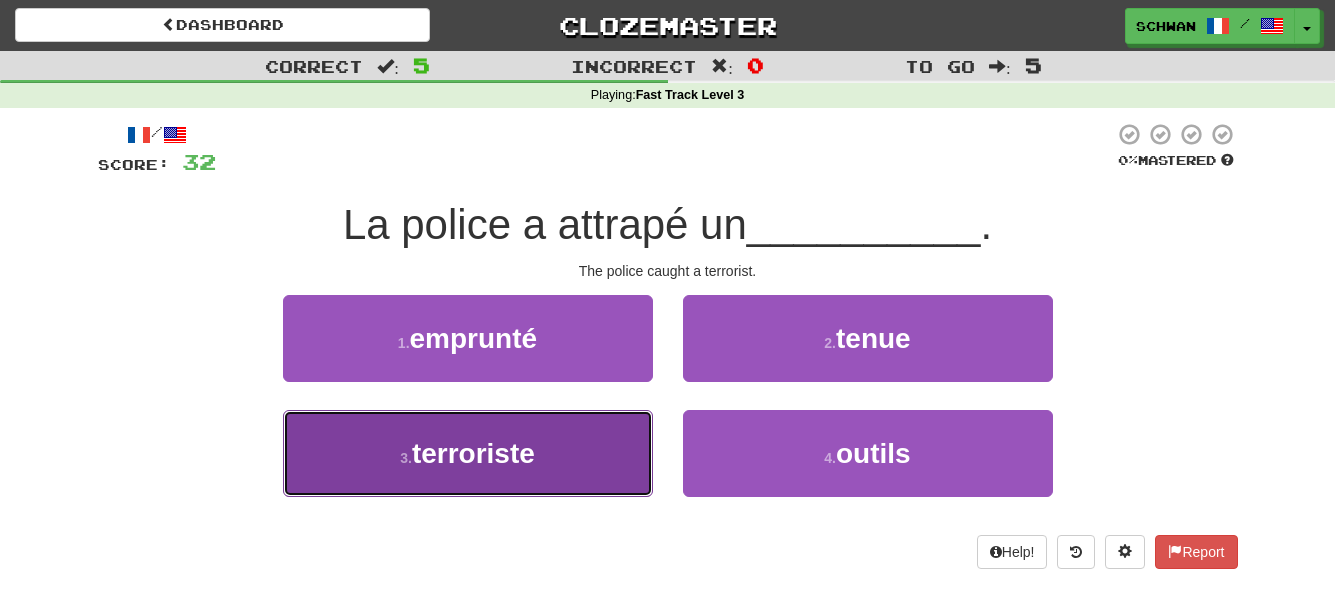 click on "3 .  terroriste" at bounding box center (468, 453) 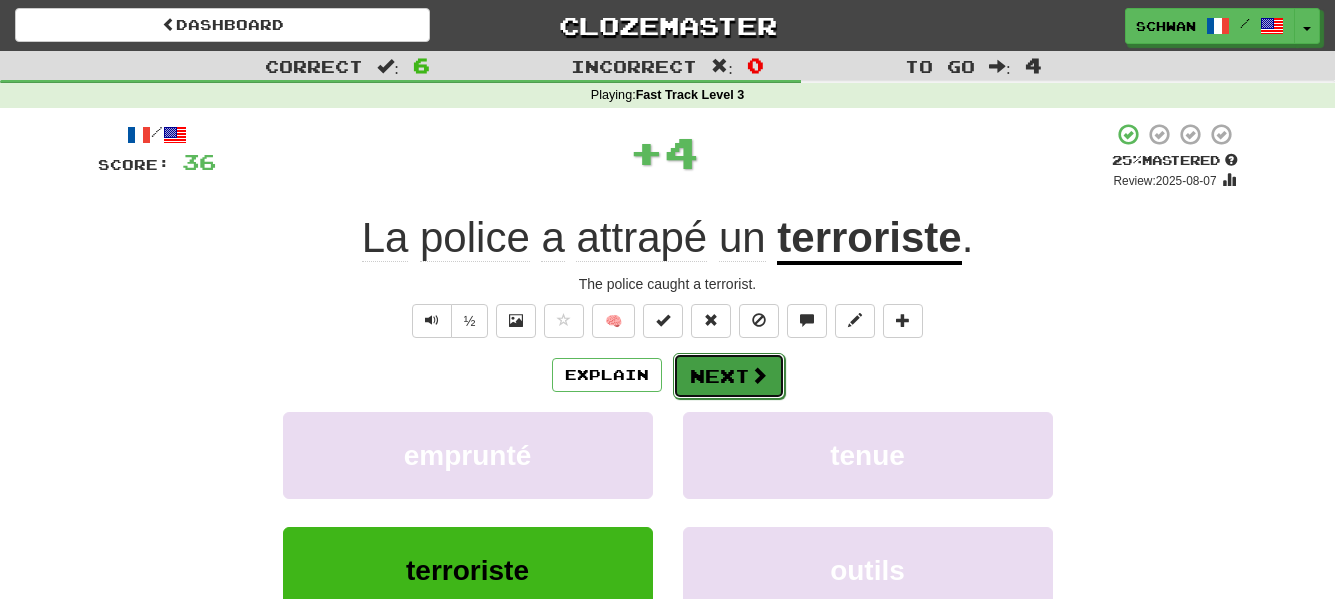 click on "Next" at bounding box center (729, 376) 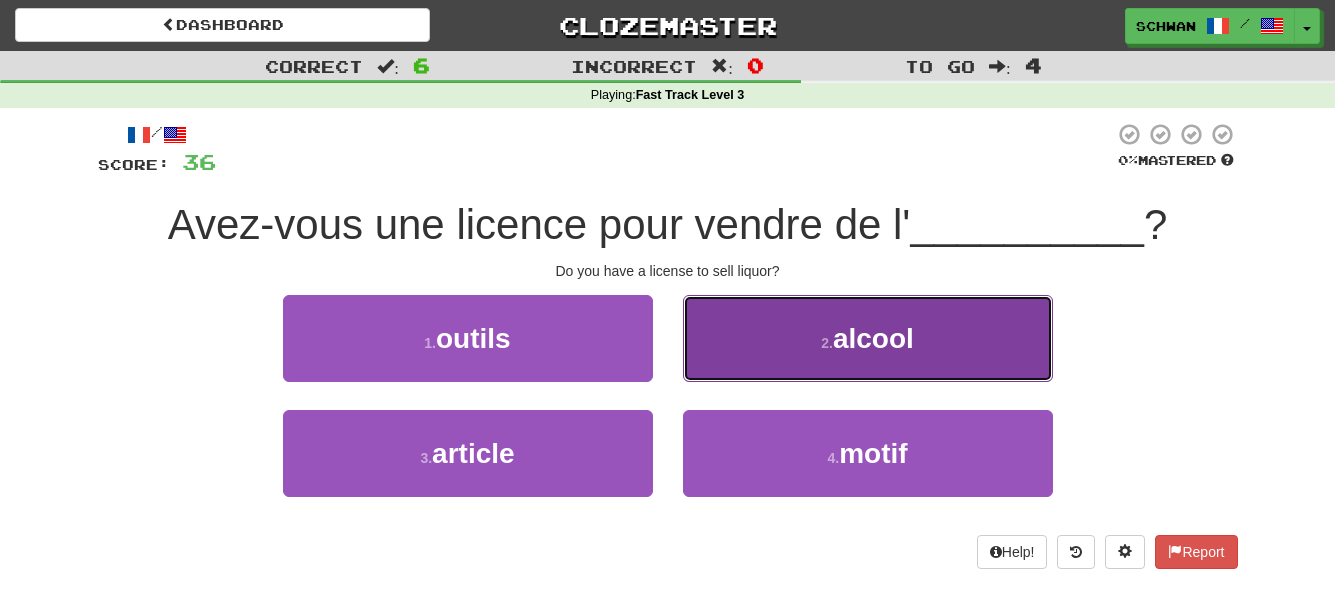 click on "2 .  alcool" at bounding box center (868, 338) 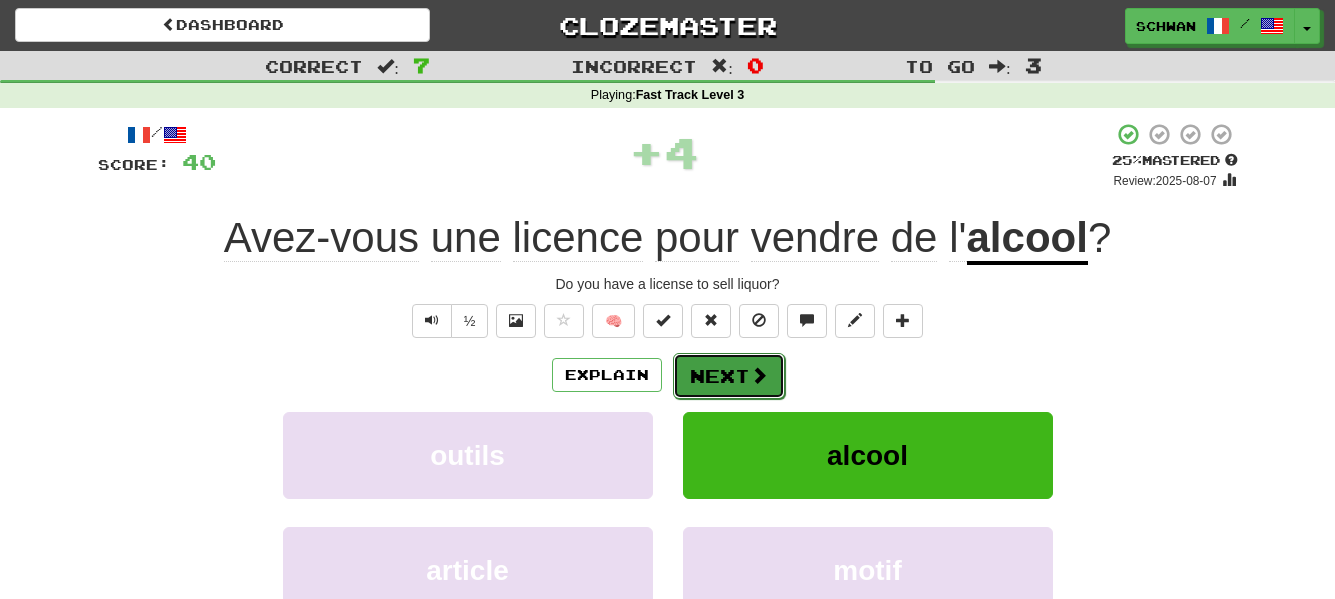 click on "Next" at bounding box center (729, 376) 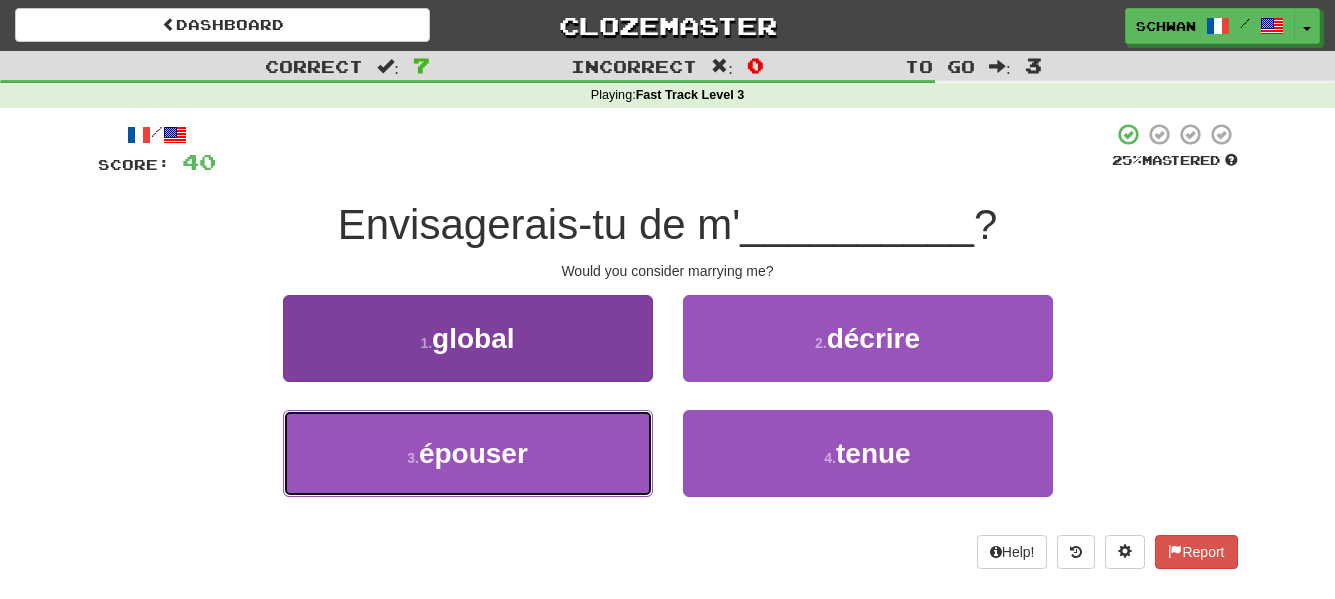 click on "épouser" at bounding box center (473, 453) 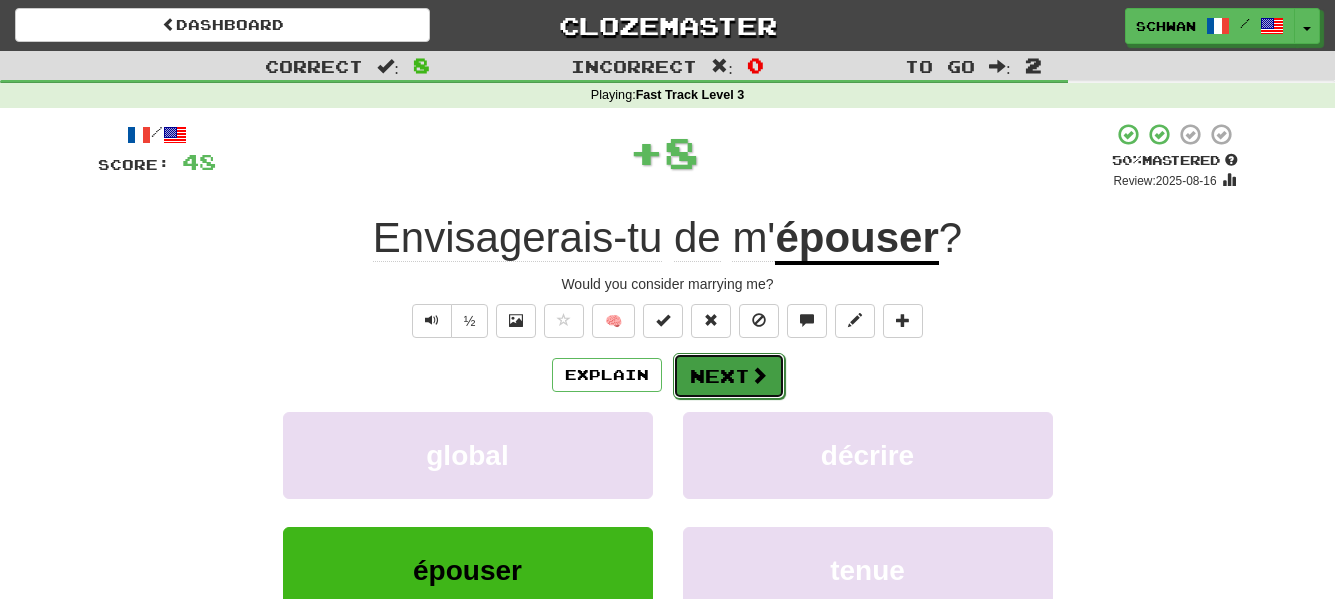 click on "Next" at bounding box center [729, 376] 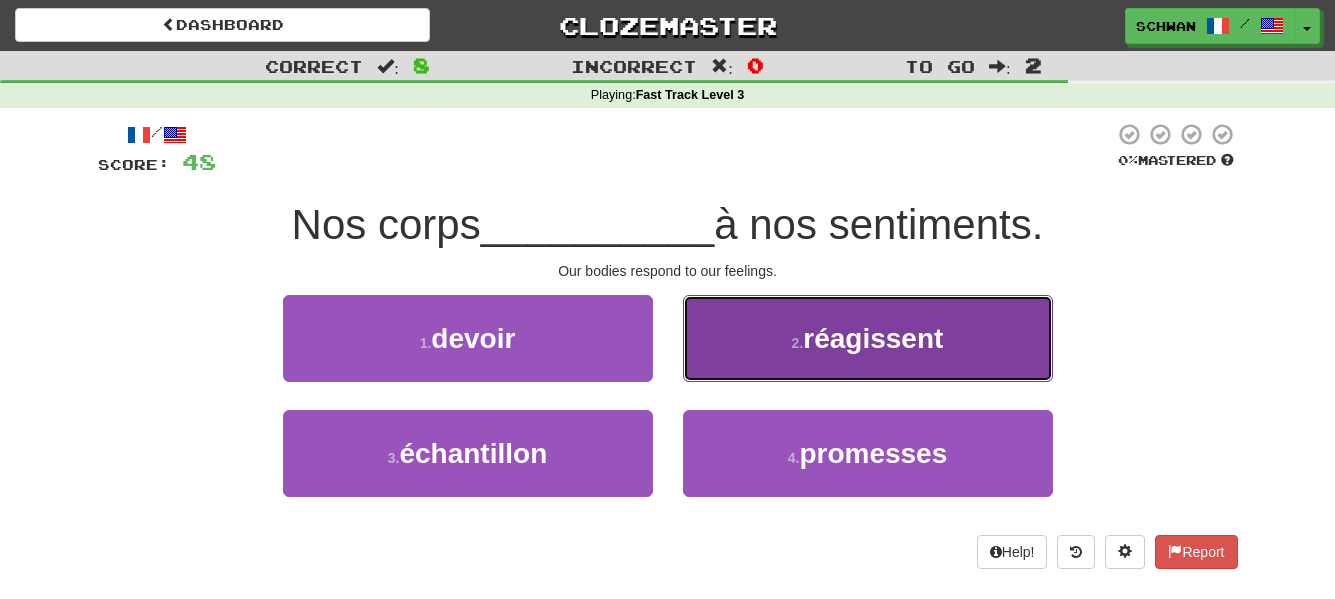 click on "réagissent" at bounding box center (873, 338) 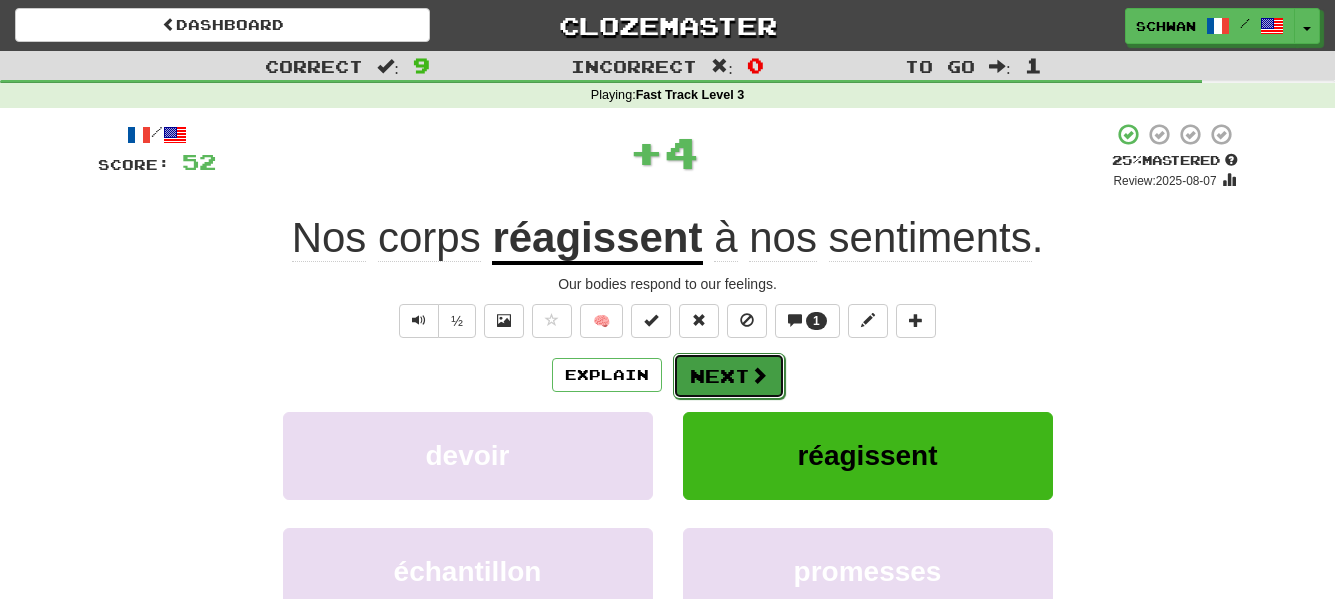 click on "Next" at bounding box center (729, 376) 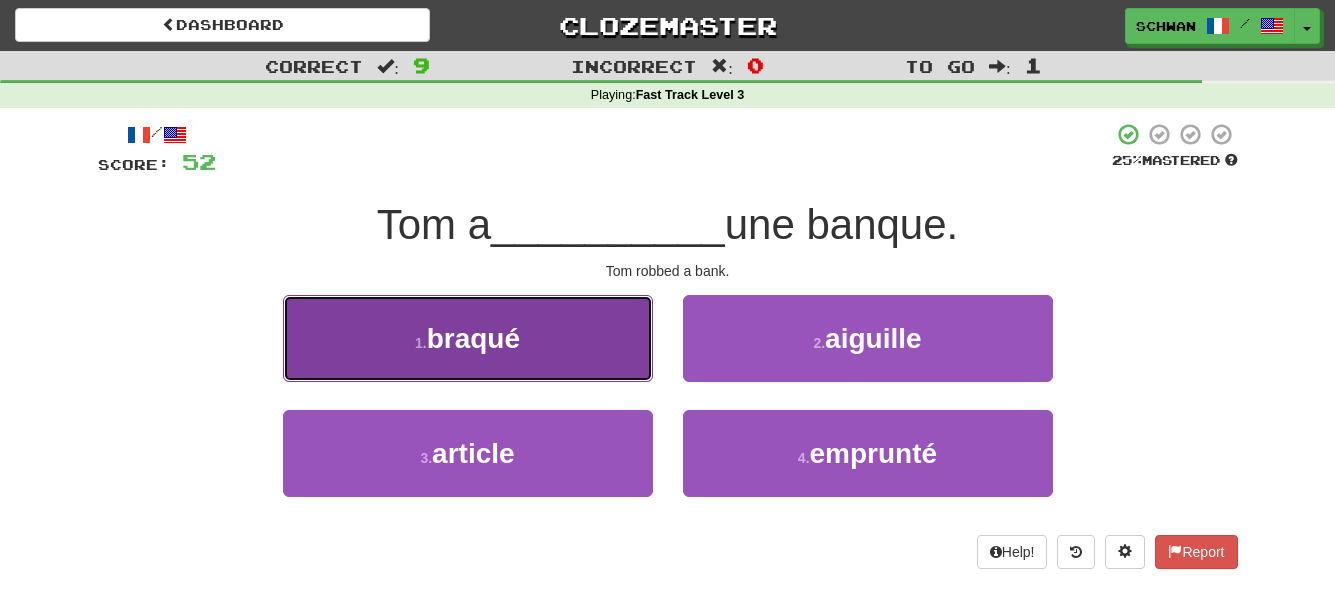 click on "1 .  braqué" at bounding box center (468, 338) 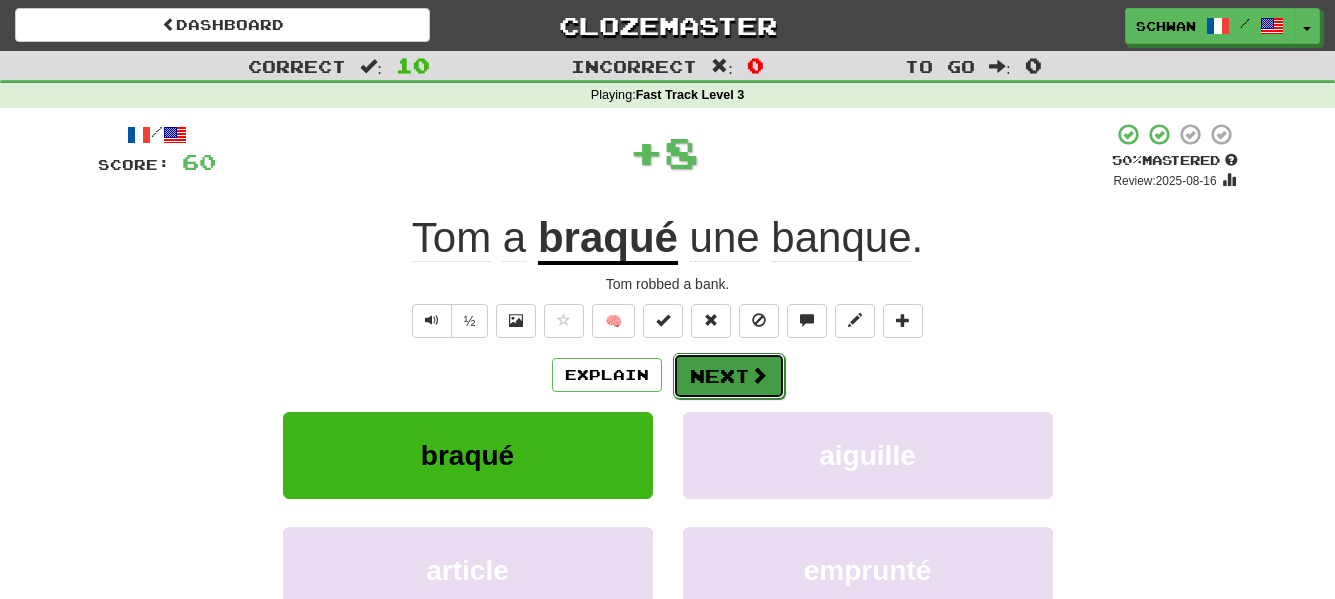 click on "Next" at bounding box center [729, 376] 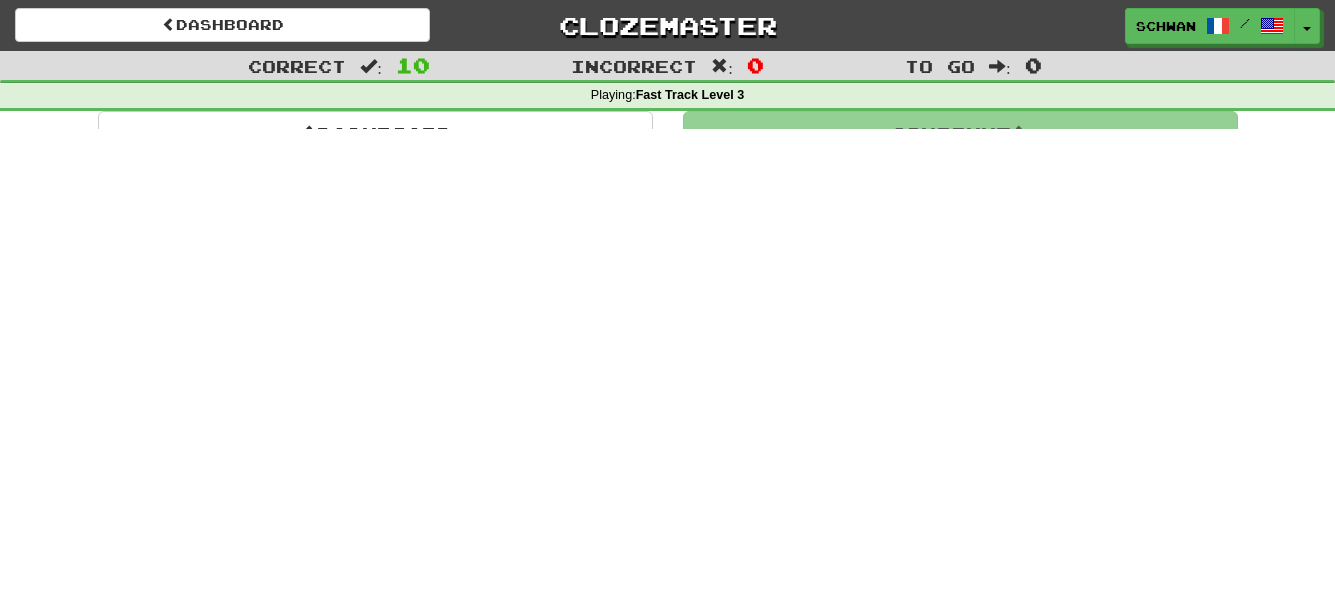 click on "Dashboard
Clozemaster
schwan
/
Toggle Dropdown
Dashboard
Leaderboard
Activity Feed
Notifications
Profile
Discussions
Français
/
English
Streak:
2
Review:
2,573
Points Today: 0
Български
/
English
Streak:
0
Review:
10
Points Today: 0
Русский
/
English
Streak:
4
Review:
70
Points Today: 0
中文
/
English
Streak:
1
Review:
1,816
Points Today: 0
廣東話
/
English
Streak:
0
Review:
20
Points Today: 0
Languages
Account
Logout
schwan
/
Toggle Dropdown
Dashboard
Leaderboard
Activity Feed
Notifications
Profile
Discussions" at bounding box center [667, 299] 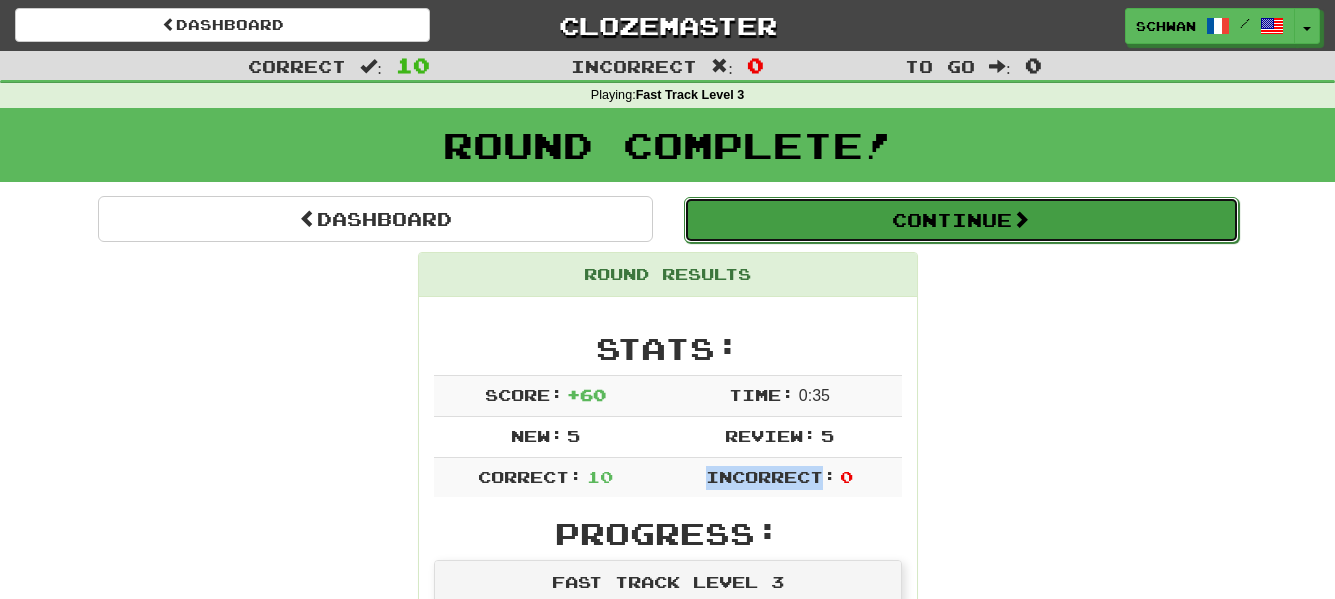 click on "Continue" at bounding box center [961, 220] 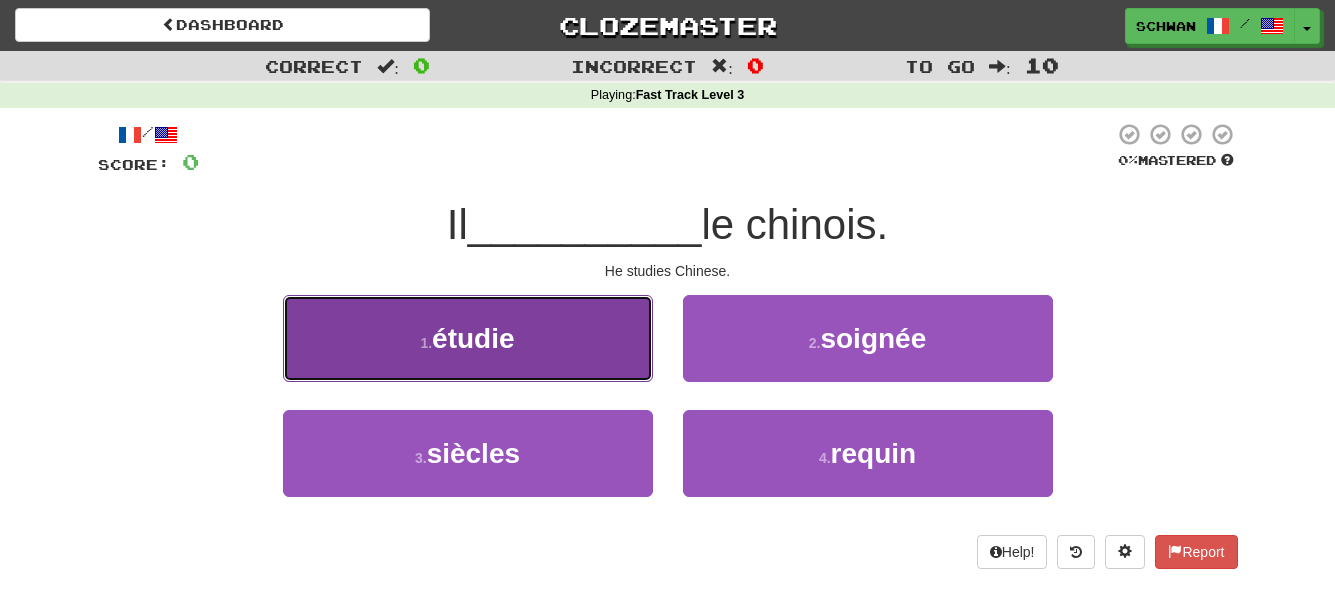 click on "1 .  étudie" at bounding box center (468, 338) 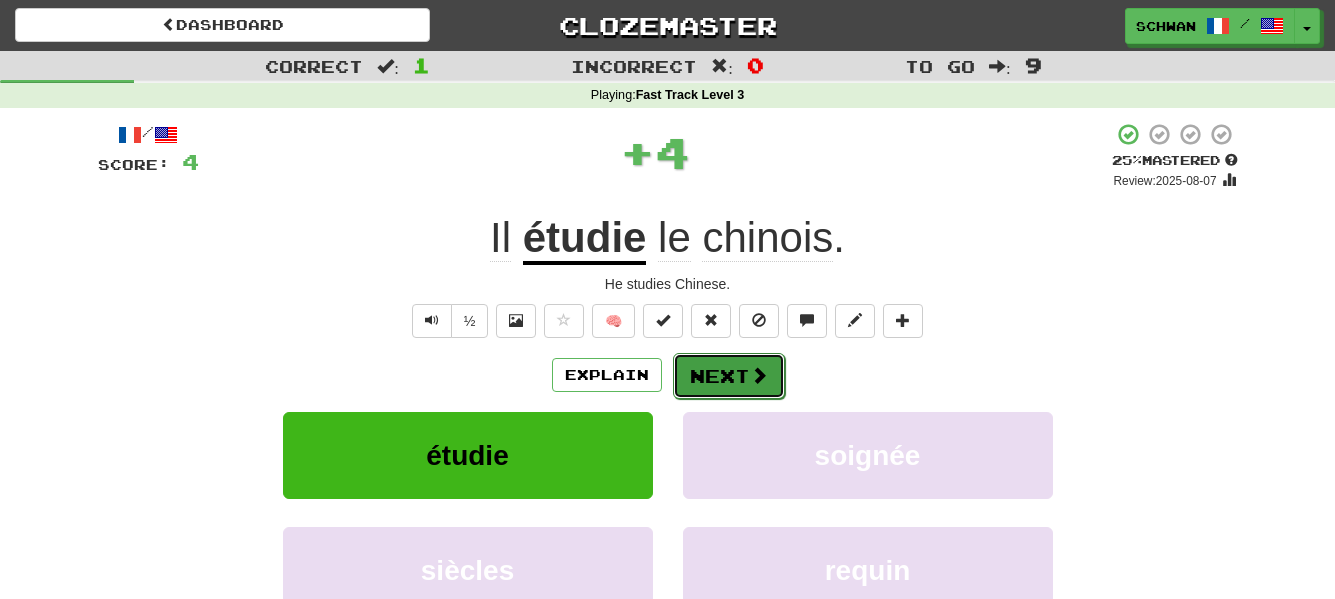 click on "Next" at bounding box center (729, 376) 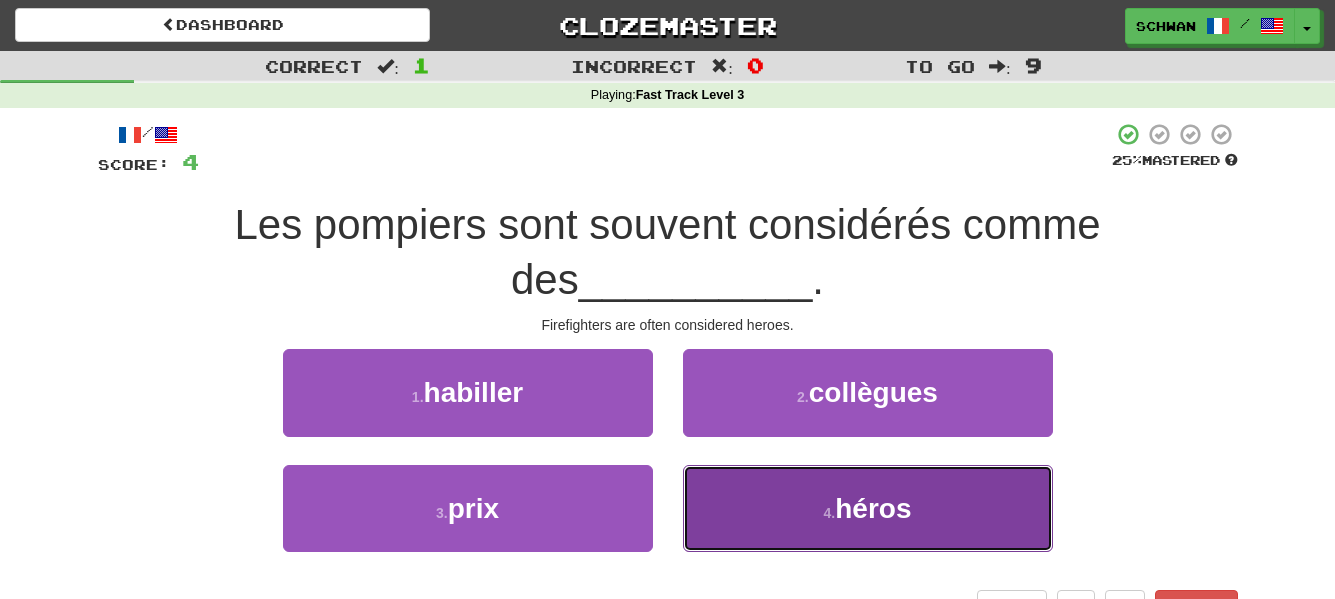 click on "4 .  héros" at bounding box center [868, 508] 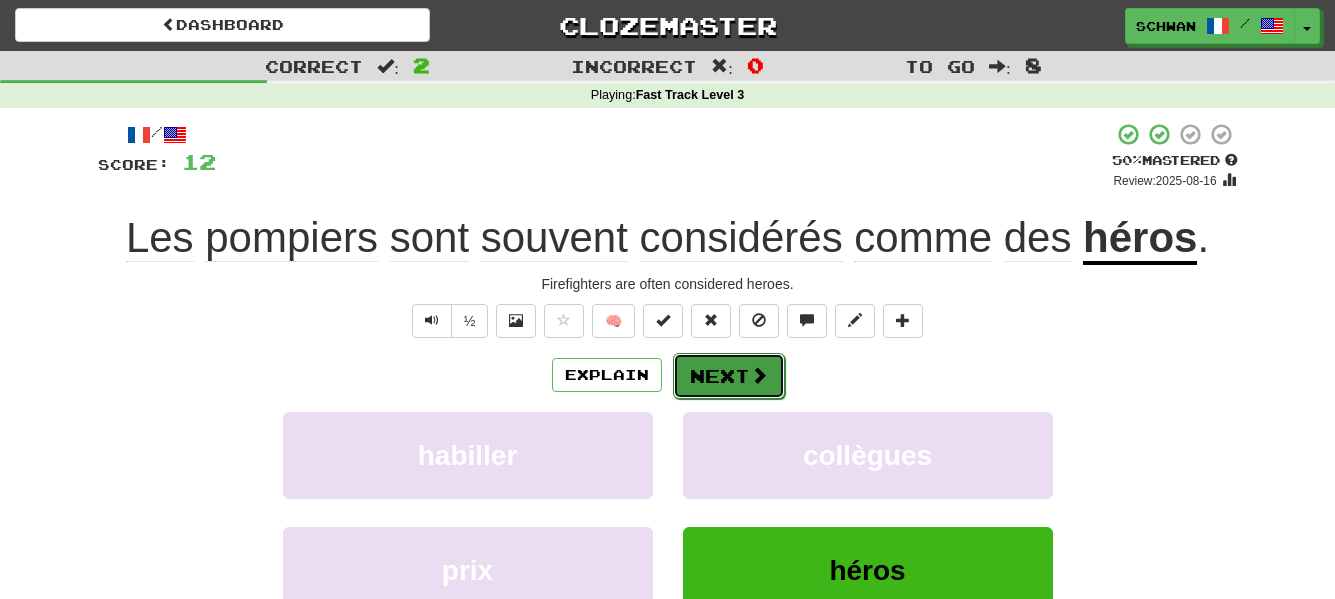 click on "Next" at bounding box center [729, 376] 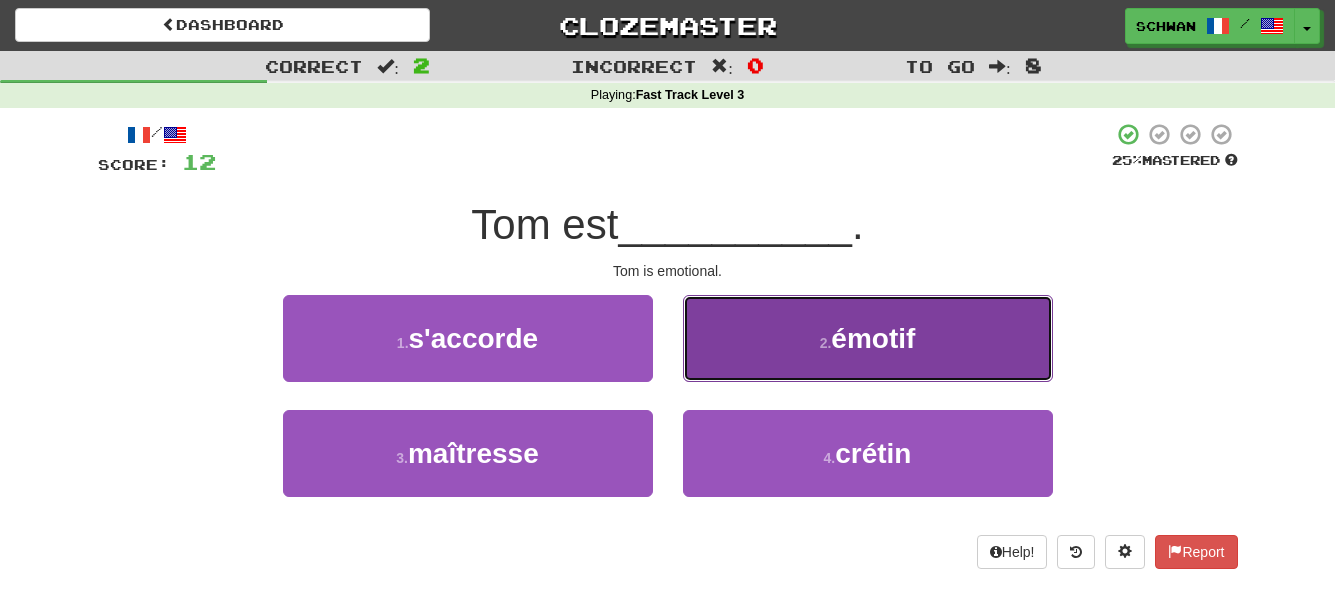 click on "2 .  émotif" at bounding box center [868, 338] 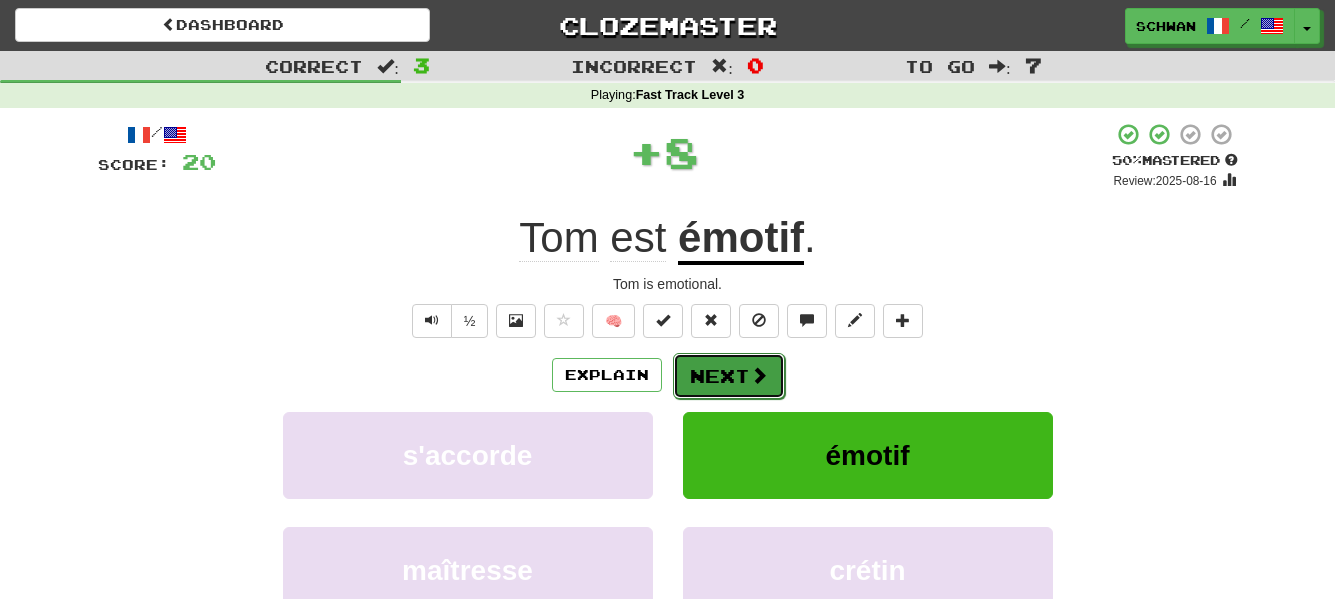 click on "Next" at bounding box center [729, 376] 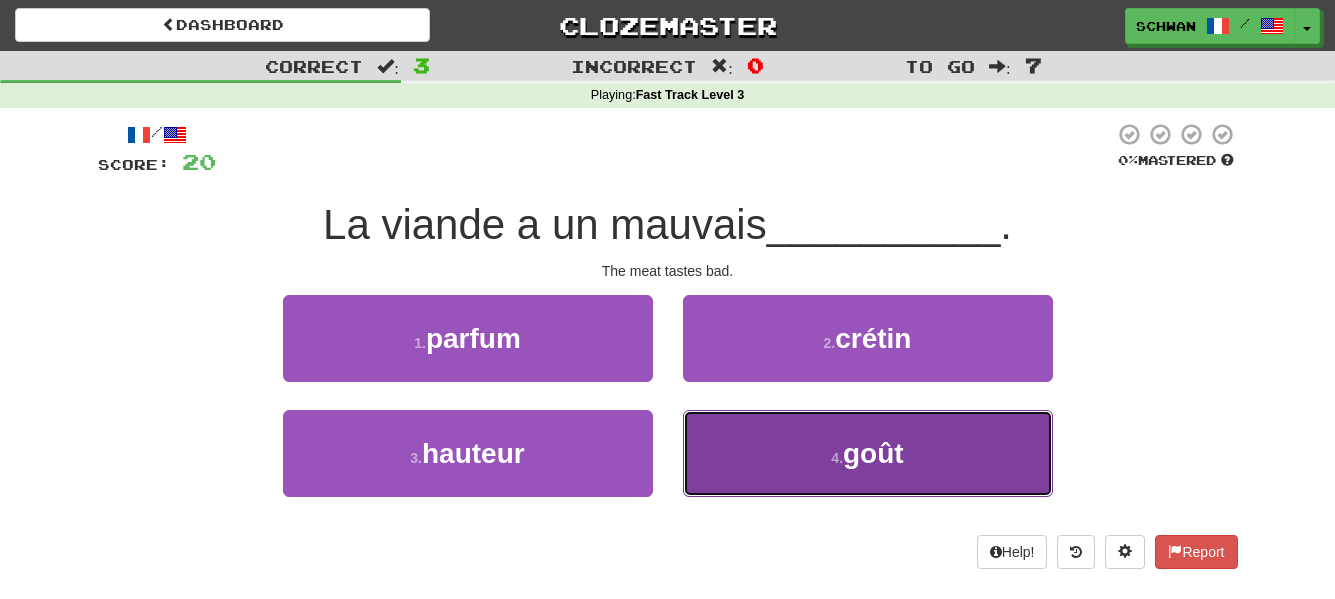 click on "4 ." at bounding box center [837, 458] 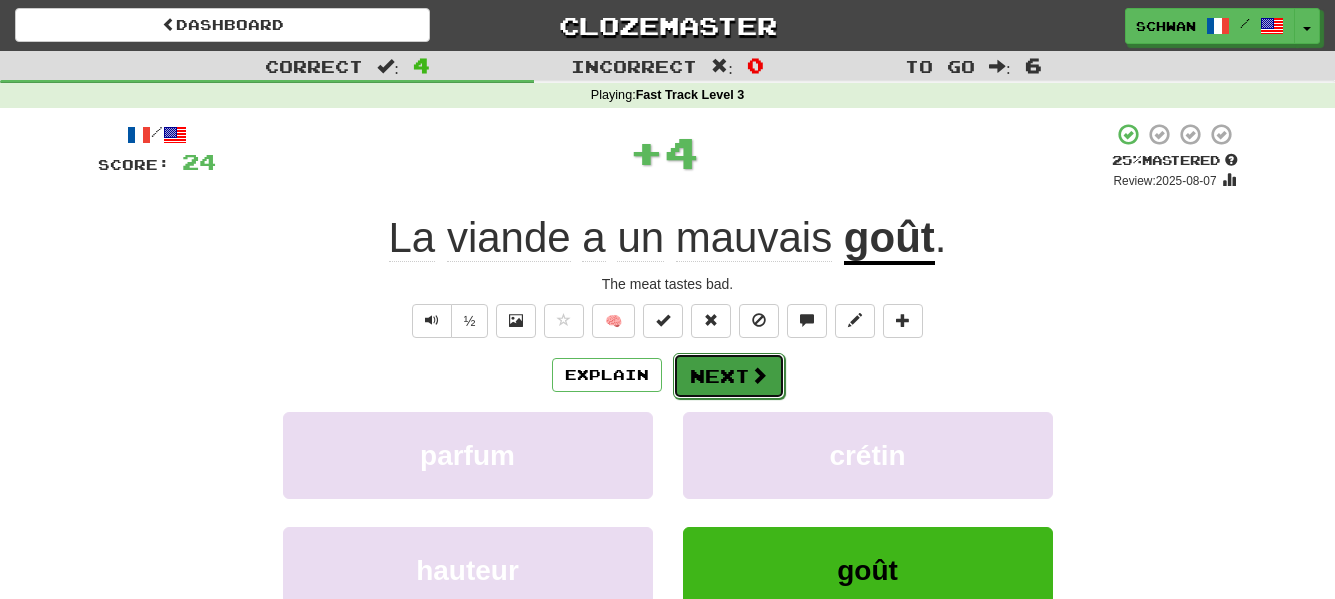 click on "Next" at bounding box center (729, 376) 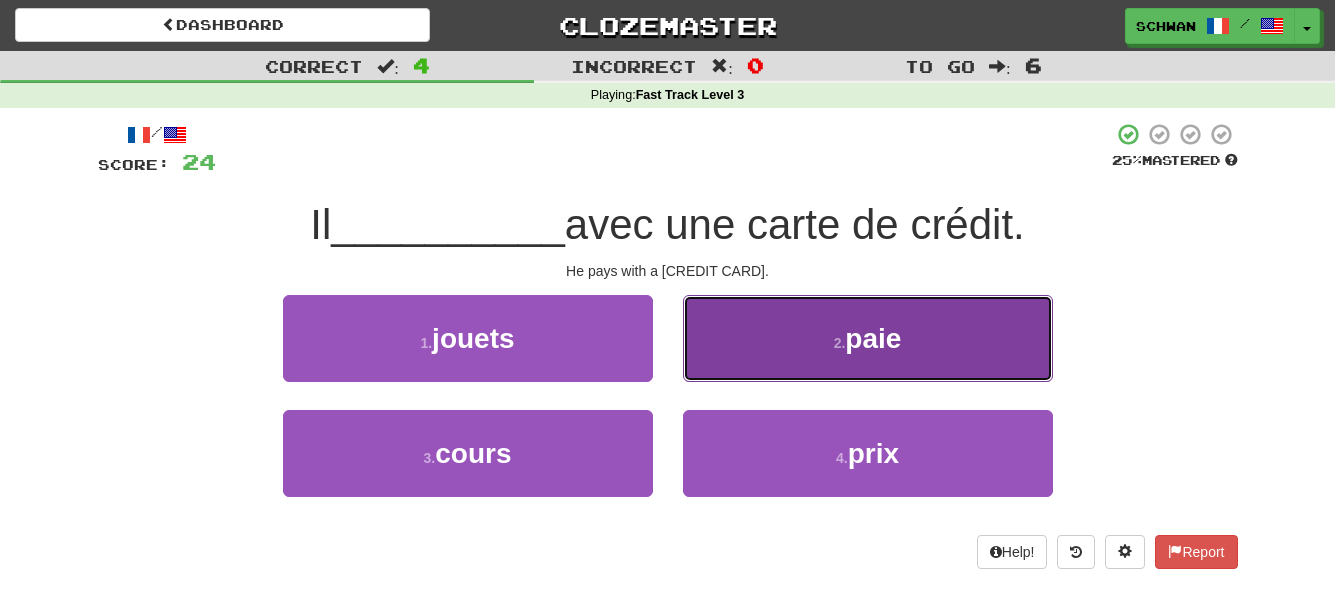 click on "paie" at bounding box center [873, 338] 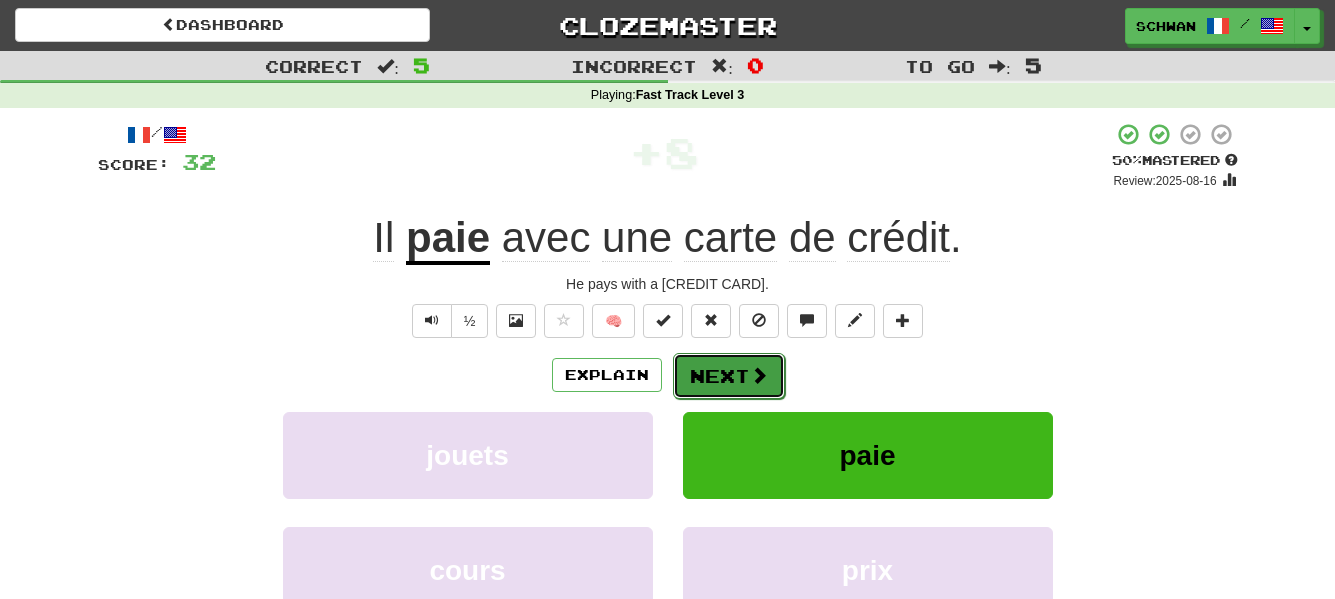 click on "Next" at bounding box center [729, 376] 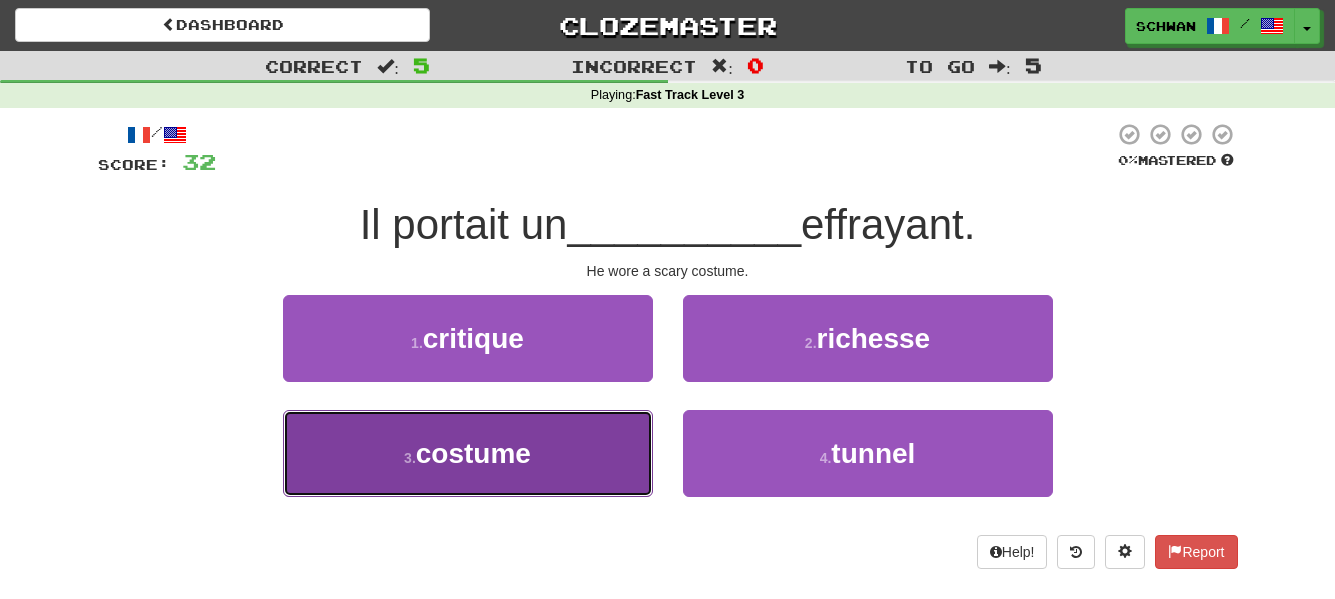click on "3 .  costume" at bounding box center (468, 453) 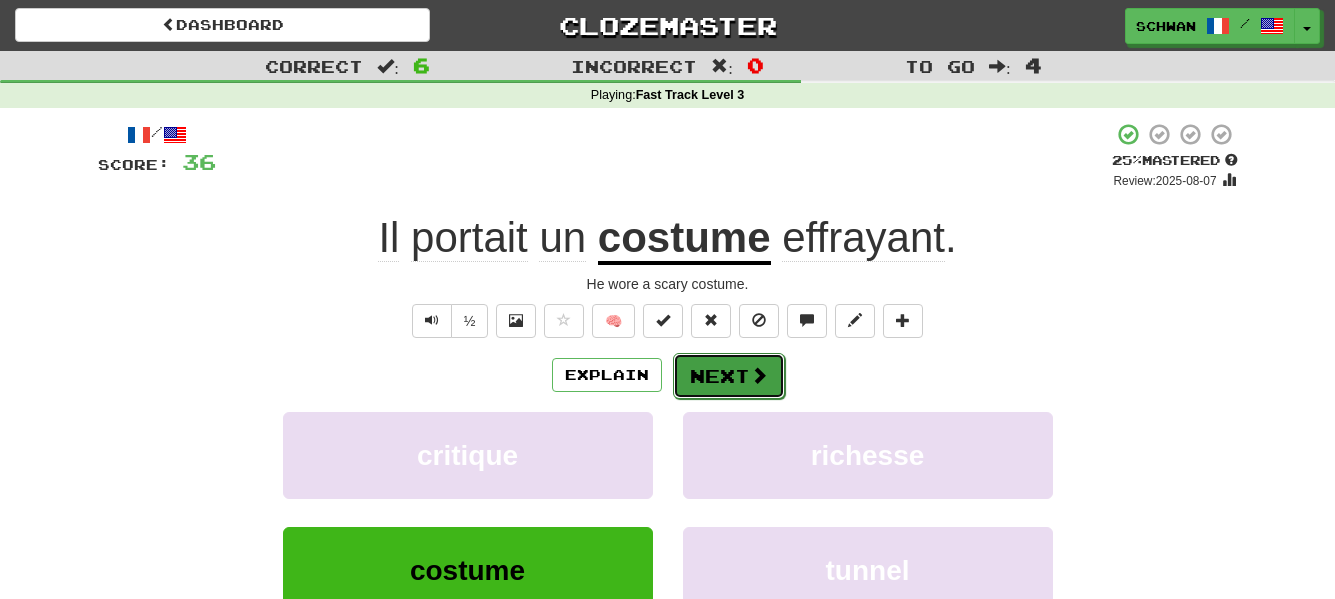 click on "Next" at bounding box center [729, 376] 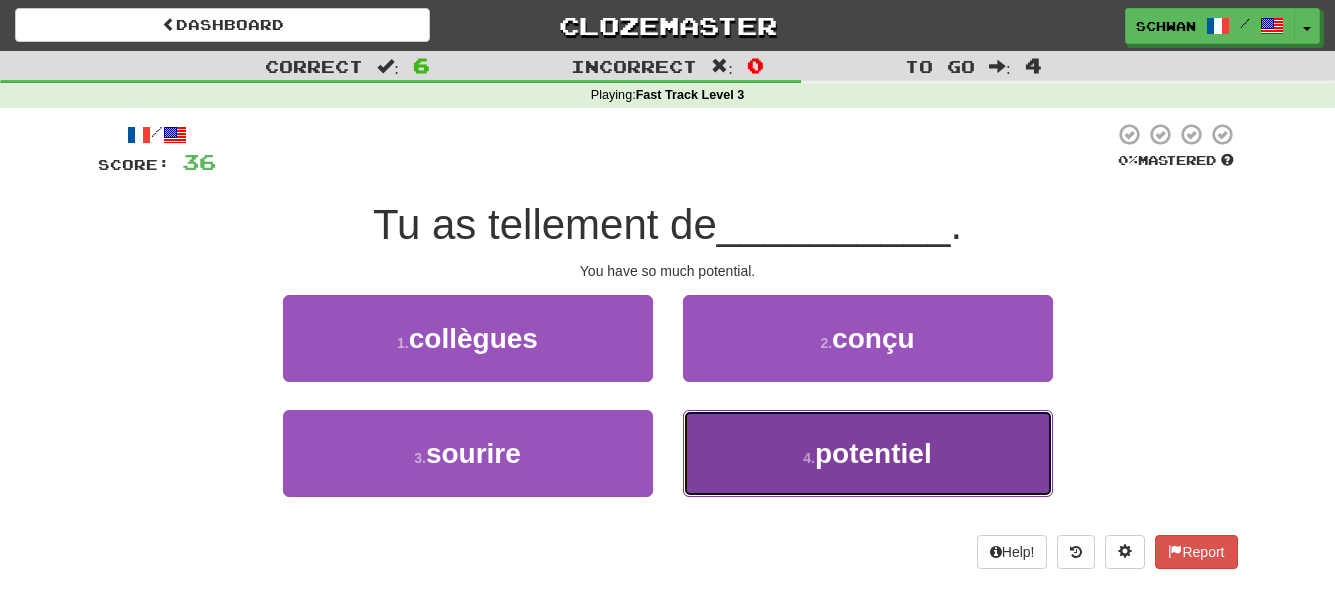 click on "potentiel" at bounding box center (873, 453) 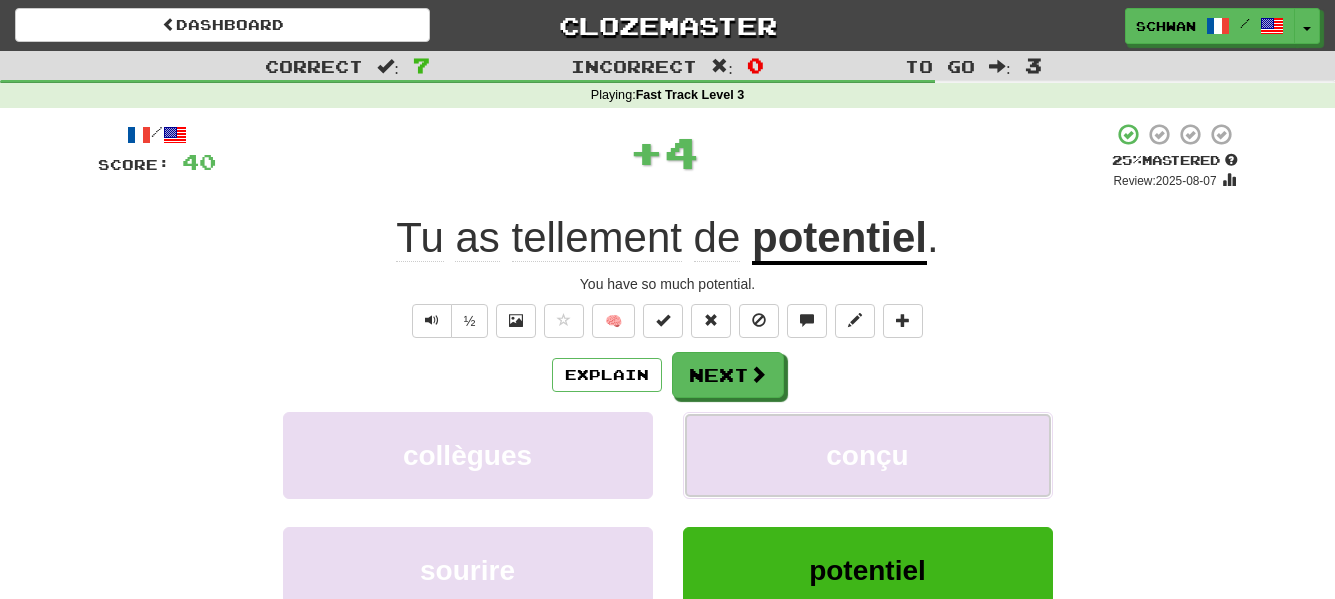 click on "conçu" at bounding box center (867, 455) 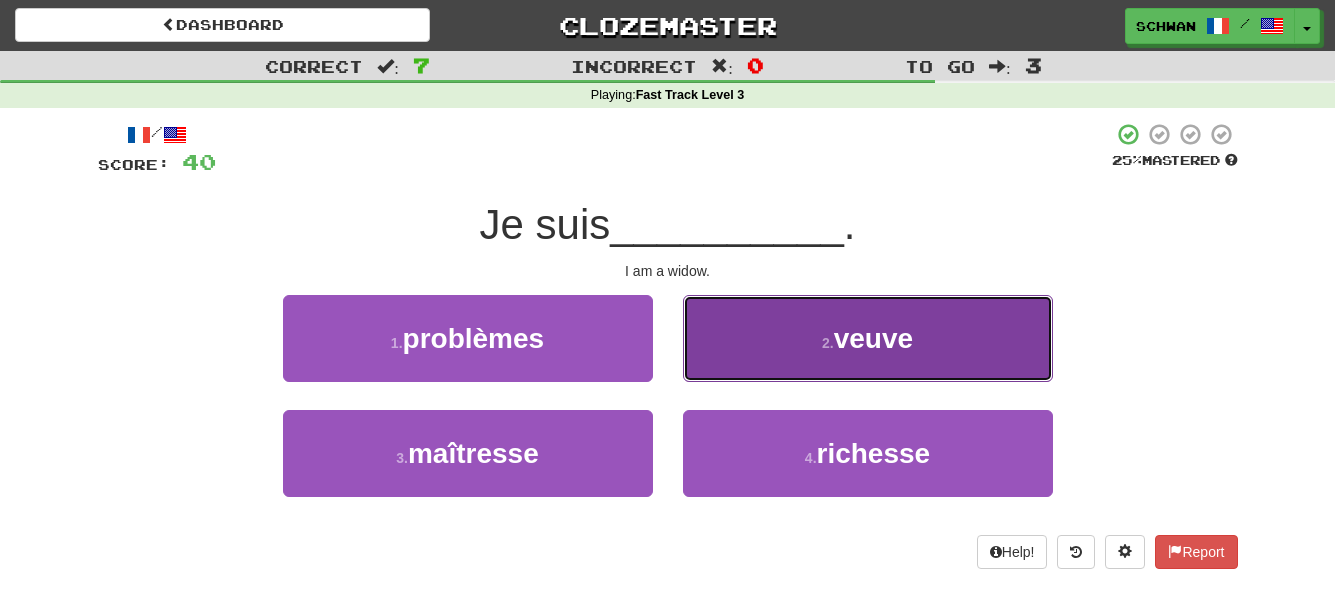 click on "2 .  veuve" at bounding box center (868, 338) 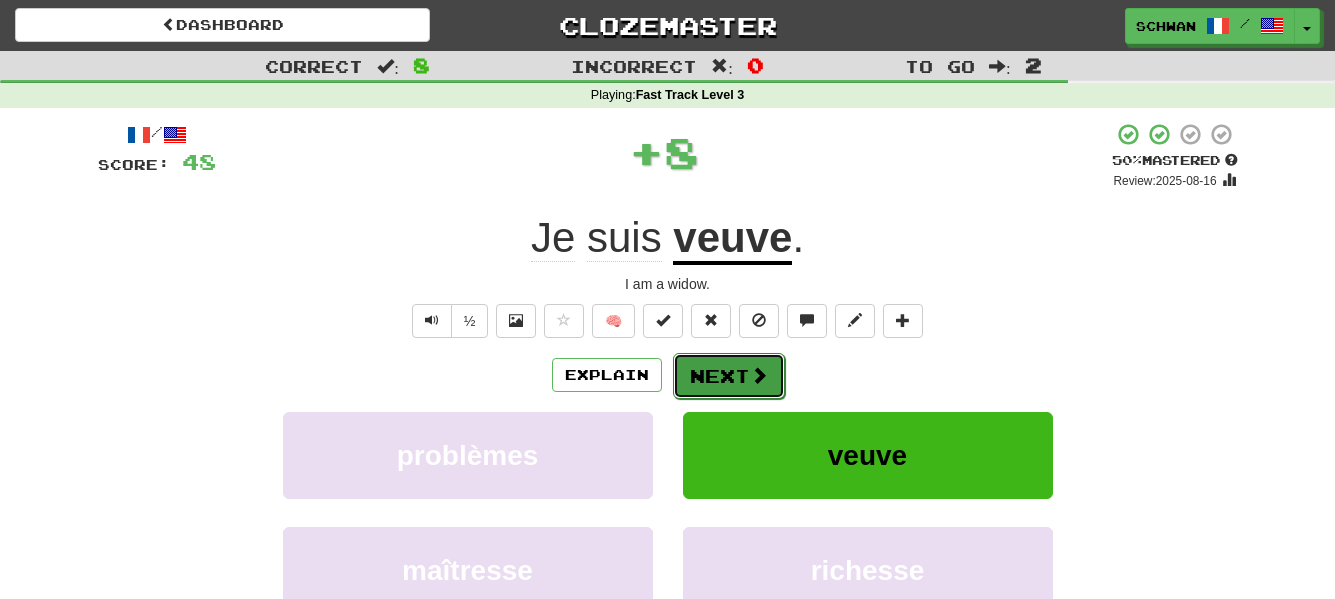 click on "Next" at bounding box center [729, 376] 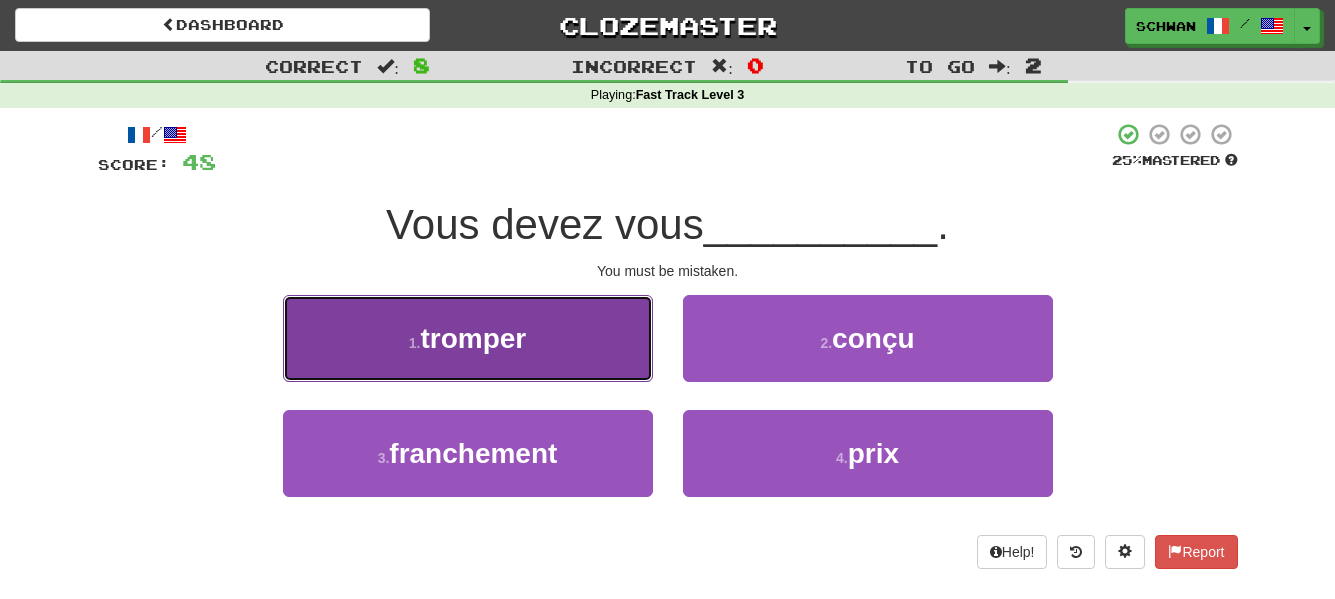 click on "1 .  tromper" at bounding box center (468, 338) 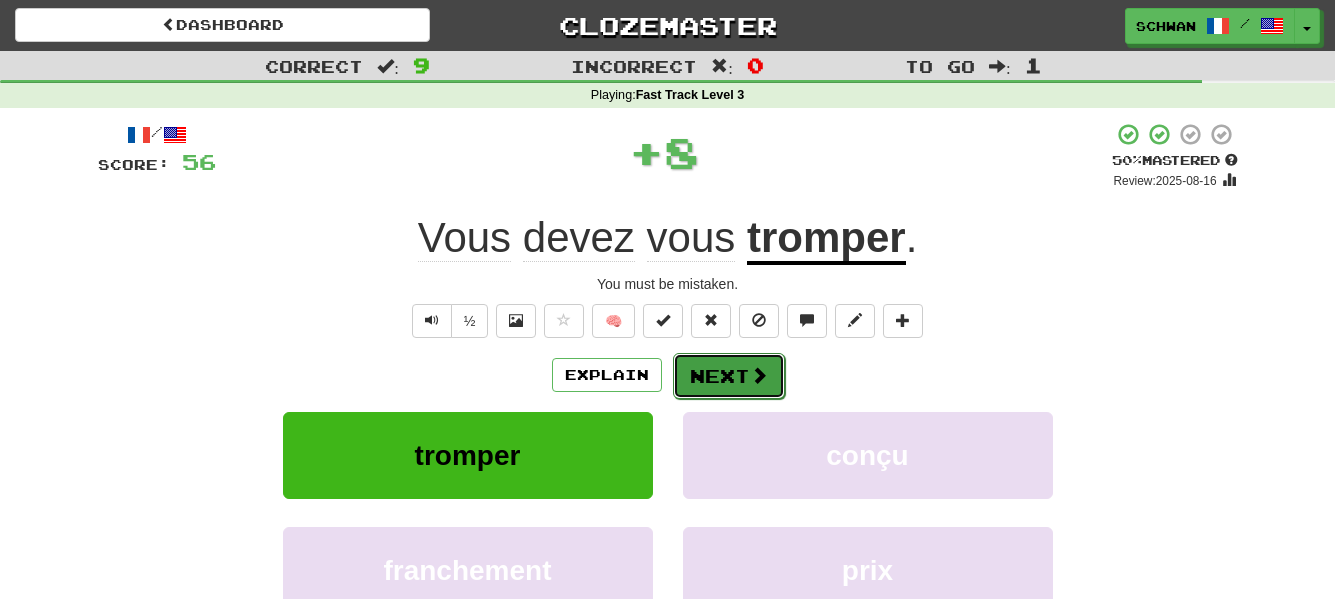 click on "Next" at bounding box center [729, 376] 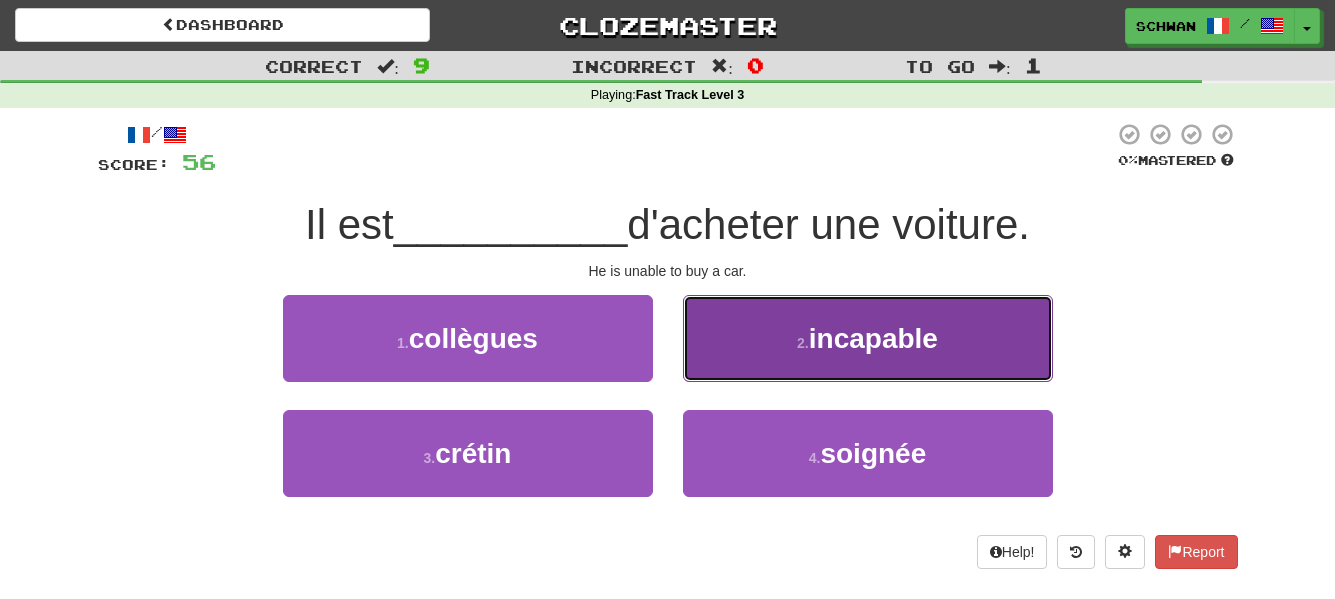 click on "2 .  incapable" at bounding box center [868, 338] 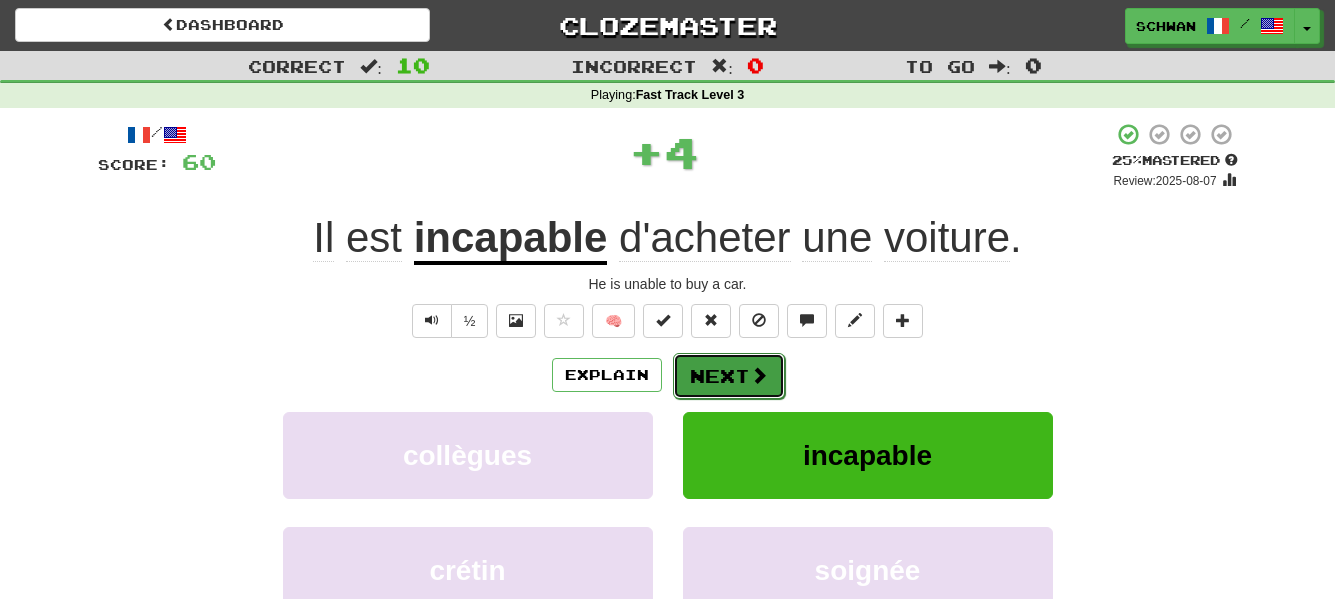 click on "Next" at bounding box center [729, 376] 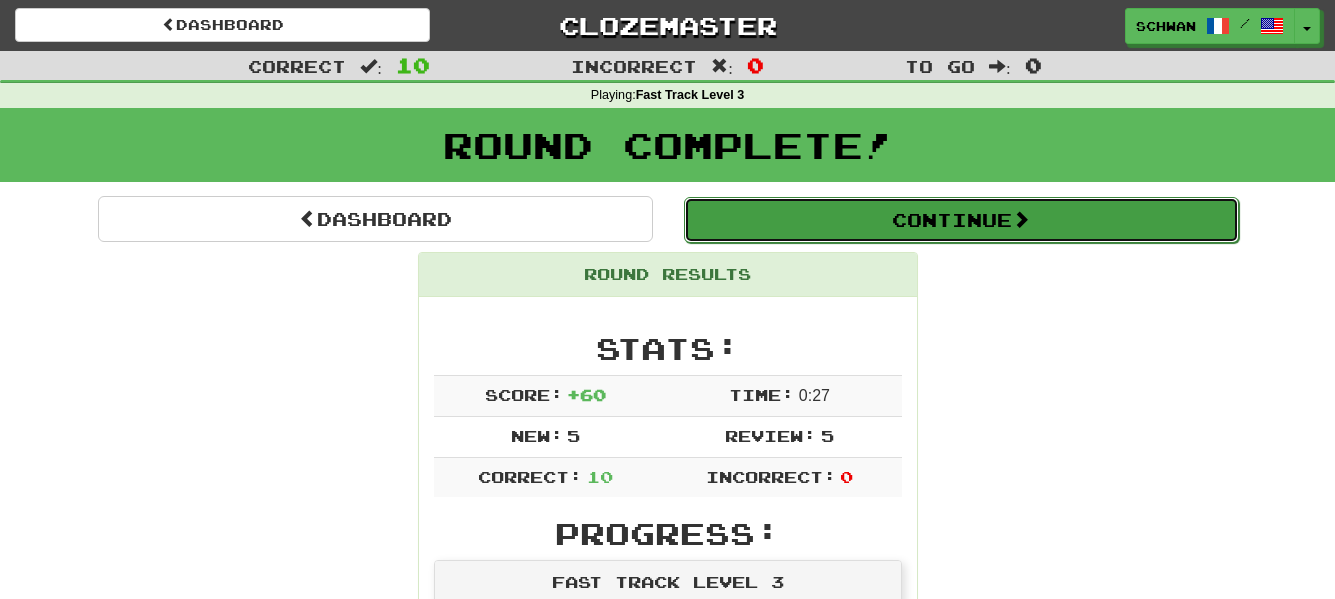 click on "Continue" at bounding box center [961, 220] 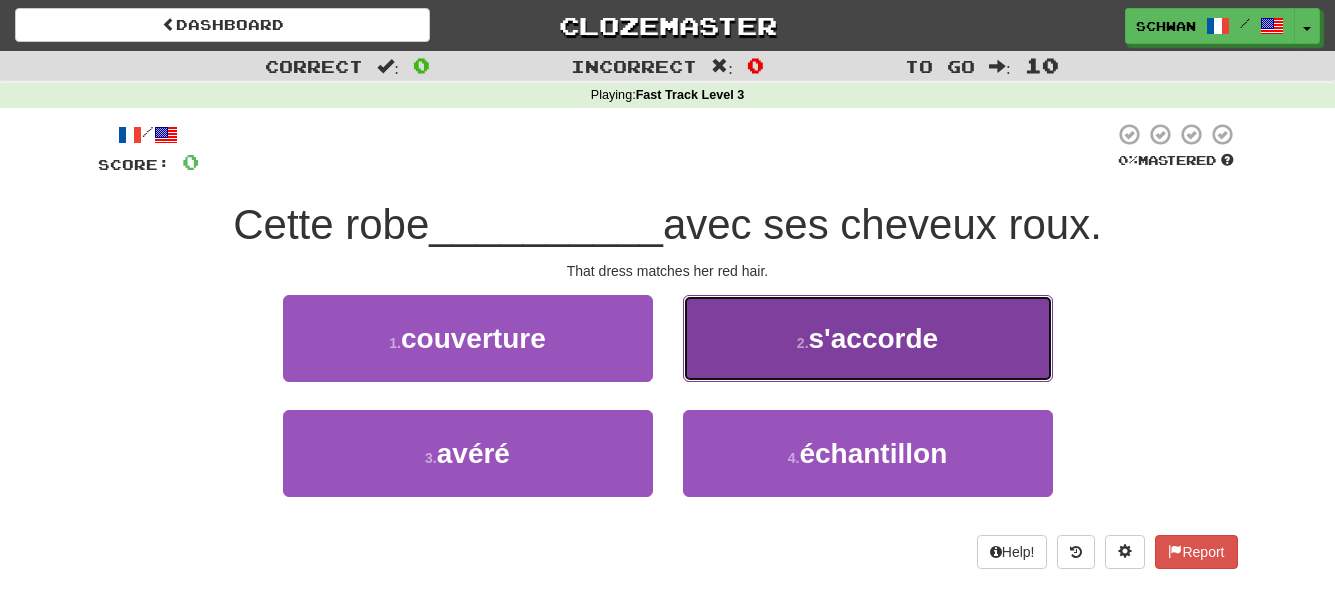 click on "2 .  s'accorde" at bounding box center [868, 338] 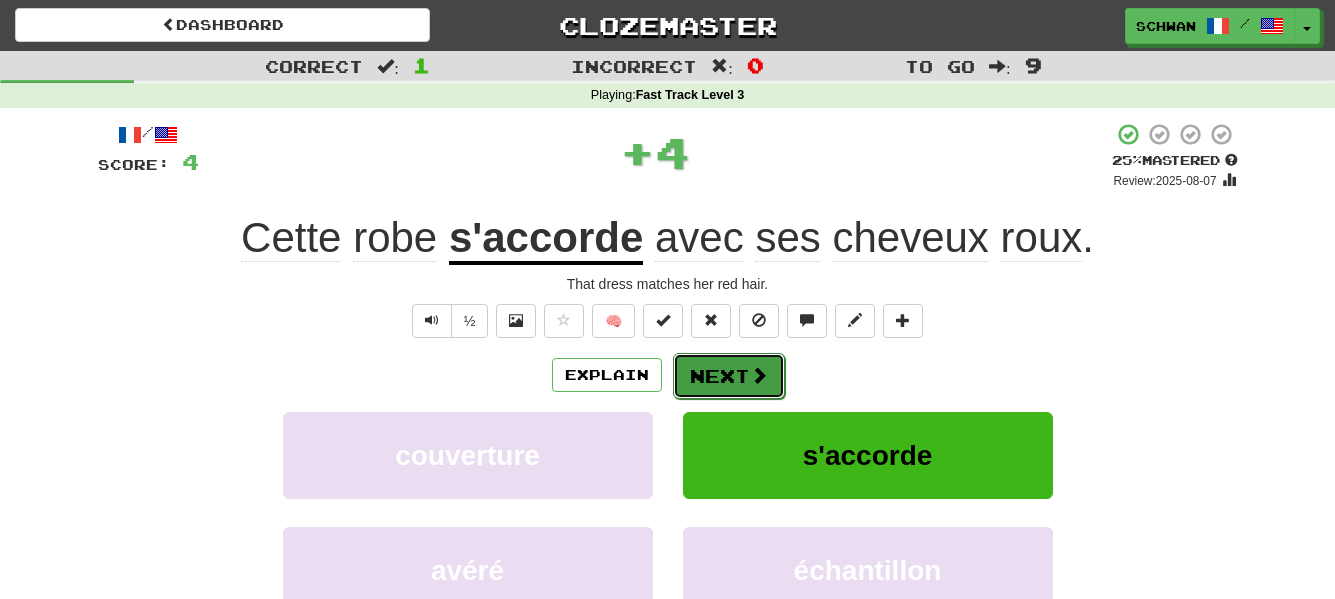 click on "Next" at bounding box center (729, 376) 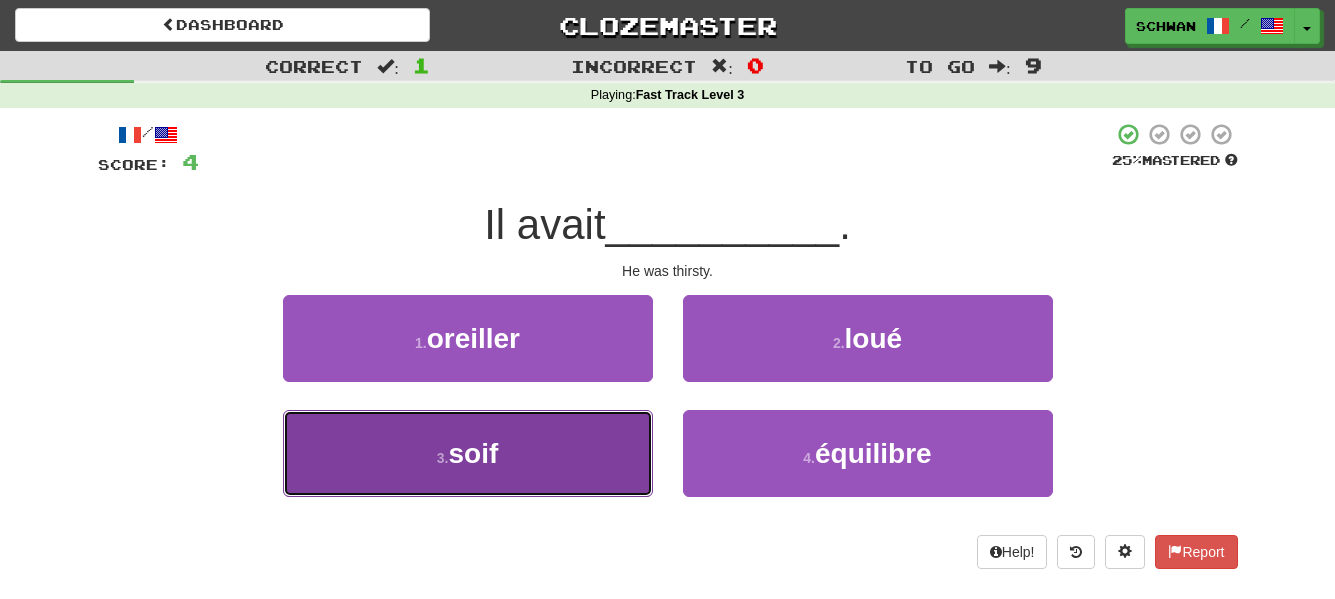 click on "3 .  soif" at bounding box center (468, 453) 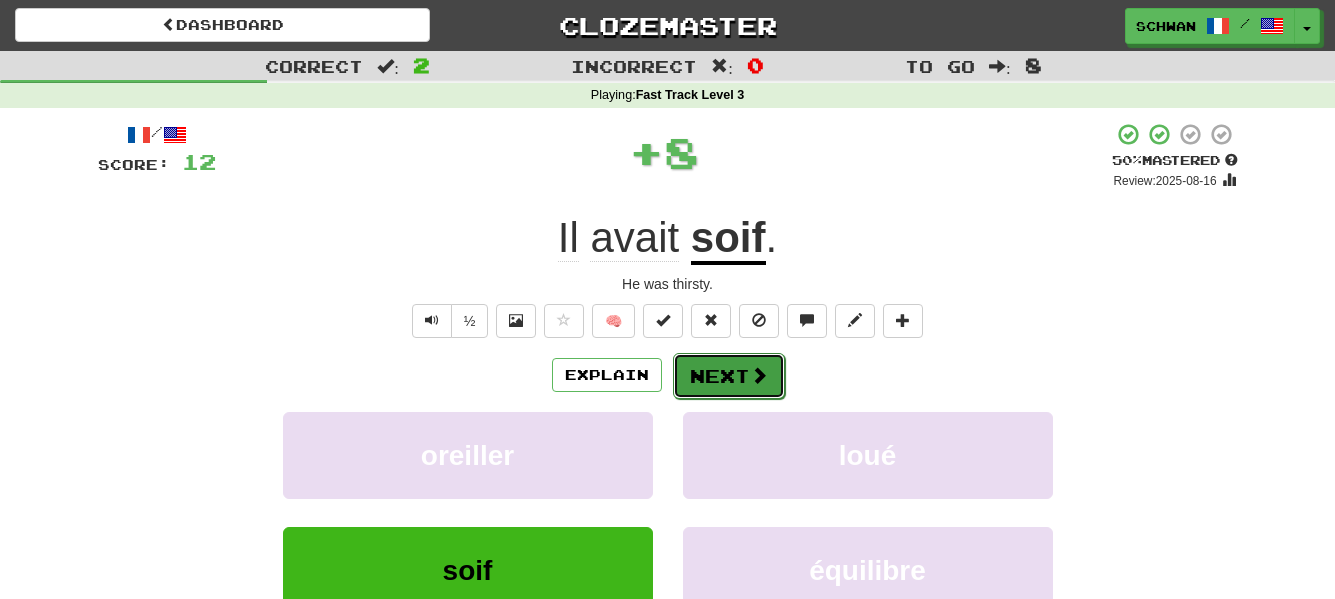 click on "Next" at bounding box center (729, 376) 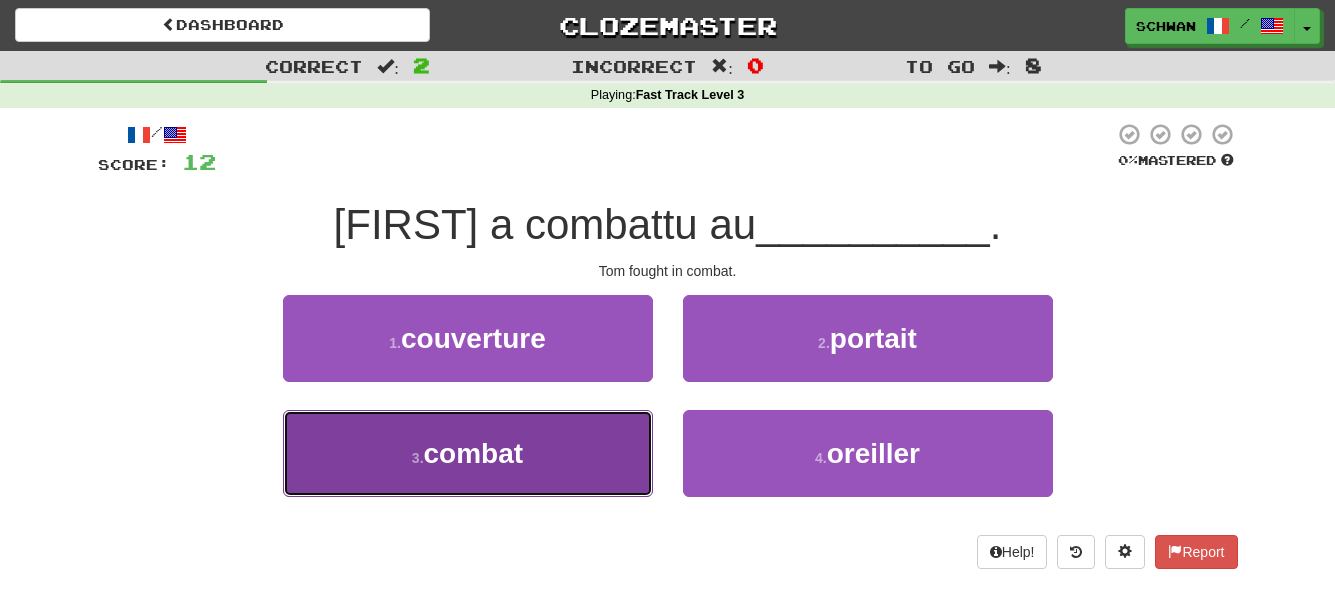 click on "combat" at bounding box center [474, 453] 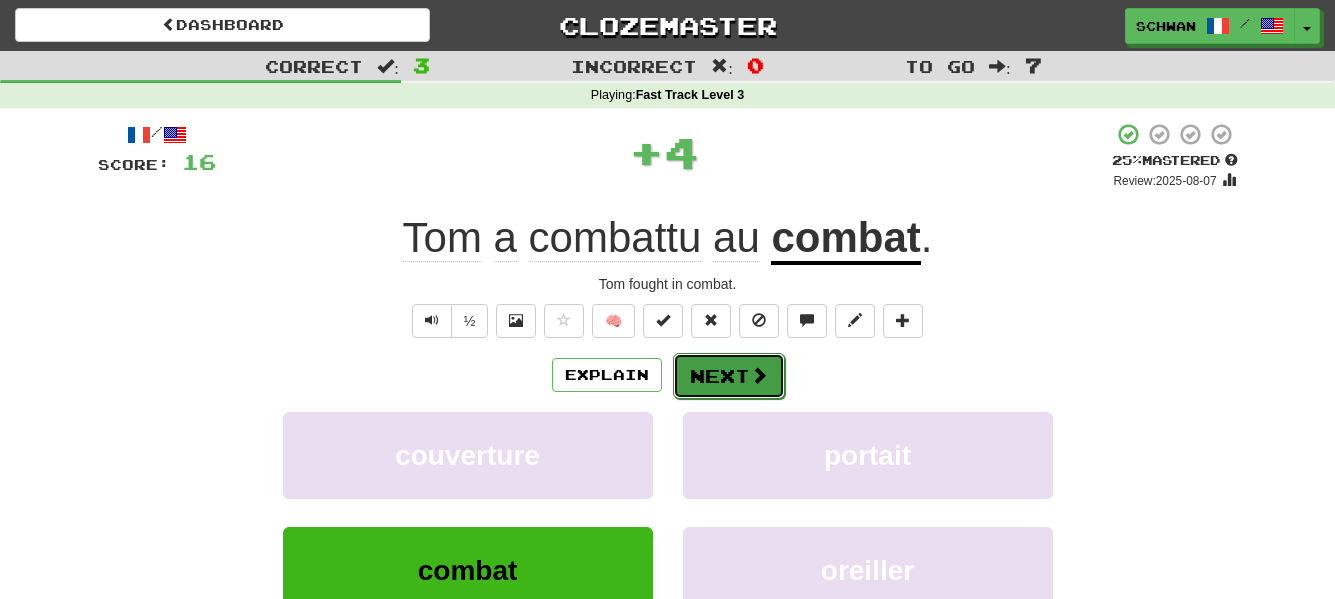 click on "Next" at bounding box center [729, 376] 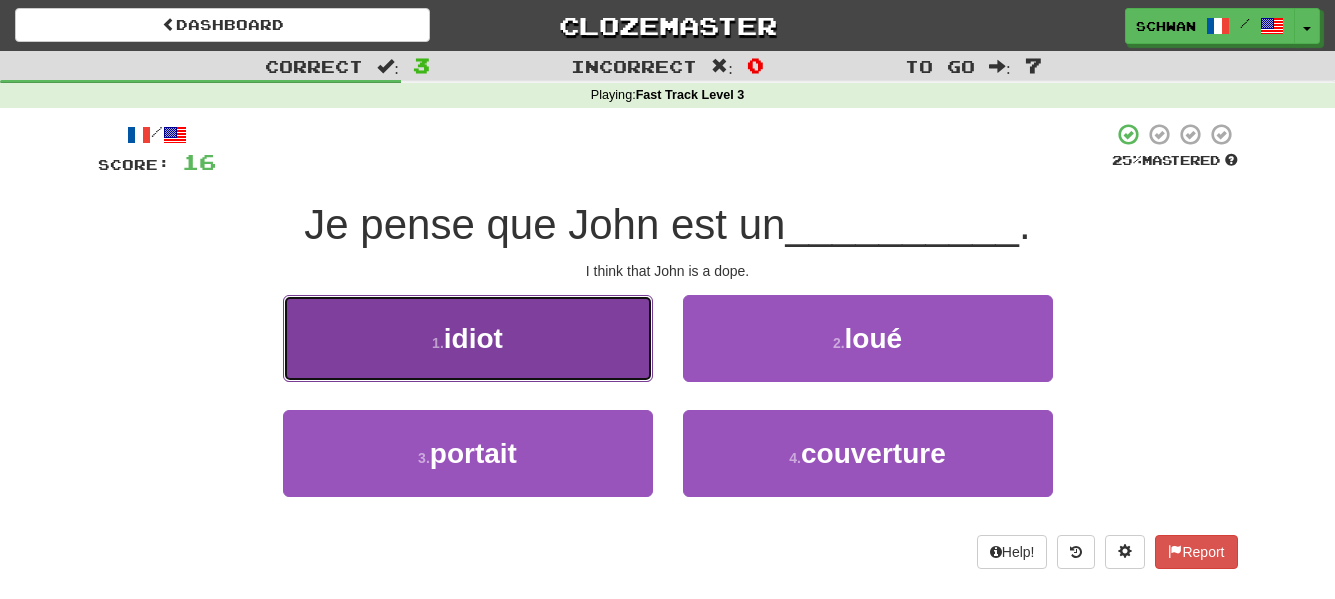 click on "1 .  idiot" at bounding box center (468, 338) 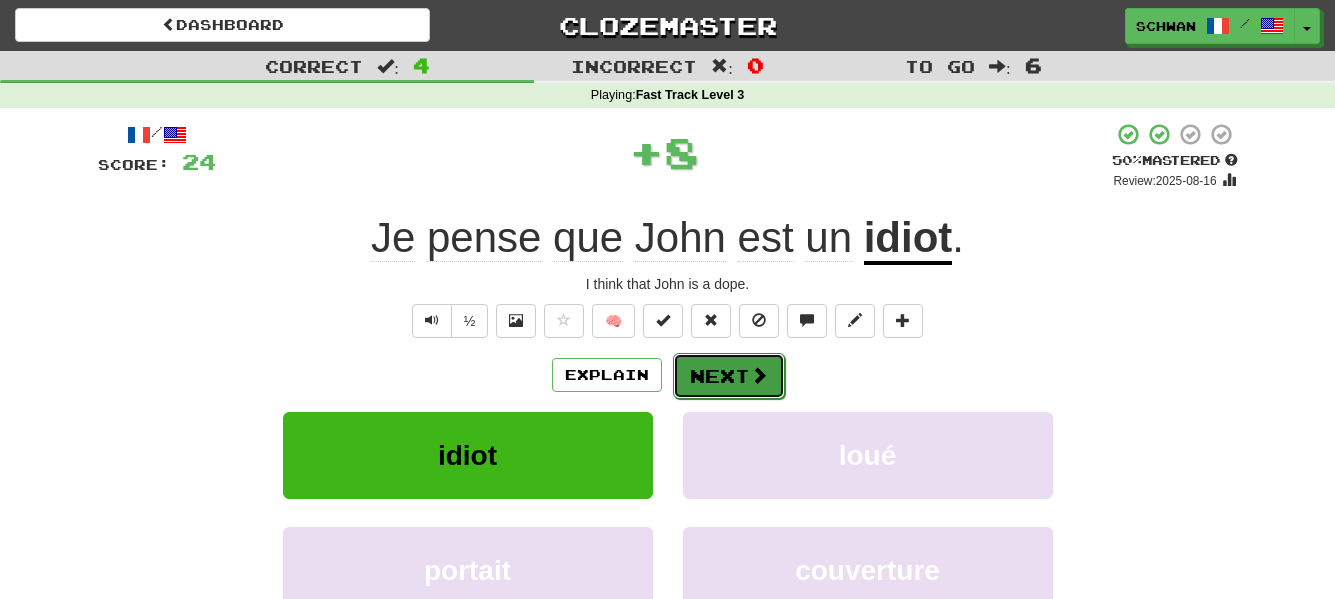 click on "Next" at bounding box center (729, 376) 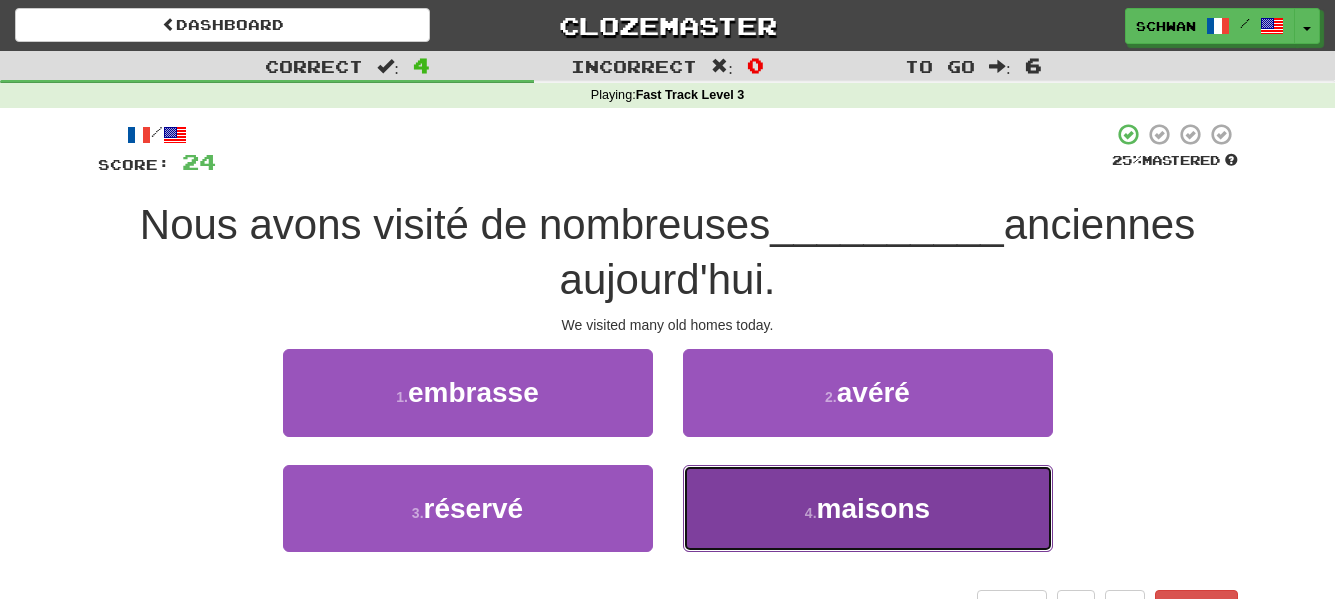 click on "4 .  maisons" at bounding box center [868, 508] 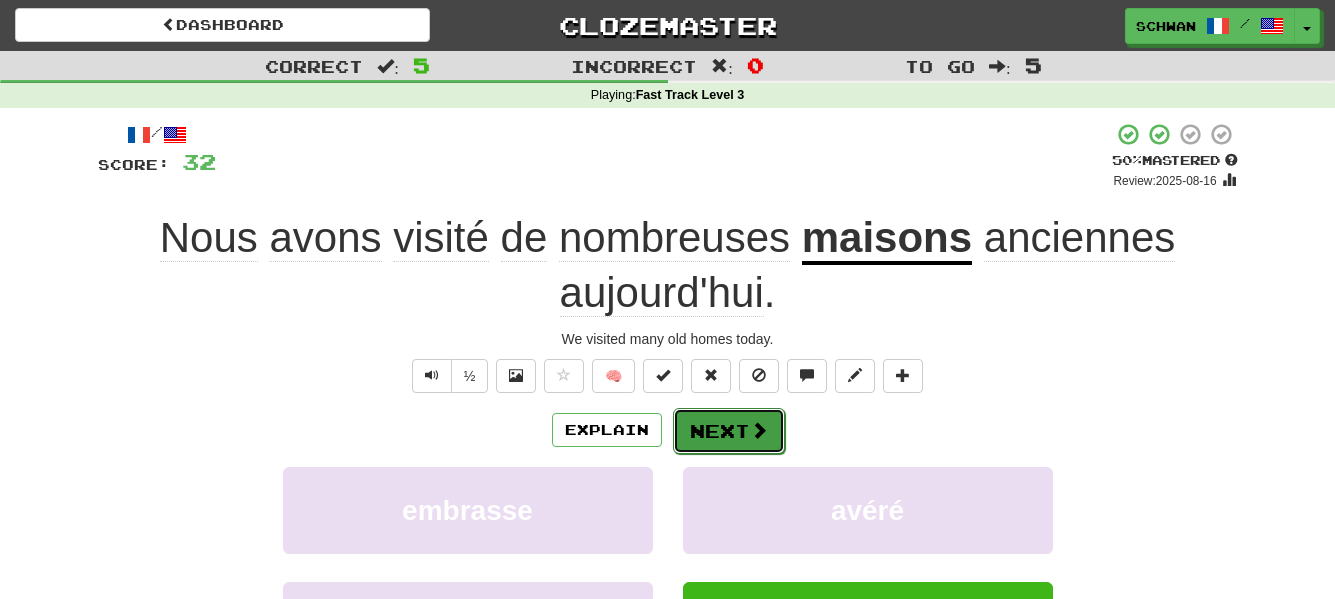 click on "Next" at bounding box center (729, 431) 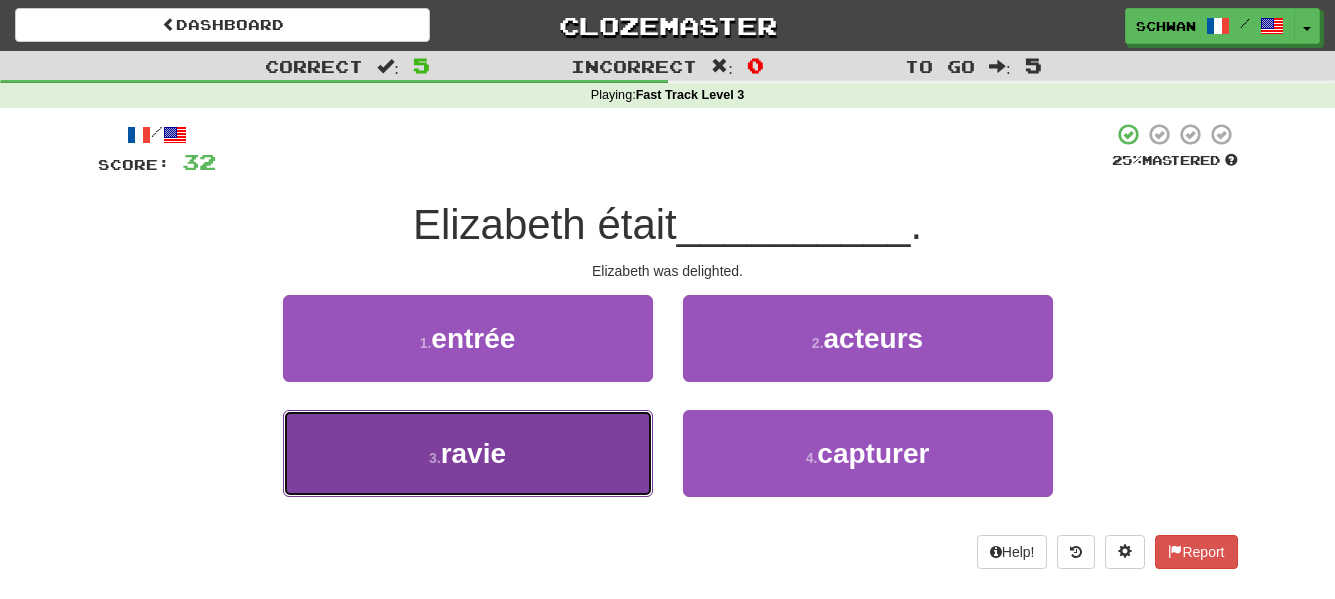 click on "3 .  ravie" at bounding box center (468, 453) 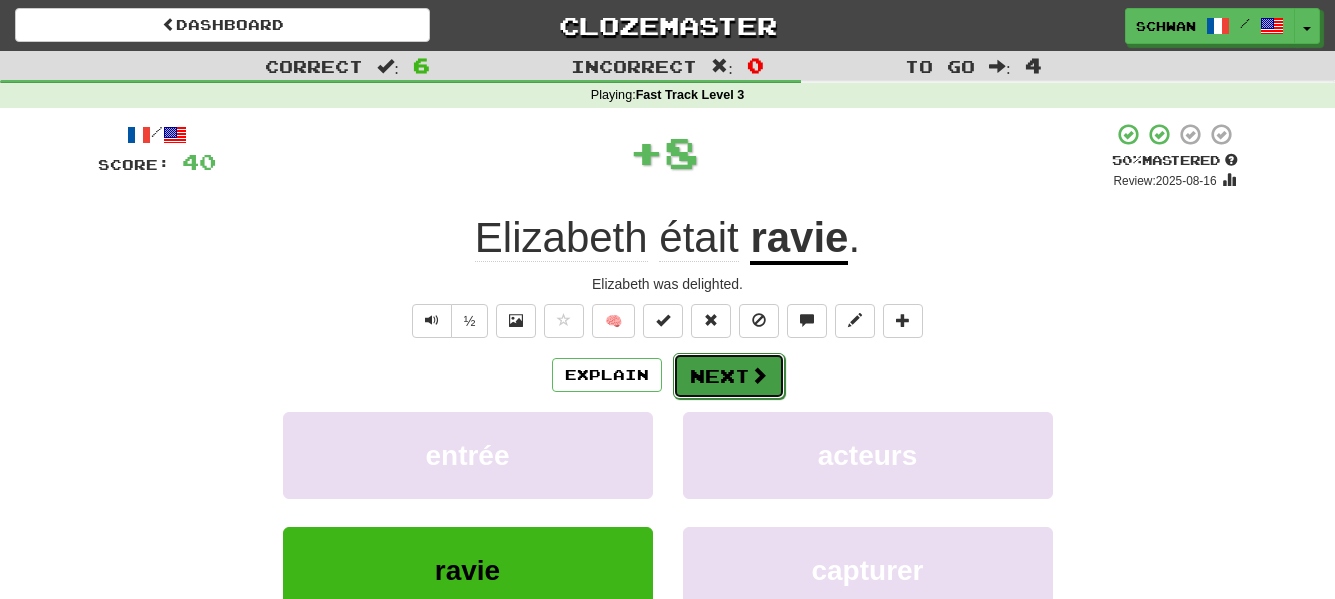 click on "Next" at bounding box center (729, 376) 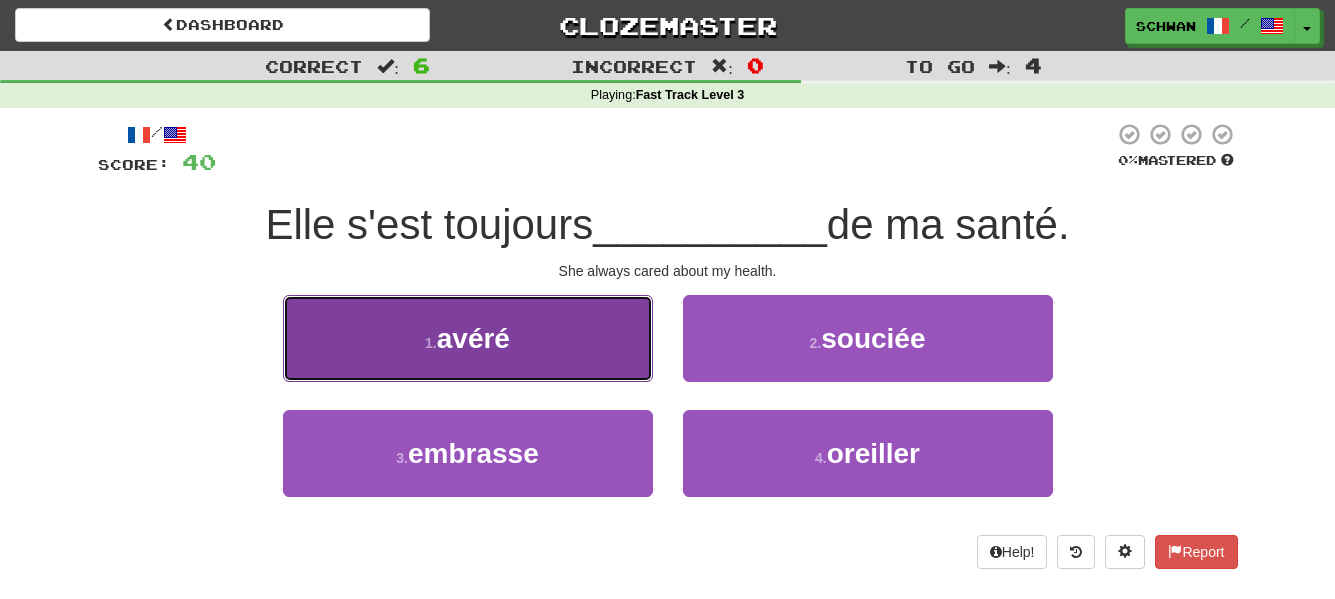 click on "1 .  avéré" at bounding box center (468, 338) 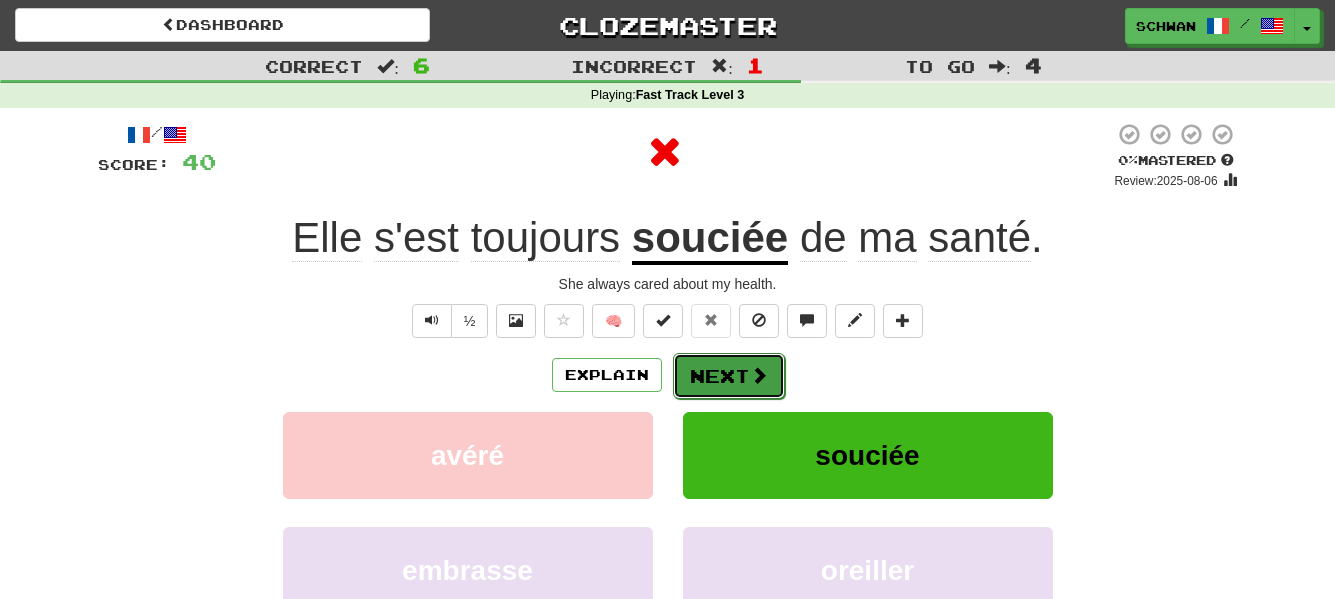 click on "Next" at bounding box center (729, 376) 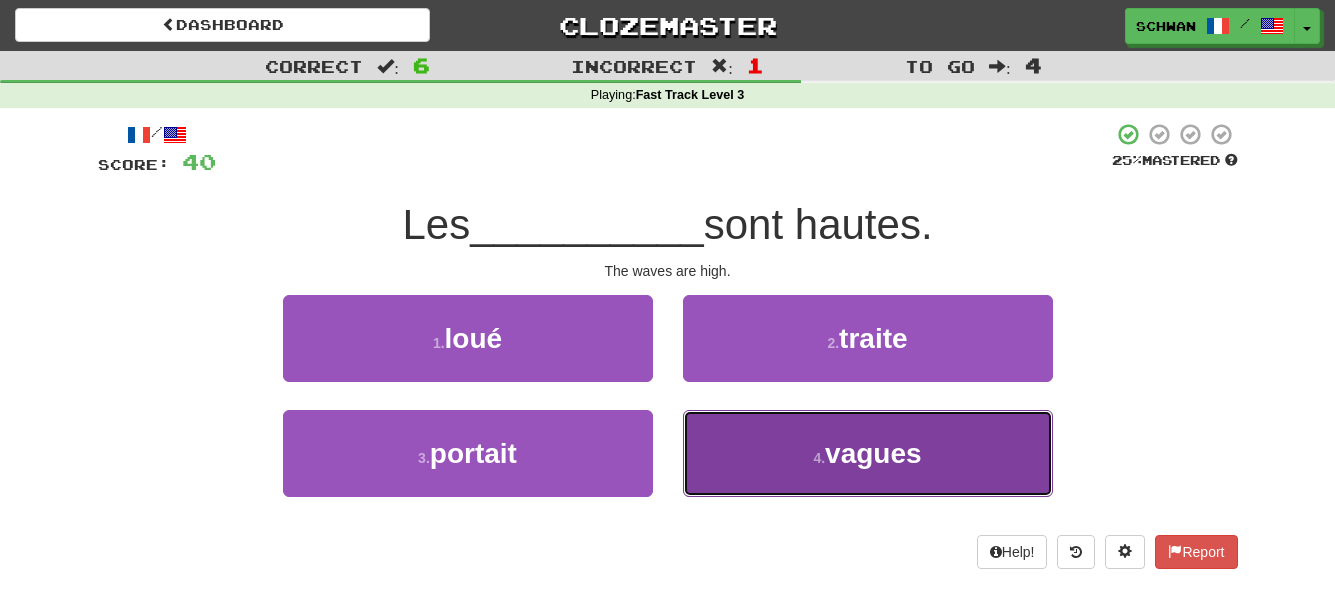 click on "4 .  vagues" at bounding box center (868, 453) 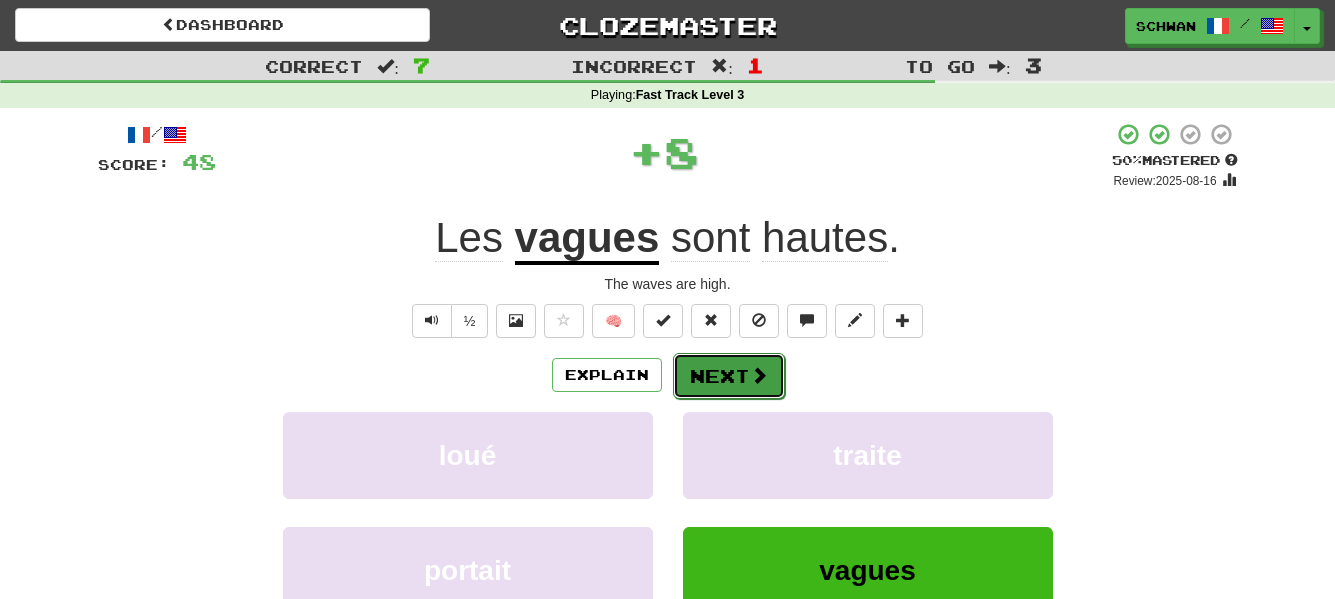 click on "Next" at bounding box center [729, 376] 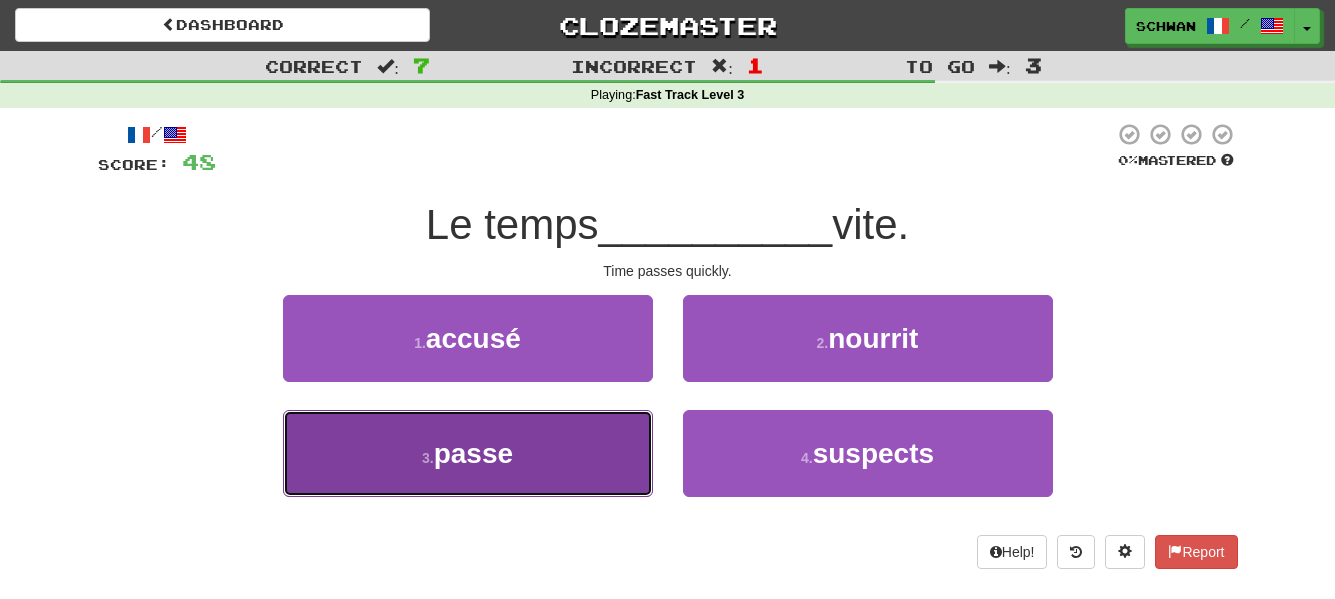 click on "passe" at bounding box center (473, 453) 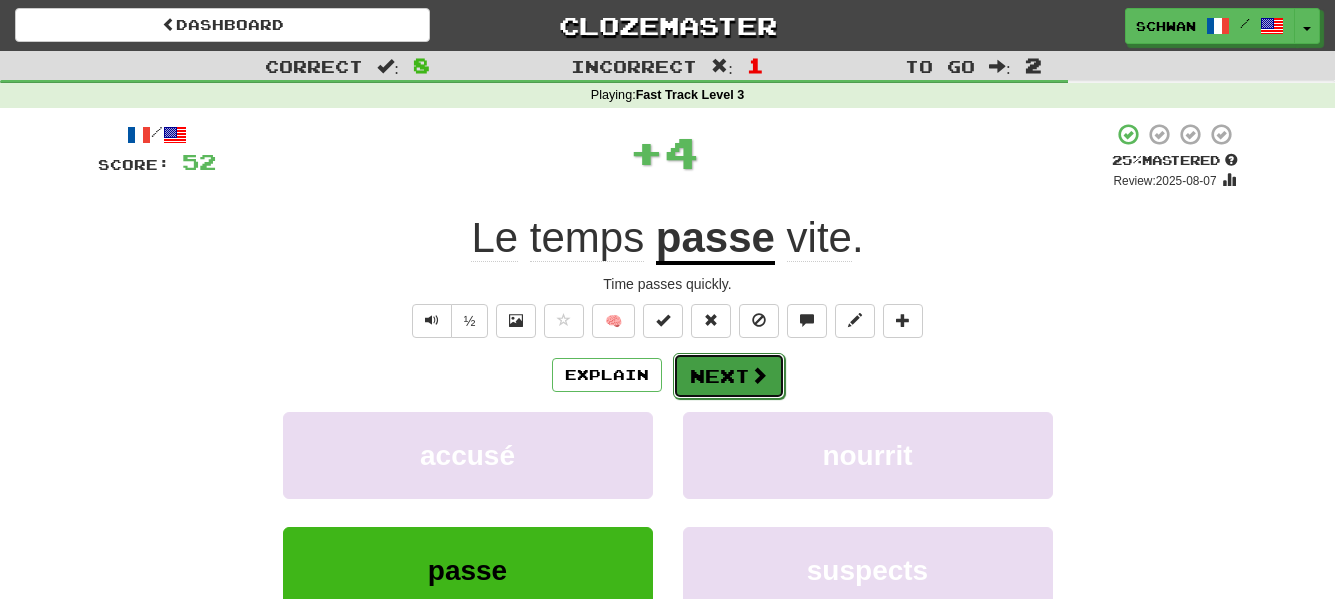 click on "Next" at bounding box center [729, 376] 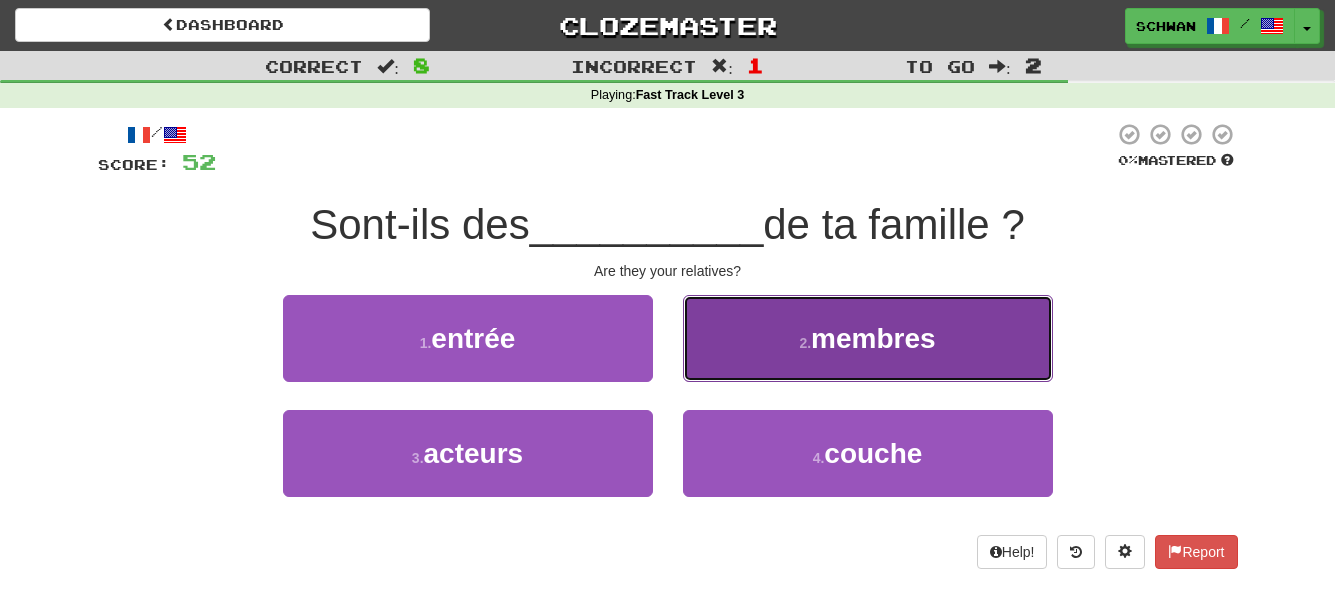 click on "2 .  membres" at bounding box center (868, 338) 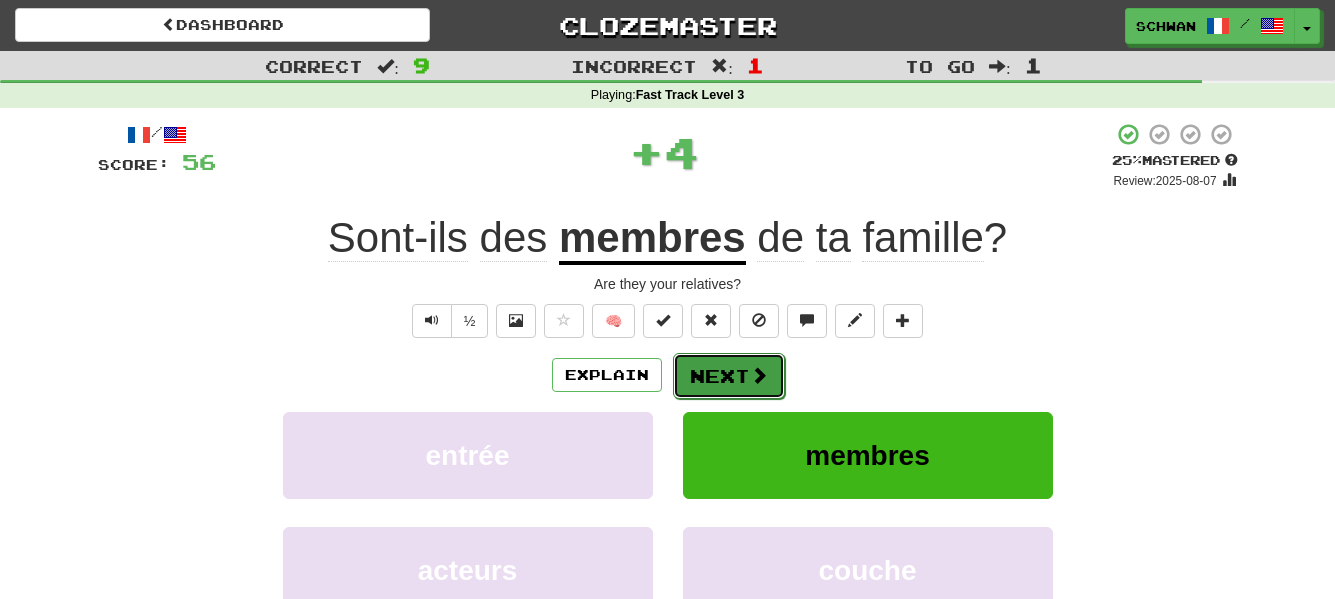 click on "Next" at bounding box center (729, 376) 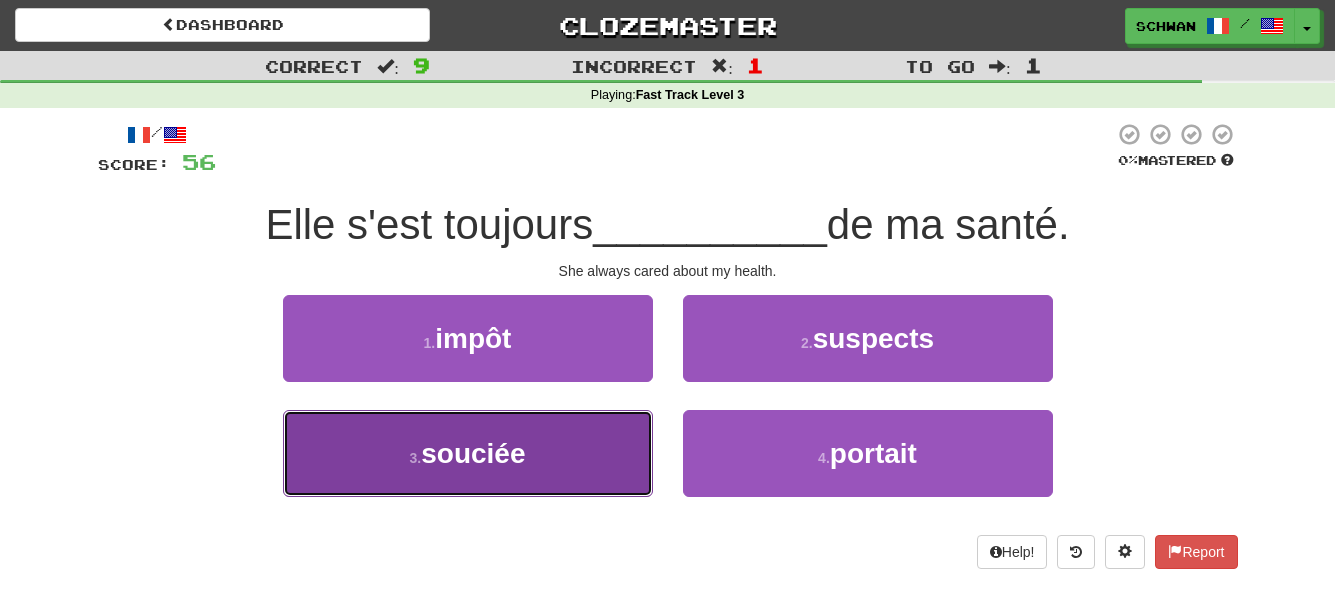 click on "souciée" at bounding box center (473, 453) 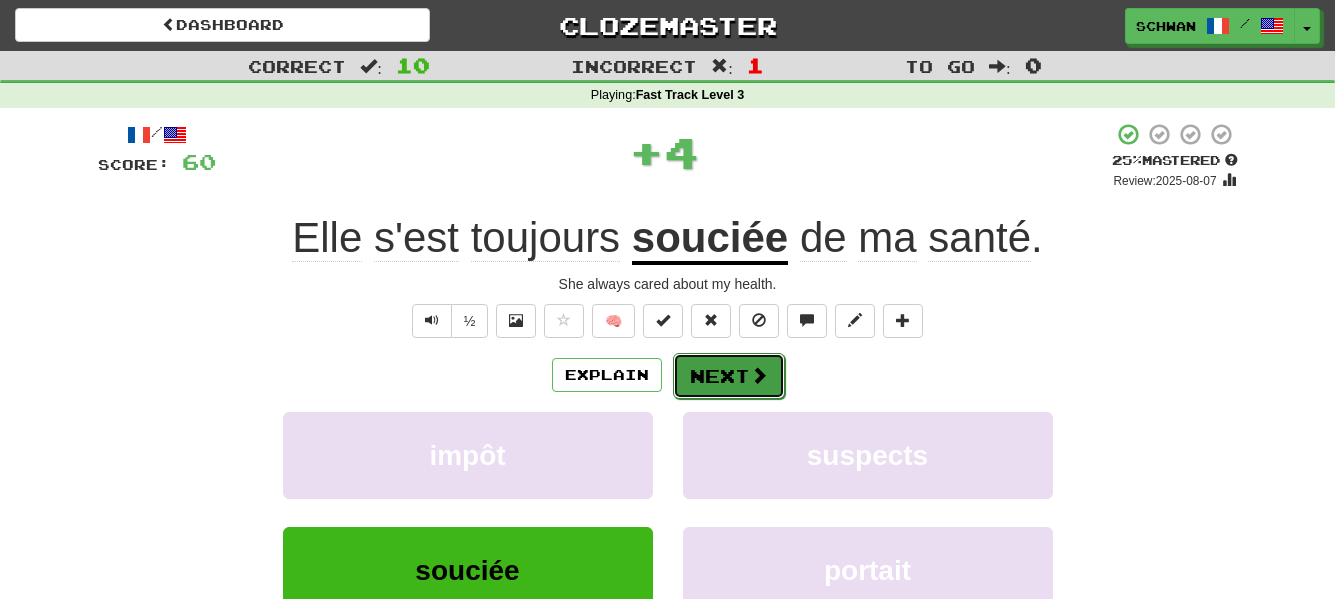 click on "Next" at bounding box center [729, 376] 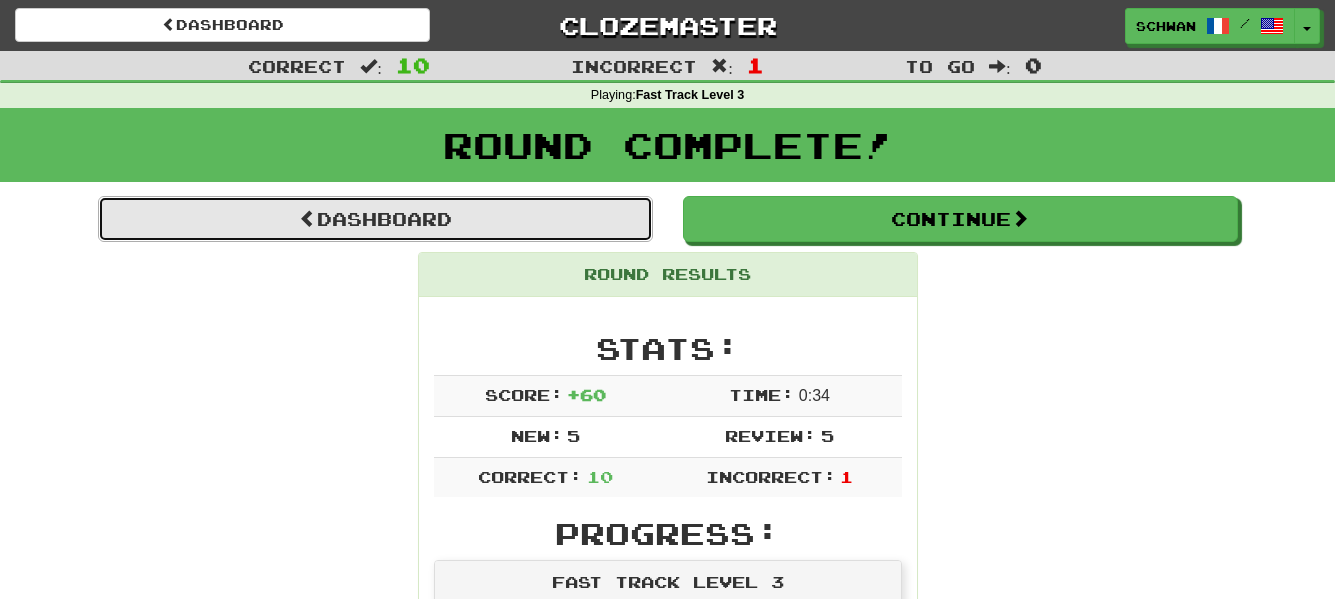 click on "Dashboard" at bounding box center (375, 219) 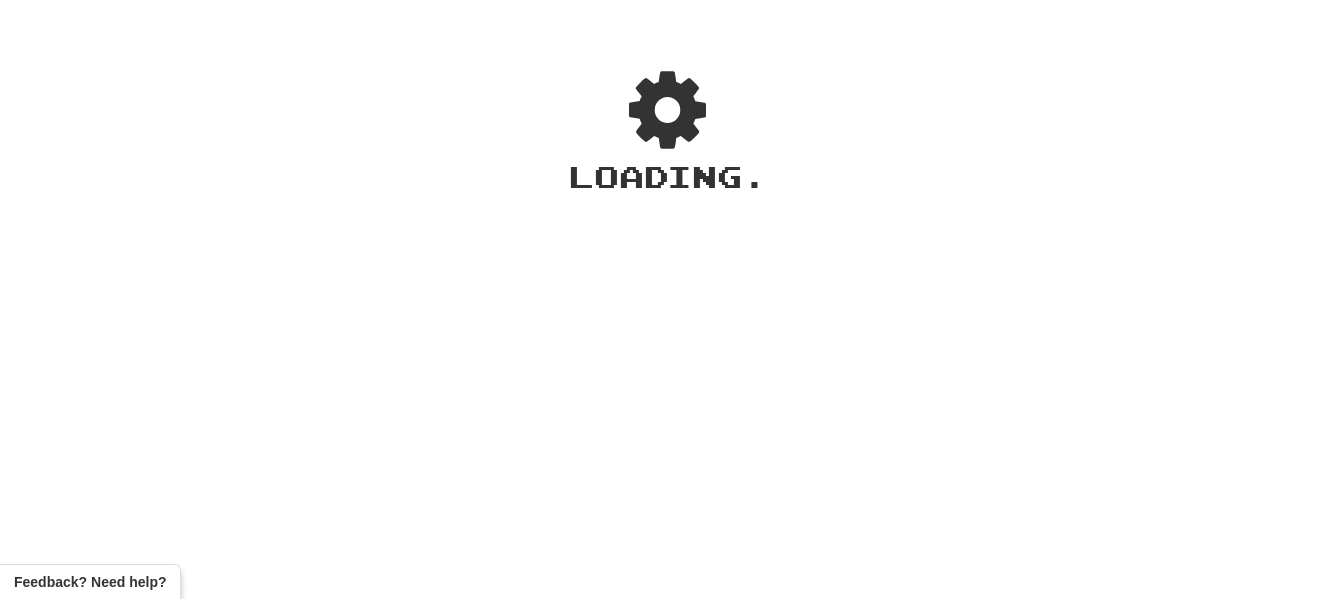scroll, scrollTop: 0, scrollLeft: 0, axis: both 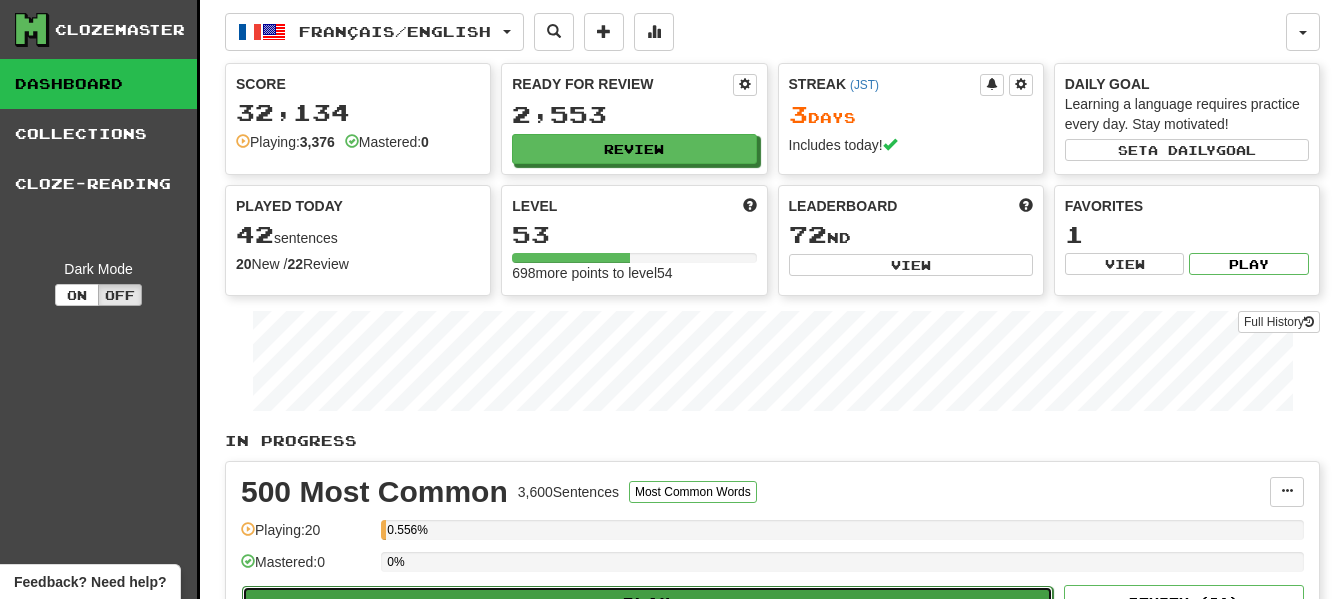 click on "Play" at bounding box center [647, 603] 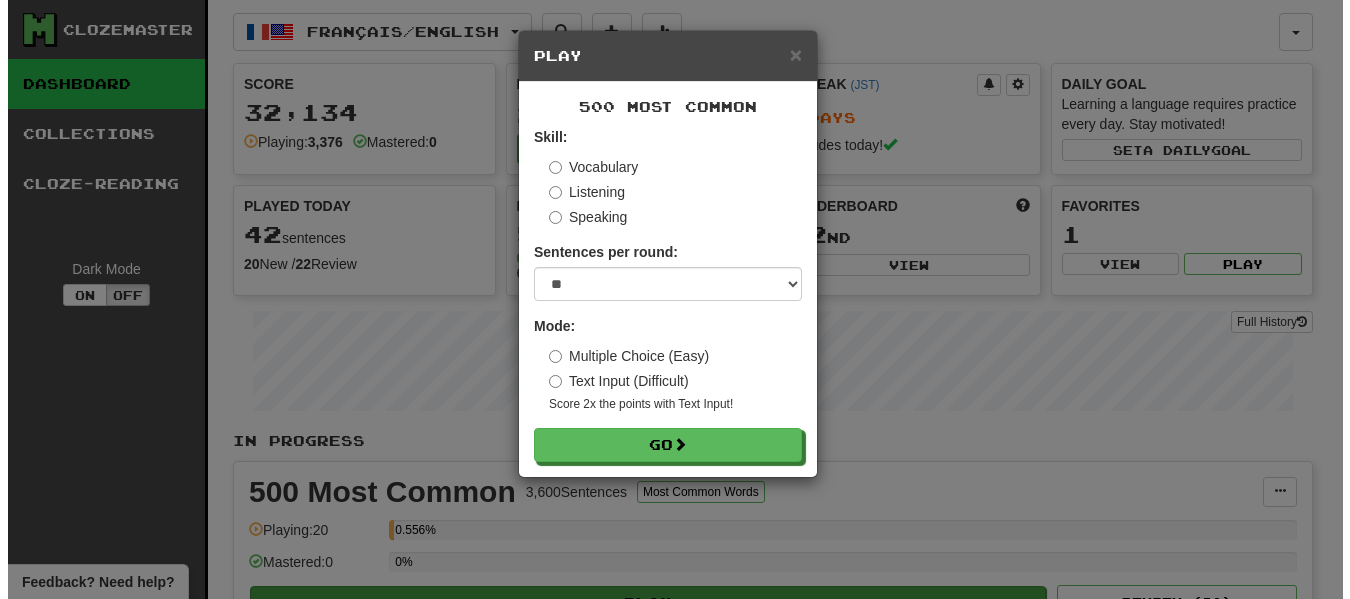 scroll, scrollTop: 100, scrollLeft: 0, axis: vertical 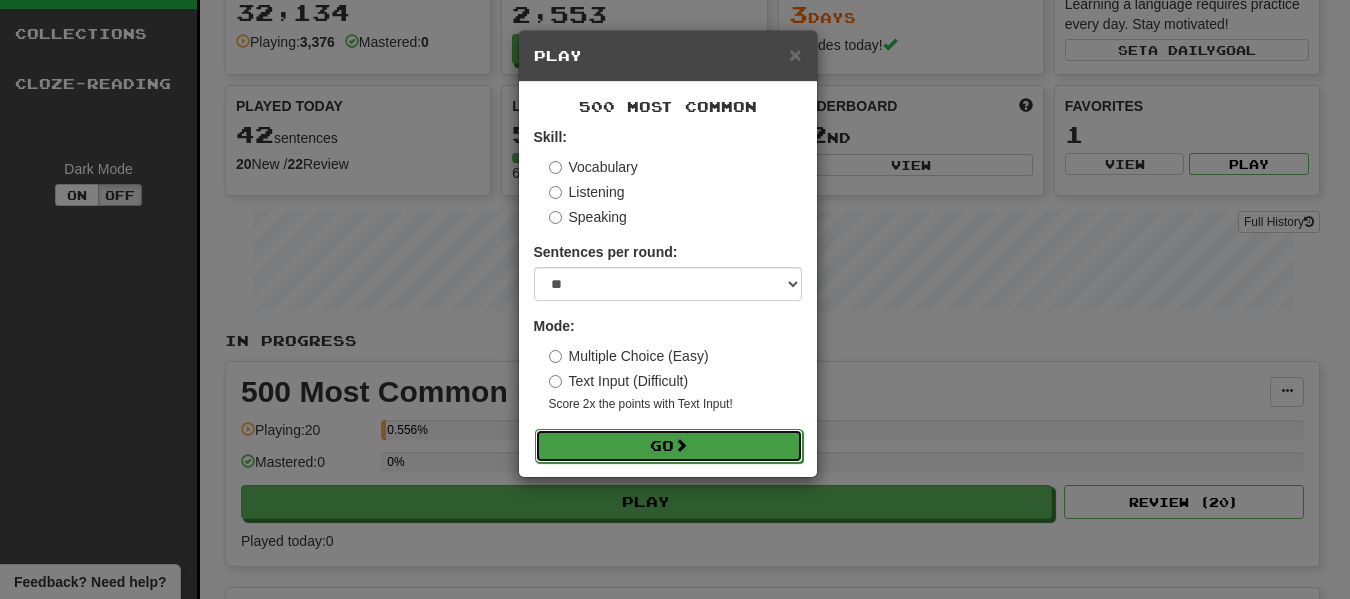click at bounding box center (681, 445) 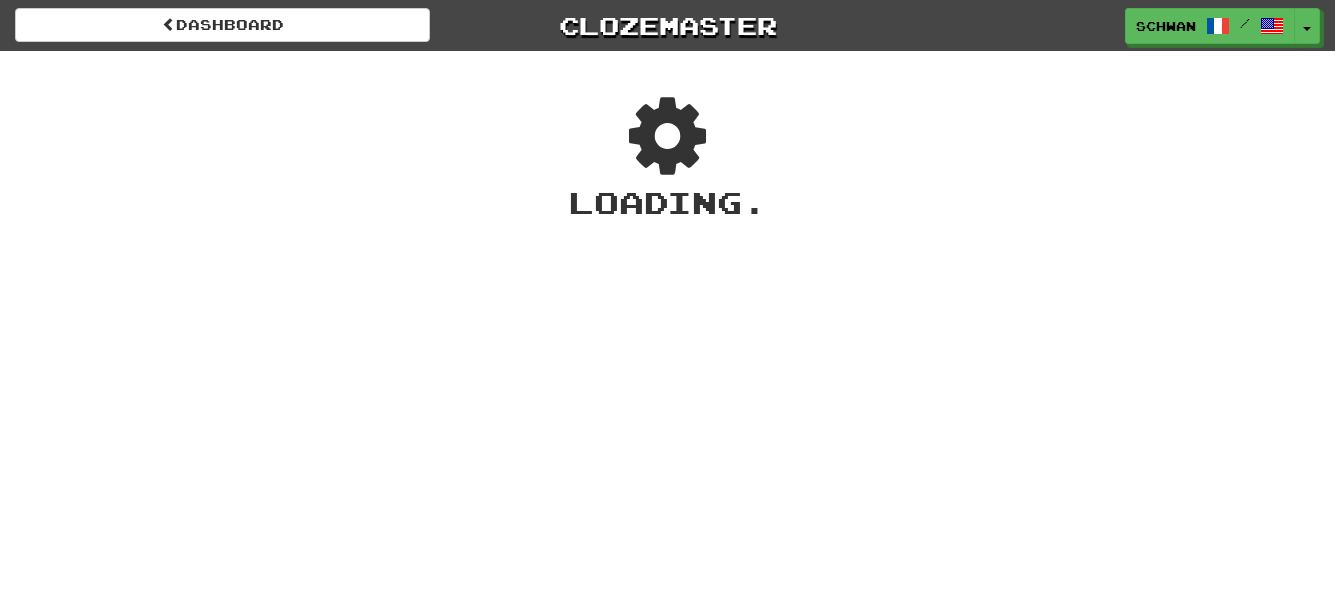 scroll, scrollTop: 0, scrollLeft: 0, axis: both 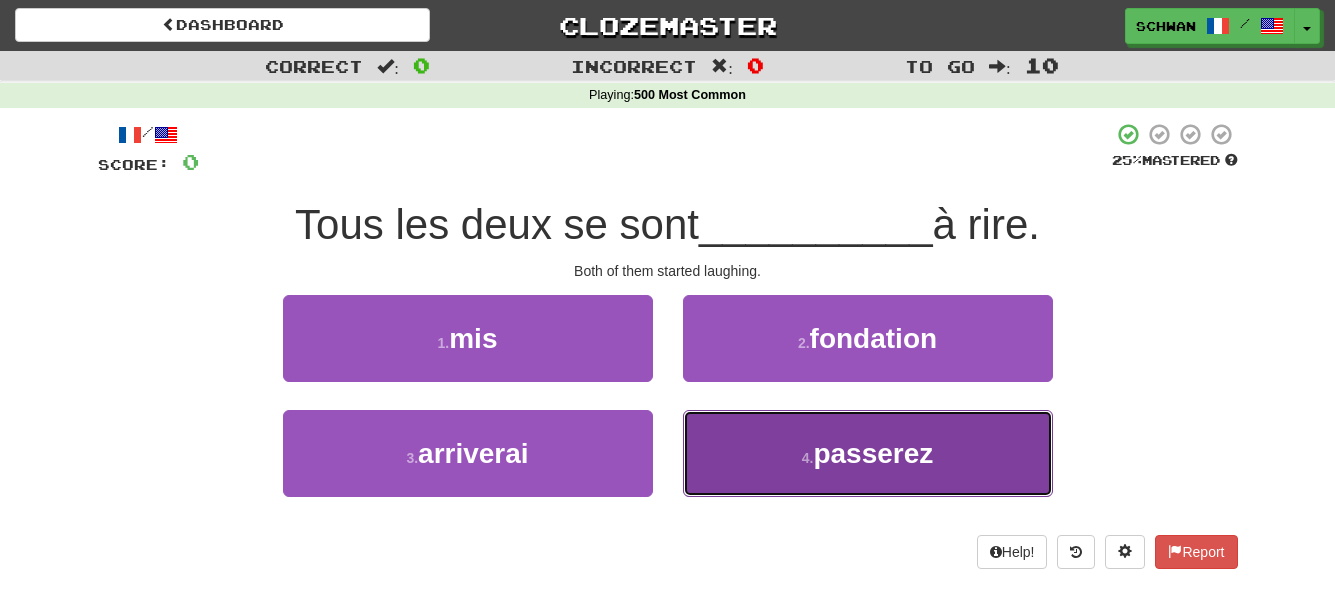 click on "4 .  passerez" at bounding box center [868, 453] 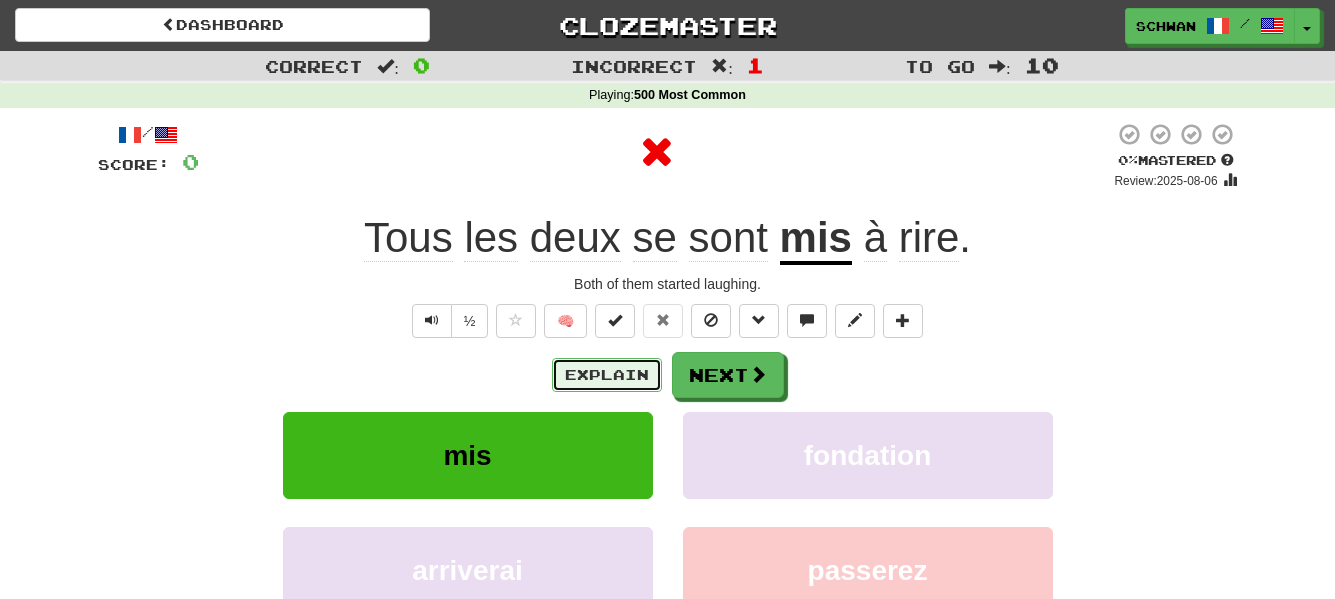 click on "Explain" at bounding box center [607, 375] 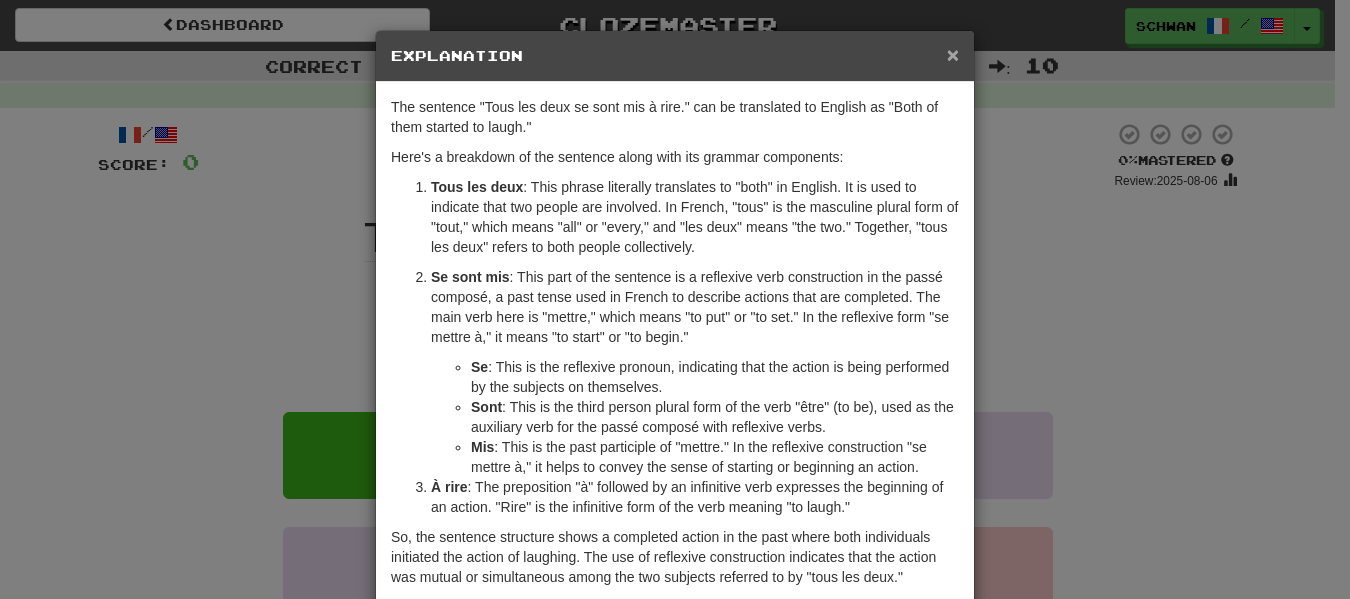 click on "×" at bounding box center (953, 54) 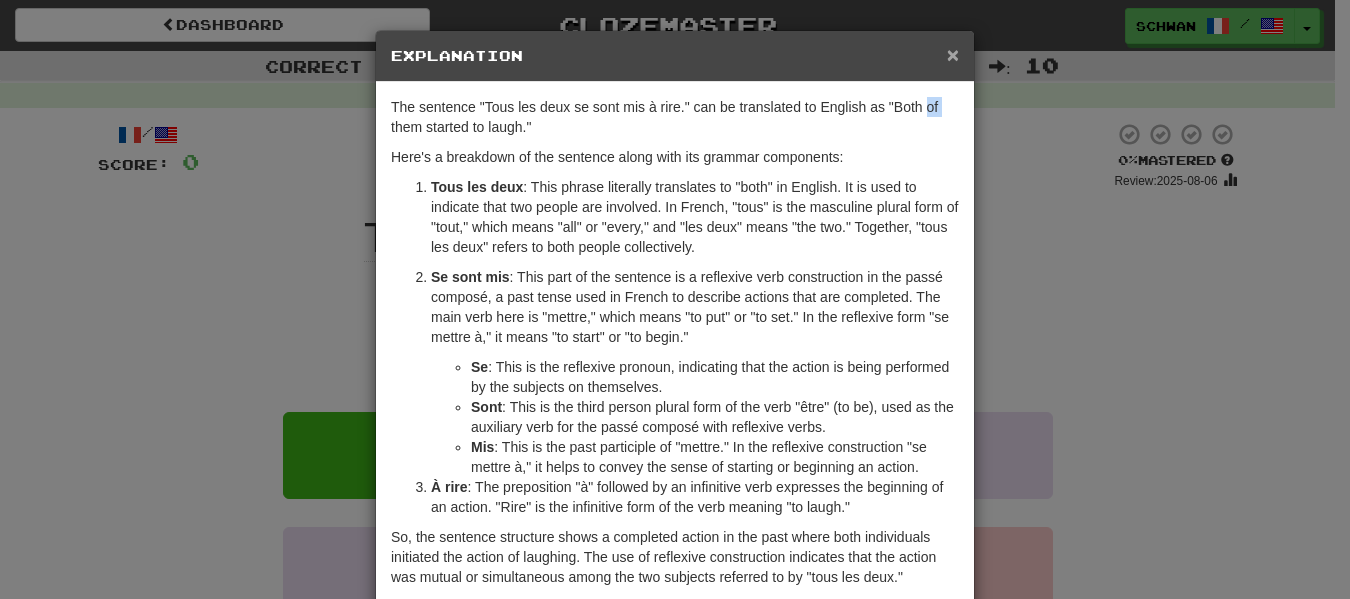 click on "The sentence "Tous les deux se sont mis à rire." can be translated to English as "Both of them started to laugh."
Here's a breakdown of the sentence along with its grammar components:
Tous les deux : This phrase literally translates to "both" in English. It is used to indicate that two people are involved. In French, "tous" is the masculine plural form of "tout," which means "all" or "every," and "les deux" means "the two." Together, "tous les deux" refers to both people collectively.
Se sont mis : This part of the sentence is a reflexive verb construction in the passé composé, a past tense used in French to describe actions that are completed. The main verb here is "mettre," which means "to put" or "to set." In the reflexive form "se mettre à," it means "to start" or "to begin."
Se : This is the reflexive pronoun, indicating that the action is being performed by the subjects on themselves.
Sont
Mis
À rire" at bounding box center [675, 347] 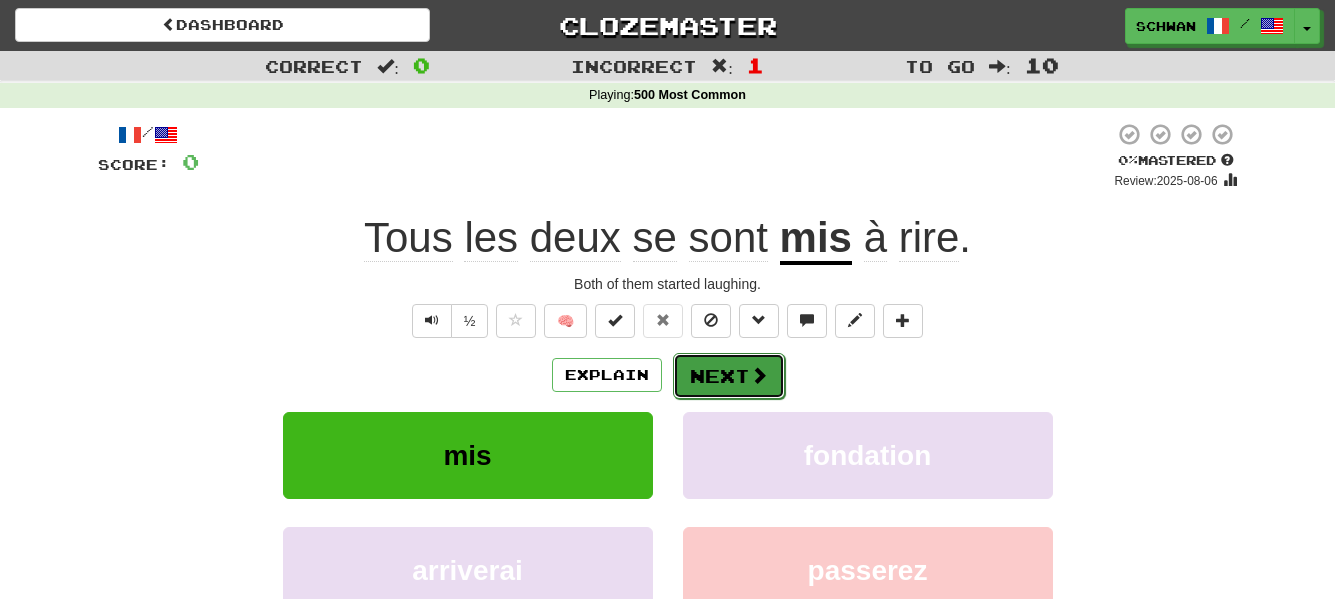 click on "Next" at bounding box center [729, 376] 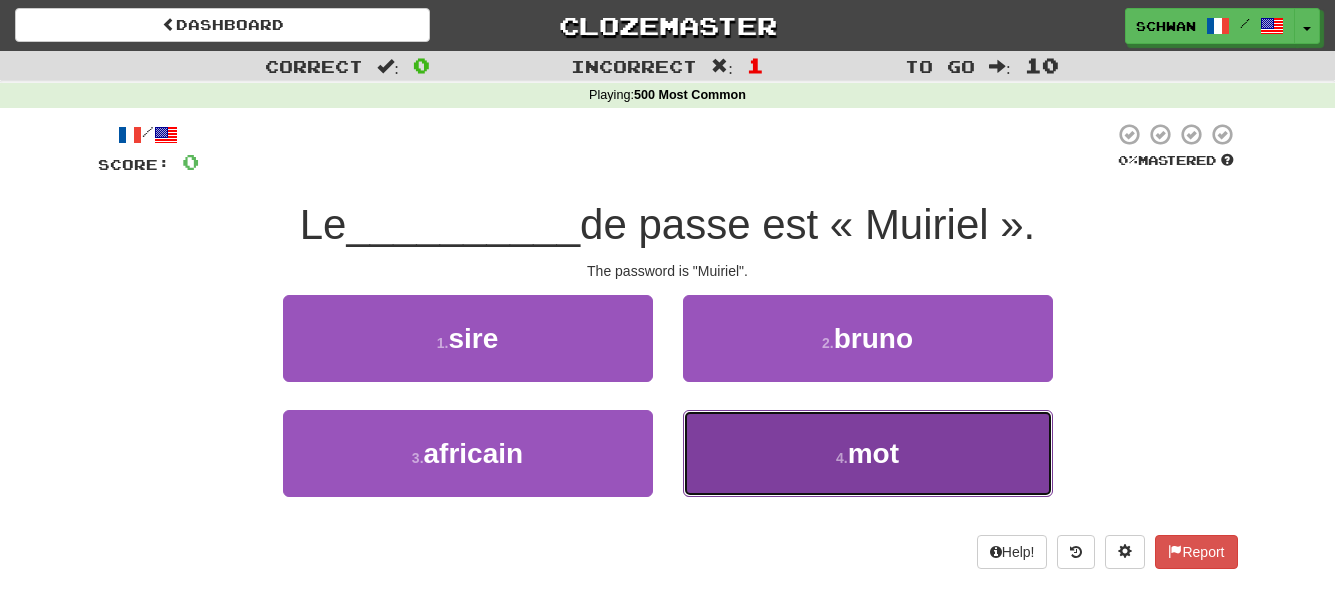 click on "4 .  mot" at bounding box center (868, 453) 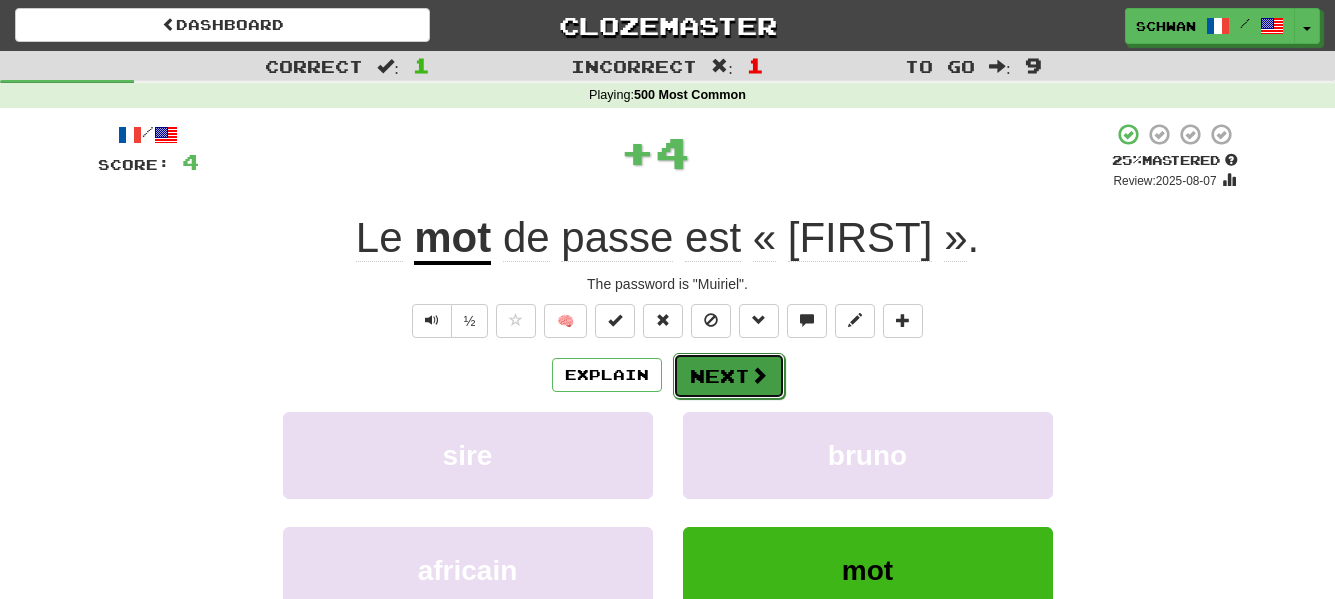 click on "Next" at bounding box center (729, 376) 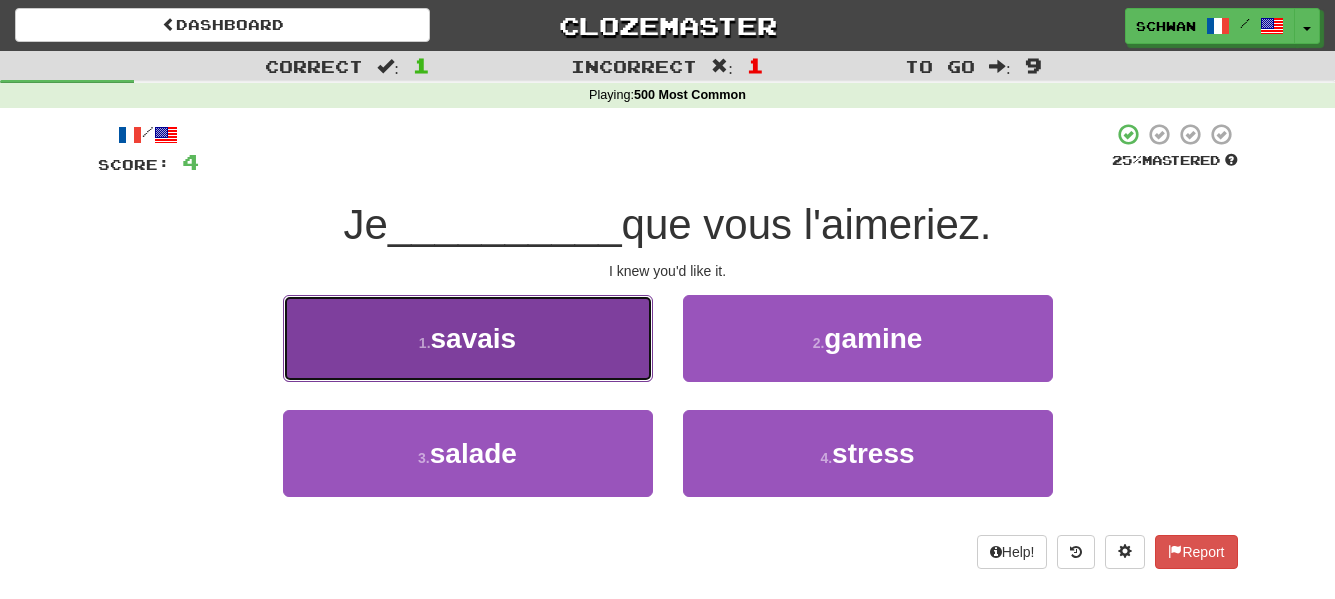 click on "1 .  savais" at bounding box center (468, 338) 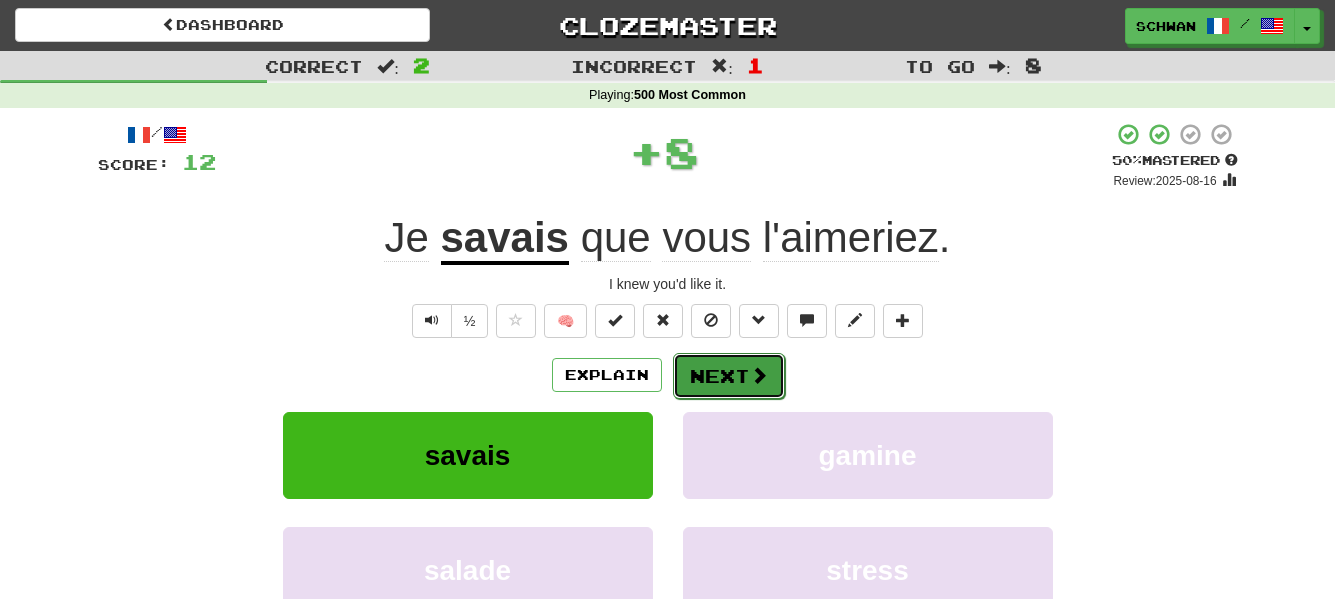 click on "Next" at bounding box center (729, 376) 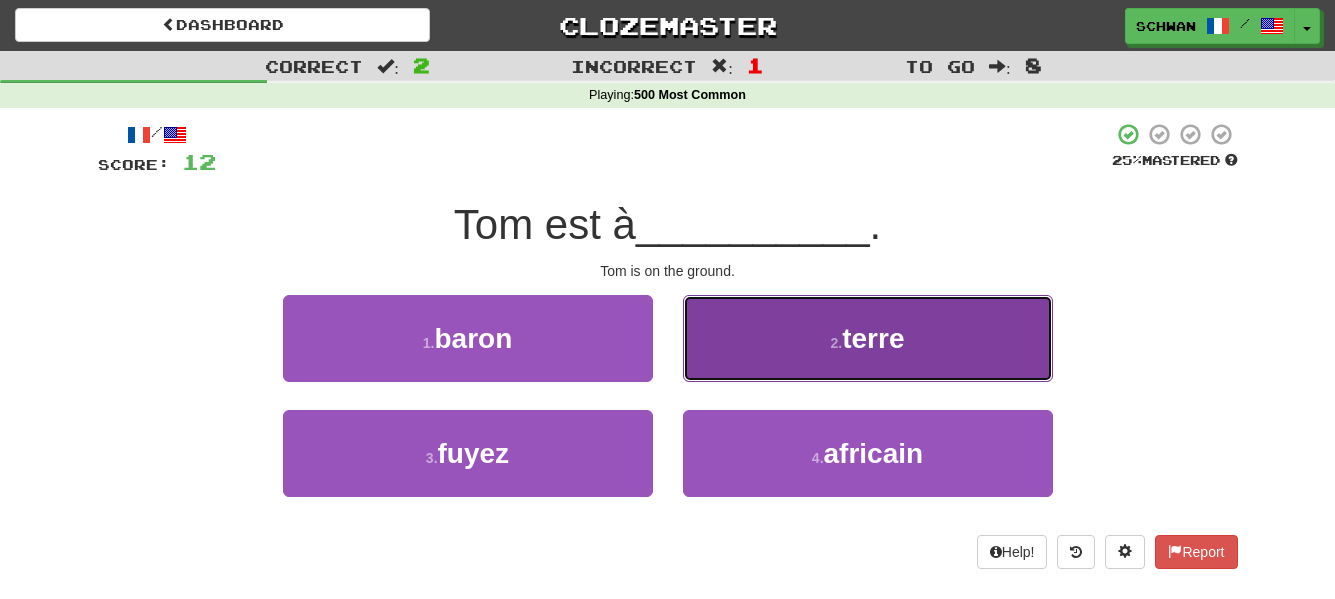 click on "2 .  terre" at bounding box center [868, 338] 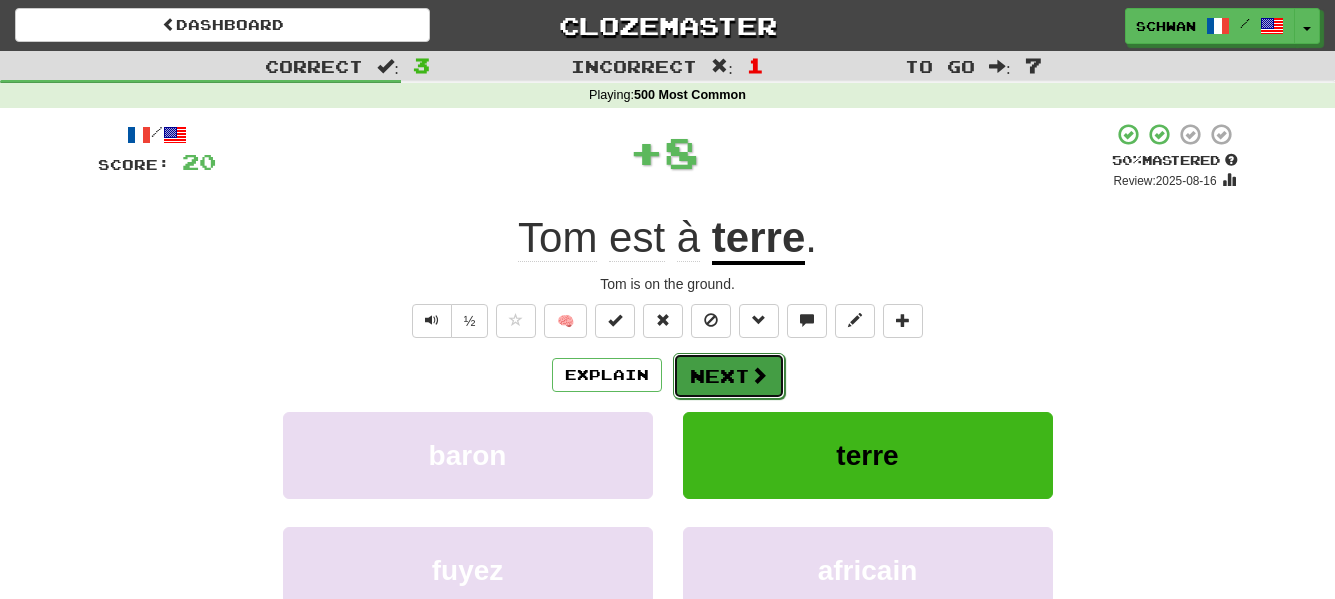 click on "Next" at bounding box center [729, 376] 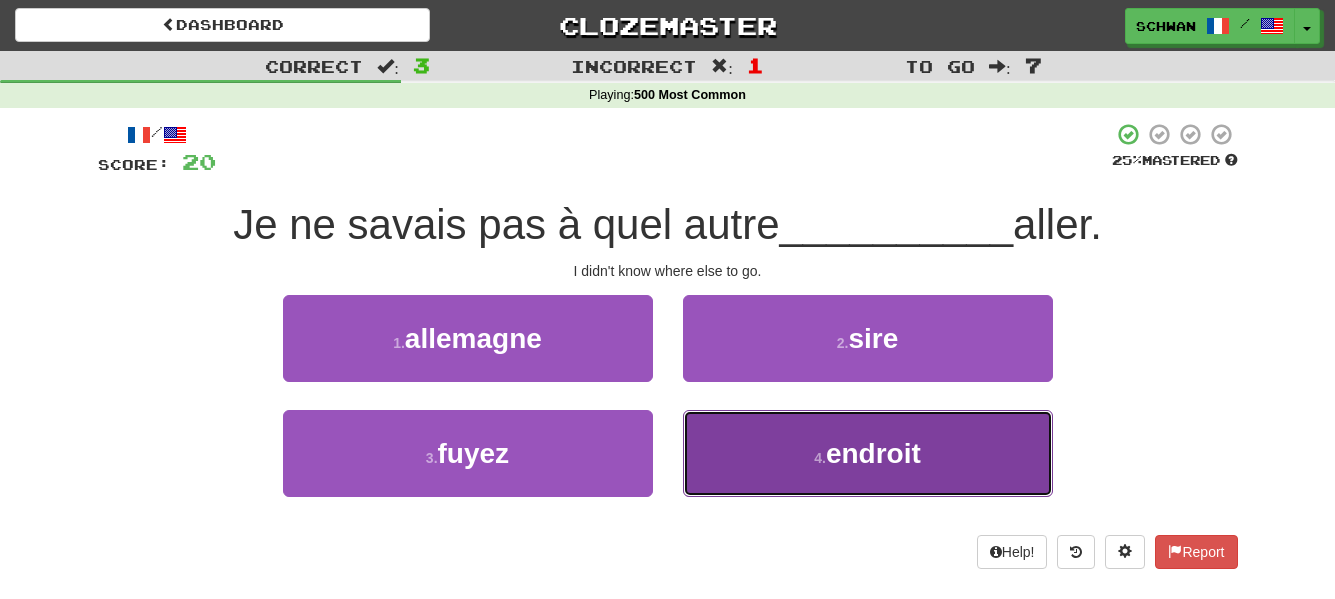 click on "4 ." at bounding box center [820, 458] 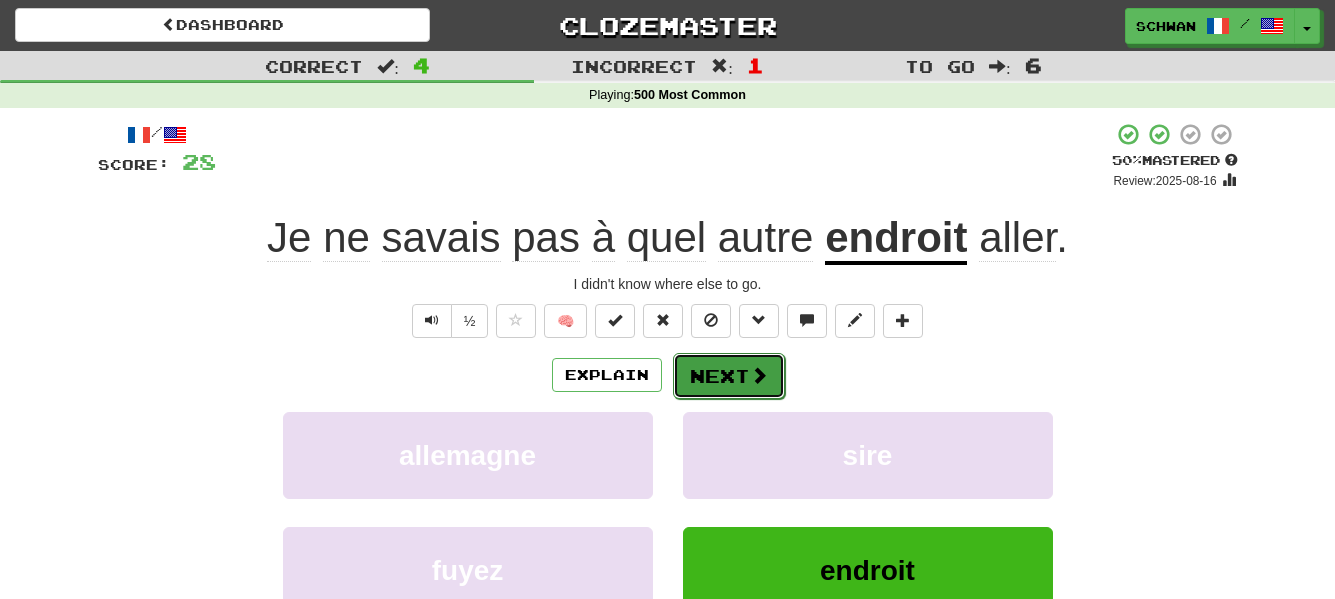 click on "Next" at bounding box center (729, 376) 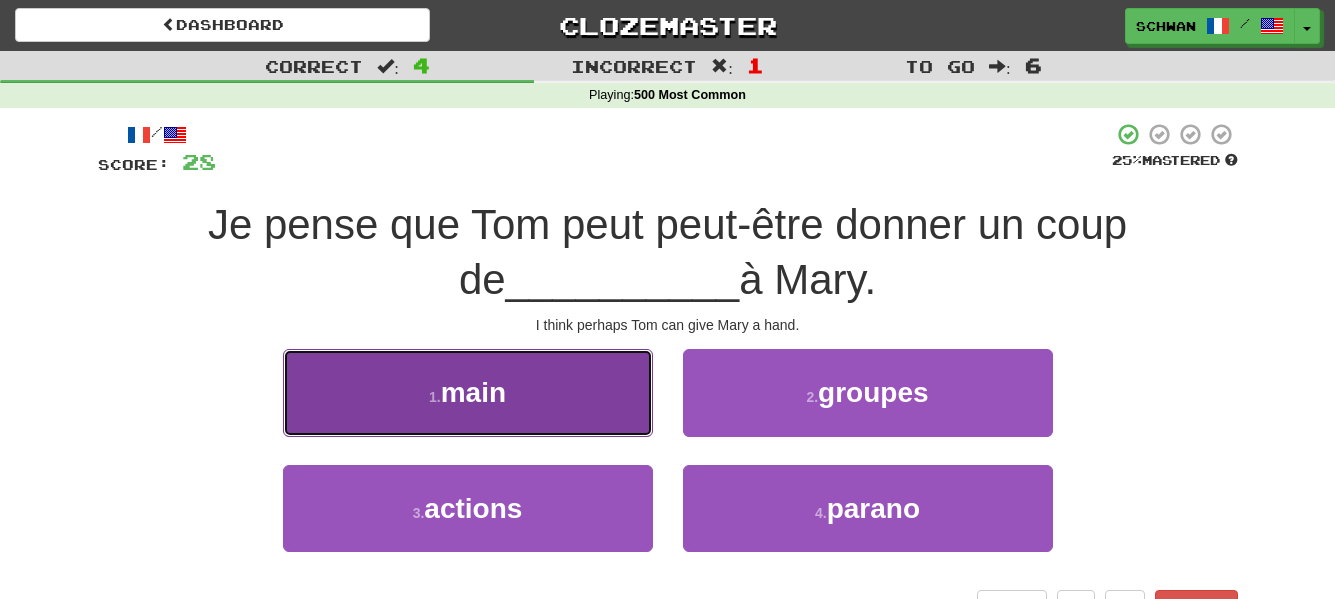 click on "1 .  main" at bounding box center (468, 392) 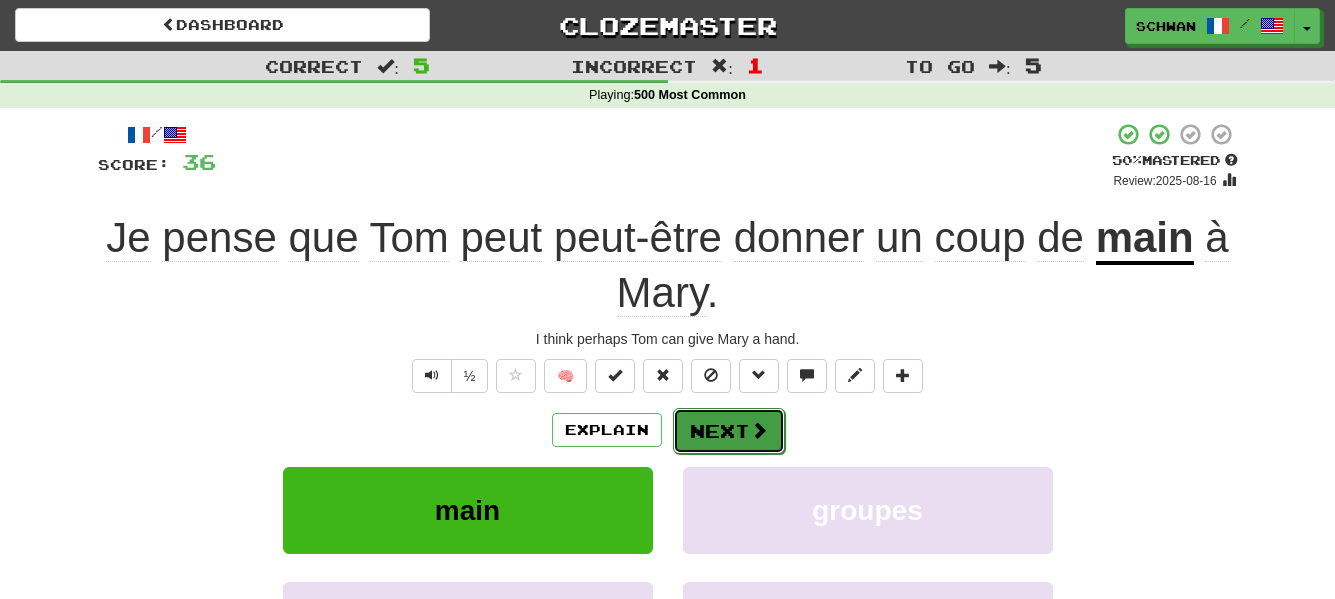 click on "Next" at bounding box center (729, 431) 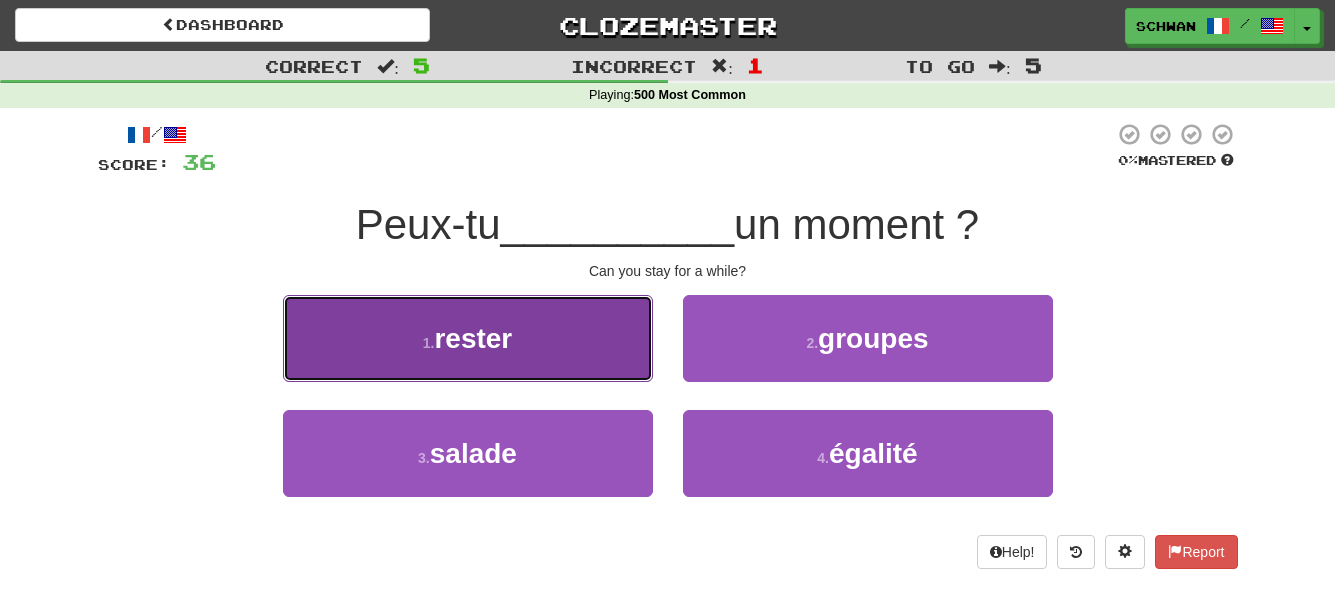 click on "1 .  rester" at bounding box center [468, 338] 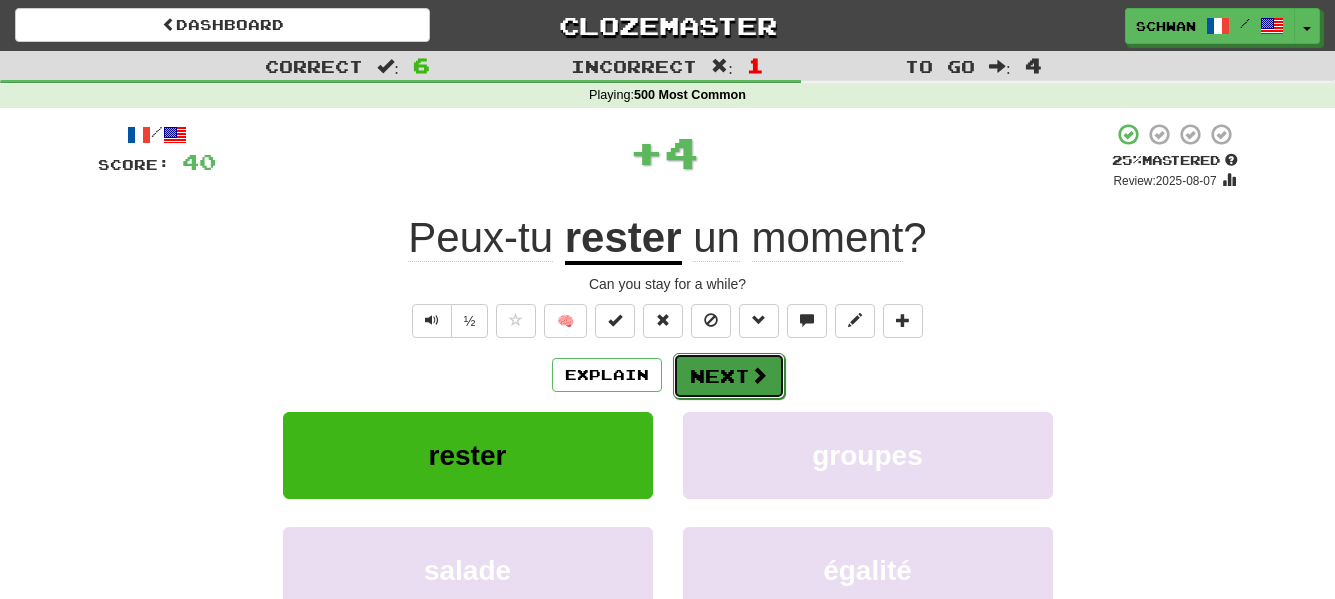 click on "Next" at bounding box center [729, 376] 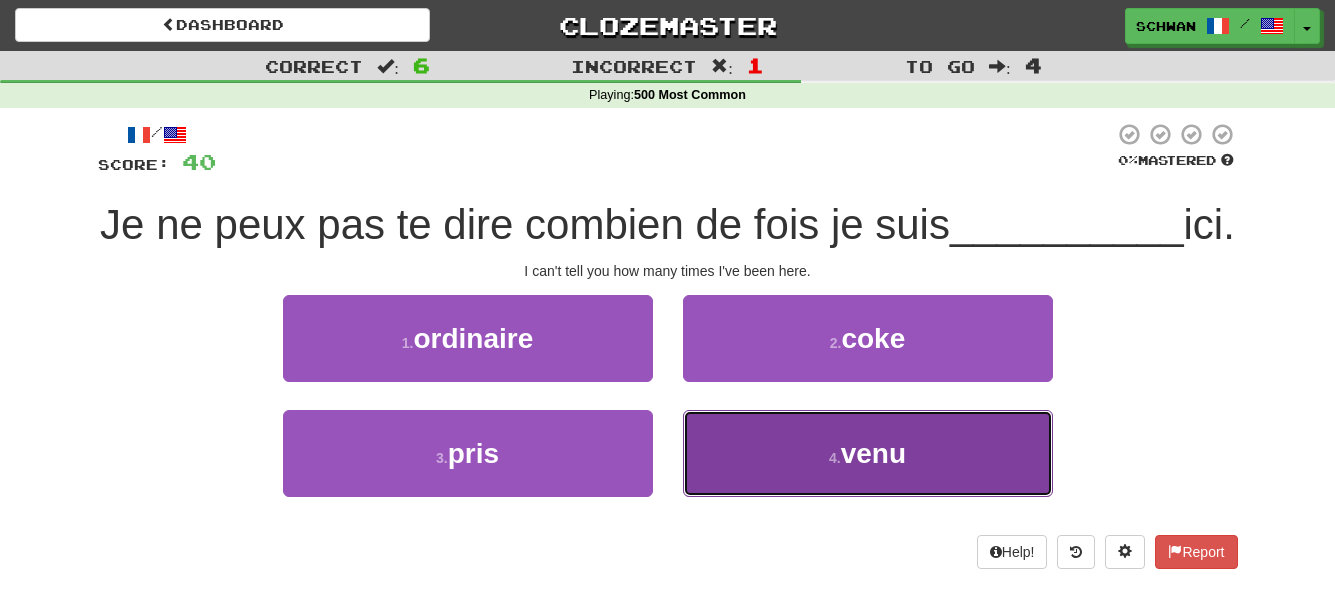 click on "4 .  venu" at bounding box center [868, 453] 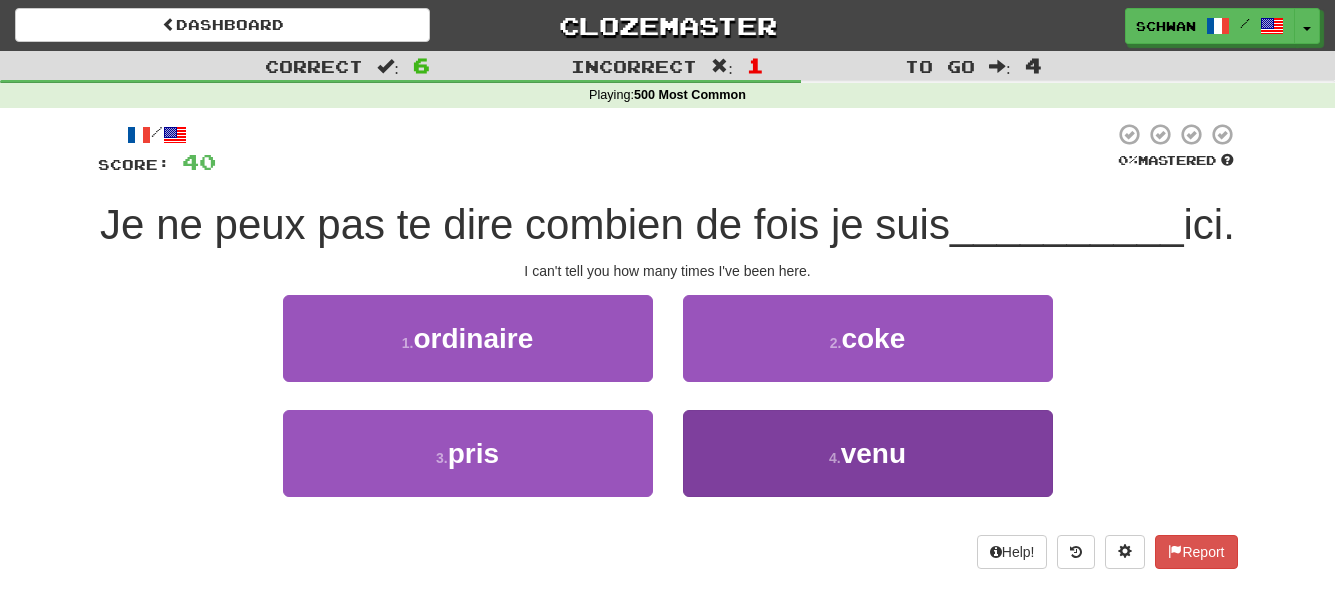 click on "2 .  coke" at bounding box center [868, 352] 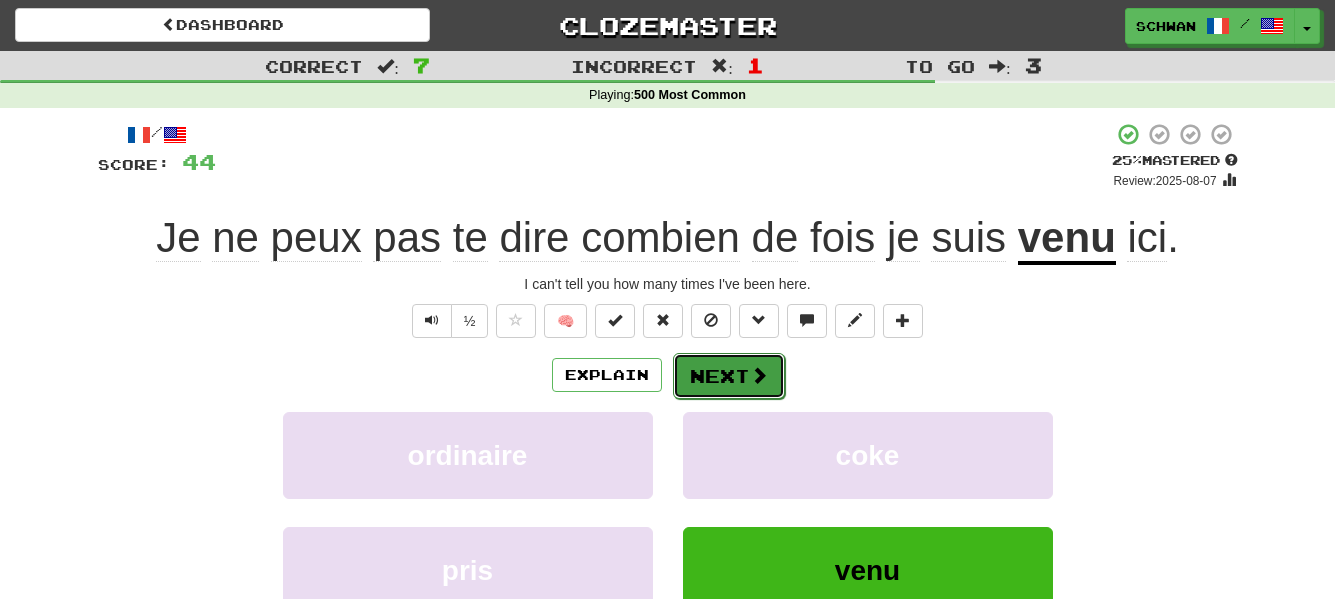 click on "Next" at bounding box center (729, 376) 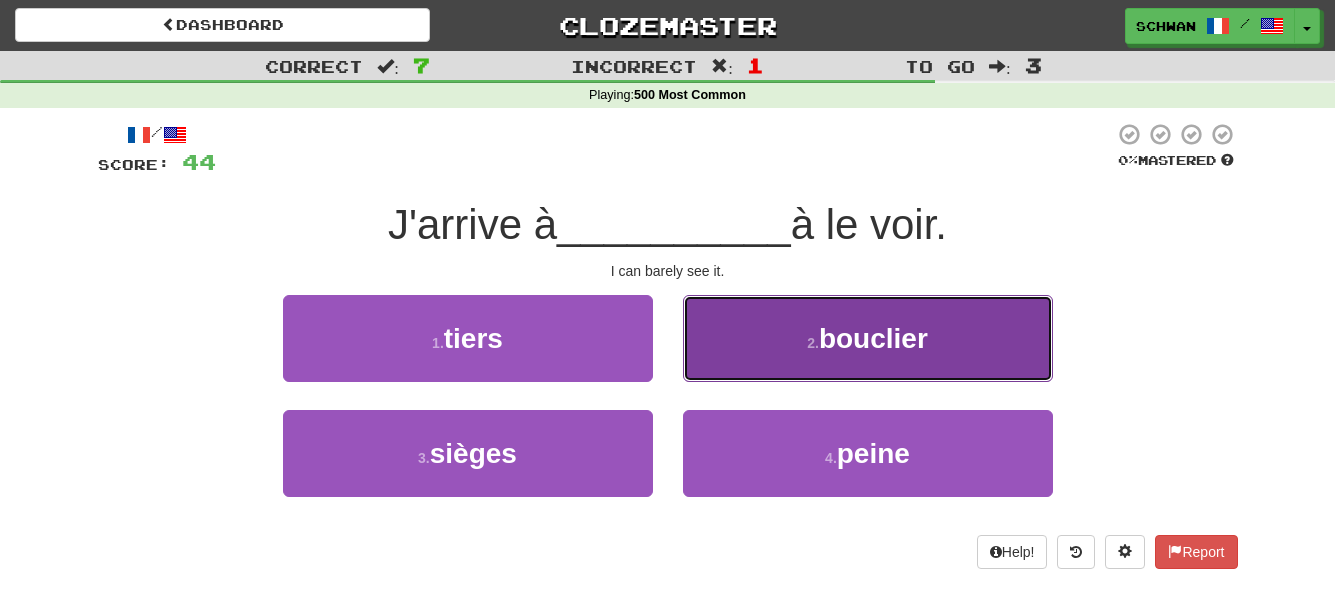 click on "2 .  bouclier" at bounding box center [868, 338] 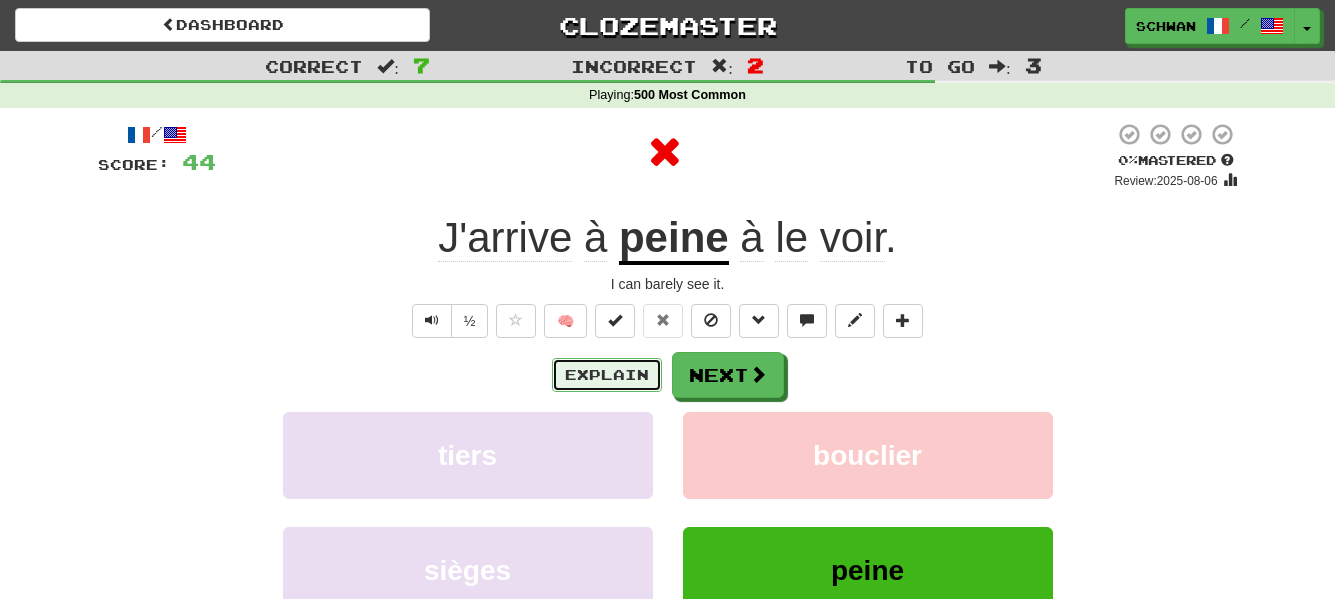 click on "Explain" at bounding box center [607, 375] 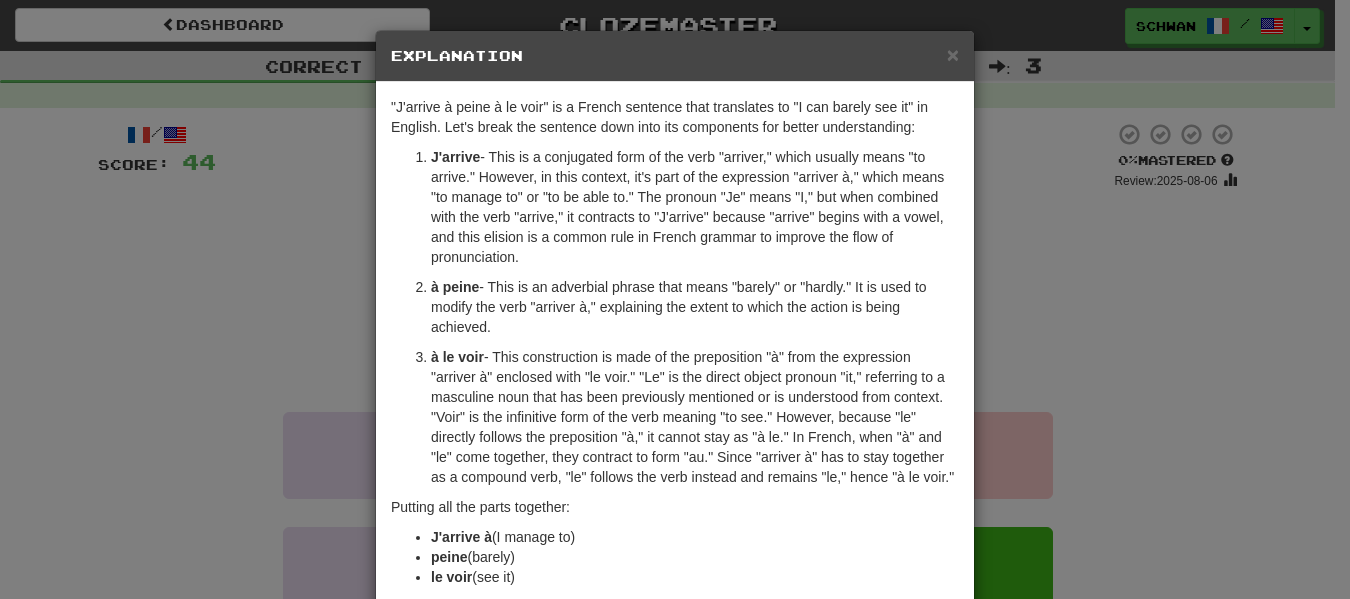 click on "× Explanation" at bounding box center (675, 56) 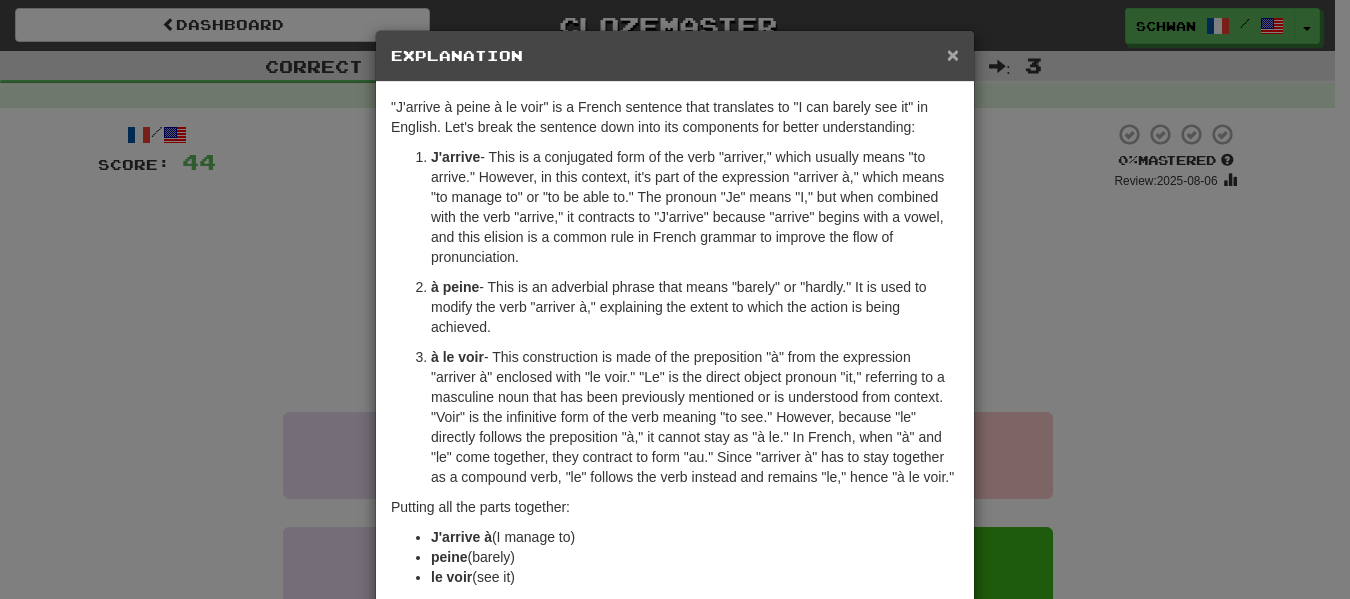 click on "×" at bounding box center (953, 54) 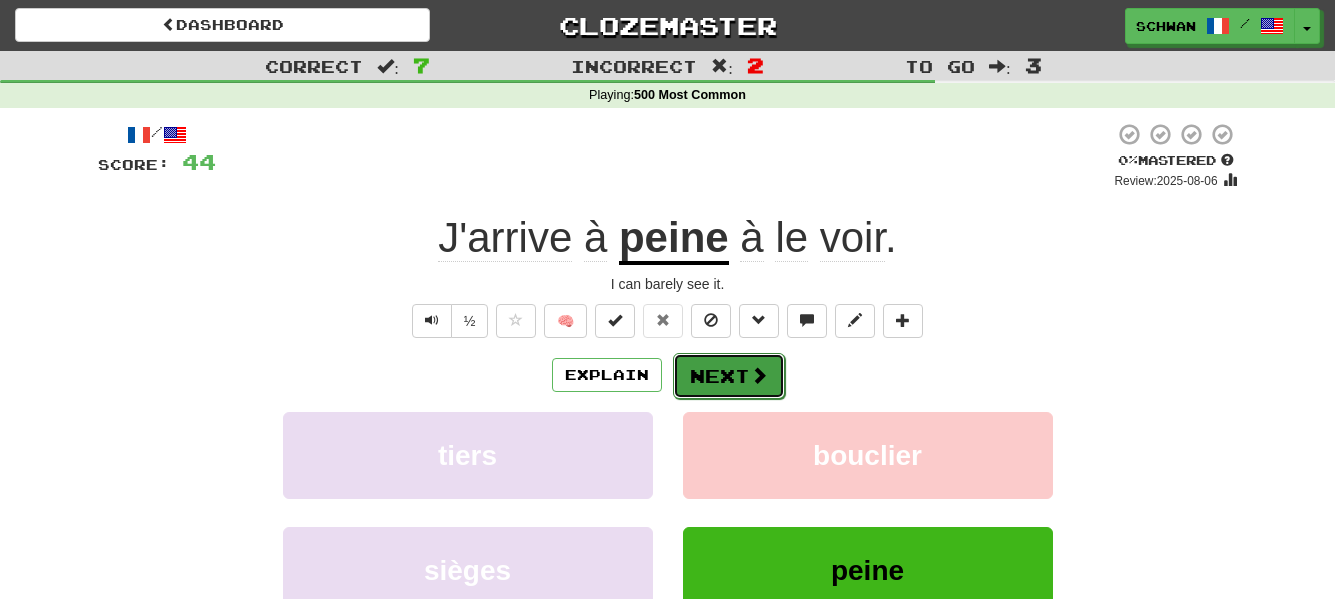 click on "Next" at bounding box center (729, 376) 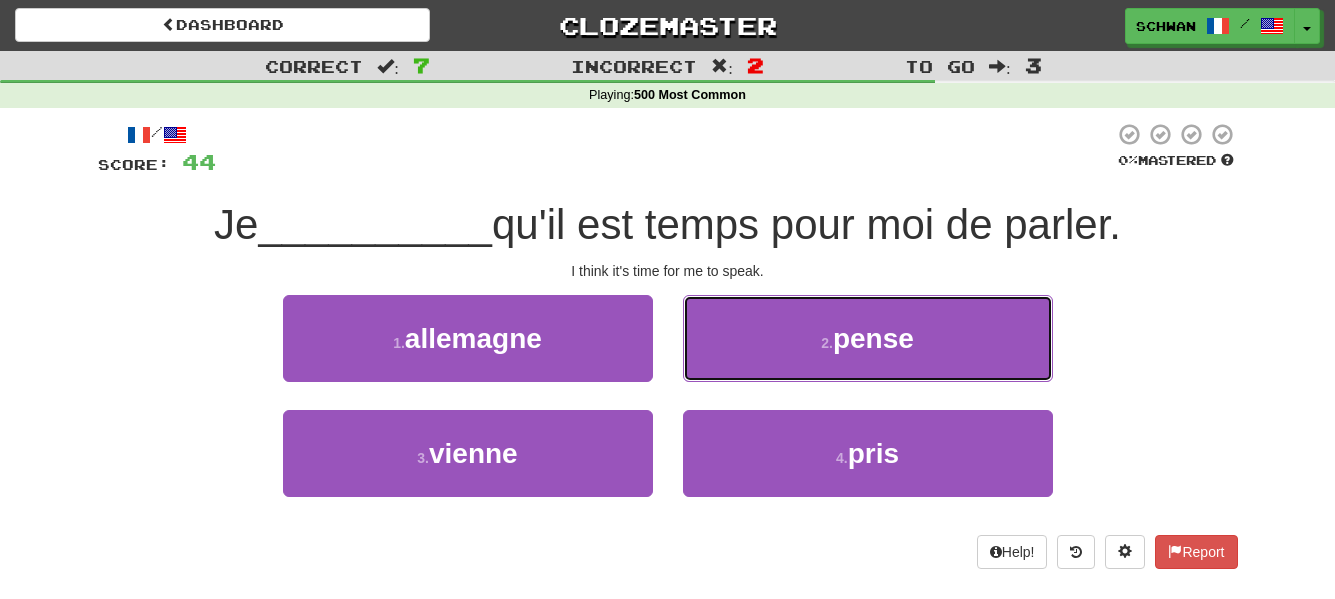 click on "2 .  pense" at bounding box center (868, 338) 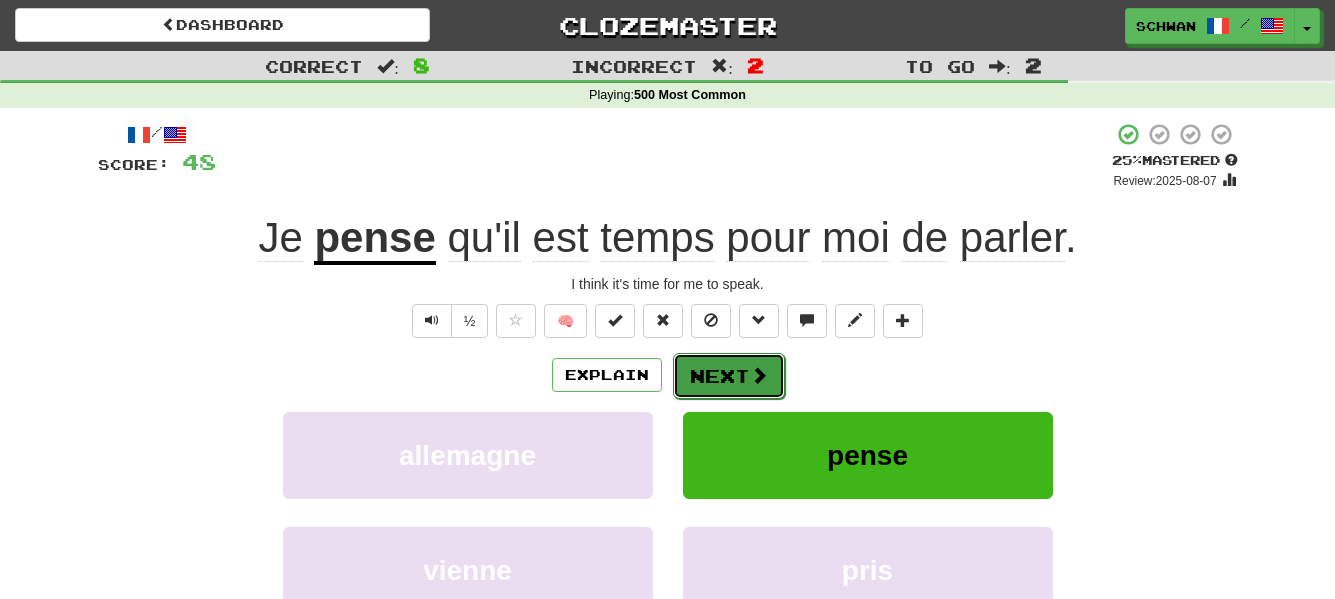 click on "Next" at bounding box center [729, 376] 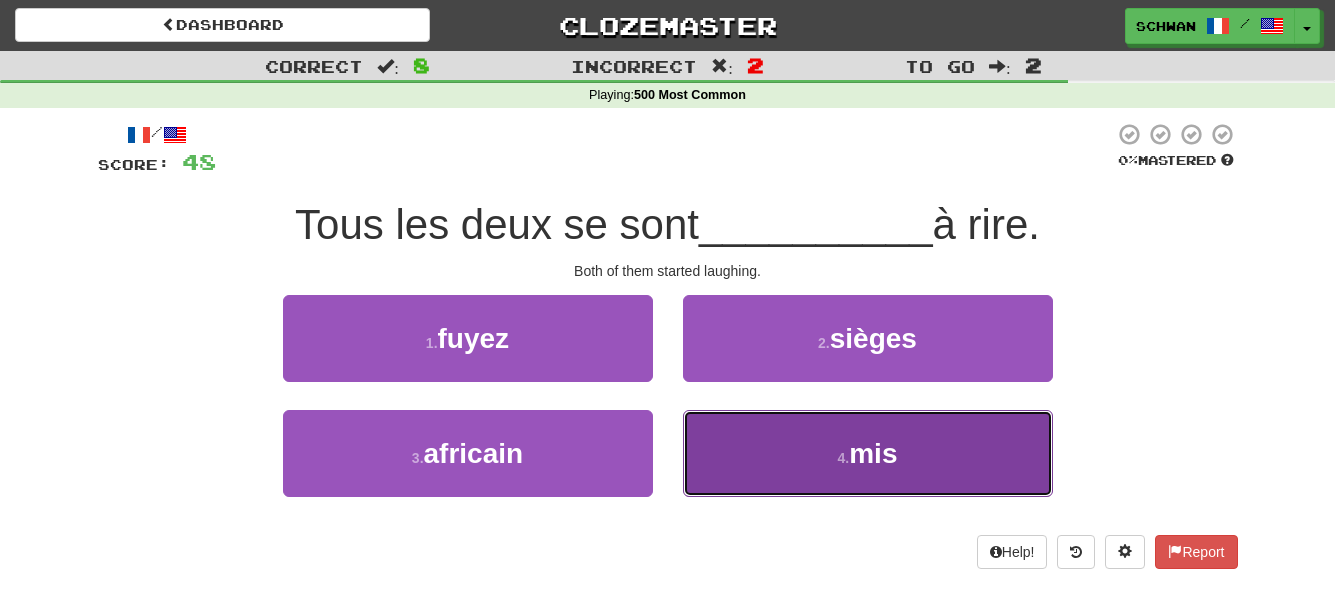 click on "mis" at bounding box center [873, 453] 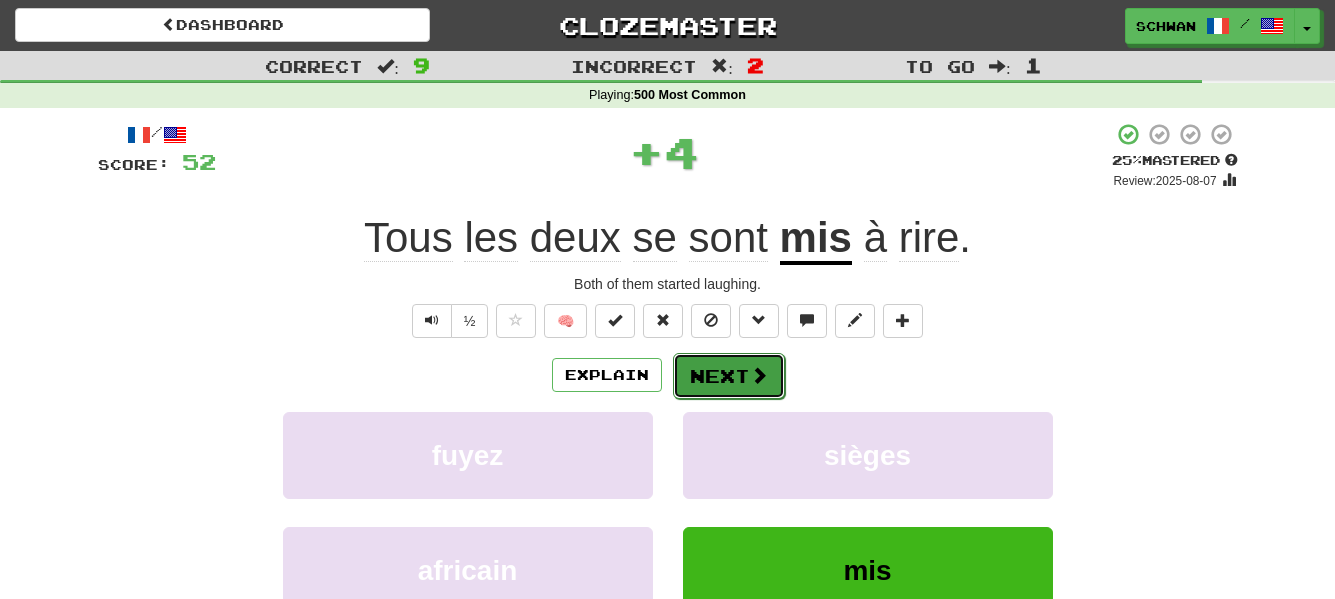 click on "Next" at bounding box center [729, 376] 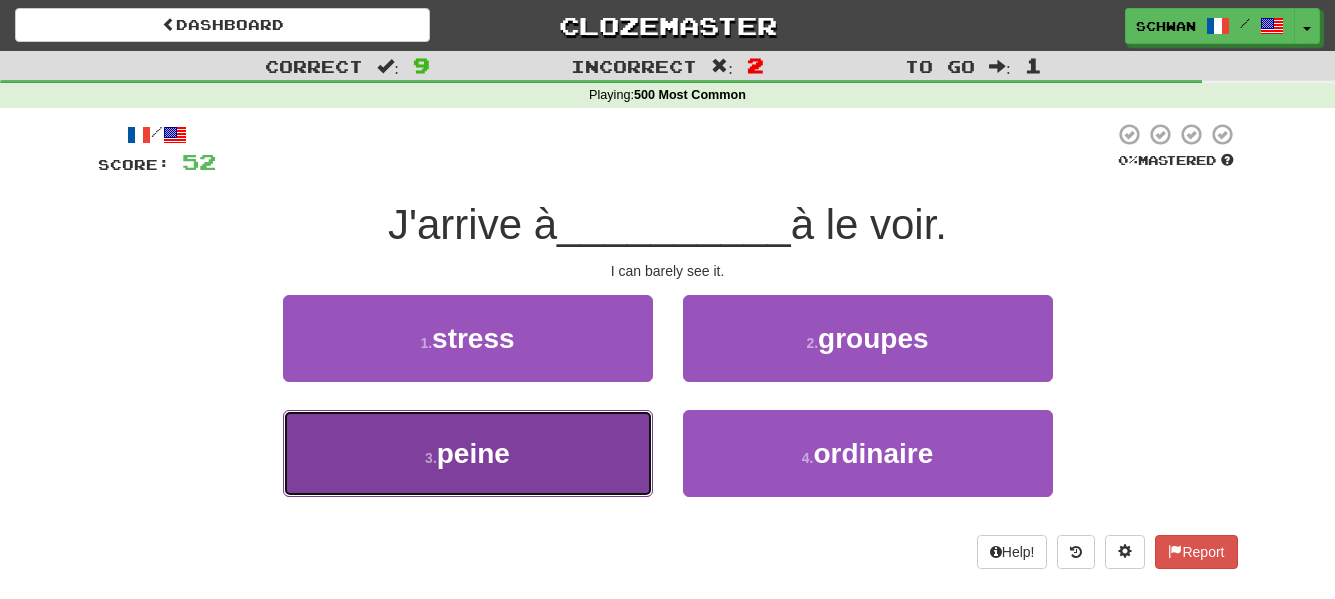 click on "3 .  peine" at bounding box center [468, 453] 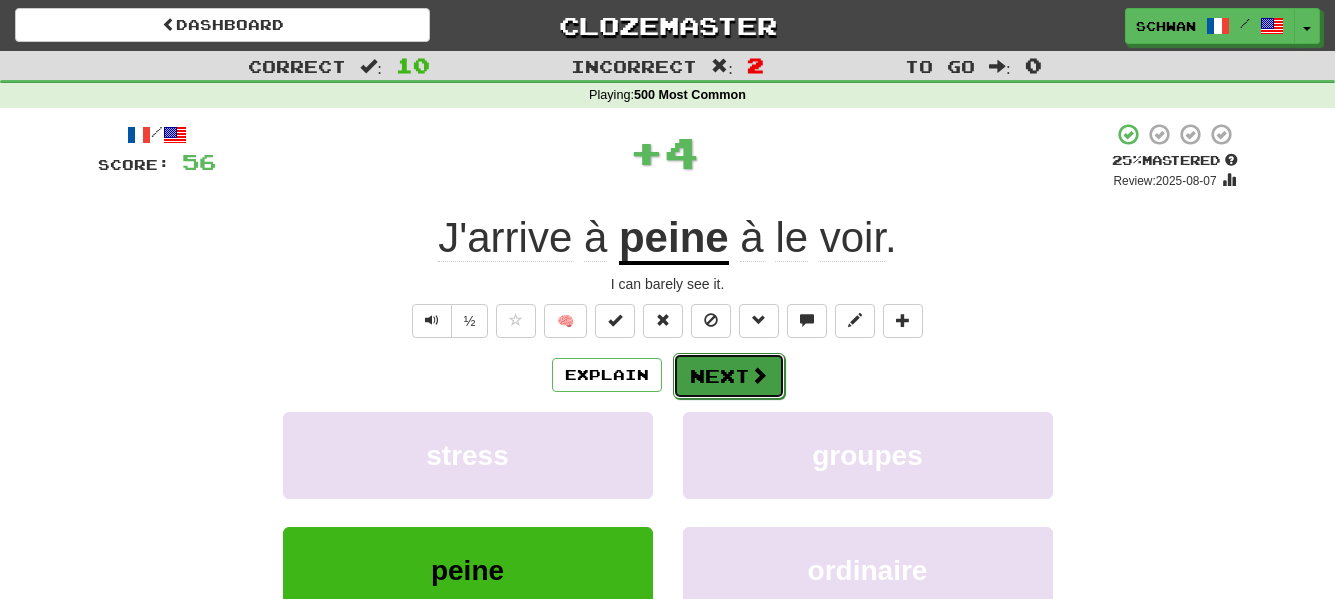 click on "Next" at bounding box center (729, 376) 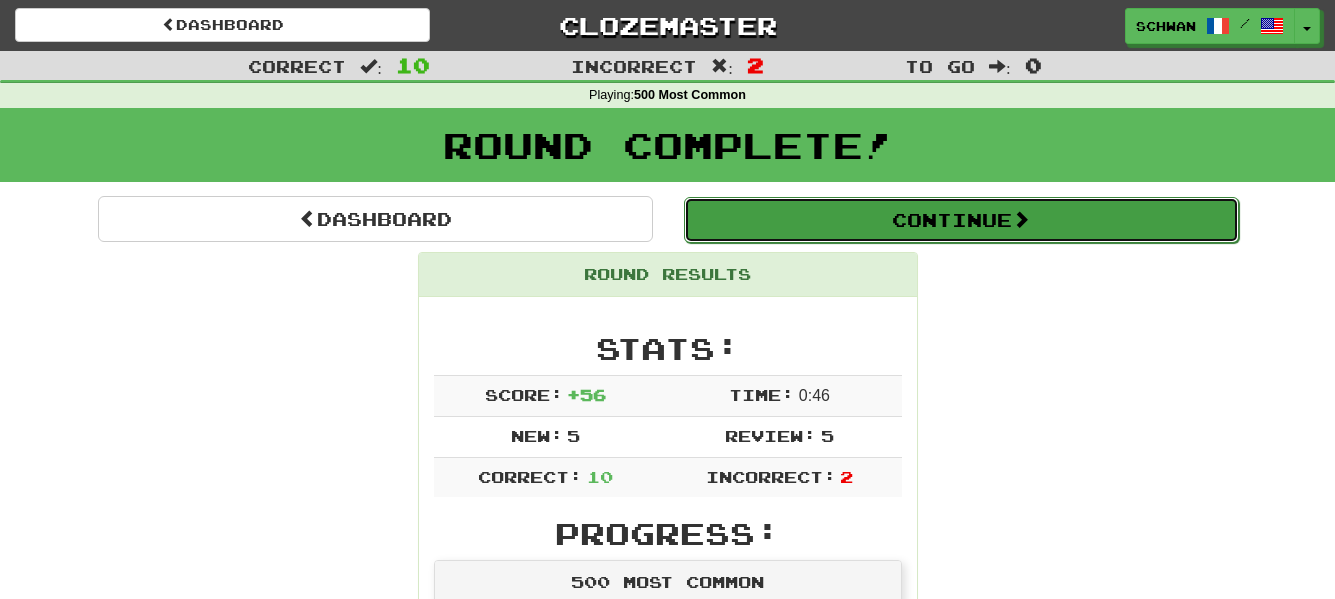 click on "Continue" at bounding box center [961, 220] 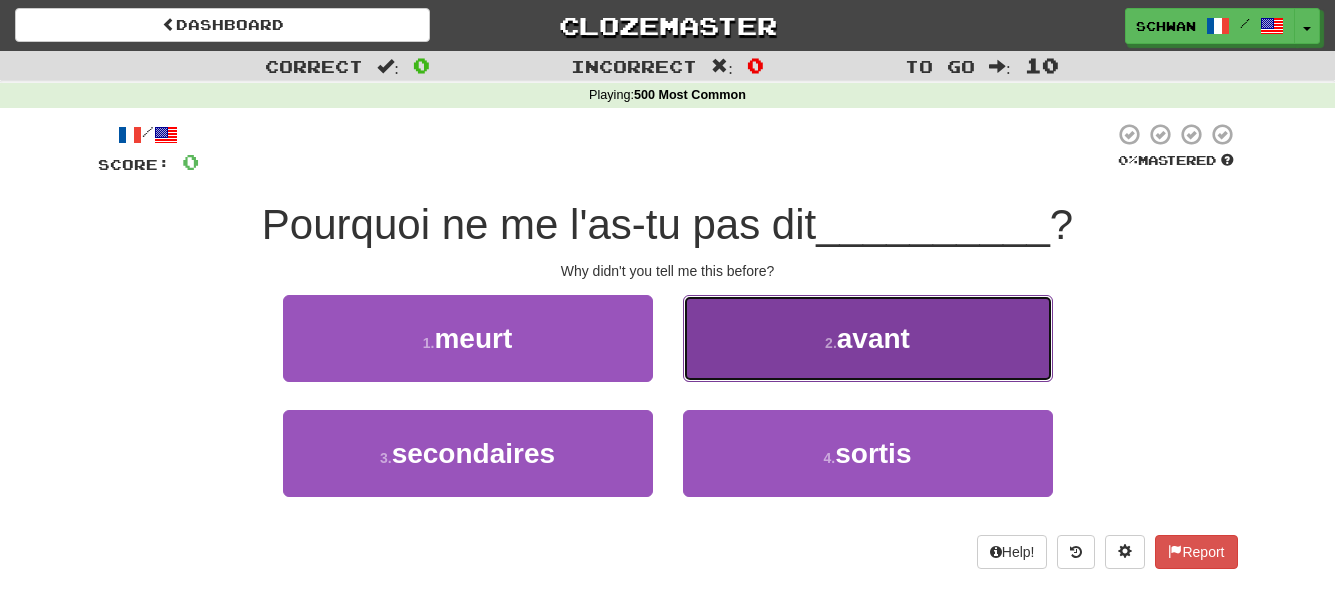 click on "2 .  avant" at bounding box center (868, 338) 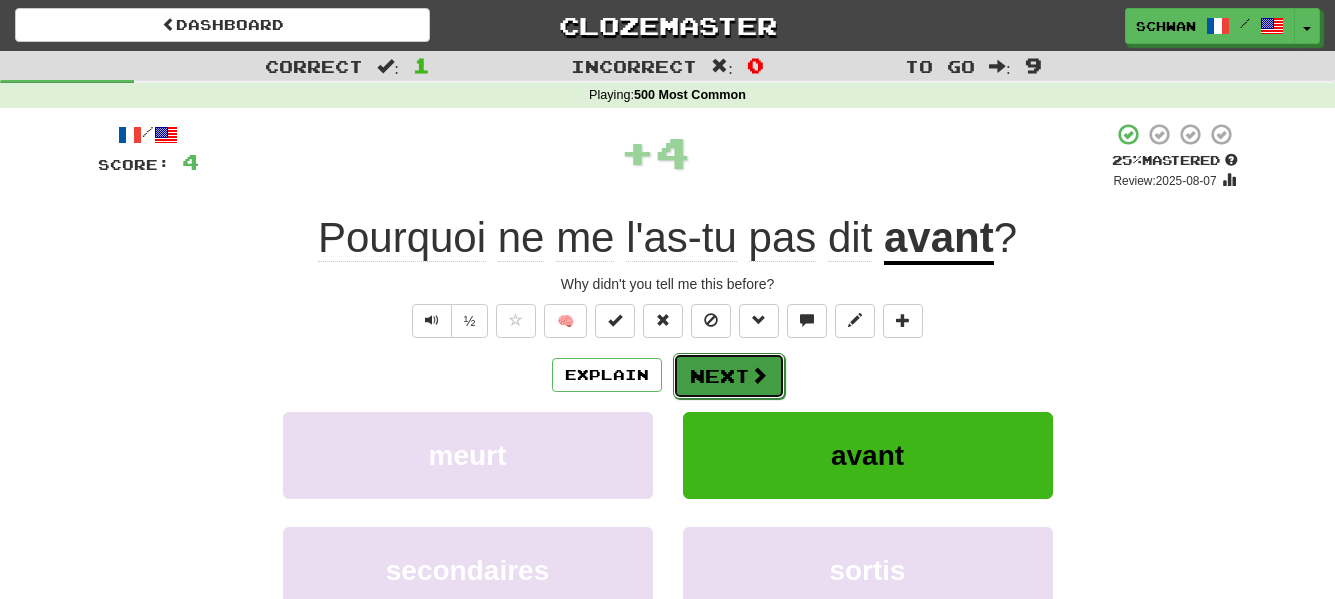 click on "Next" at bounding box center (729, 376) 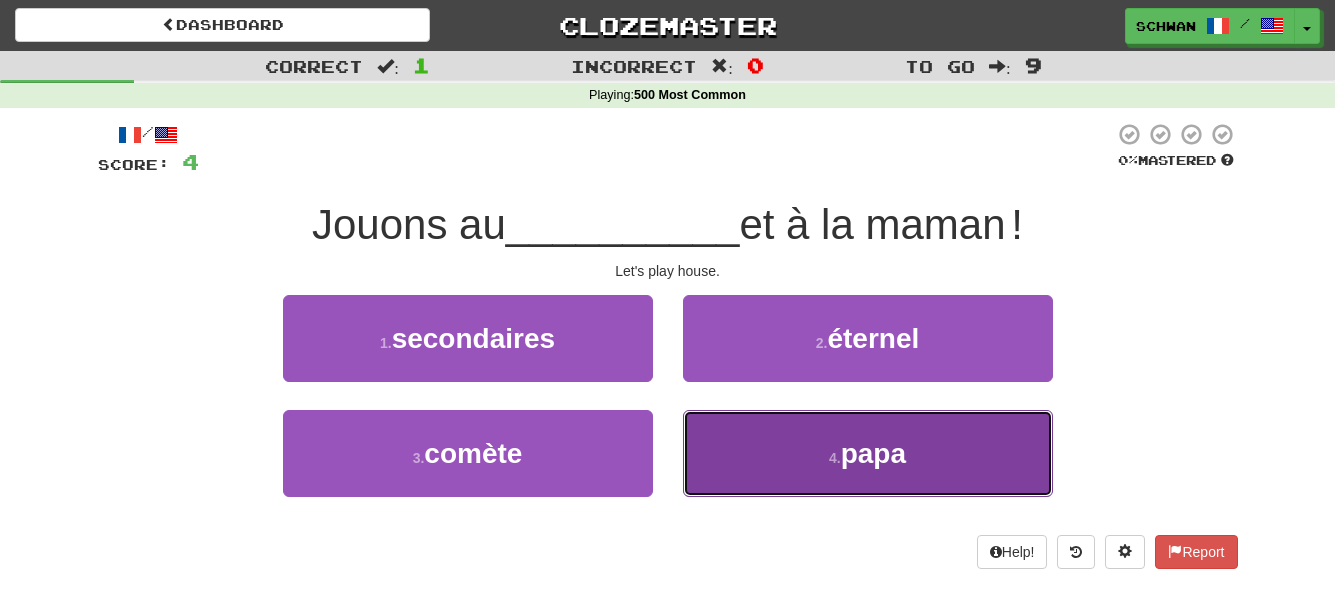 click on "papa" at bounding box center [873, 453] 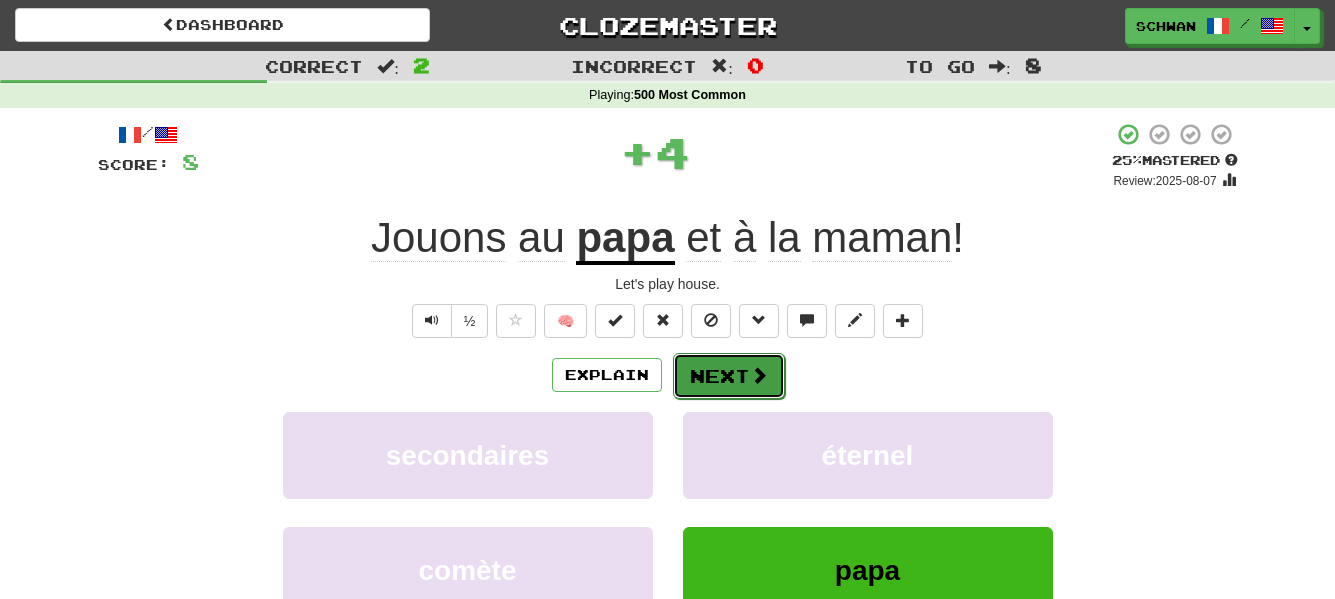 click on "Next" at bounding box center [729, 376] 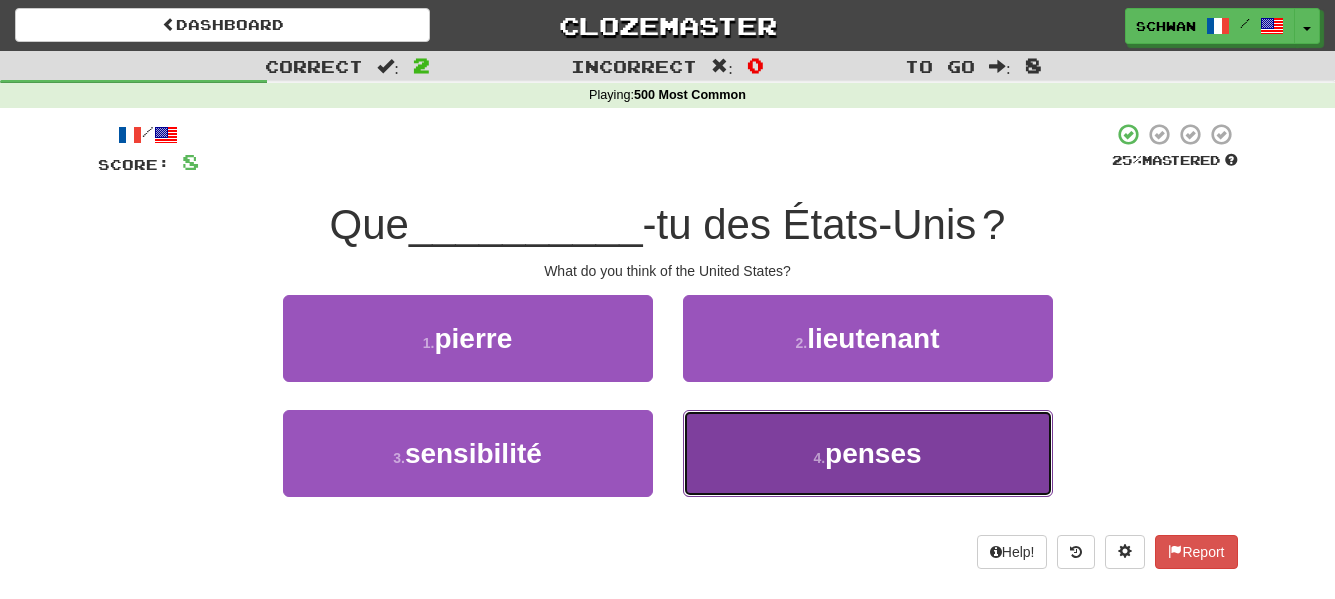click on "penses" at bounding box center (873, 453) 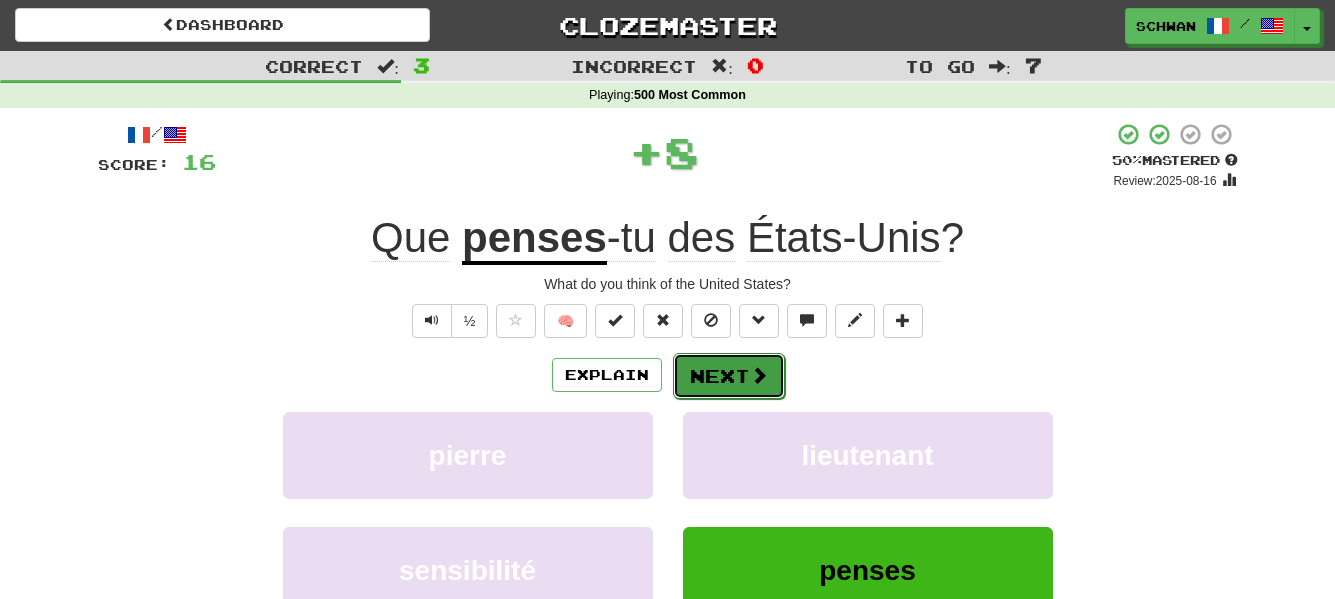 click on "Next" at bounding box center (729, 376) 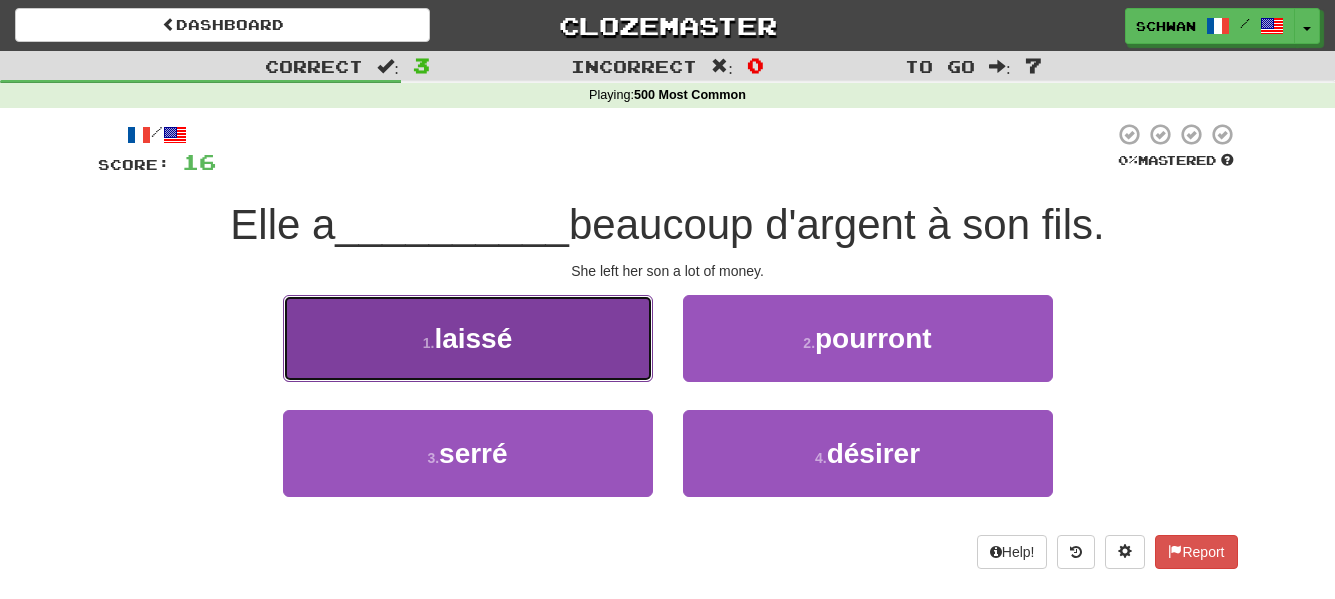 click on "1 .  laissé" at bounding box center [468, 338] 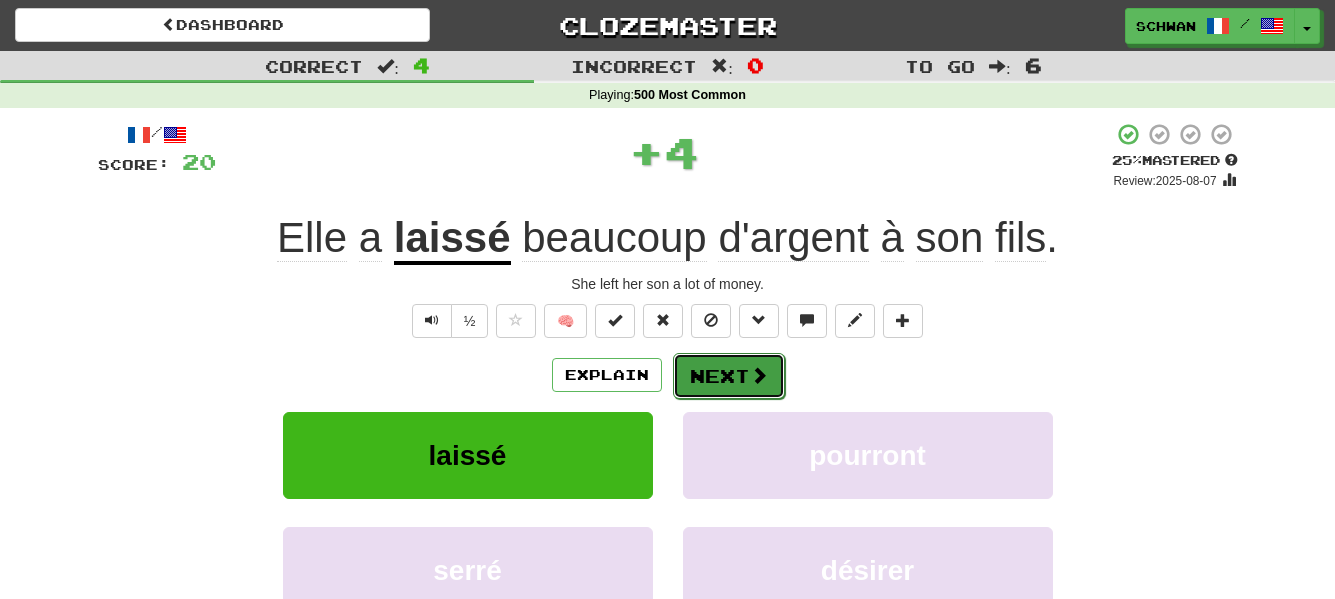 click on "Next" at bounding box center (729, 376) 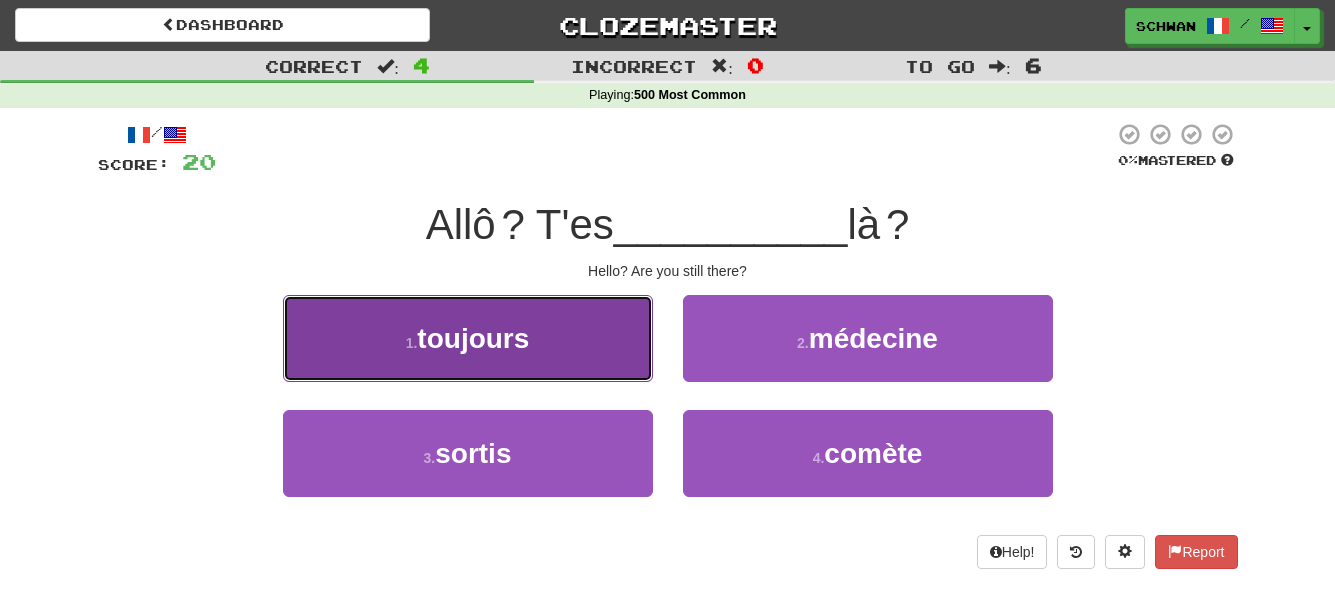 click on "1 .  toujours" at bounding box center (468, 338) 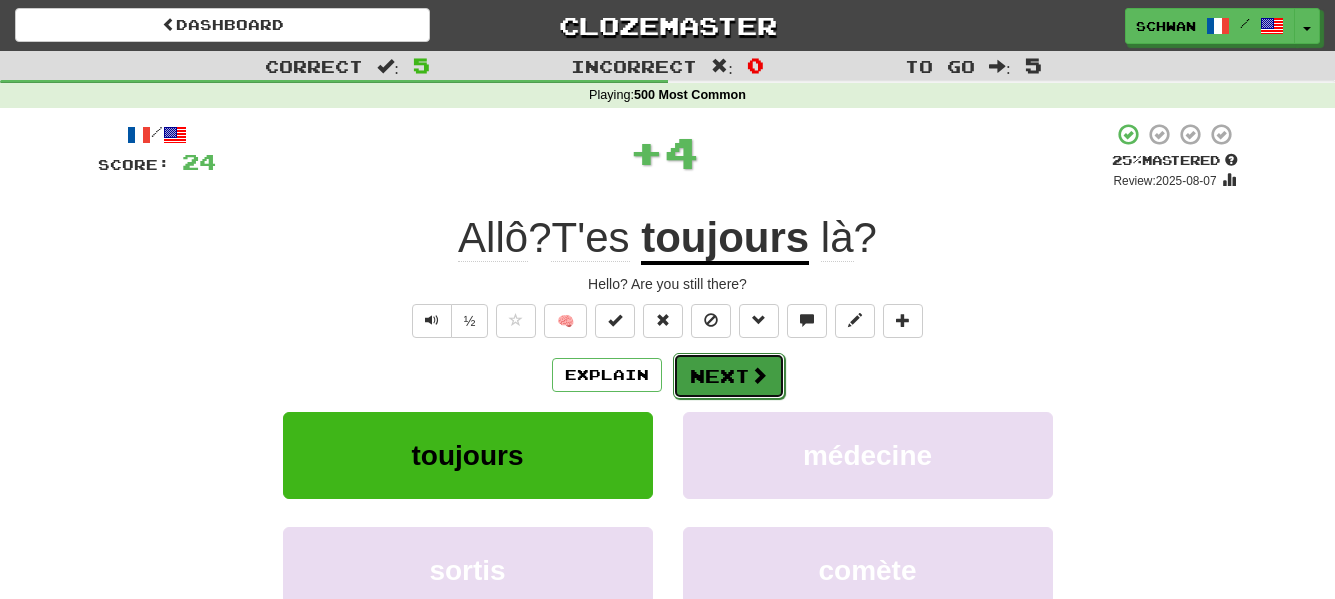 click on "Next" at bounding box center (729, 376) 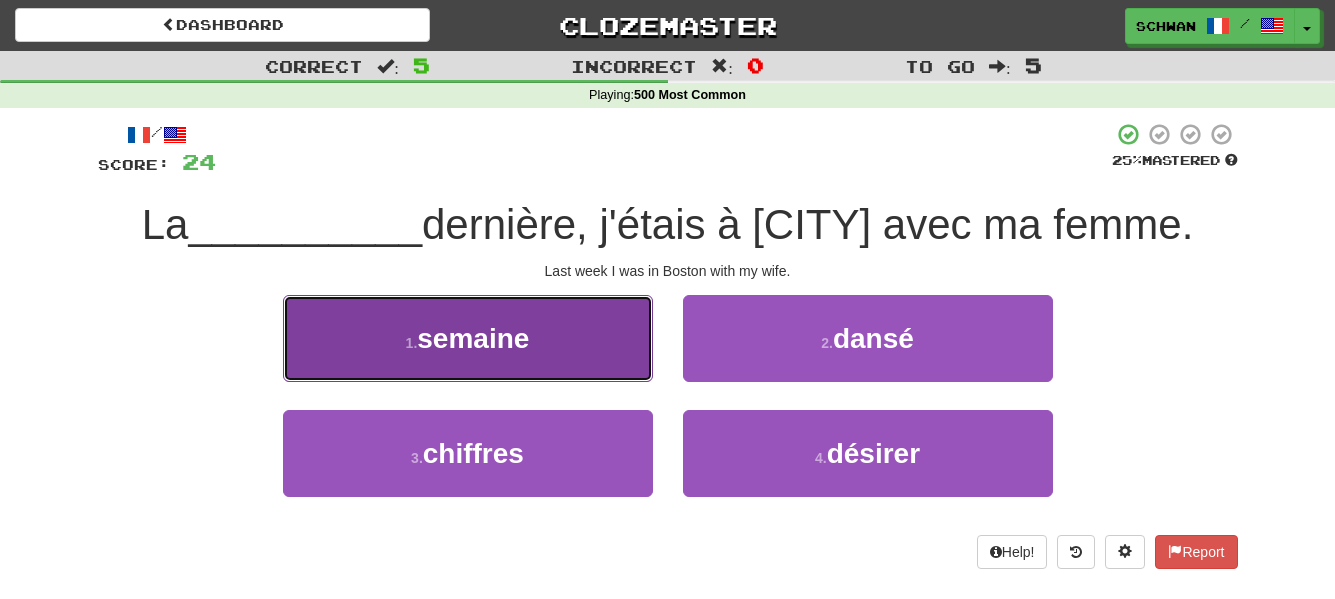 click on "1 ." at bounding box center (412, 343) 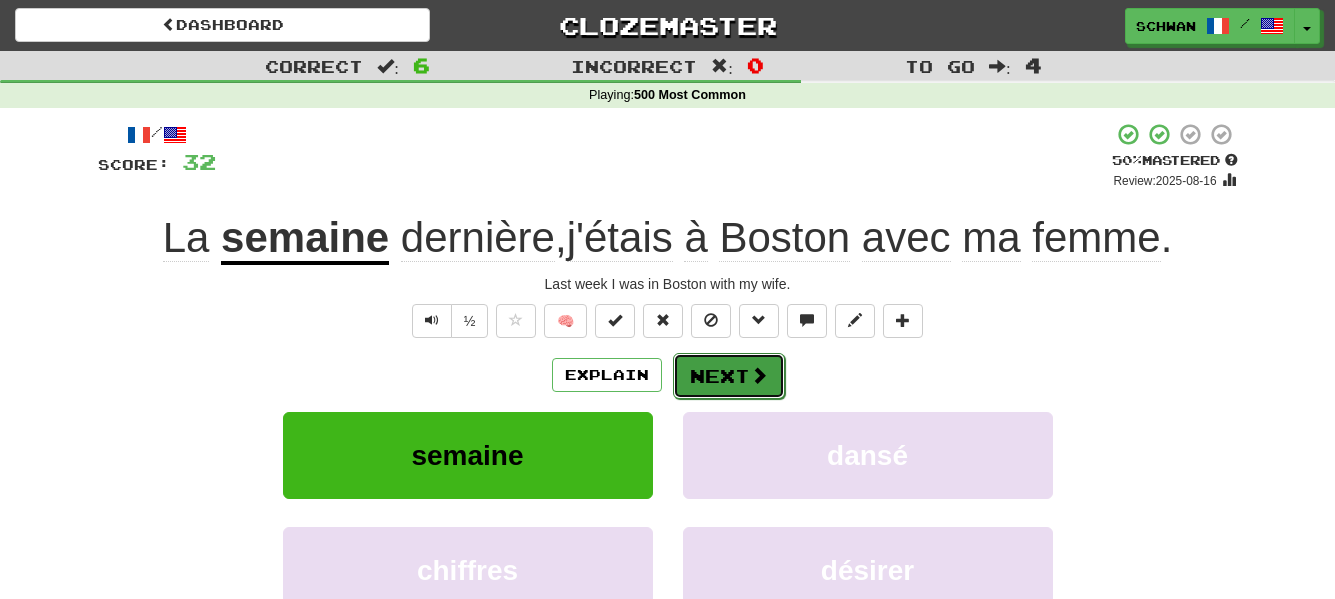 click on "Next" at bounding box center (729, 376) 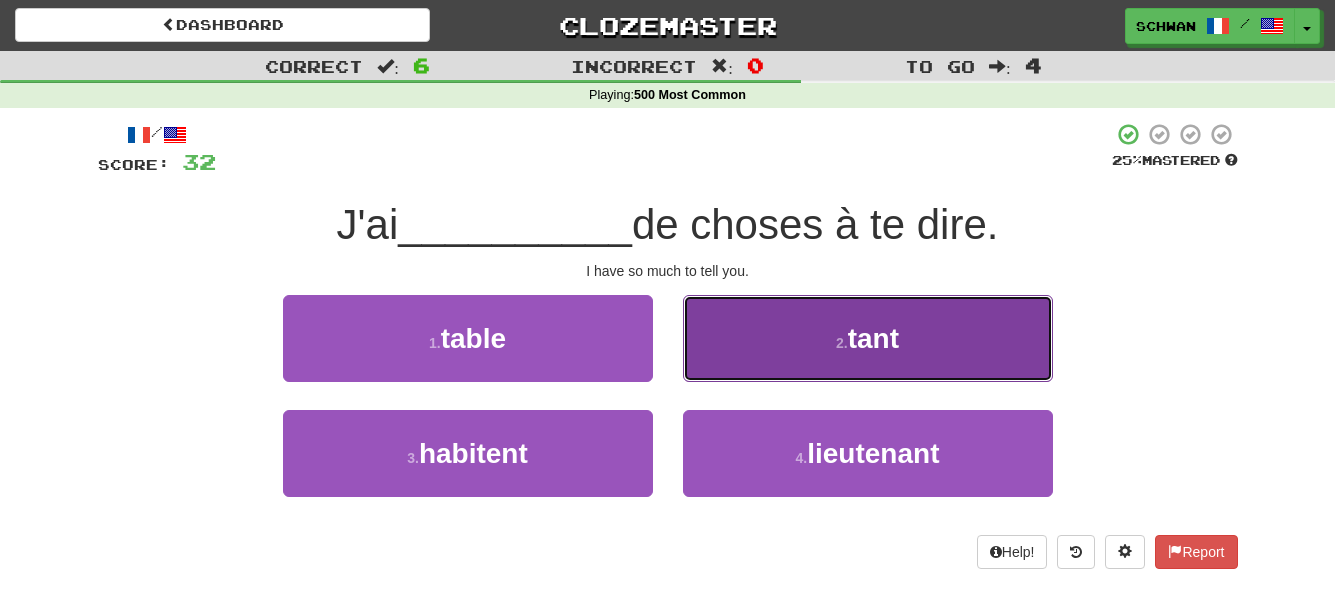 click on "2 .  tant" at bounding box center (868, 338) 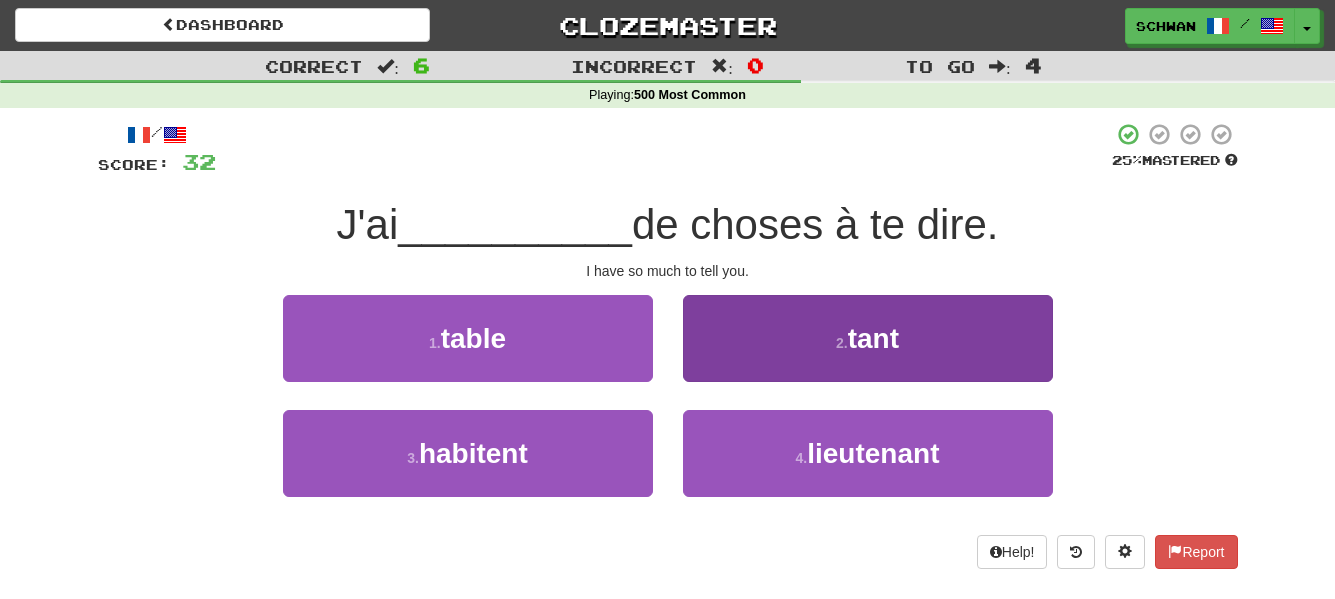 click on "/  Score:   32 25 %  Mastered J'ai  __________  de choses à te dire. I have so much to tell you. 1 .  table 2 .  tant 3 .  habitent 4 .  lieutenant  Help!  Report" at bounding box center [668, 345] 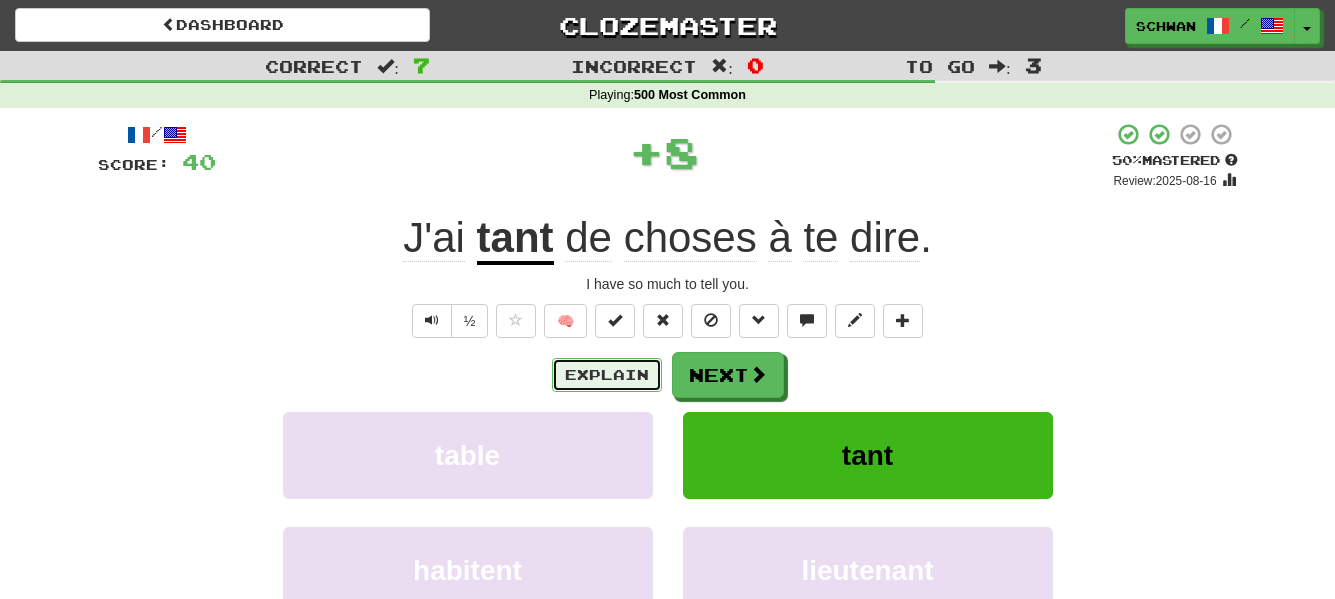 click on "Explain" at bounding box center [607, 375] 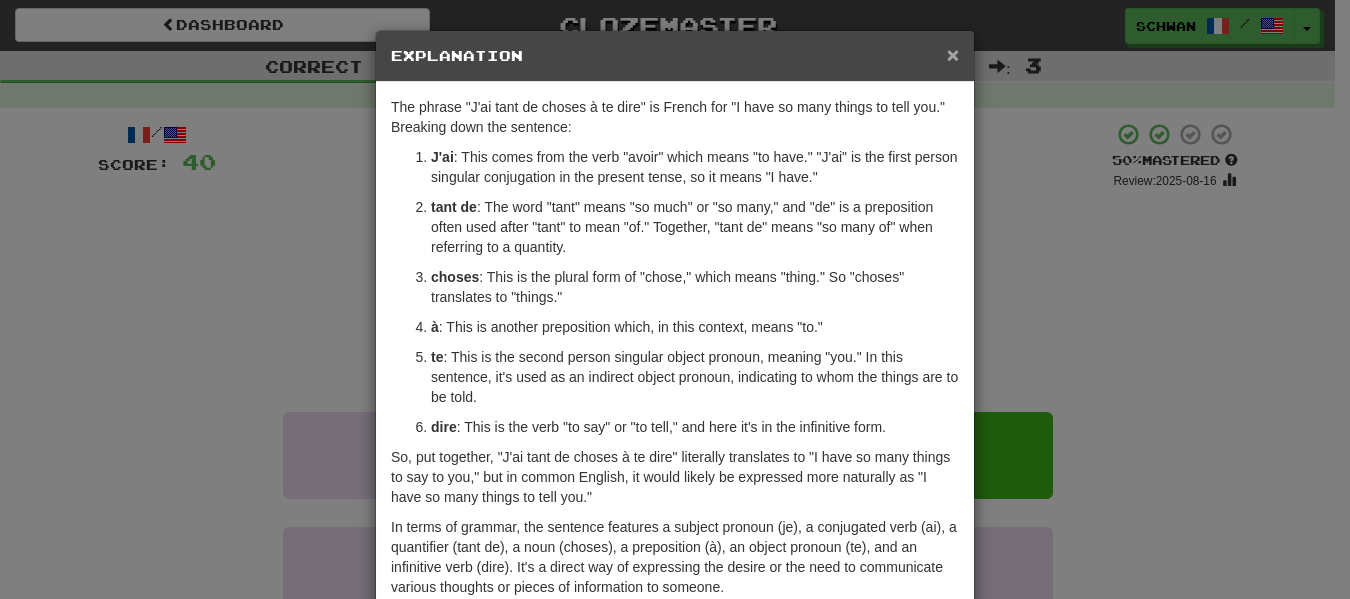 click on "×" at bounding box center [953, 54] 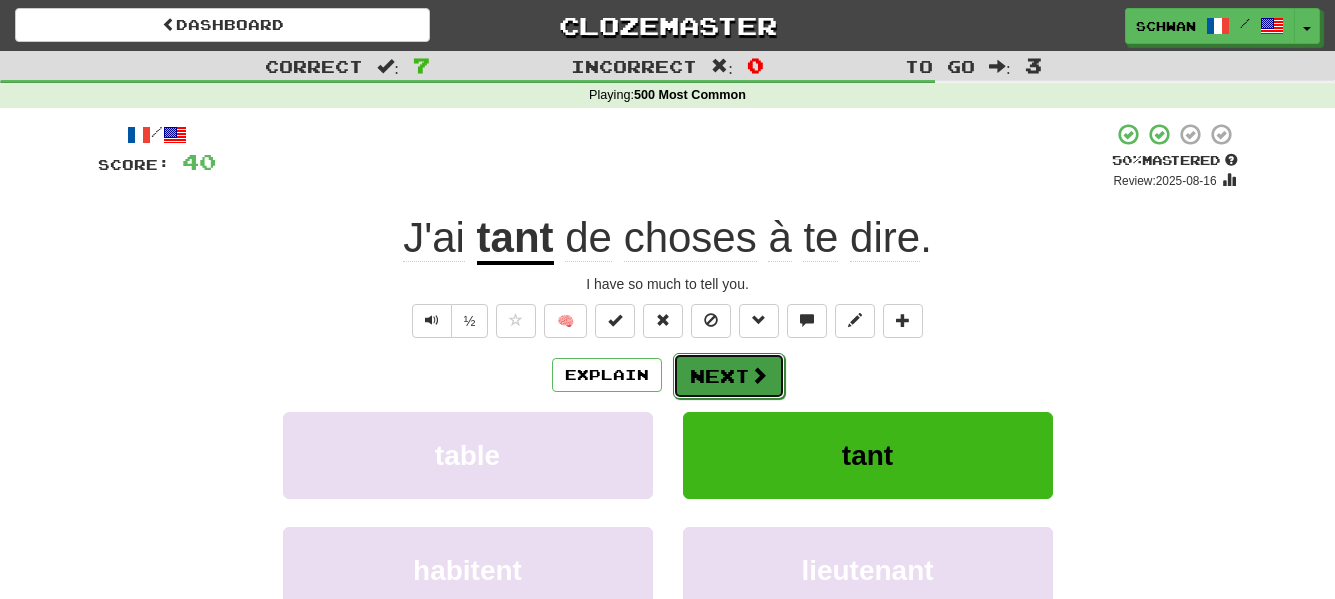 click on "Next" at bounding box center (729, 376) 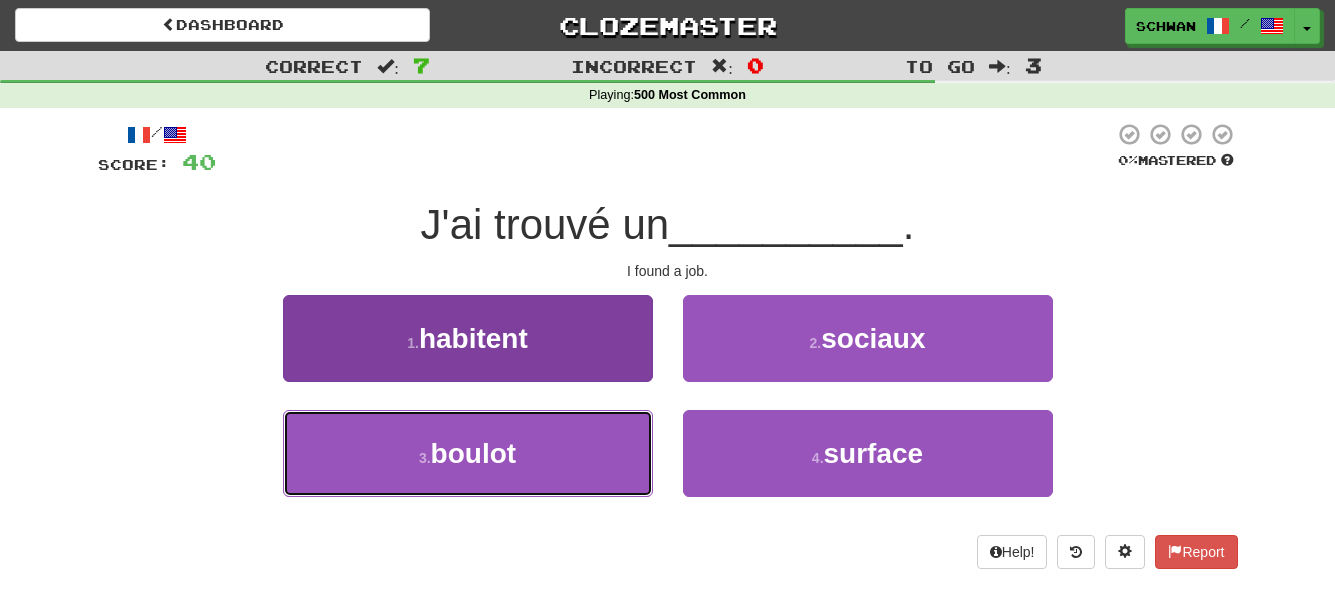 click on "3 .  boulot" at bounding box center (468, 453) 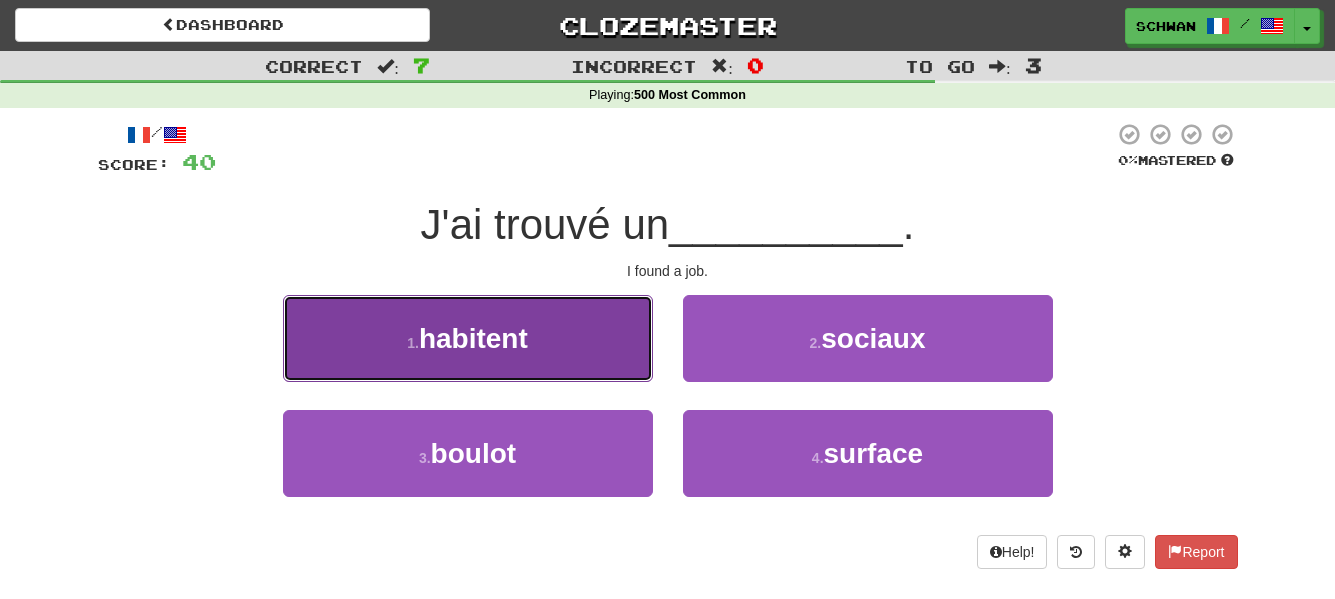 click on "1 .  habitent" at bounding box center [468, 338] 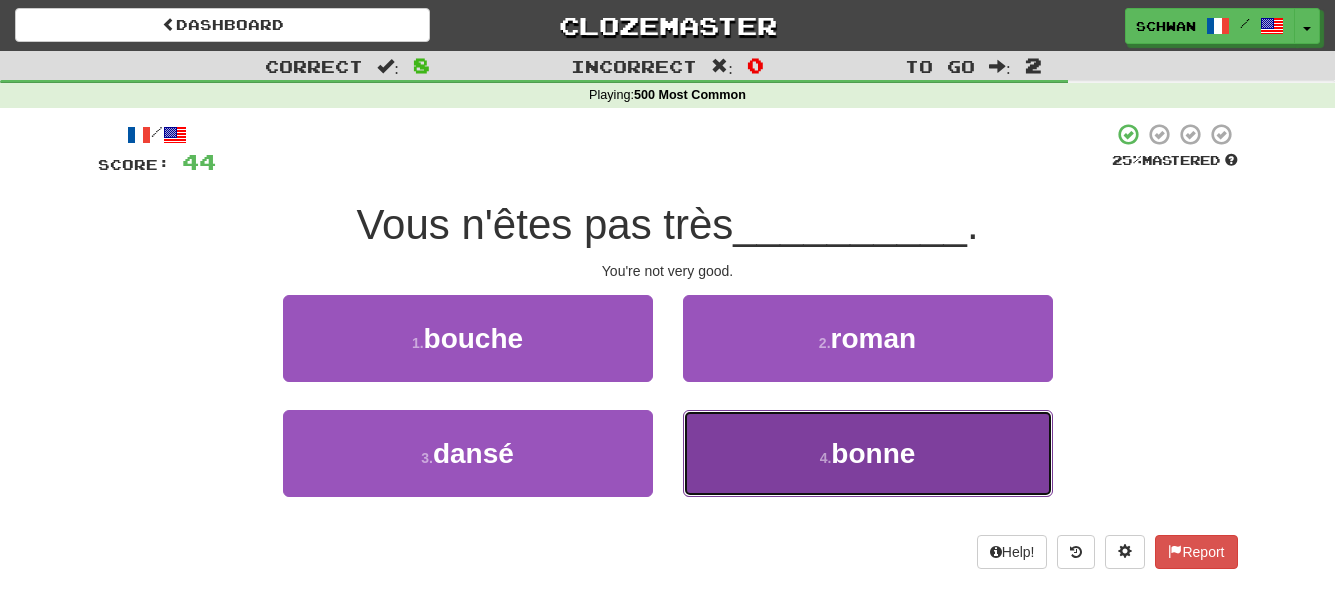 click on "4 .  bonne" at bounding box center (868, 453) 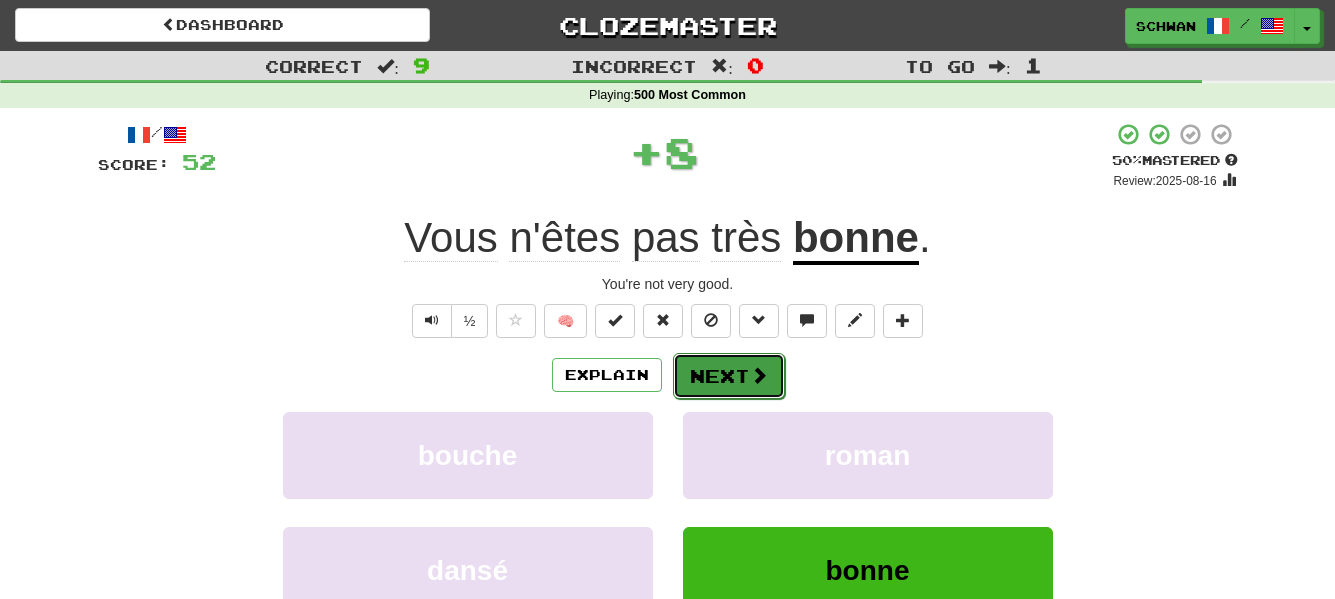 click on "Next" at bounding box center [729, 376] 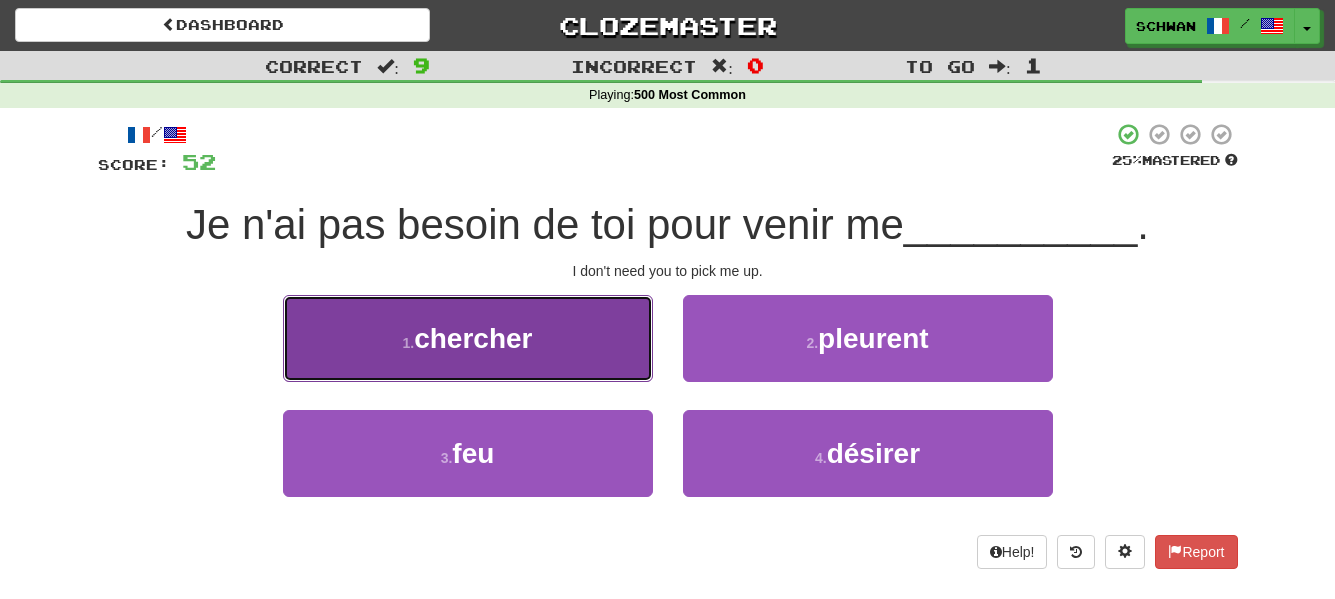 click on "chercher" at bounding box center (473, 338) 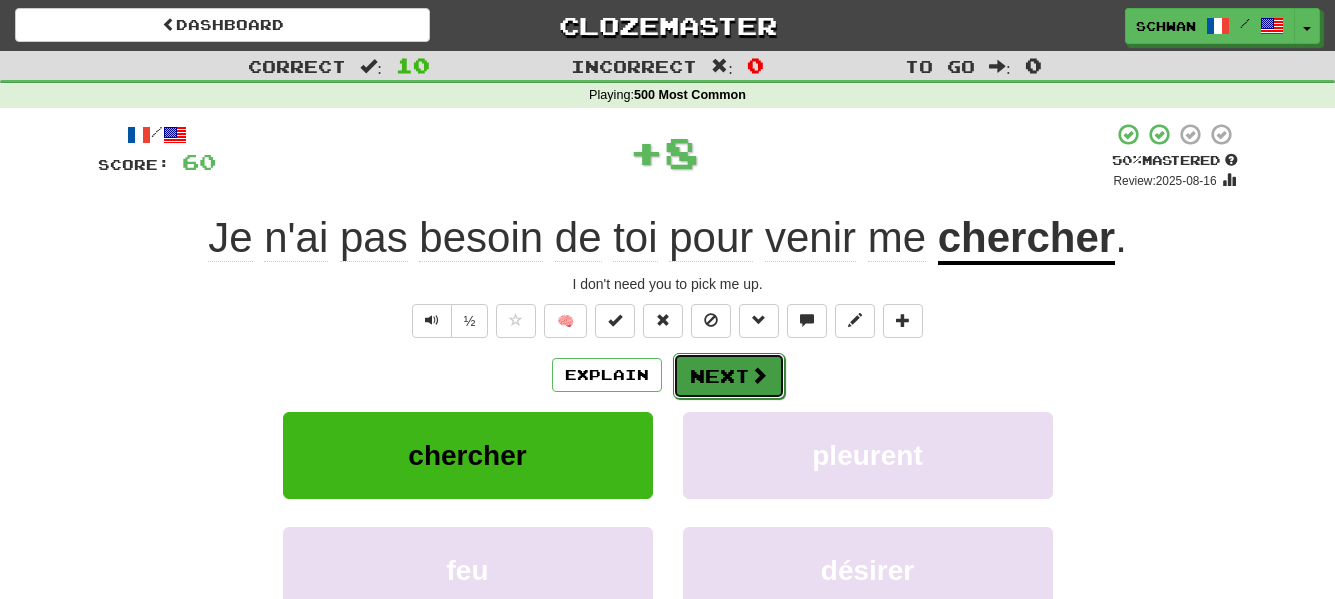 click on "Next" at bounding box center (729, 376) 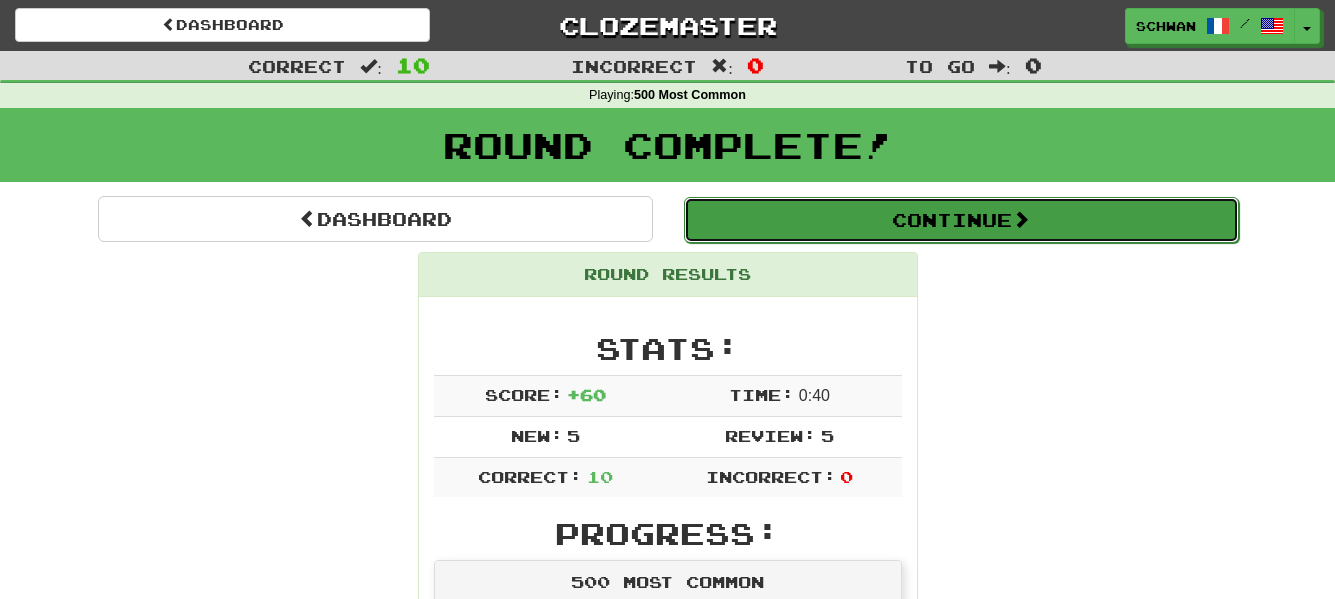 click on "Continue" at bounding box center (961, 220) 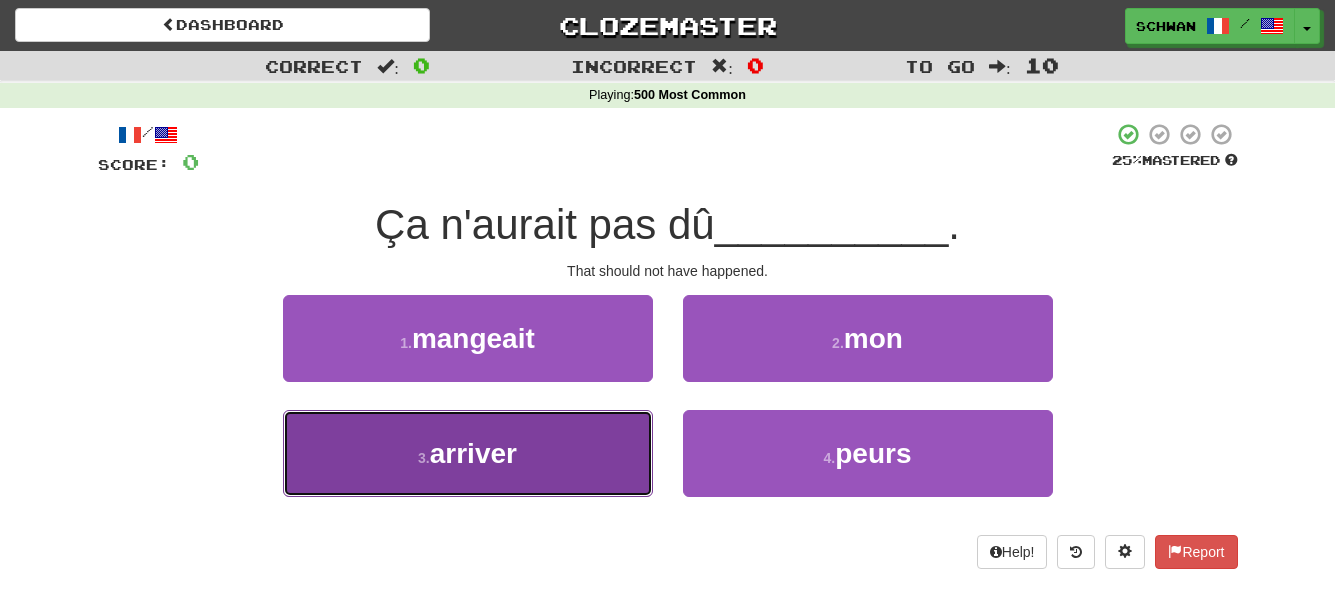 click on "3 .  arriver" at bounding box center [468, 453] 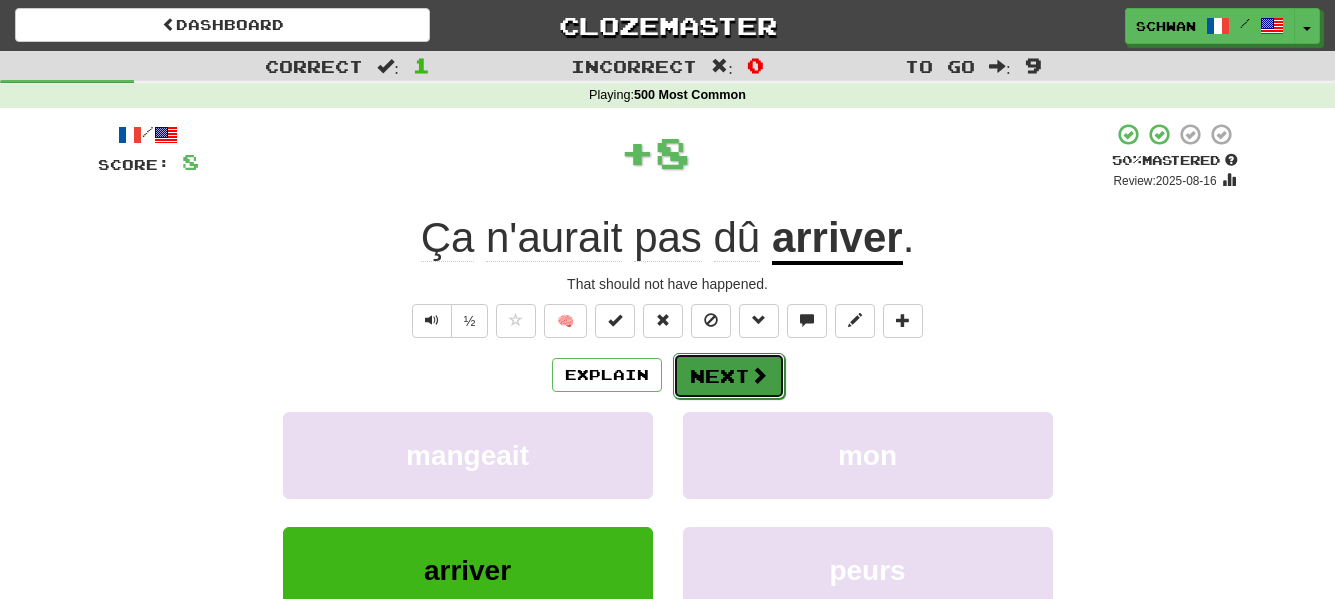 click on "Next" at bounding box center (729, 376) 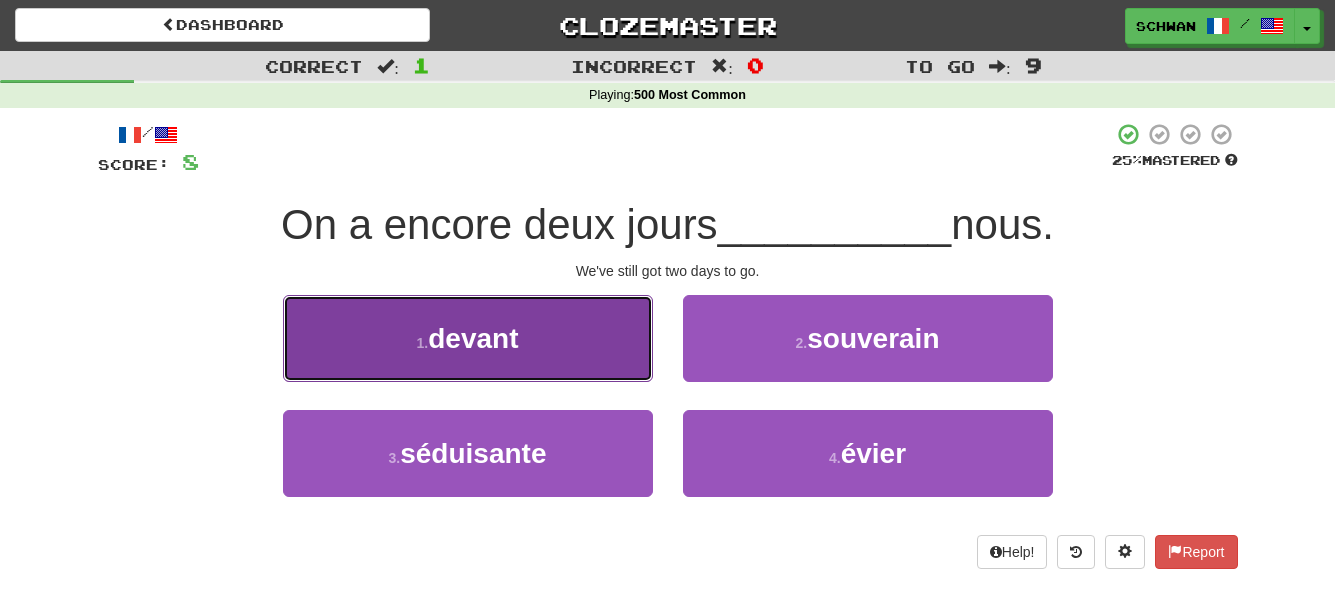 click on "1 .  devant" at bounding box center [468, 338] 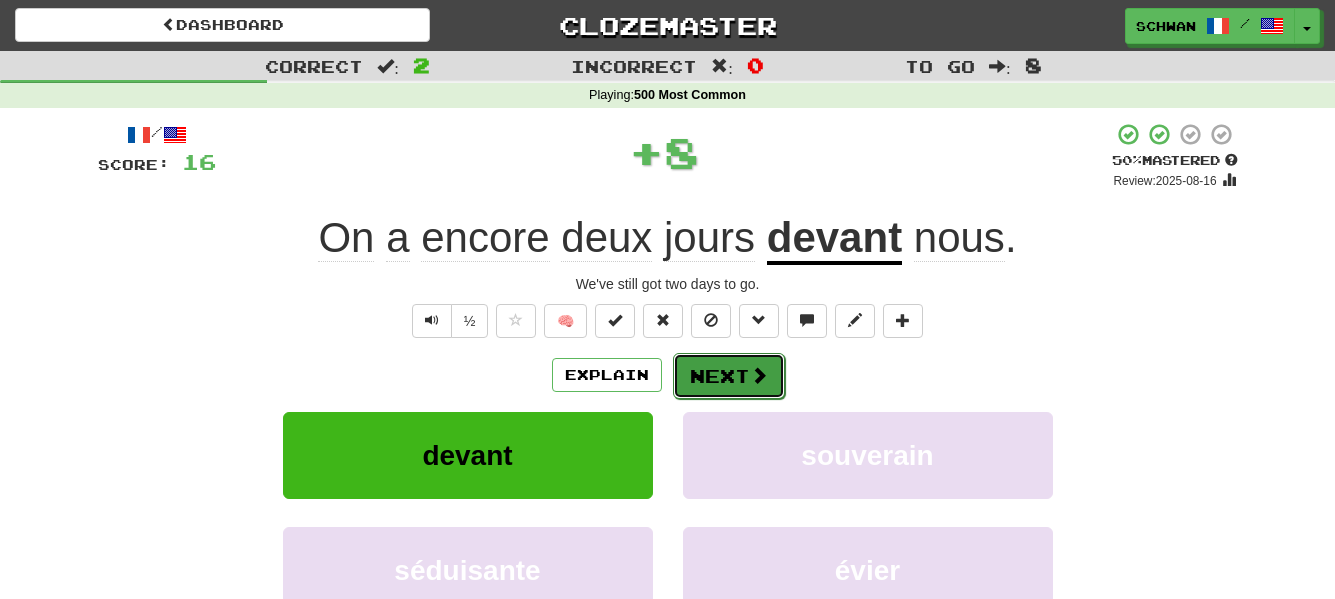 click on "Next" at bounding box center [729, 376] 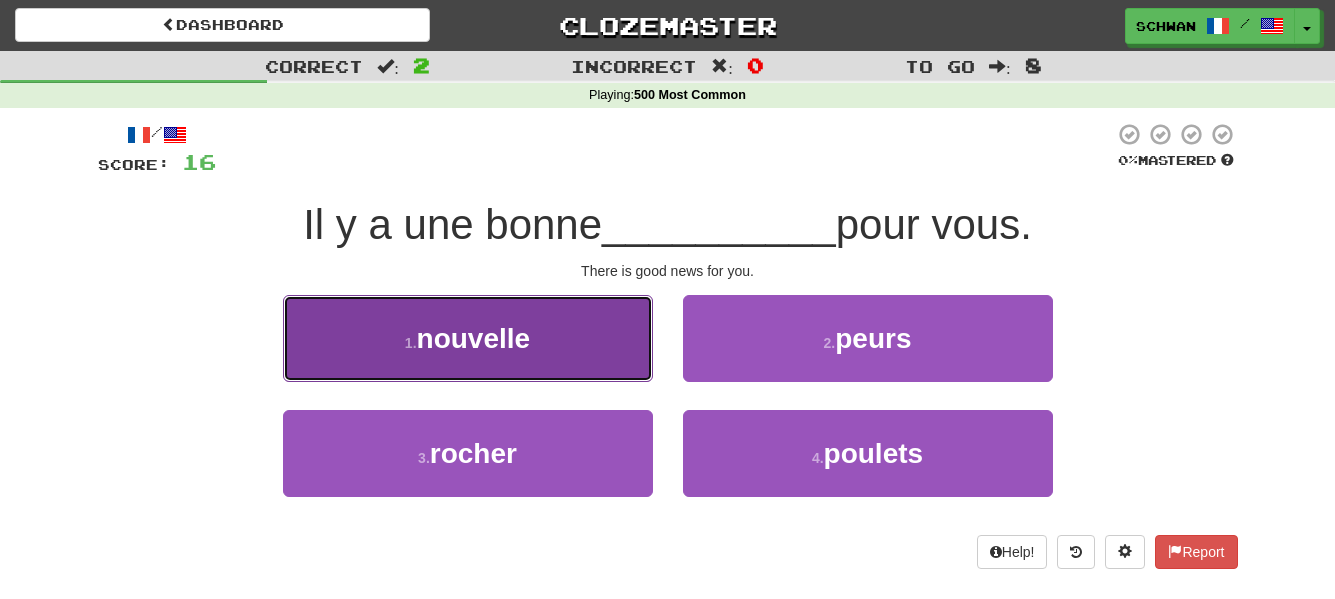 click on "1 .  nouvelle" at bounding box center [468, 338] 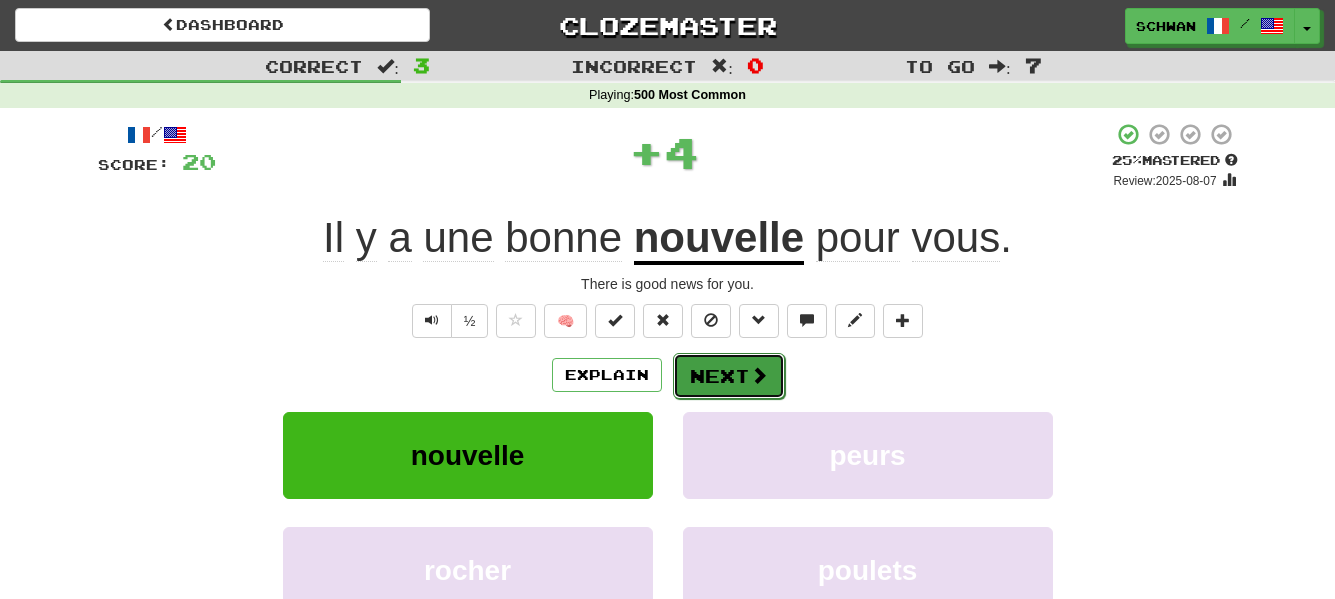 click on "Next" at bounding box center [729, 376] 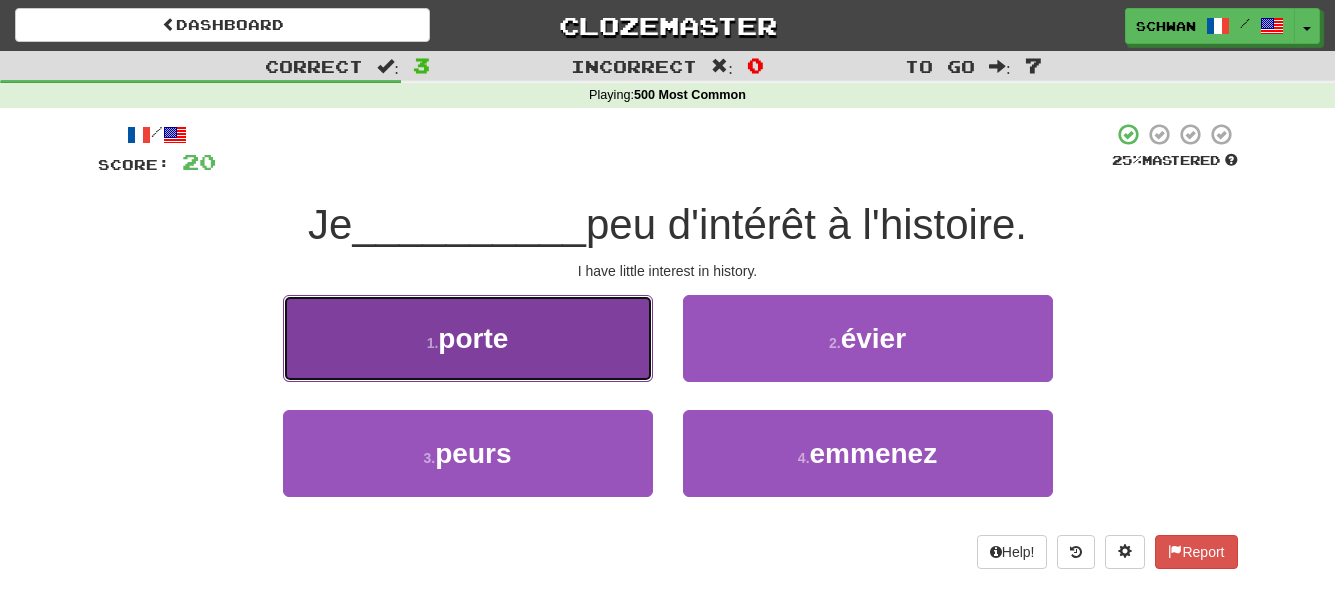 click on "1 .  porte" at bounding box center [468, 338] 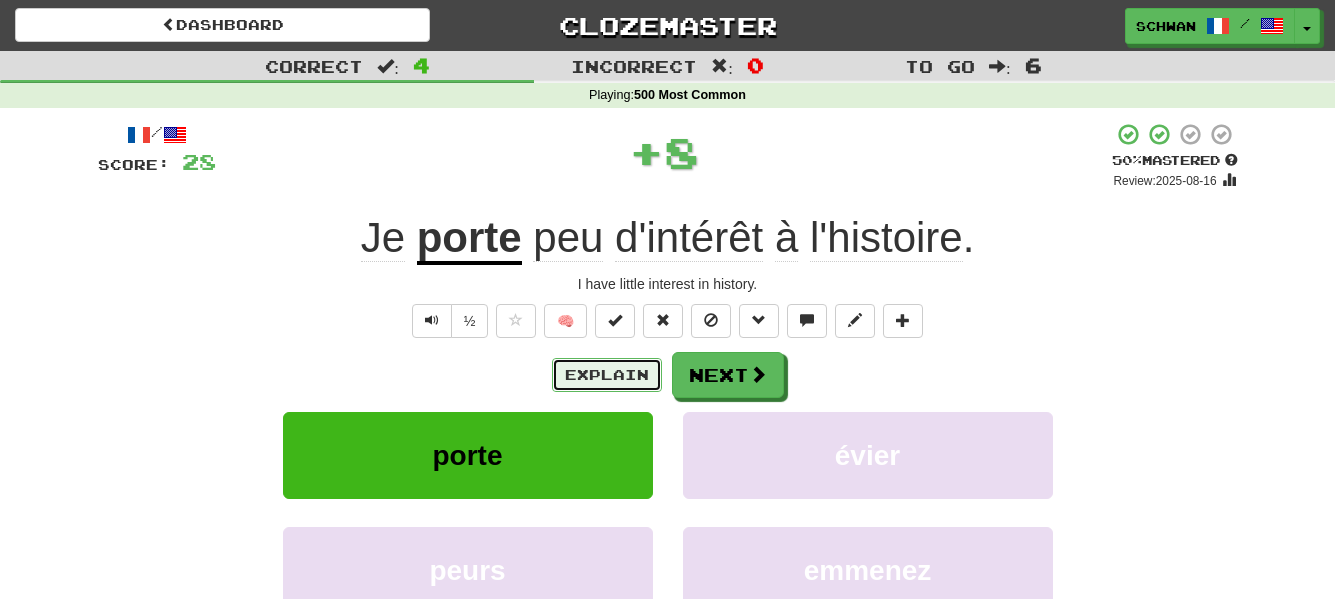 click on "Explain" at bounding box center (607, 375) 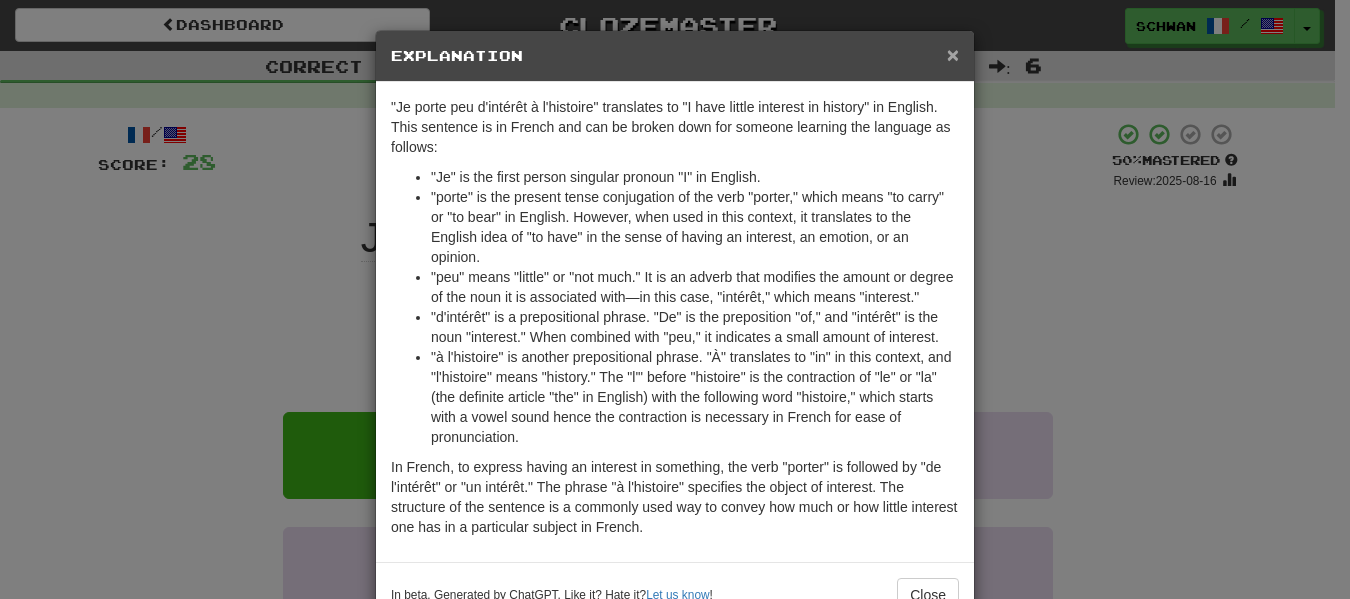 click on "×" at bounding box center (953, 54) 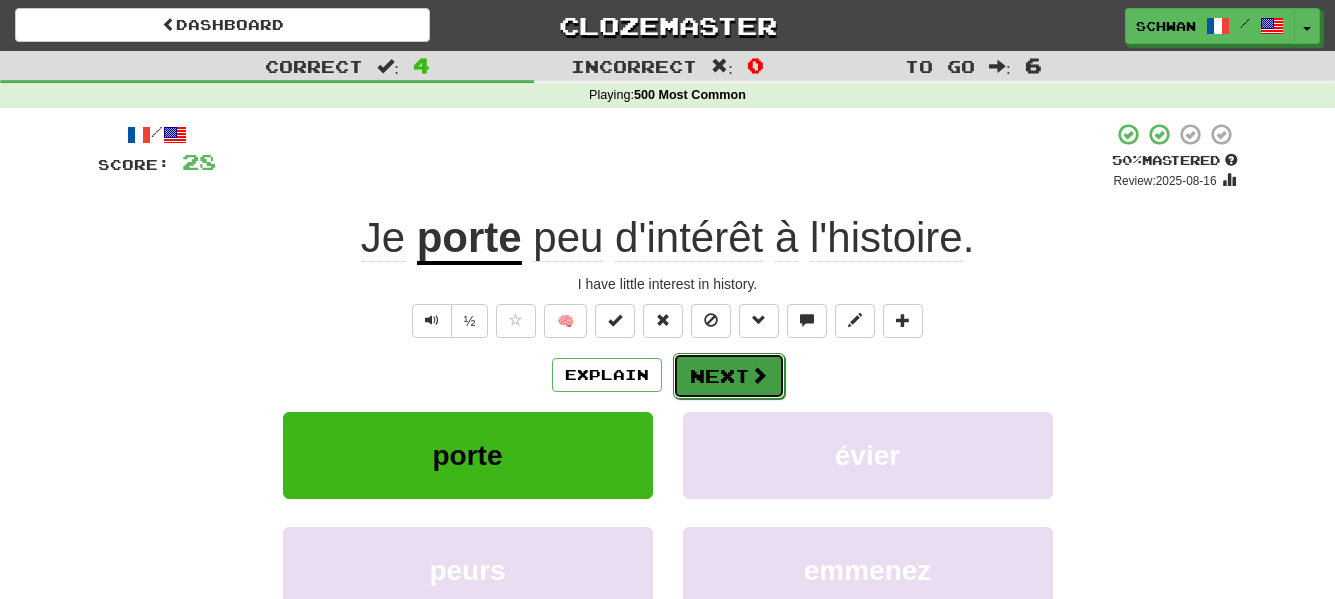 click at bounding box center [759, 375] 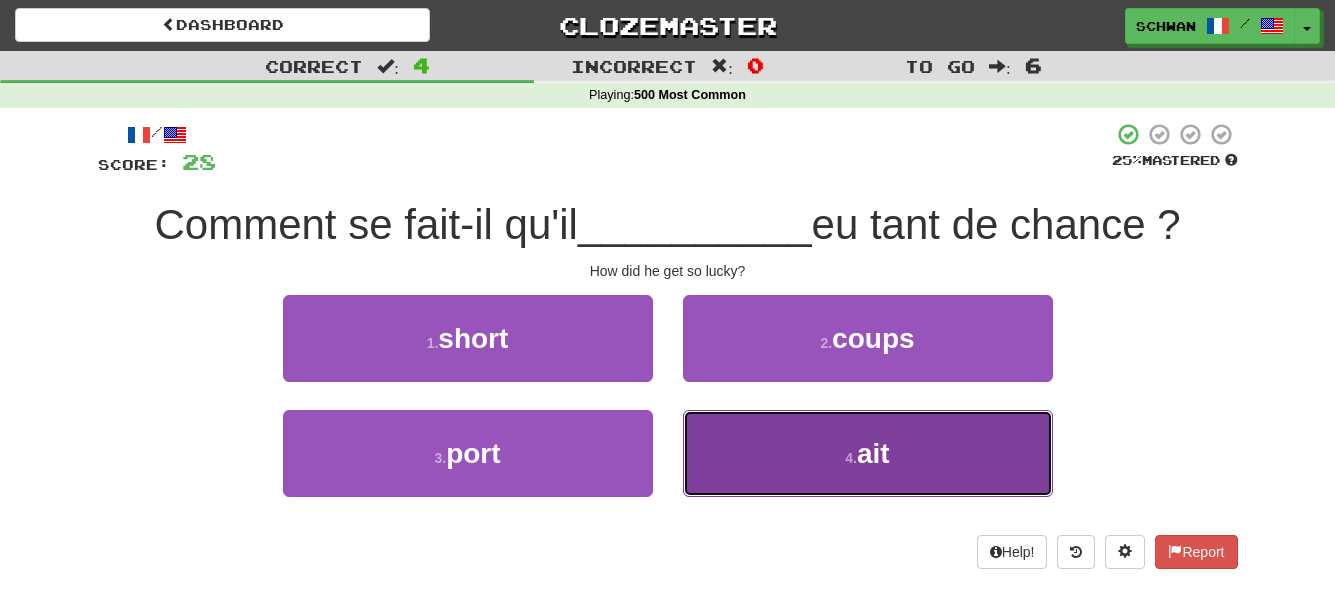 click on "4 .  ait" at bounding box center [868, 453] 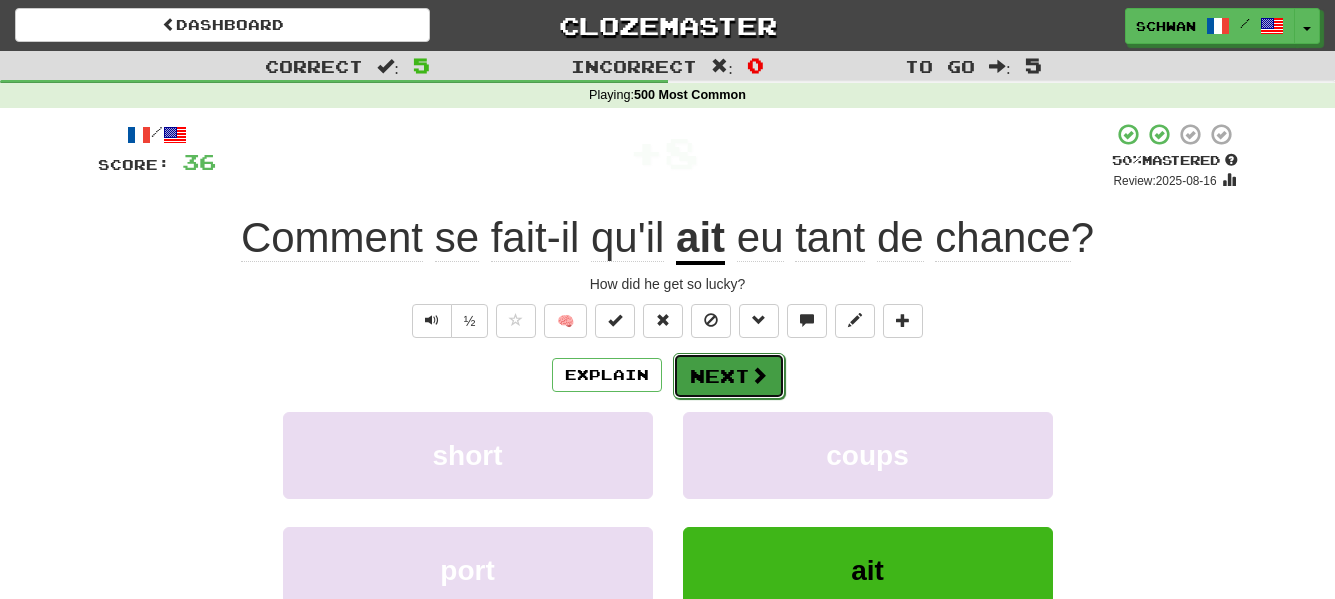 click on "Next" at bounding box center (729, 376) 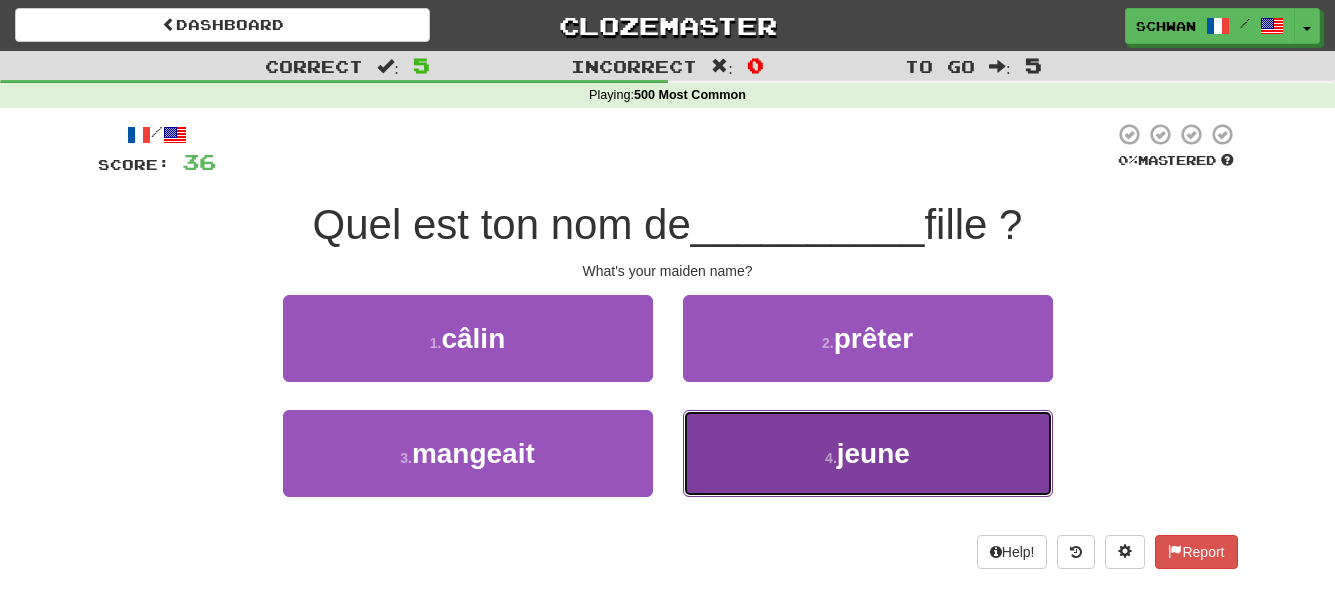 click on "4 .  jeune" at bounding box center [868, 453] 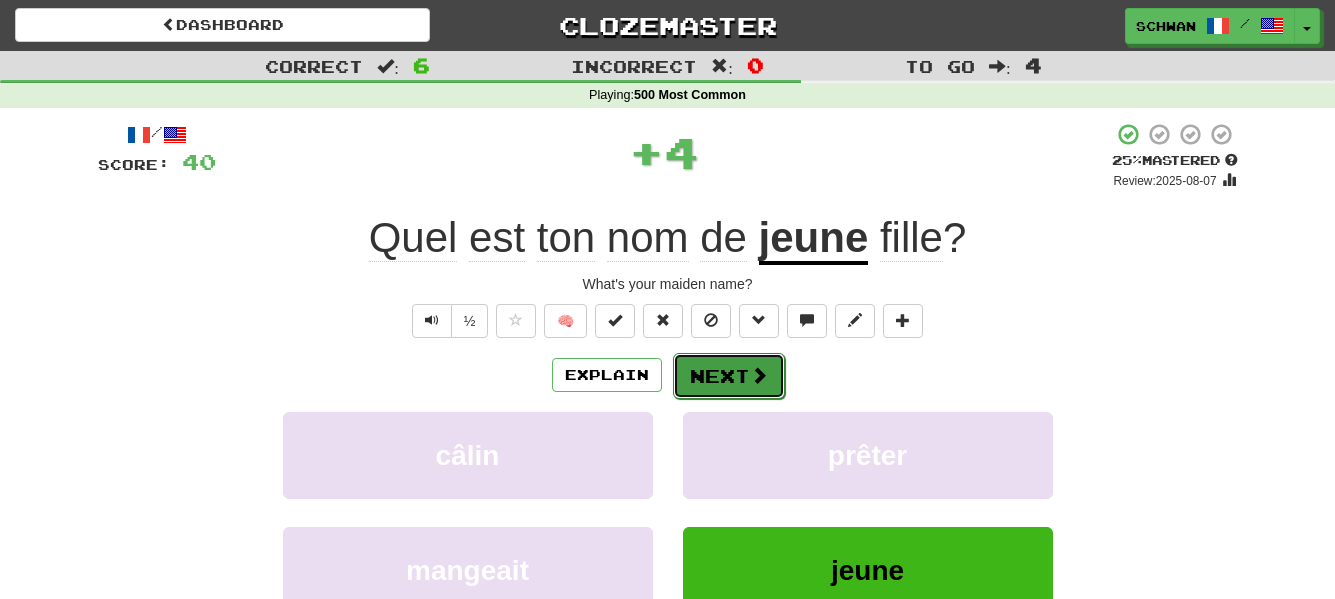 click on "Next" at bounding box center (729, 376) 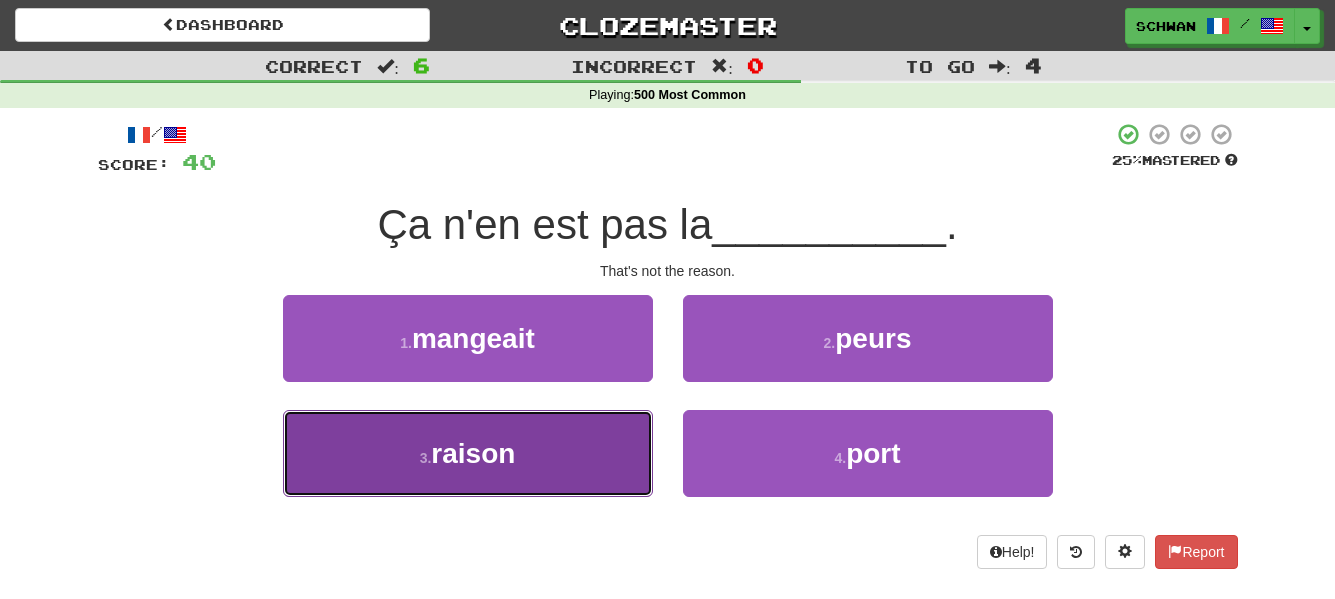 click on "raison" at bounding box center [473, 453] 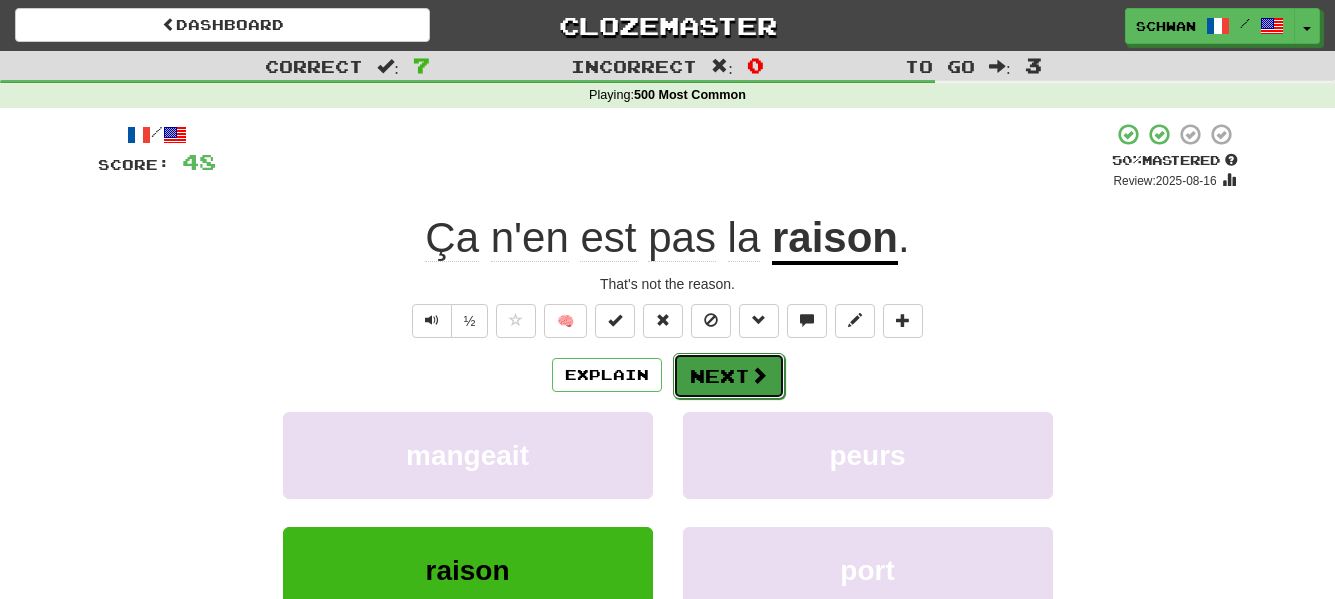 click on "Next" at bounding box center (729, 376) 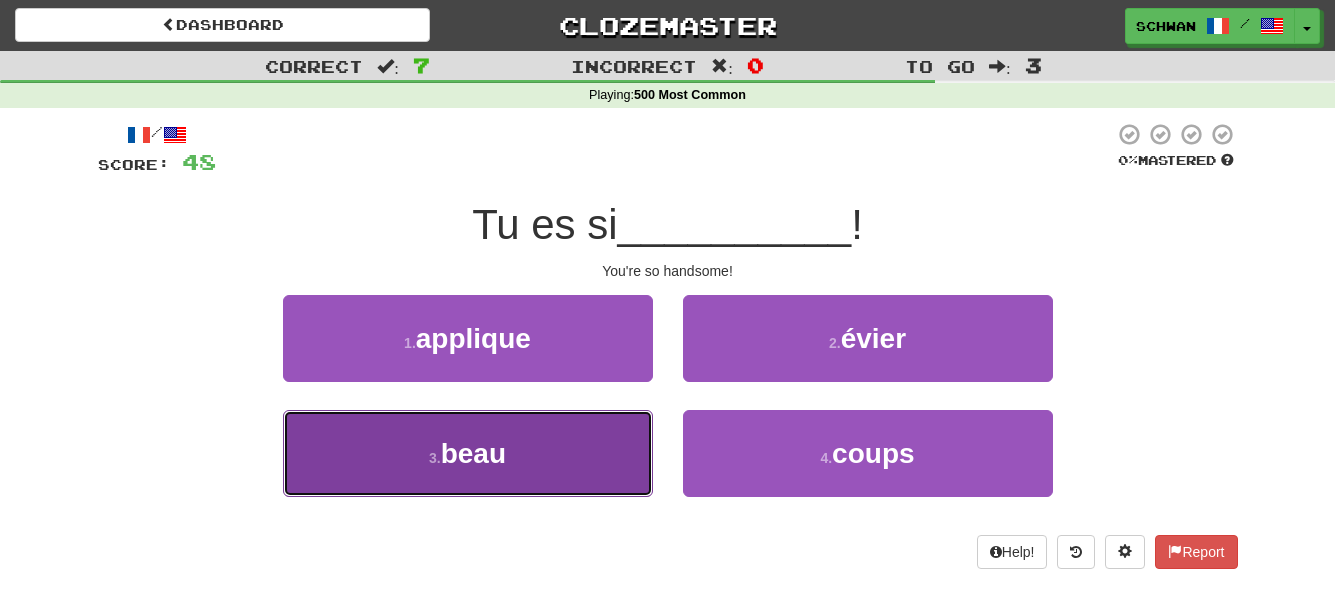 click on "beau" at bounding box center (473, 453) 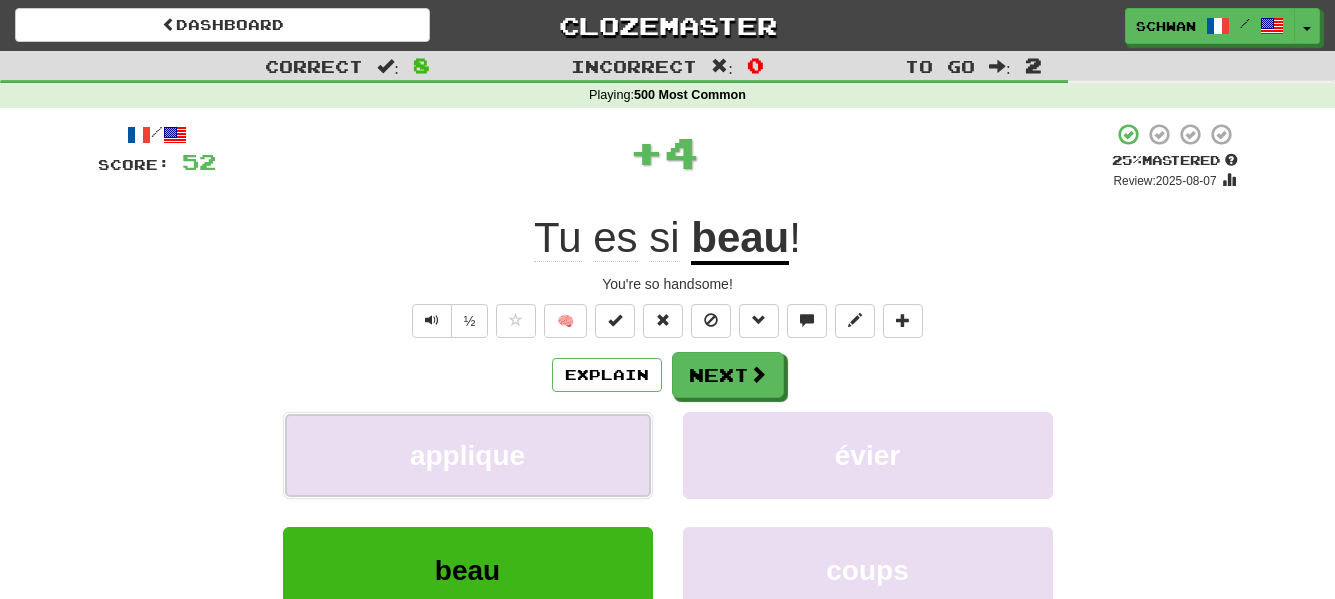 click on "applique" at bounding box center [467, 455] 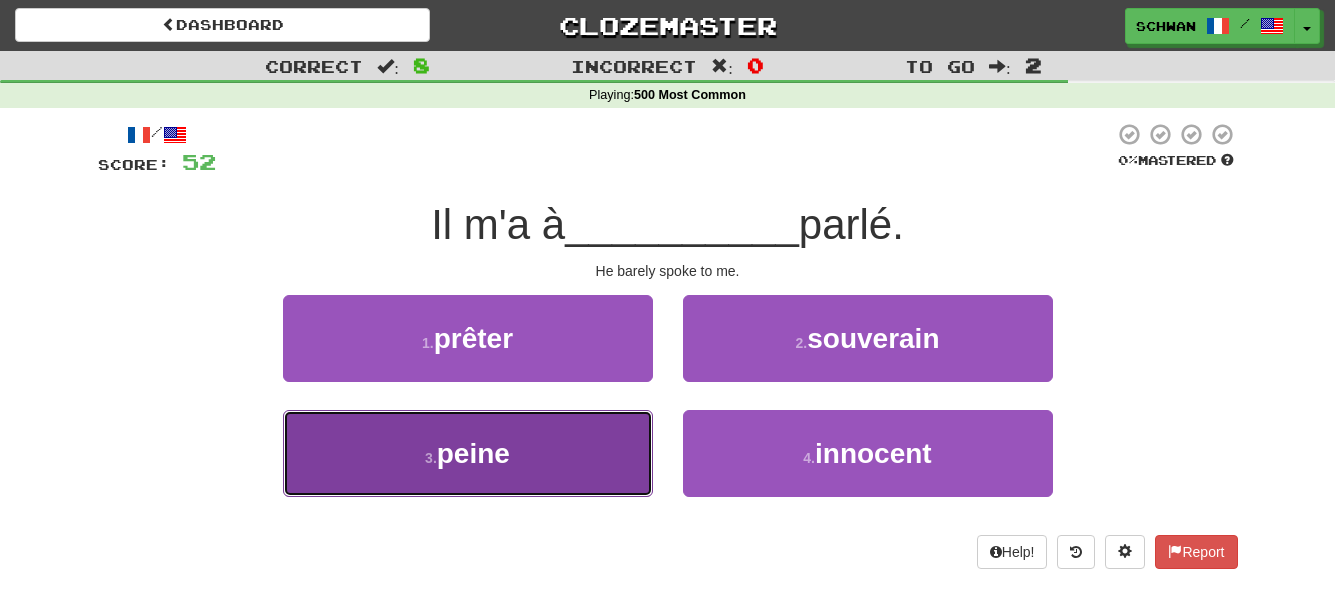 click on "3 .  peine" at bounding box center (468, 453) 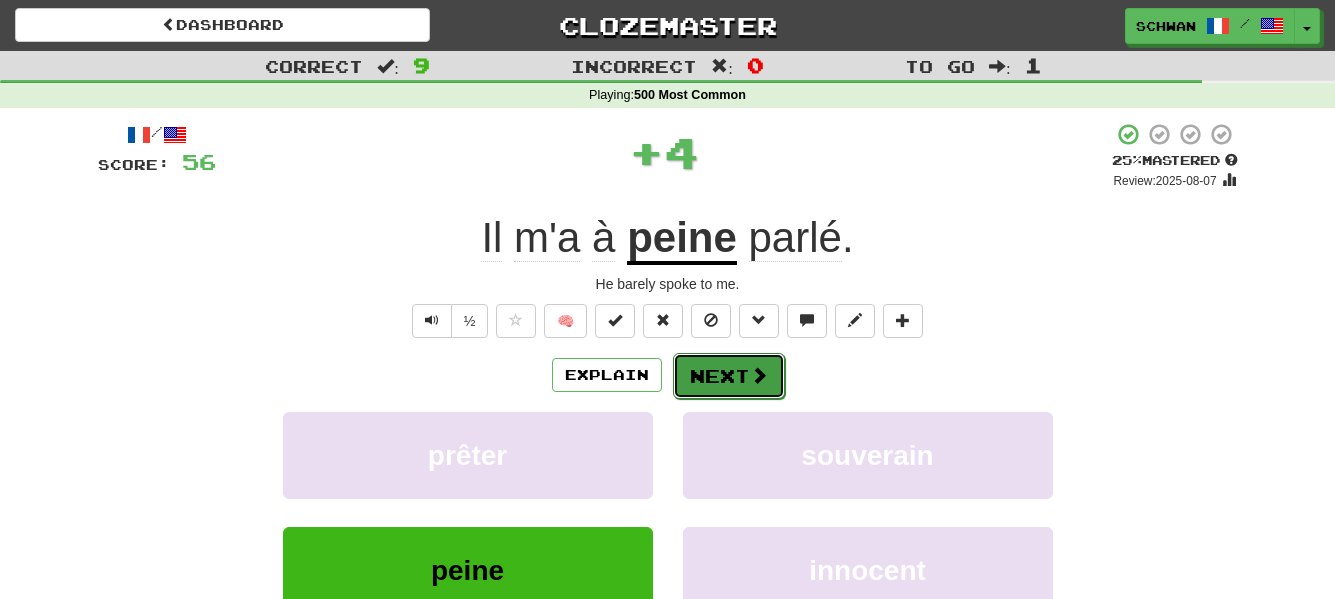 click on "Next" at bounding box center (729, 376) 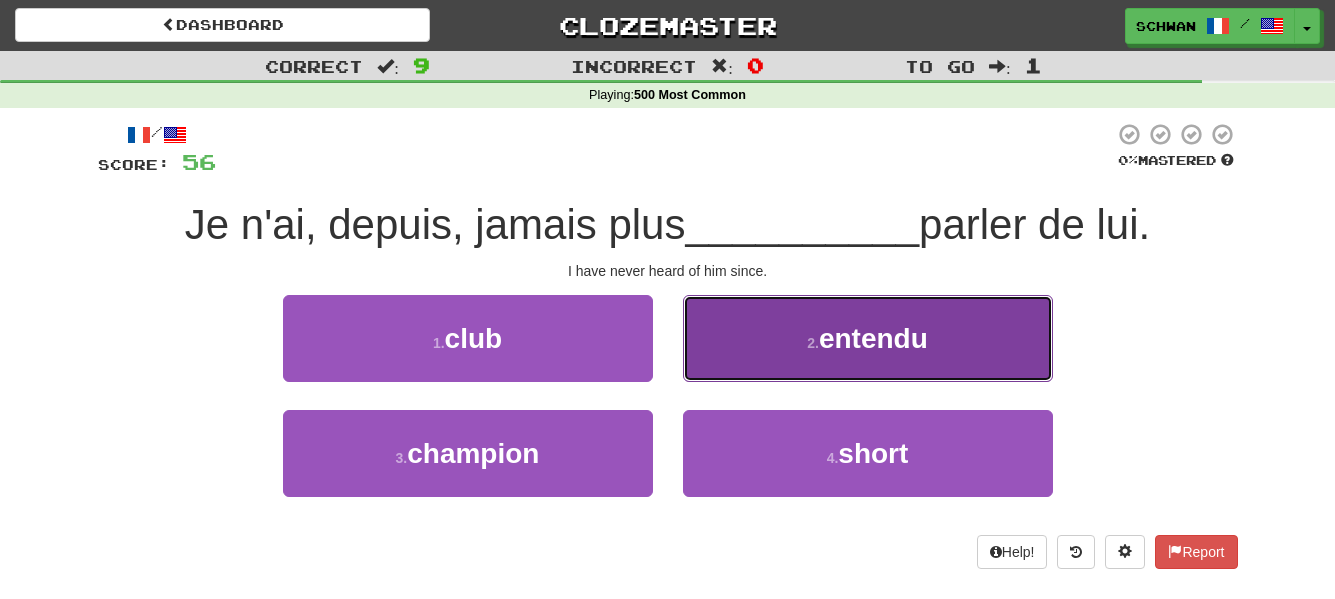 click on "2 .  entendu" at bounding box center [868, 338] 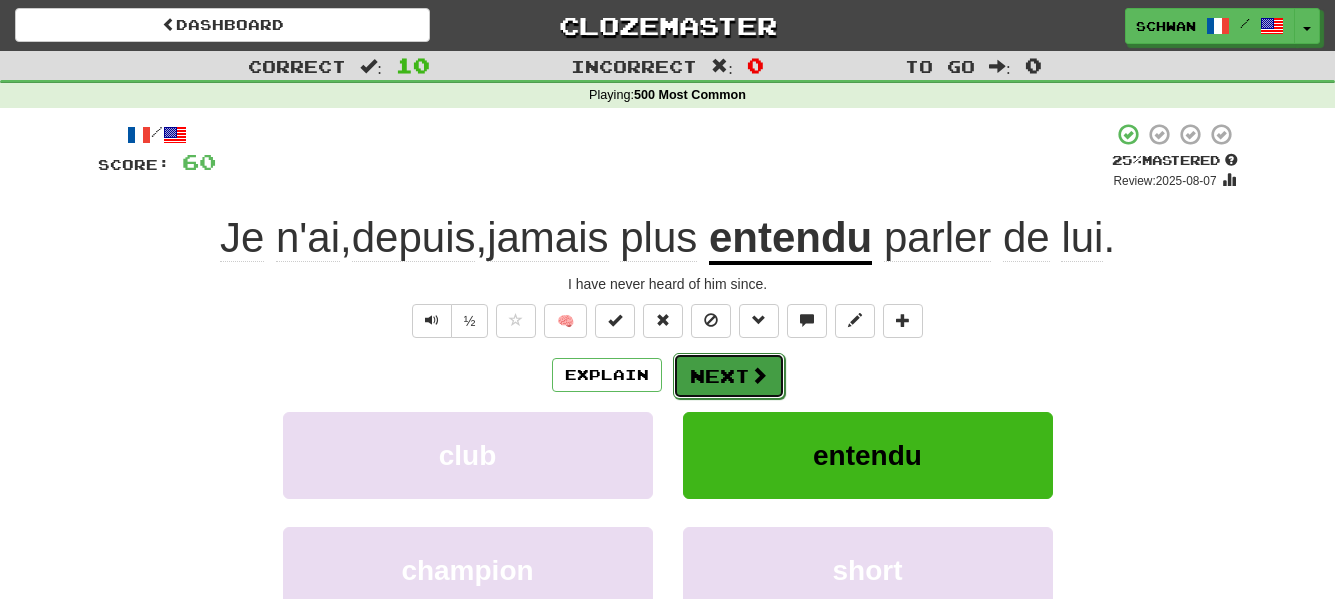 click on "Next" at bounding box center [729, 376] 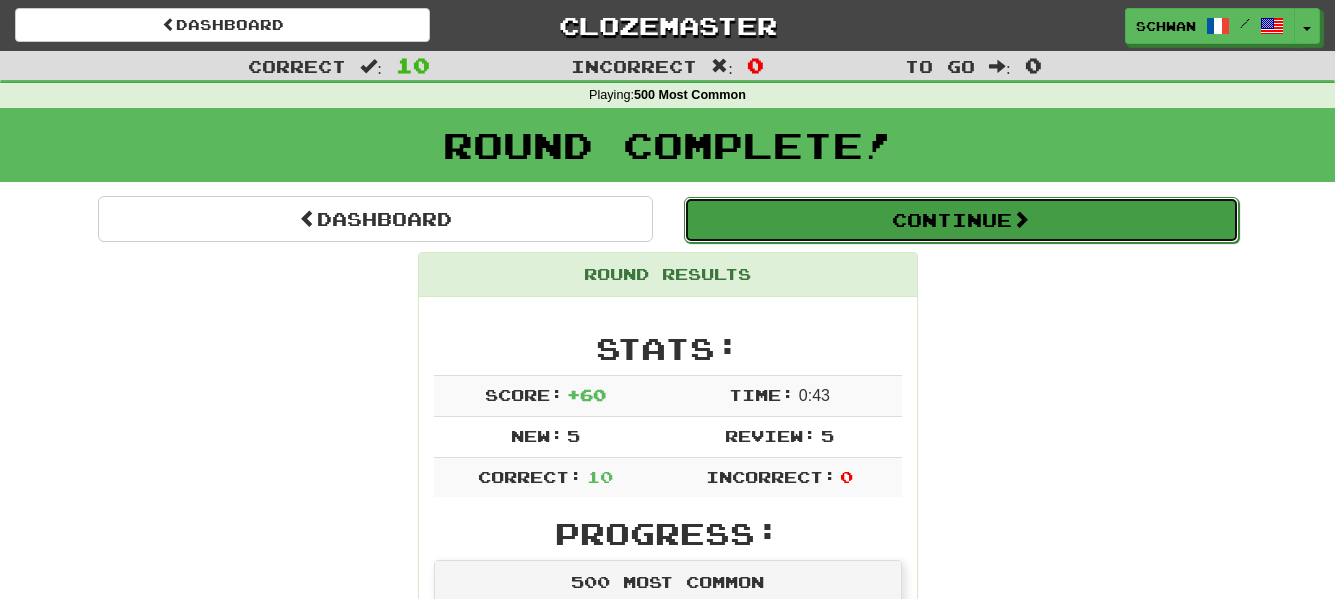 click on "Continue" at bounding box center [961, 220] 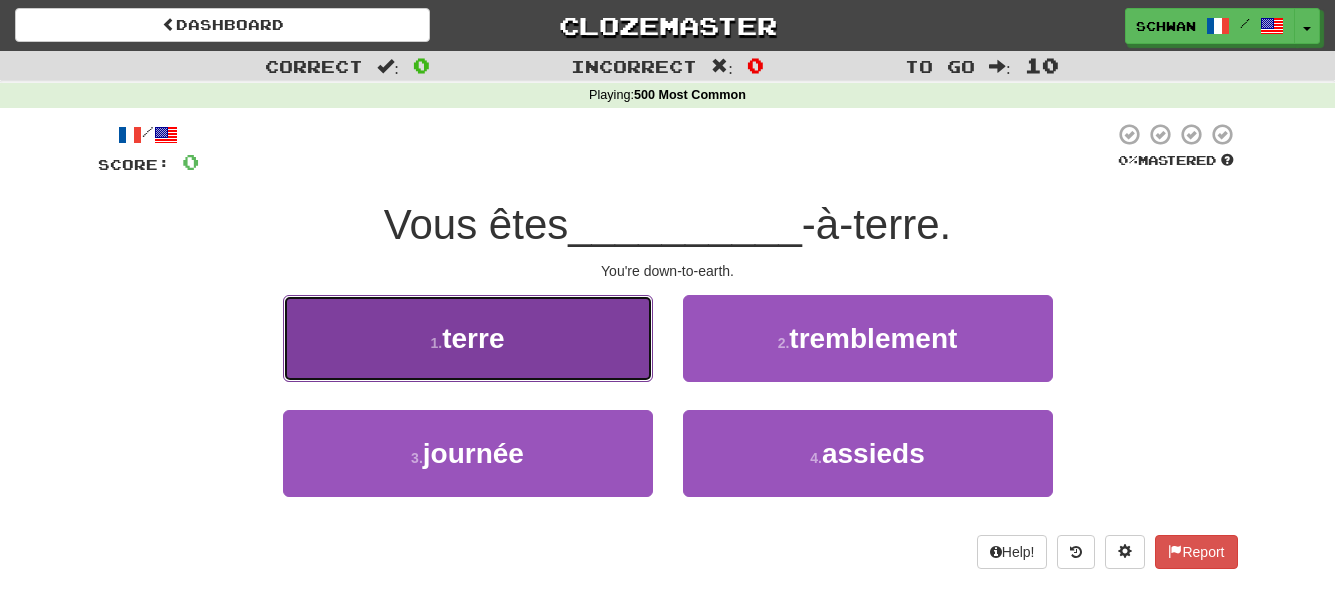 click on "1 .  terre" at bounding box center (468, 338) 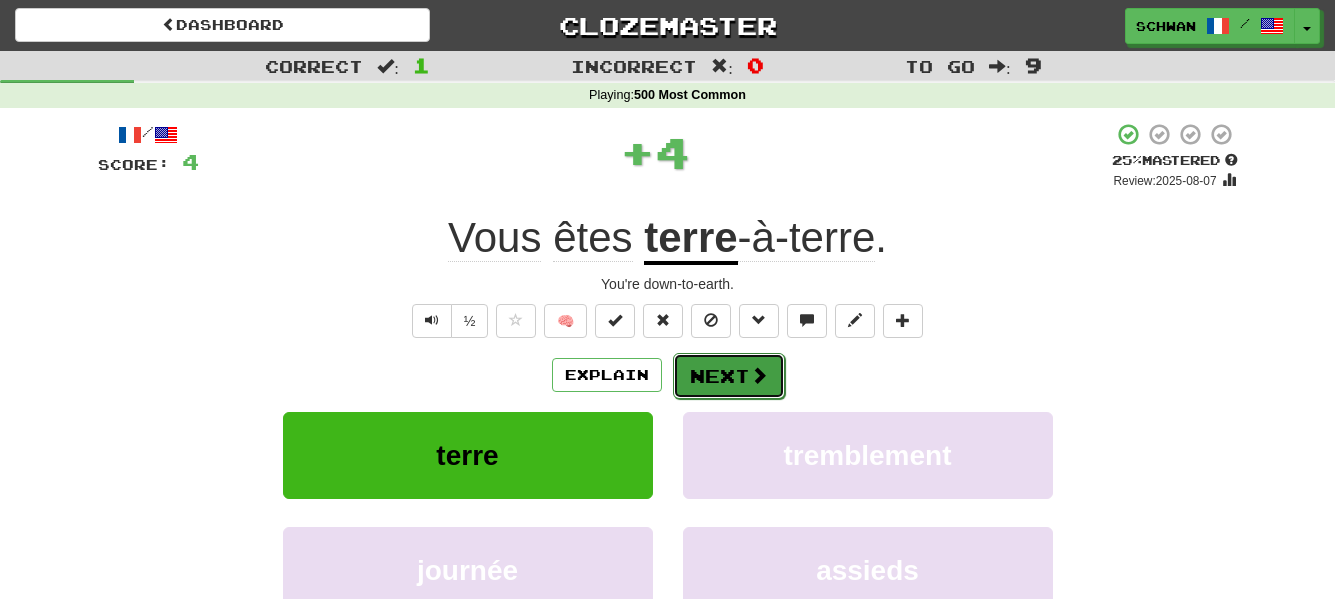 click on "Next" at bounding box center (729, 376) 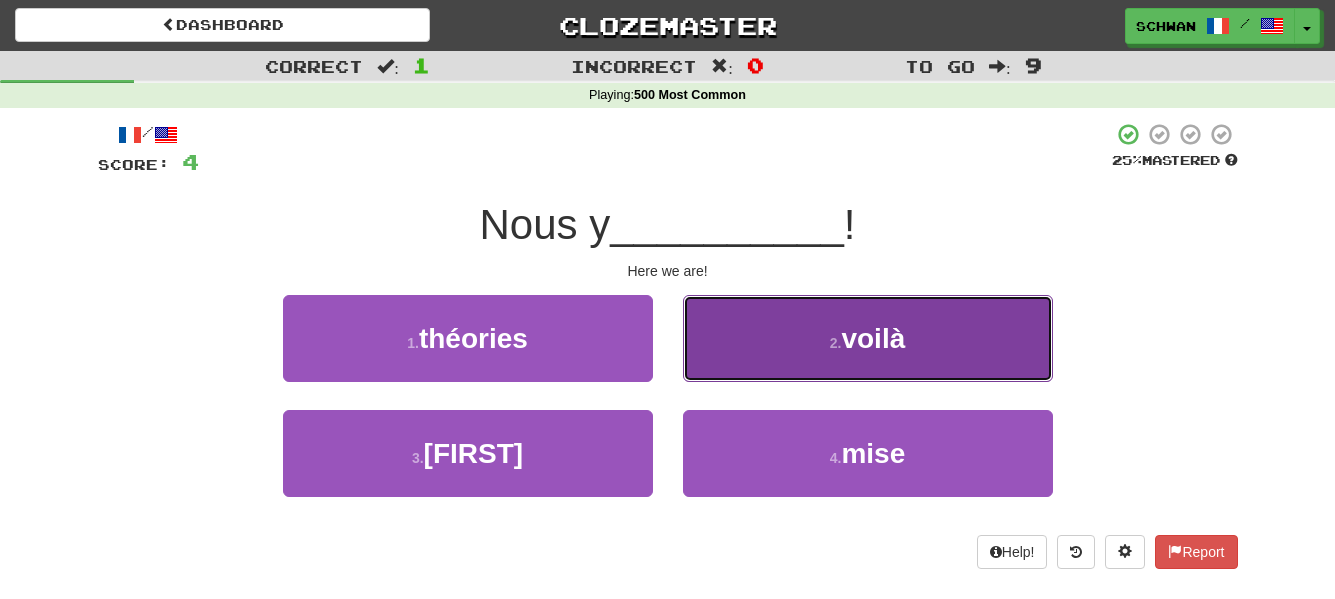 click on "2 .  voilà" at bounding box center [868, 338] 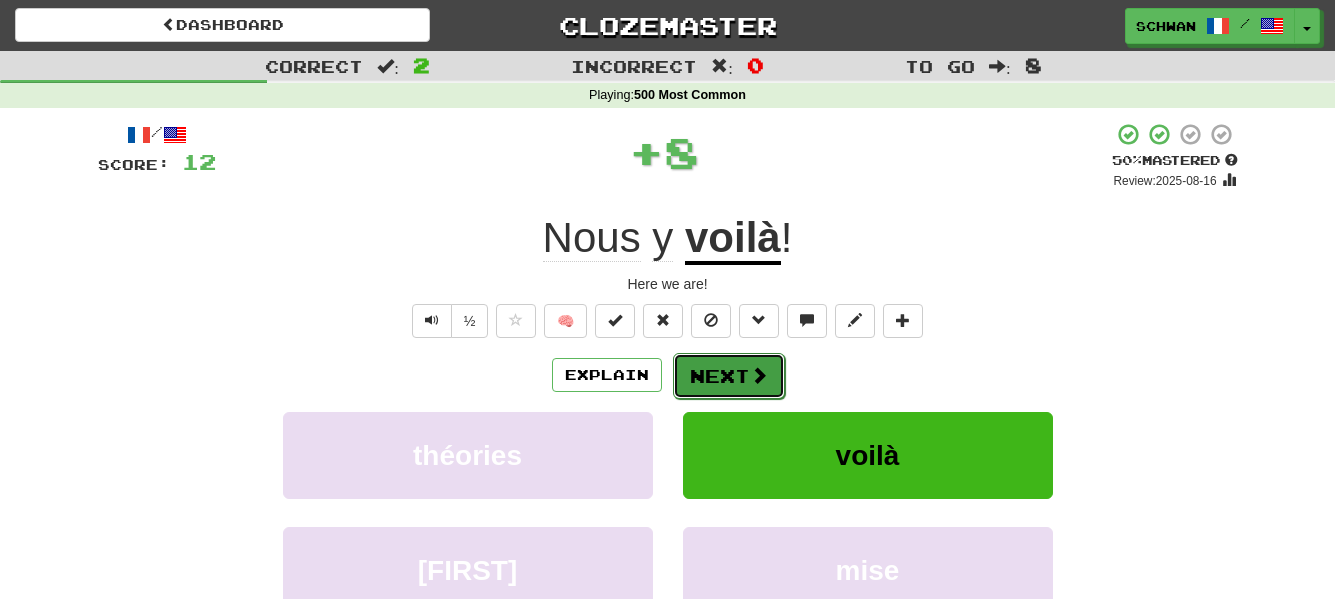 click on "Next" at bounding box center [729, 376] 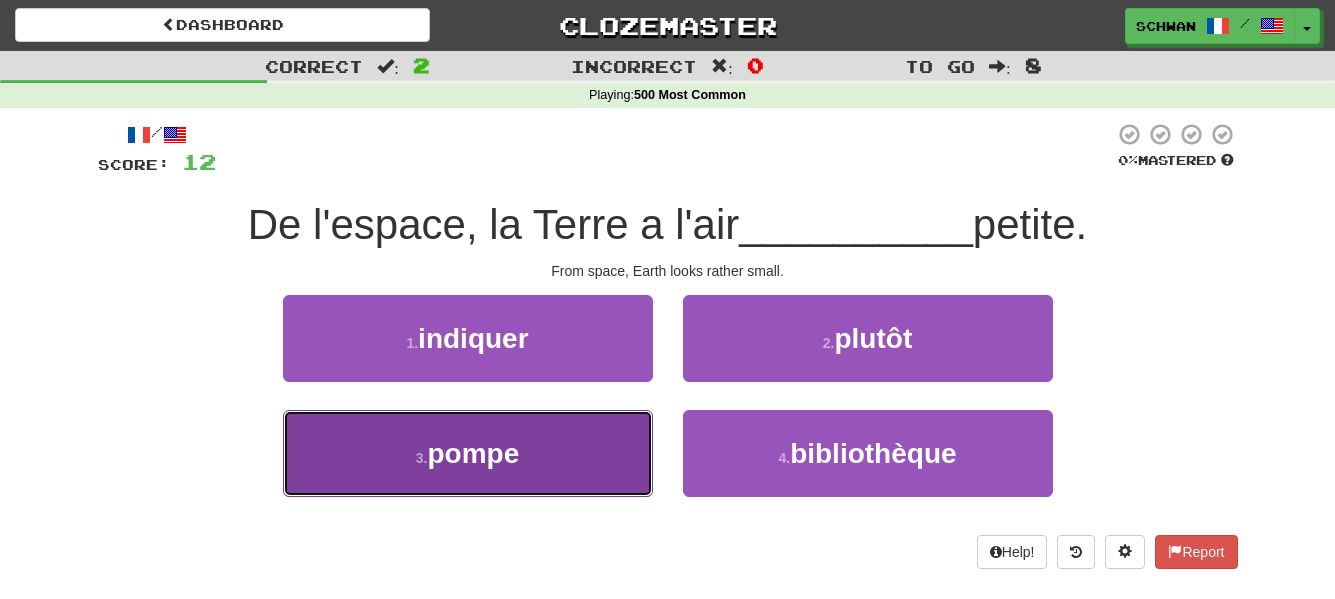 click on "pompe" at bounding box center [473, 453] 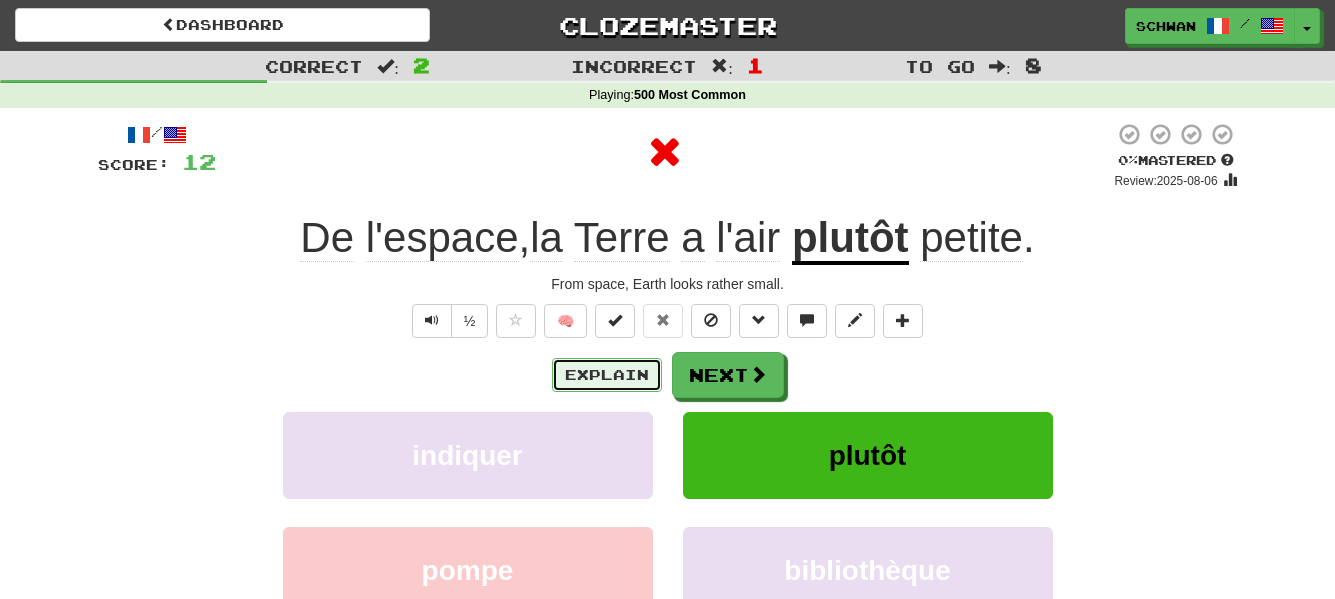 click on "Explain" at bounding box center (607, 375) 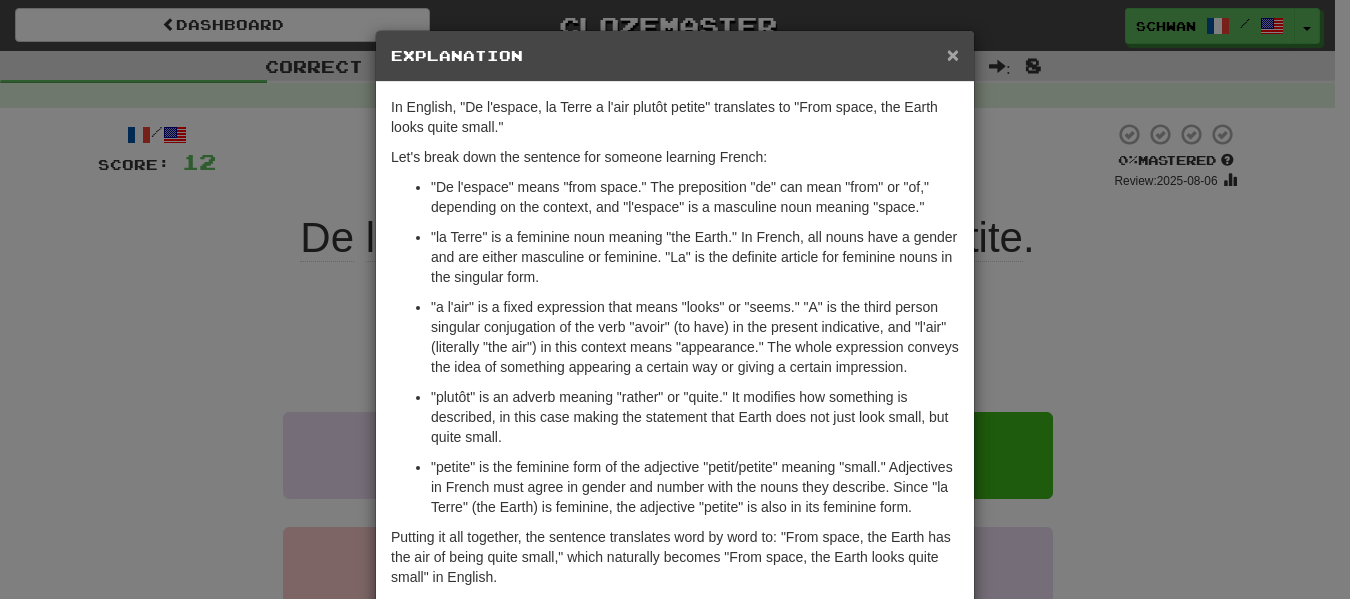 click on "×" at bounding box center (953, 54) 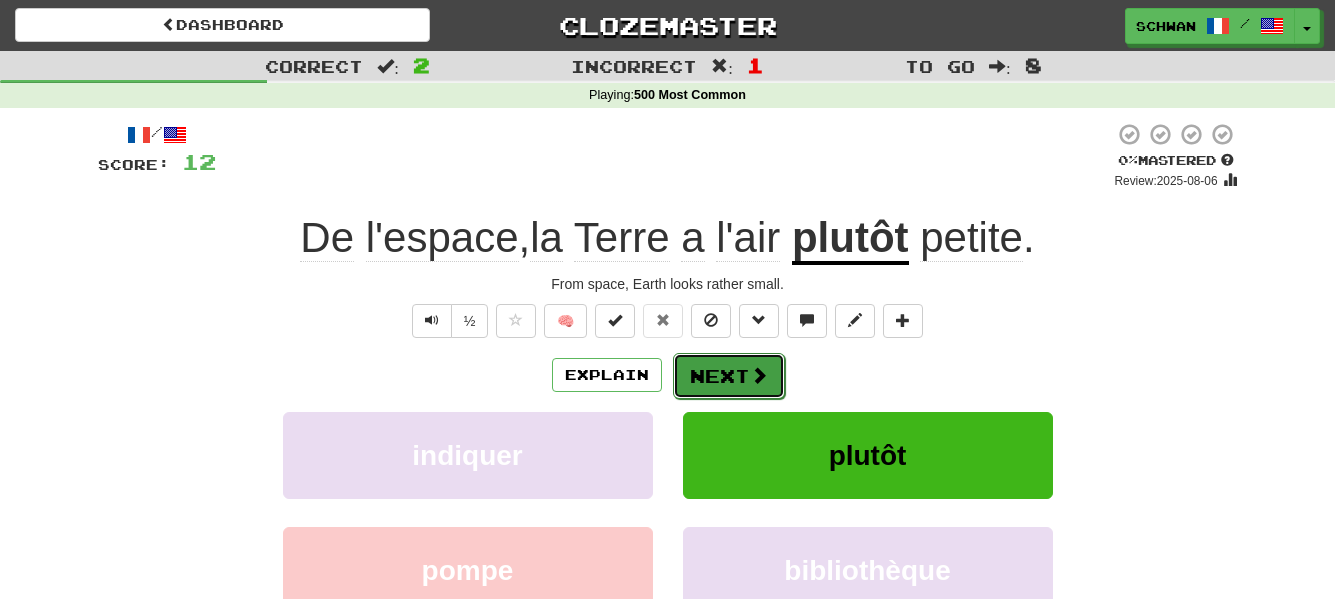 click on "Next" at bounding box center (729, 376) 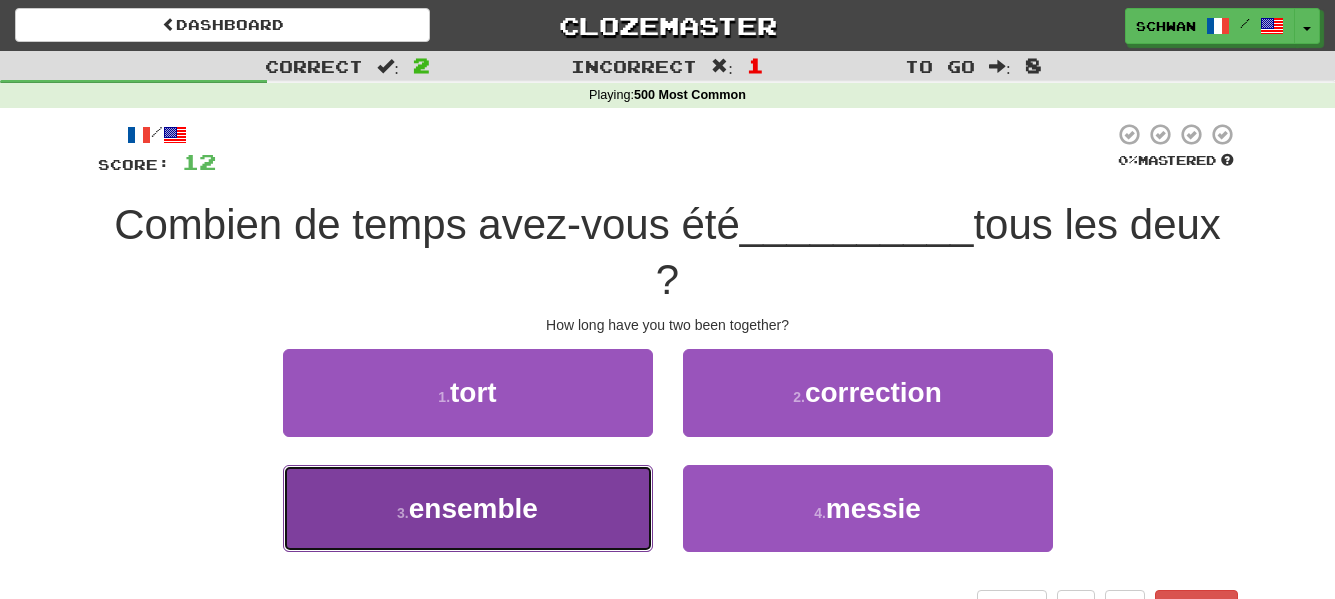 click on "3 .  ensemble" at bounding box center (468, 508) 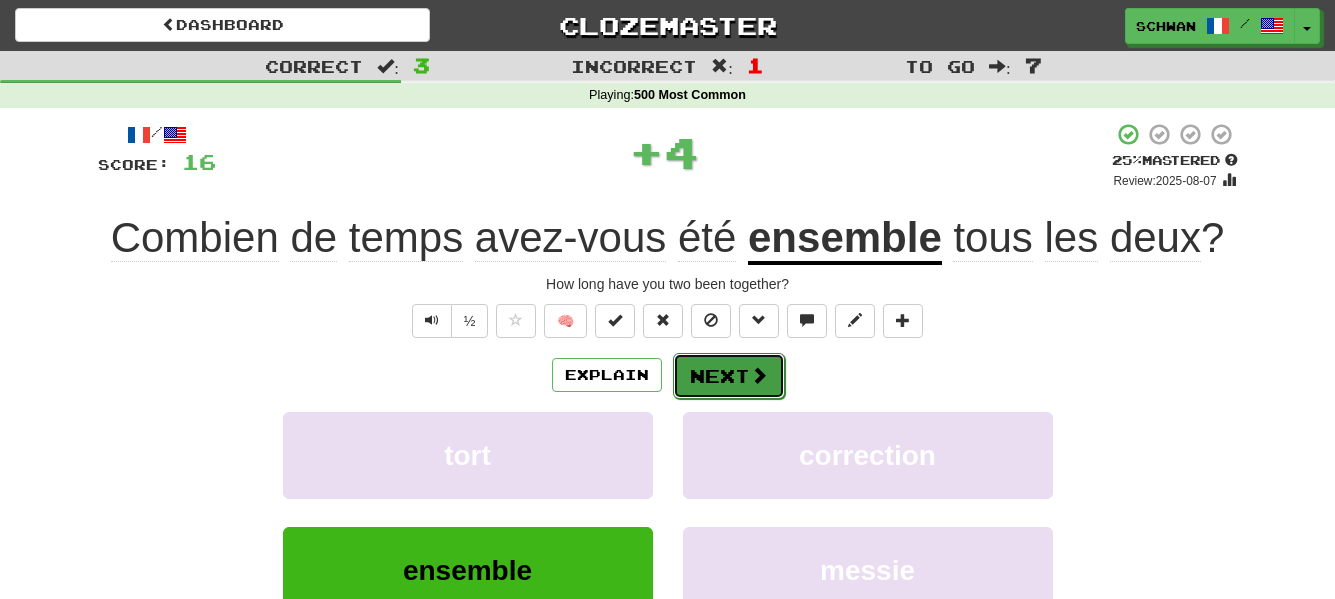 click on "Next" at bounding box center [729, 376] 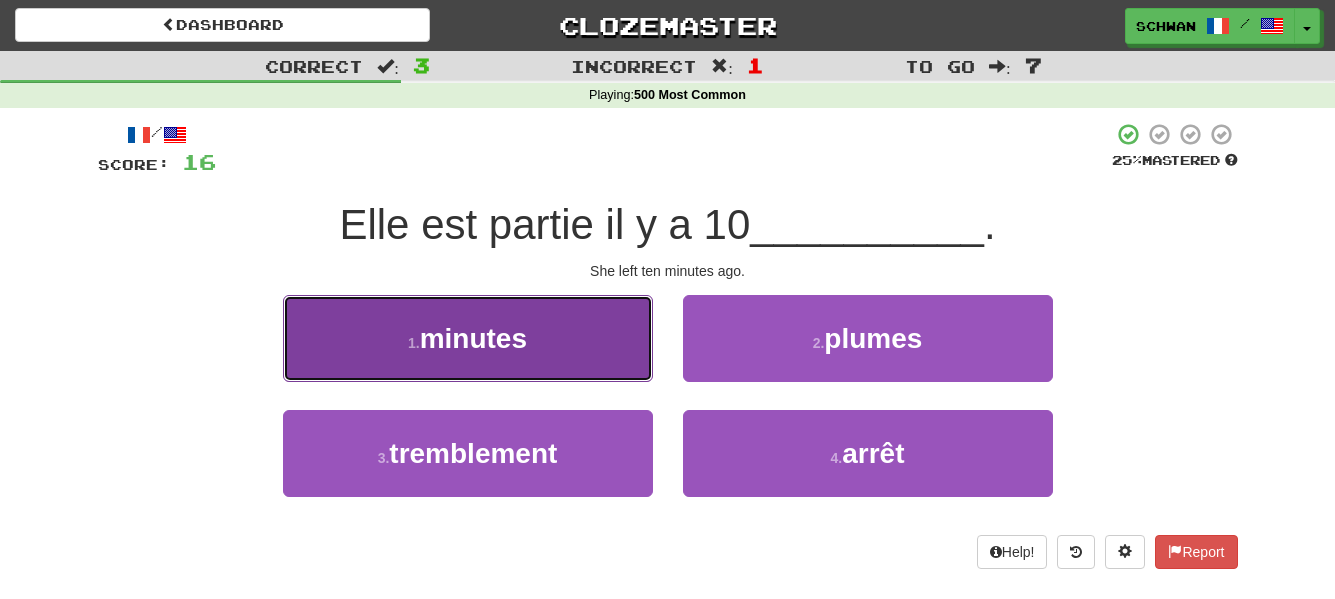 click on "minutes" at bounding box center [473, 338] 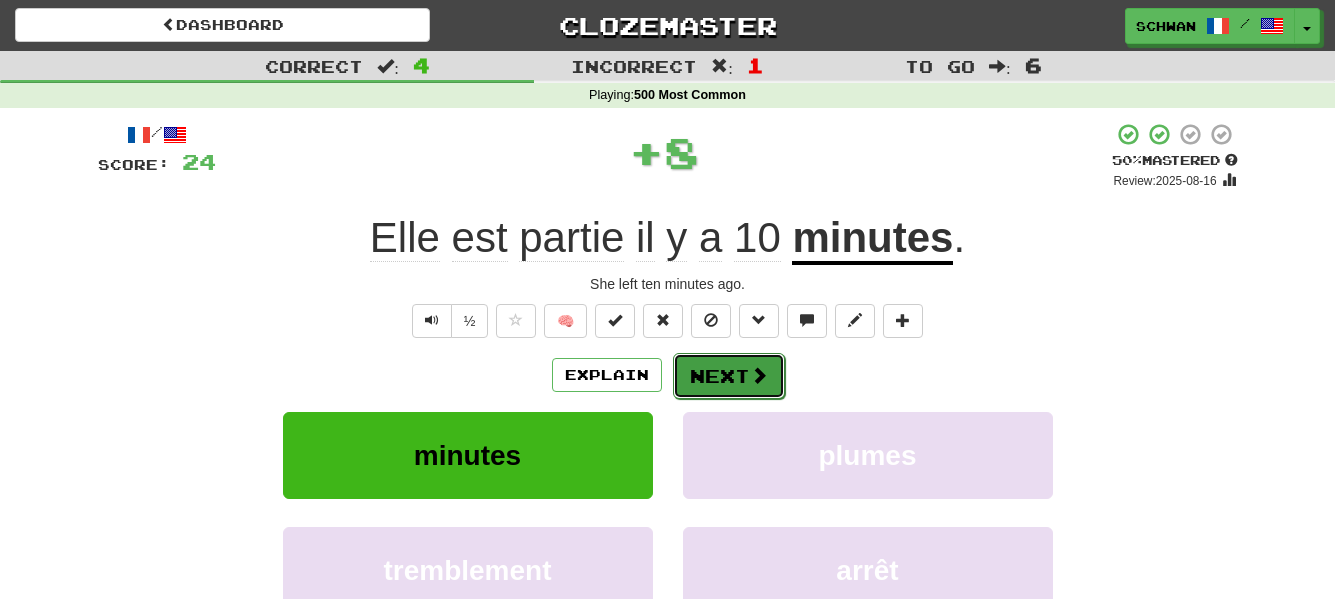 click on "Next" at bounding box center (729, 376) 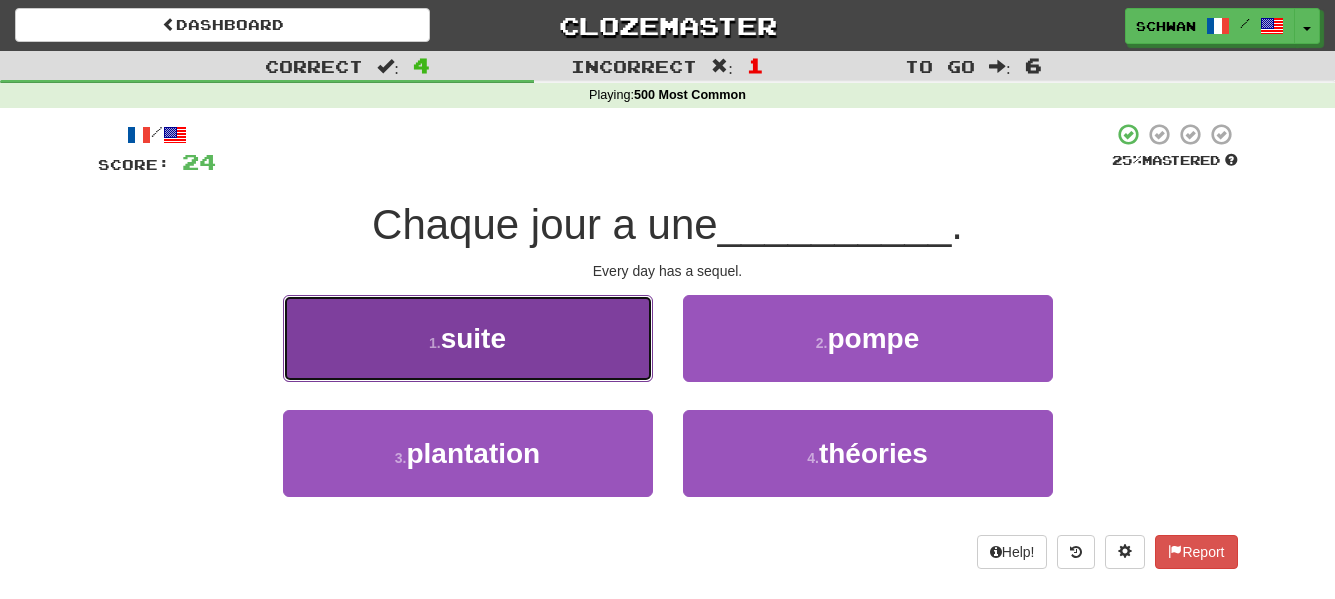click on "1 .  suite" at bounding box center (468, 338) 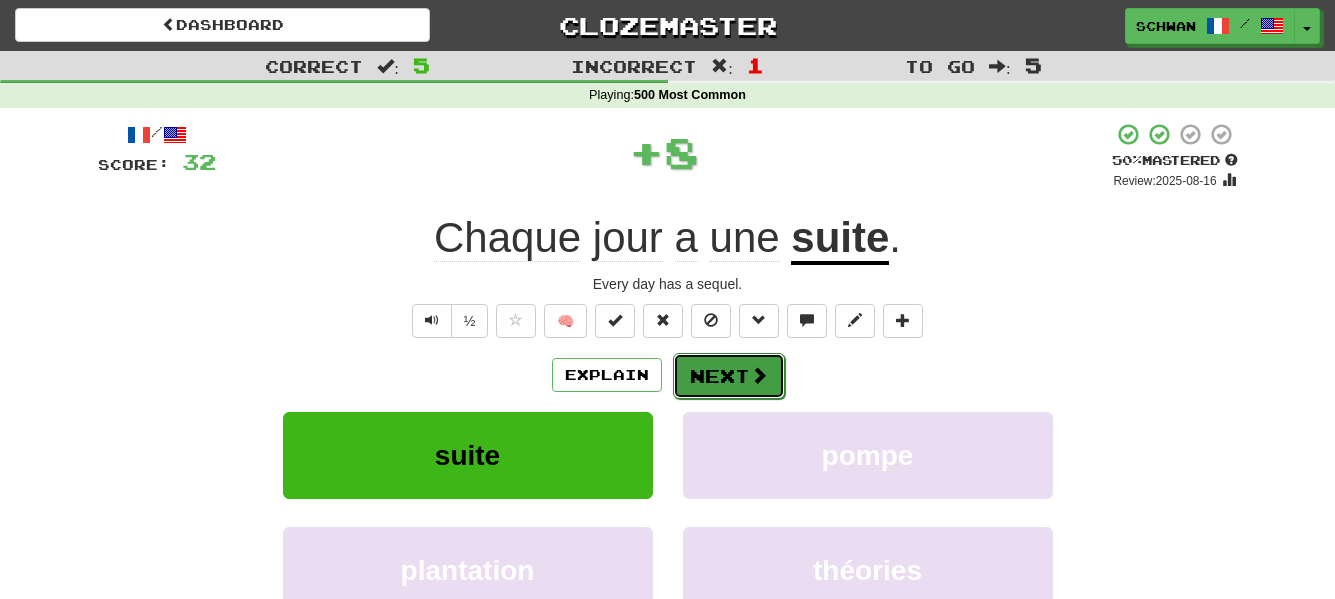 click on "Next" at bounding box center [729, 376] 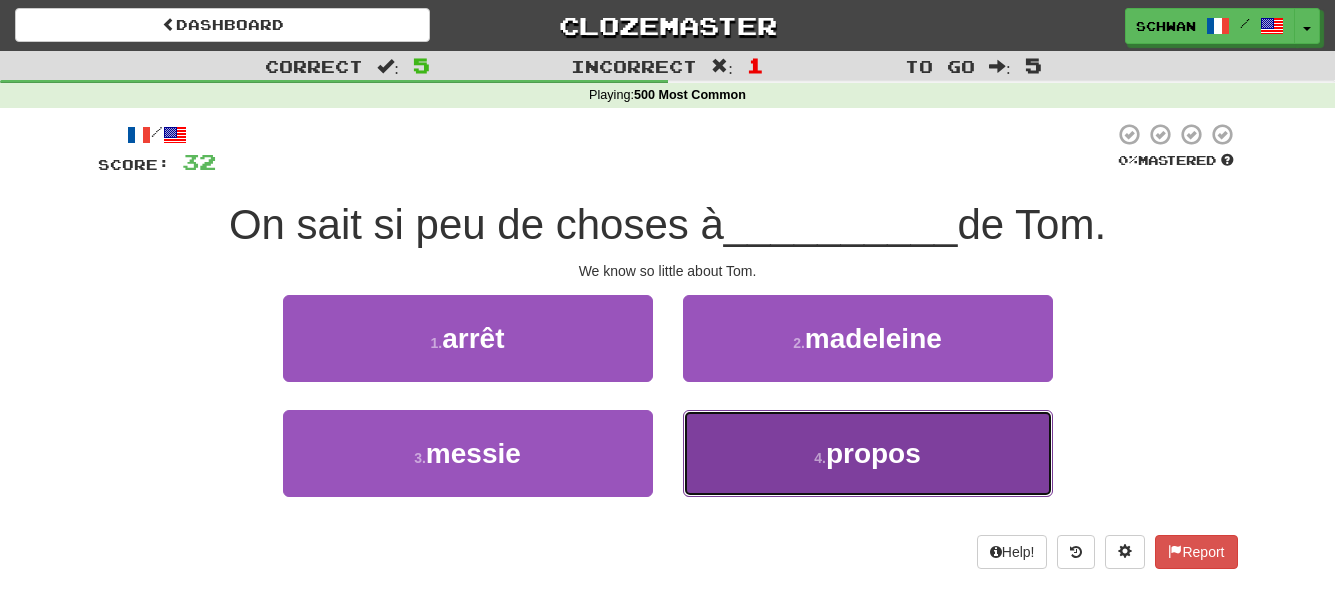 click on "4 .  propos" at bounding box center (868, 453) 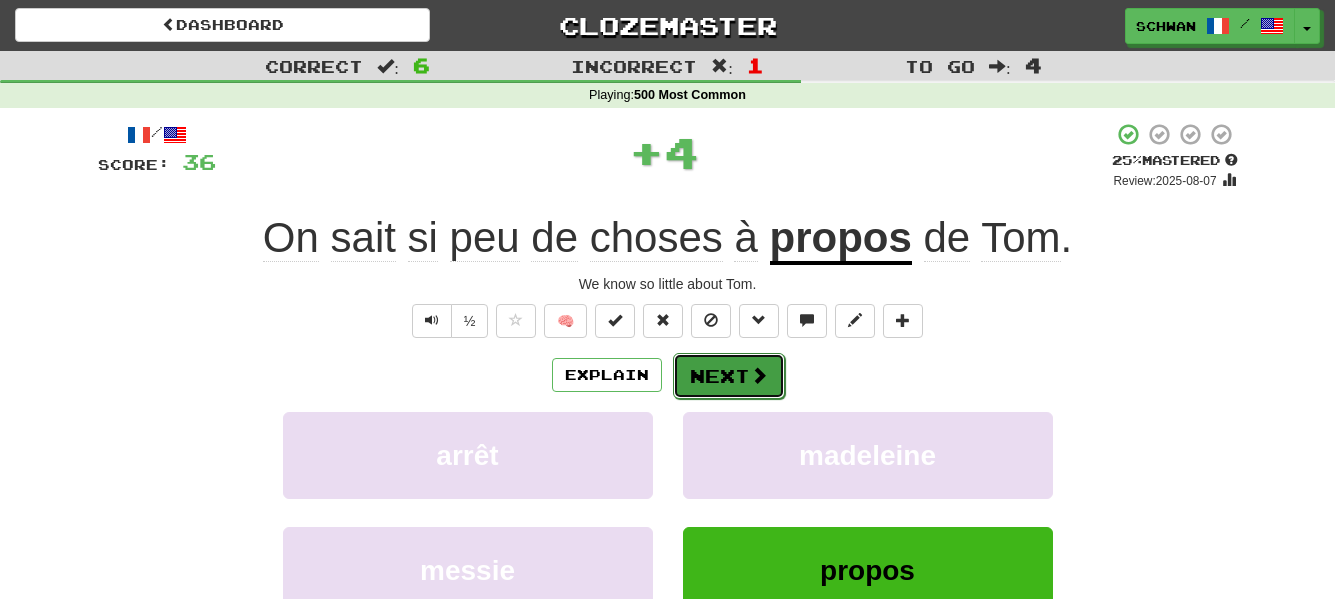 click on "Next" at bounding box center (729, 376) 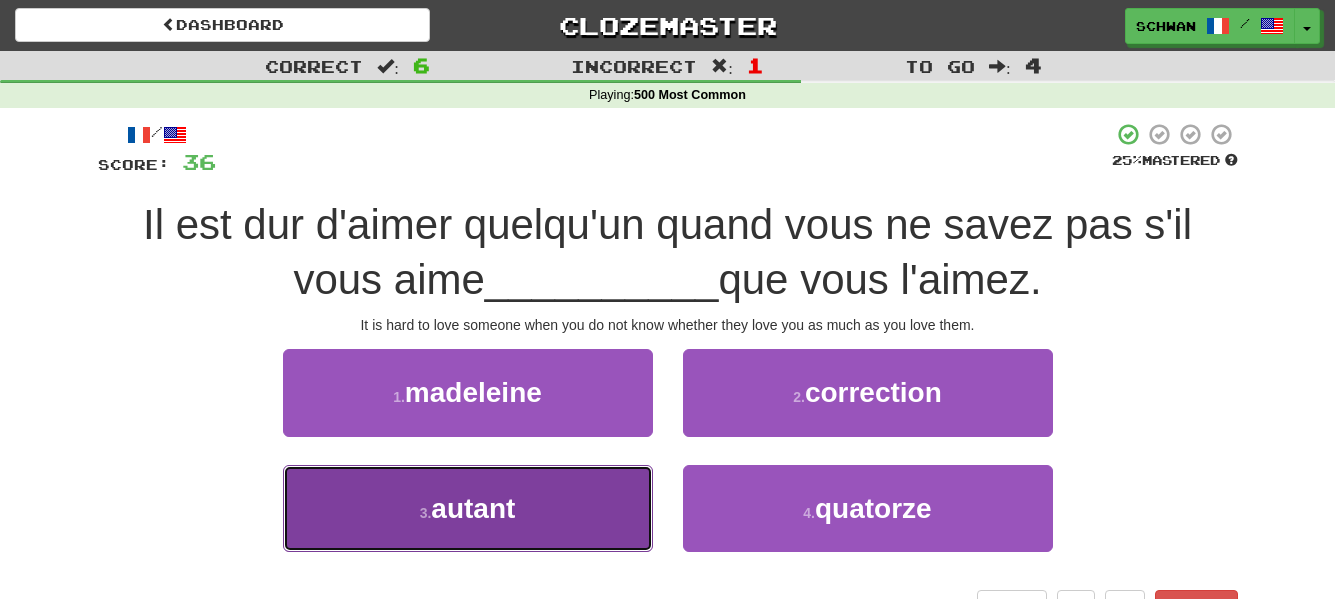 click on "3 .  autant" at bounding box center [468, 508] 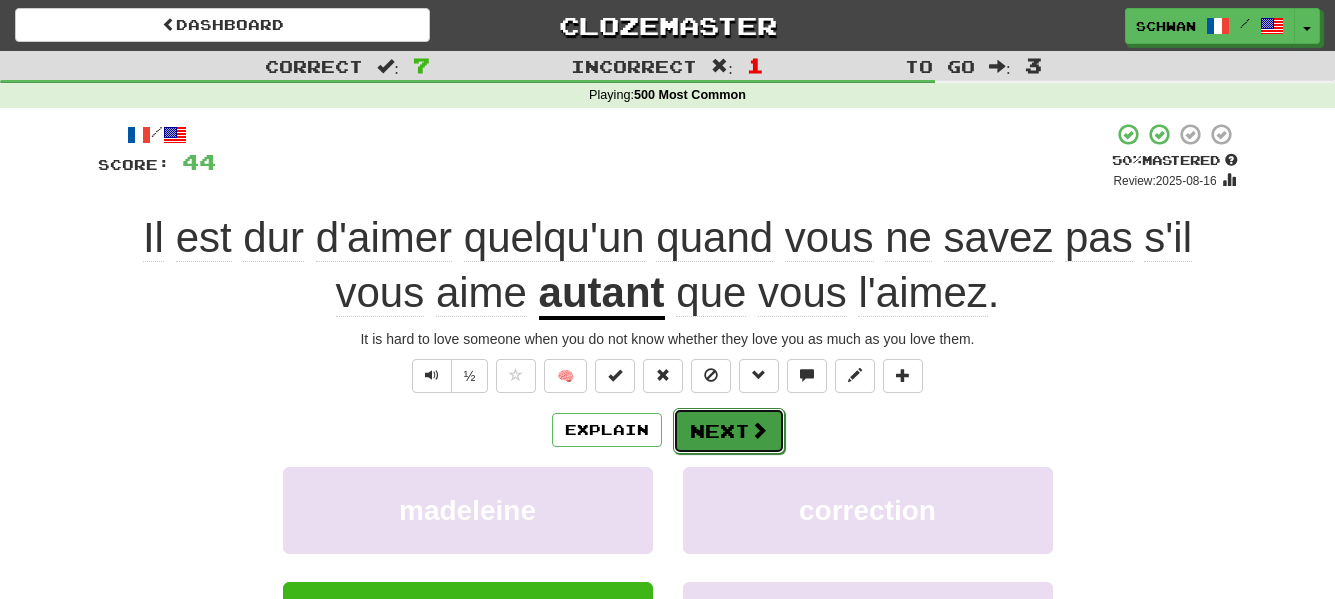 click on "Next" at bounding box center [729, 431] 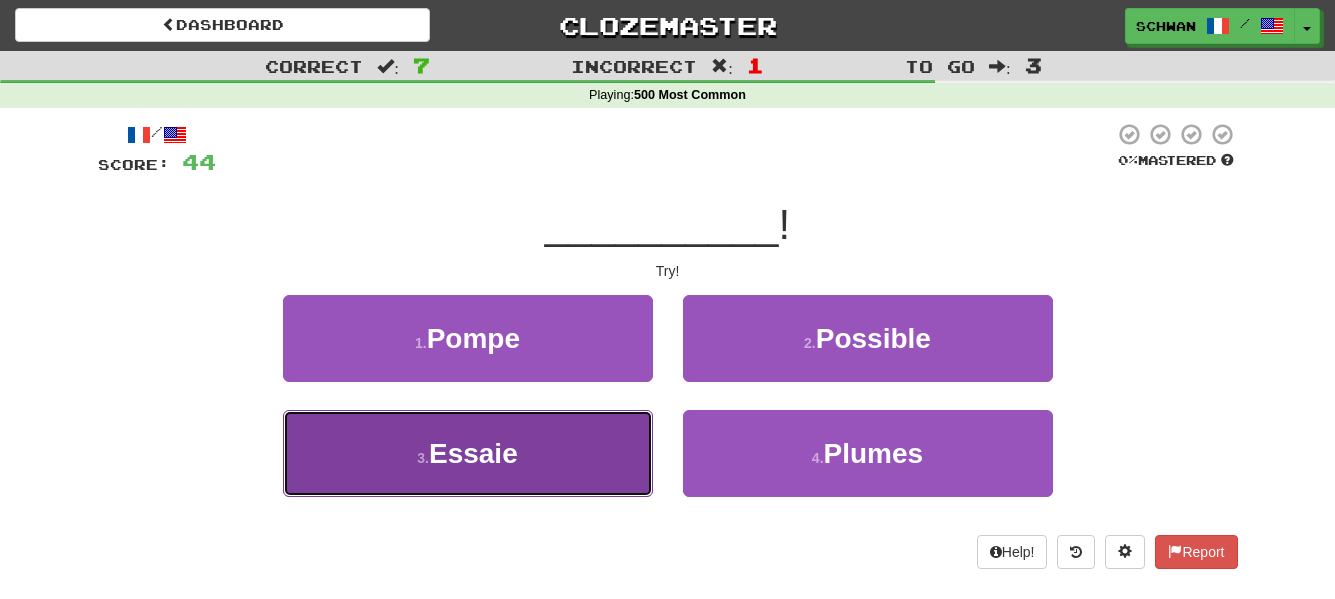 click on "Essaie" at bounding box center (473, 453) 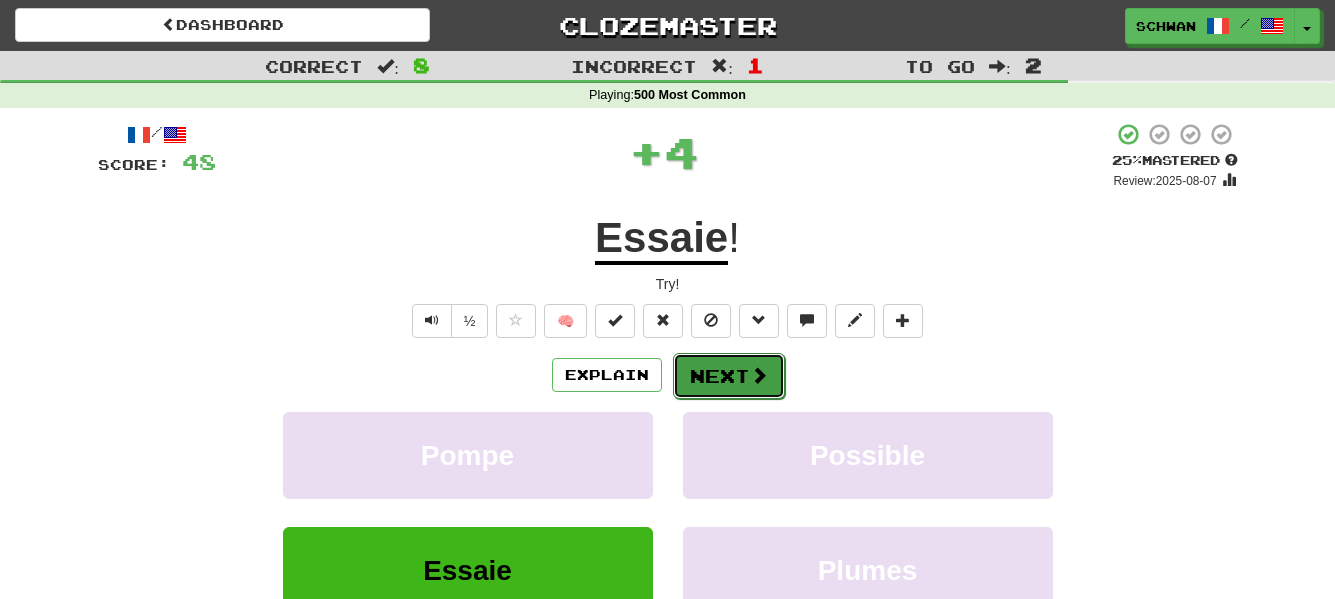 click on "Next" at bounding box center [729, 376] 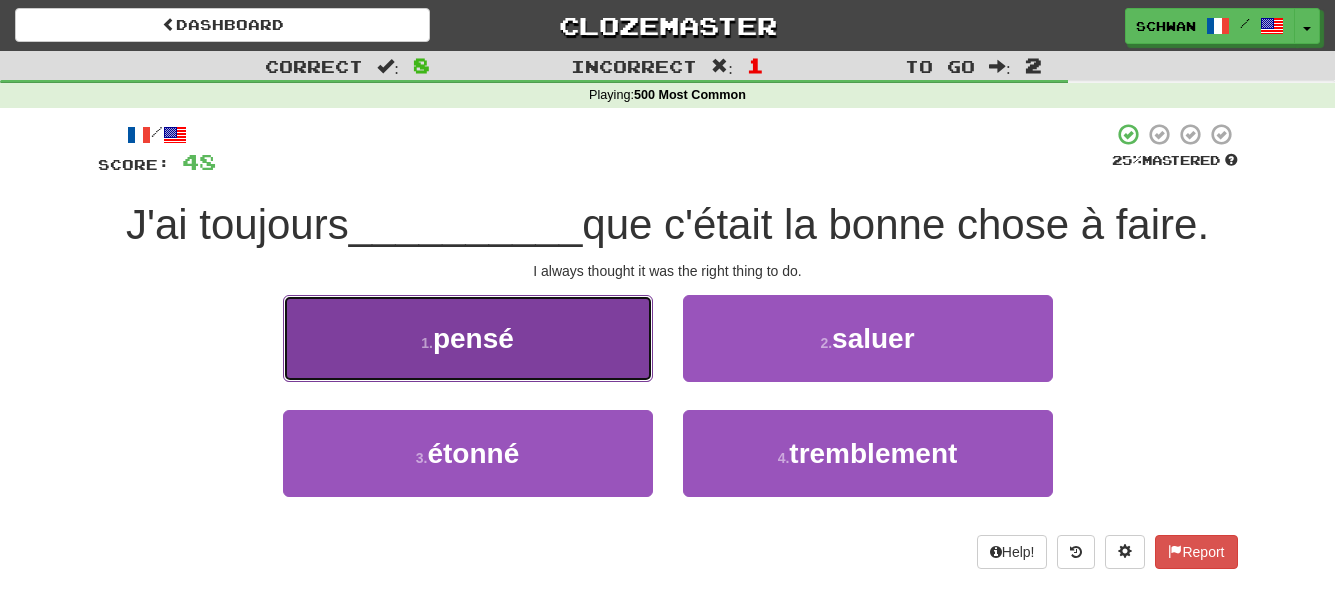 click on "1 .  pensé" at bounding box center [468, 338] 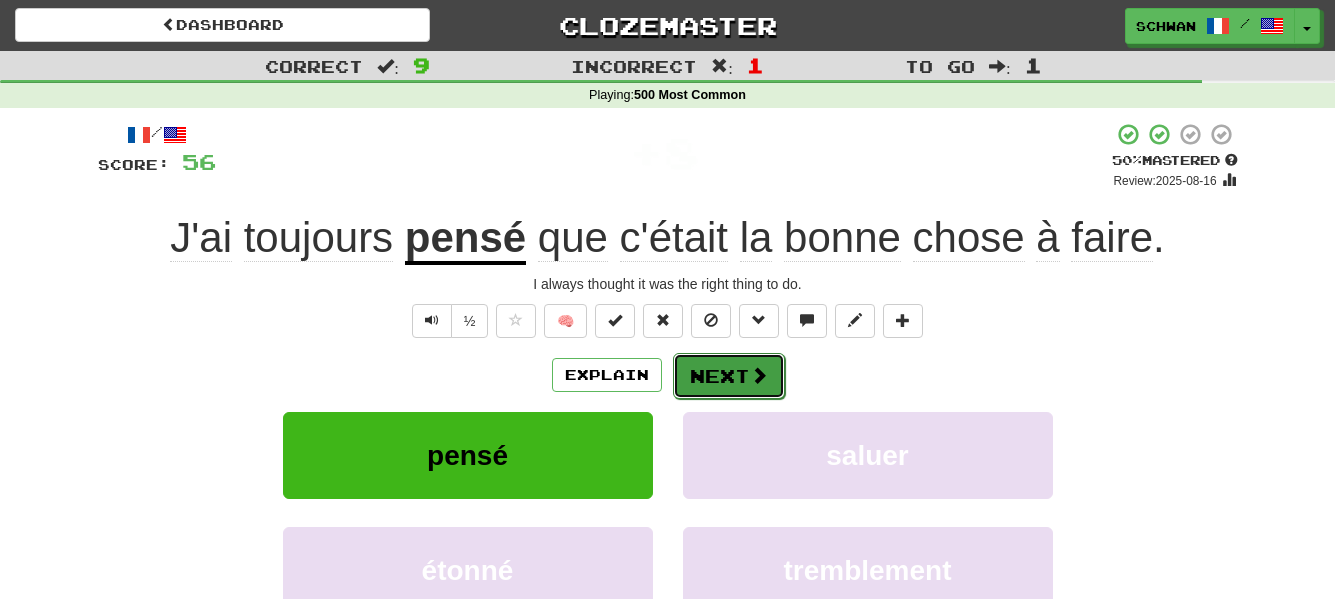 click on "Next" at bounding box center [729, 376] 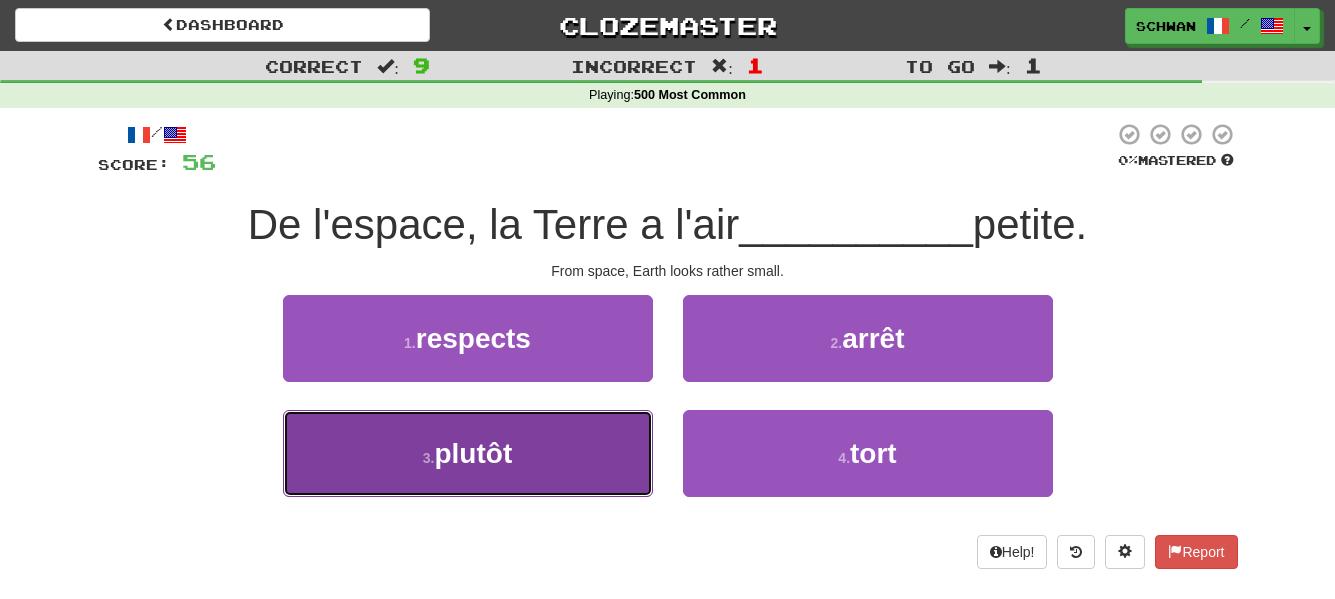 click on "3 .  plutôt" at bounding box center (468, 453) 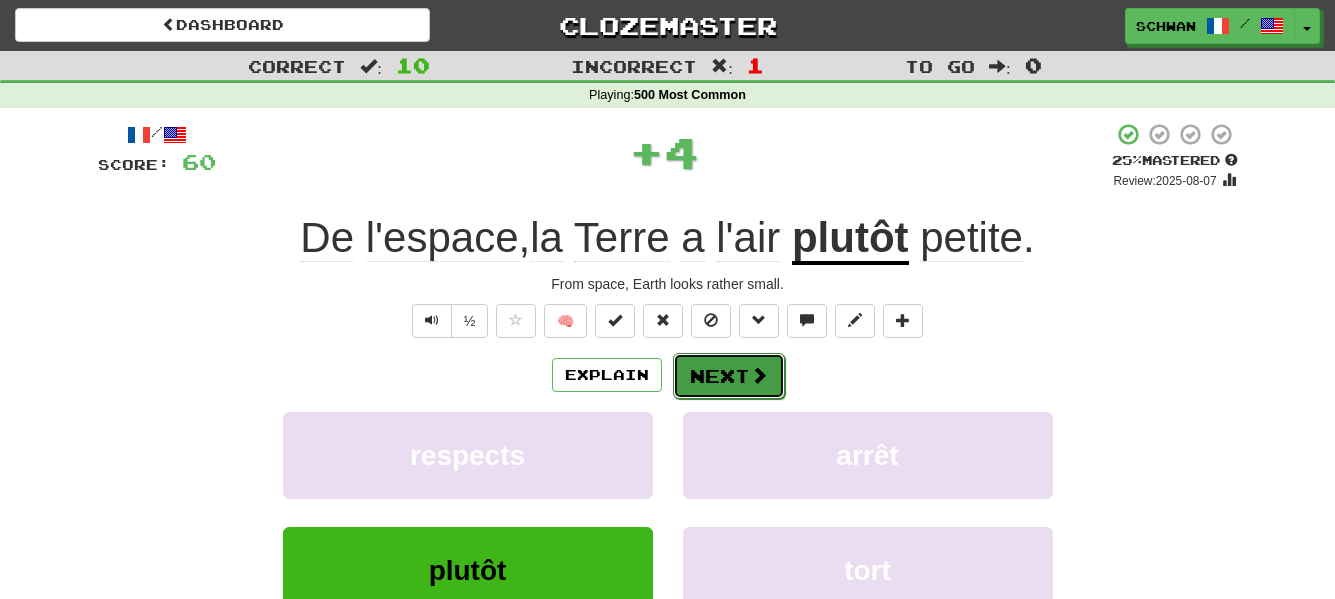 click on "Next" at bounding box center [729, 376] 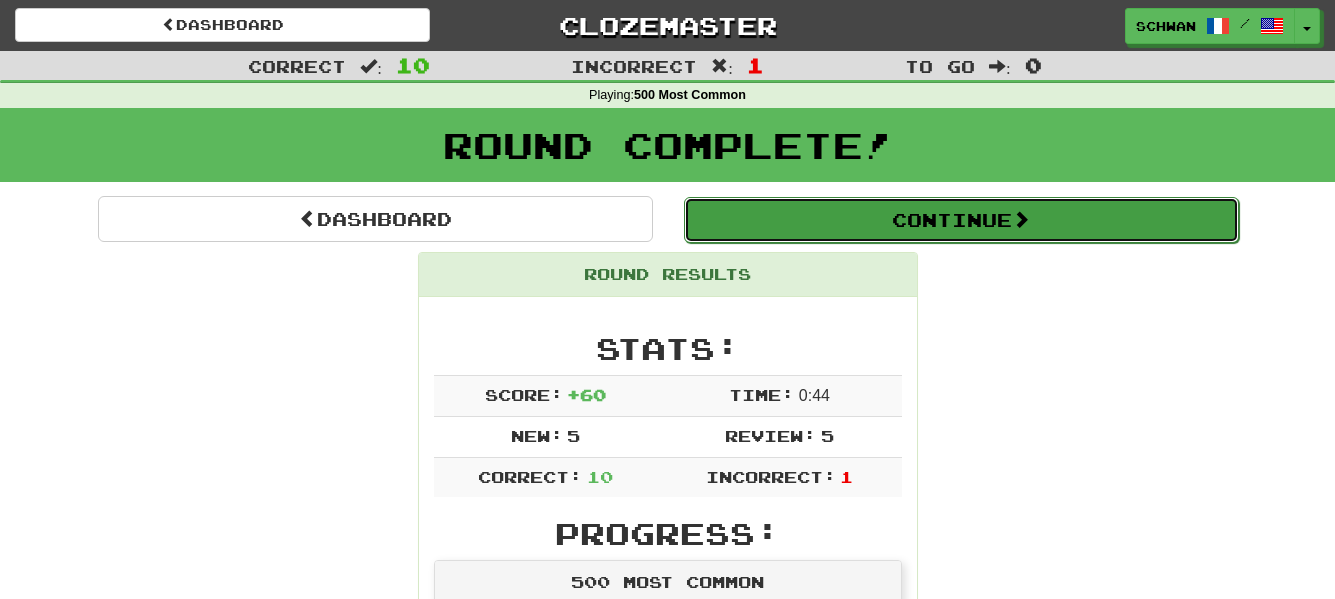 click on "Continue" at bounding box center (961, 220) 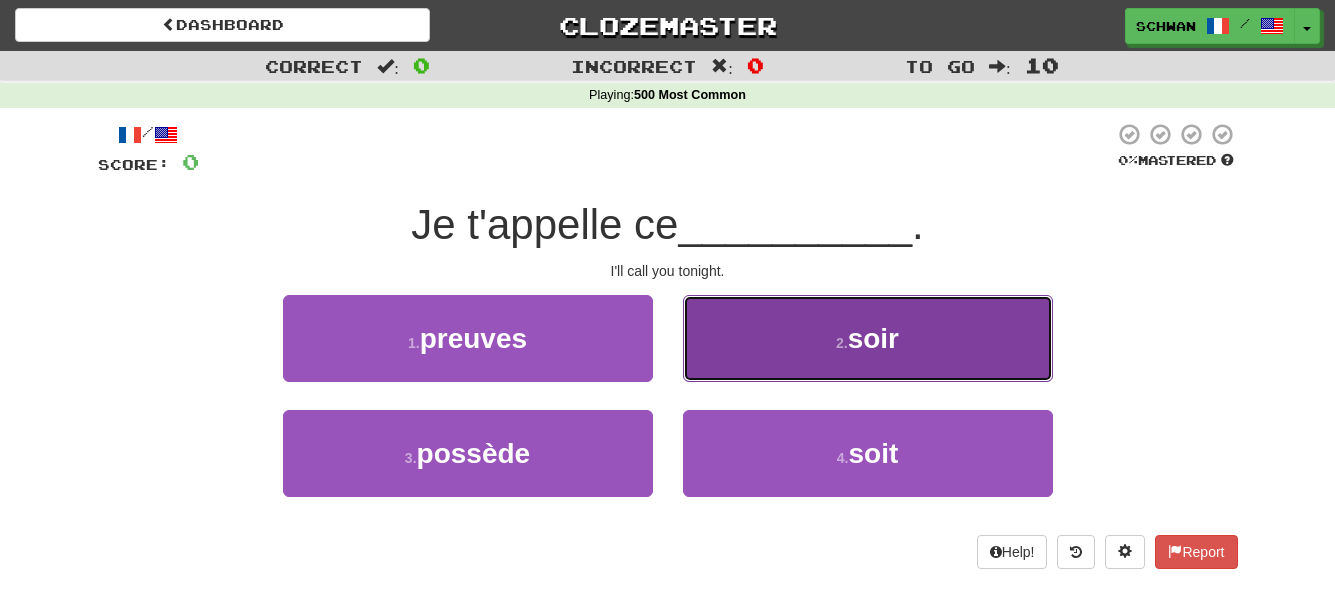 click on "2 .  soir" at bounding box center [868, 338] 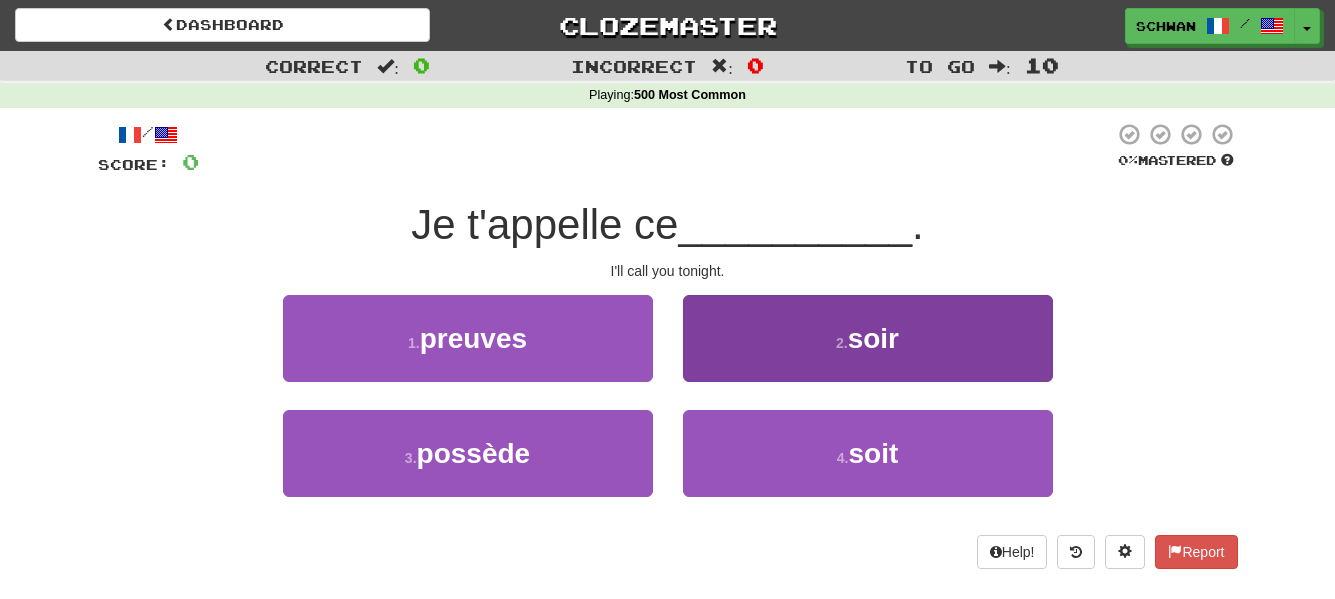 click on "/  Score:   0 0 %  Mastered Je t'appelle ce  __________ . I'll call you tonight. 1 .  preuves 2 .  soir 3 .  possède 4 .  soit  Help!  Report" at bounding box center (668, 345) 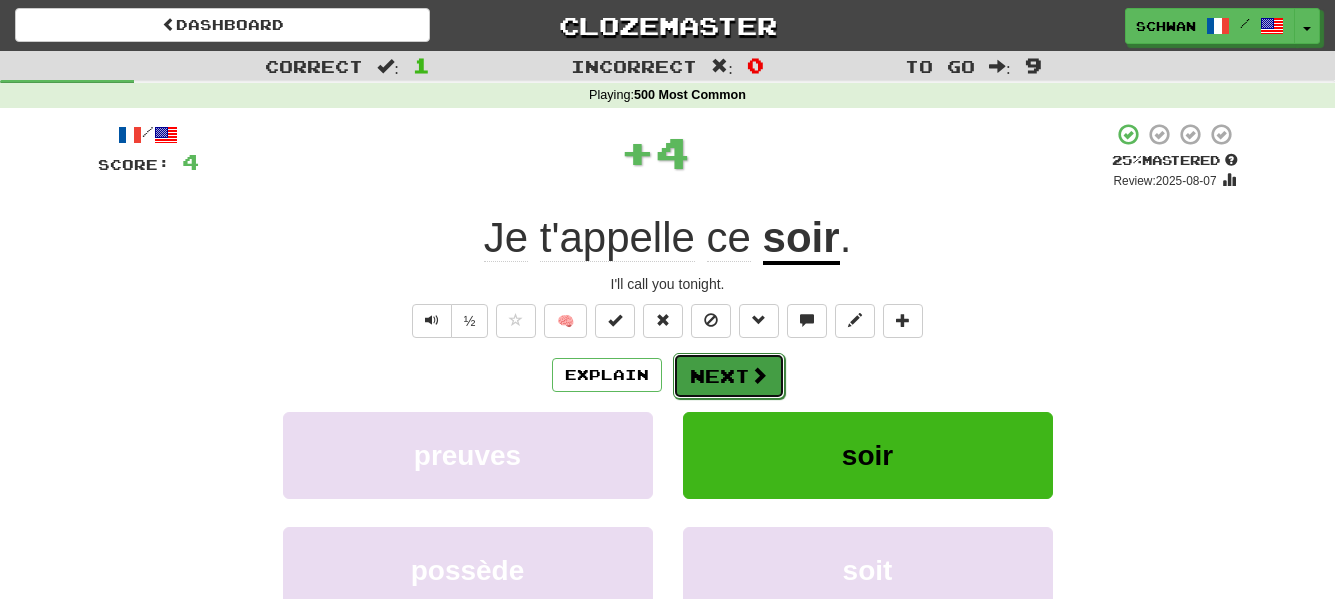 click on "Next" at bounding box center (729, 376) 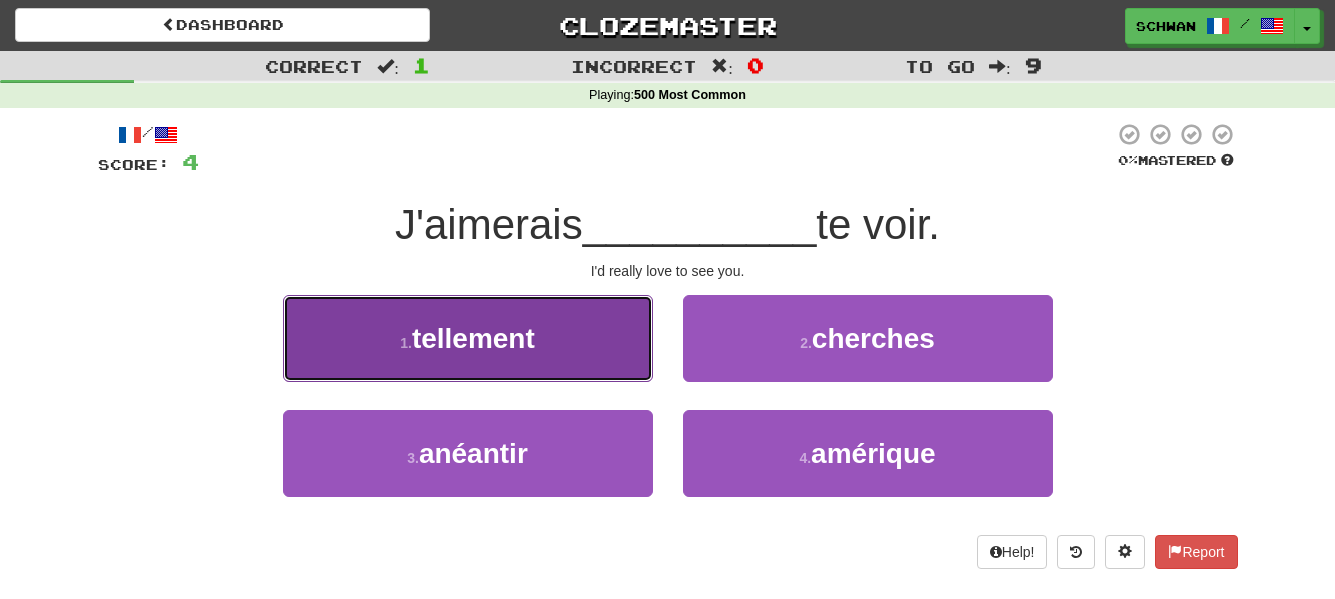 click on "1 .  tellement" at bounding box center (468, 338) 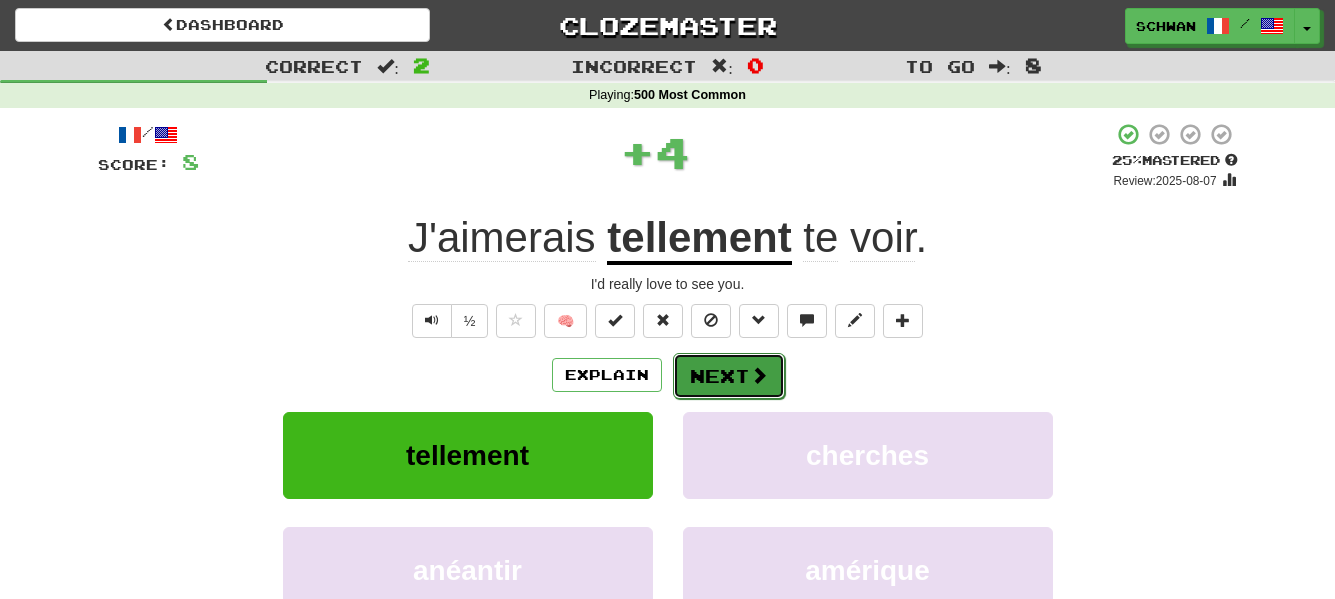 click on "Next" at bounding box center (729, 376) 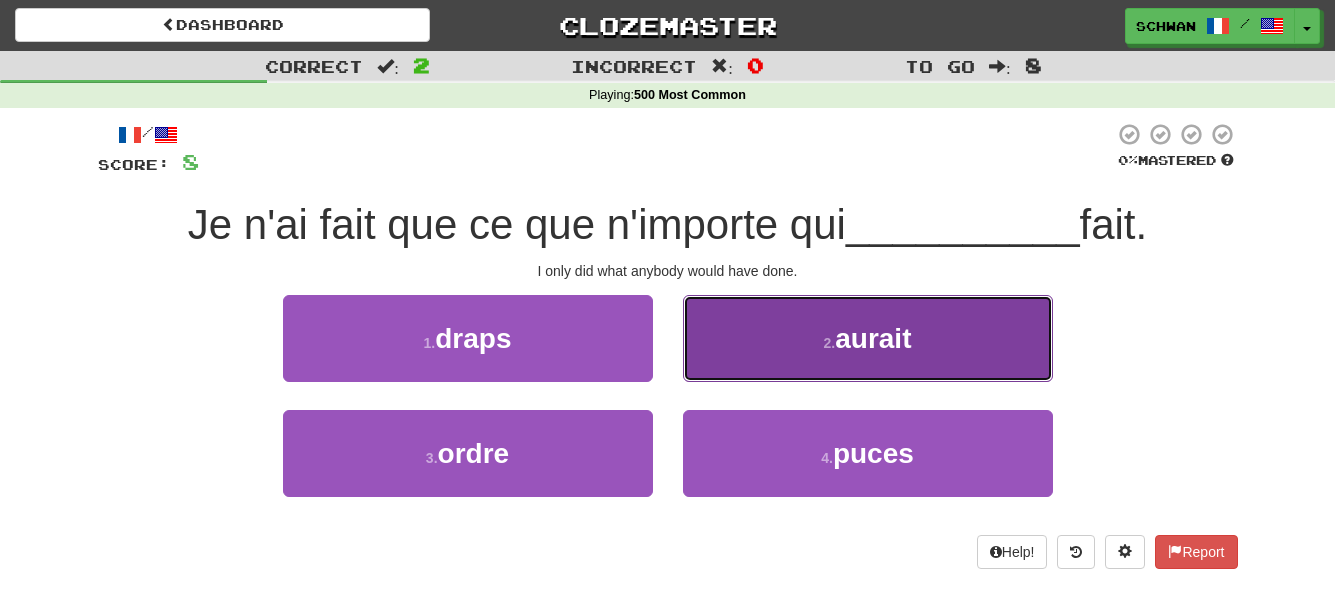 click on "2 ." at bounding box center (830, 343) 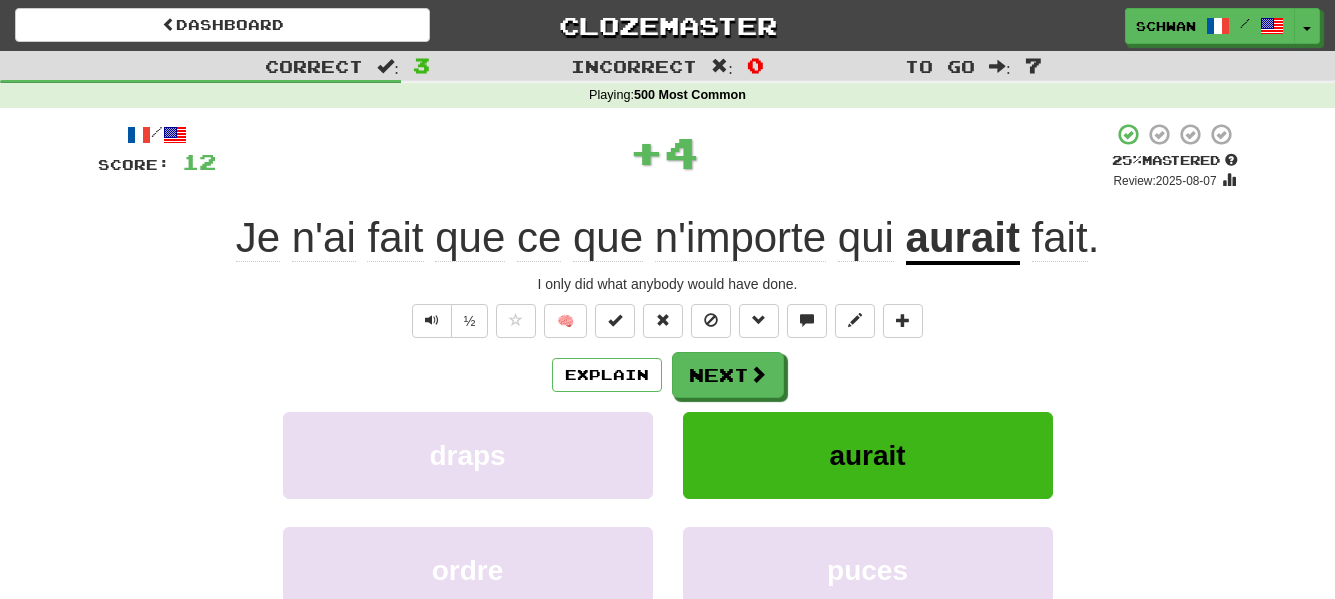 click at bounding box center [807, 321] 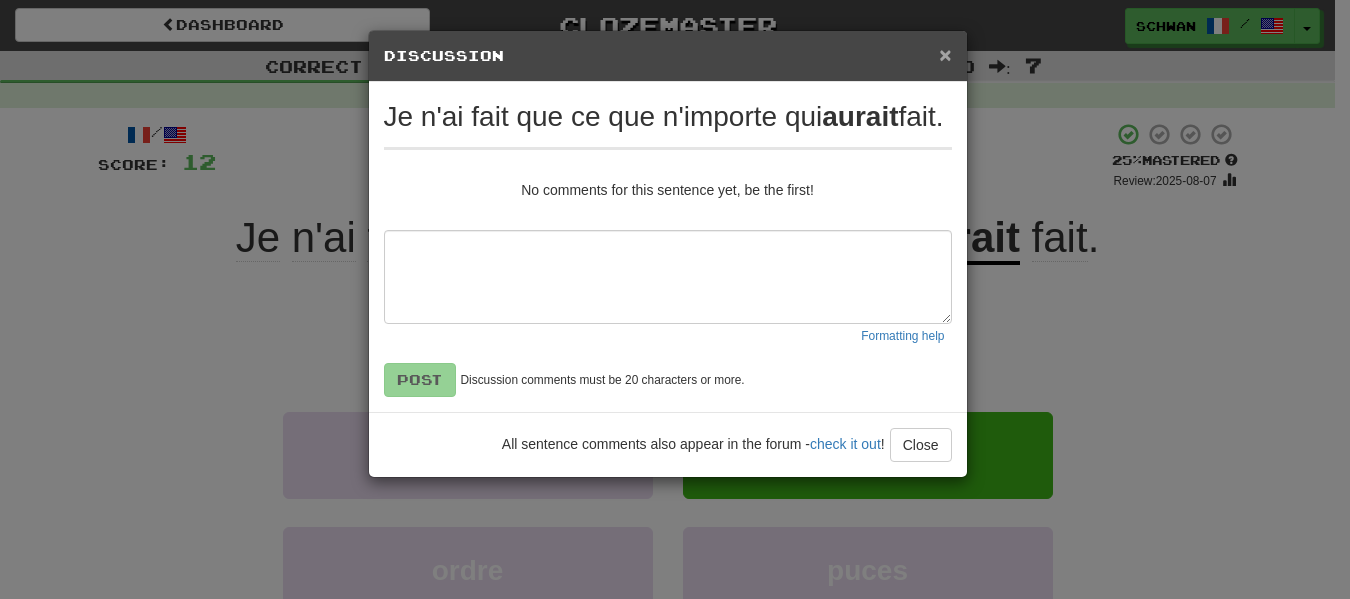 click on "×" at bounding box center [945, 54] 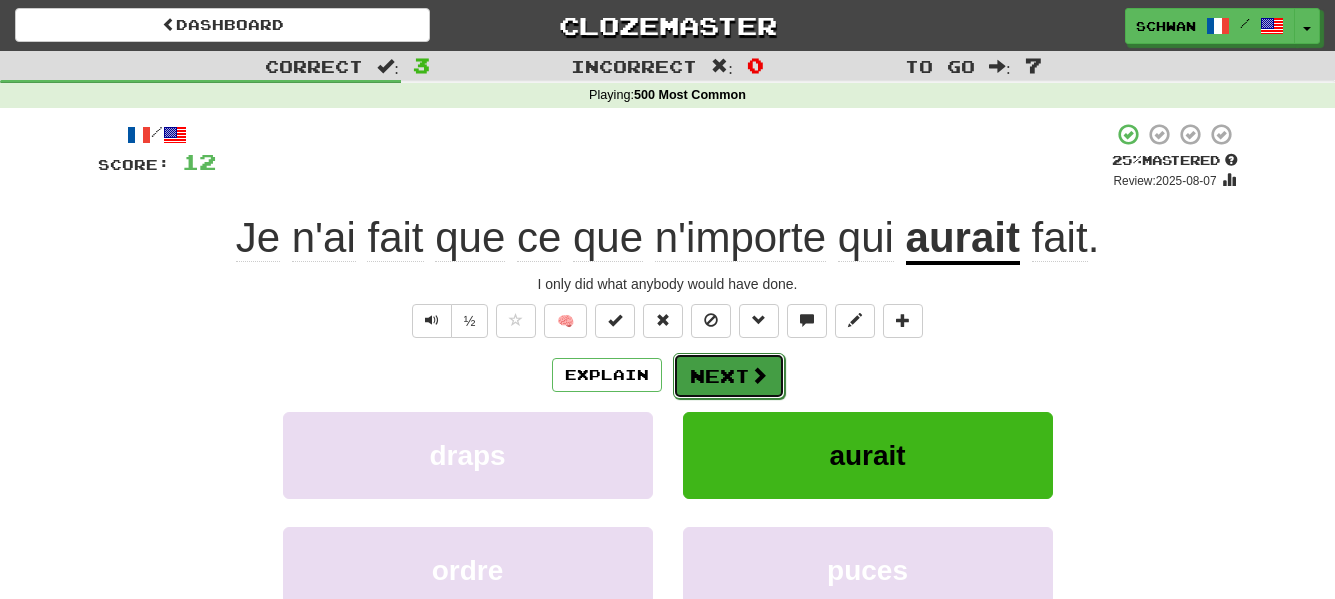 click on "Next" at bounding box center [729, 376] 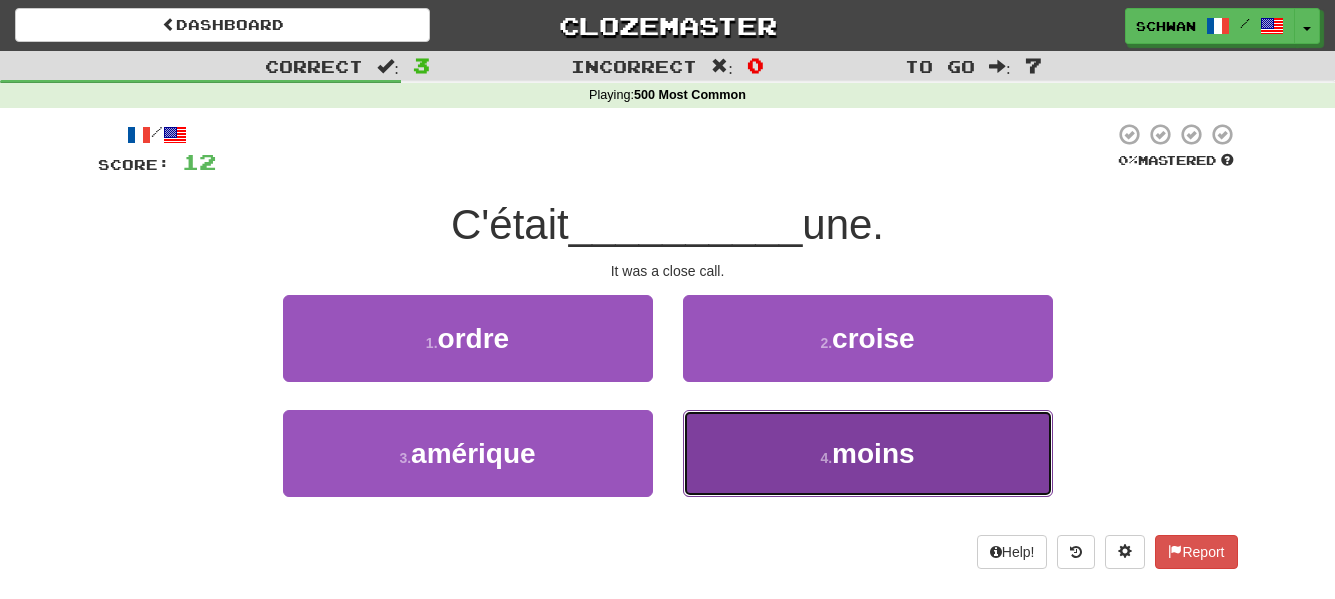 click on "4 ." at bounding box center (826, 458) 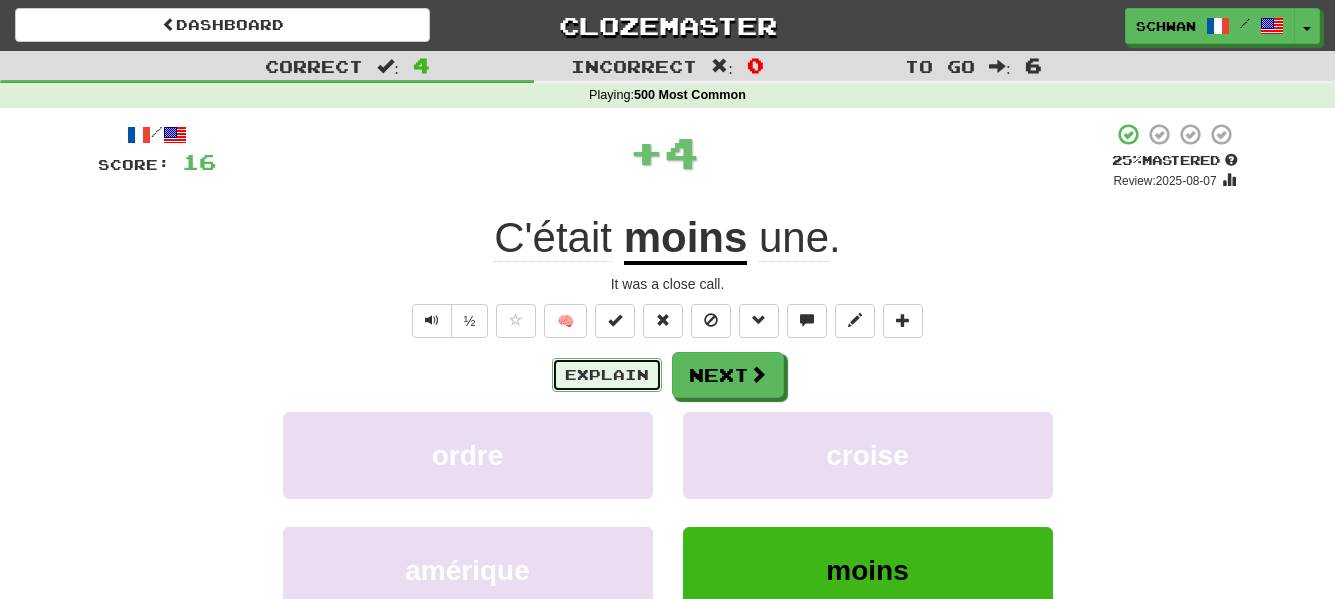 click on "Explain" at bounding box center (607, 375) 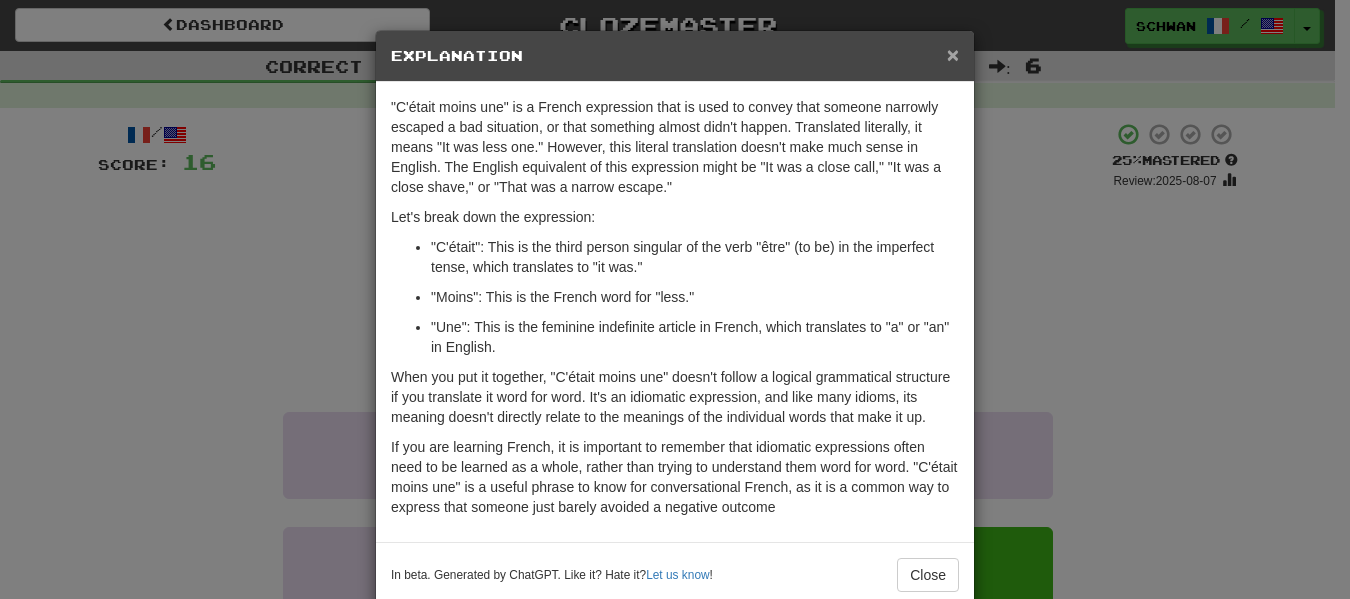 click on "×" at bounding box center [953, 54] 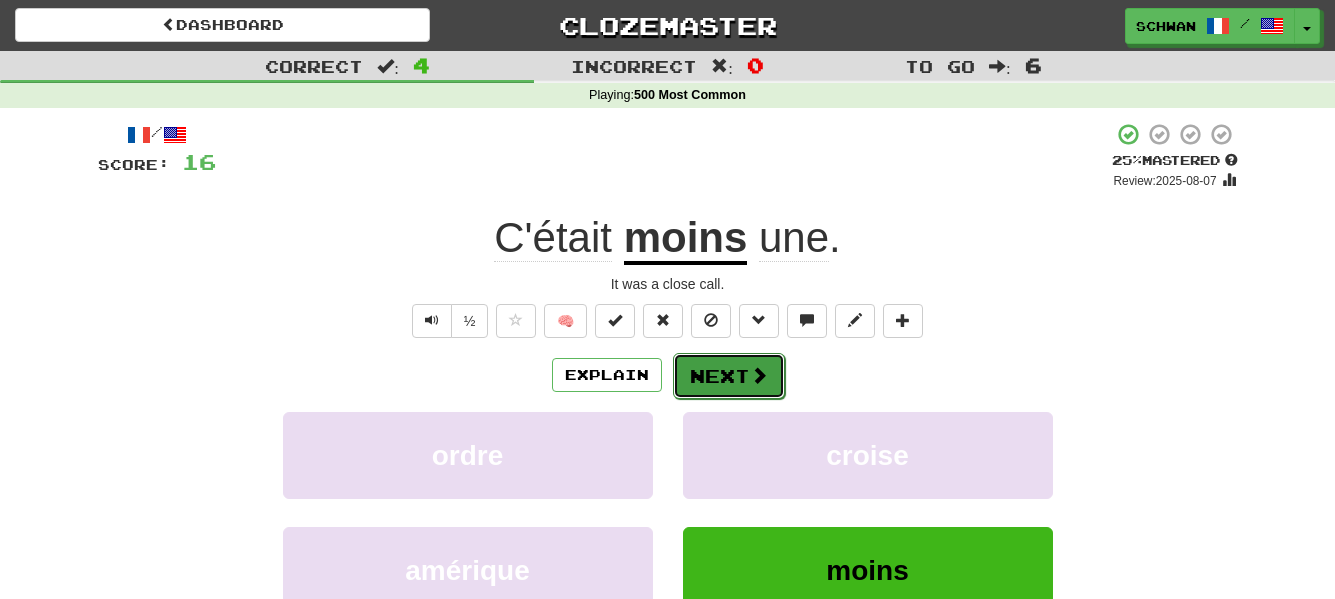 click at bounding box center (759, 375) 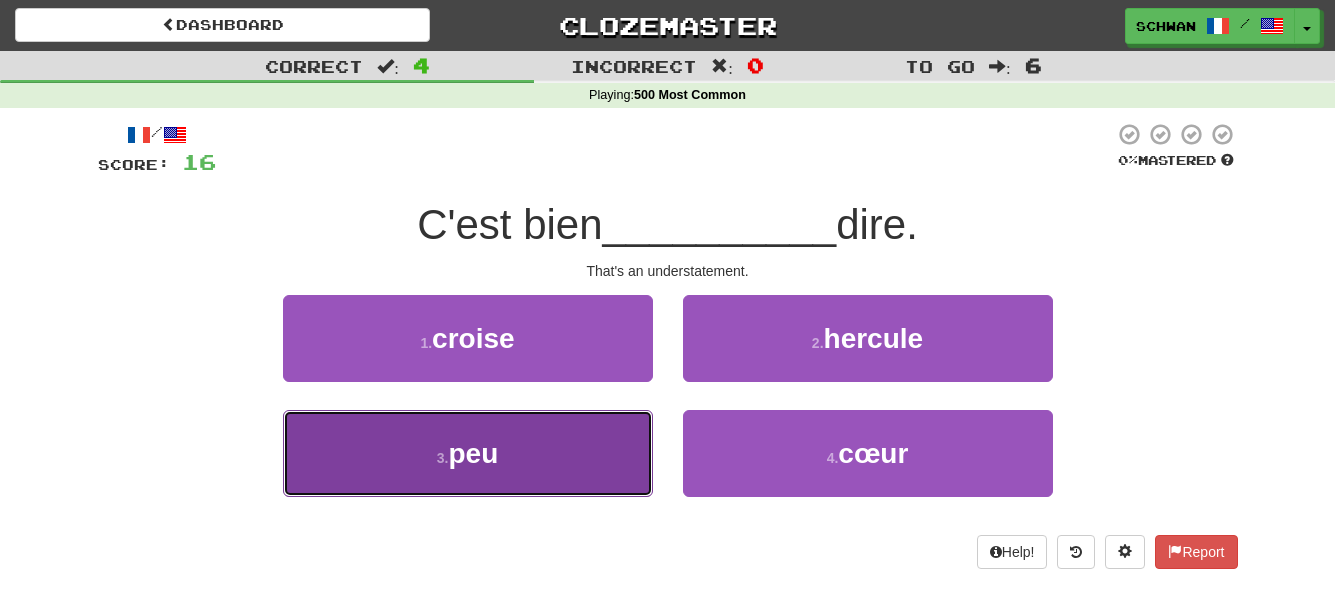 click on "3 .  peu" at bounding box center (468, 453) 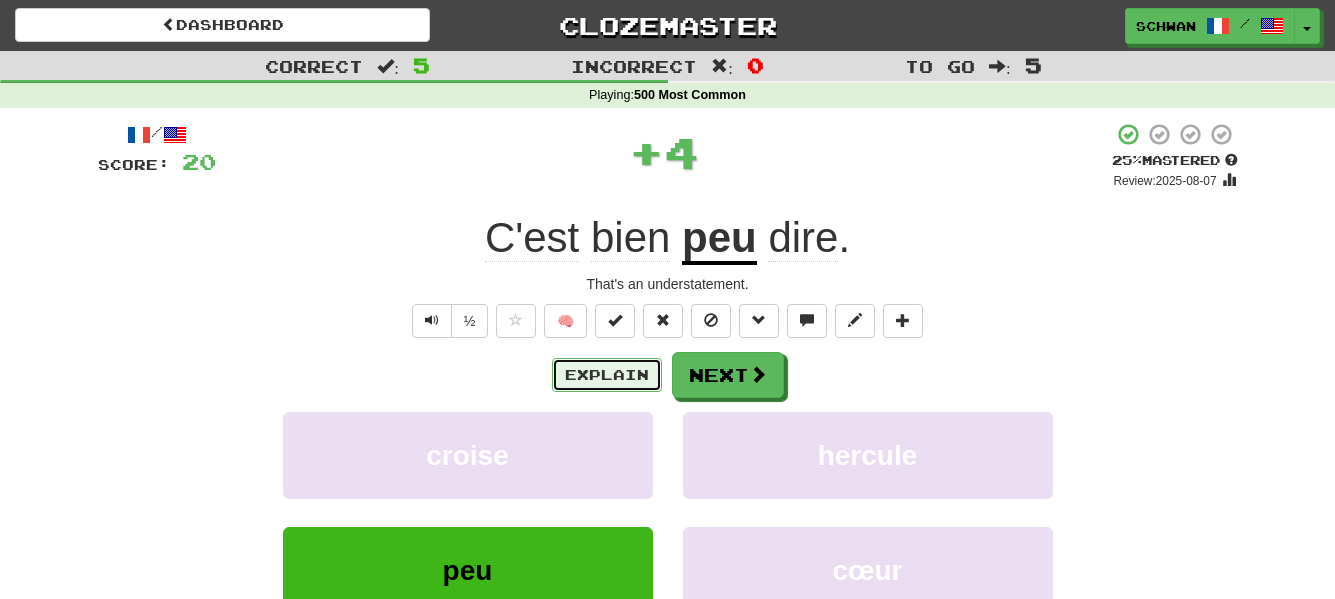 click on "Explain" at bounding box center (607, 375) 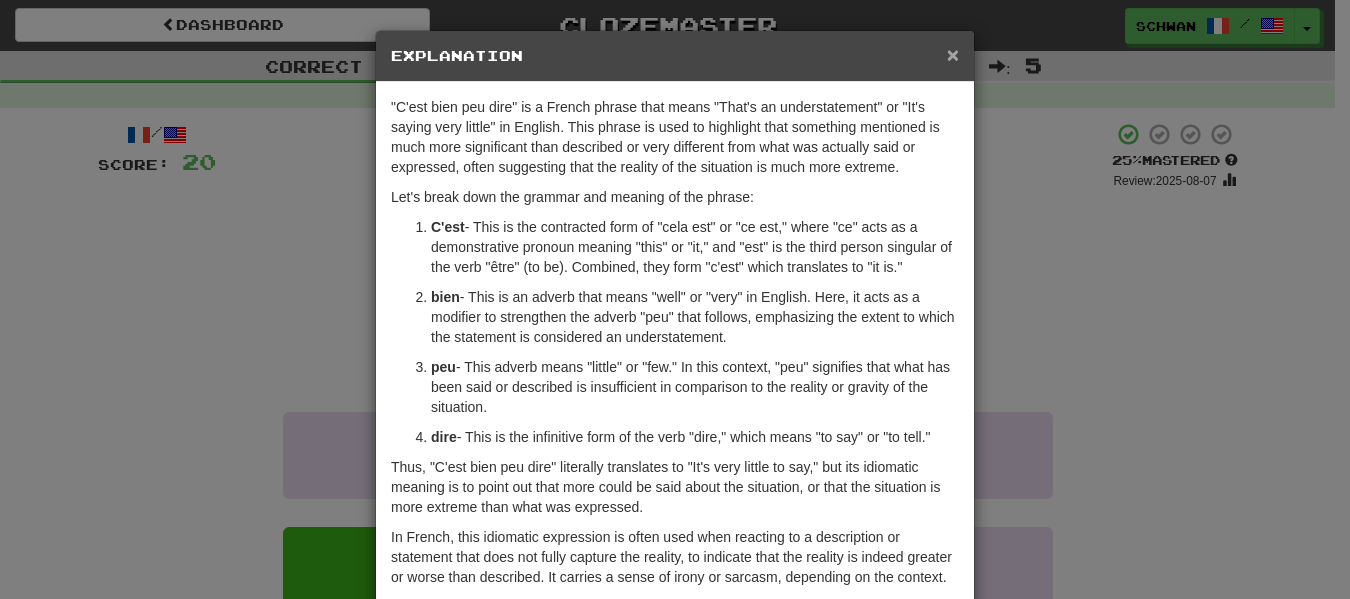 click on "×" at bounding box center [953, 54] 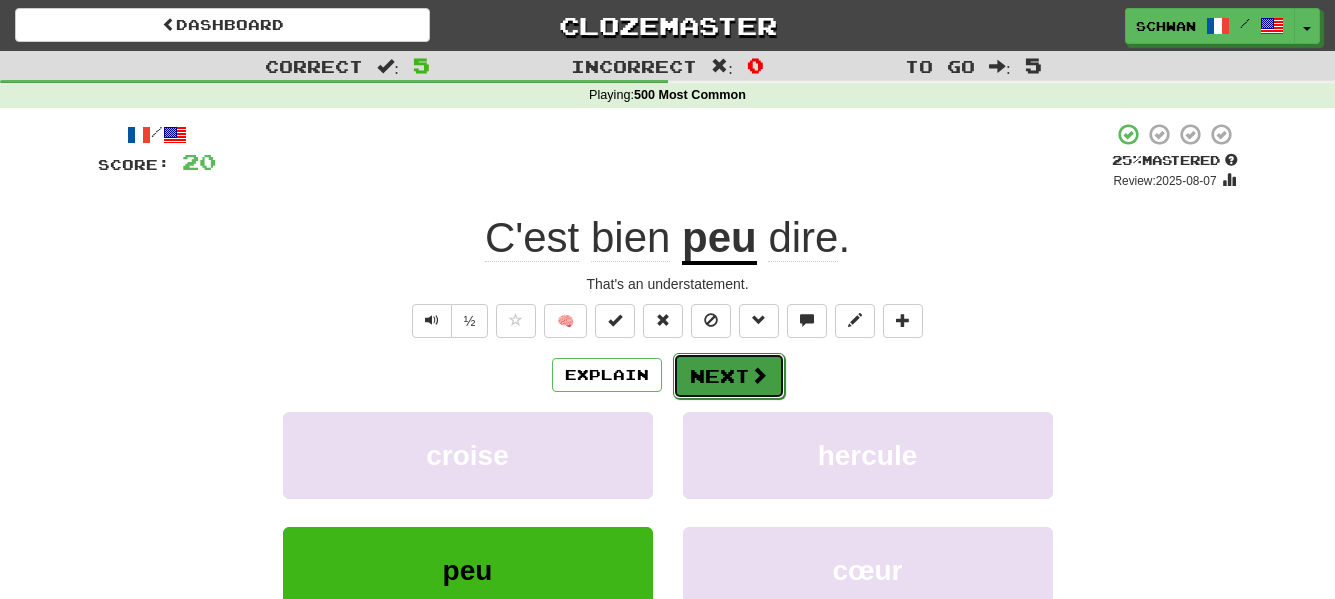 click at bounding box center (759, 375) 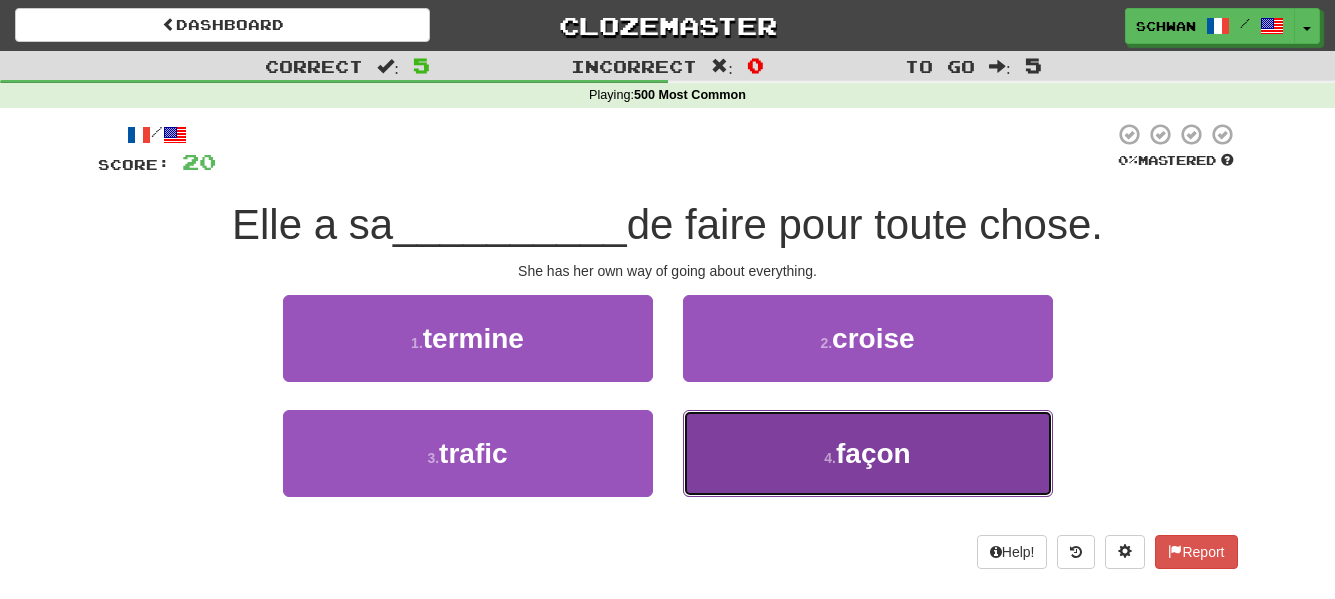 click on "4 .  façon" at bounding box center [868, 453] 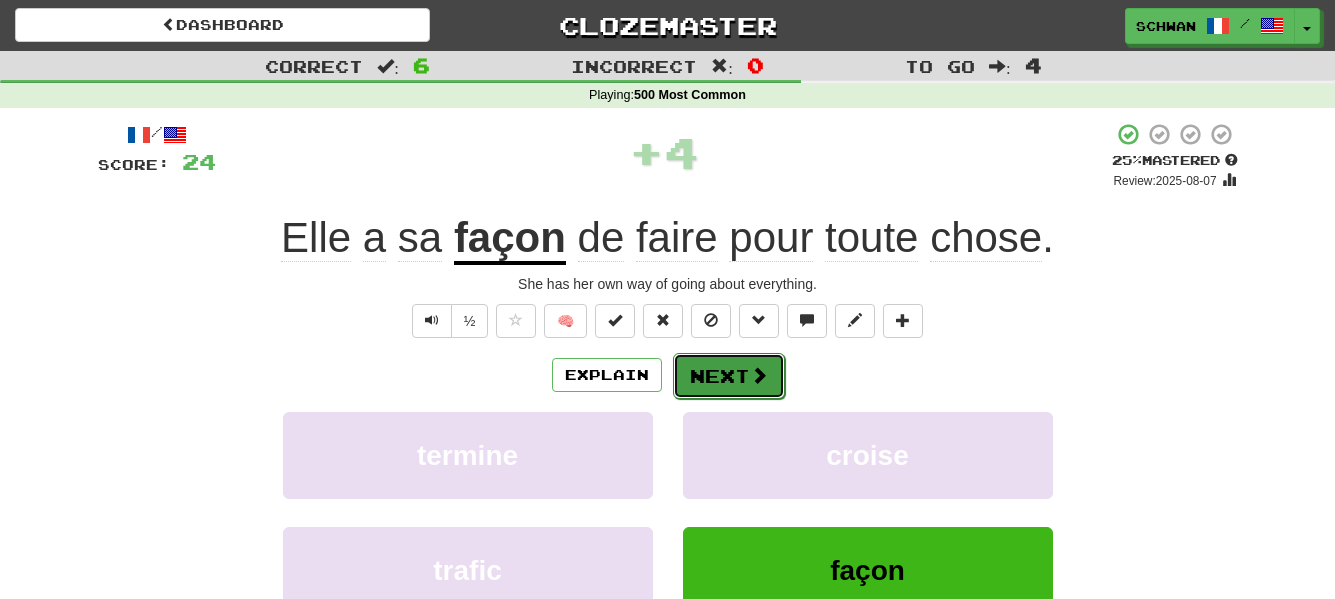 click on "Next" at bounding box center [729, 376] 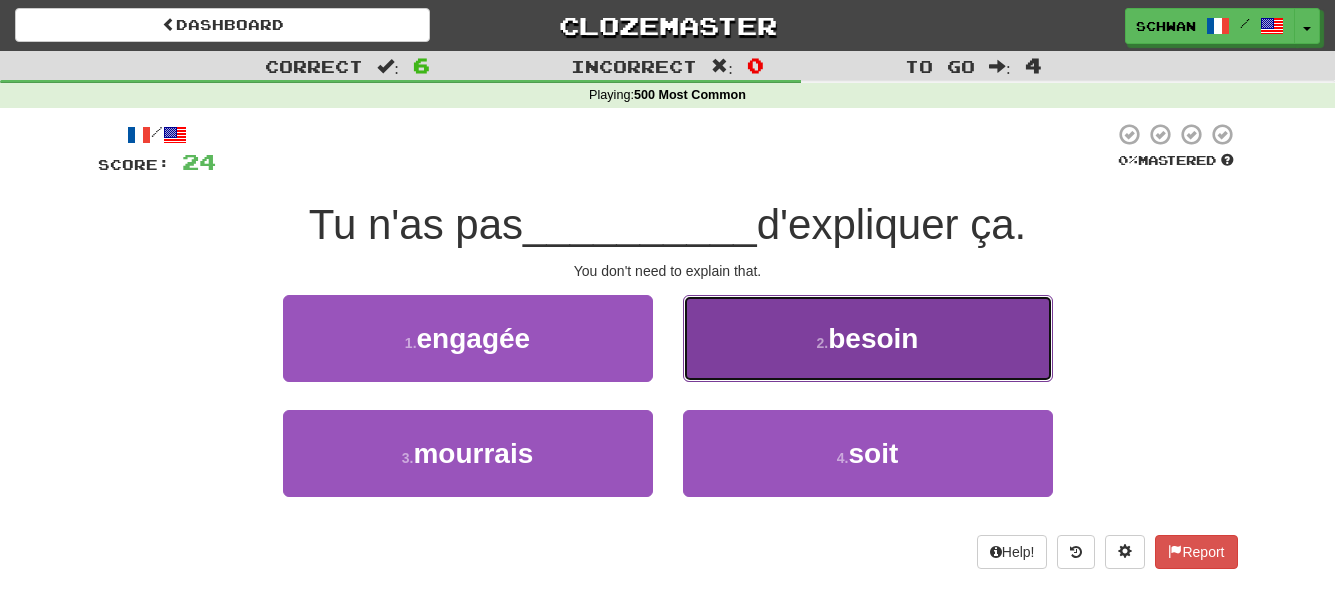 click on "2 .  besoin" at bounding box center [868, 338] 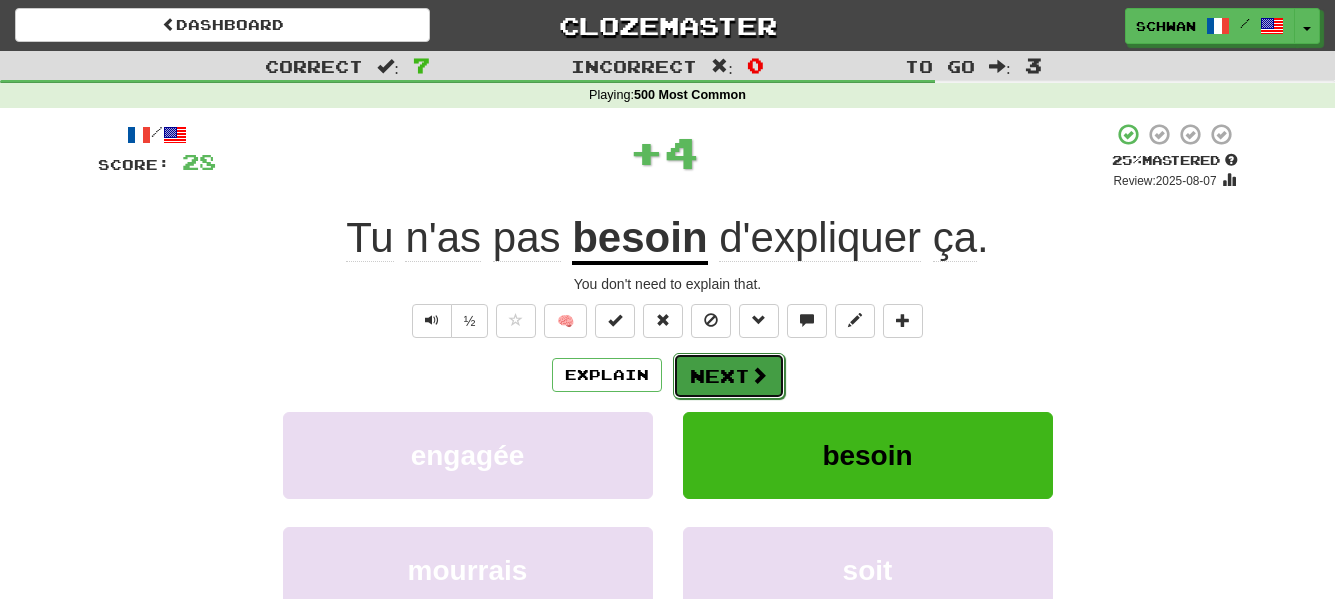 click on "Next" at bounding box center [729, 376] 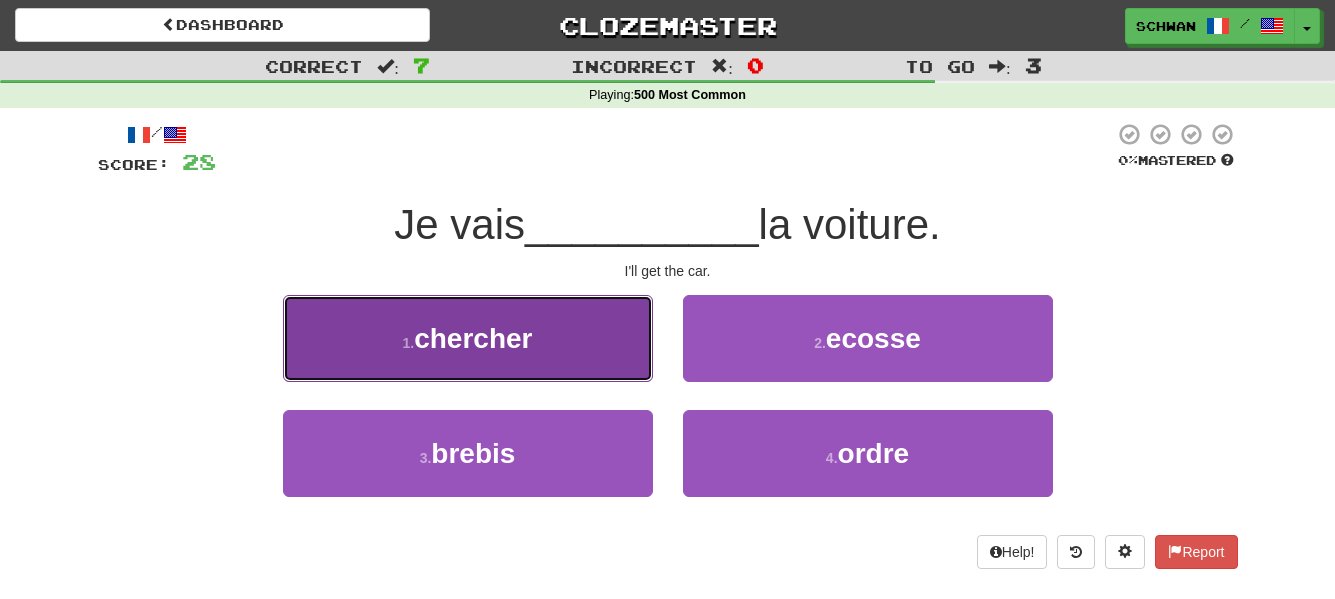 click on "1 .  chercher" at bounding box center [468, 338] 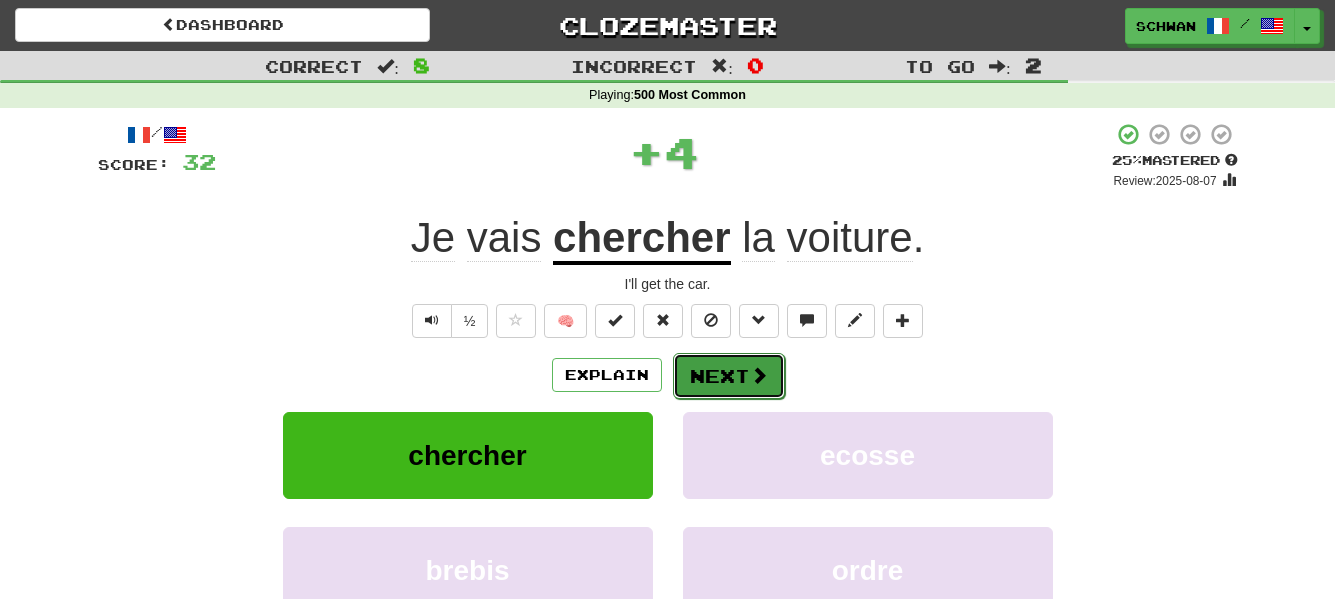 click on "Next" at bounding box center [729, 376] 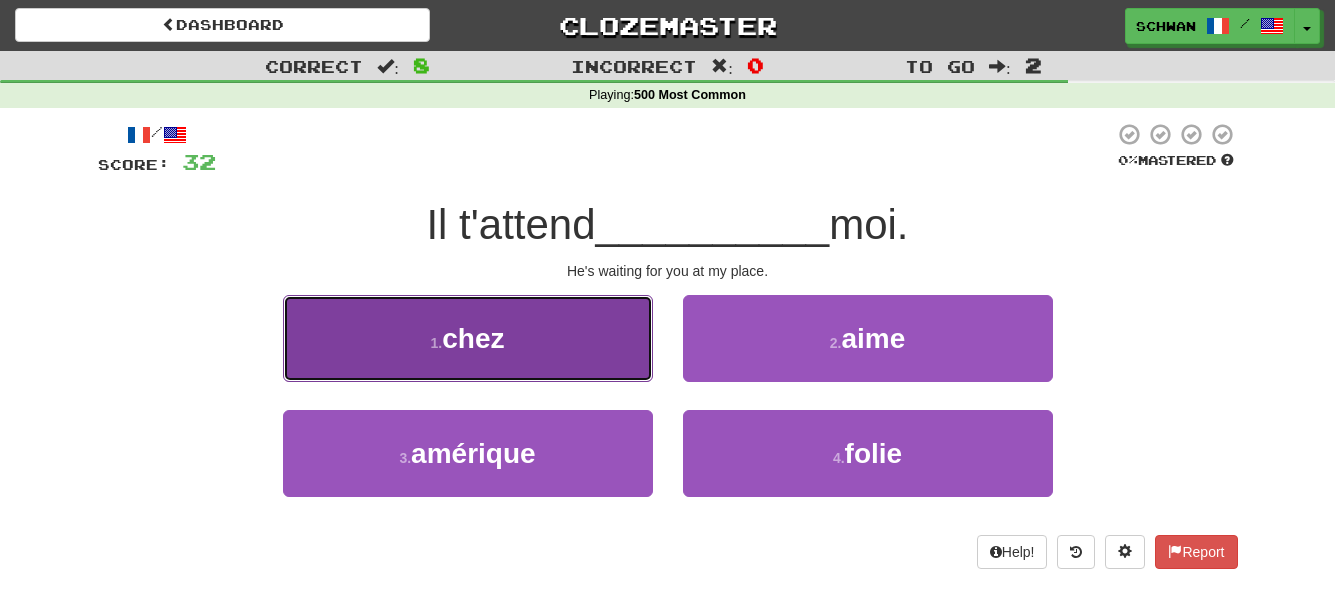 click on "1 .  chez" at bounding box center (468, 338) 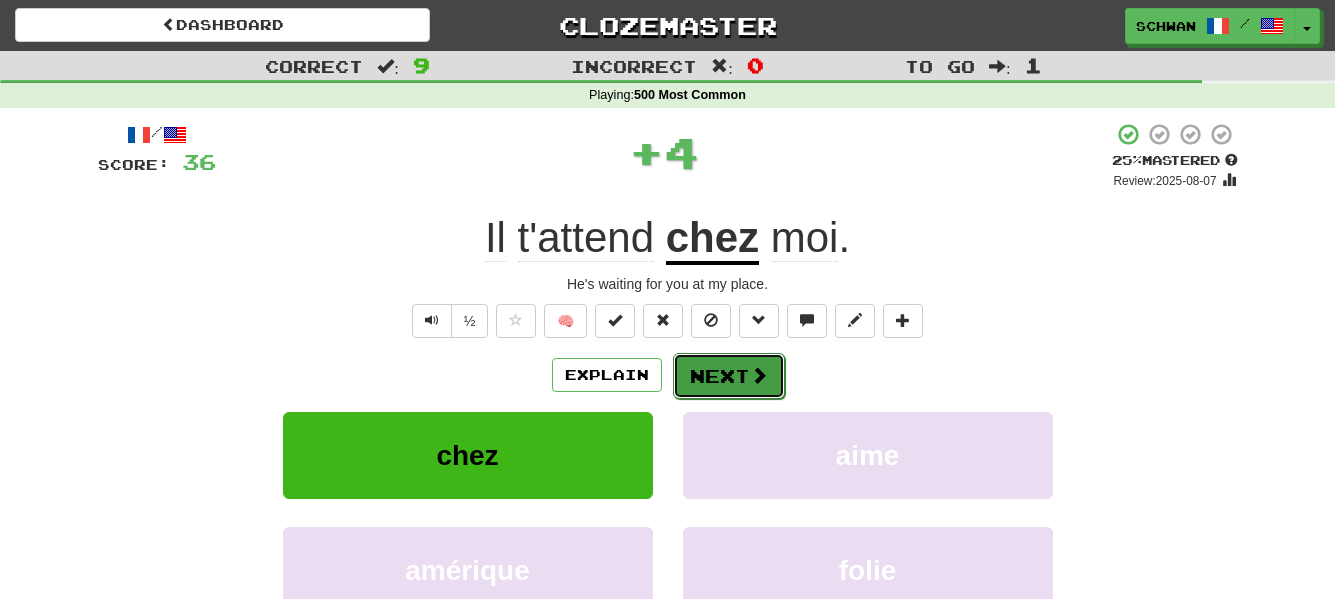 click on "Next" at bounding box center (729, 376) 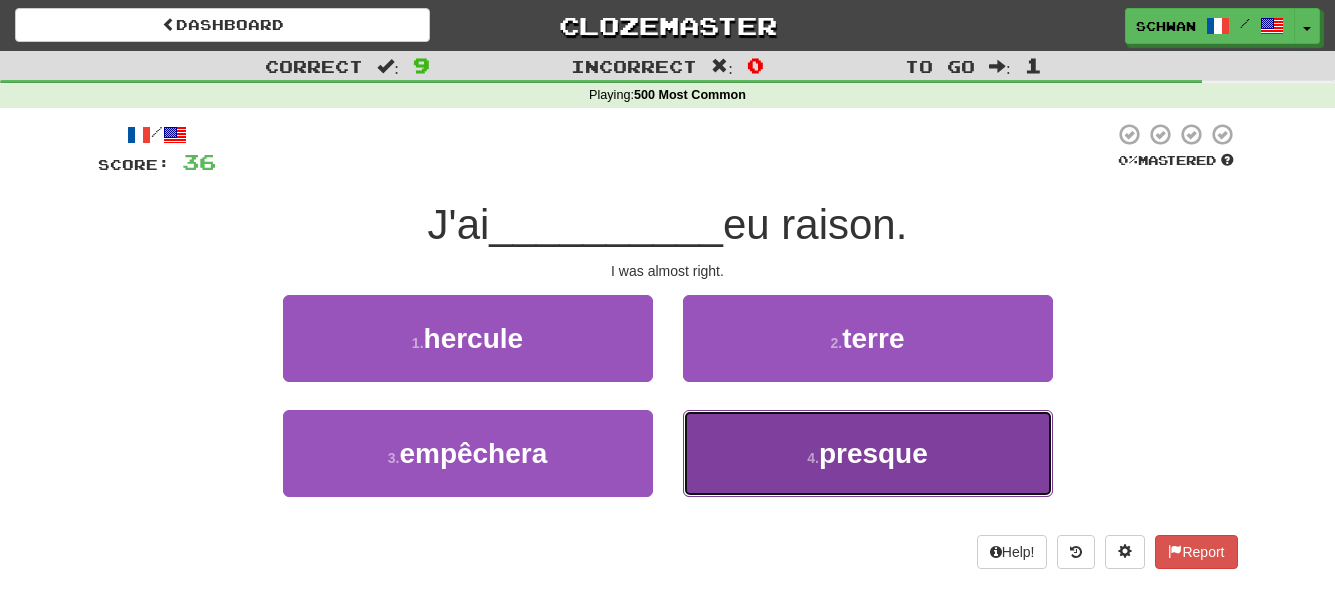 click on "4 .  presque" at bounding box center (868, 453) 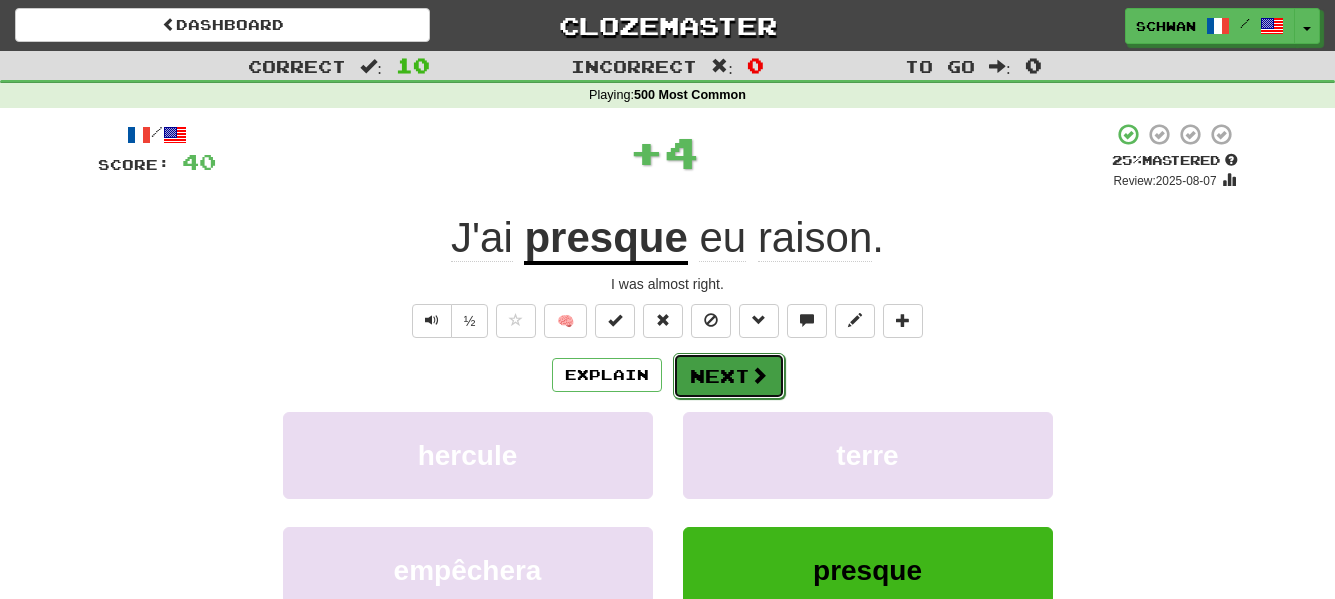 click at bounding box center (759, 375) 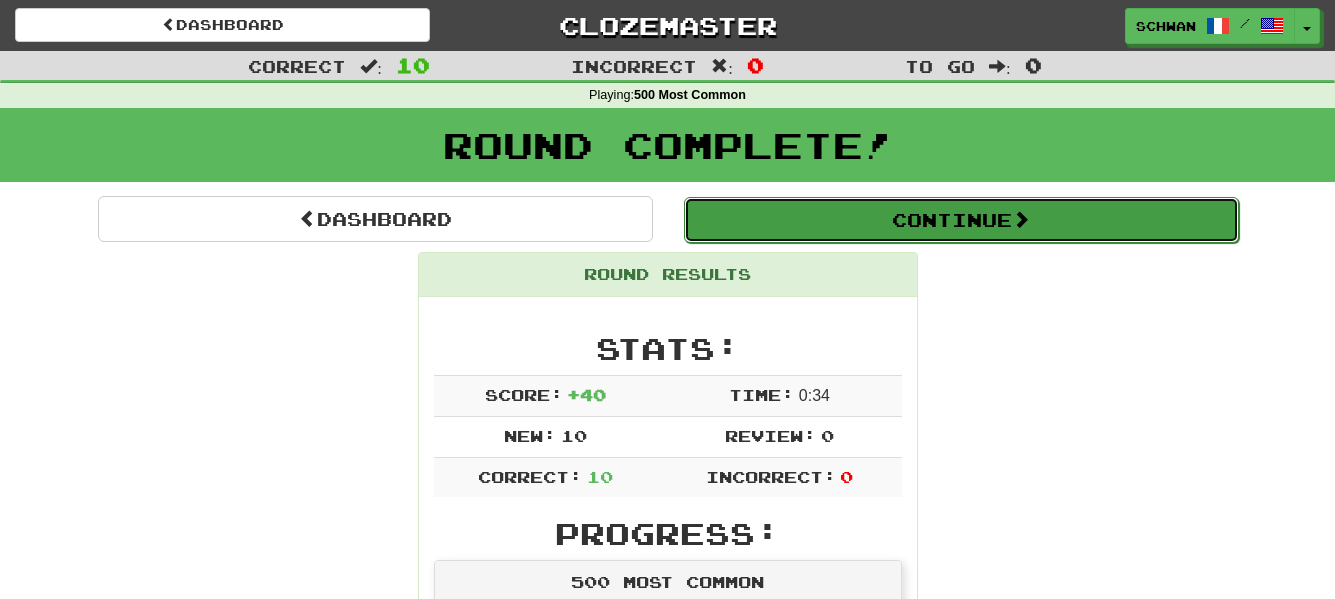click on "Continue" at bounding box center [961, 220] 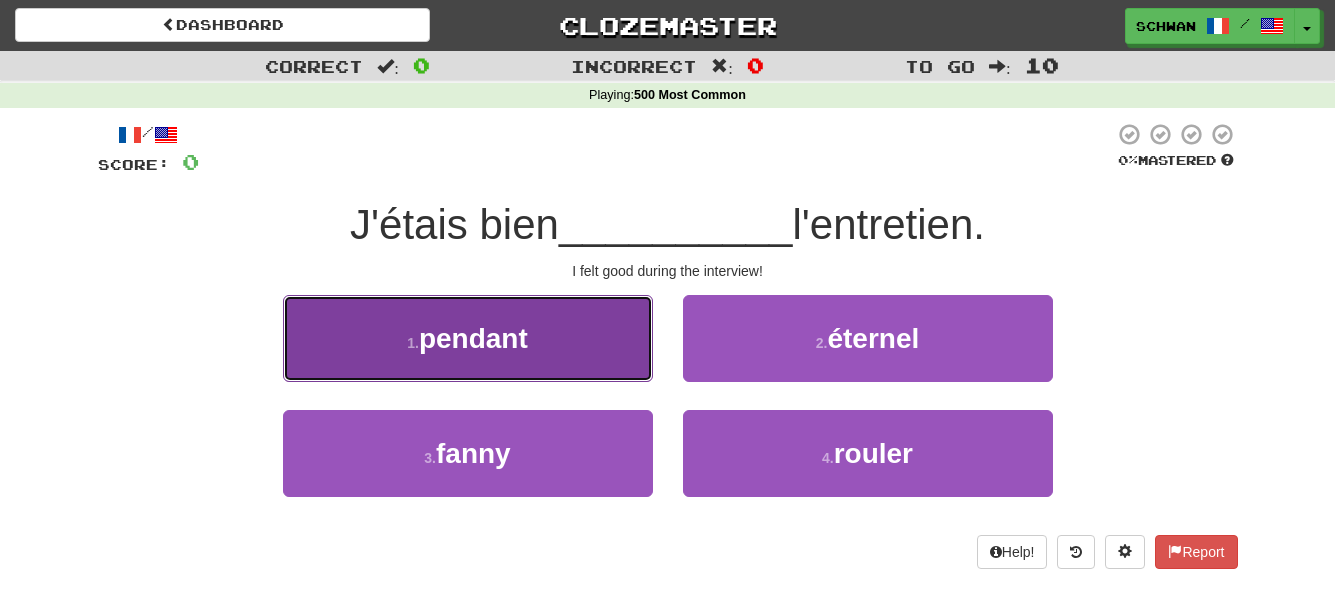 click on "1 .  pendant" at bounding box center [468, 338] 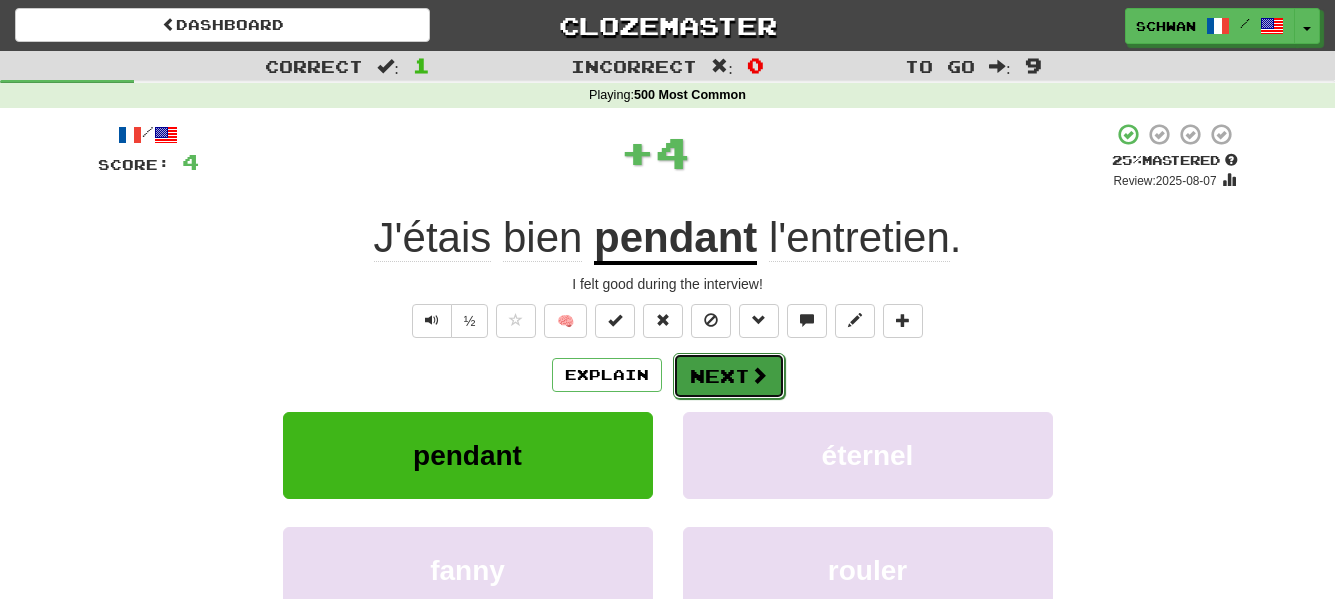 click on "Next" at bounding box center [729, 376] 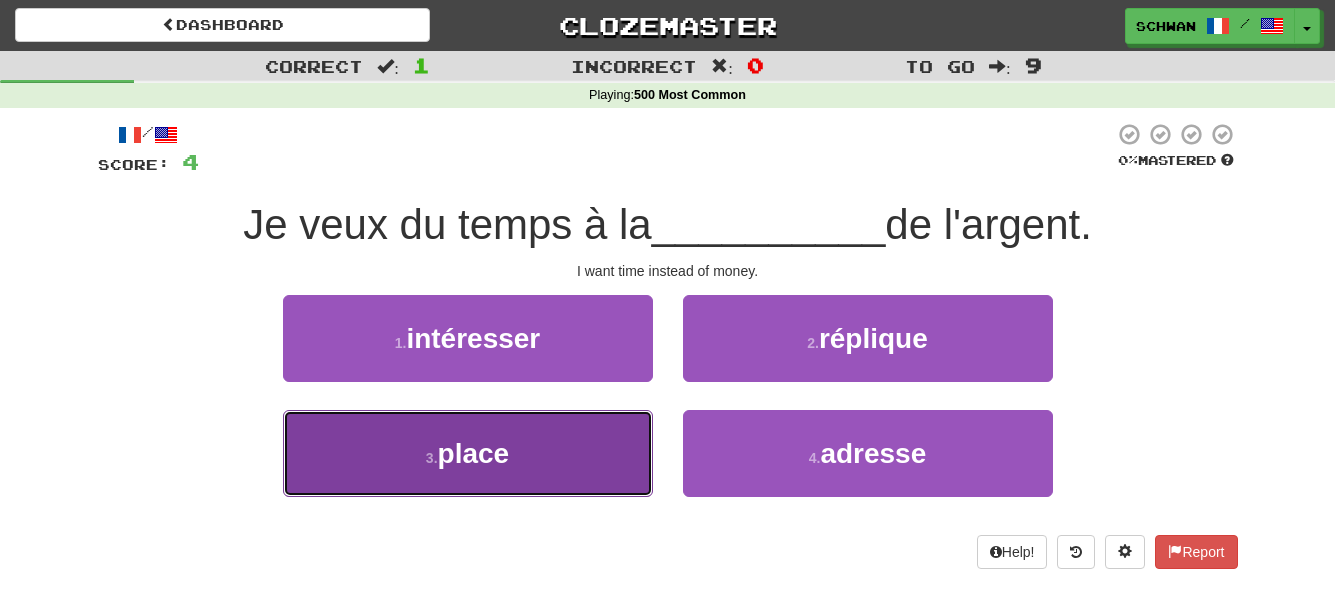 click on "3 .  place" at bounding box center [468, 453] 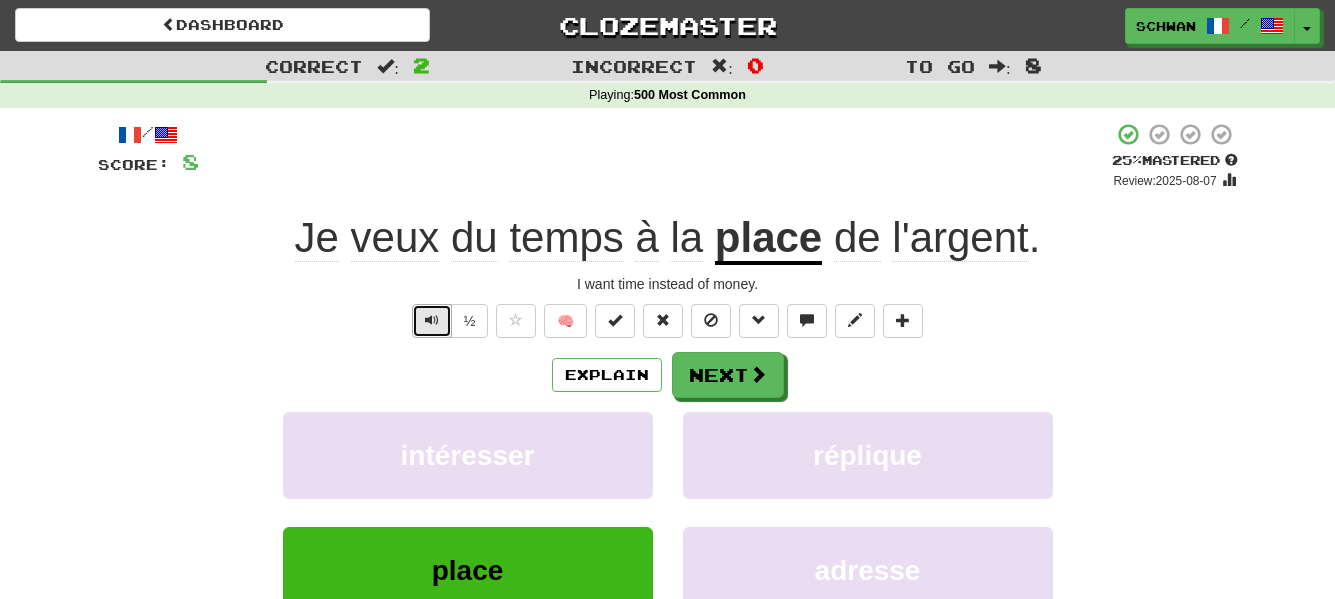 click at bounding box center [432, 321] 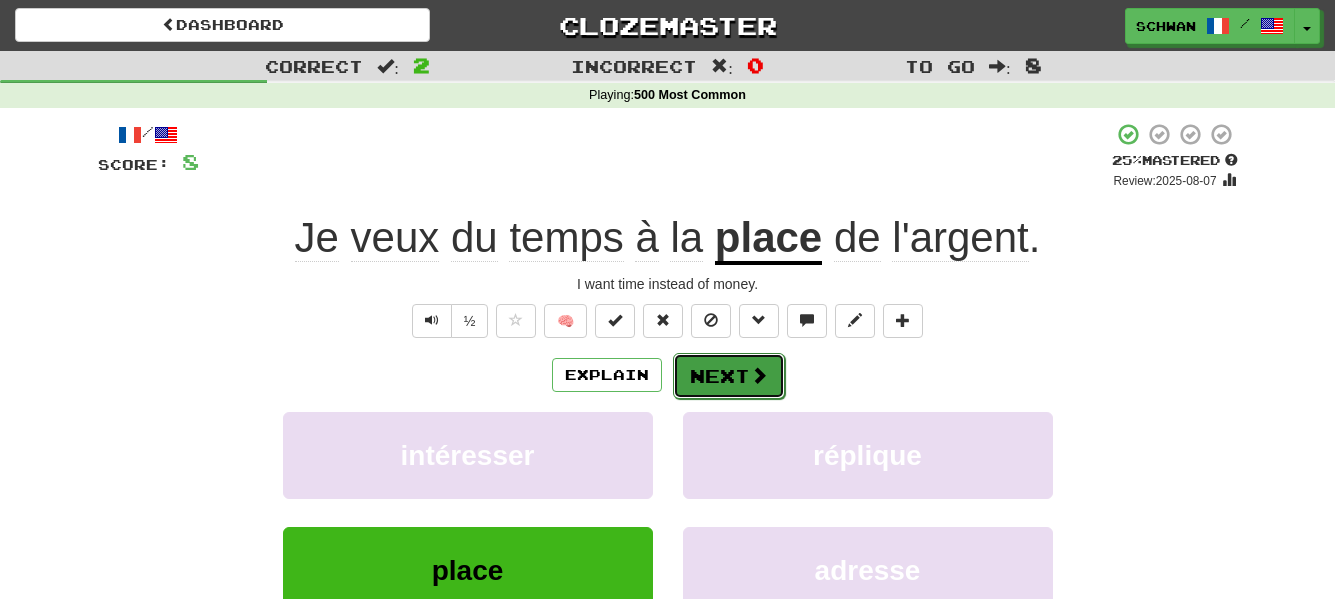 click on "Next" at bounding box center [729, 376] 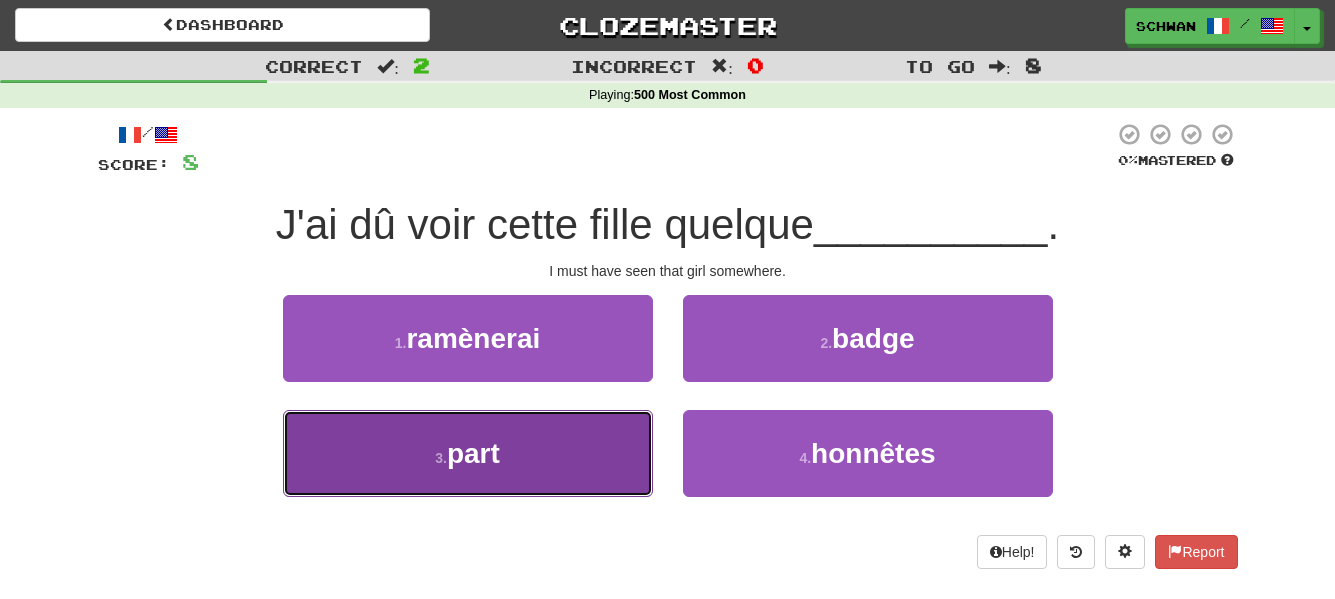 click on "part" at bounding box center (473, 453) 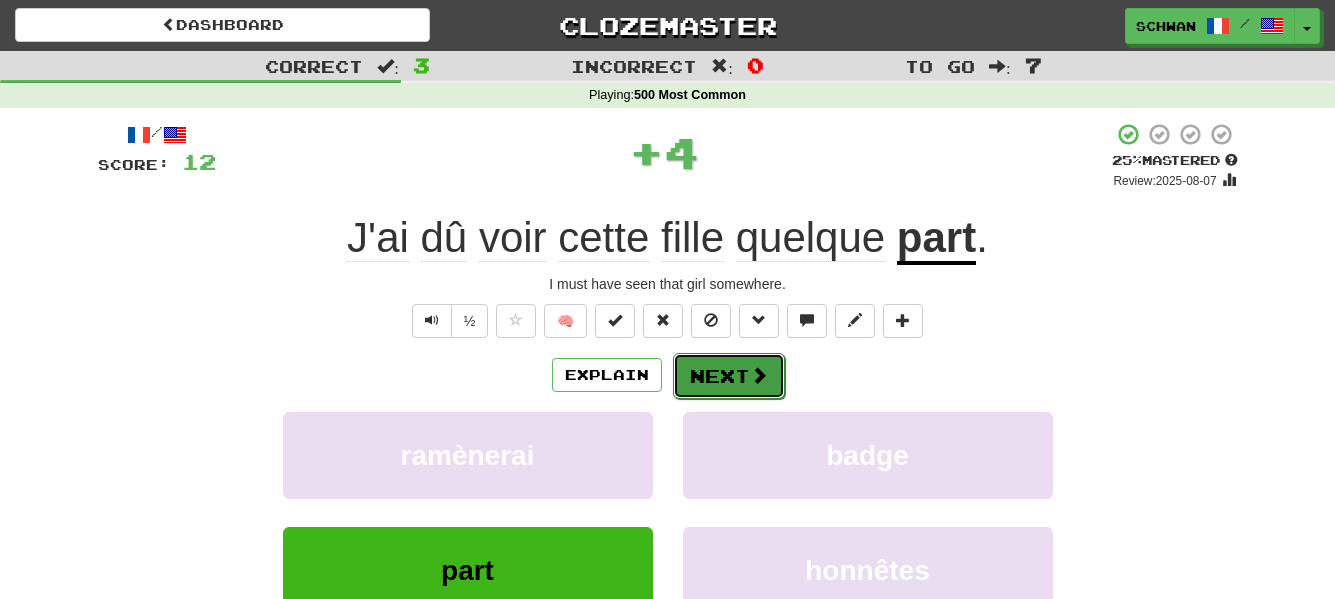 click on "Next" at bounding box center [729, 376] 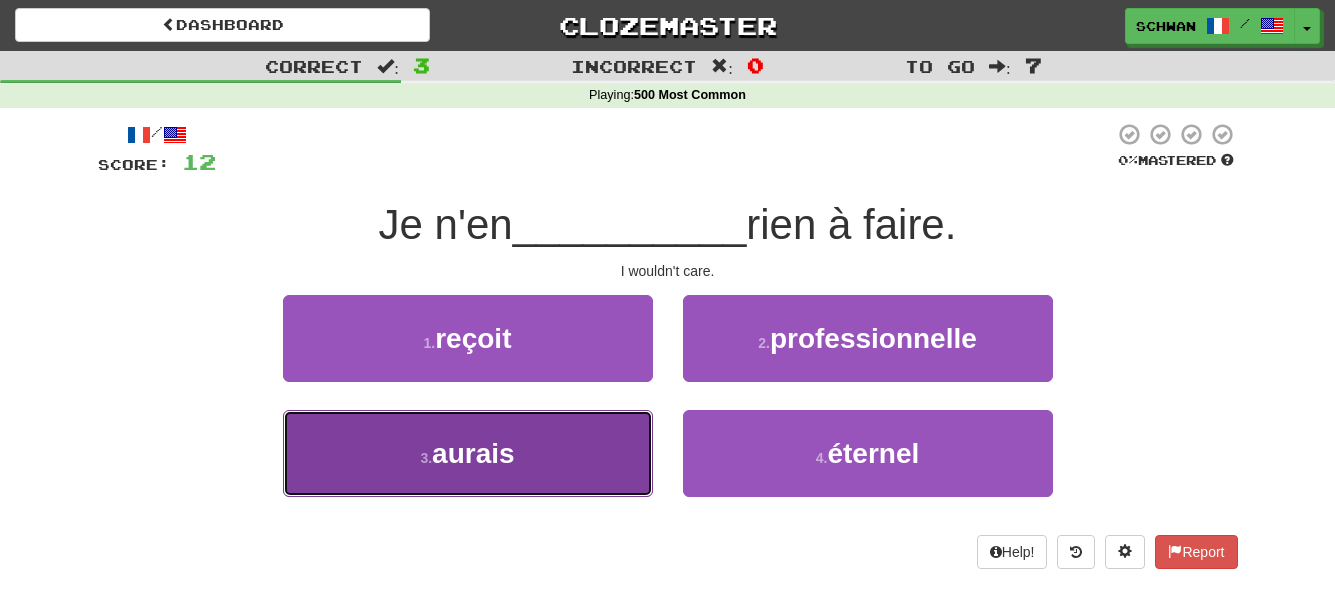 click on "3 .  aurais" at bounding box center (468, 453) 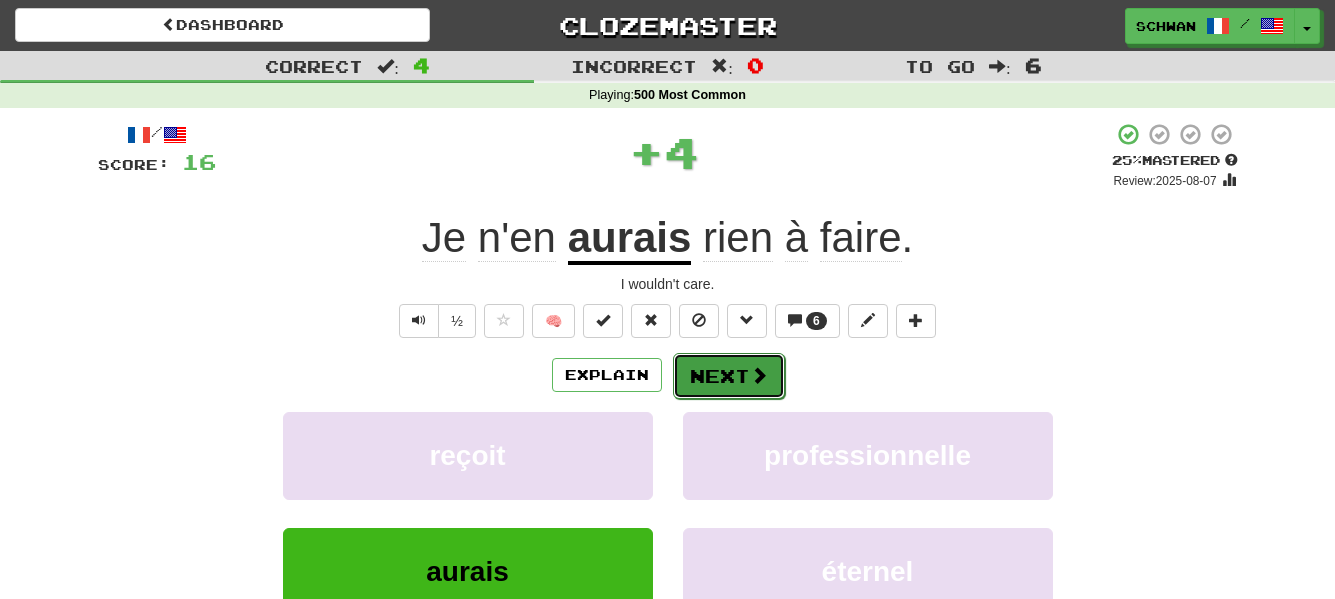 click on "Next" at bounding box center (729, 376) 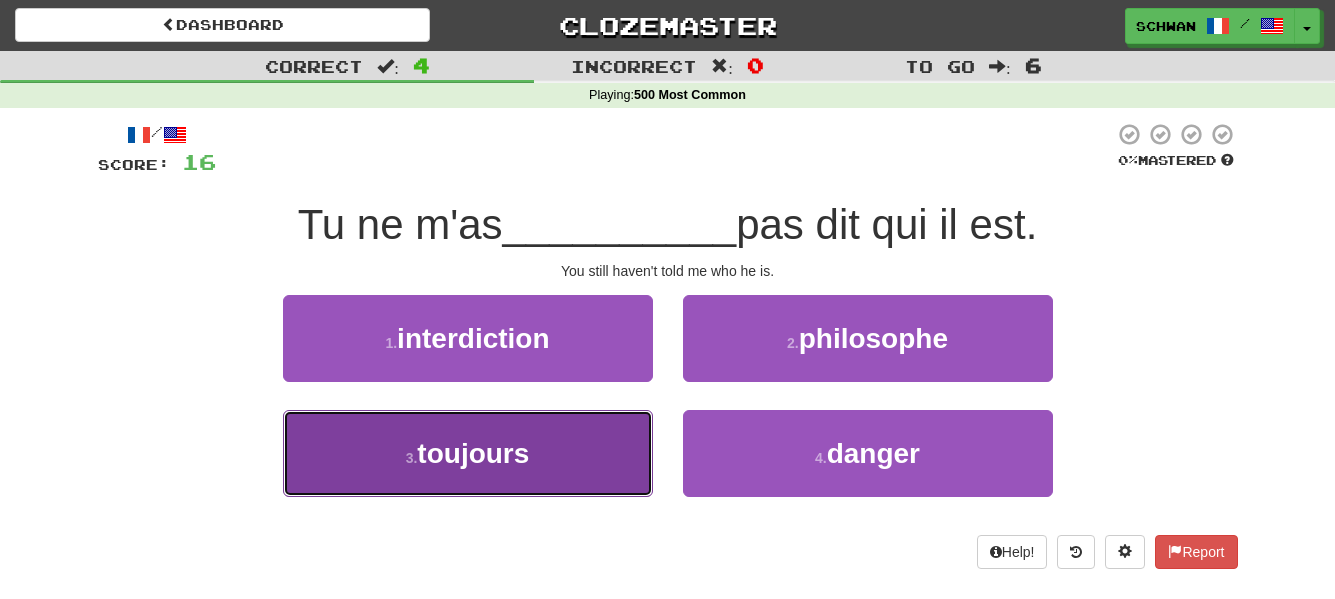 click on "3 ." at bounding box center (412, 458) 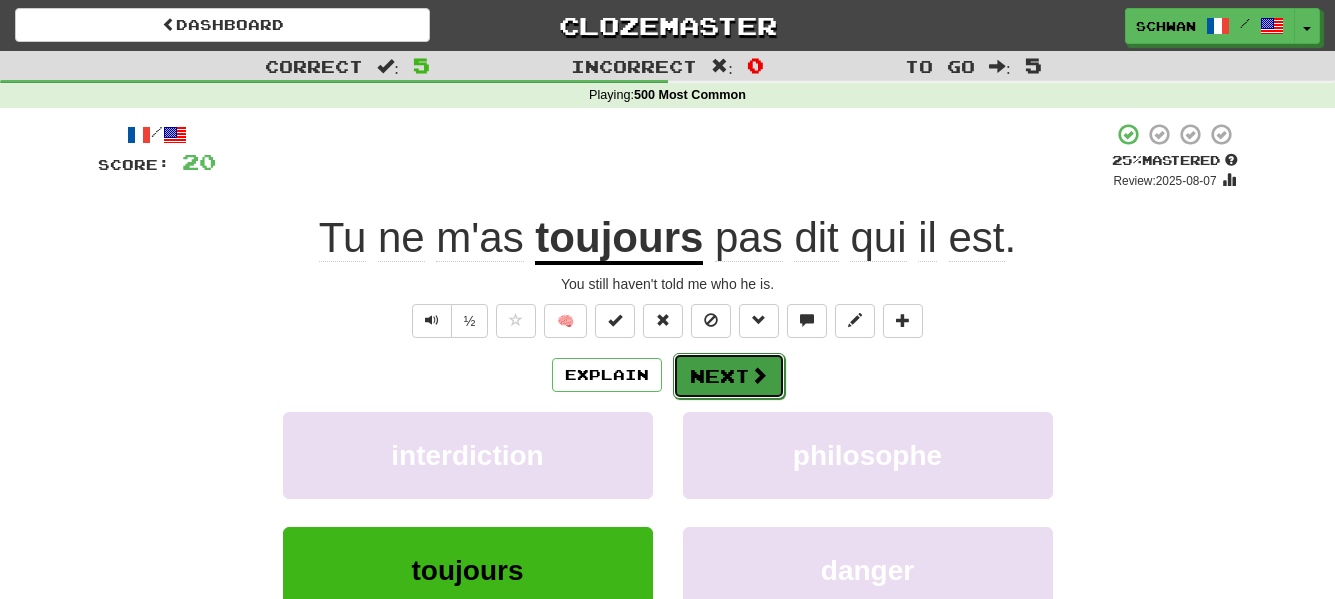 click on "Next" at bounding box center [729, 376] 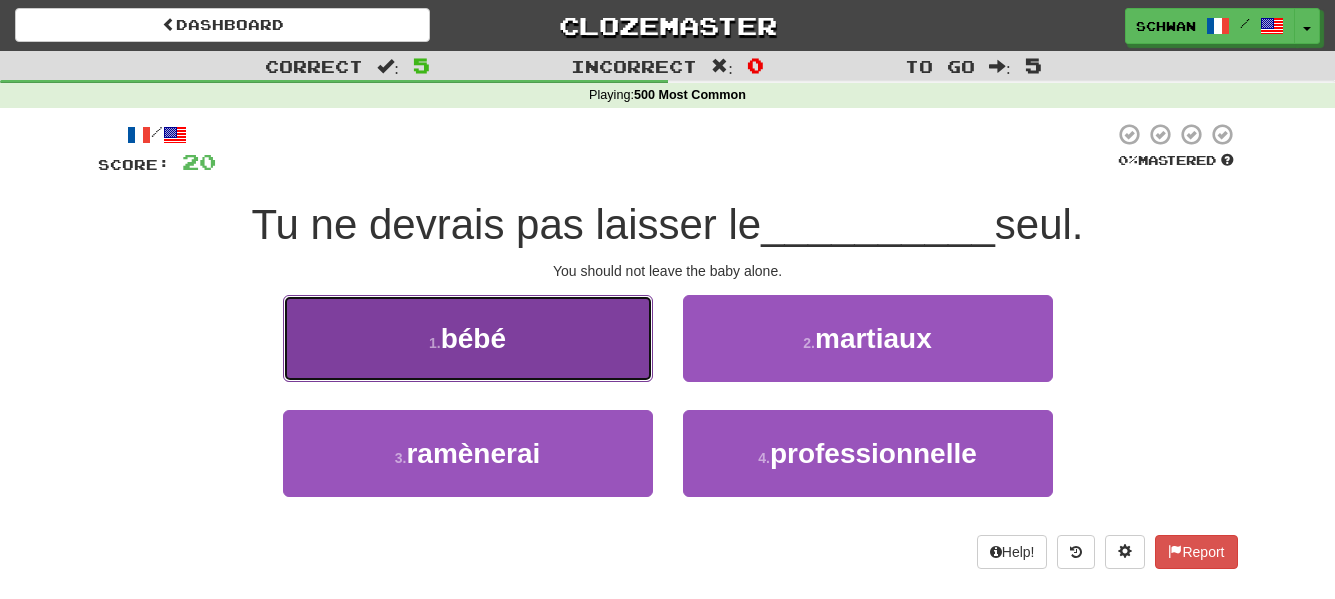 click on "1 .  bébé" at bounding box center [468, 338] 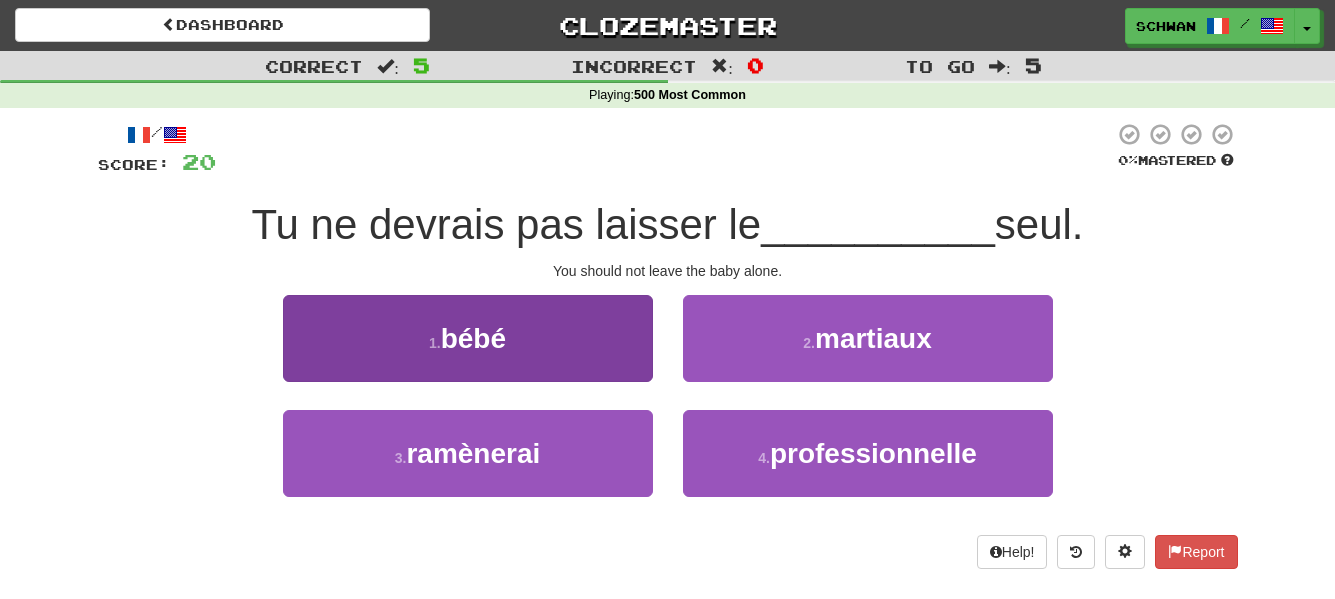 click on "/  Score:   20 0 %  Mastered Tu ne devrais pas laisser le  __________  seul. You should not leave the baby alone. 1 .  bébé 2 .  martiaux 3 .  ramènerai 4 .  professionnelle  Help!  Report" at bounding box center (668, 345) 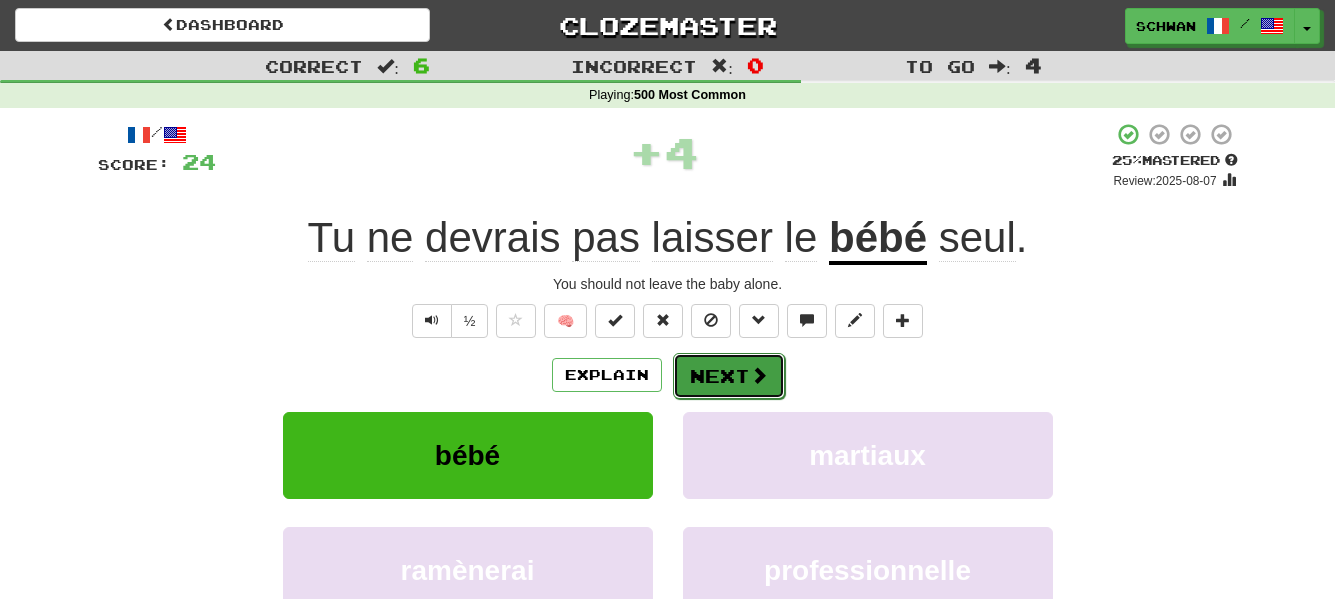 click on "Next" at bounding box center (729, 376) 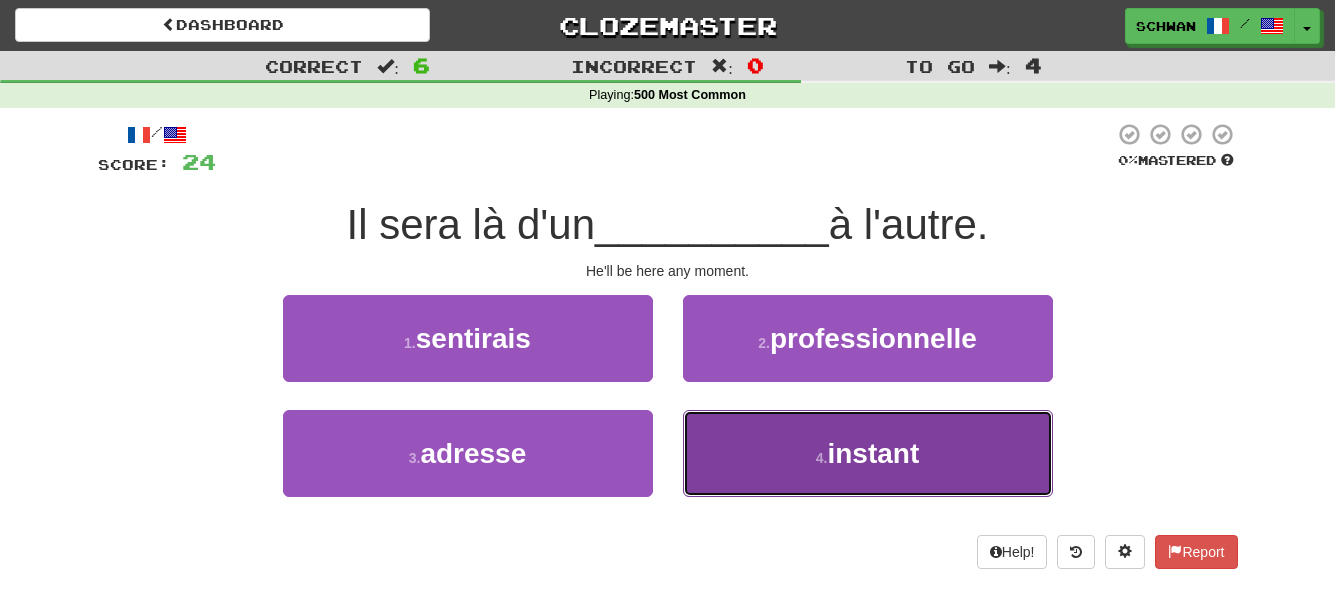 click on "4 .  instant" at bounding box center (868, 453) 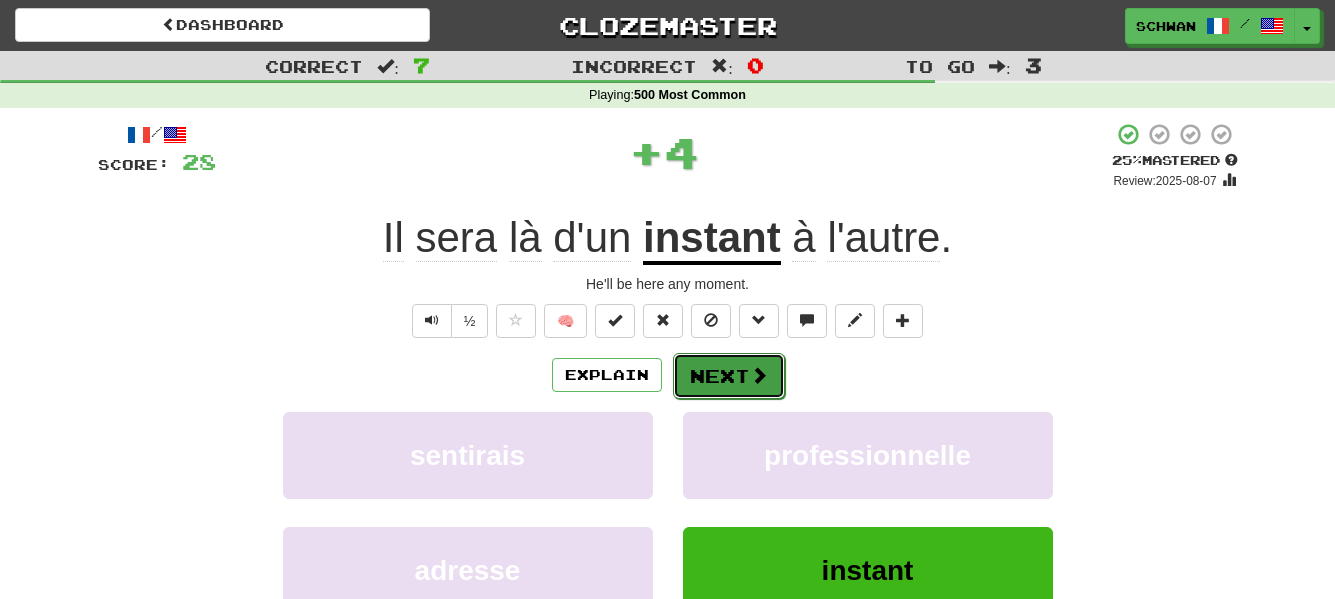 click on "Next" at bounding box center (729, 376) 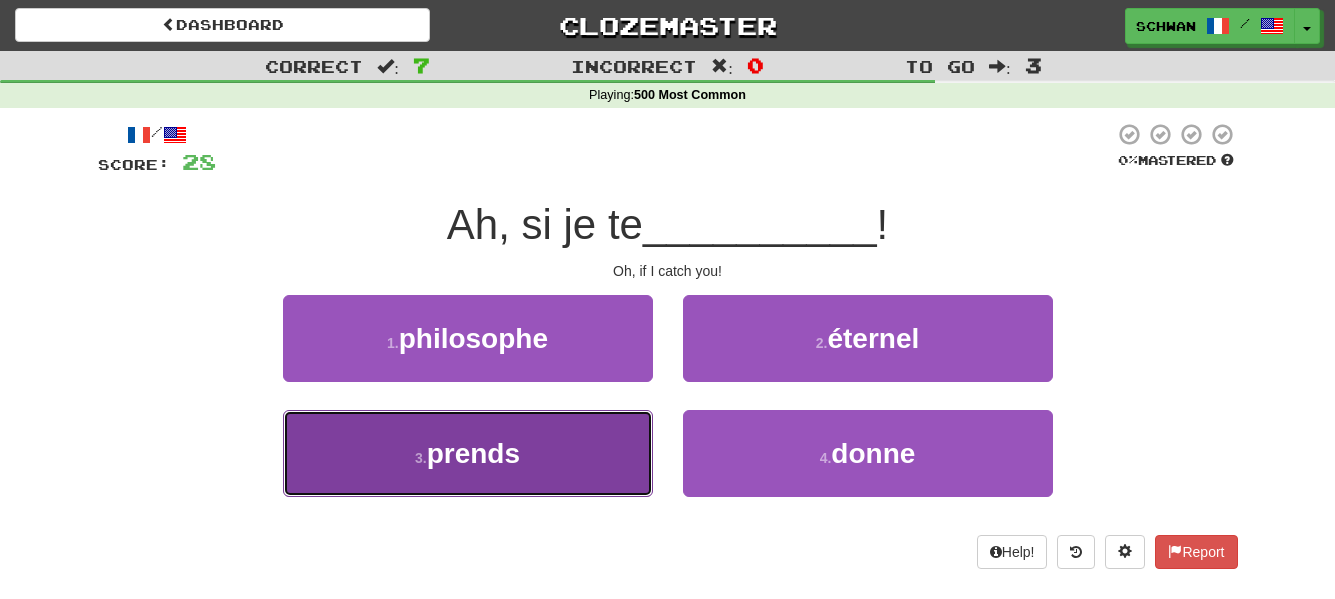 click on "3 .  prends" at bounding box center [468, 453] 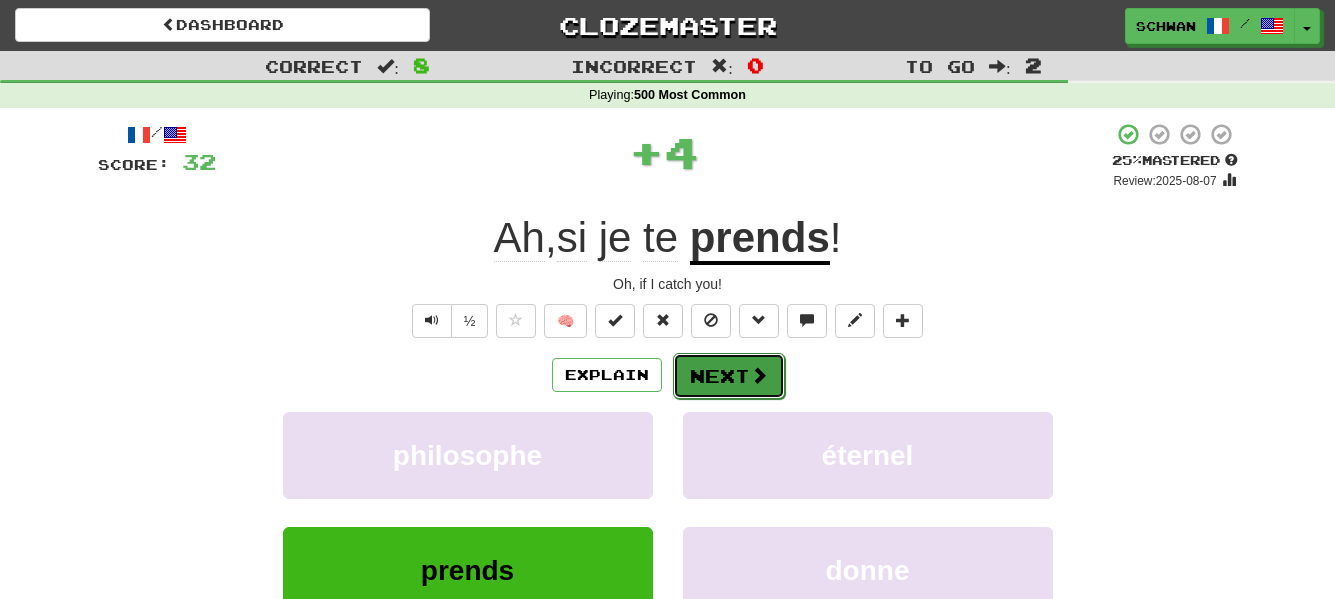 click on "Next" at bounding box center [729, 376] 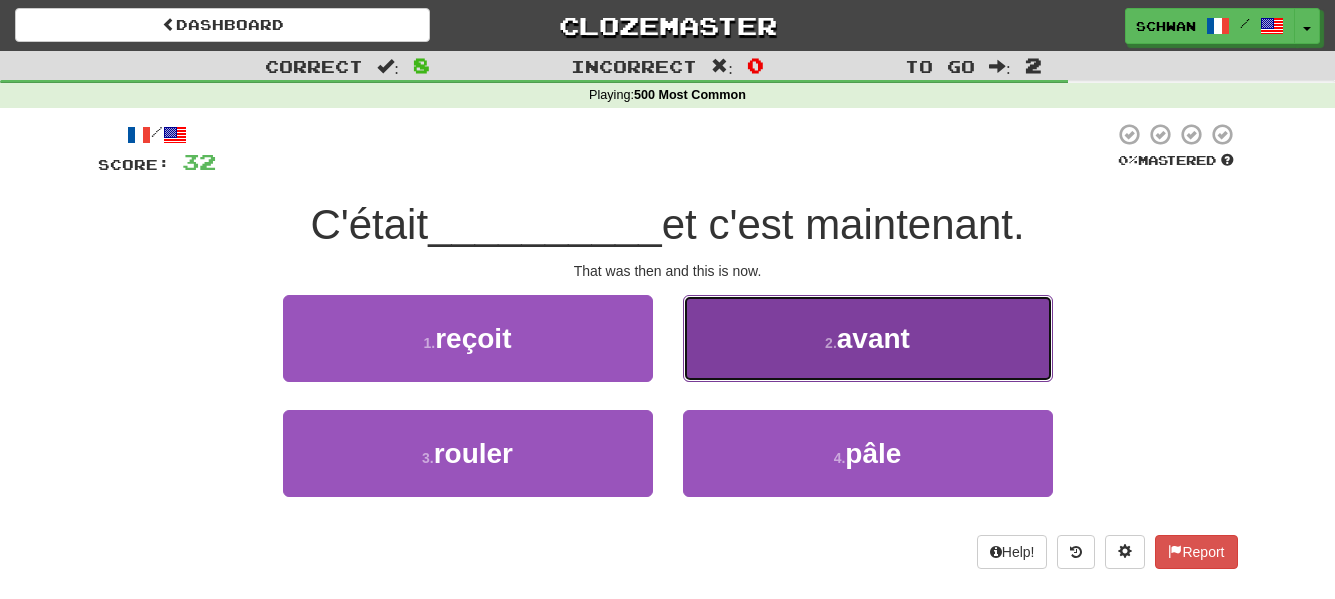 click on "2 .  avant" at bounding box center [868, 338] 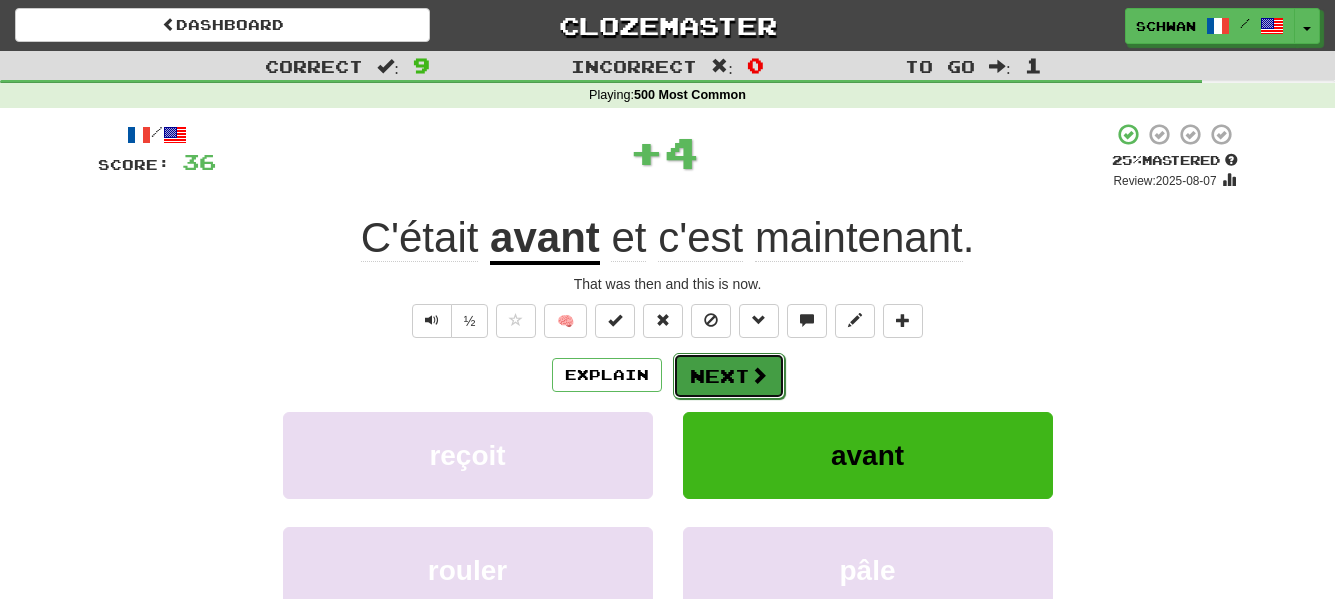 click on "Next" at bounding box center (729, 376) 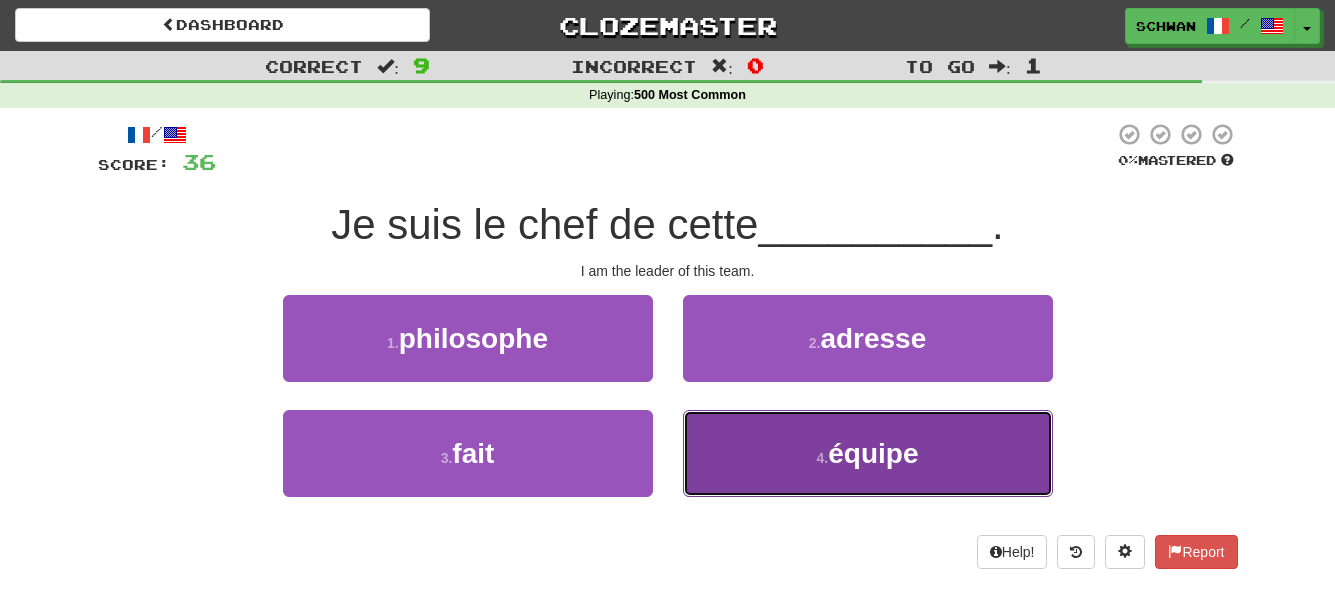 click on "4 .  équipe" at bounding box center [868, 453] 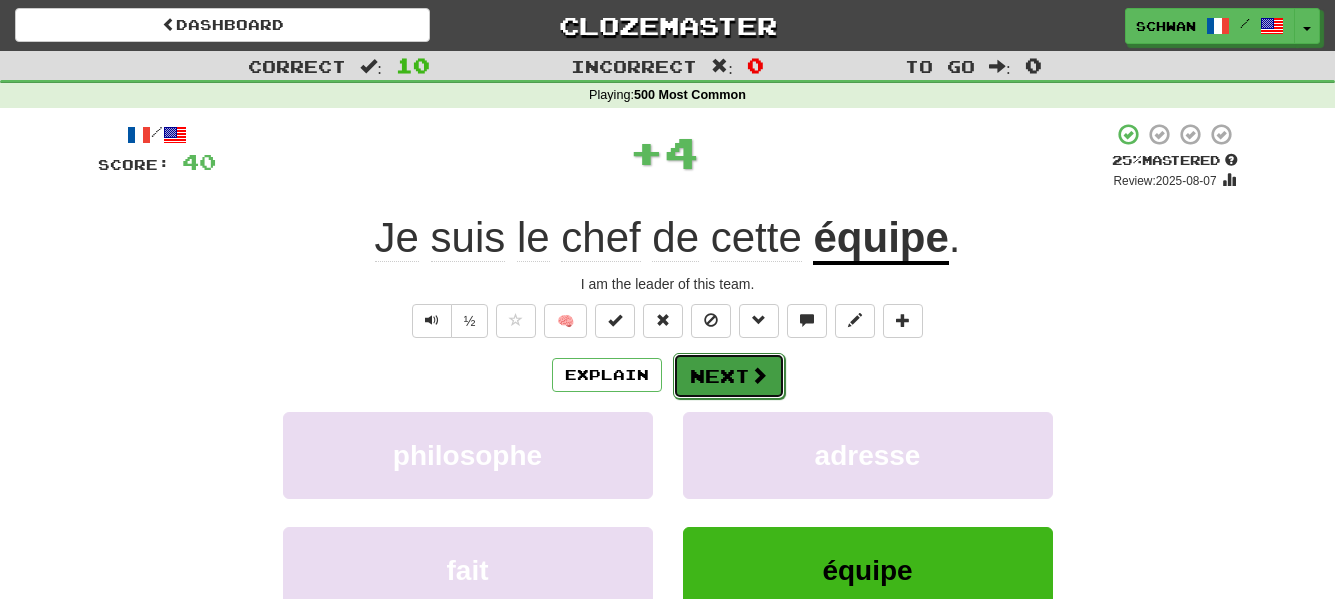 click on "Next" at bounding box center (729, 376) 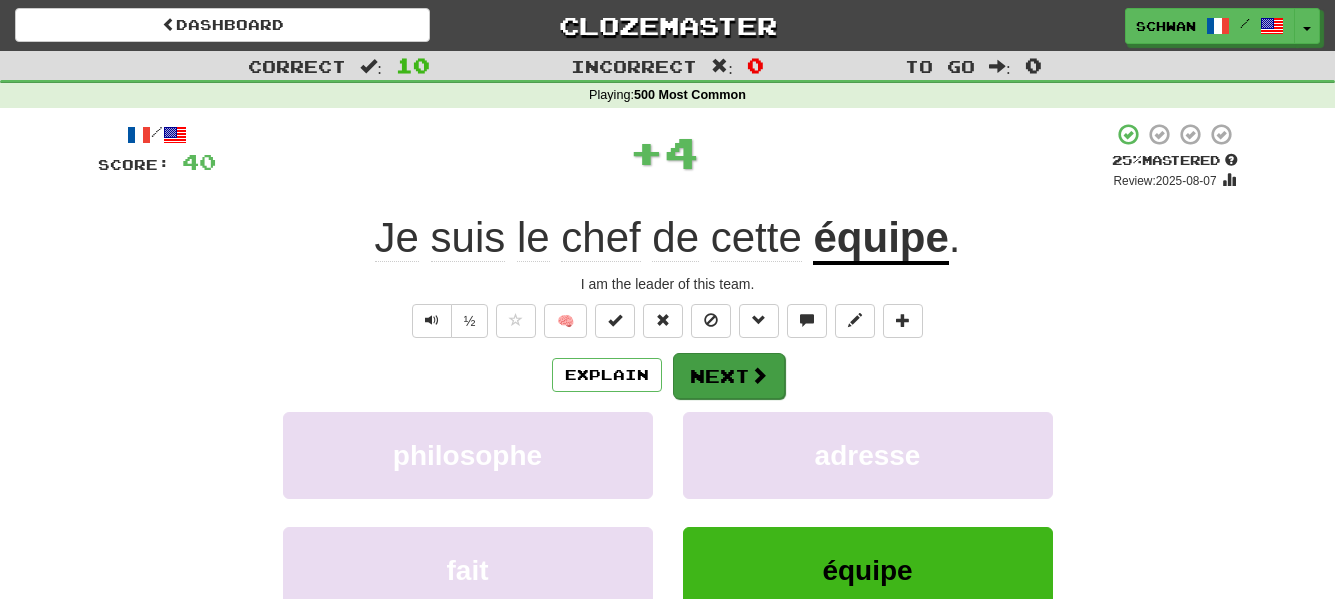 click on "Dashboard
Clozemaster
schwan
/
Toggle Dropdown
Dashboard
Leaderboard
Activity Feed
Notifications
Profile
Discussions
Français
/
English
Streak:
3
Review:
2,553
Points Today: 240
Български
/
English
Streak:
0
Review:
10
Points Today: 0
Русский
/
English
Streak:
4
Review:
70
Points Today: 0
中文
/
English
Streak:
1
Review:
1,816
Points Today: 0
廣東話
/
English
Streak:
0
Review:
20
Points Today: 0
Languages
Account
Logout
schwan
/
Toggle Dropdown
Dashboard
Leaderboard
Activity Feed
Notifications
Profile" at bounding box center (667, 388) 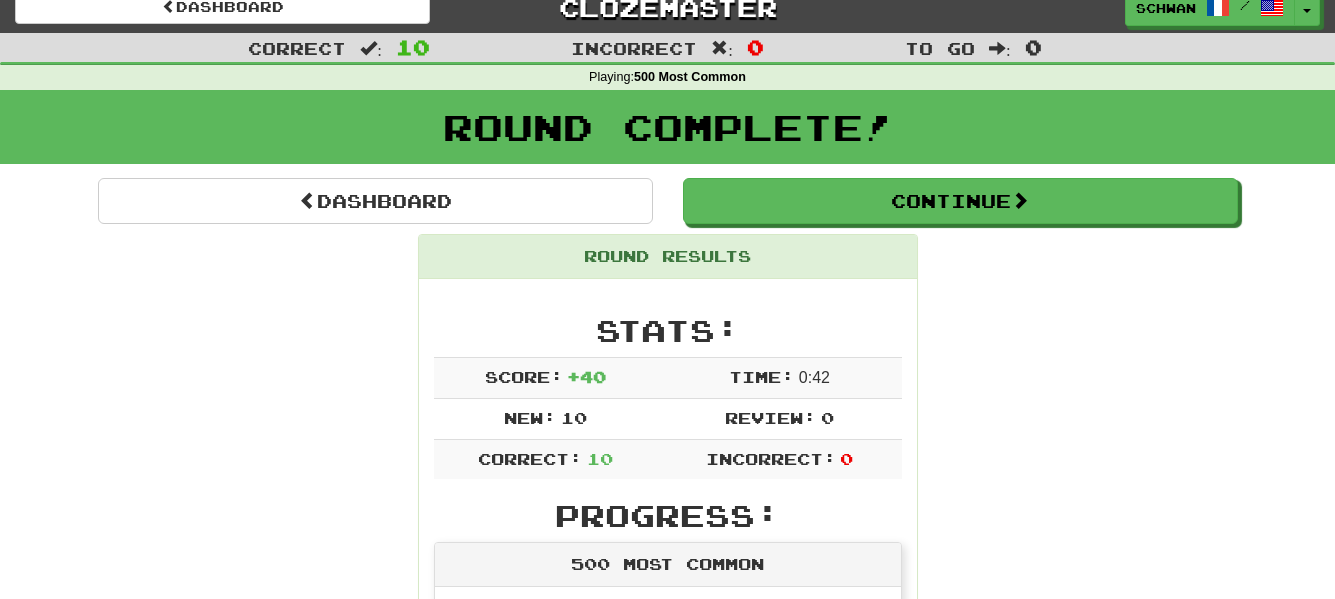 scroll, scrollTop: 0, scrollLeft: 0, axis: both 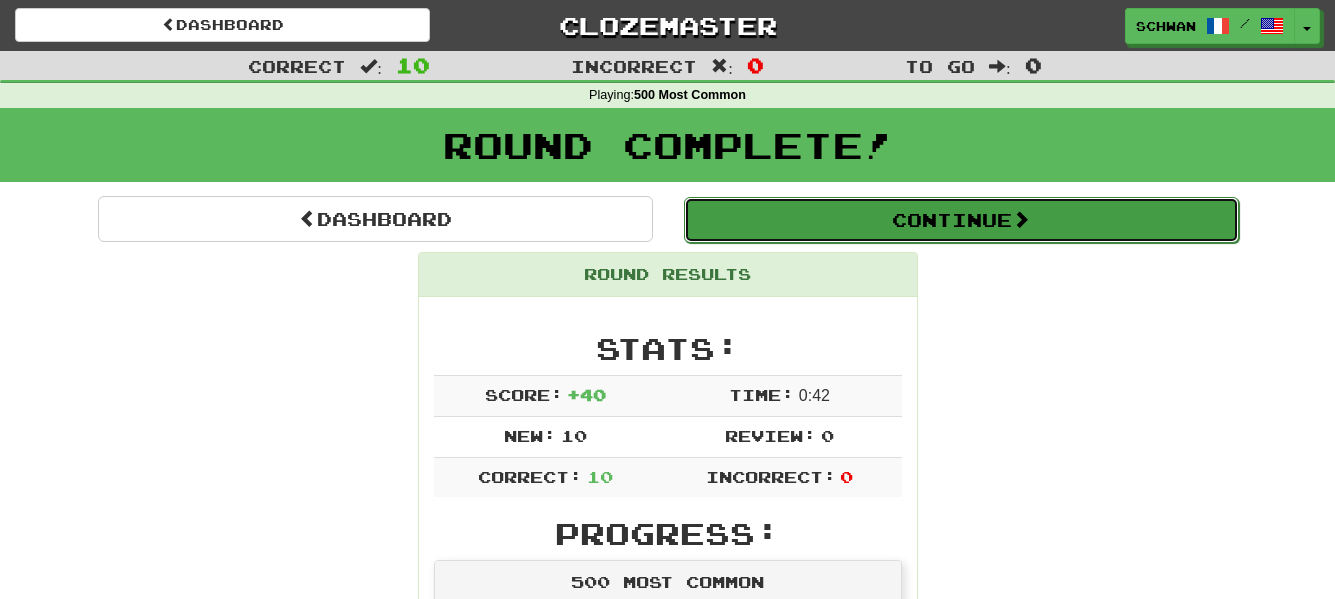 click on "Continue" at bounding box center (961, 220) 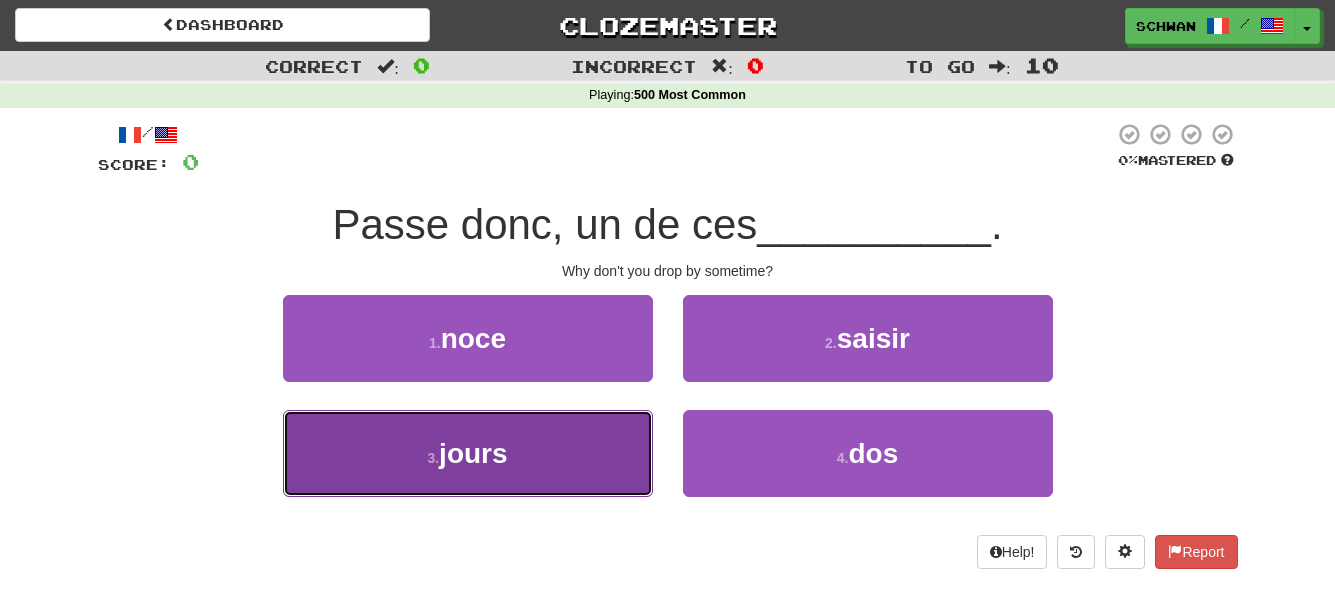 click on "3 .  jours" at bounding box center [468, 453] 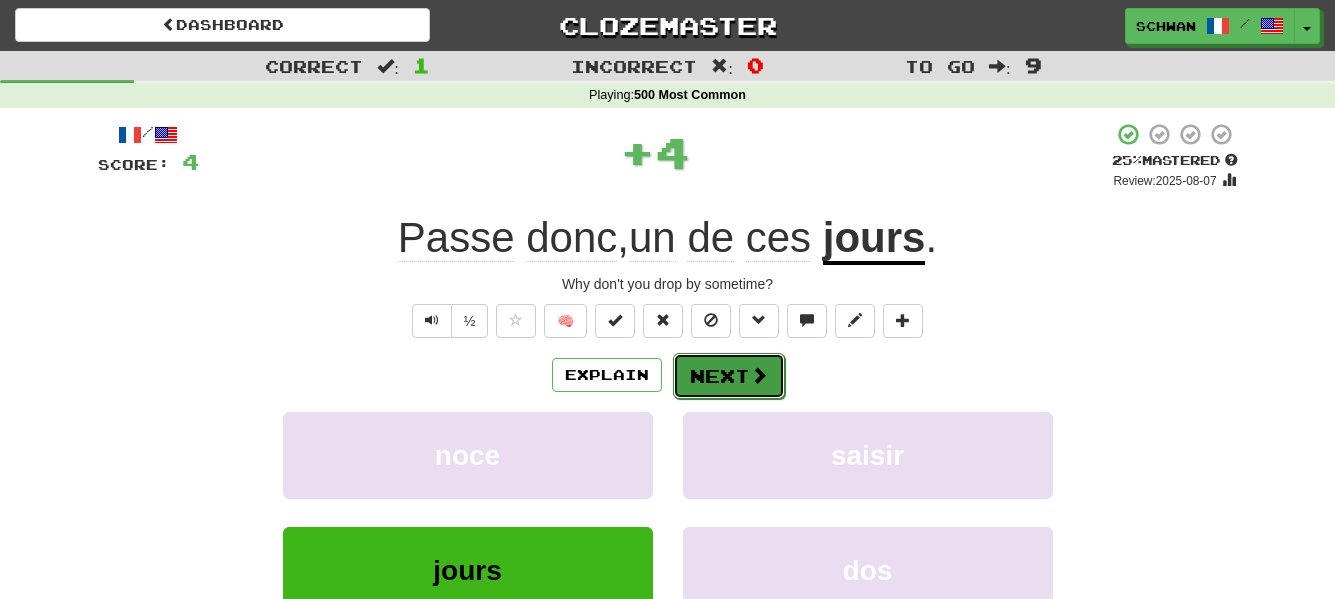click on "Next" at bounding box center (729, 376) 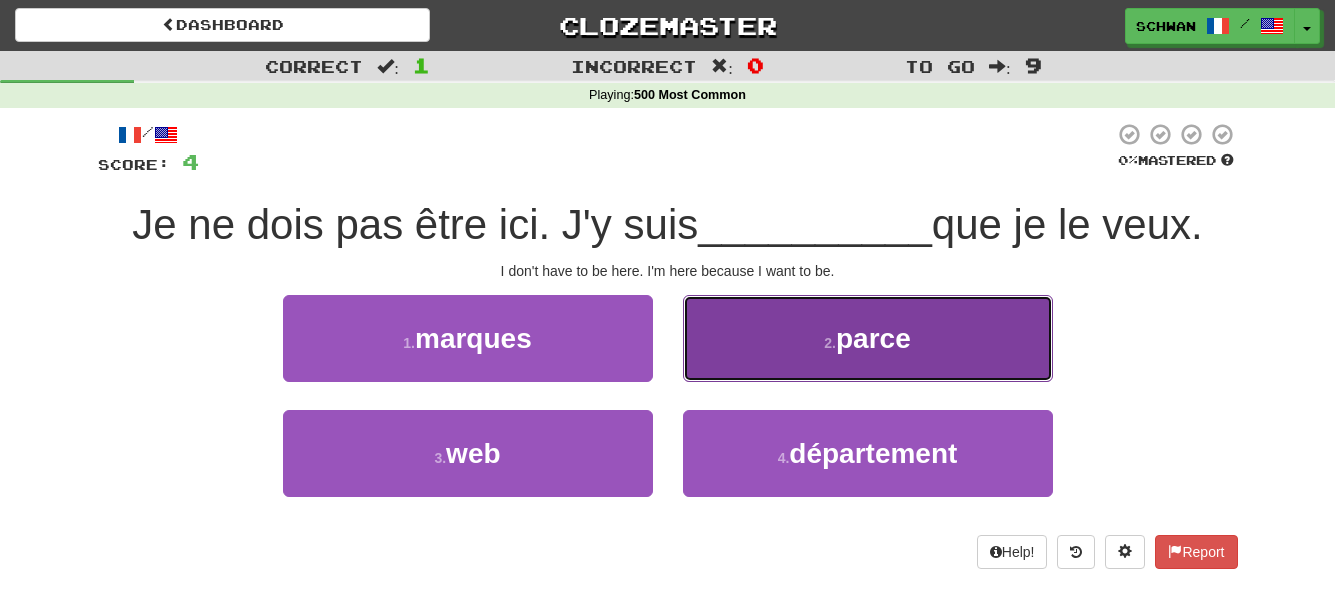 click on "2 .  parce" at bounding box center (868, 338) 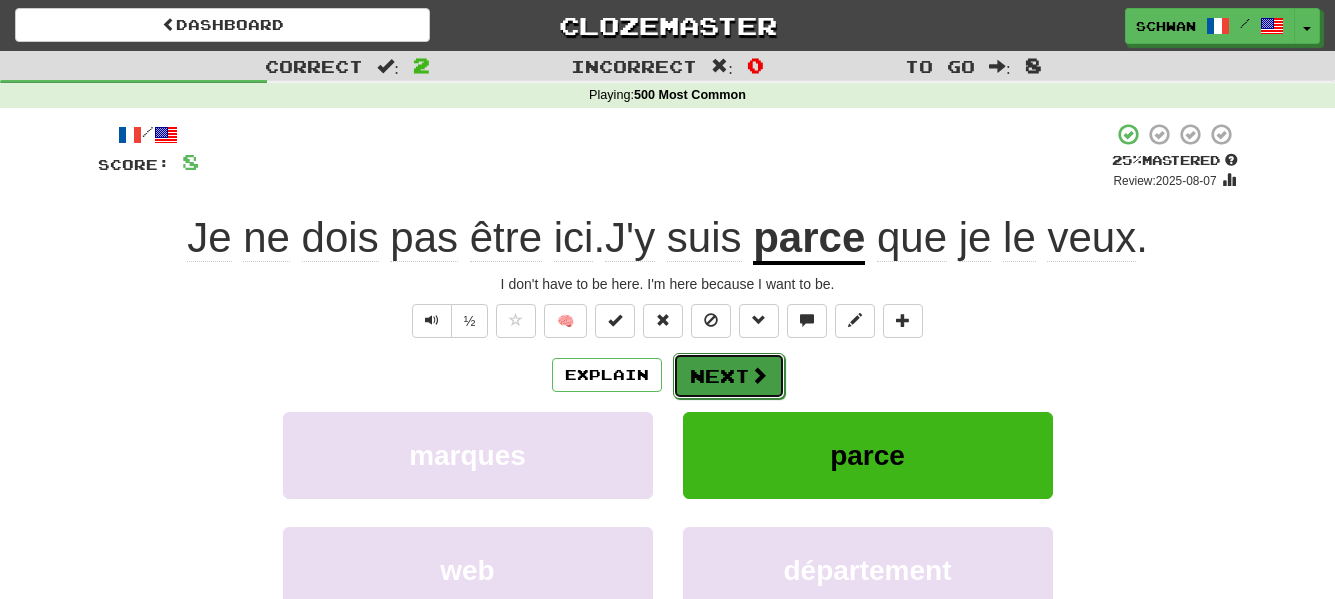 click on "Next" at bounding box center [729, 376] 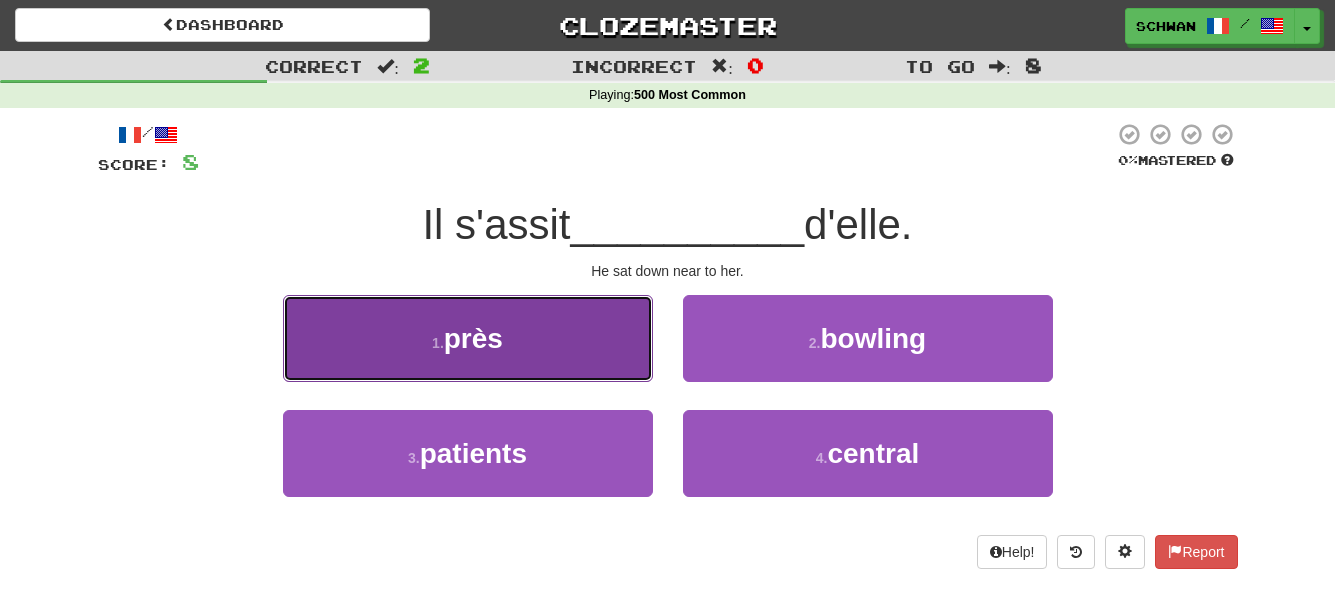click on "1 .  près" at bounding box center (468, 338) 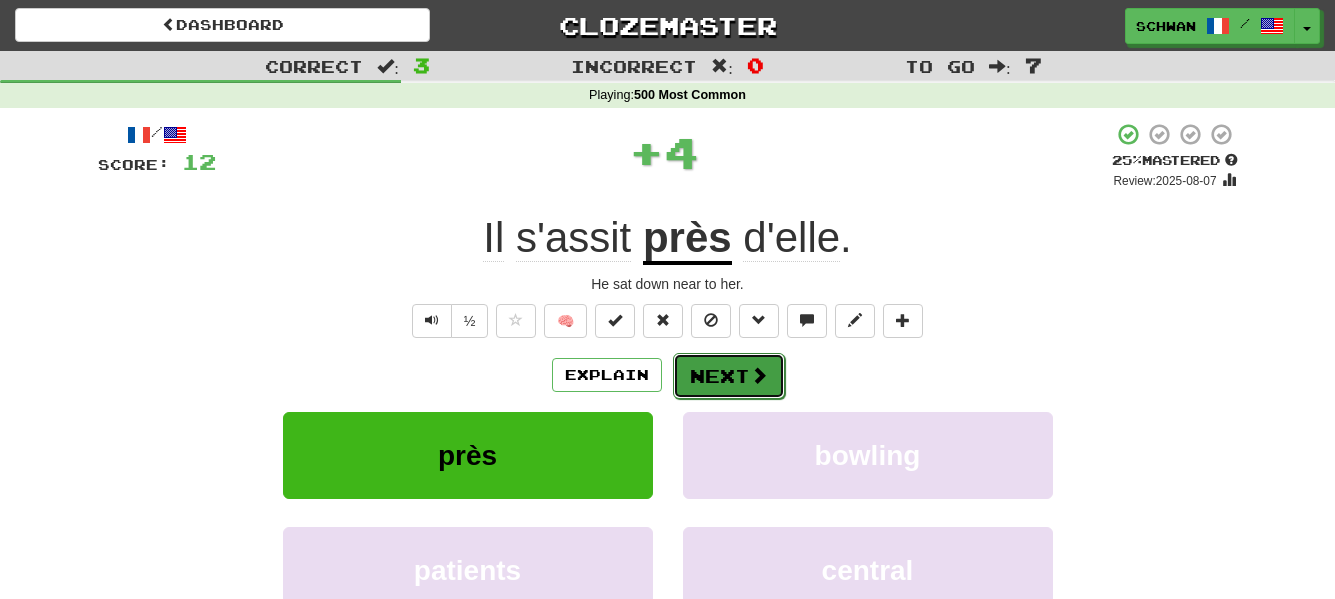 click on "Next" at bounding box center [729, 376] 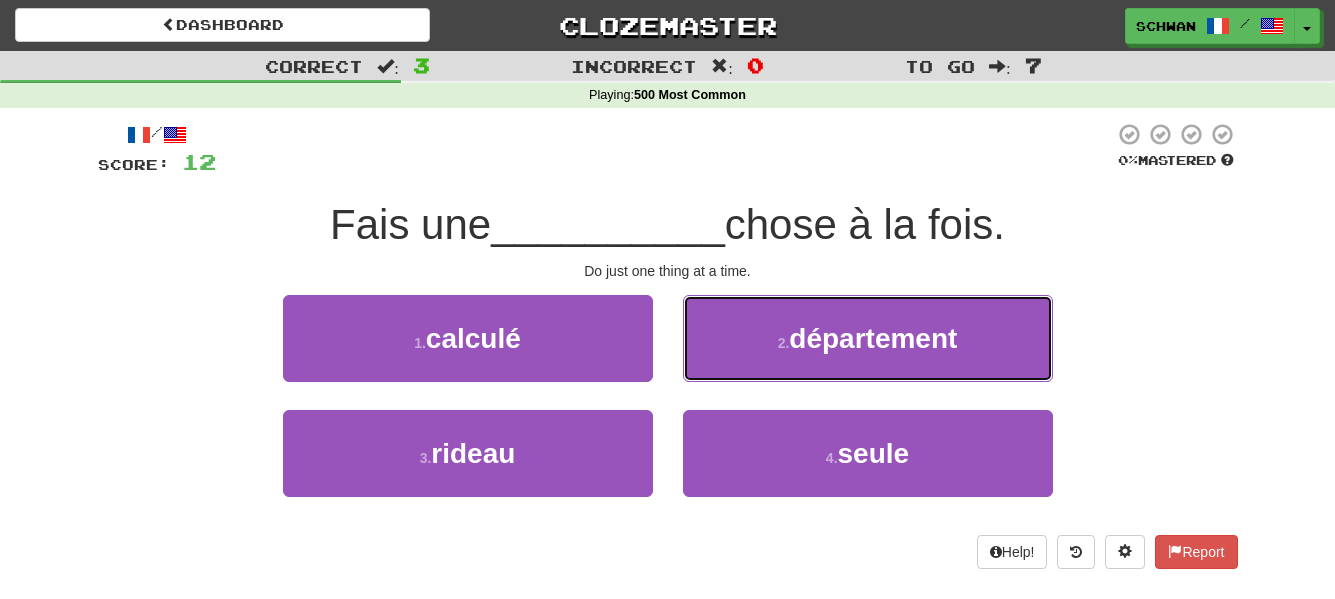 click on "2 .  département" at bounding box center (868, 338) 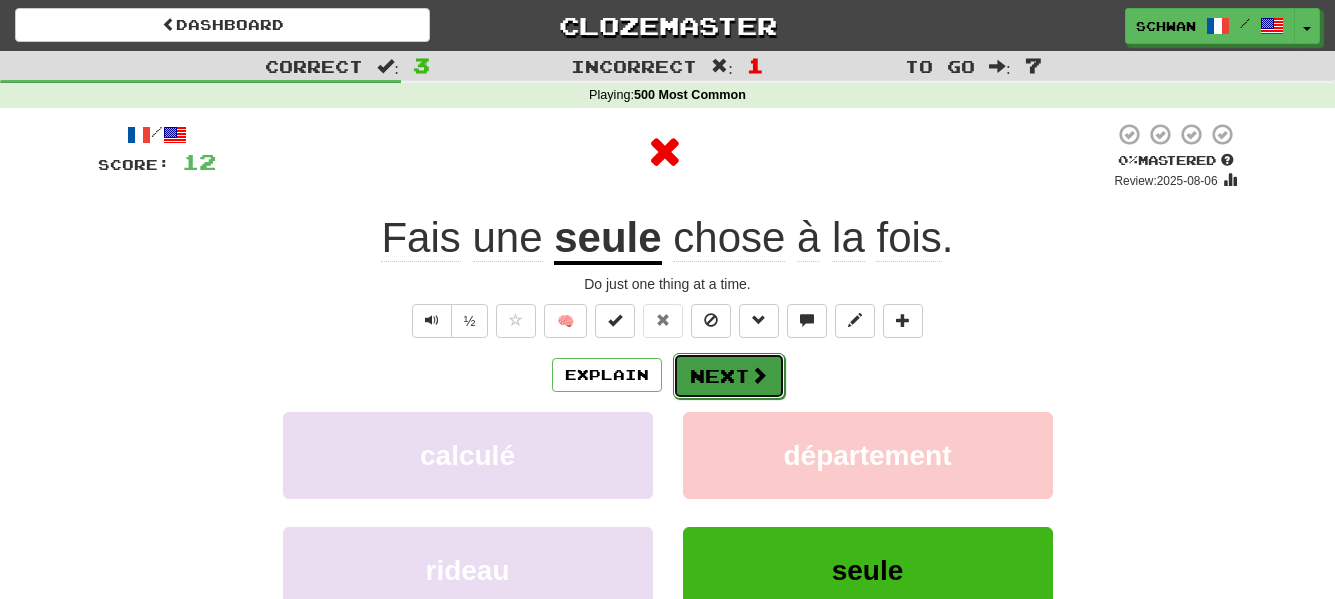 click on "Next" at bounding box center (729, 376) 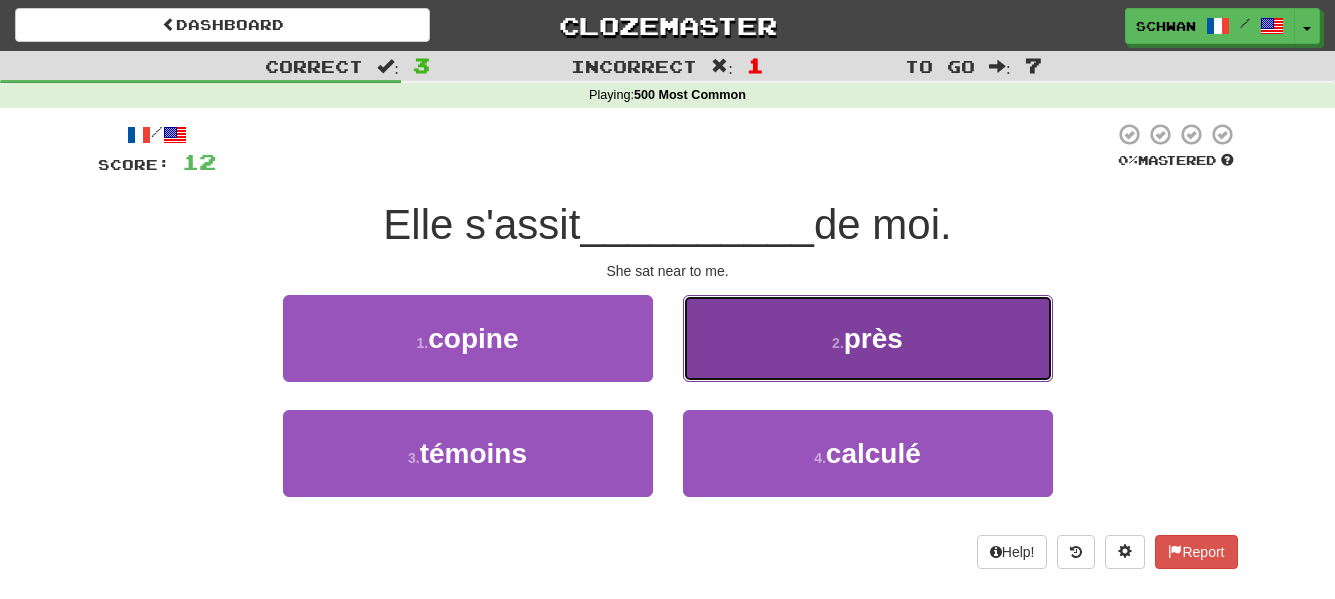 click on "2 .  près" at bounding box center (868, 338) 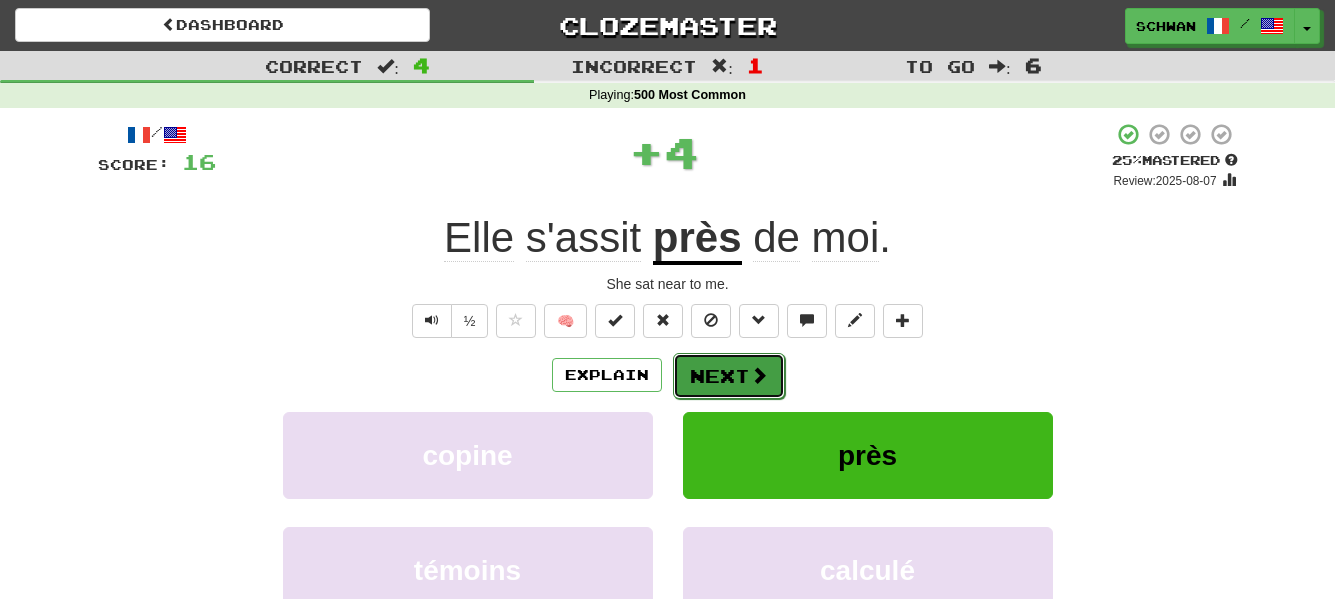 click on "Next" at bounding box center (729, 376) 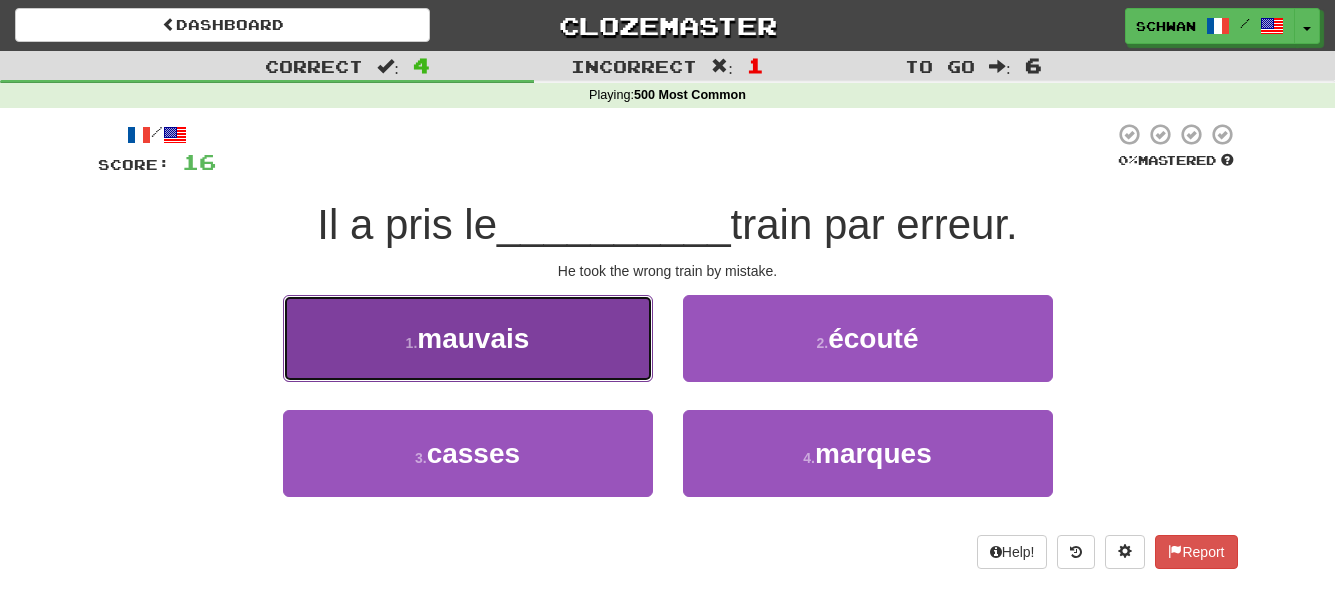click on "1 .  mauvais" at bounding box center (468, 338) 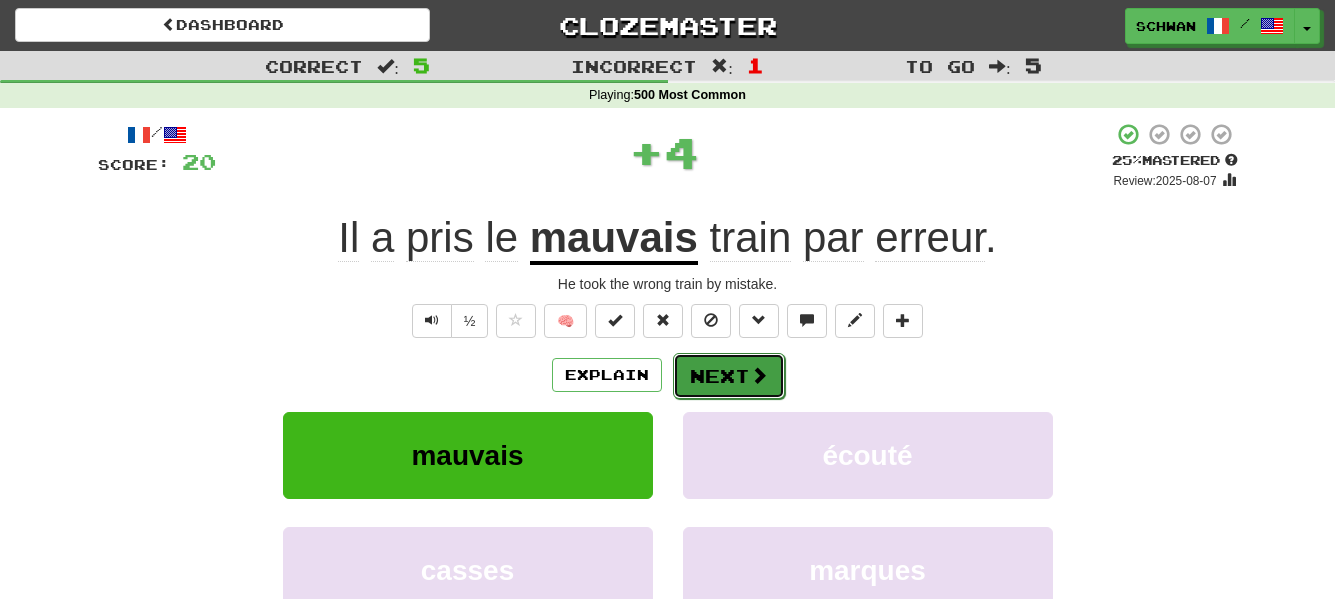 click on "Next" at bounding box center (729, 376) 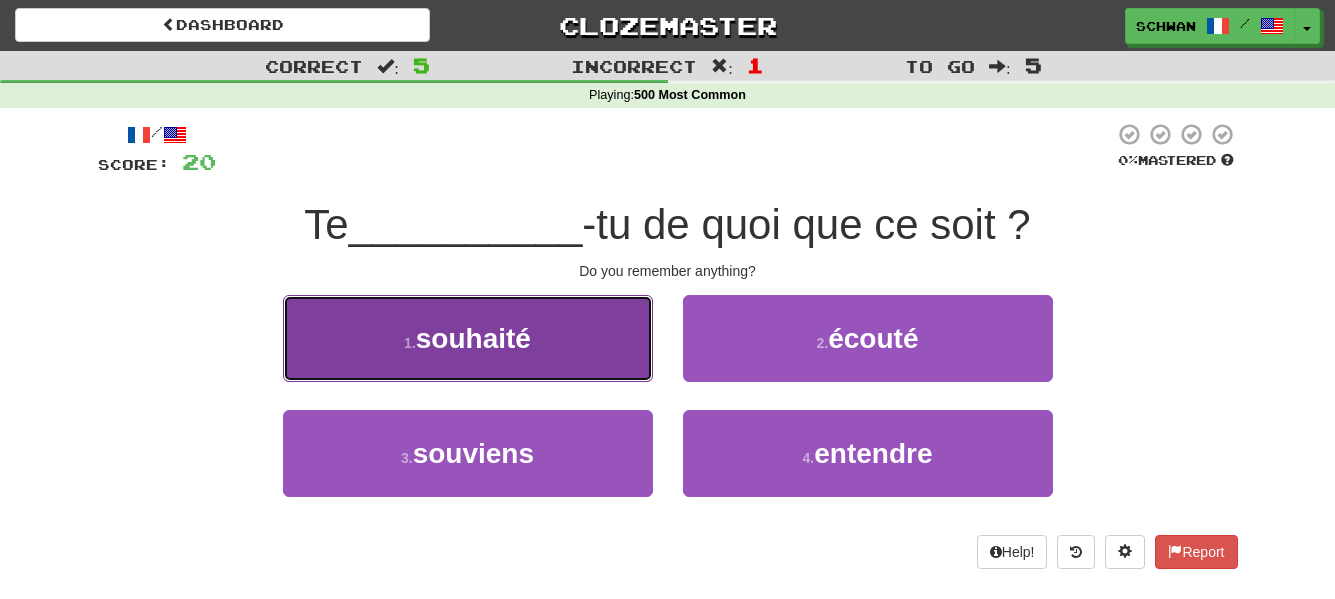 click on "1 .  souhaité" at bounding box center (468, 338) 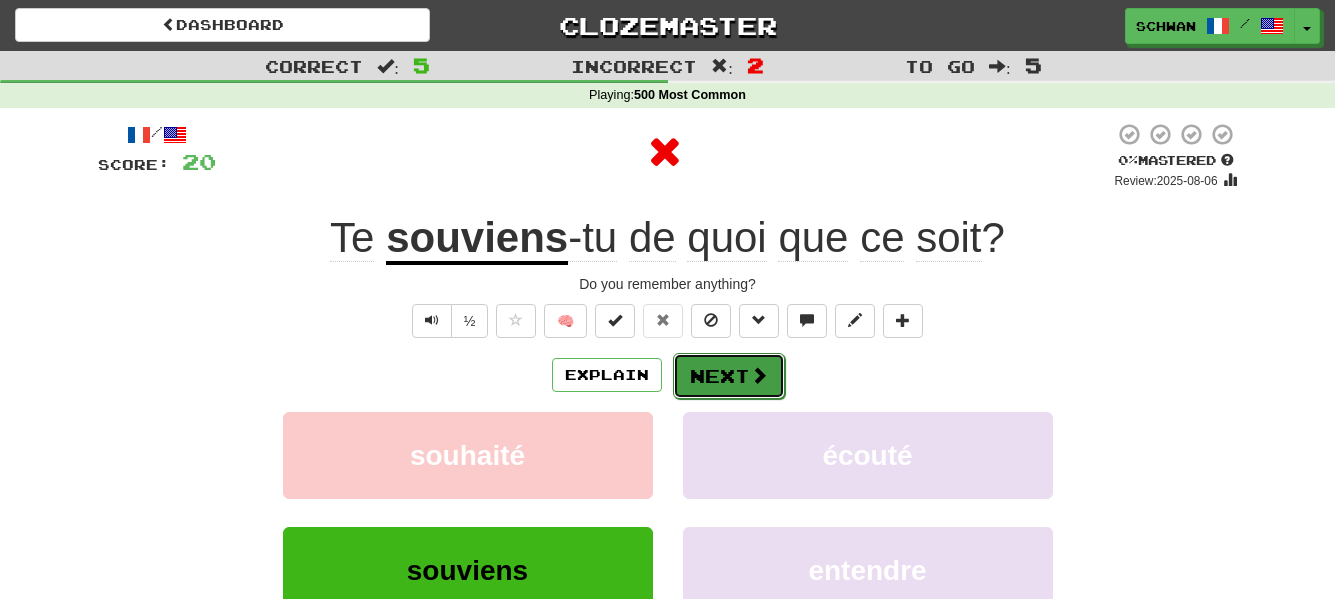 click on "Next" at bounding box center [729, 376] 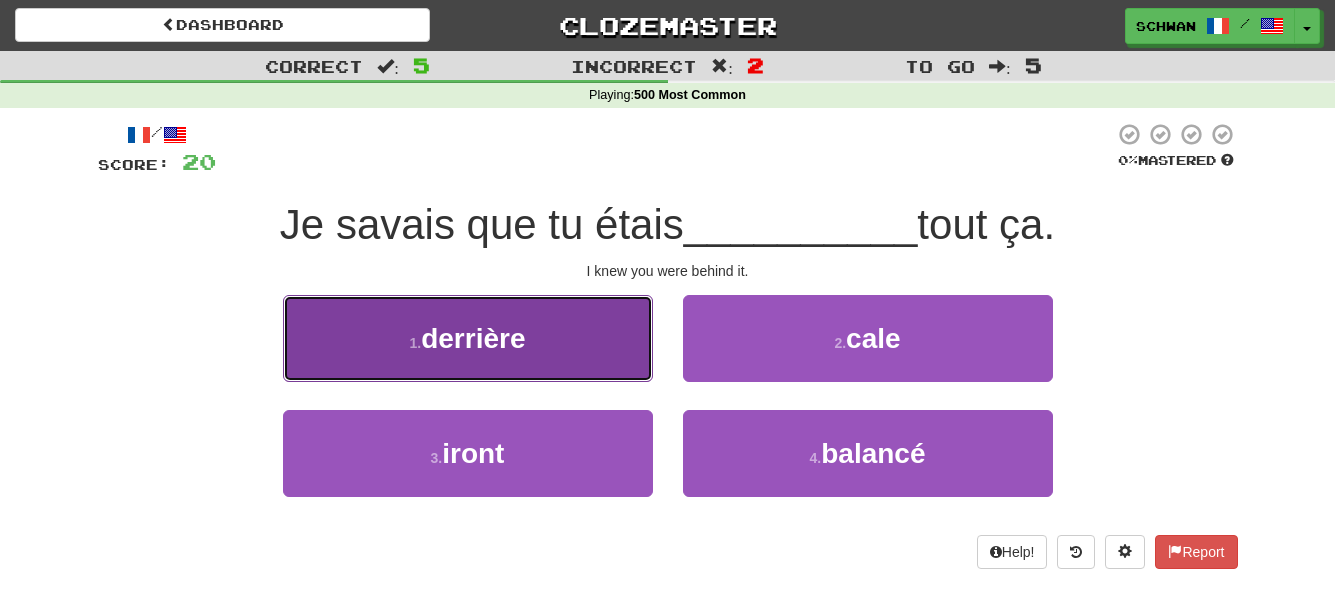 click on "1 .  derrière" at bounding box center (468, 338) 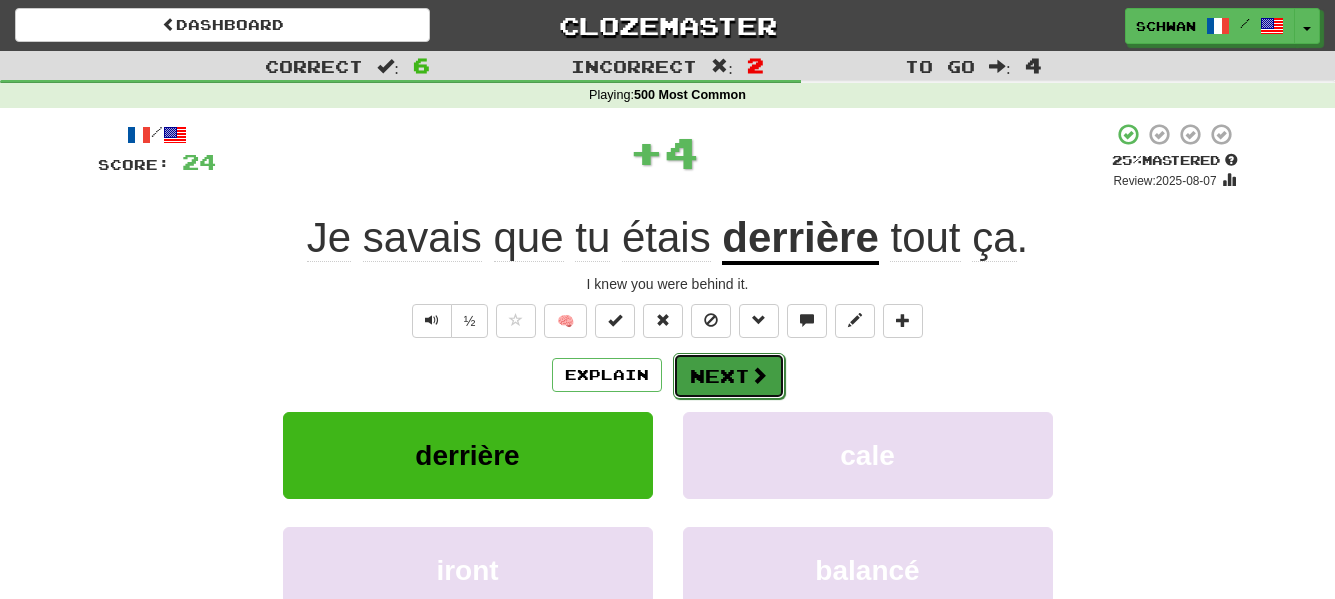 click on "Next" at bounding box center [729, 376] 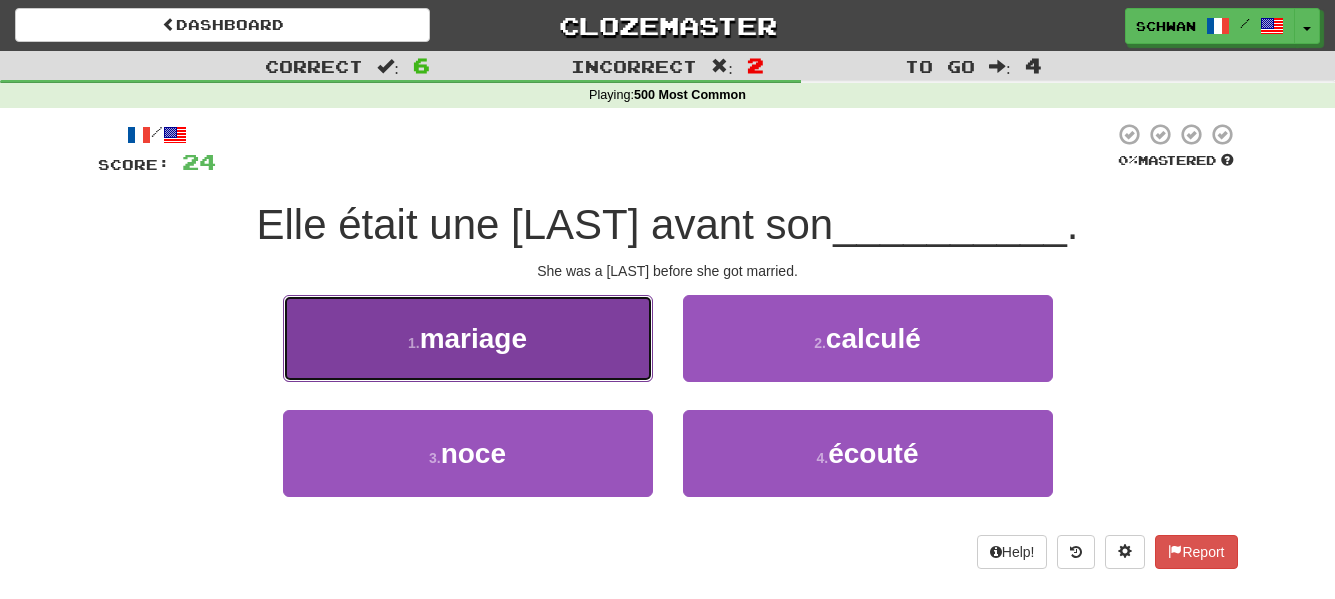 click on "1 .  mariage" at bounding box center [468, 338] 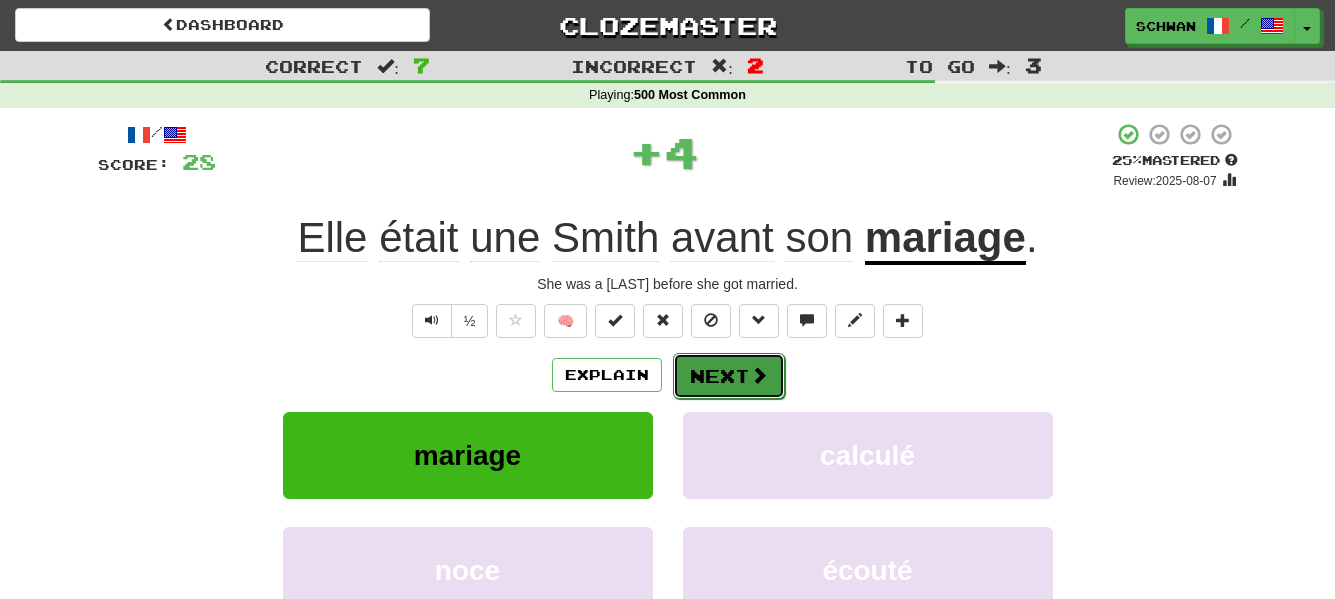 click on "Next" at bounding box center [729, 376] 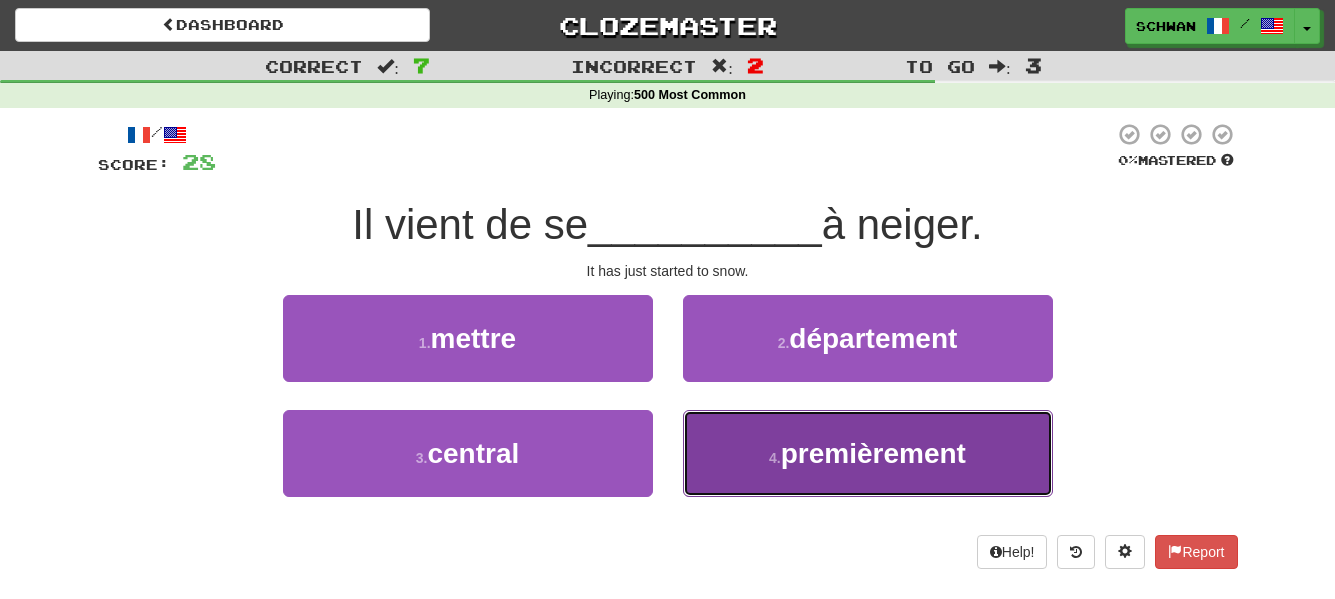 click on "premièrement" at bounding box center [873, 453] 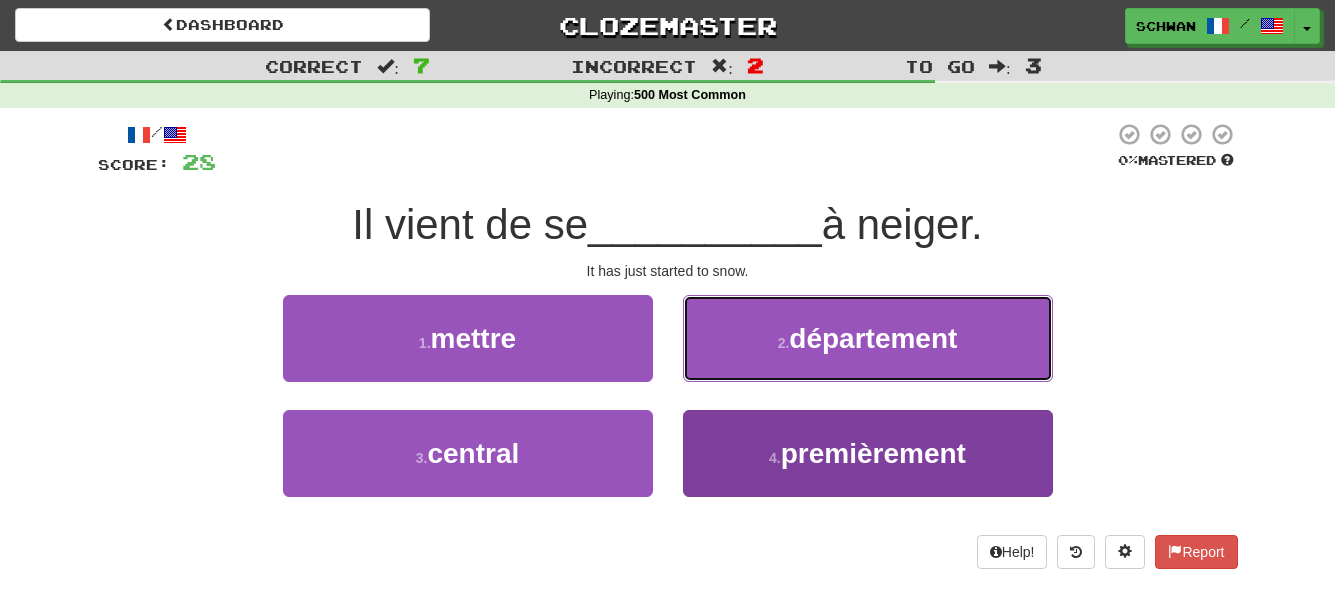 click on "département" at bounding box center [873, 338] 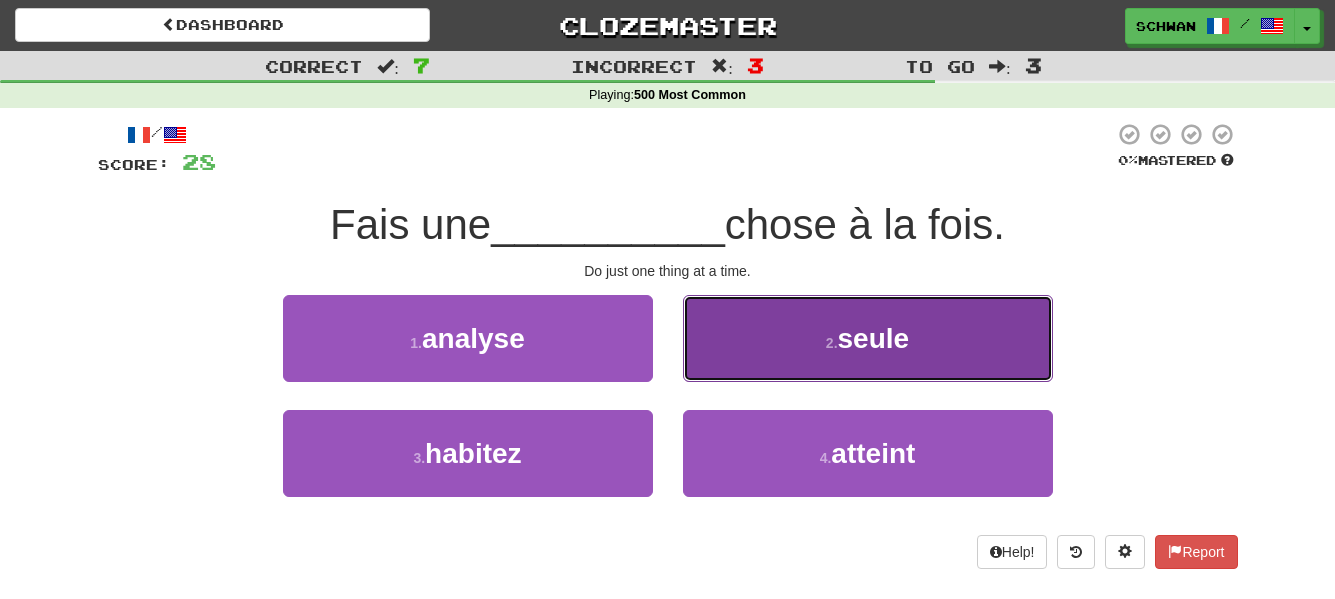 click on "2 .  seule" at bounding box center (868, 338) 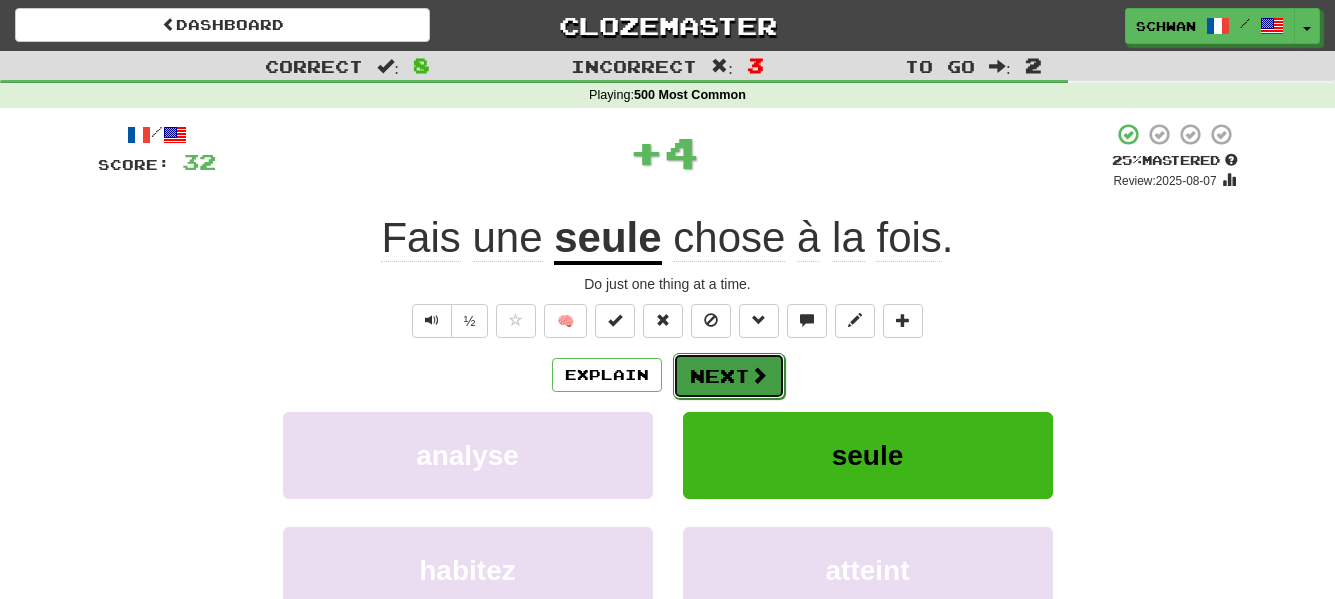 click on "Next" at bounding box center (729, 376) 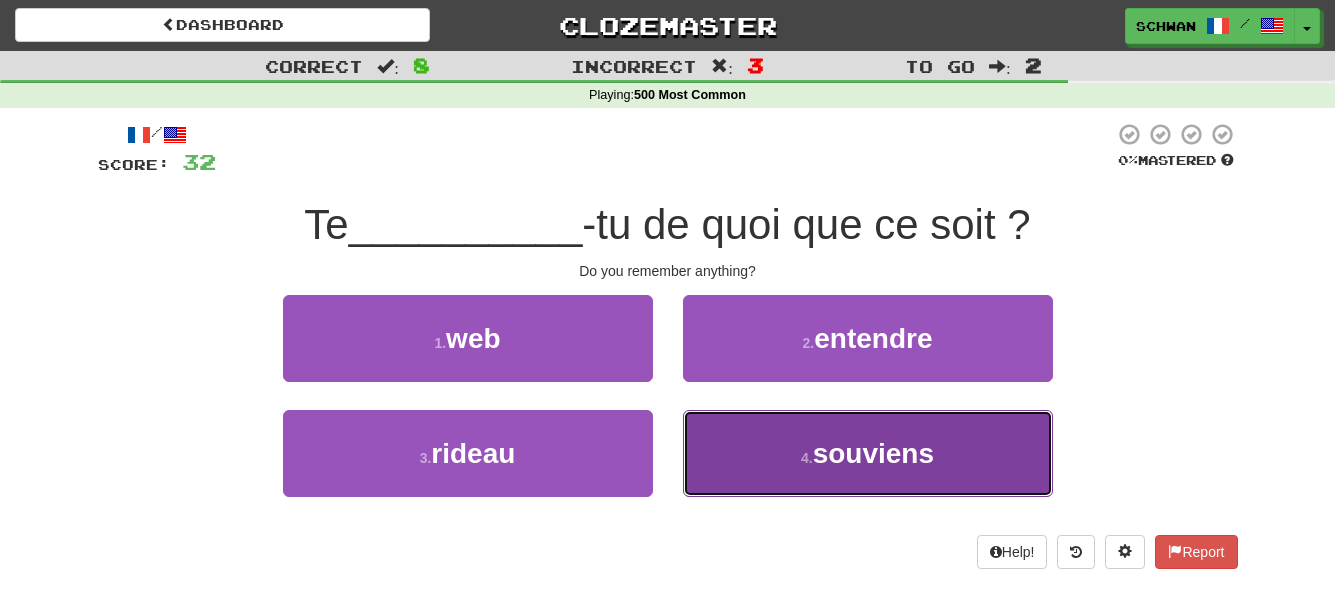 click on "souviens" at bounding box center [873, 453] 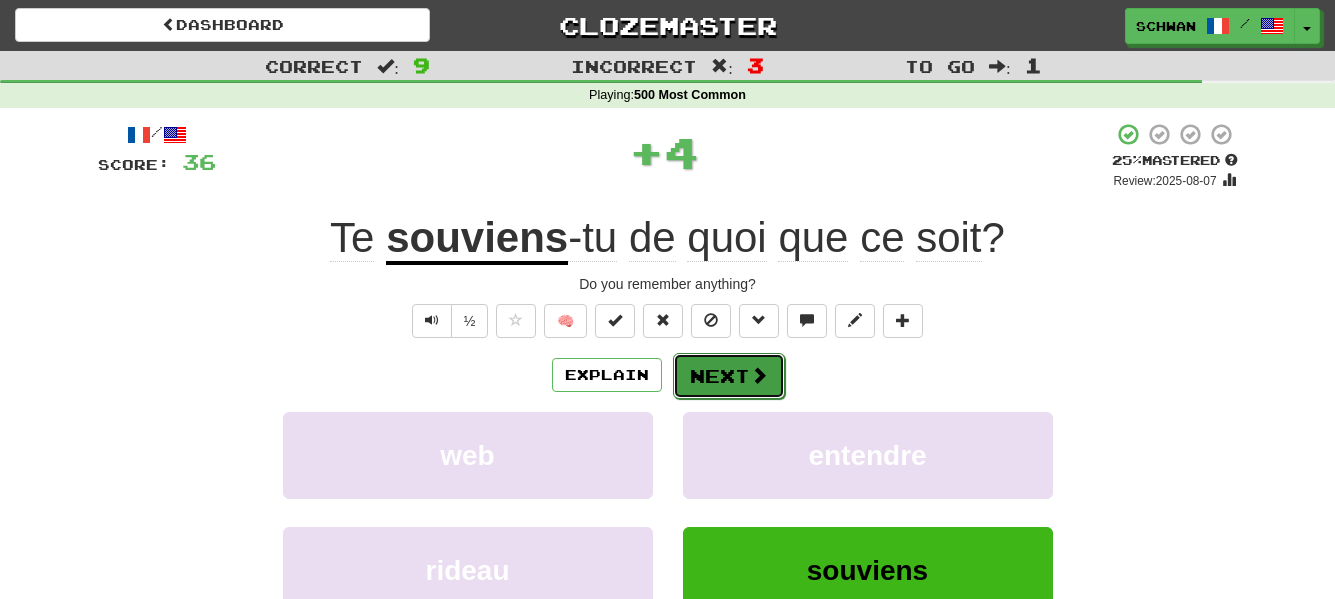 click on "Next" at bounding box center [729, 376] 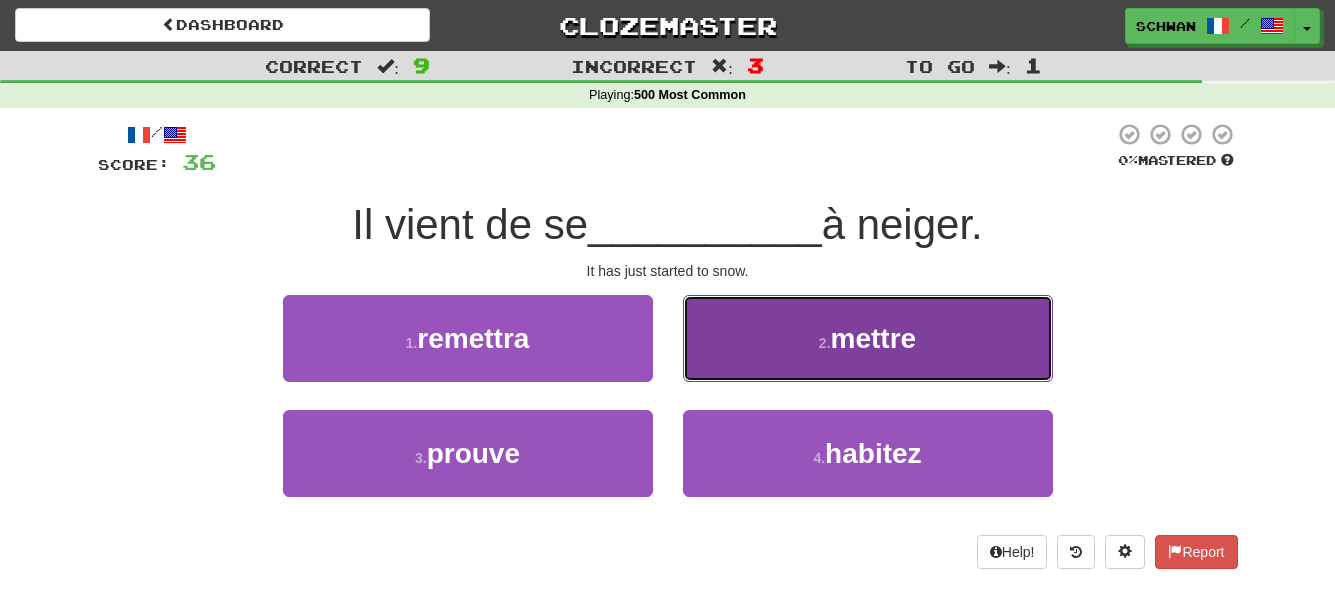 click on "2 .  mettre" at bounding box center (868, 338) 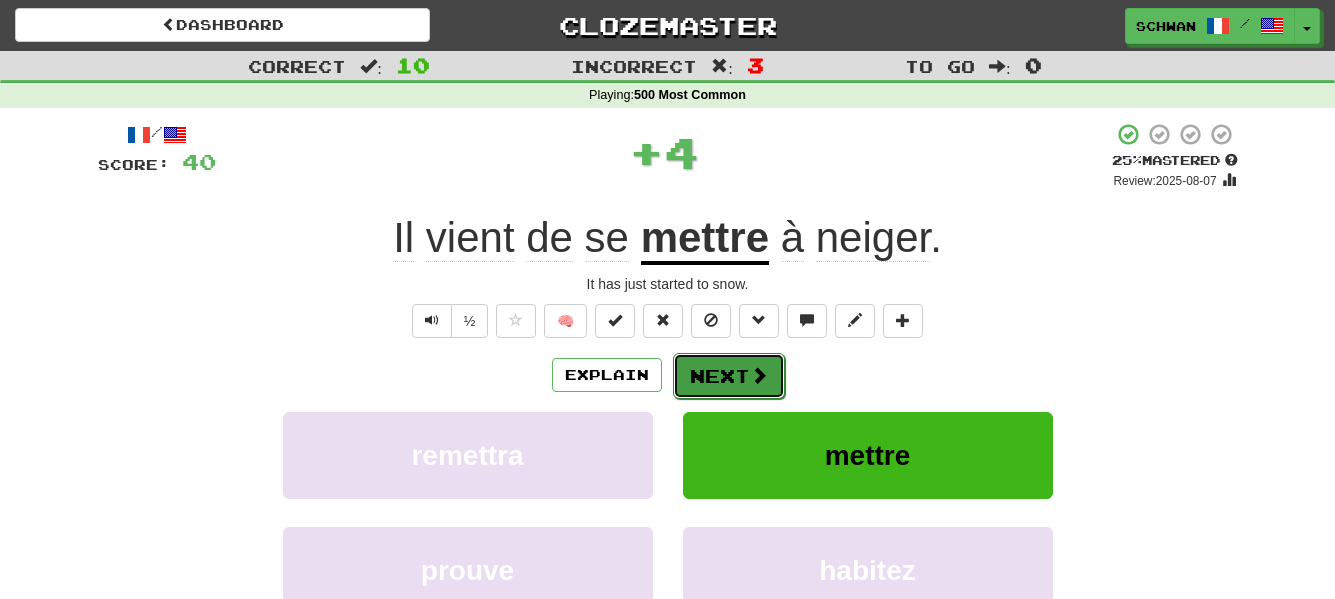 click on "Next" at bounding box center [729, 376] 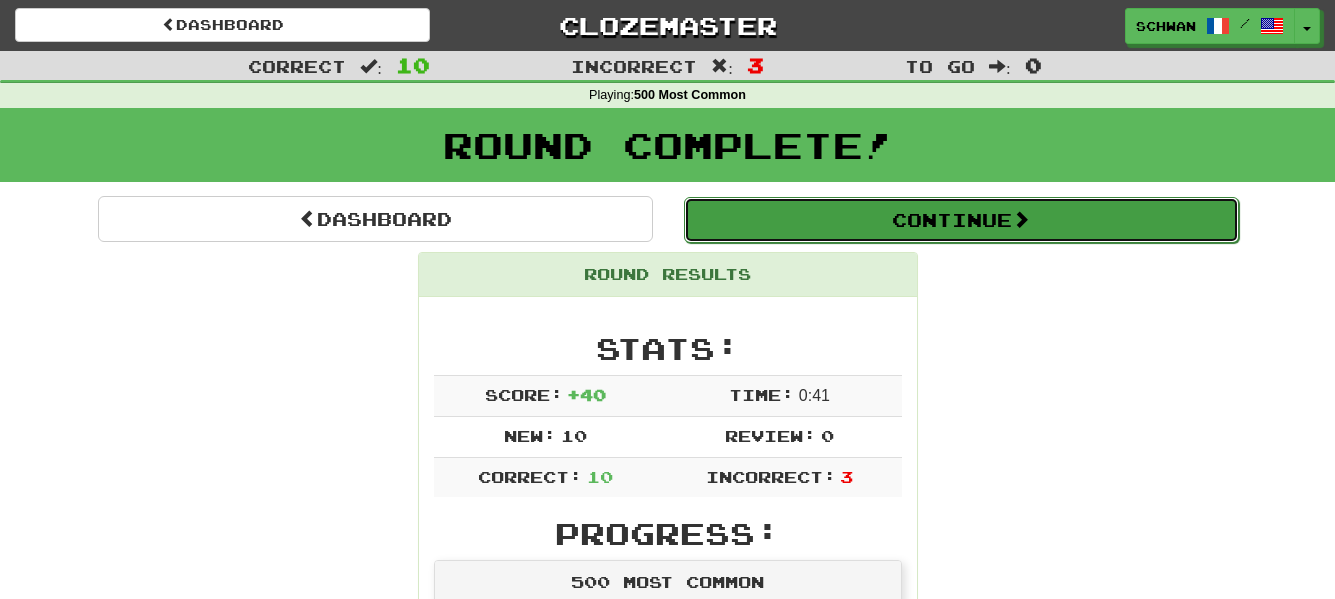 click on "Continue" at bounding box center [961, 220] 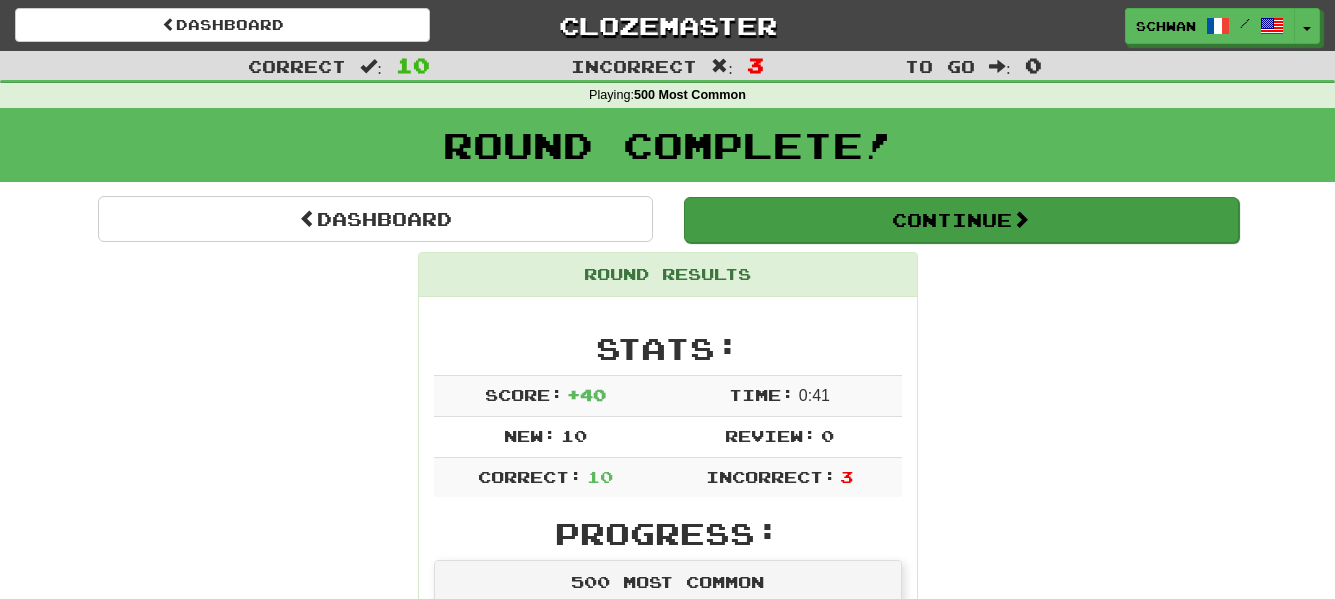 click on "Dashboard
Clozemaster
schwan
/
Toggle Dropdown
Dashboard
Leaderboard
Activity Feed
Notifications
Profile
Discussions
Français
/
English
Streak:
3
Review:
2,553
Points Today: 240
Български
/
English
Streak:
0
Review:
10
Points Today: 0
Русский
/
English
Streak:
4
Review:
70
Points Today: 0
中文
/
English
Streak:
1
Review:
1,816
Points Today: 0
廣東話
/
English
Streak:
0
Review:
20
Points Today: 0
Languages
Account
Logout
schwan
/
Toggle Dropdown
Dashboard
Leaderboard
Activity Feed
Notifications
Profile" at bounding box center [667, 1052] 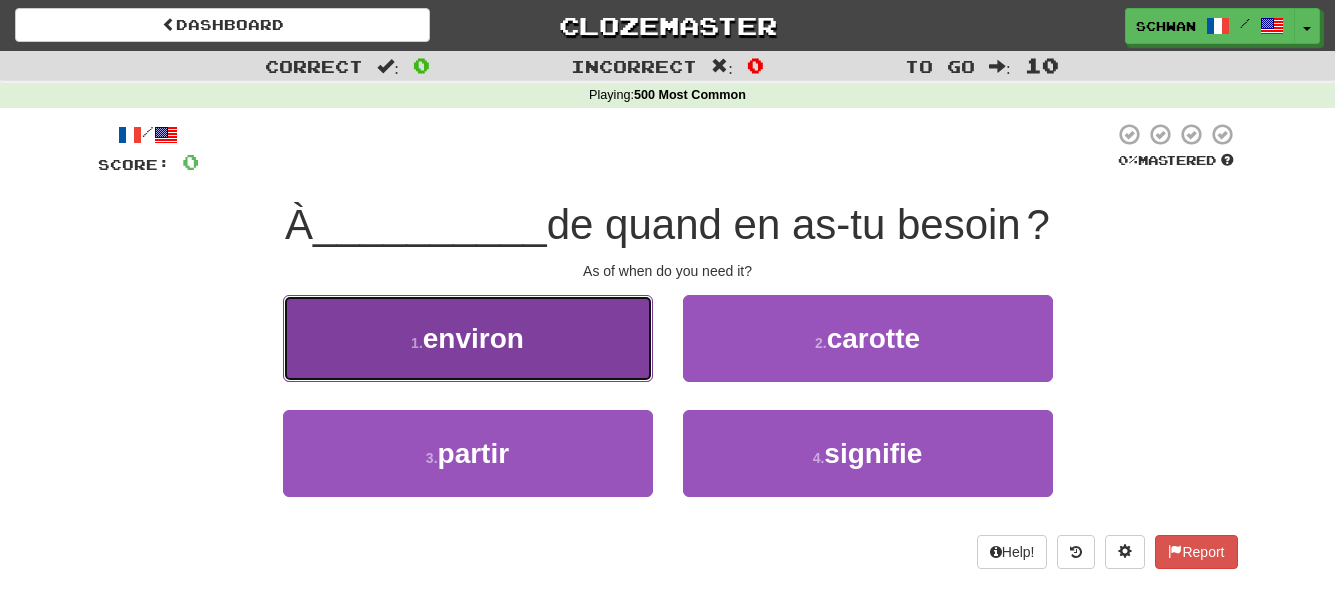 click on "1 .  environ" at bounding box center [468, 338] 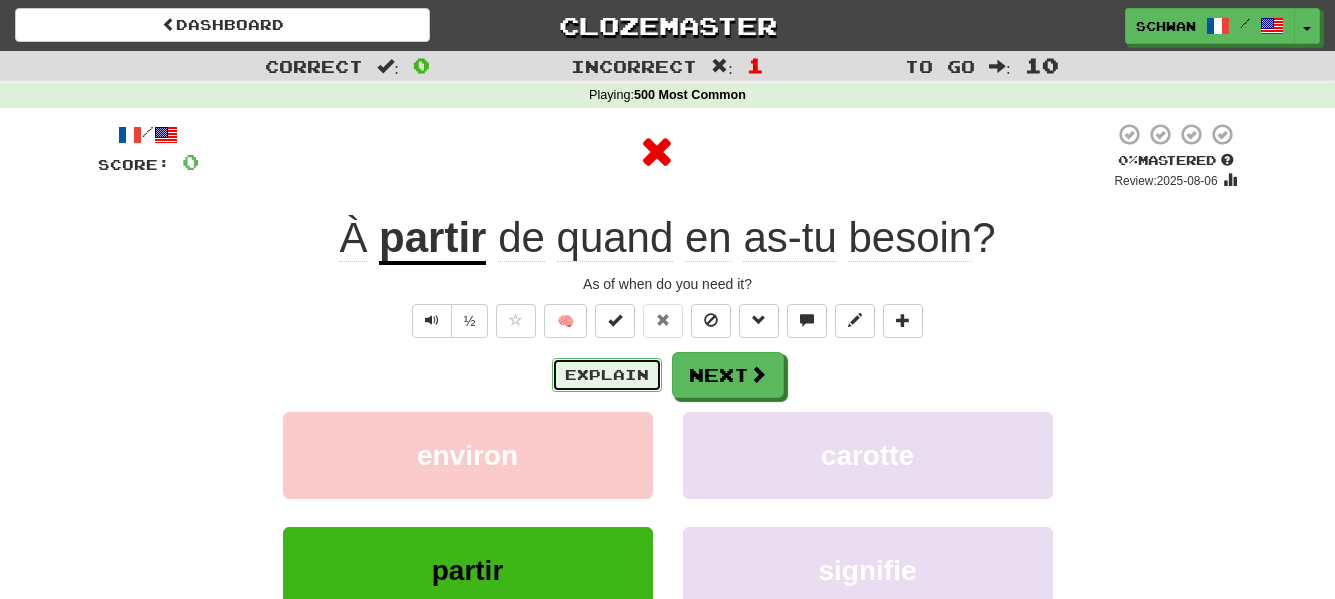 click on "Explain" at bounding box center [607, 375] 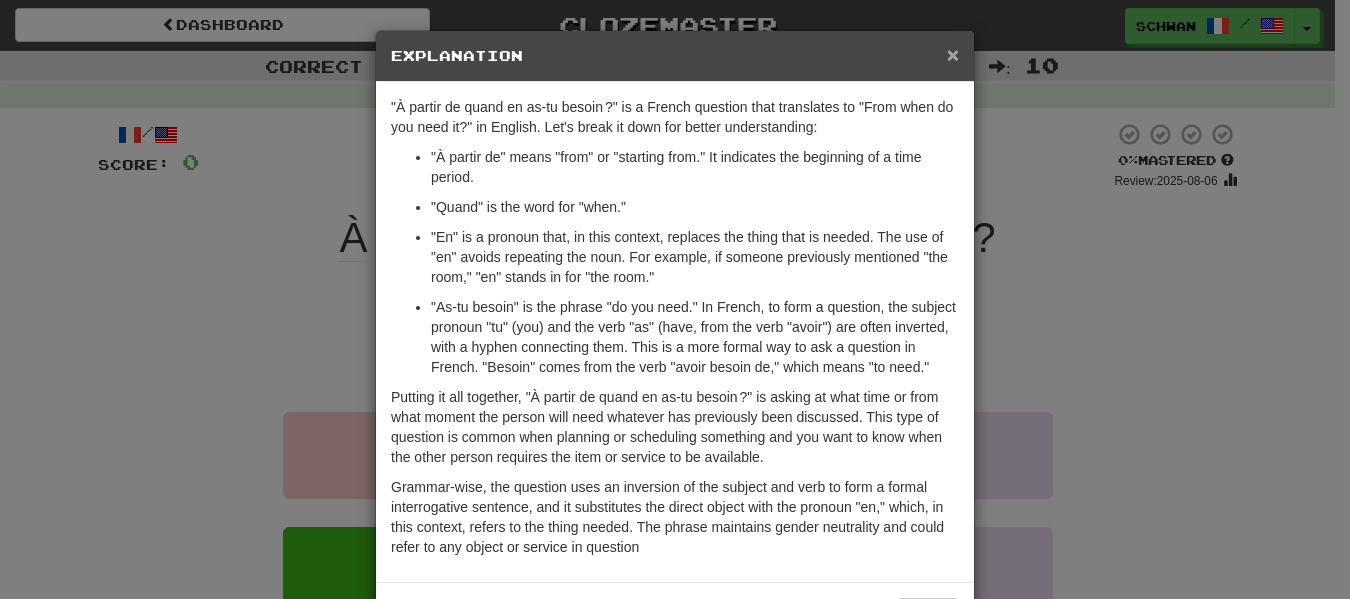 click on "×" at bounding box center [953, 54] 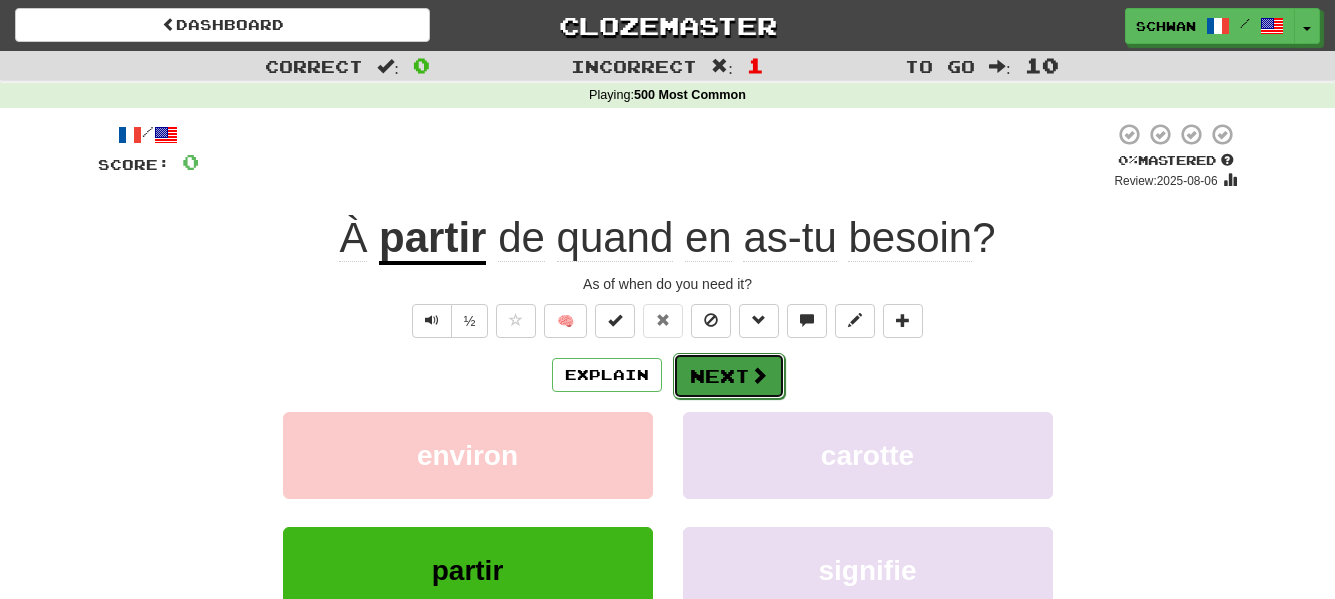 click on "Next" at bounding box center [729, 376] 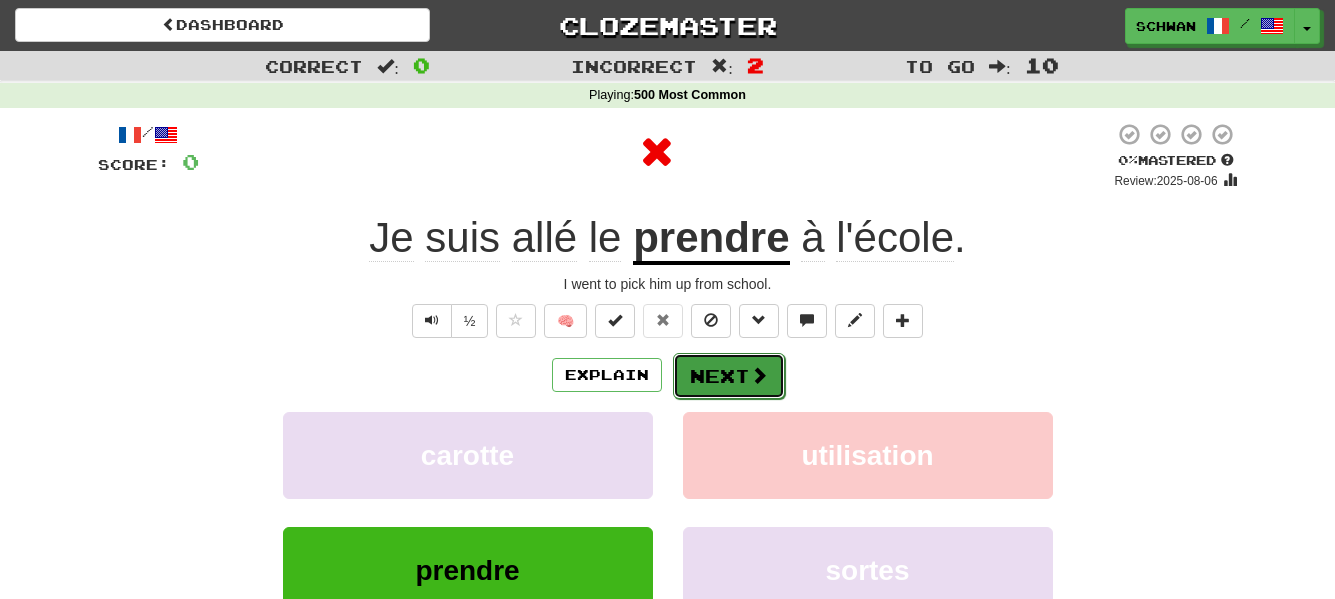 click on "Next" at bounding box center (729, 376) 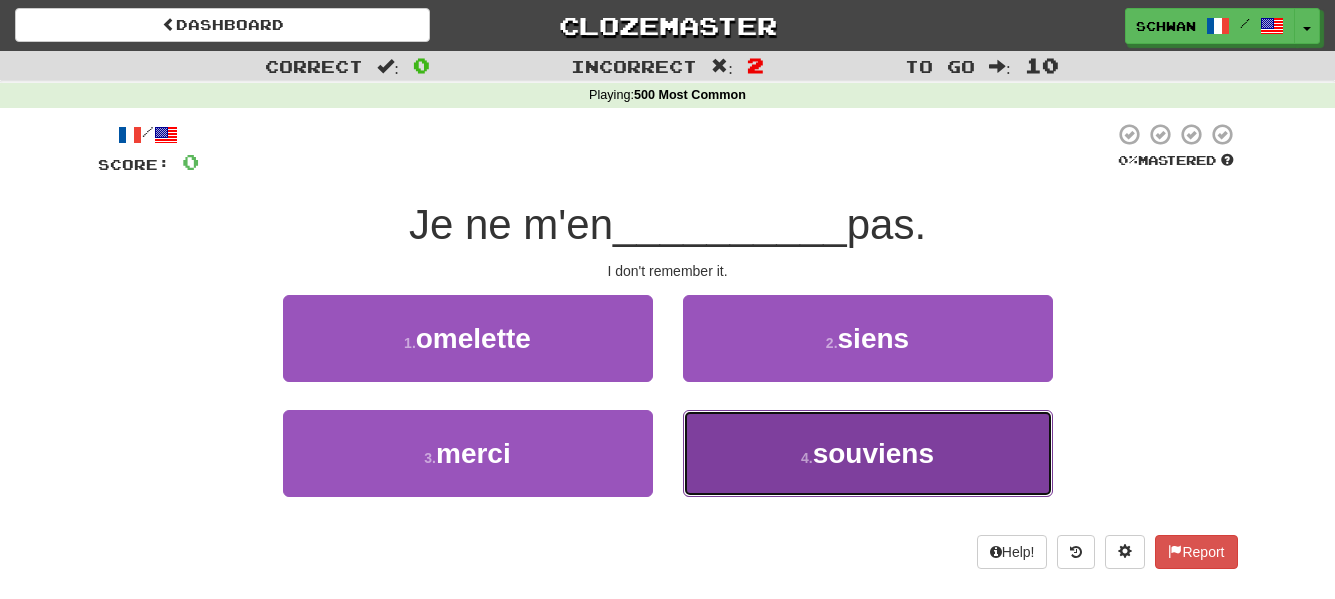 click on "4 .  souviens" at bounding box center [868, 453] 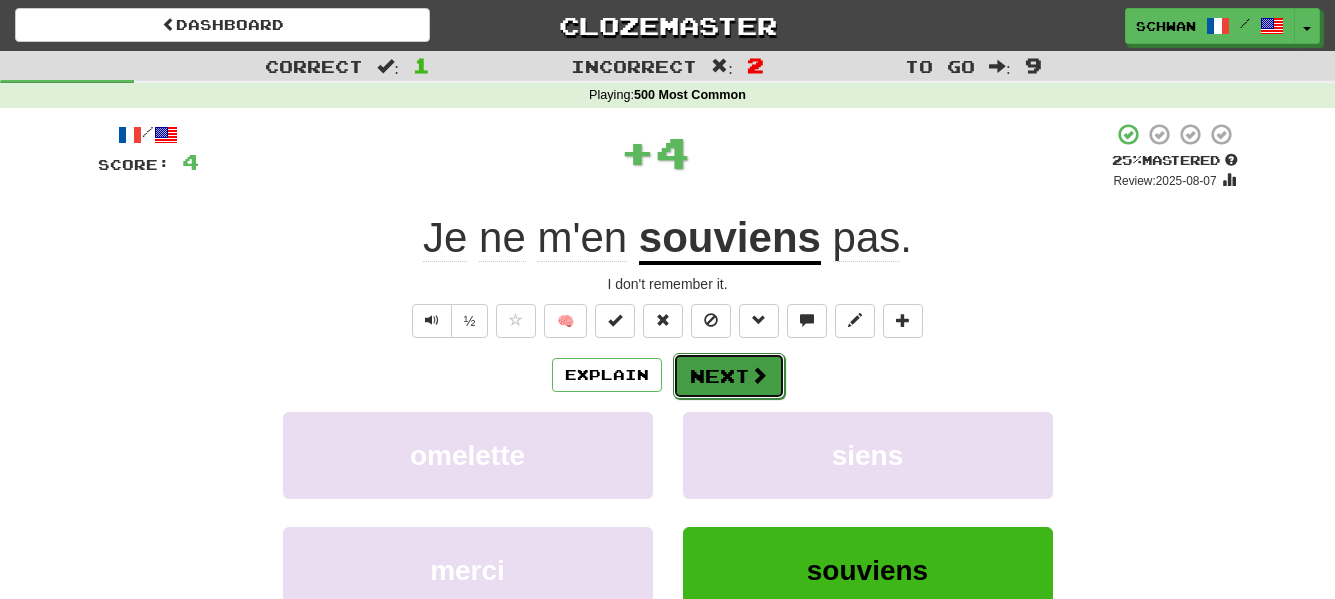 click on "Next" at bounding box center (729, 376) 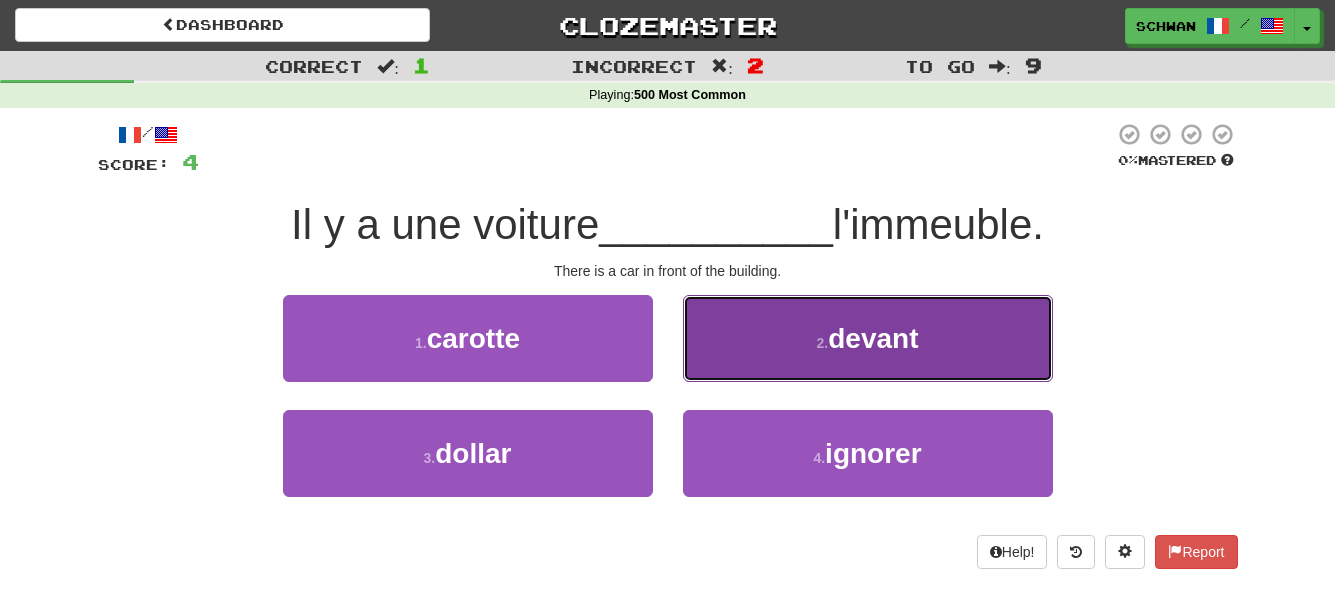 click on "2 .  devant" at bounding box center (868, 338) 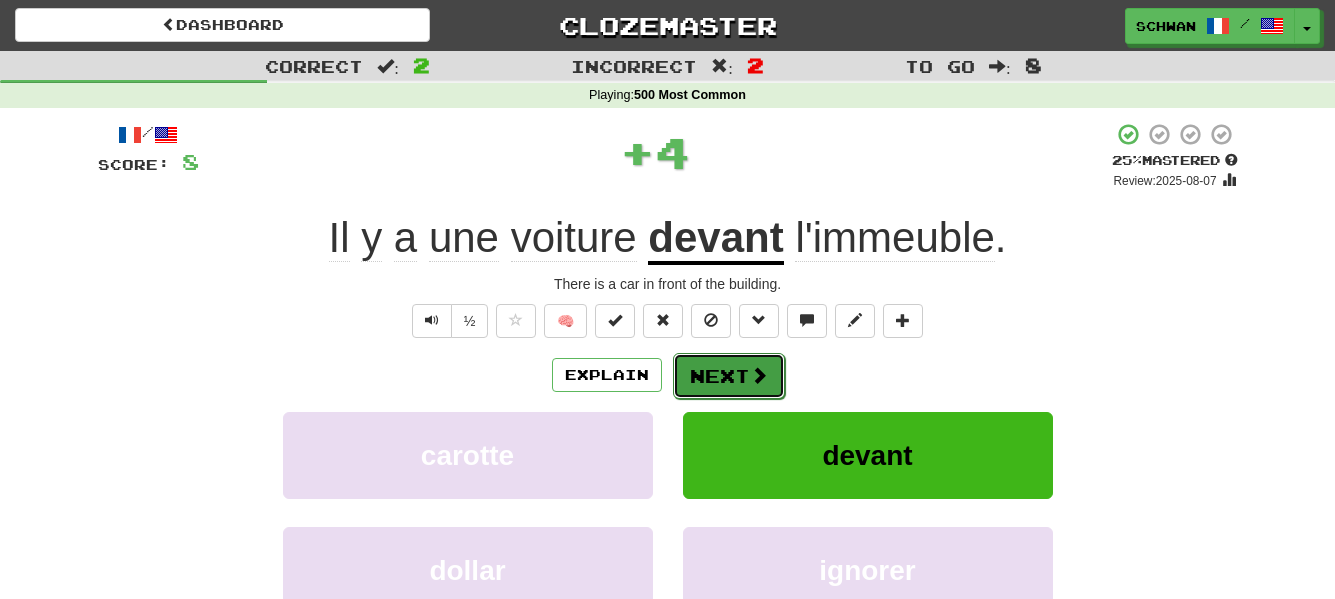 click on "Next" at bounding box center (729, 376) 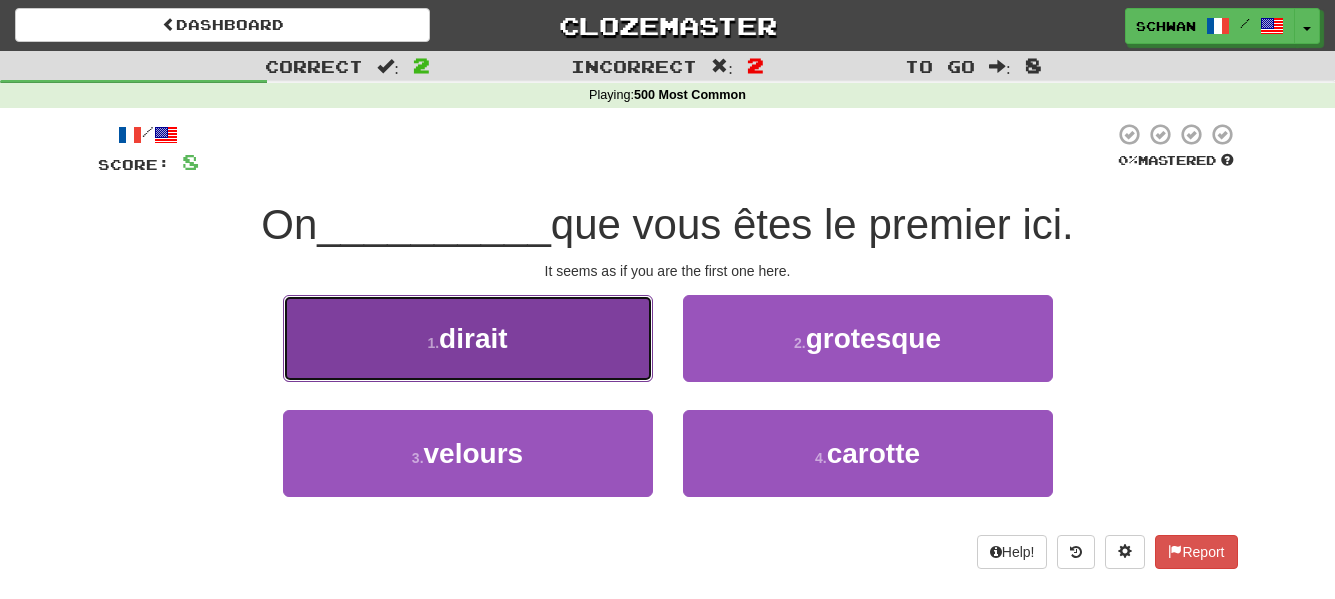 click on "1 .  dirait" at bounding box center [468, 338] 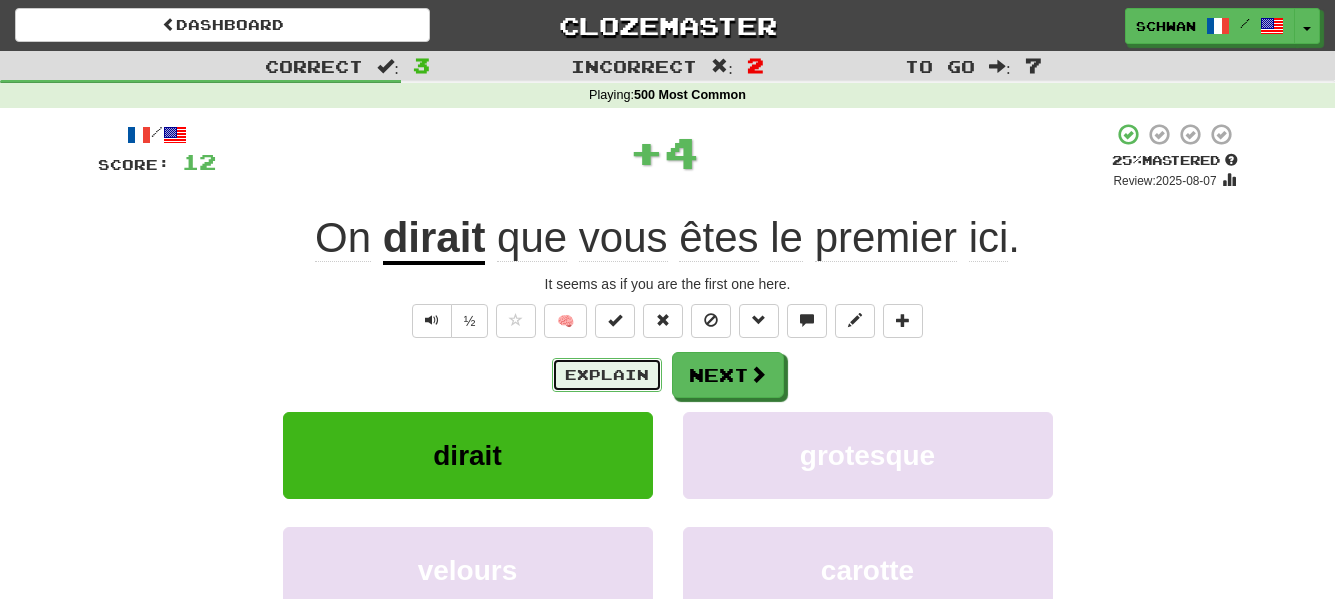 click on "Explain" at bounding box center [607, 375] 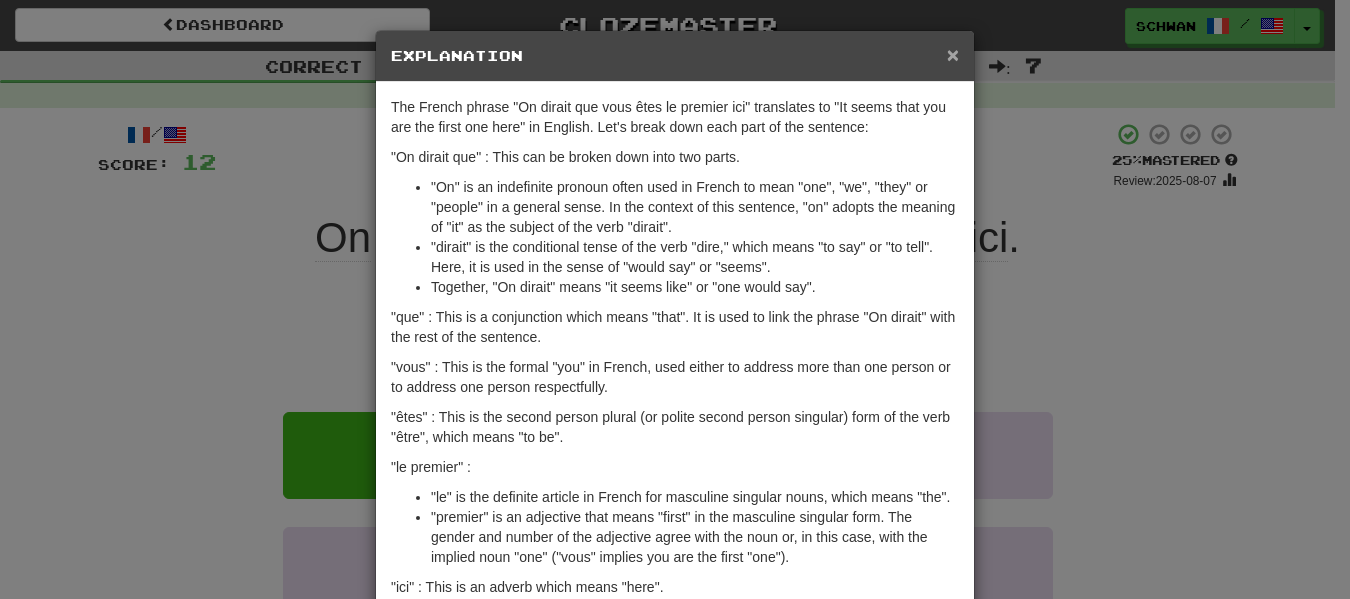 click on "×" at bounding box center [953, 54] 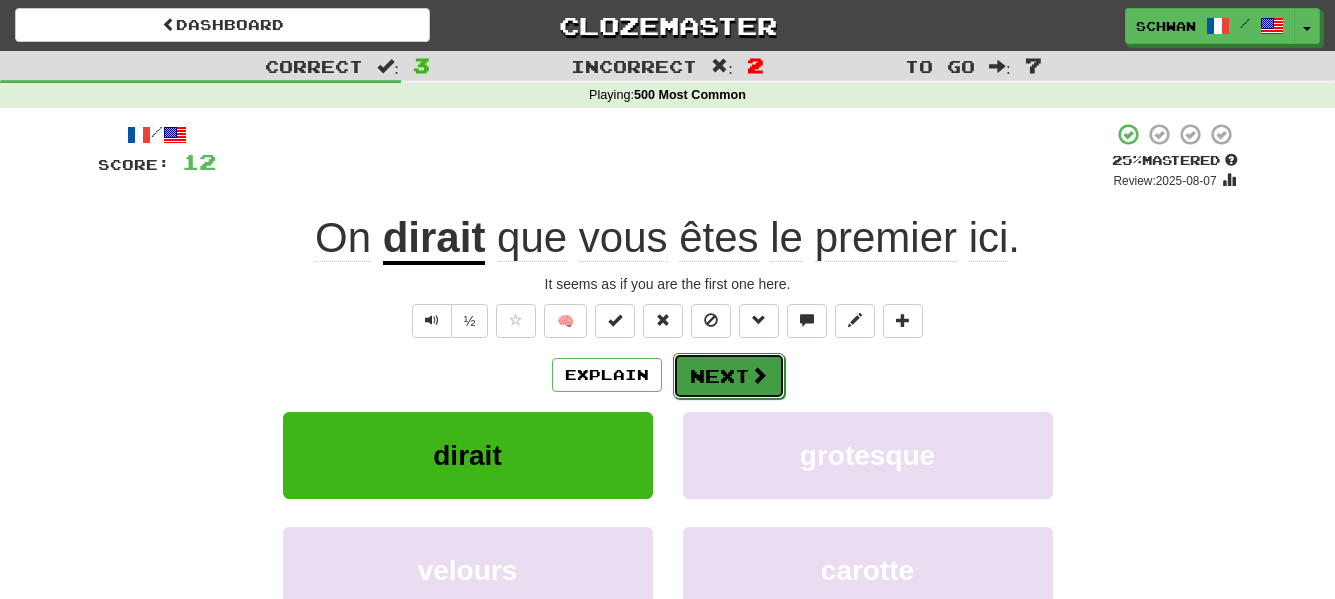 click on "Next" at bounding box center [729, 376] 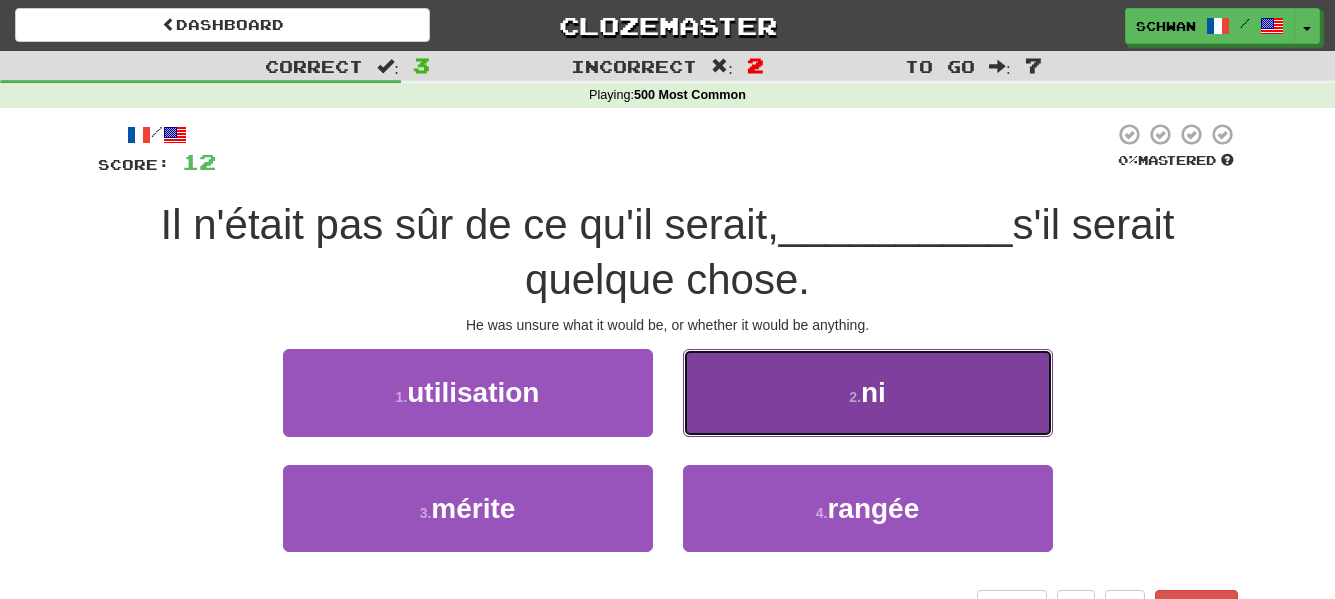 click on "2 .  ni" at bounding box center [868, 392] 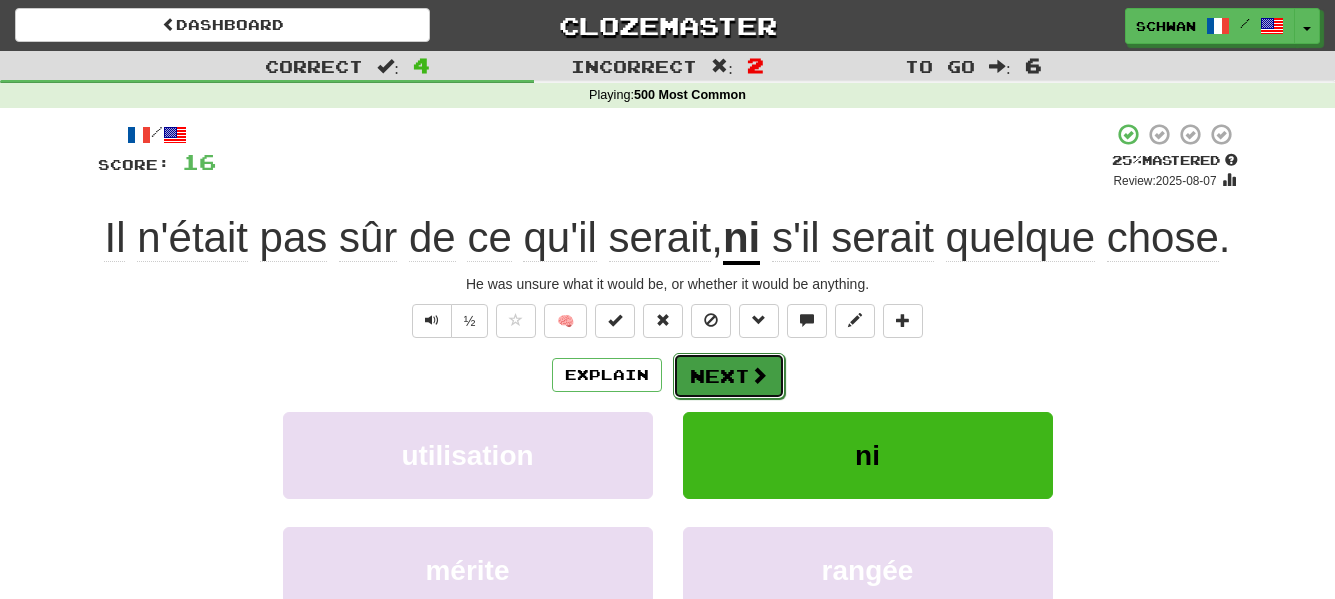 click on "Next" at bounding box center [729, 376] 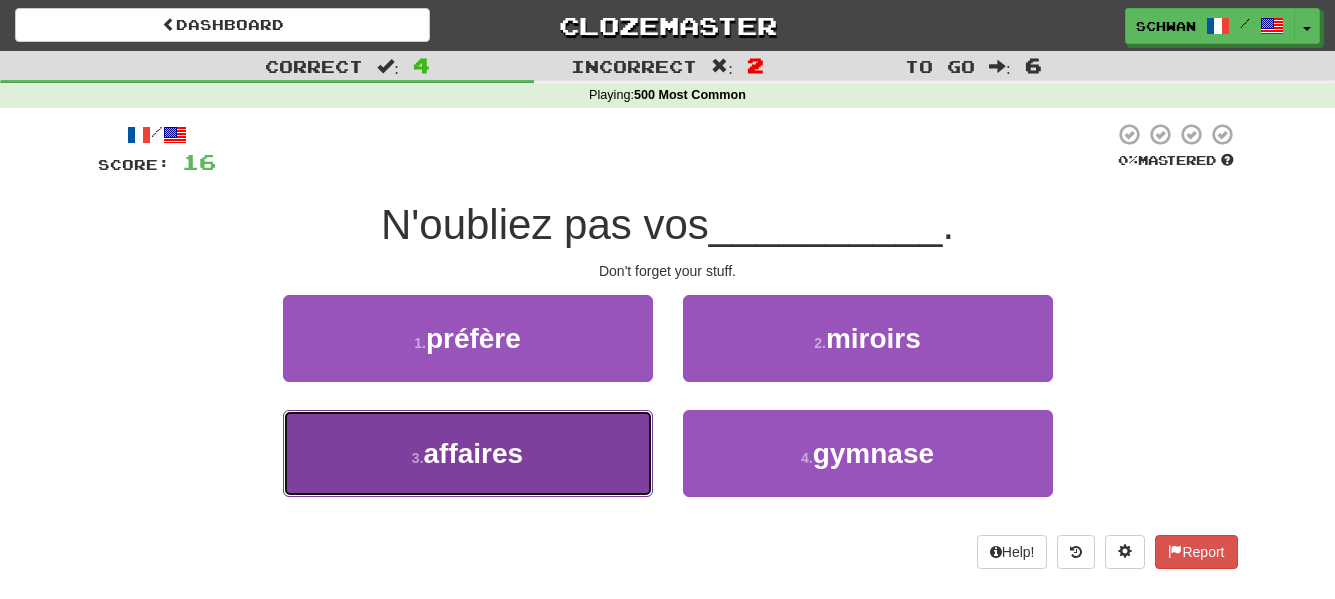 click on "3 .  affaires" at bounding box center [468, 453] 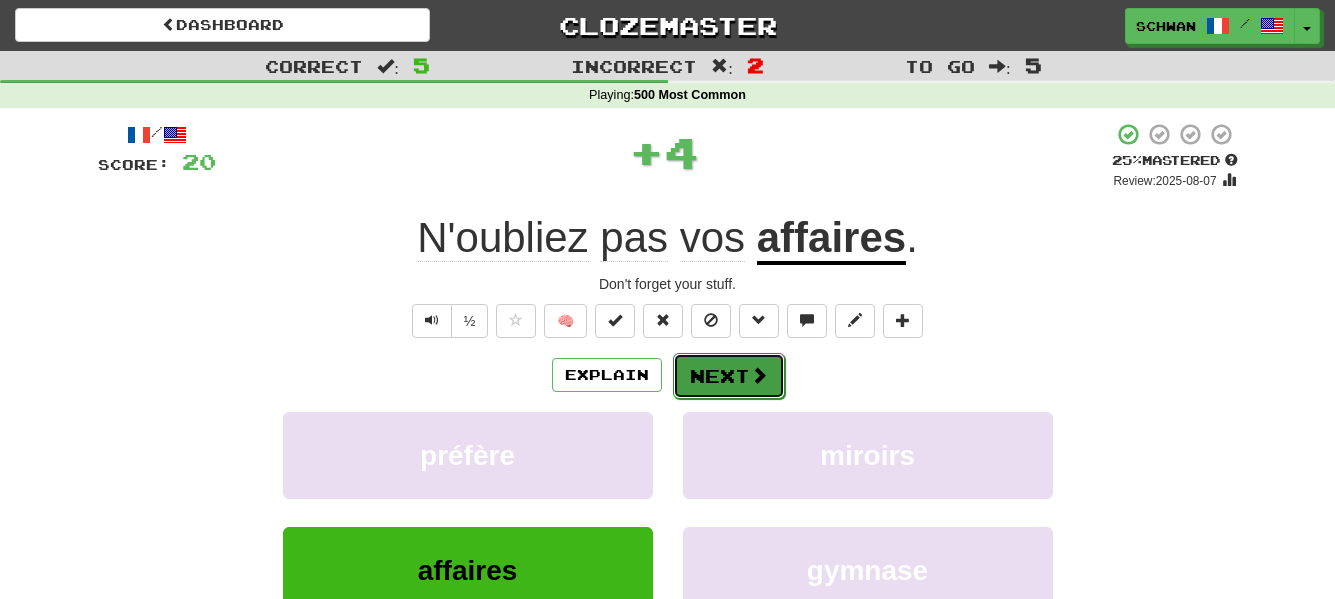 click on "Next" at bounding box center [729, 376] 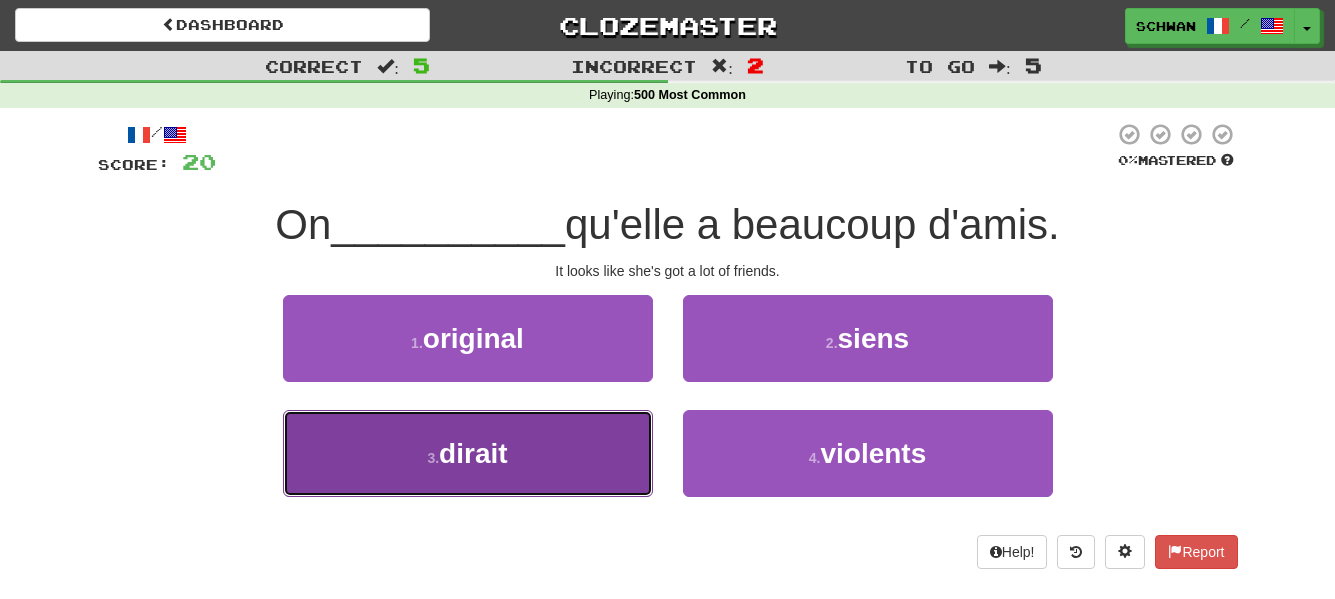 click on "3 .  dirait" at bounding box center (468, 453) 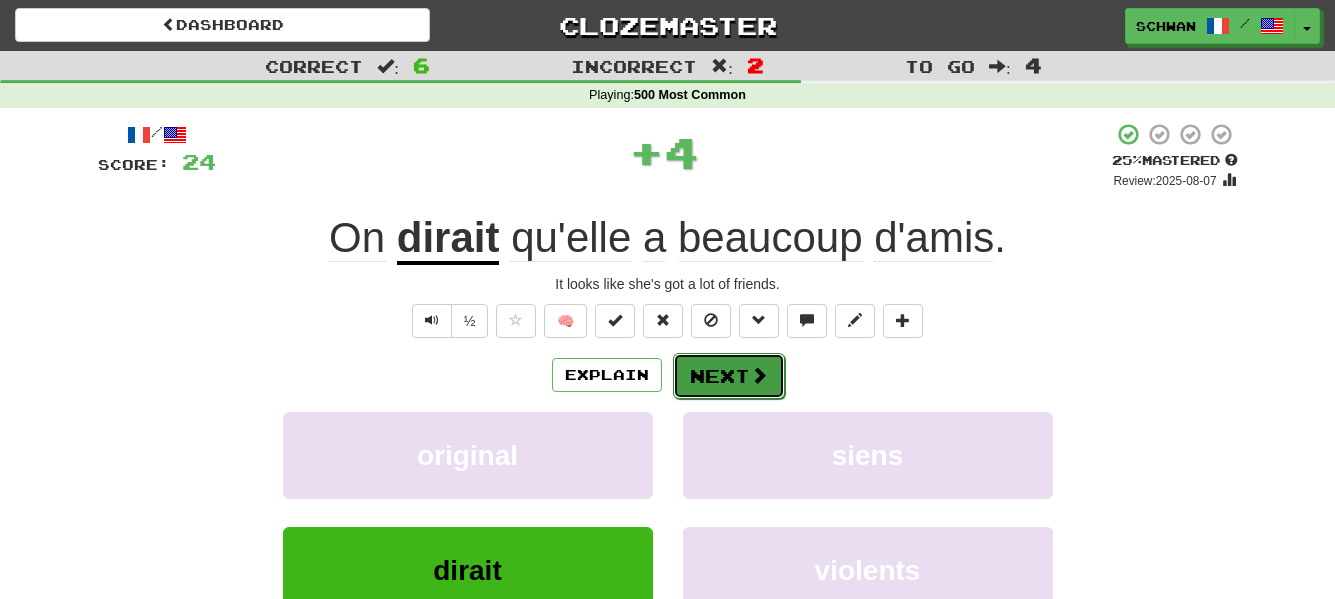 click on "Next" at bounding box center (729, 376) 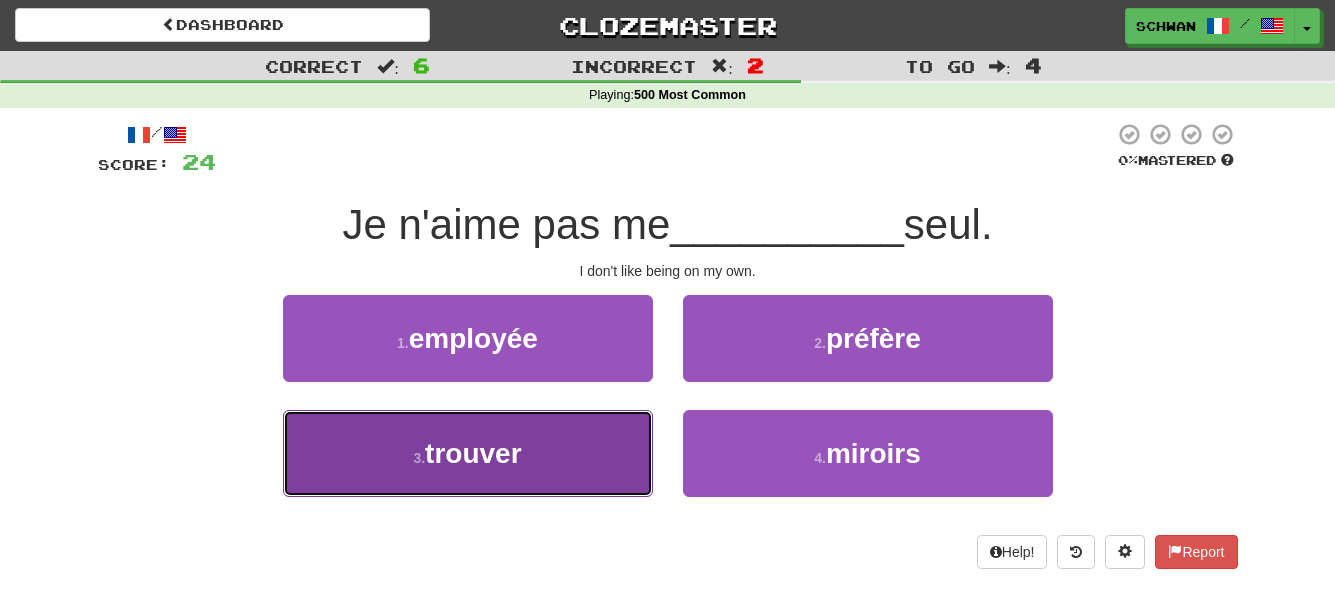 click on "3 .  trouver" at bounding box center (468, 453) 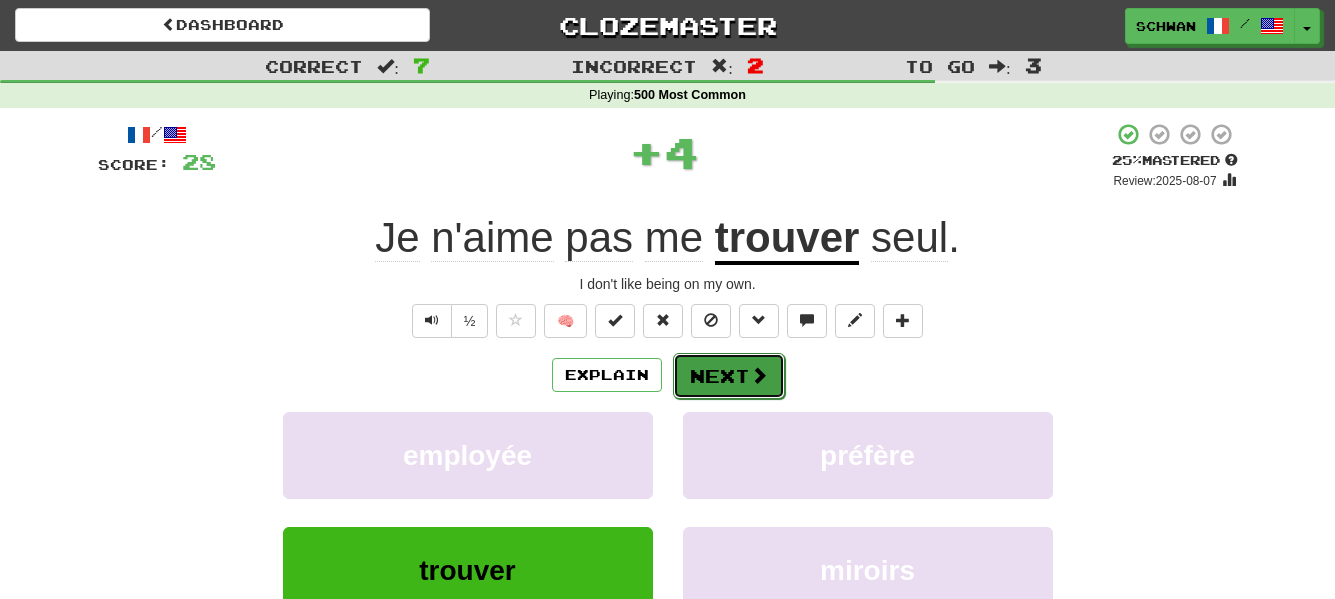 click on "Next" at bounding box center [729, 376] 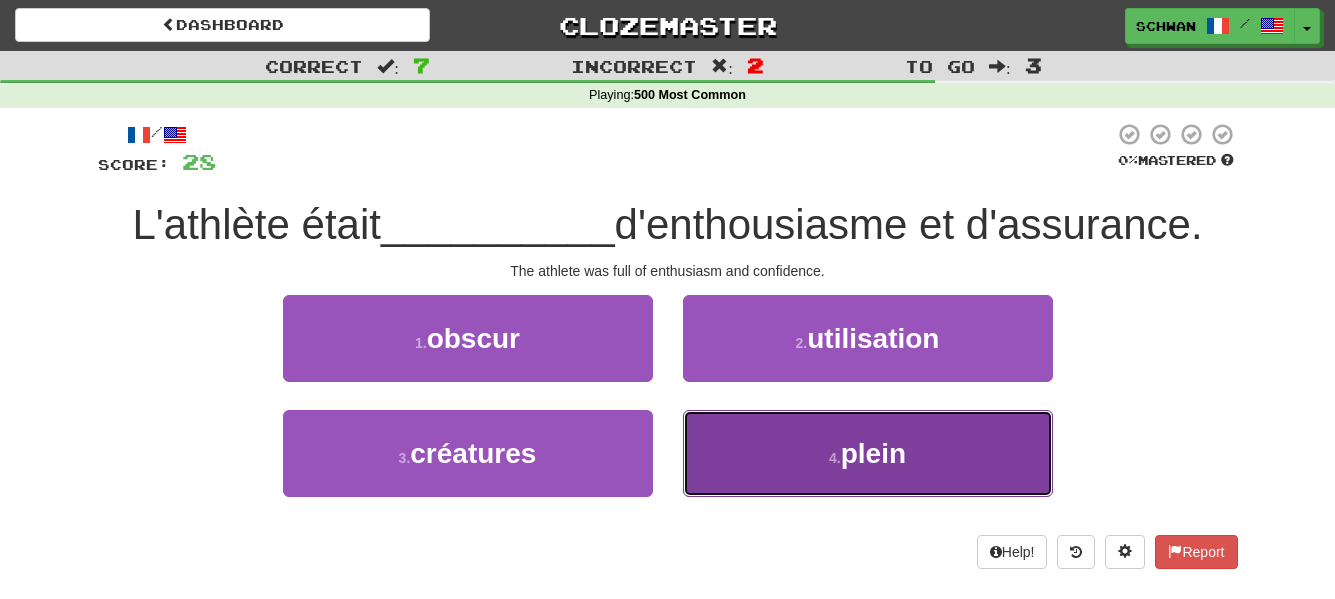 click on "4 .  plein" at bounding box center (868, 453) 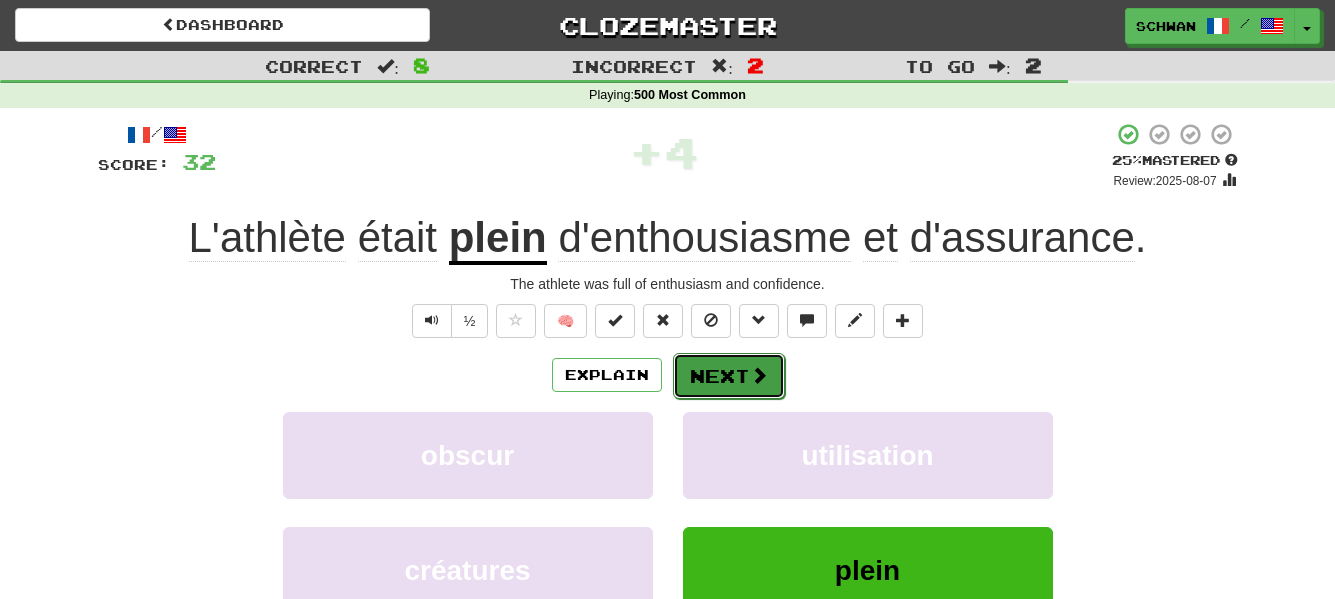 click on "Next" at bounding box center [729, 376] 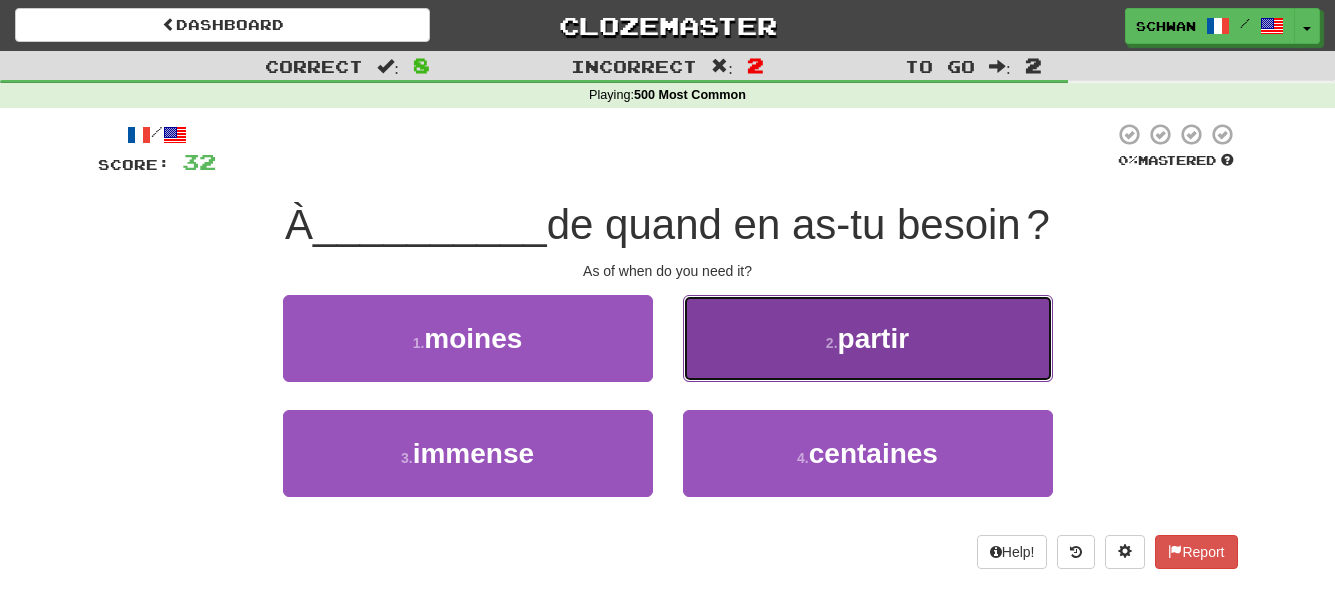 click on "partir" at bounding box center (874, 338) 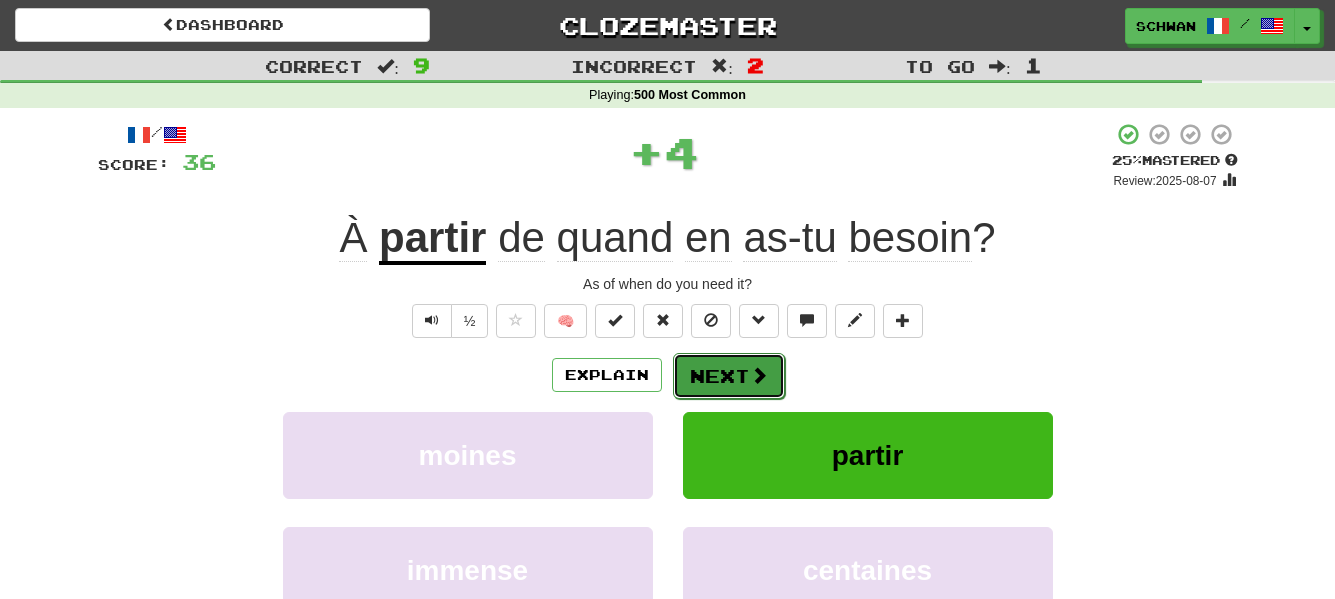 click on "Next" at bounding box center (729, 376) 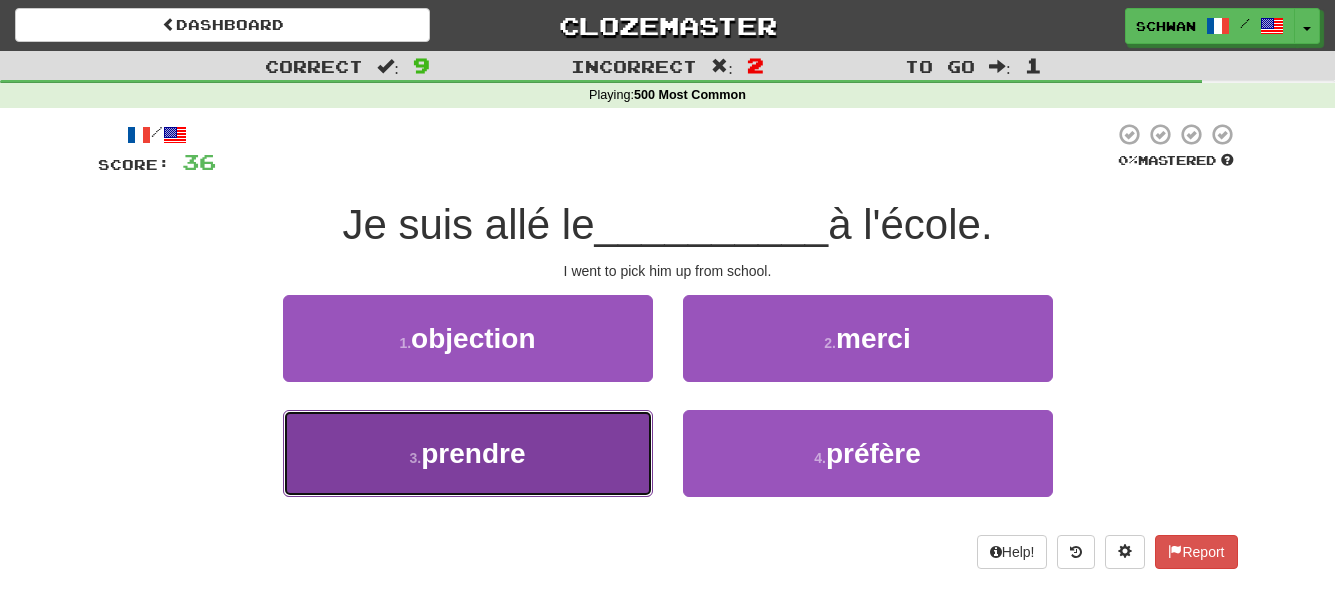 click on "3 .  prendre" at bounding box center [468, 453] 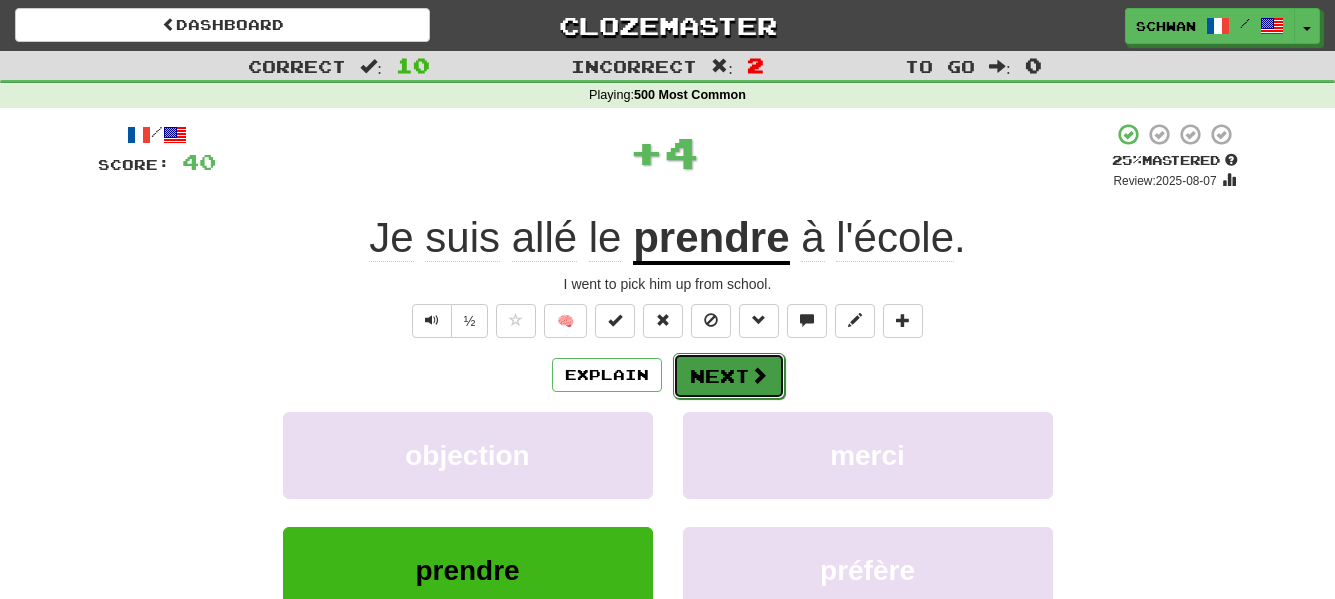 click on "Next" at bounding box center [729, 376] 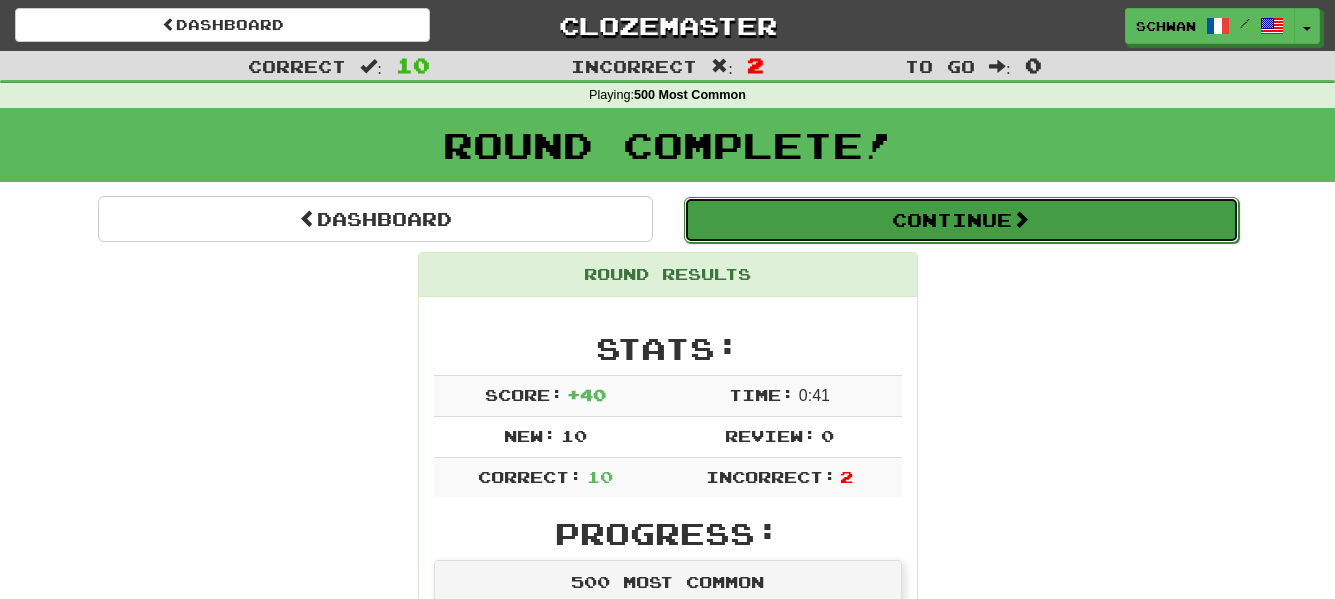 click at bounding box center [1021, 219] 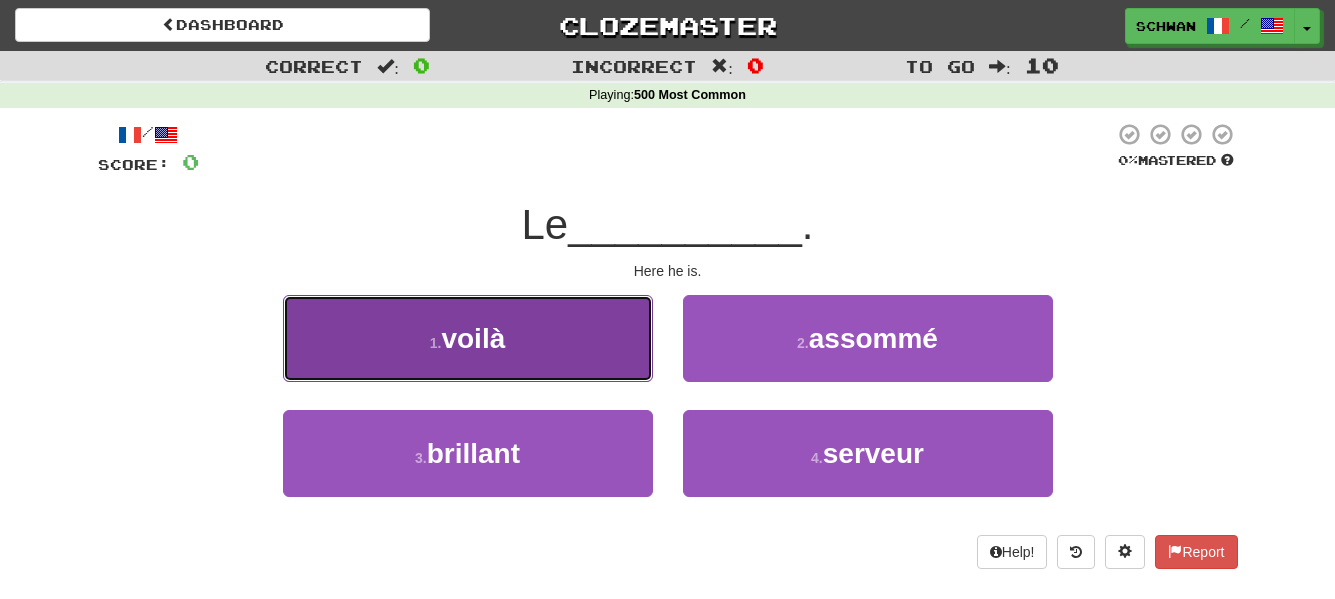 click on "1 .  voilà" at bounding box center [468, 338] 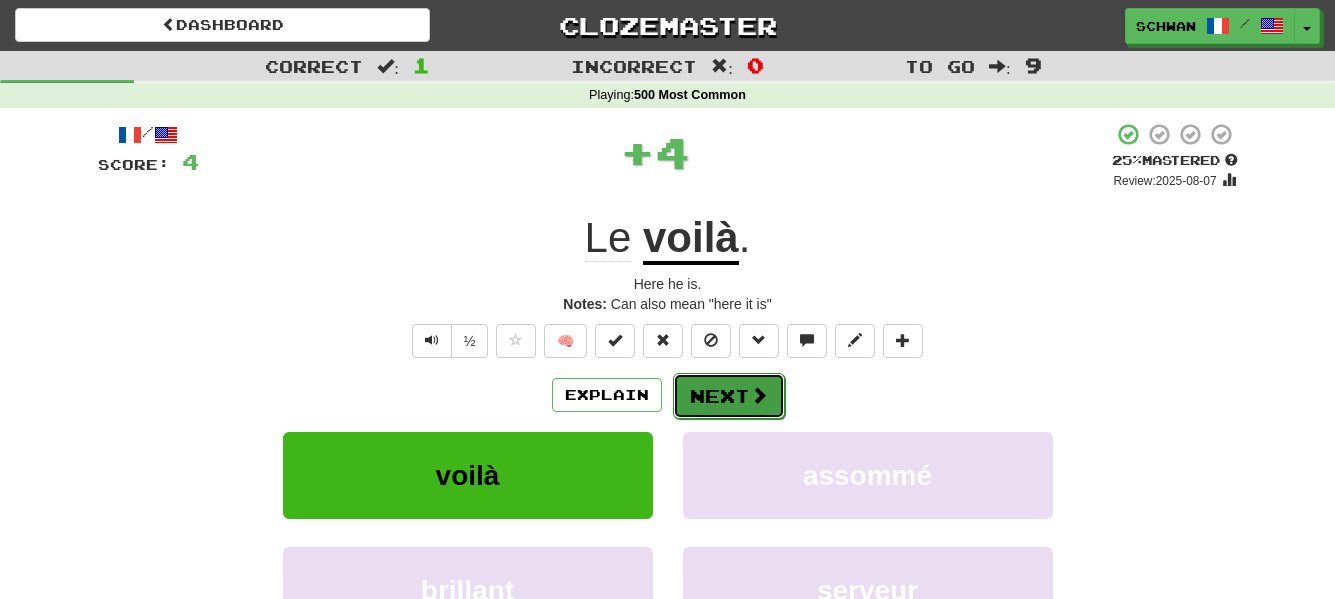 click on "Next" at bounding box center [729, 396] 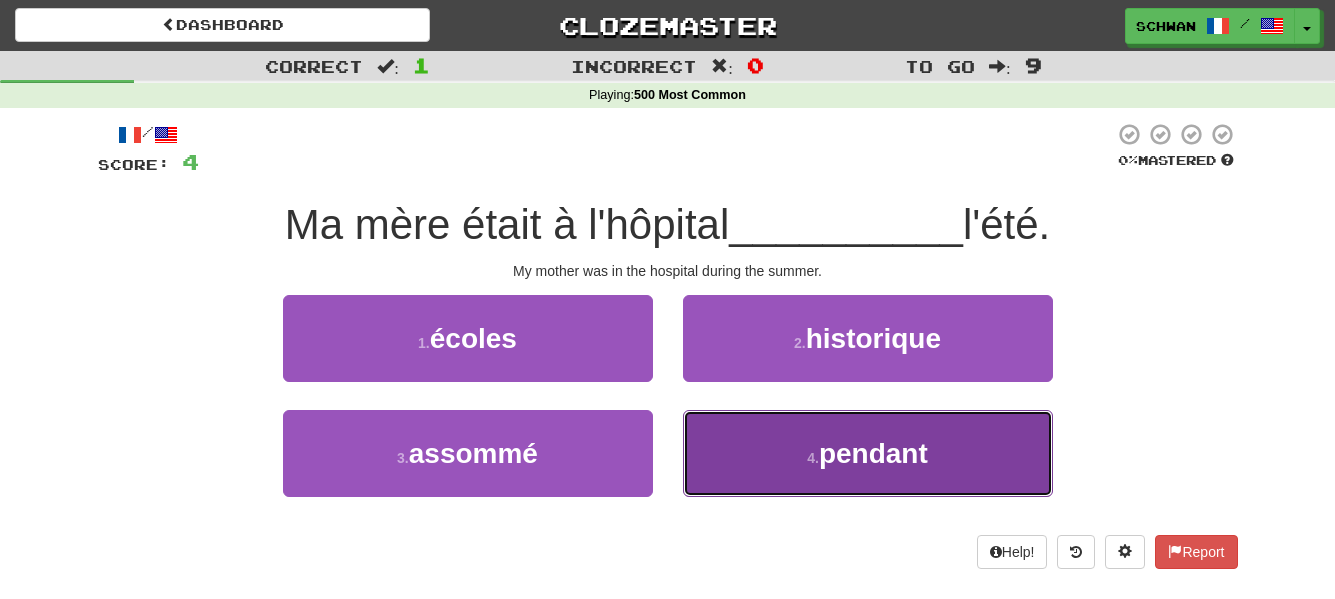 click on "pendant" at bounding box center (873, 453) 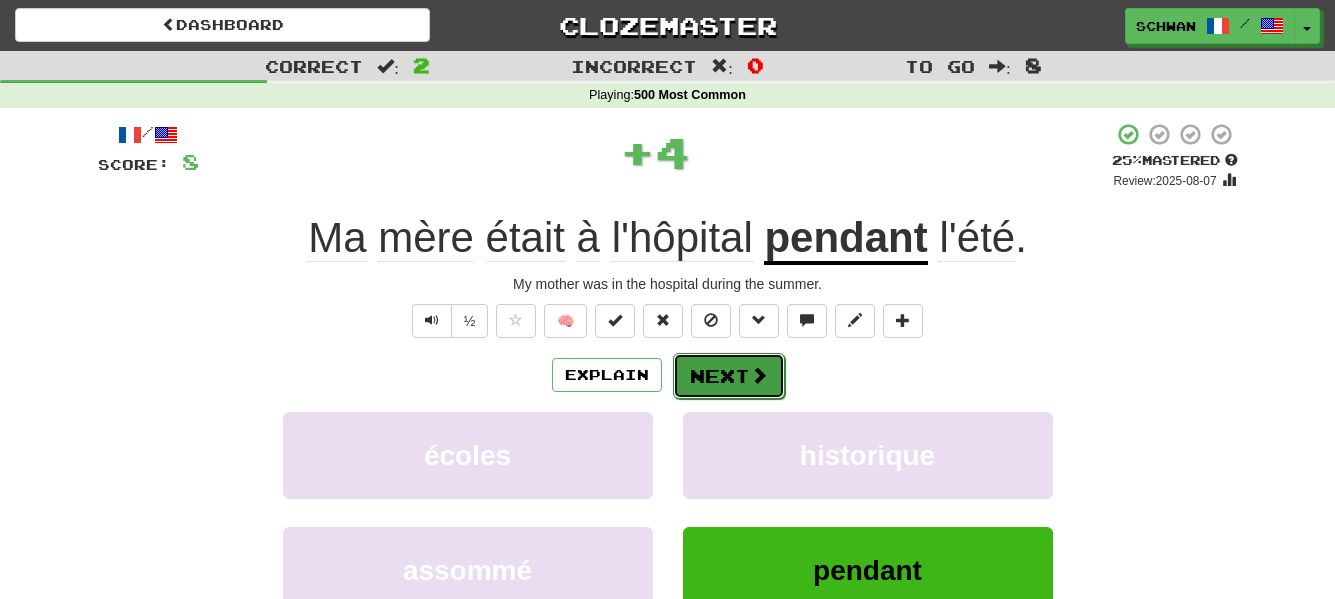 click on "Next" at bounding box center [729, 376] 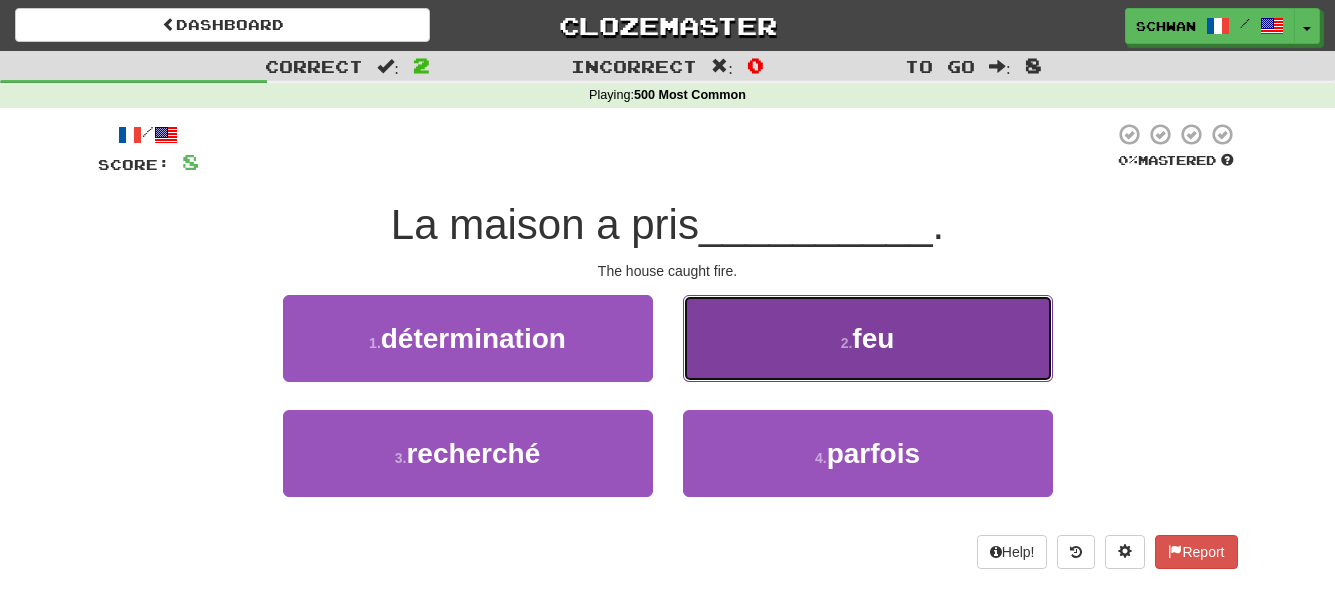 click on "2 .  feu" at bounding box center [868, 338] 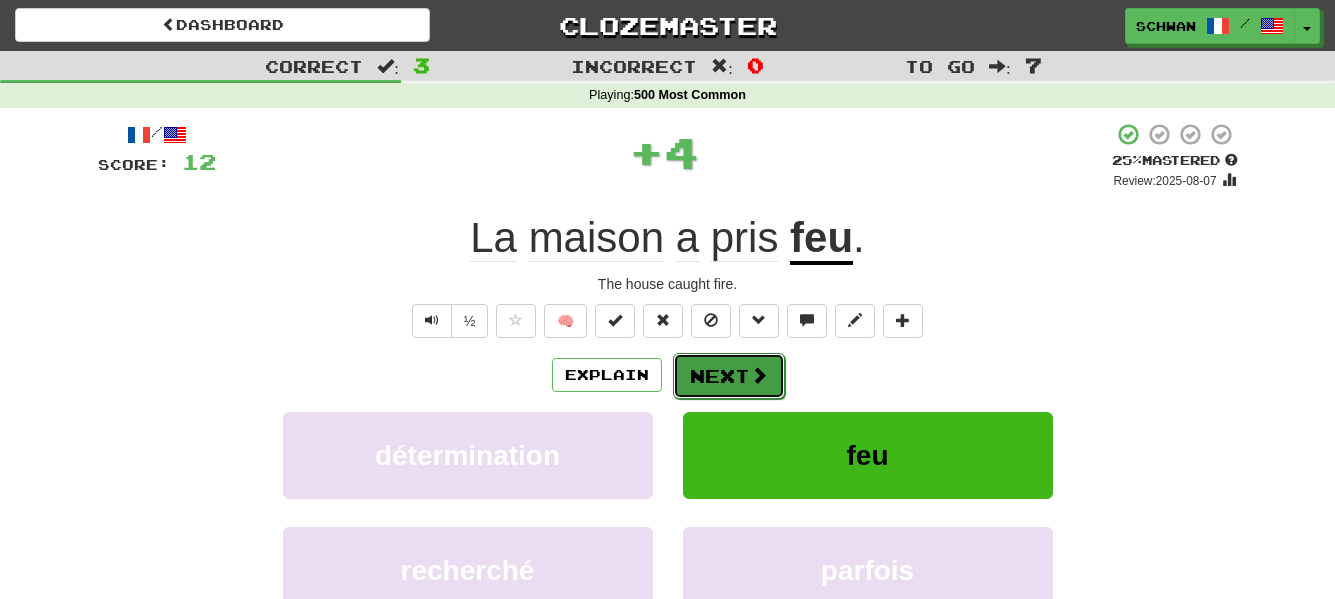 click on "Next" at bounding box center (729, 376) 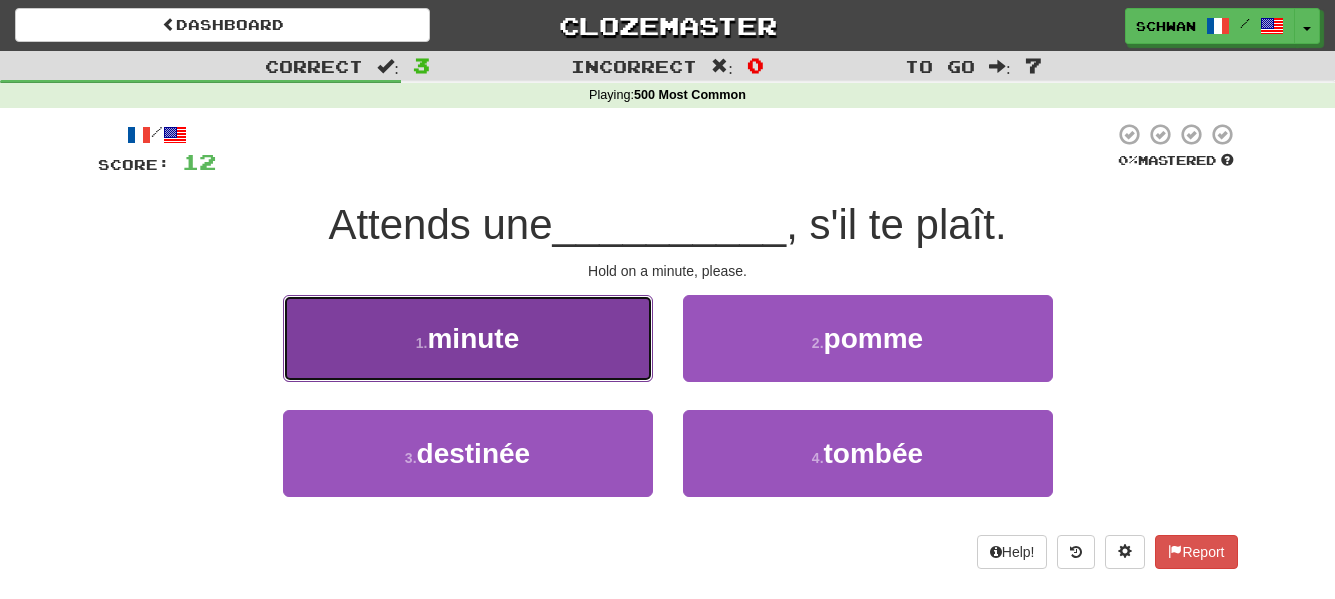 click on "1 .  minute" at bounding box center (468, 338) 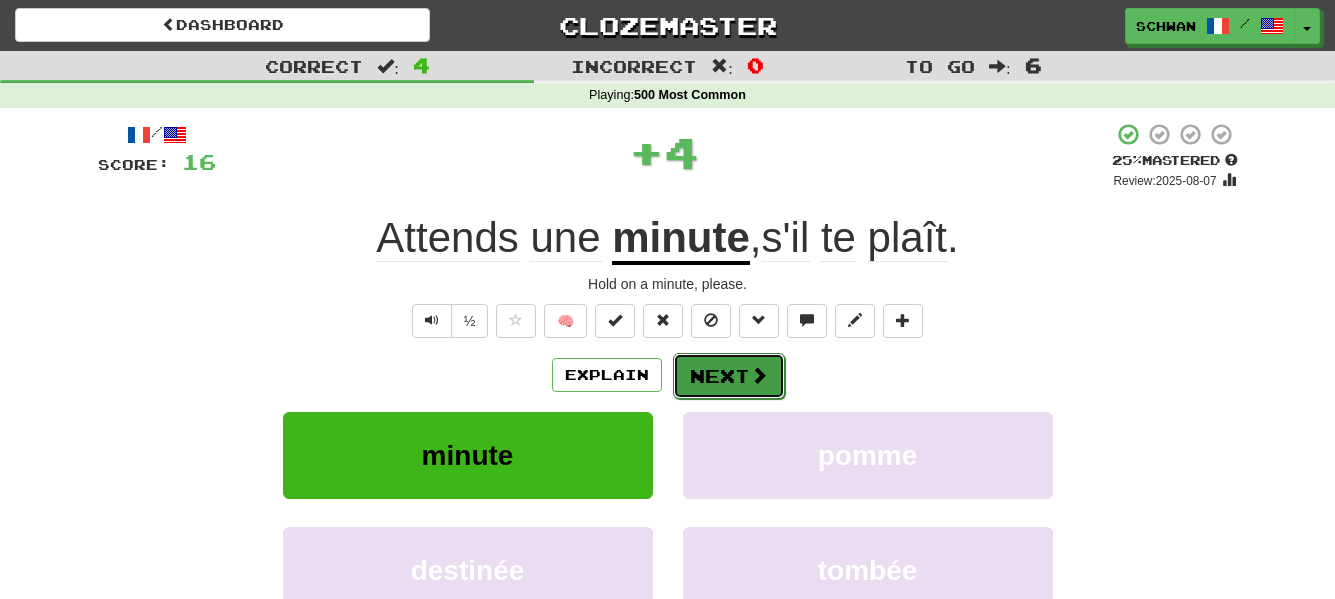 click at bounding box center (759, 375) 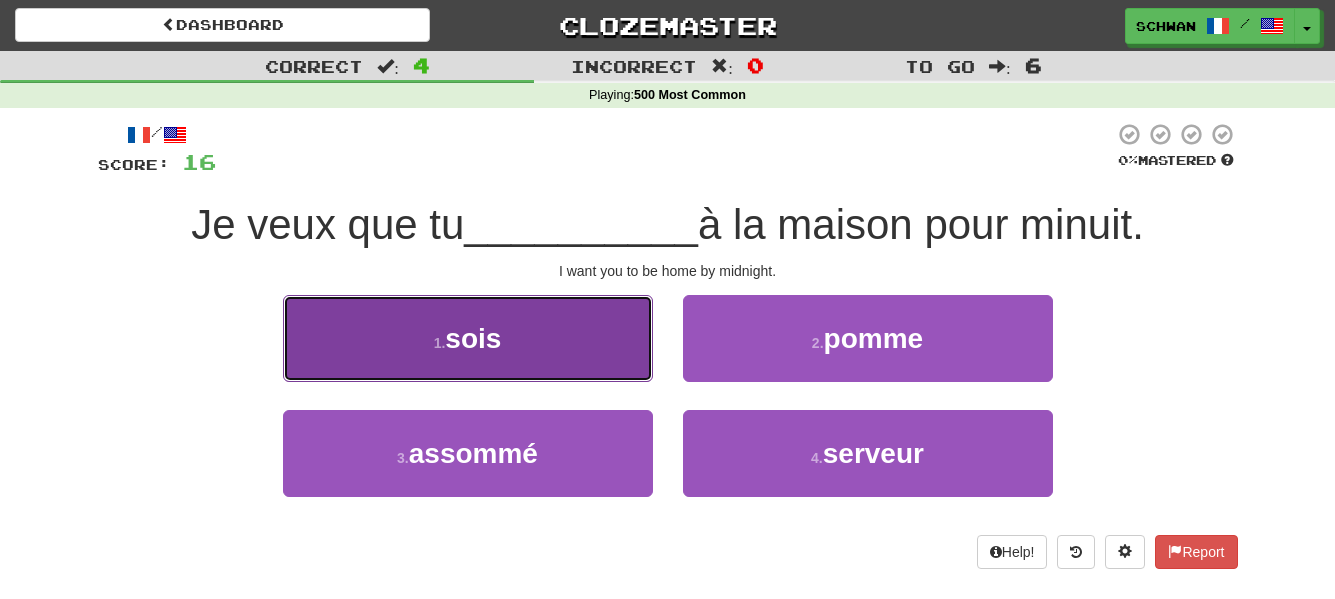 click on "1 .  sois" at bounding box center (468, 338) 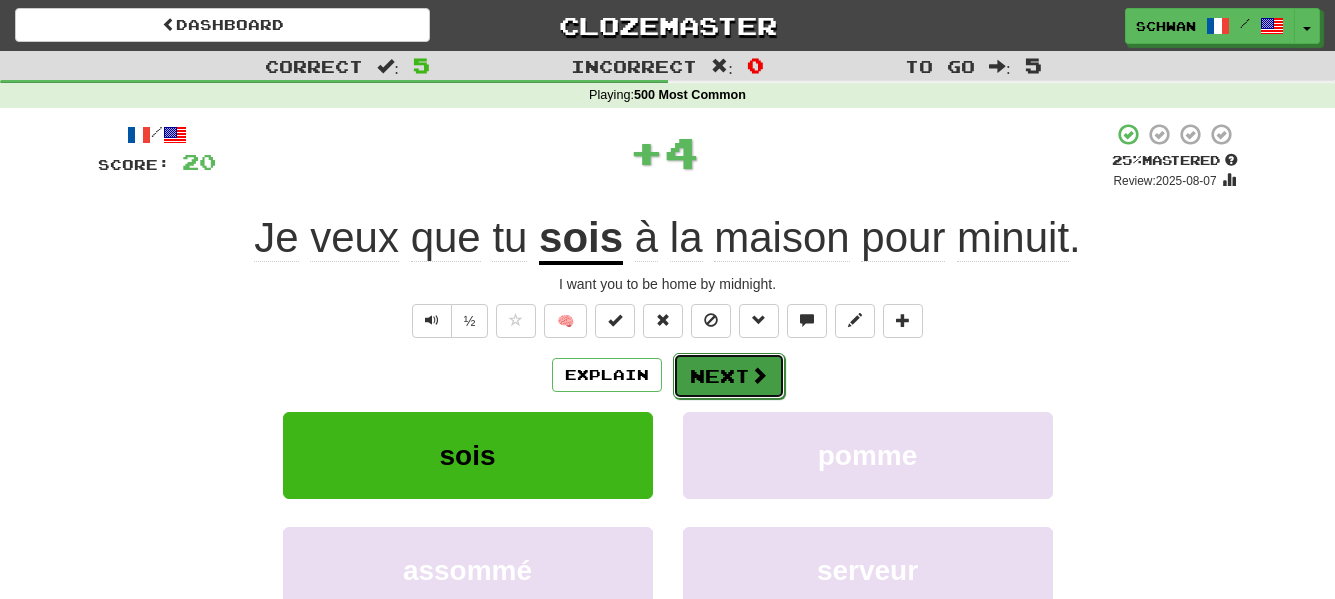 click on "Next" at bounding box center (729, 376) 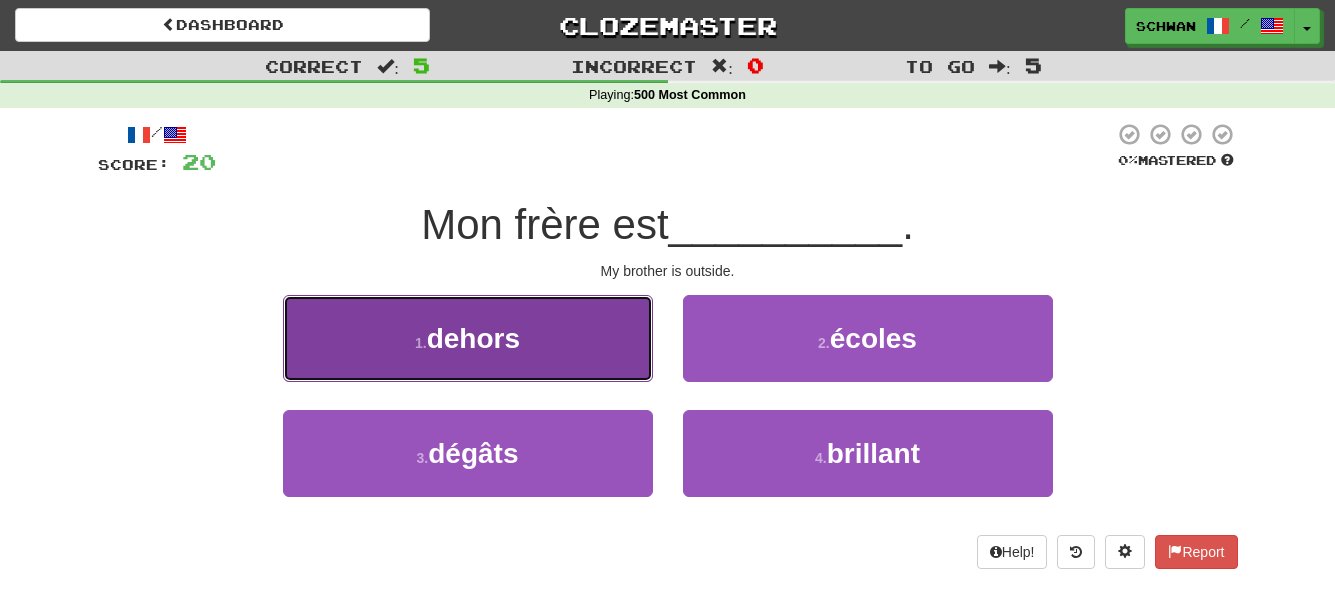 click on "1 .  dehors" at bounding box center (468, 338) 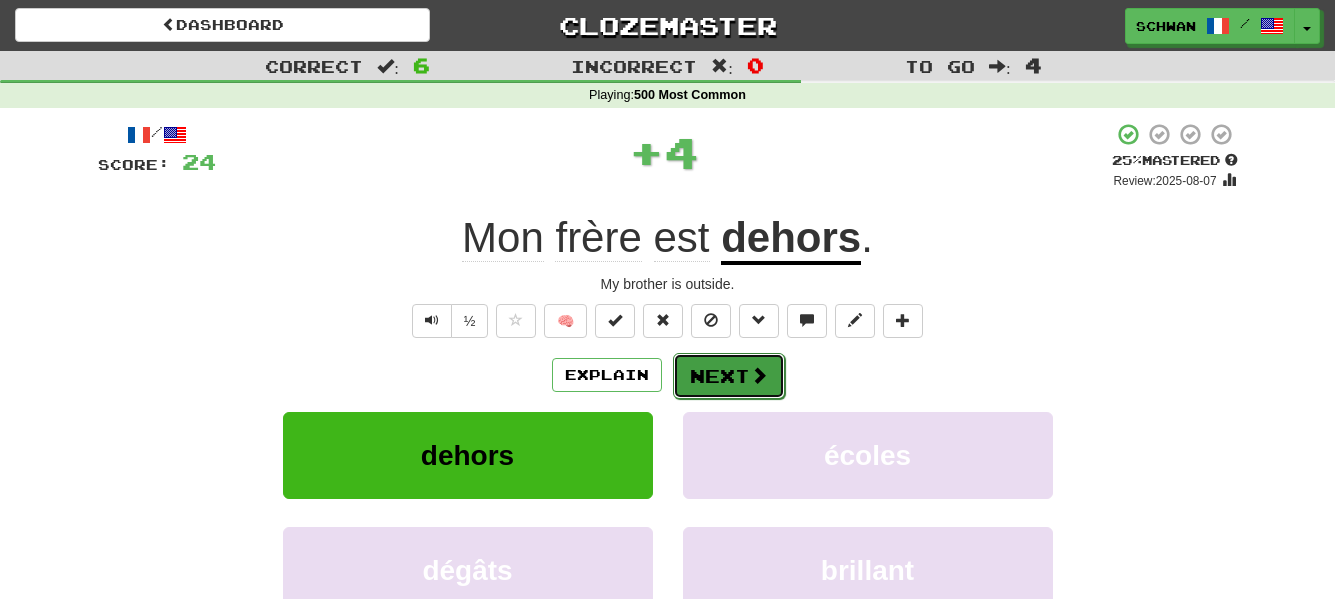 click on "Next" at bounding box center [729, 376] 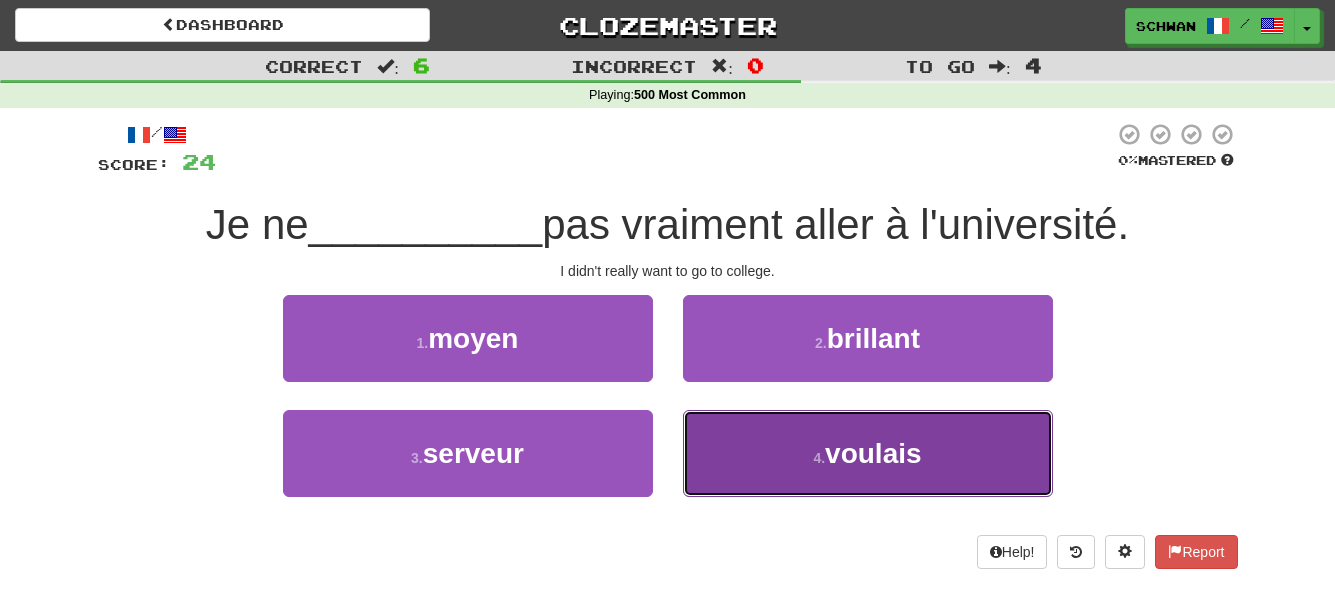 click on "4 .  voulais" at bounding box center (868, 453) 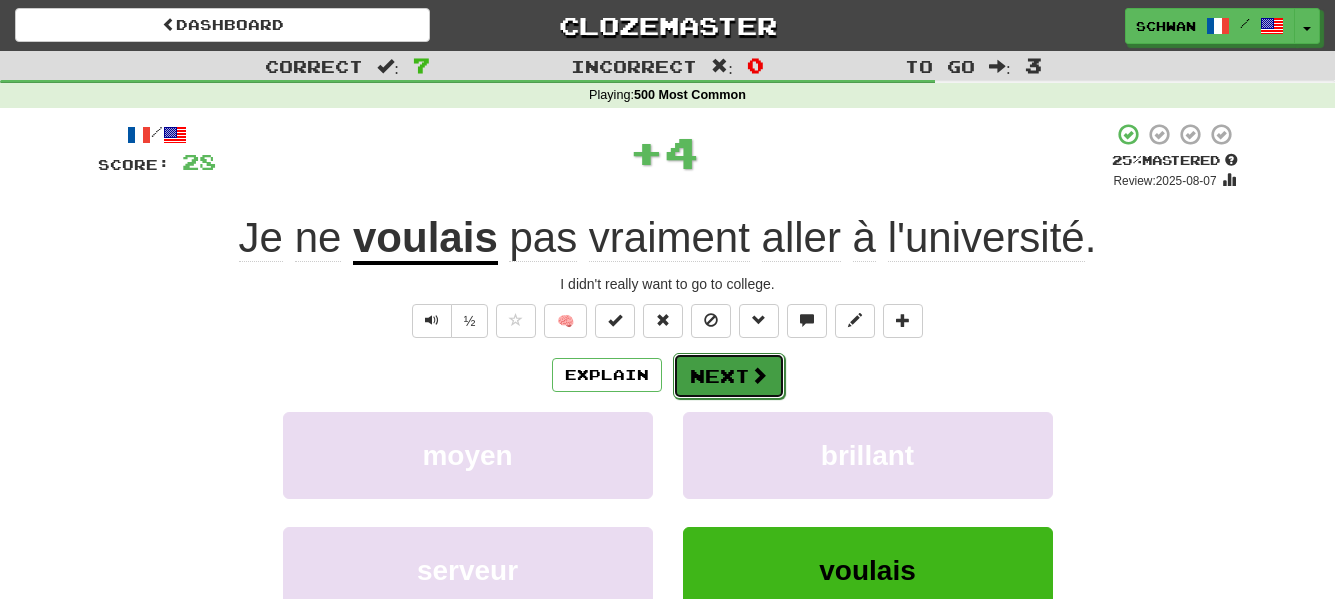 click at bounding box center [759, 375] 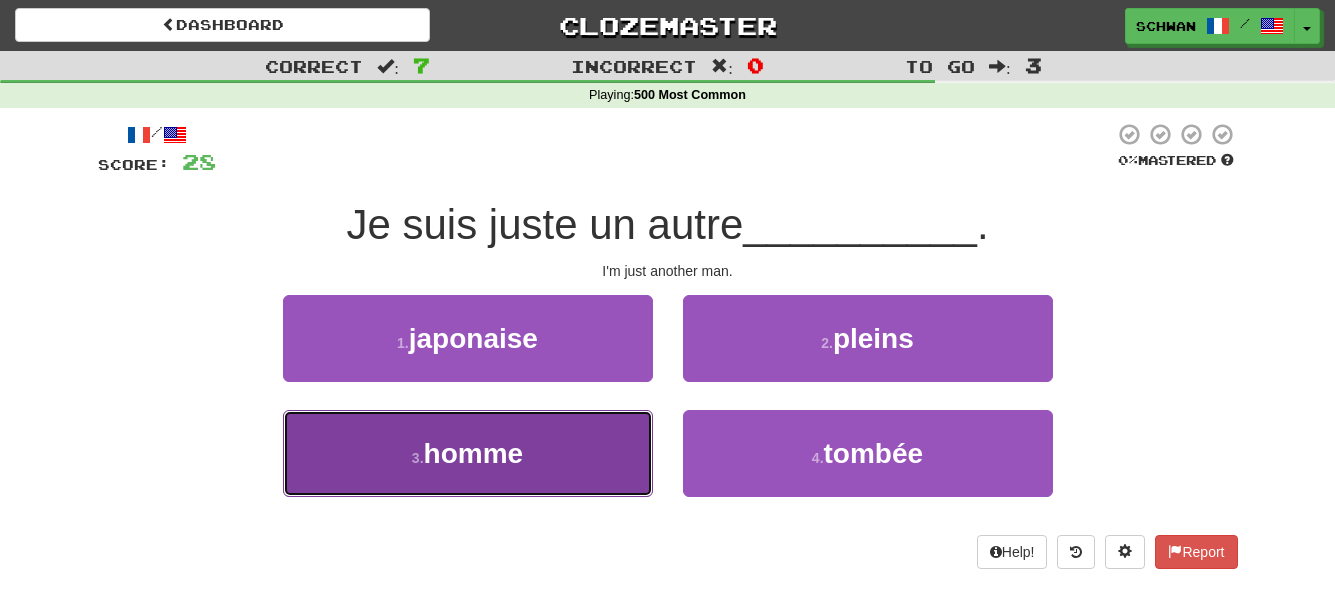 click on "3 .  homme" at bounding box center (468, 453) 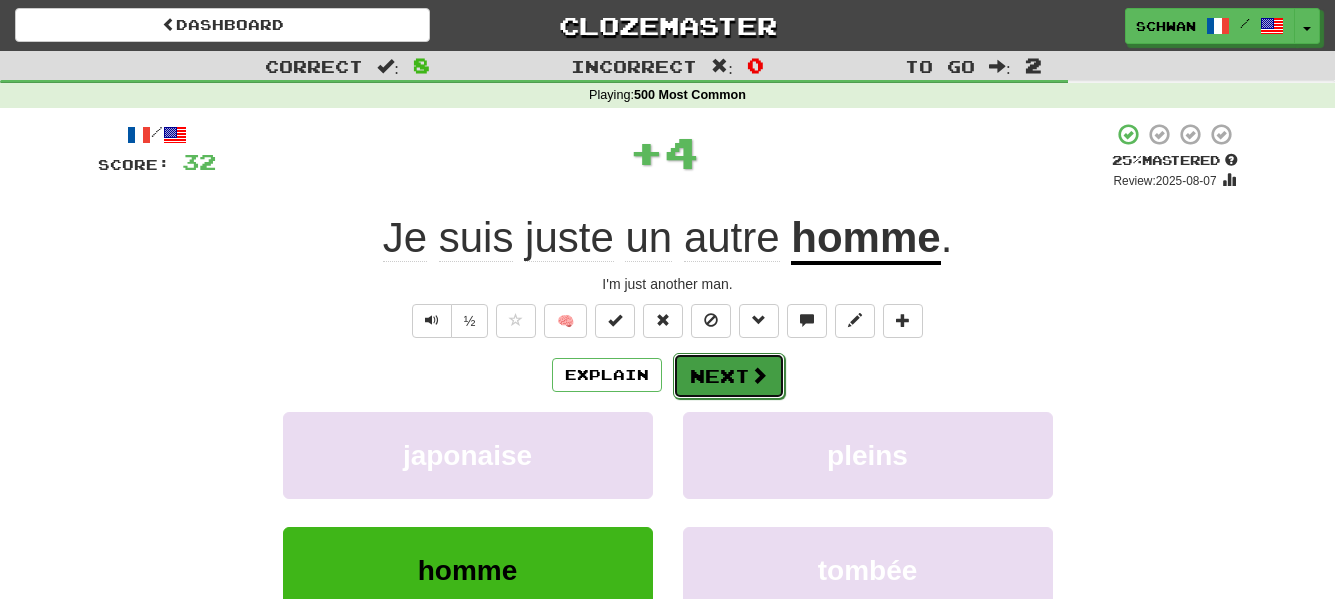 click on "Next" at bounding box center [729, 376] 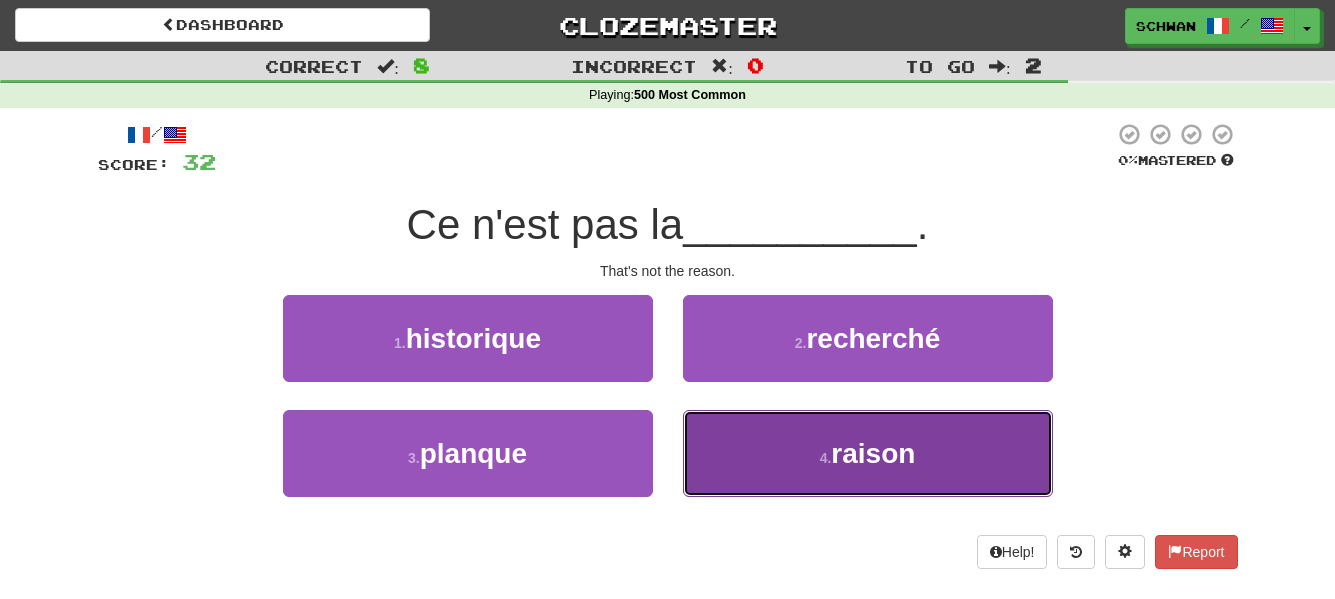 click on "4 .  raison" at bounding box center (868, 453) 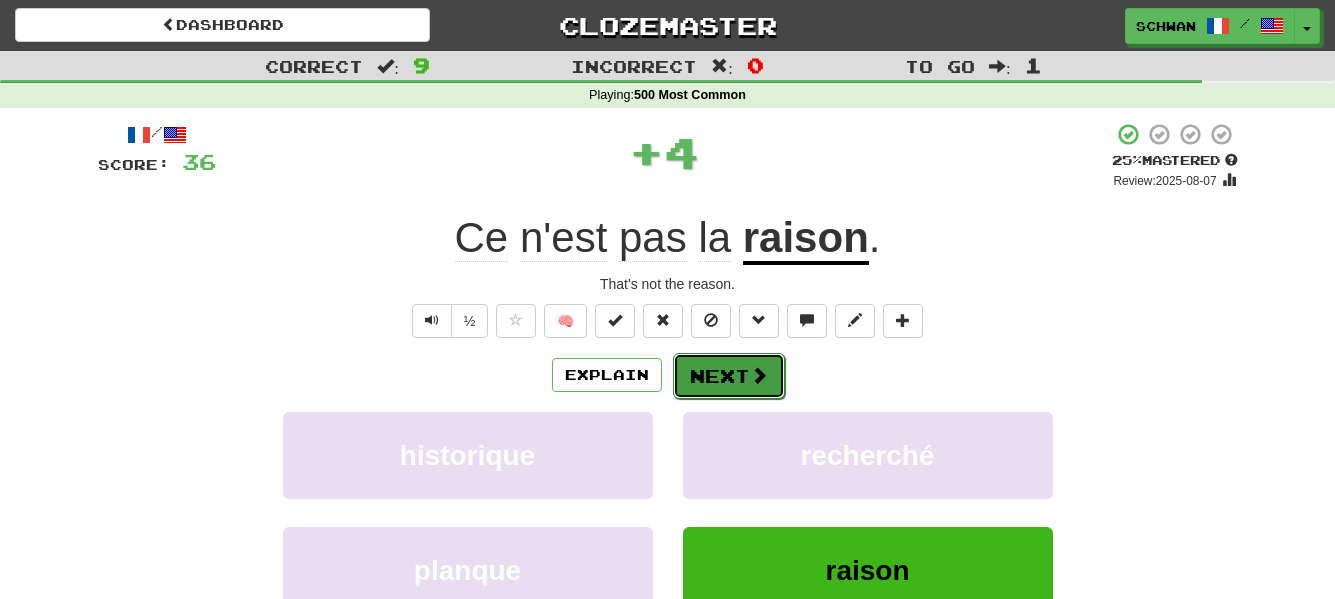 click on "Next" at bounding box center [729, 376] 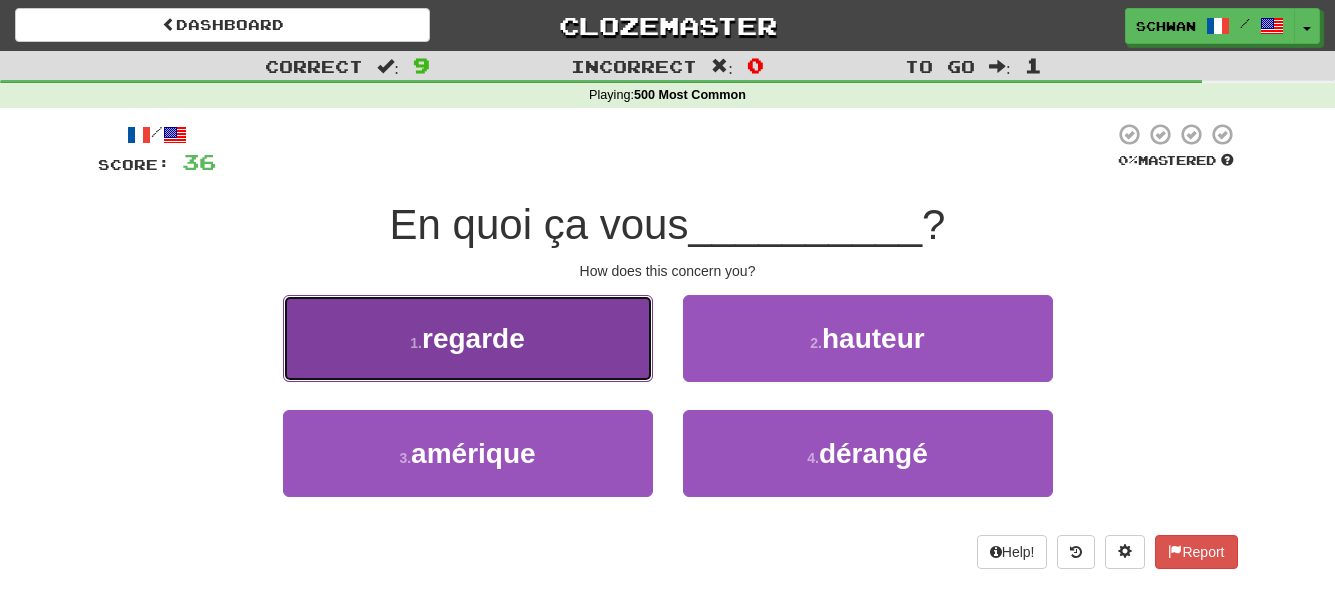click on "1 .  regarde" at bounding box center [468, 338] 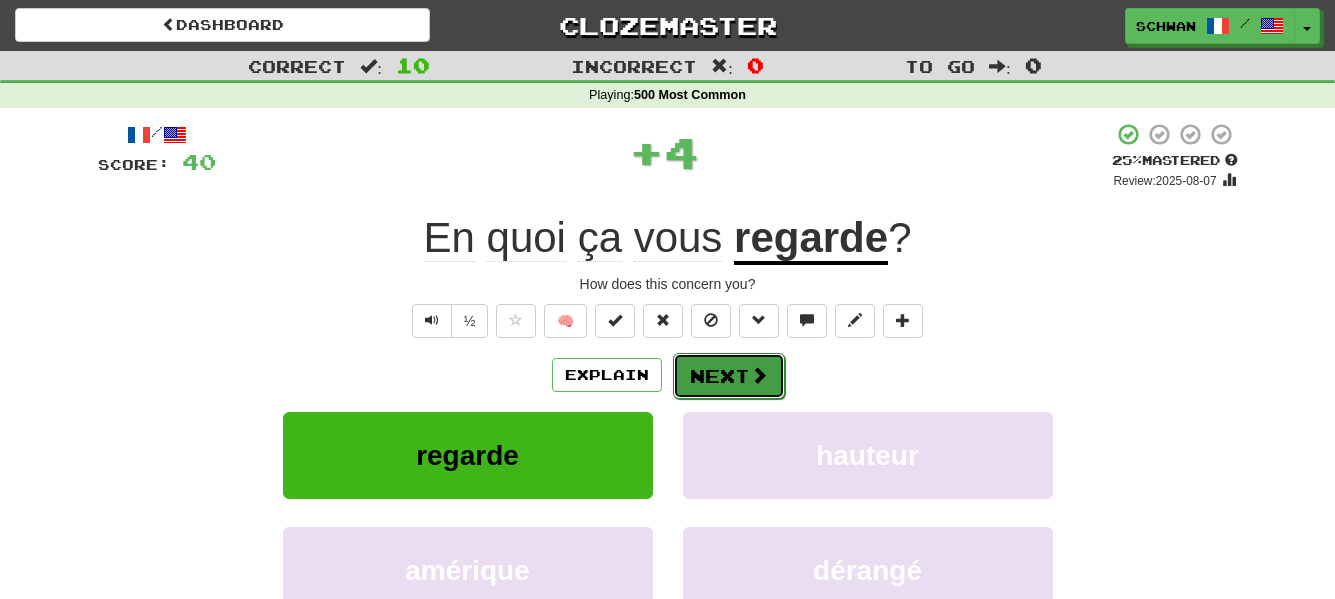 click on "Next" at bounding box center (729, 376) 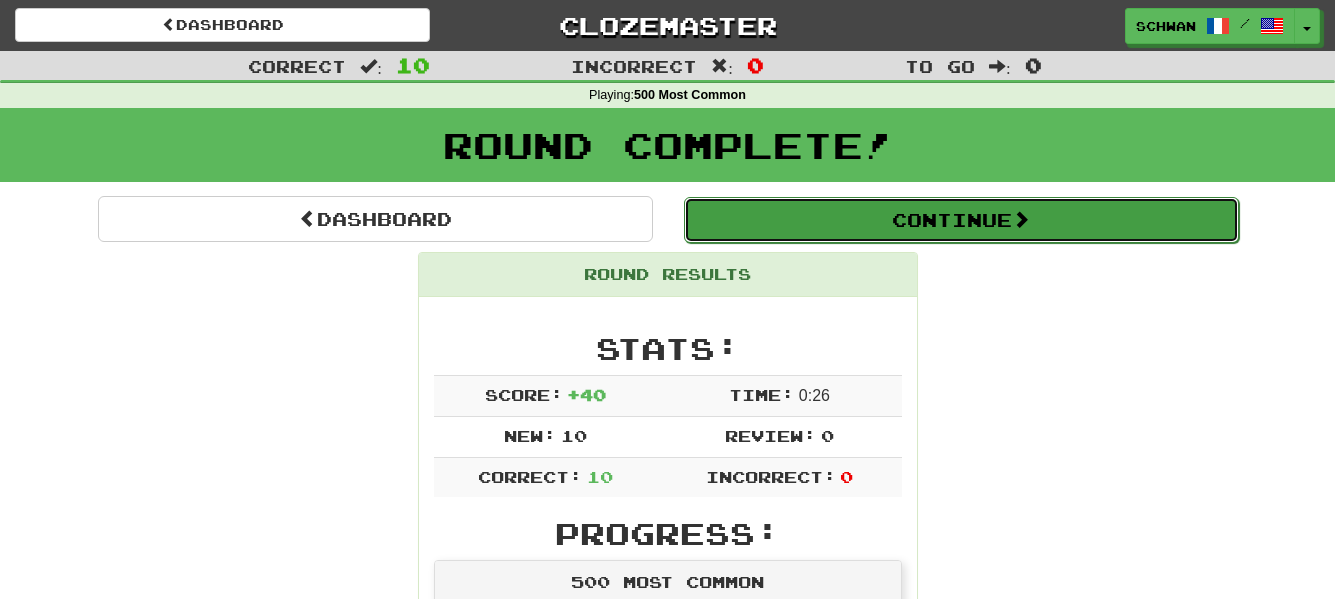 click on "Continue" at bounding box center (961, 220) 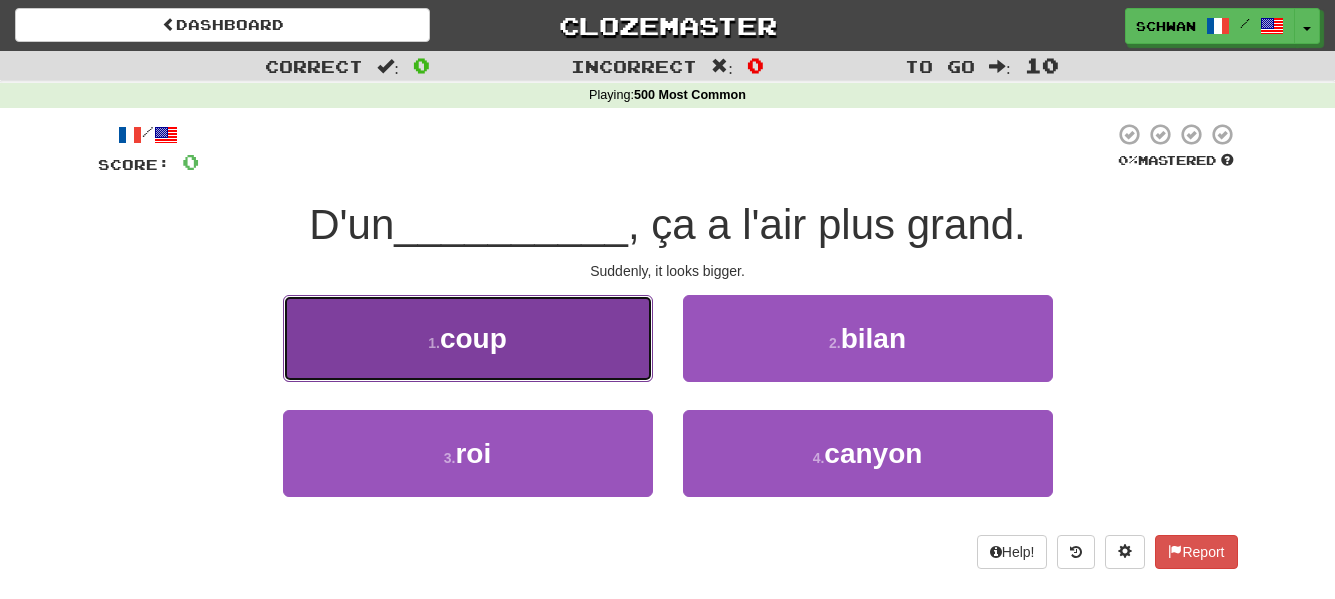 click on "coup" at bounding box center [473, 338] 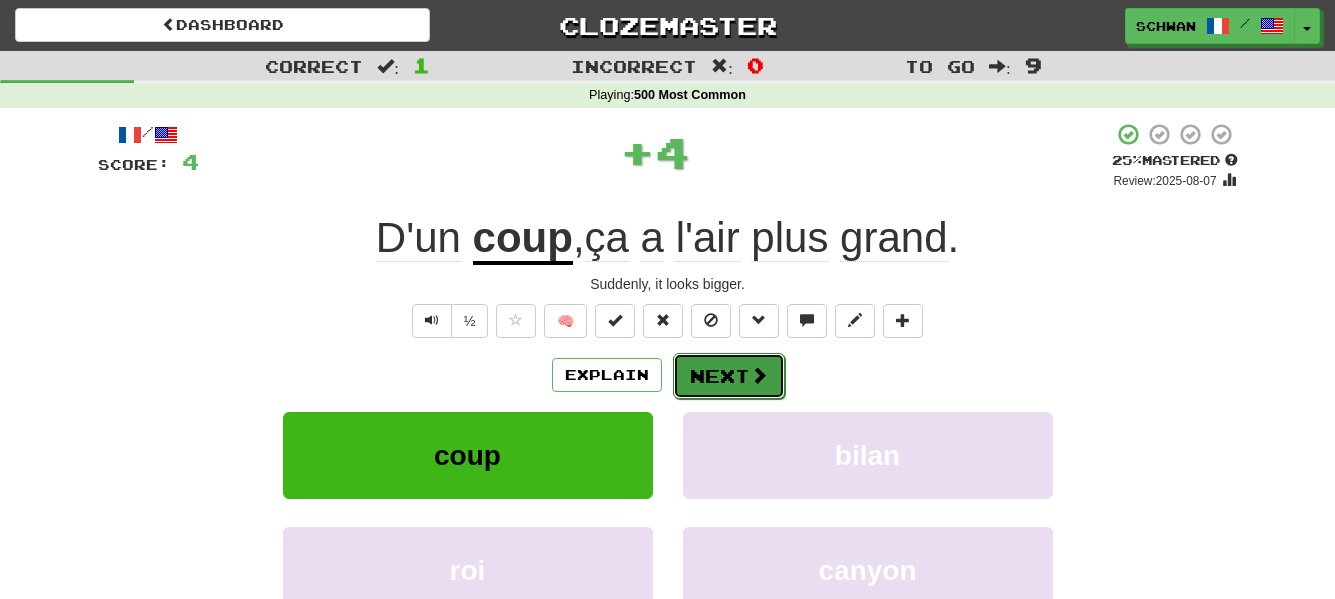 click at bounding box center [759, 375] 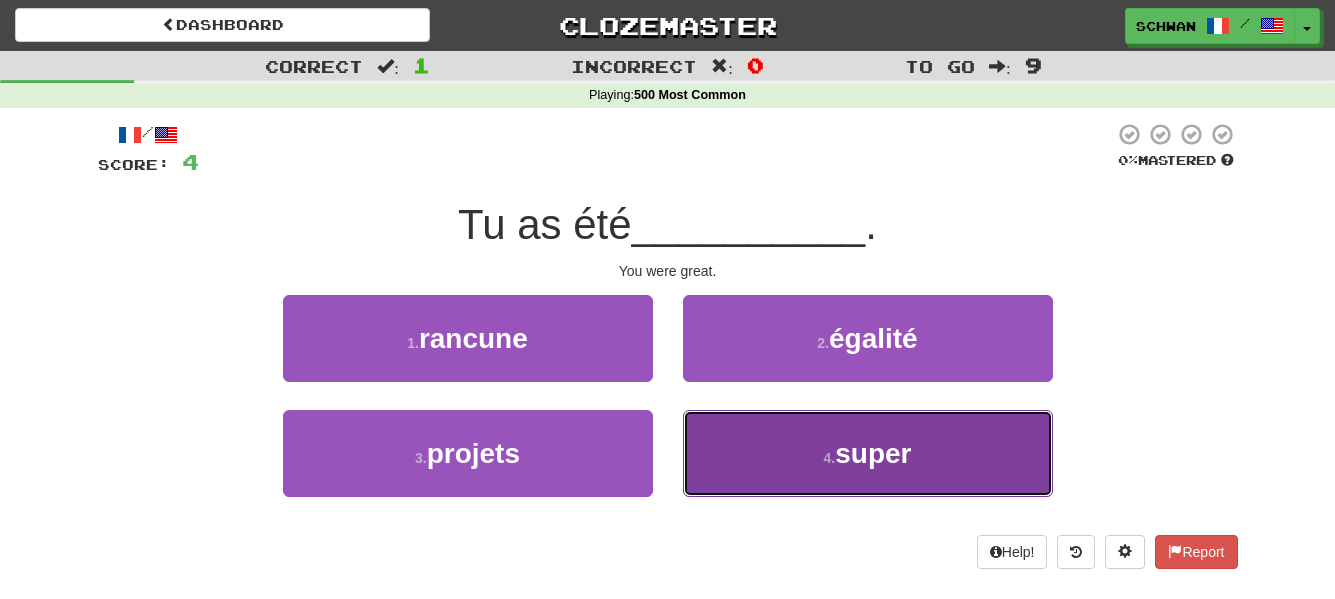 click on "4 .  super" at bounding box center [868, 453] 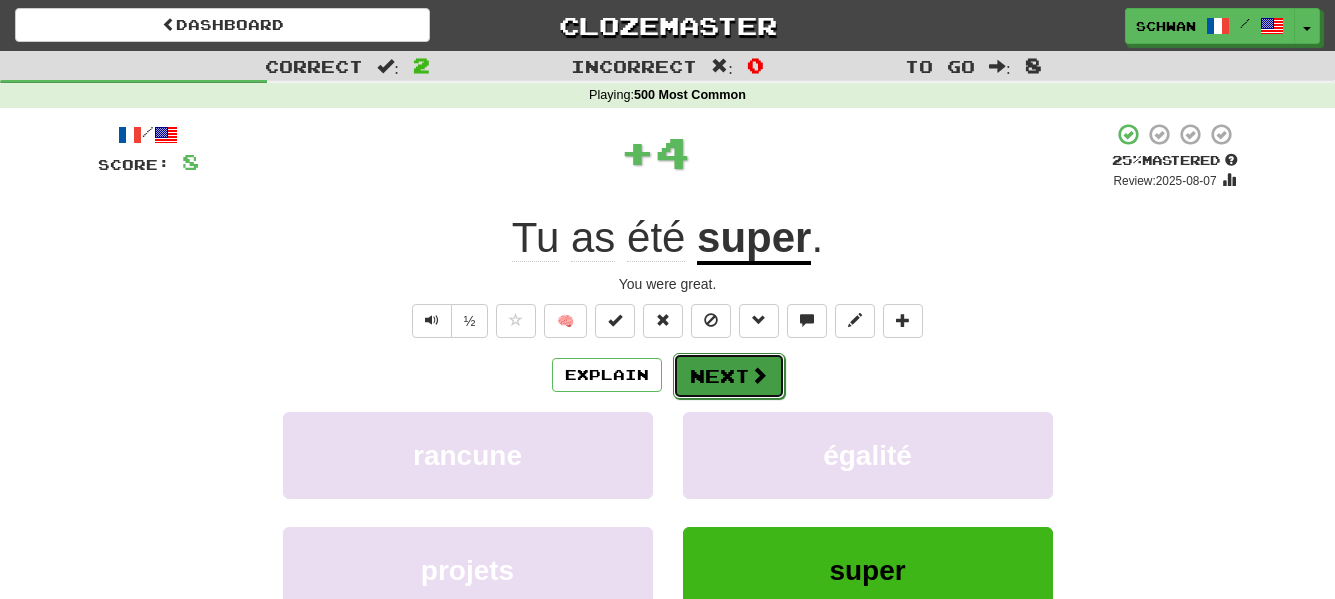 click on "Next" at bounding box center (729, 376) 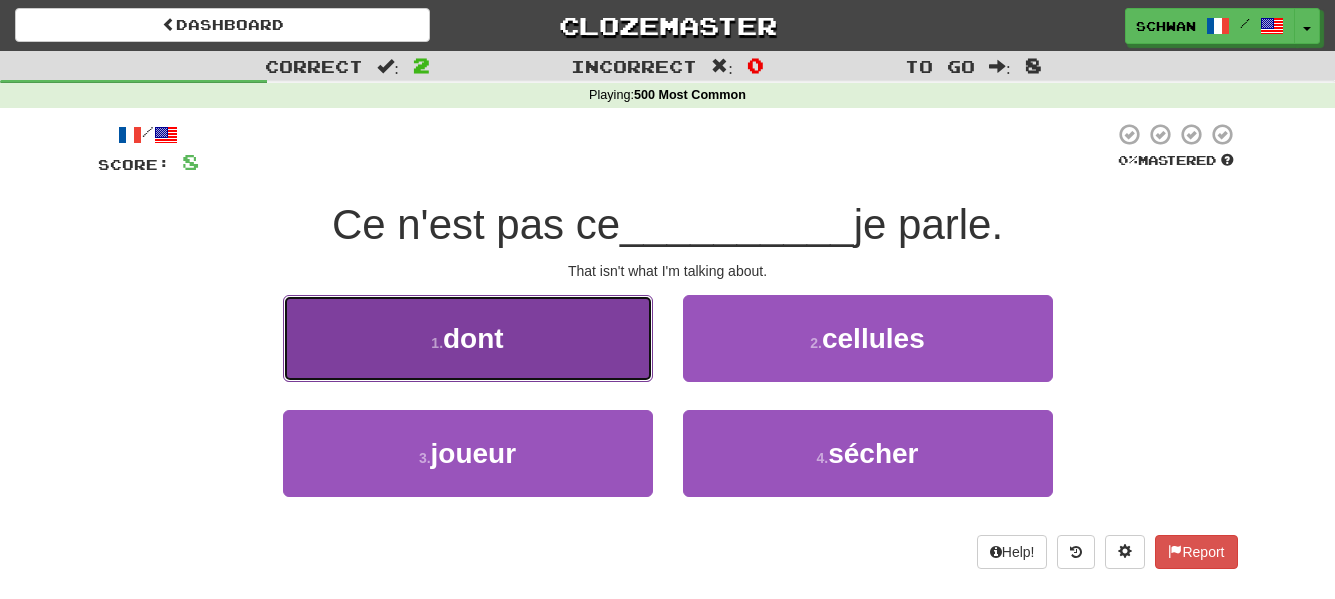click on "1 .  dont" at bounding box center [468, 338] 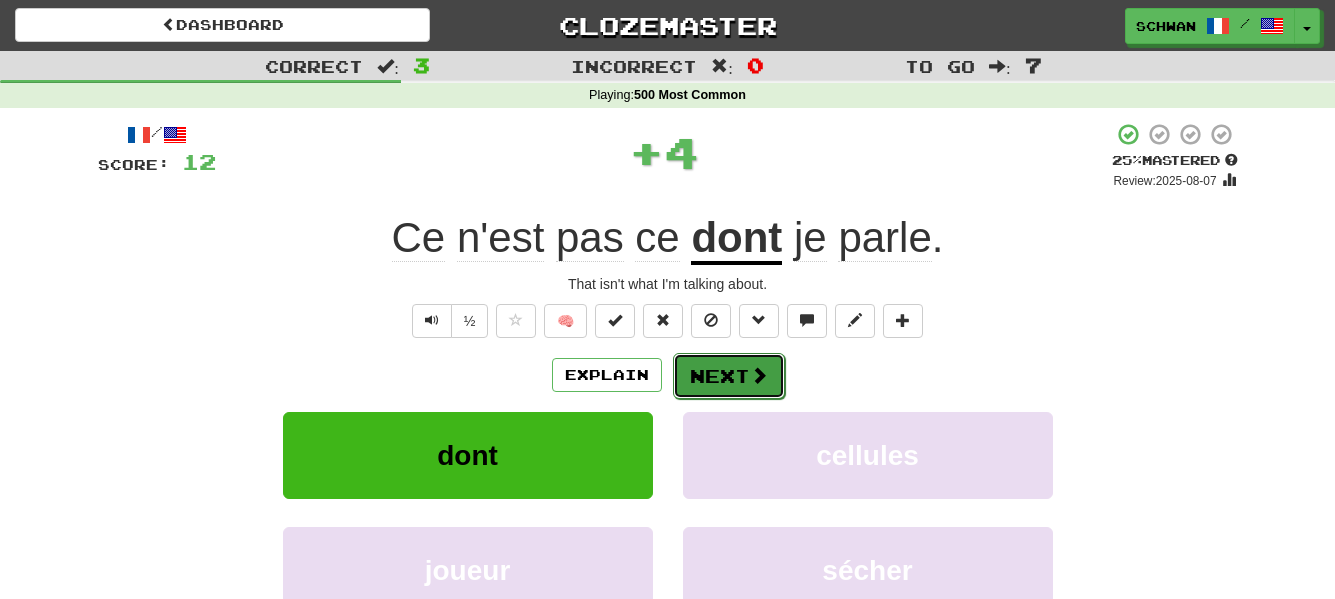 click on "Next" at bounding box center [729, 376] 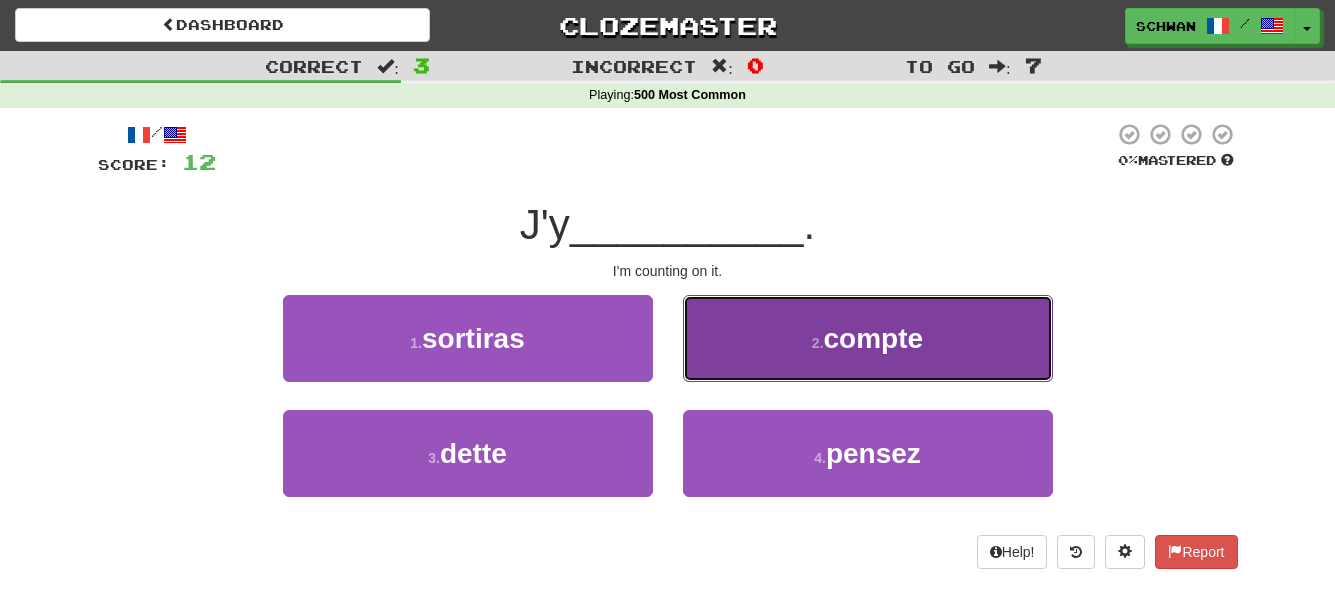 click on "2 .  compte" at bounding box center (868, 338) 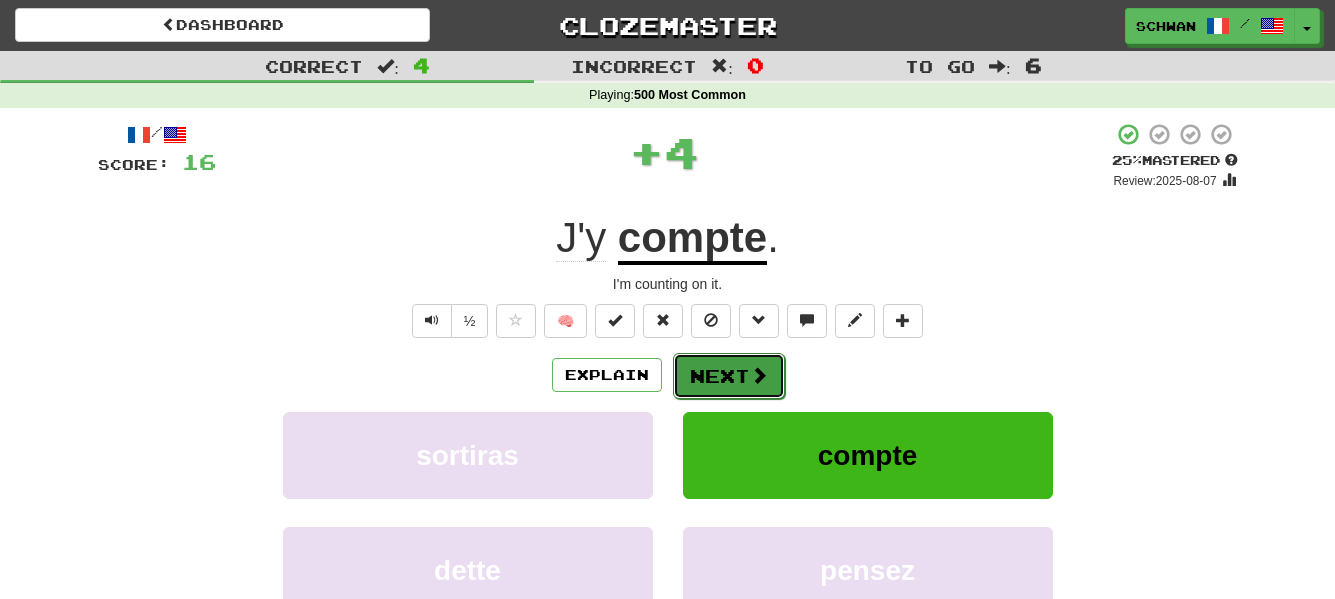 click on "Next" at bounding box center (729, 376) 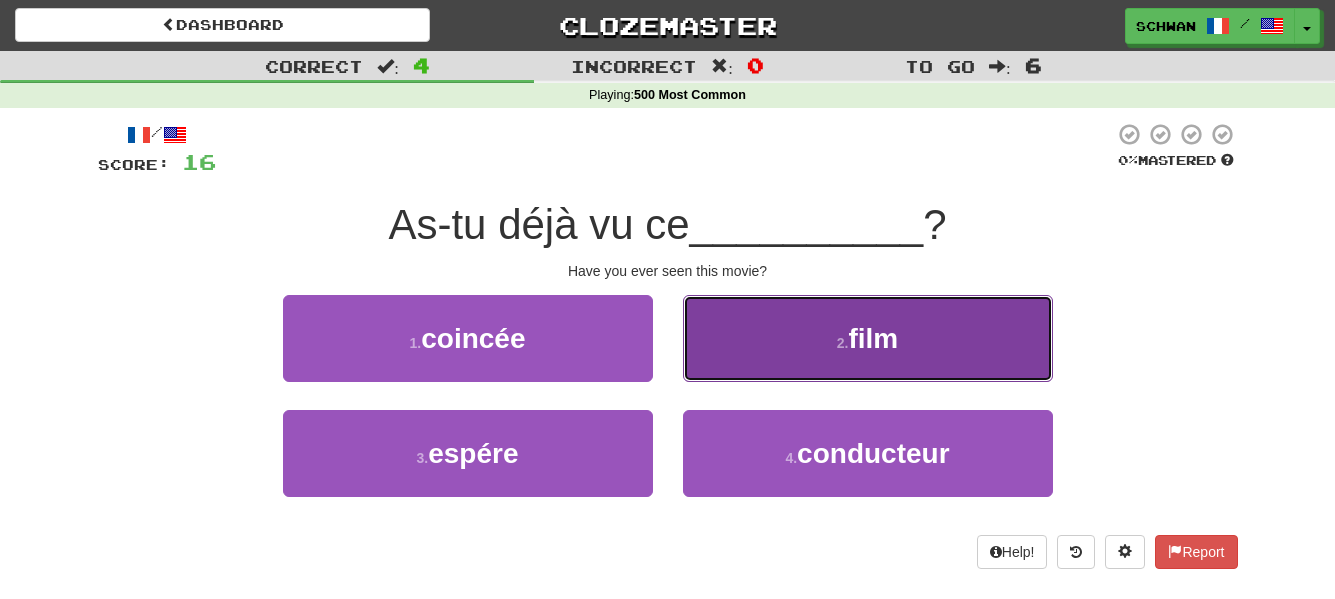 click on "2 .  film" at bounding box center (868, 338) 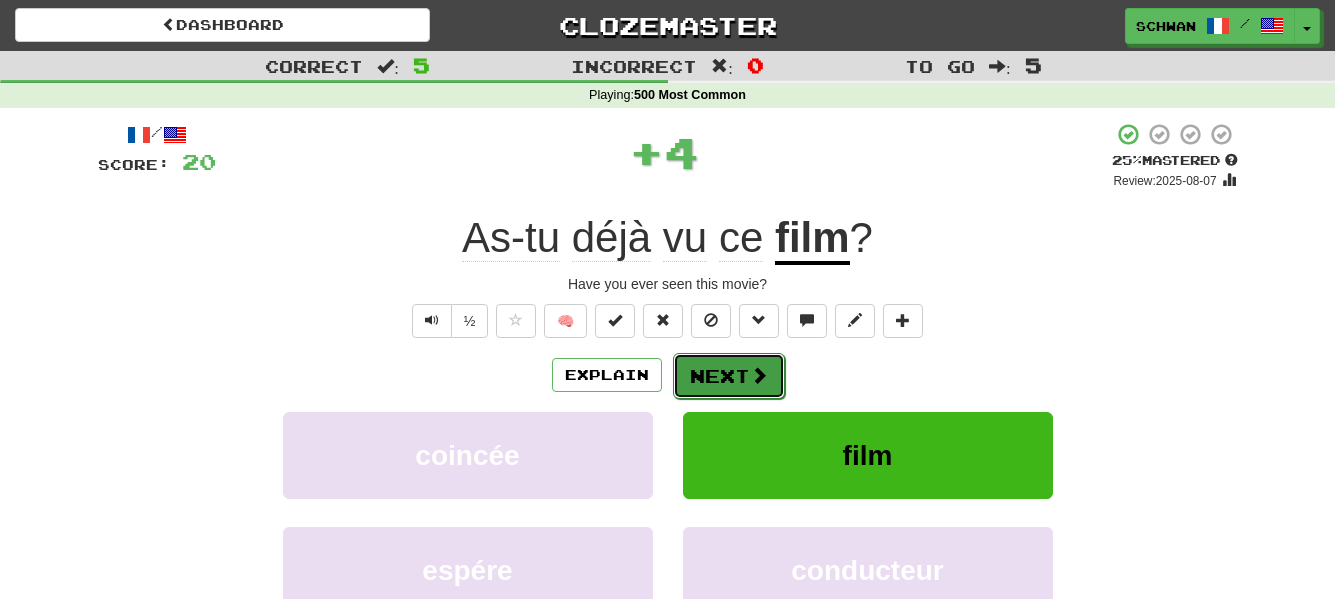 click on "Next" at bounding box center [729, 376] 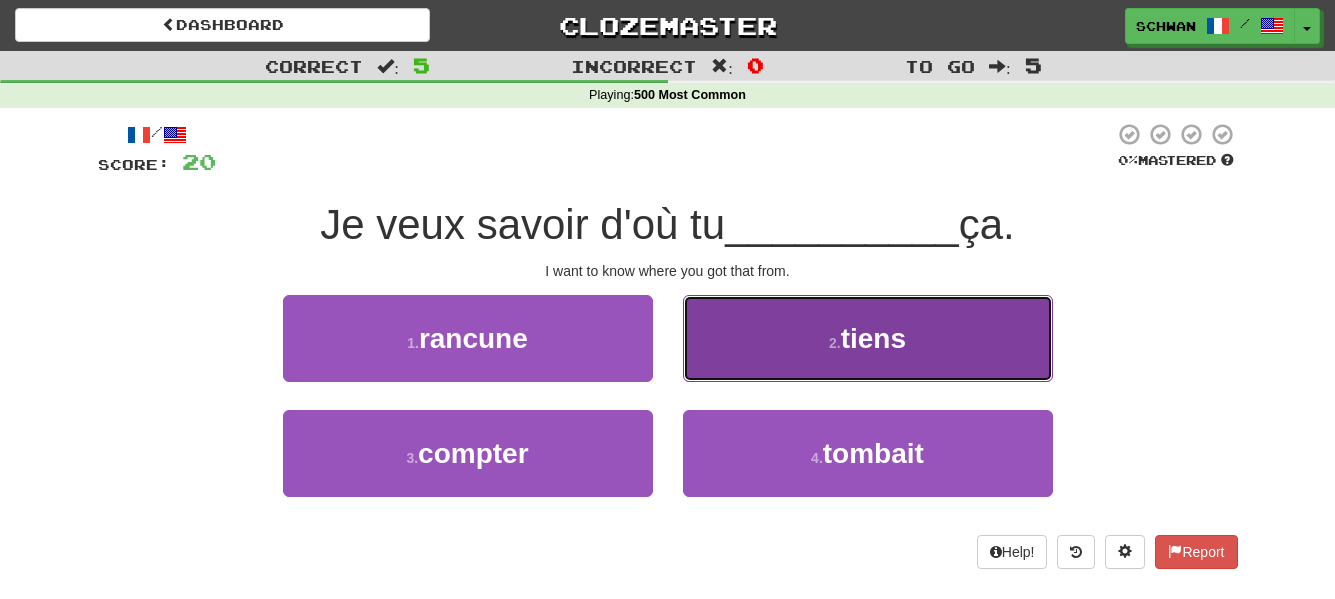 click on "2 .  tiens" at bounding box center [868, 338] 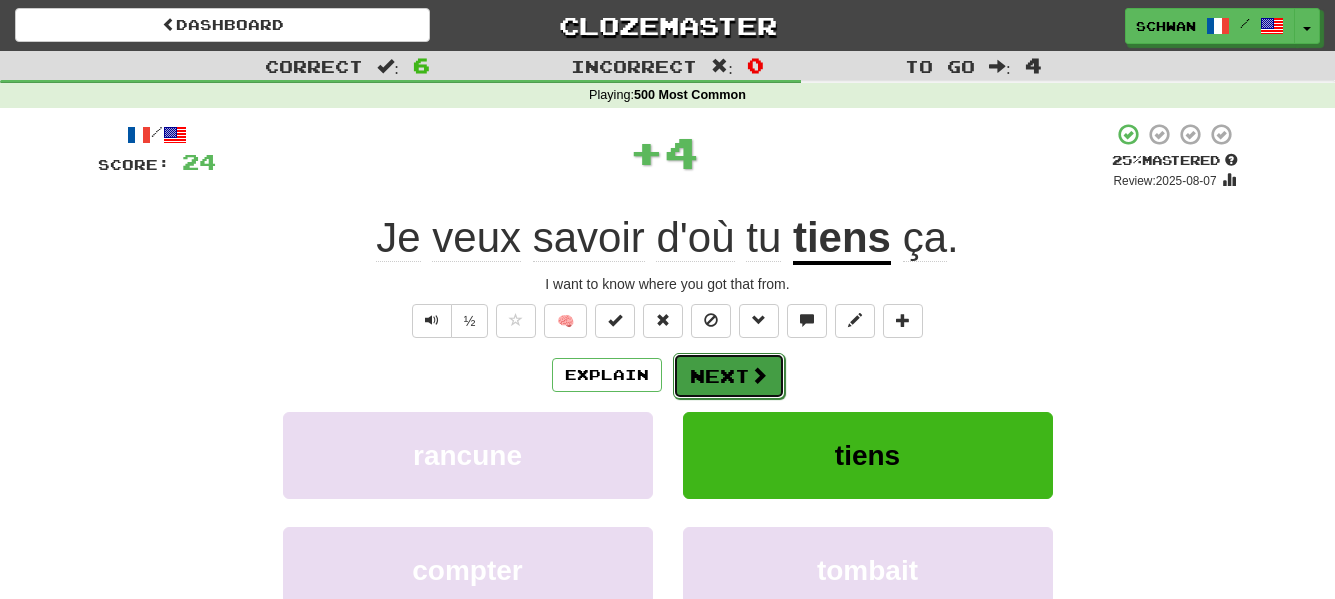 click on "Next" at bounding box center [729, 376] 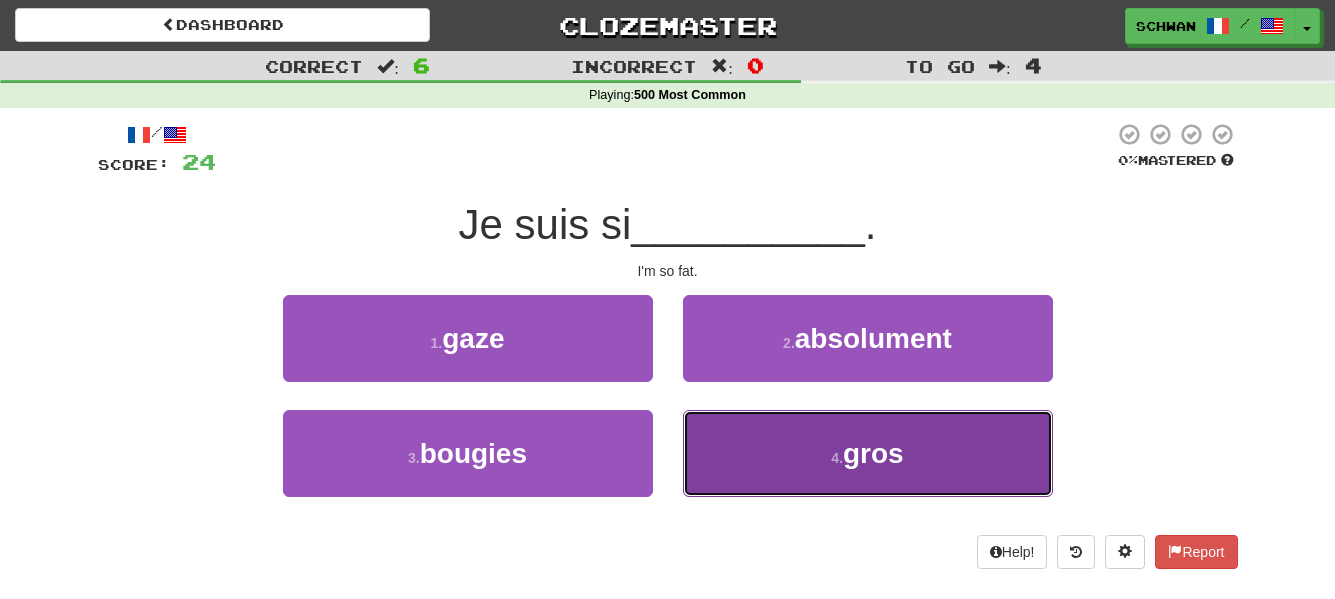 click on "4 .  gros" at bounding box center (868, 453) 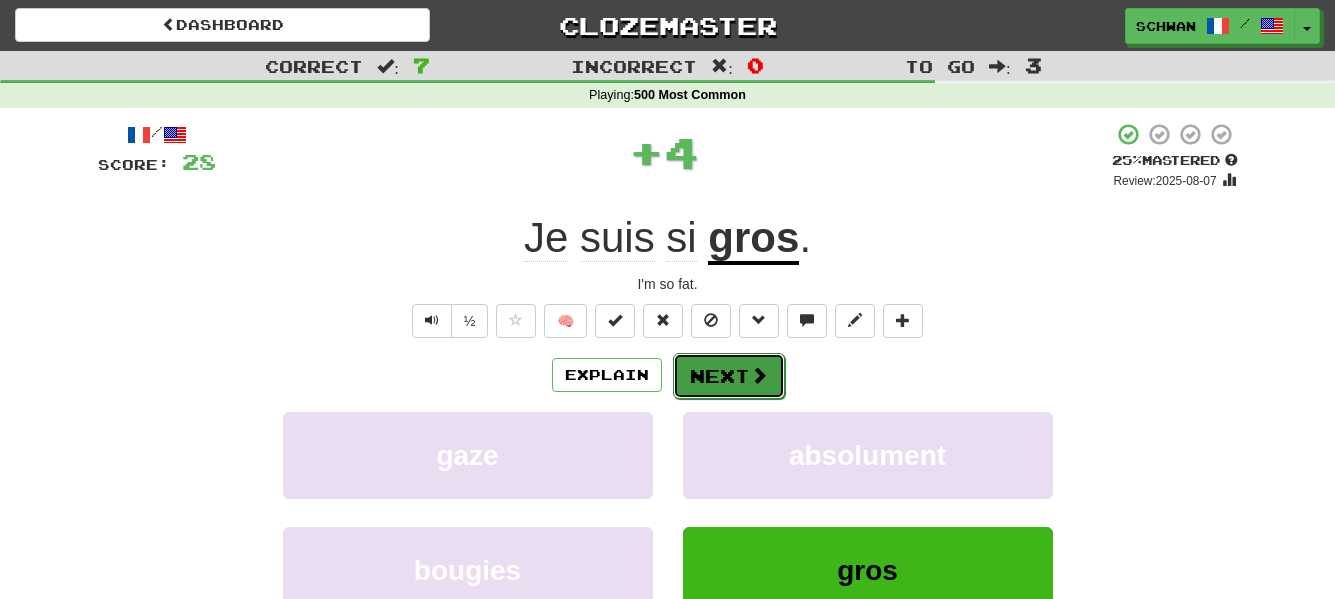 click on "Next" at bounding box center [729, 376] 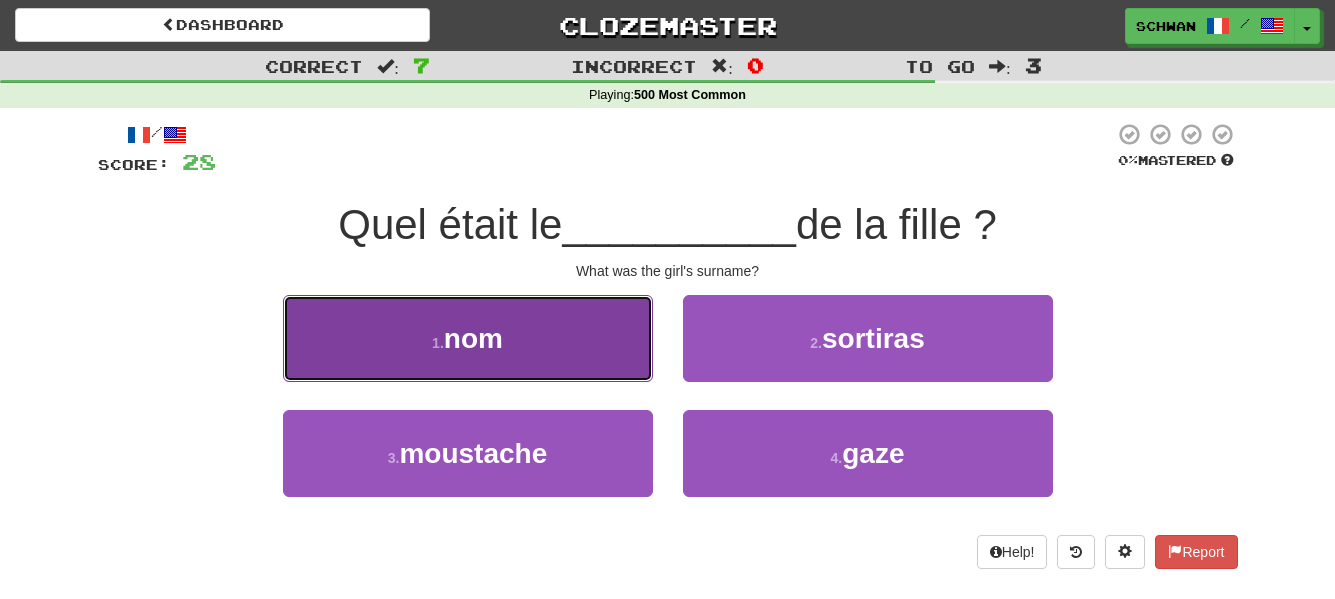 click on "1 .  nom" at bounding box center (468, 338) 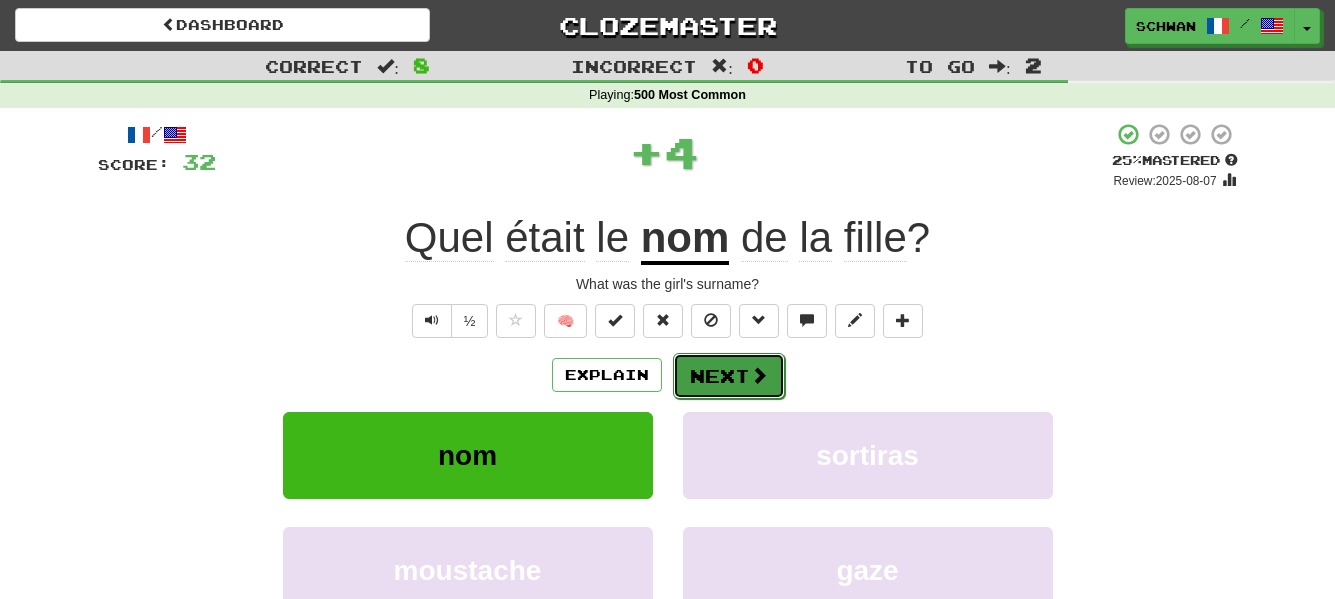 click on "Next" at bounding box center (729, 376) 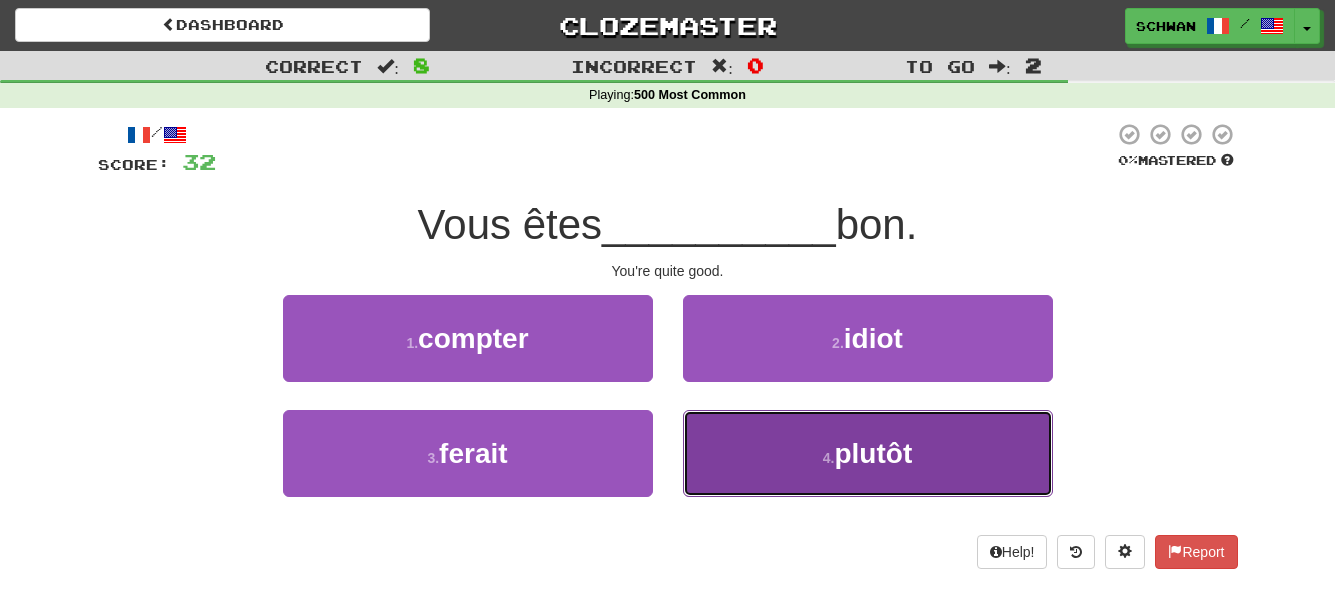 click on "4 .  plutôt" at bounding box center (868, 453) 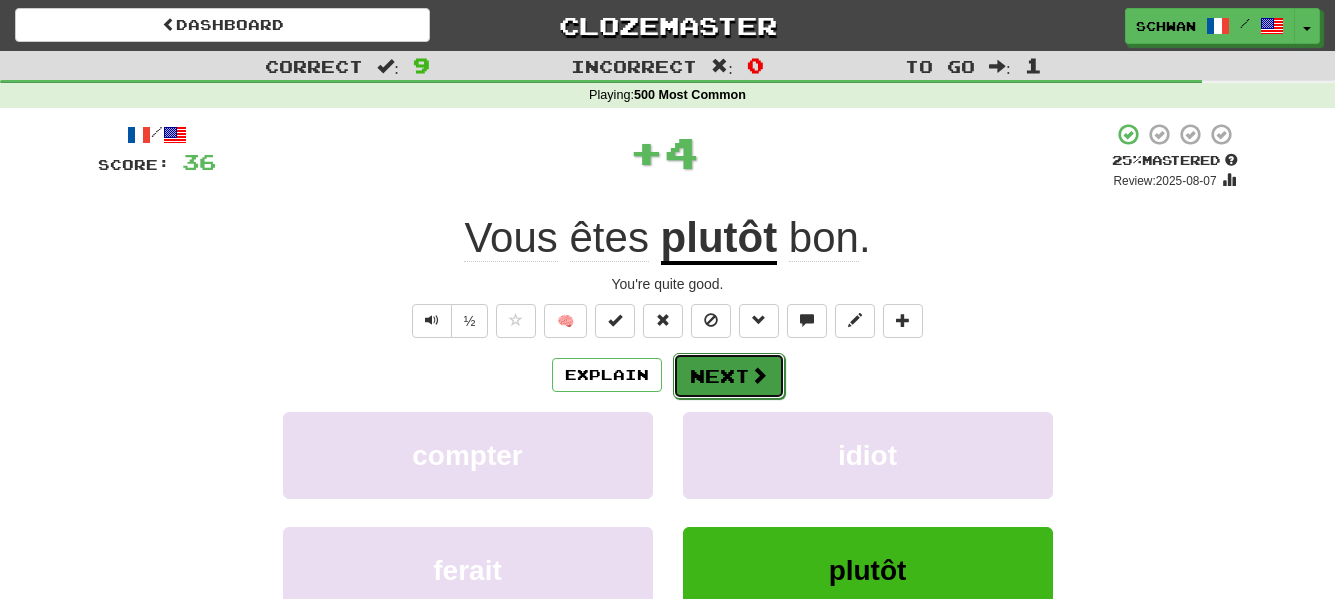 click on "Next" at bounding box center [729, 376] 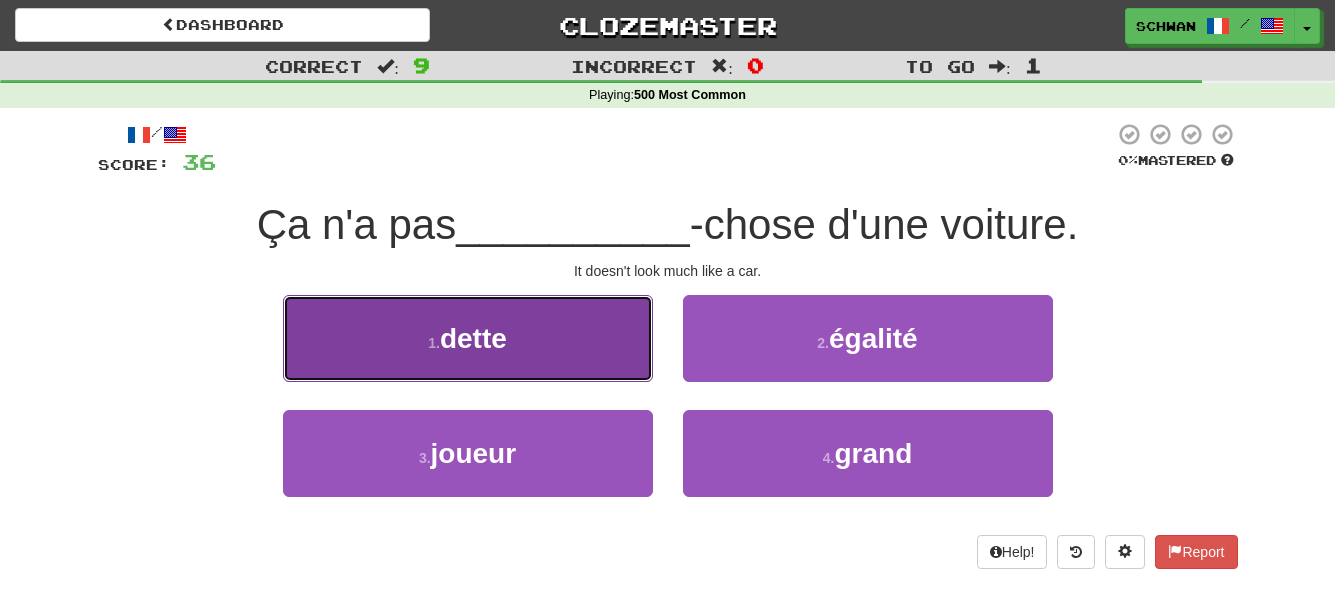 click on "1 .  dette" at bounding box center [468, 338] 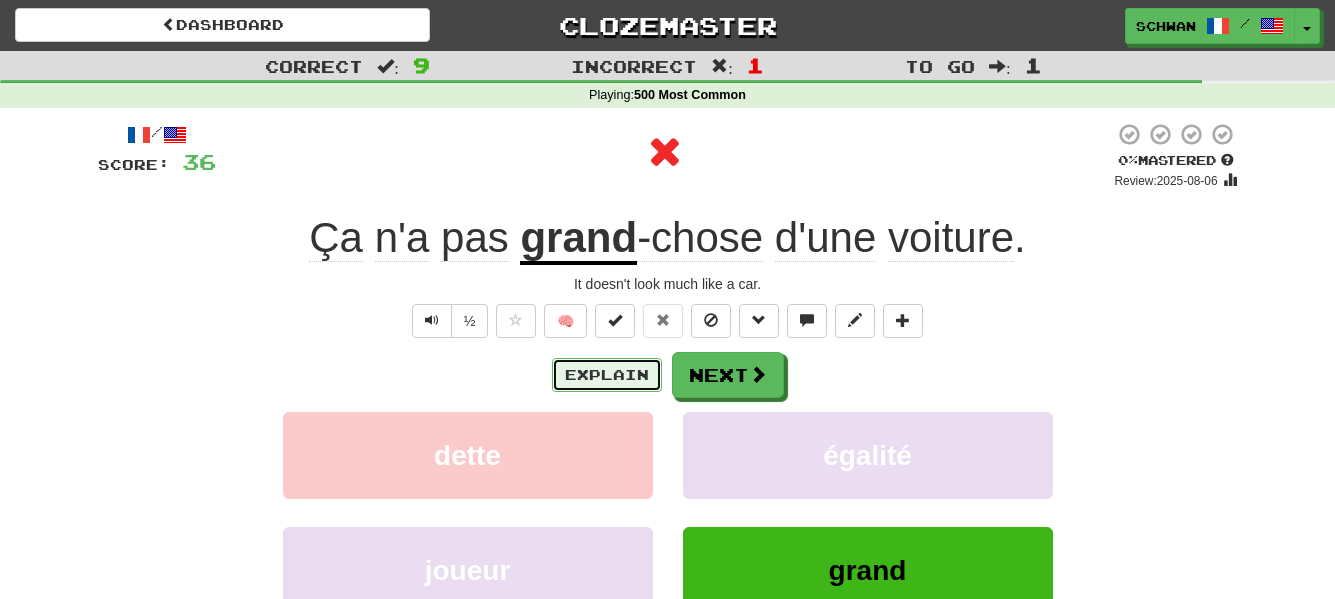 click on "Explain" at bounding box center (607, 375) 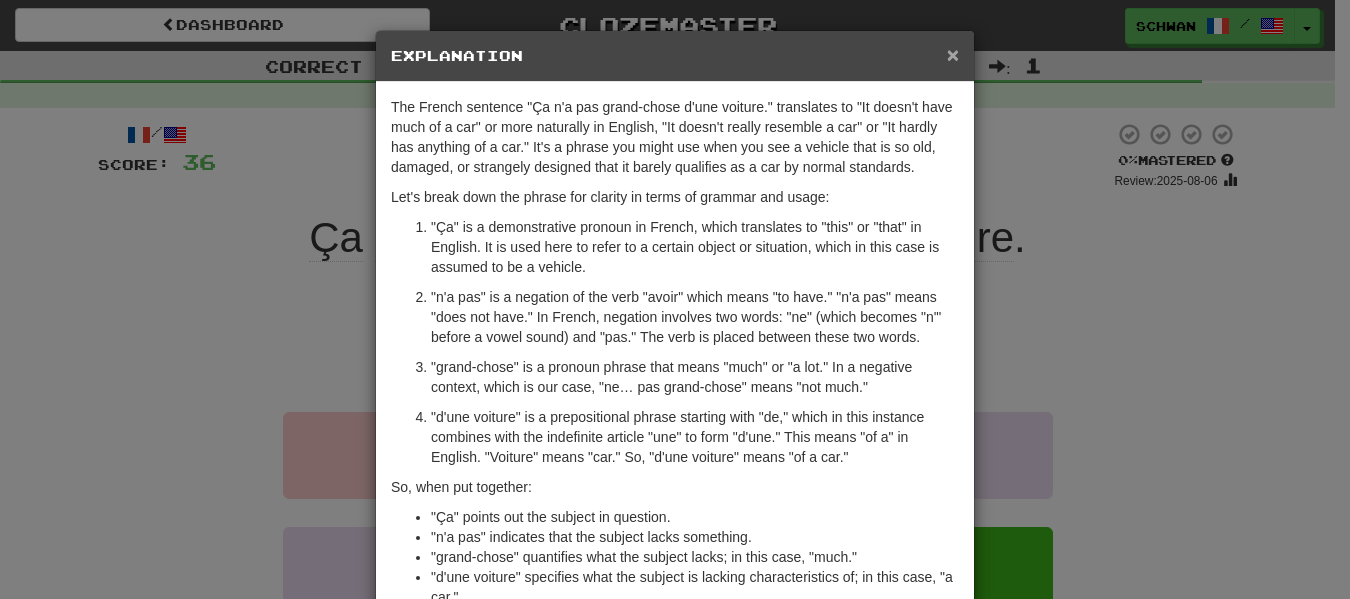 click on "×" at bounding box center (953, 54) 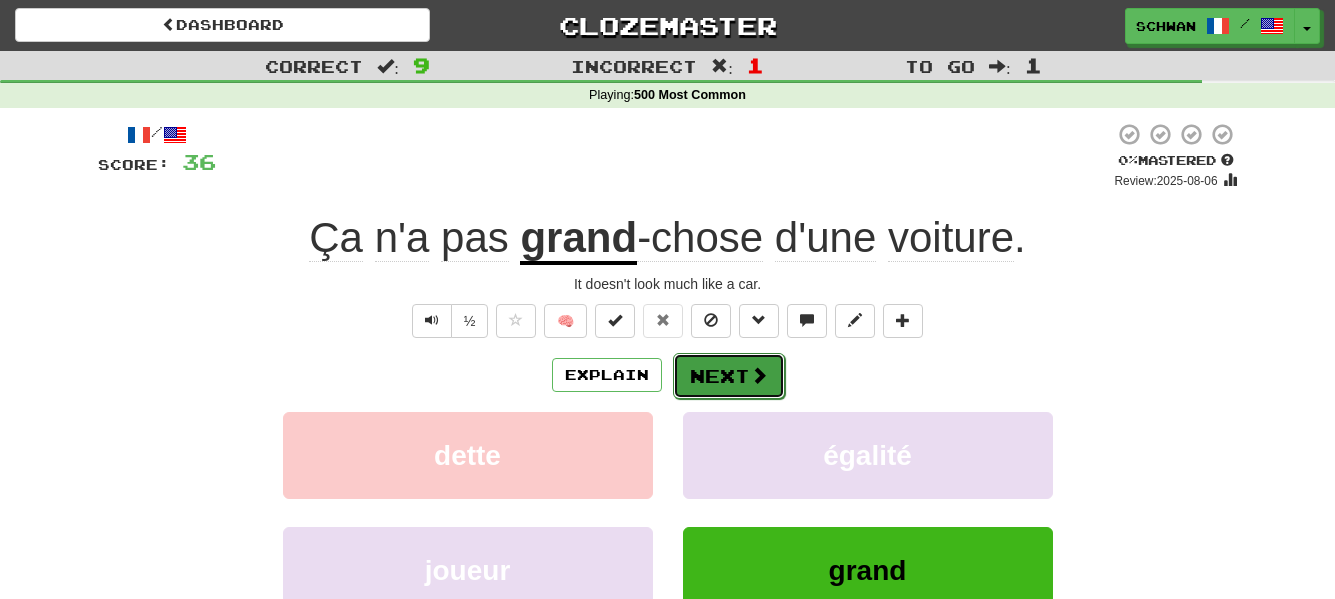 click at bounding box center (759, 375) 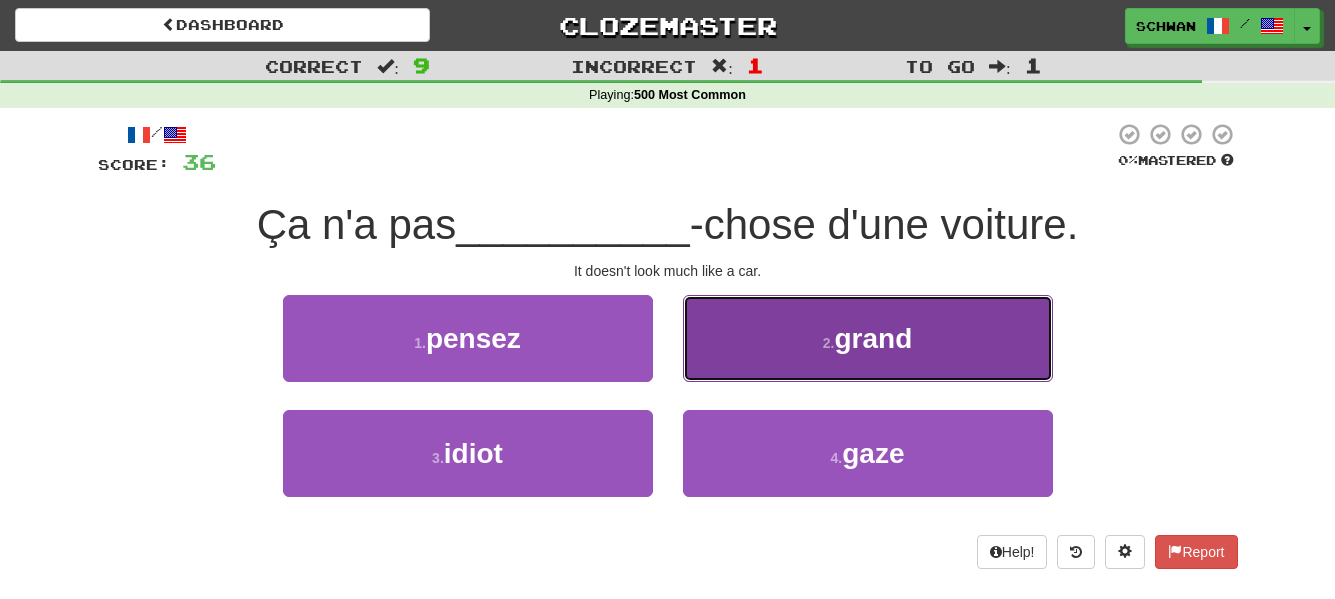 click on "2 .  grand" at bounding box center (868, 338) 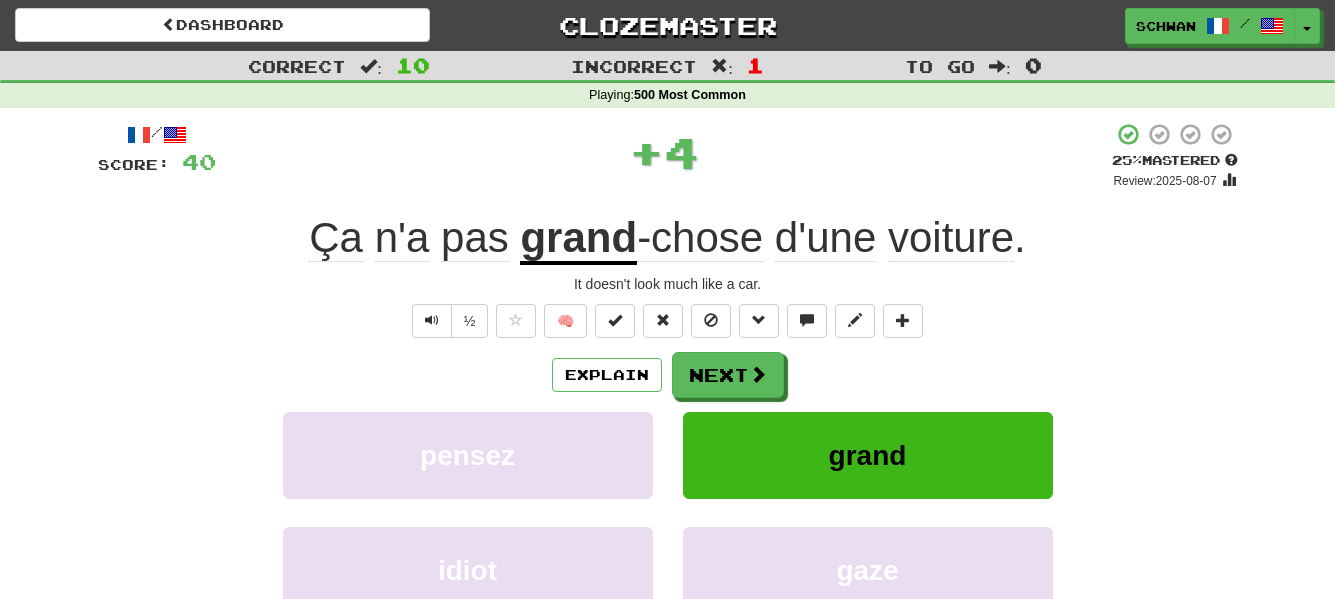 click at bounding box center (807, 321) 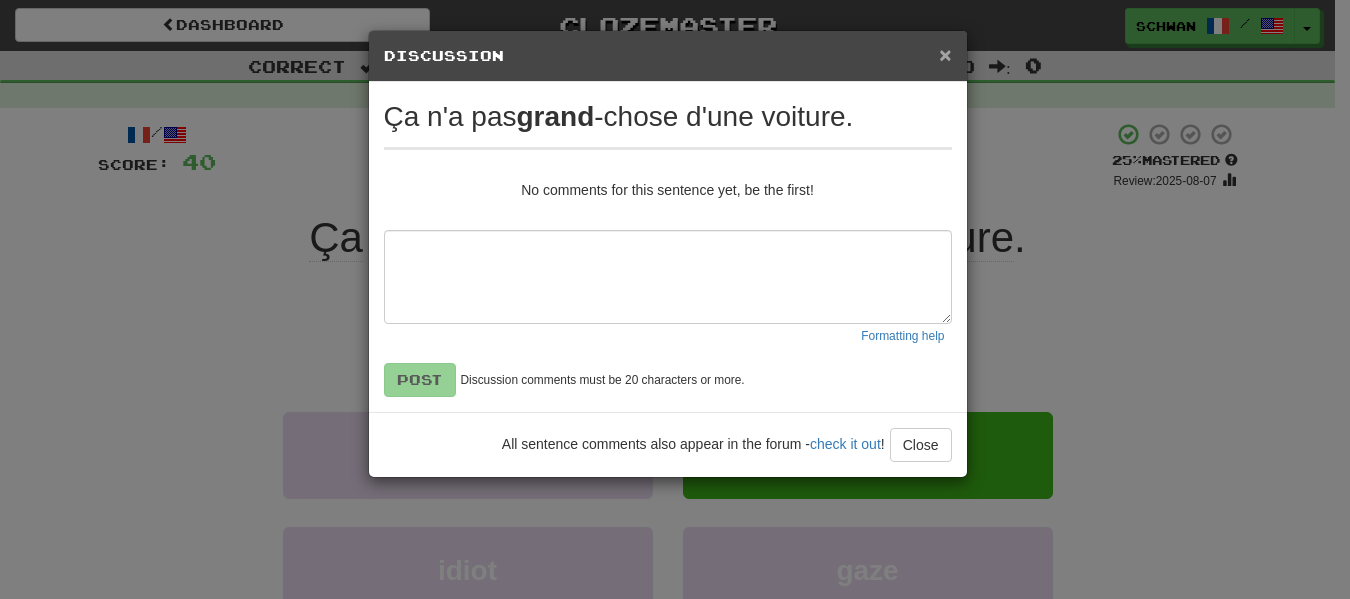 click on "×" at bounding box center (945, 54) 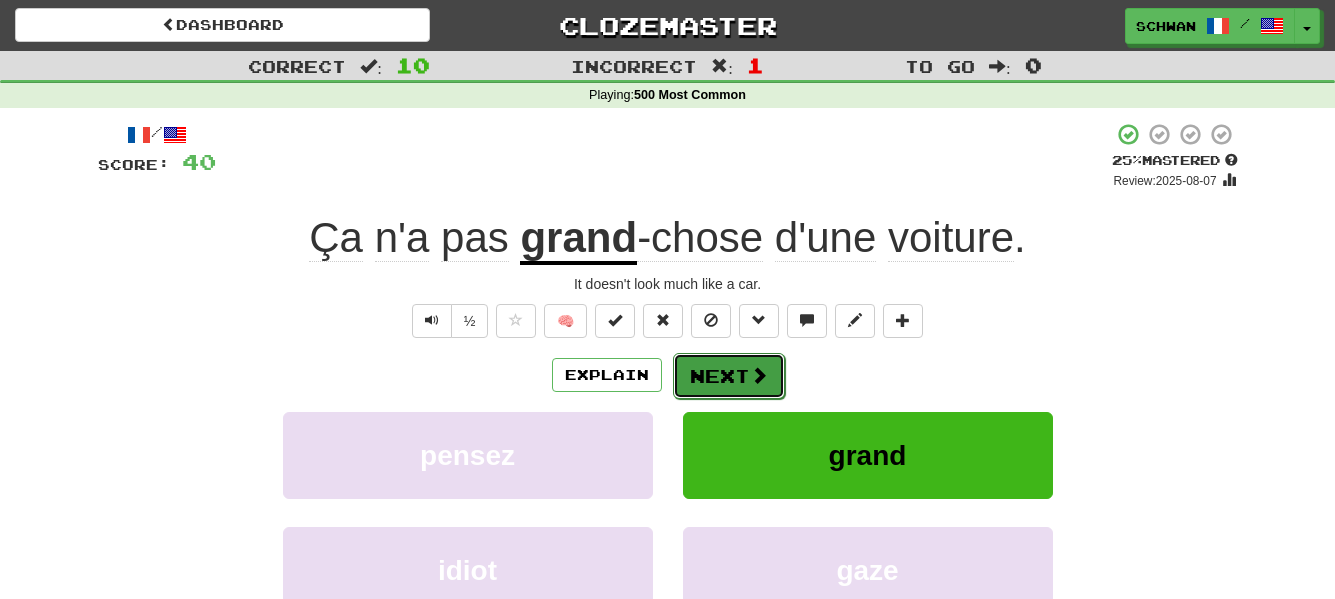 click on "Next" at bounding box center (729, 376) 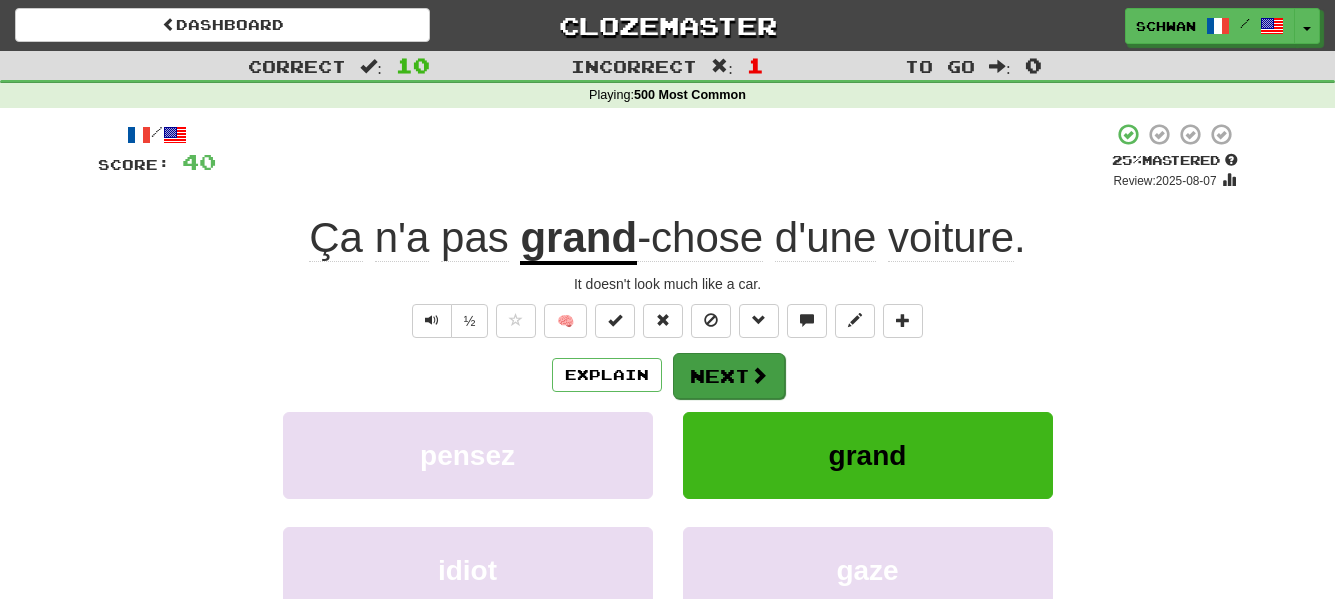 click on "Dashboard
Clozemaster
schwan
/
Toggle Dropdown
Dashboard
Leaderboard
Activity Feed
Notifications
Profile
Discussions
Français
/
English
Streak:
3
Review:
2,553
Points Today: 240
Български
/
English
Streak:
0
Review:
10
Points Today: 0
Русский
/
English
Streak:
4
Review:
70
Points Today: 0
中文
/
English
Streak:
1
Review:
1,816
Points Today: 0
廣東話
/
English
Streak:
0
Review:
20
Points Today: 0
Languages
Account
Logout
schwan
/
Toggle Dropdown
Dashboard
Leaderboard
Activity Feed
Notifications
Profile" at bounding box center [667, 388] 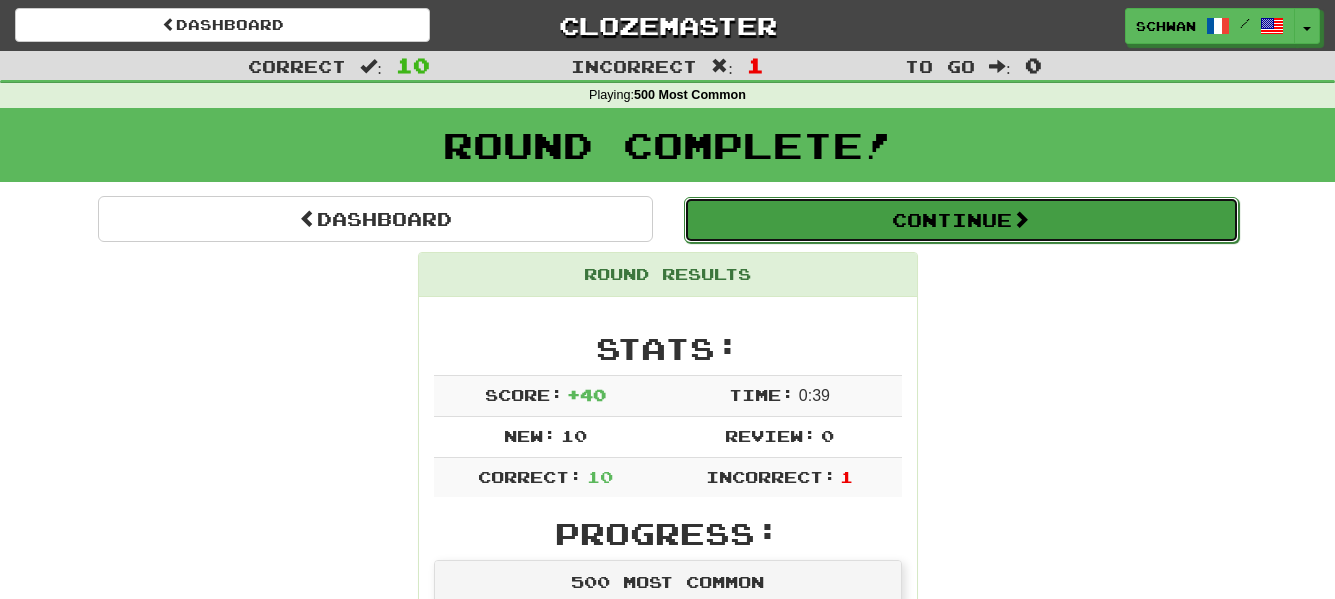 click on "Continue" at bounding box center [961, 220] 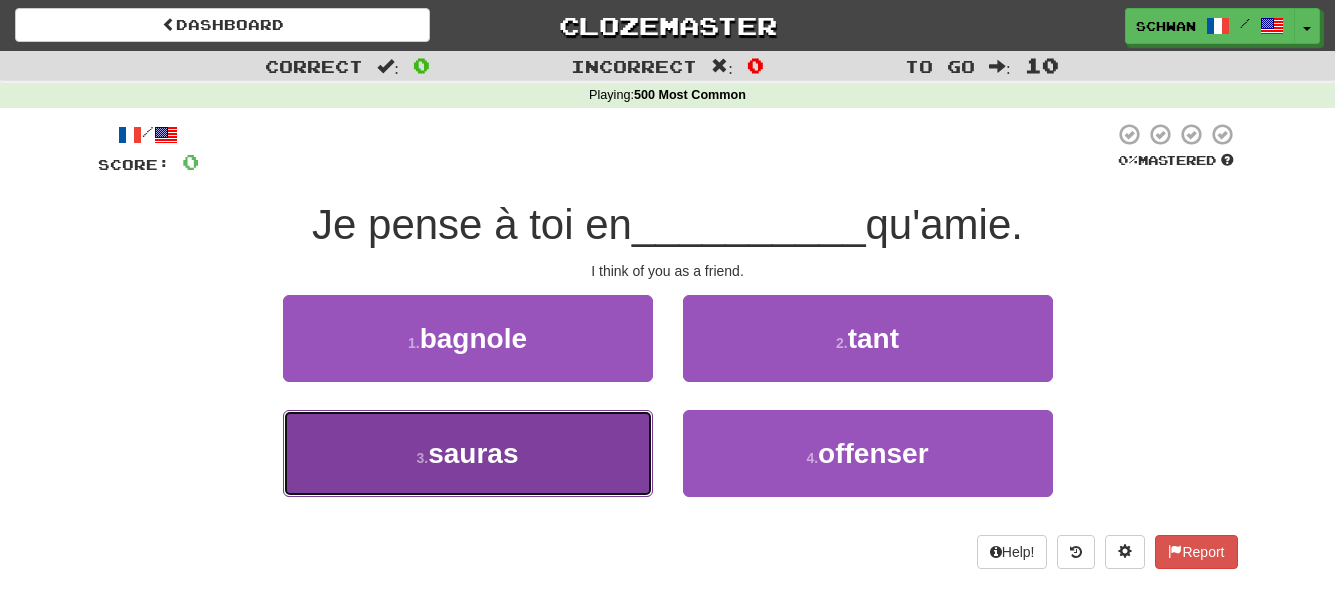 click on "sauras" at bounding box center [473, 453] 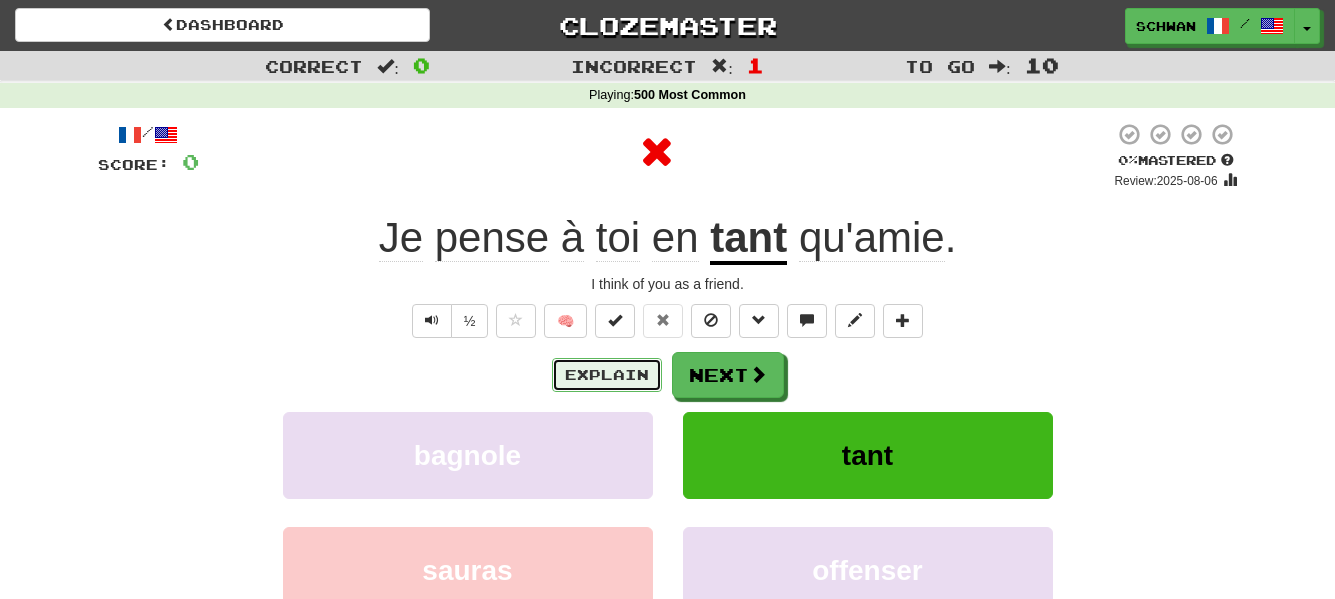 click on "Explain" at bounding box center (607, 375) 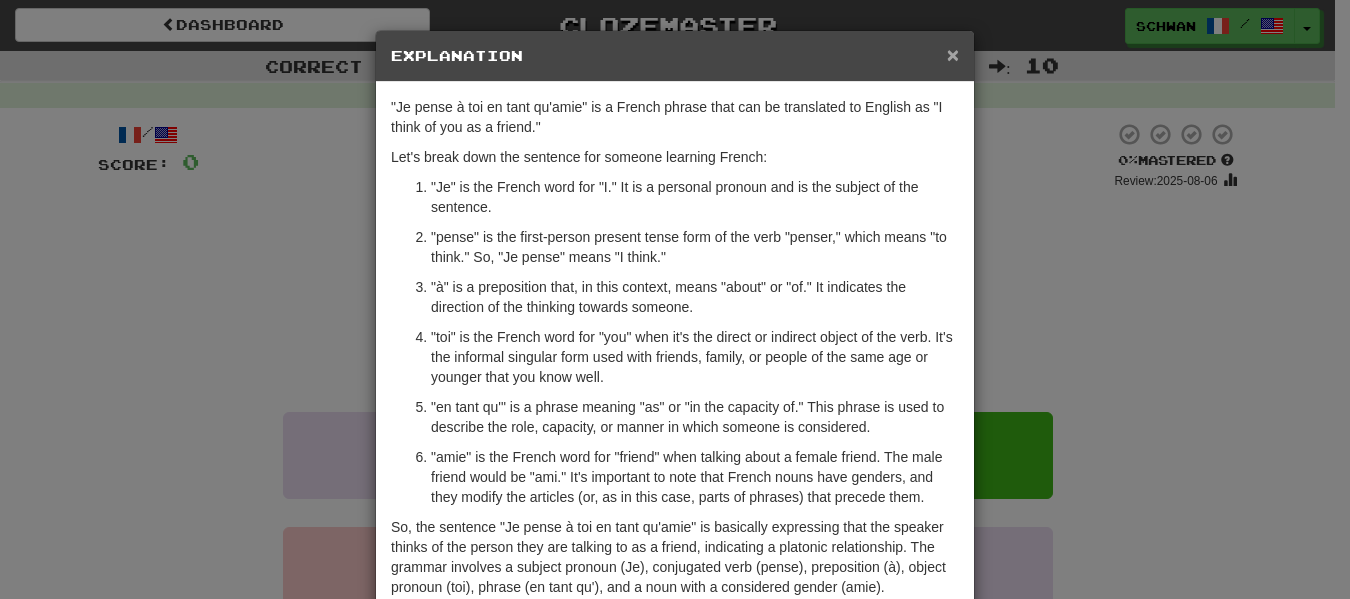 click on "×" at bounding box center [953, 54] 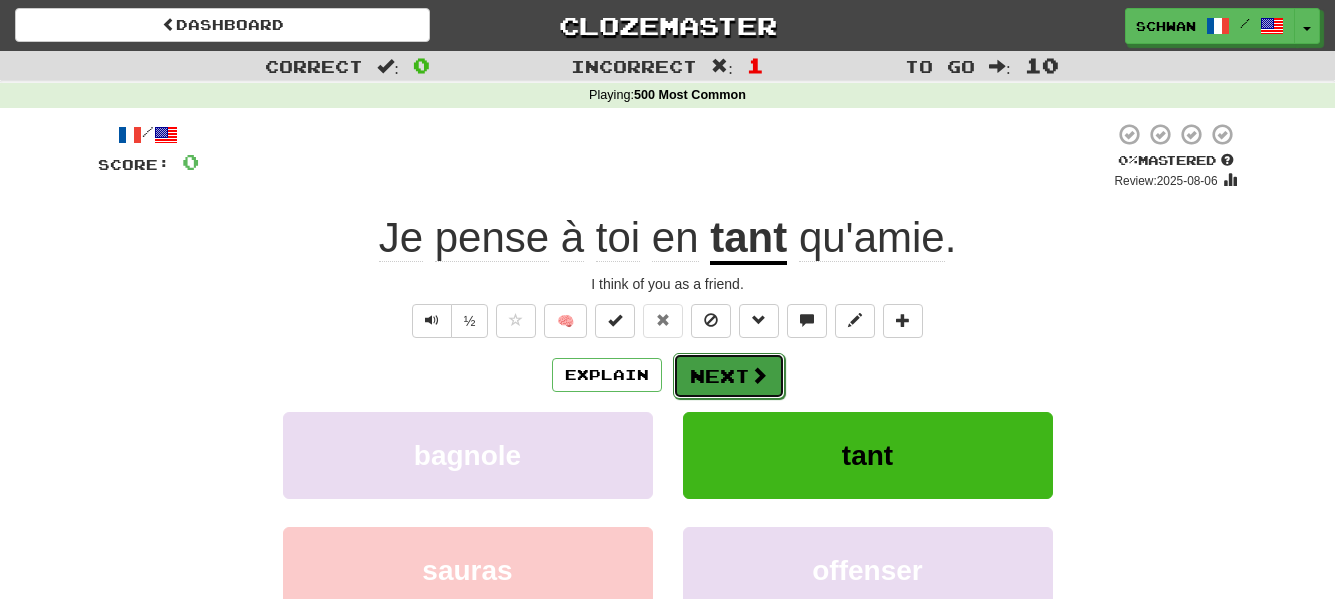 click at bounding box center [759, 375] 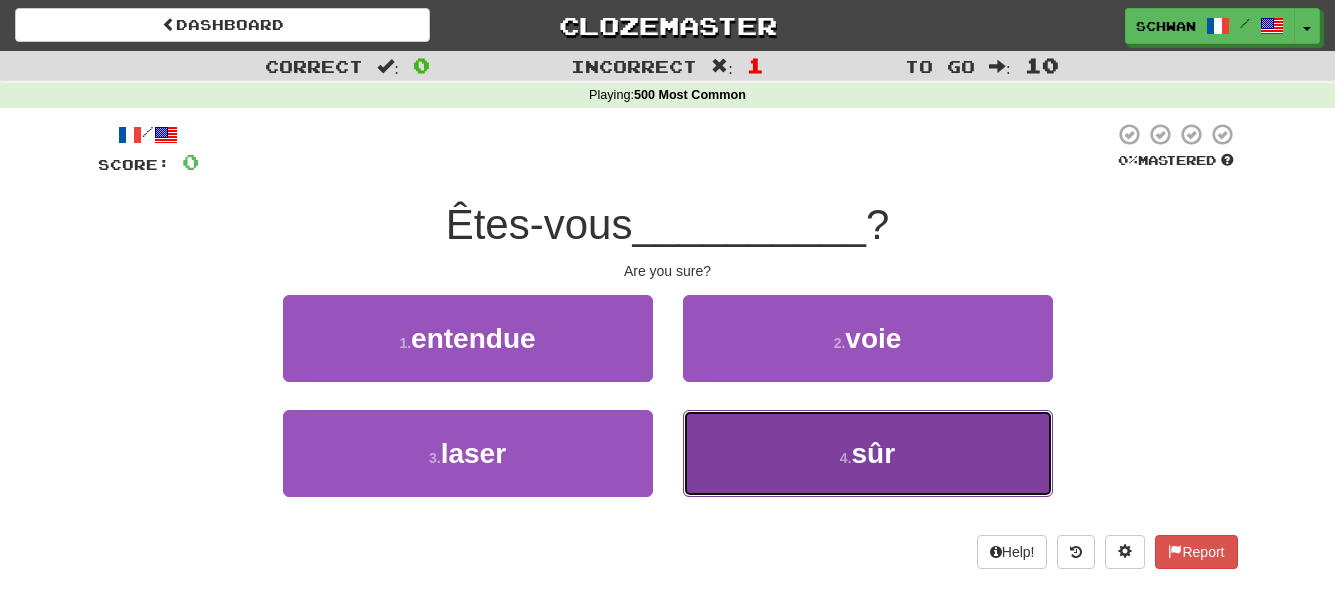click on "4 .  sûr" at bounding box center (868, 453) 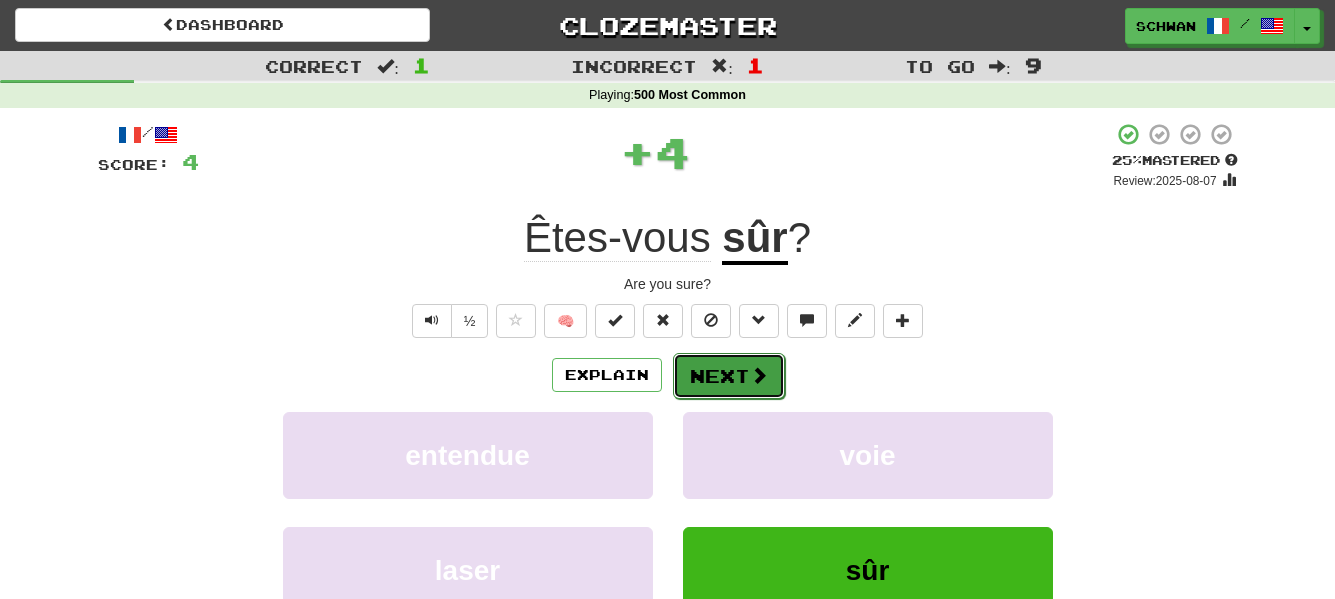 click on "Next" at bounding box center [729, 376] 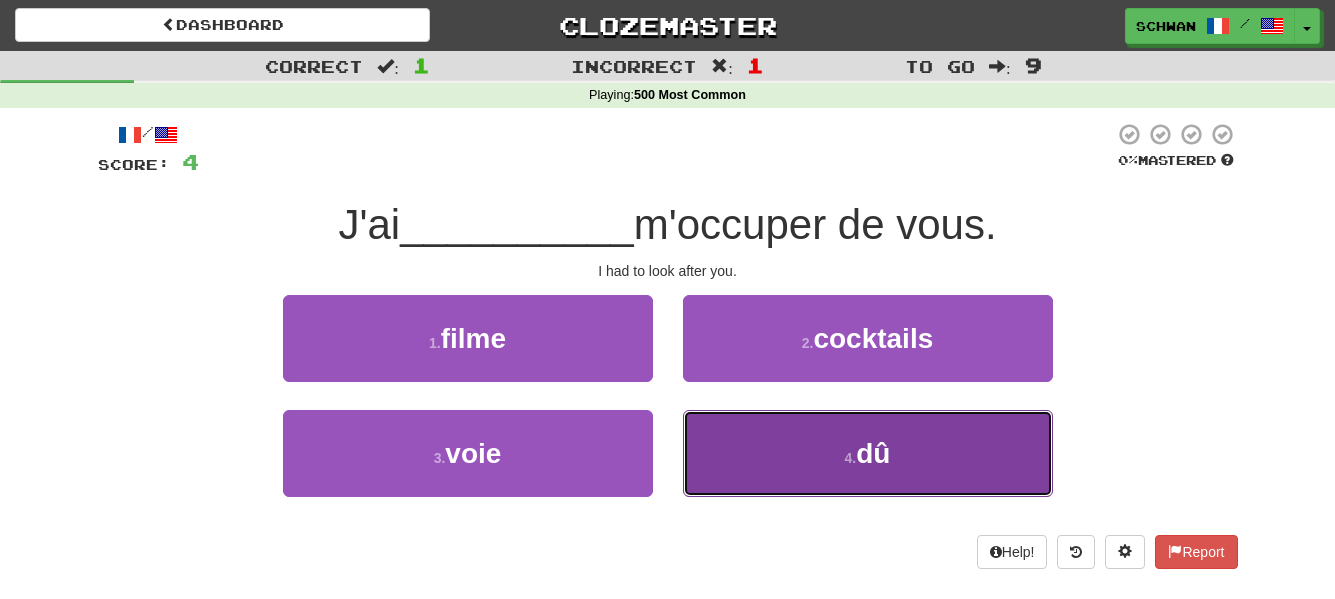 click on "4 .  dû" at bounding box center (868, 453) 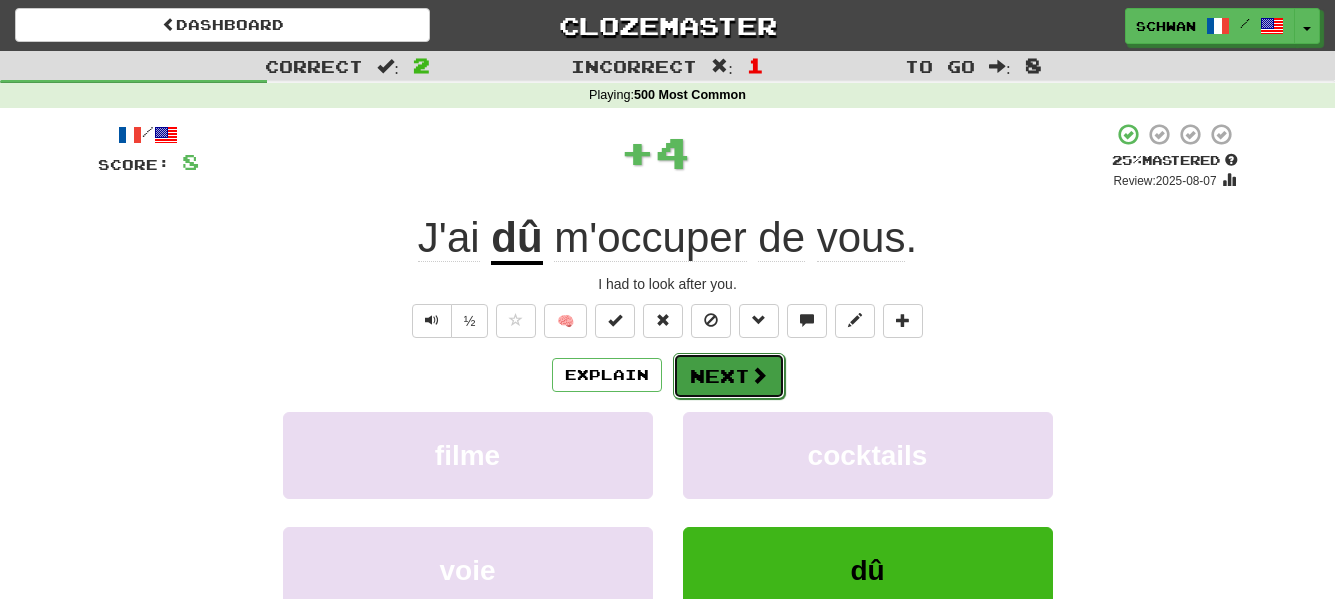 click on "Next" at bounding box center (729, 376) 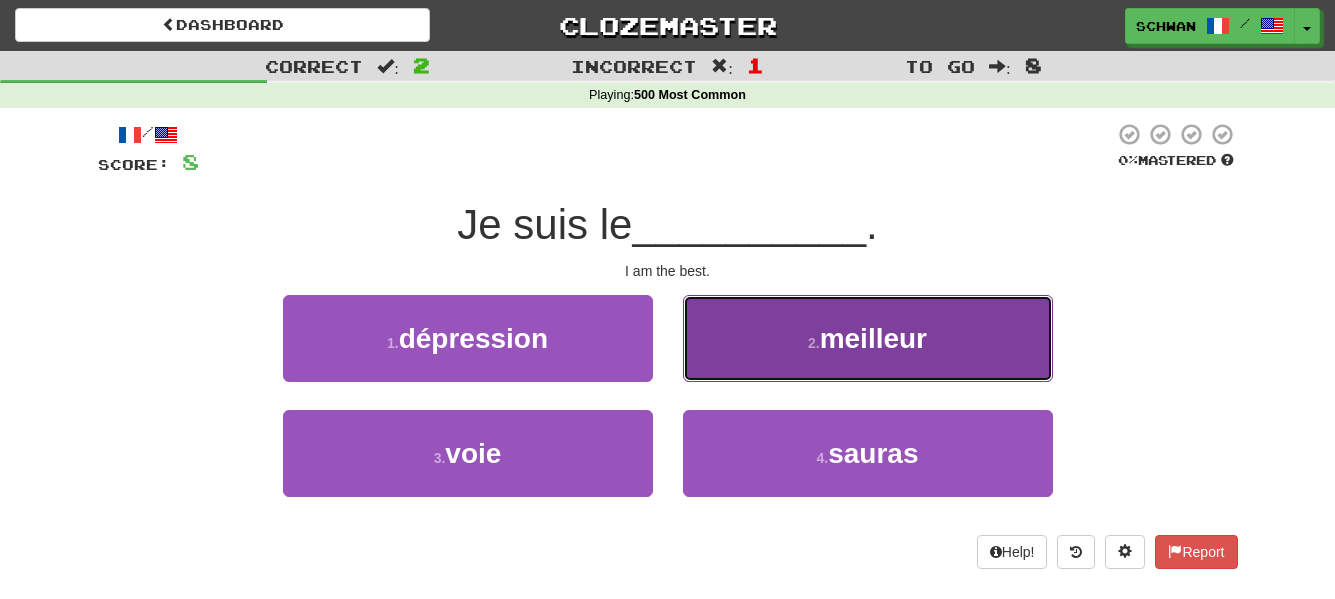 click on "2 .  meilleur" at bounding box center [868, 338] 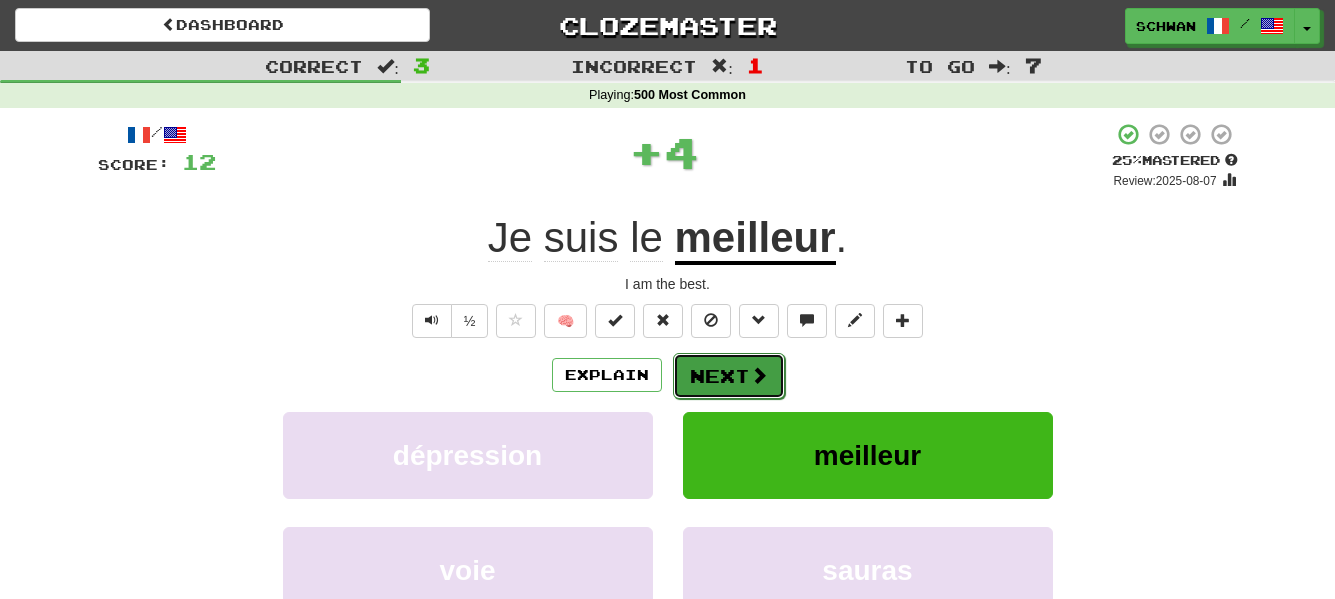click on "Next" at bounding box center [729, 376] 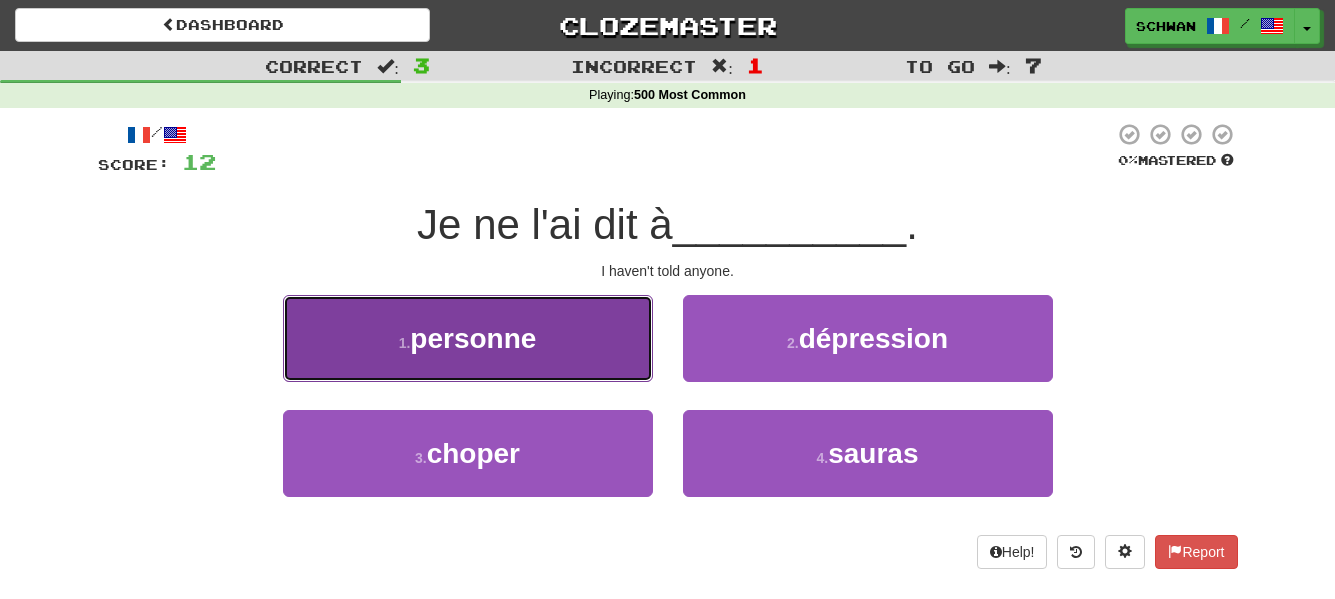 click on "1 .  personne" at bounding box center [468, 338] 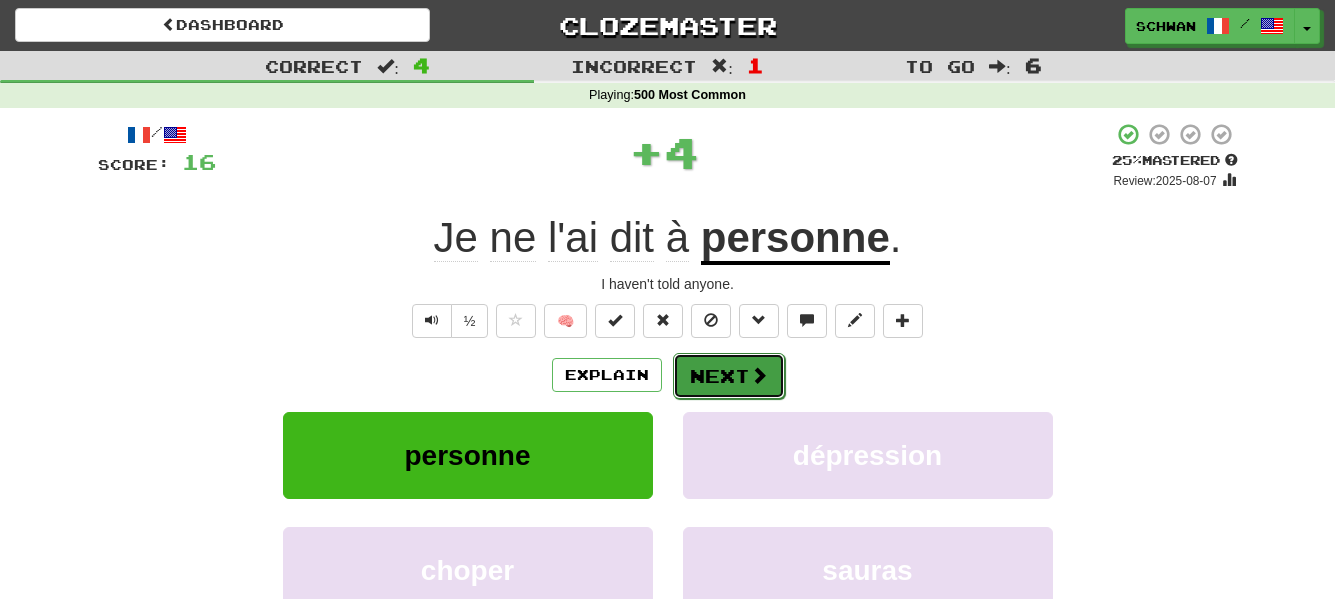 click on "Next" at bounding box center (729, 376) 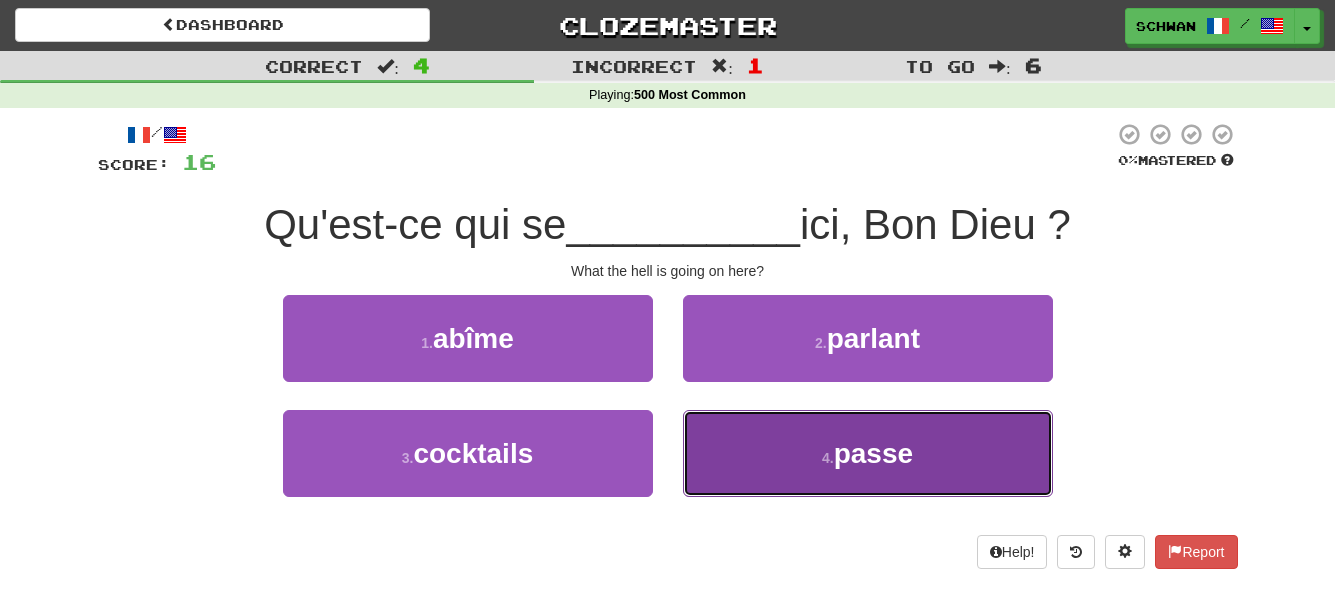 click on "passe" at bounding box center [873, 453] 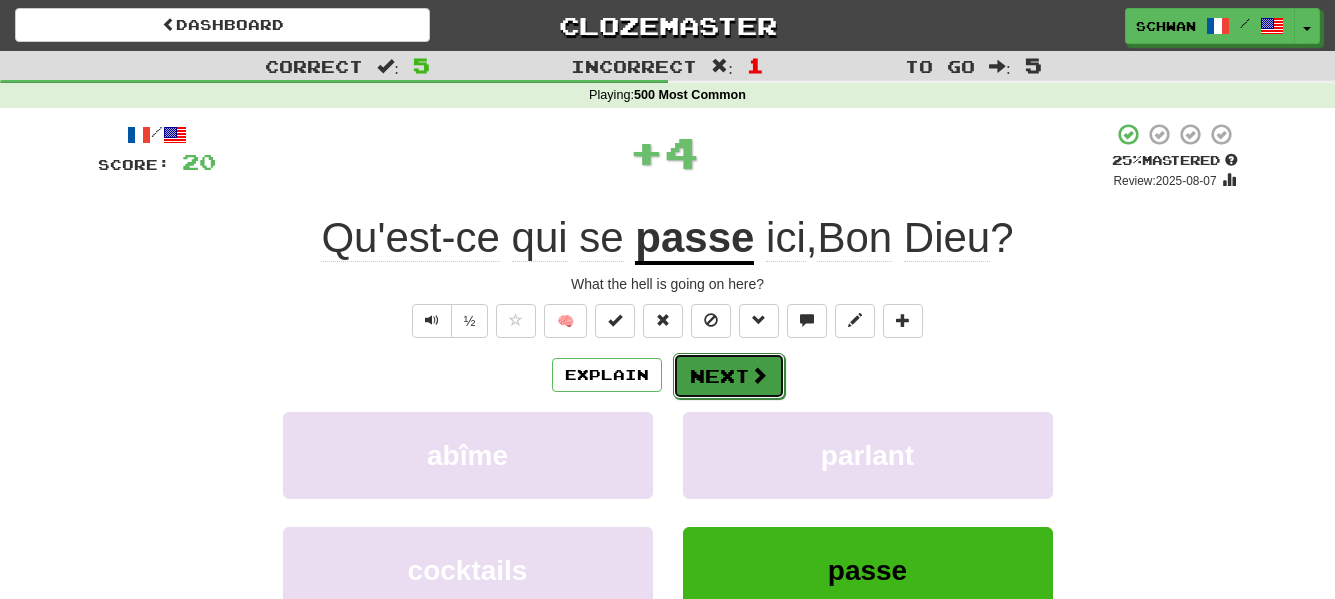 click on "Next" at bounding box center (729, 376) 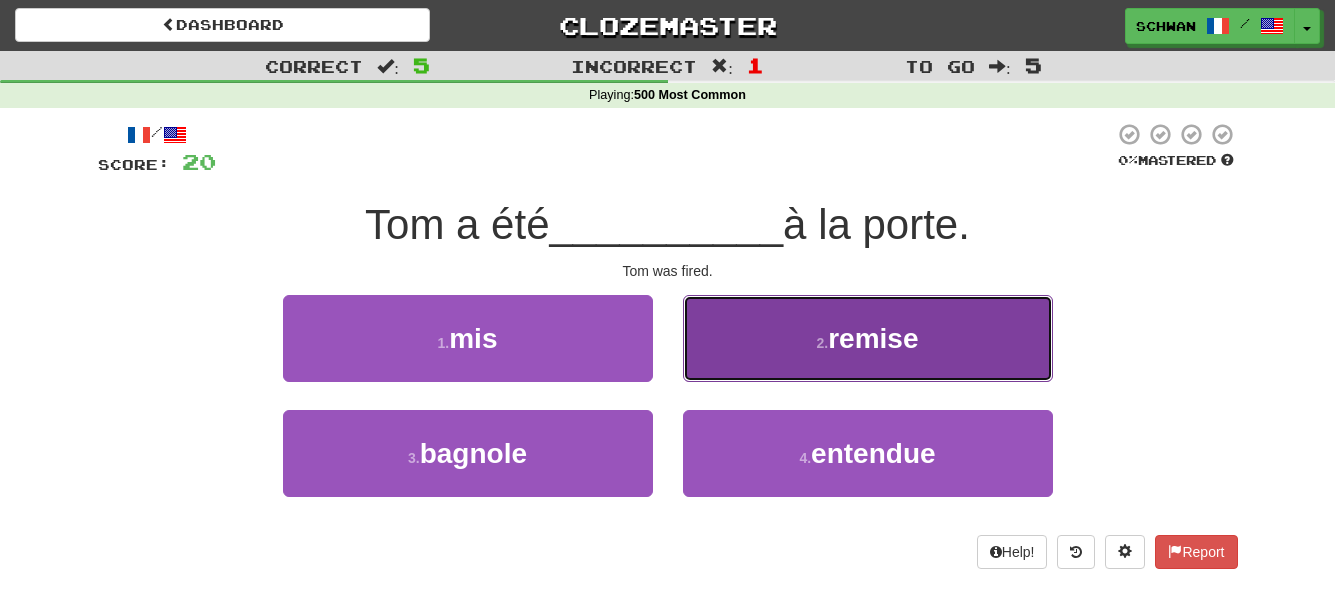 click on "2 .  remise" at bounding box center (868, 338) 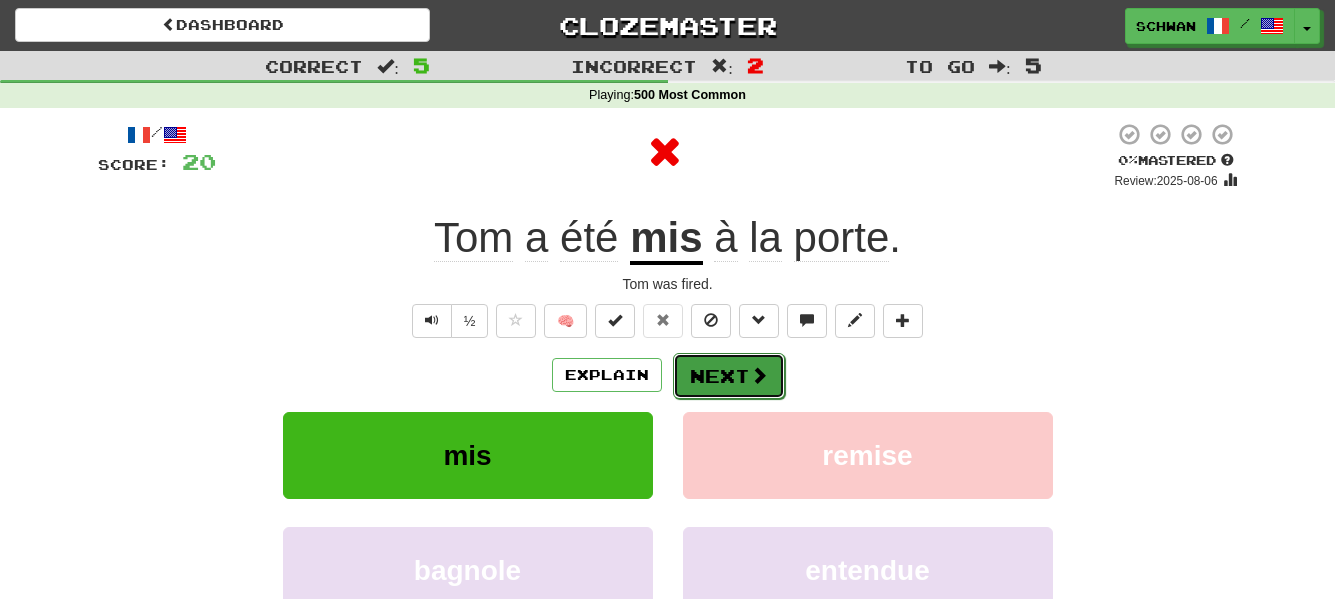 click on "Next" at bounding box center (729, 376) 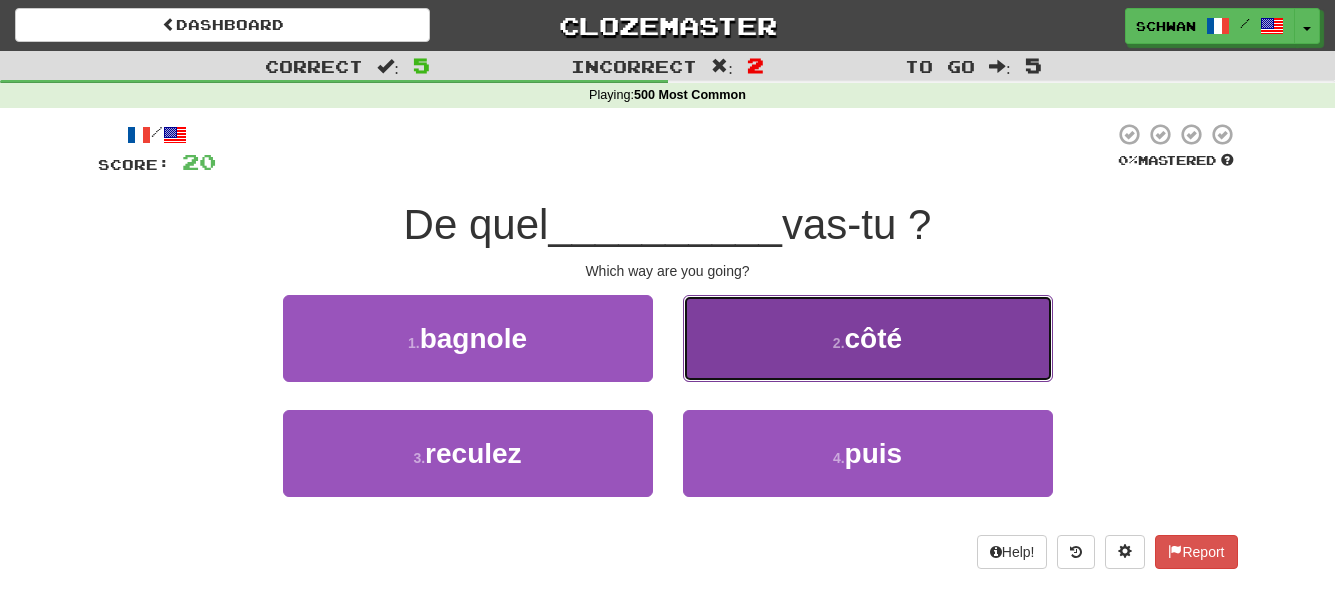 click on "2 .  côté" at bounding box center [868, 338] 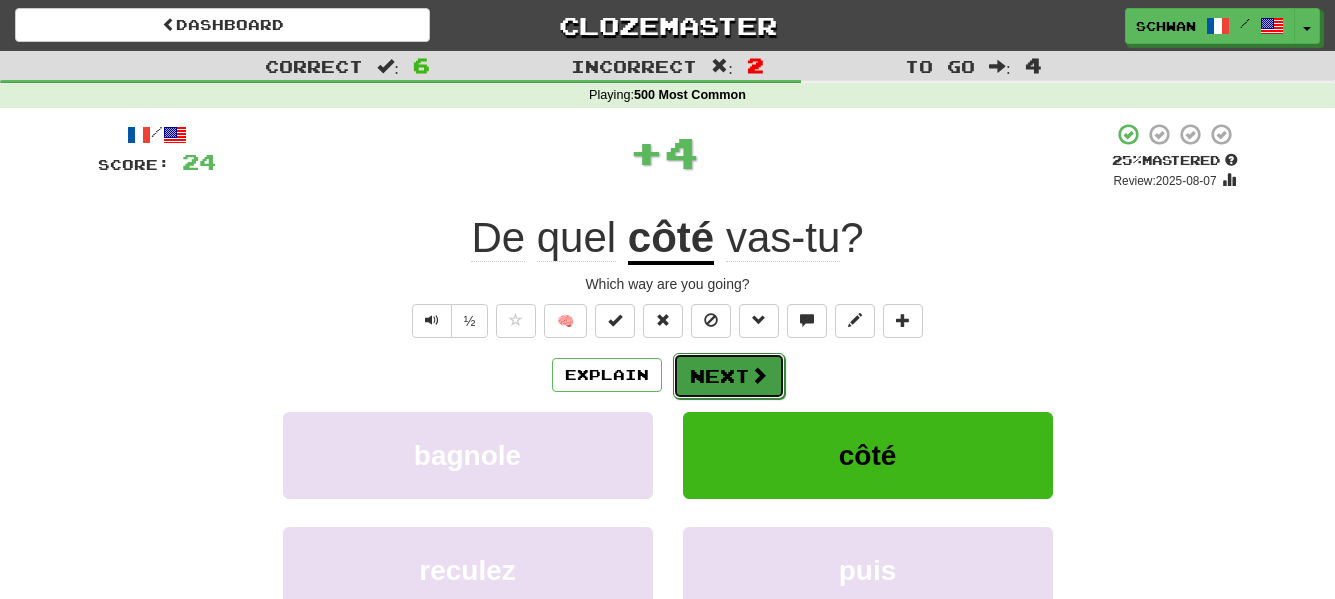 click on "Next" at bounding box center [729, 376] 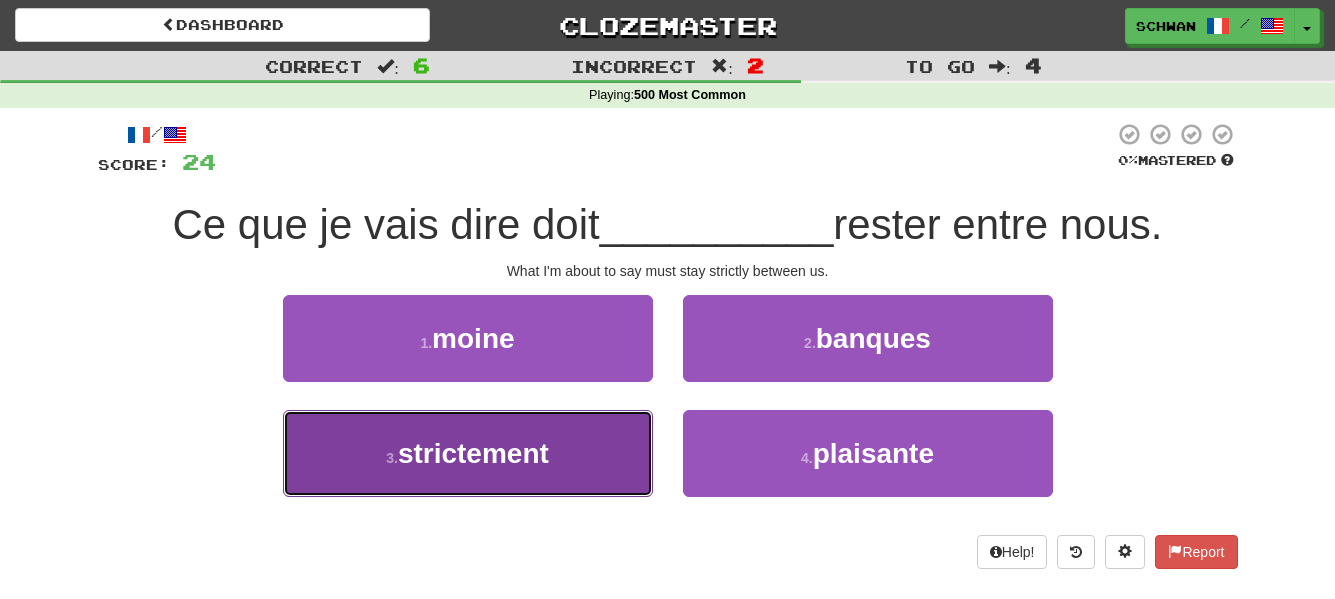 click on "strictement" at bounding box center [473, 453] 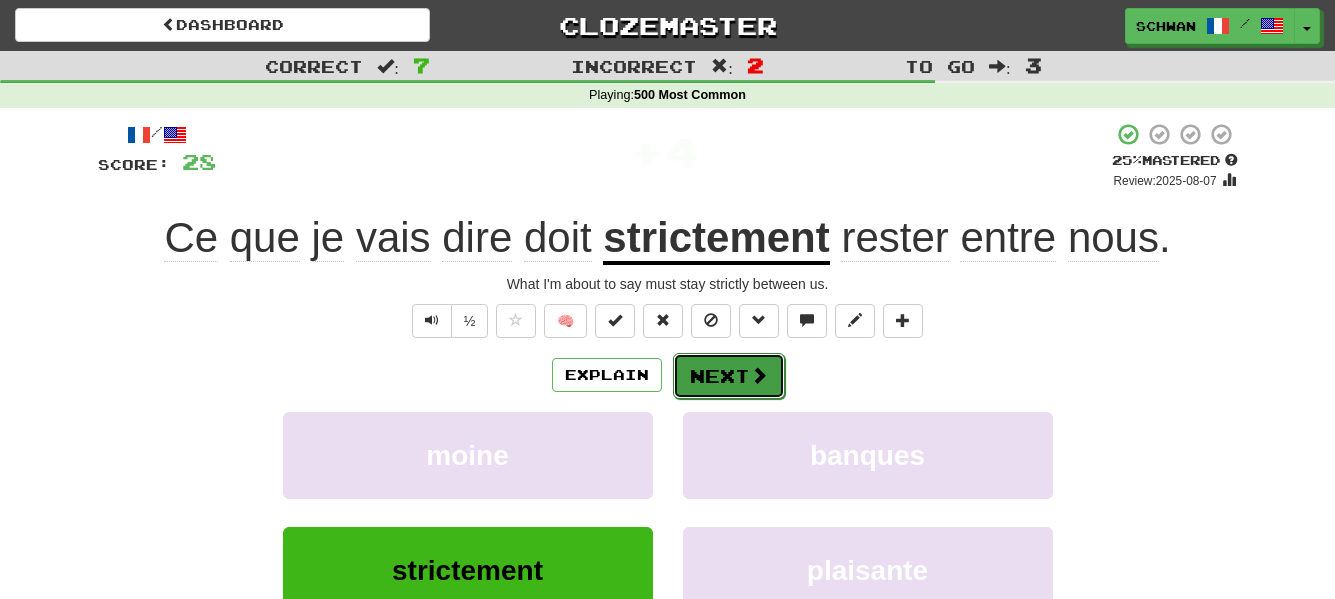 click on "Next" at bounding box center (729, 376) 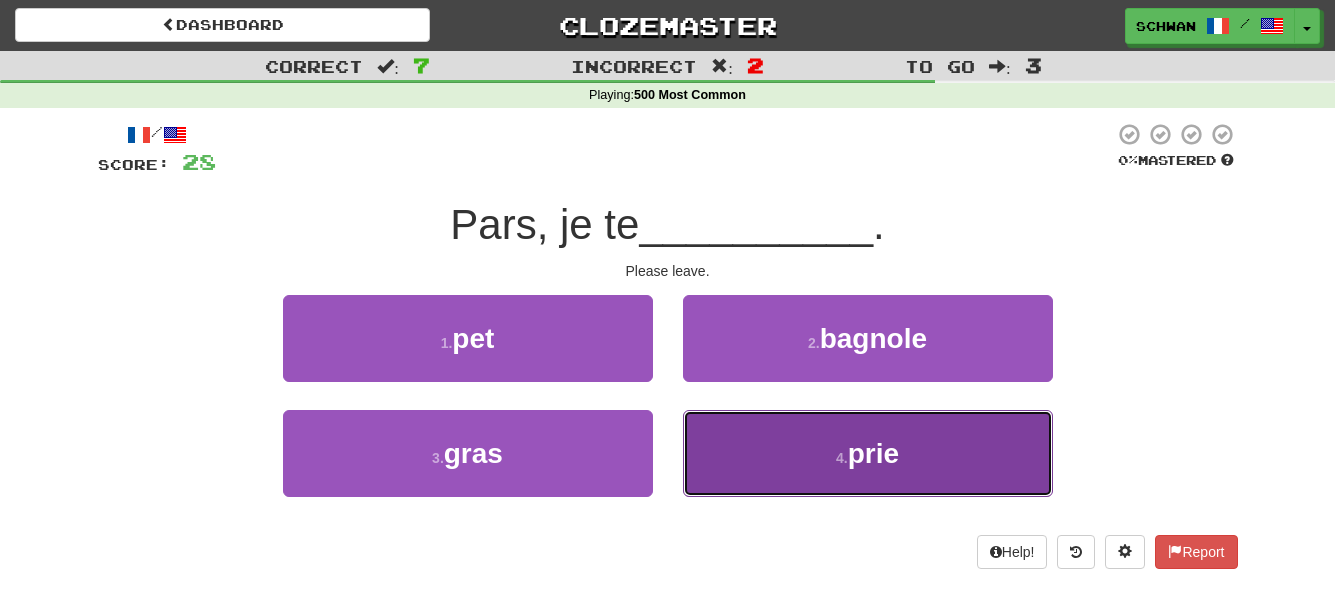 click on "4 .  prie" at bounding box center (868, 453) 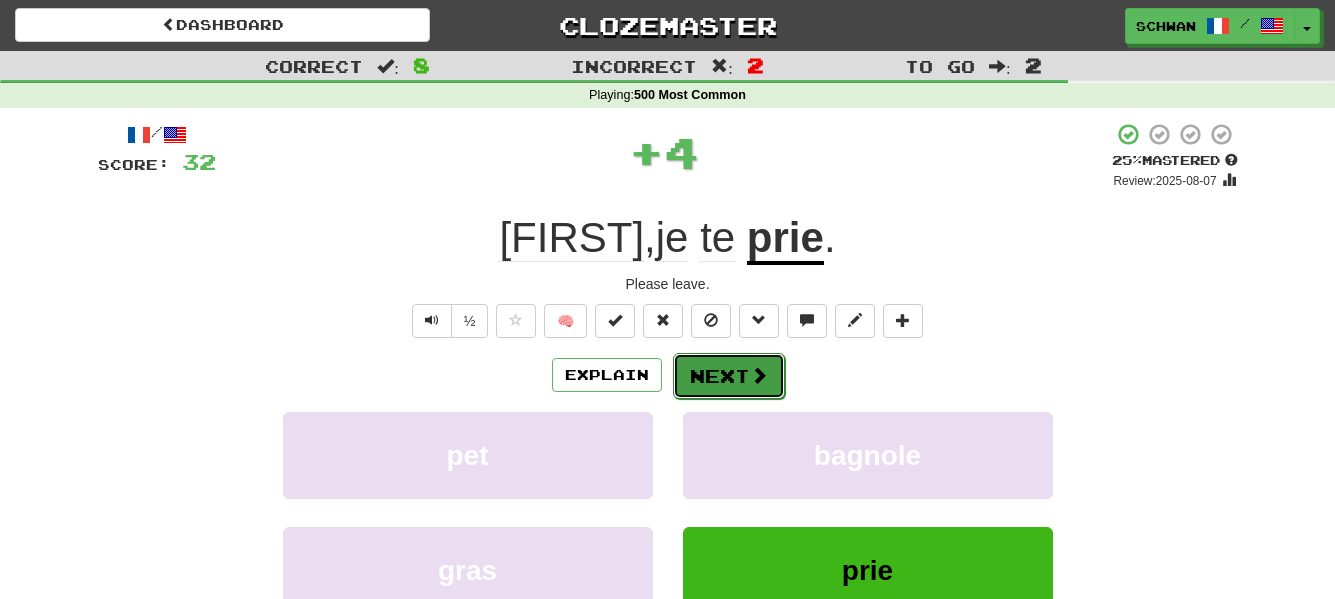 click on "Next" at bounding box center [729, 376] 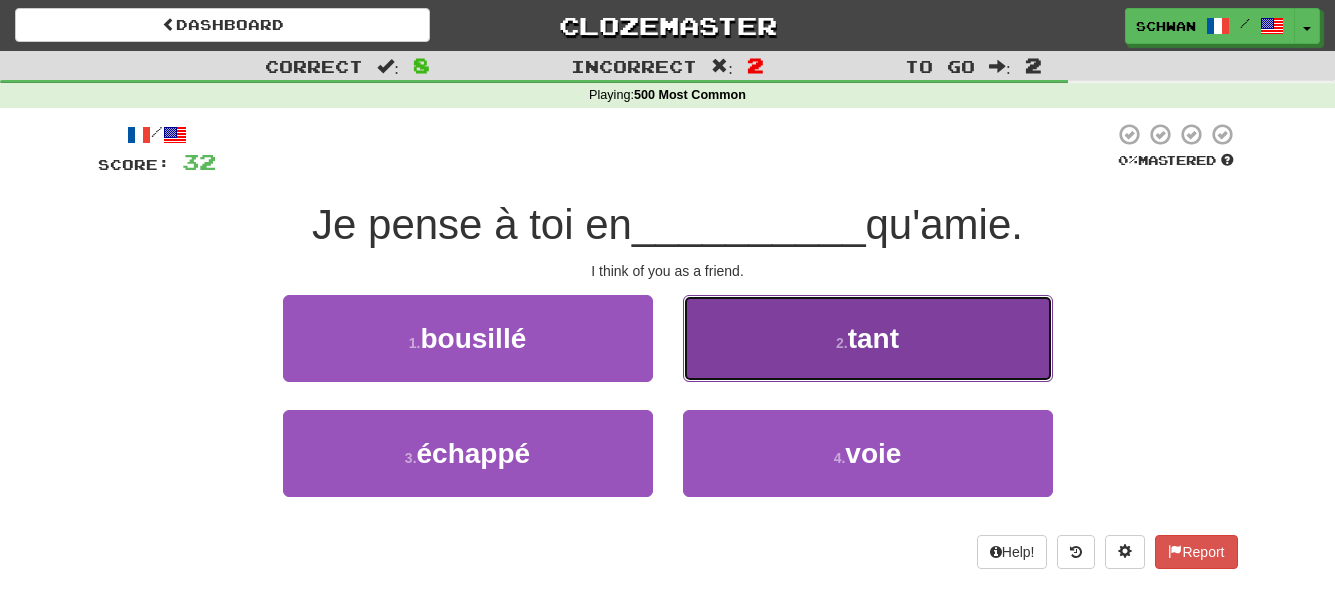 click on "2 .  tant" at bounding box center [868, 338] 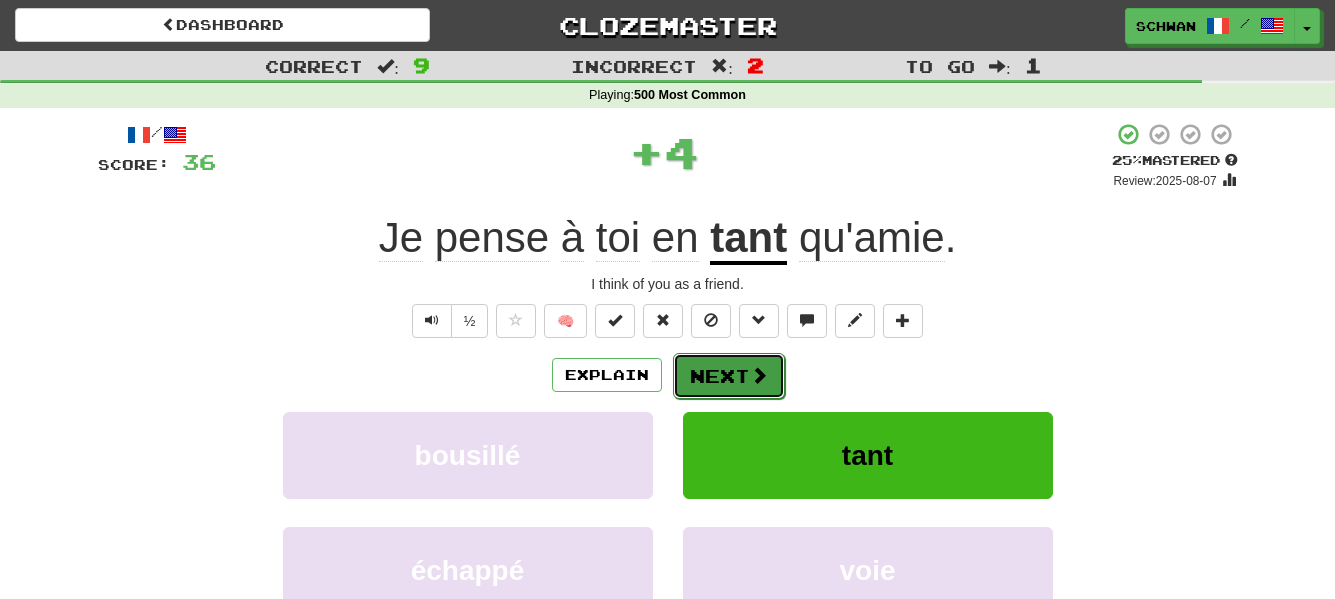 click on "Next" at bounding box center (729, 376) 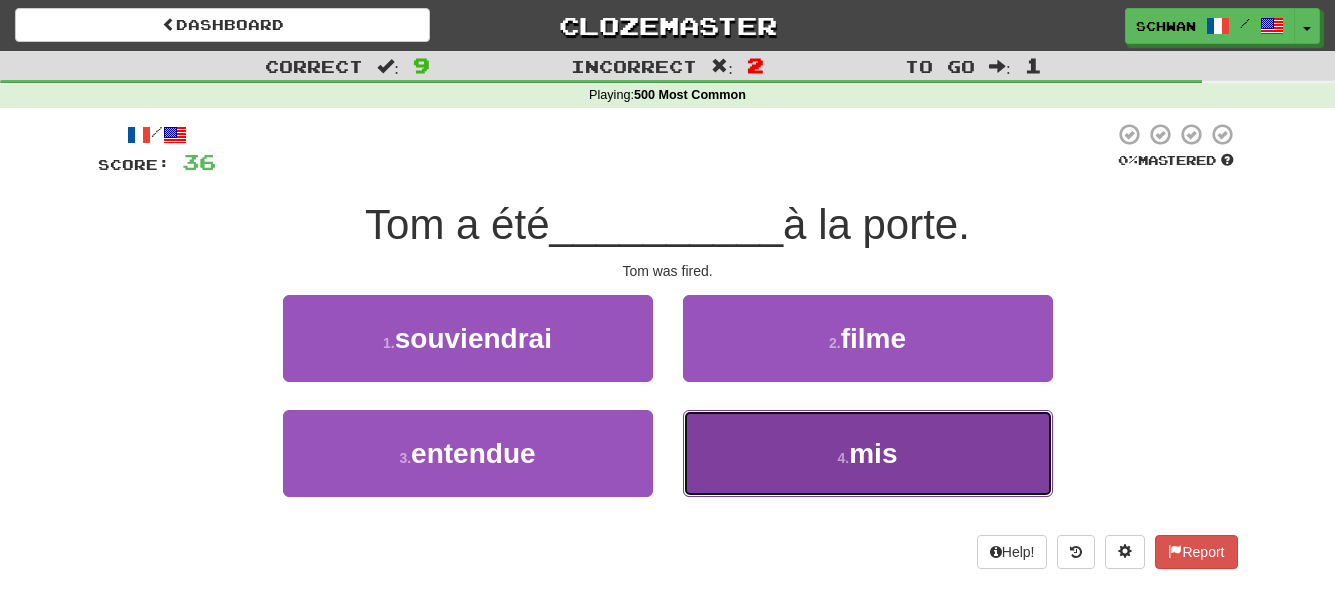 click on "4 .  mis" at bounding box center [868, 453] 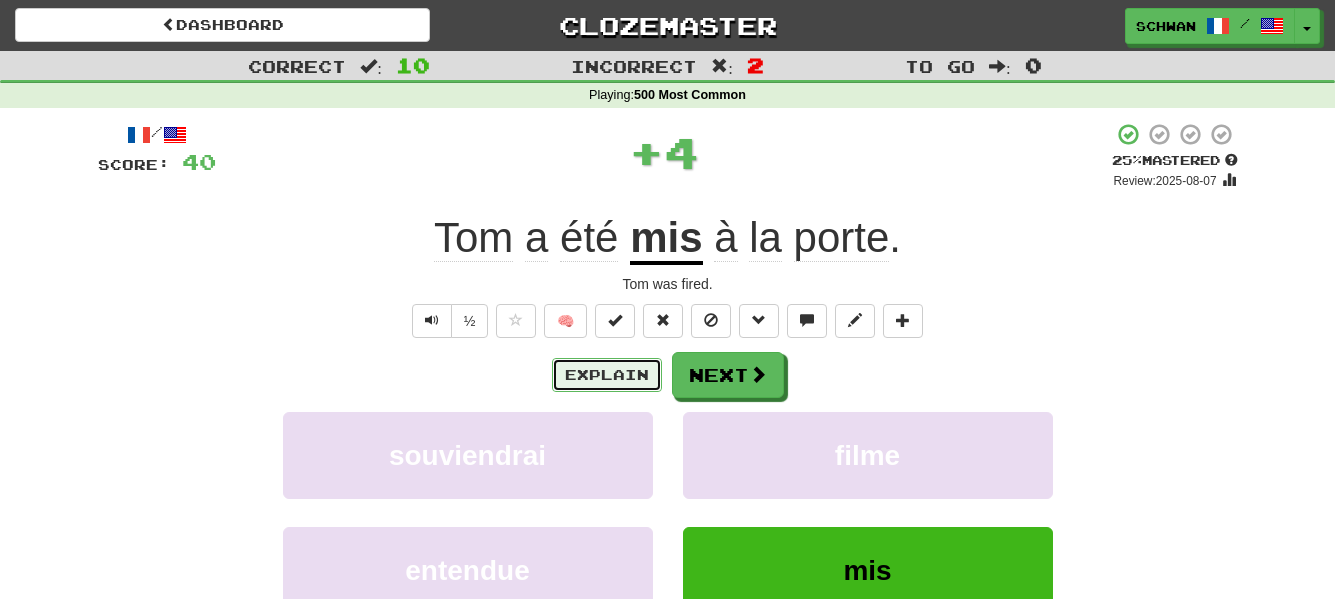 click on "Explain" at bounding box center (607, 375) 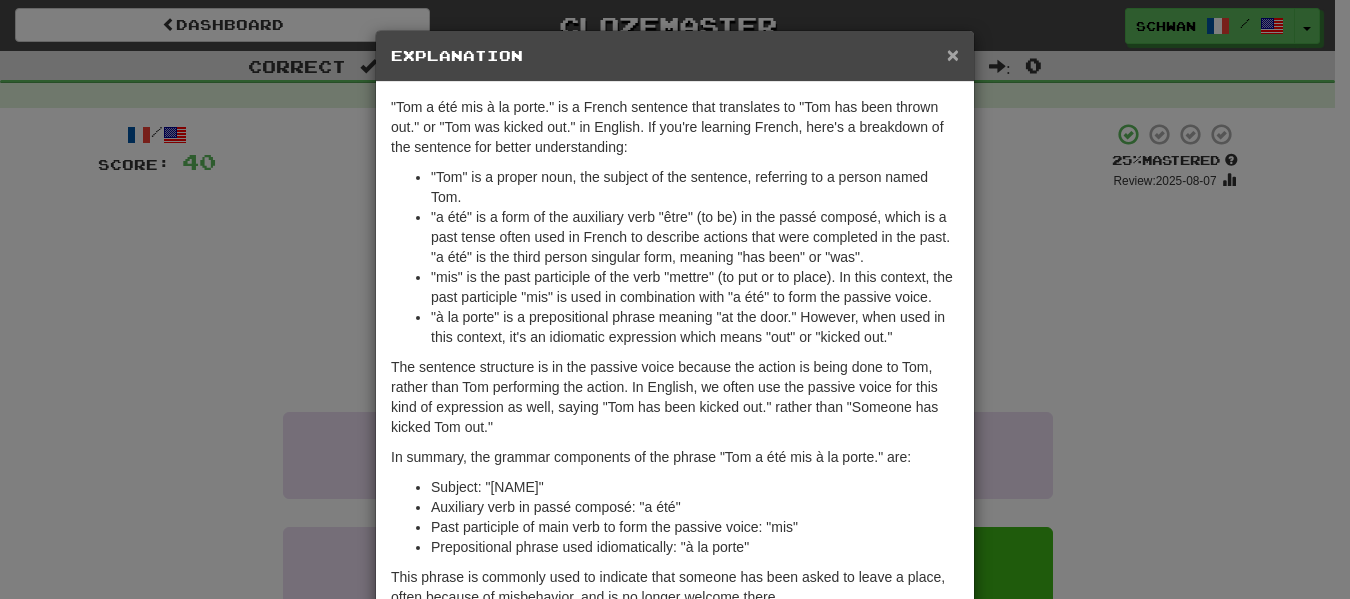 click on "×" at bounding box center [953, 54] 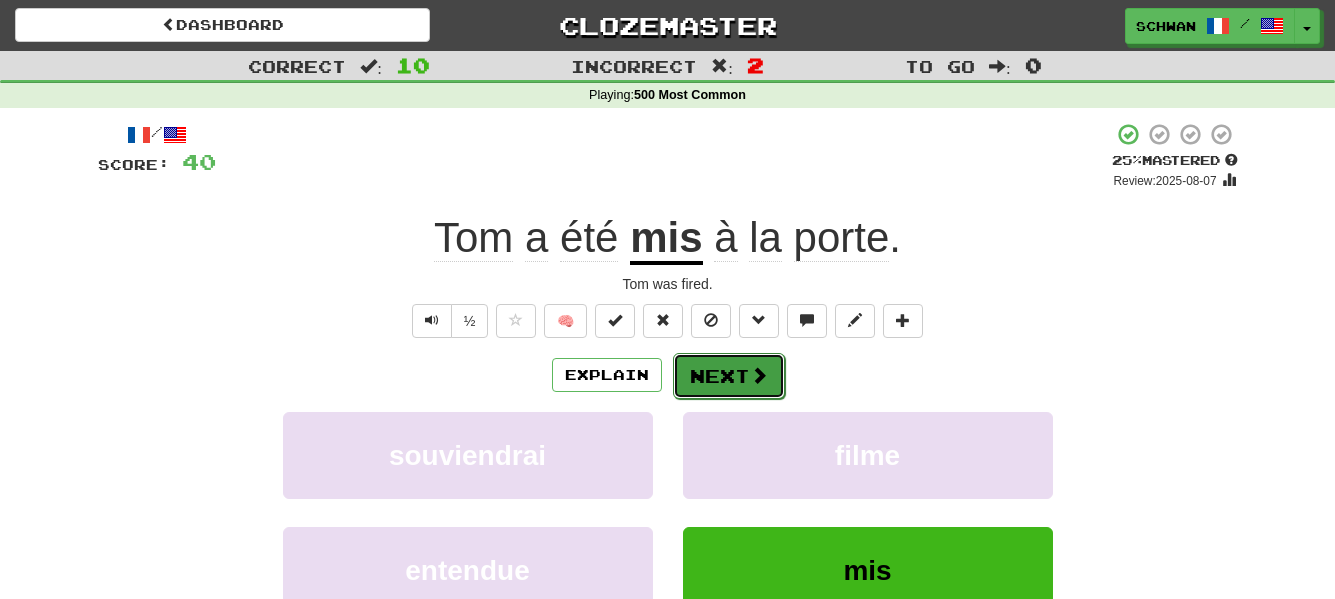 click at bounding box center [759, 375] 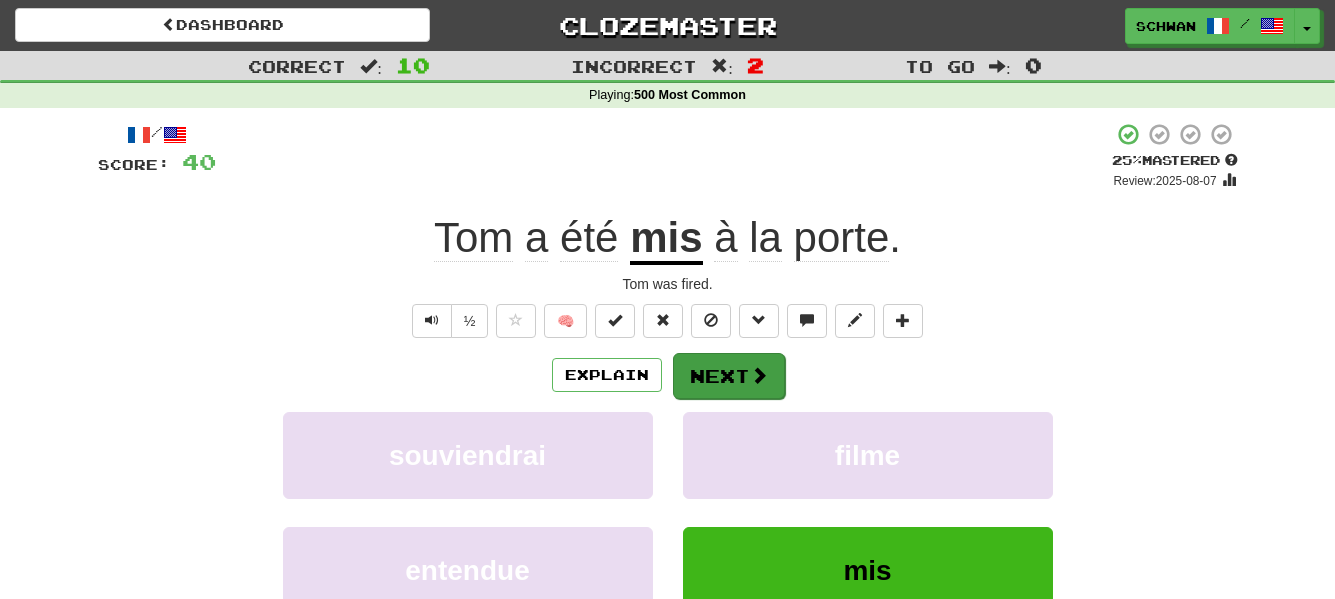 click on "Dashboard
Clozemaster
schwan
/
Toggle Dropdown
Dashboard
Leaderboard
Activity Feed
Notifications
Profile
Discussions
Français
/
English
Streak:
3
Review:
2,553
Points Today: 240
Български
/
English
Streak:
0
Review:
10
Points Today: 0
Русский
/
English
Streak:
4
Review:
70
Points Today: 0
中文
/
English
Streak:
1
Review:
1,816
Points Today: 0
廣東話
/
English
Streak:
0
Review:
20
Points Today: 0
Languages
Account
Logout
schwan
/
Toggle Dropdown
Dashboard
Leaderboard
Activity Feed
Notifications
Profile" at bounding box center (667, 388) 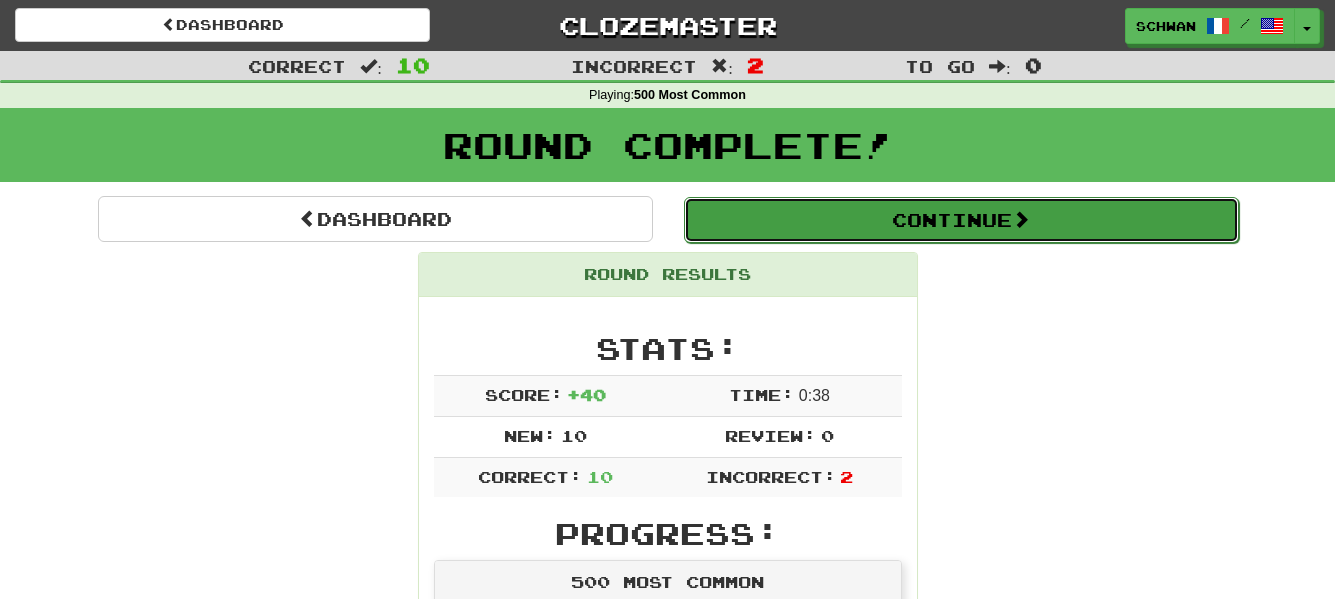 click on "Continue" at bounding box center [961, 220] 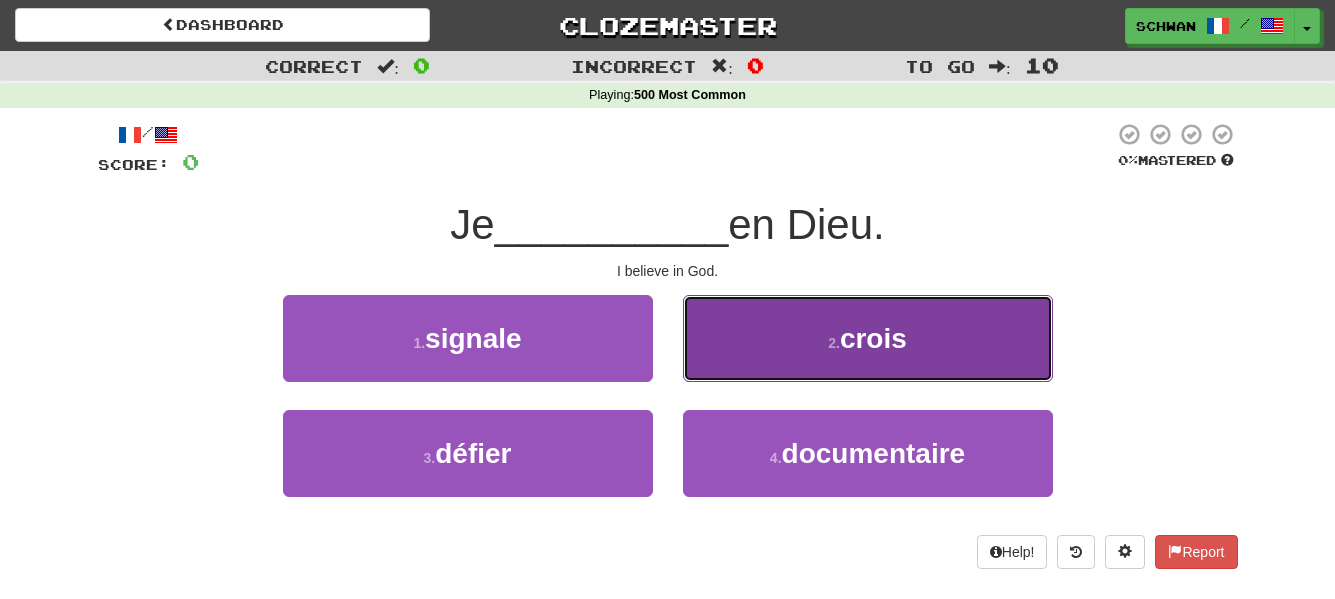 click on "2 .  crois" at bounding box center (868, 338) 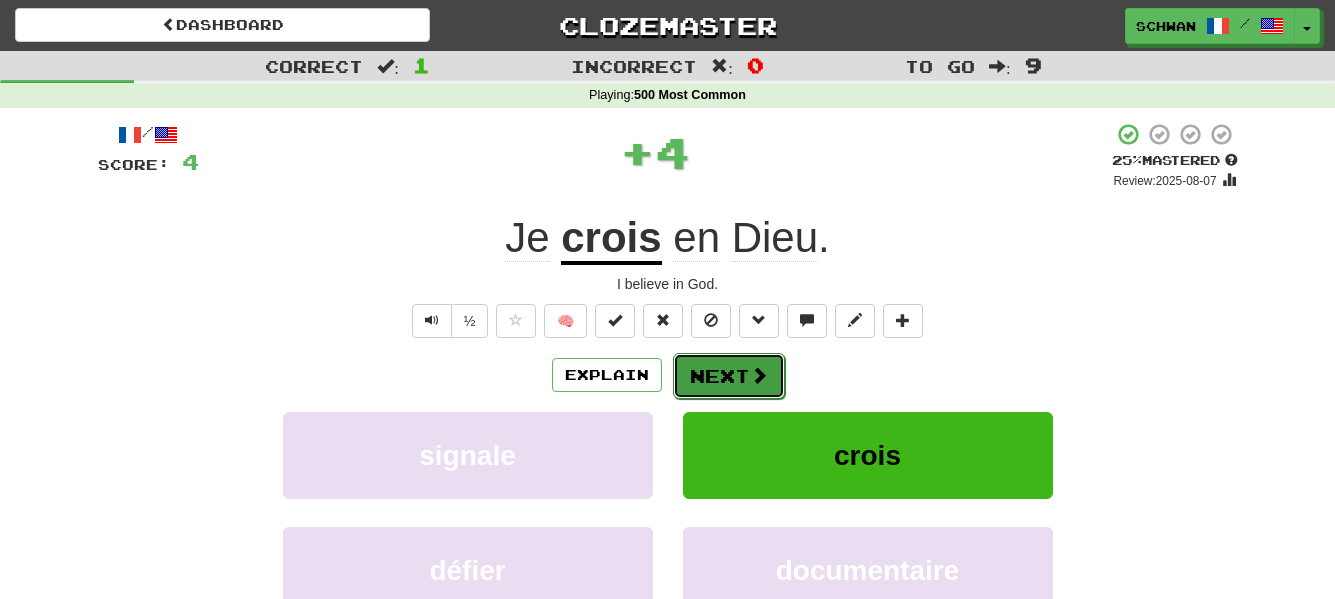 click on "Next" at bounding box center (729, 376) 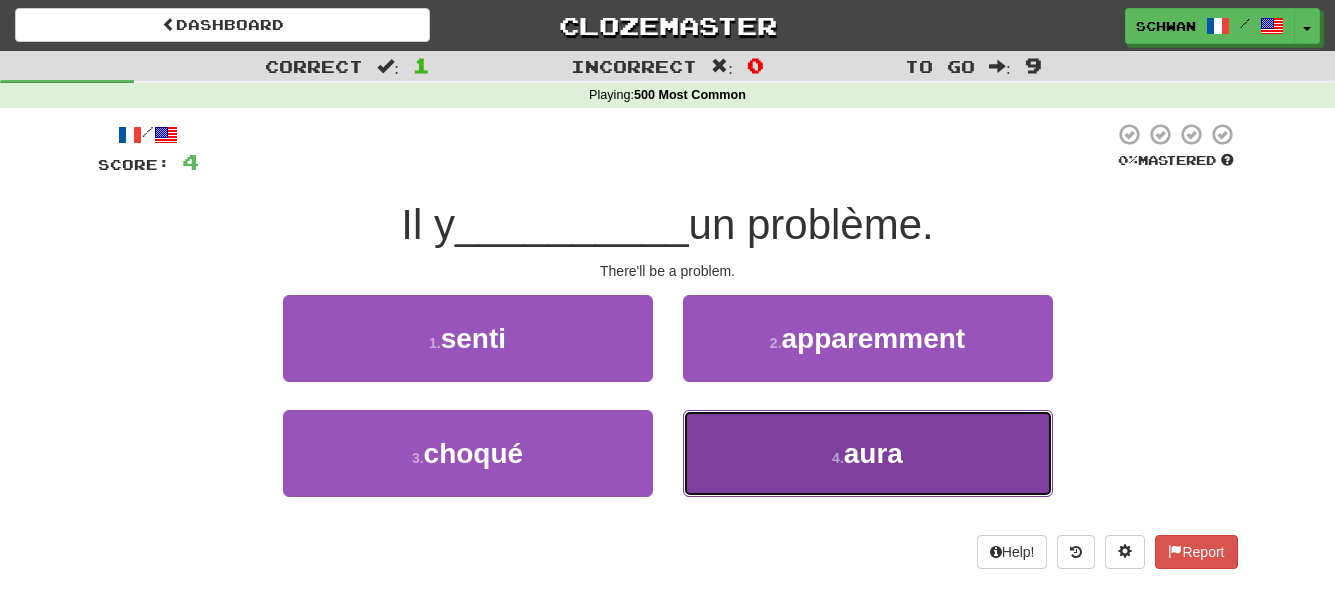 click on "4 .  aura" at bounding box center (868, 453) 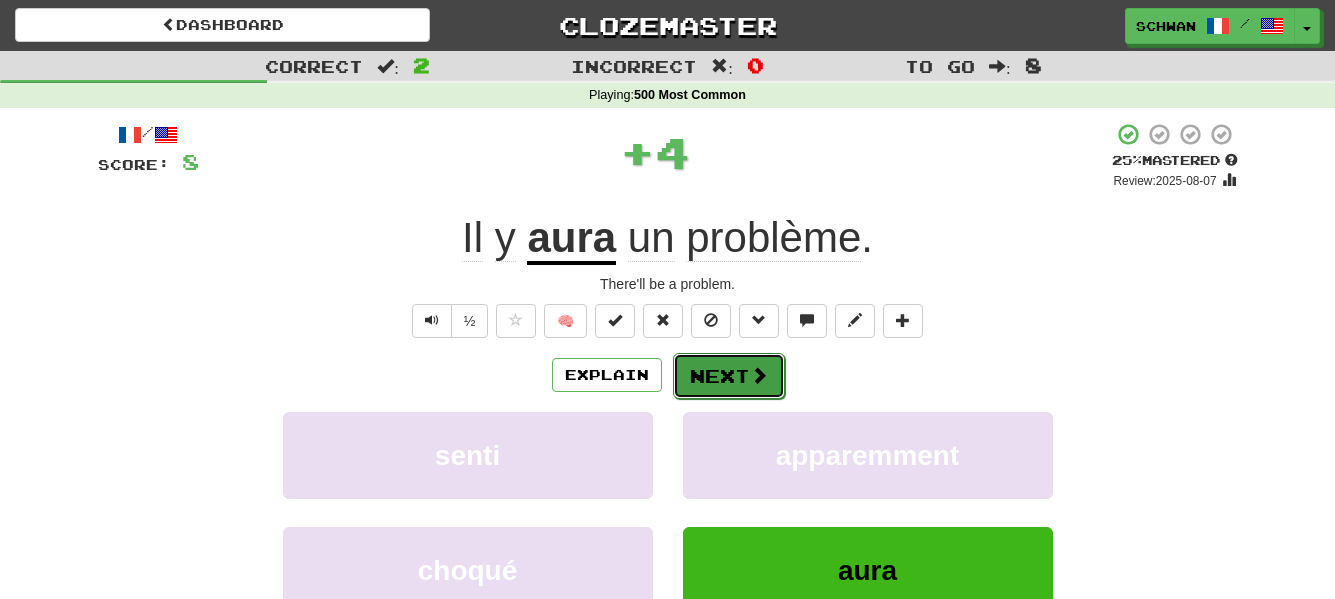 click on "Next" at bounding box center (729, 376) 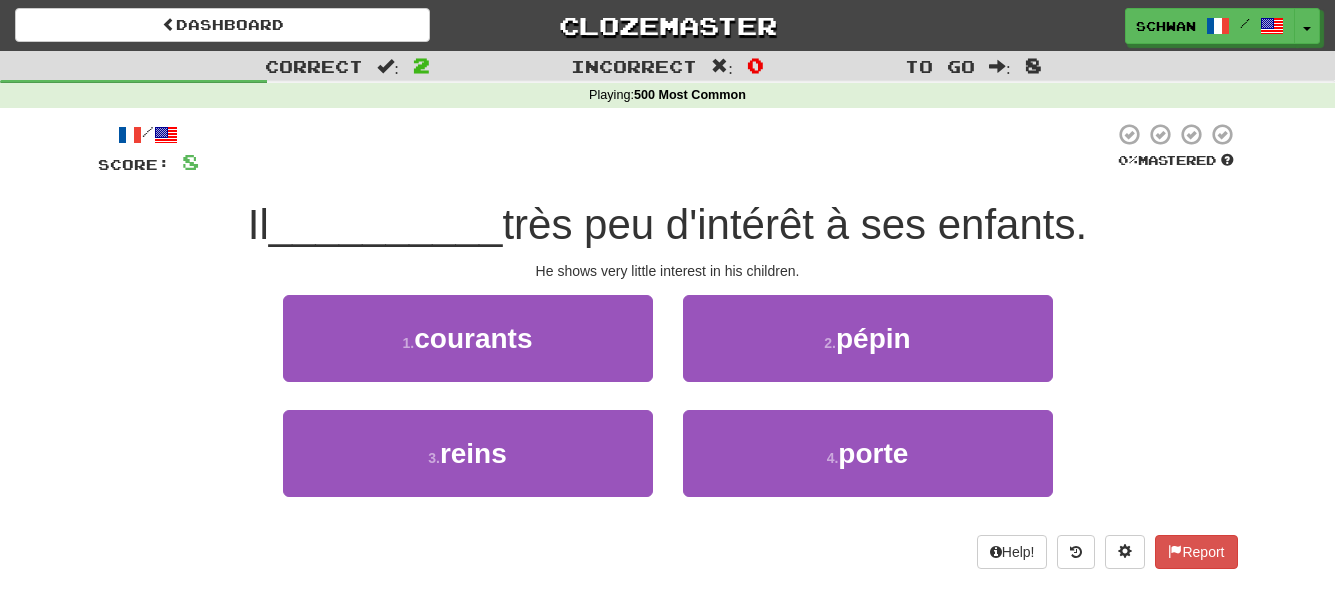 click on "2 .  pépin" at bounding box center [868, 338] 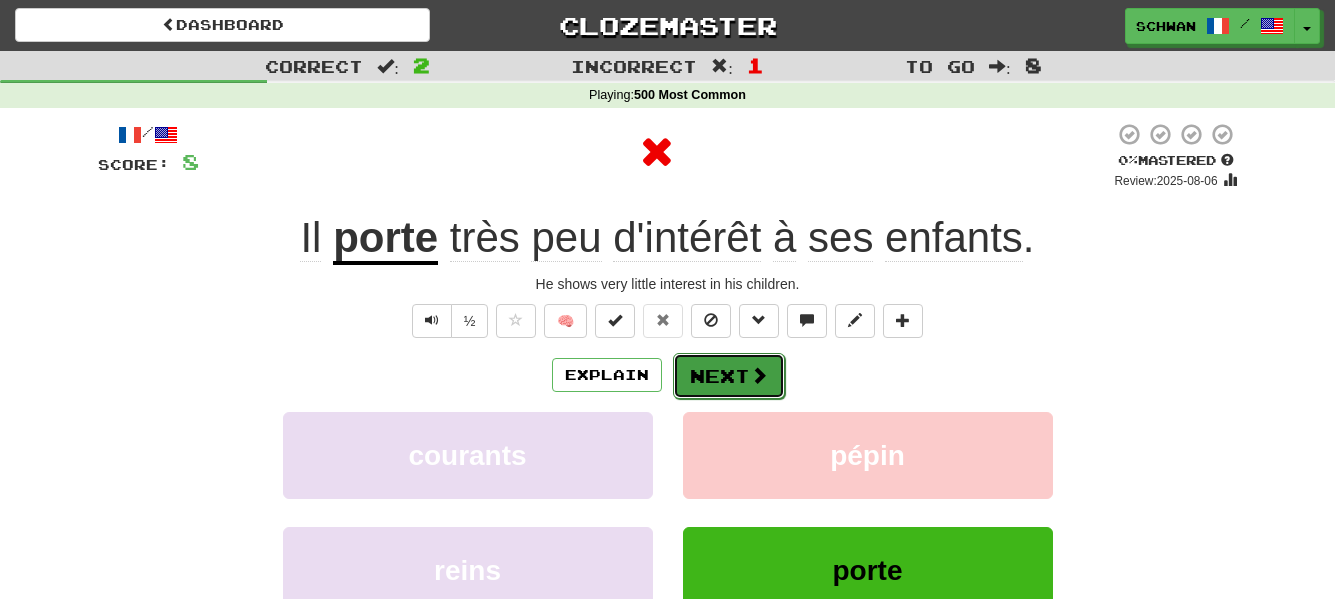 click on "Next" at bounding box center (729, 376) 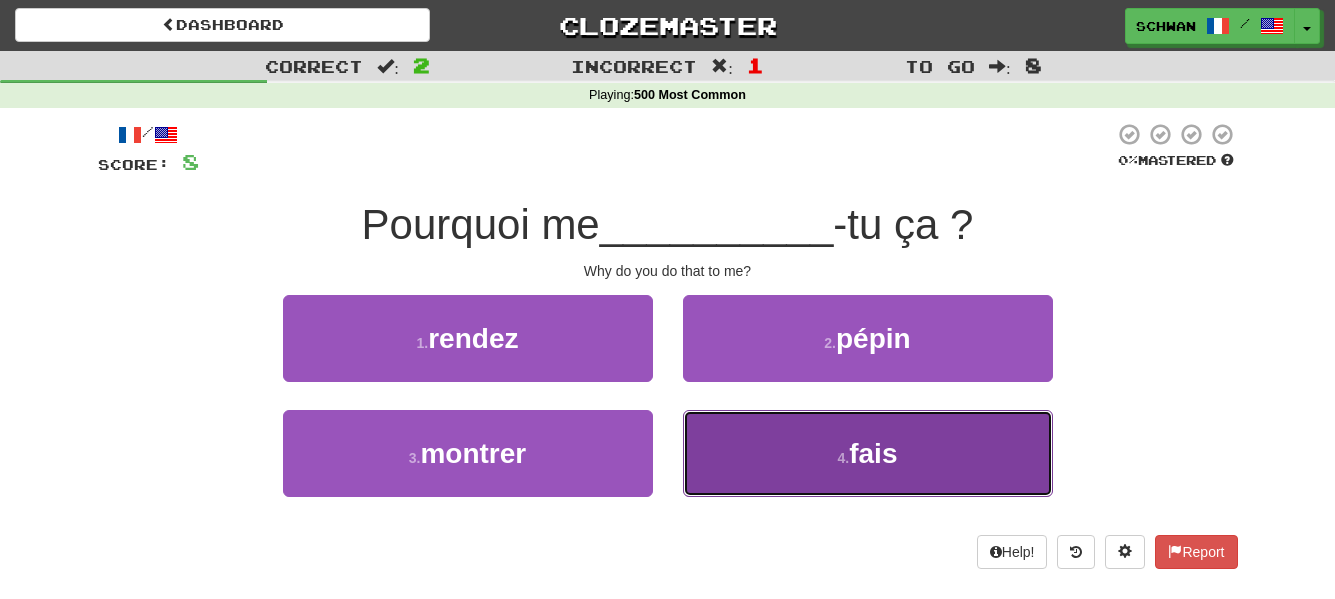 click on "4 .  fais" at bounding box center (868, 453) 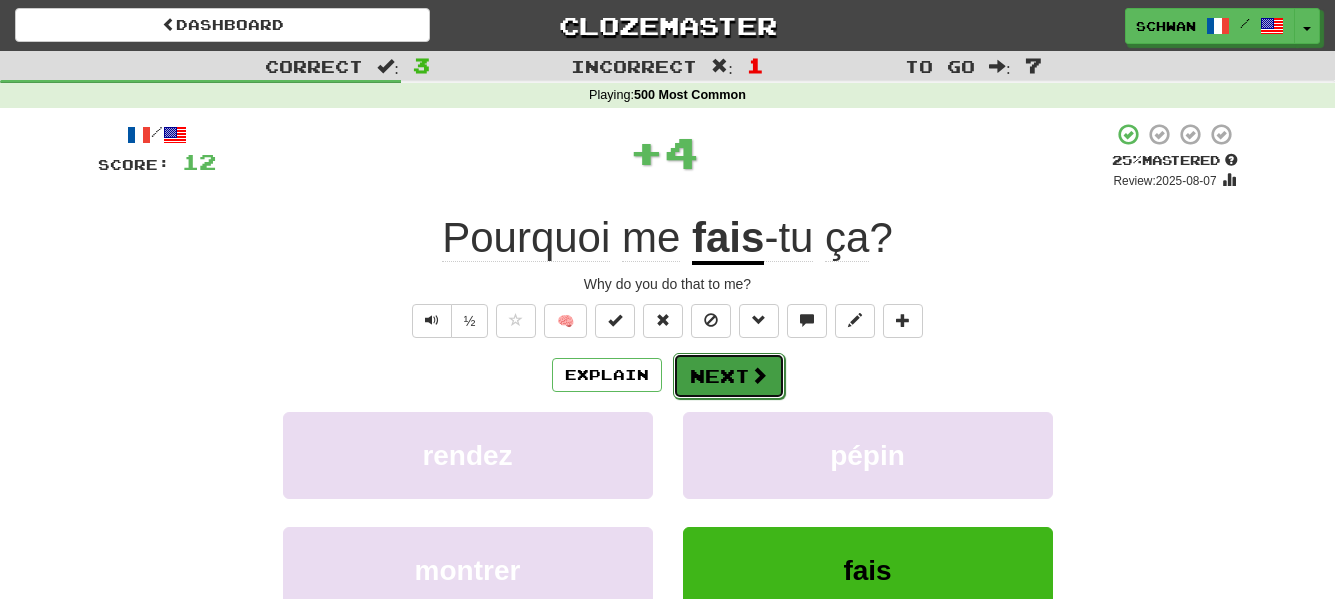 click on "Next" at bounding box center [729, 376] 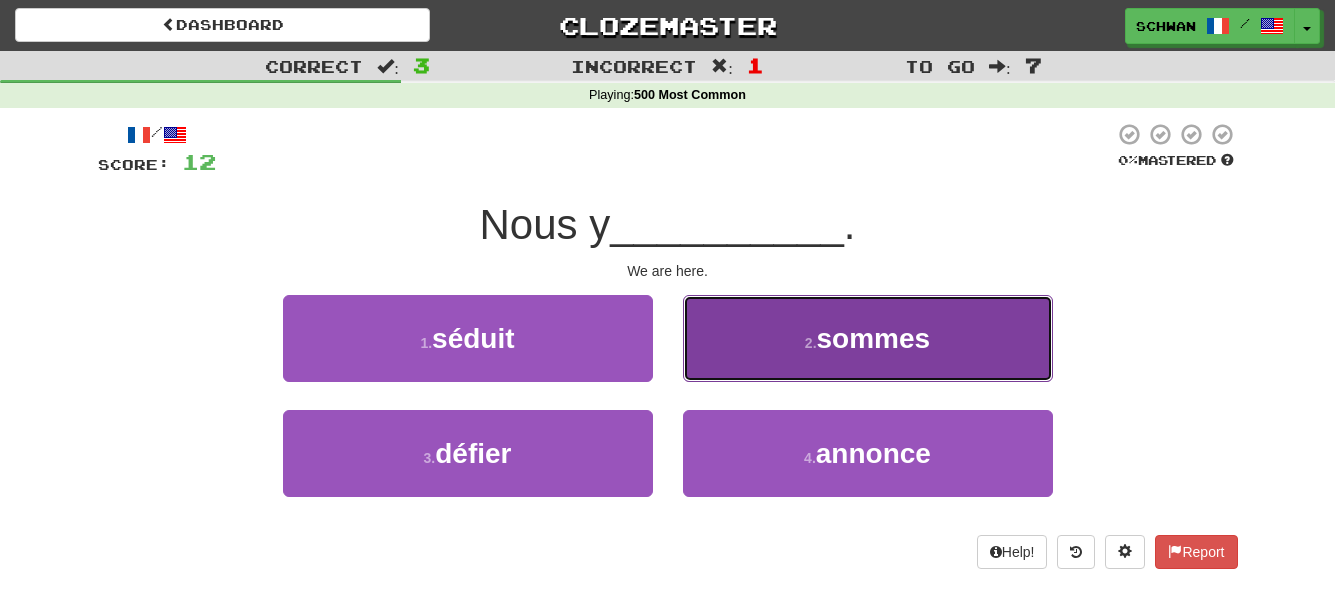 click on "2 .  sommes" at bounding box center [868, 338] 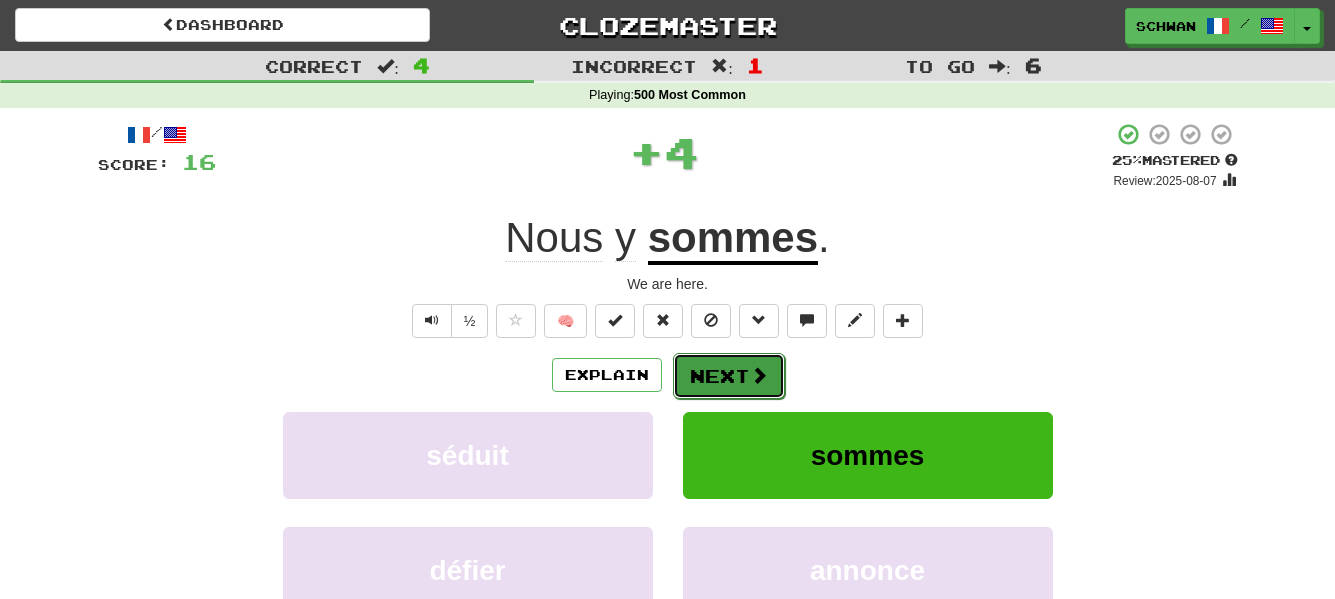 click on "Next" at bounding box center (729, 376) 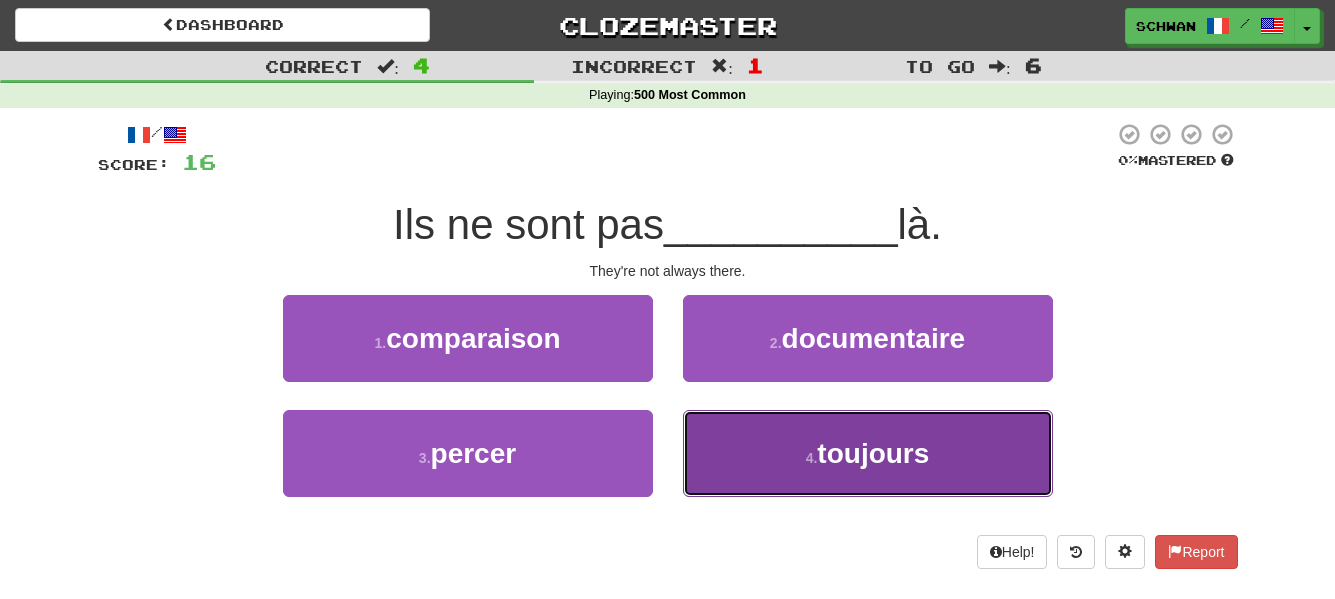click on "4 .  toujours" at bounding box center [868, 453] 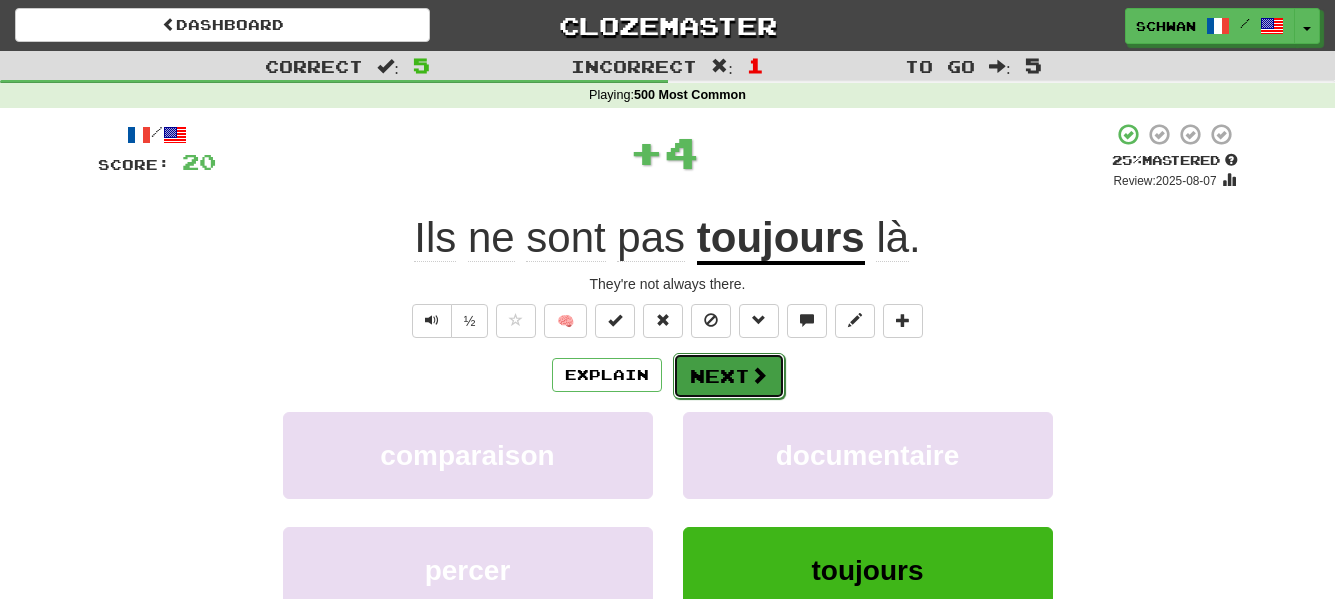 click on "Next" at bounding box center [729, 376] 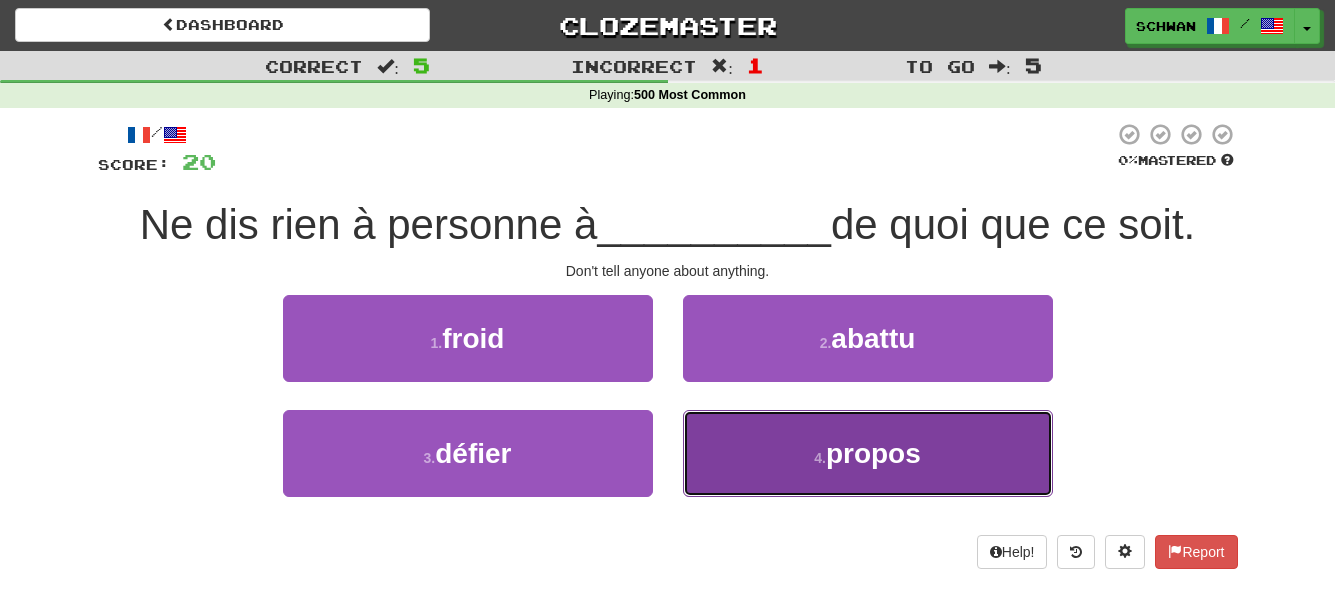 click on "4 .  propos" at bounding box center [868, 453] 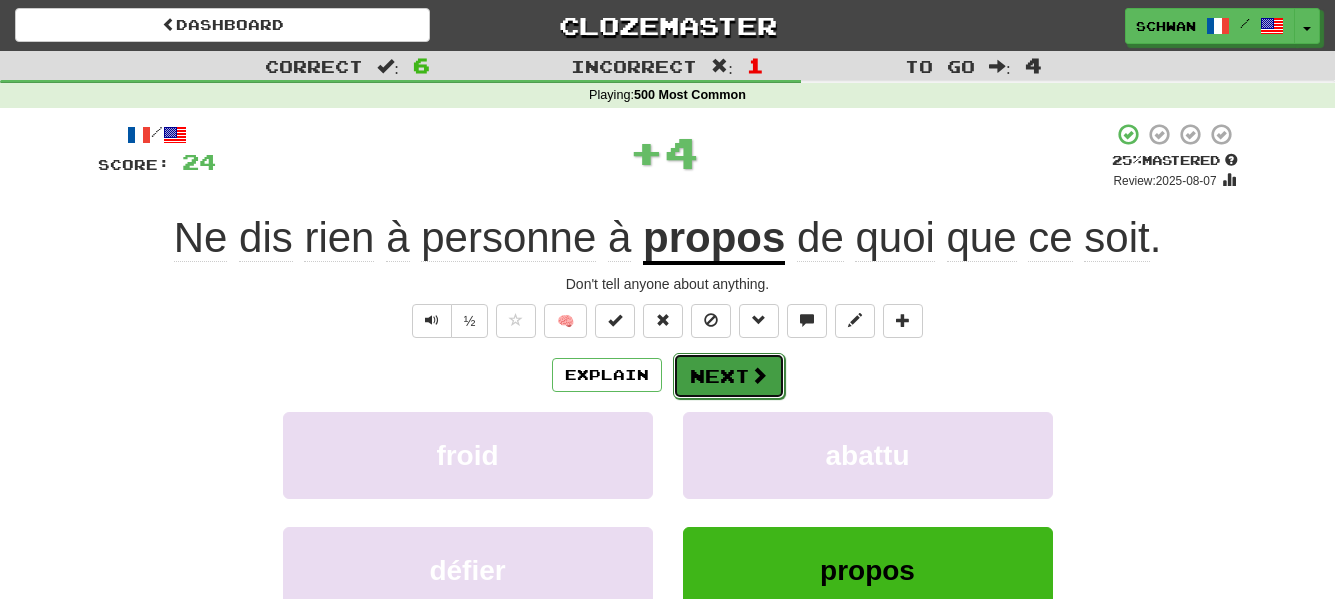 click on "Next" at bounding box center [729, 376] 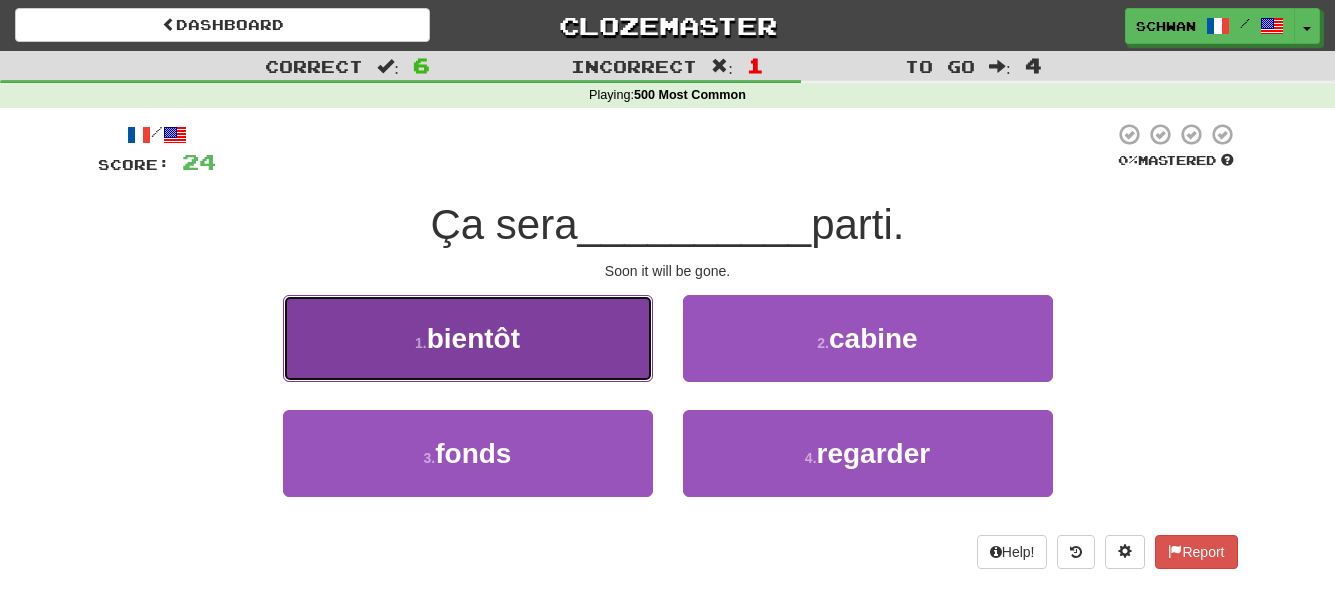 click on "1 .  bientôt" at bounding box center (468, 338) 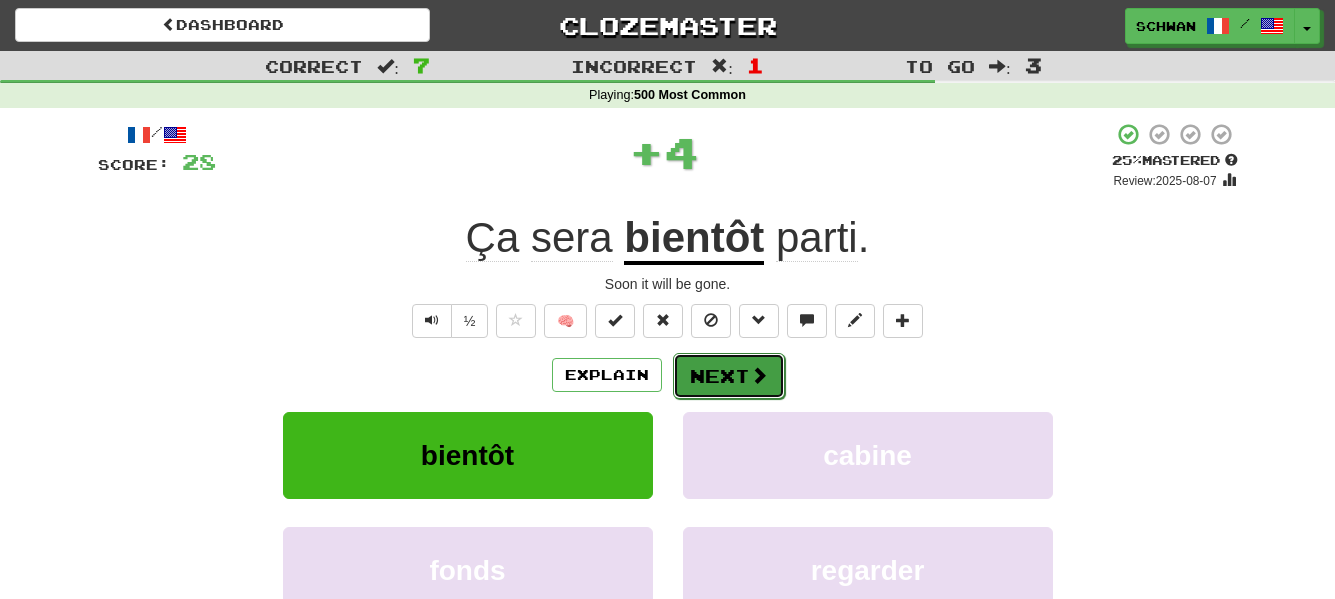 click on "Next" at bounding box center (729, 376) 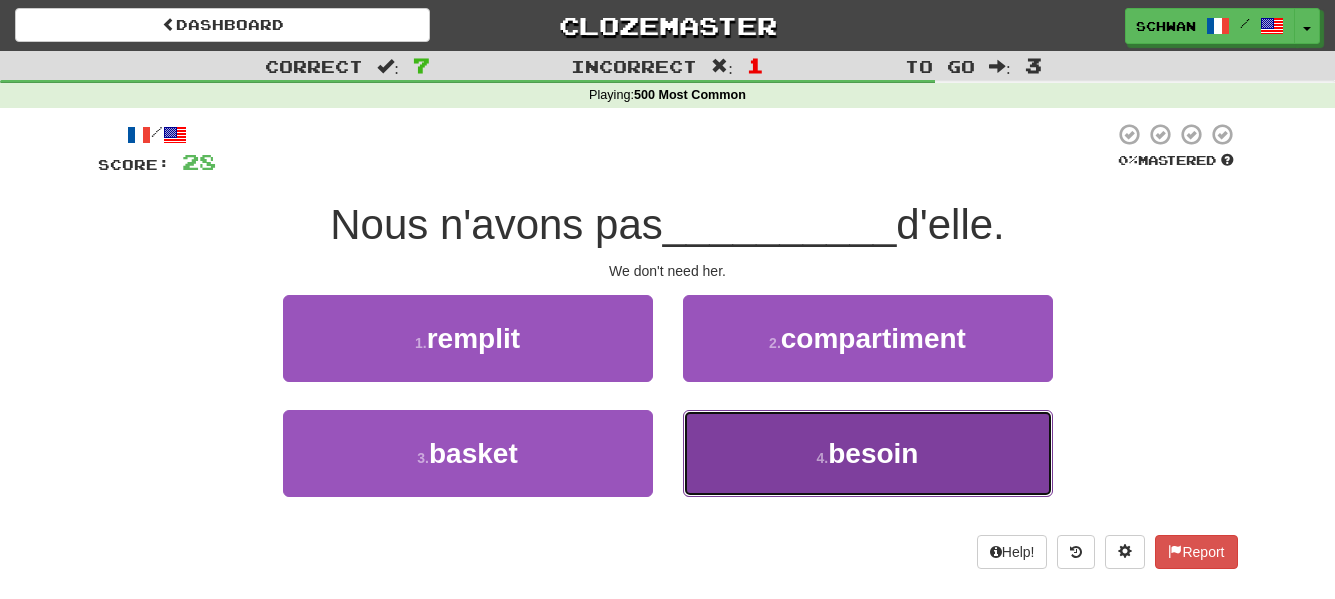 click on "4 .  besoin" at bounding box center (868, 453) 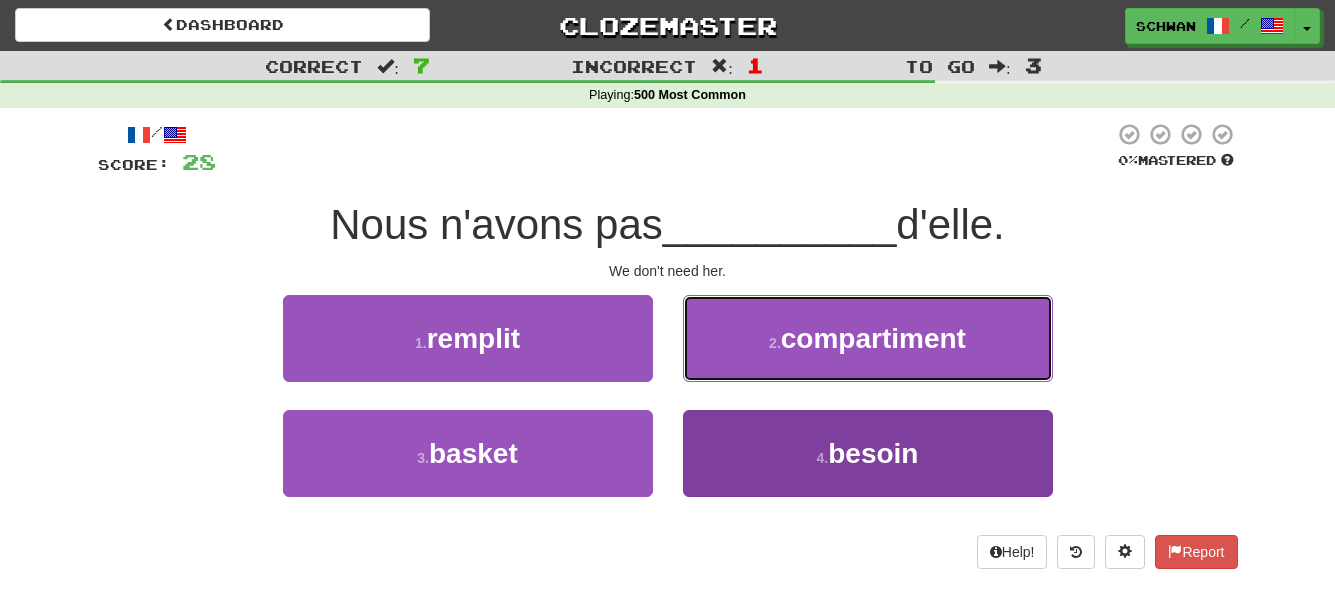 click on "compartiment" at bounding box center [873, 338] 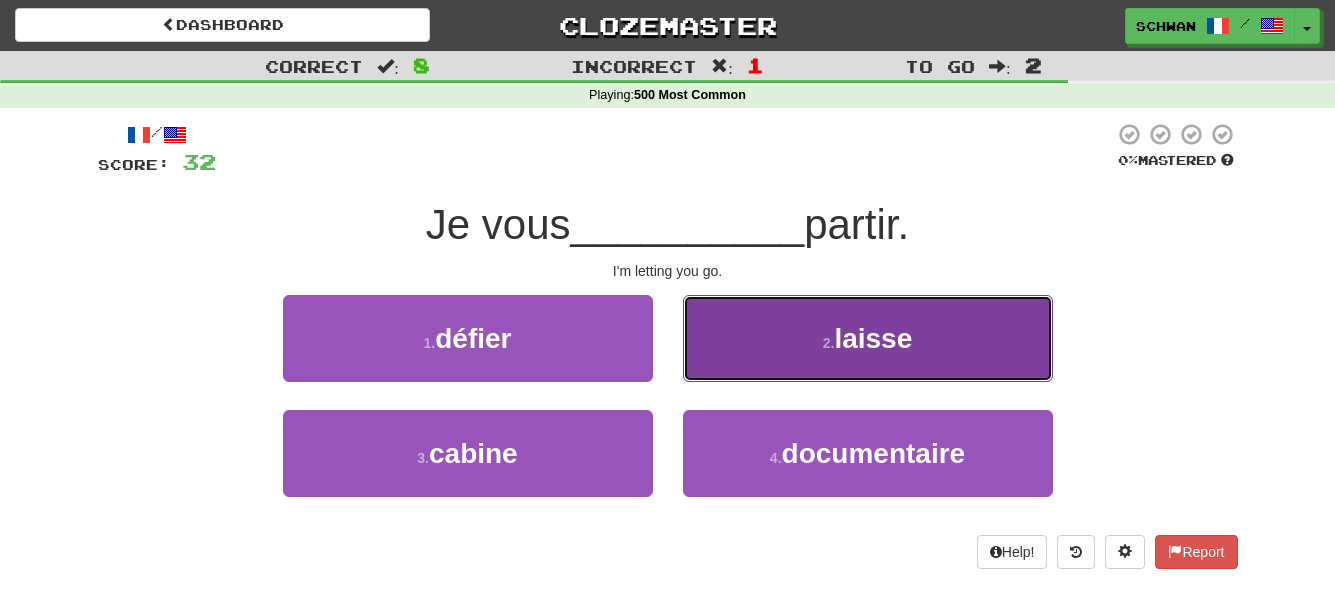 click on "2 .  laisse" at bounding box center [868, 338] 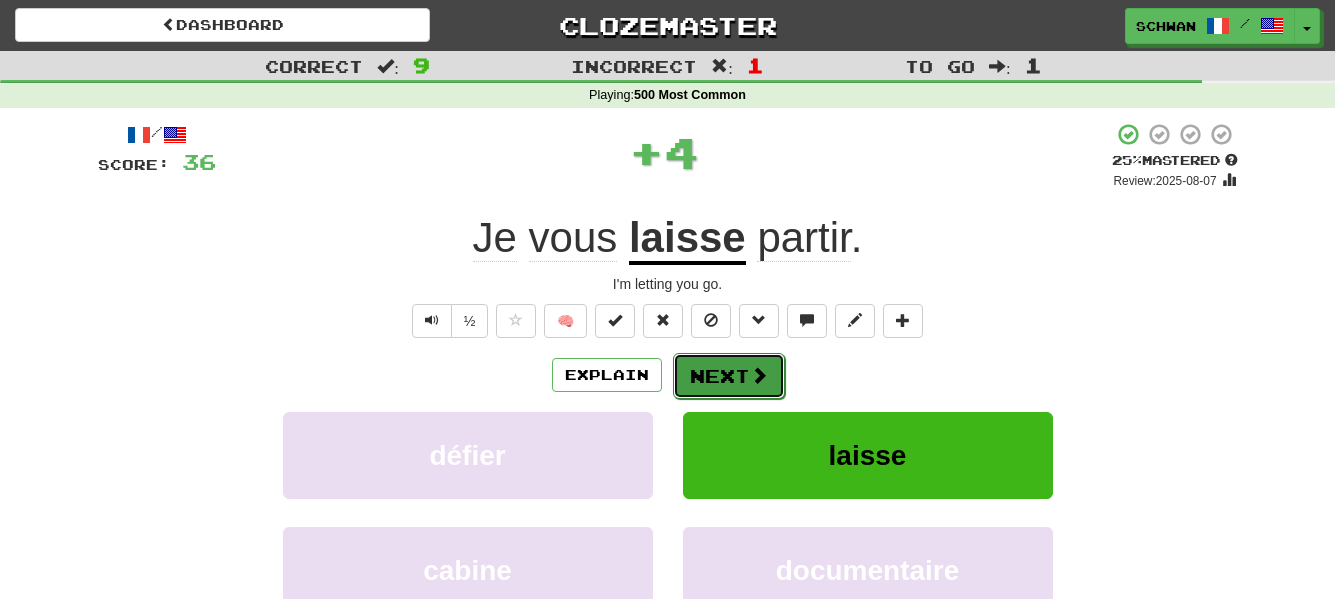 click on "Next" at bounding box center (729, 376) 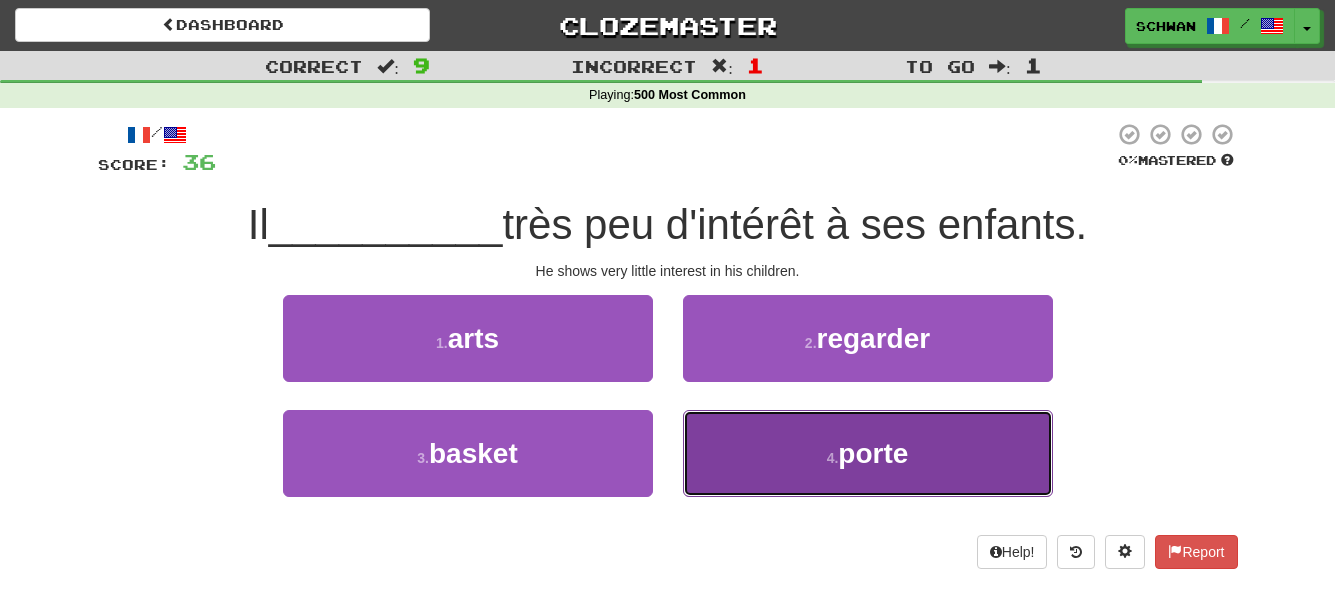 click on "porte" at bounding box center (873, 453) 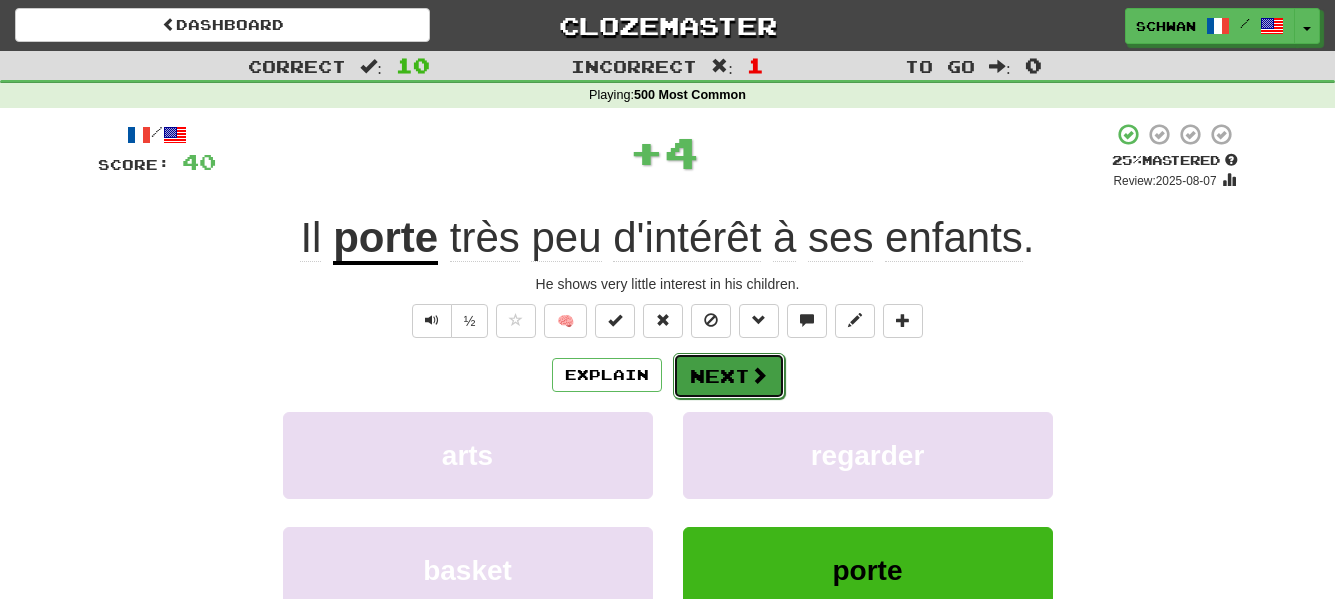 click at bounding box center [759, 375] 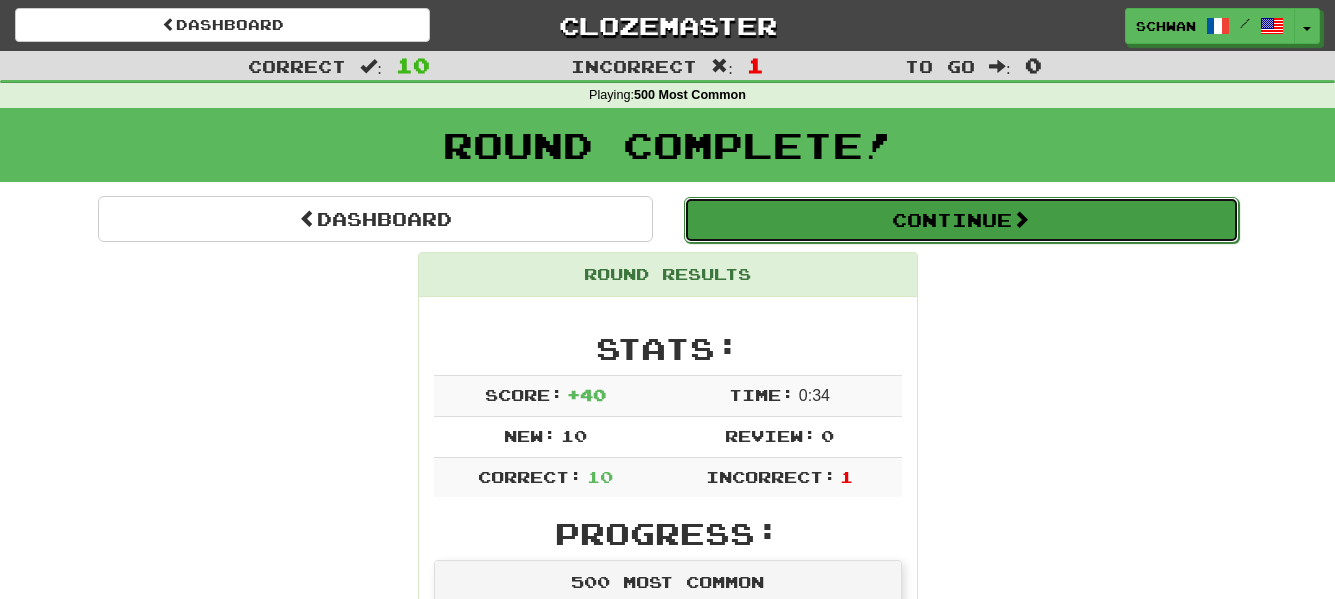 click on "Continue" at bounding box center [961, 220] 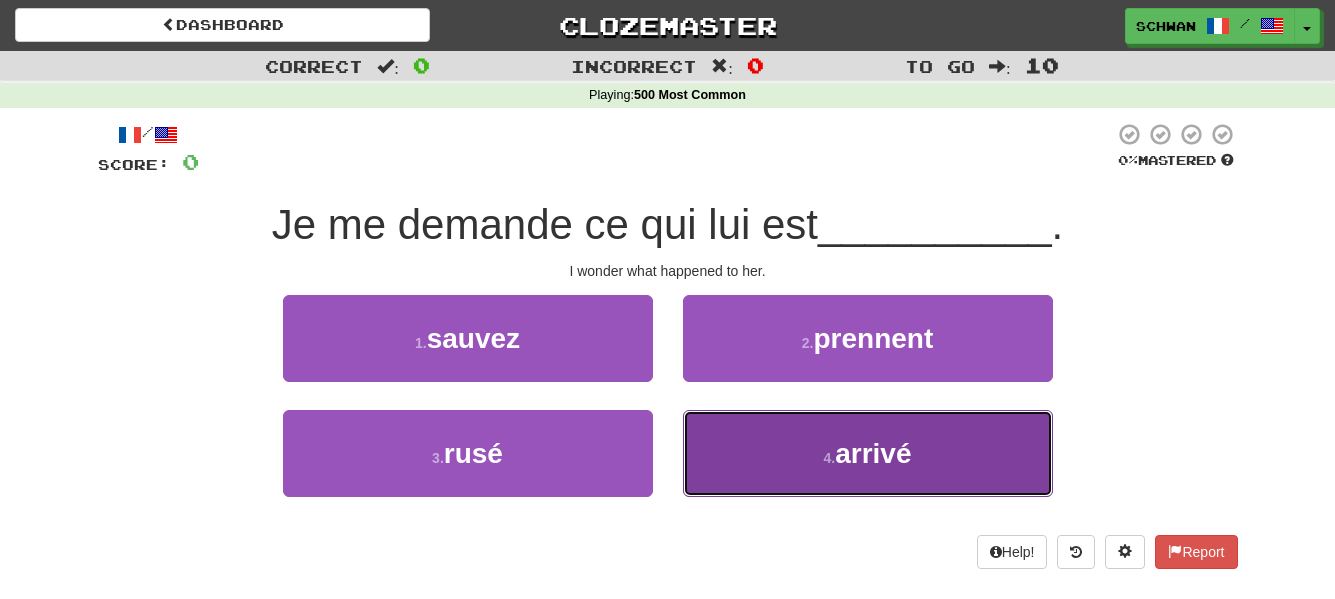 click on "arrivé" at bounding box center (873, 453) 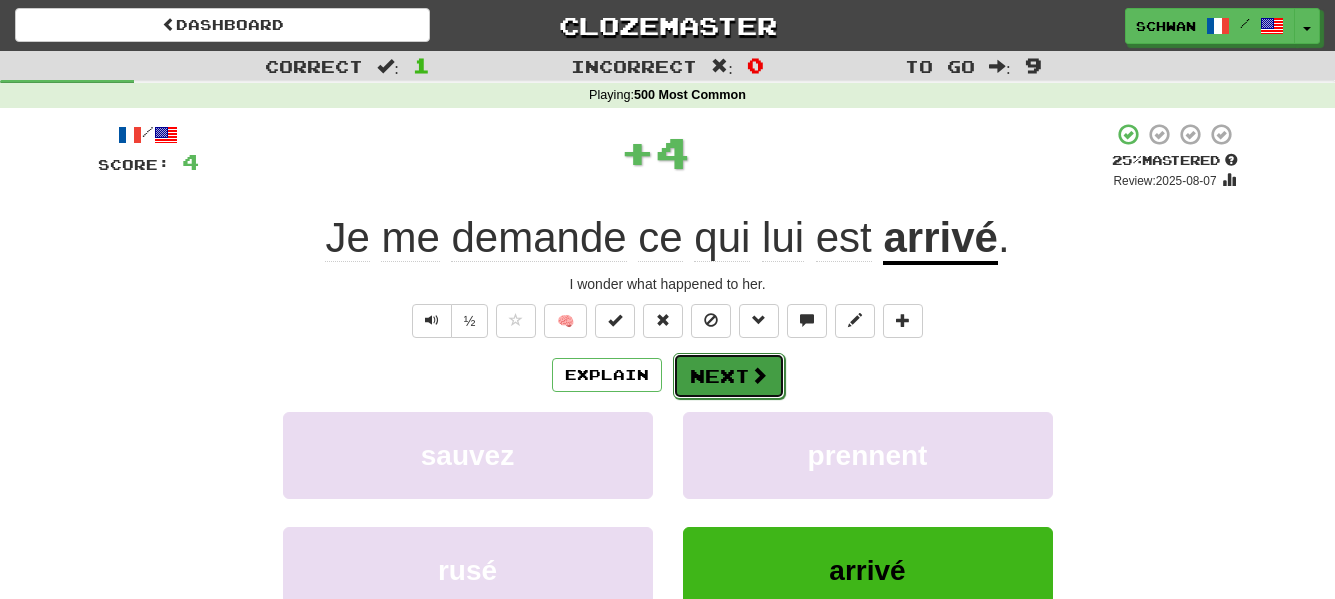 click on "Next" at bounding box center (729, 376) 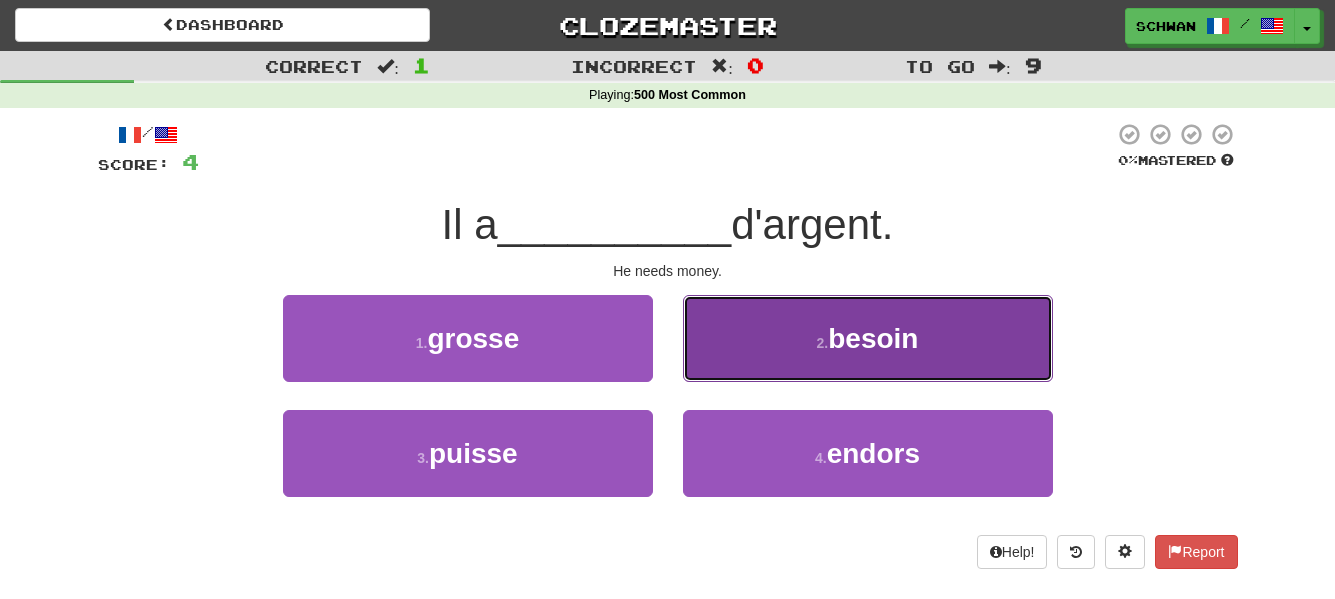 click on "2 .  besoin" at bounding box center (868, 338) 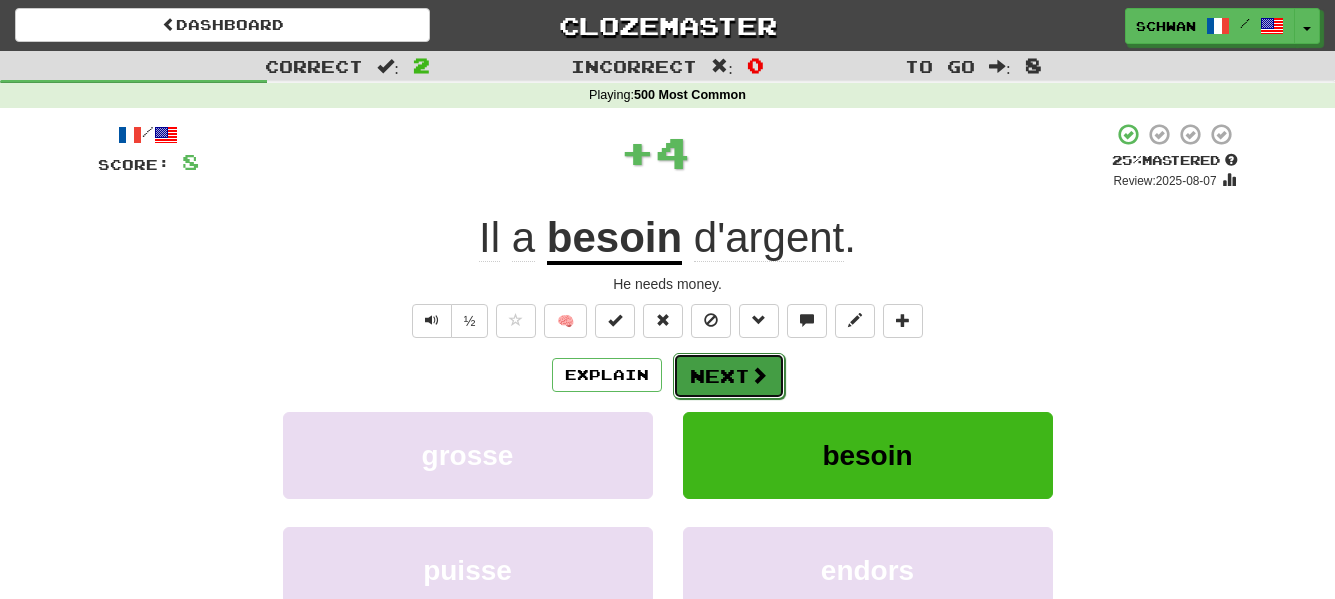 click on "Next" at bounding box center [729, 376] 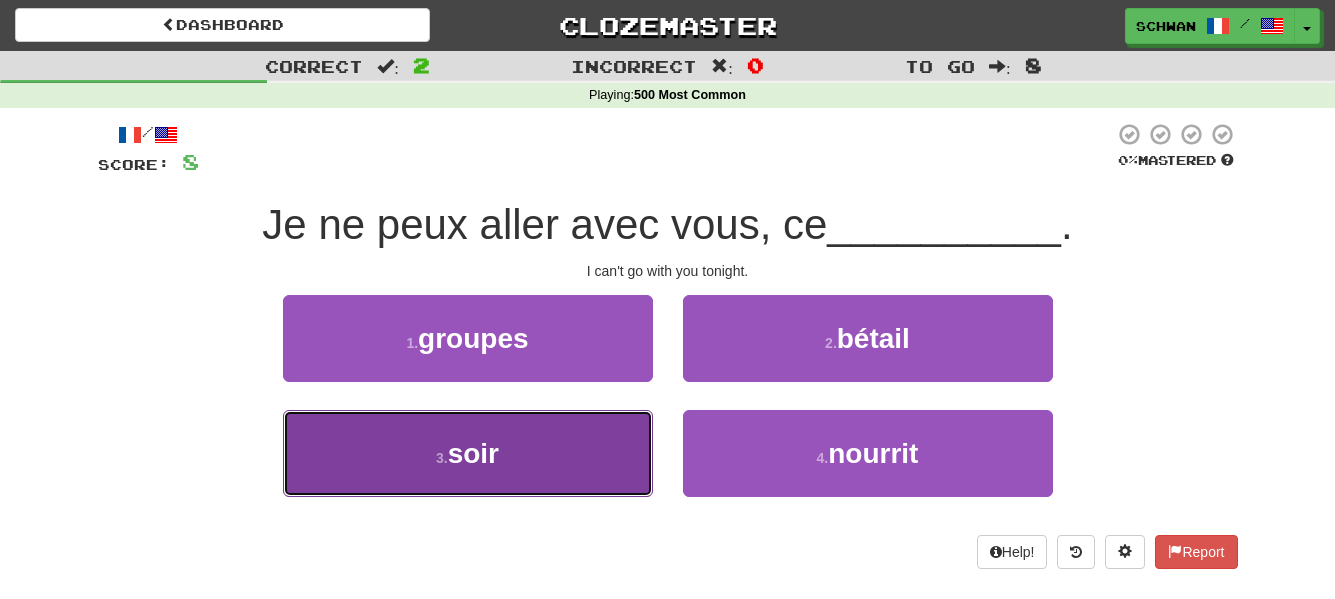 click on "3 .  soir" at bounding box center [468, 453] 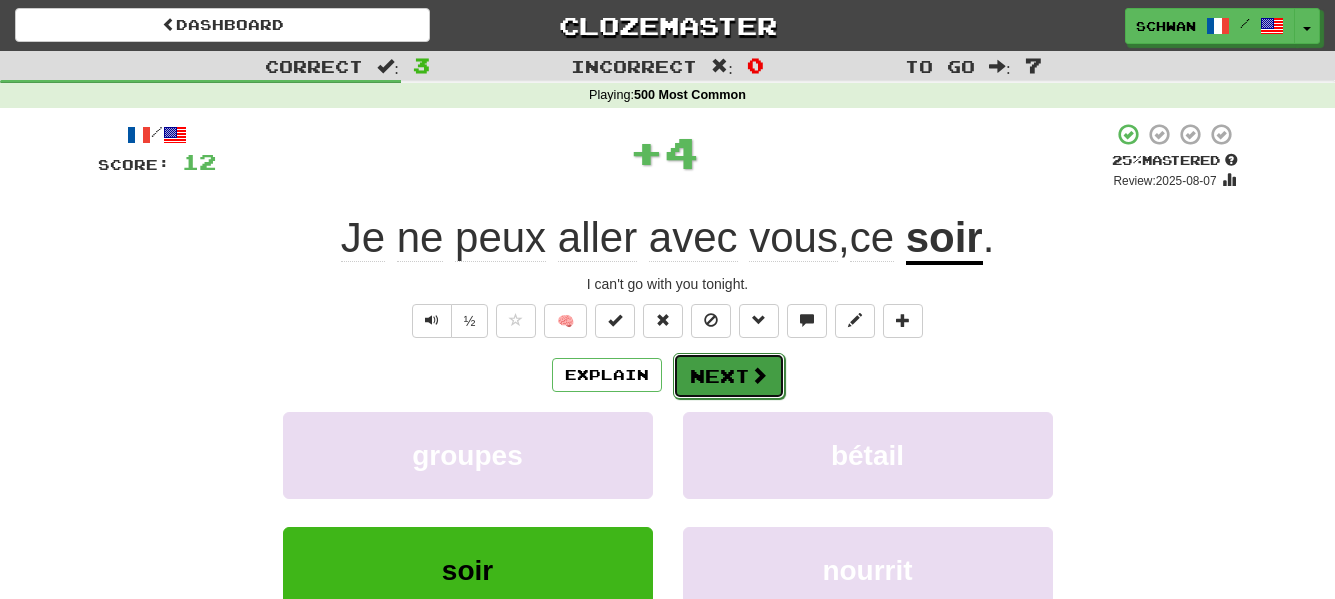 click on "Next" at bounding box center (729, 376) 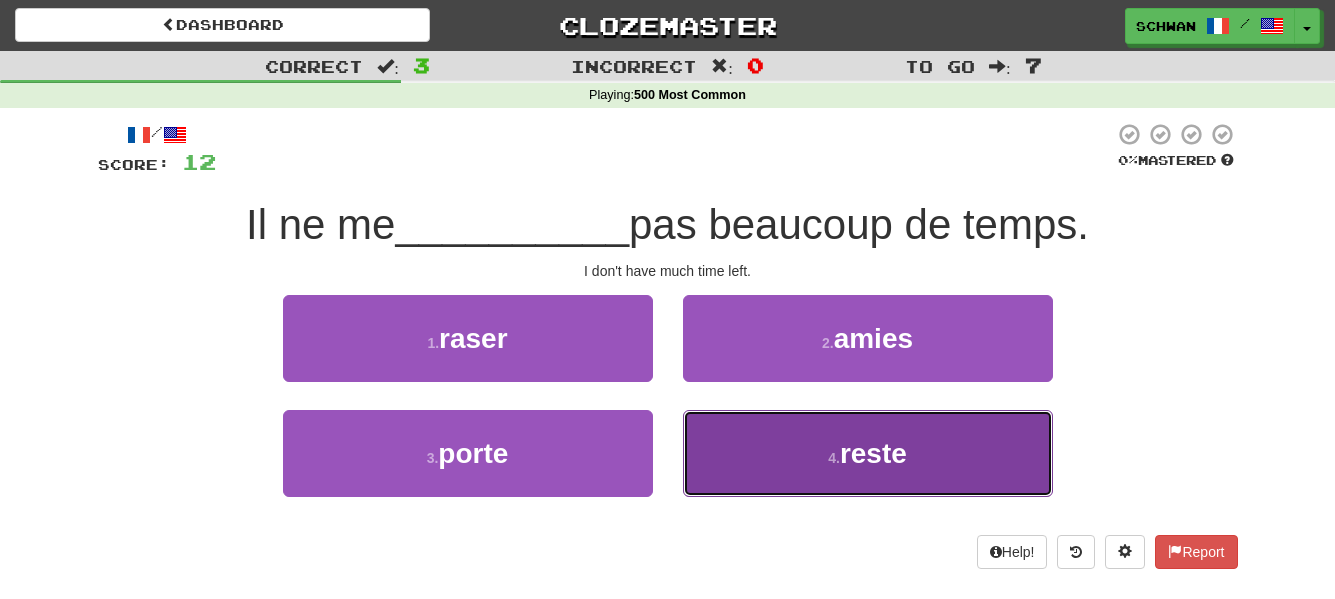 click on "reste" at bounding box center [873, 453] 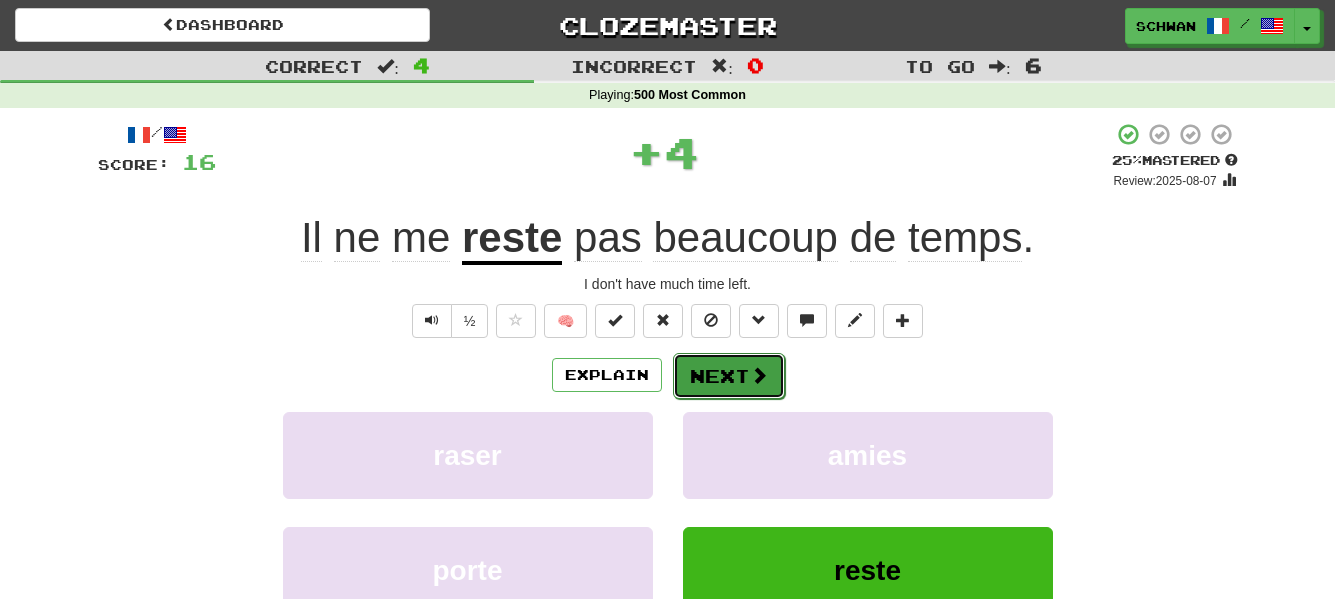 click on "Next" at bounding box center [729, 376] 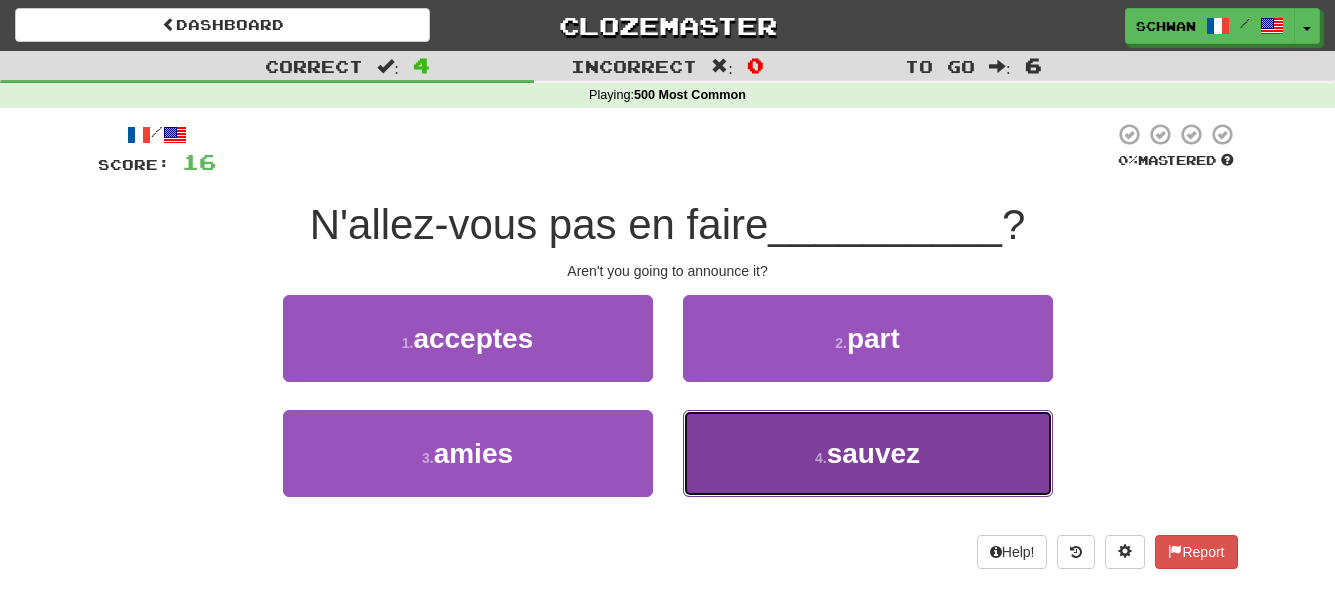 click on "4 .  sauvez" at bounding box center (868, 453) 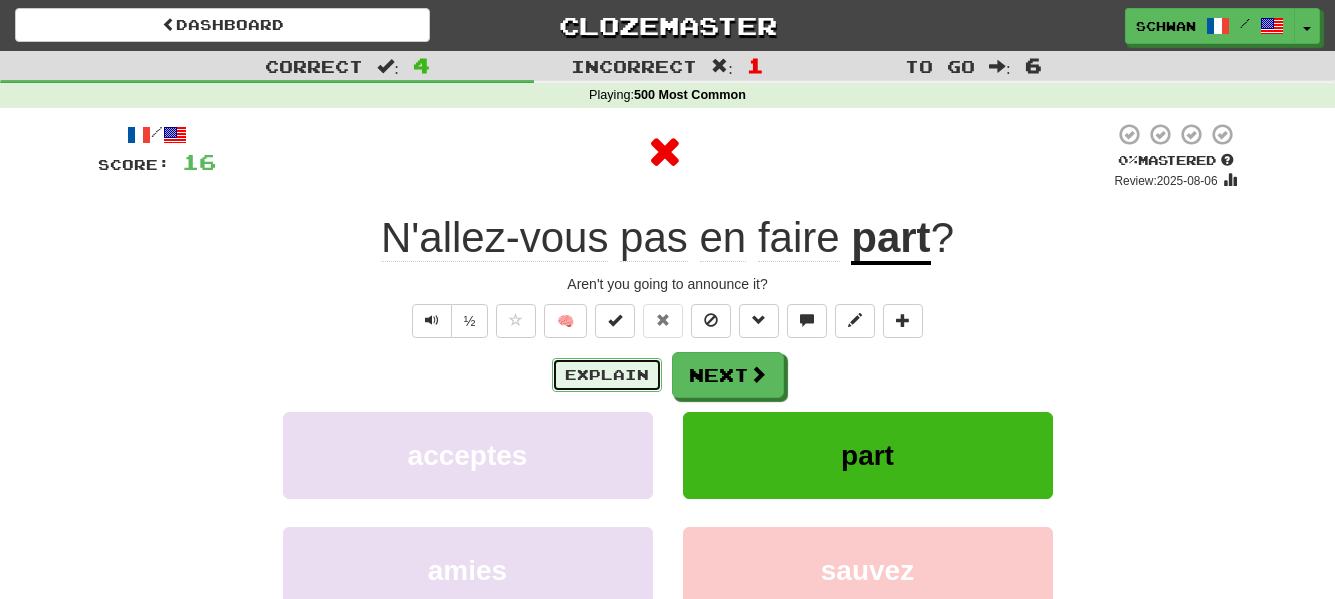 click on "Explain" at bounding box center (607, 375) 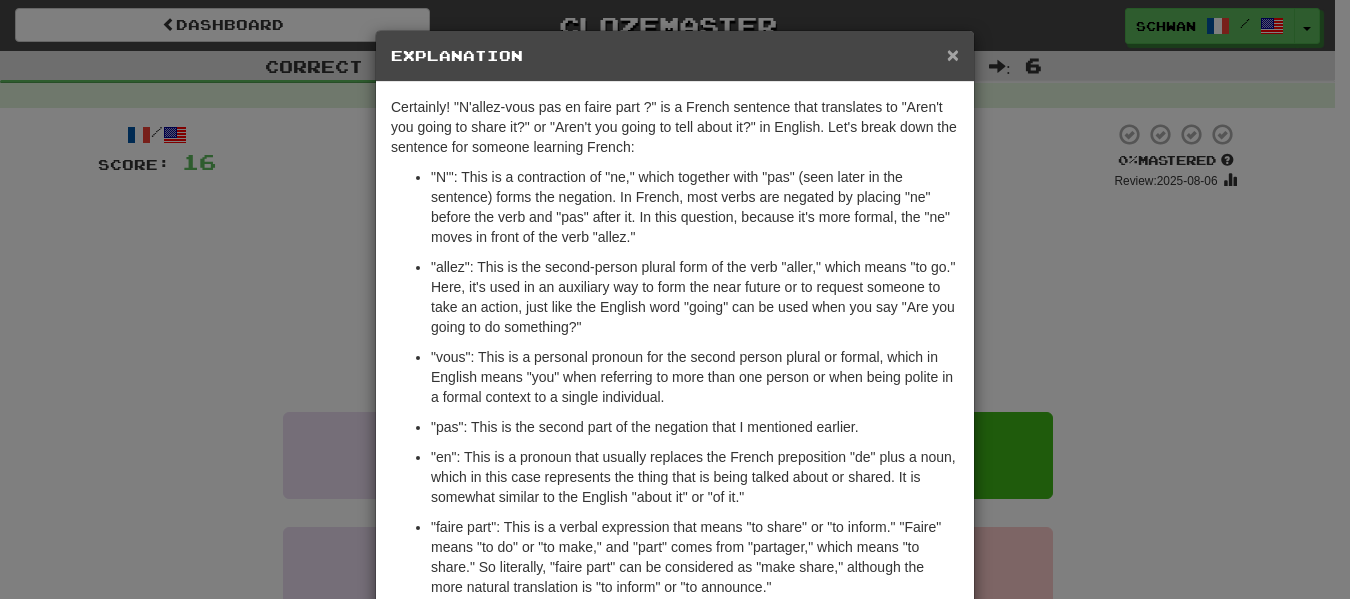 click on "×" at bounding box center [953, 54] 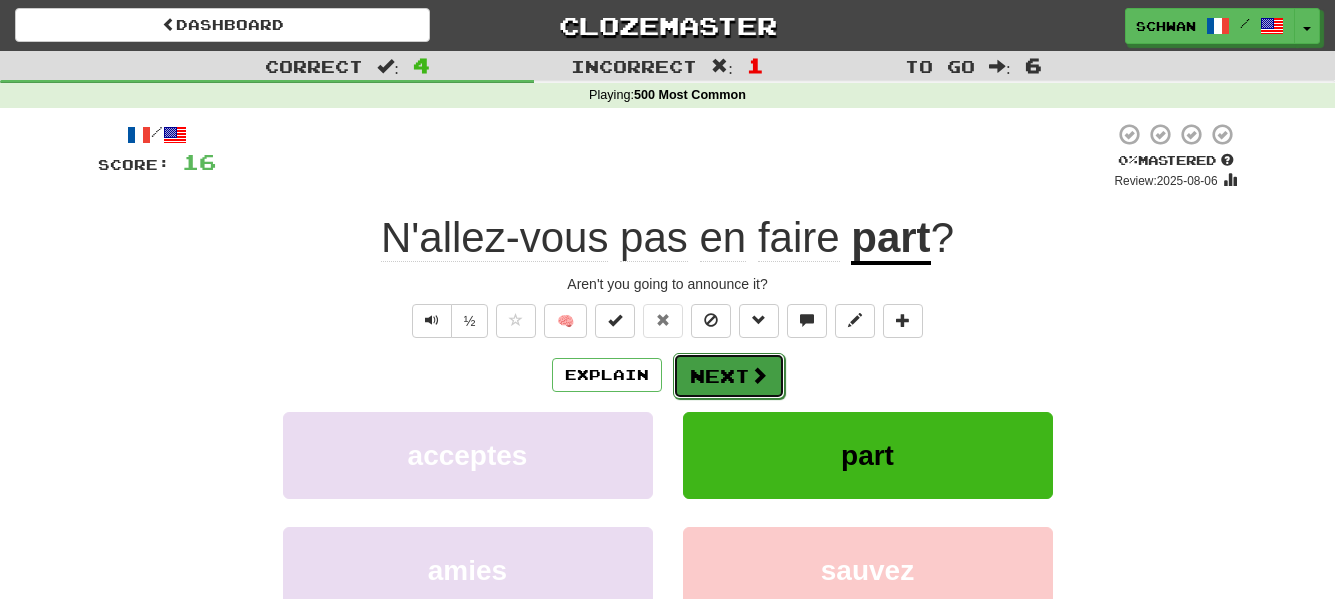 click on "Next" at bounding box center (729, 376) 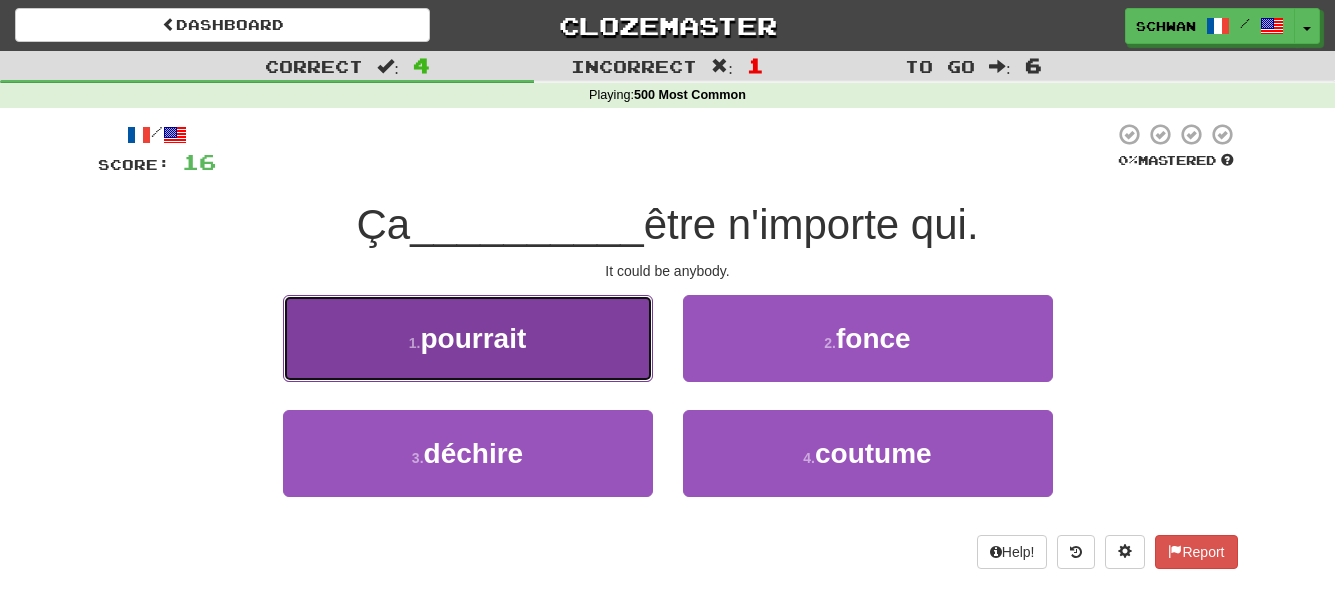 click on "1 .  pourrait" at bounding box center [468, 338] 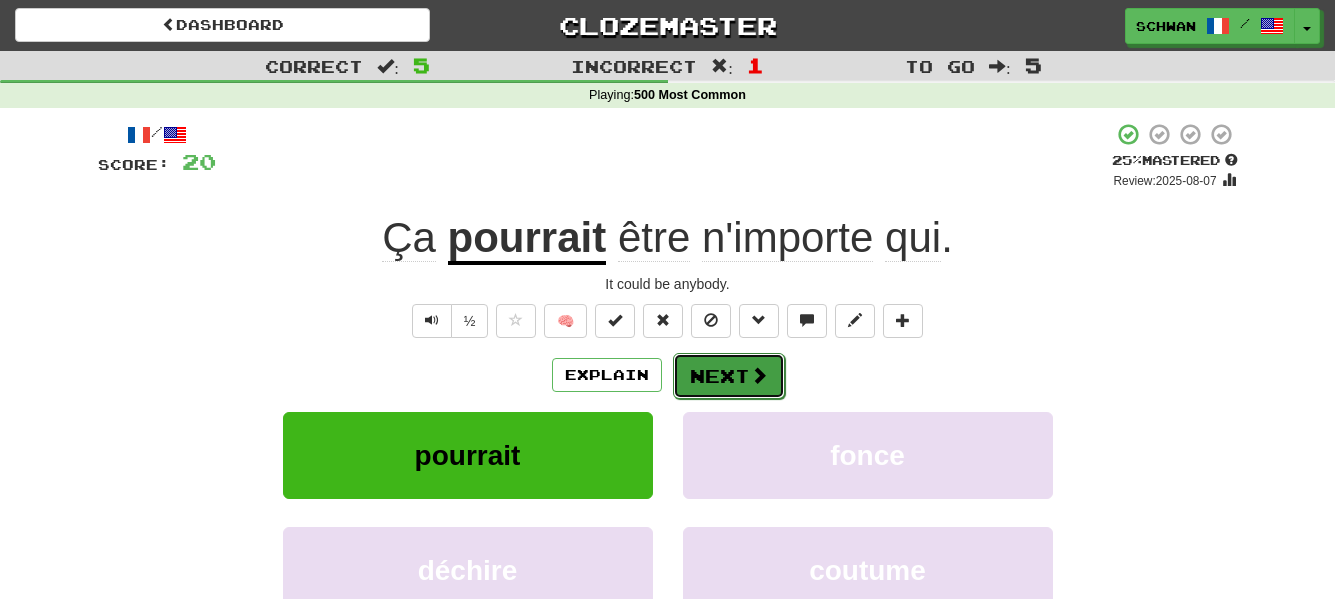 click at bounding box center (759, 375) 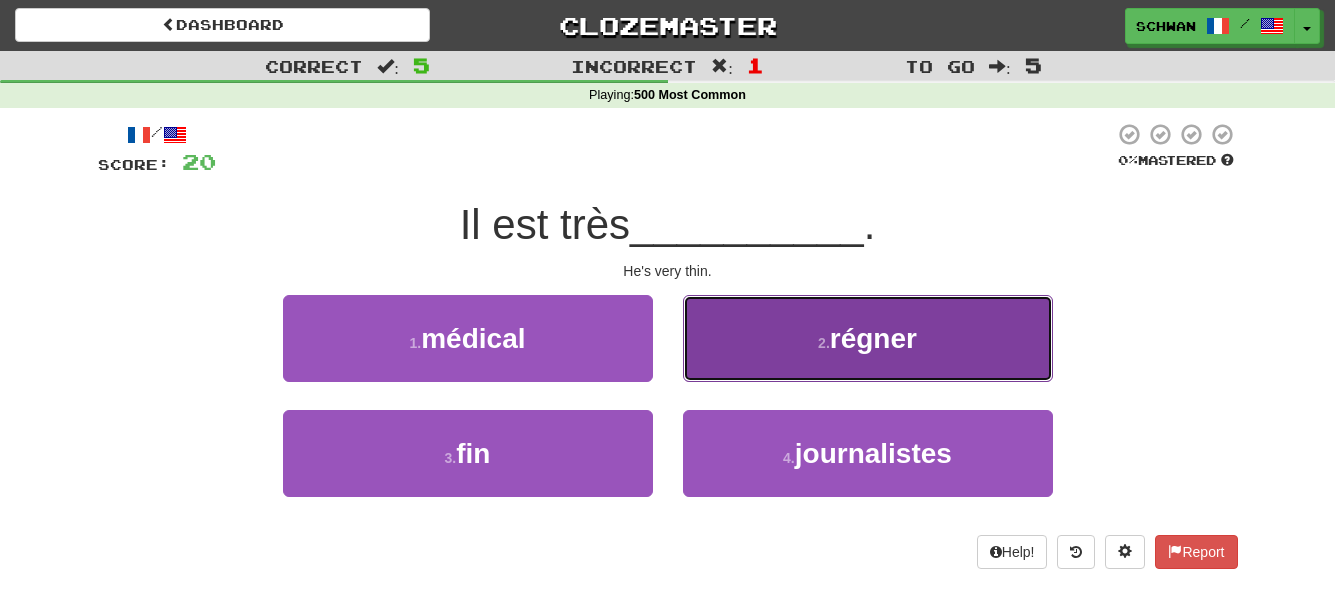 click on "2 .  régner" at bounding box center [868, 338] 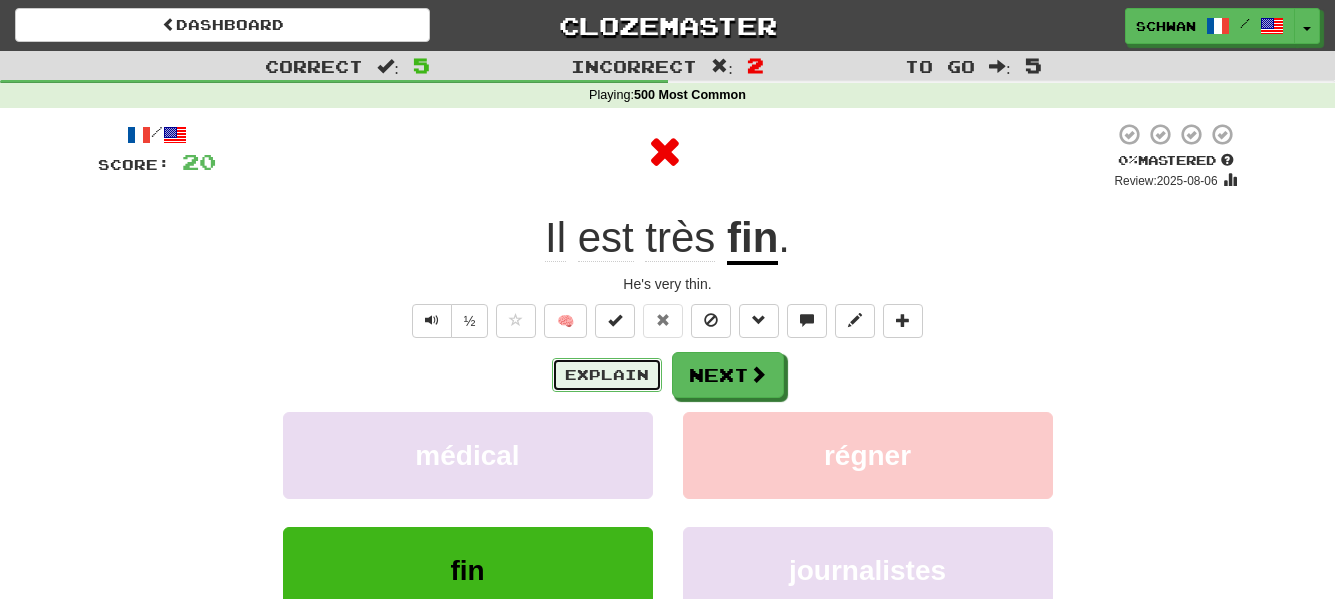 click on "Explain" at bounding box center (607, 375) 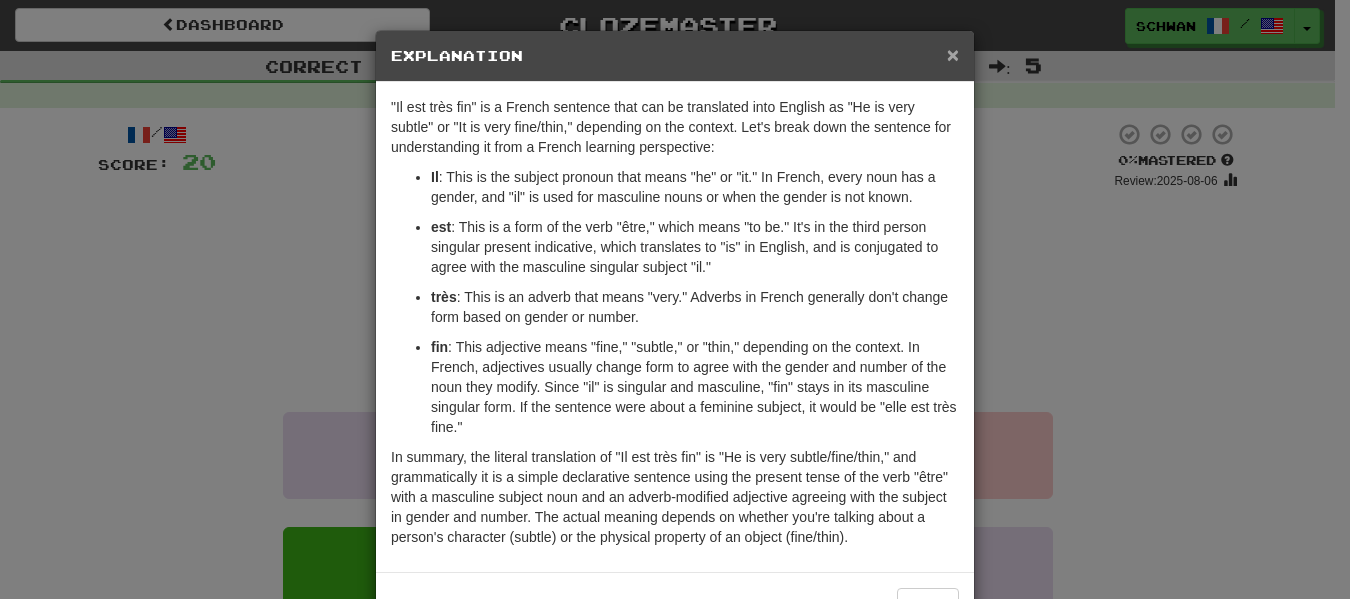 click on "×" at bounding box center [953, 54] 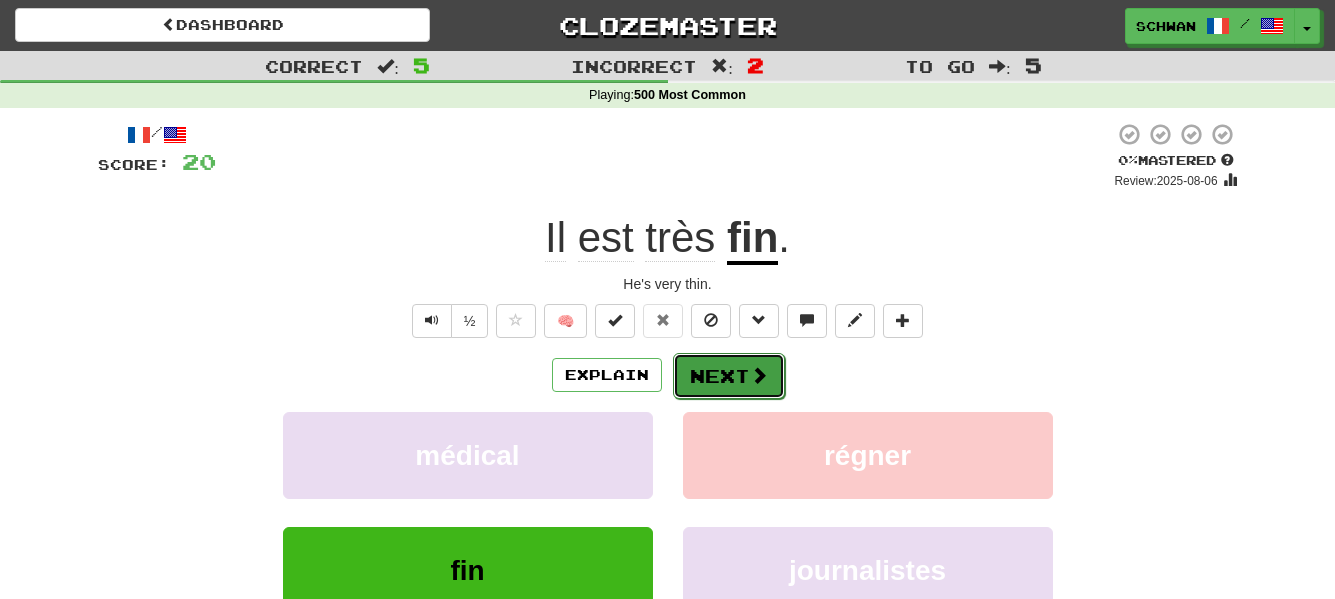 click on "Next" at bounding box center [729, 376] 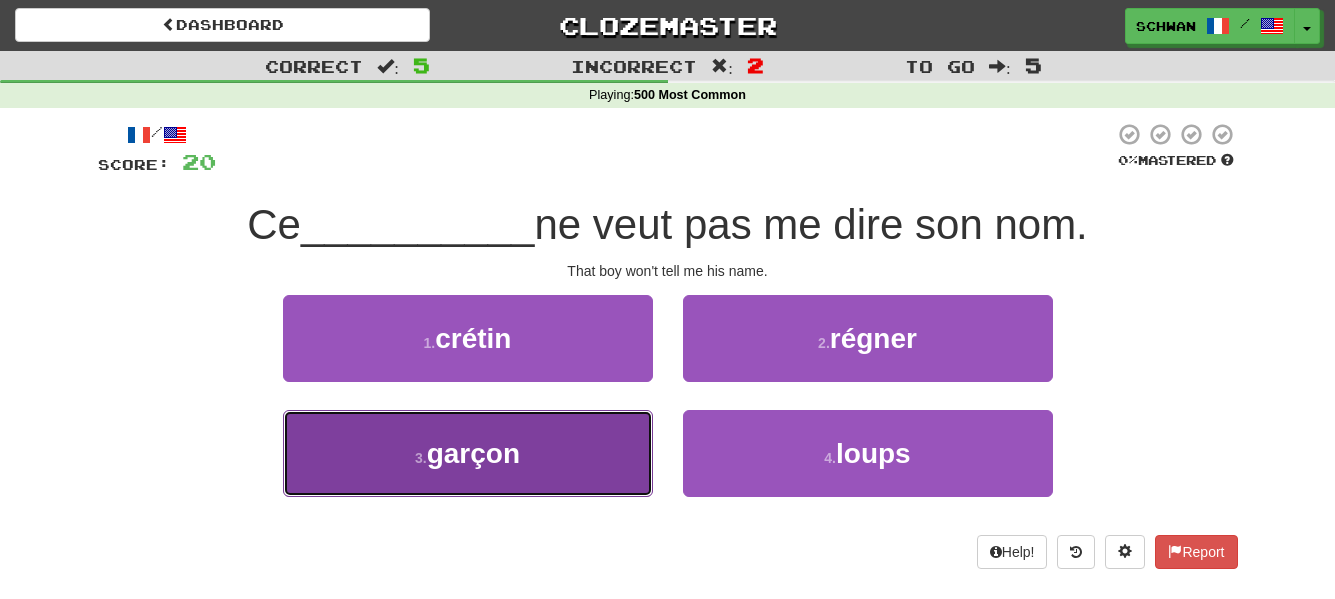 click on "3 .  garçon" at bounding box center [468, 453] 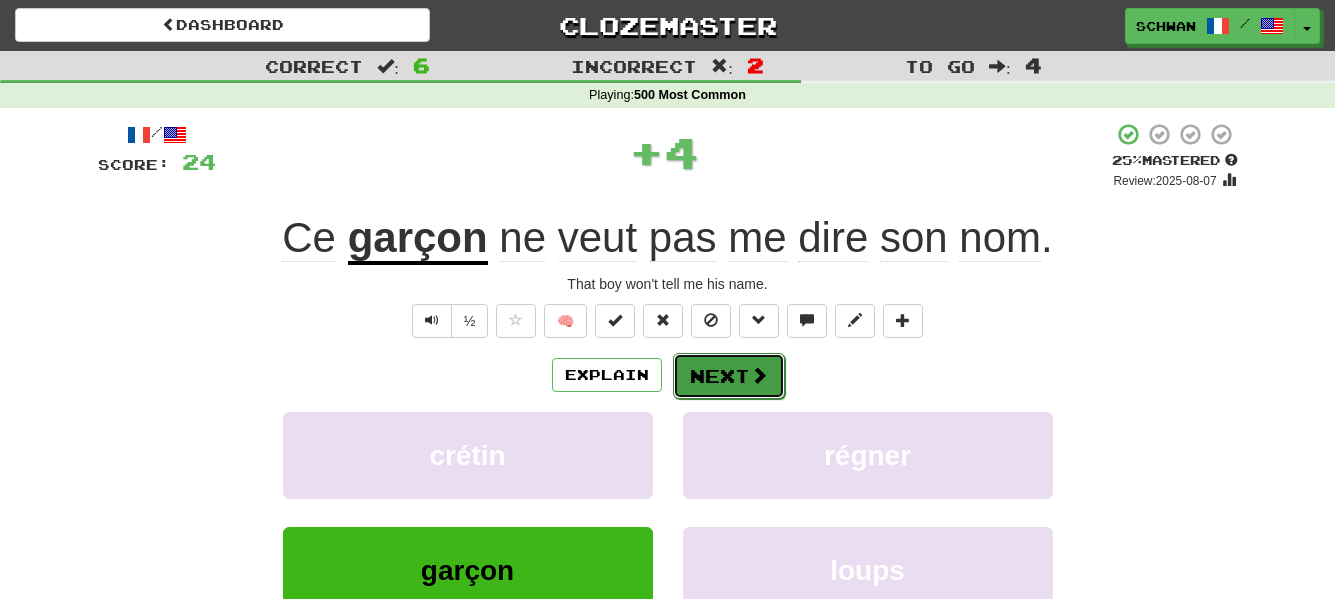 click on "Next" at bounding box center (729, 376) 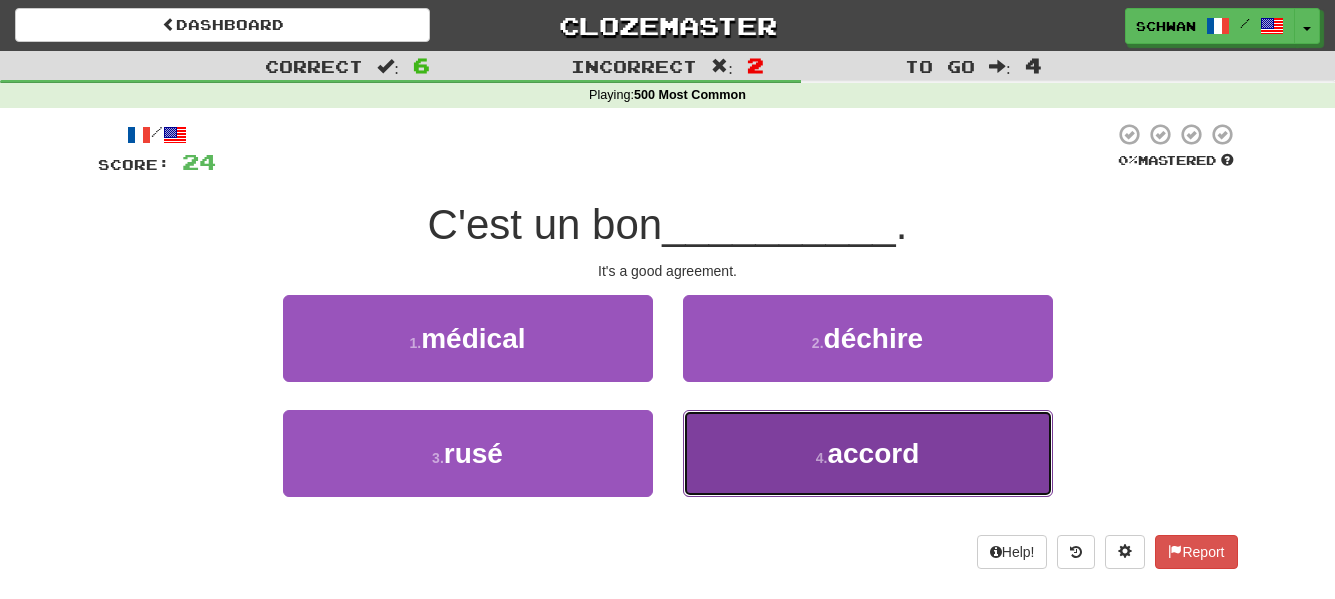 click on "4 .  accord" at bounding box center [868, 453] 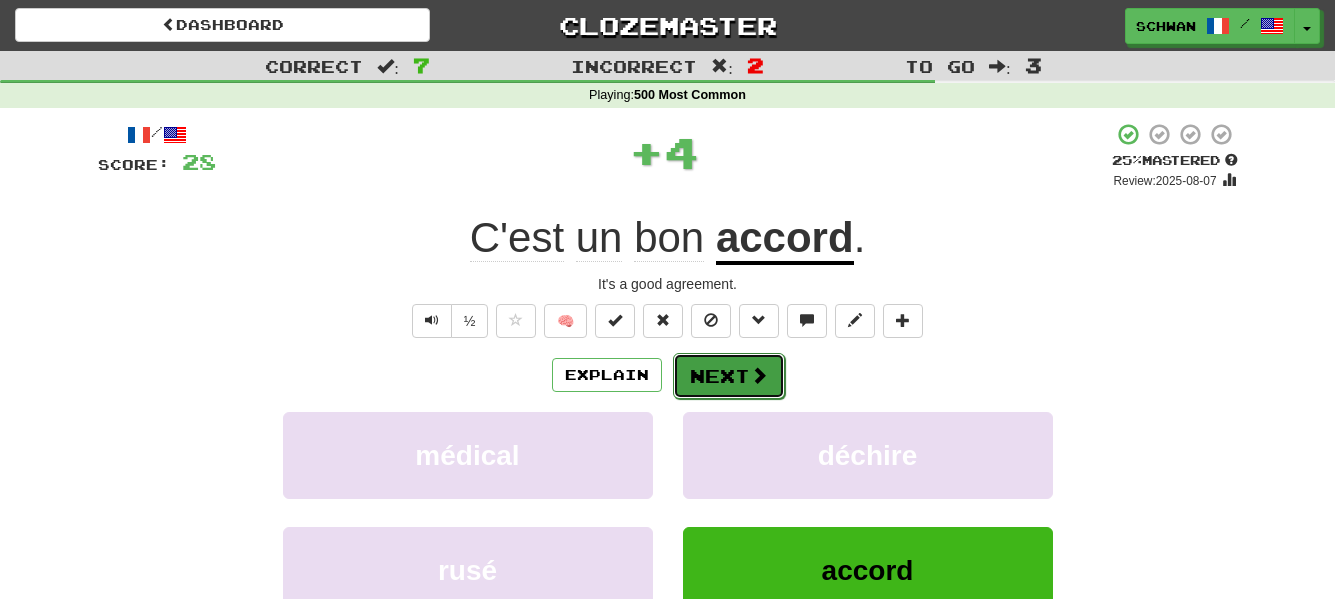 click on "Next" at bounding box center [729, 376] 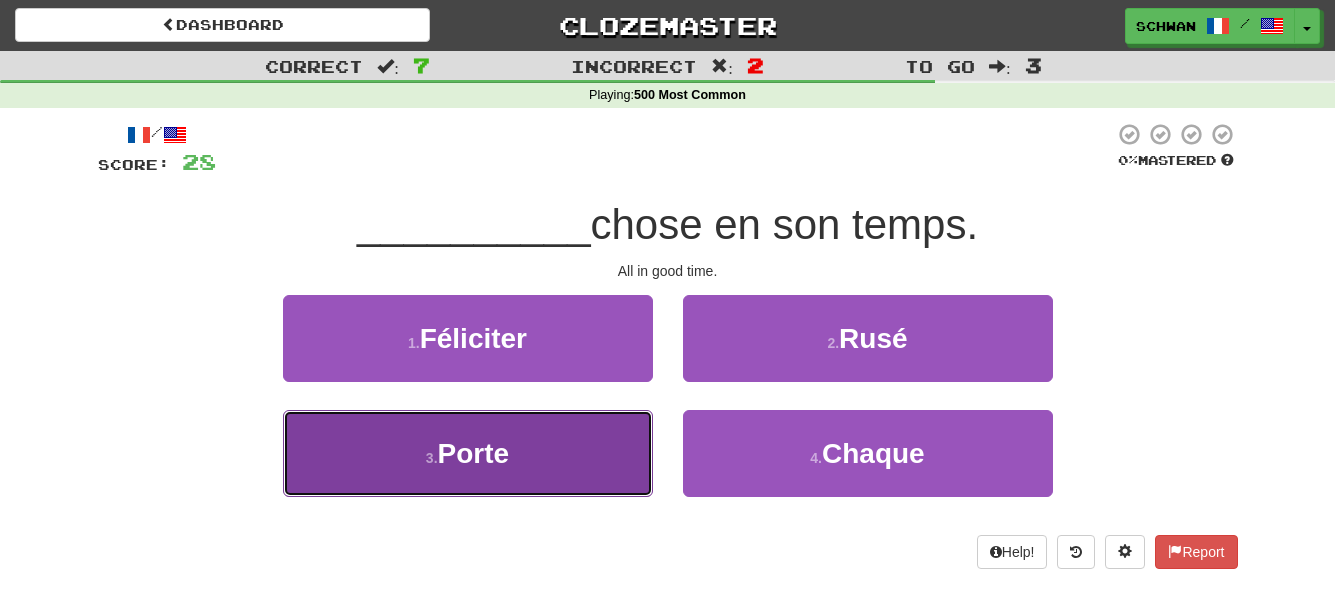click on "3 .  Porte" at bounding box center (468, 453) 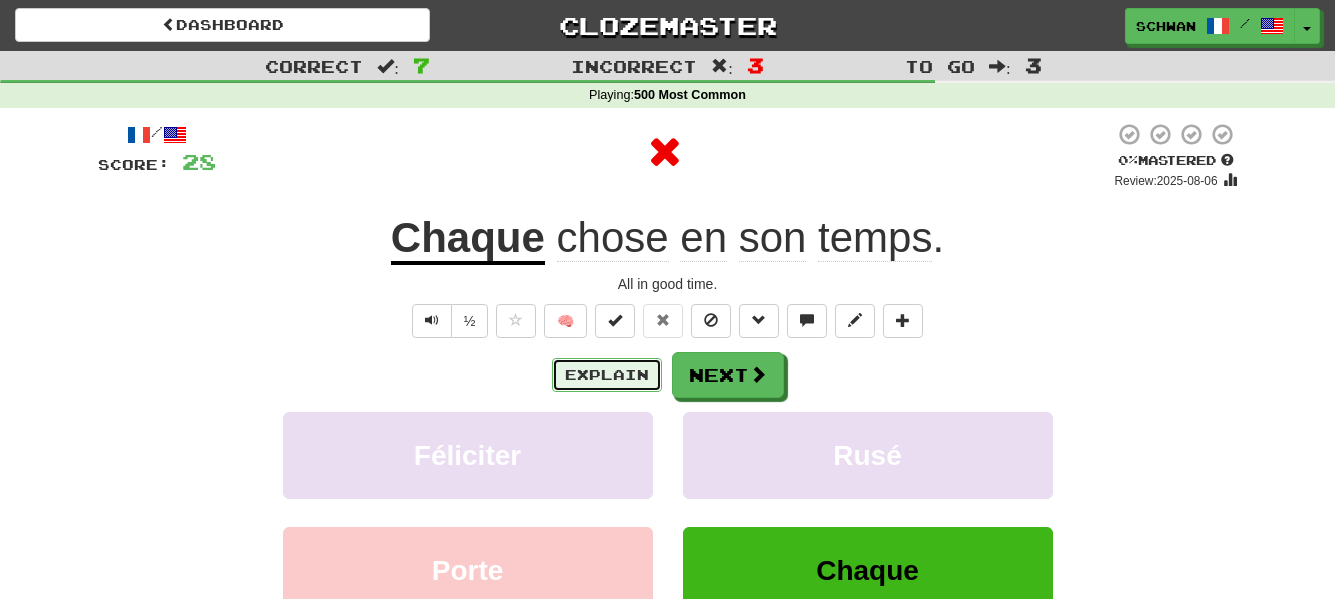 click on "Explain" at bounding box center [607, 375] 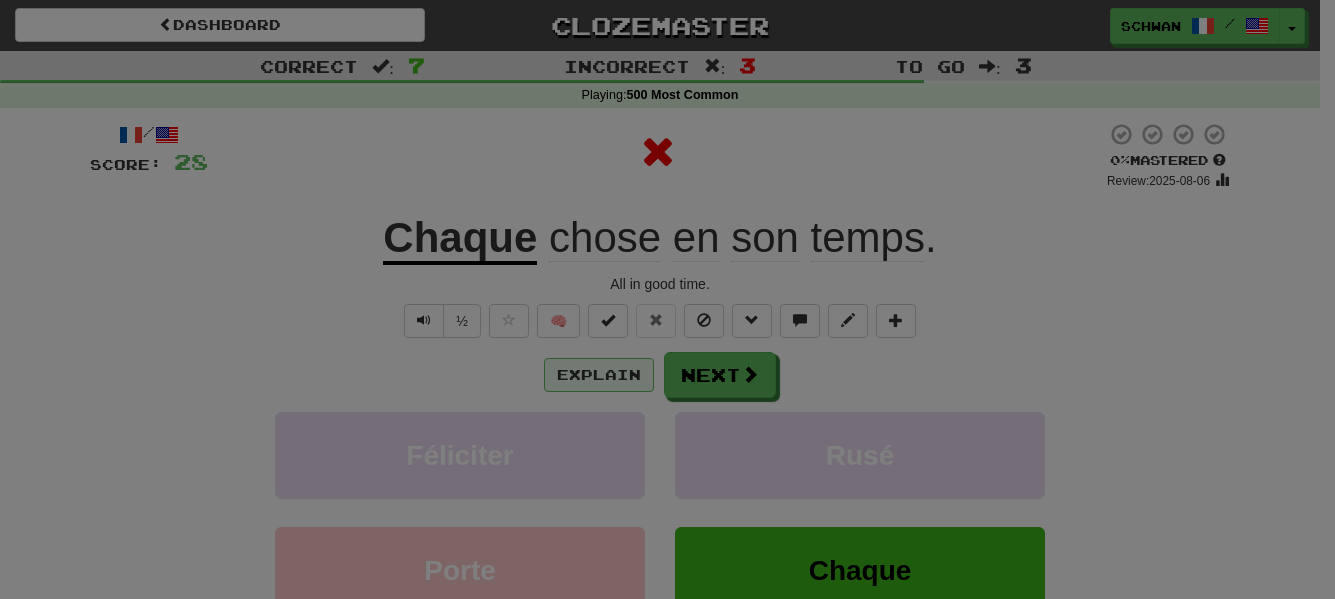click at bounding box center (667, 299) 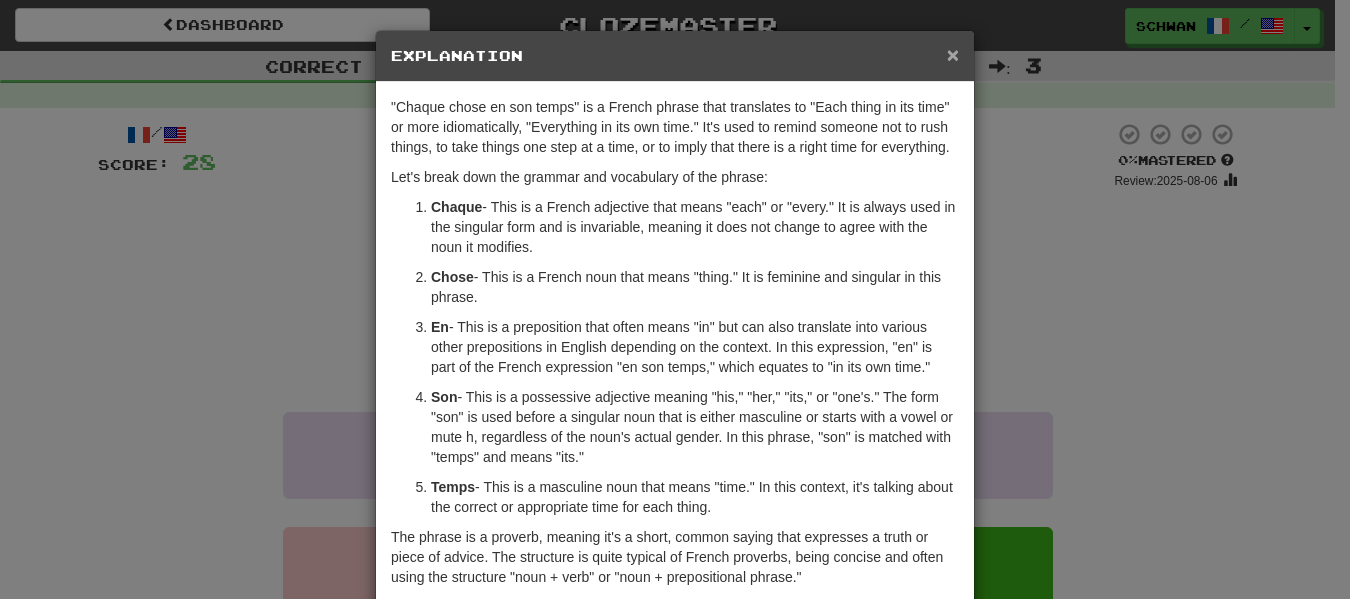 click on "×" at bounding box center [953, 54] 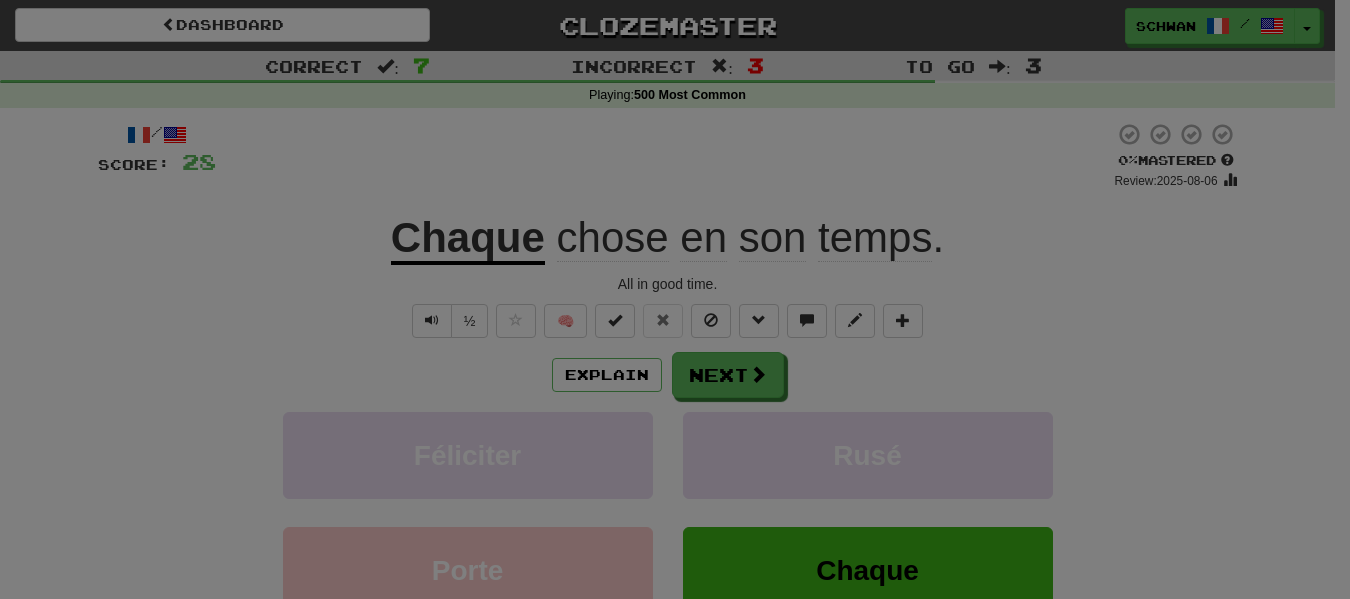 click on ""Chaque chose en son temps" is a French phrase that translates to "Each thing in its time" or more idiomatically, "Everything in its own time." It's used to remind someone not to rush things, to take things one step at a time, or to imply that there is a right time for everything." at bounding box center (675, -62) 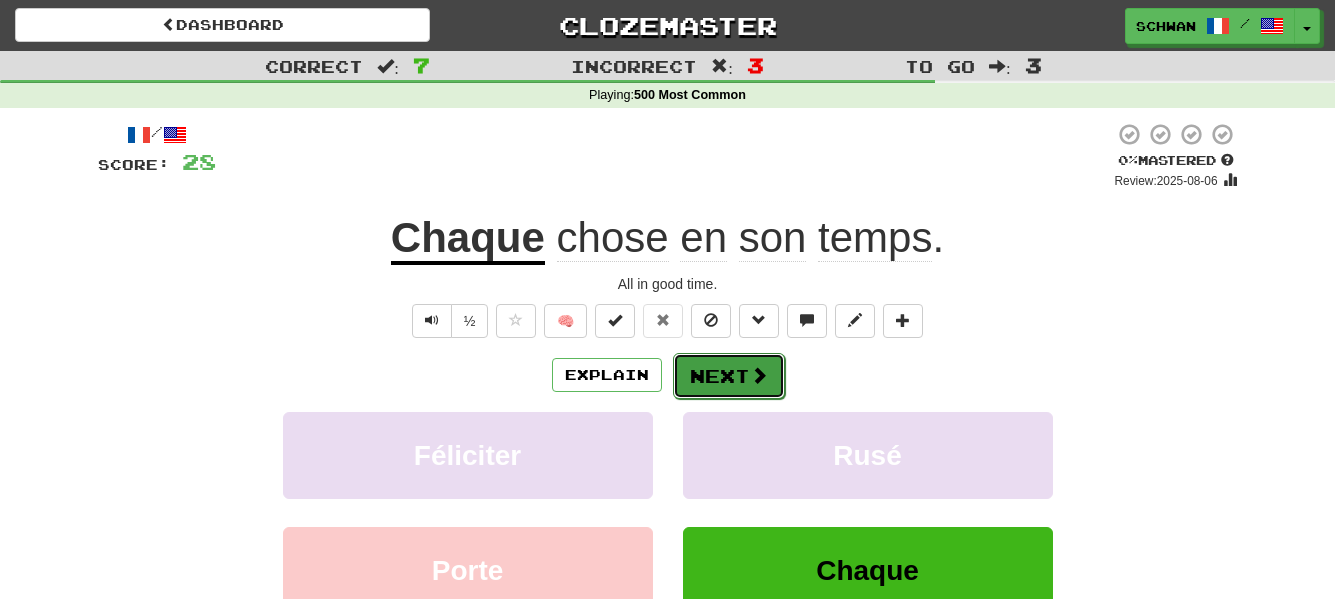 click on "Next" at bounding box center [729, 376] 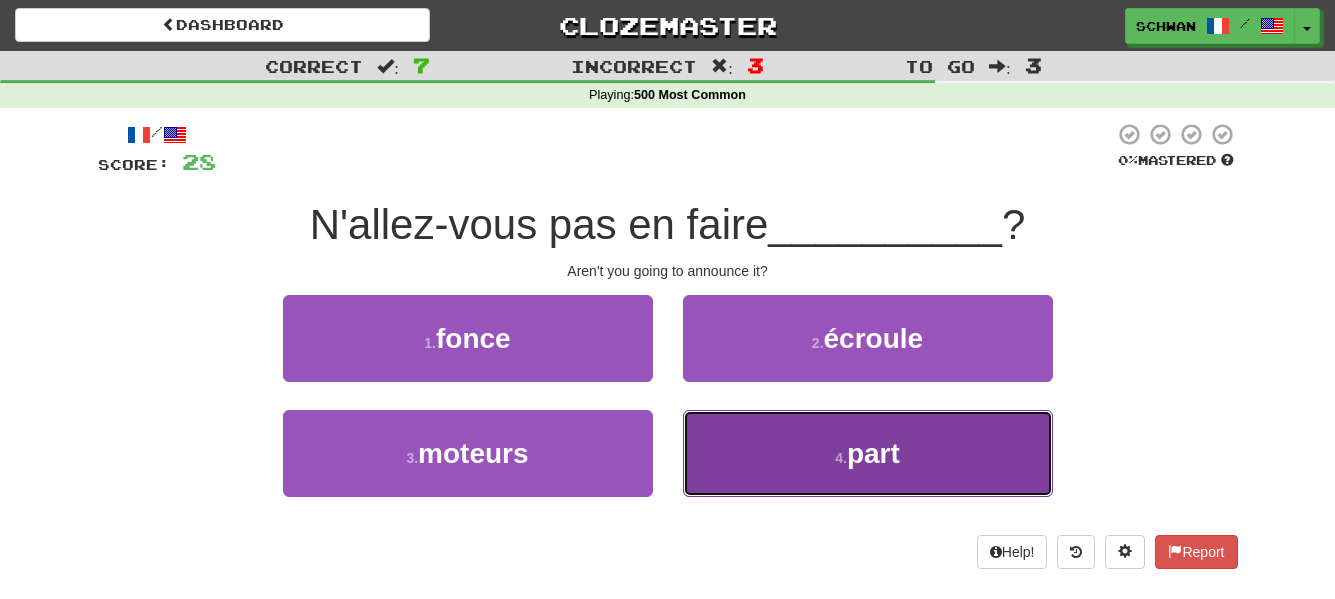 click on "4 .  part" at bounding box center [868, 453] 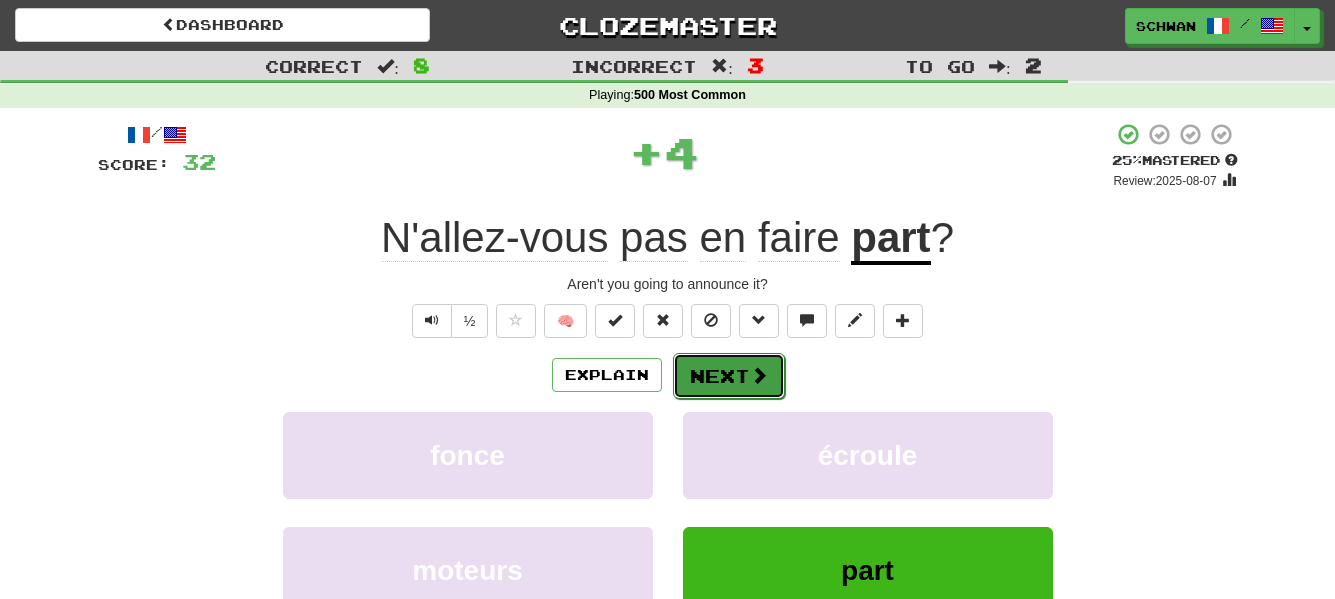 click on "Next" at bounding box center (729, 376) 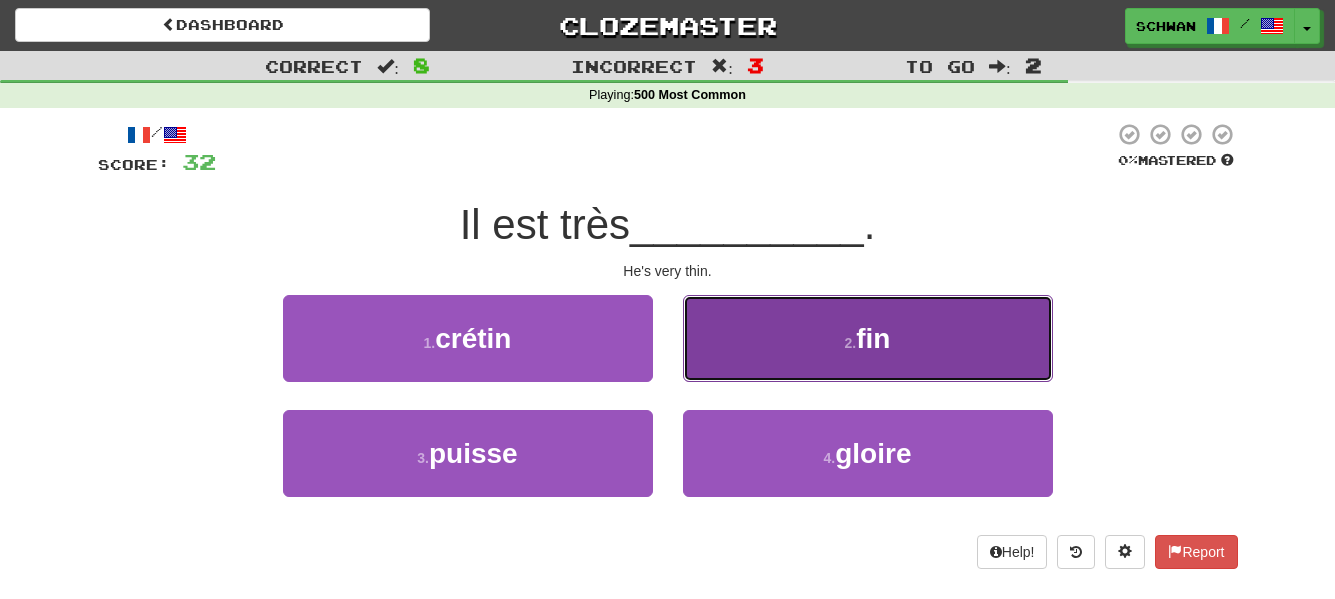 click on "2 .  fin" at bounding box center (868, 338) 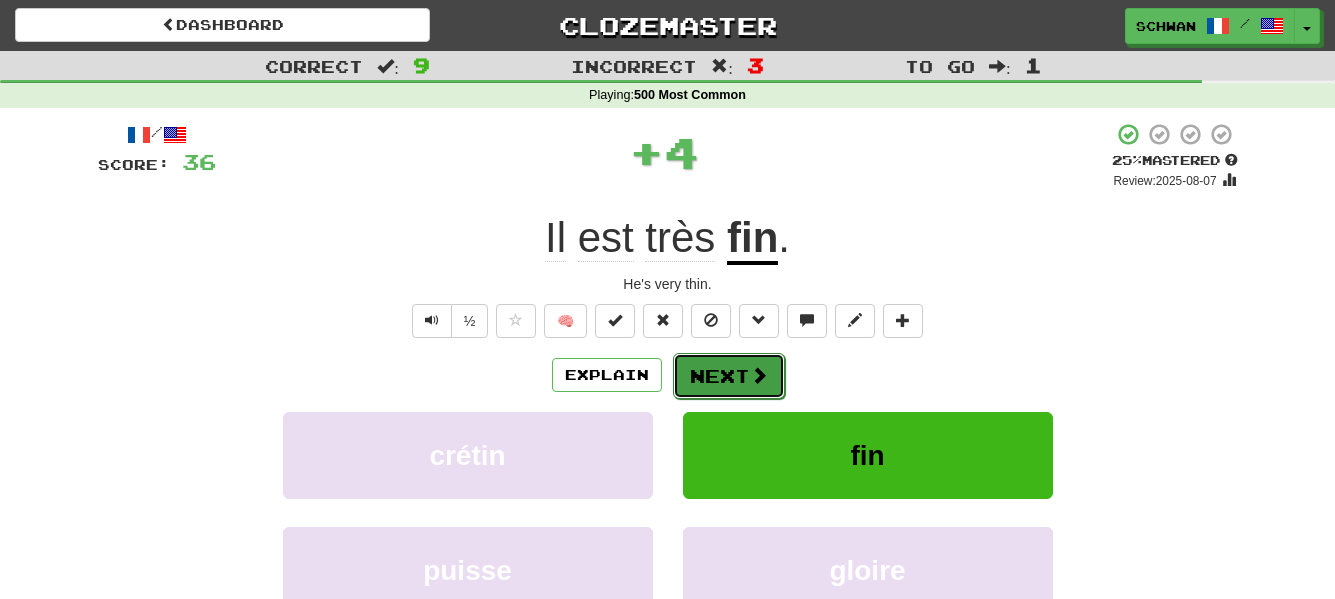 click at bounding box center (759, 375) 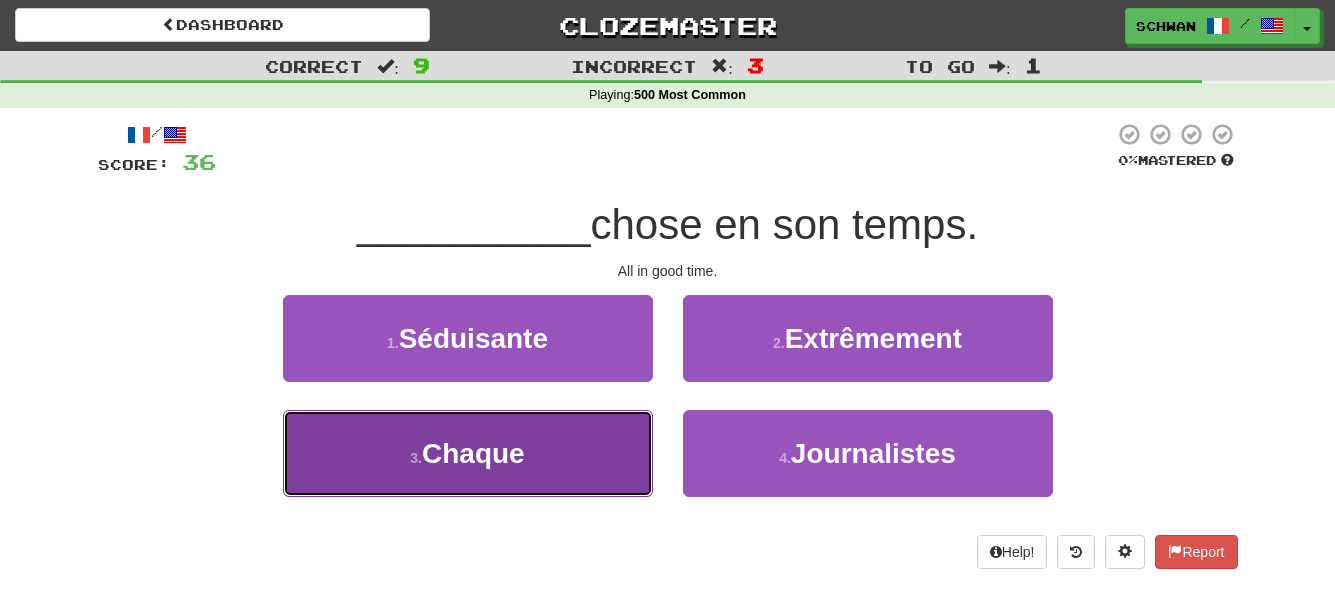 click on "3 .  Chaque" at bounding box center (468, 453) 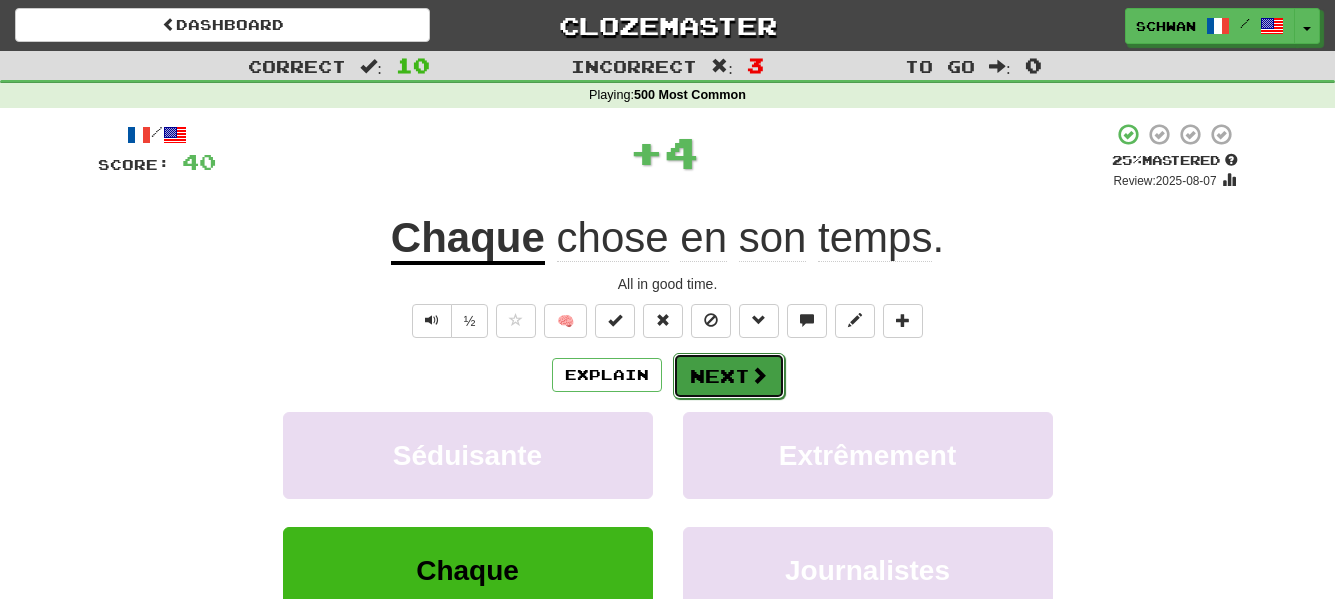 click on "Next" at bounding box center [729, 376] 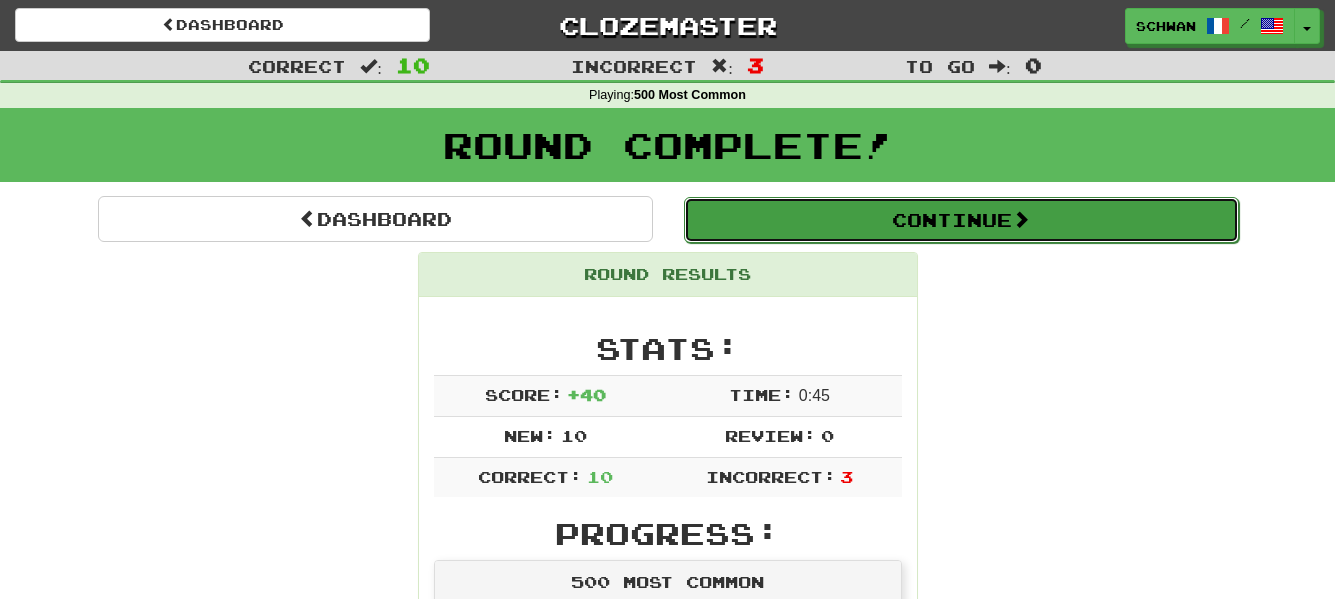 click on "Continue" at bounding box center [961, 220] 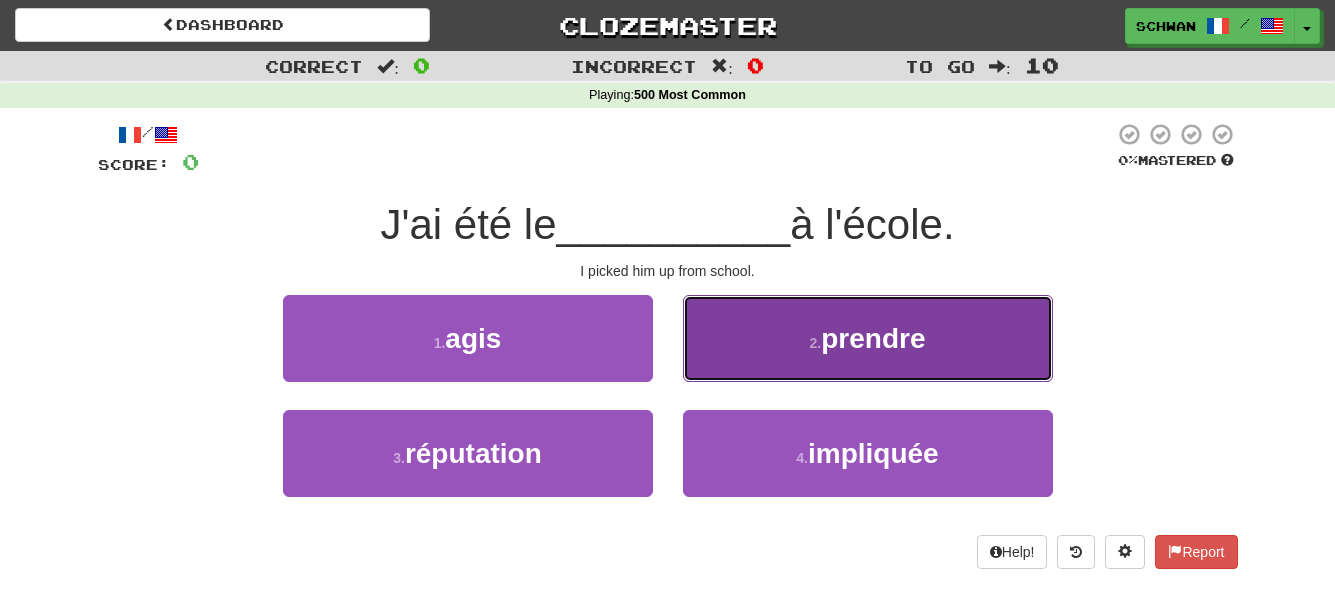 click on "prendre" at bounding box center (873, 338) 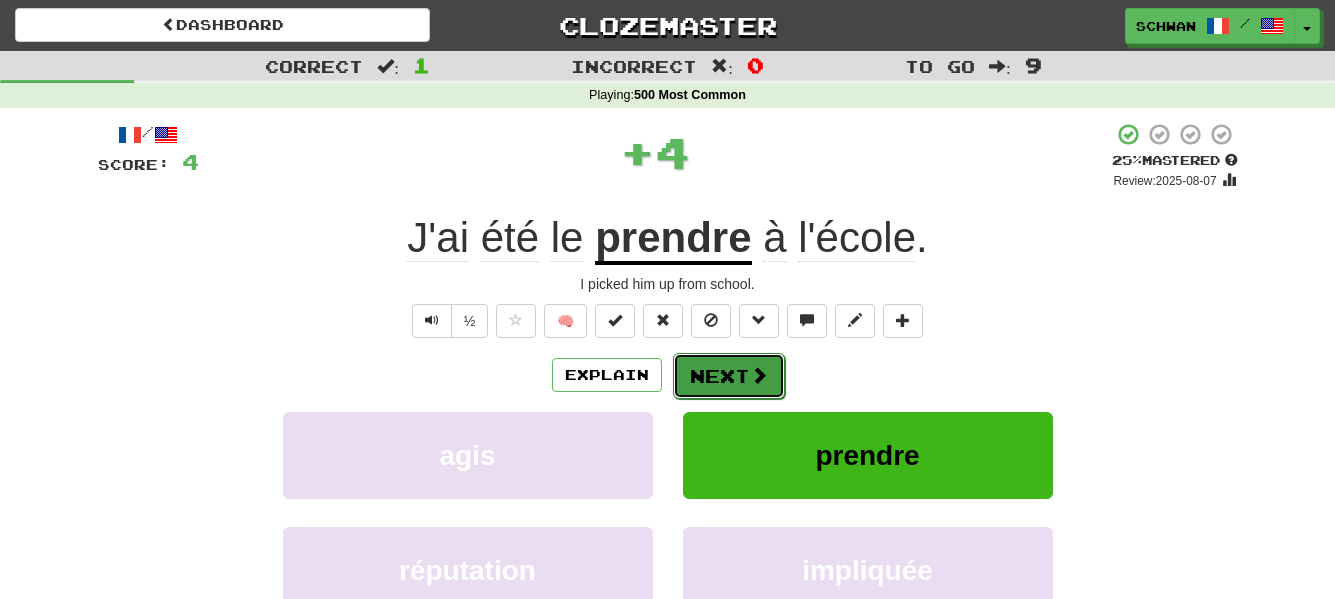 click on "Next" at bounding box center (729, 376) 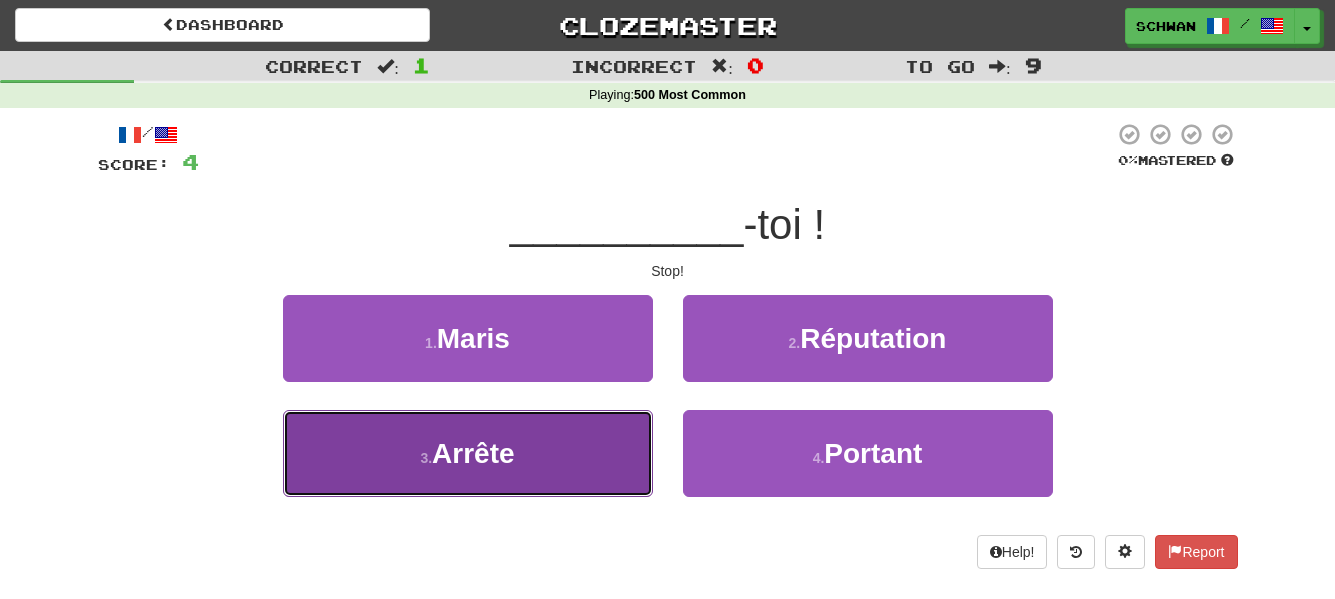 click on "3 .  Arrête" at bounding box center [468, 453] 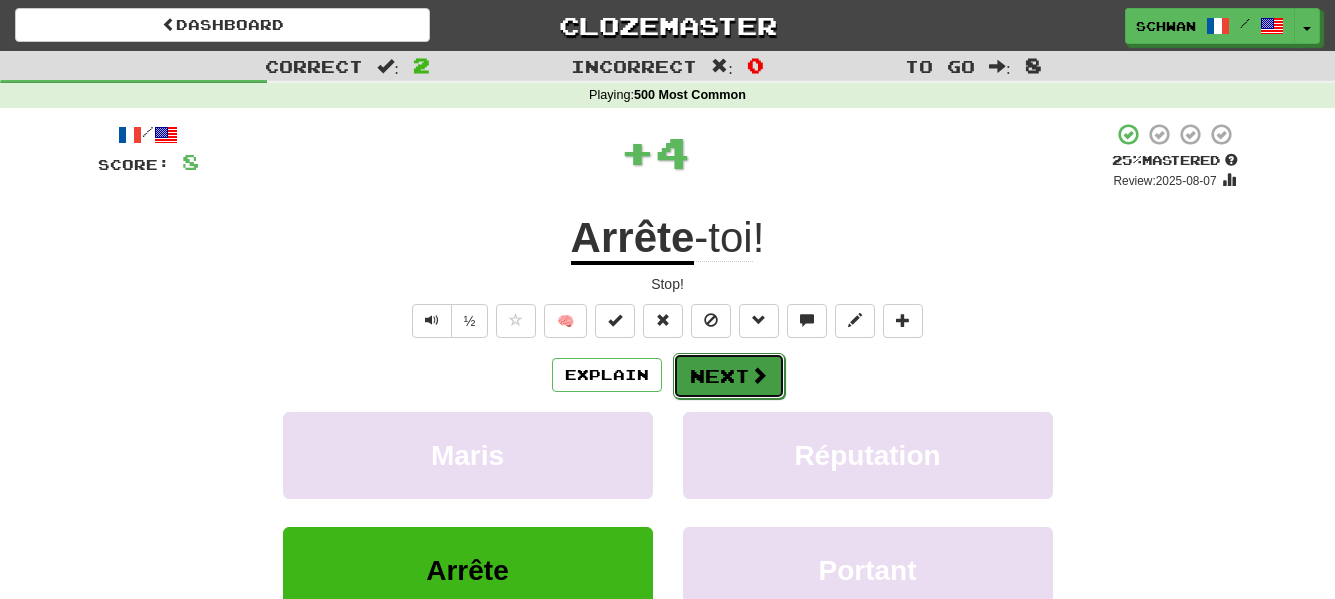click on "Next" at bounding box center (729, 376) 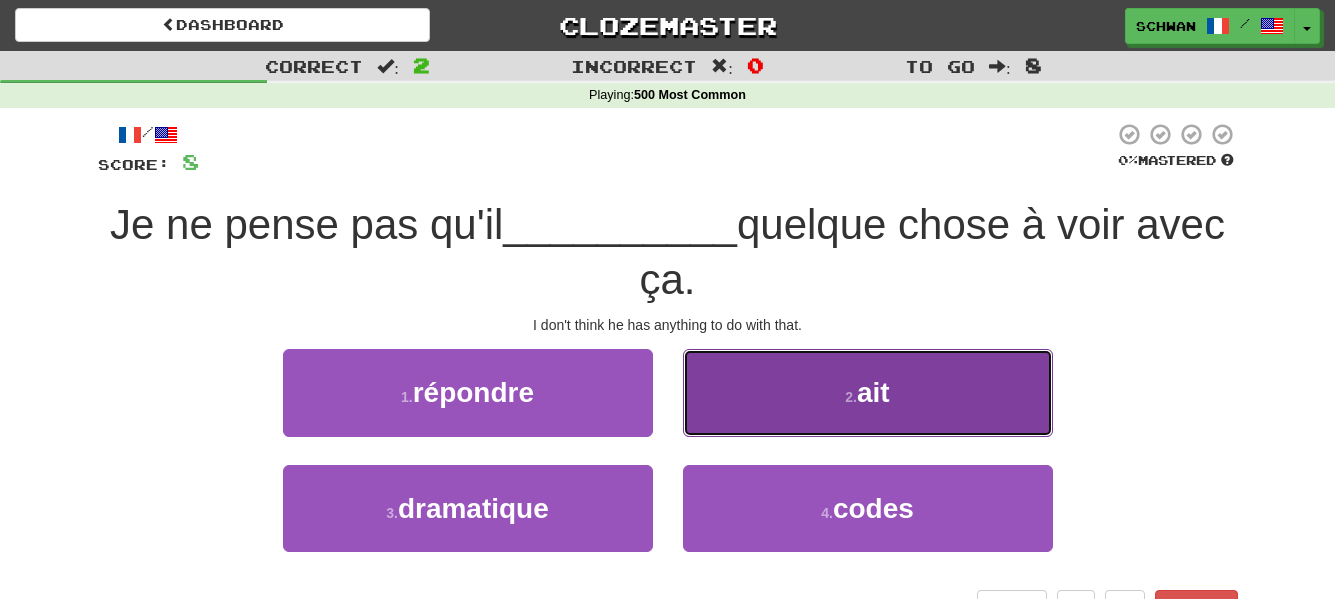 click on "2 .  ait" at bounding box center (868, 392) 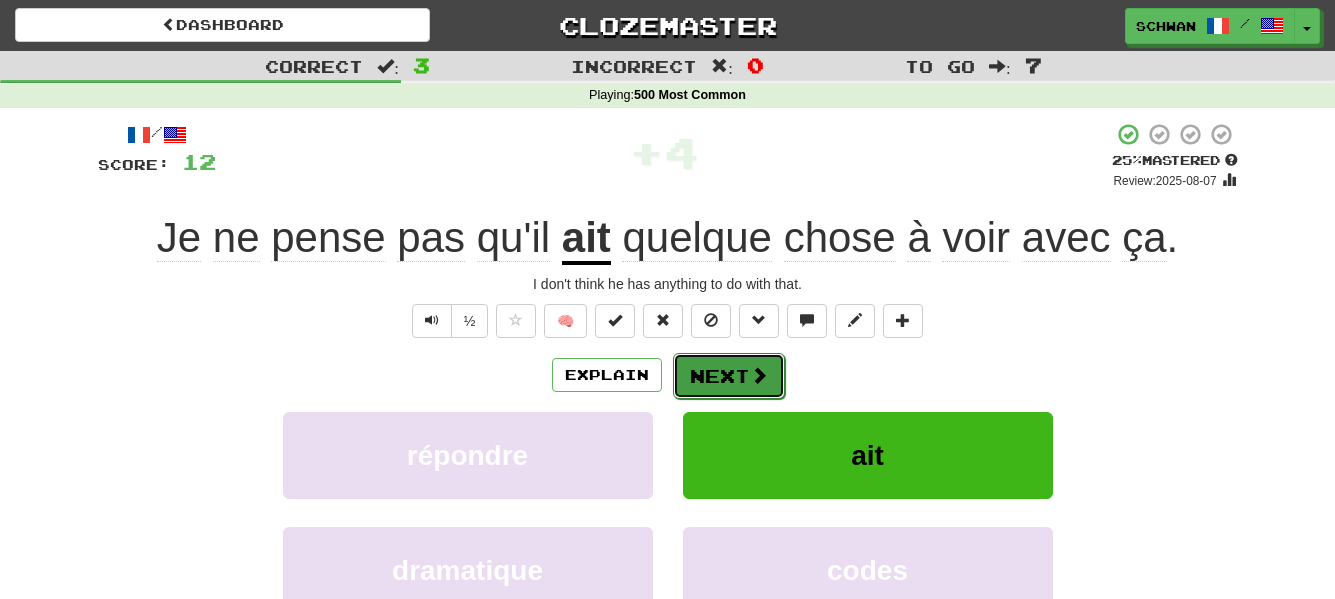 click on "Next" at bounding box center (729, 376) 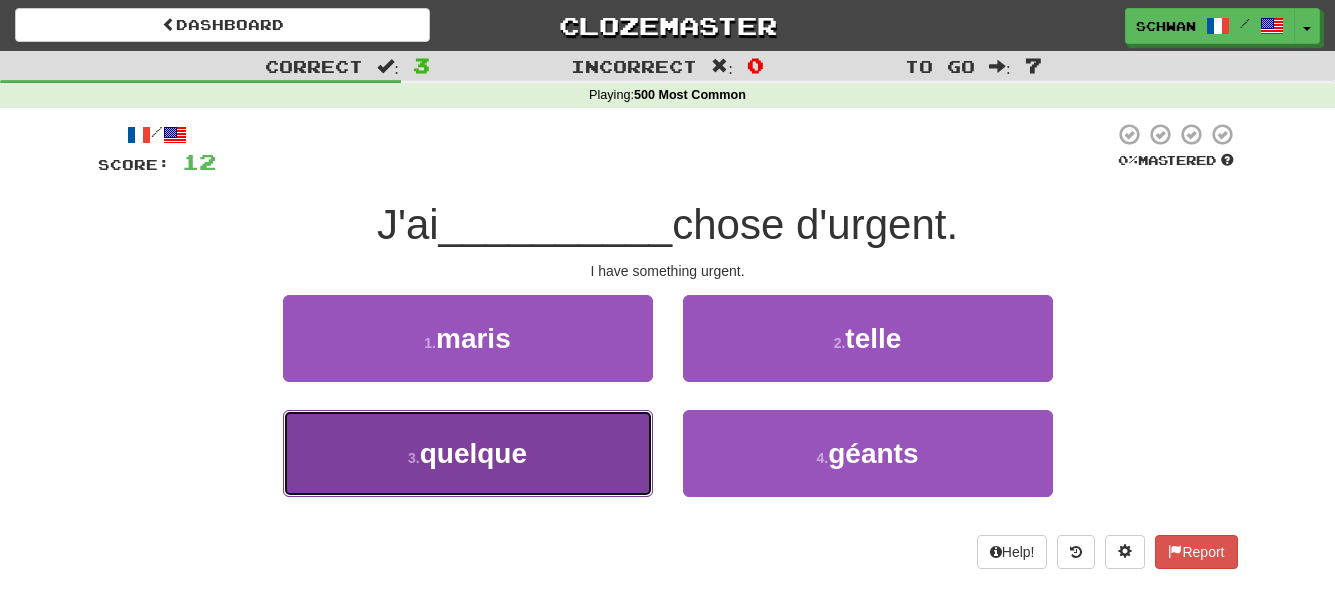 click on "3 .  quelque" at bounding box center [468, 453] 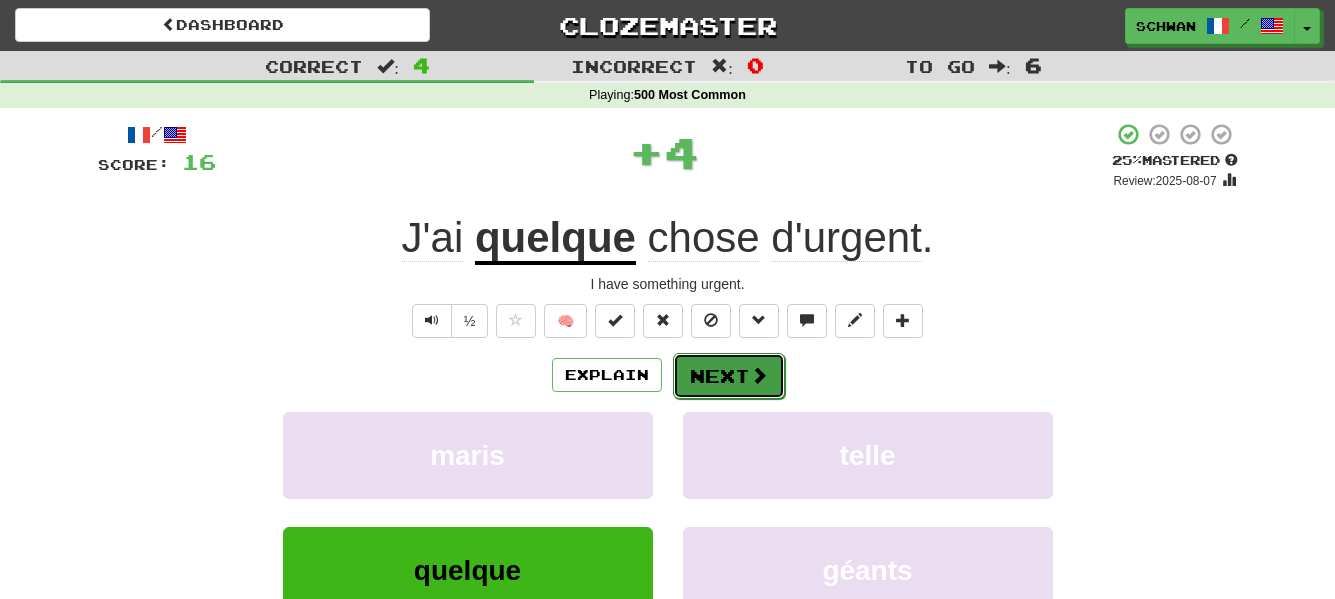 click on "Next" at bounding box center (729, 376) 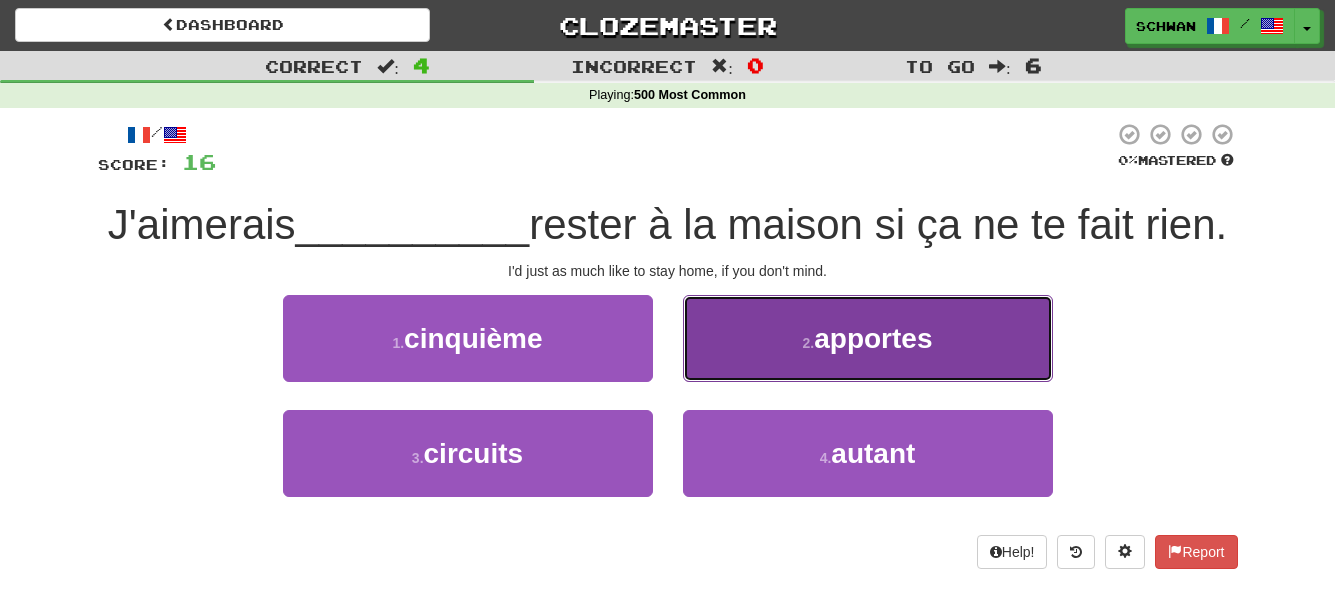 click on "2 .  apportes" at bounding box center [868, 338] 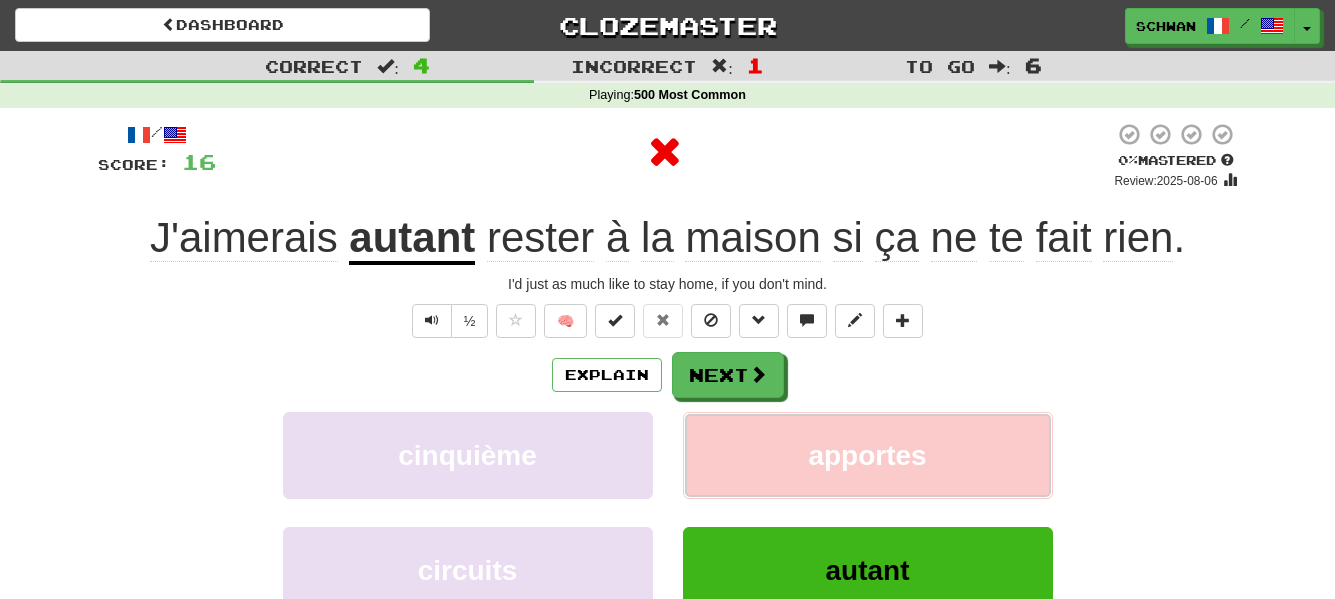 click on "apportes" at bounding box center (868, 455) 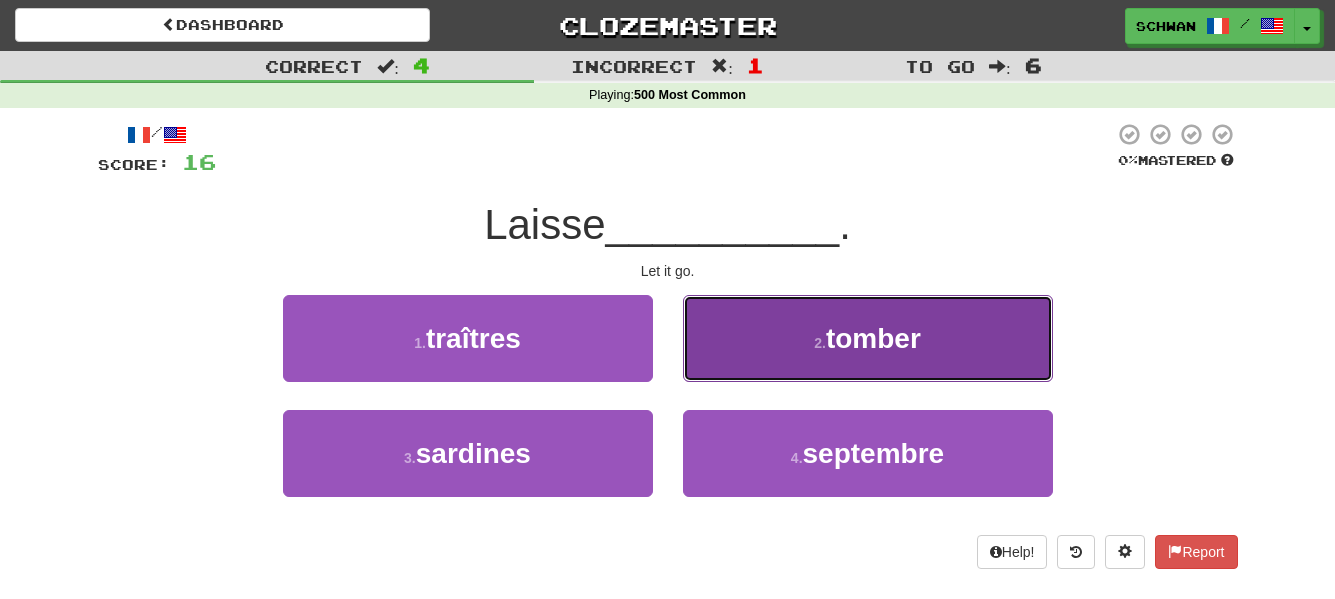 click on "tomber" at bounding box center (873, 338) 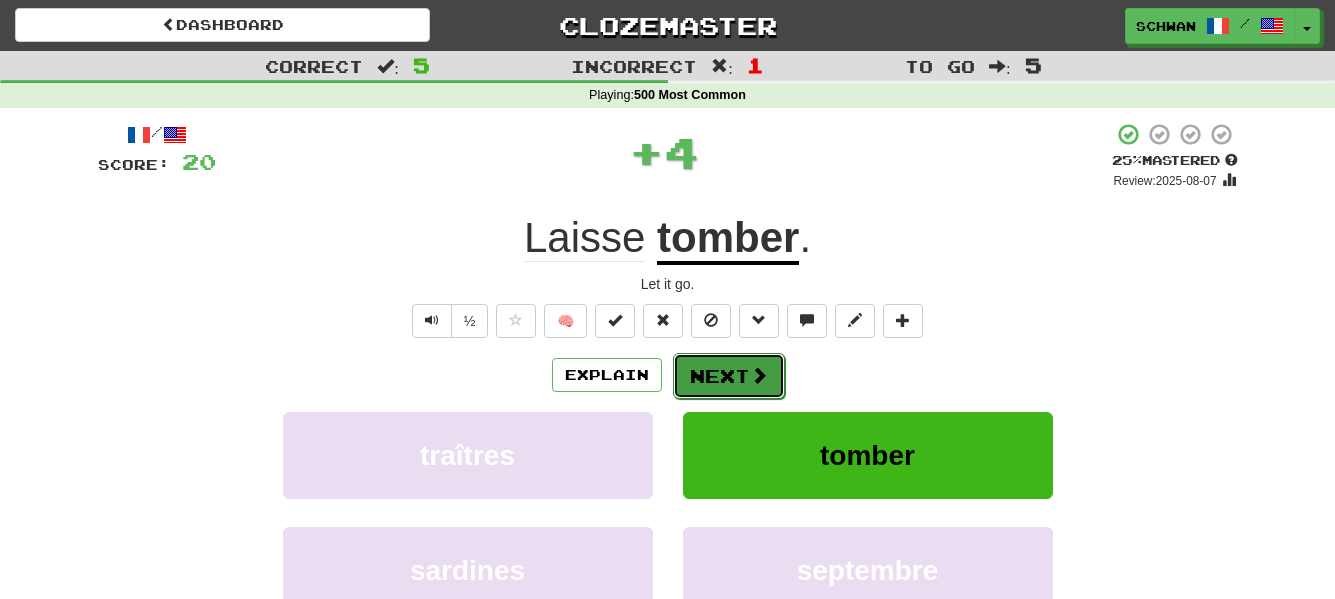 click on "Next" at bounding box center [729, 376] 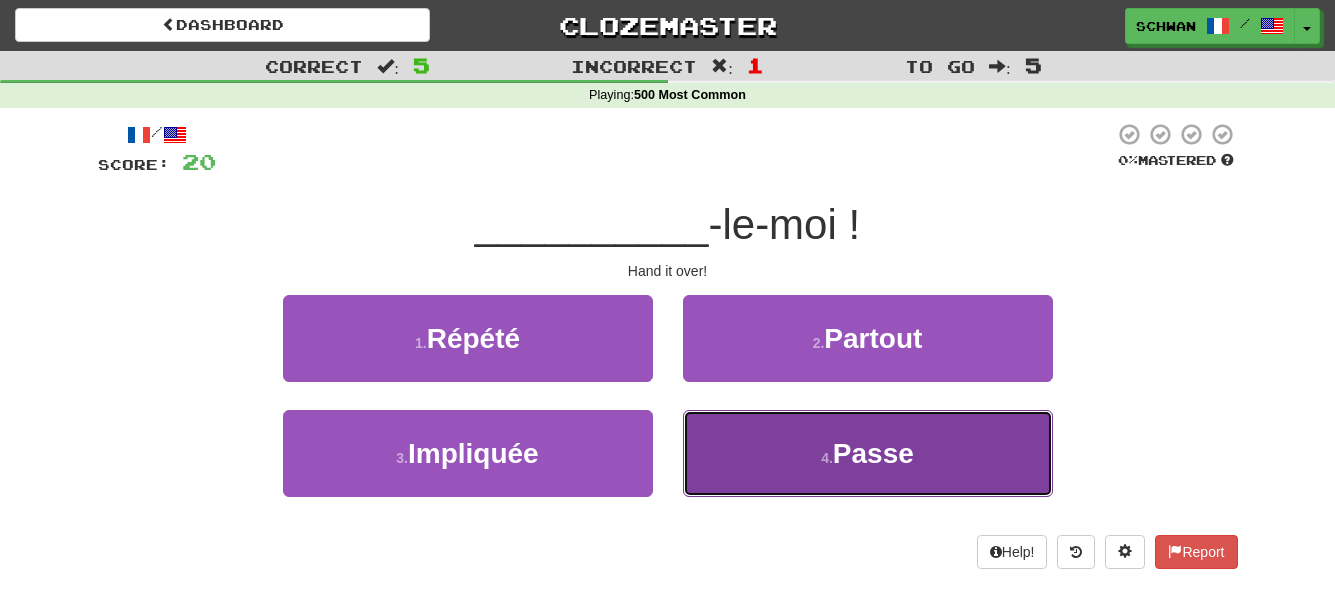 click on "4 .  Passe" at bounding box center (868, 453) 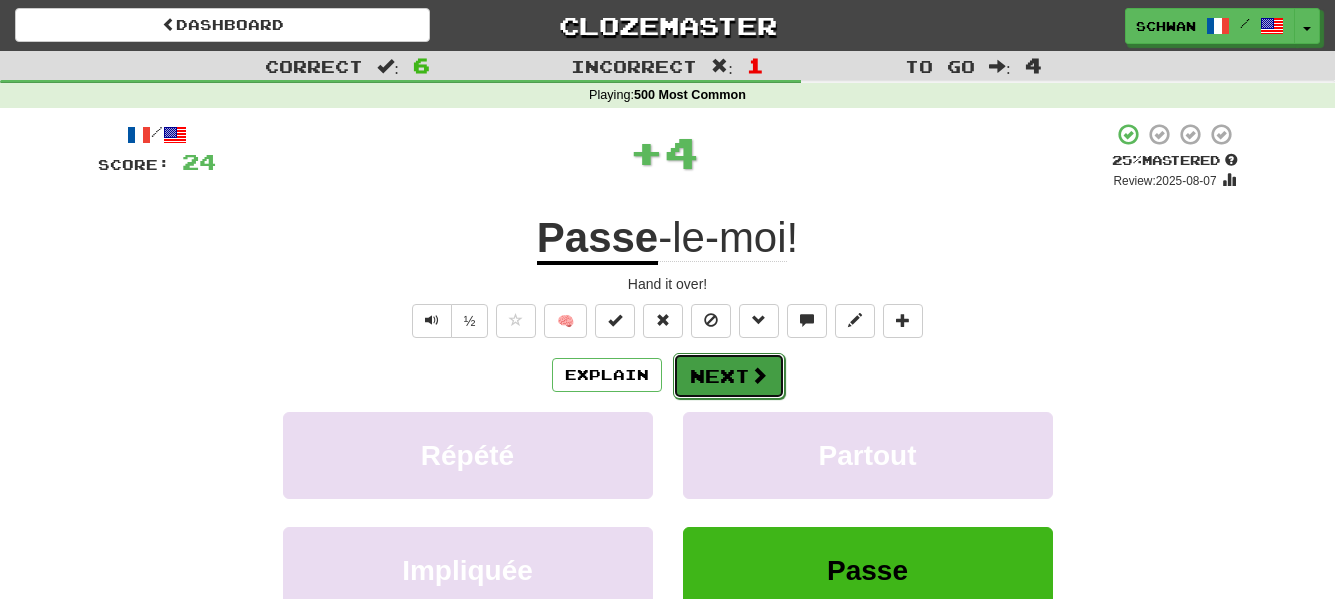 click at bounding box center (759, 375) 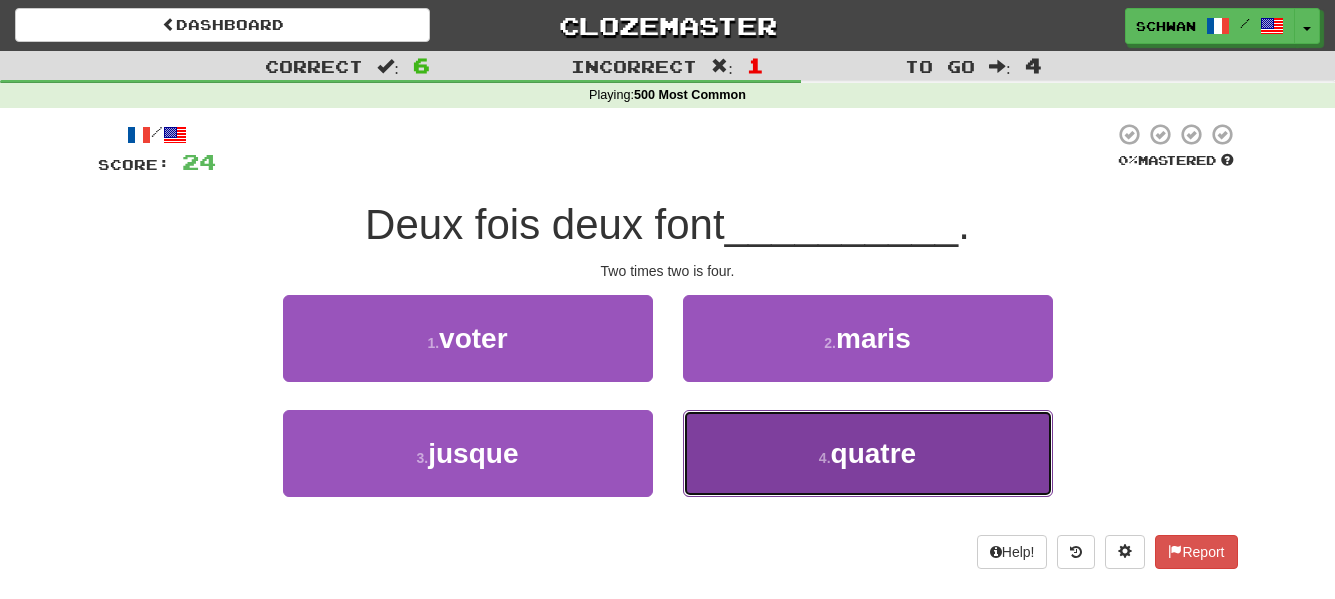 click on "4 .  quatre" at bounding box center [868, 453] 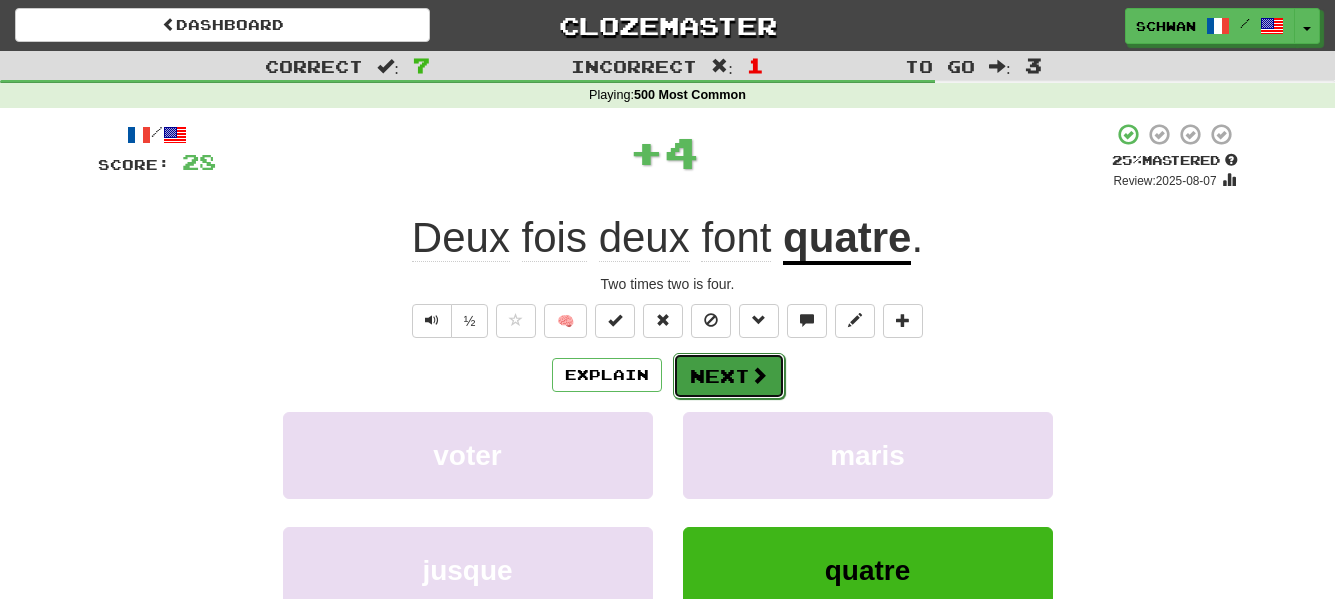 click on "Next" at bounding box center [729, 376] 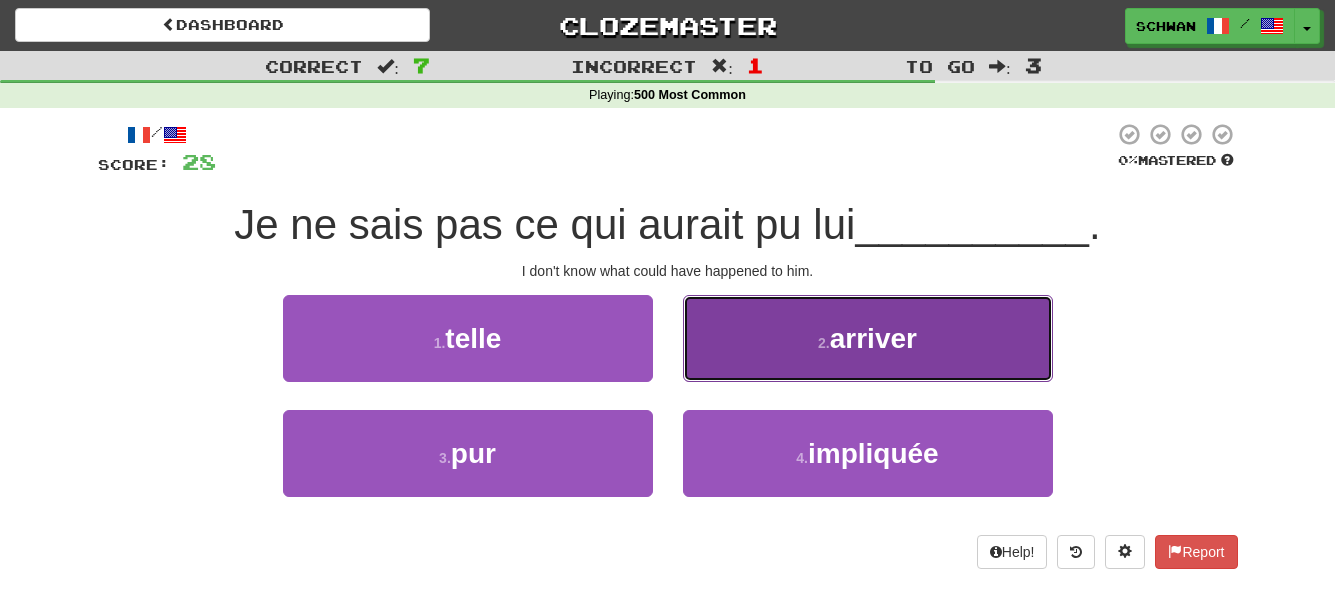 click on "2 .  arriver" at bounding box center (868, 338) 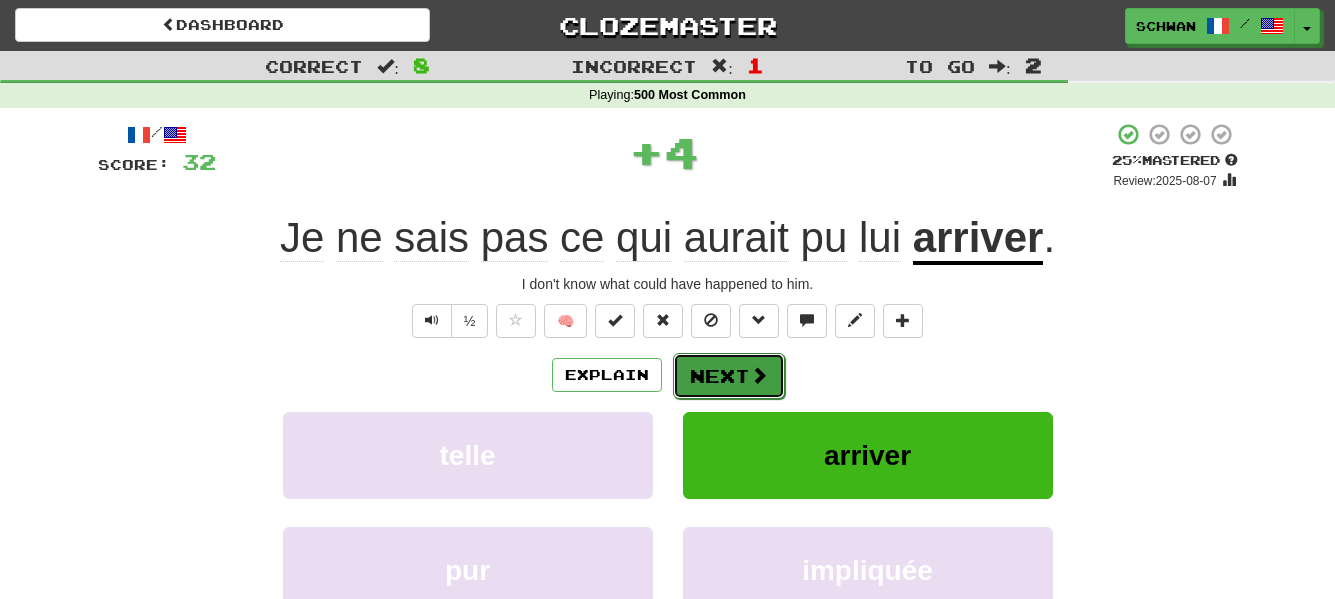 click on "Next" at bounding box center (729, 376) 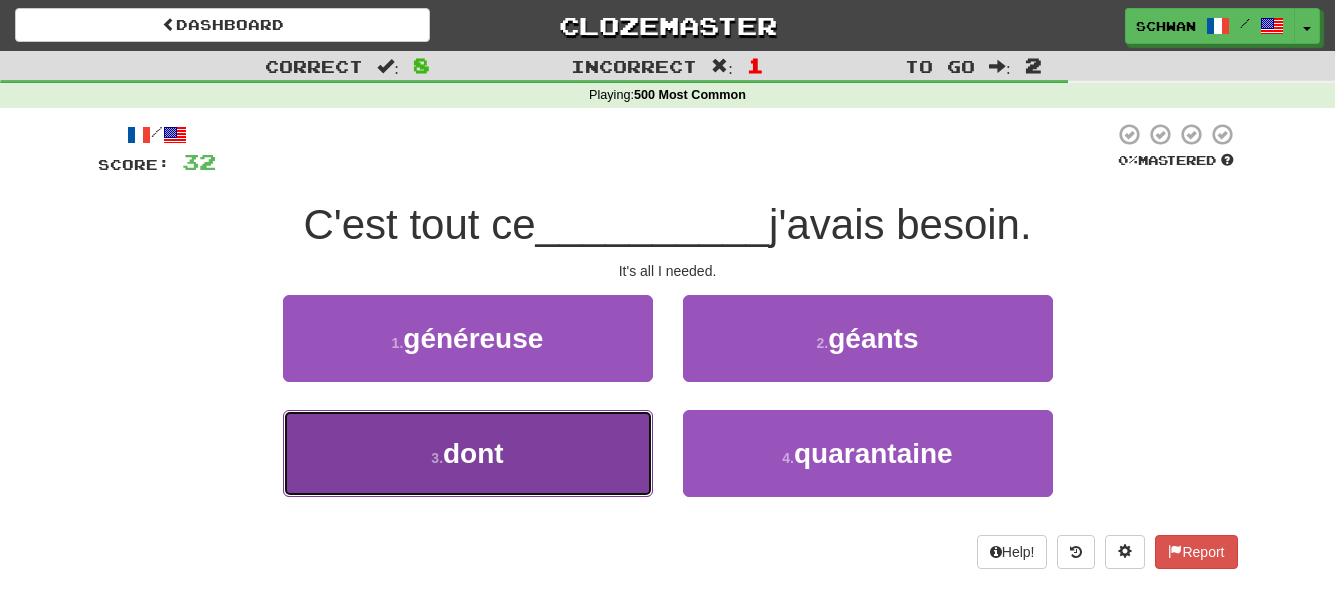 click on "3 .  dont" at bounding box center [468, 453] 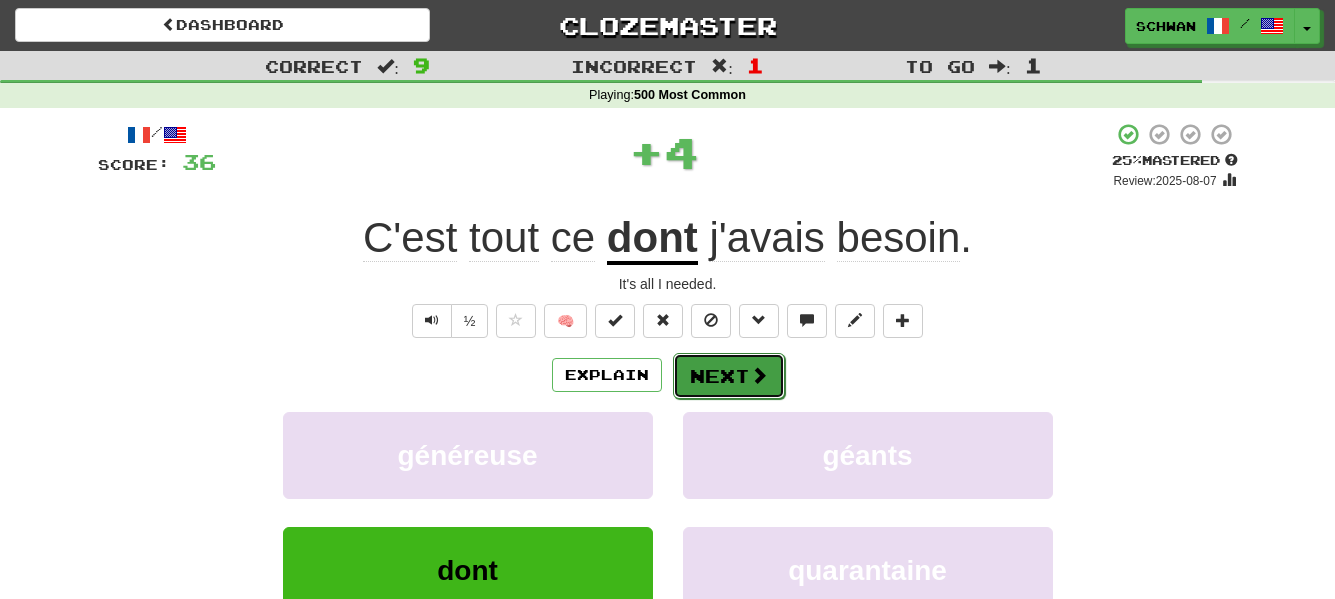click on "Next" at bounding box center (729, 376) 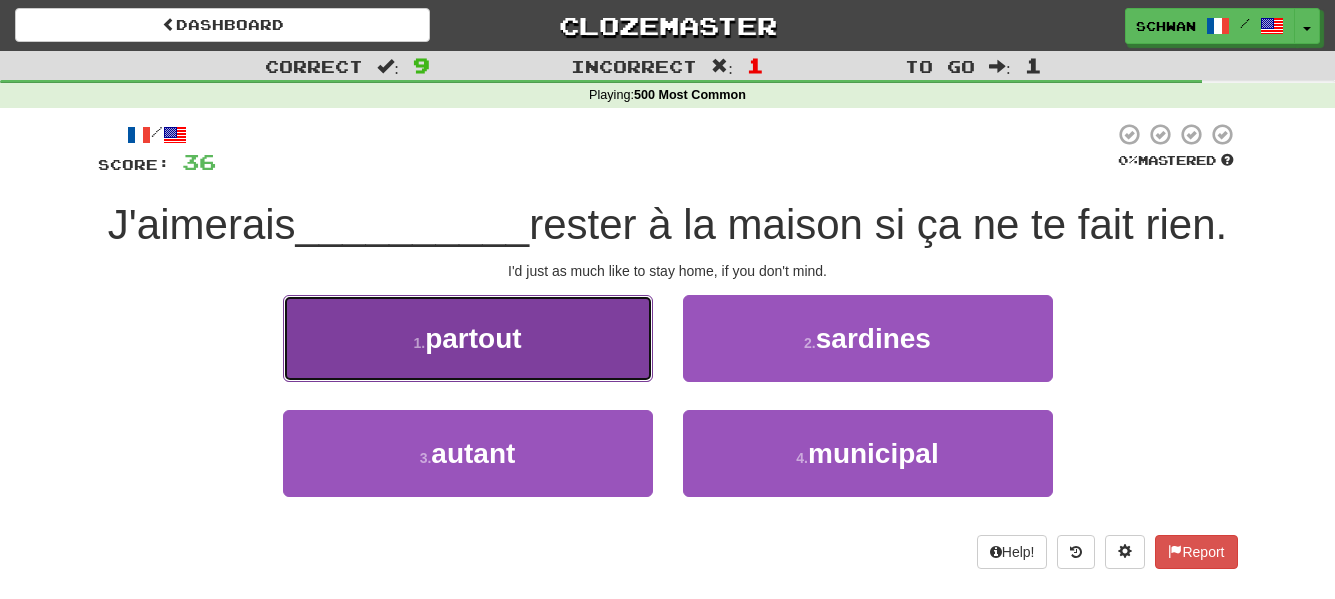 click on "1 .  partout" at bounding box center [468, 338] 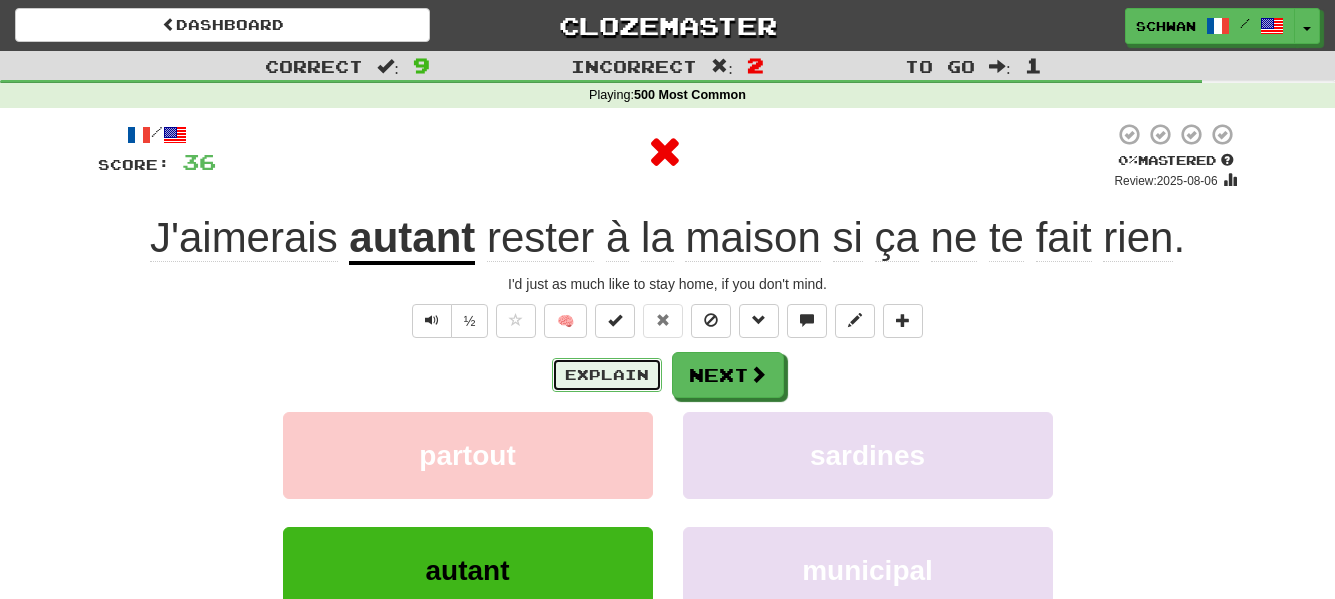 click on "Explain" at bounding box center [607, 375] 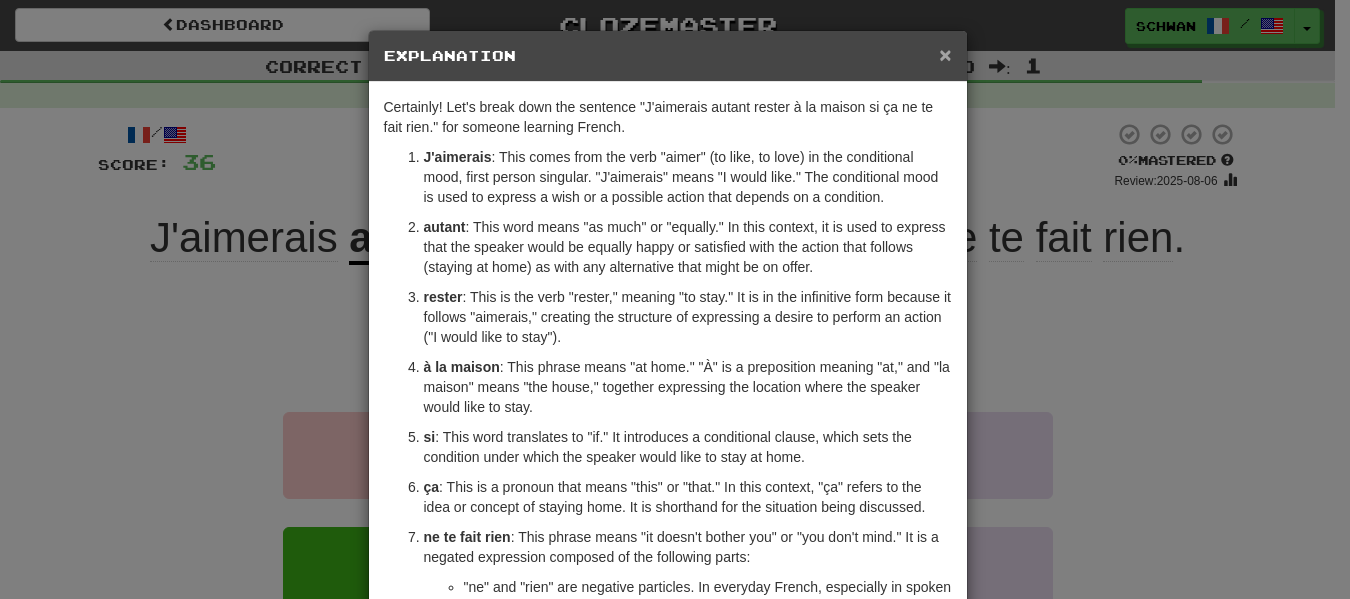 click on "×" at bounding box center [945, 54] 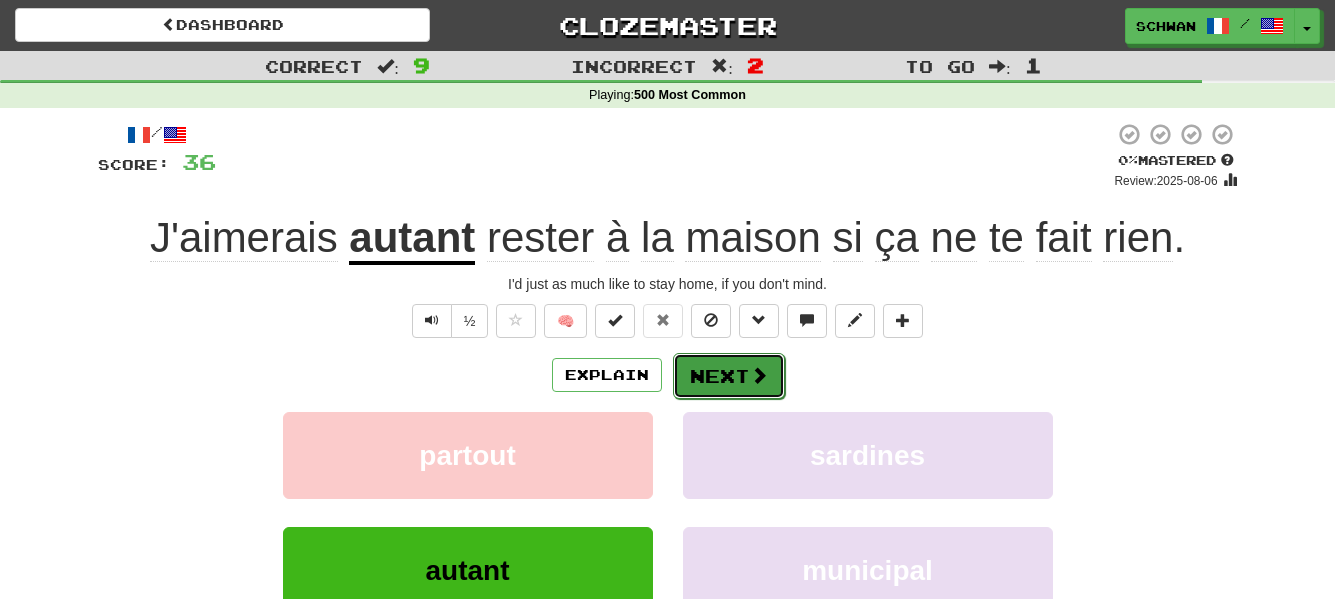 click on "Next" at bounding box center (729, 376) 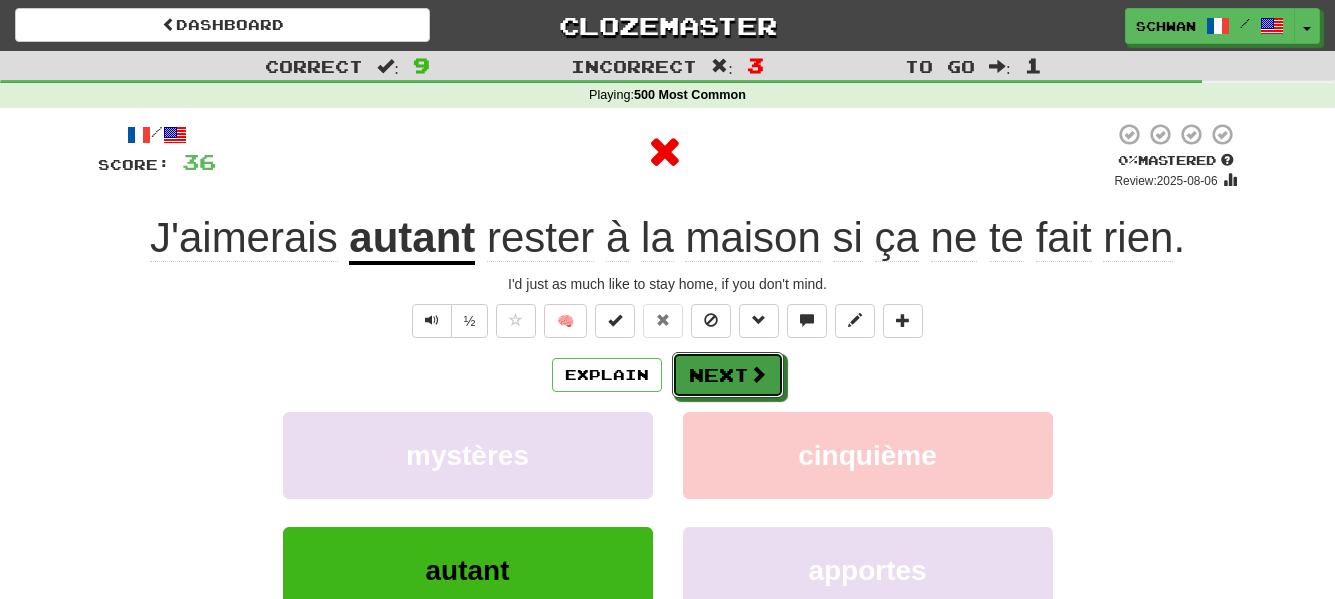 click on "Next" at bounding box center (728, 375) 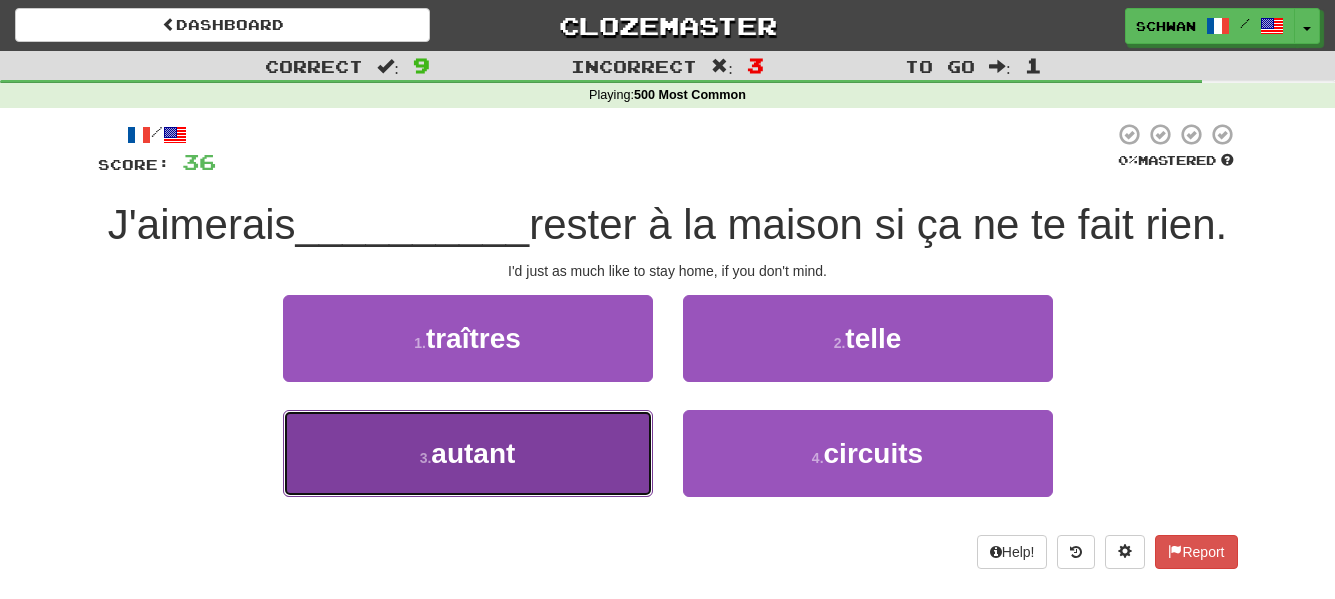 click on "3 .  autant" at bounding box center (468, 453) 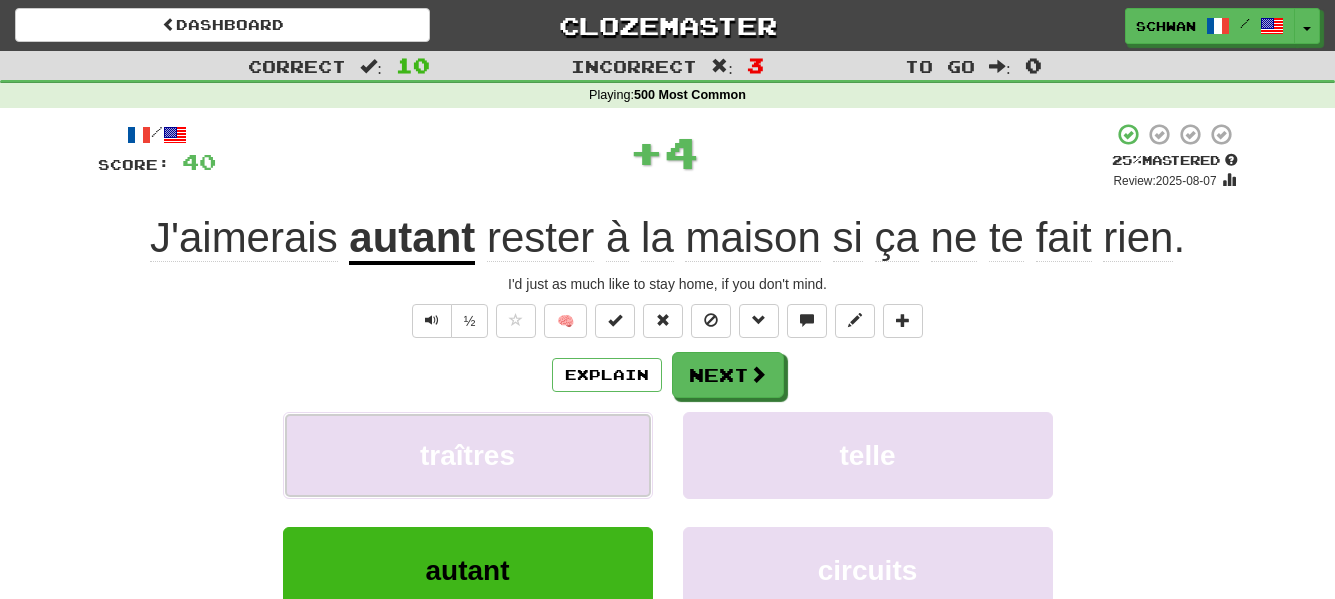 click on "traîtres" at bounding box center (468, 455) 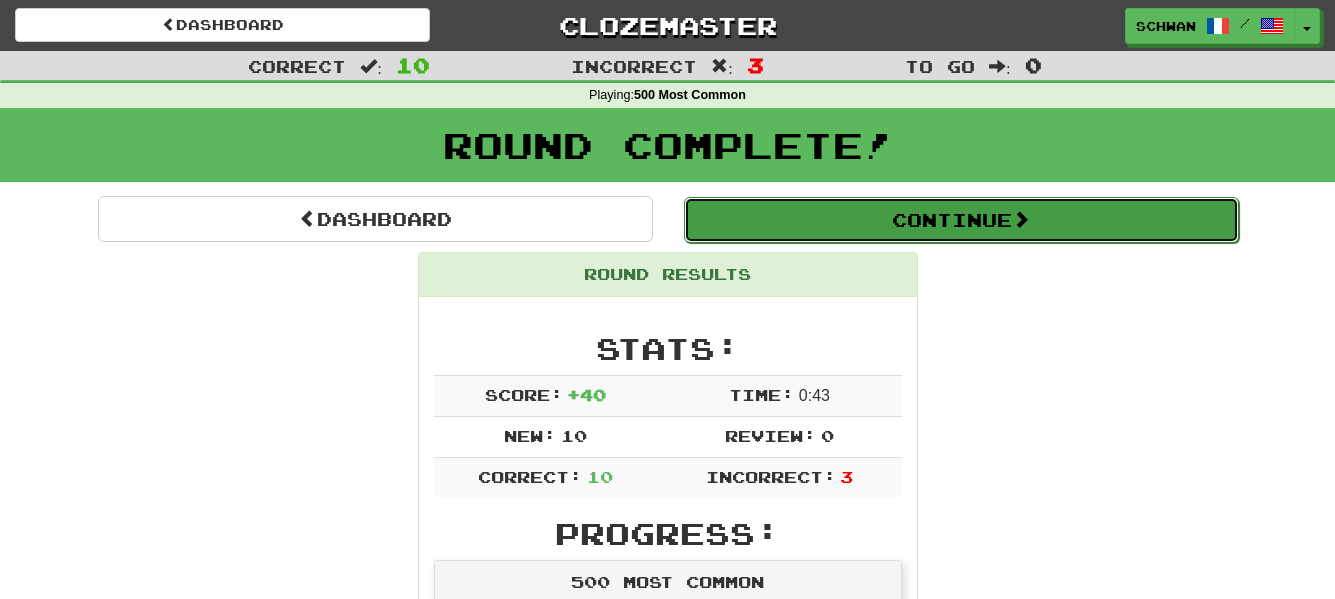 click on "Continue" at bounding box center [961, 220] 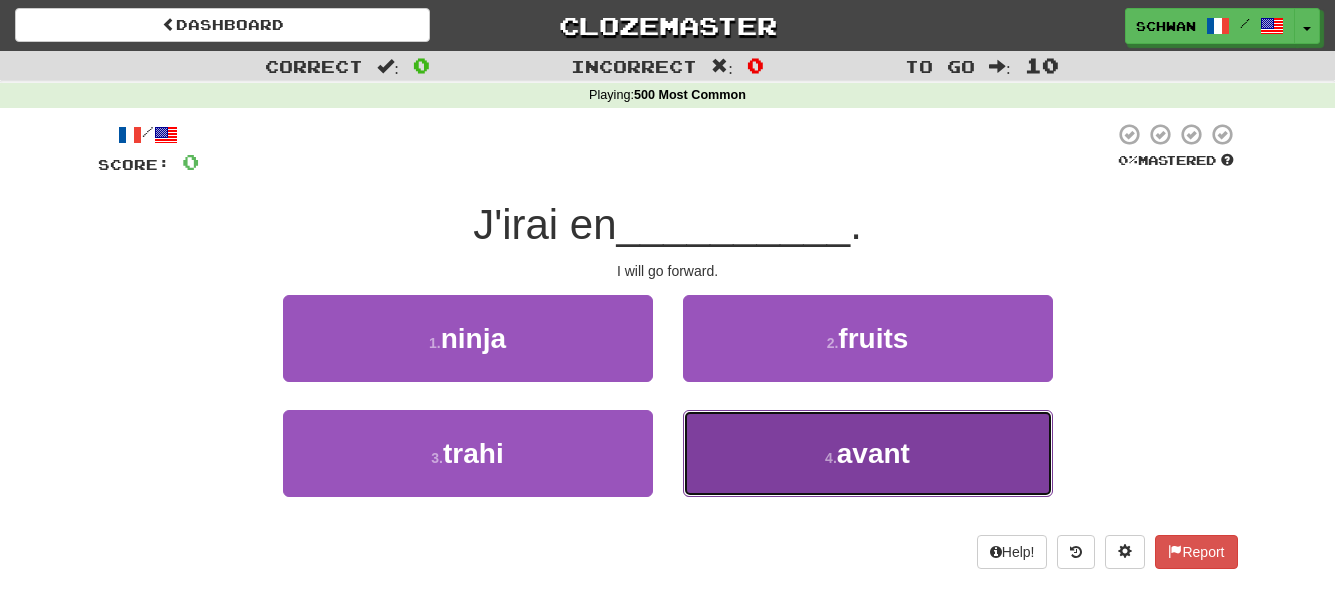 click on "avant" at bounding box center [873, 453] 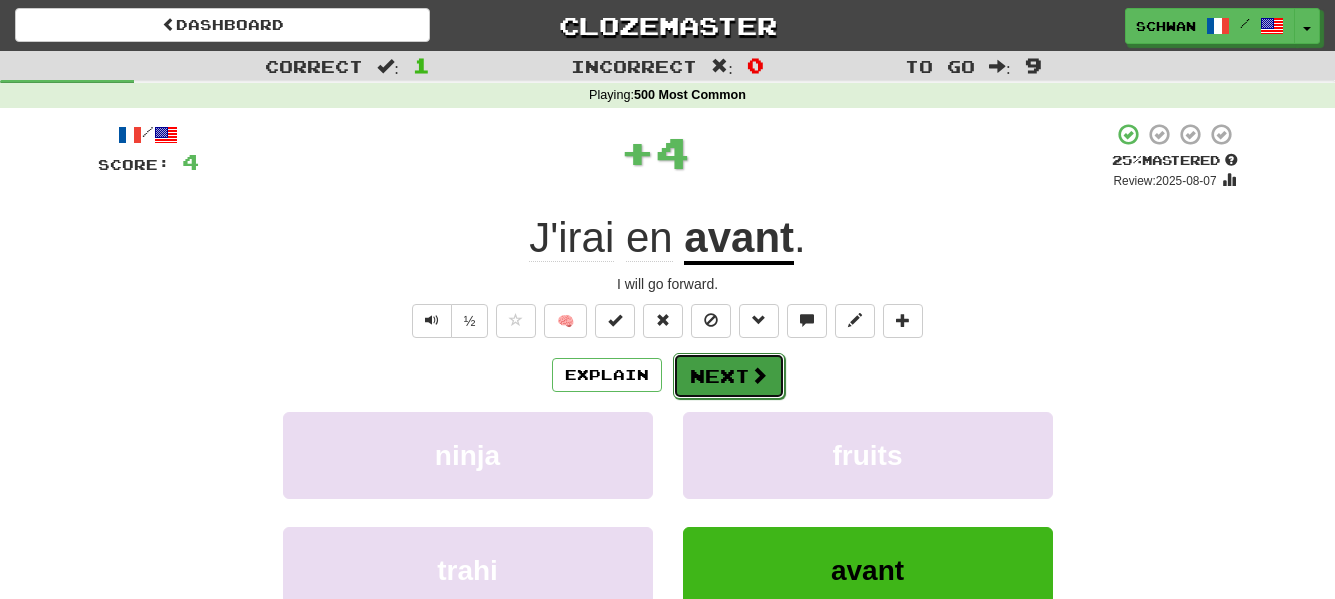click on "Next" at bounding box center (729, 376) 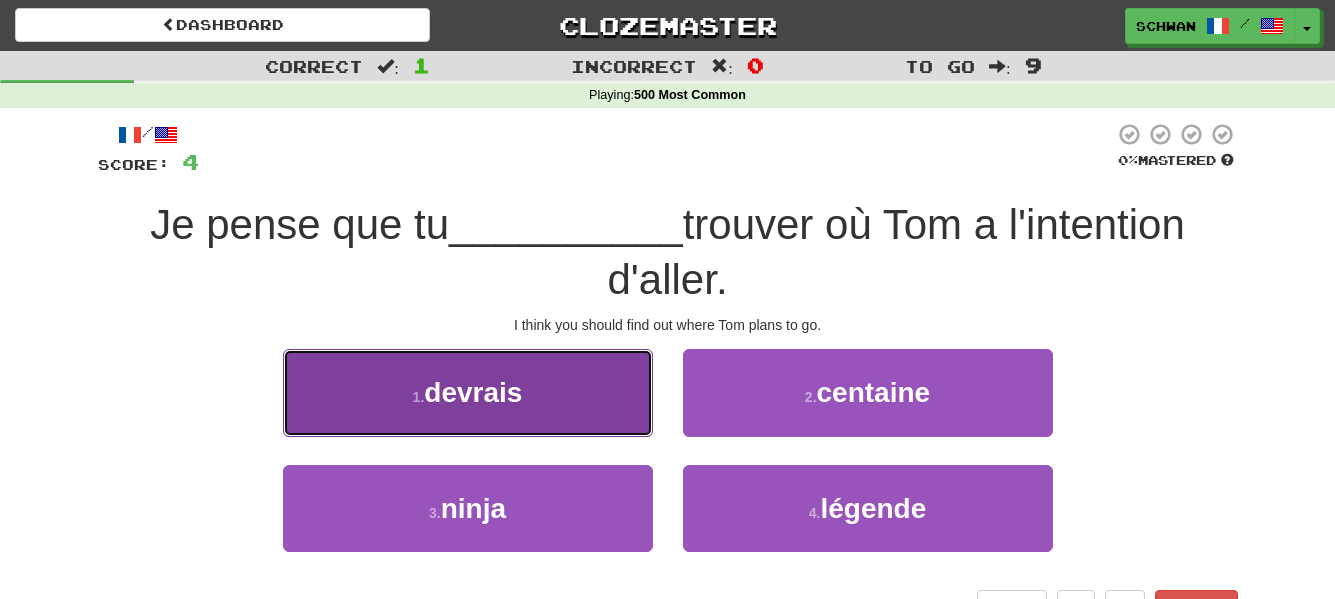 click on "devrais" at bounding box center [473, 392] 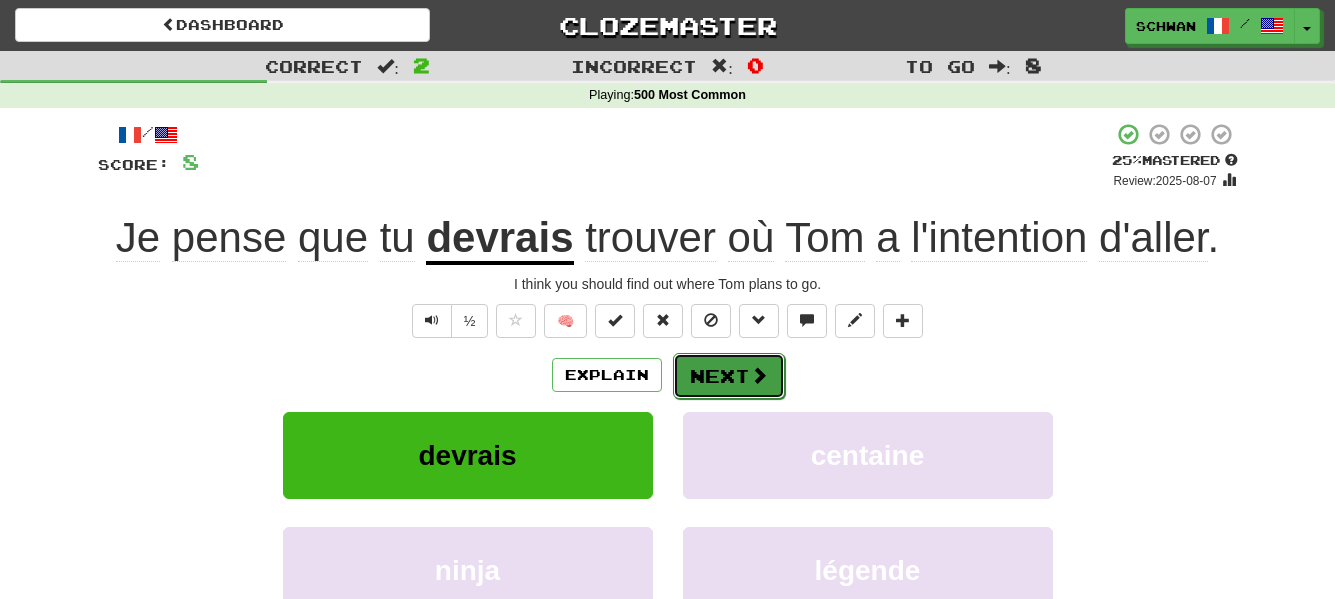 click on "Next" at bounding box center (729, 376) 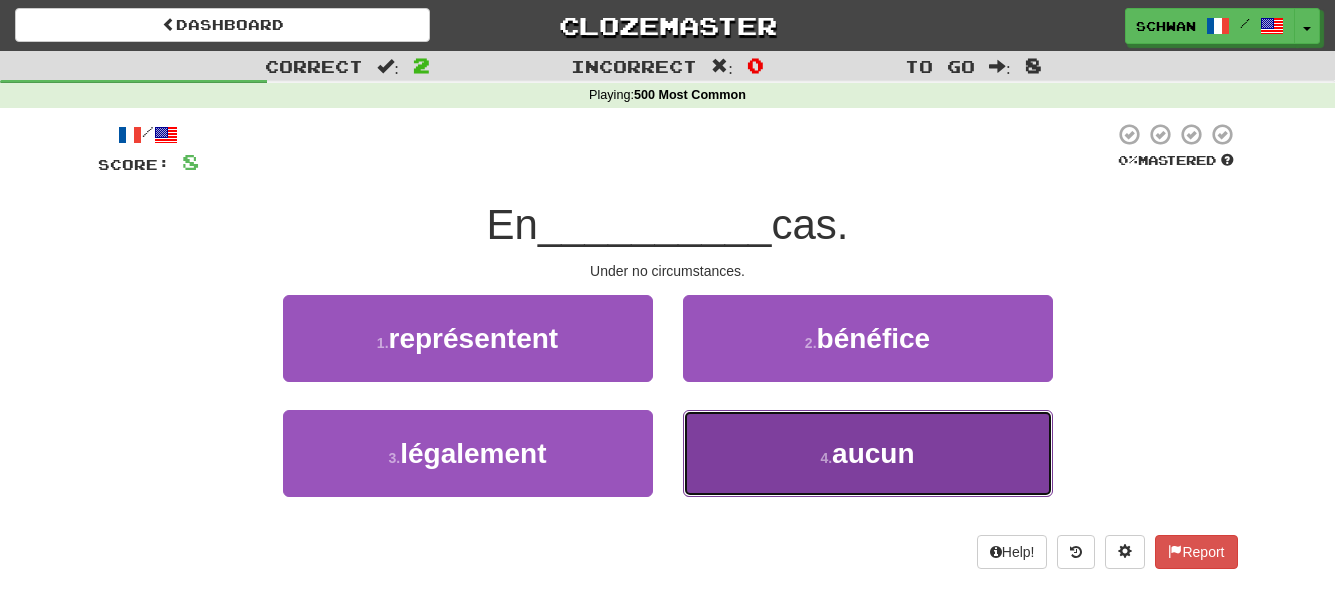 click on "4 .  aucun" at bounding box center (868, 453) 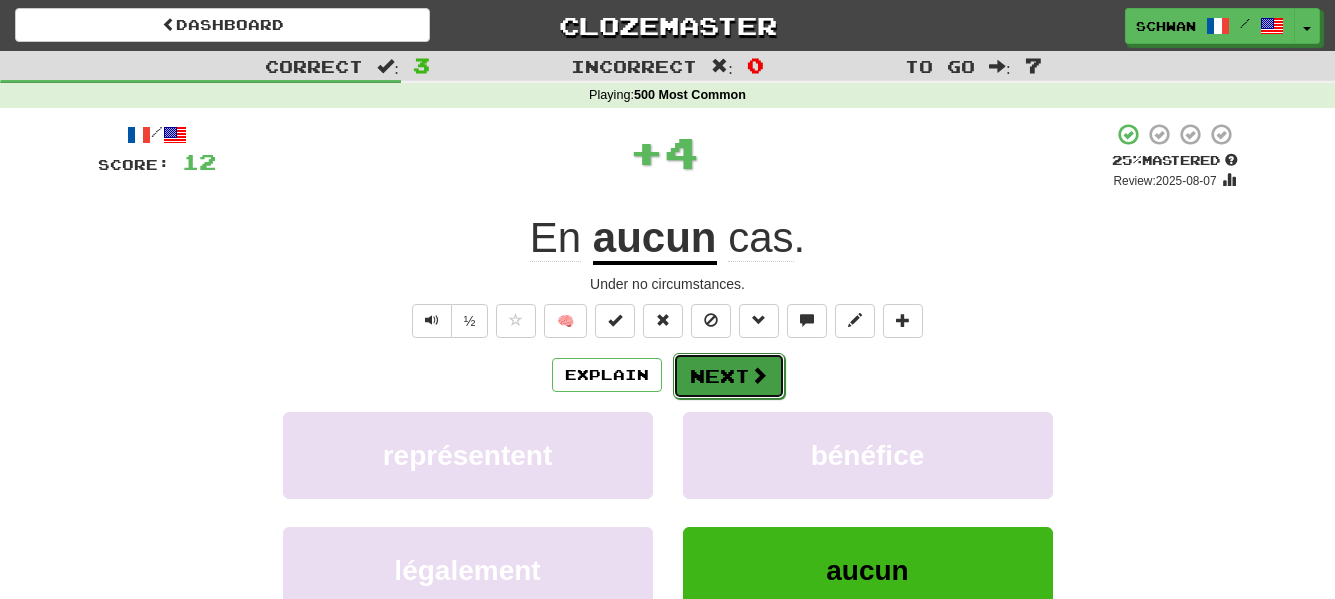 click on "Next" at bounding box center [729, 376] 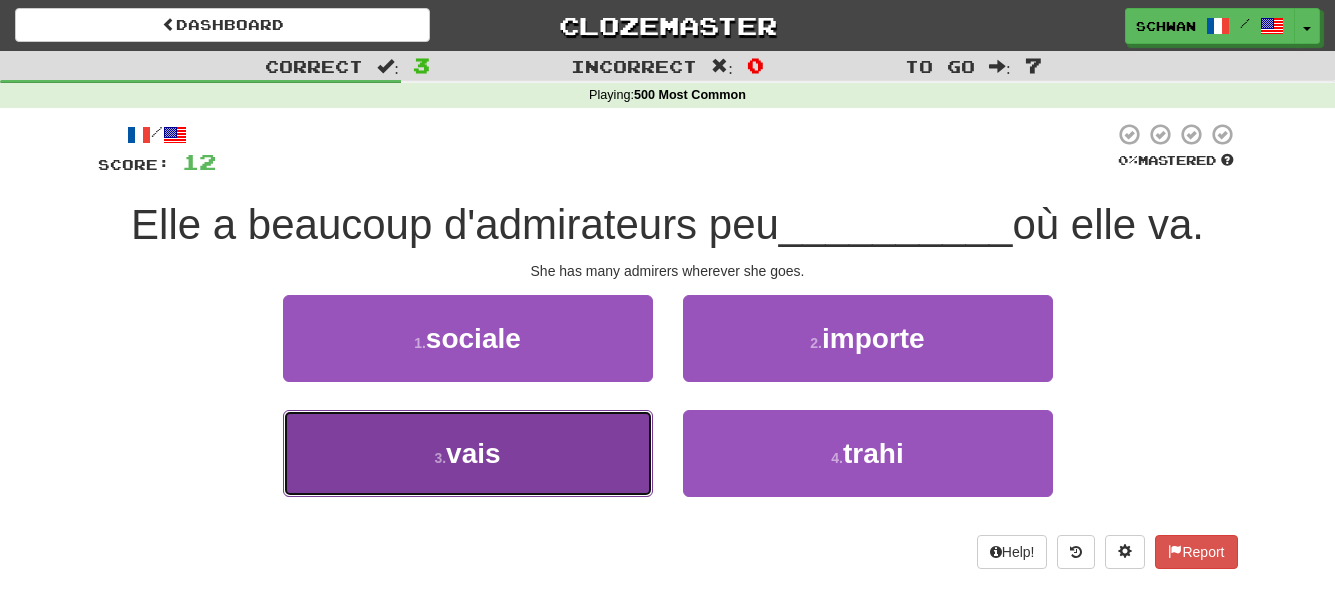 click on "vais" at bounding box center (473, 453) 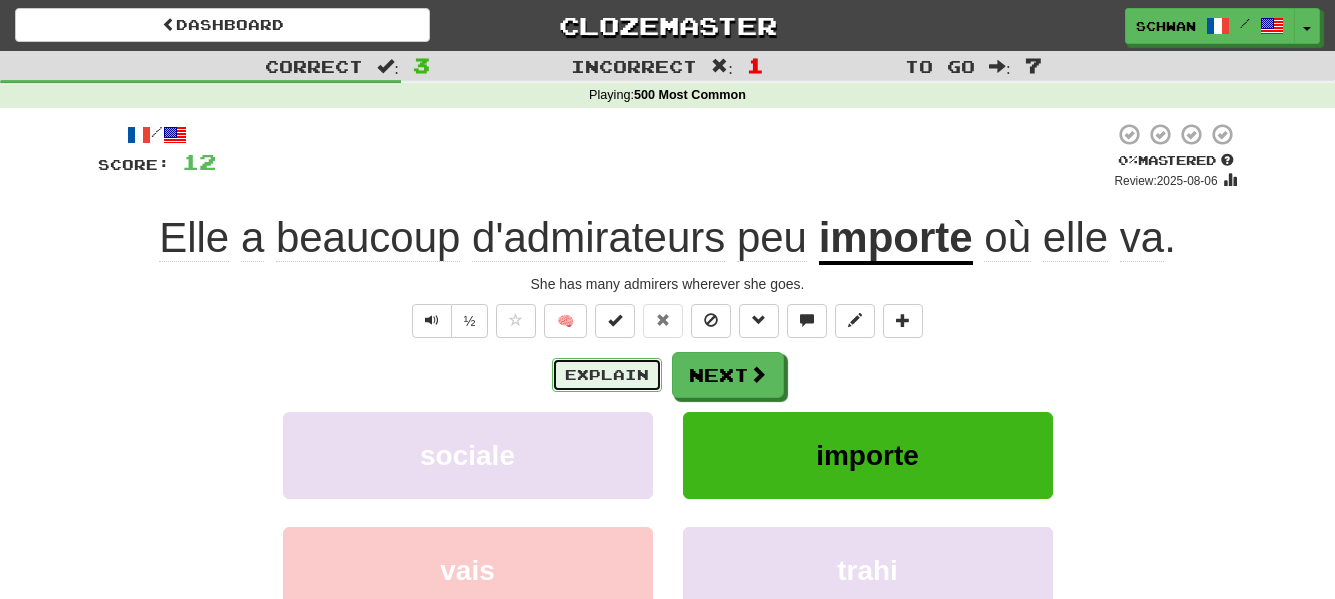 click on "Explain" at bounding box center (607, 375) 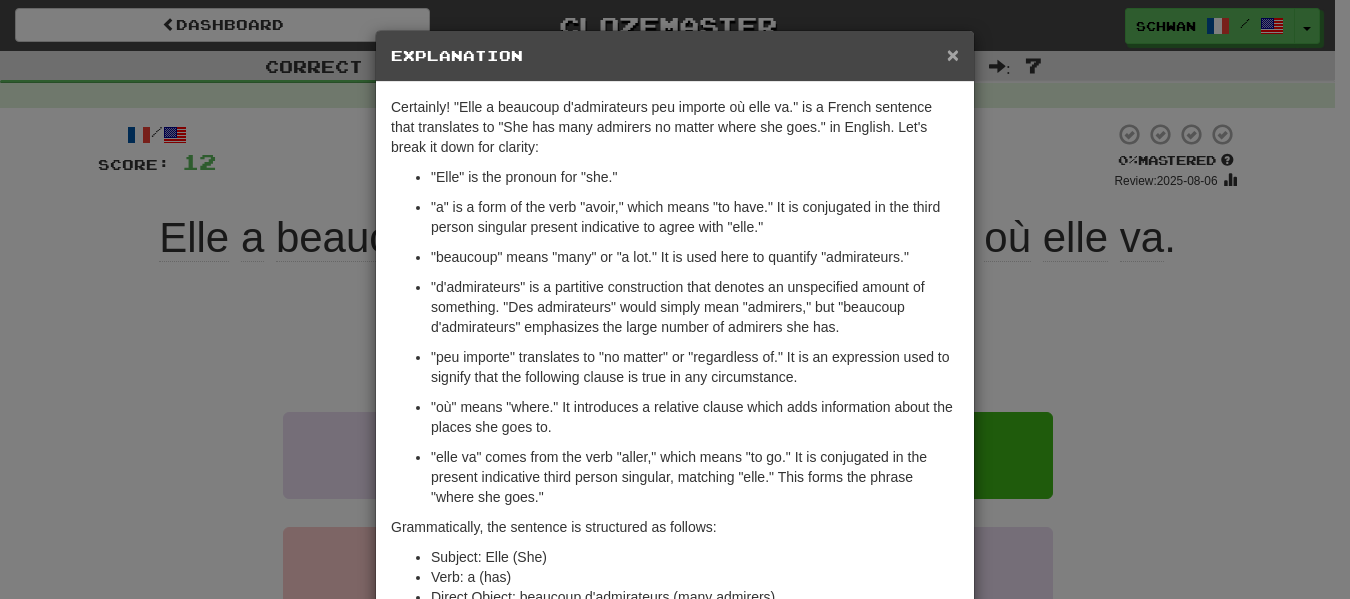 click on "×" at bounding box center (953, 54) 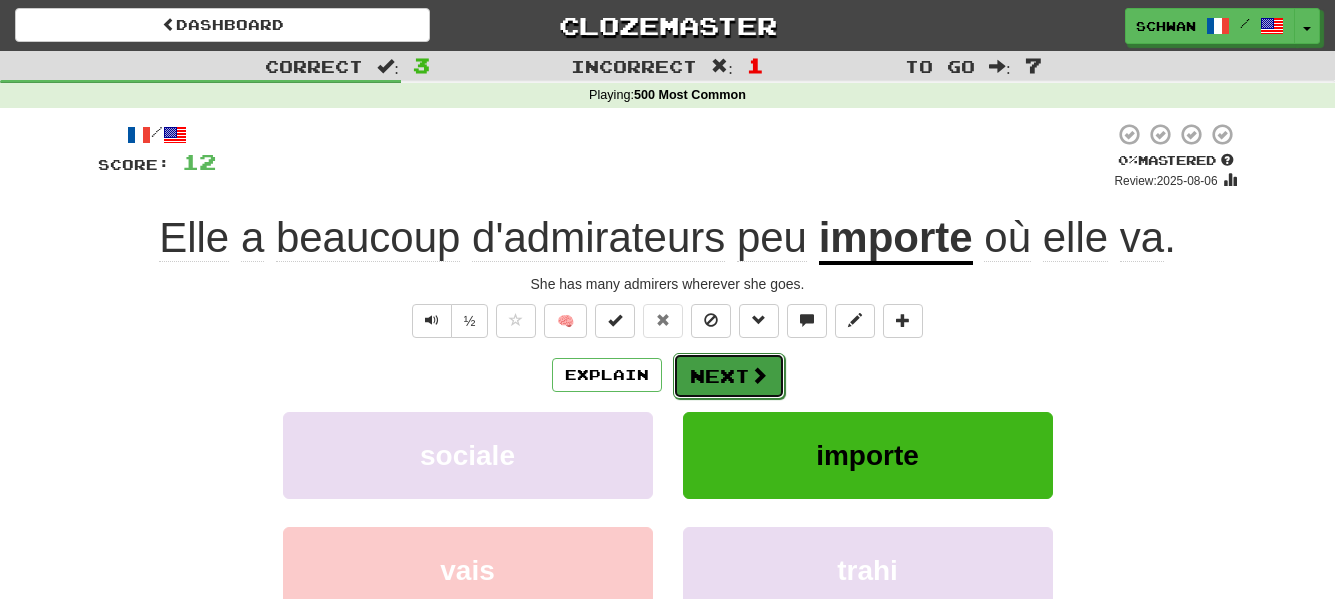 click on "Next" at bounding box center (729, 376) 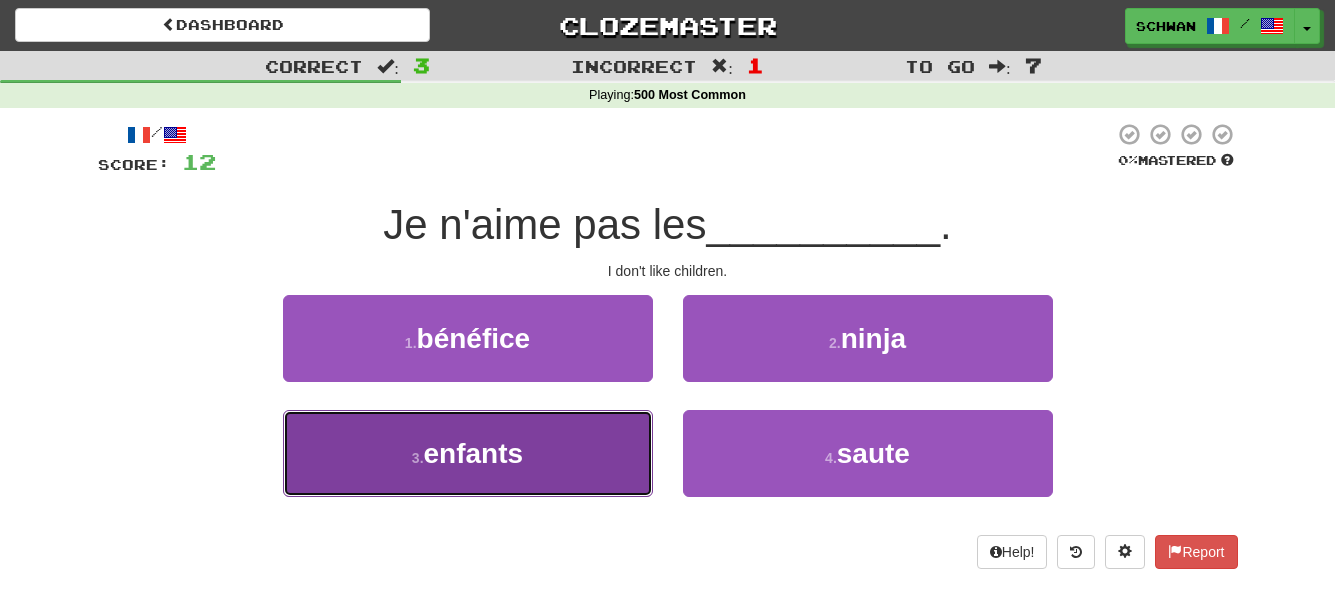click on "enfants" at bounding box center [474, 453] 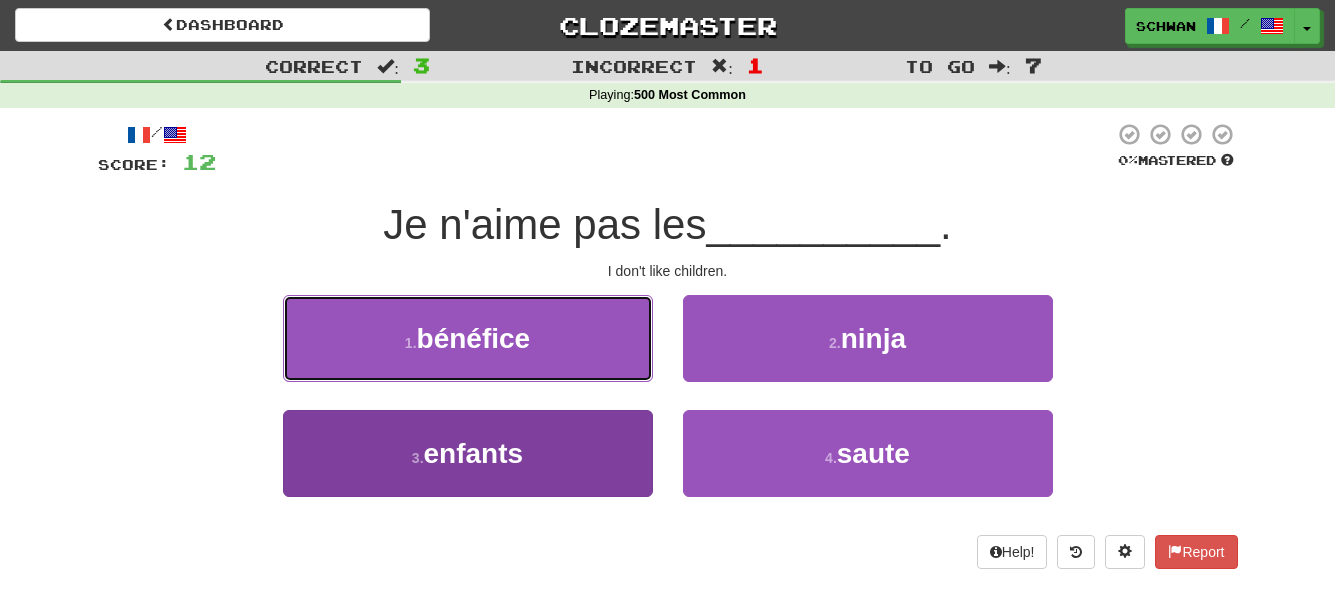 click on "bénéfice" at bounding box center (474, 338) 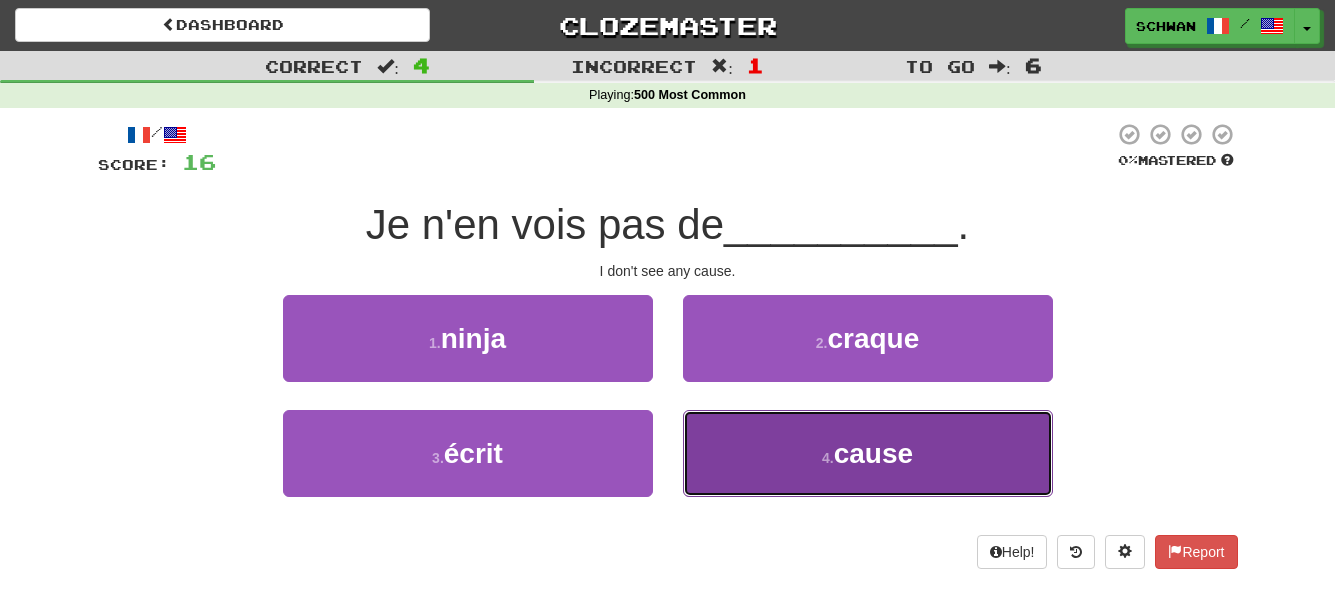 click on "4 .  cause" at bounding box center (868, 453) 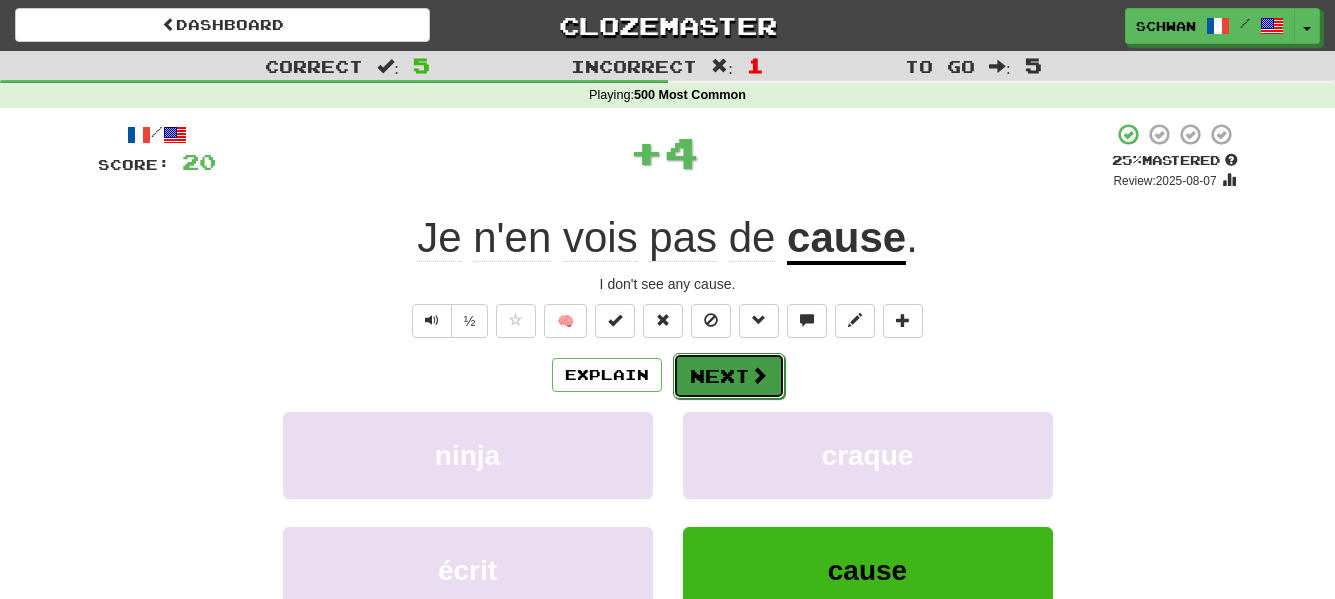click on "Next" at bounding box center (729, 376) 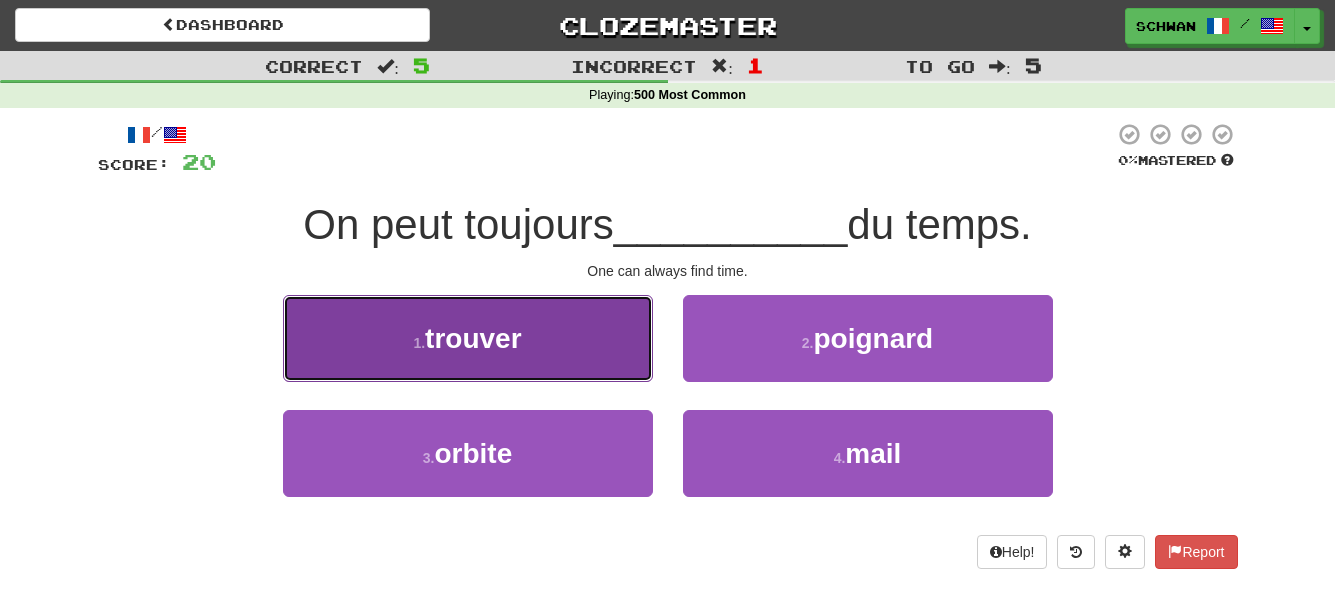 click on "trouver" at bounding box center [473, 338] 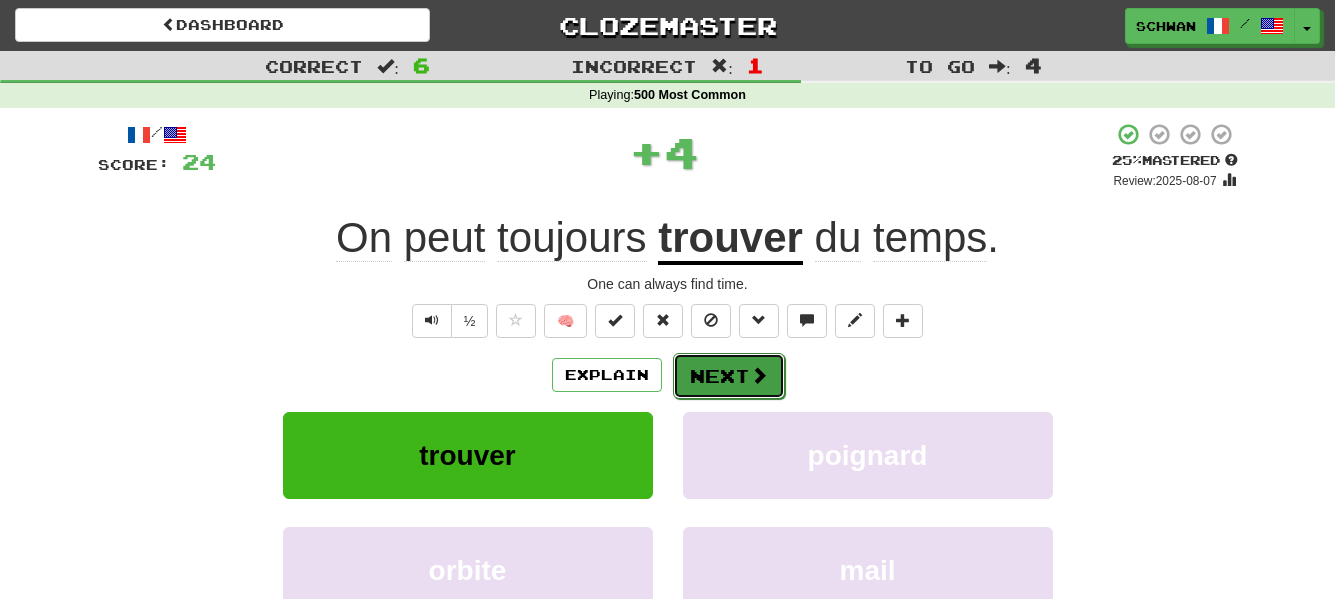 click on "Next" at bounding box center (729, 376) 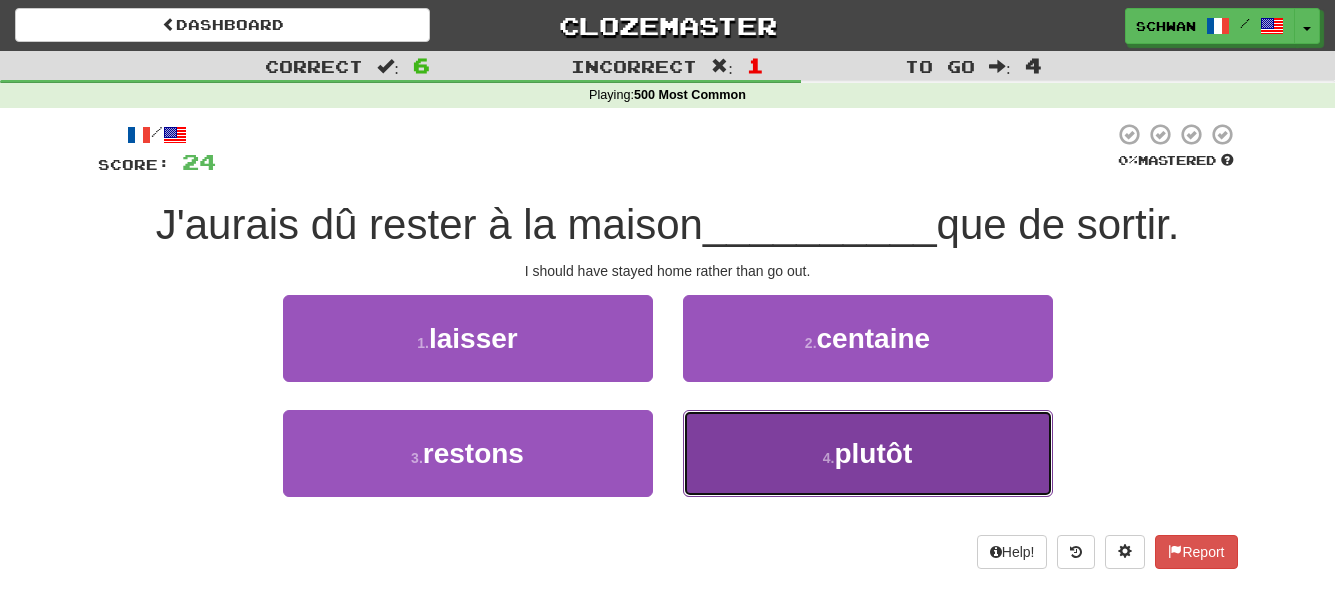click on "4 .  plutôt" at bounding box center [868, 453] 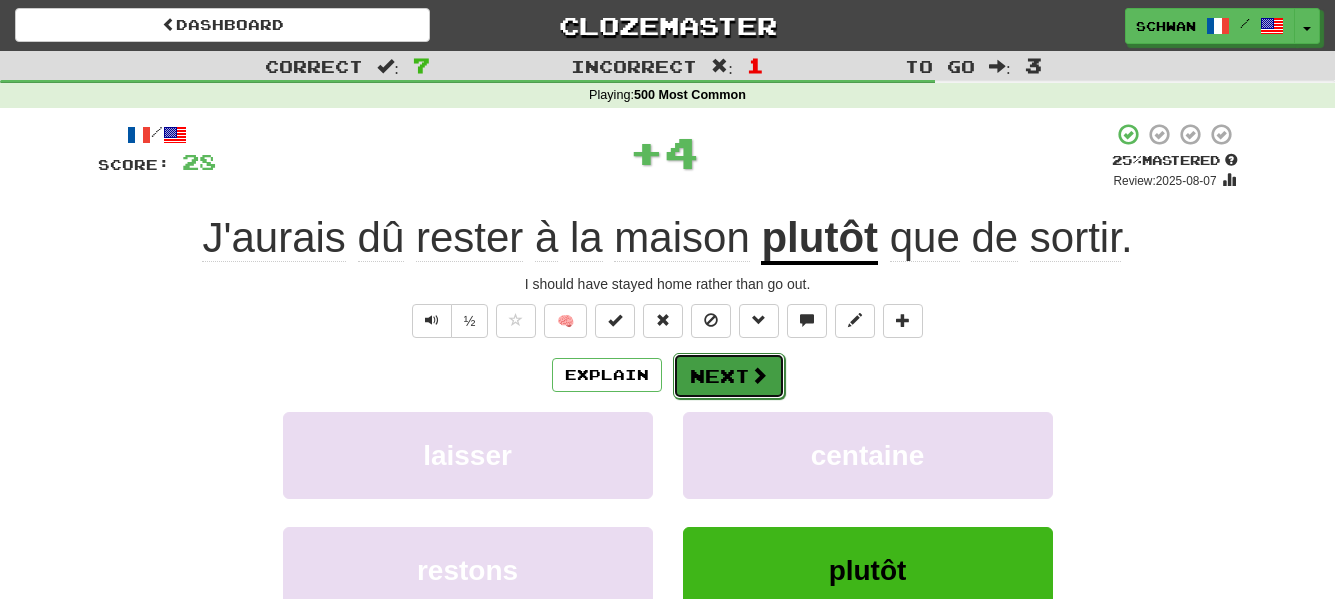 click on "Next" at bounding box center [729, 376] 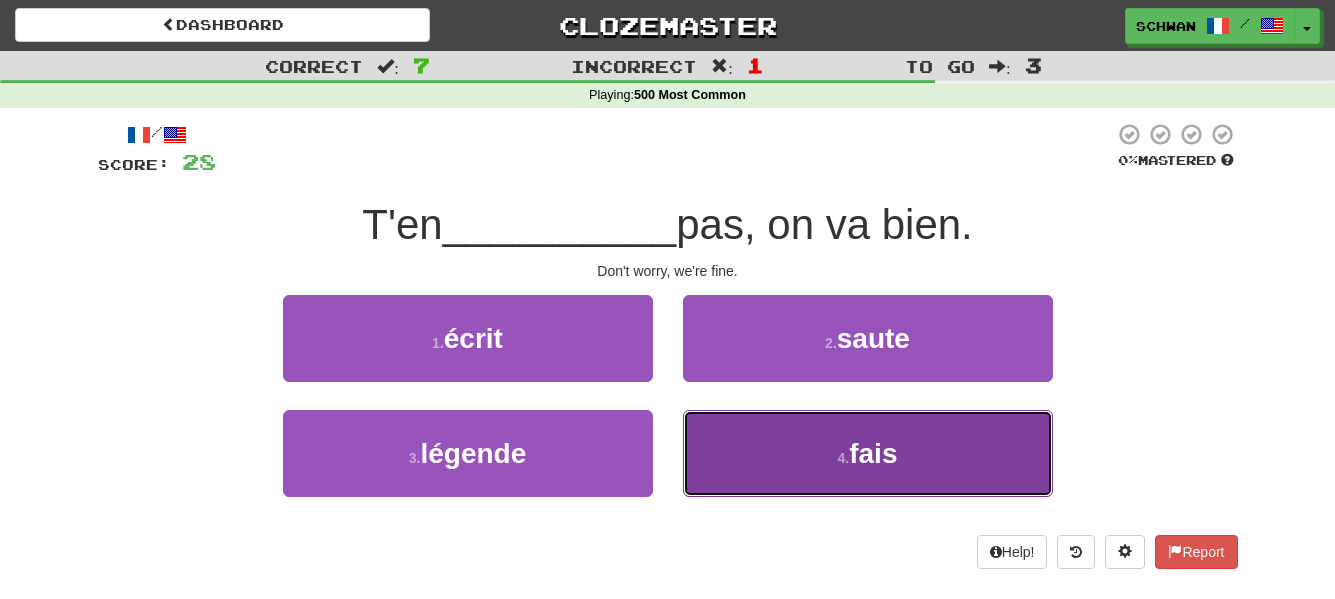 click on "fais" at bounding box center [873, 453] 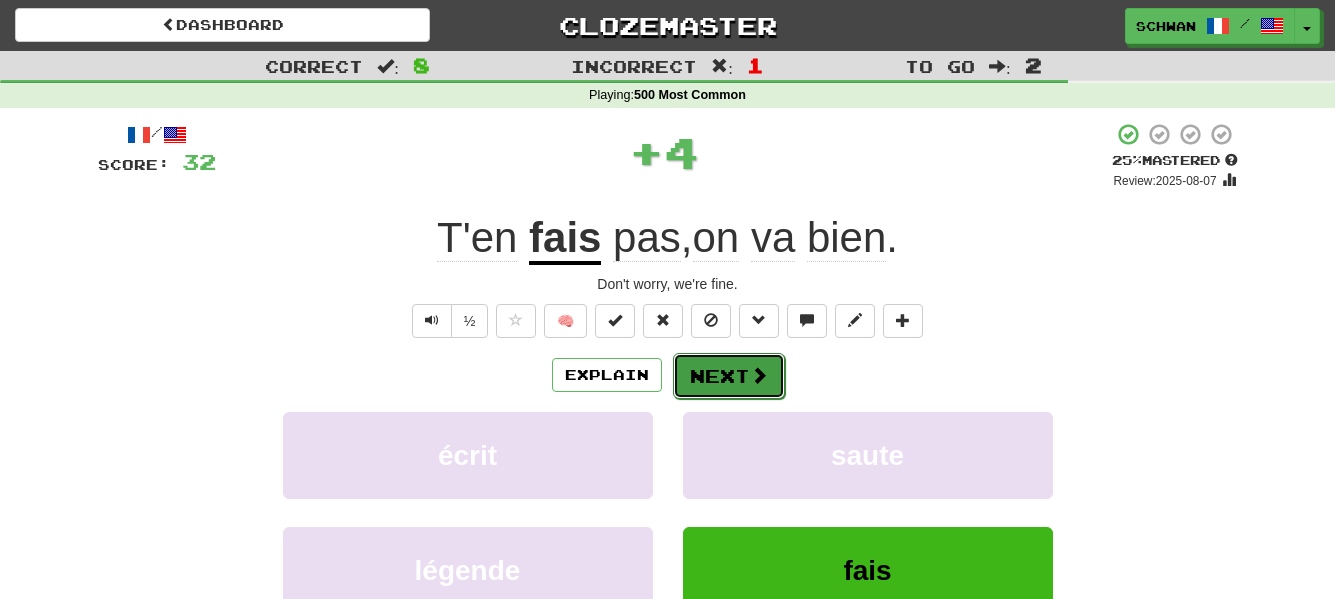click on "Next" at bounding box center [729, 376] 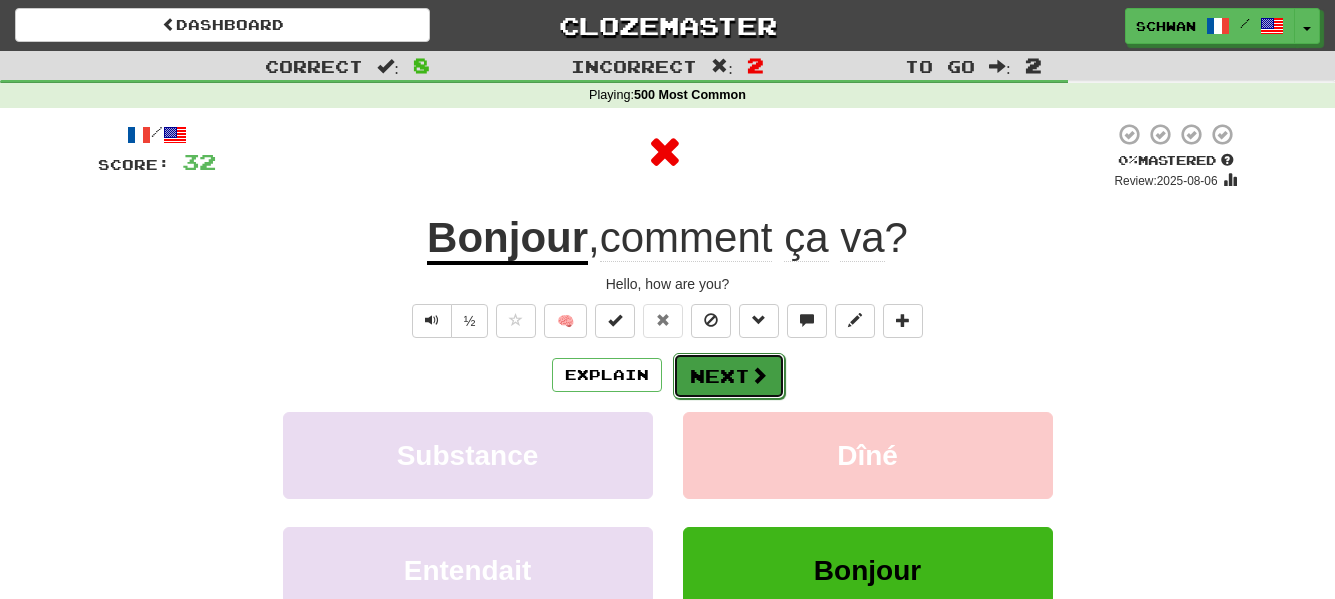 click on "Next" at bounding box center (729, 376) 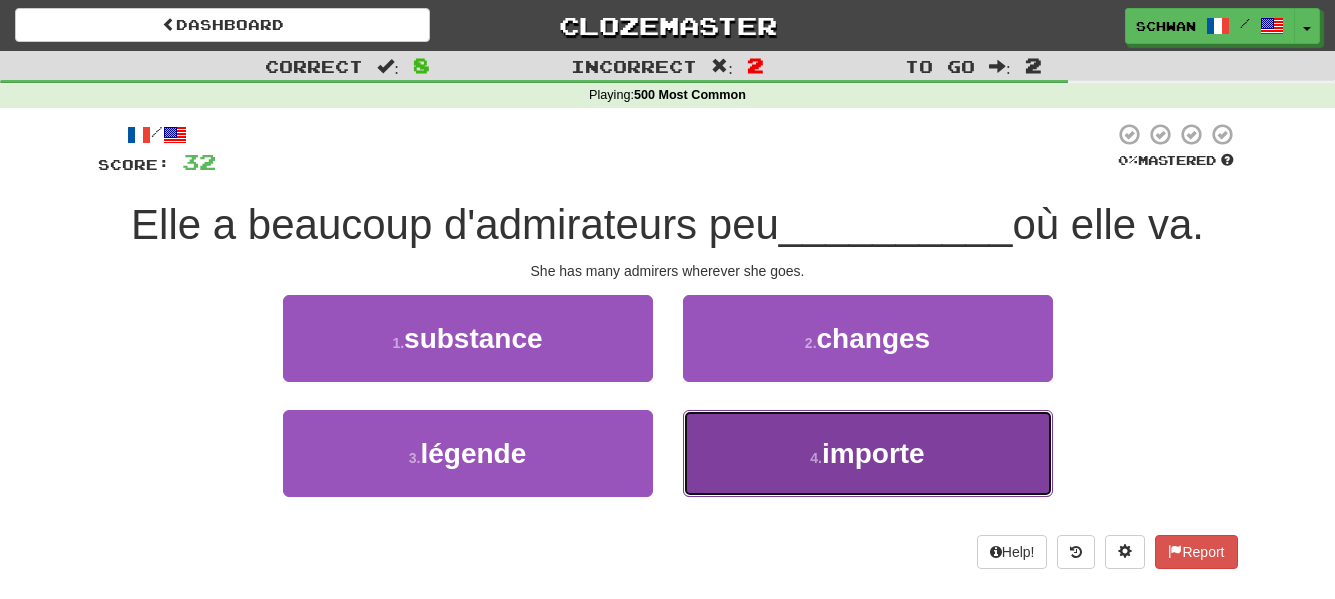 click on "4 .  importe" at bounding box center (868, 453) 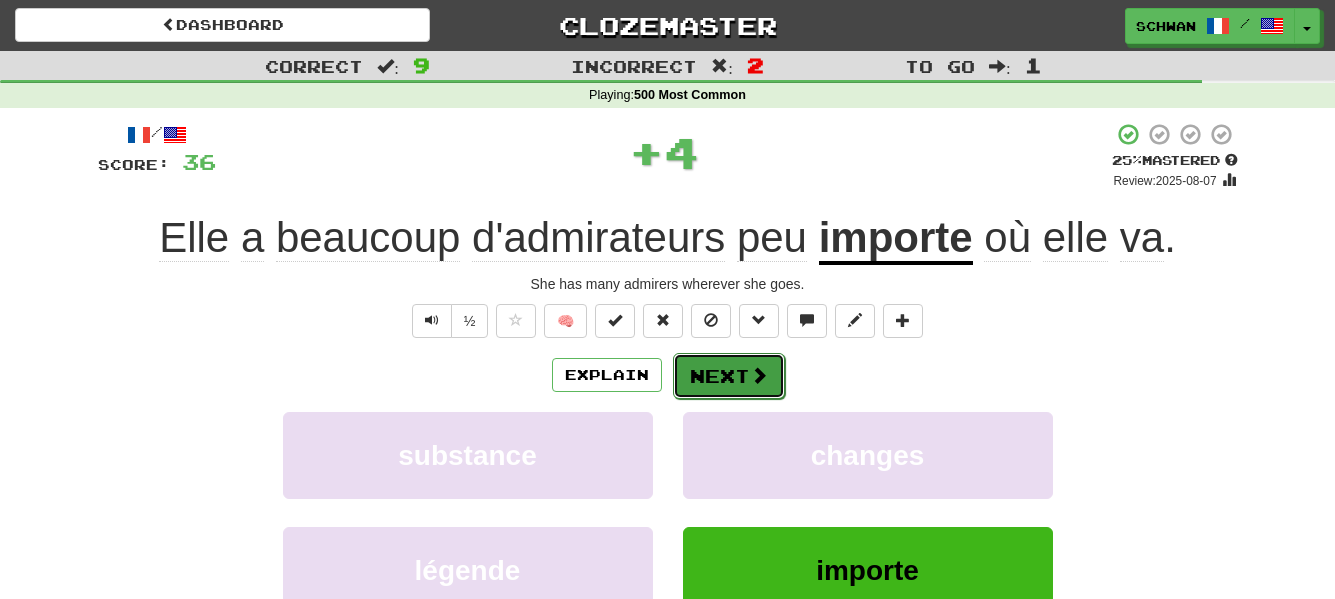 click at bounding box center (759, 375) 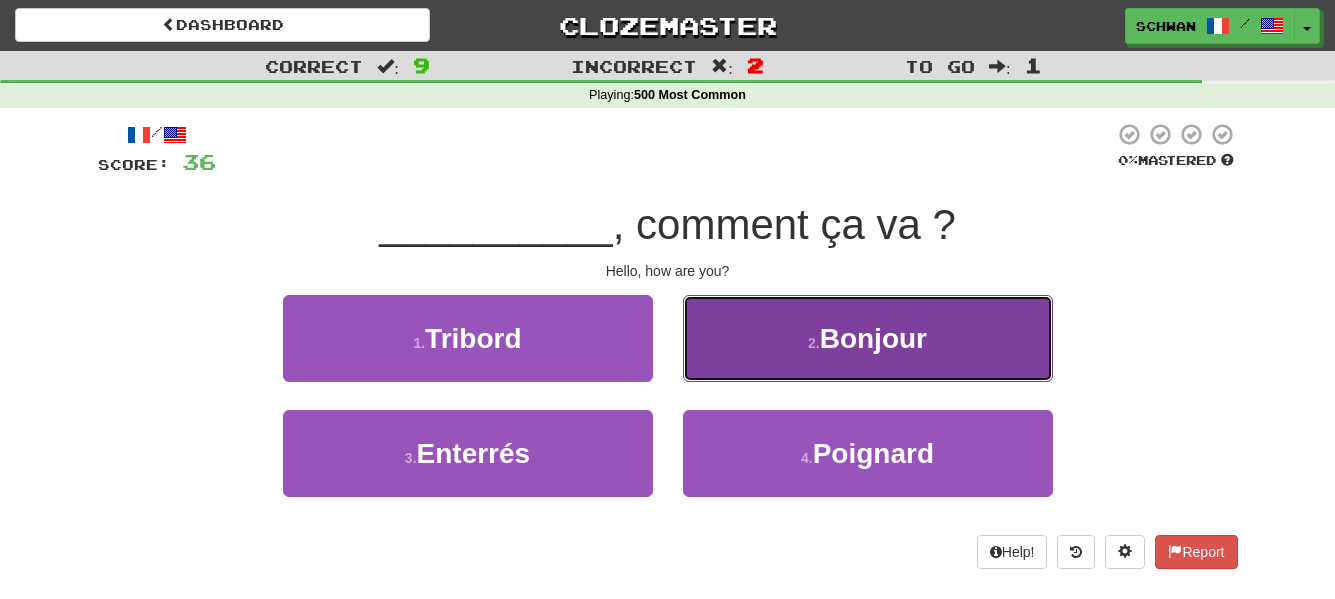 click on "2 .  Bonjour" at bounding box center [868, 338] 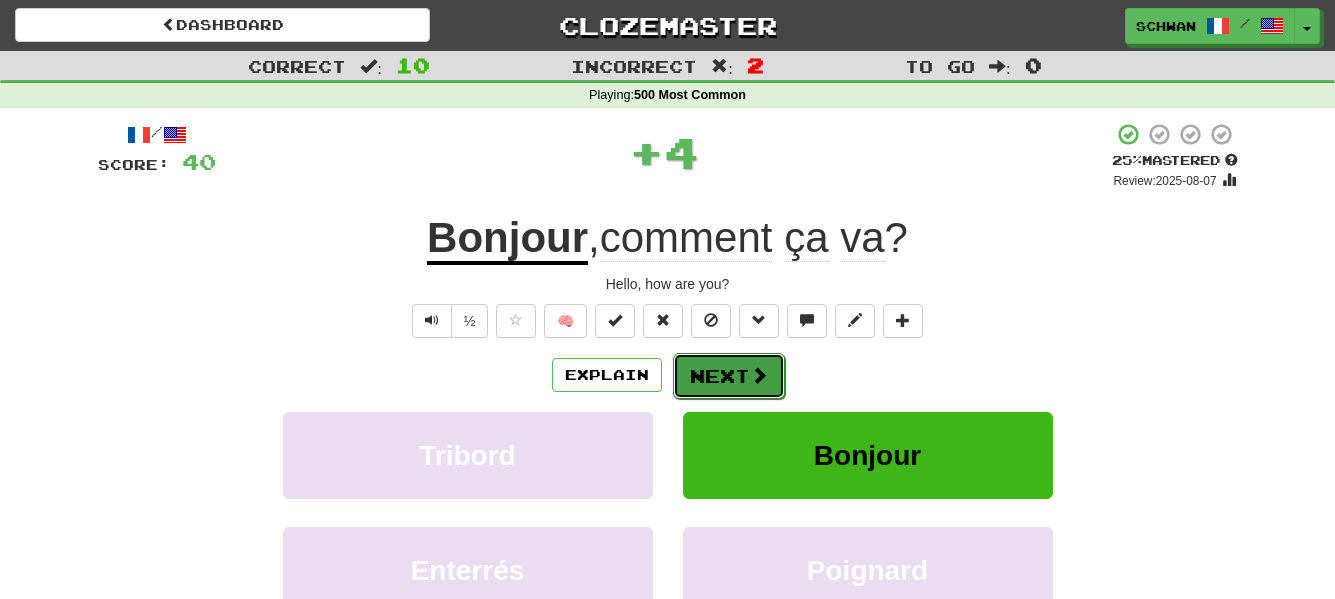 click at bounding box center [759, 375] 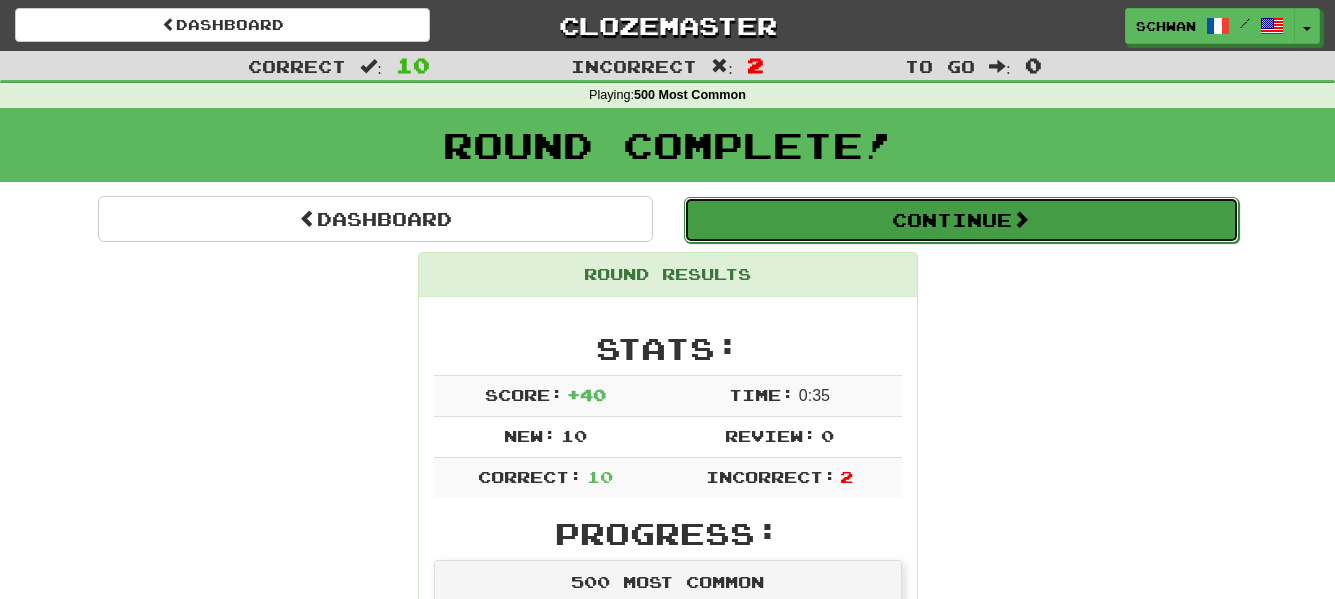 click on "Continue" at bounding box center (961, 220) 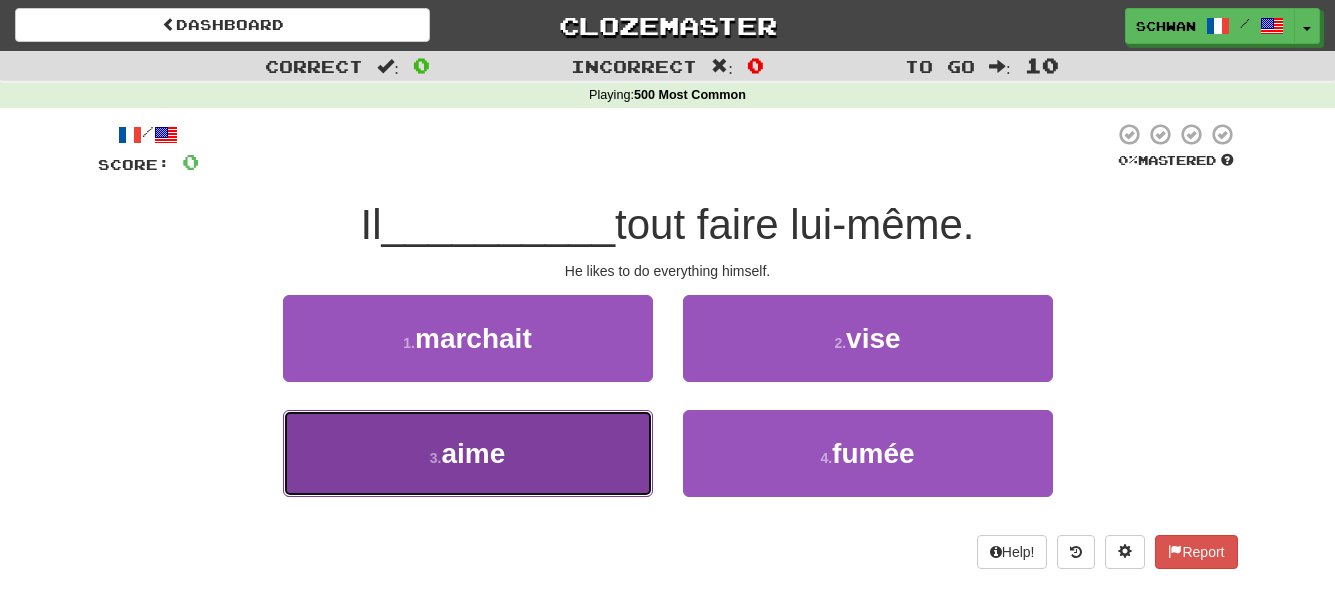 click on "aime" at bounding box center (473, 453) 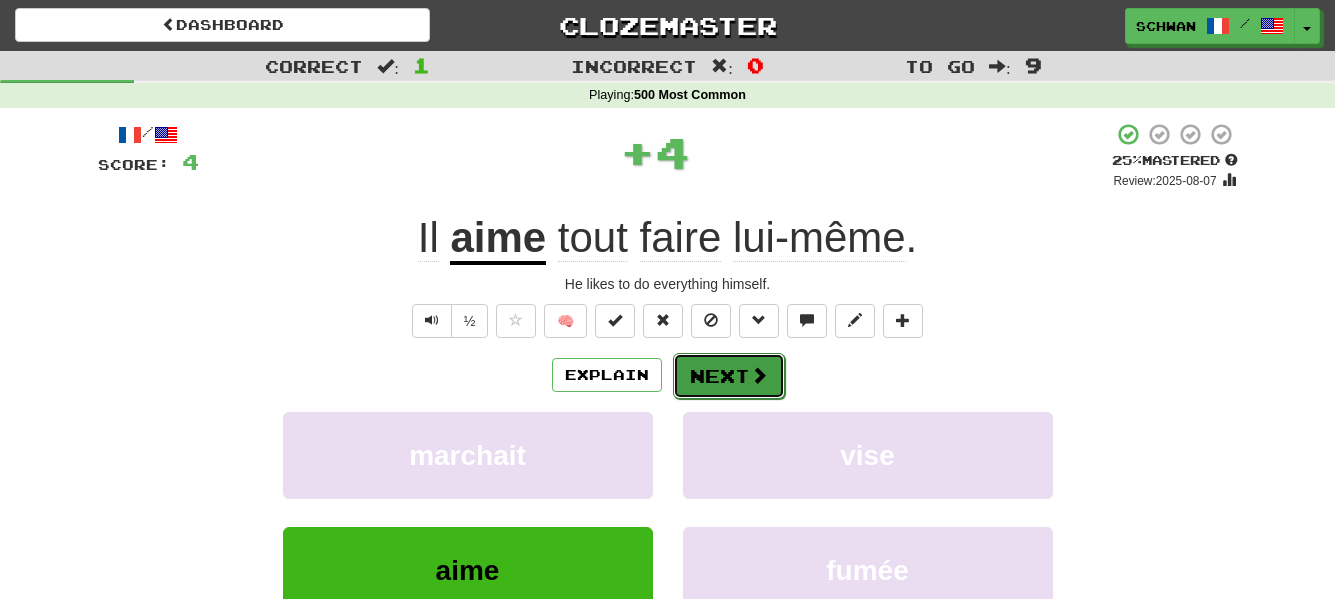 click on "Next" at bounding box center (729, 376) 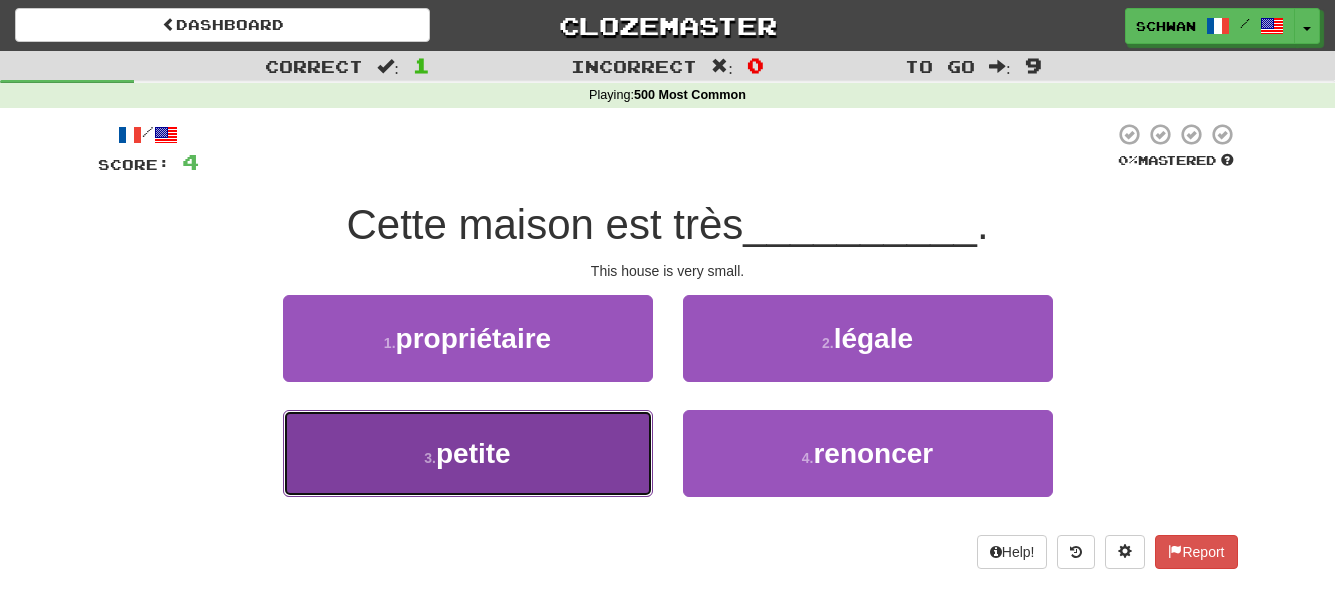 click on "3 .  petite" at bounding box center (468, 453) 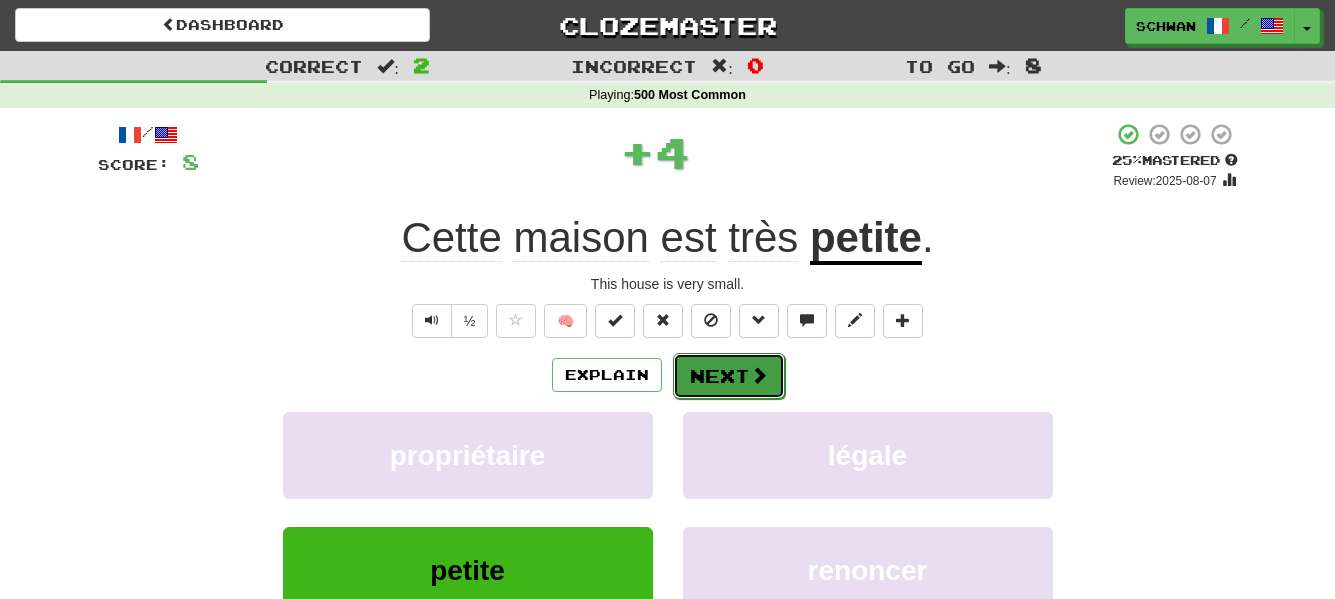 click on "Next" at bounding box center [729, 376] 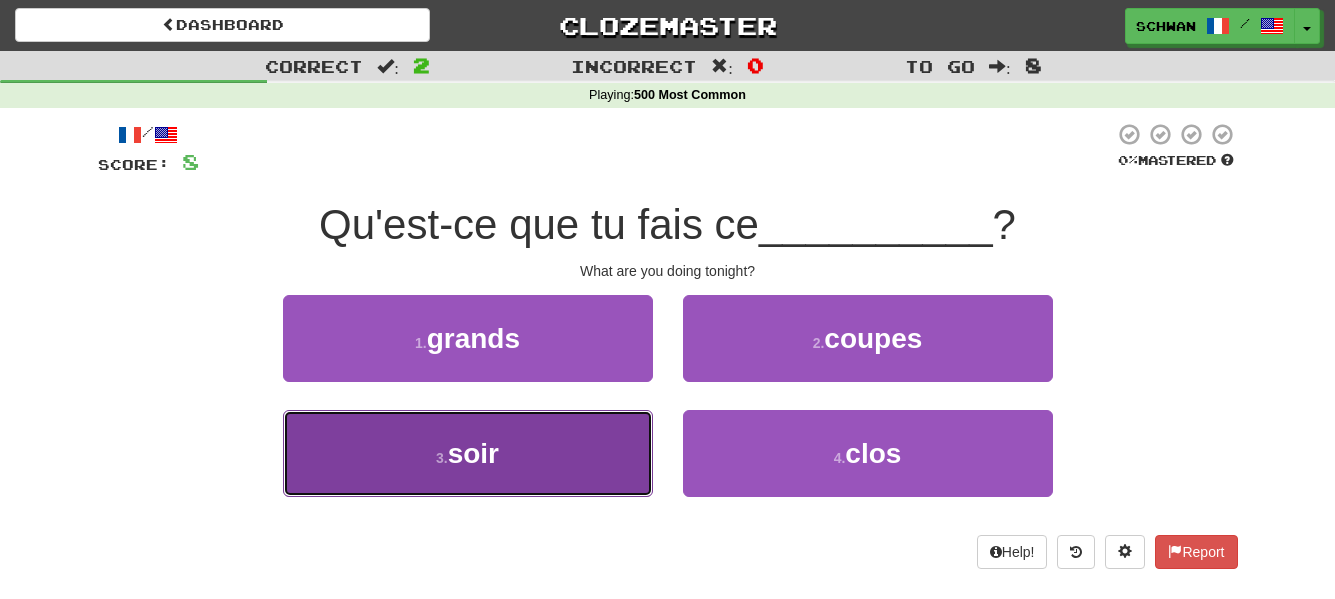 click on "3 ." at bounding box center (442, 458) 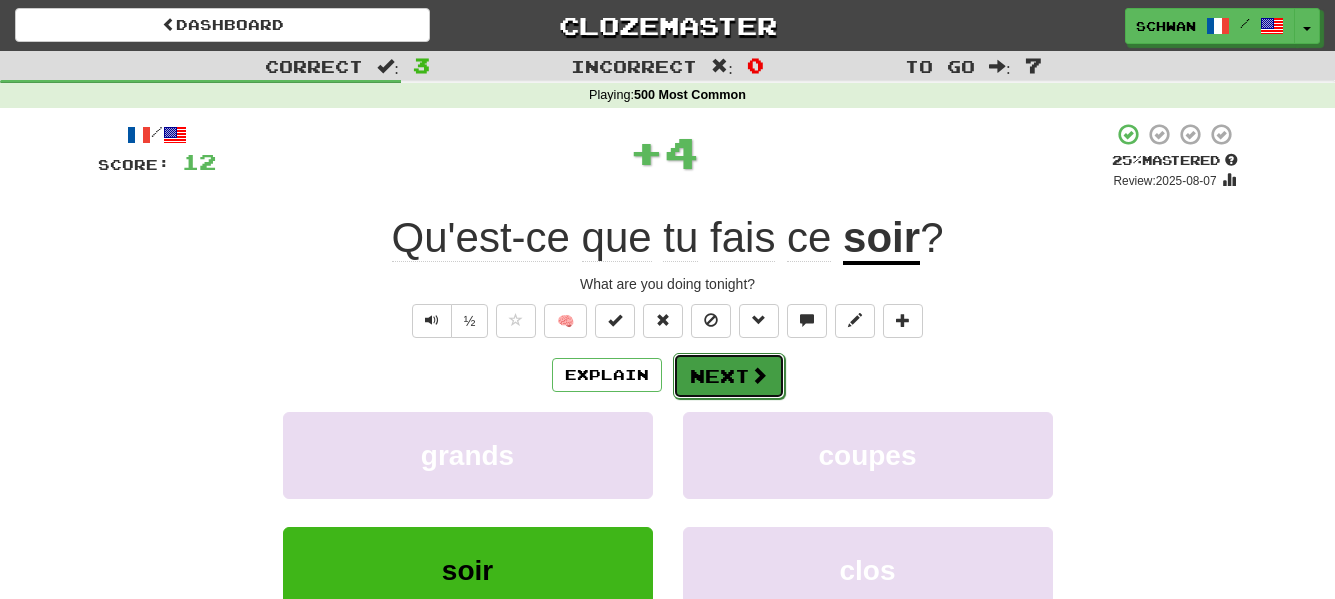 click on "Next" at bounding box center (729, 376) 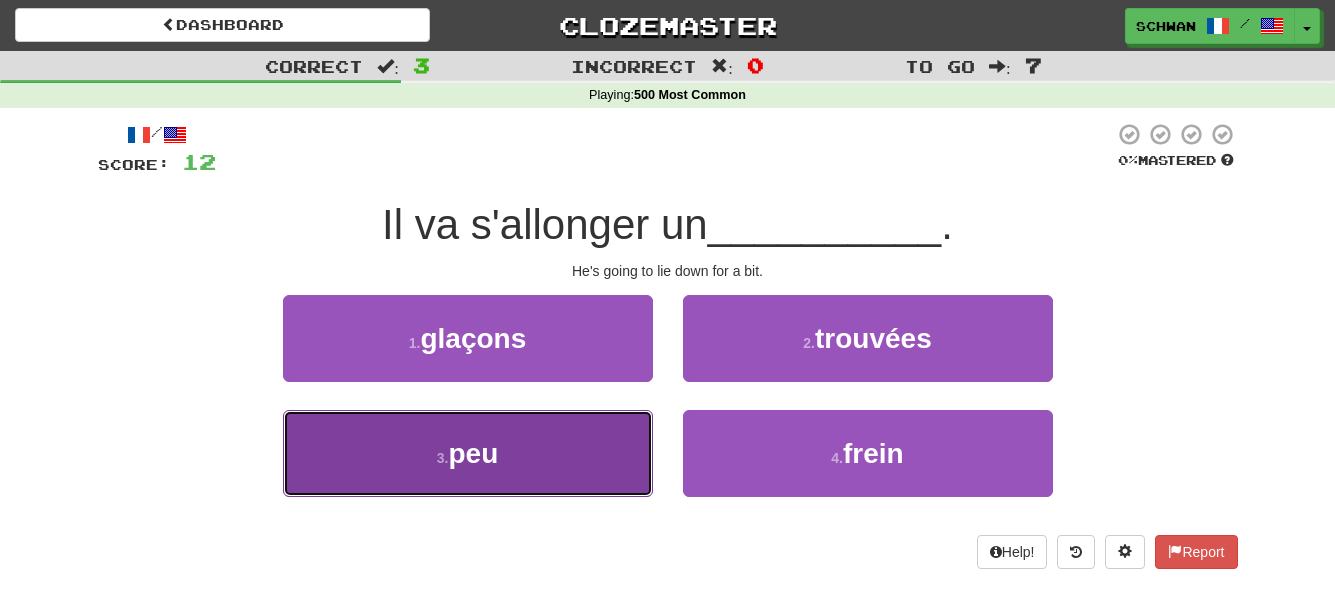 click on "3 .  peu" at bounding box center [468, 453] 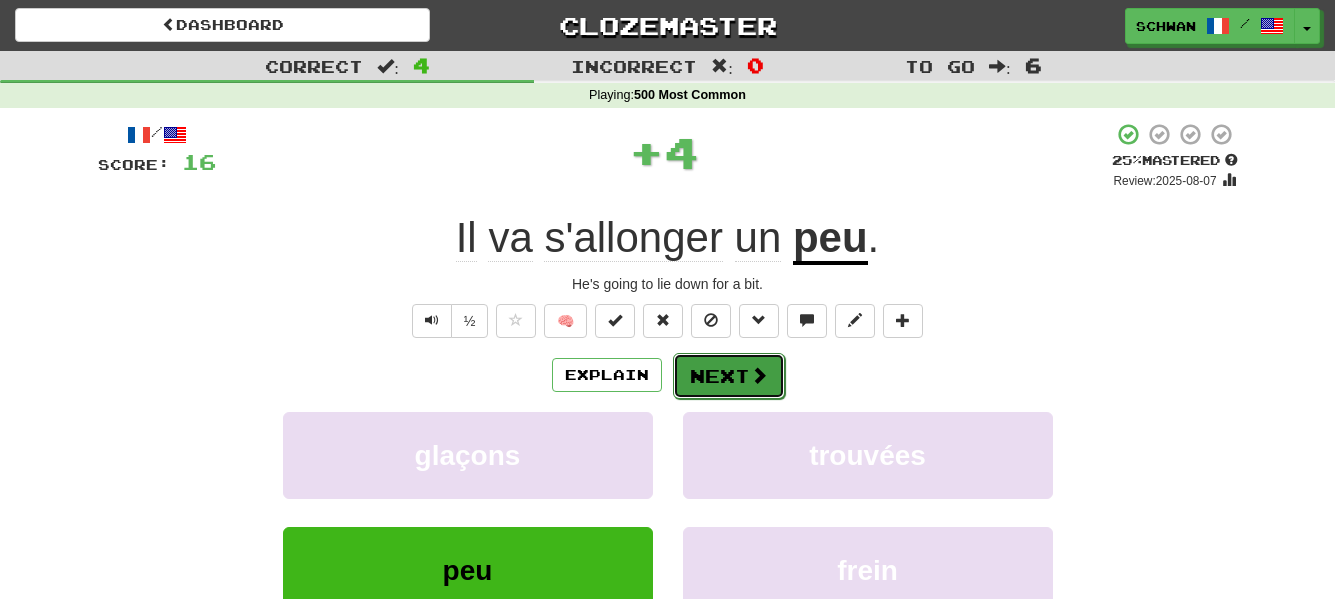 click on "Next" at bounding box center [729, 376] 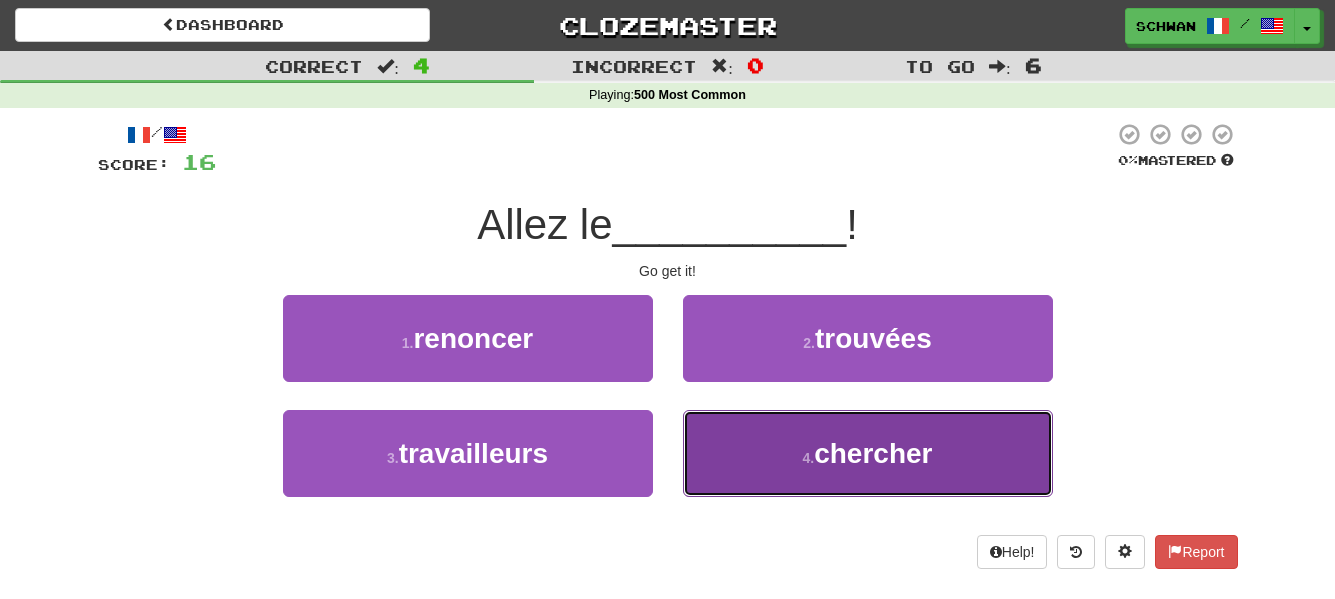 click on "chercher" at bounding box center (873, 453) 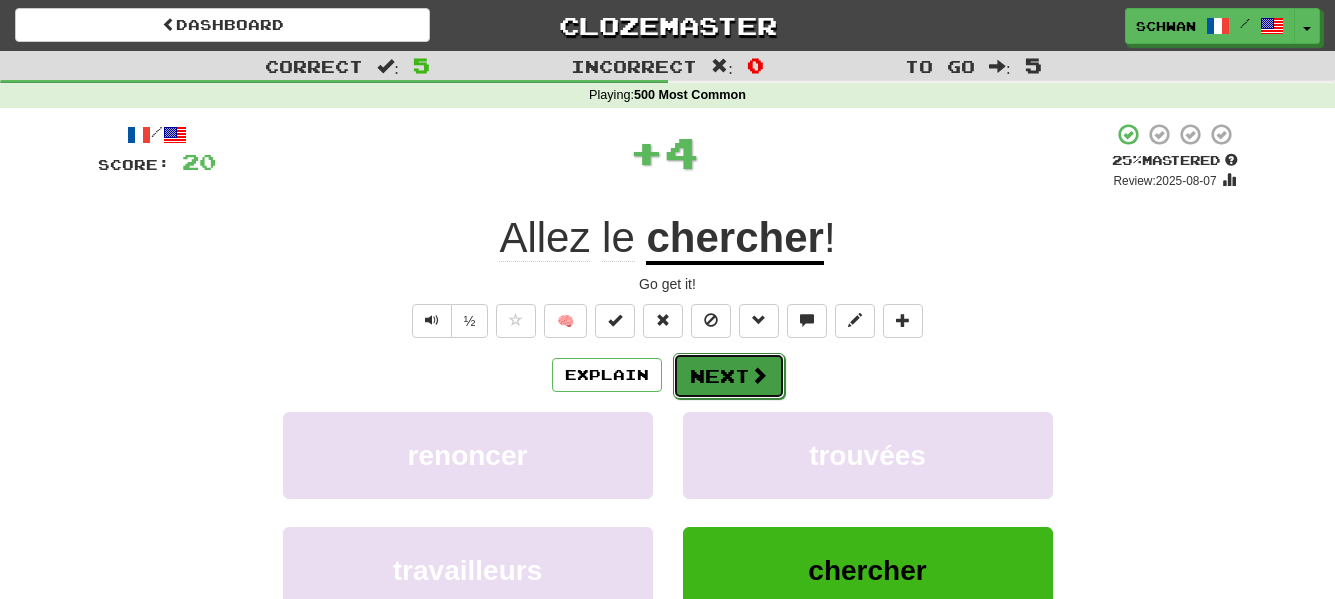 click on "Next" at bounding box center (729, 376) 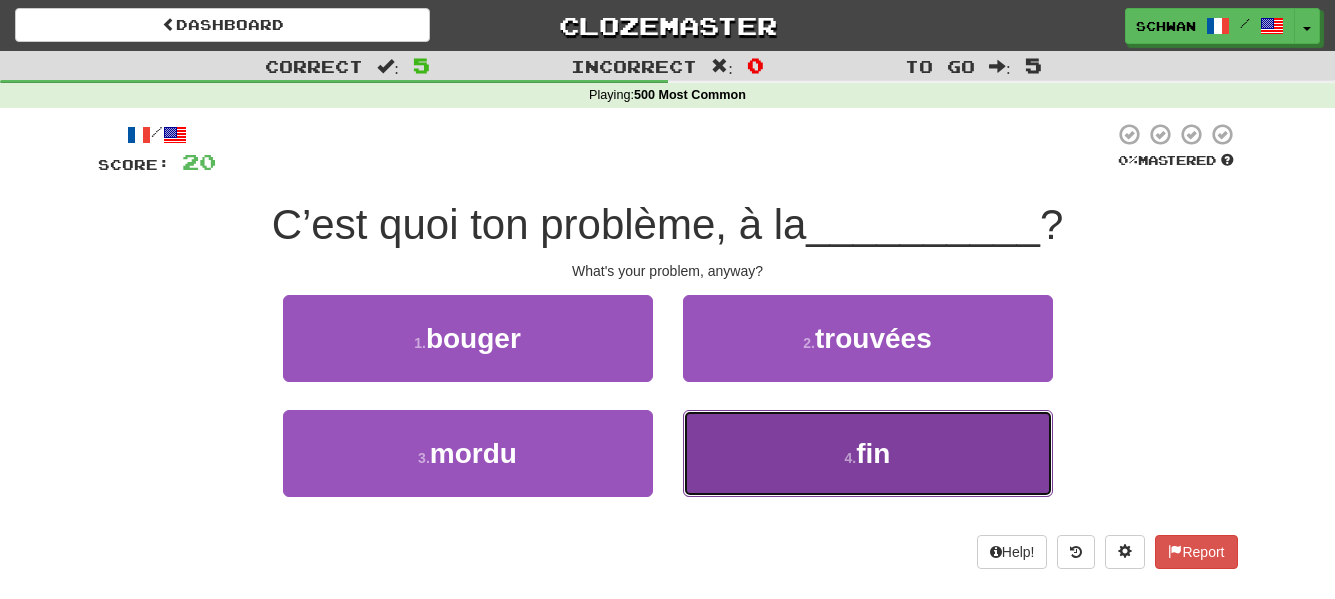 click on "4 .  fin" at bounding box center [868, 453] 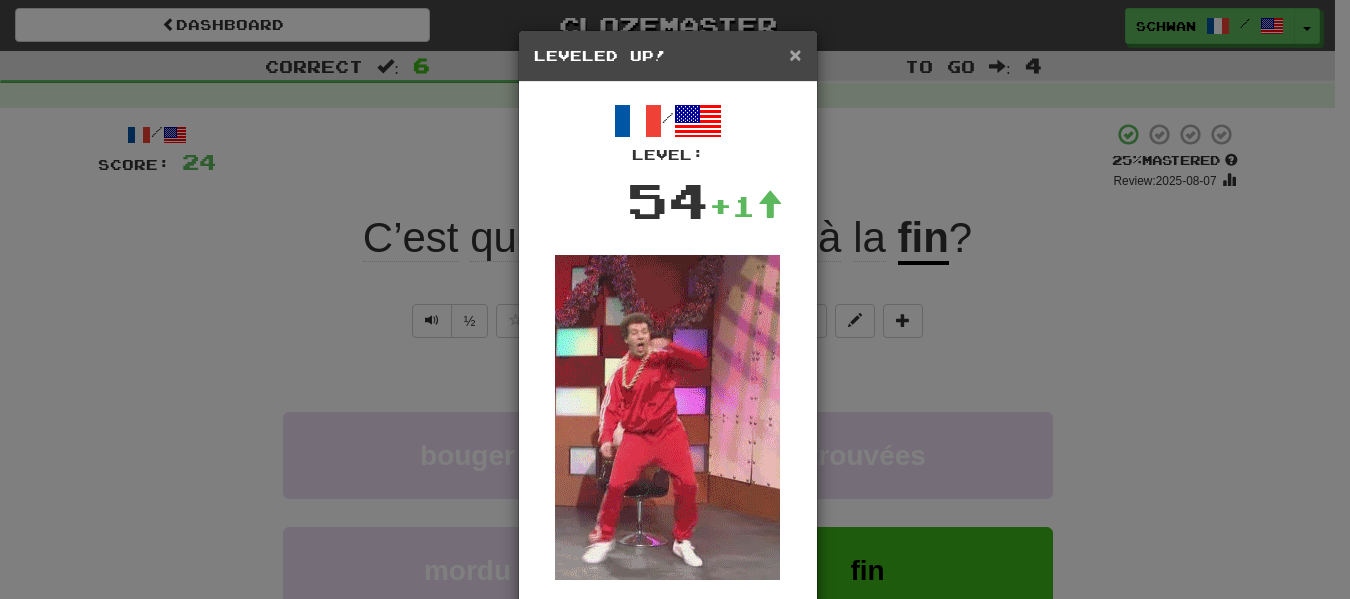 click on "×" at bounding box center [795, 54] 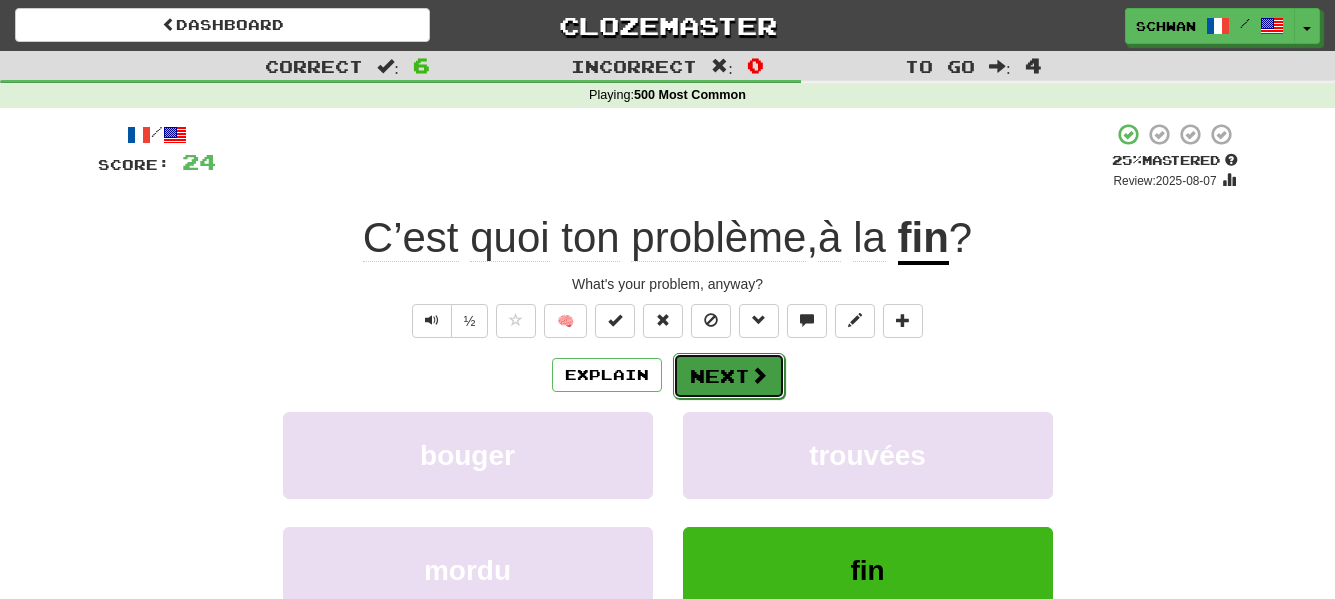click on "Next" at bounding box center [729, 376] 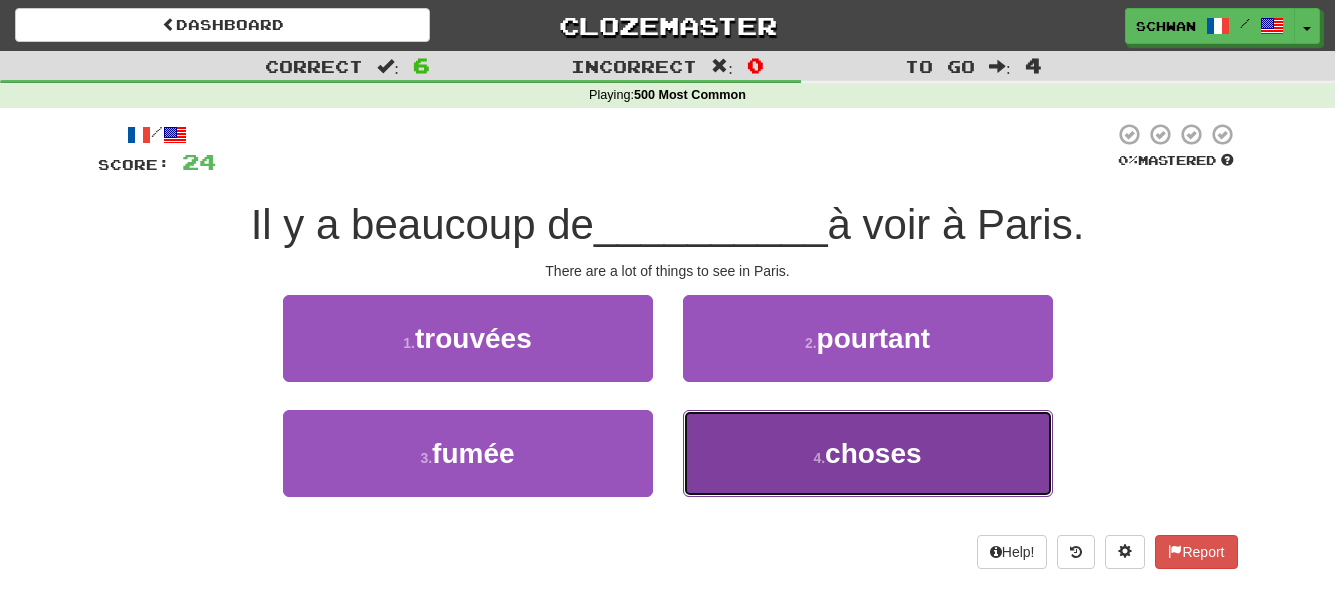 click on "4 ." at bounding box center [819, 458] 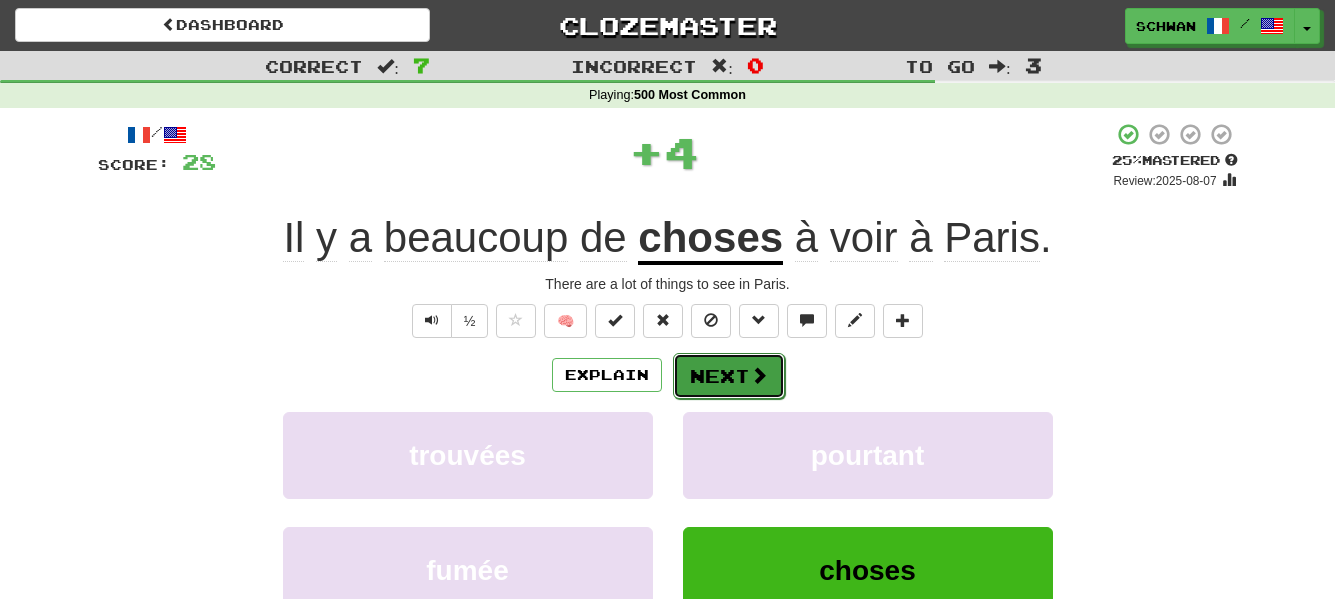click on "Next" at bounding box center (729, 376) 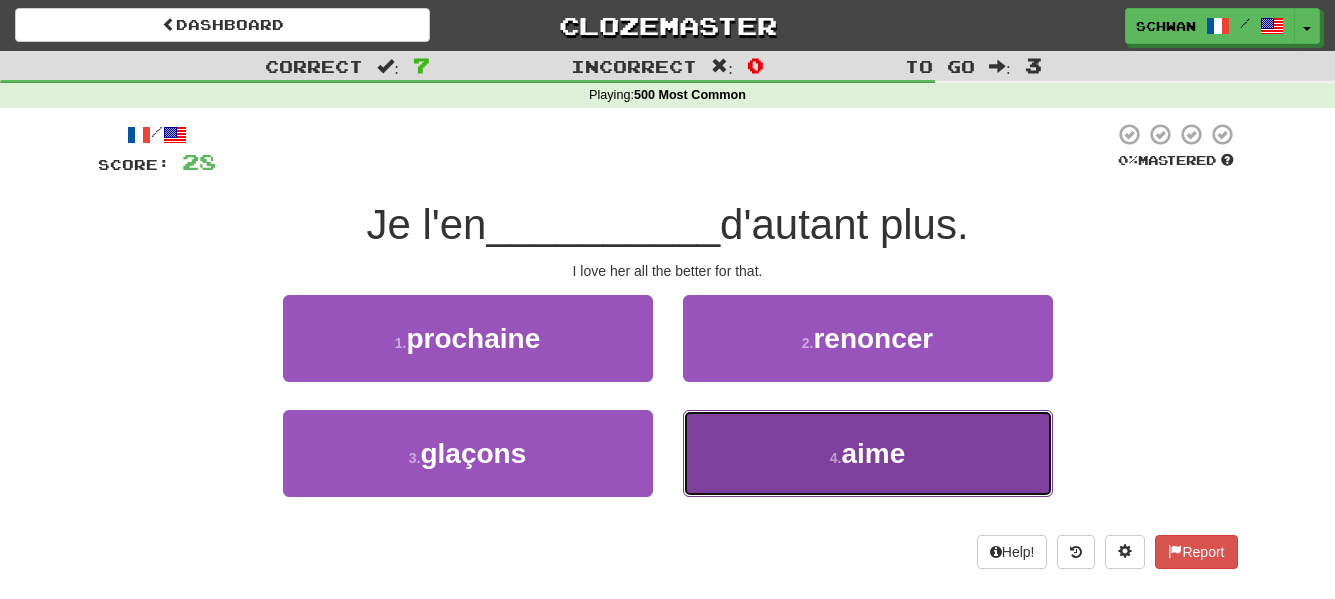 click on "4 .  aime" at bounding box center [868, 453] 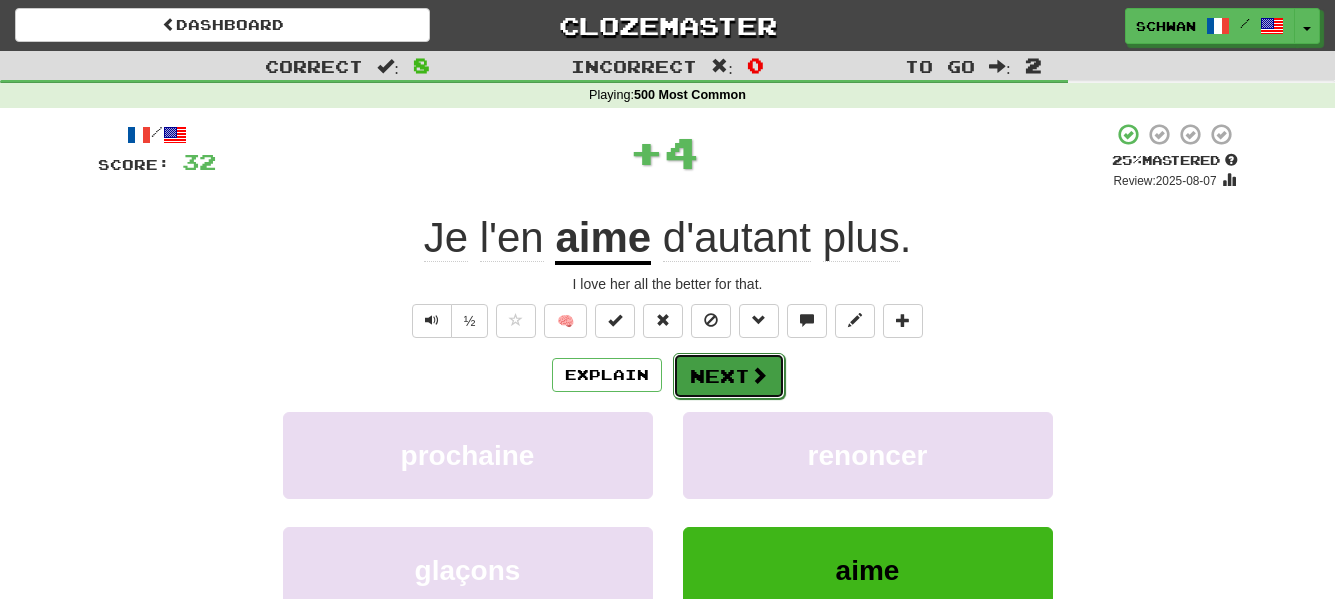 click on "Next" at bounding box center (729, 376) 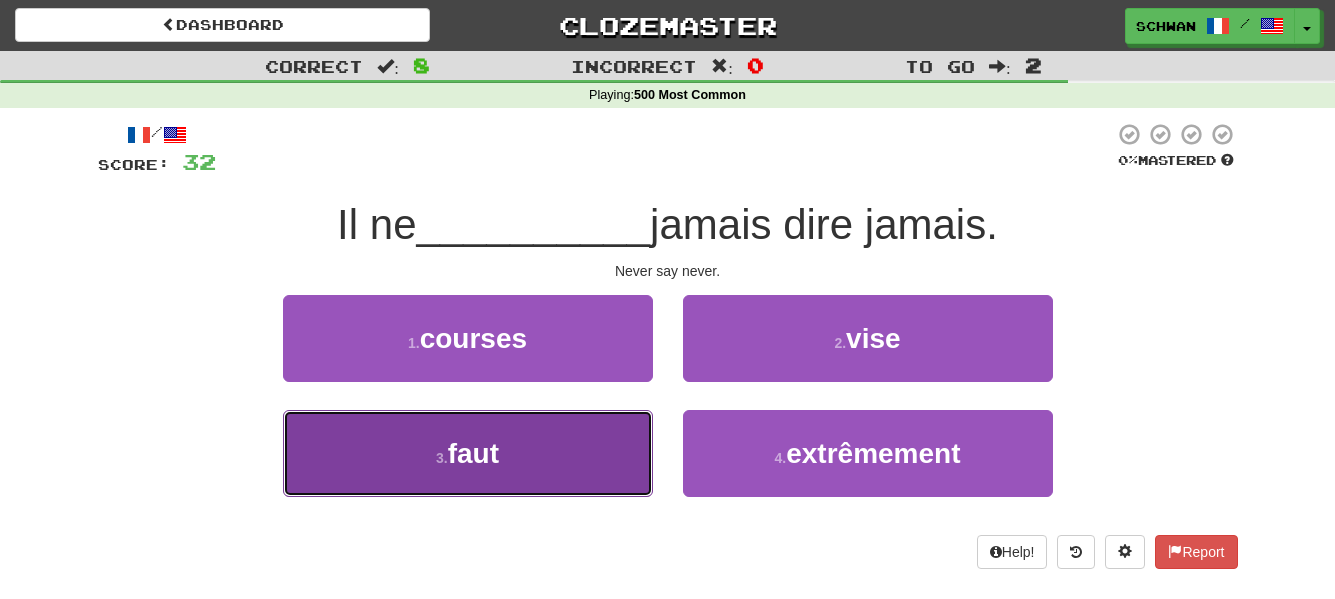 click on "3 .  faut" at bounding box center (468, 453) 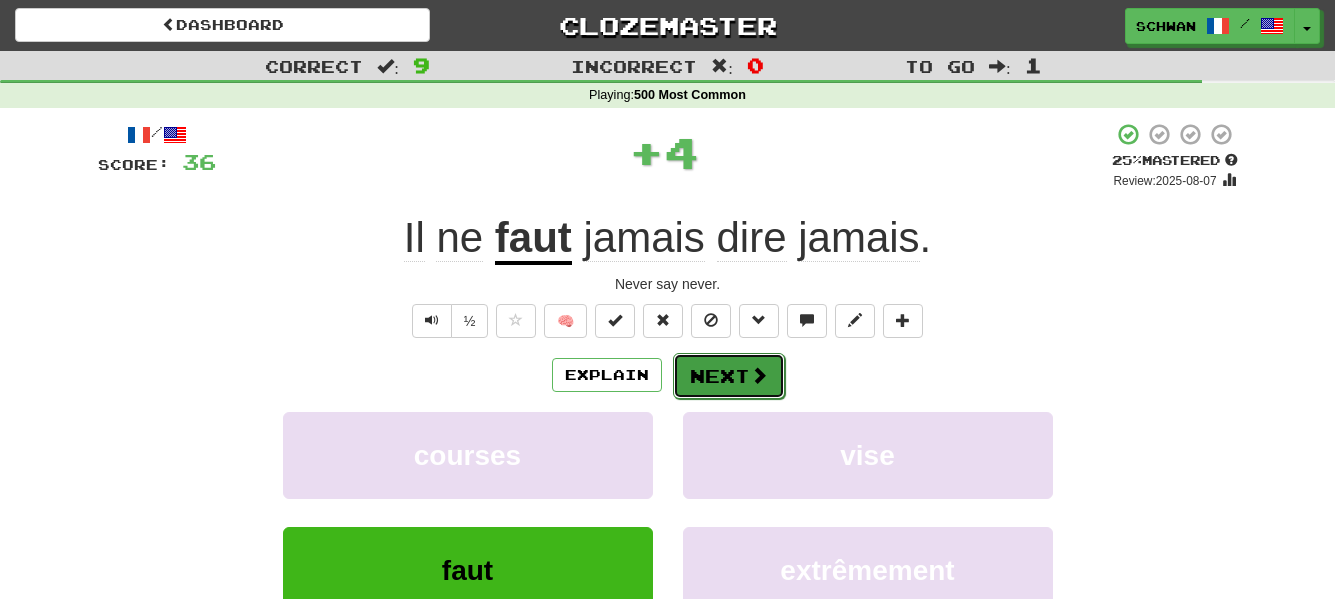 click on "Next" at bounding box center [729, 376] 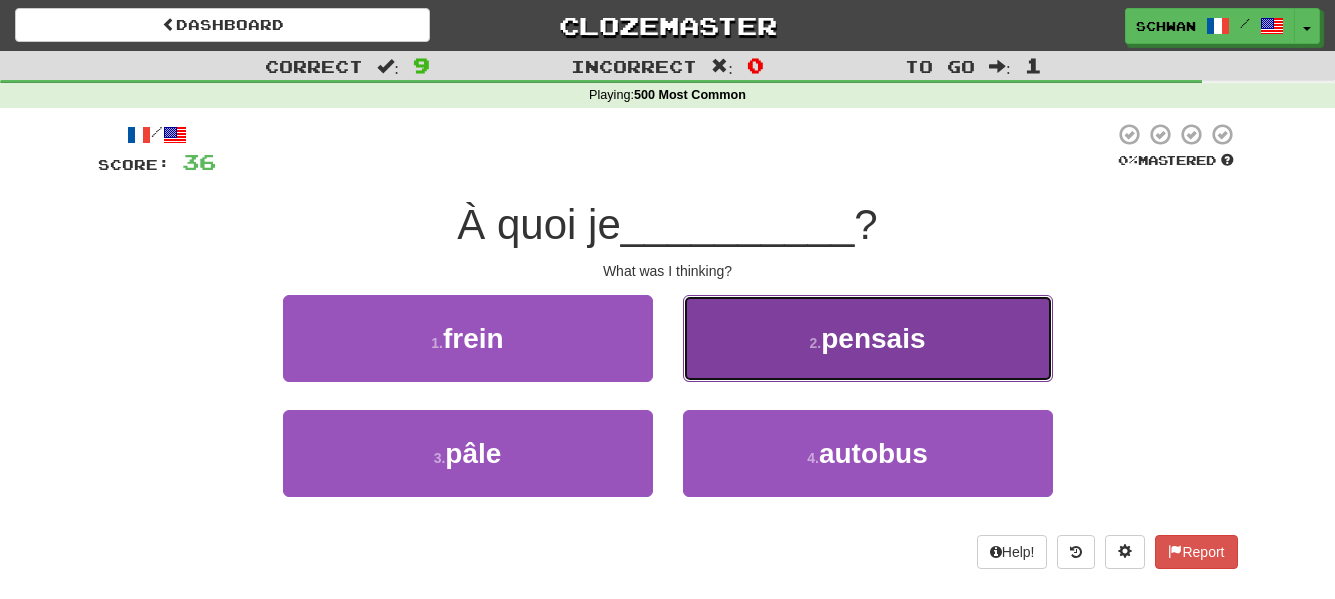 click on "2 .  pensais" at bounding box center [868, 338] 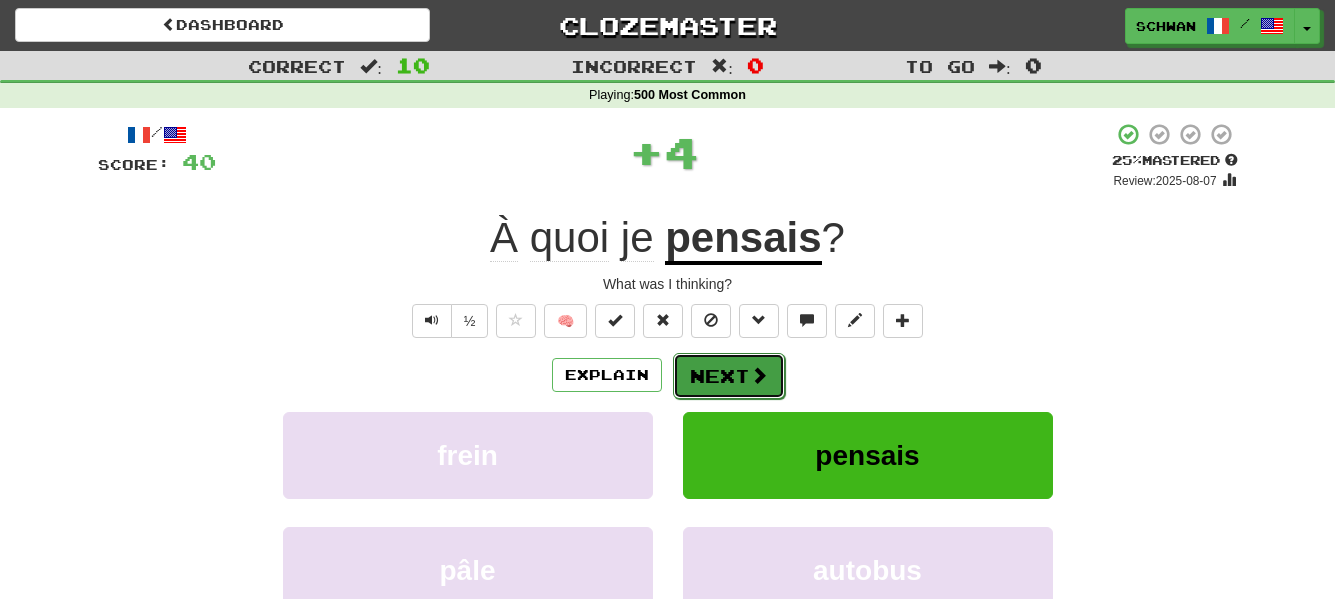 click on "Next" at bounding box center (729, 376) 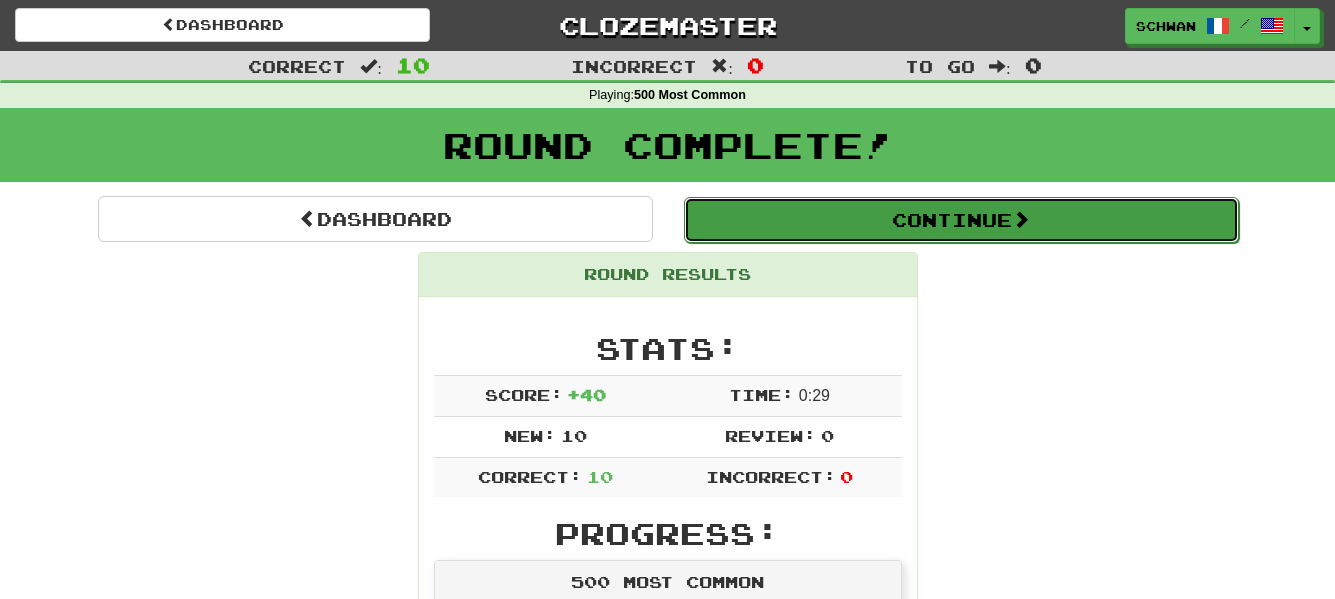 click on "Continue" at bounding box center [961, 220] 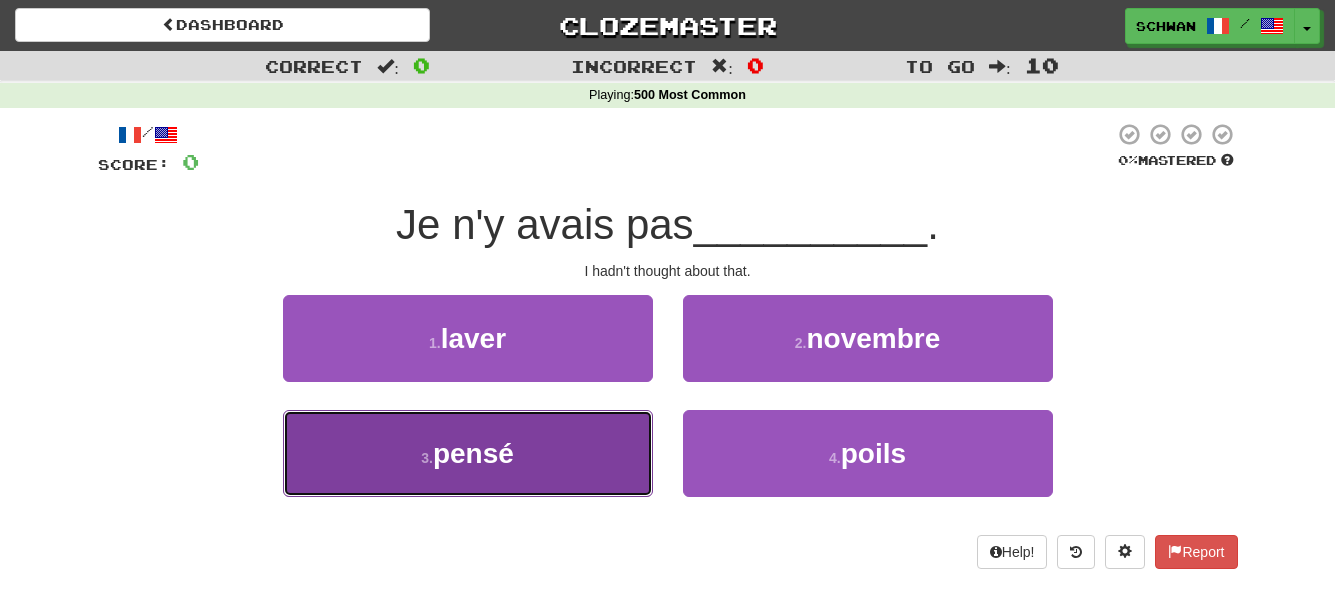 click on "pensé" at bounding box center (473, 453) 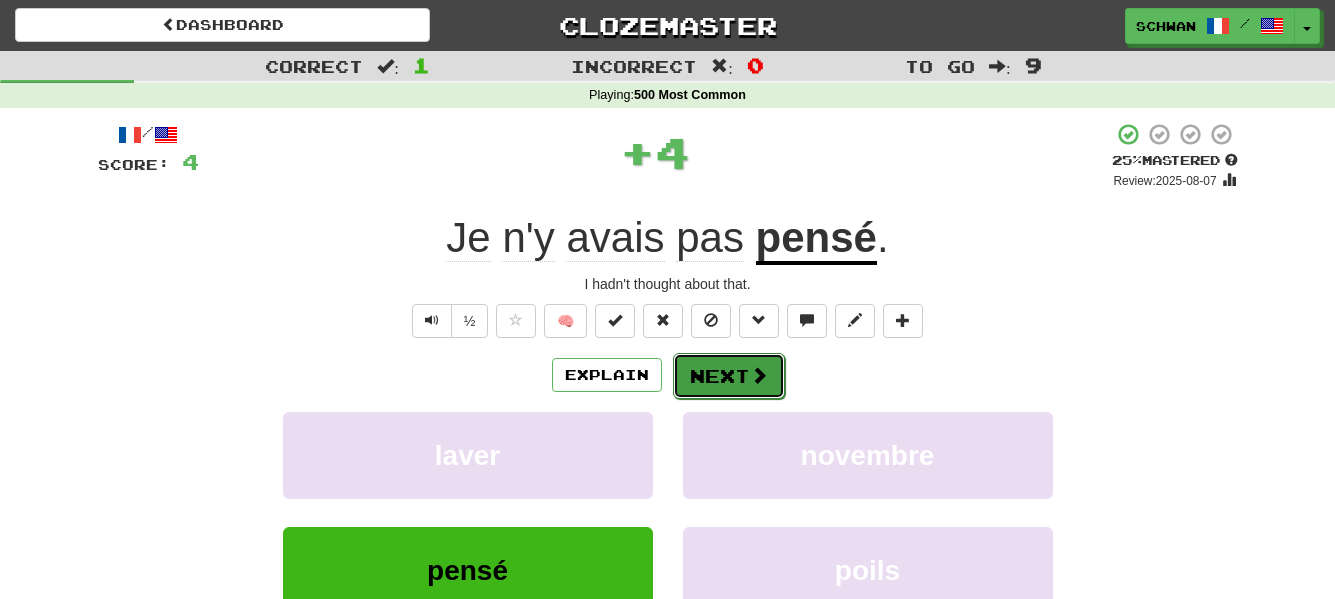 click on "Next" at bounding box center [729, 376] 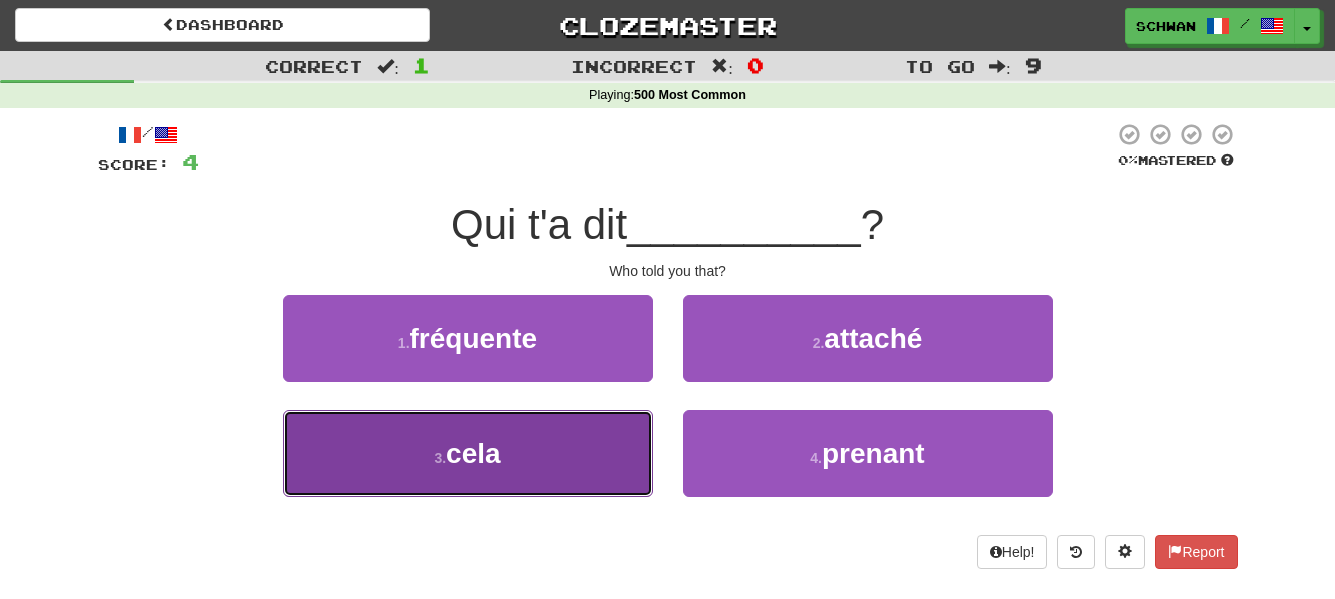 click on "3 .  cela" at bounding box center [468, 453] 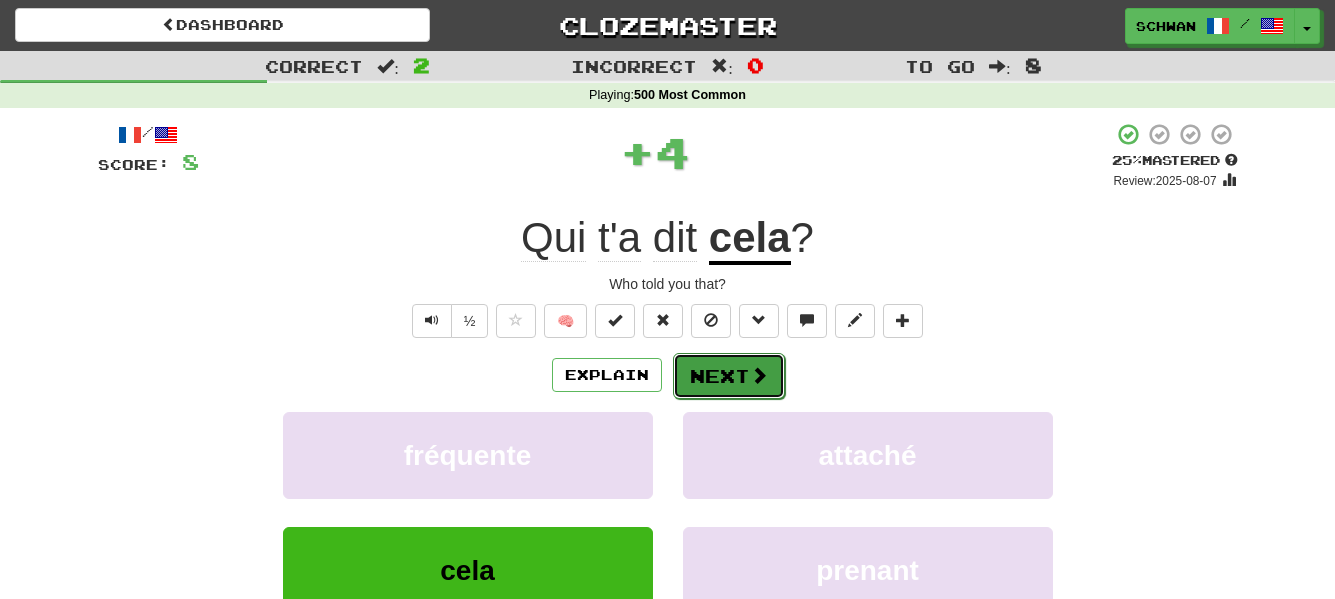 click on "Next" at bounding box center (729, 376) 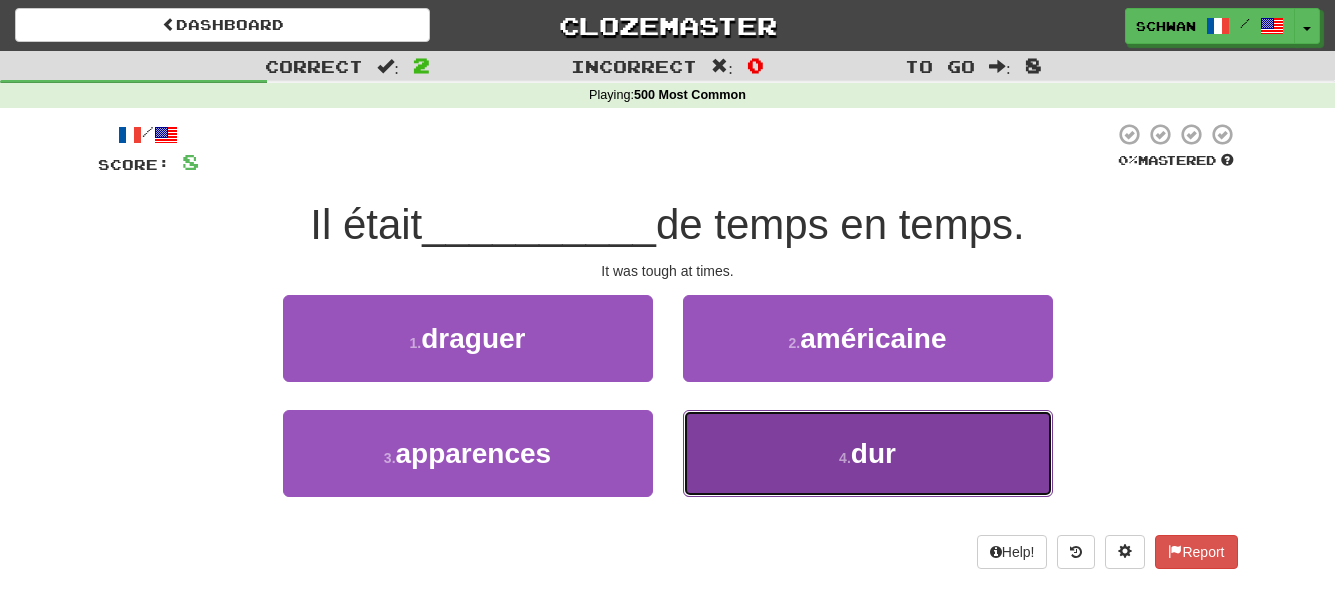 click on "4 .  dur" at bounding box center [868, 453] 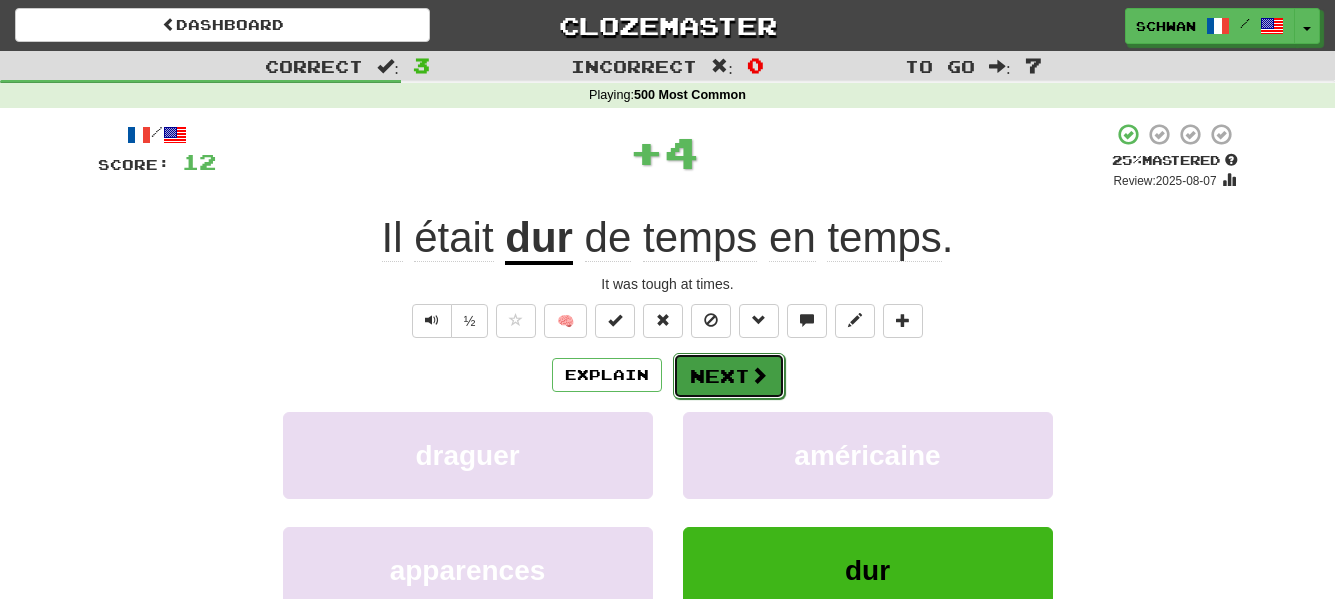 click at bounding box center [759, 375] 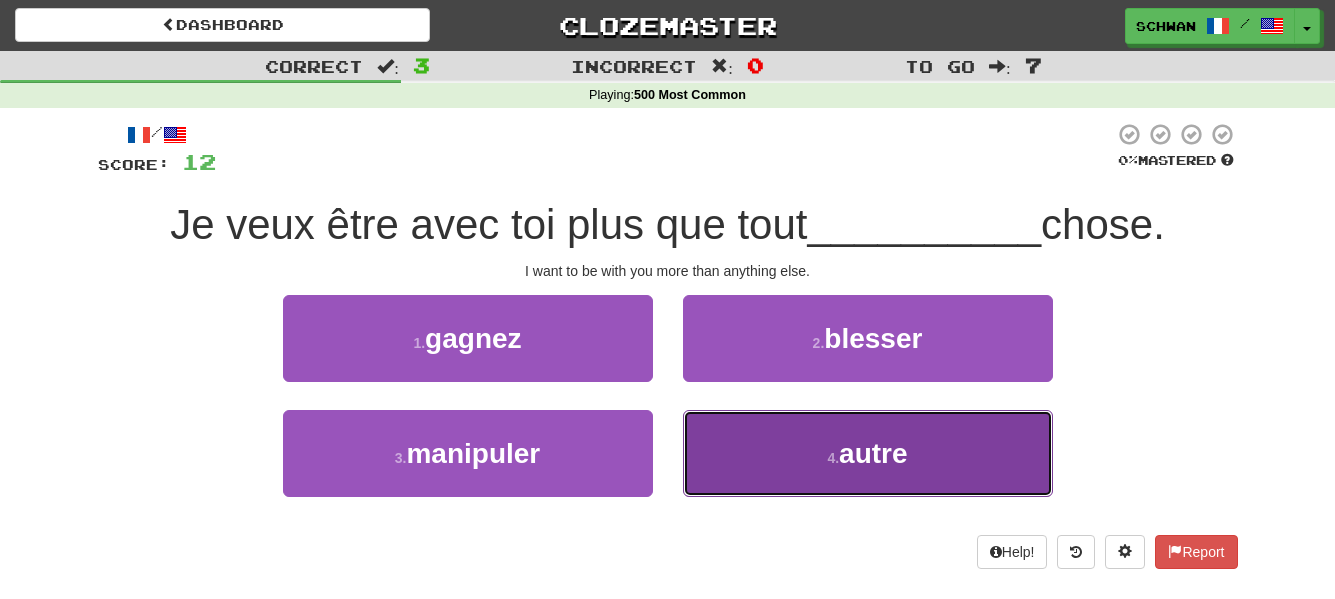 click on "4 .  autre" at bounding box center [868, 453] 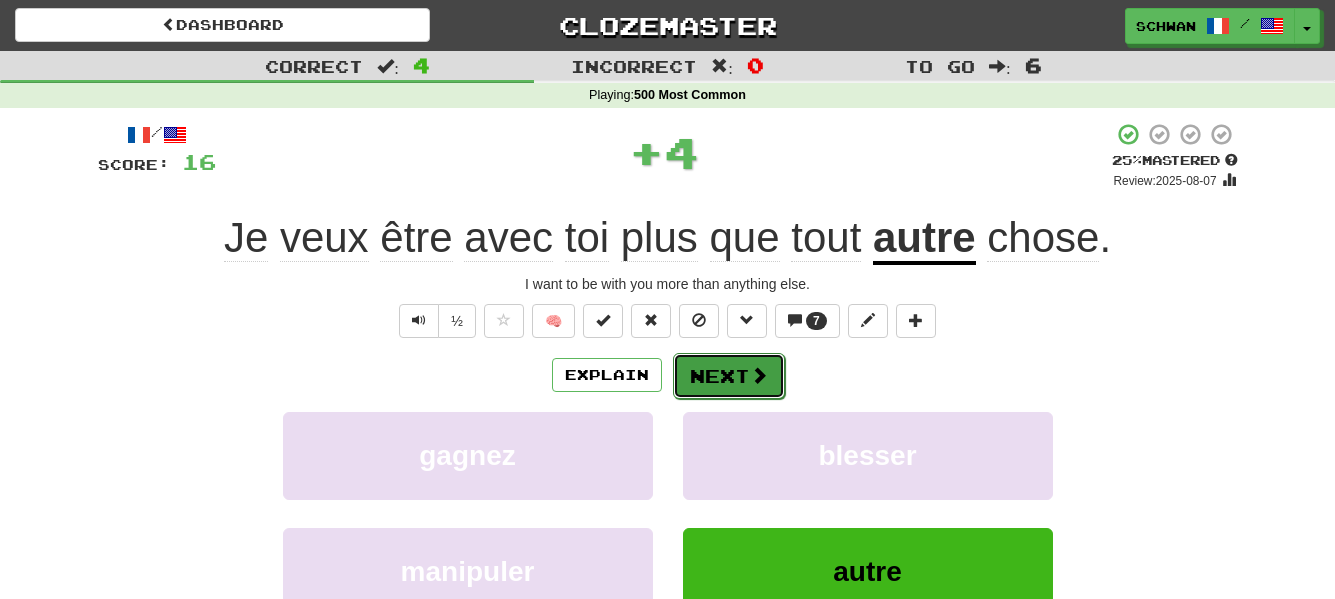 click on "Next" at bounding box center (729, 376) 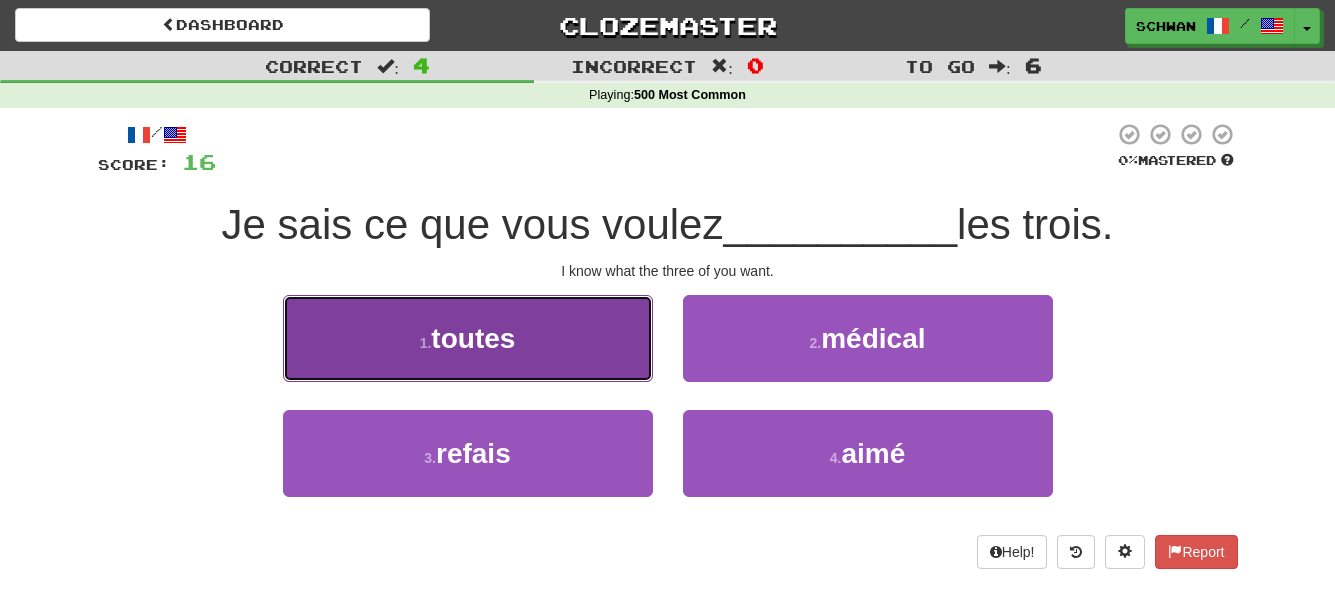 click on "1 .  toutes" at bounding box center [468, 338] 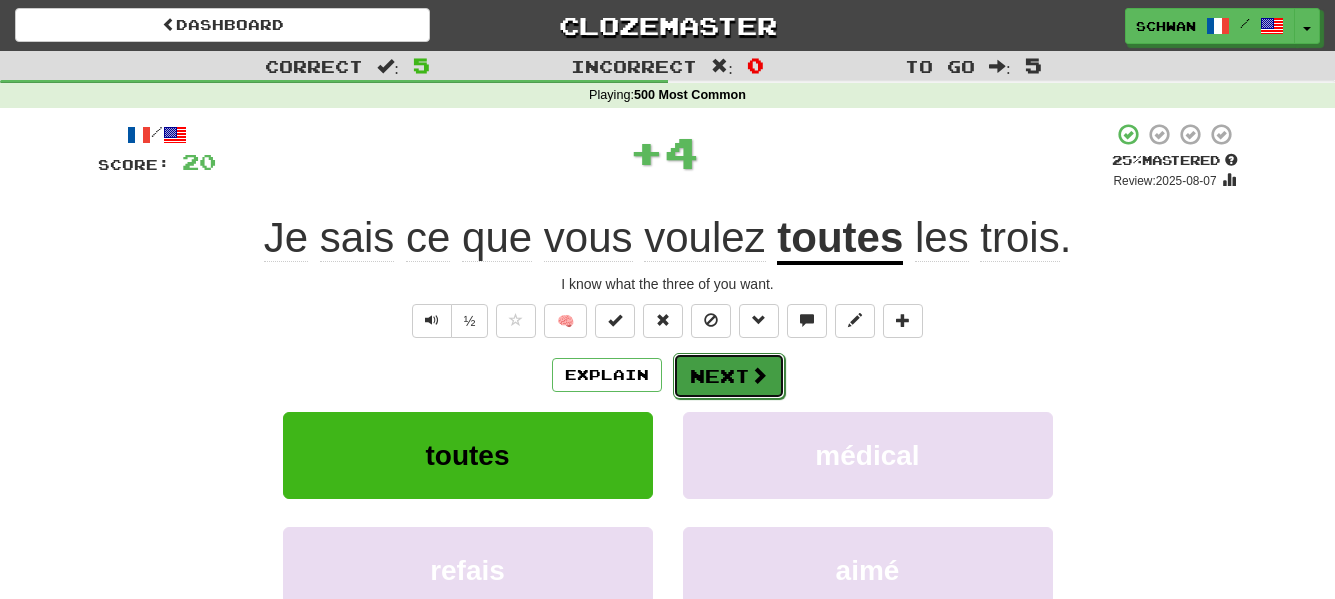 click on "Next" at bounding box center [729, 376] 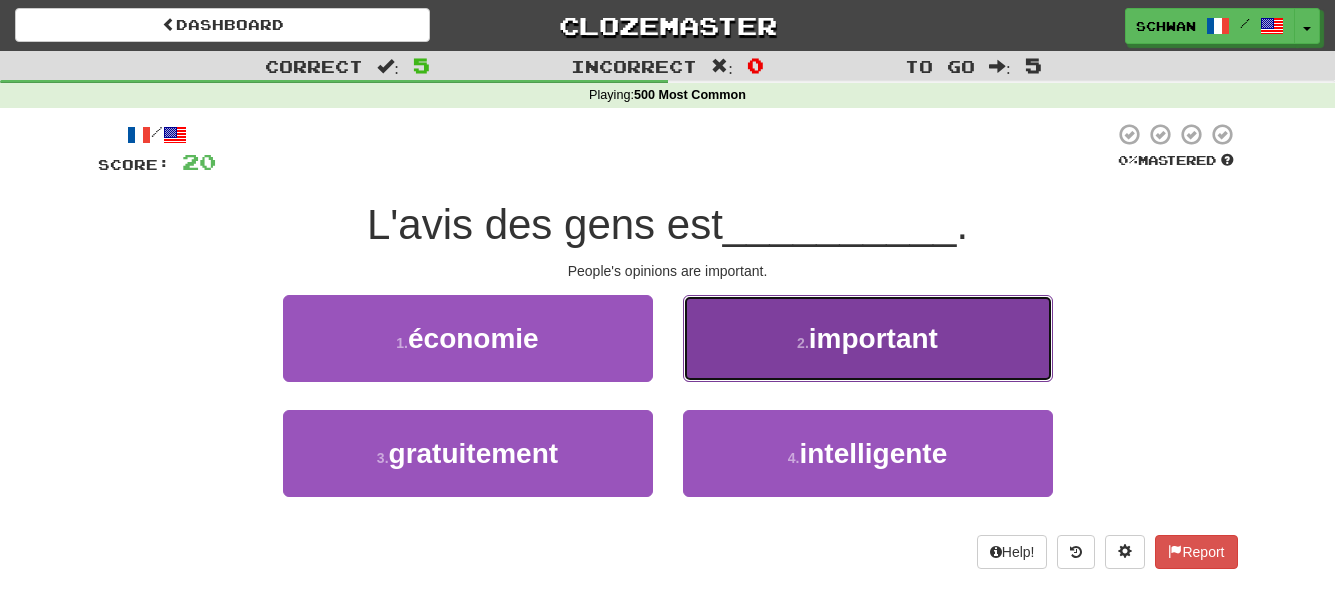 click on "2 .  important" at bounding box center (868, 338) 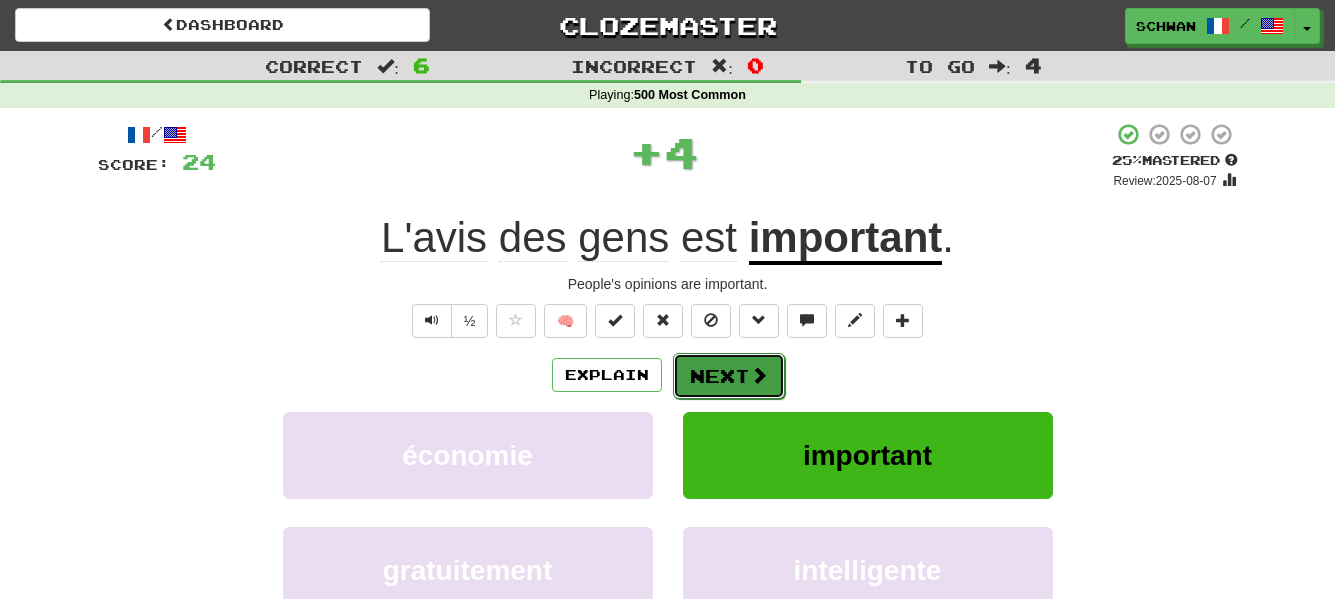 click on "Next" at bounding box center (729, 376) 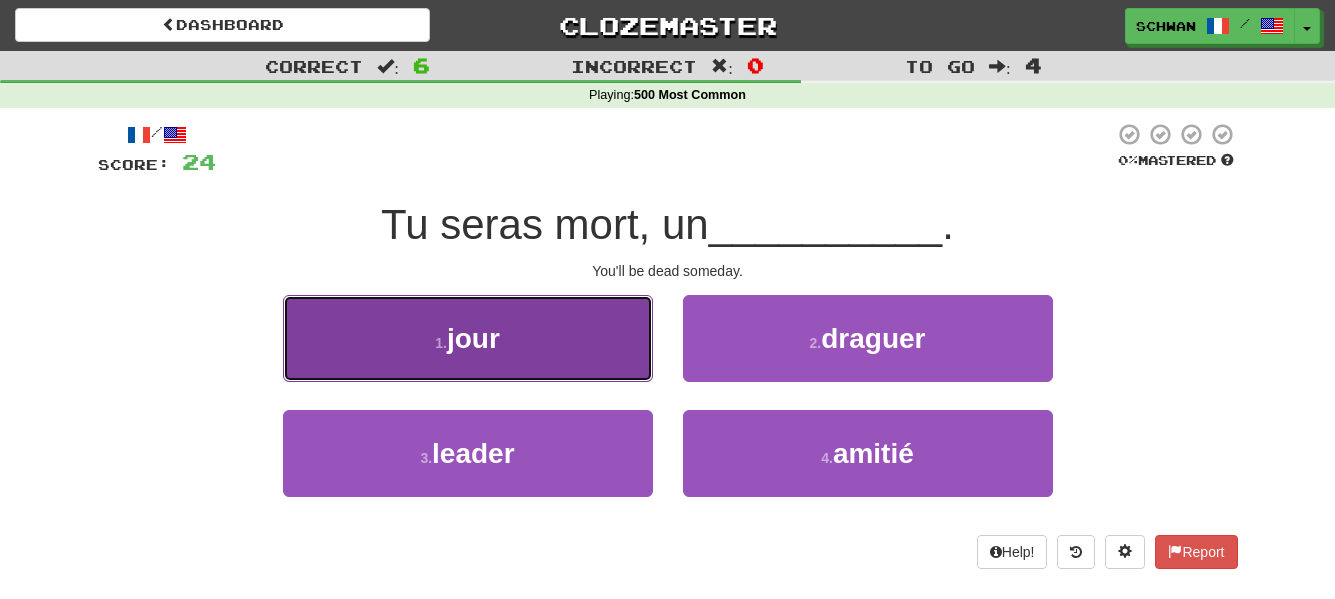 click on "1 .  jour" at bounding box center [468, 338] 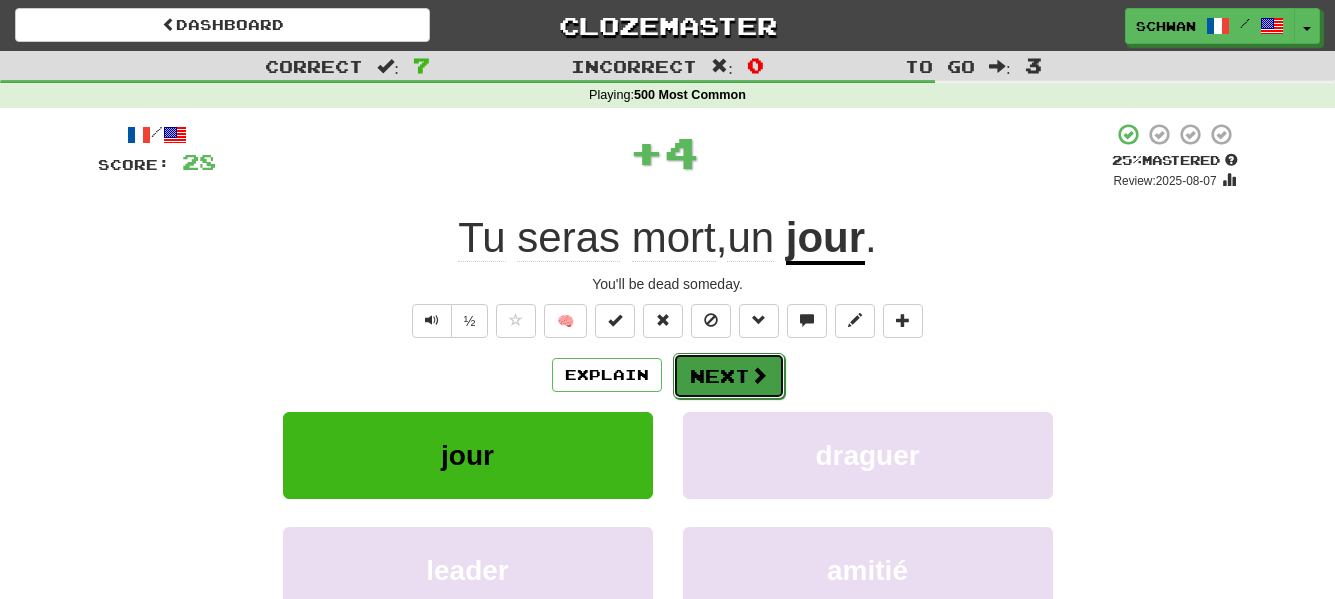 click on "Next" at bounding box center [729, 376] 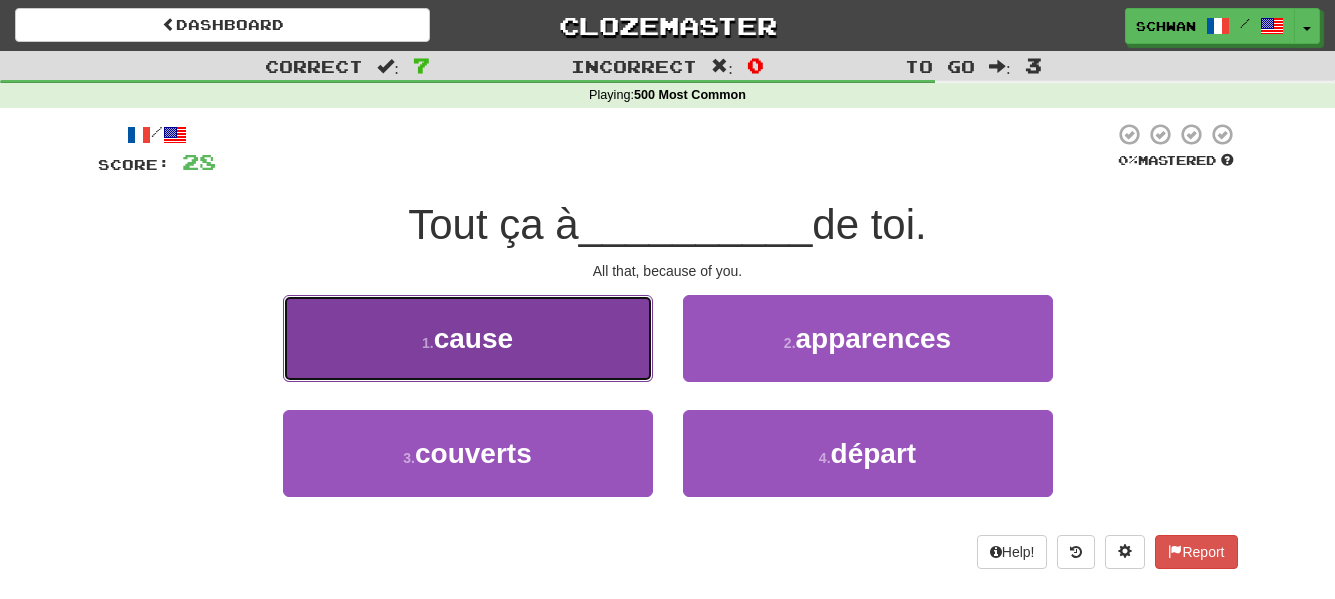 click on "1 .  cause" at bounding box center (468, 338) 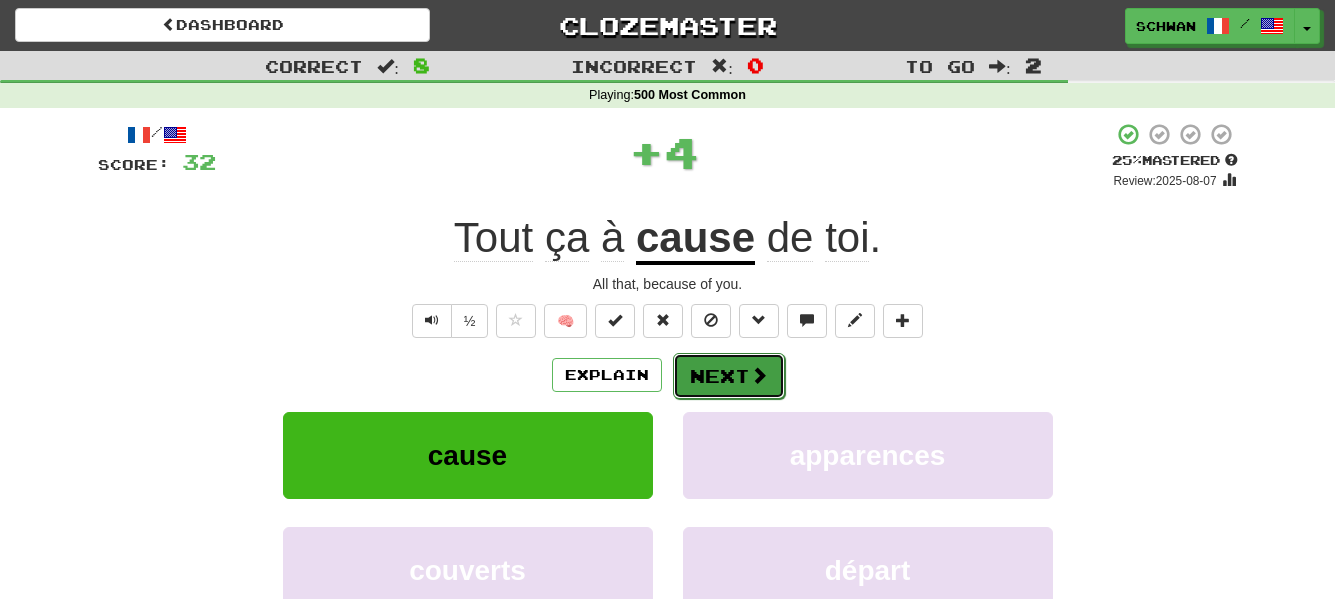 click on "Next" at bounding box center (729, 376) 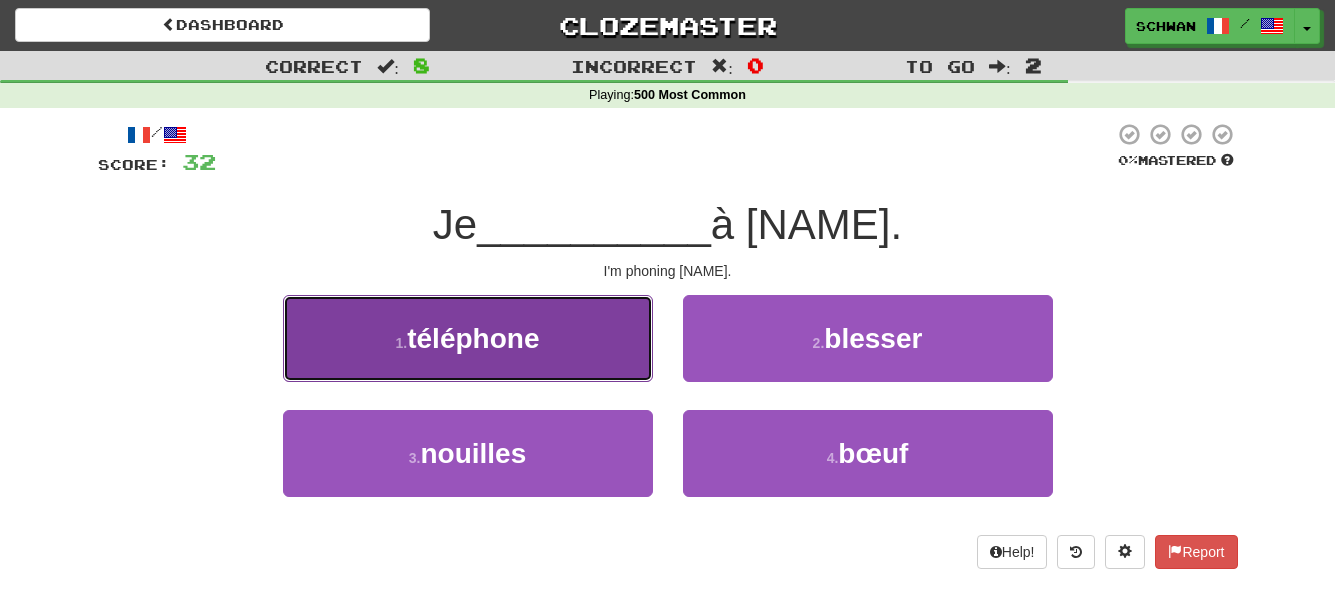 click on "téléphone" at bounding box center (473, 338) 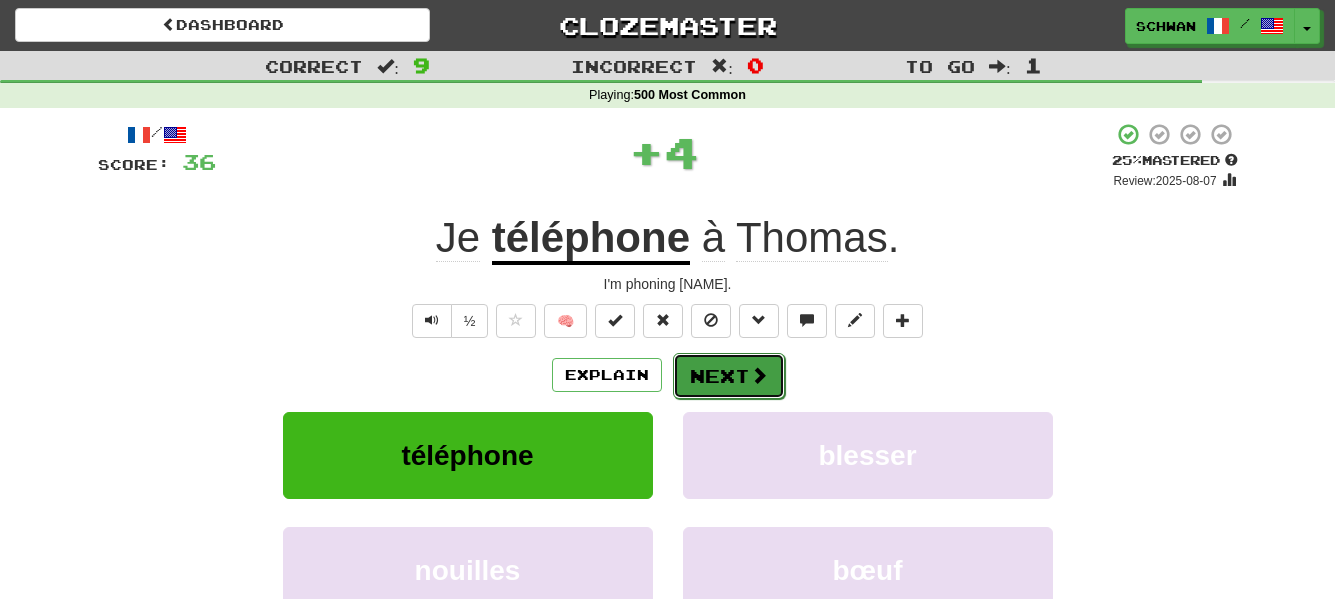 click on "Next" at bounding box center (729, 376) 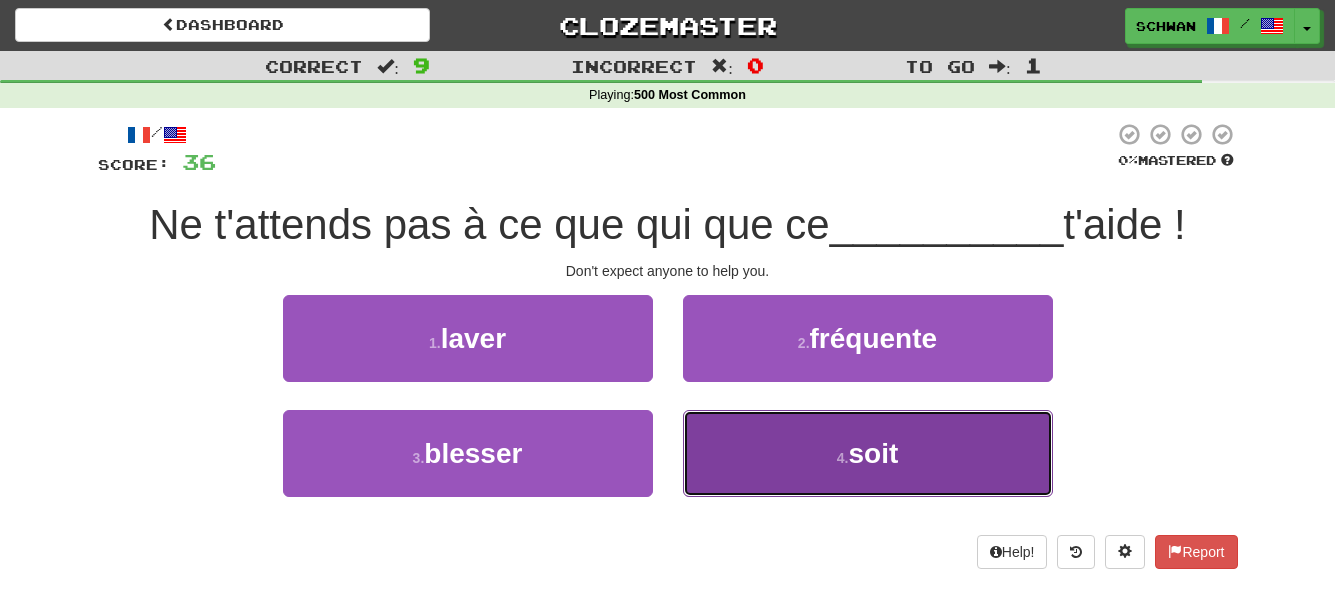 click on "4 .  soit" at bounding box center (868, 453) 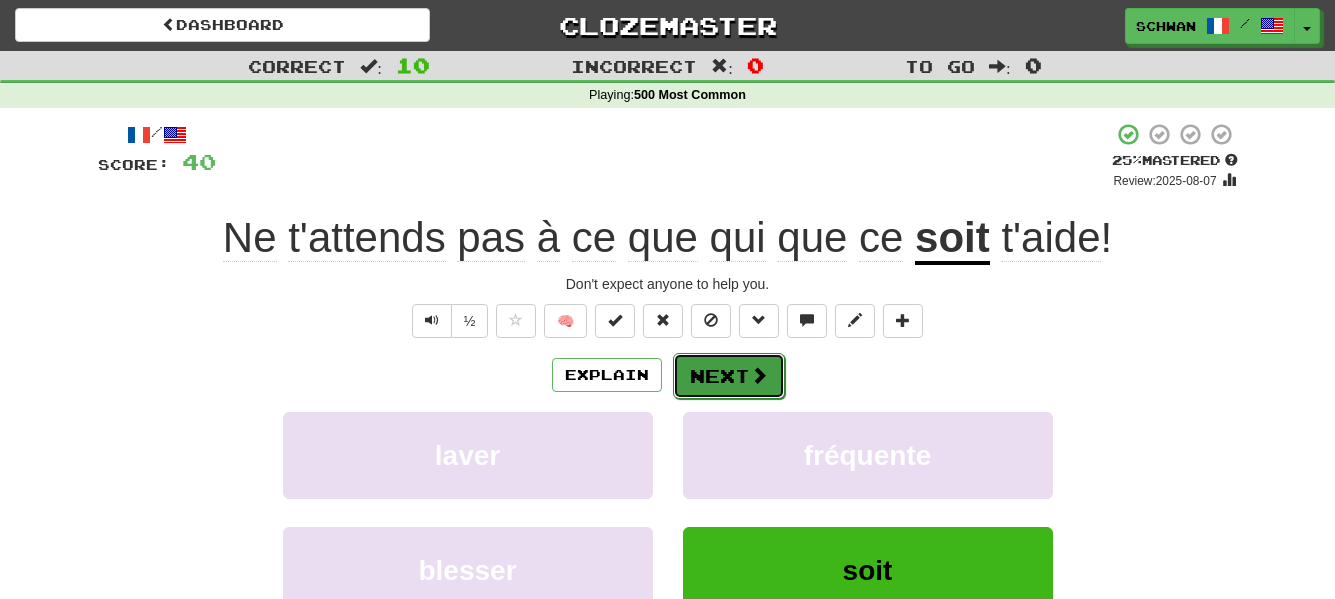 click on "Next" at bounding box center (729, 376) 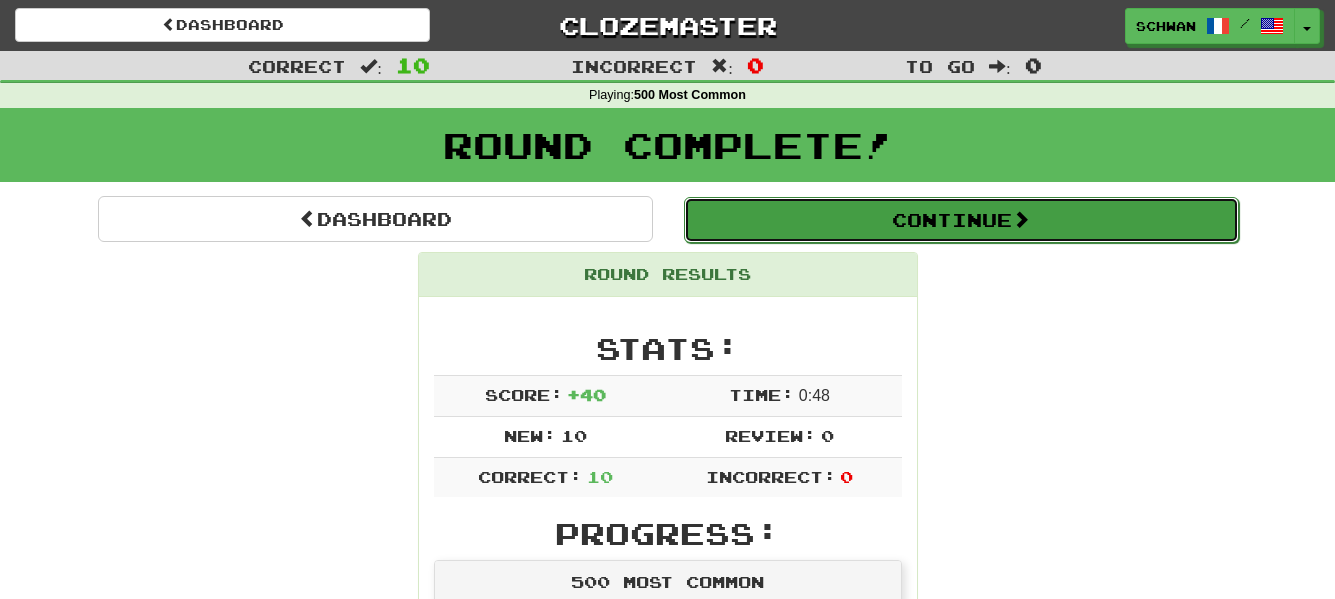 click on "Continue" at bounding box center (961, 220) 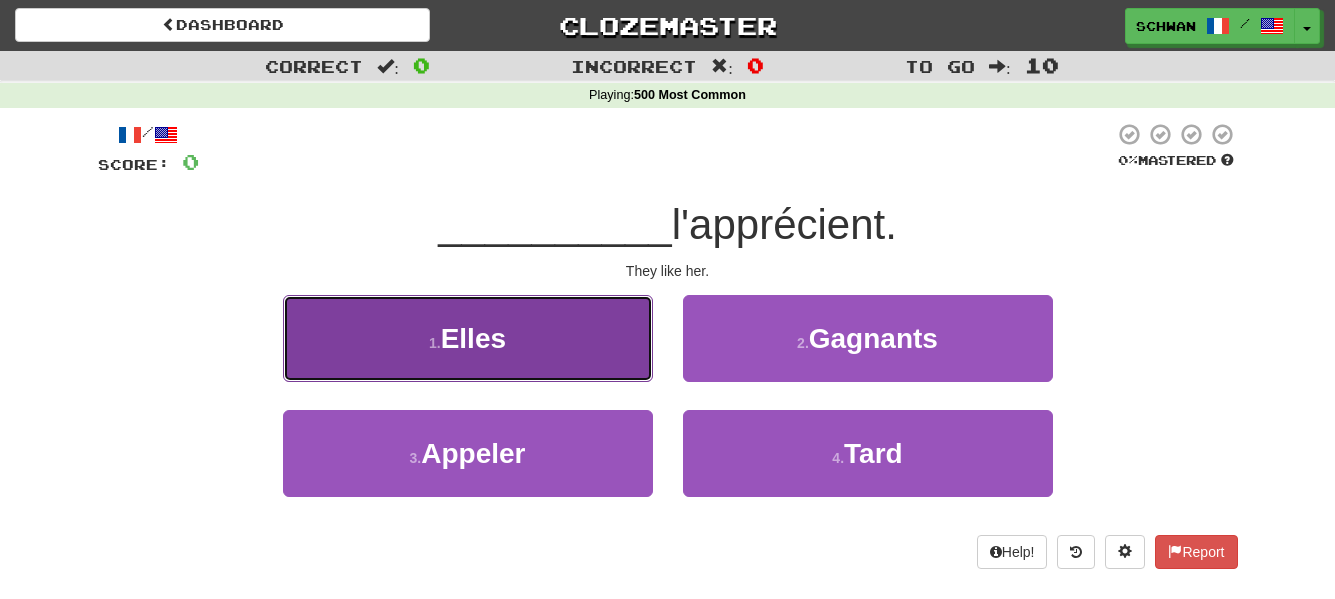 click on "Elles" at bounding box center [473, 338] 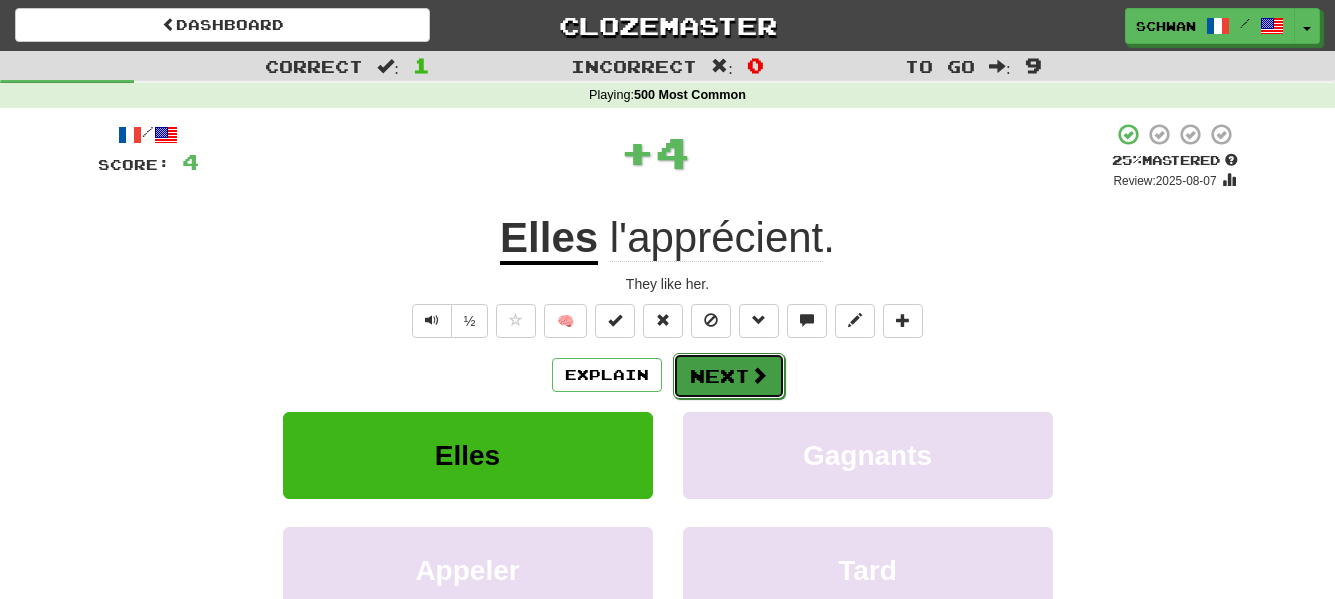 click on "Next" at bounding box center [729, 376] 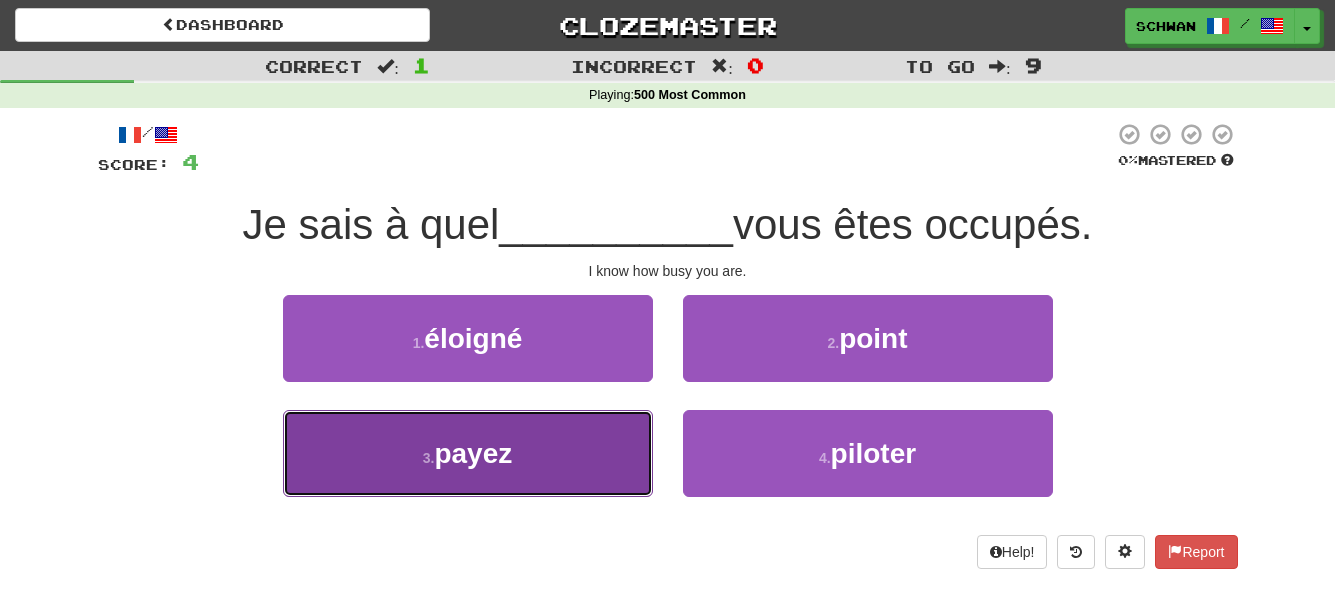 click on "3 .  payez" at bounding box center (468, 453) 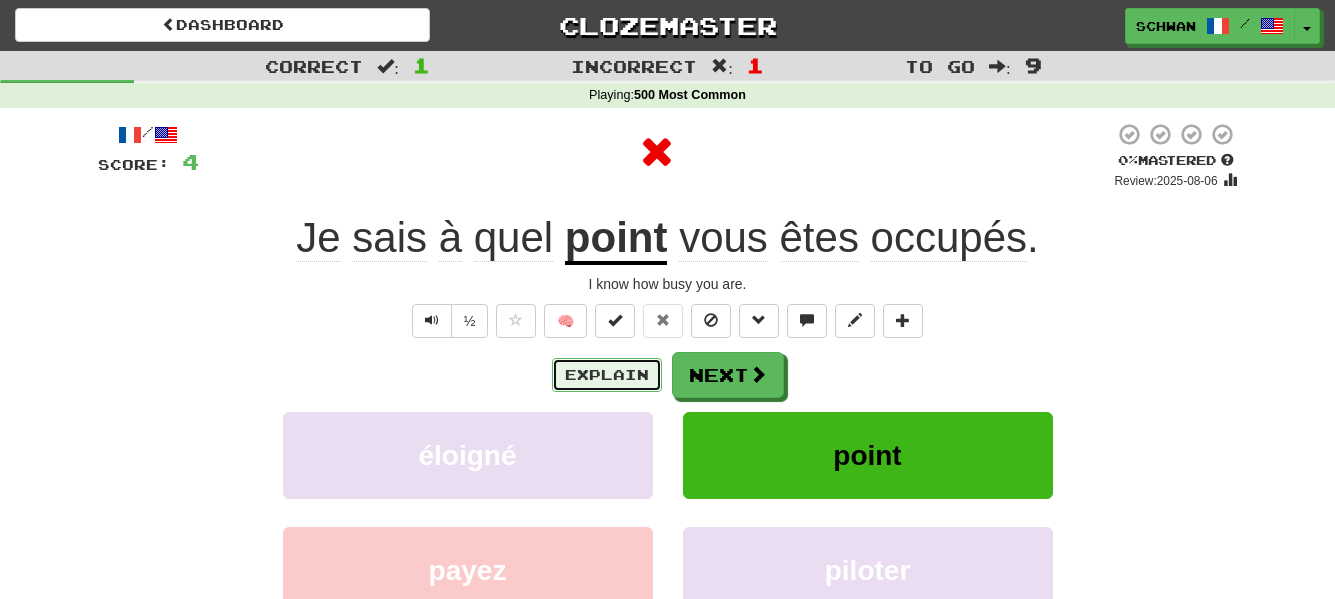 click on "Explain" at bounding box center (607, 375) 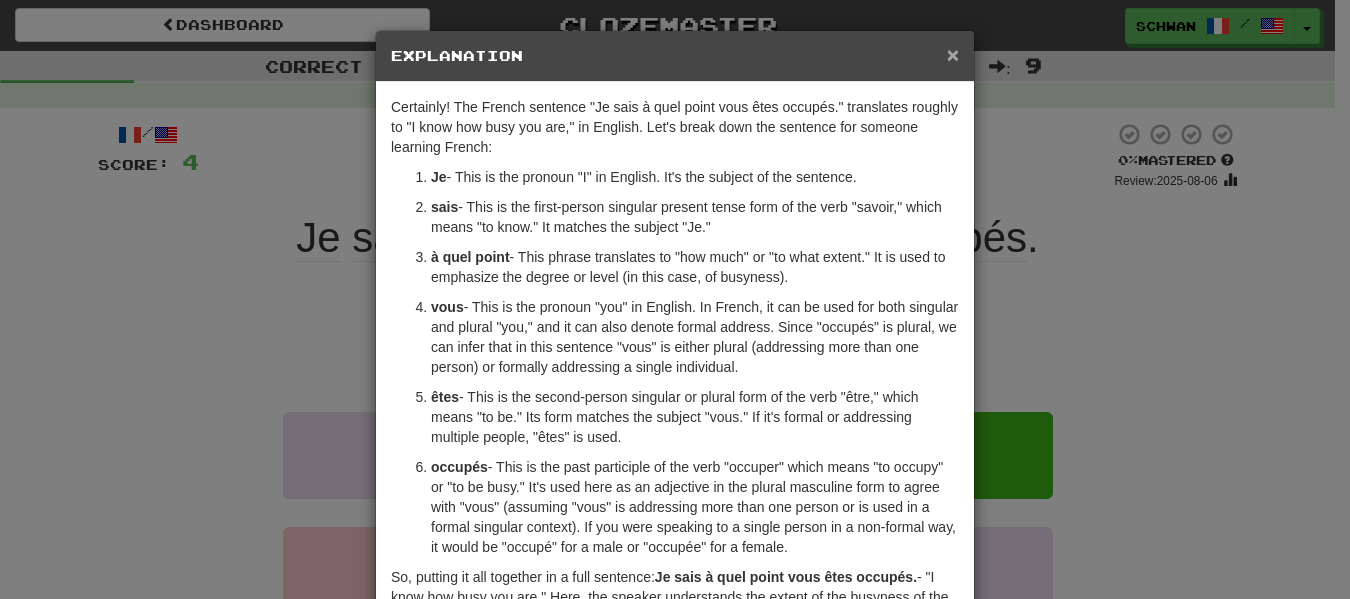 click on "×" at bounding box center [953, 54] 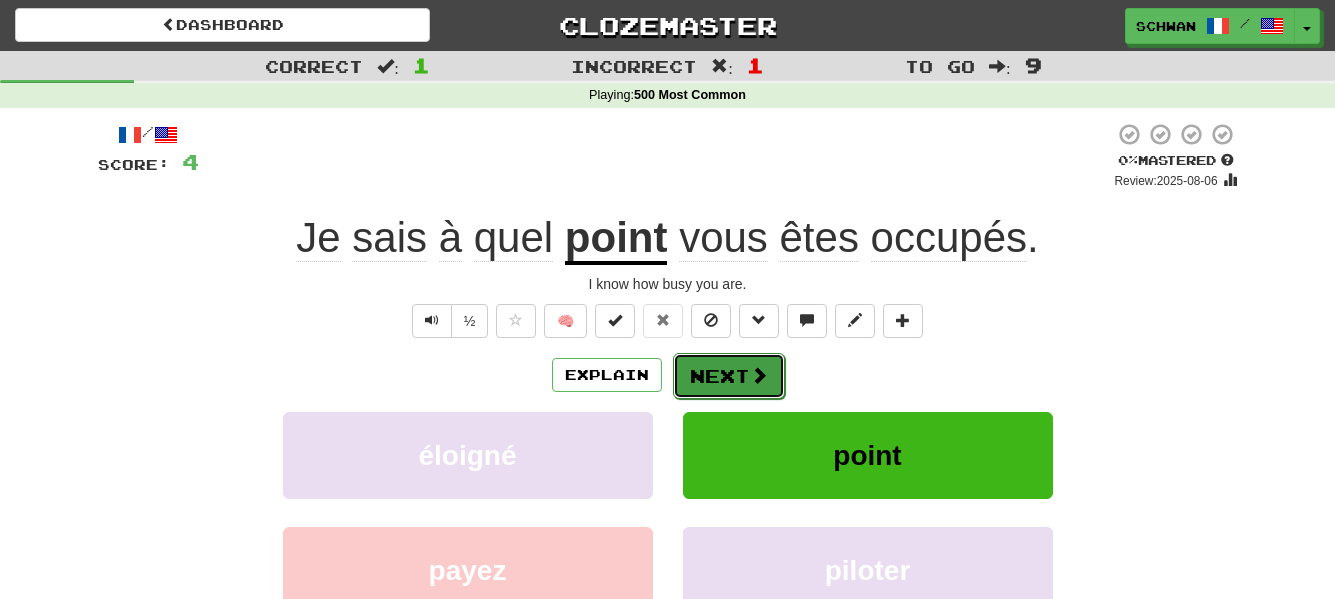 click on "Next" at bounding box center [729, 376] 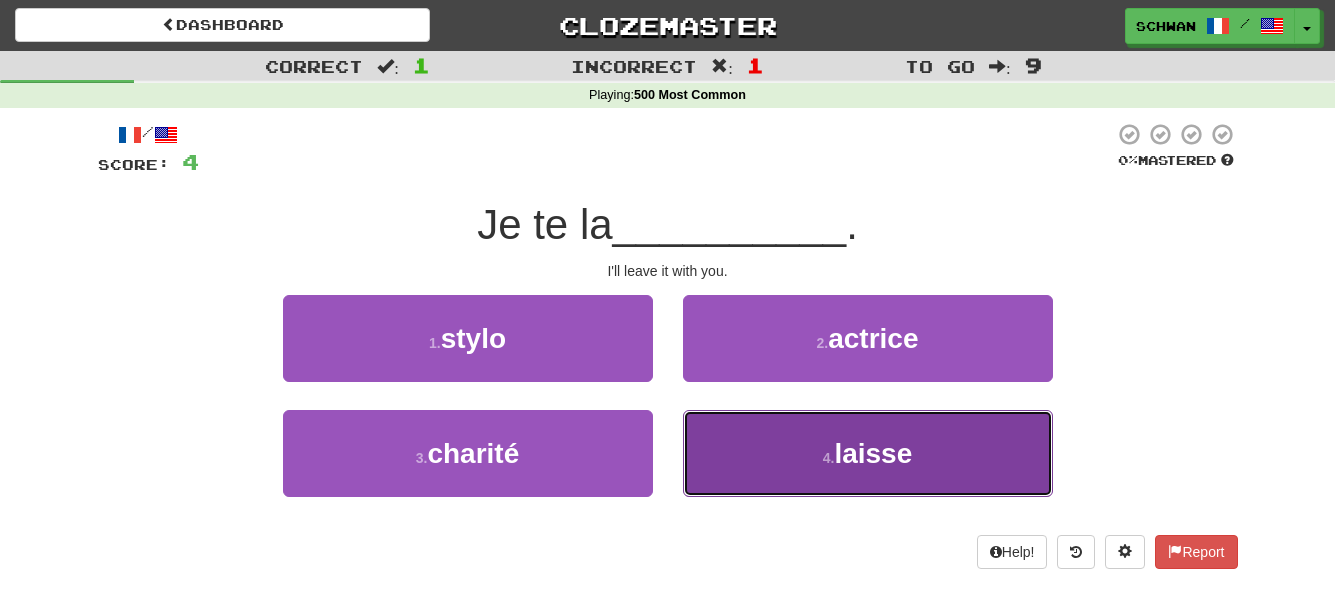 click on "4 .  laisse" at bounding box center [868, 453] 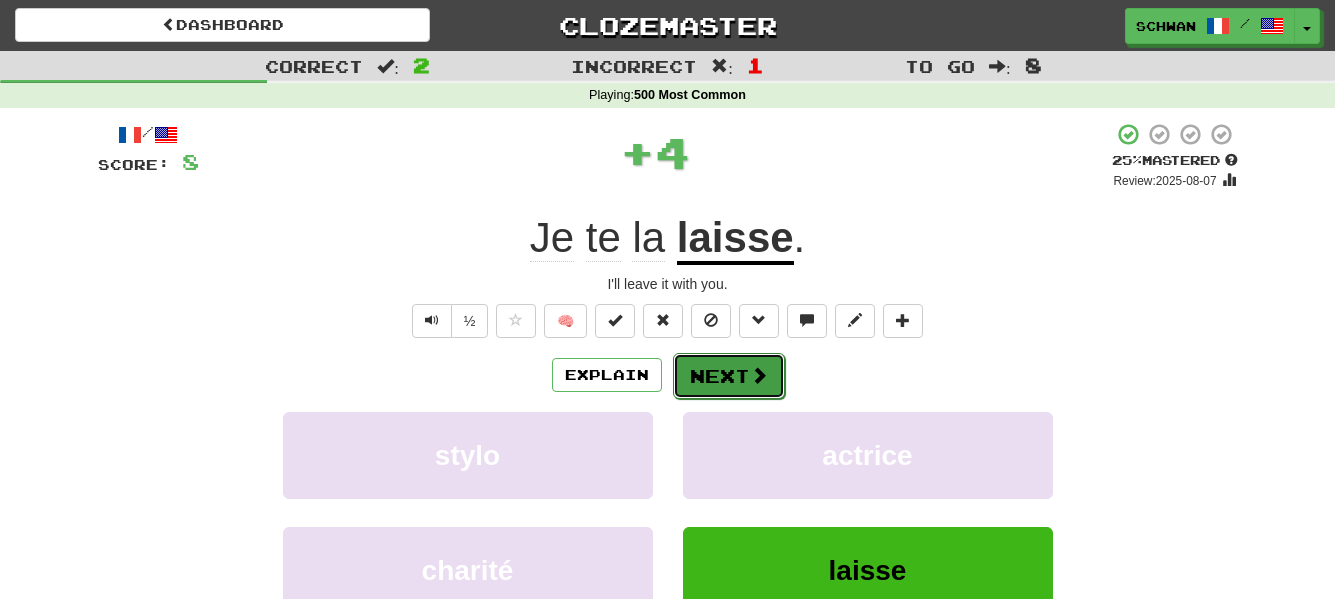 click on "Next" at bounding box center (729, 376) 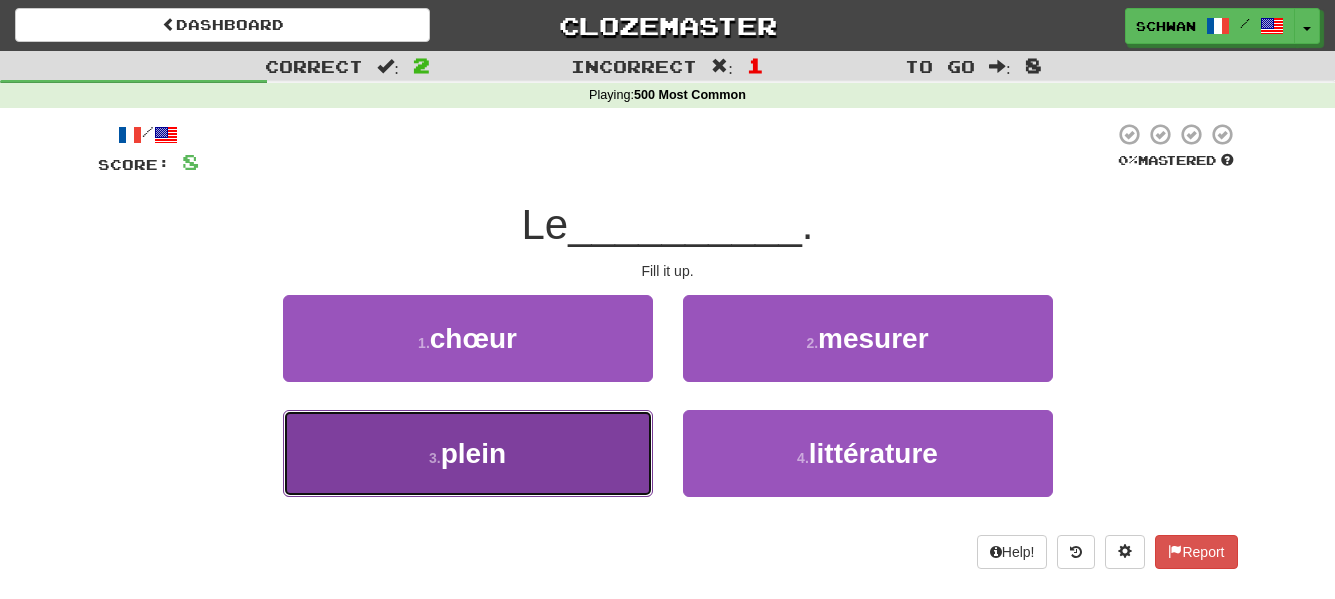 click on "3 .  plein" at bounding box center (468, 453) 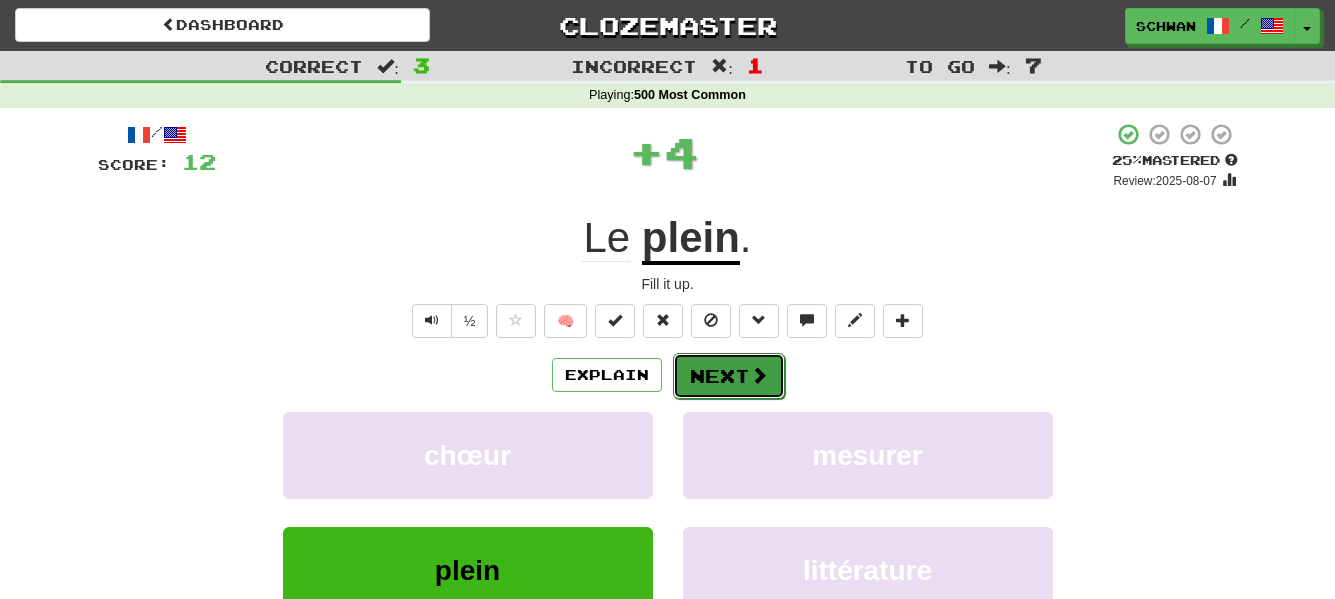 click on "Next" at bounding box center [729, 376] 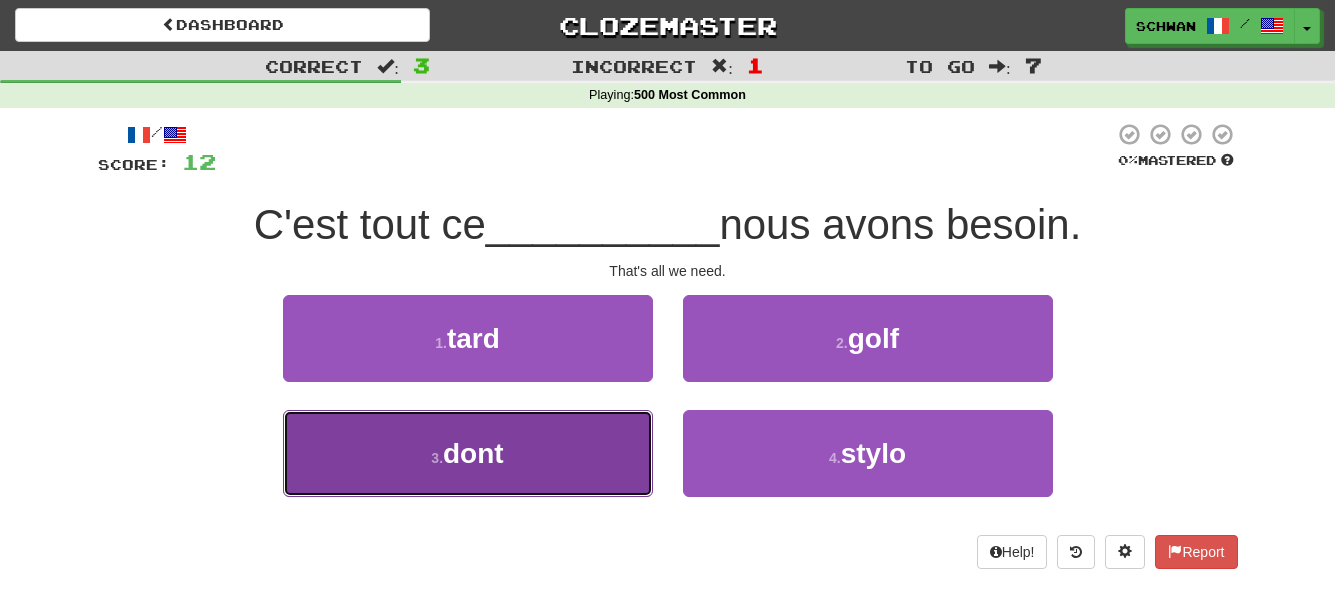 click on "3 .  dont" at bounding box center [468, 453] 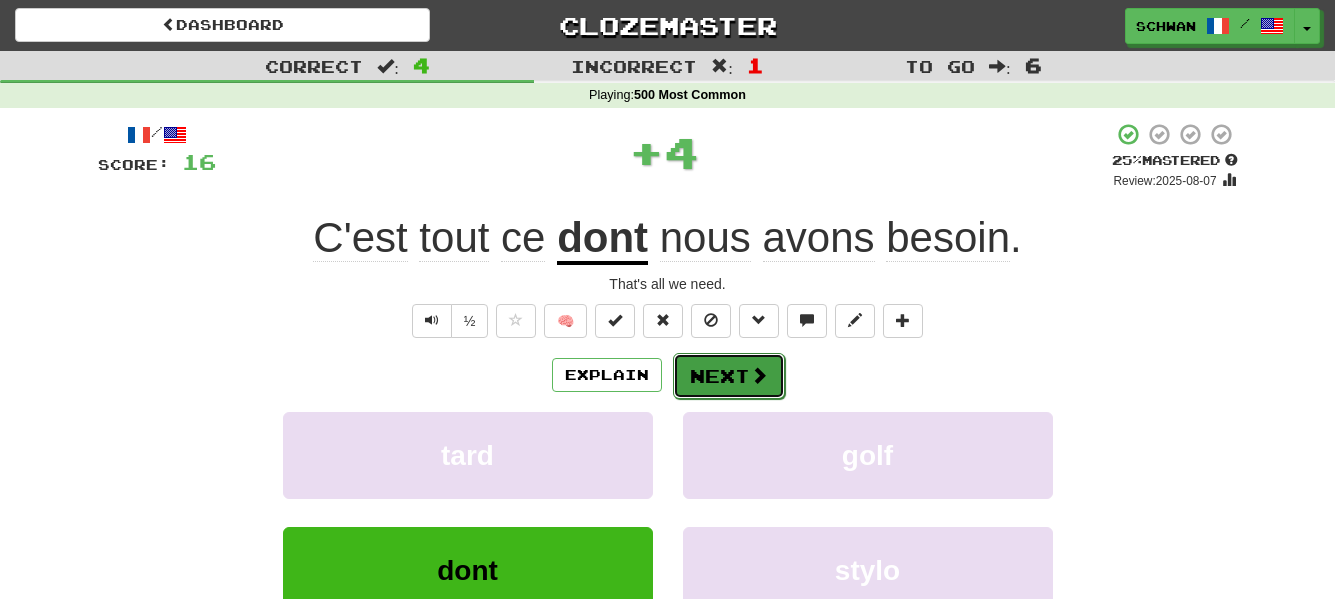 click on "Next" at bounding box center (729, 376) 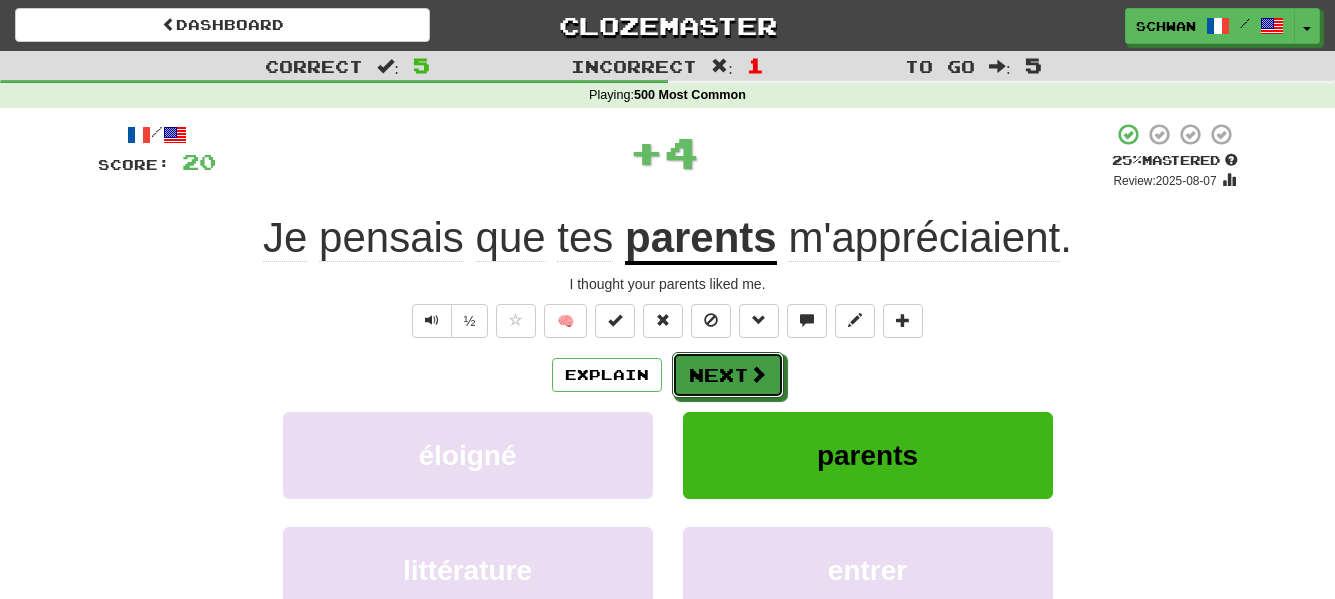 click on "Next" at bounding box center [728, 375] 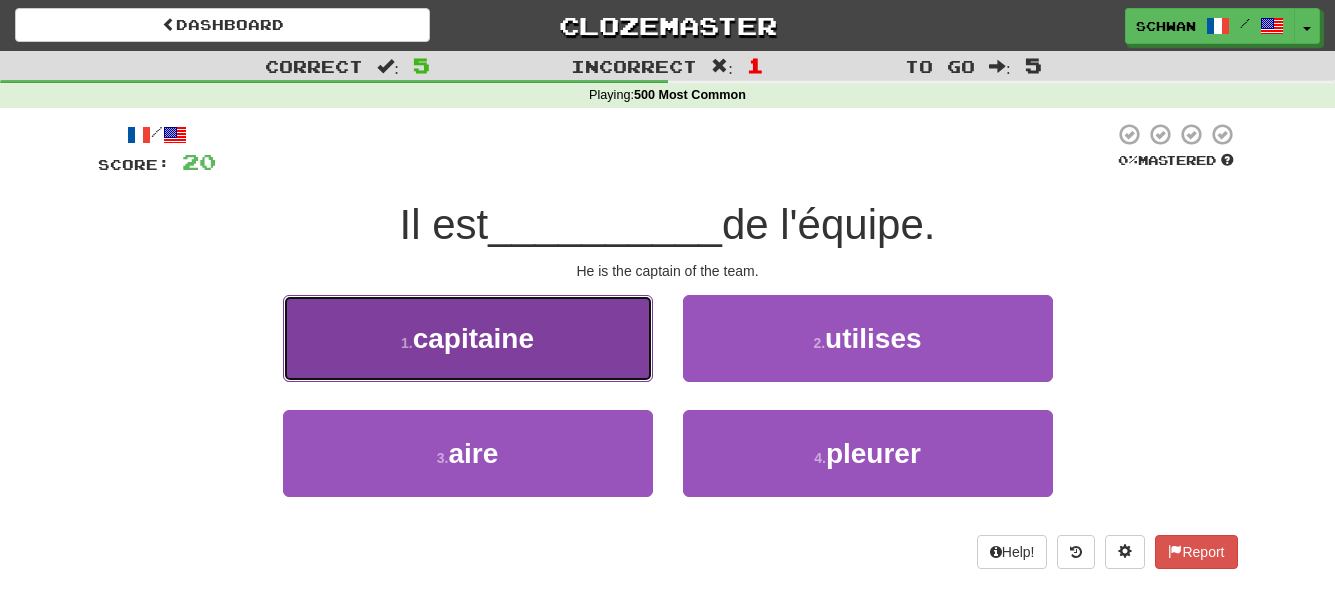 click on "1 .  capitaine" at bounding box center (468, 338) 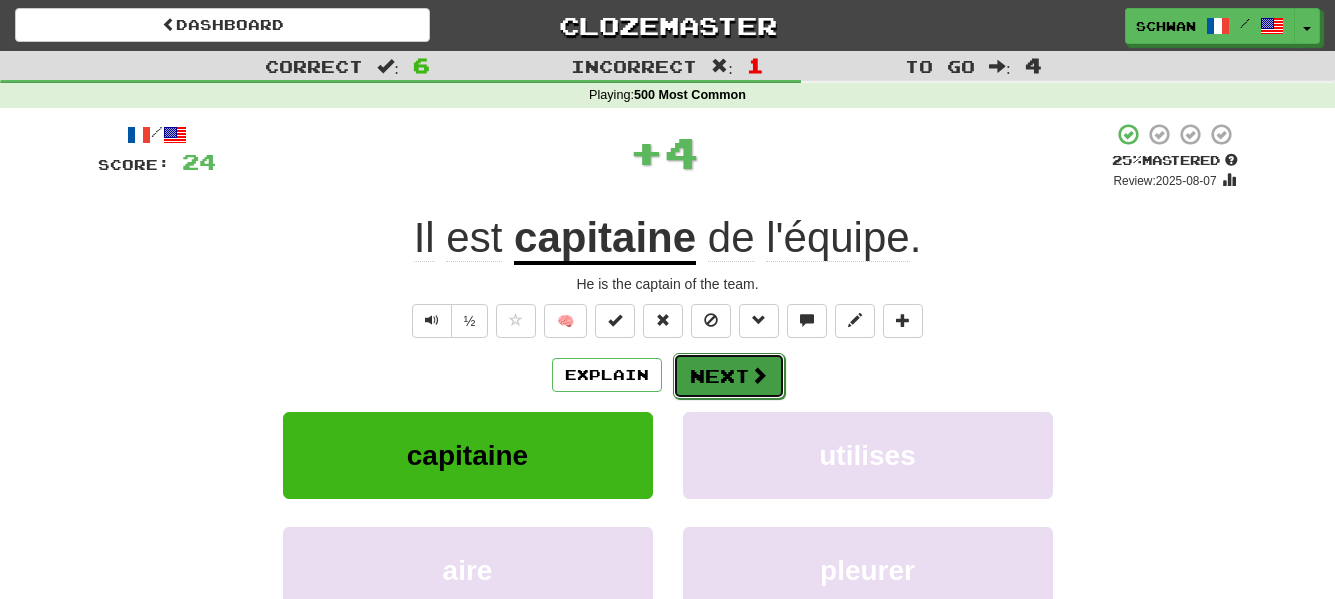 click on "Next" at bounding box center (729, 376) 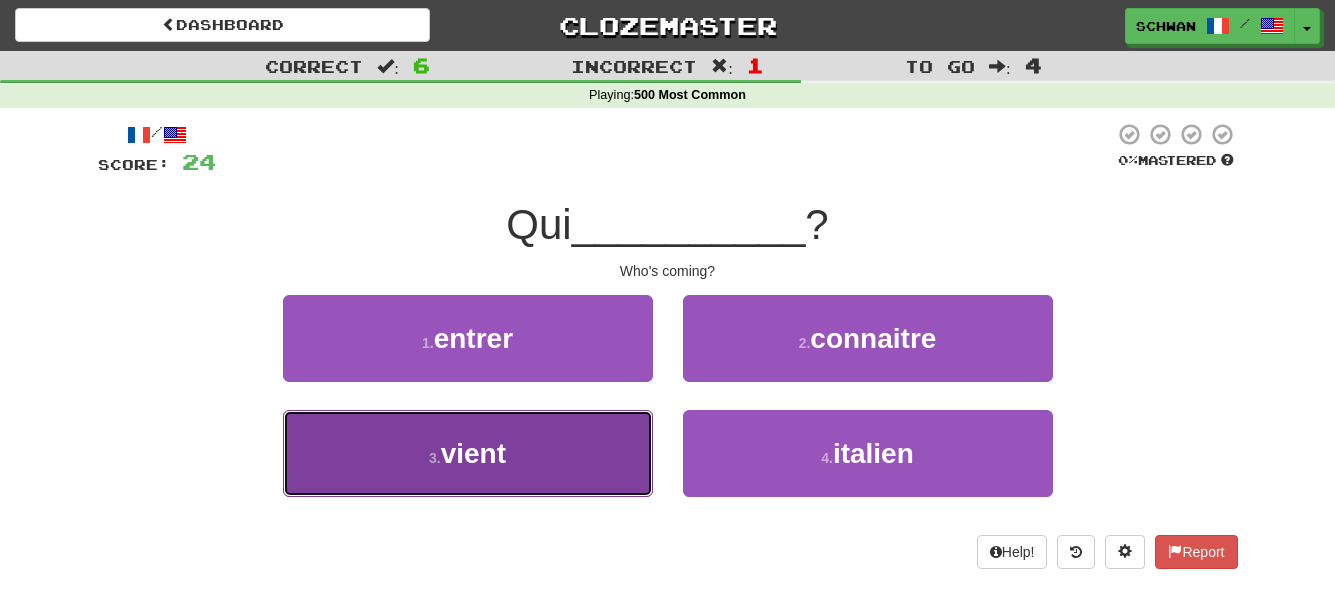 click on "3 .  vient" at bounding box center (468, 453) 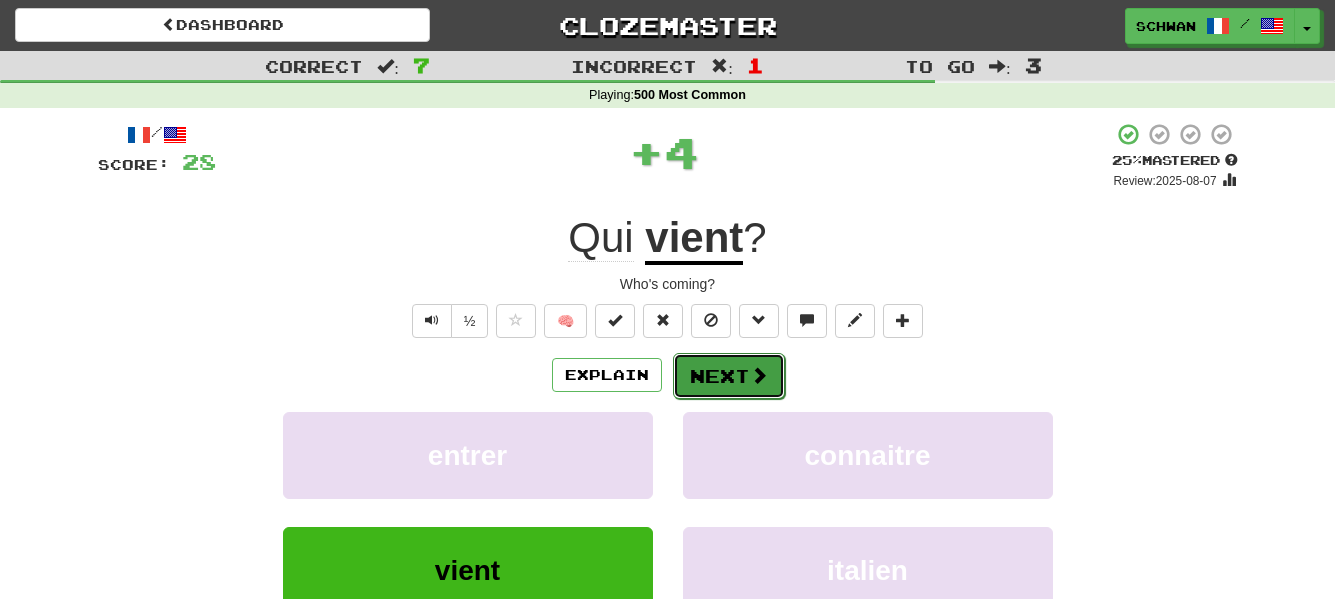 click on "Next" at bounding box center [729, 376] 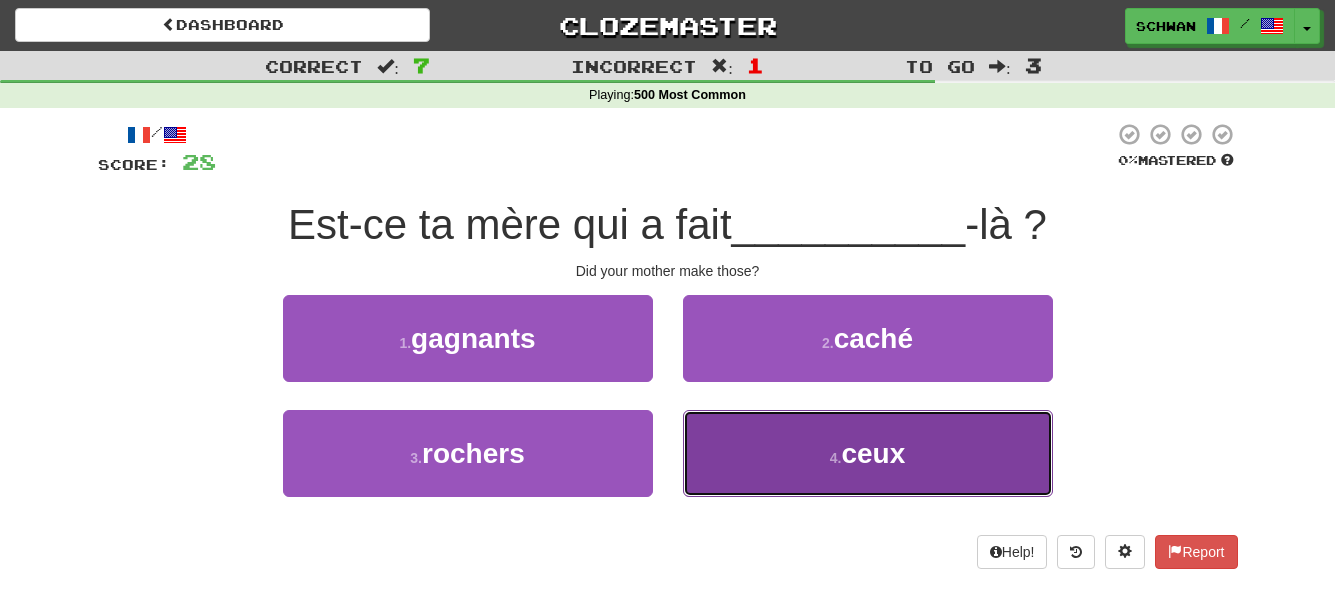 click on "4 .  ceux" at bounding box center (868, 453) 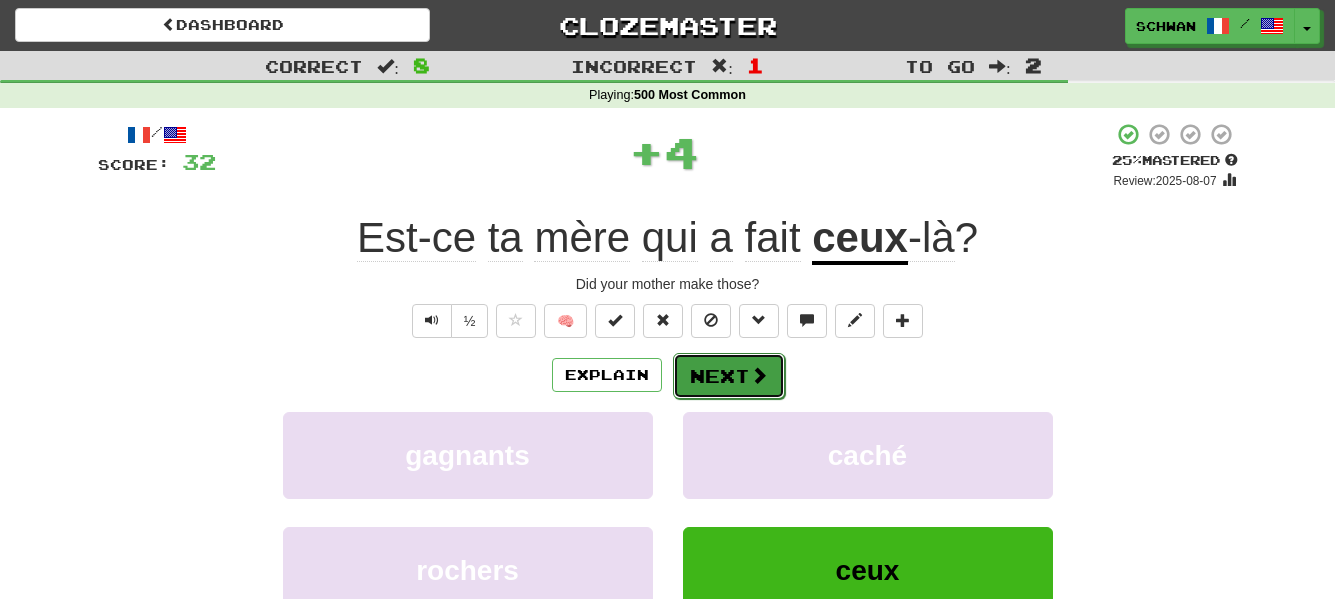 click on "Next" at bounding box center [729, 376] 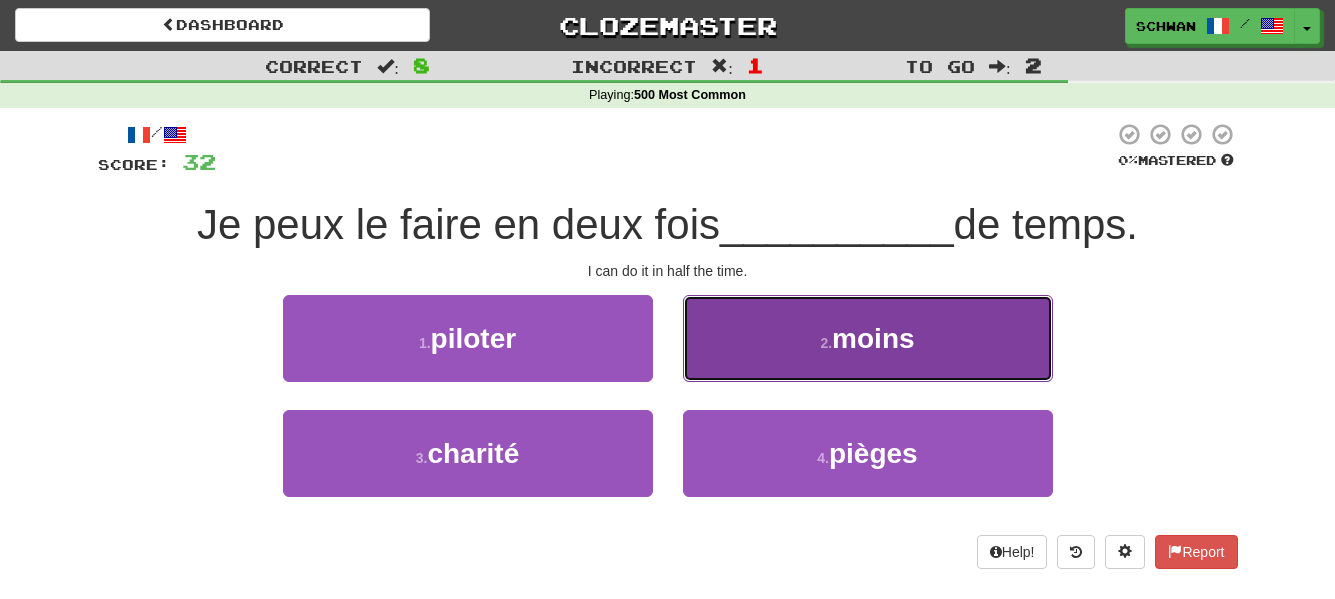 click on "2 .  moins" at bounding box center (868, 338) 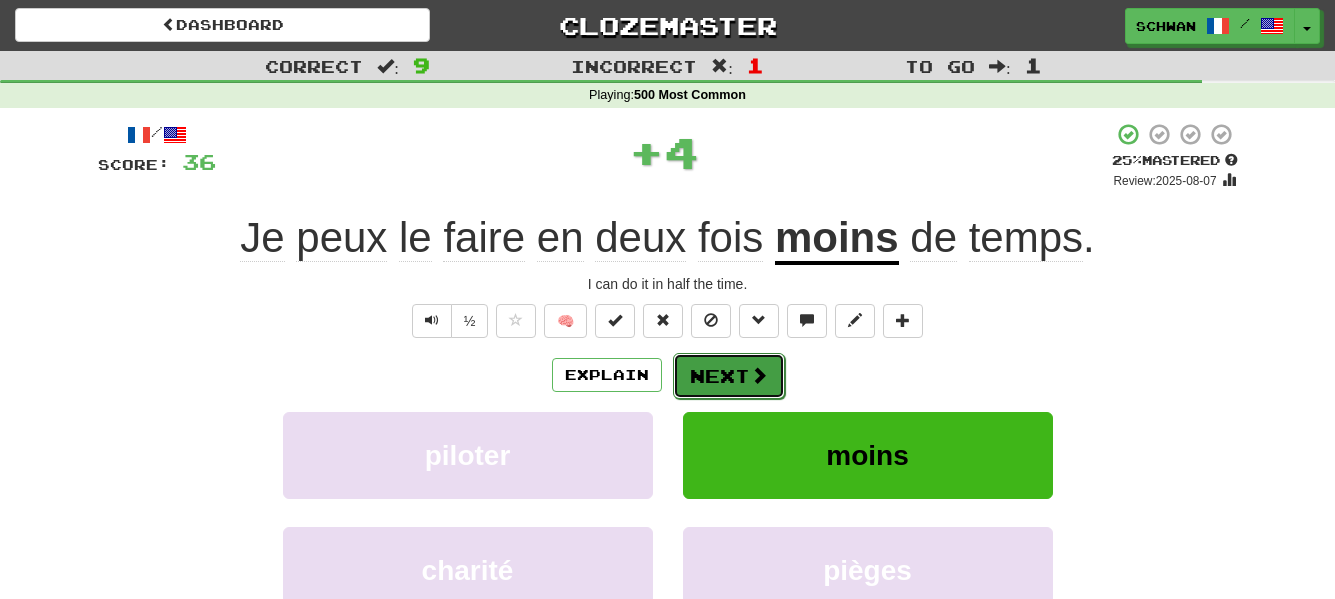 click on "Next" at bounding box center [729, 376] 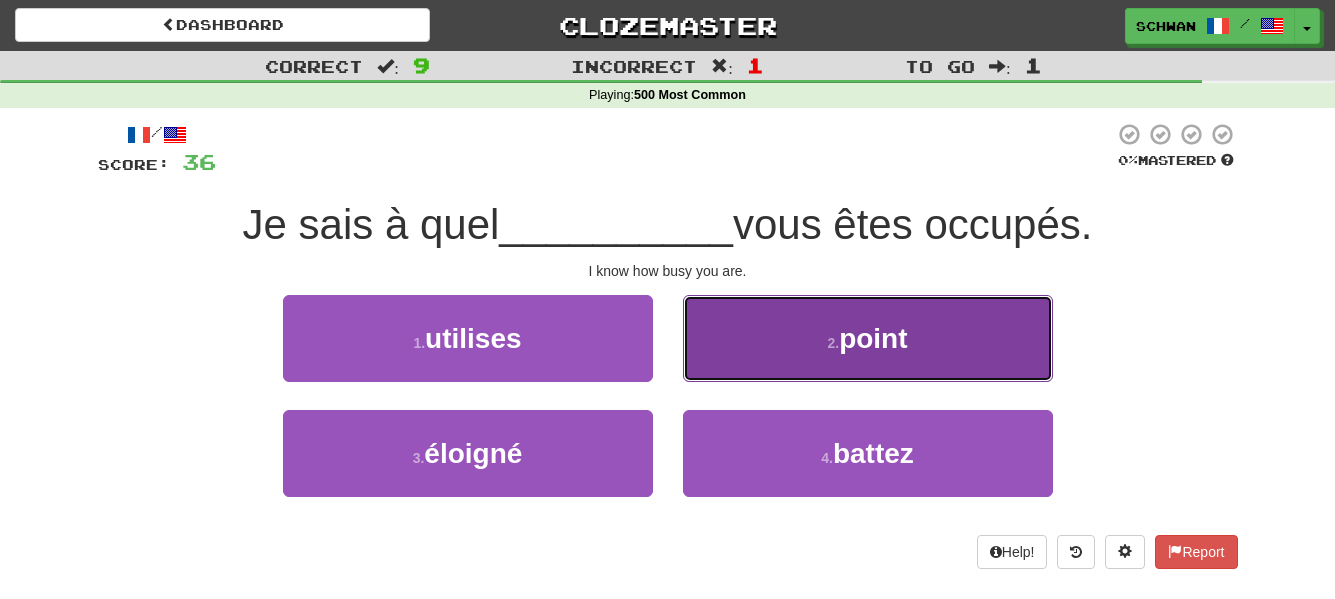 click on "2 .  point" at bounding box center (868, 338) 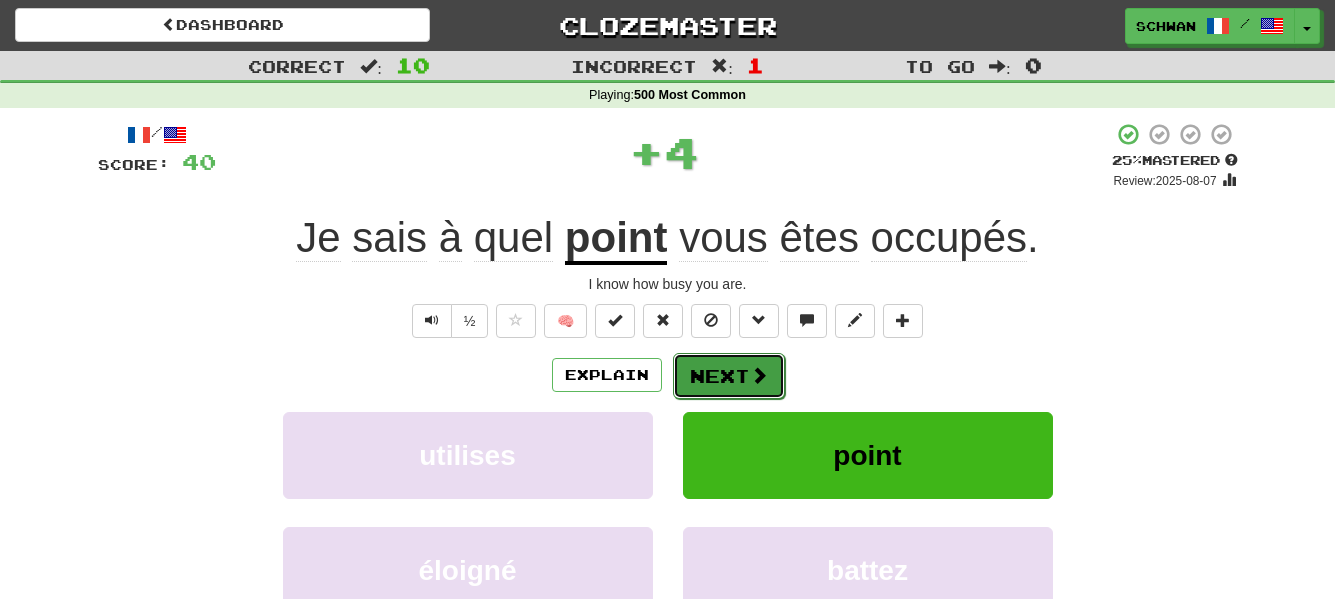 click on "Next" at bounding box center [729, 376] 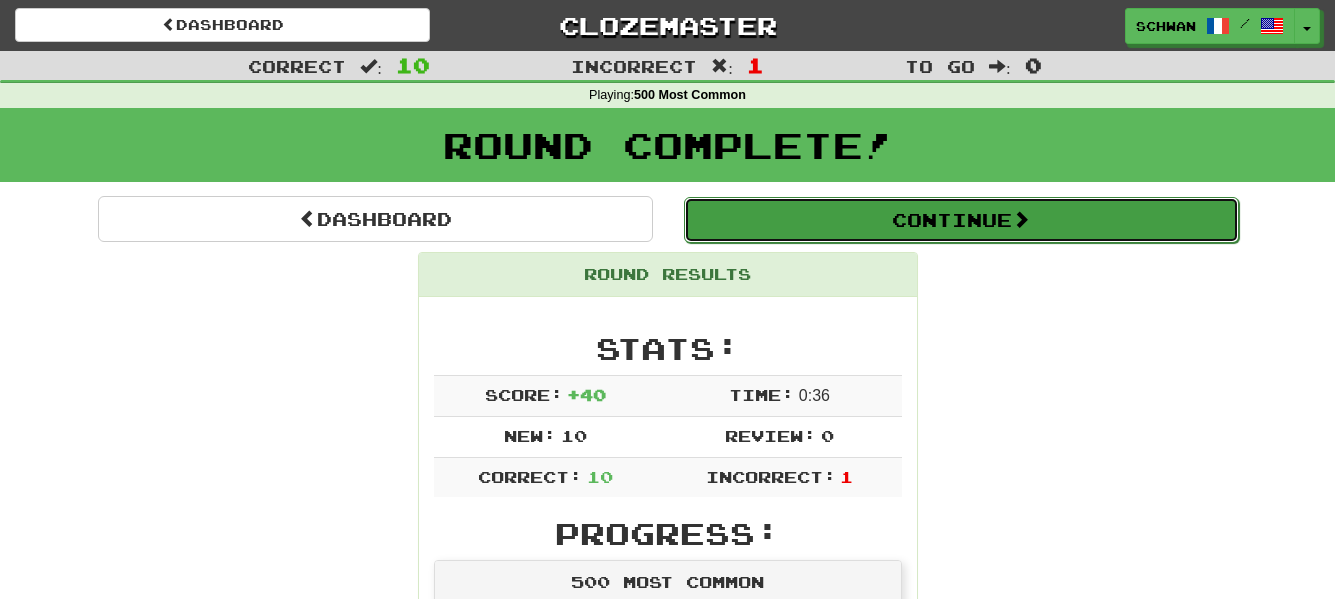 click on "Continue" at bounding box center [961, 220] 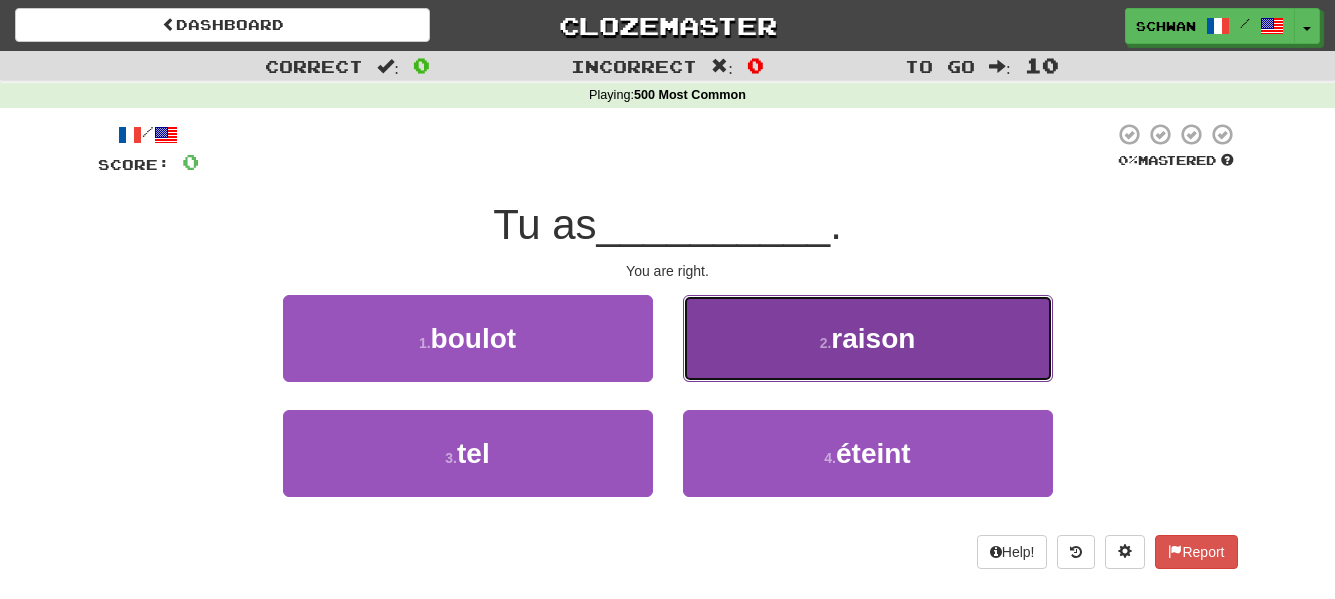 click on "2 .  raison" at bounding box center [868, 338] 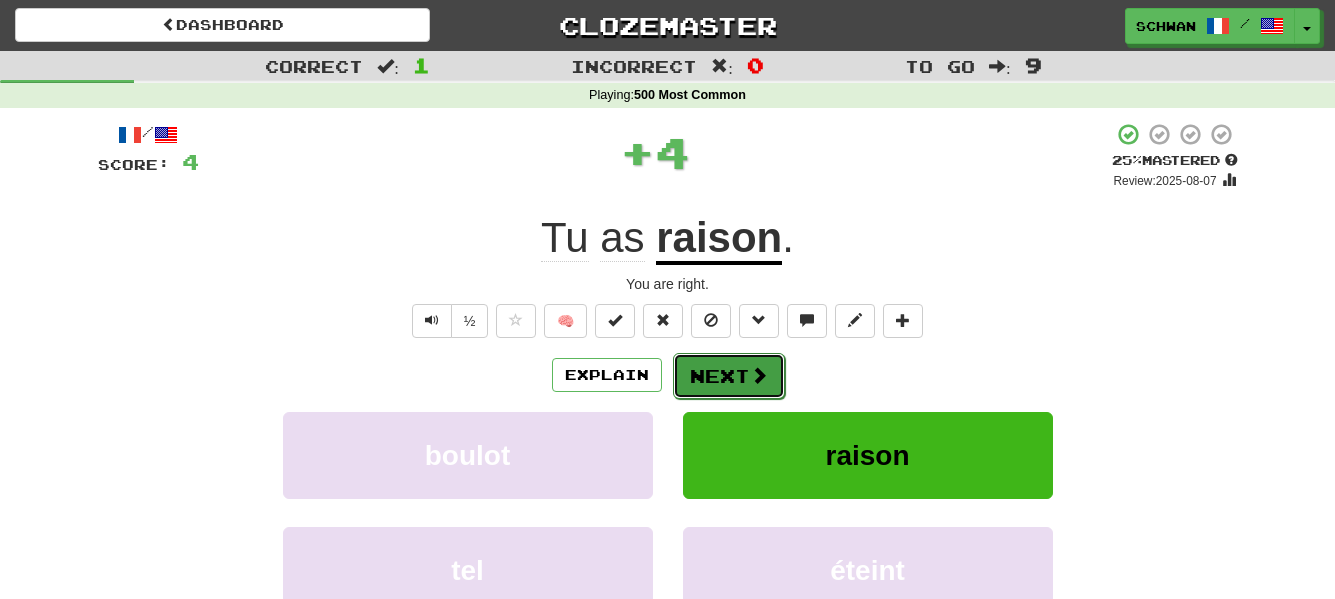 click on "Next" at bounding box center [729, 376] 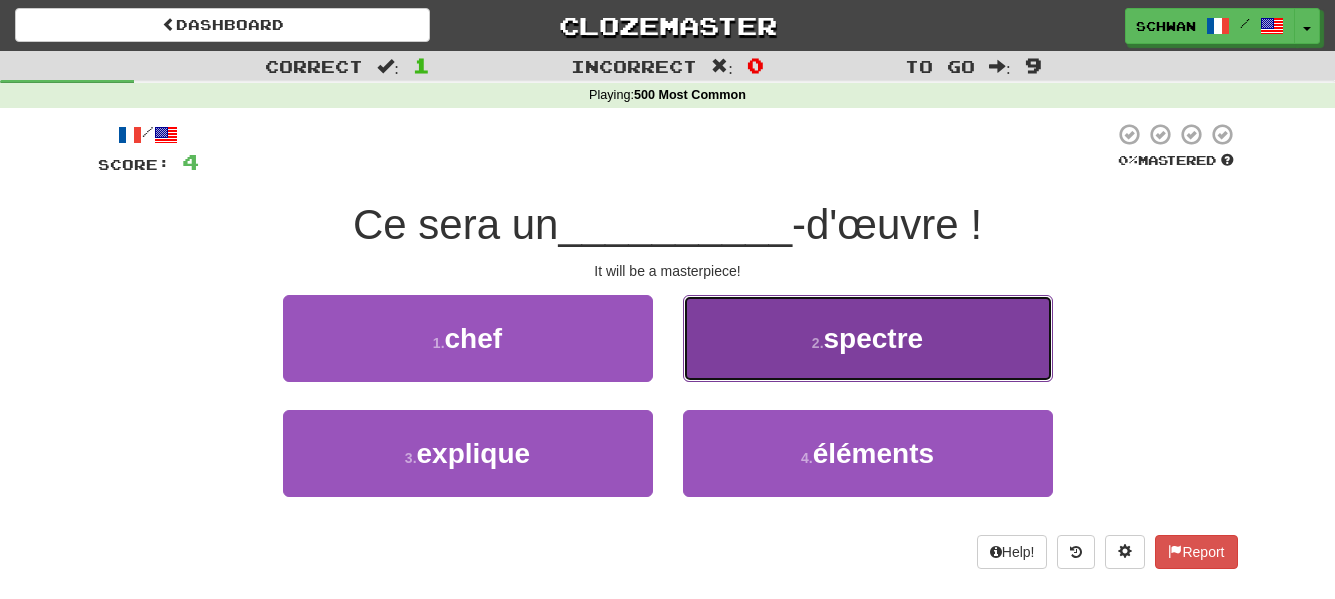 click on "2 ." at bounding box center [818, 343] 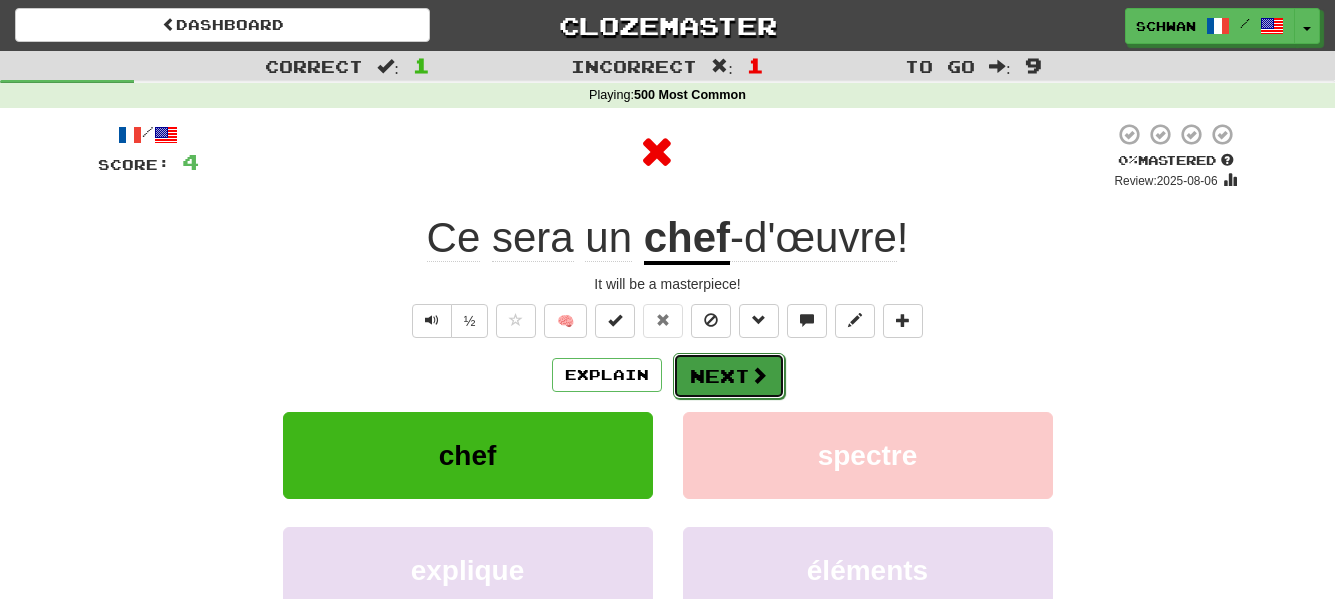 click on "Next" at bounding box center (729, 376) 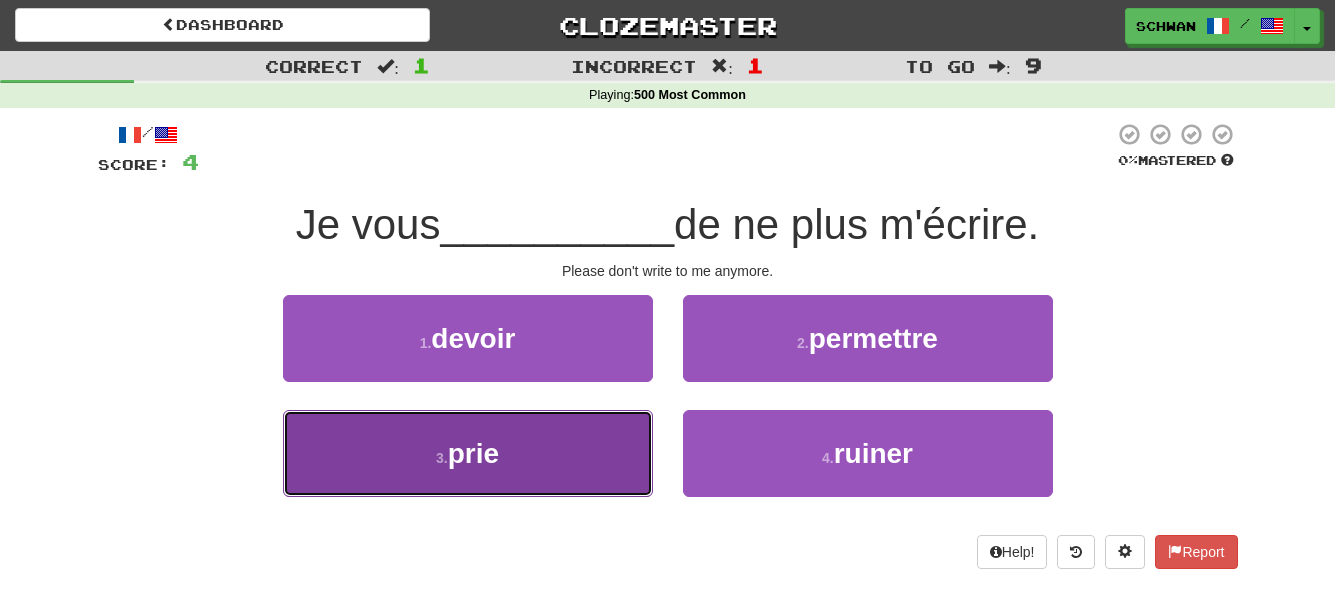 click on "3 .  prie" at bounding box center (468, 453) 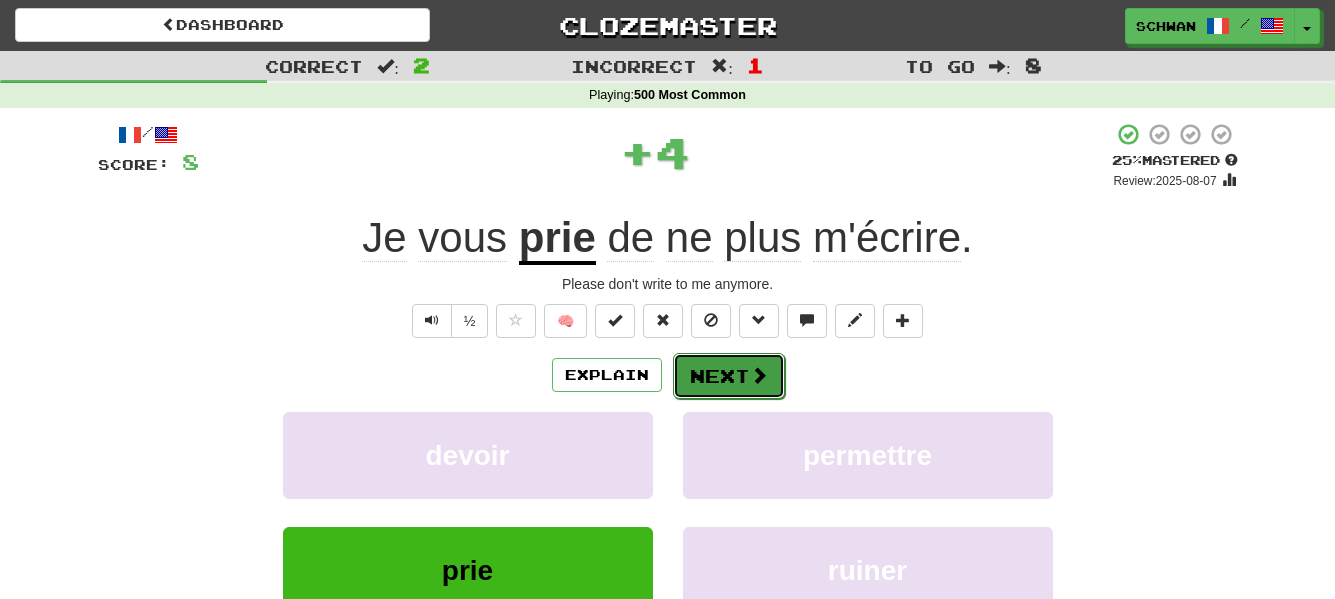 click on "Next" at bounding box center [729, 376] 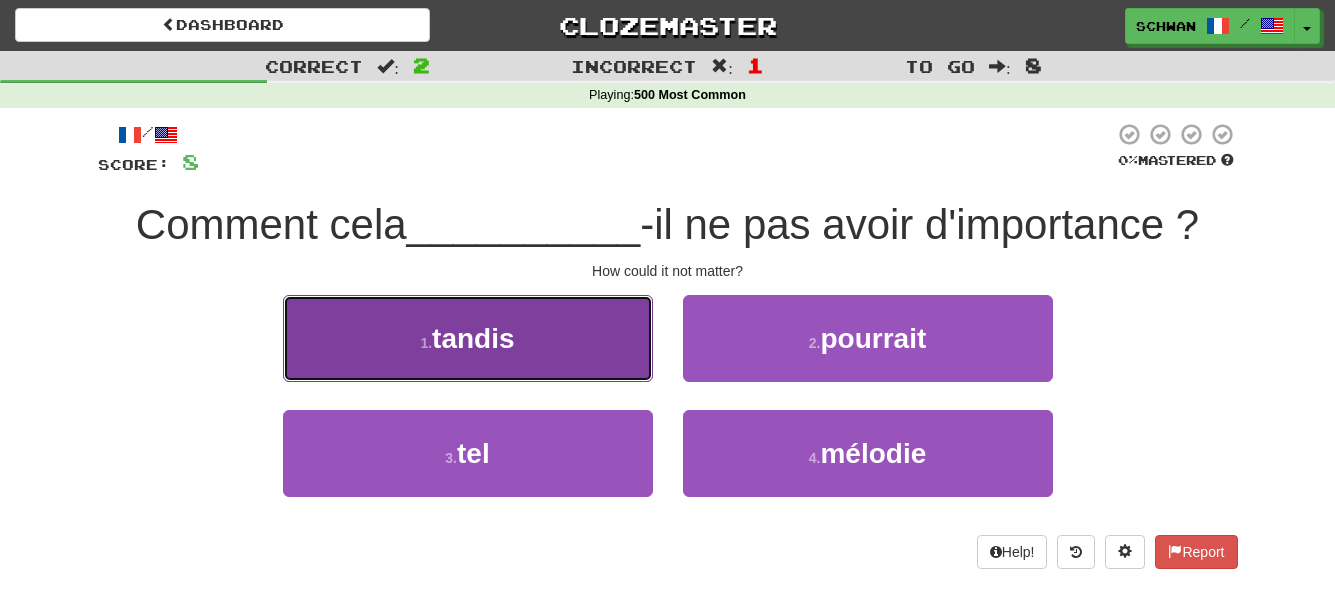 click on "1 .  tandis" at bounding box center (468, 338) 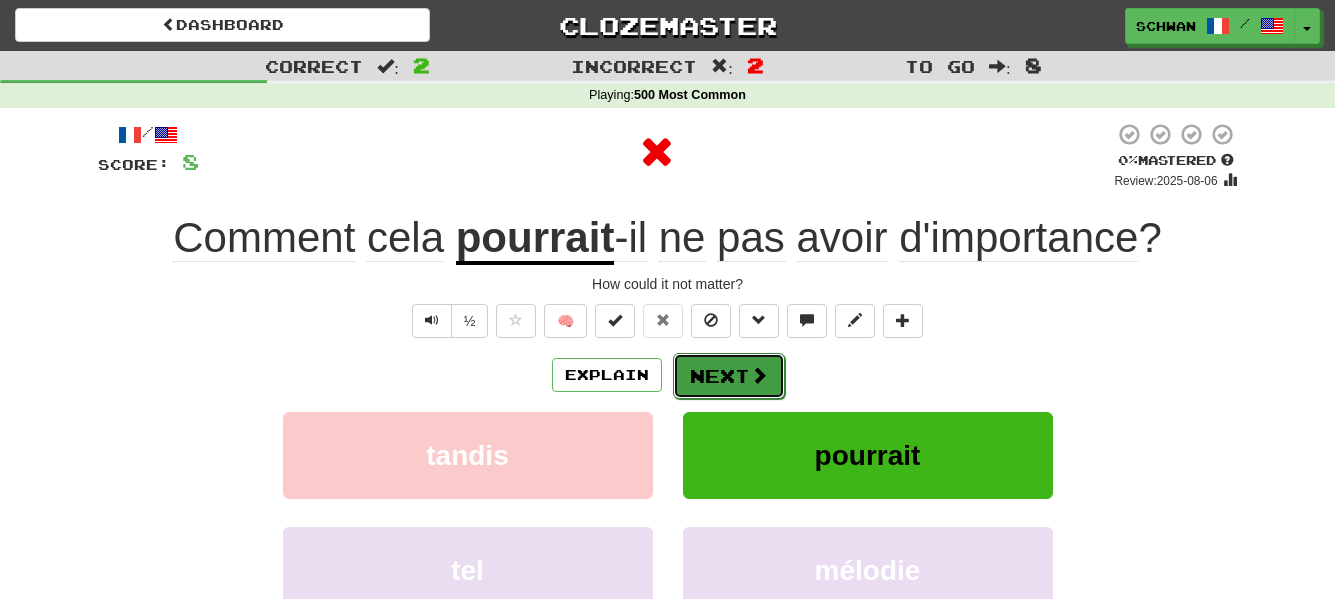 click on "Next" at bounding box center [729, 376] 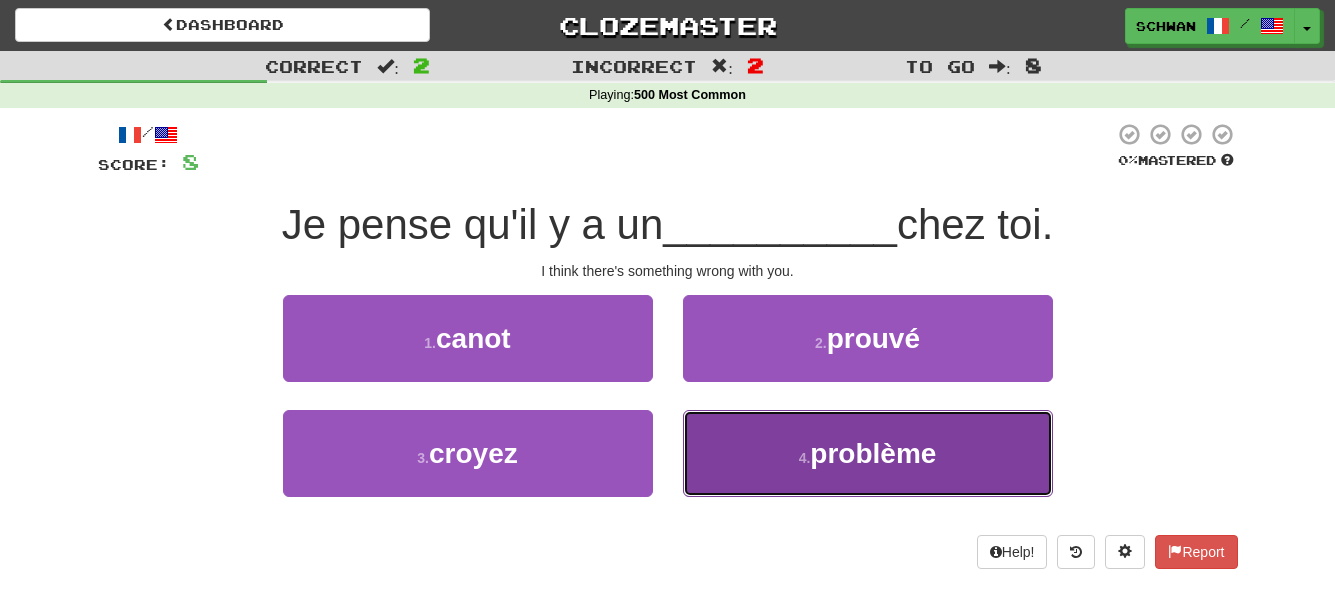 click on "4 .  problème" at bounding box center (868, 453) 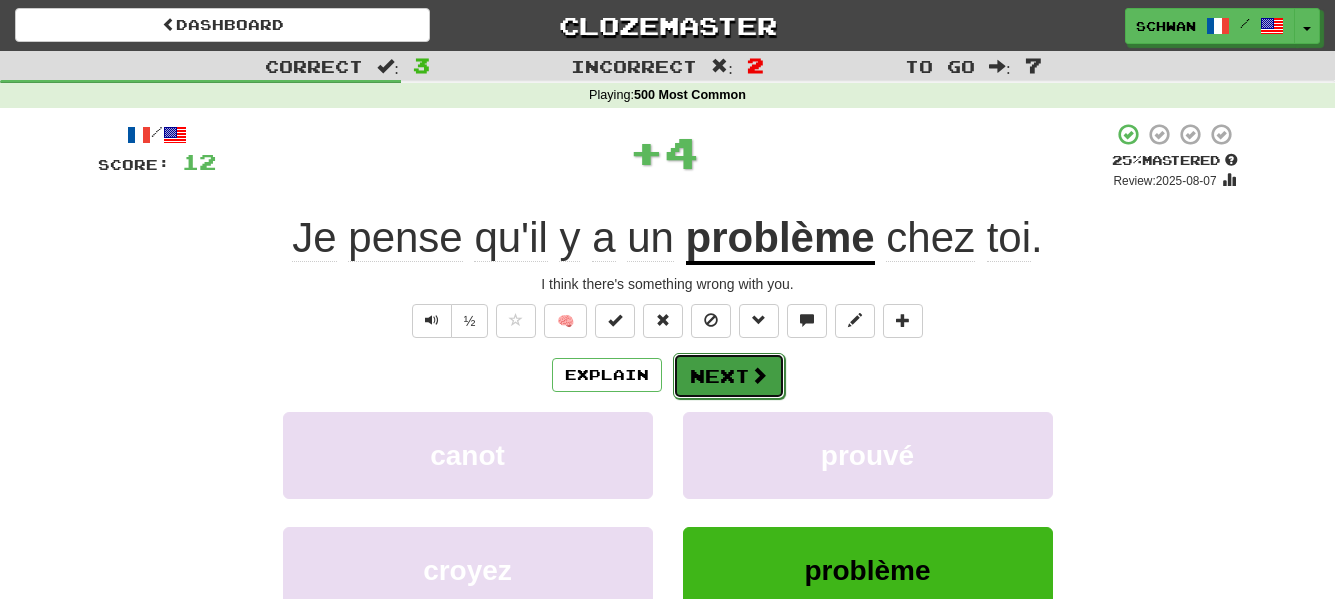 click on "Next" at bounding box center (729, 376) 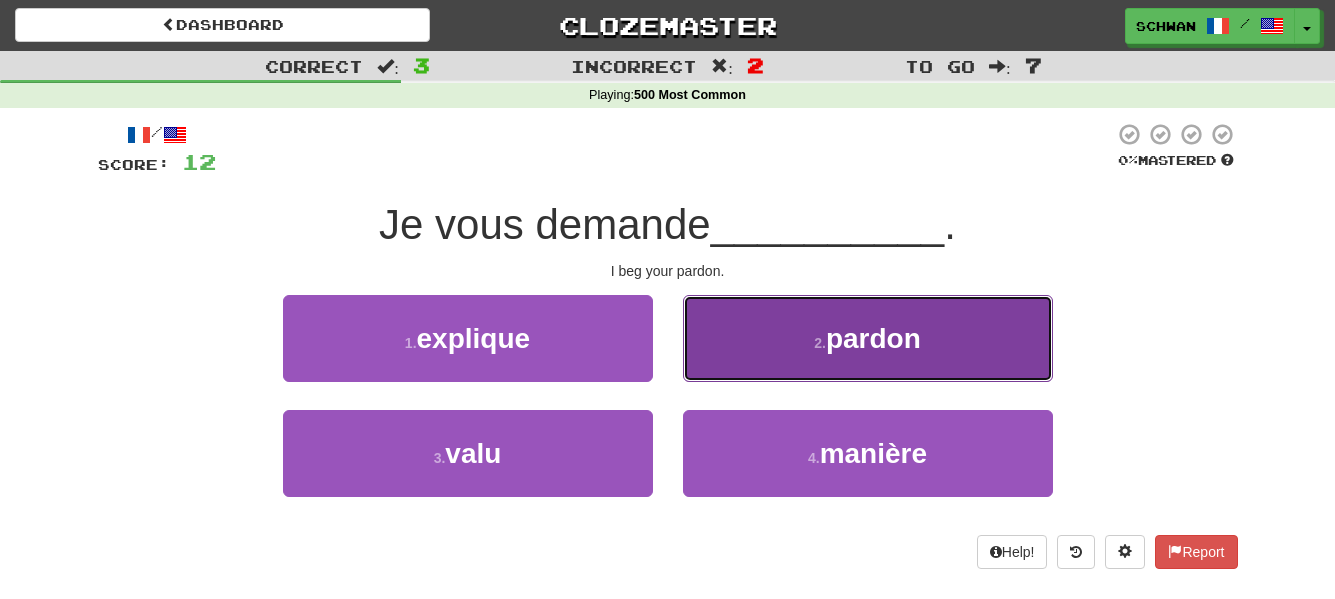 click on "2 .  pardon" at bounding box center (868, 338) 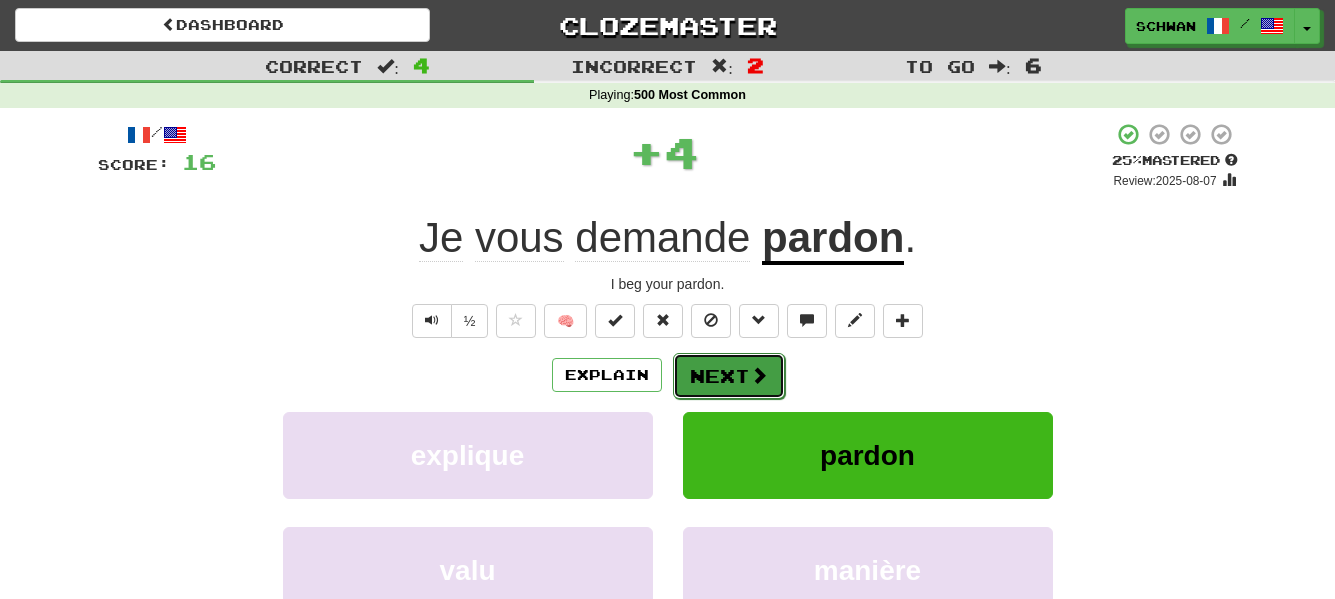 click at bounding box center [759, 375] 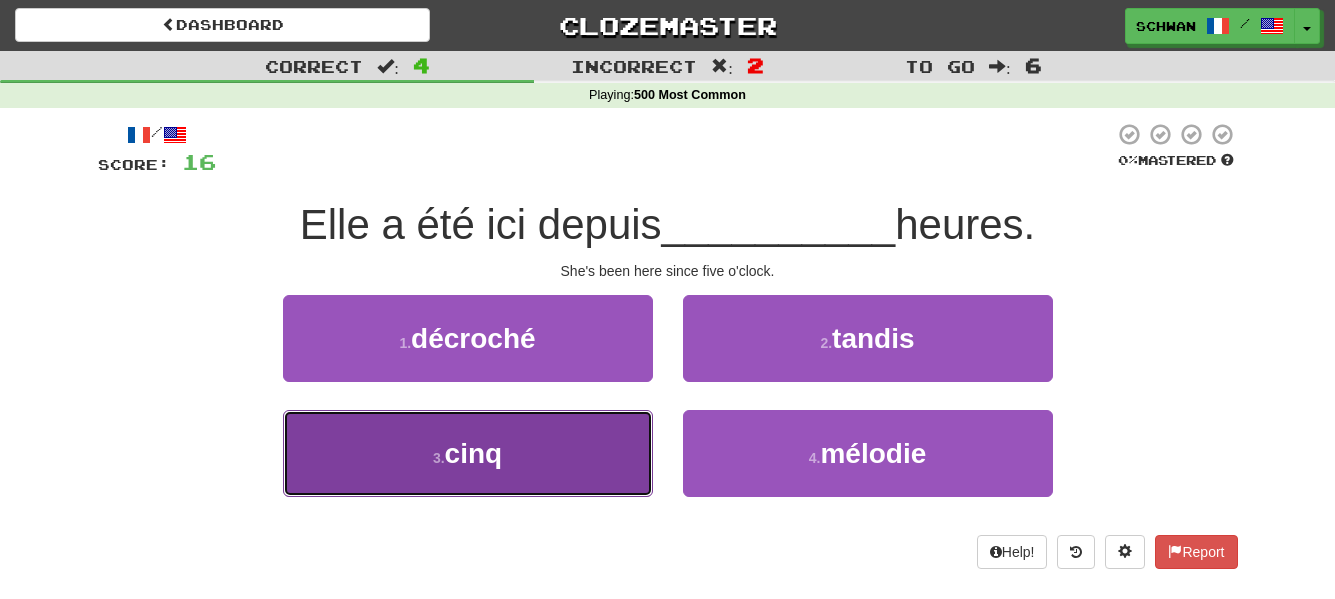 click on "3 .  cinq" at bounding box center (468, 453) 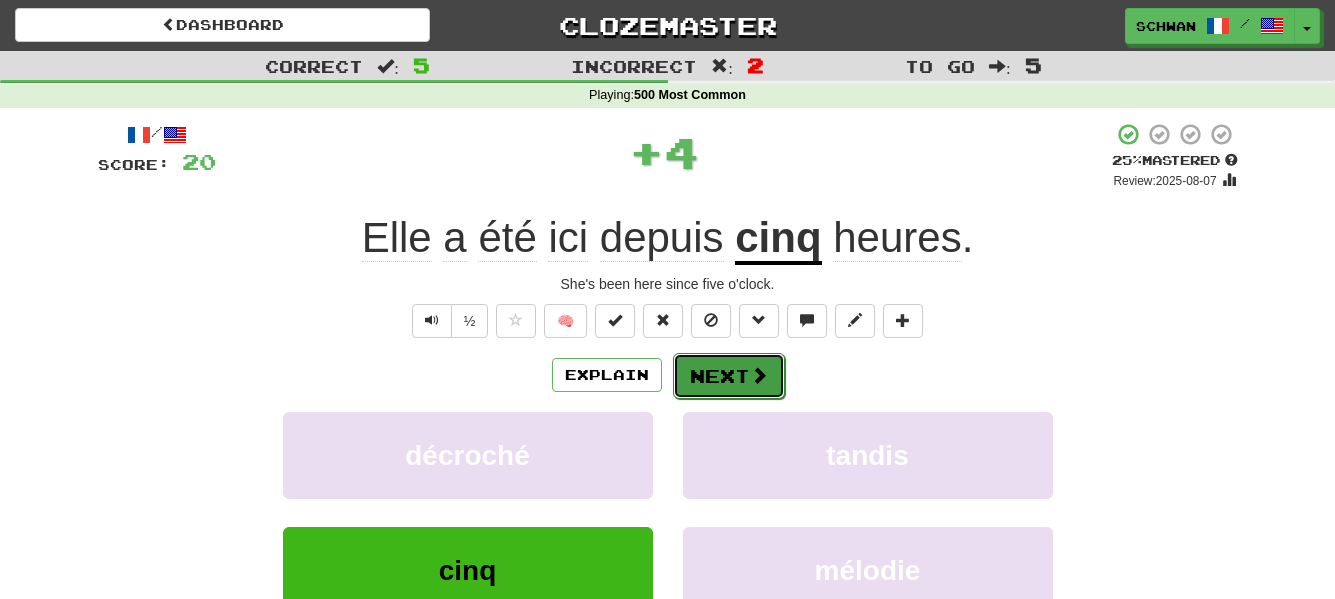 click on "Next" at bounding box center [729, 376] 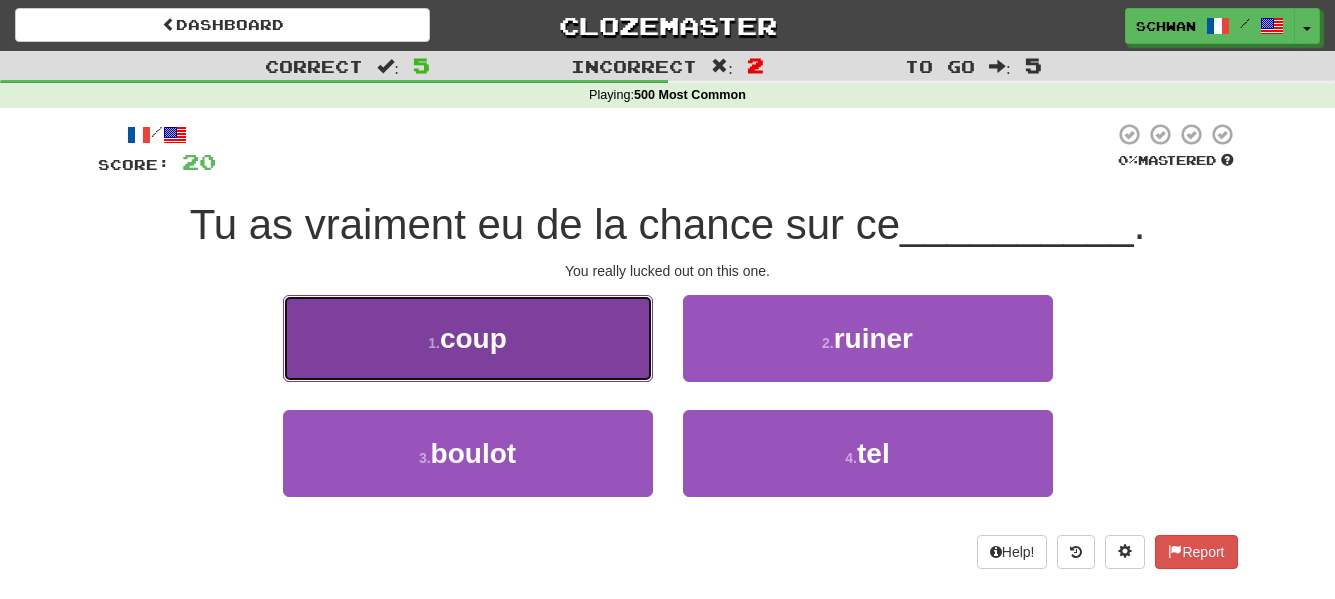 click on "1 .  coup" at bounding box center [468, 338] 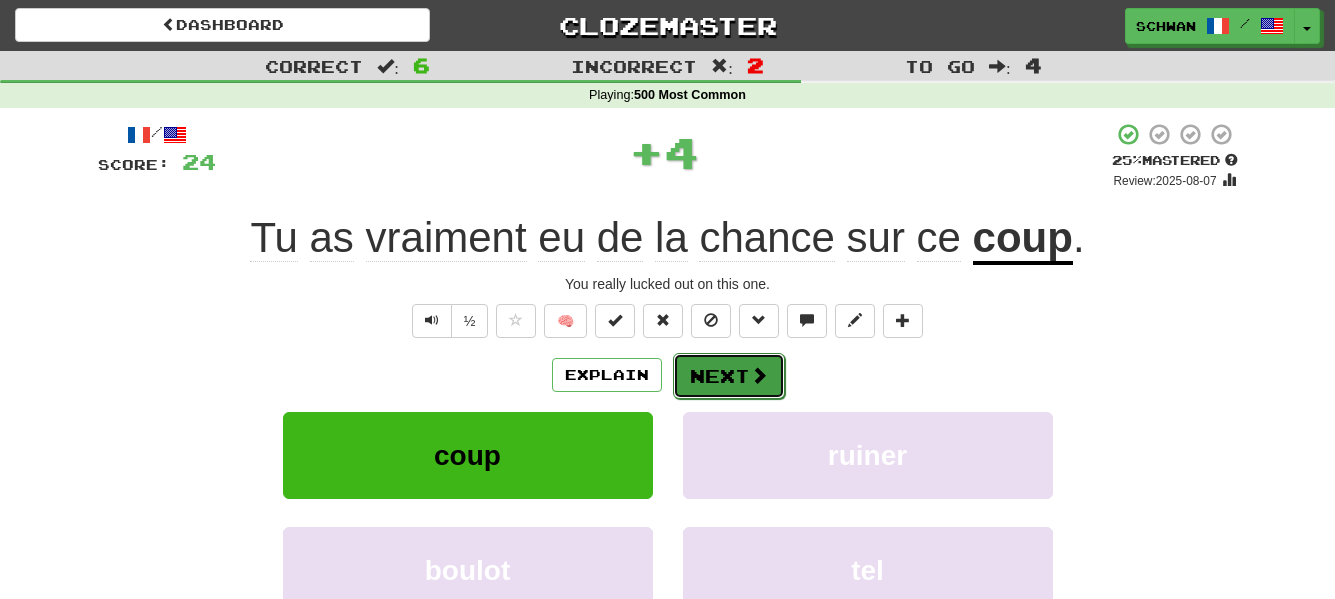 click on "Next" at bounding box center (729, 376) 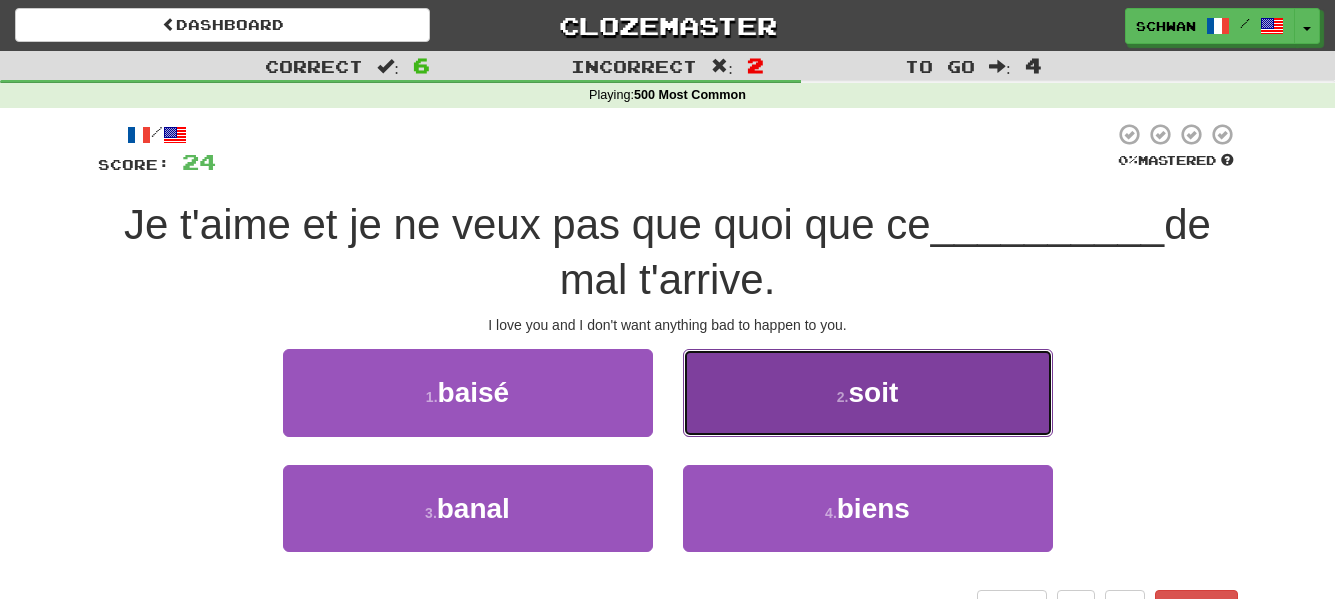 click on "2 .  soit" at bounding box center [868, 392] 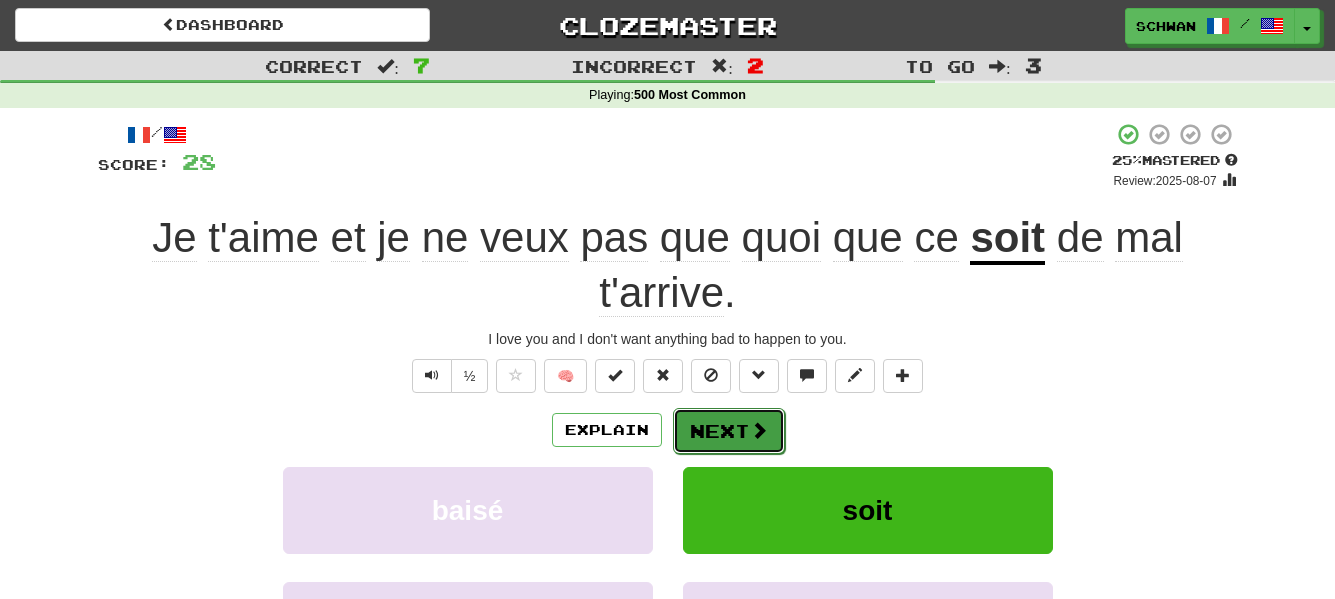 click on "Next" at bounding box center [729, 431] 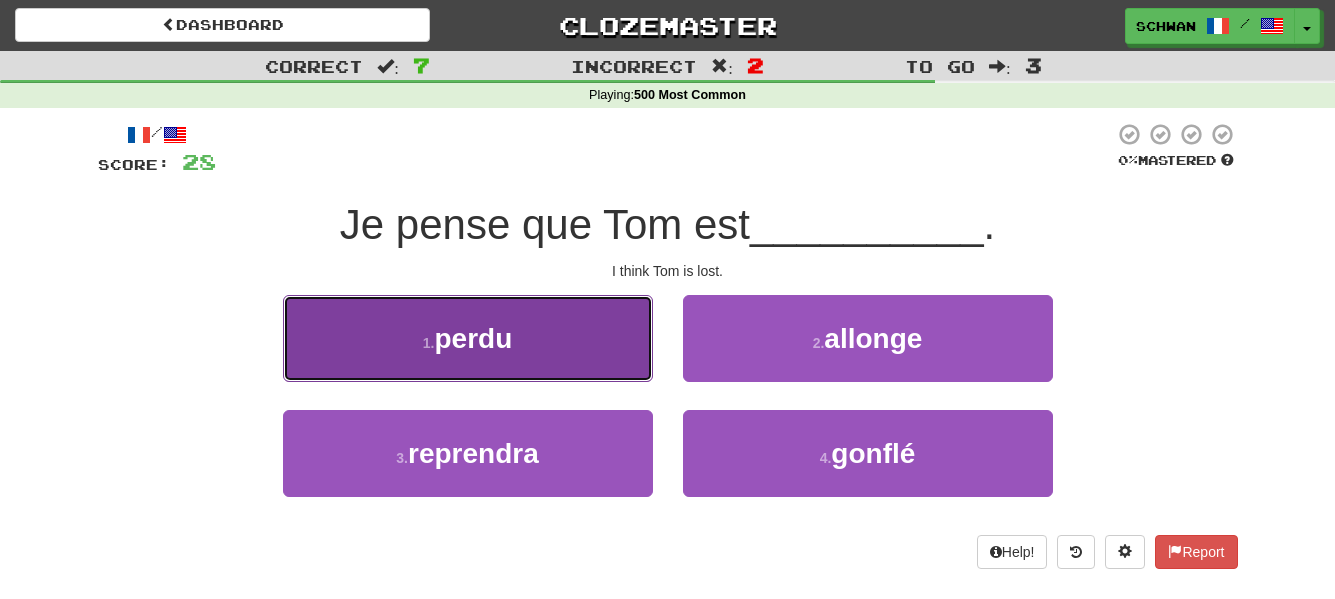 click on "1 .  perdu" at bounding box center [468, 338] 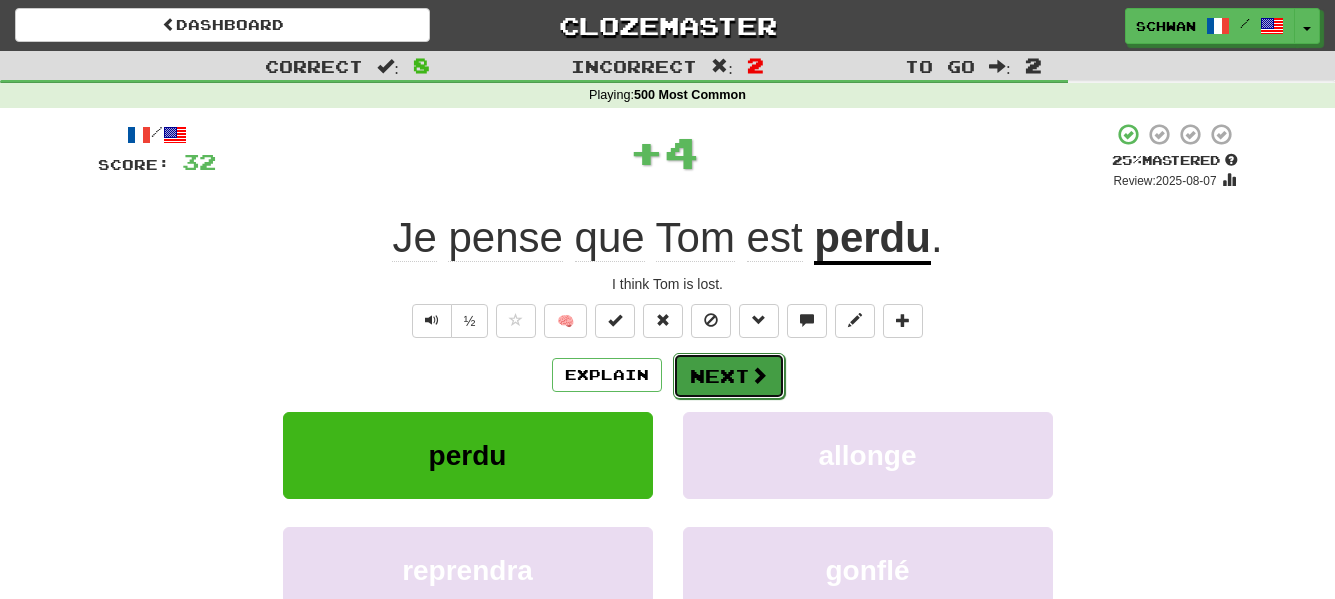 click on "Next" at bounding box center (729, 376) 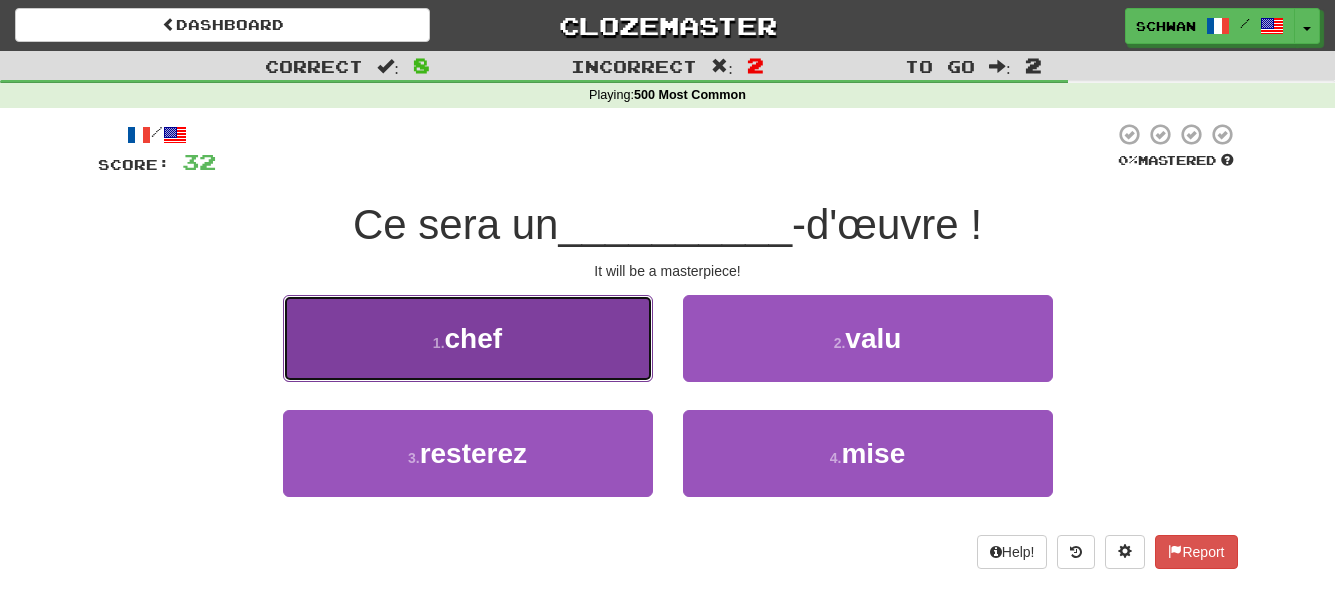 click on "1 .  chef" at bounding box center [468, 338] 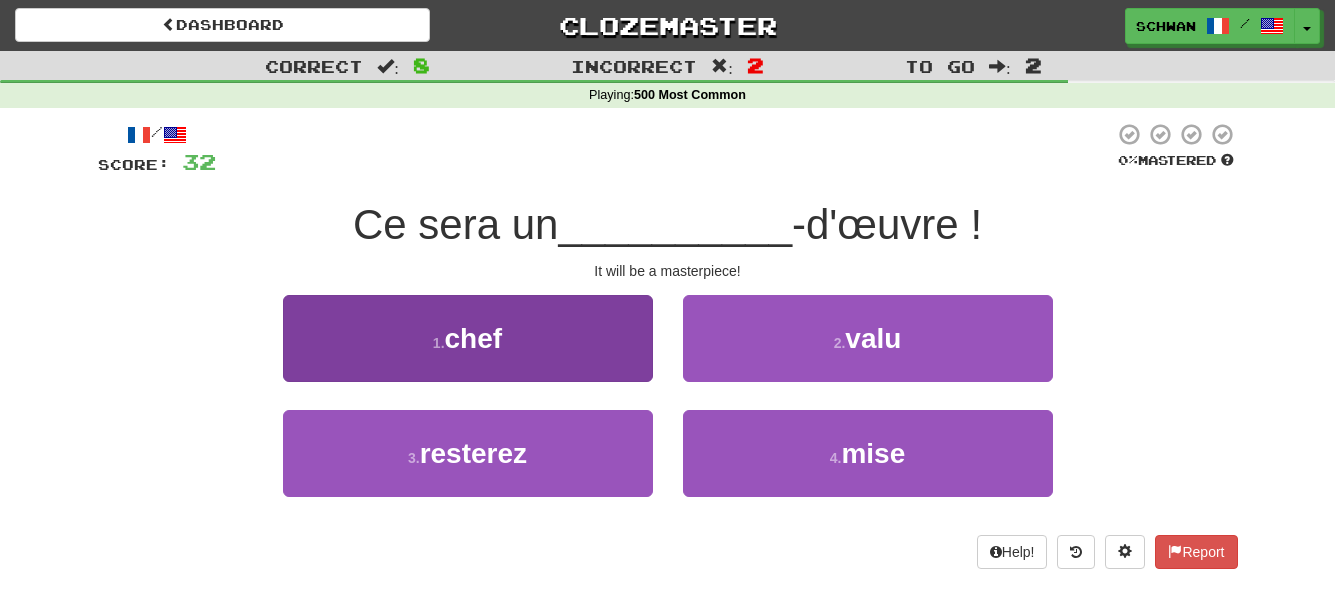 click on "/  Score:   32 0 %  Mastered Ce sera un  __________ -d'œuvre ! It will be a masterpiece! 1 .  chef 2 .  valu 3 .  resterez 4 .  mise  Help!  Report" at bounding box center [668, 345] 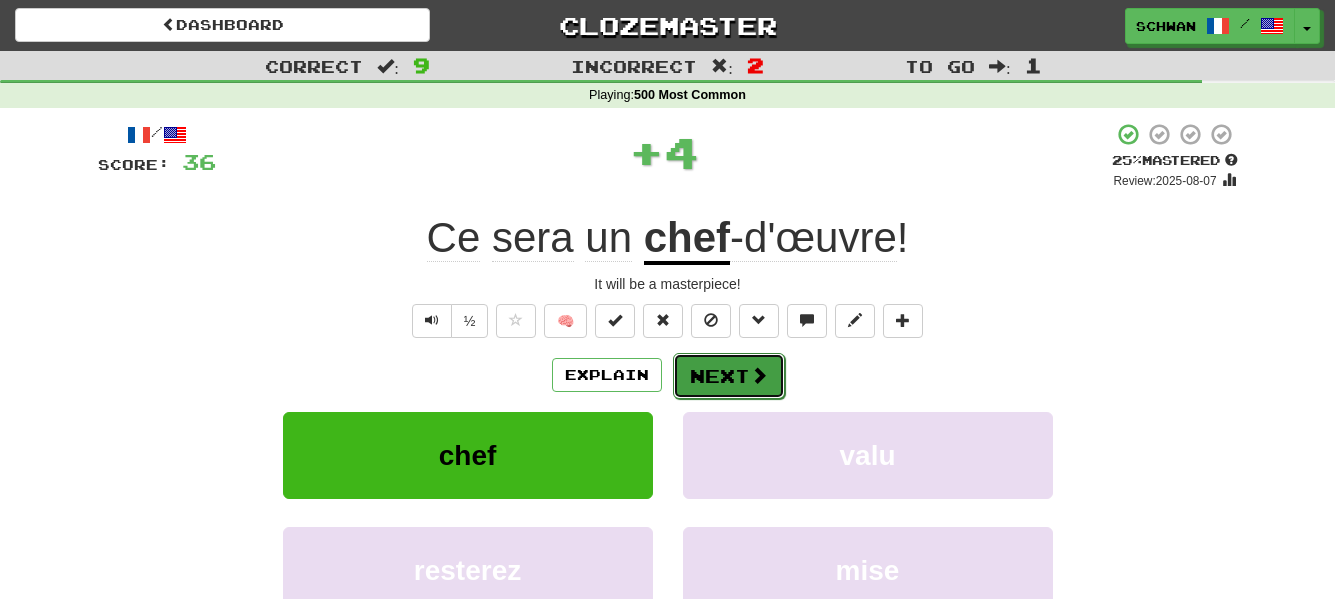click on "Next" at bounding box center [729, 376] 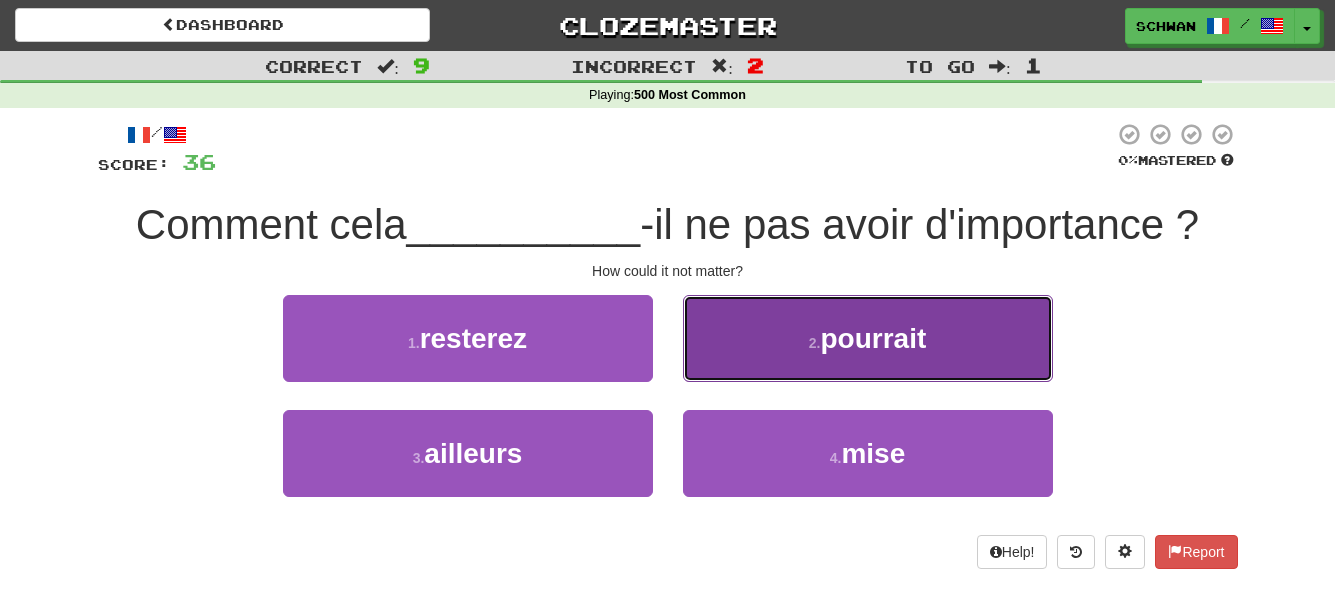 click on "2 .  pourrait" at bounding box center [868, 338] 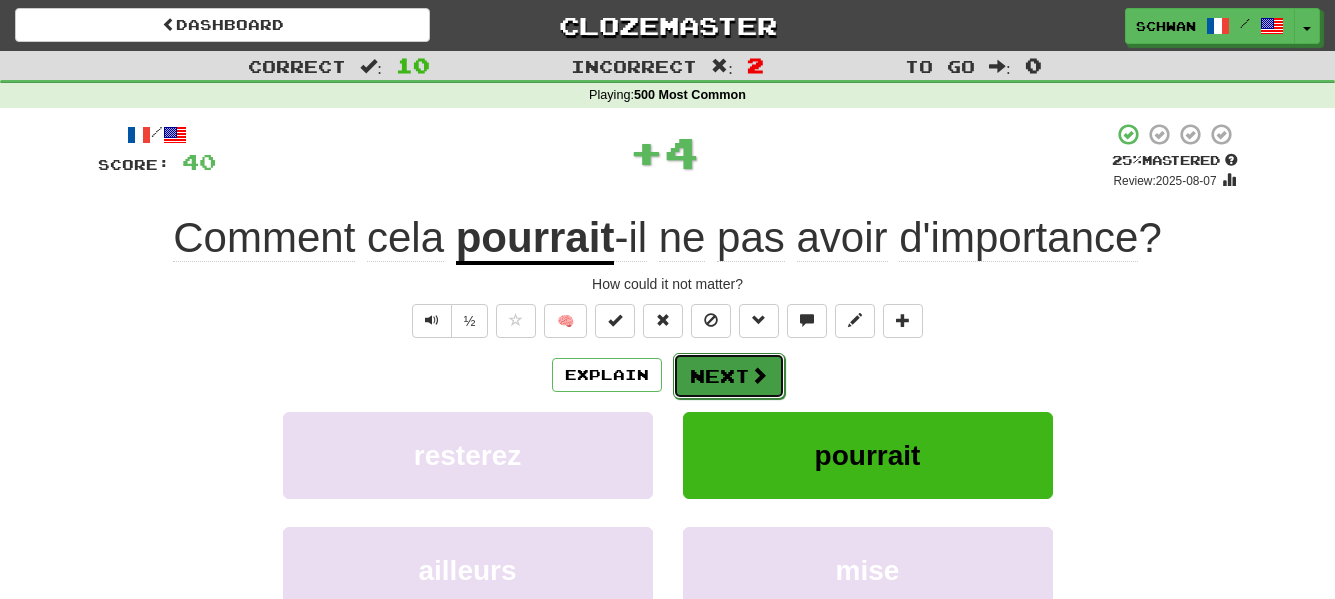 click at bounding box center [759, 375] 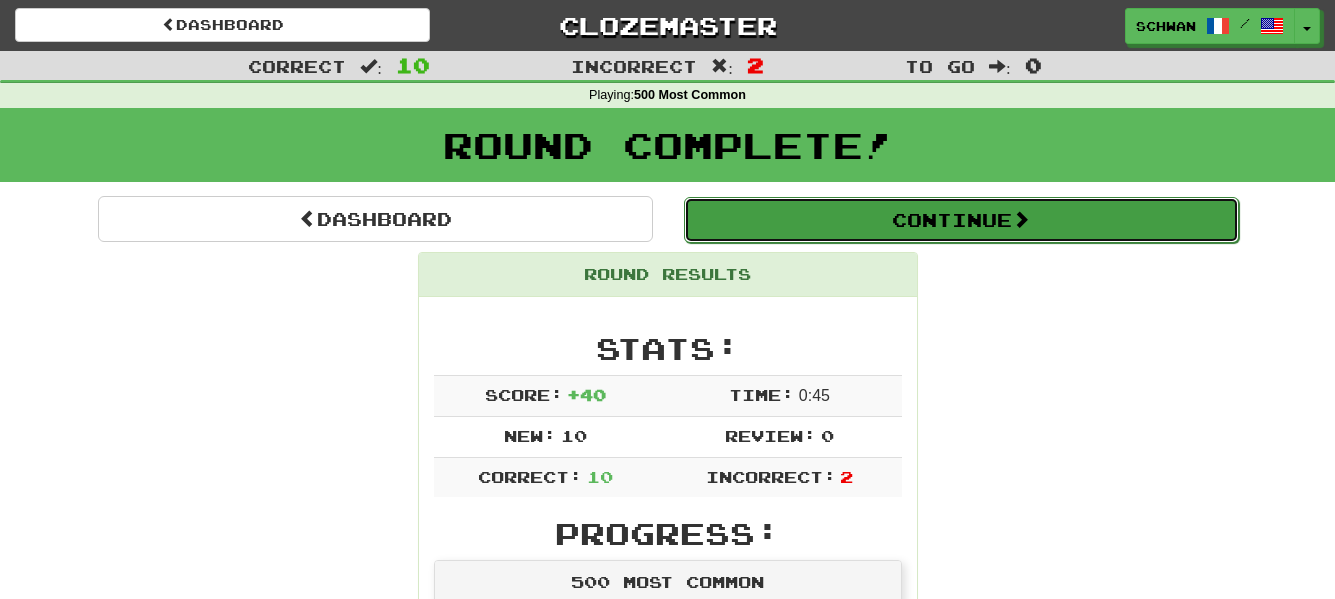 click on "Continue" at bounding box center [961, 220] 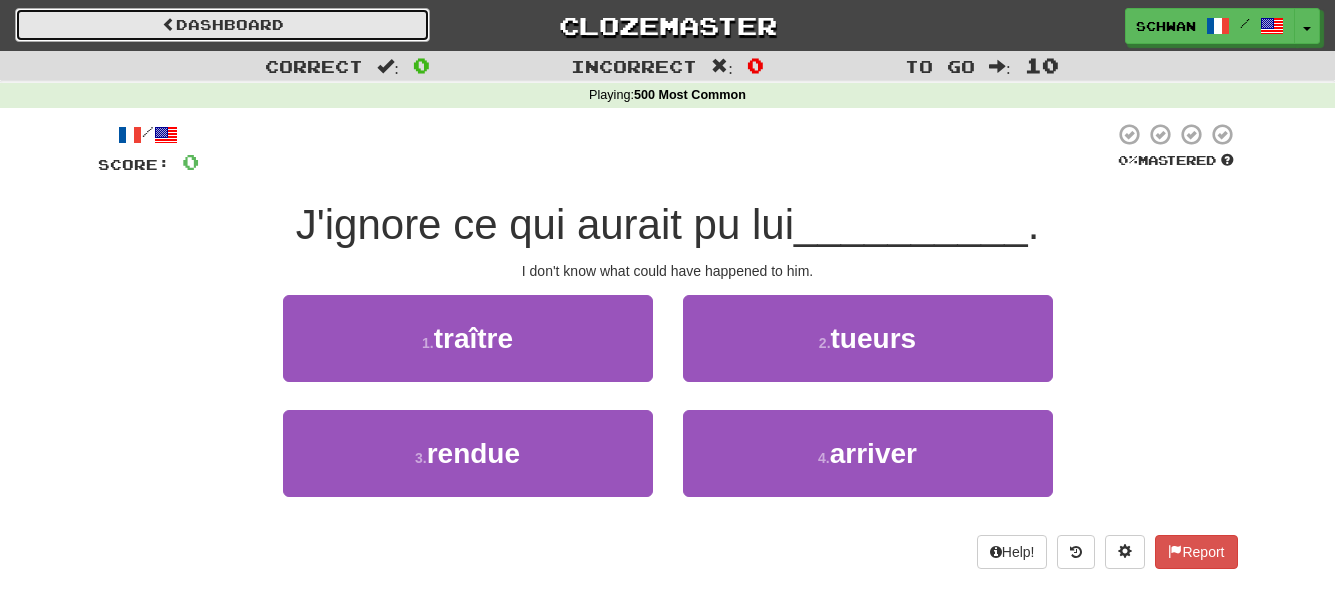 click on "Dashboard" at bounding box center [222, 25] 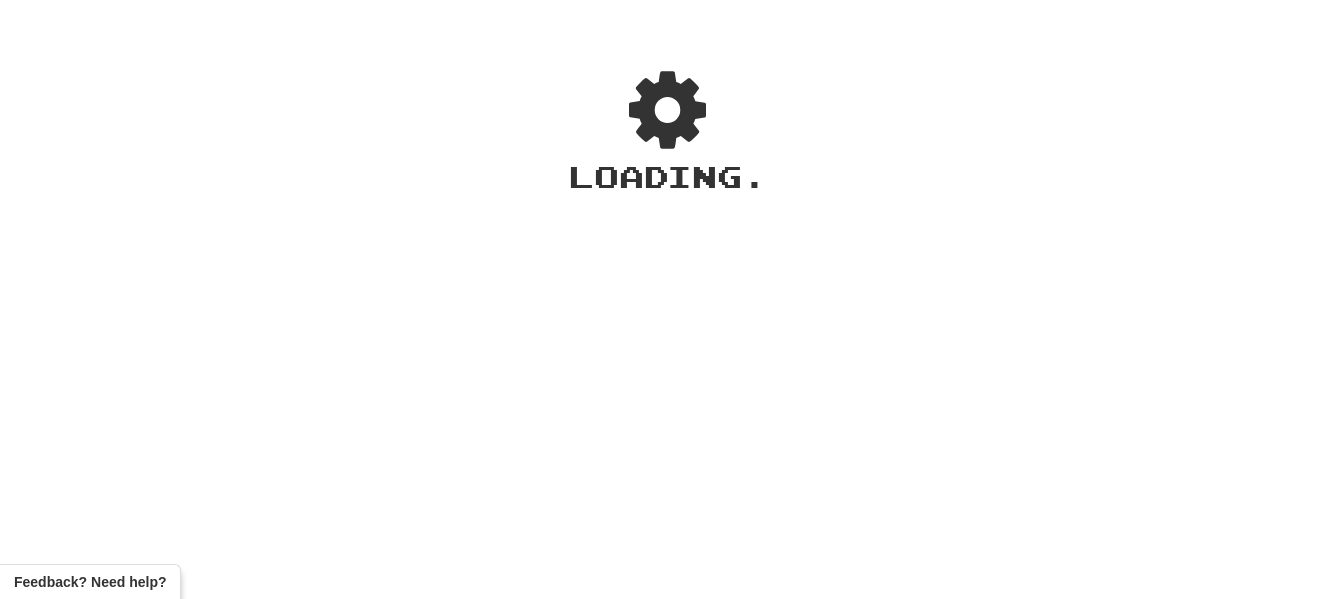 scroll, scrollTop: 0, scrollLeft: 0, axis: both 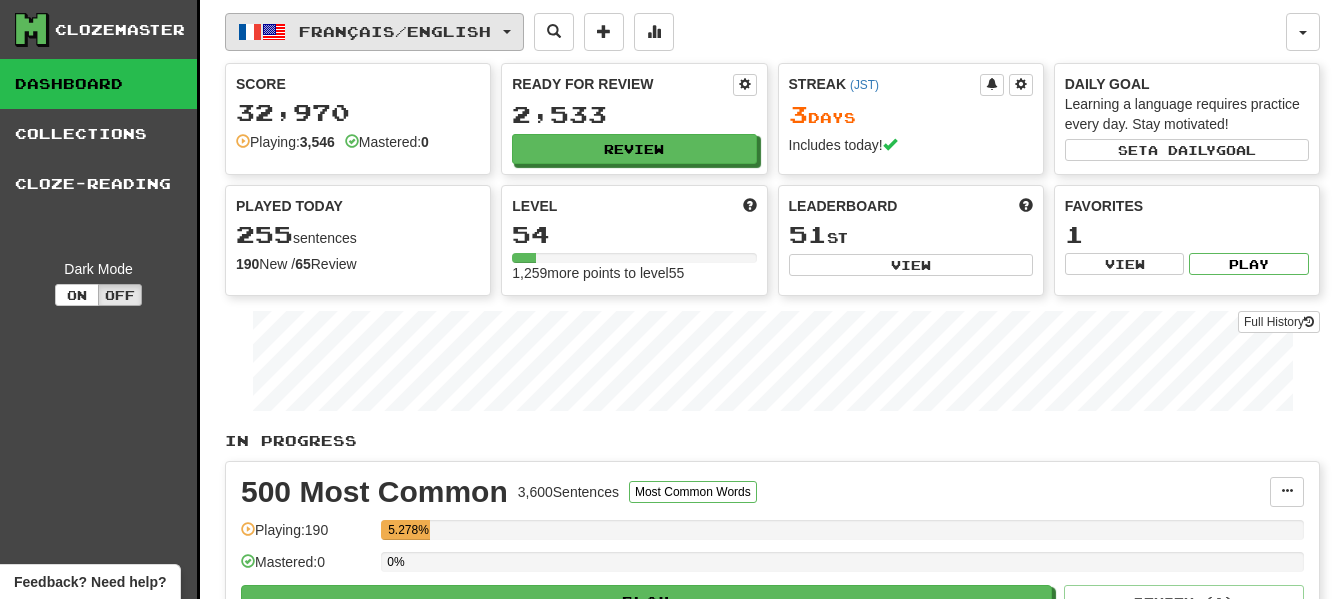 click on "Français  /  English" at bounding box center [395, 31] 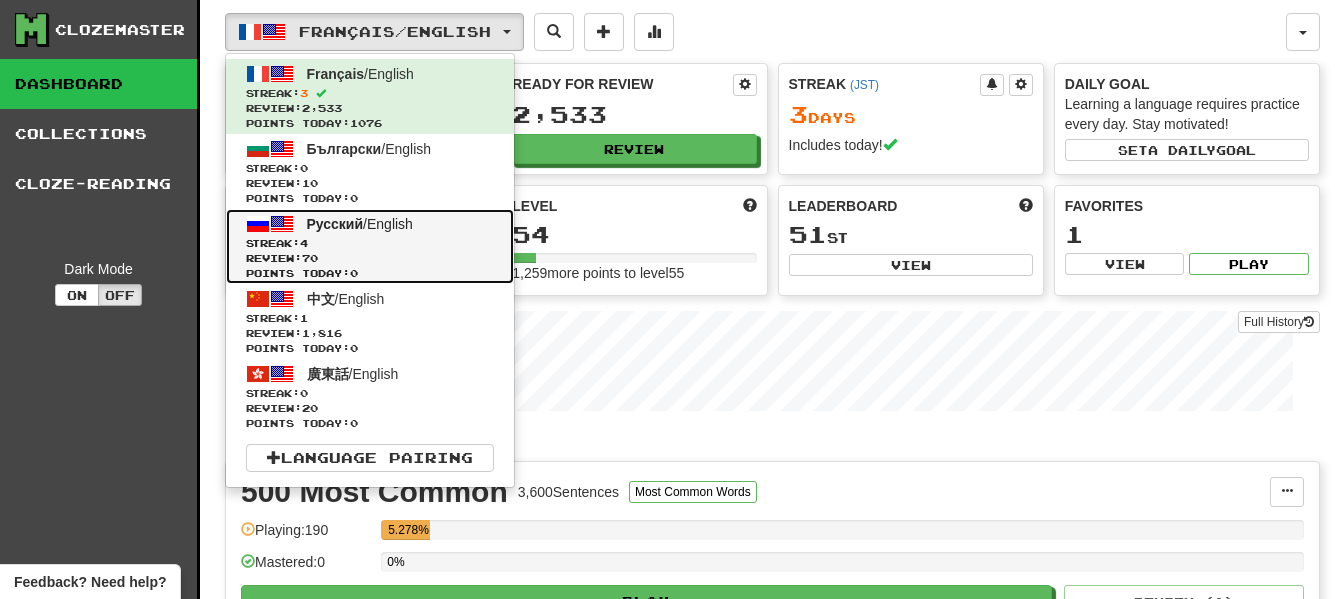 click on "Streak:  4" at bounding box center (370, 243) 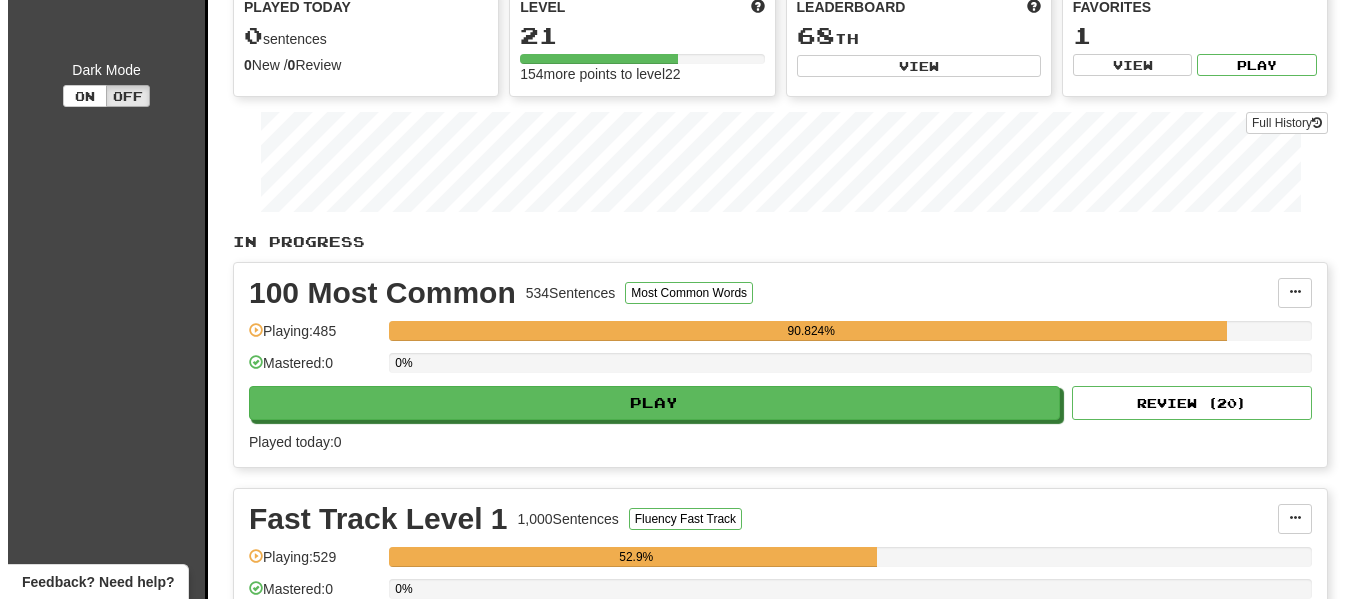 scroll, scrollTop: 200, scrollLeft: 0, axis: vertical 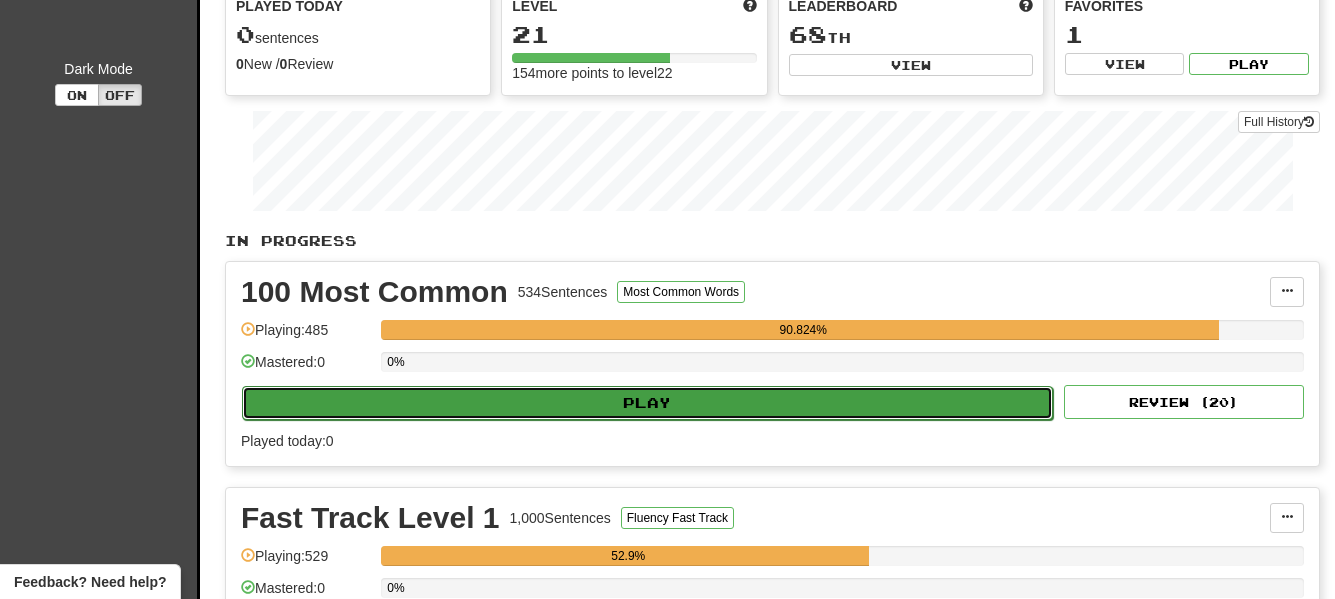 click on "Play" at bounding box center (647, 403) 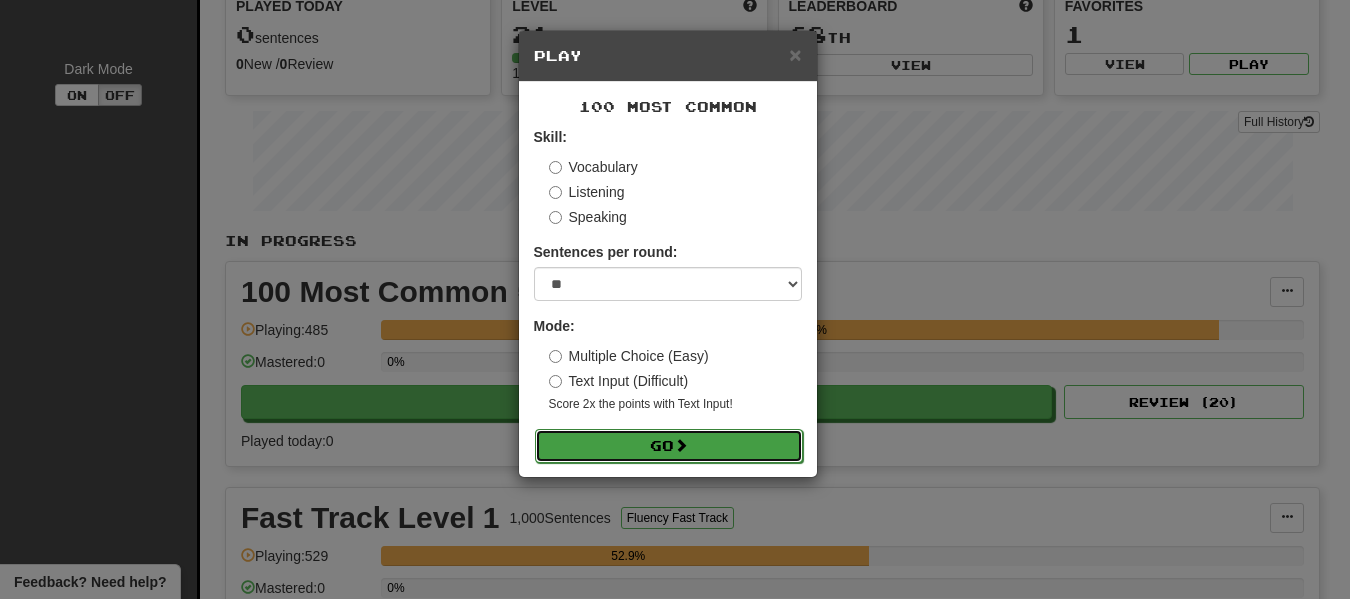 click on "Go" at bounding box center (669, 446) 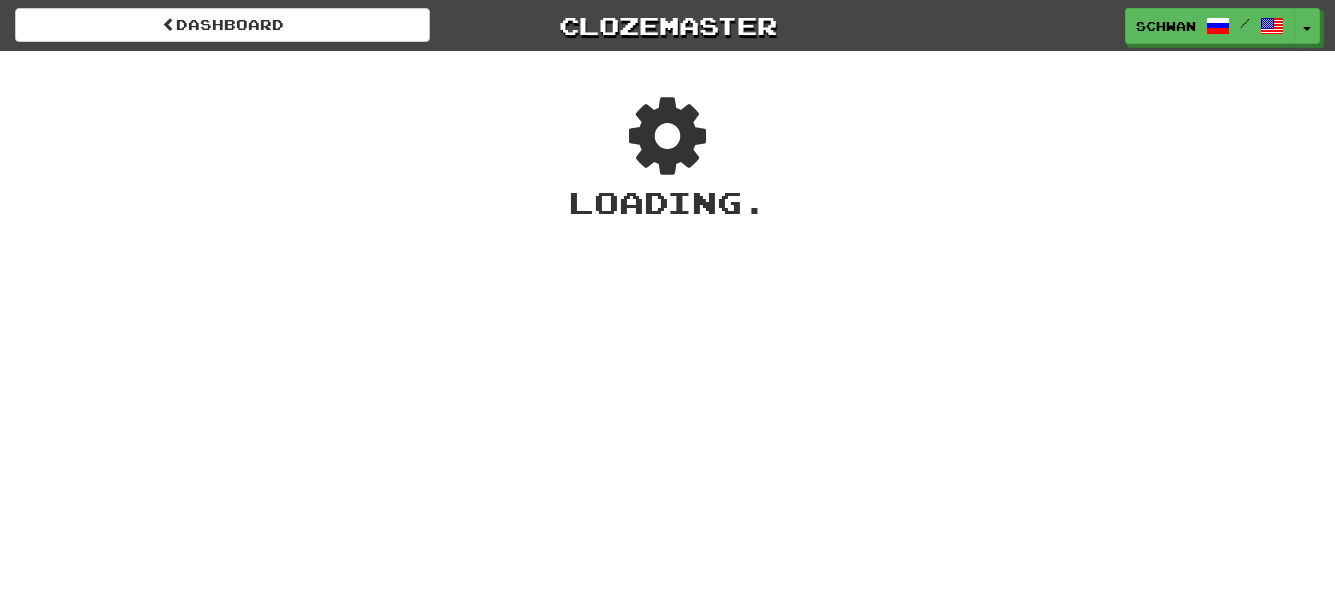 scroll, scrollTop: 0, scrollLeft: 0, axis: both 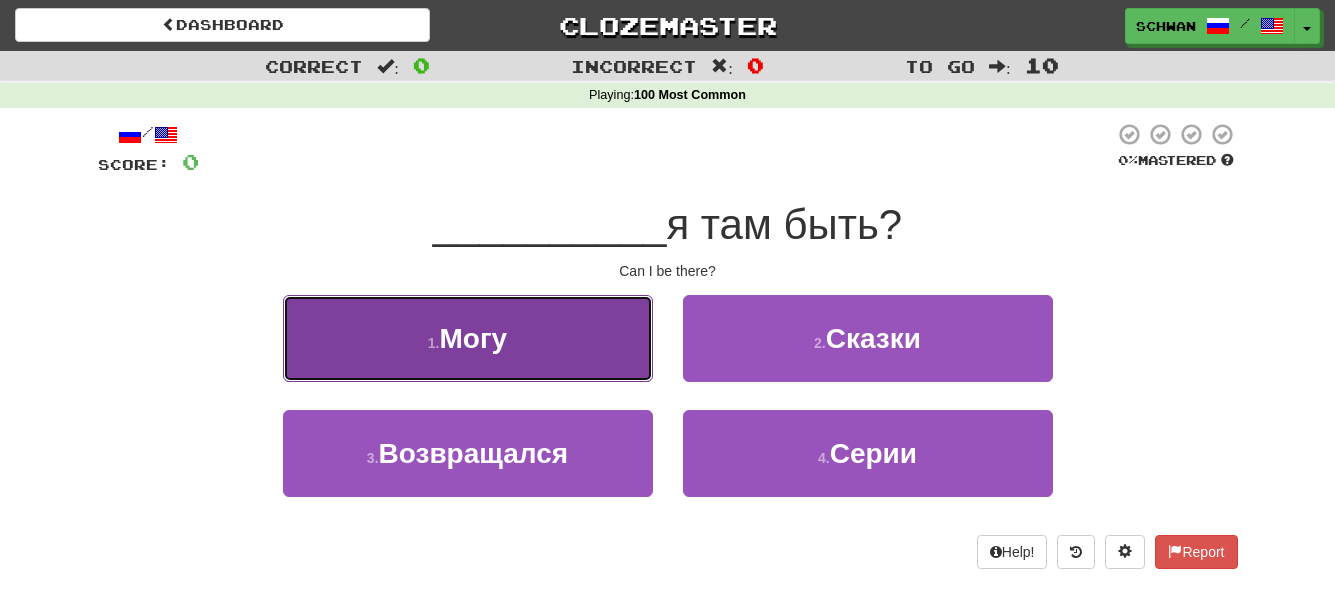 click on "1 ." at bounding box center (434, 343) 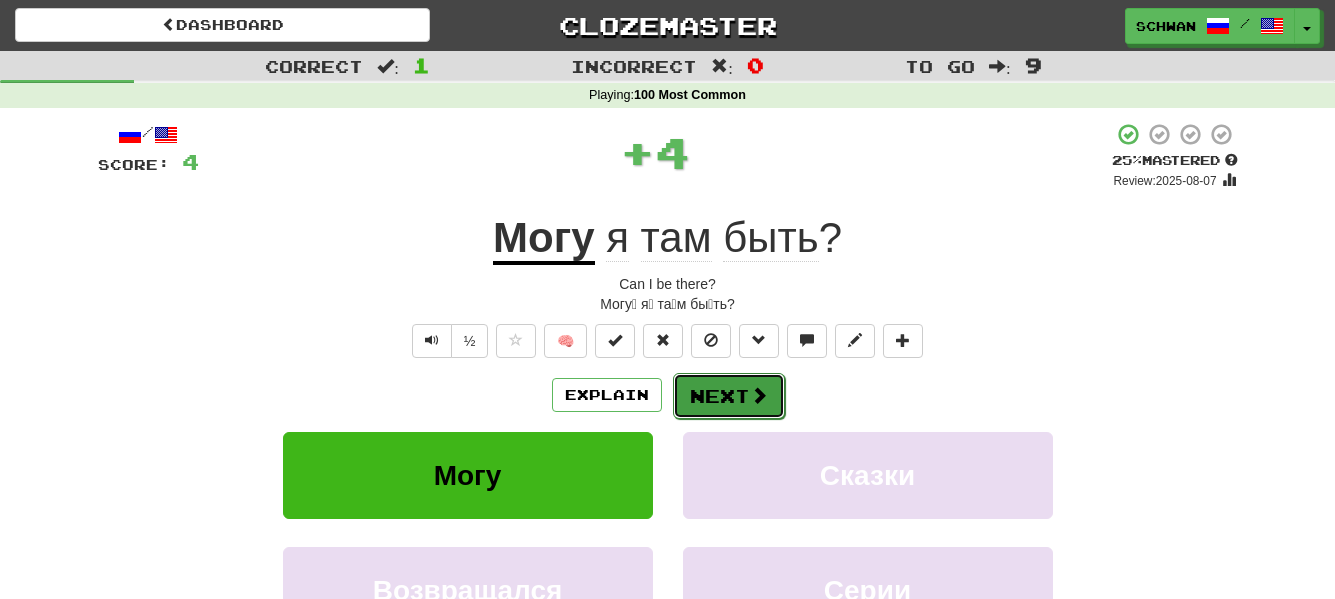click on "Next" at bounding box center [729, 396] 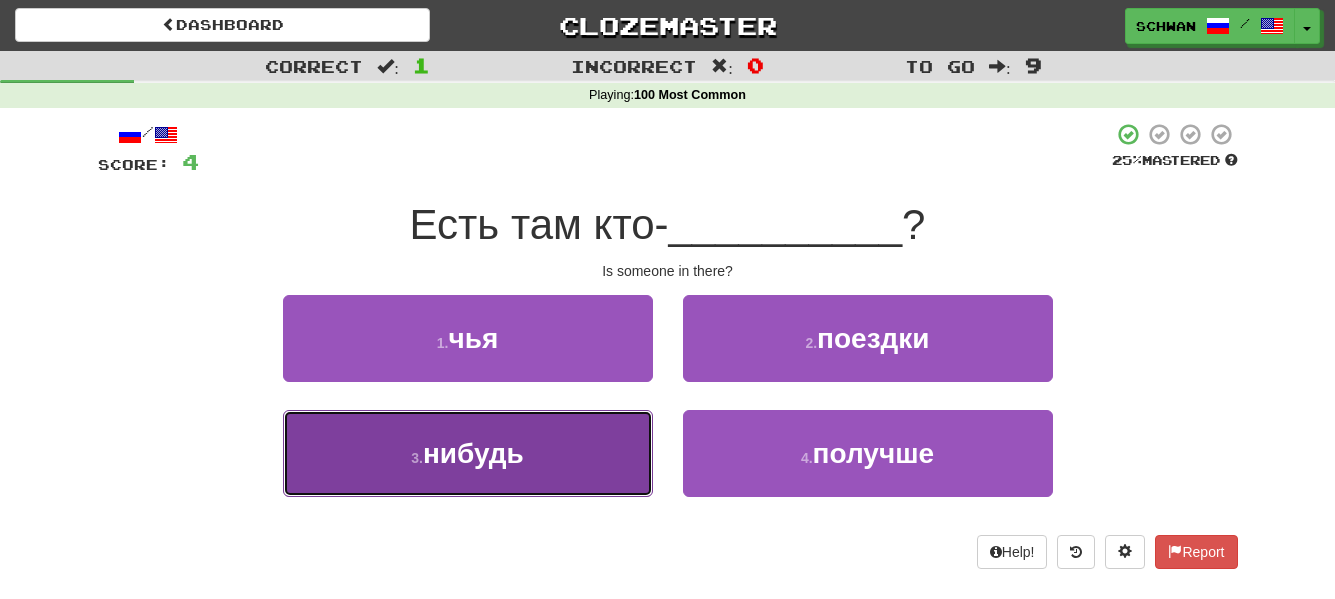 click on "нибудь" at bounding box center [473, 453] 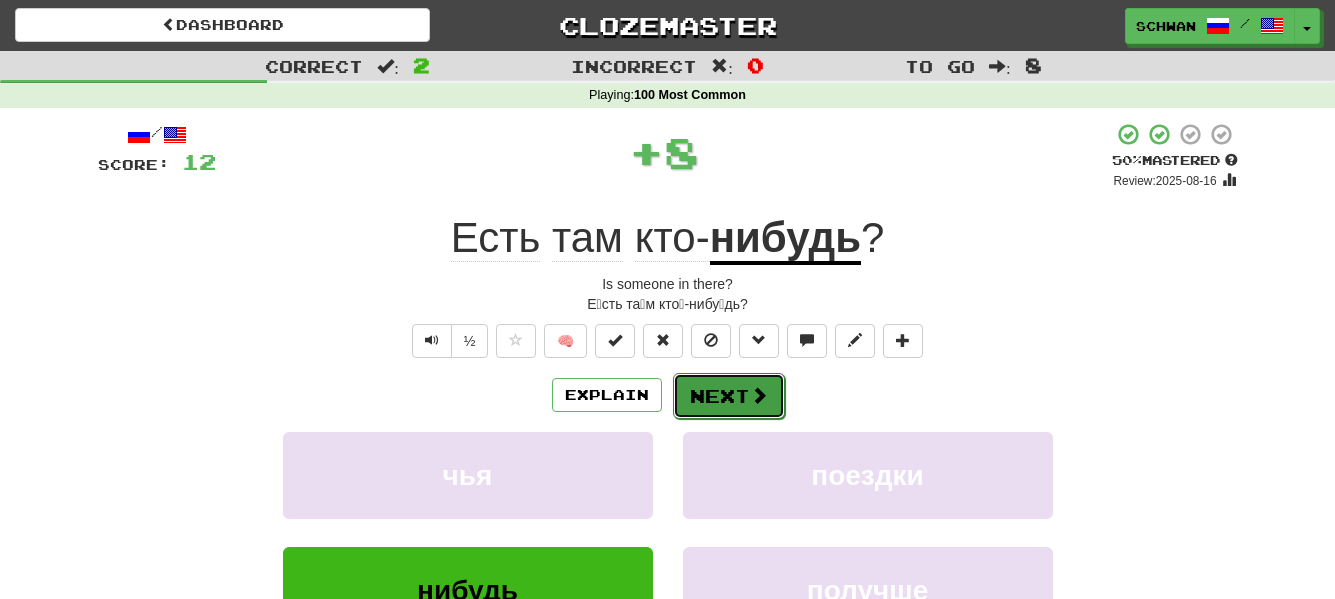 click on "Next" at bounding box center (729, 396) 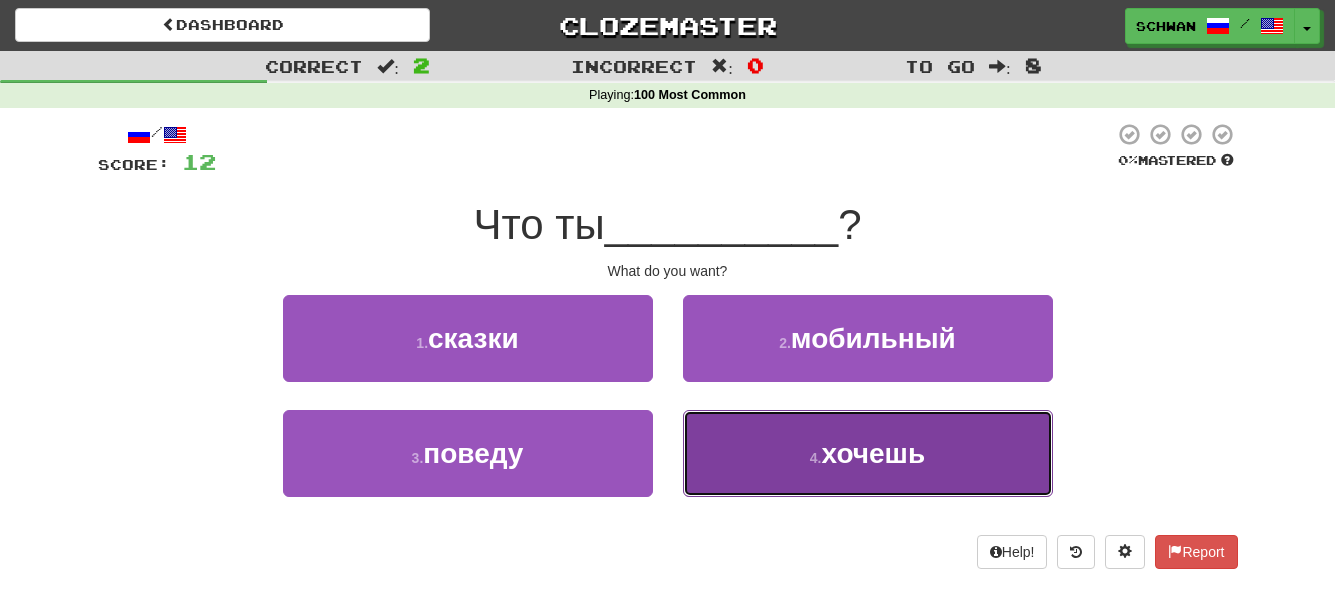 click on "4 .  хочешь" at bounding box center (868, 453) 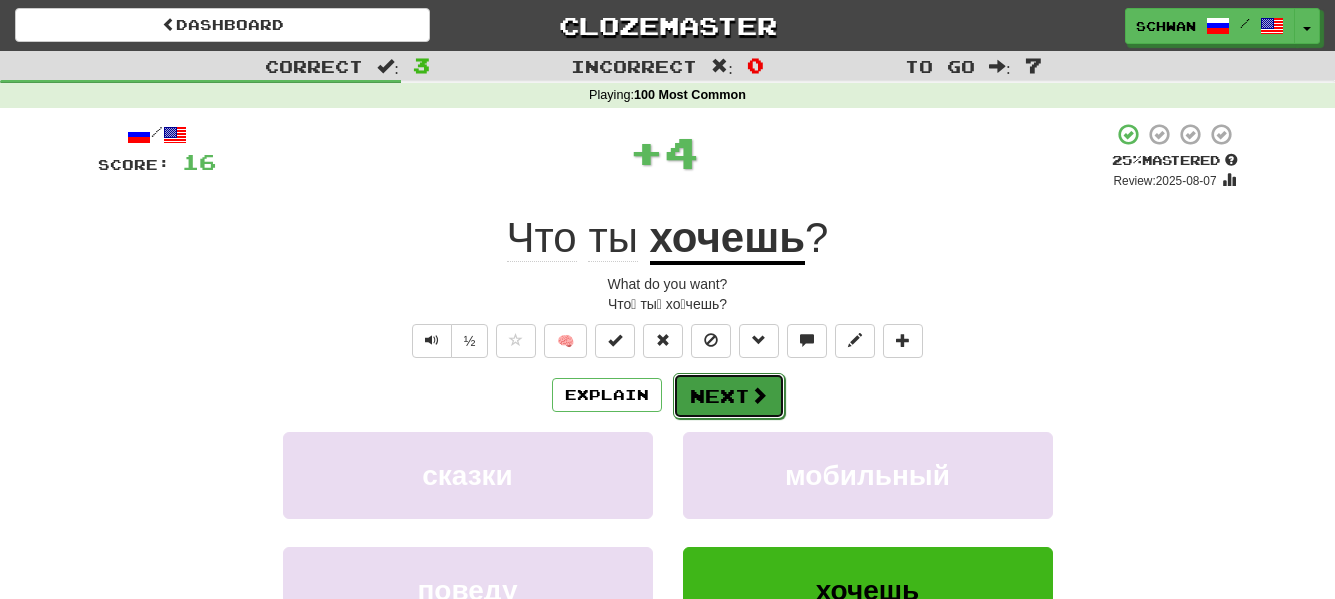 click on "Next" at bounding box center (729, 396) 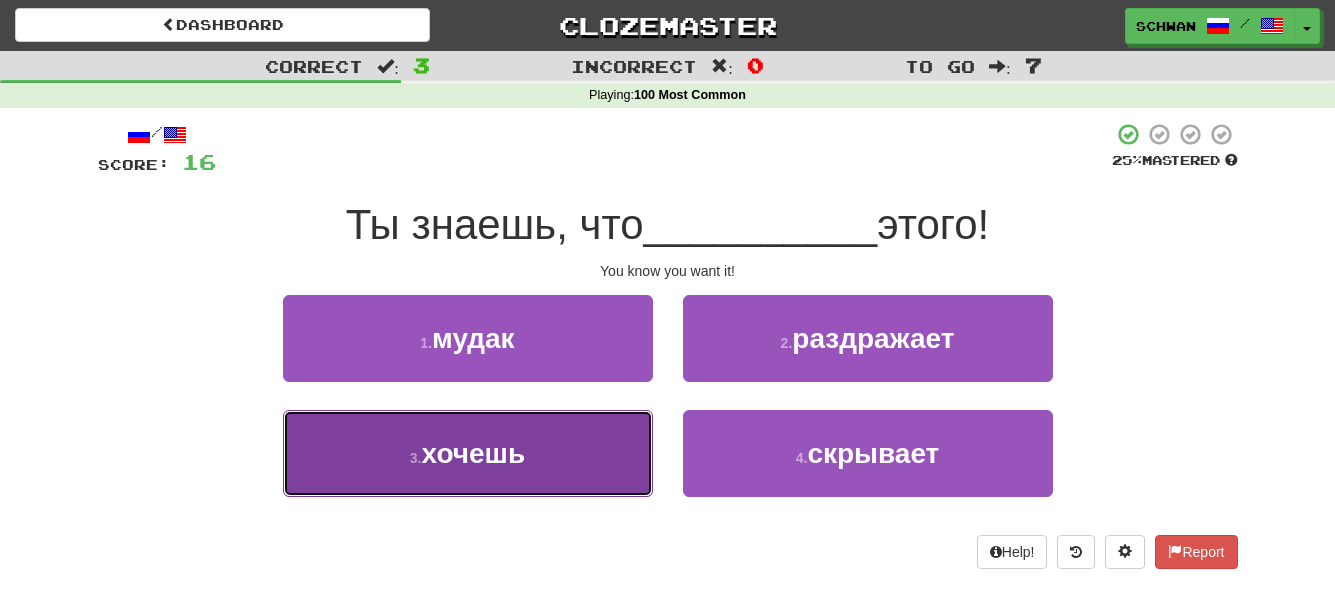 click on "3 .  хочешь" at bounding box center [468, 453] 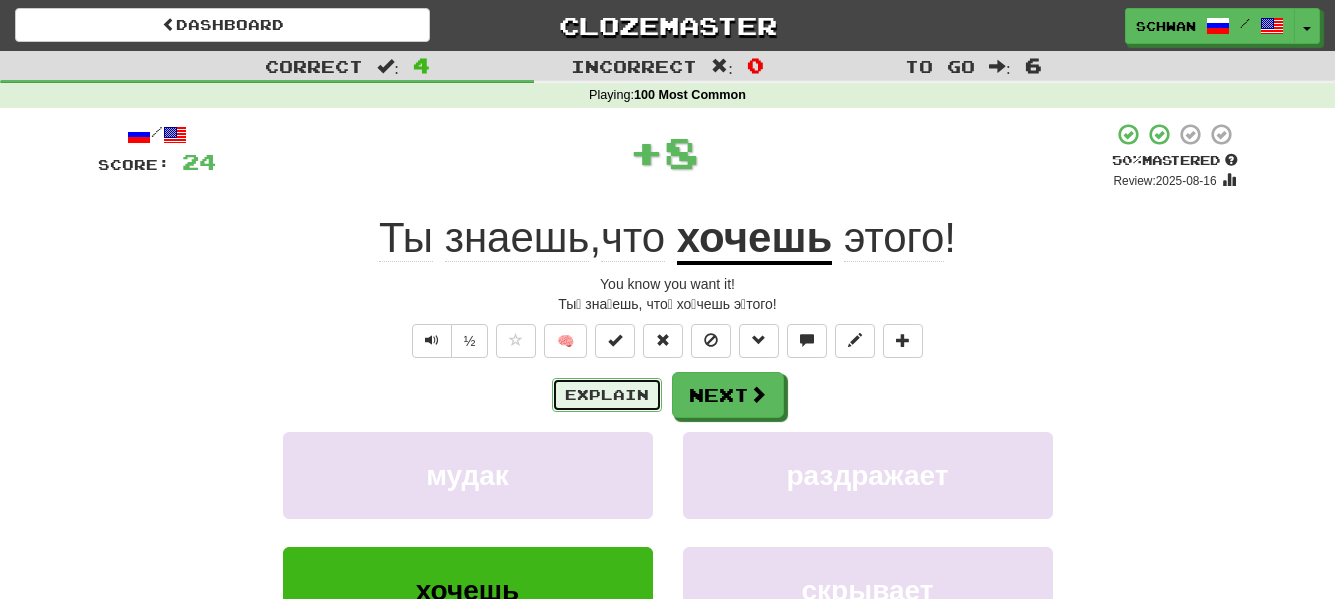 click on "Explain" at bounding box center (607, 395) 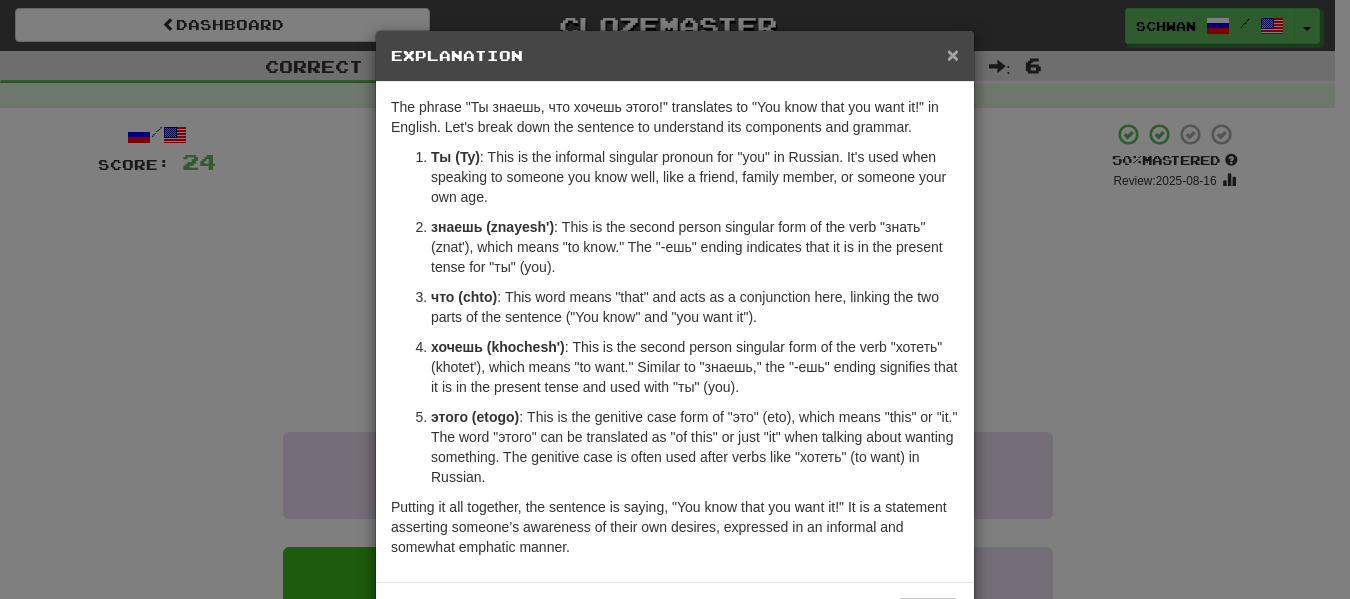 click on "×" at bounding box center [953, 54] 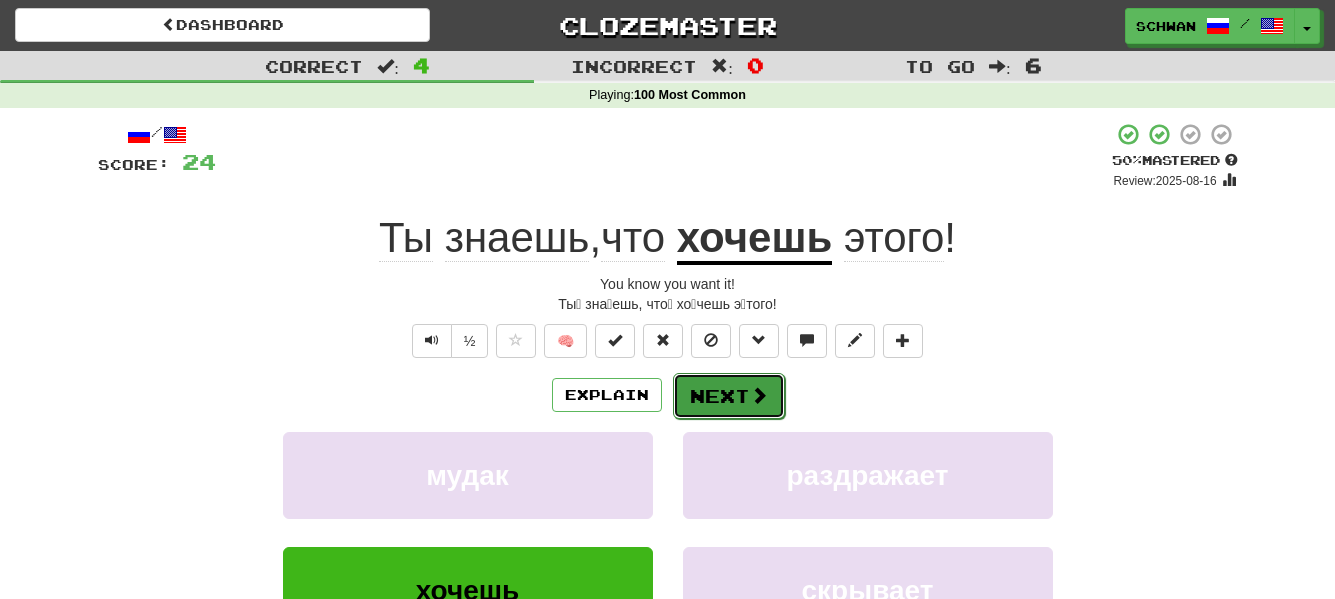 click at bounding box center (759, 395) 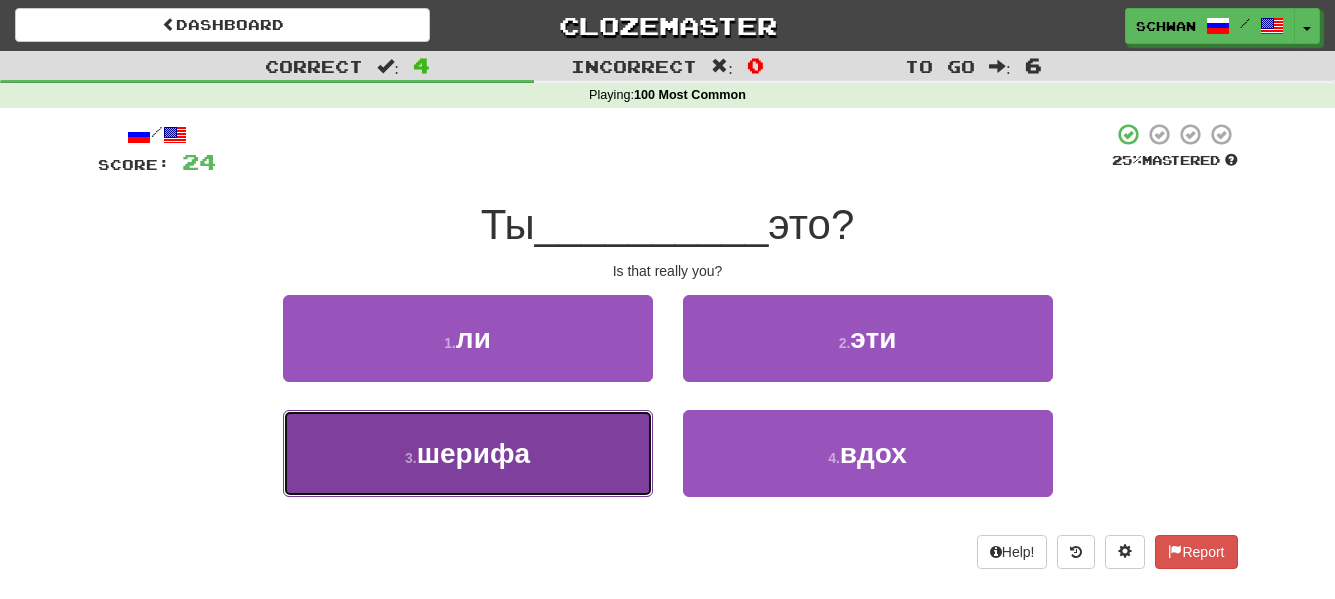 click on "3 .  шерифа" at bounding box center (468, 453) 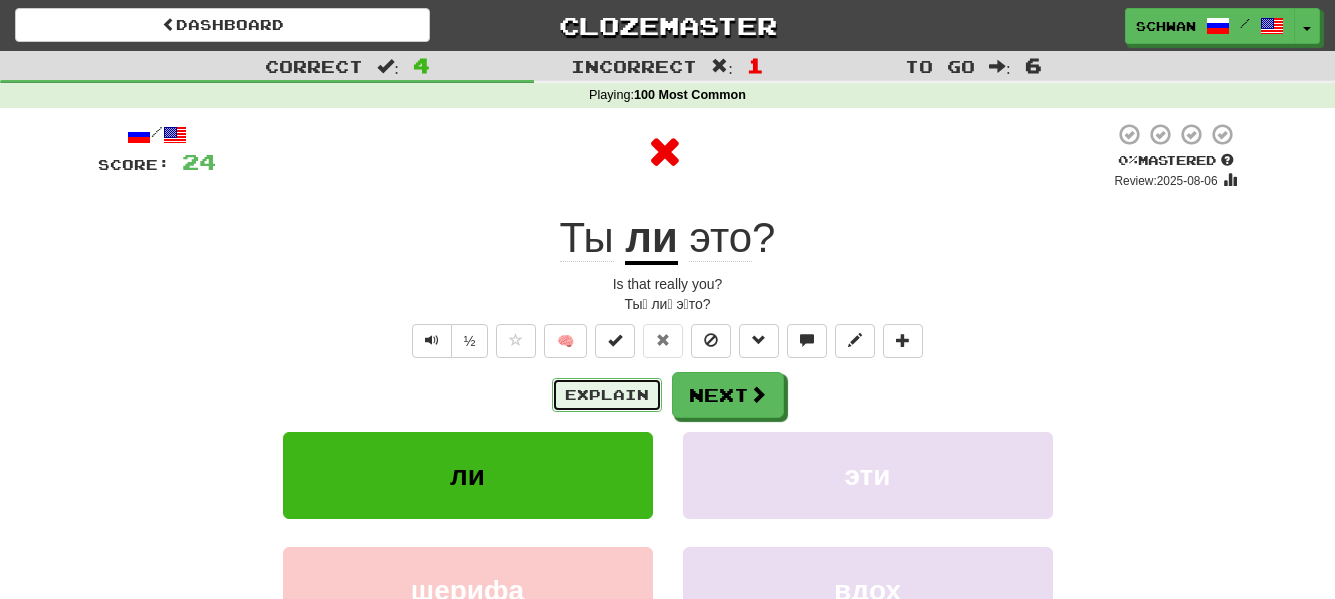 click on "Explain" at bounding box center (607, 395) 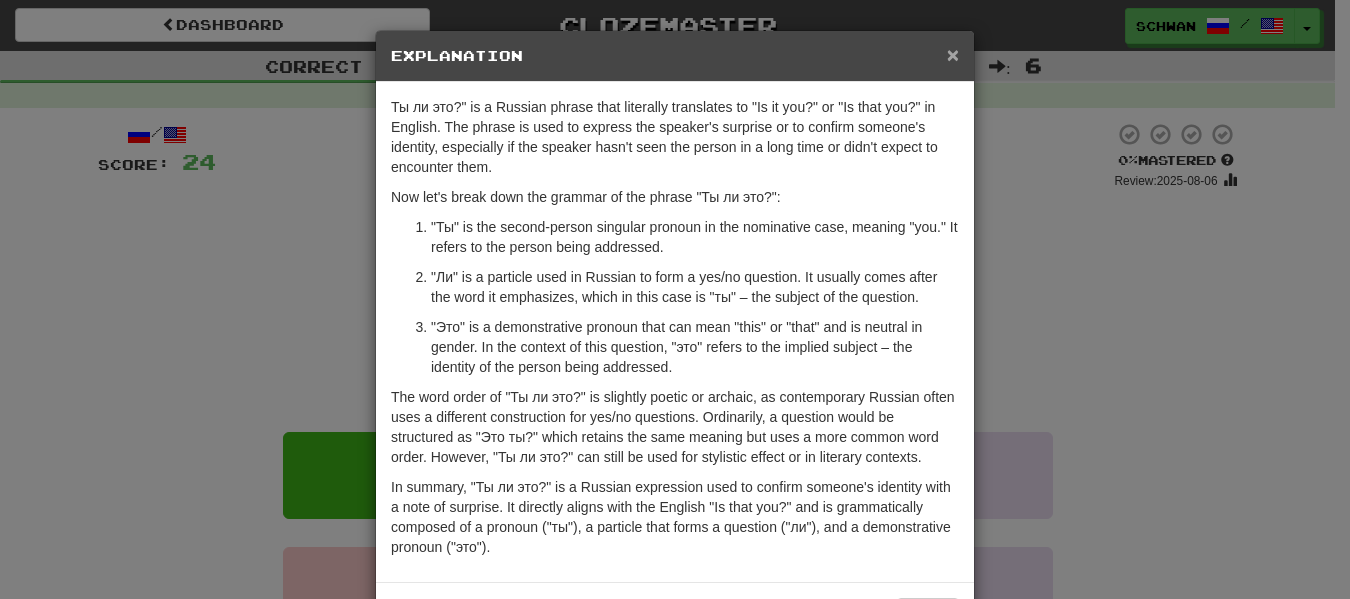 click on "×" at bounding box center [953, 54] 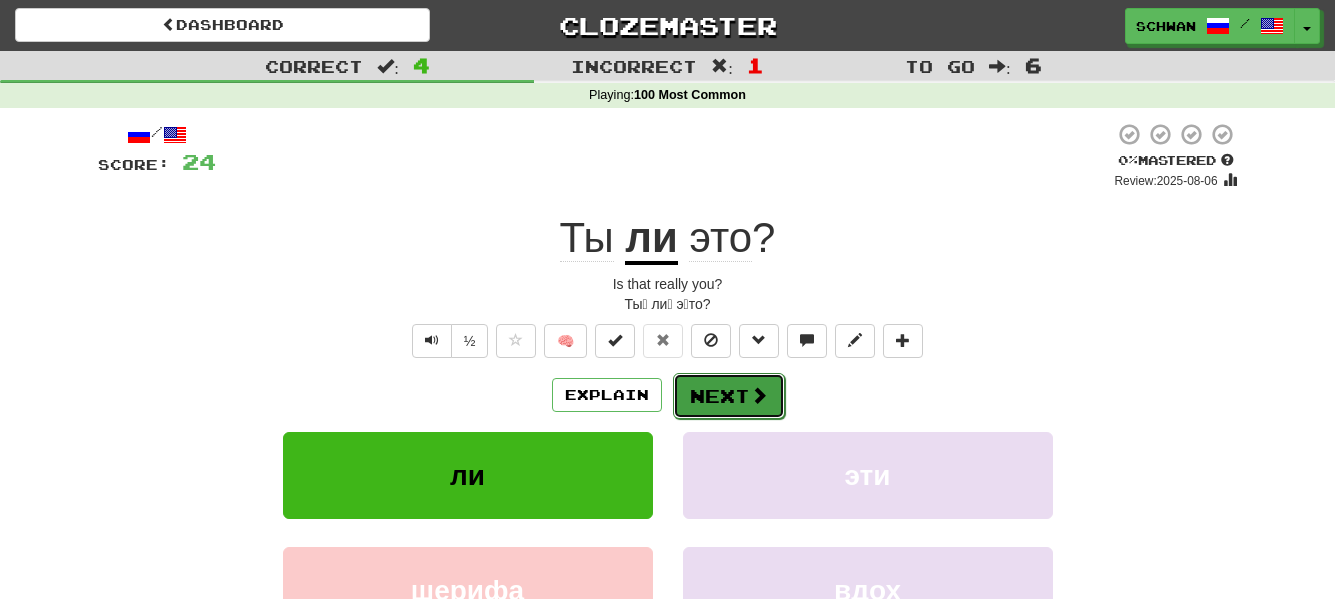 click on "Next" at bounding box center [729, 396] 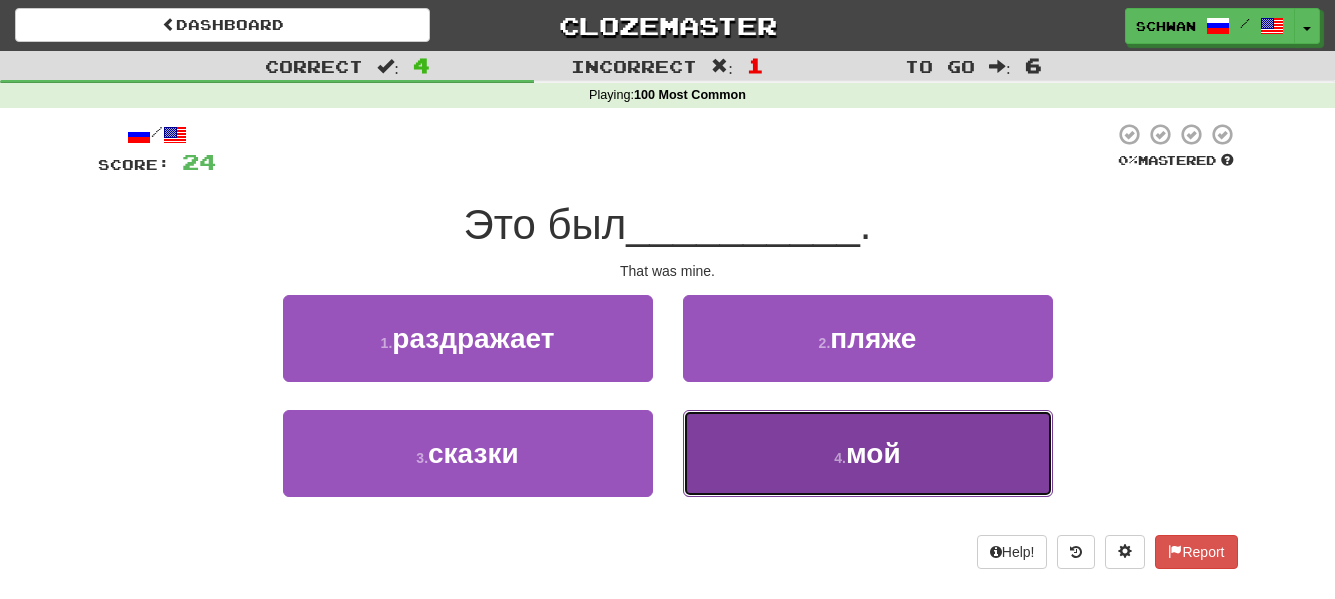 click on "4 .  мой" at bounding box center (868, 453) 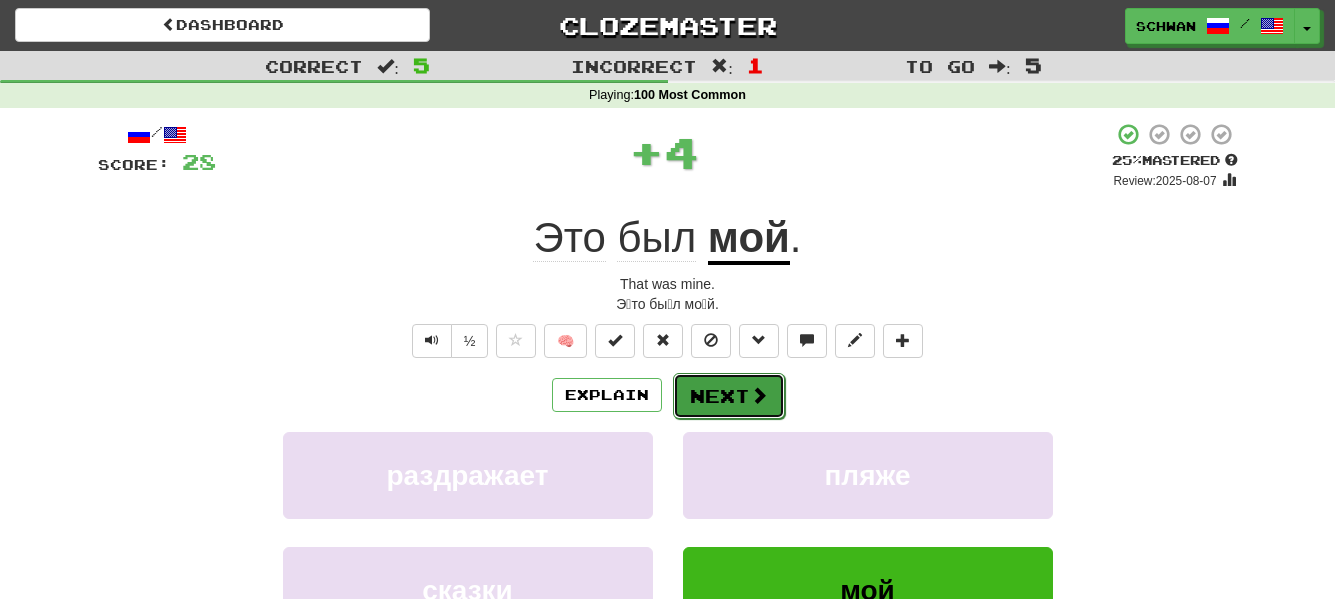 click on "Next" at bounding box center [729, 396] 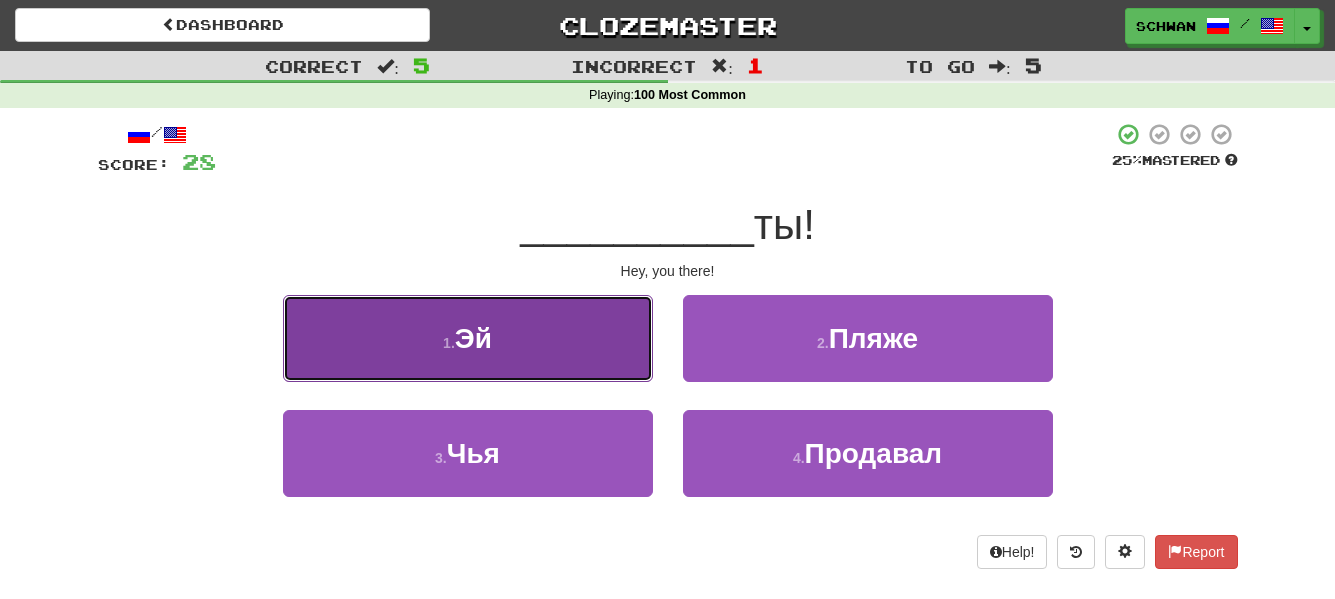 click on "1 .  Эй" at bounding box center [468, 338] 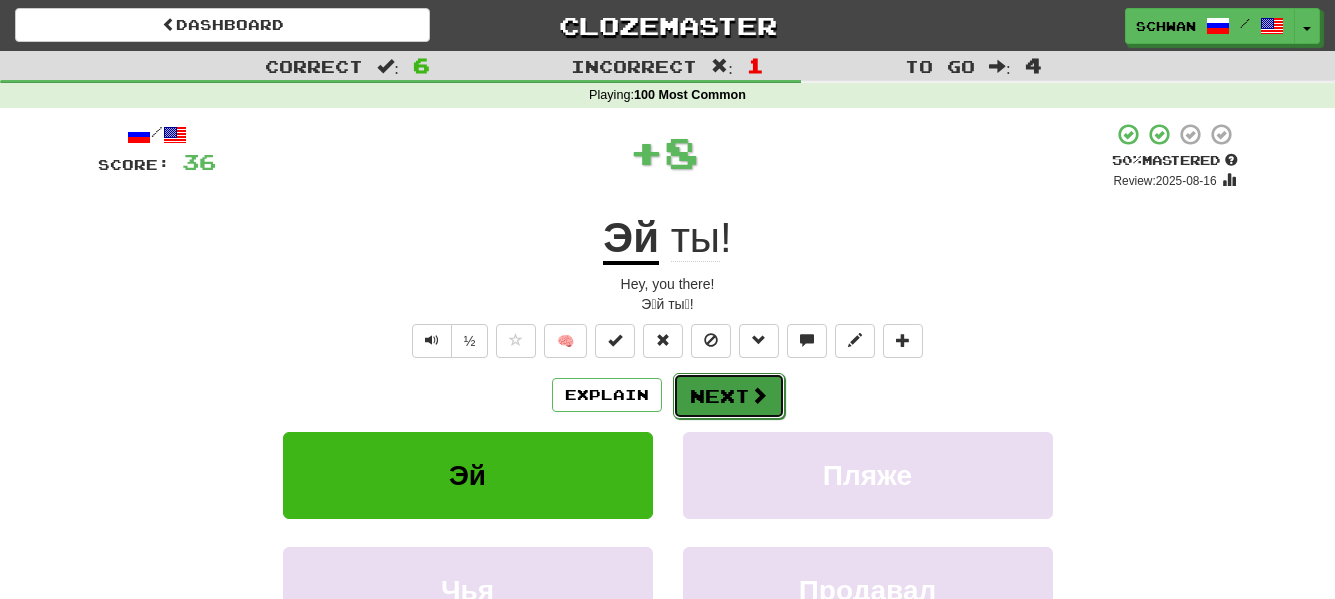 click on "Next" at bounding box center (729, 396) 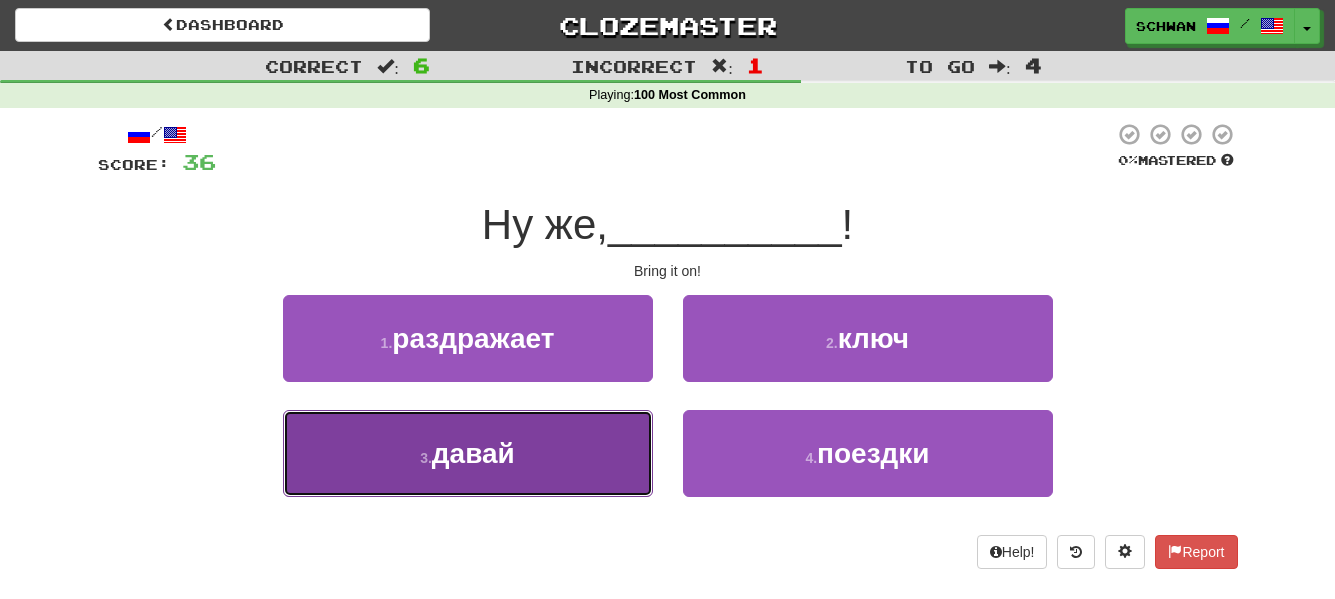 click on "3 .  давай" at bounding box center [468, 453] 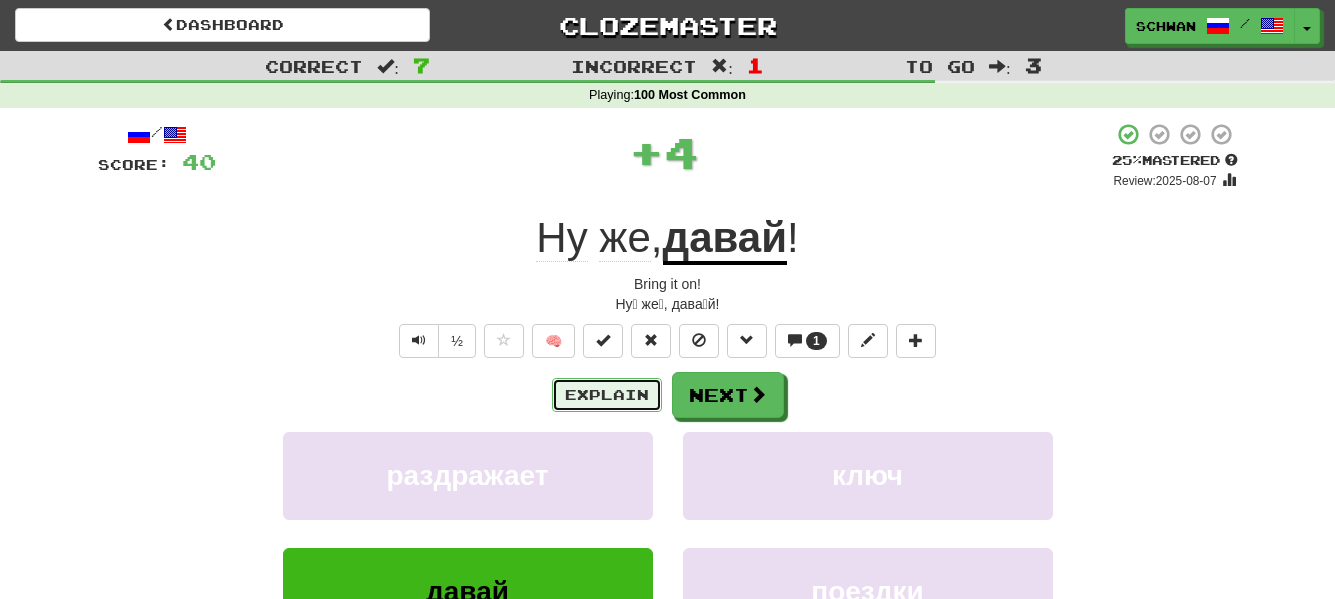click on "Explain" at bounding box center (607, 395) 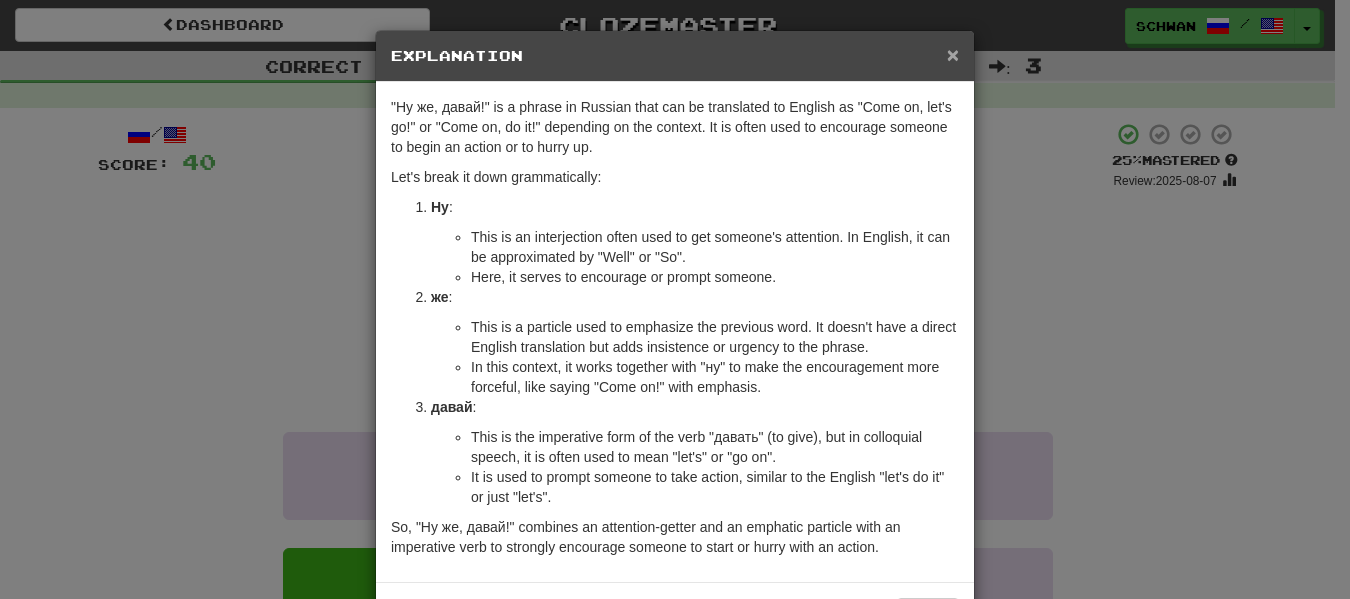 click on "×" at bounding box center [953, 54] 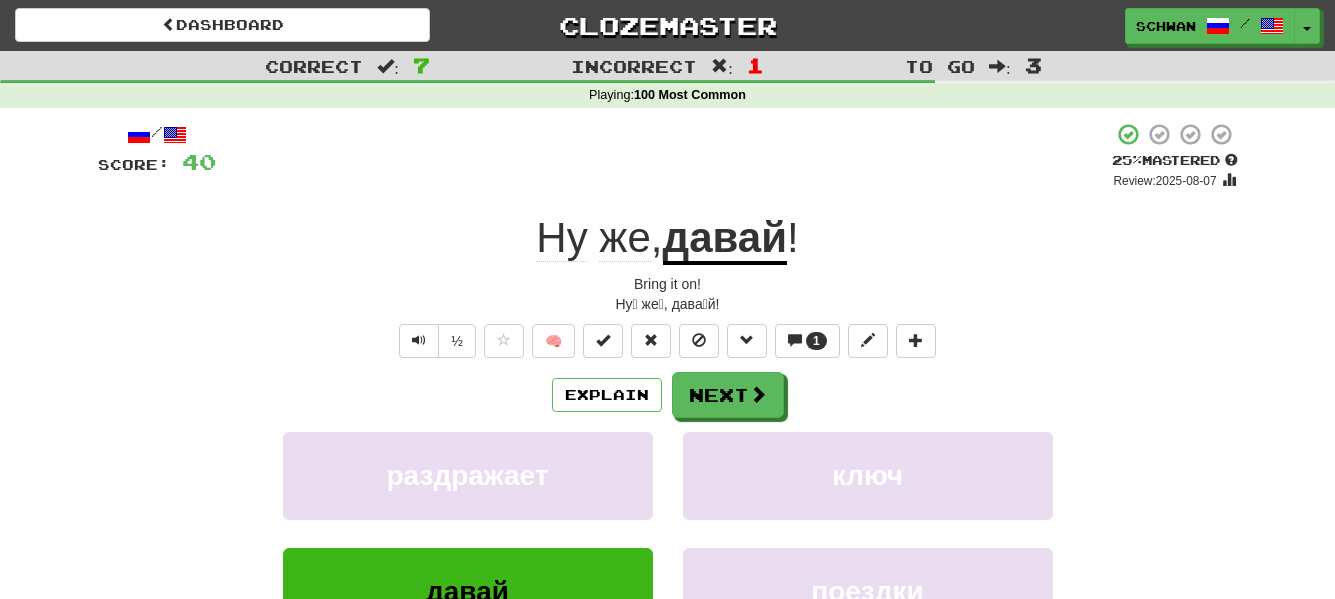 click on "Explain Next раздражает ключ давай поездки Learn more: раздражает ключ давай поездки" at bounding box center (668, 532) 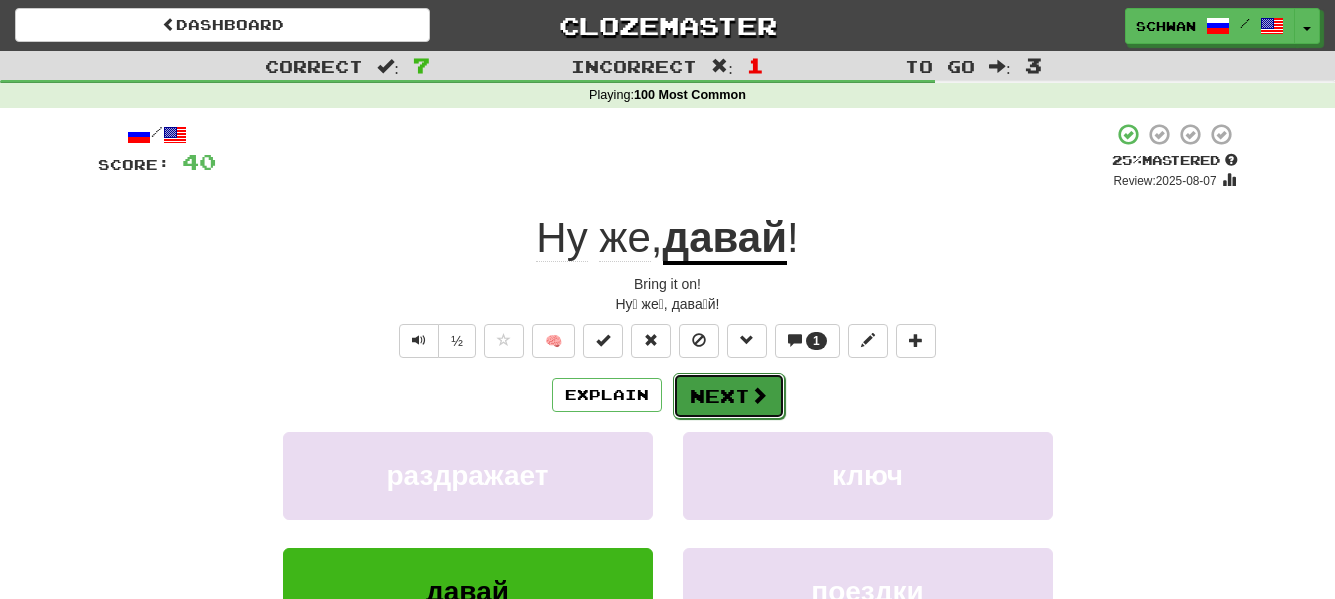 click on "Next" at bounding box center [729, 396] 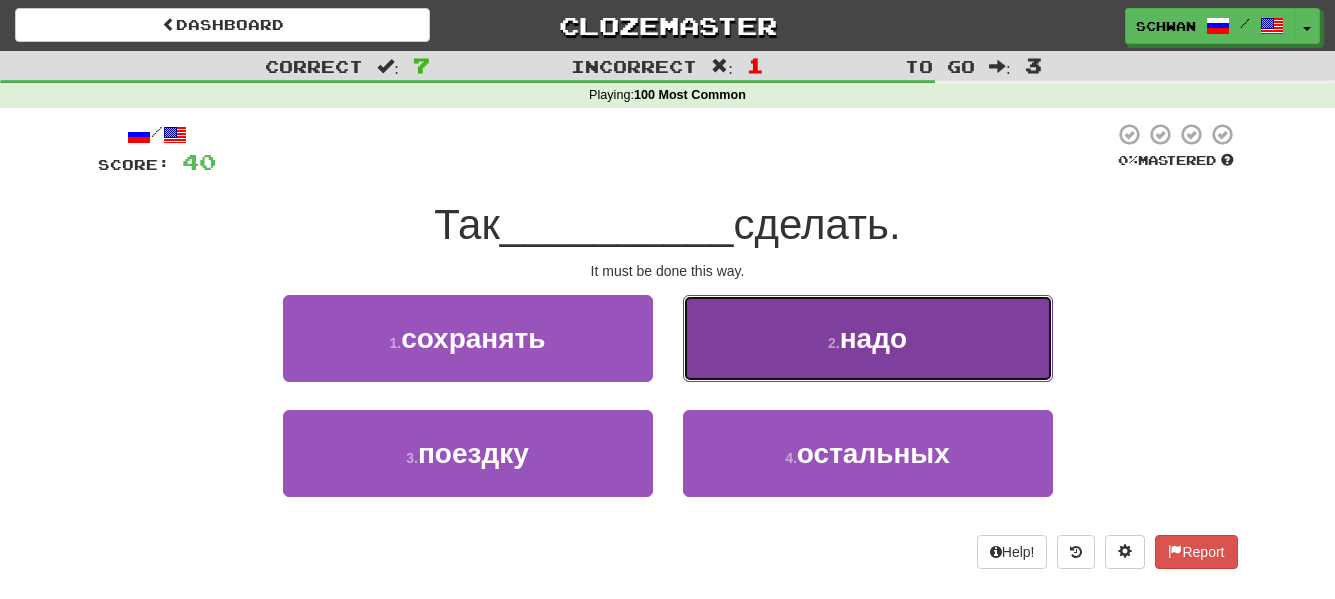 click on "2 .  надо" at bounding box center (868, 338) 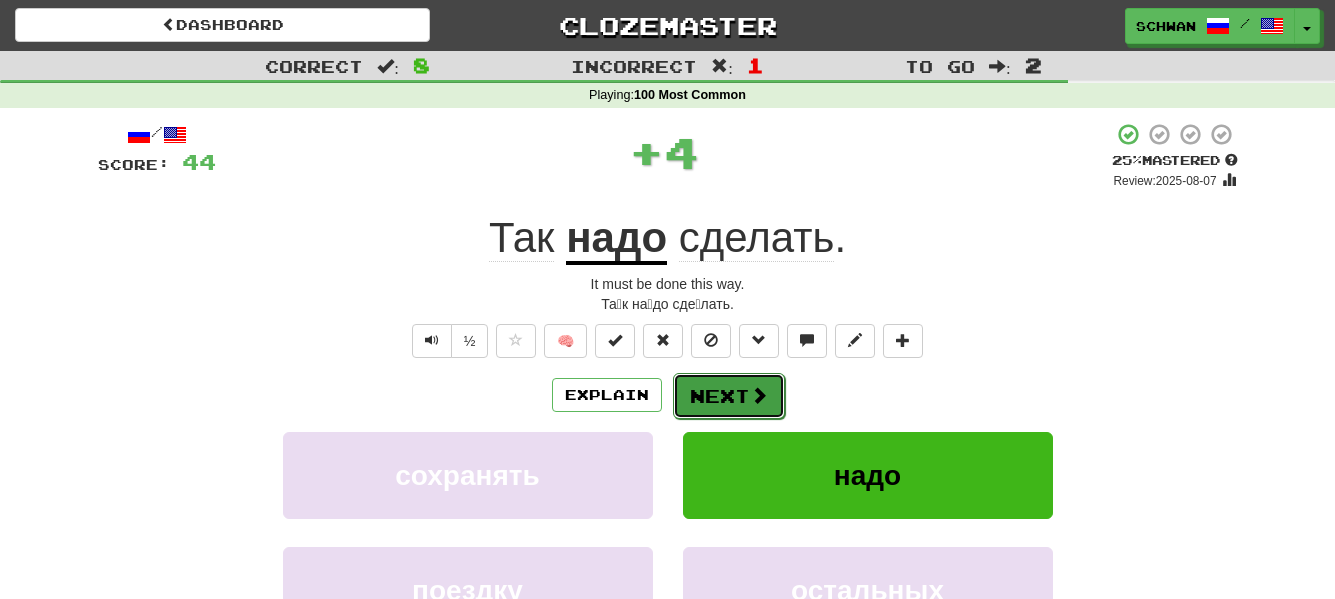 click on "Next" at bounding box center (729, 396) 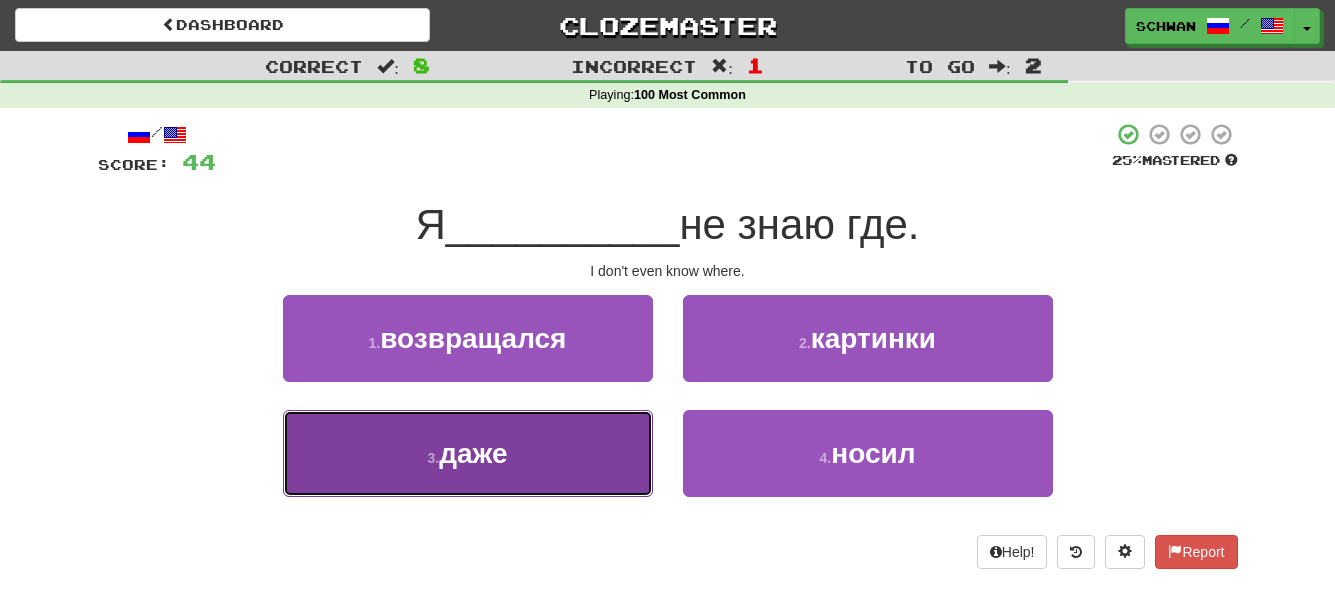 click on "3 .  даже" at bounding box center (468, 453) 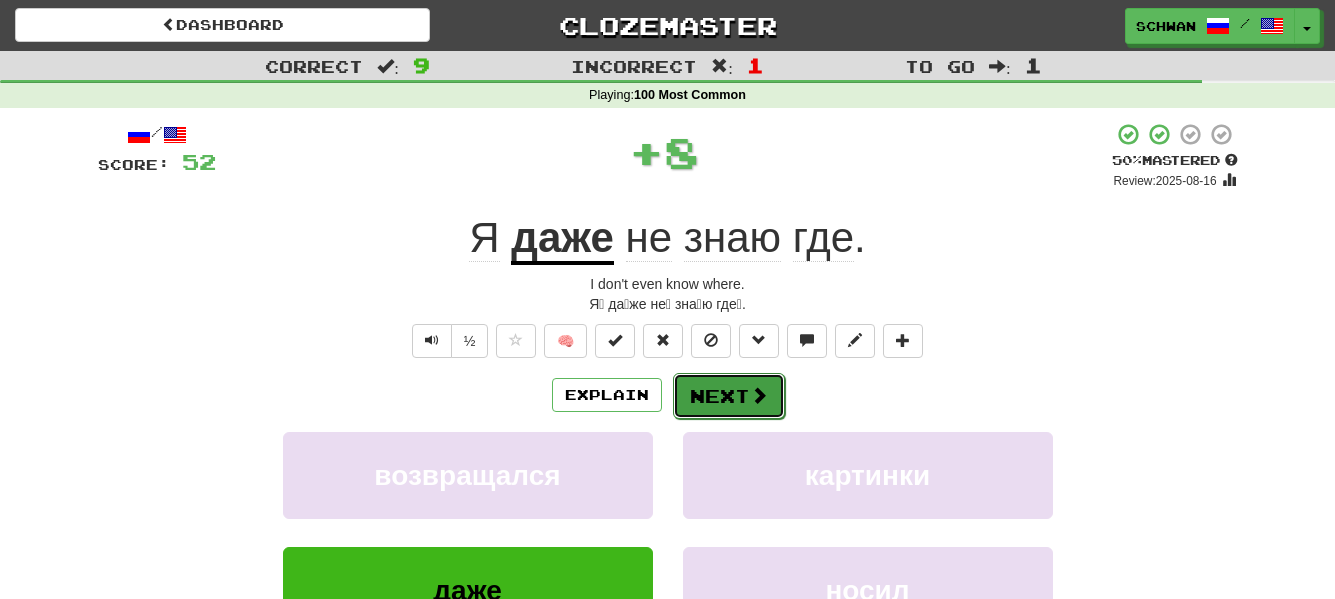 click on "Next" at bounding box center [729, 396] 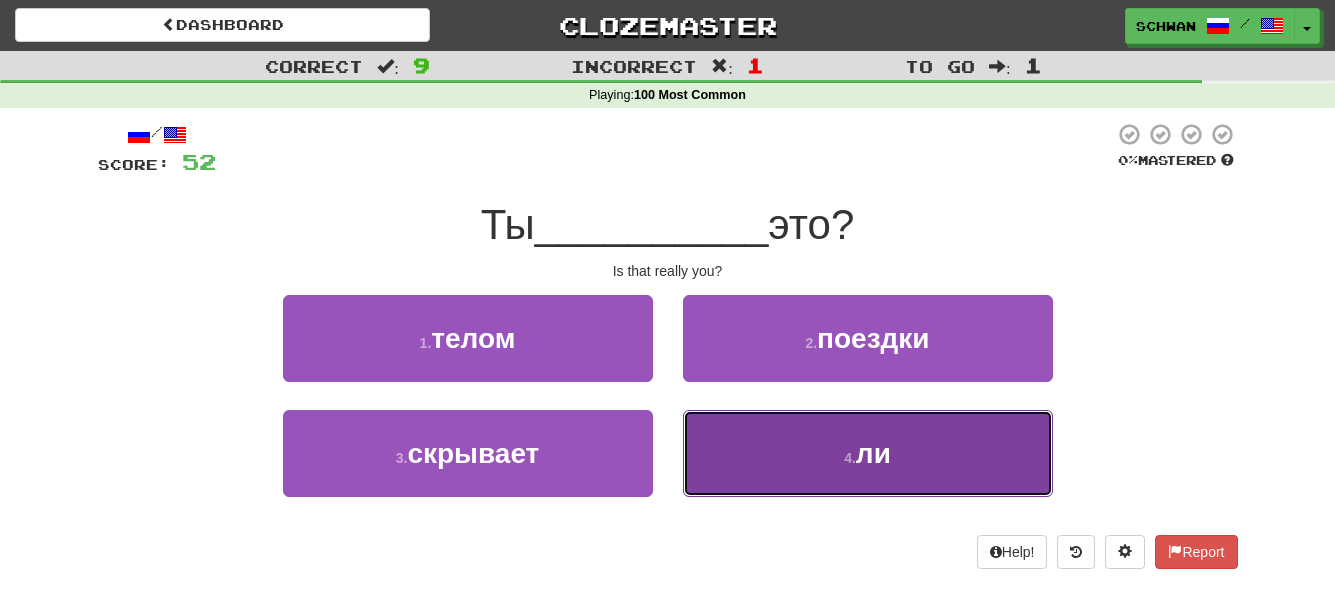 click on "4 .  ли" at bounding box center [868, 453] 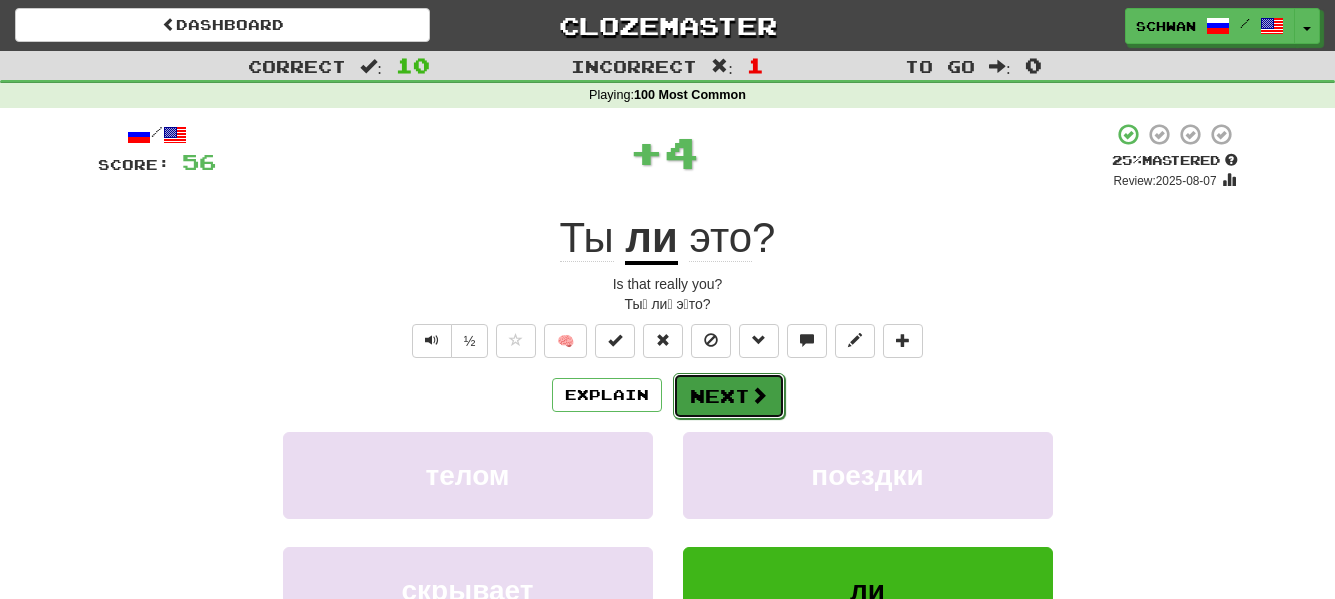 click on "Next" at bounding box center [729, 396] 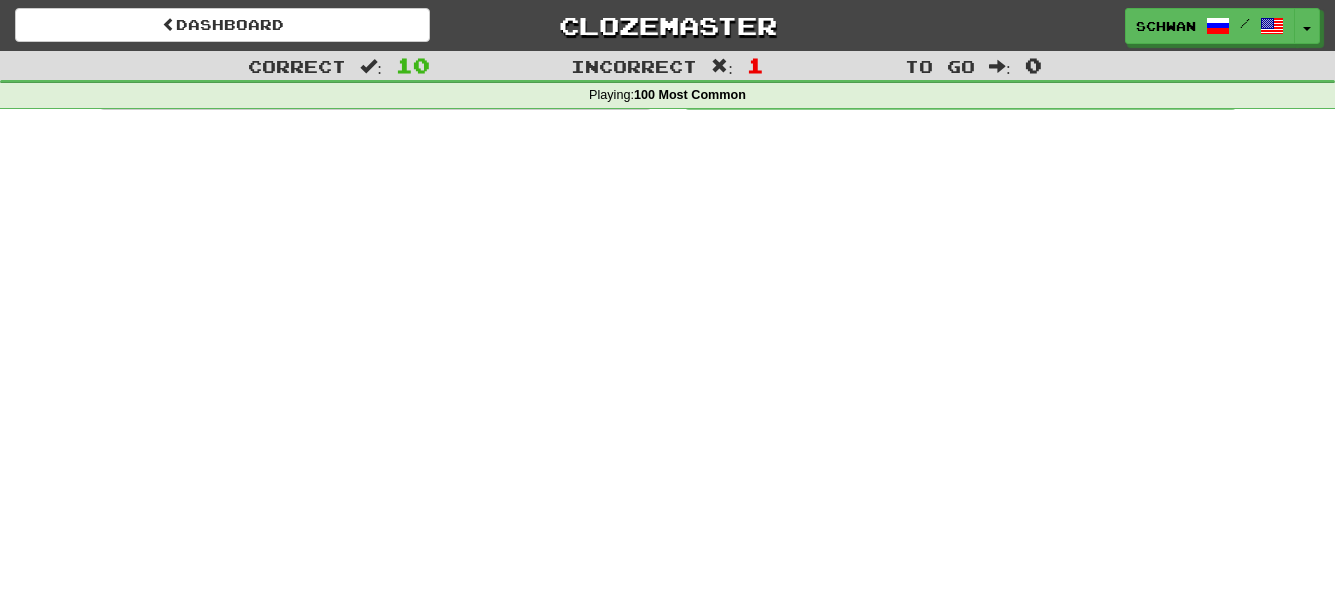 click on "Dashboard
Clozemaster
schwan
/
Toggle Dropdown
Dashboard
Leaderboard
Activity Feed
Notifications
Profile
Discussions
Français
/
English
Streak:
3
Review:
2,533
Points Today: 1076
Български
/
English
Streak:
0
Review:
10
Points Today: 0
Русский
/
English
Streak:
4
Review:
70
Points Today: 0
中文
/
English
Streak:
1
Review:
1,816
Points Today: 0
廣東話
/
English
Streak:
0
Review:
20
Points Today: 0
Languages
Account
Logout
schwan
/
Toggle Dropdown
Dashboard
Leaderboard
Activity Feed
Notifications
Profile" at bounding box center (667, 299) 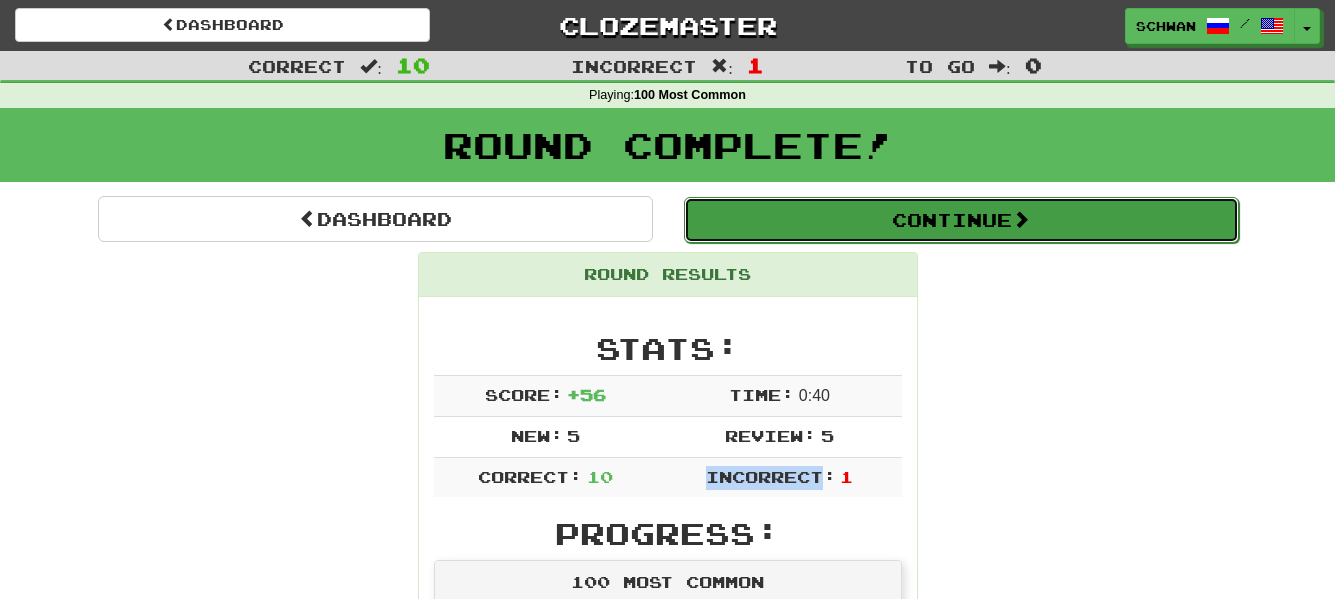 click on "Continue" at bounding box center (961, 220) 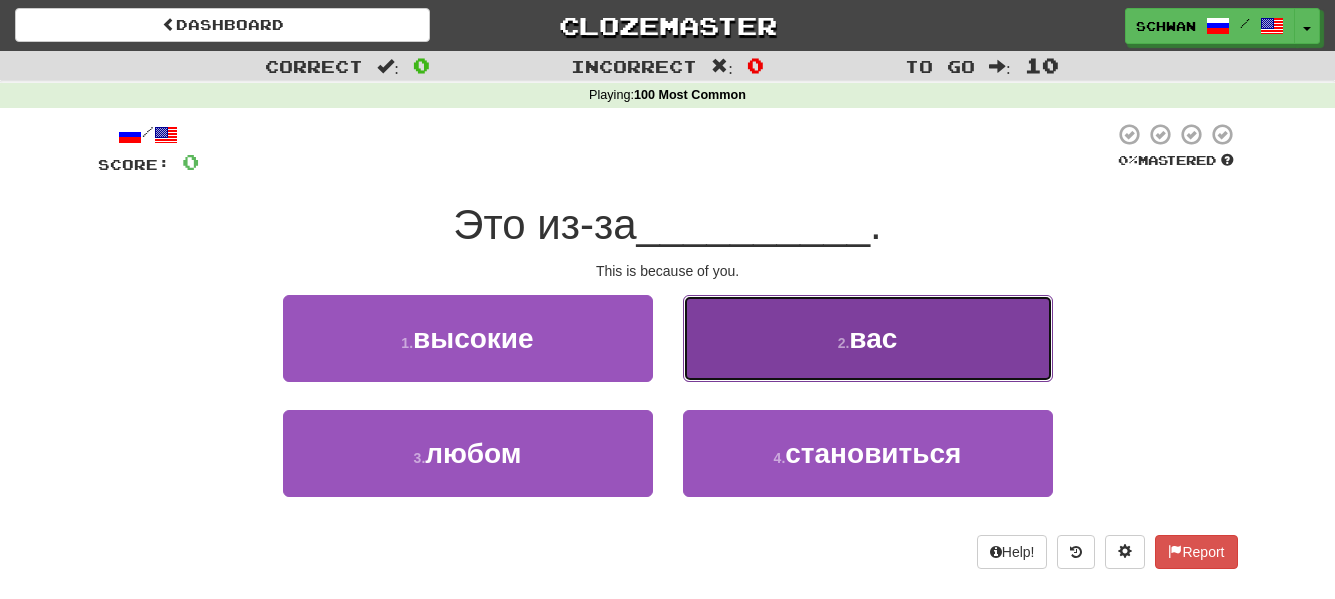 click on "2 .  вас" at bounding box center [868, 338] 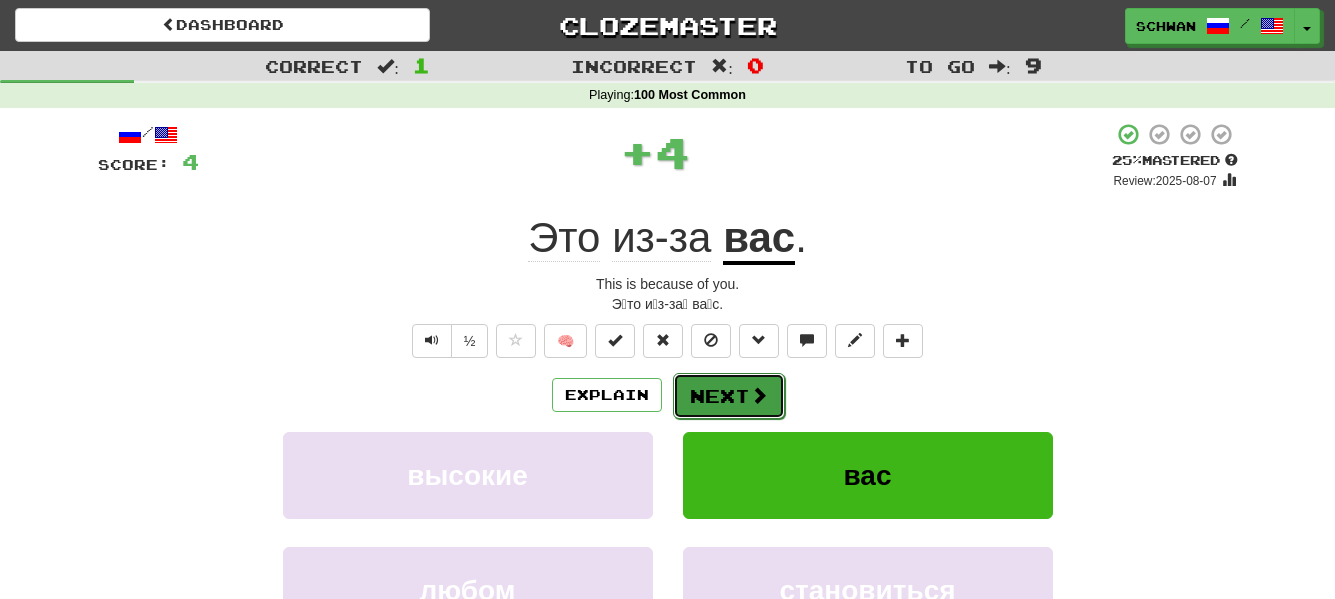 click on "Next" at bounding box center [729, 396] 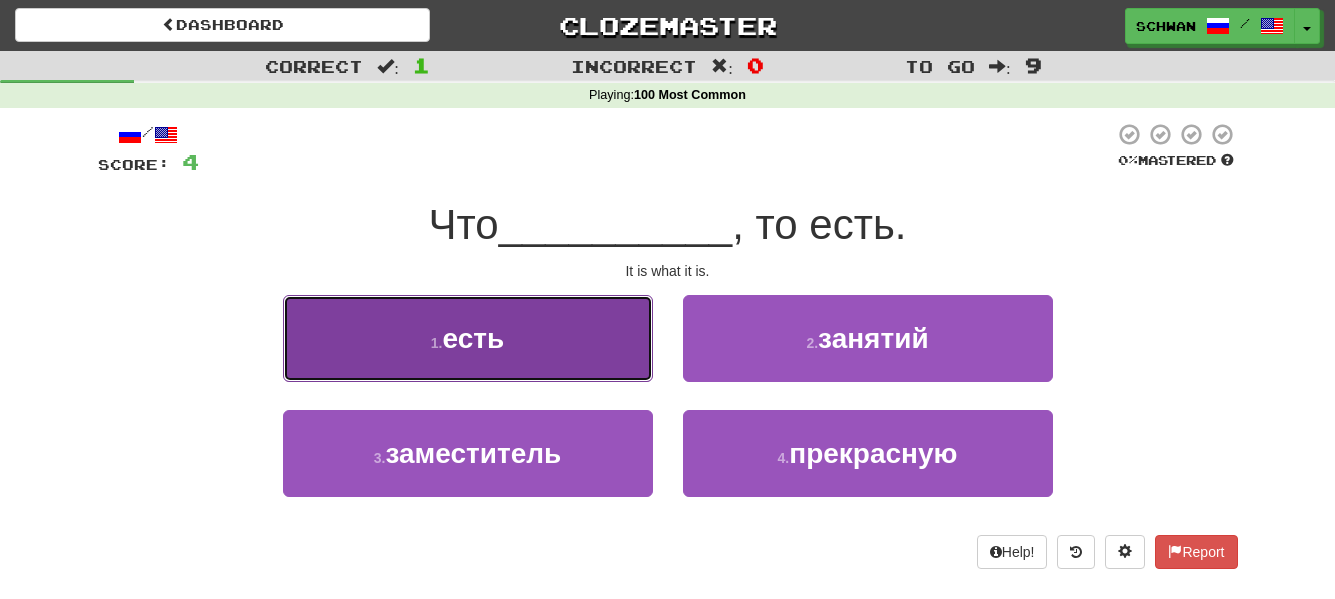 click on "1 .  есть" at bounding box center (468, 338) 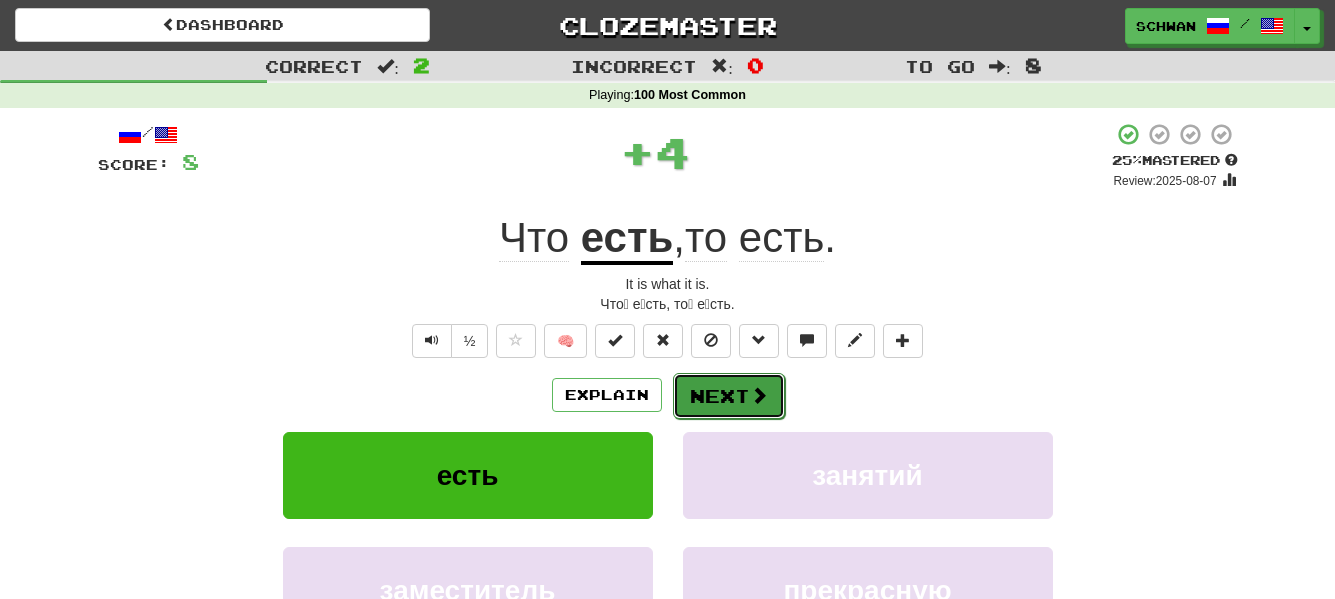 click on "Next" at bounding box center (729, 396) 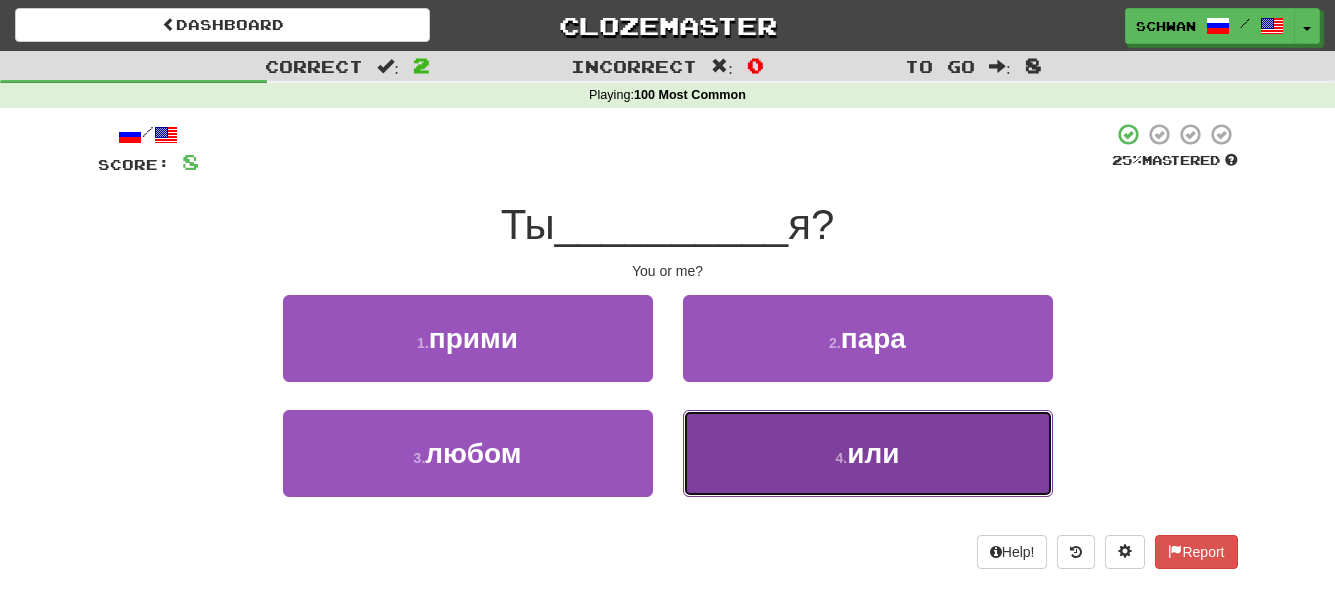 click on "4 .  или" at bounding box center (868, 453) 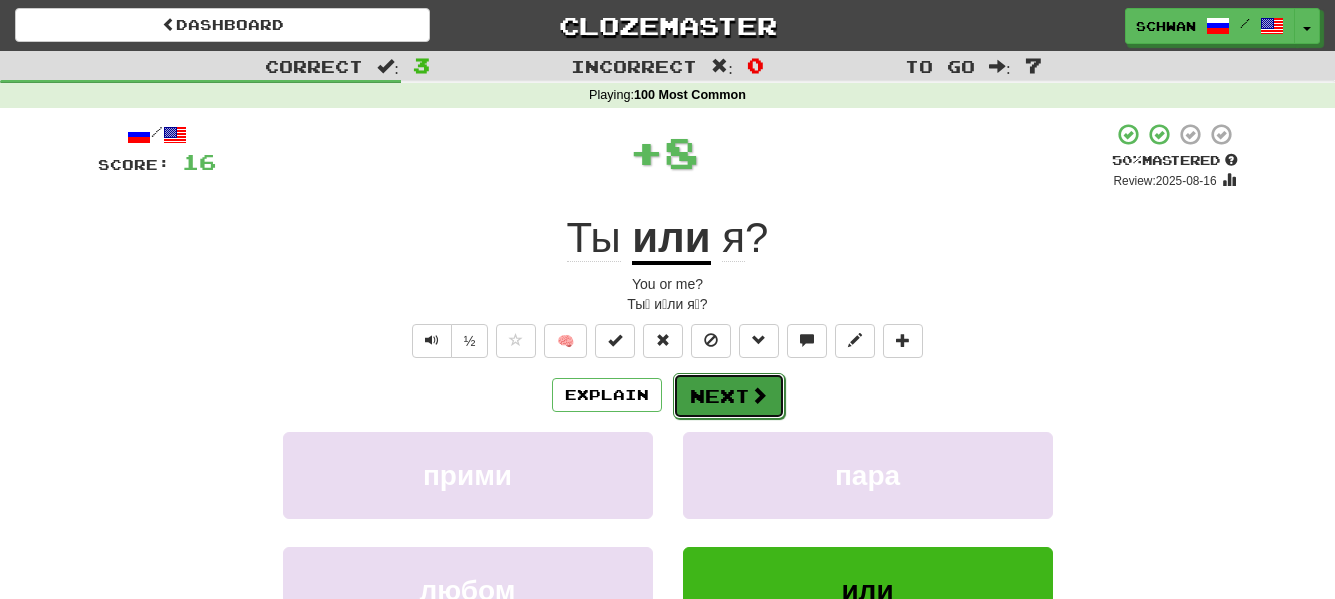 click on "Next" at bounding box center [729, 396] 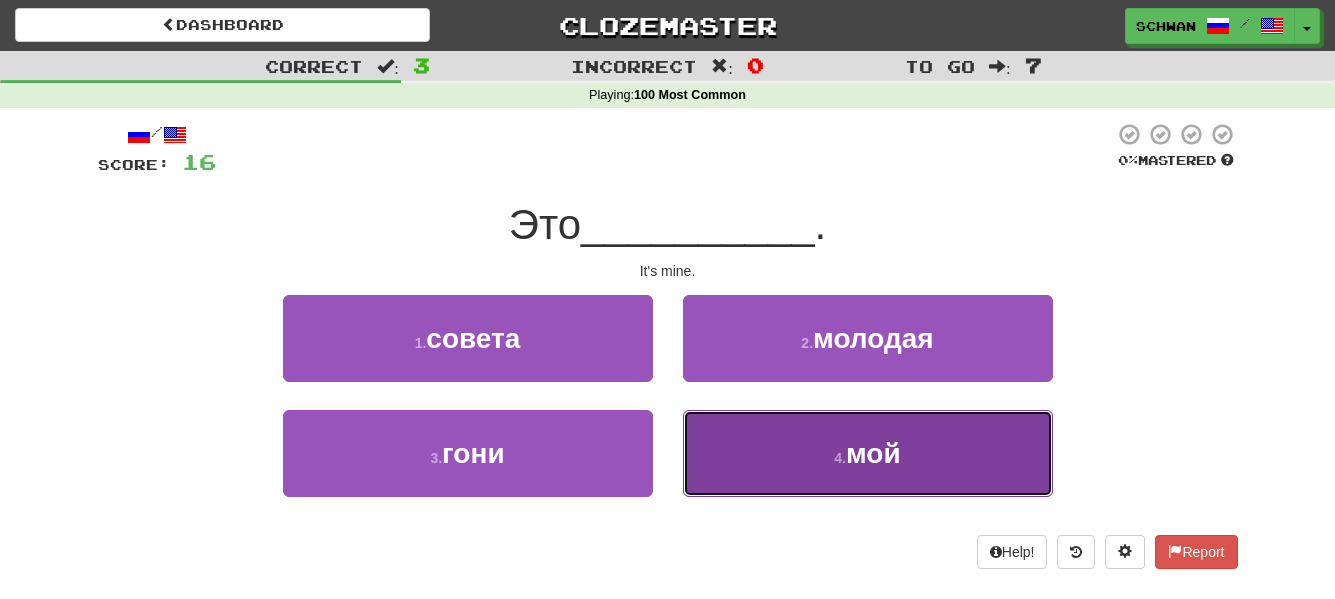 click on "4 .  мой" at bounding box center (868, 453) 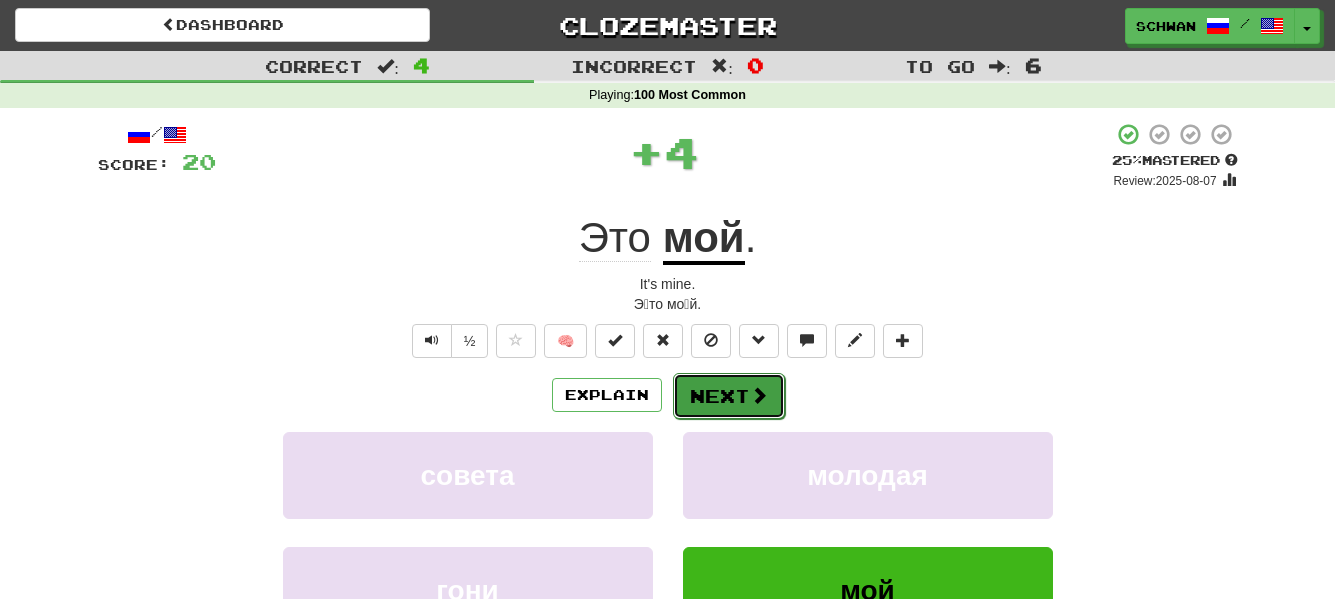 click on "Next" at bounding box center (729, 396) 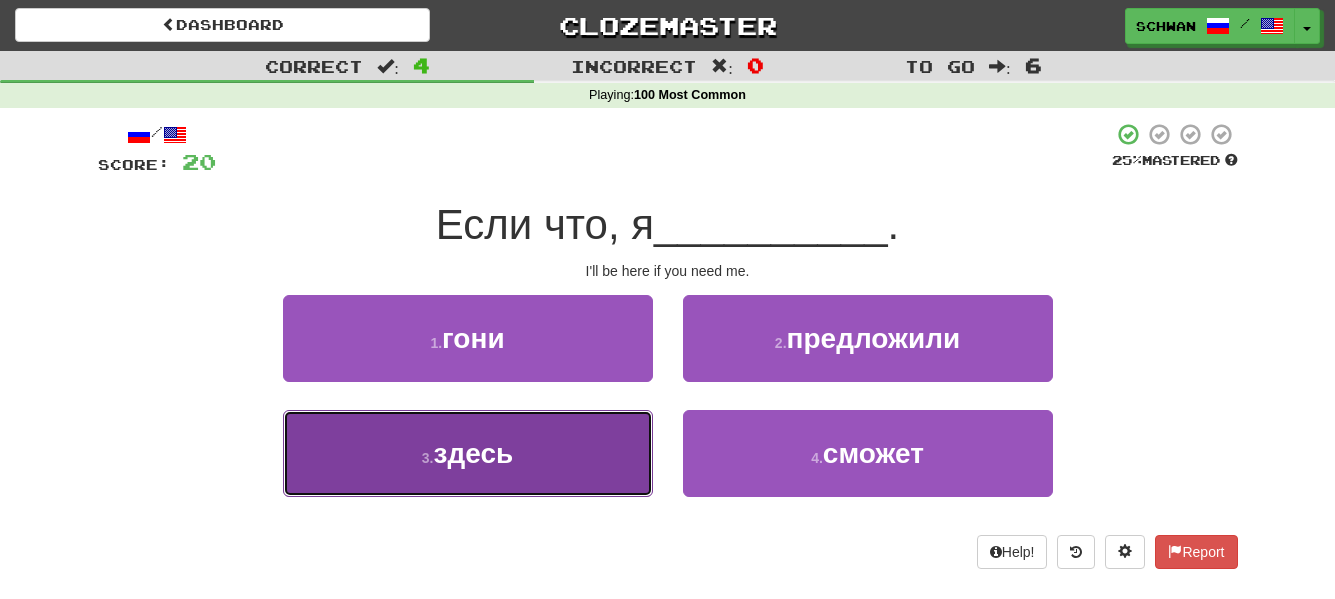 click on "здесь" at bounding box center [474, 453] 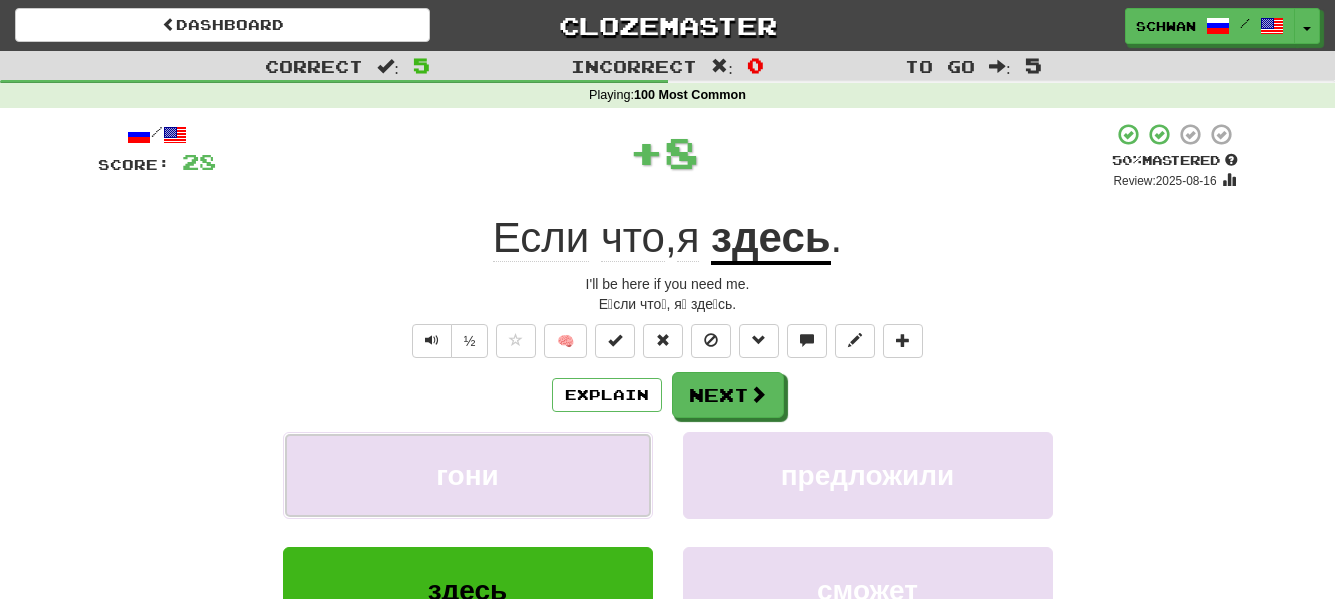 click on "гони" at bounding box center (467, 475) 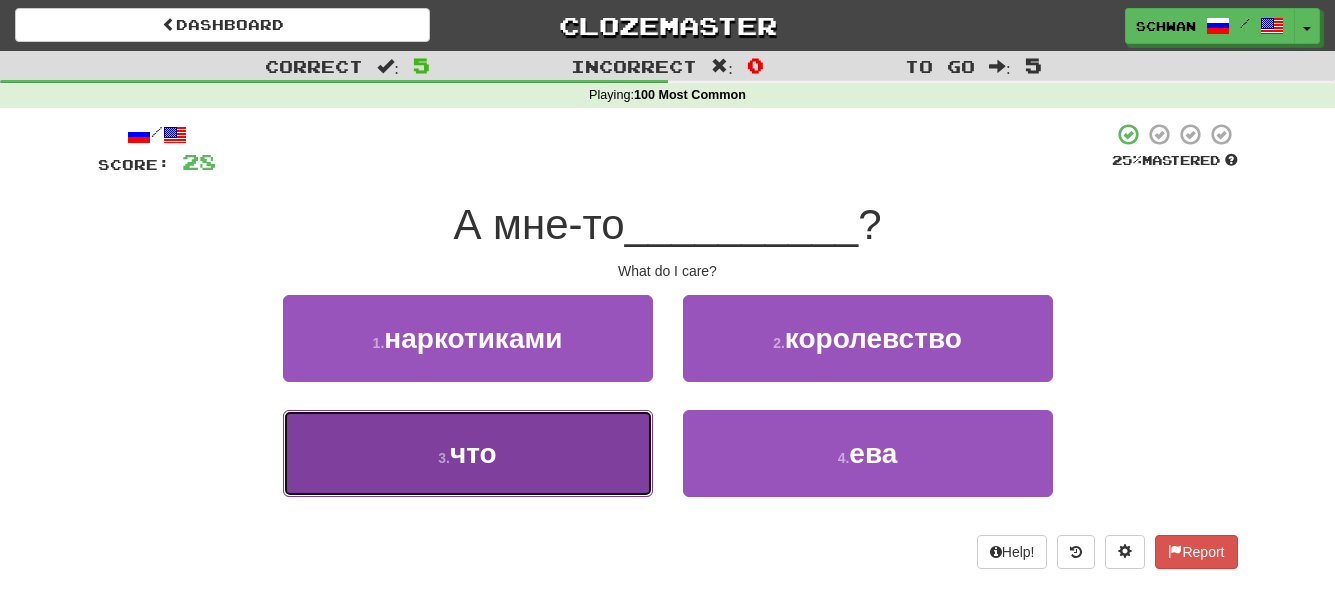 click on "что" at bounding box center [473, 453] 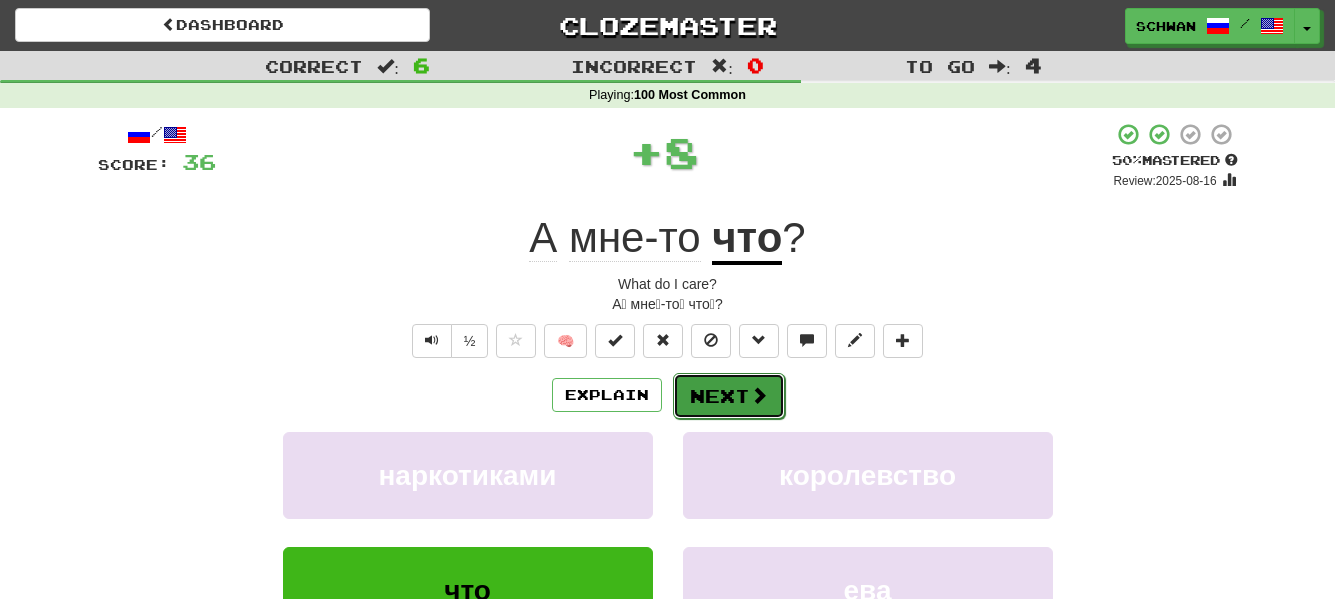 click on "Next" at bounding box center [729, 396] 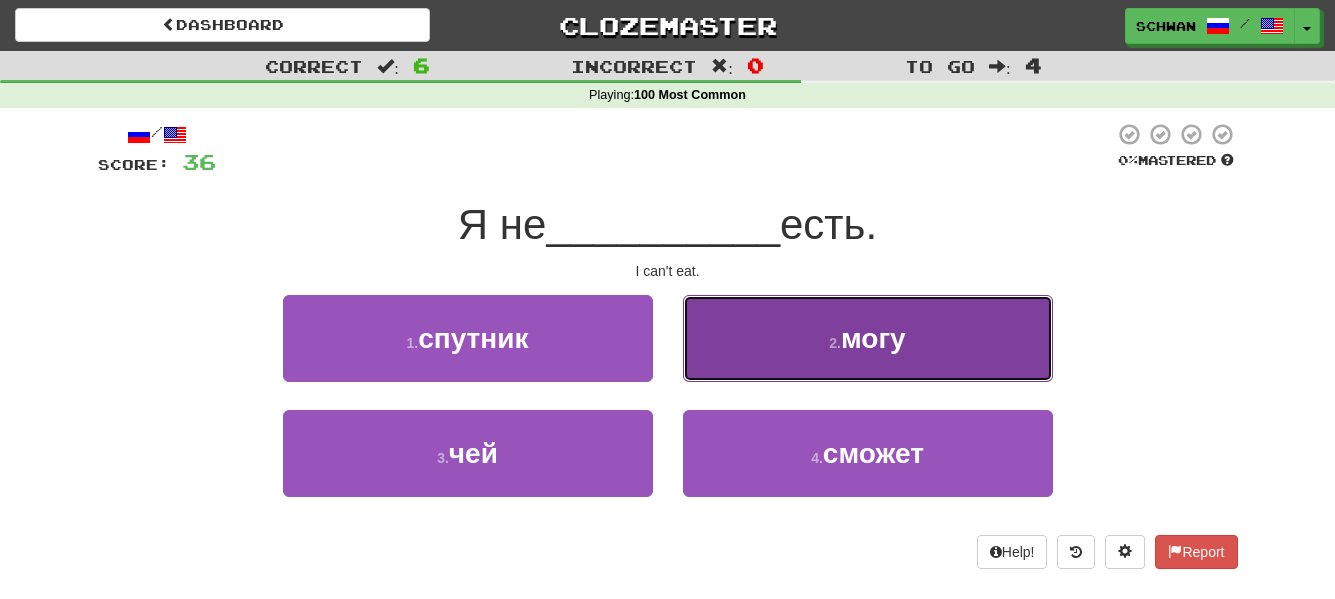 click on "2 .  могу" at bounding box center (868, 338) 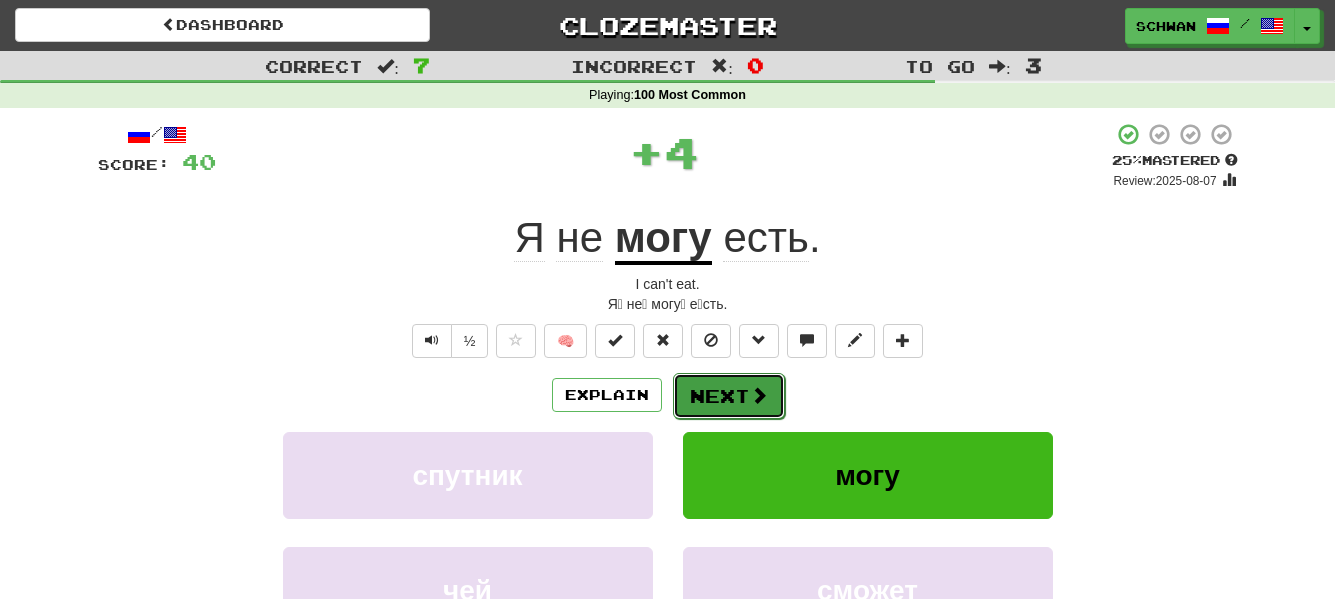 click on "Next" at bounding box center [729, 396] 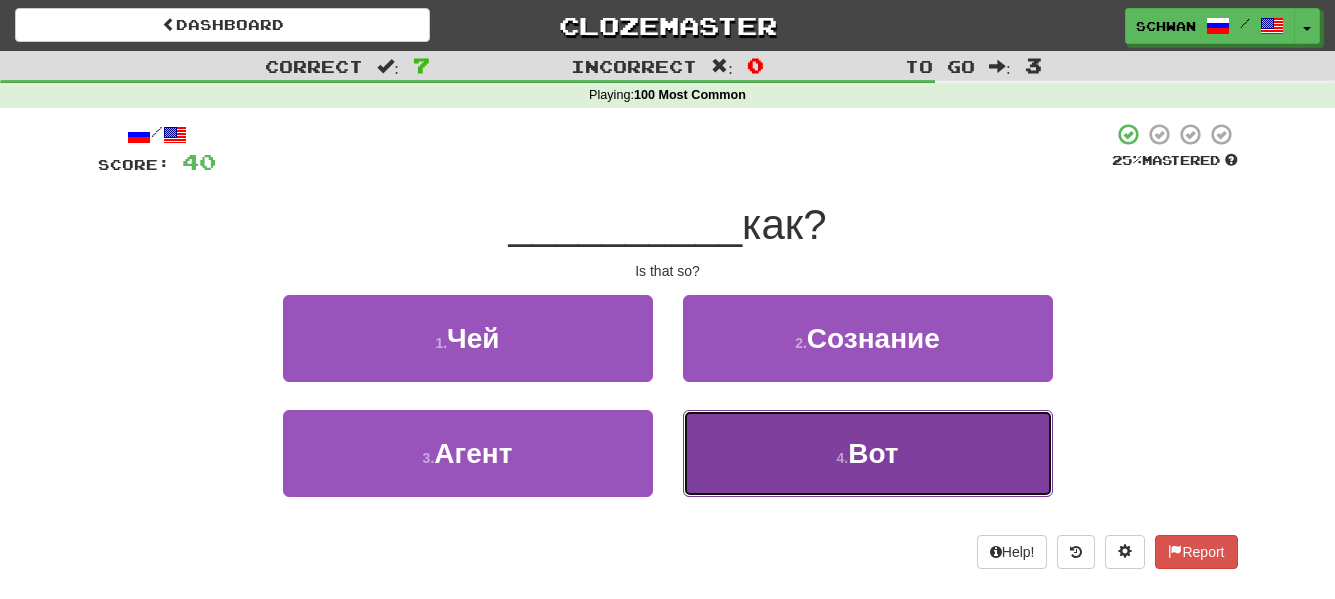 click on "4 .  Вот" at bounding box center [868, 453] 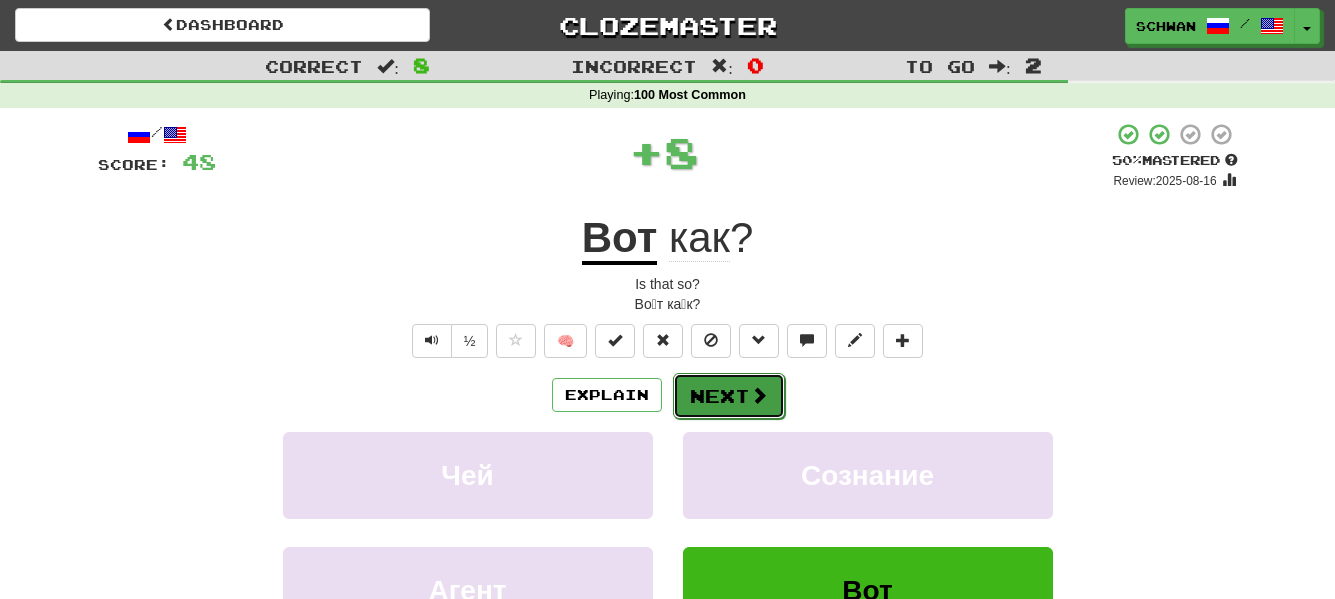 click on "Next" at bounding box center [729, 396] 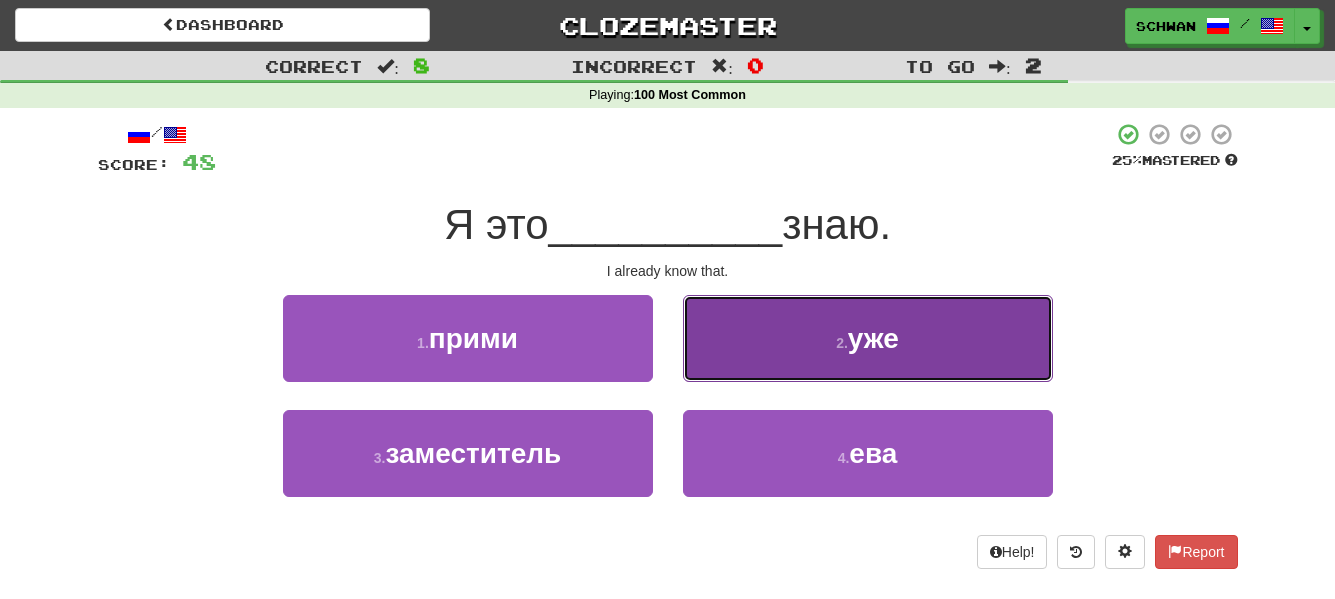 click on "2 .  уже" at bounding box center (868, 338) 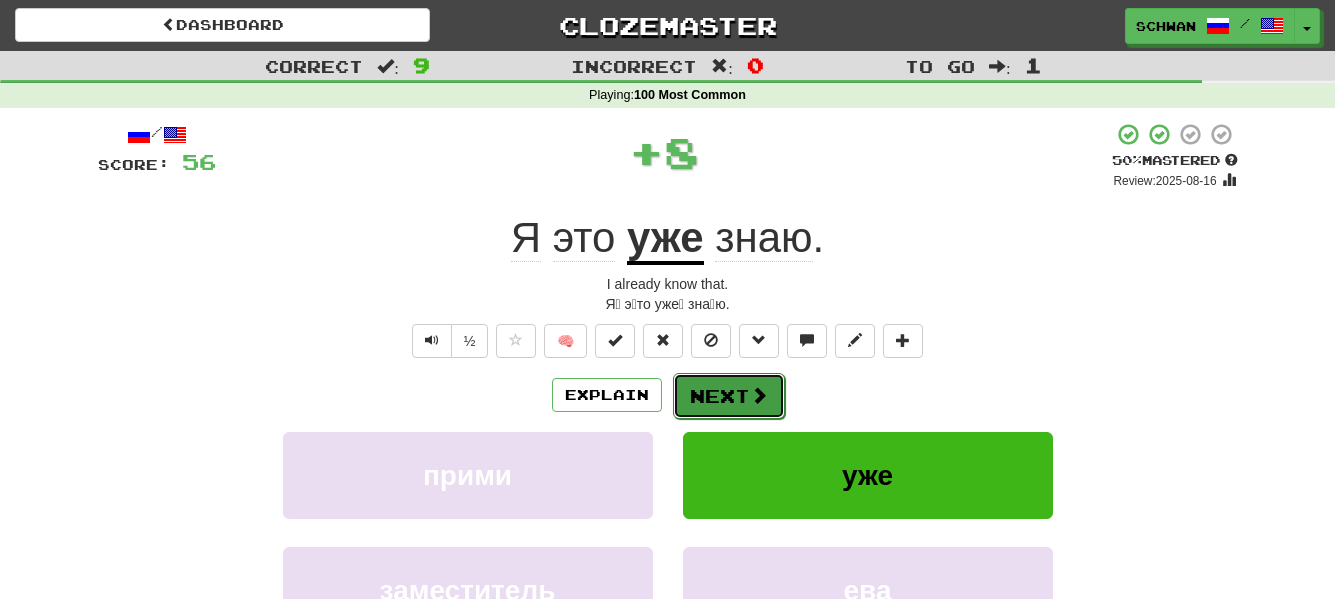 click on "Next" at bounding box center [729, 396] 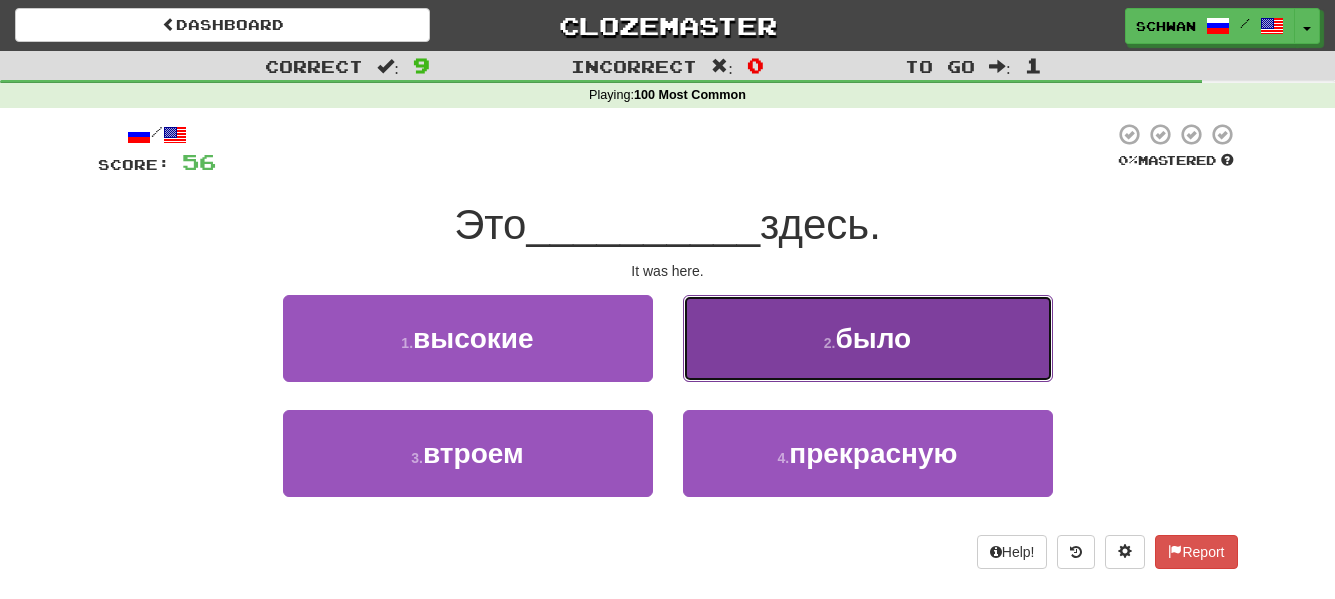 click on "2 .  было" at bounding box center (868, 338) 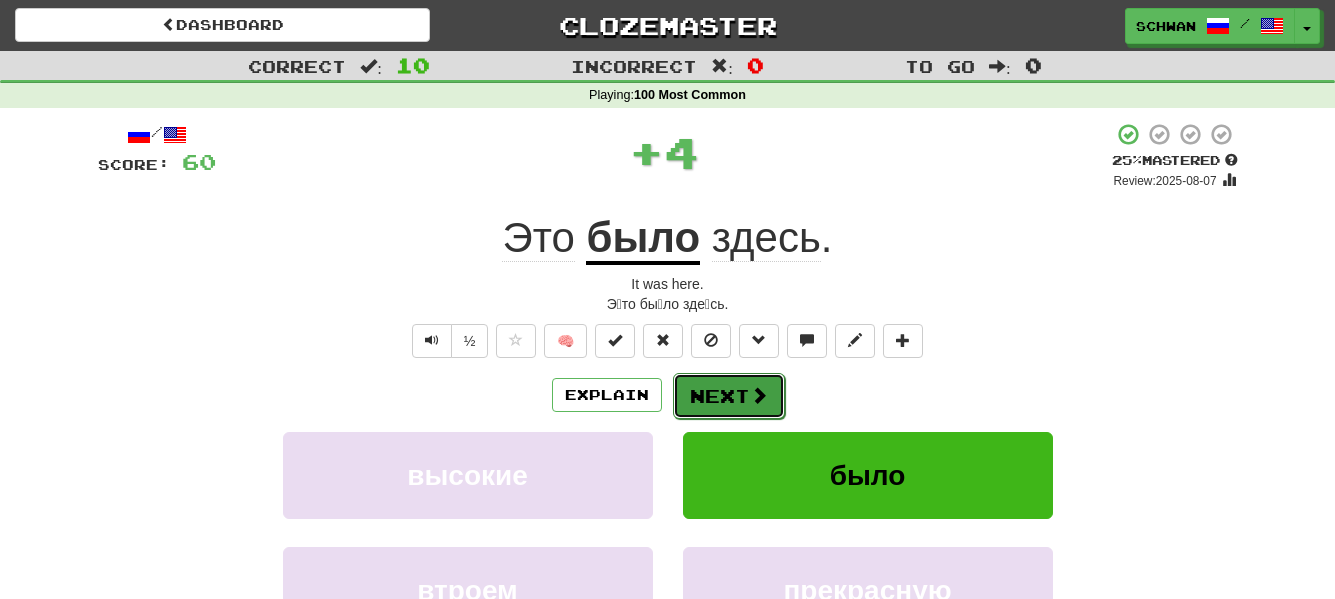 click on "Next" at bounding box center [729, 396] 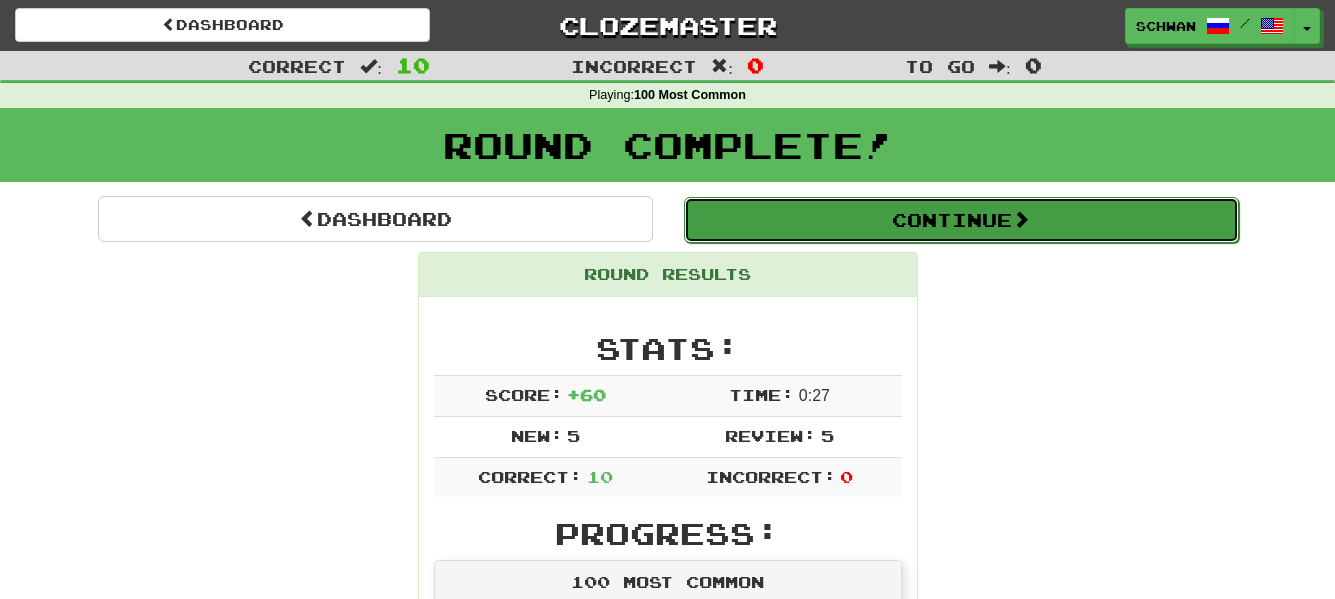click on "Continue" at bounding box center [961, 220] 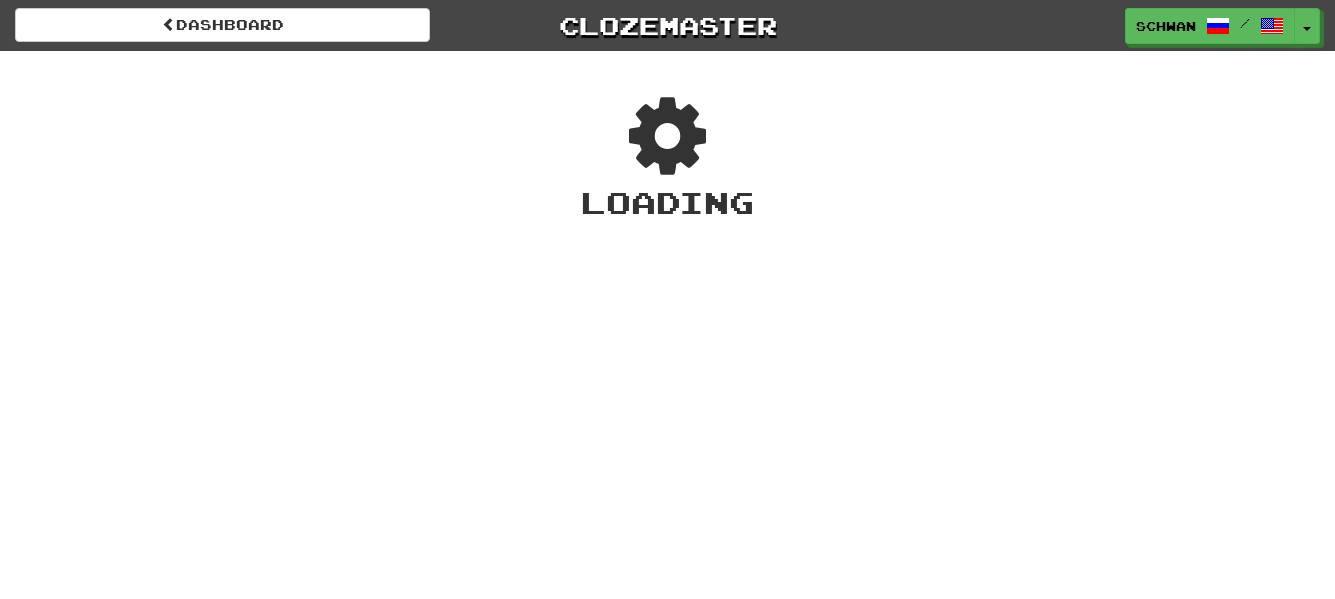 click on "Dashboard
Clozemaster
schwan
/
Toggle Dropdown
Dashboard
Leaderboard
Activity Feed
Notifications
Profile
Discussions
Français
/
English
Streak:
3
Review:
2,533
Points Today: 1076
Български
/
English
Streak:
0
Review:
10
Points Today: 0
Русский
/
English
Streak:
4
Review:
70
Points Today: 0
中文
/
English
Streak:
1
Review:
1,816
Points Today: 0
廣東話
/
English
Streak:
0
Review:
20
Points Today: 0
Languages
Account
Logout
schwan
/
Toggle Dropdown
Dashboard
Leaderboard
Activity Feed
Notifications
Profile" at bounding box center (667, 299) 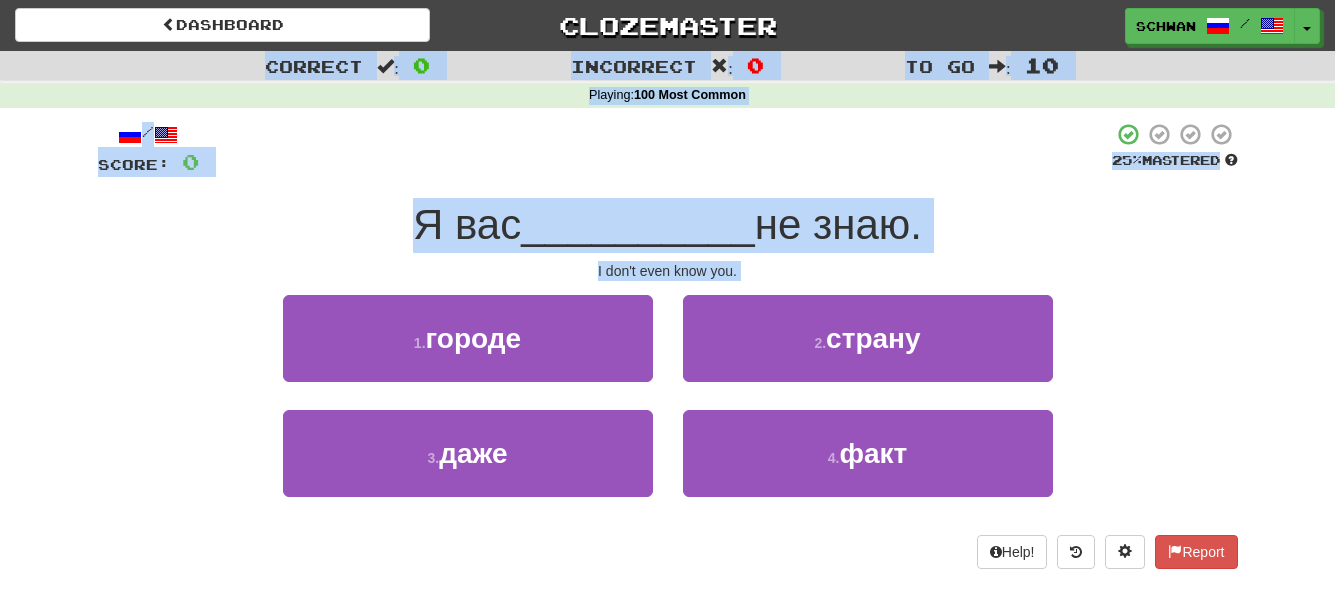 click on "1 .  городе 2 .  страну" at bounding box center [668, 352] 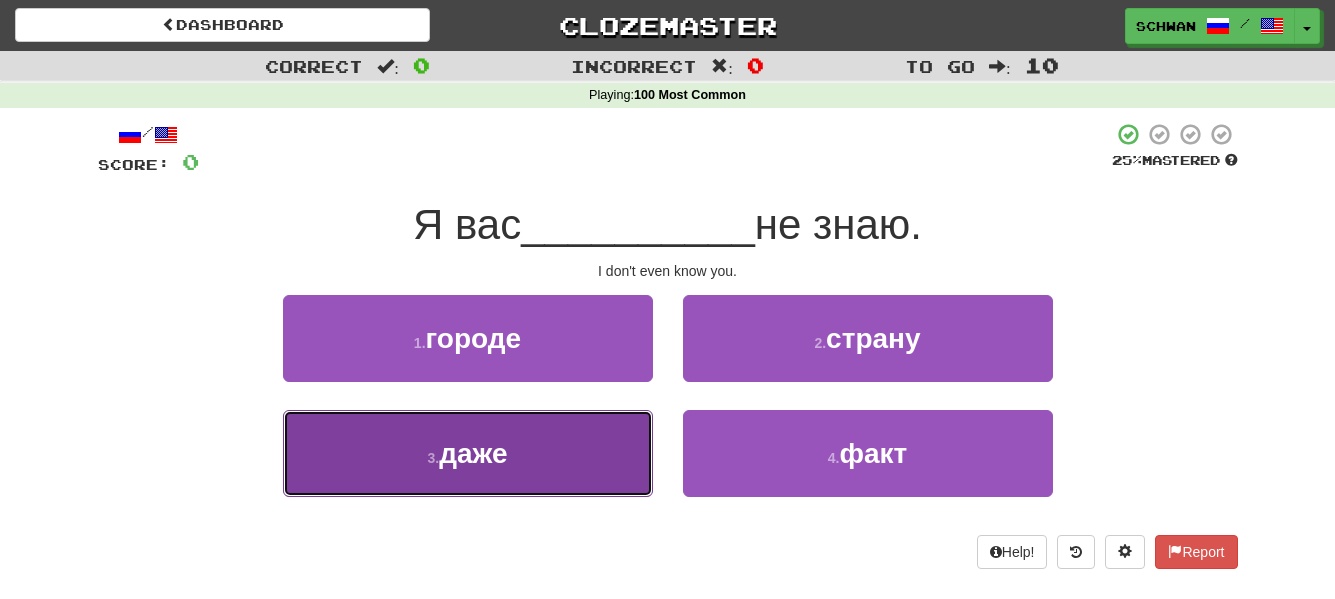 click on "даже" at bounding box center [473, 453] 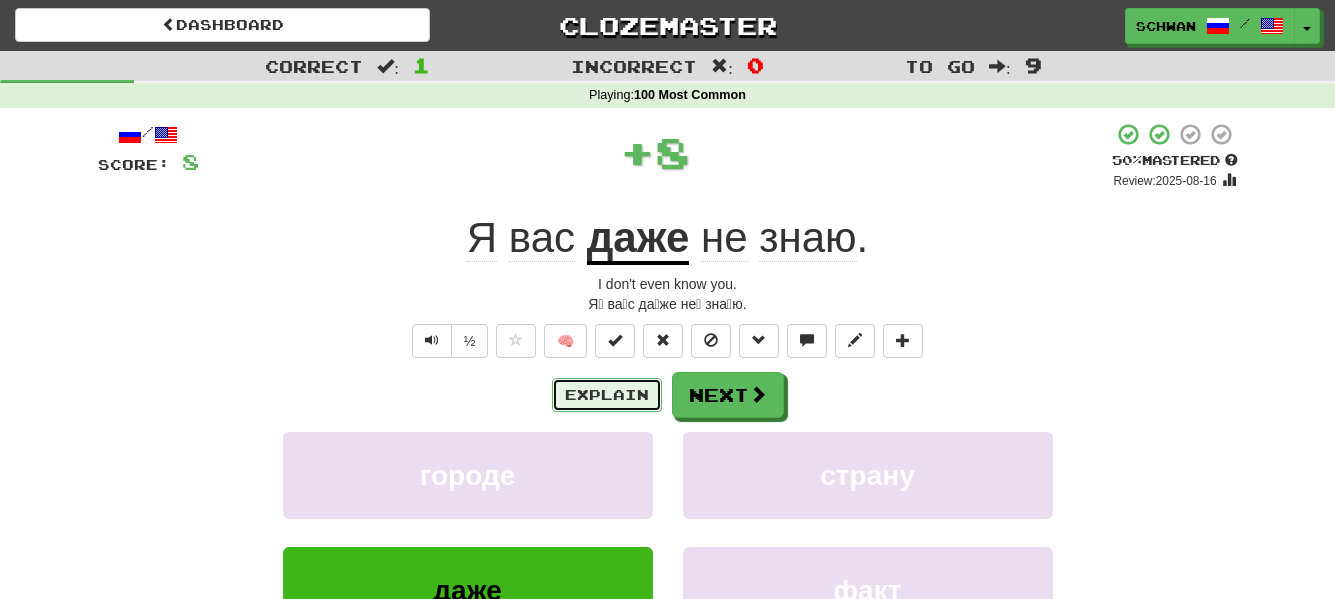 click on "Explain" at bounding box center (607, 395) 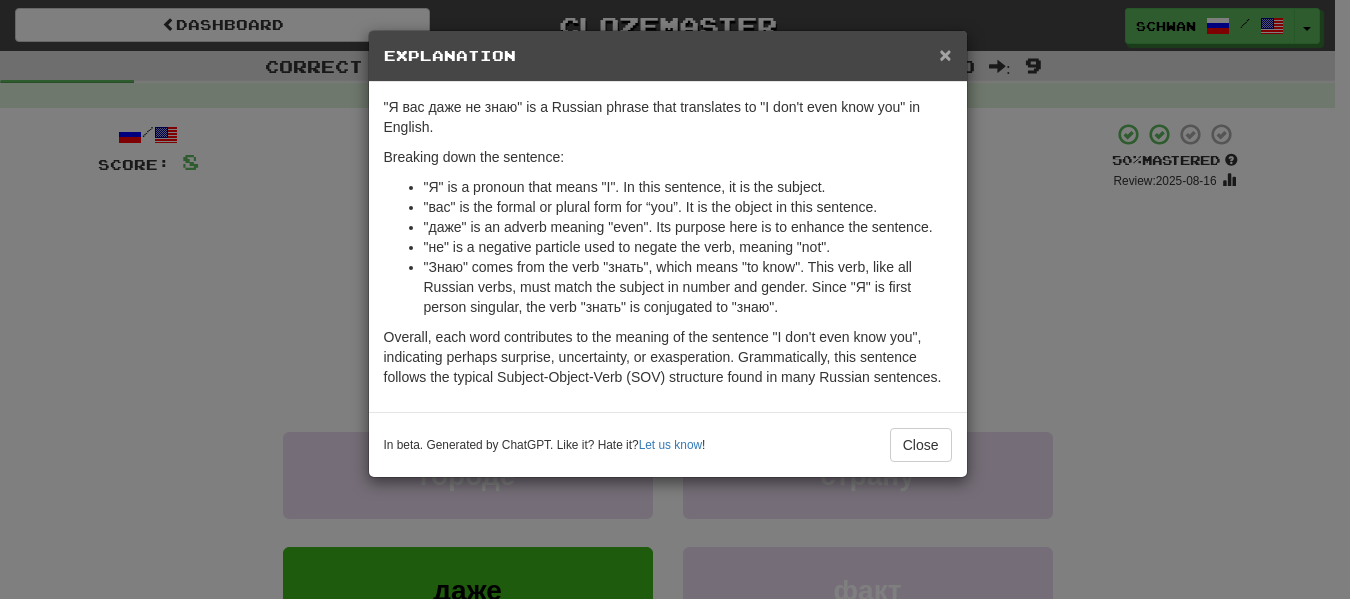 click on "×" at bounding box center [945, 54] 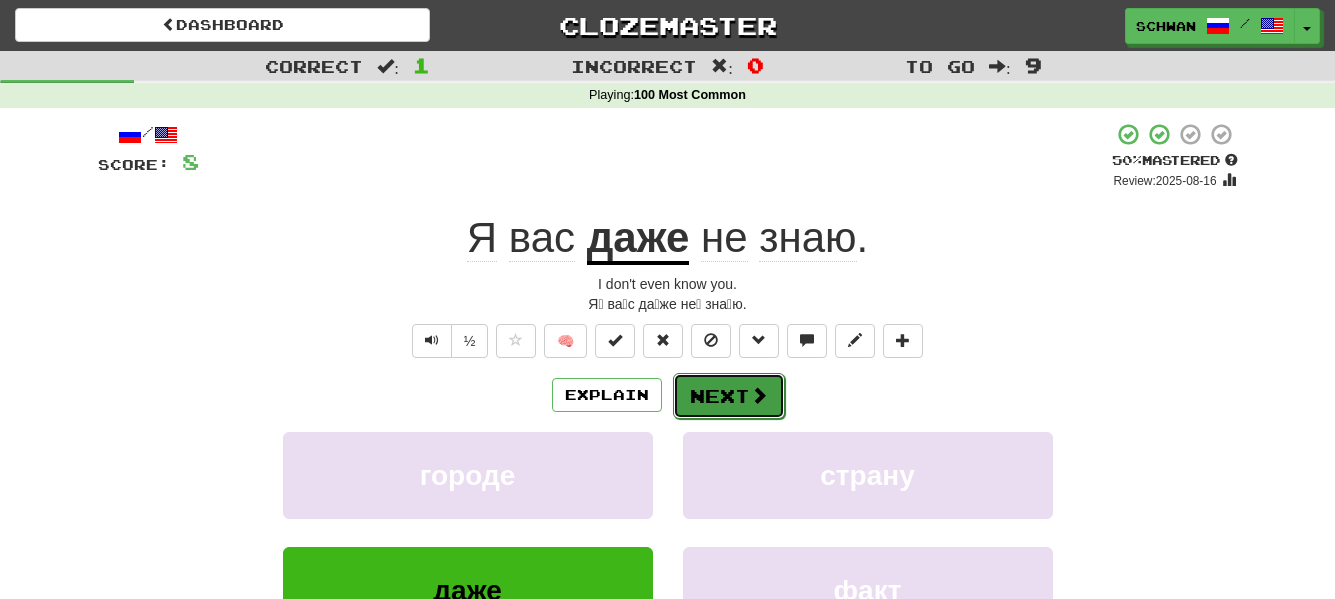 click on "Next" at bounding box center [729, 396] 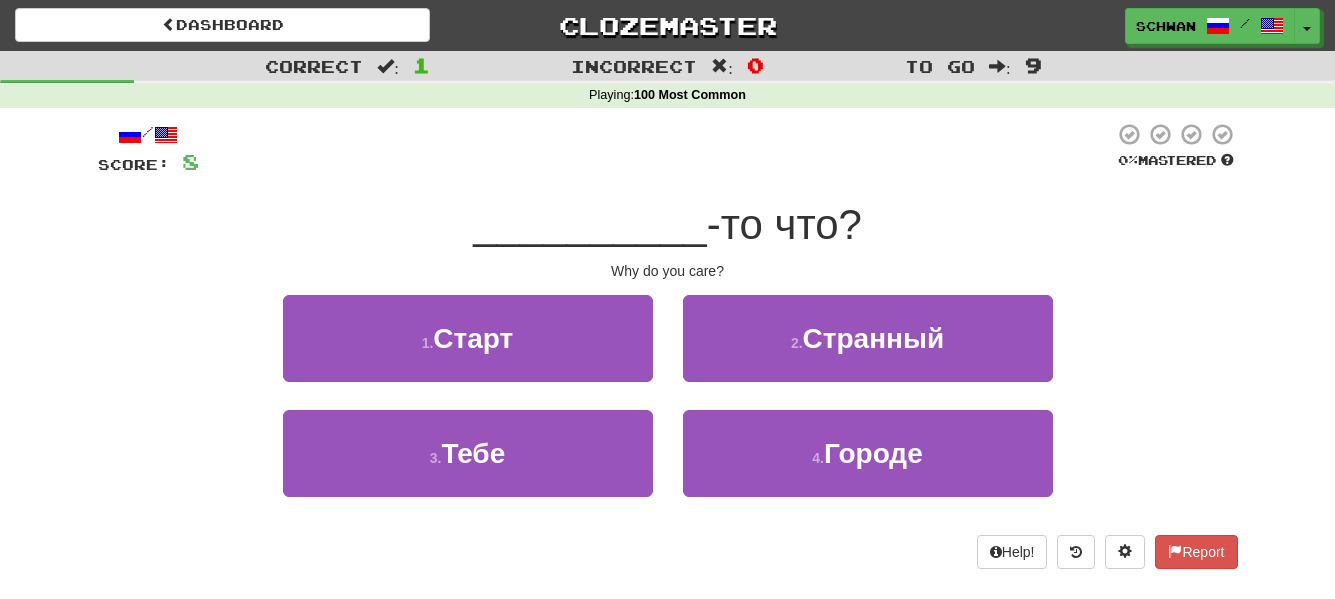 click on "2 .  Странный" at bounding box center [868, 352] 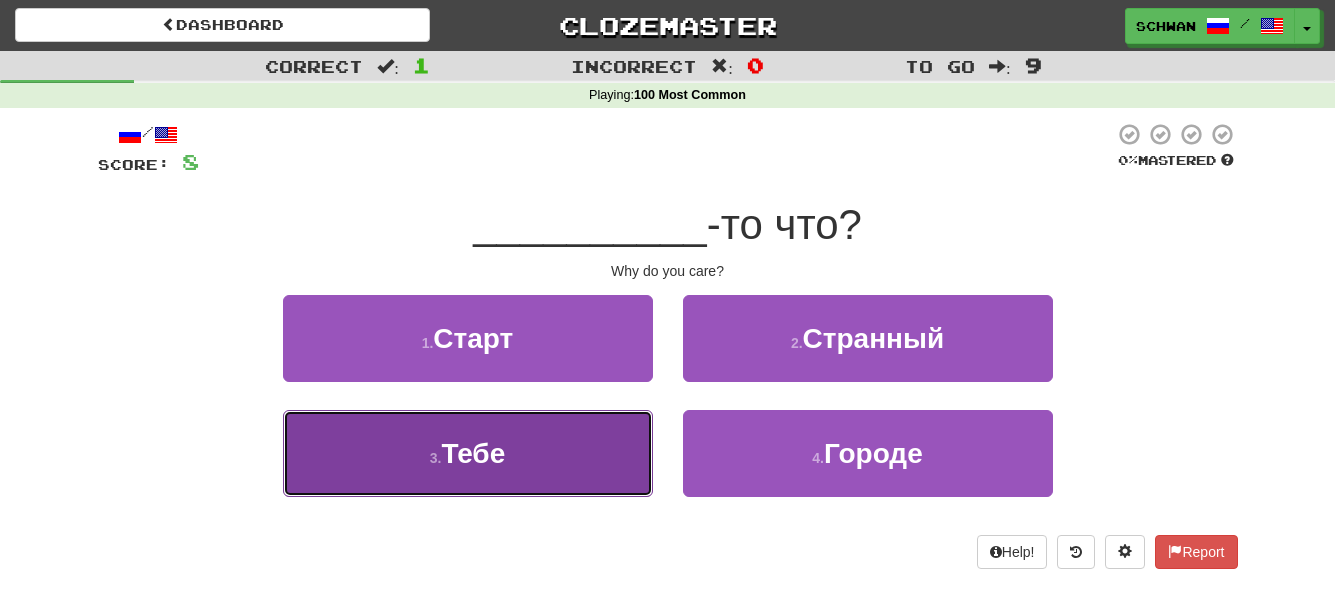 click on "3 .  Тебе" at bounding box center [468, 453] 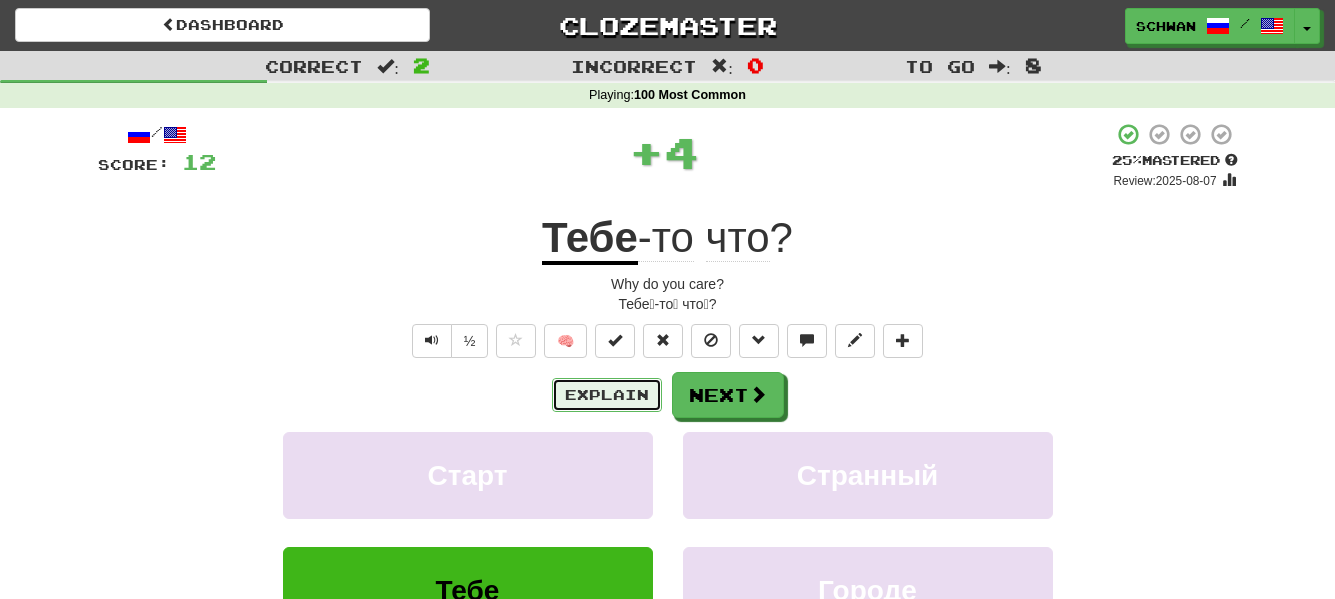 click on "Explain" at bounding box center [607, 395] 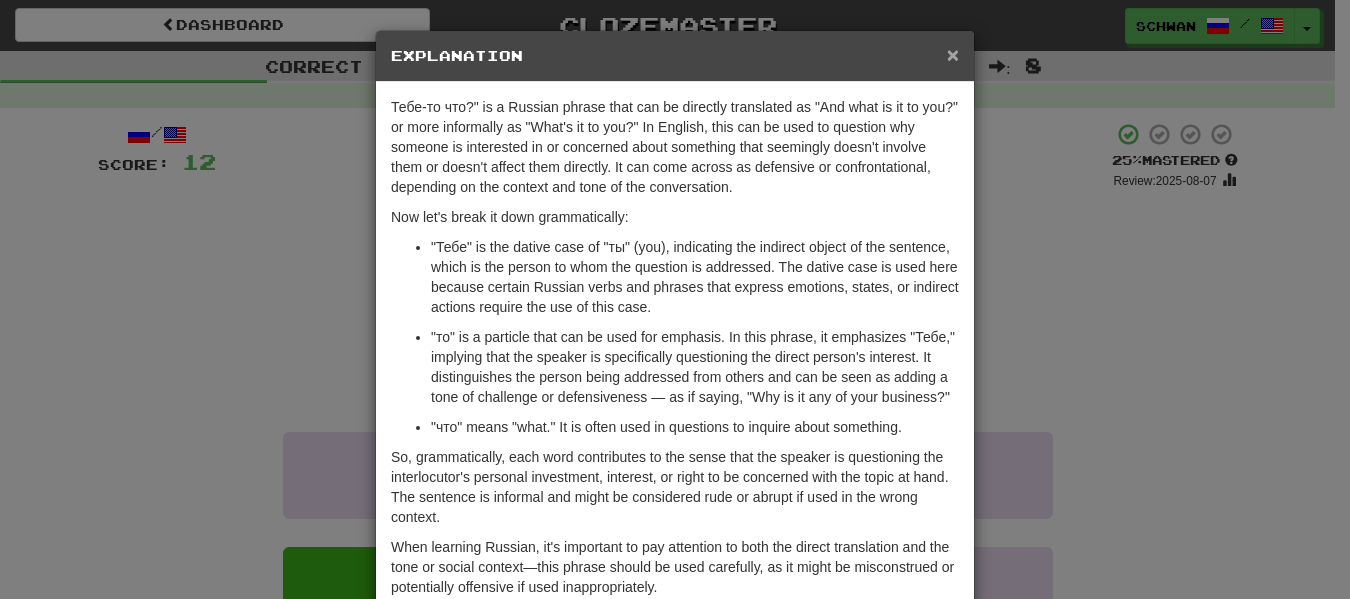 click on "×" at bounding box center [953, 54] 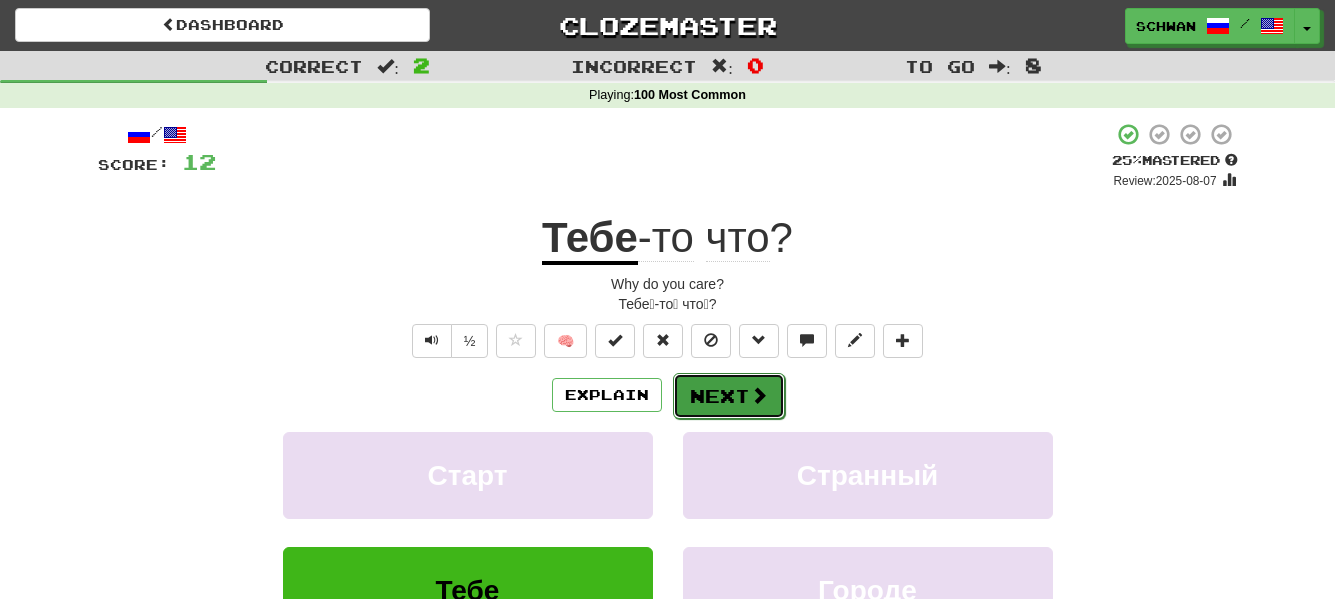 click on "Next" at bounding box center (729, 396) 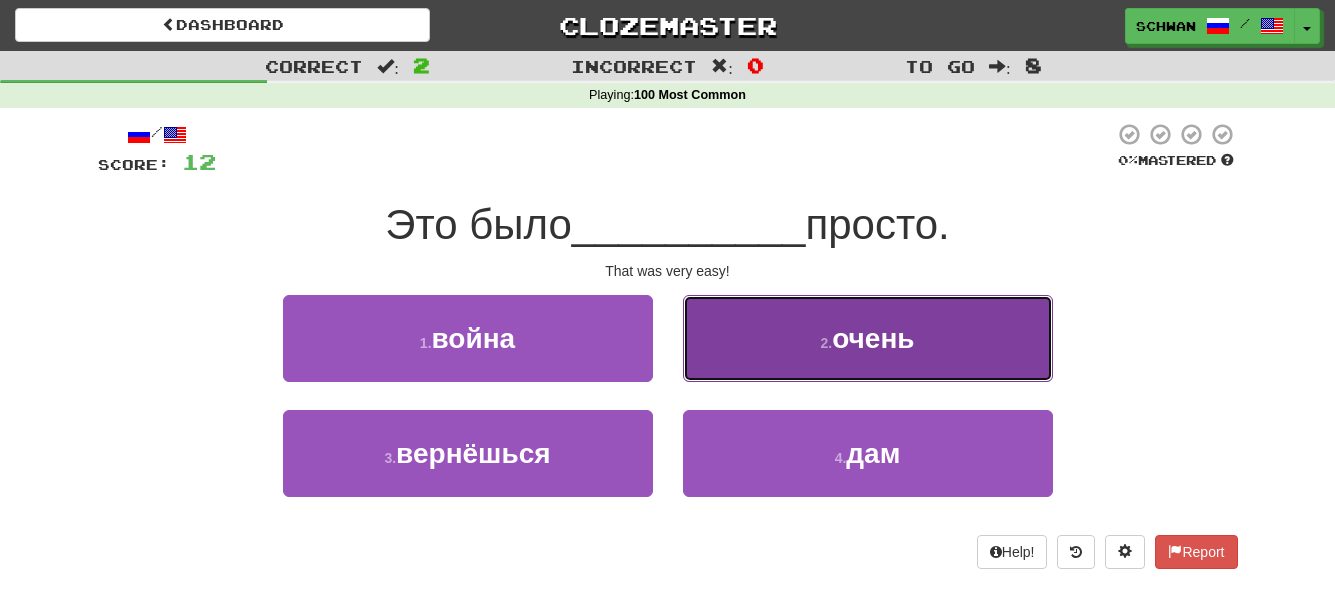 click on "2 .  очень" at bounding box center (868, 338) 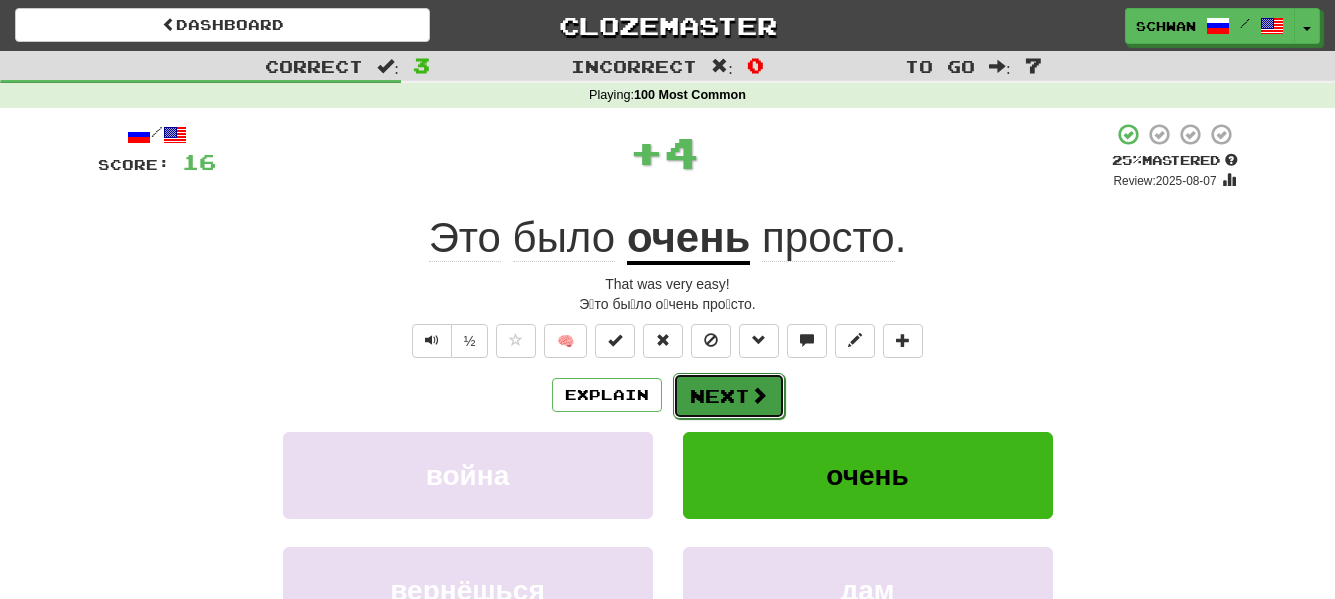 click on "Next" at bounding box center [729, 396] 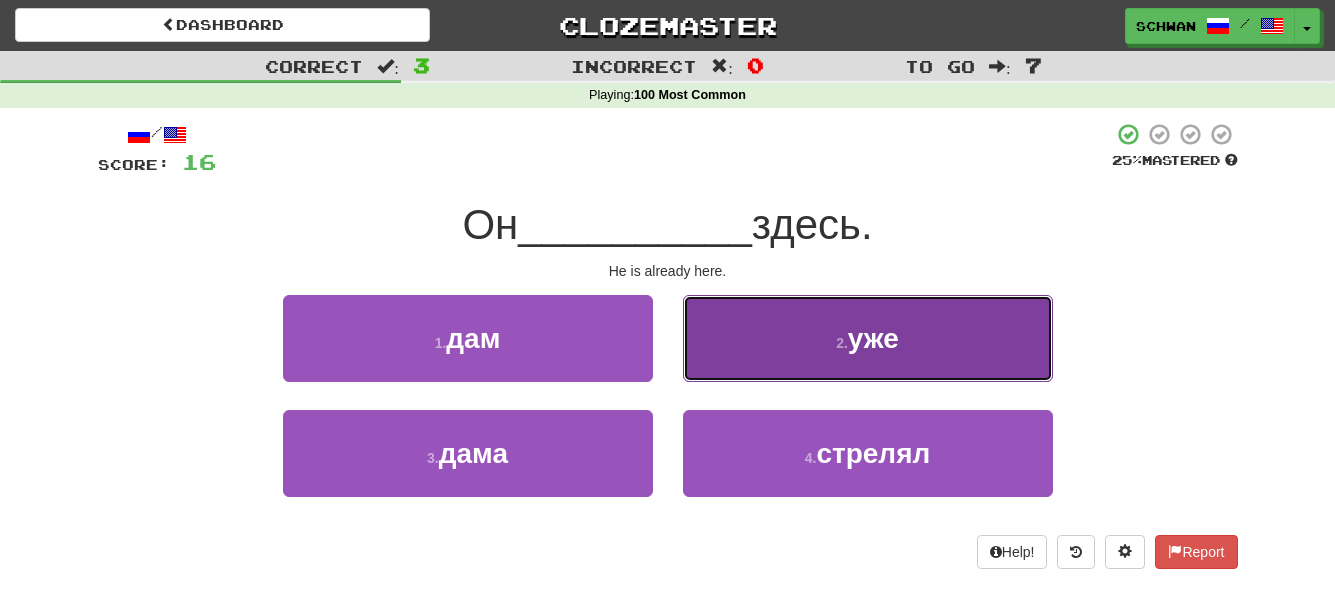 click on "уже" at bounding box center [873, 338] 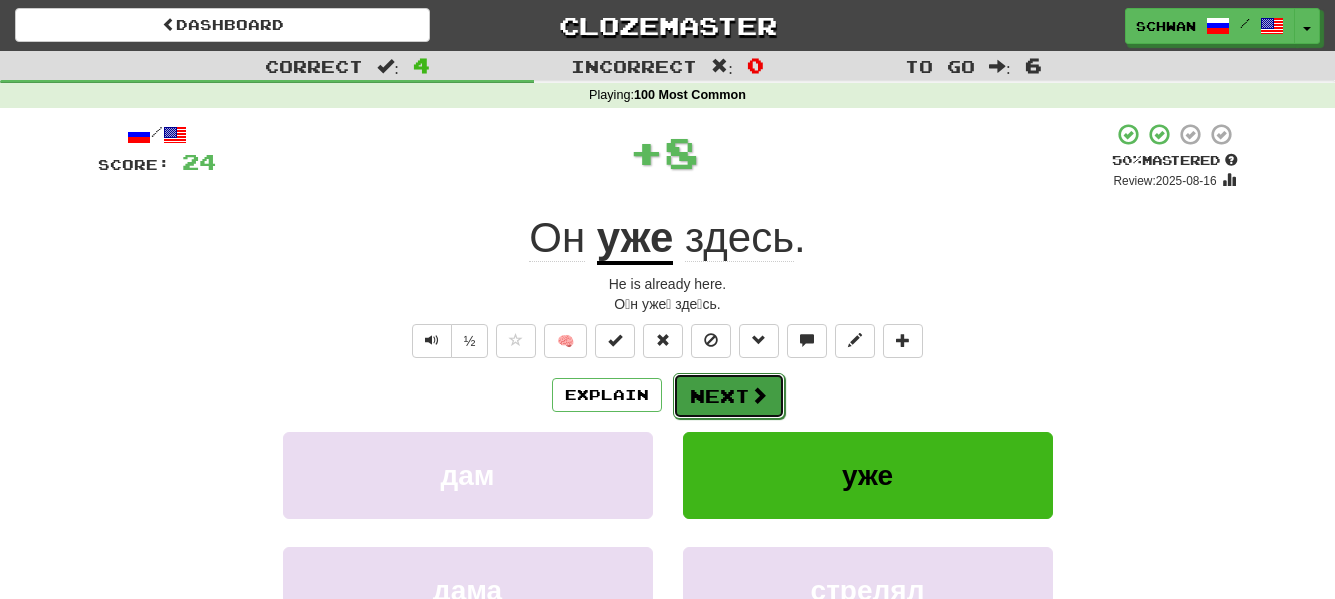 click on "Next" at bounding box center [729, 396] 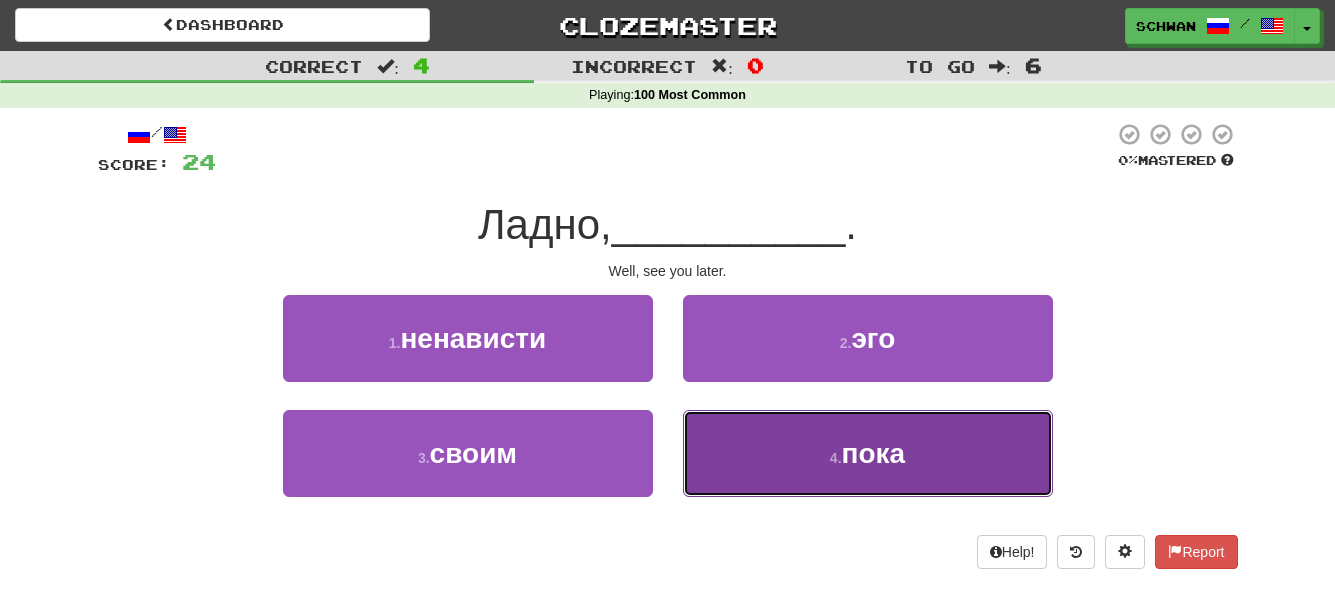click on "4 .  пока" at bounding box center (868, 453) 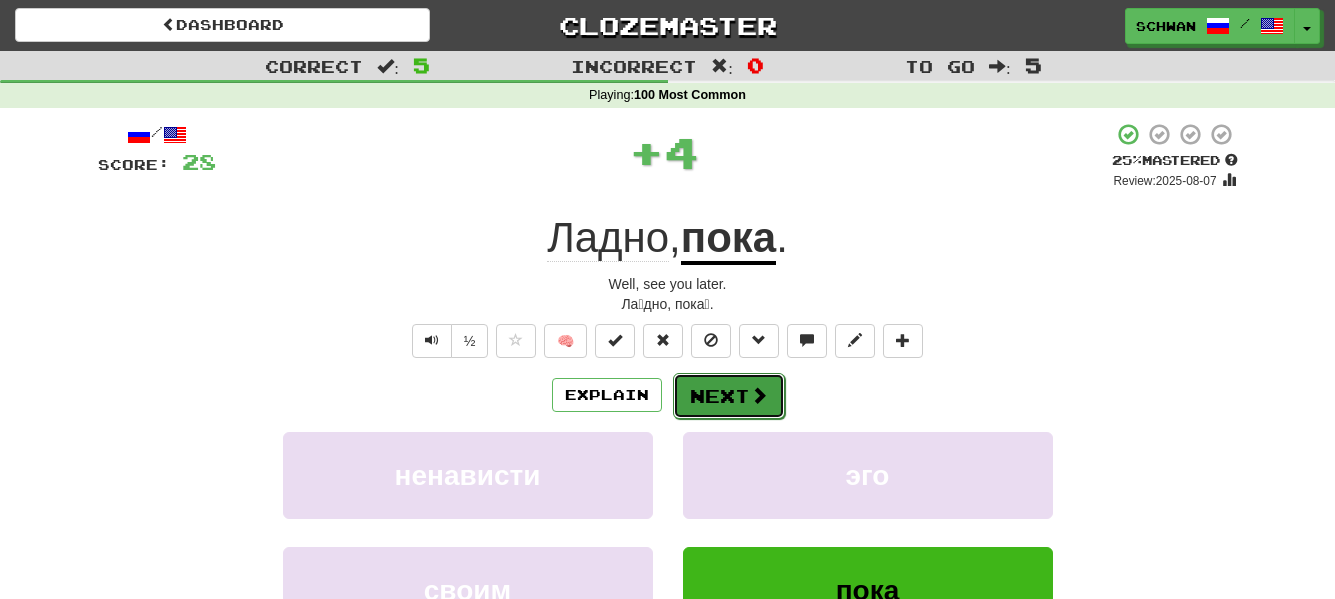 click on "Next" at bounding box center (729, 396) 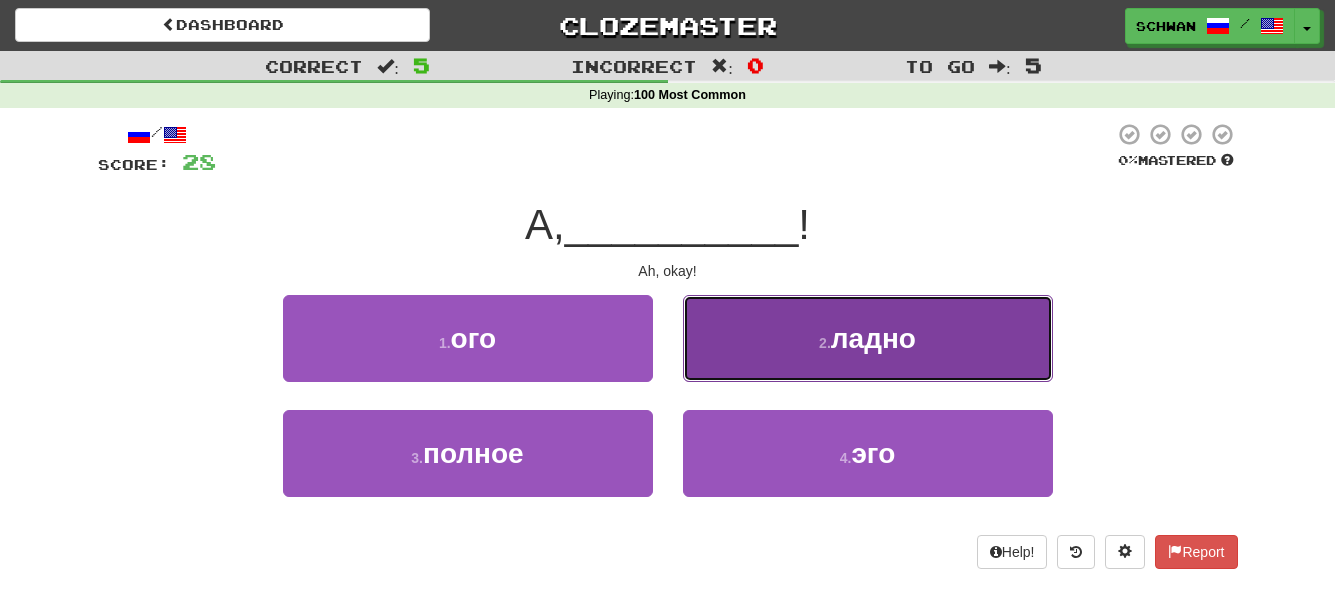 click on "2 .  ладно" at bounding box center [868, 338] 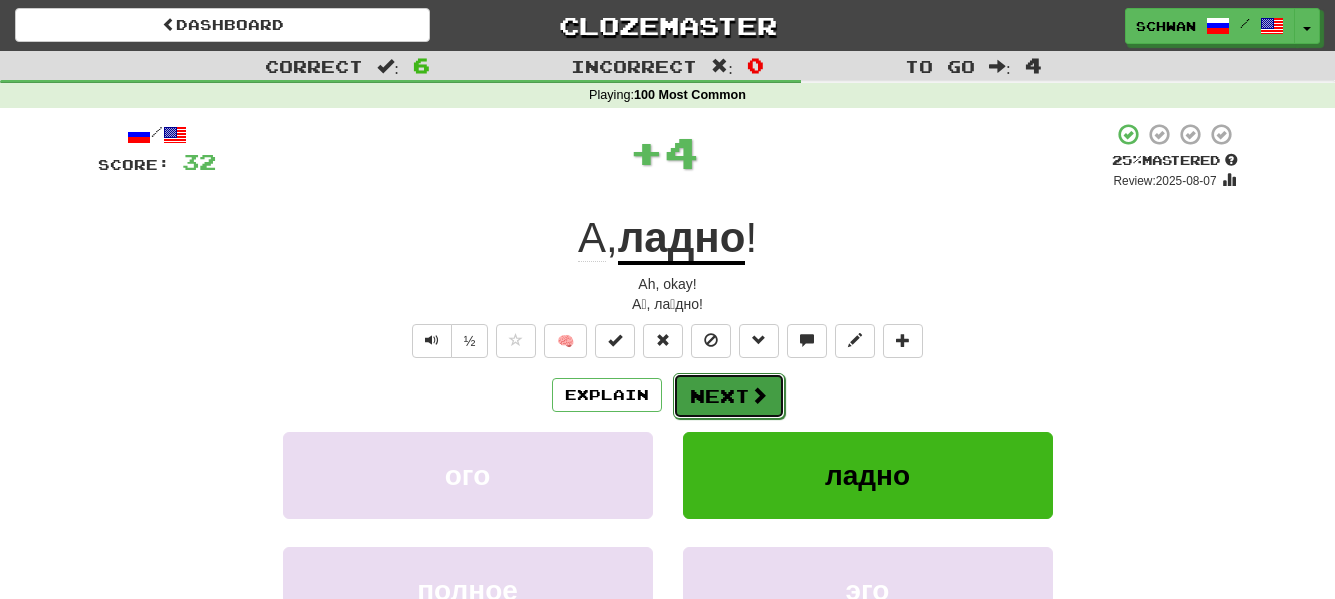 click on "Next" at bounding box center [729, 396] 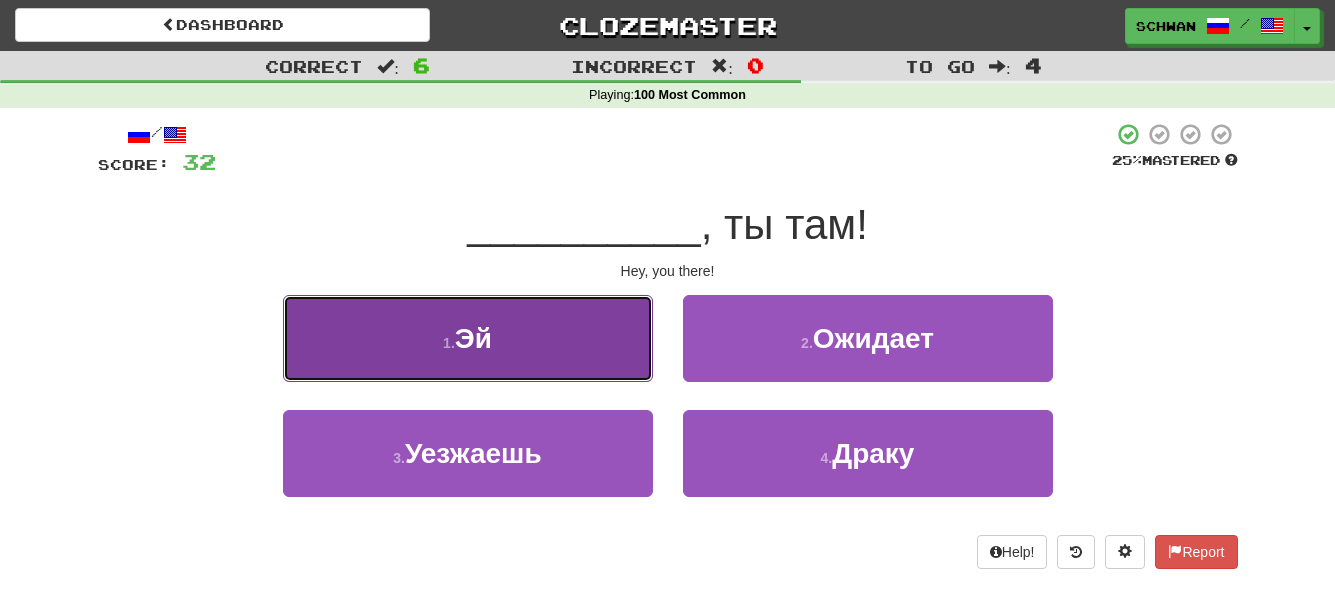 click on "Эй" at bounding box center (473, 338) 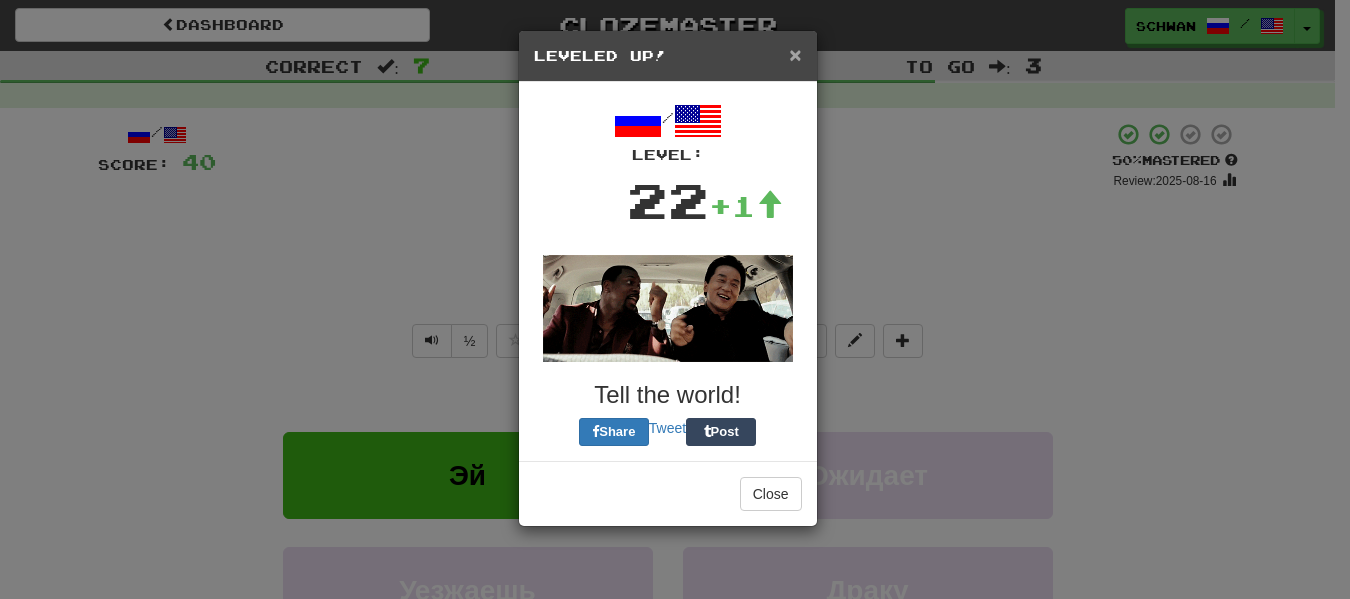 click on "×" at bounding box center [795, 54] 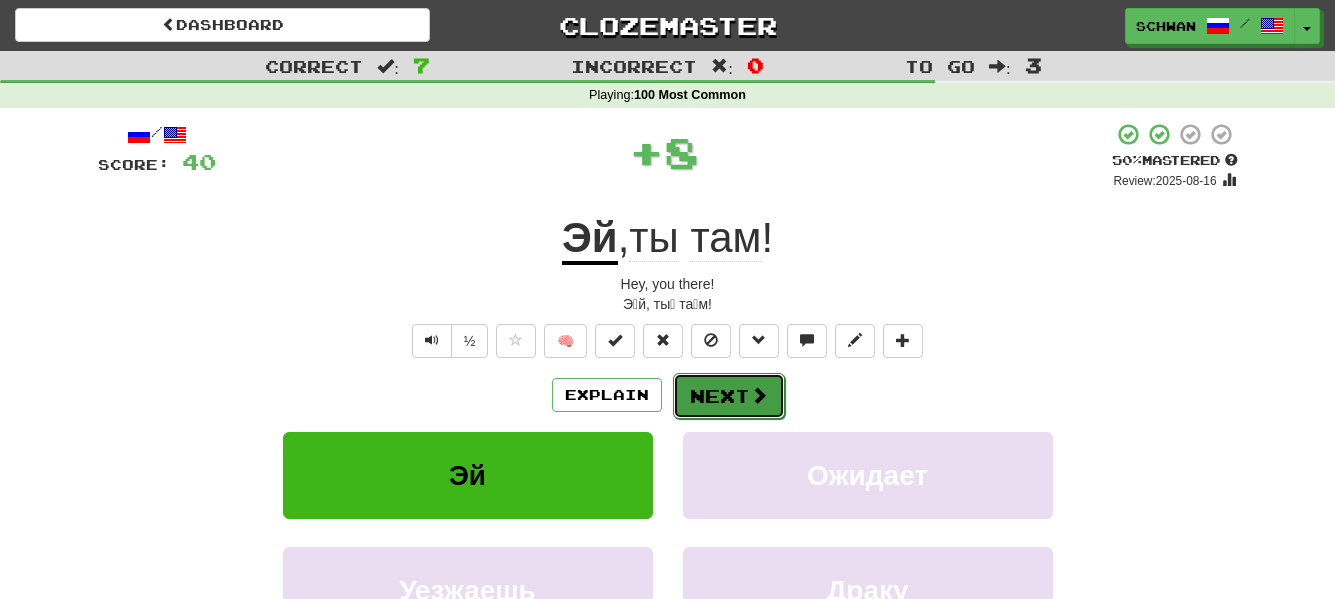 click at bounding box center [759, 395] 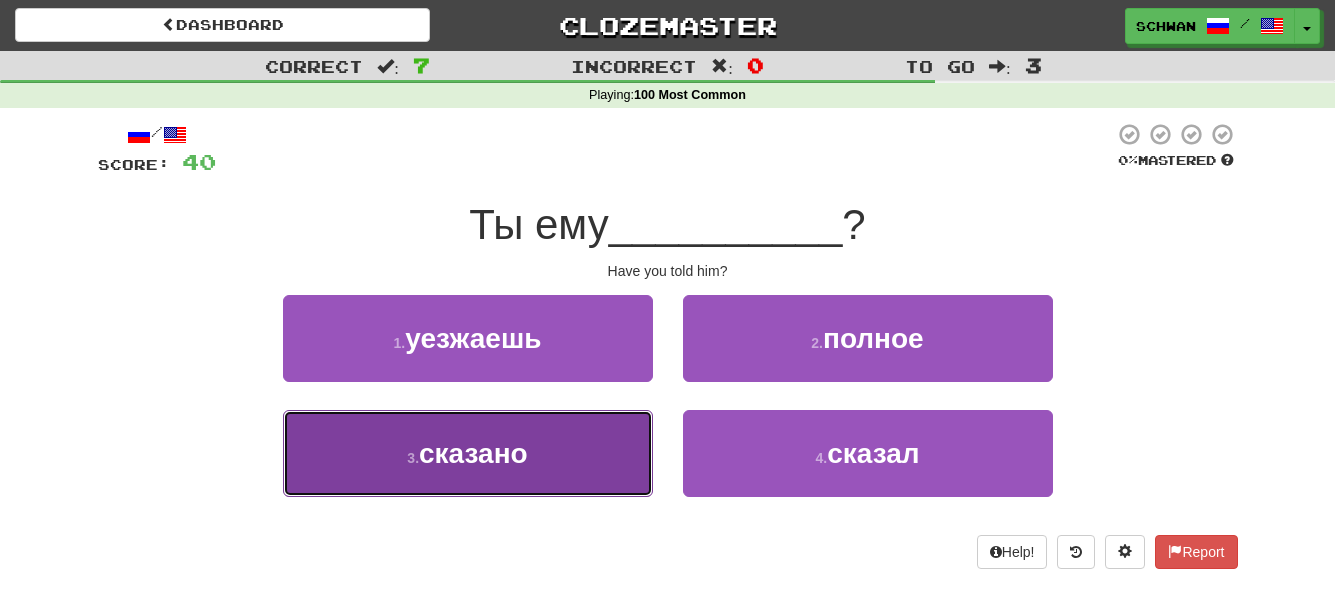 click on "3 .  сказано" at bounding box center [468, 453] 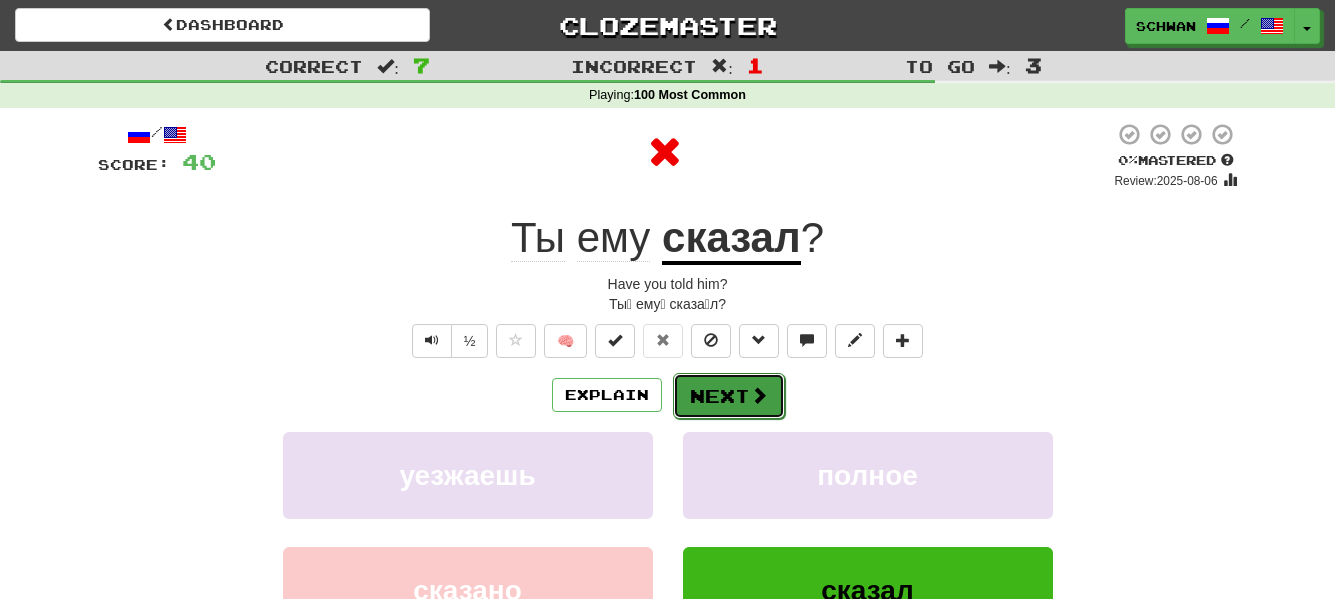 click on "Next" at bounding box center [729, 396] 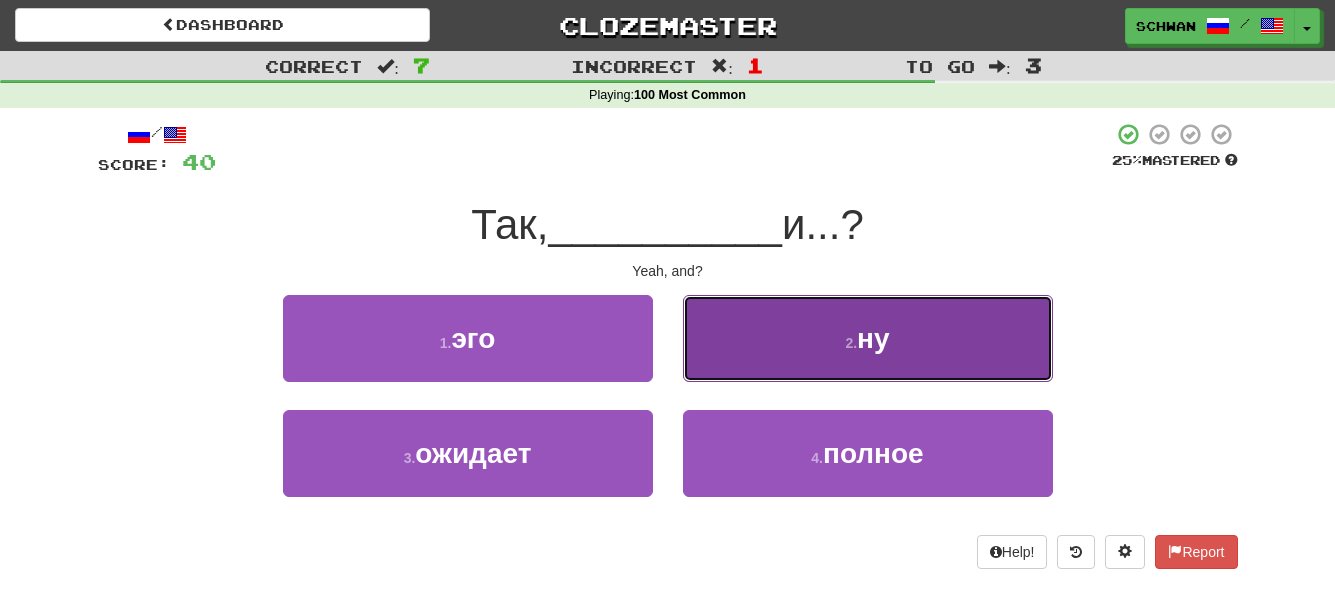 click on "2 .  ну" at bounding box center (868, 338) 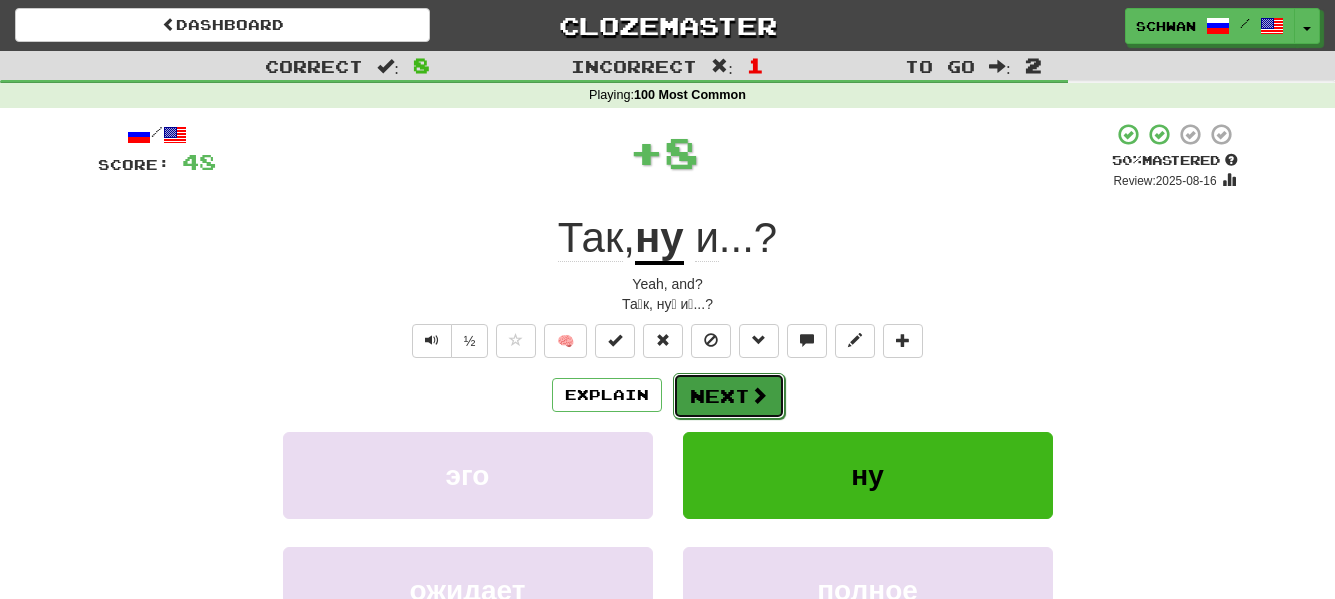click at bounding box center [759, 395] 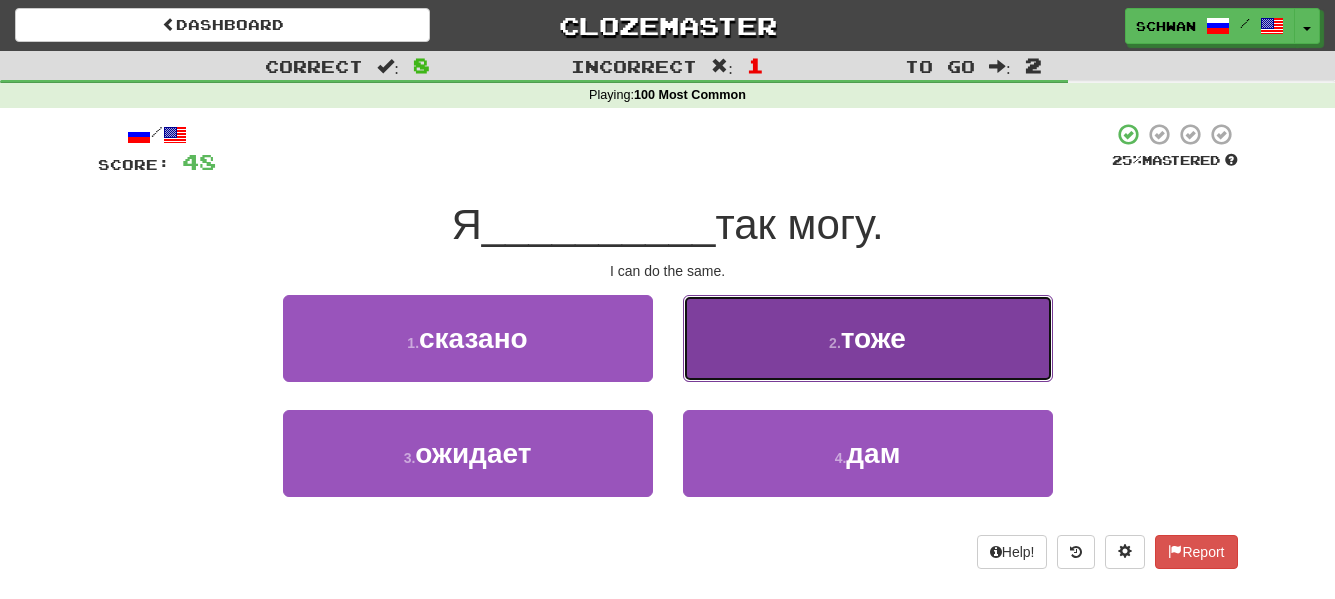 click on "2 .  тоже" at bounding box center [868, 338] 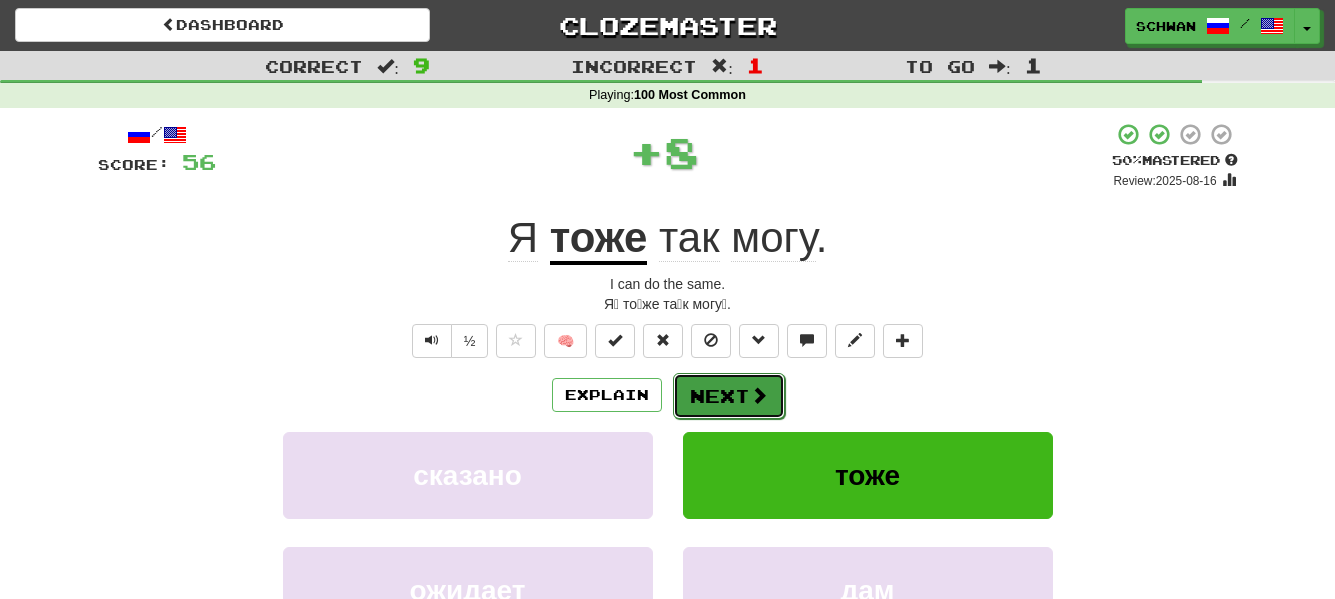 click on "Next" at bounding box center (729, 396) 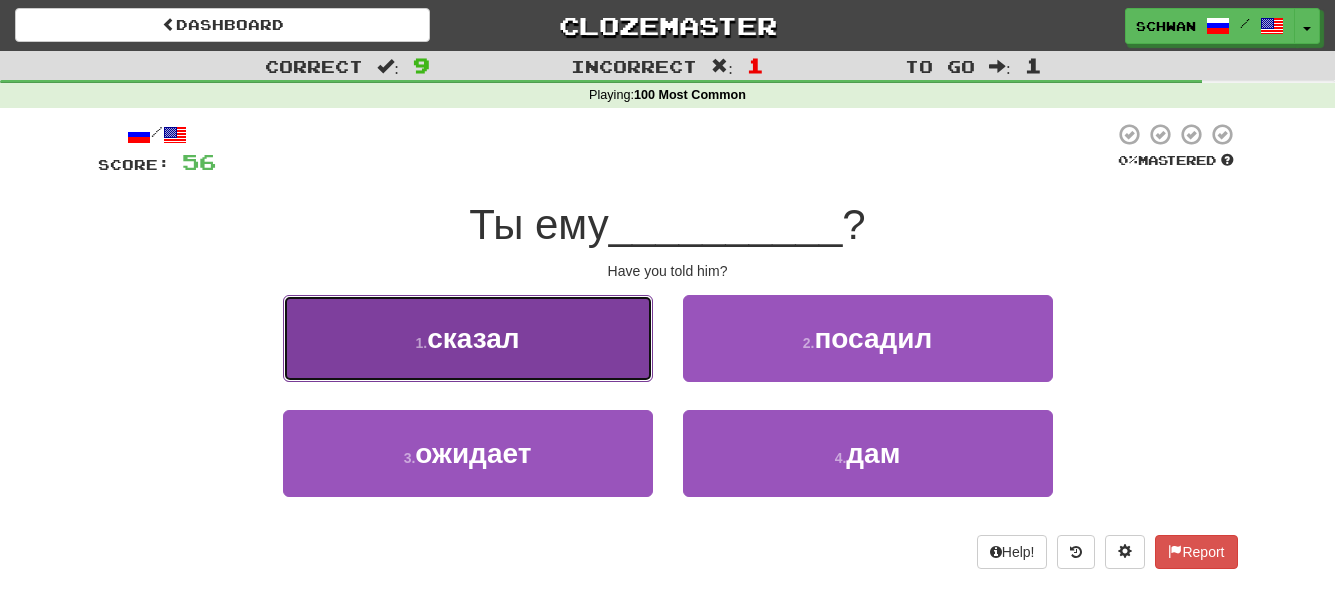 click on "1 .  сказал" at bounding box center (468, 338) 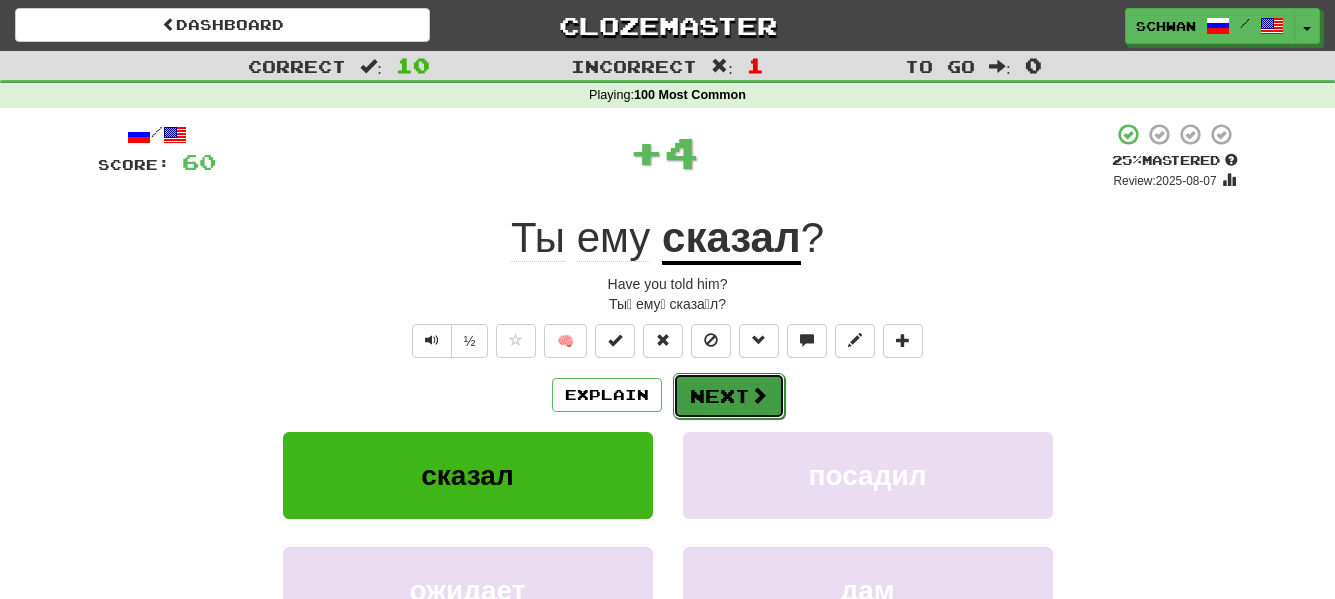click on "Next" at bounding box center [729, 396] 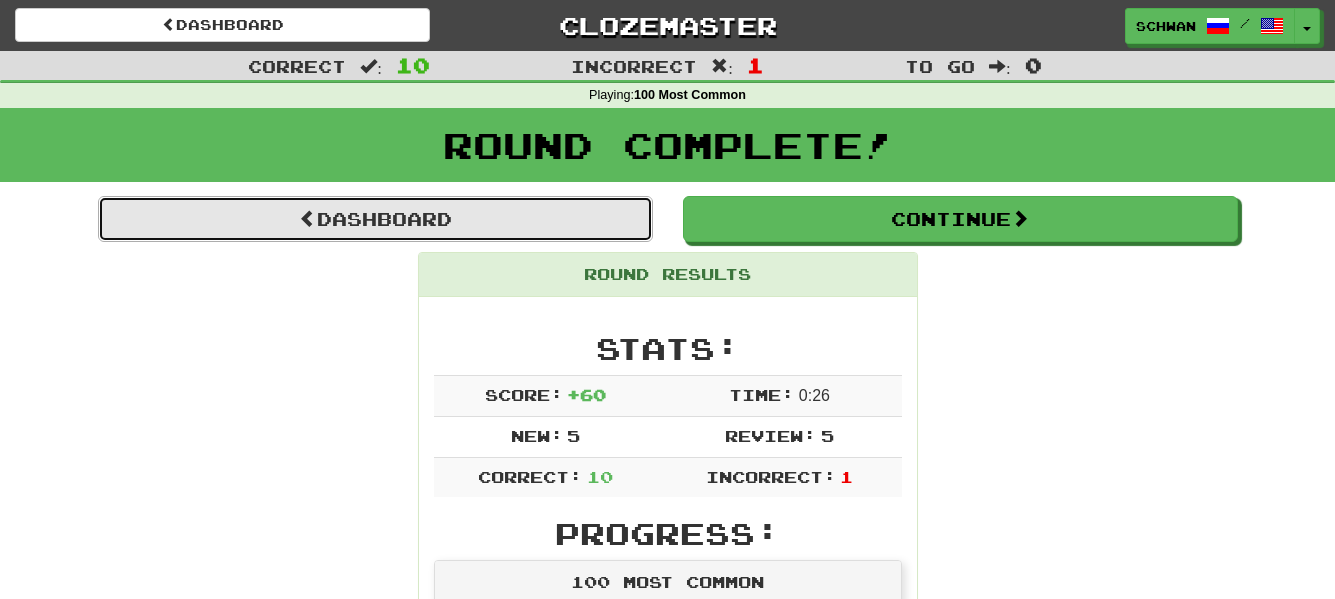click on "Dashboard" at bounding box center (375, 219) 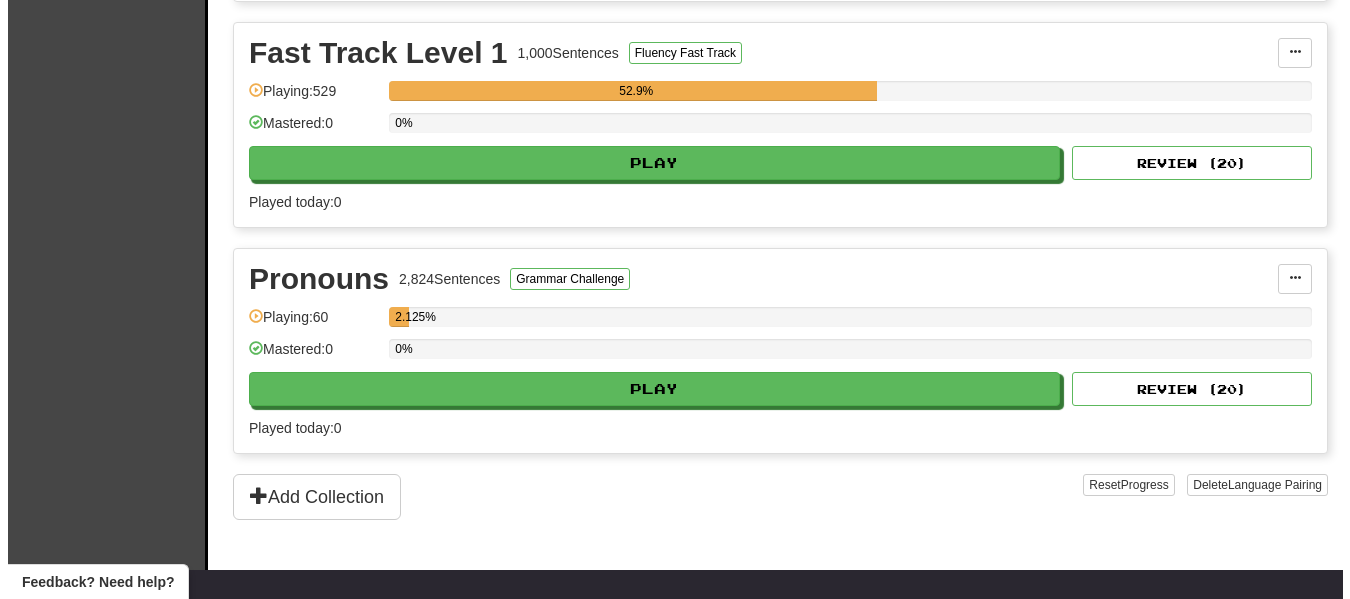 scroll, scrollTop: 700, scrollLeft: 0, axis: vertical 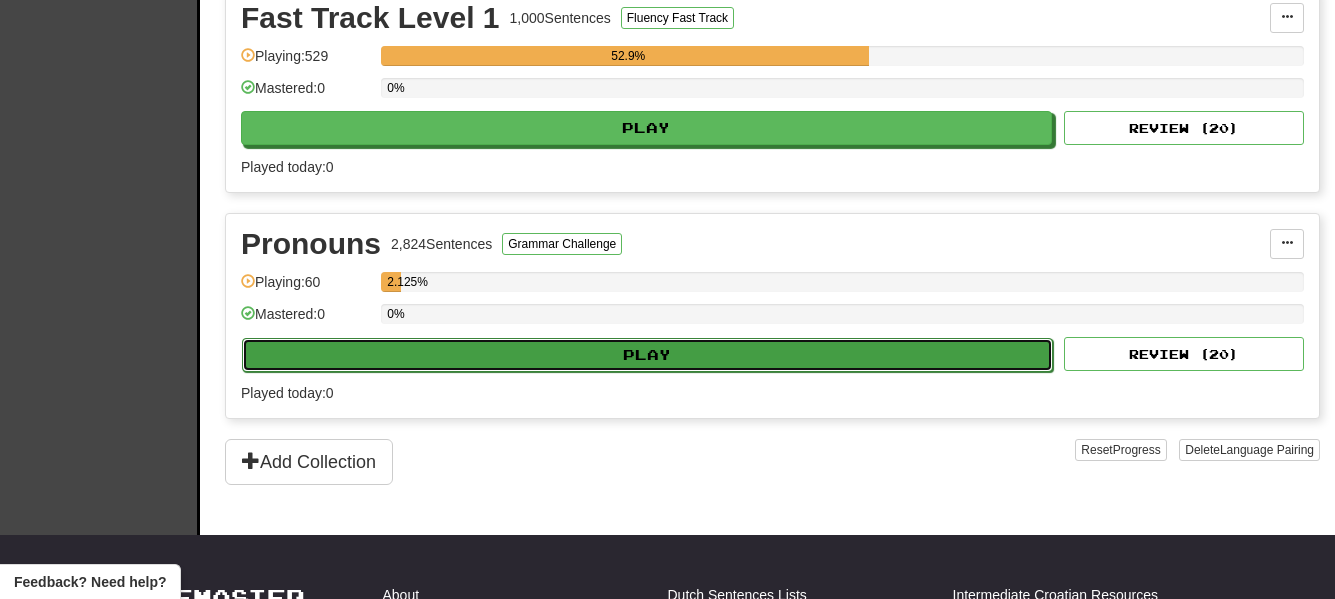 click on "Play" at bounding box center [647, 355] 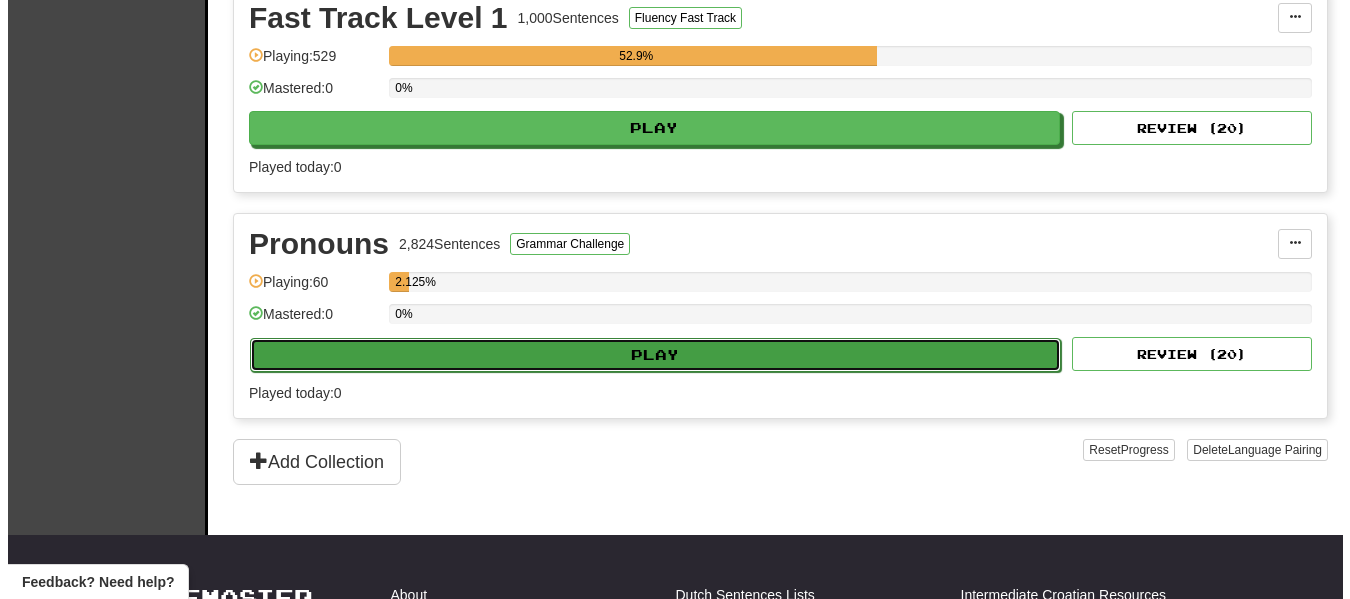 select on "**" 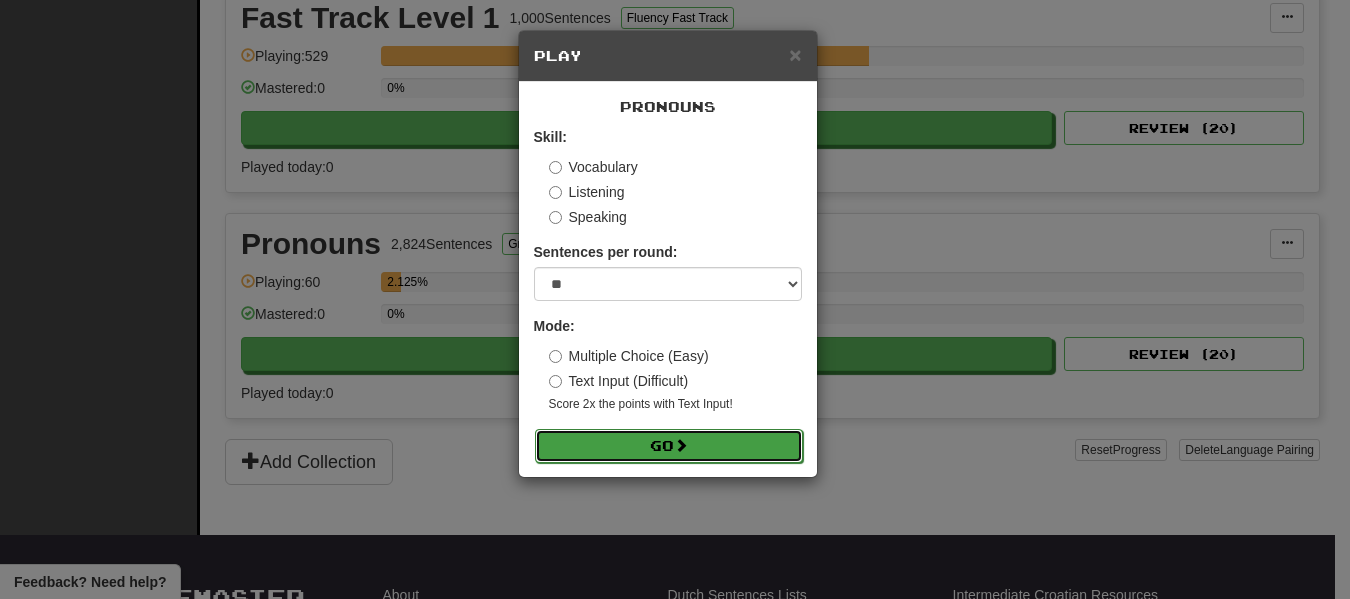 click on "Go" at bounding box center (669, 446) 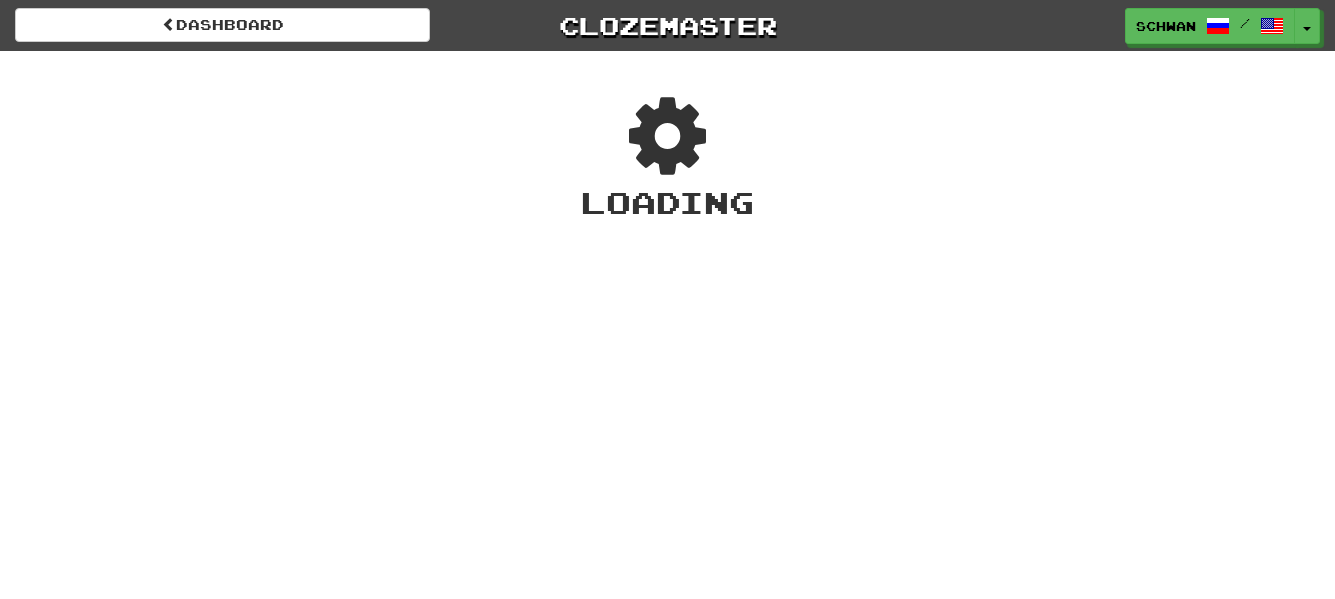scroll, scrollTop: 0, scrollLeft: 0, axis: both 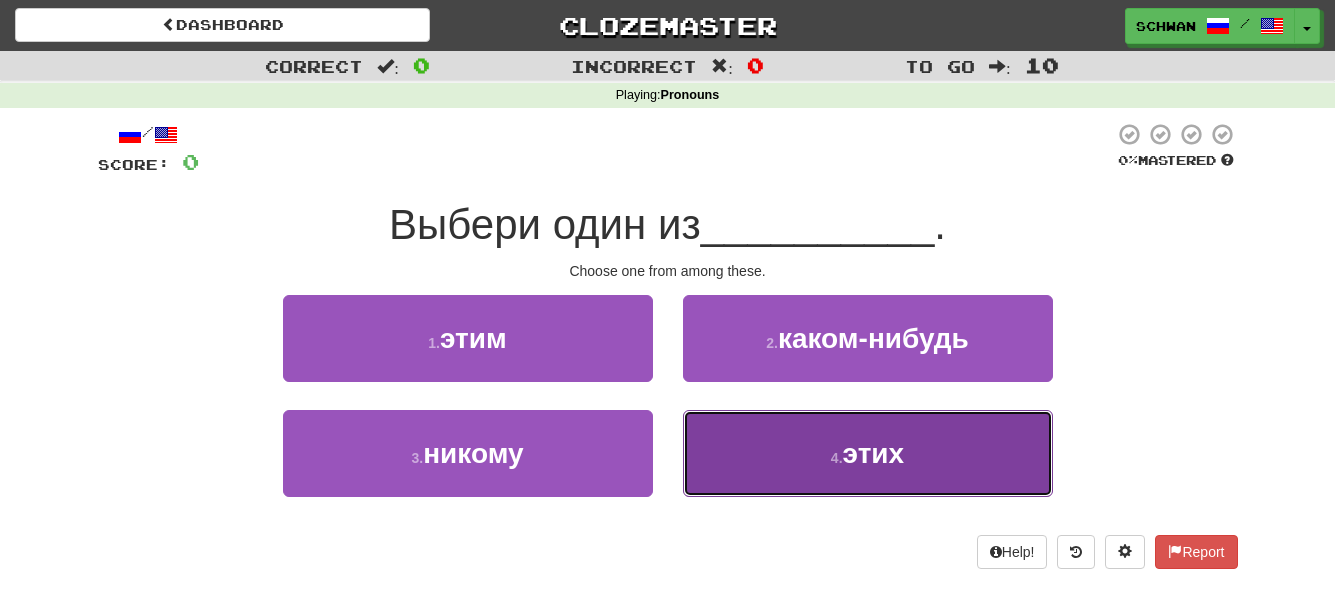 click on "4 .  этих" at bounding box center [868, 453] 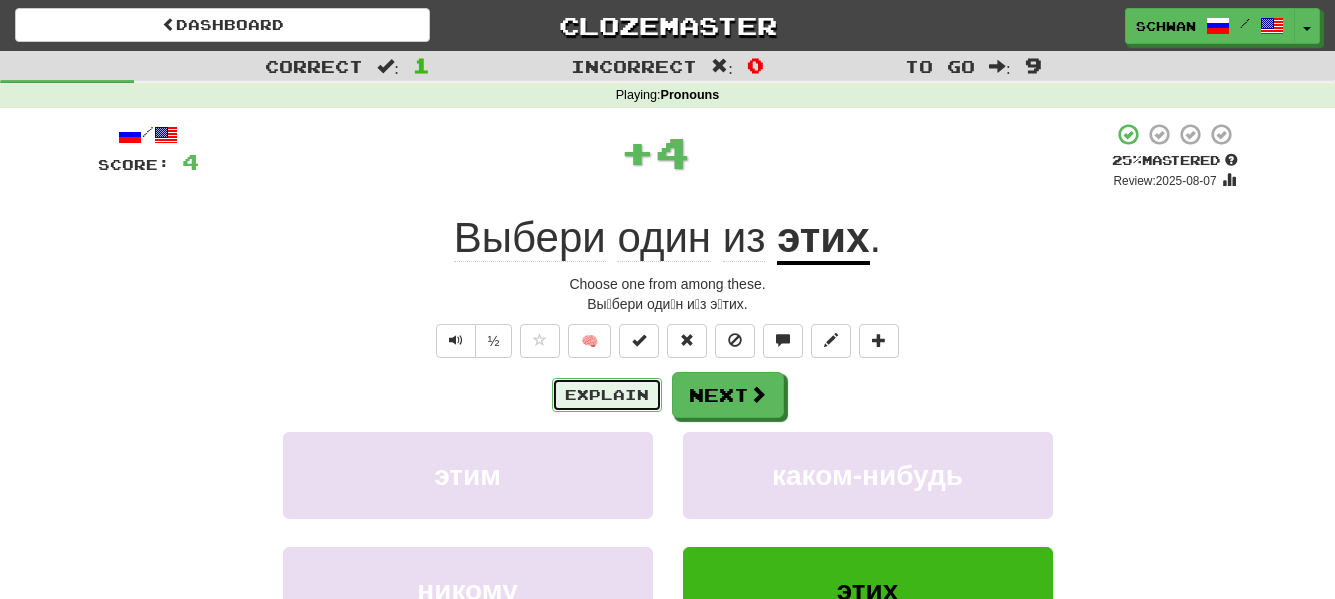 click on "Explain" at bounding box center (607, 395) 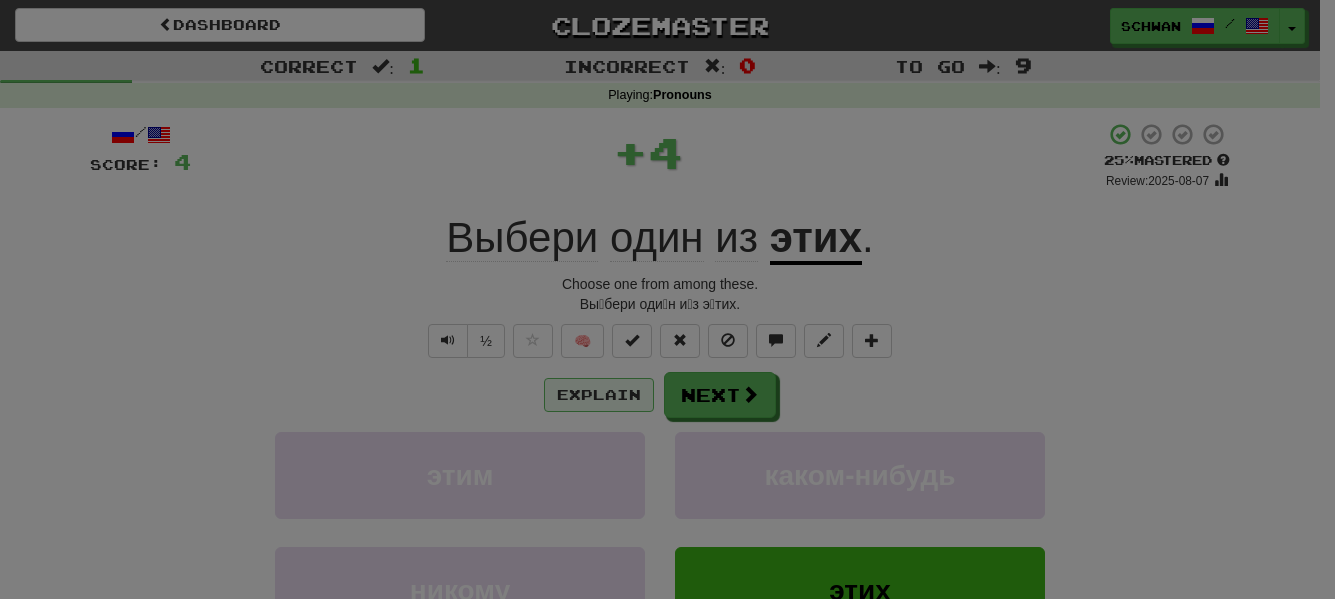 click at bounding box center (667, 299) 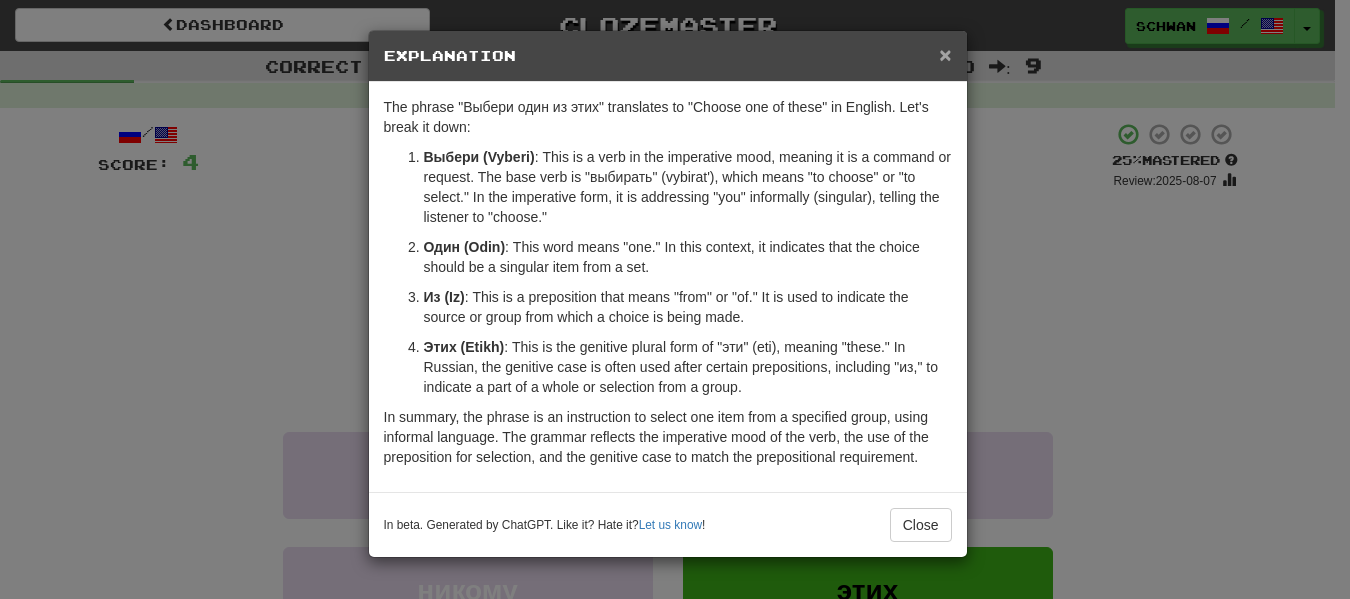 click on "×" at bounding box center [945, 54] 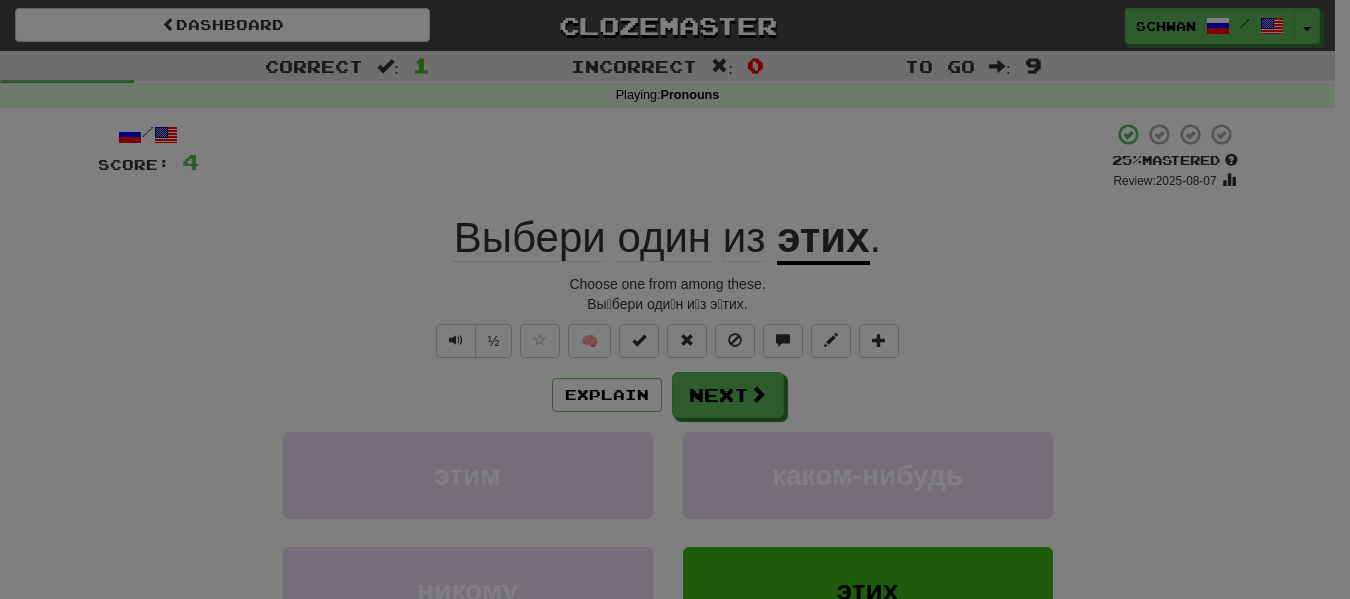 click on "× Explanation The phrase "Выбери один из этих" translates to "Choose one of these" in English. Let's break it down:
Выбери (Vyberi) : This is a verb in the imperative mood, meaning it is a command or request. The base verb is "выбирать" (vybirat'), which means "to choose" or "to select." In the imperative form, it is addressing "you" informally (singular), telling the listener to "choose."
Один (Odin) : This word means "one." In this context, it indicates that the choice should be a singular item from a set.
Из (Iz) : This is a preposition that means "from" or "of." It is used to indicate the source or group from which a choice is being made.
Этих (Etikh) : This is the genitive plural form of "эти" (eti), meaning "these." In Russian, the genitive case is often used after certain prepositions, including "из," to indicate a part of a whole or selection from a group.
In beta. Generated by ChatGPT. Like it? Hate it?  Let us know ! Close" at bounding box center [668, 162] 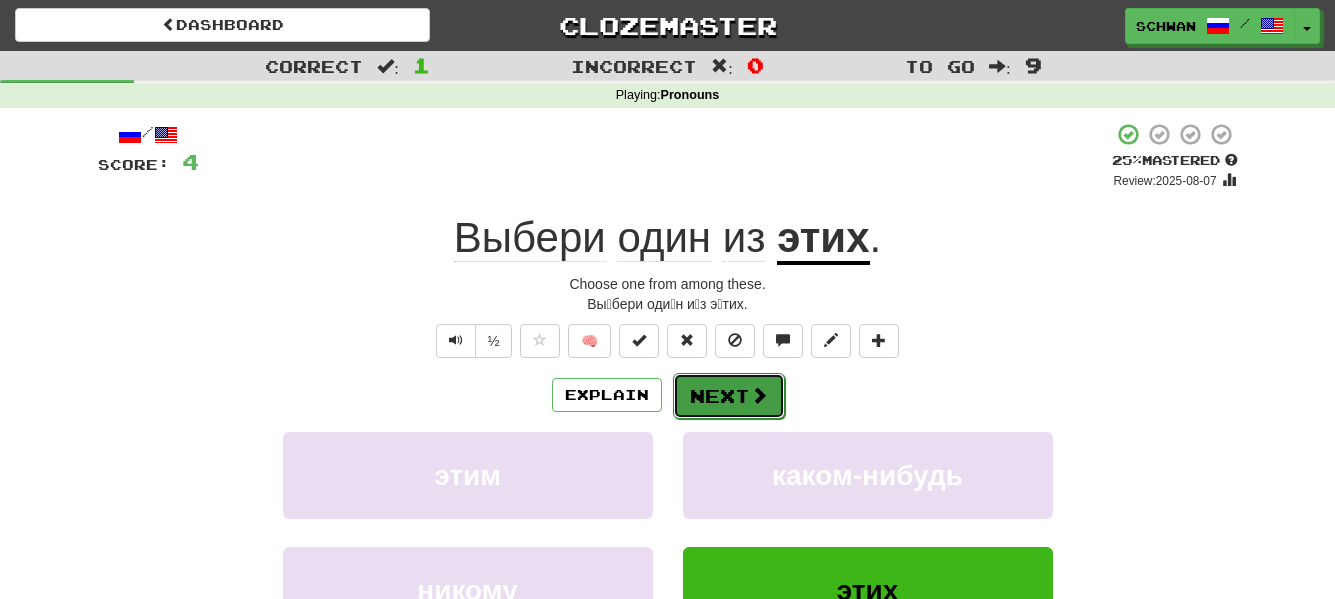 click on "Next" at bounding box center [729, 396] 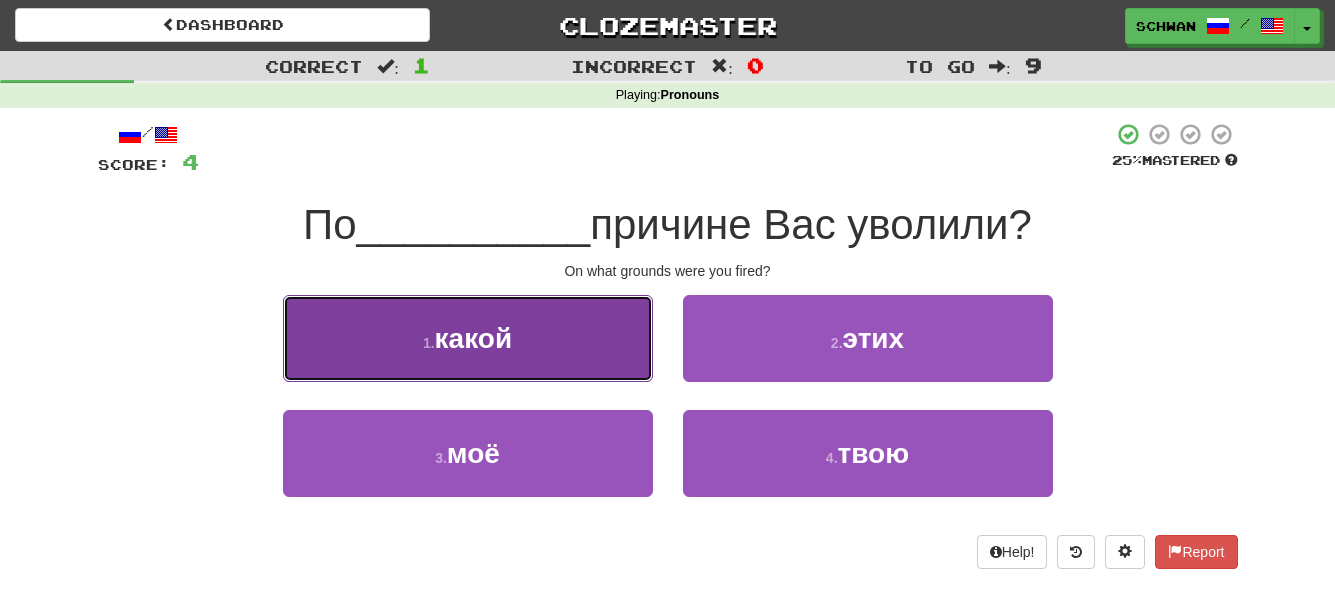 click on "какой" at bounding box center [474, 338] 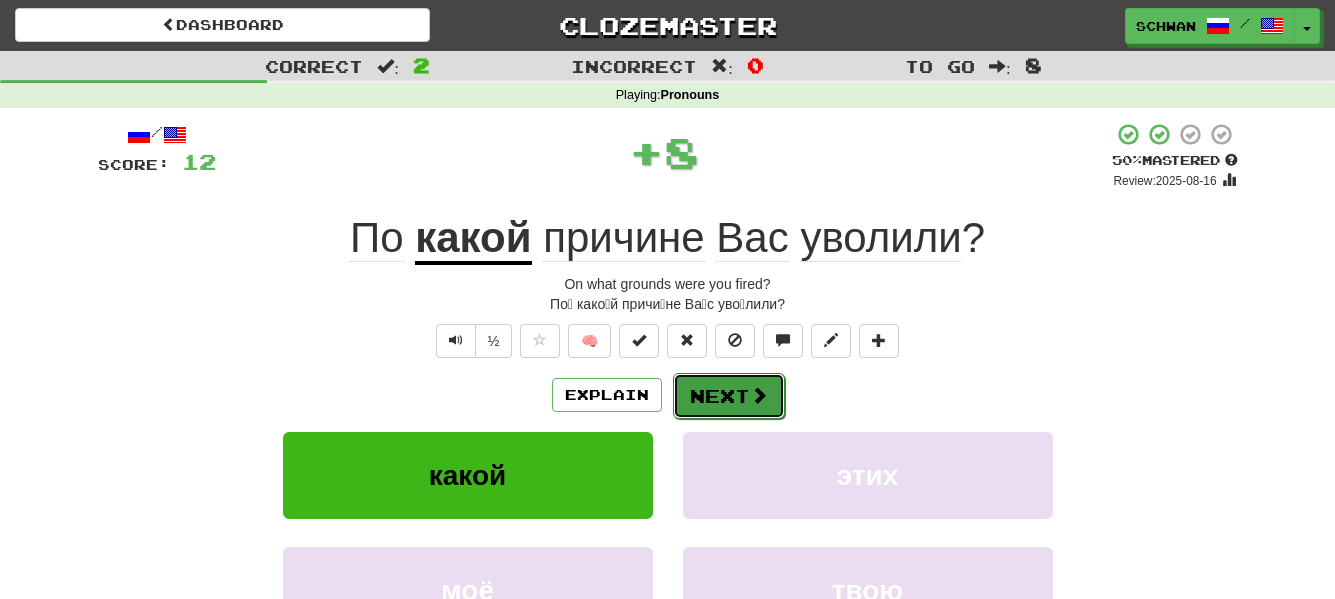 click on "Next" at bounding box center [729, 396] 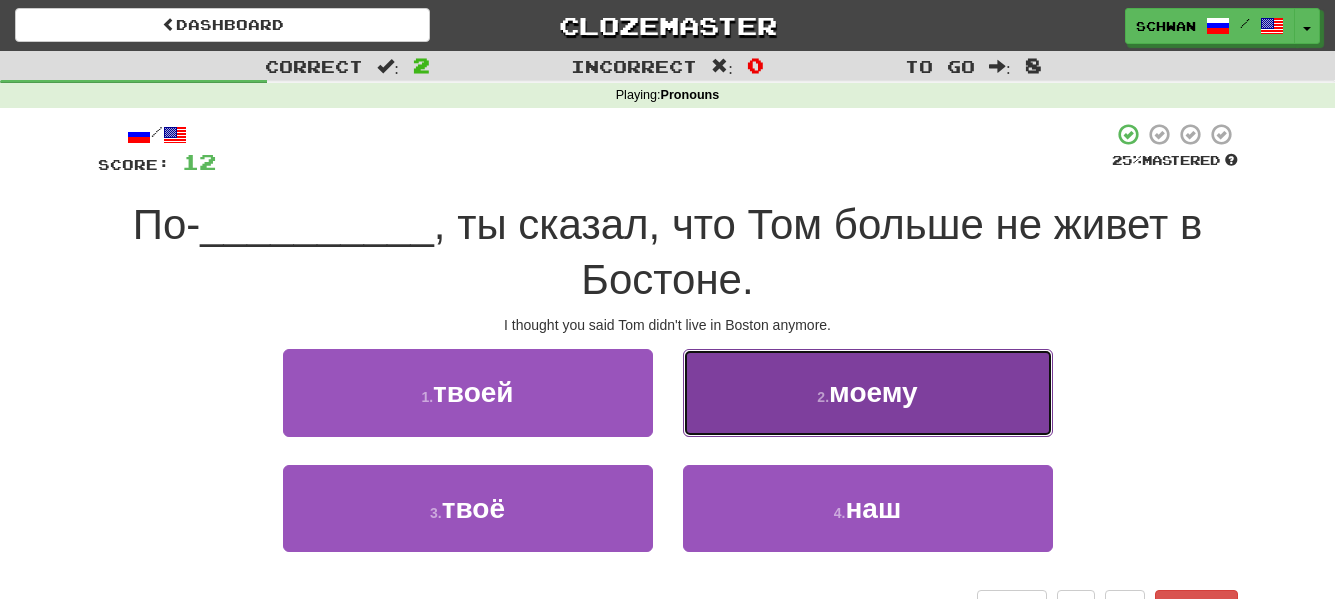 click on "2 .  моему" at bounding box center (868, 392) 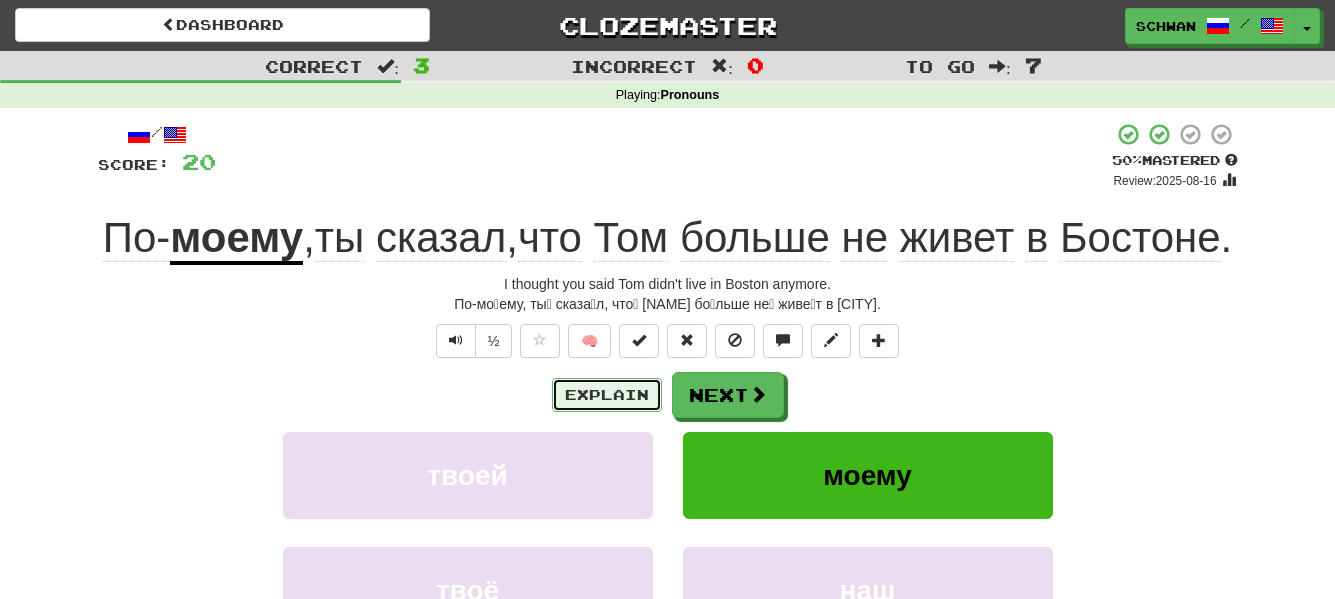 click on "Explain" at bounding box center [607, 395] 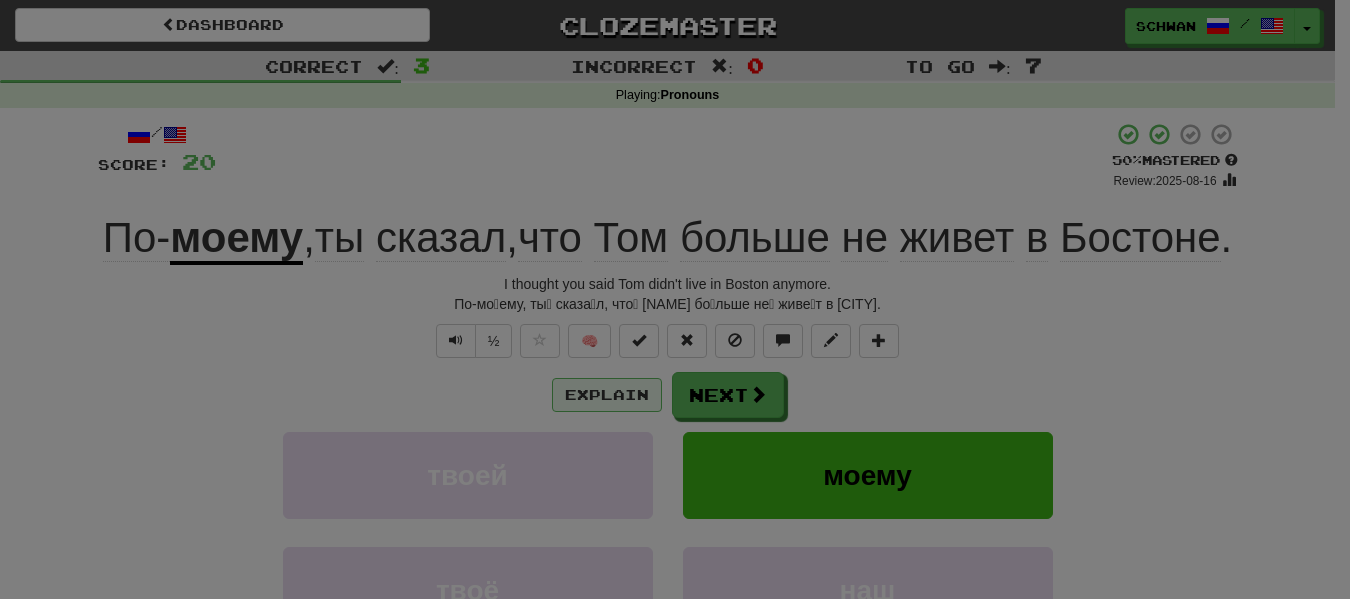 click at bounding box center (675, 299) 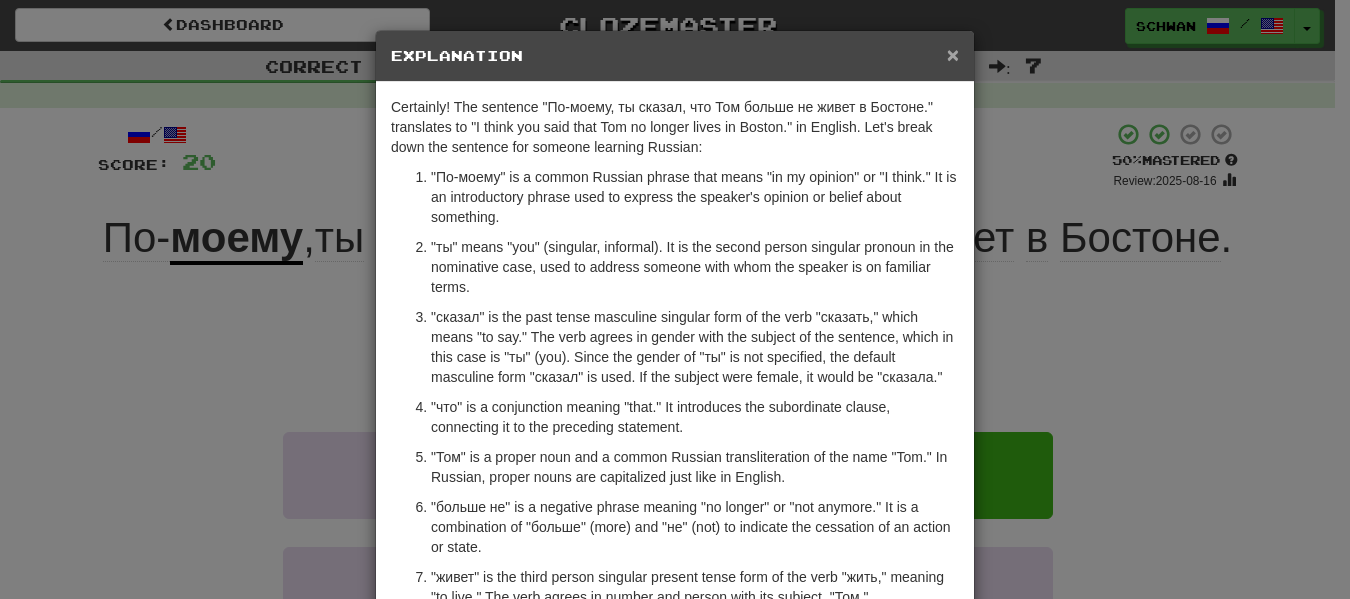 click on "×" at bounding box center (953, 54) 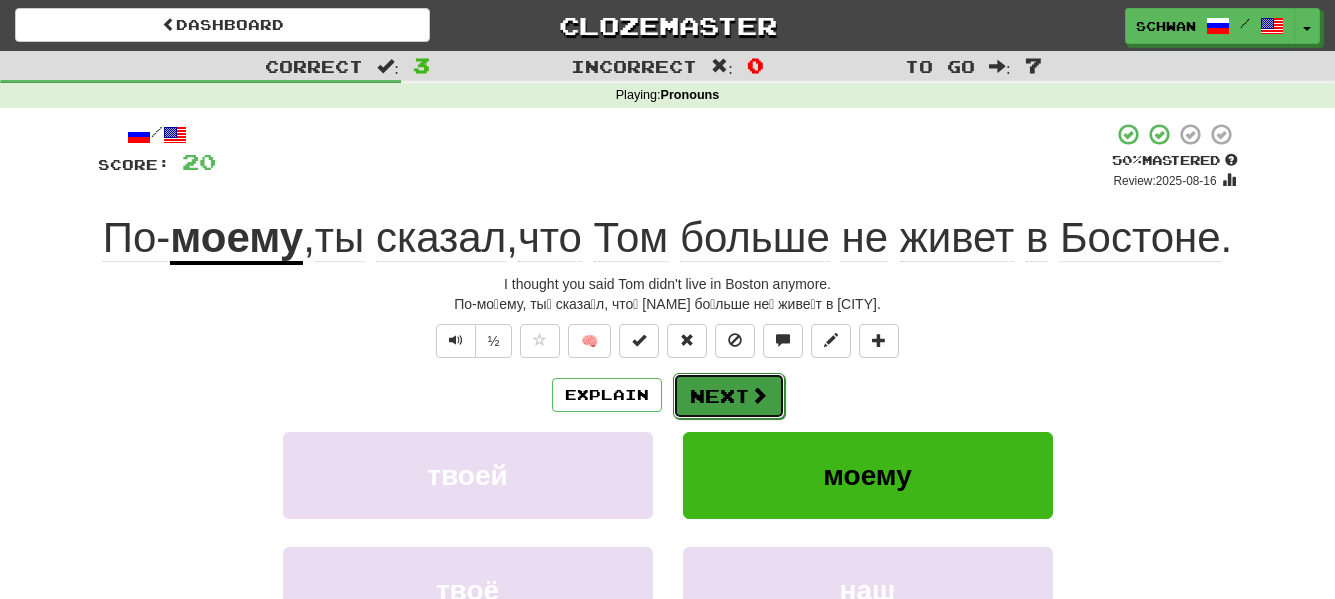 click on "Next" at bounding box center [729, 396] 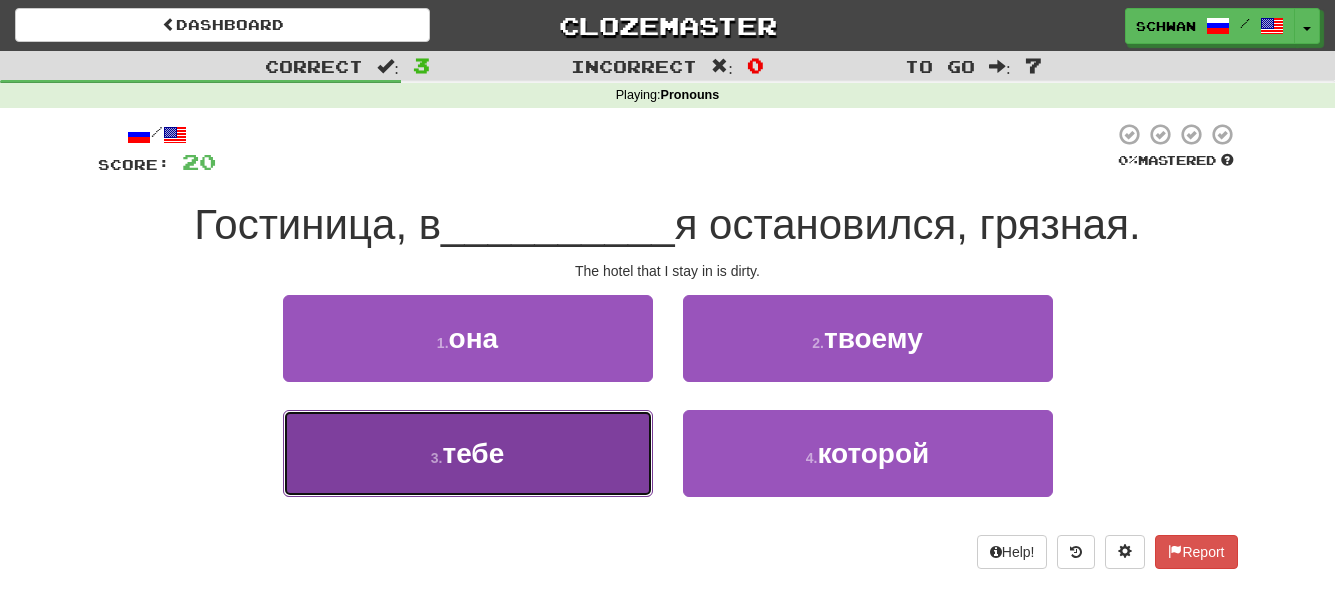 click on "тебе" at bounding box center (473, 453) 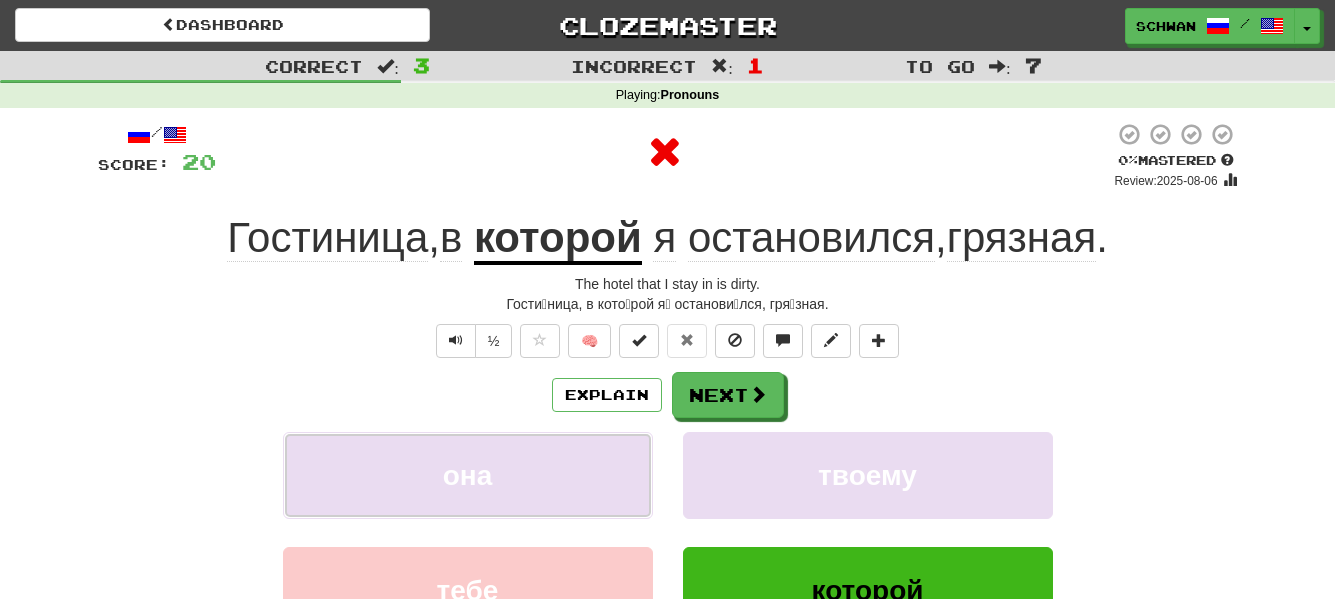 click on "oнa" at bounding box center [468, 475] 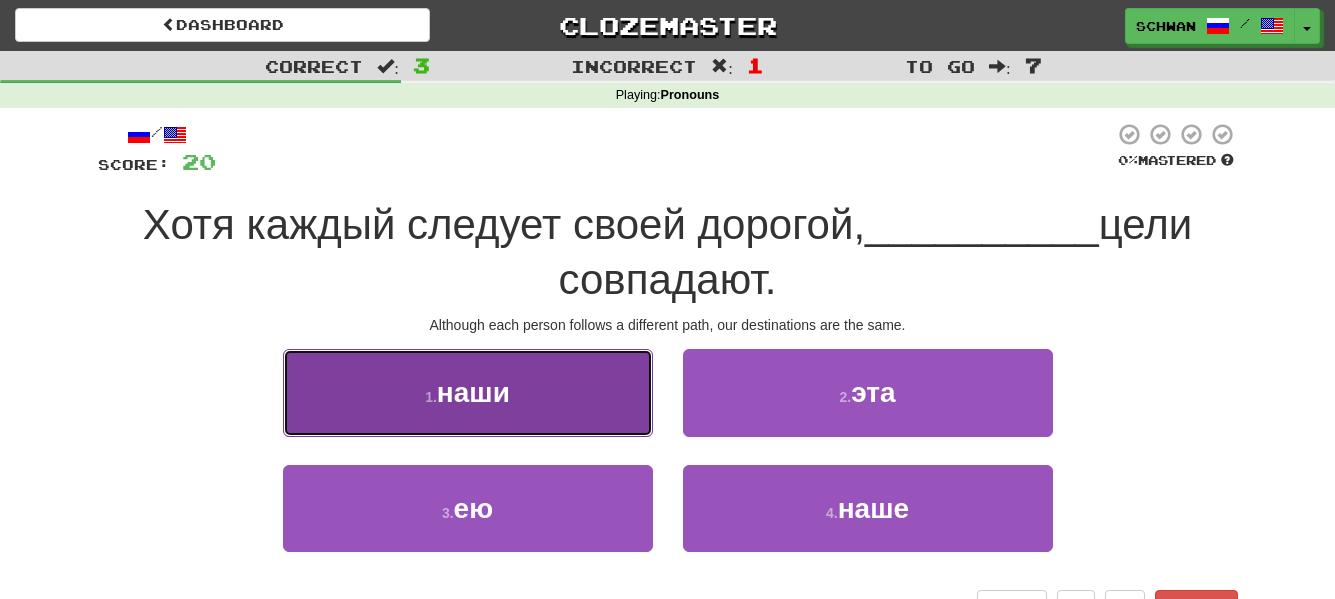 click on "1 .  наши" at bounding box center (468, 392) 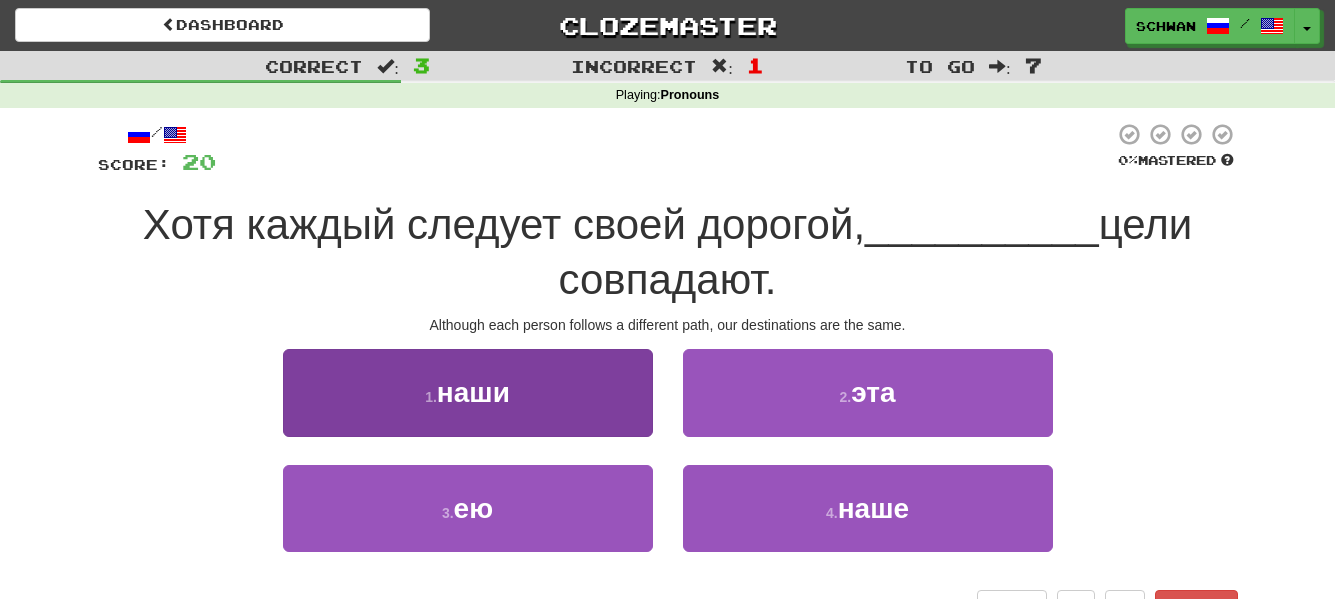 click at bounding box center (668, 345) 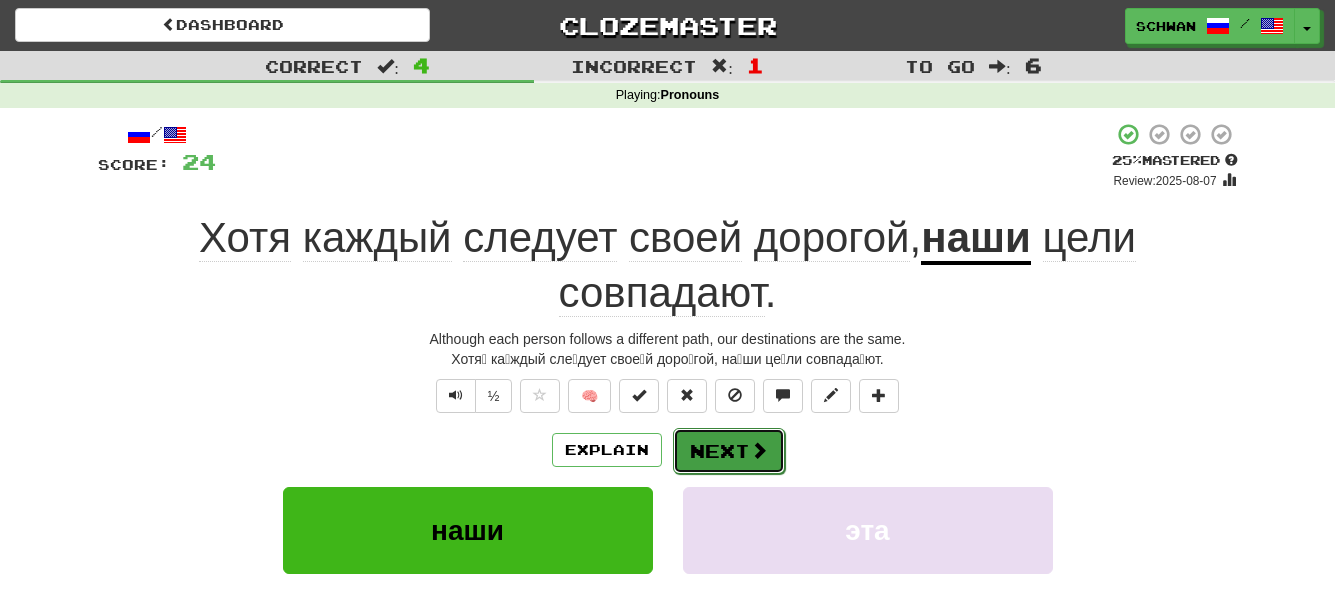 click on "Next" at bounding box center [729, 451] 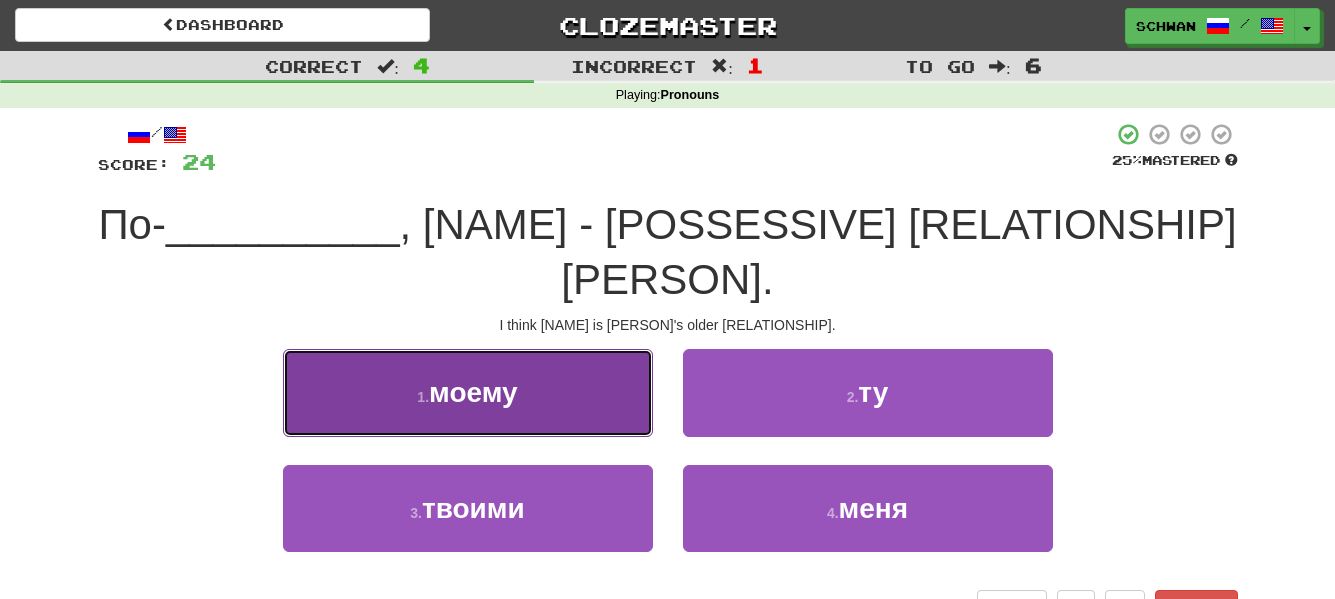 click on "моему" at bounding box center [473, 392] 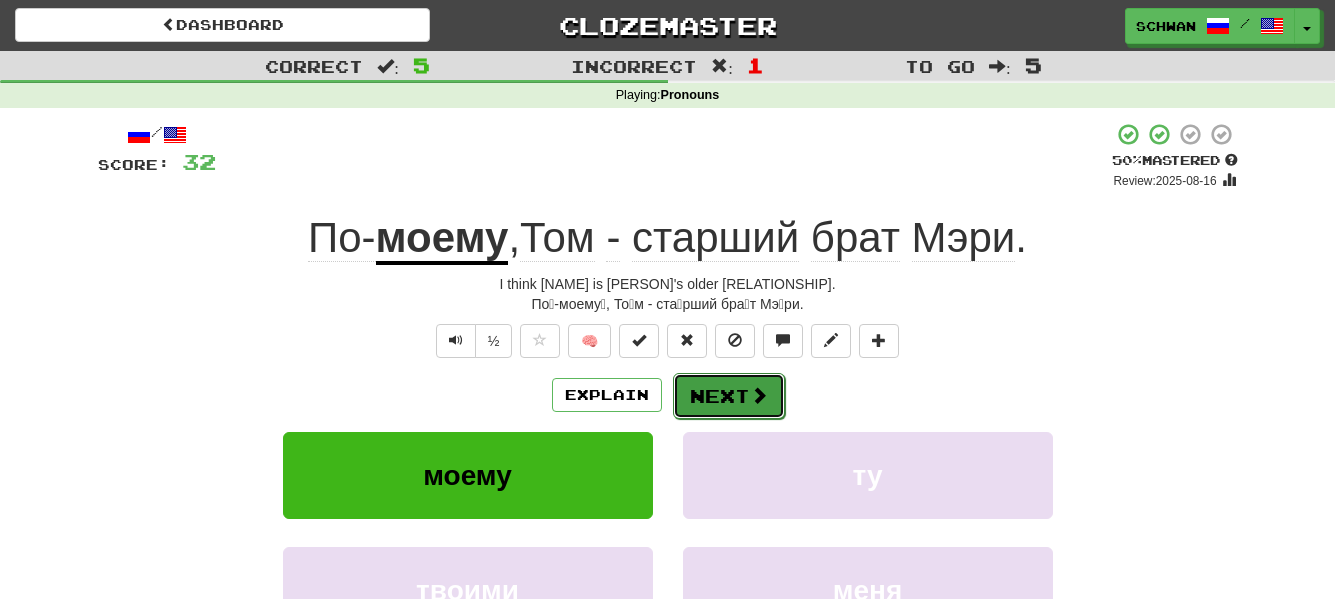 click on "Next" at bounding box center [729, 396] 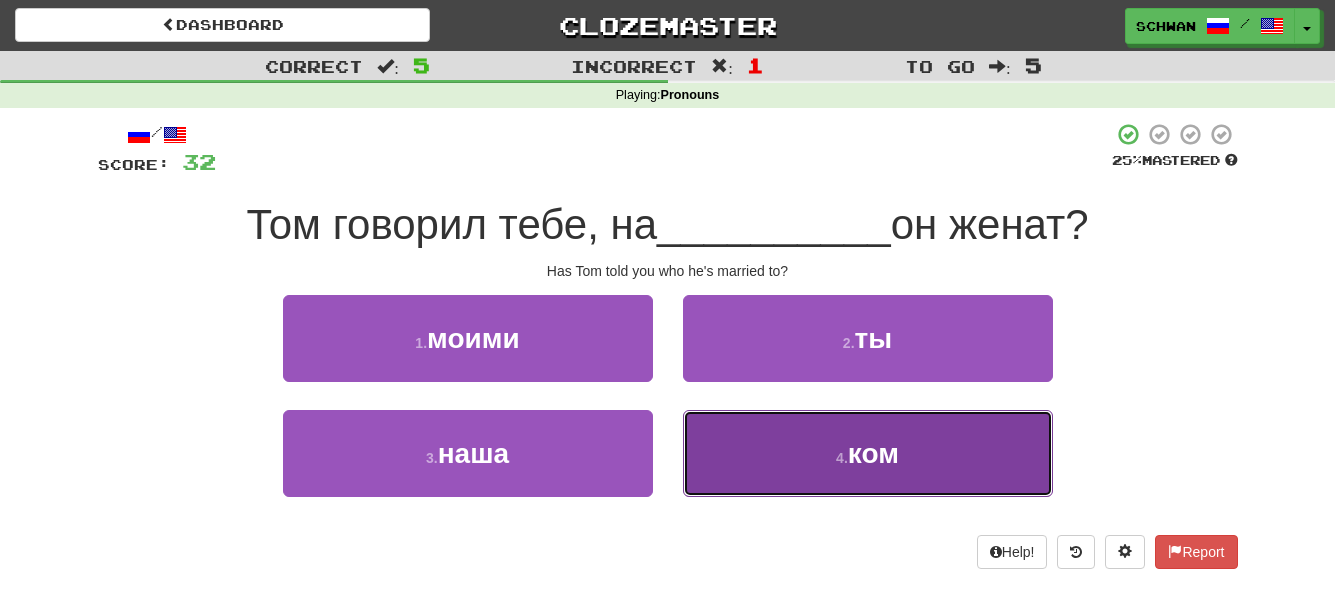 click on "4 .  ком" at bounding box center [868, 453] 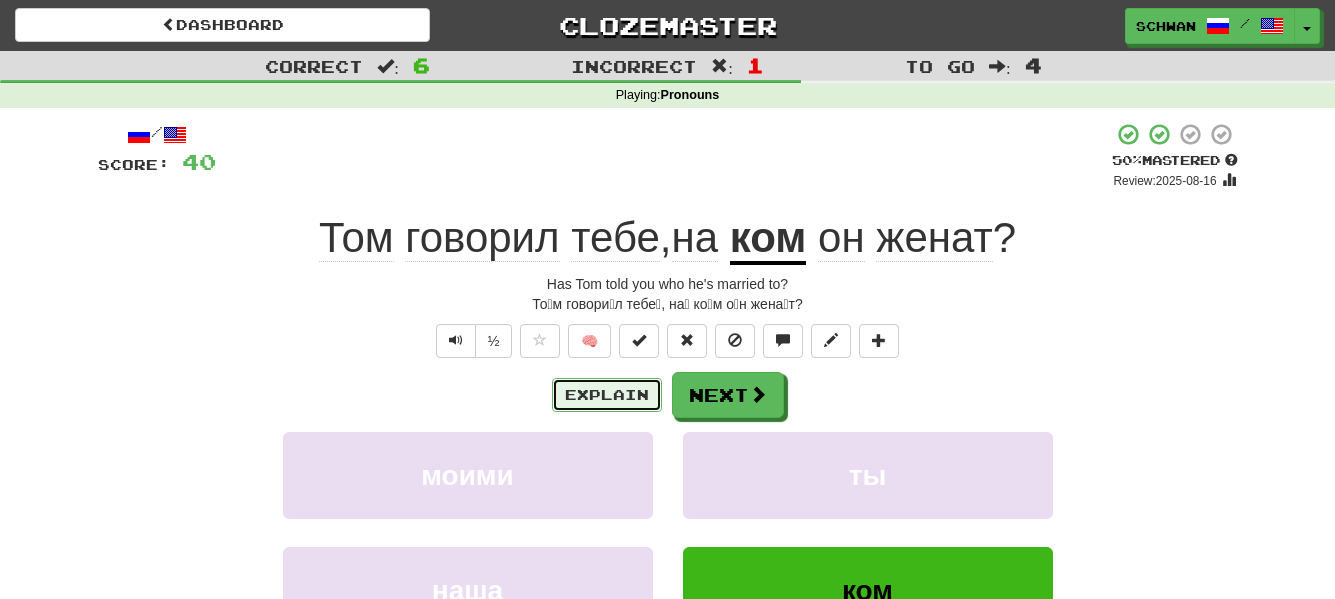 click on "Explain" at bounding box center [607, 395] 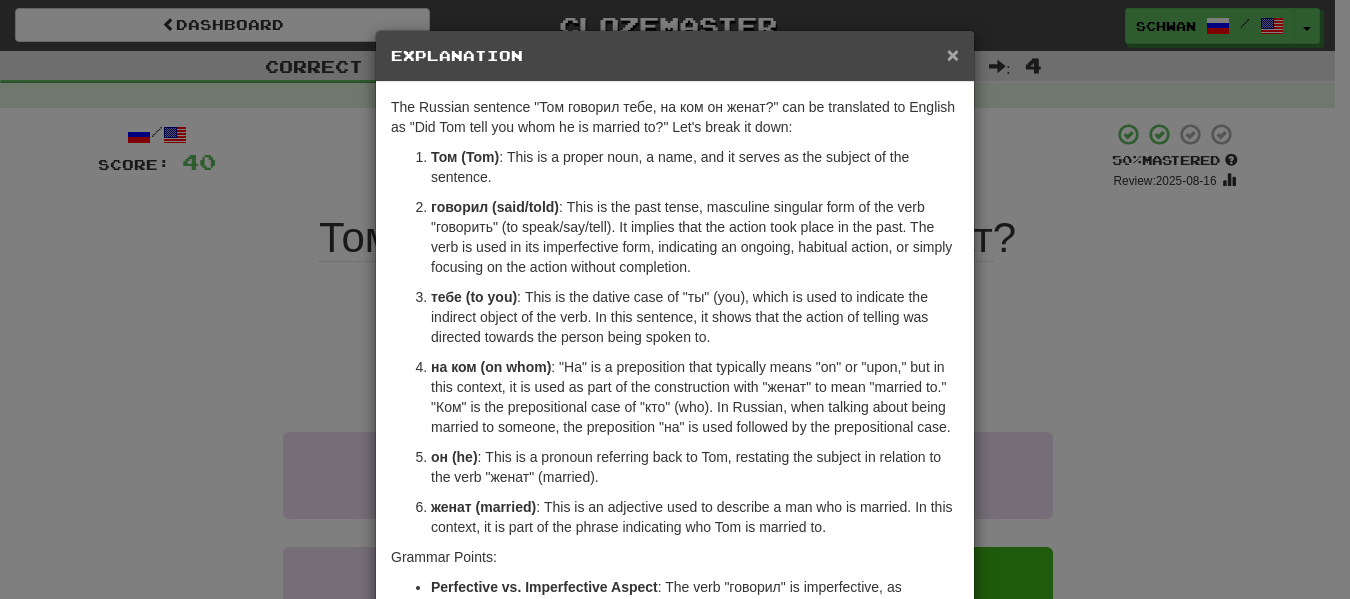 click on "×" at bounding box center [953, 54] 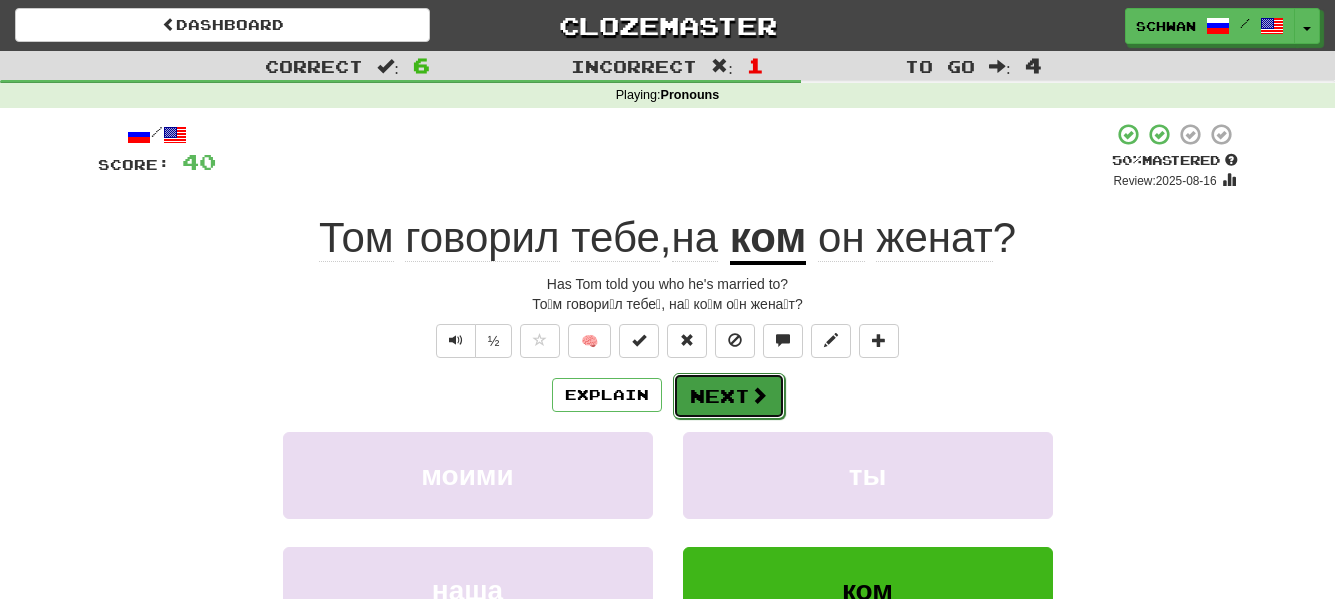 click on "Next" at bounding box center (729, 396) 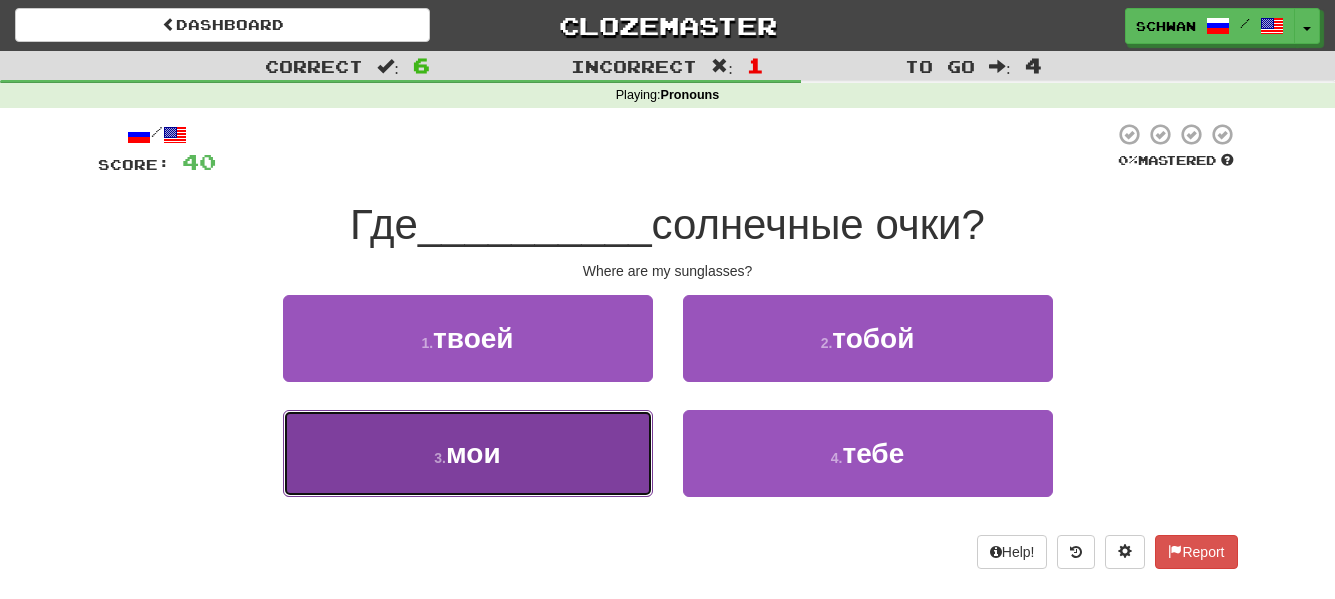 click on "3 .  мои" at bounding box center [468, 453] 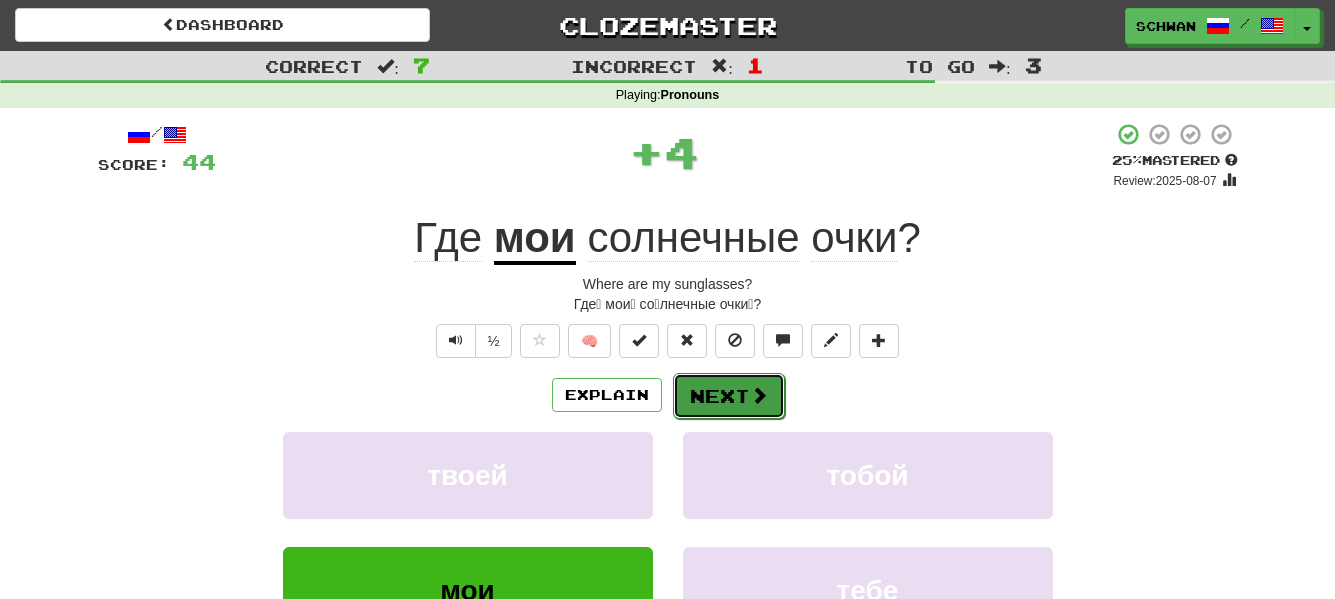 click on "Next" at bounding box center (729, 396) 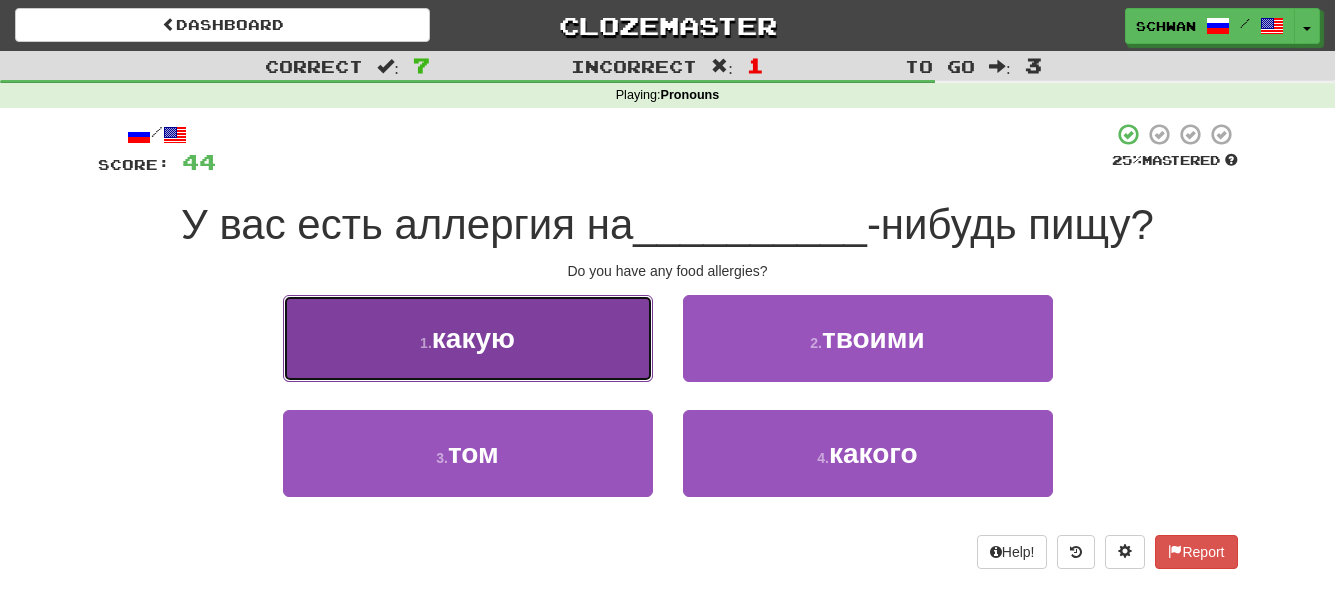 click on "1 .  какую" at bounding box center (468, 338) 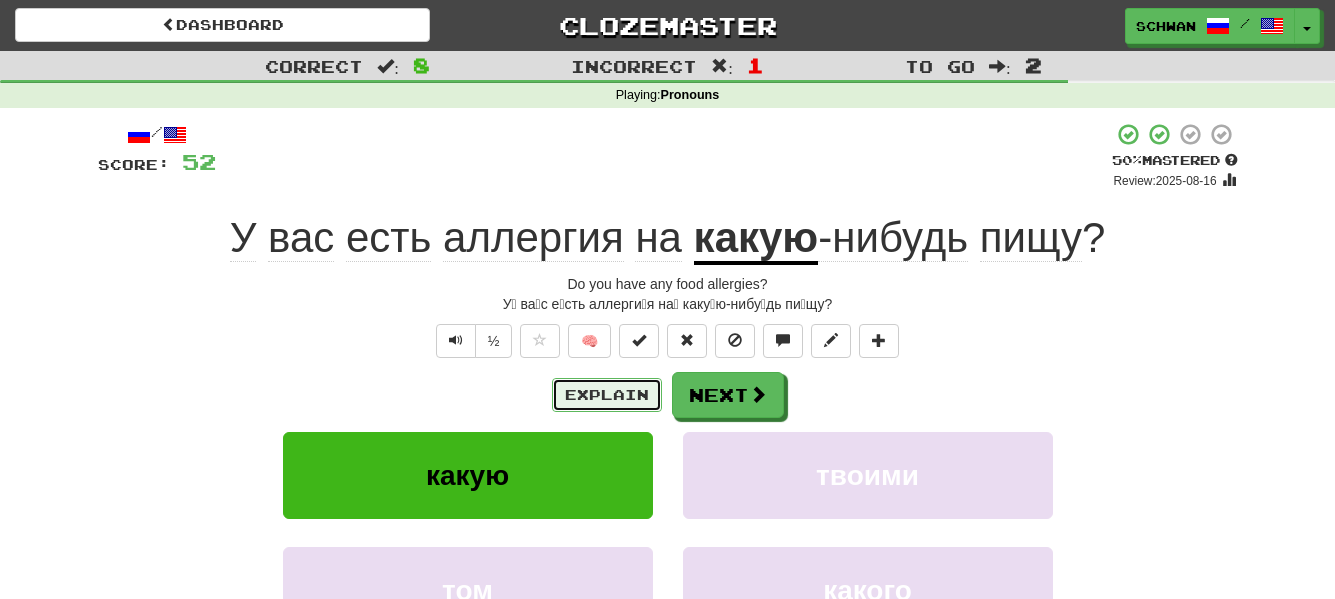click on "Explain" at bounding box center (607, 395) 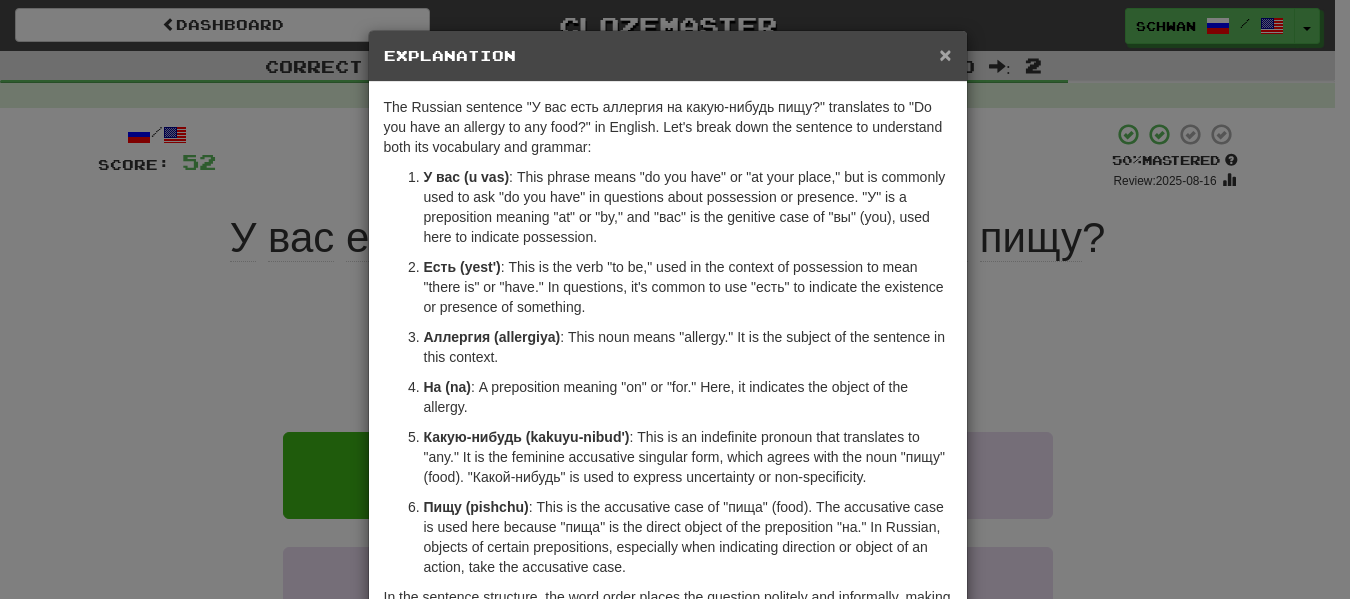 click on "×" at bounding box center [945, 54] 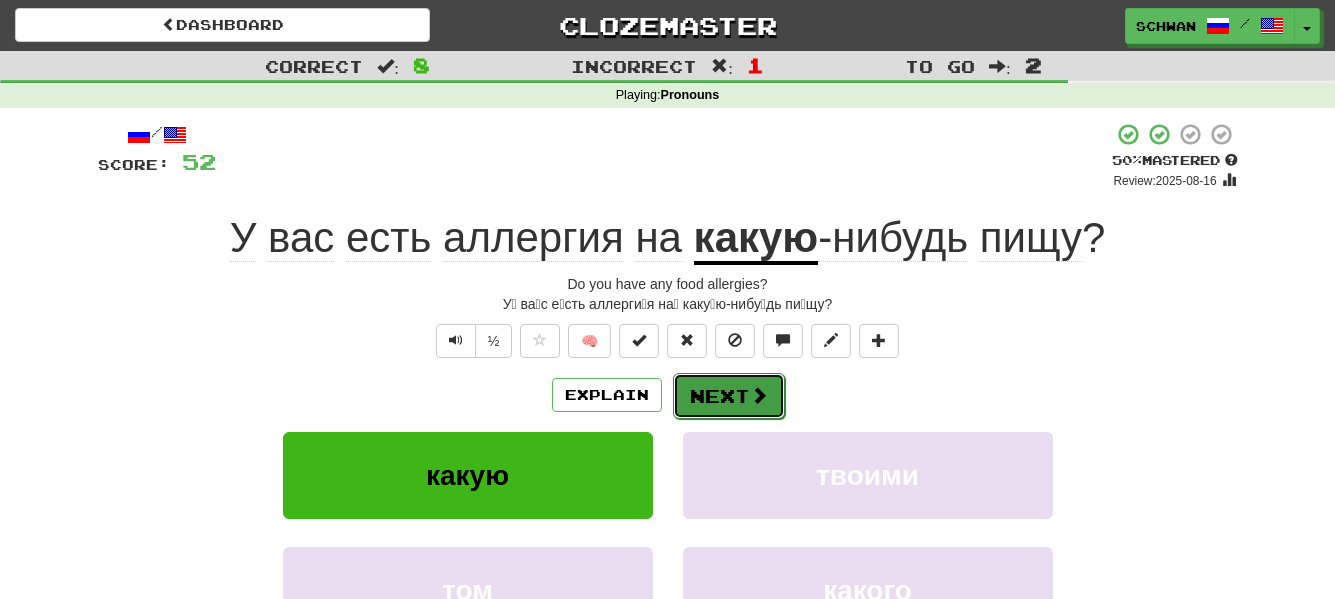 click on "Next" at bounding box center (729, 396) 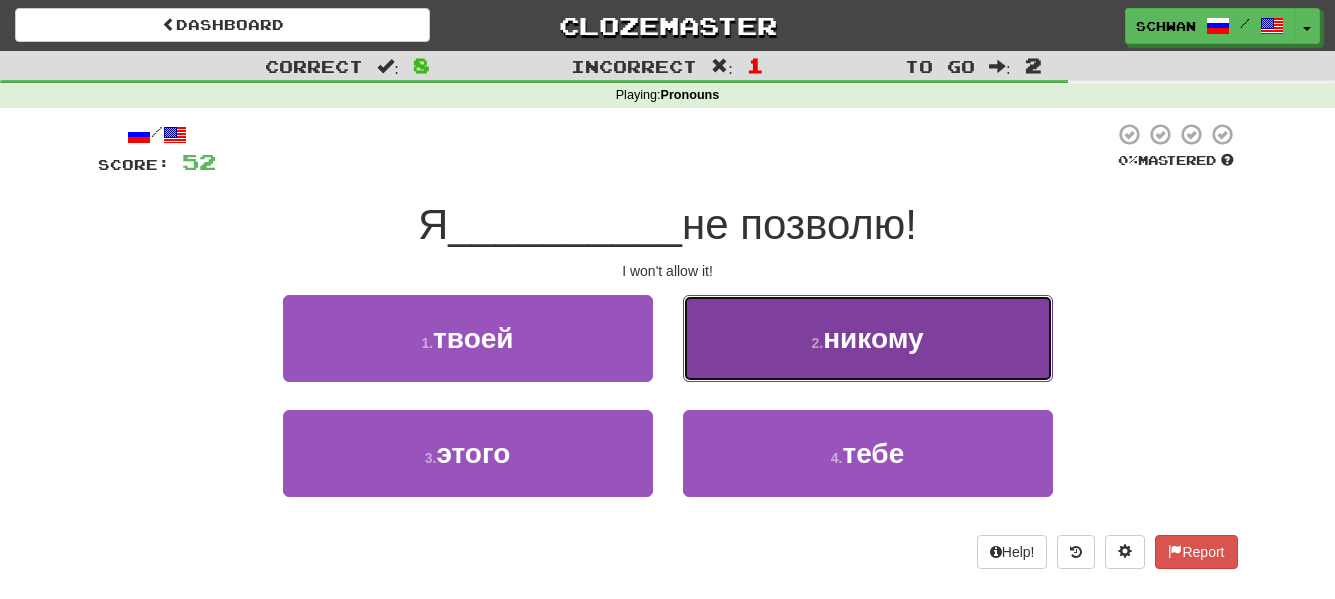 click on "2 .  никому" at bounding box center [868, 338] 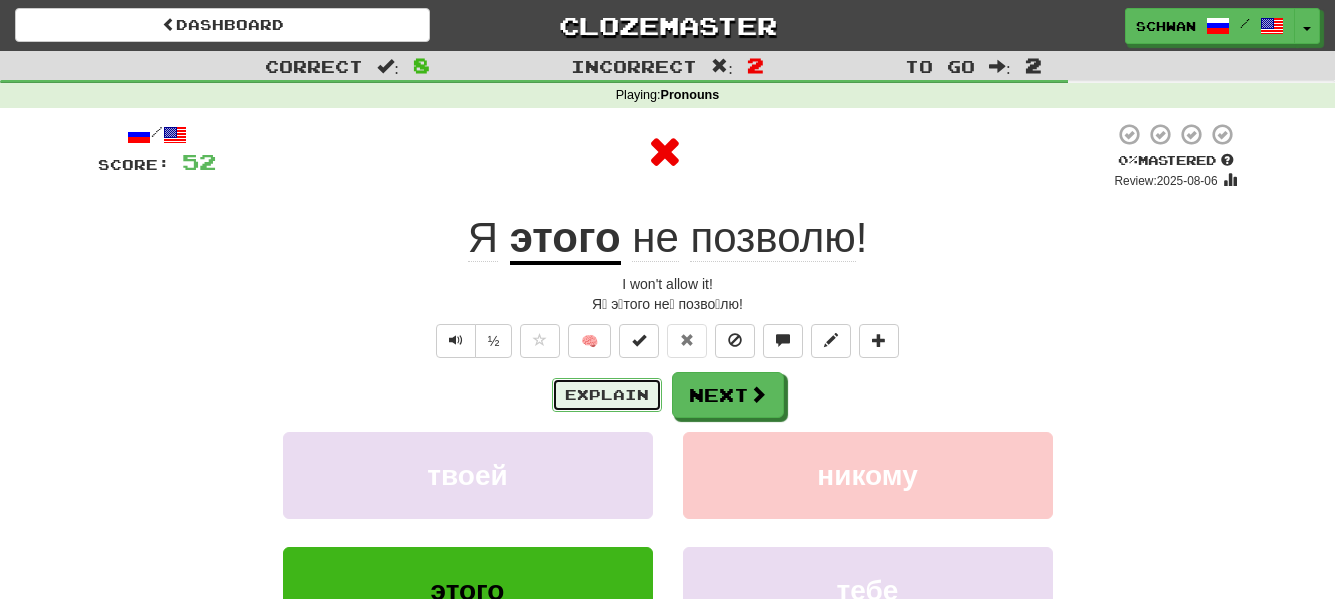 click on "Explain" at bounding box center (607, 395) 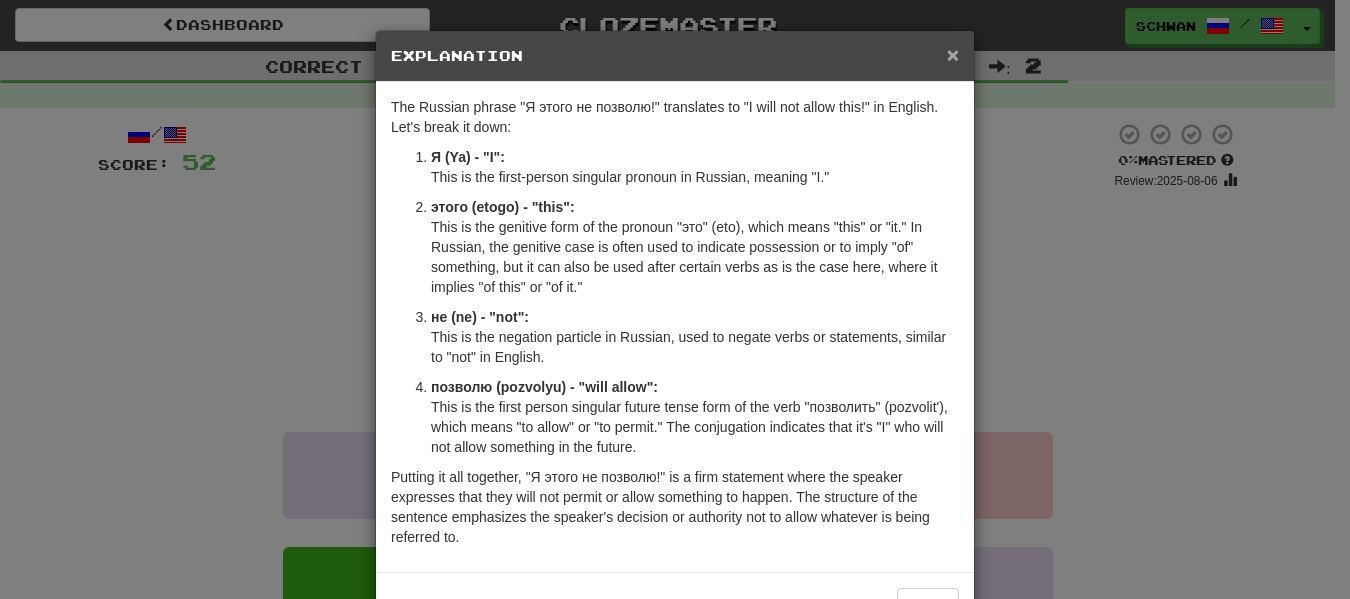 click on "×" at bounding box center [953, 54] 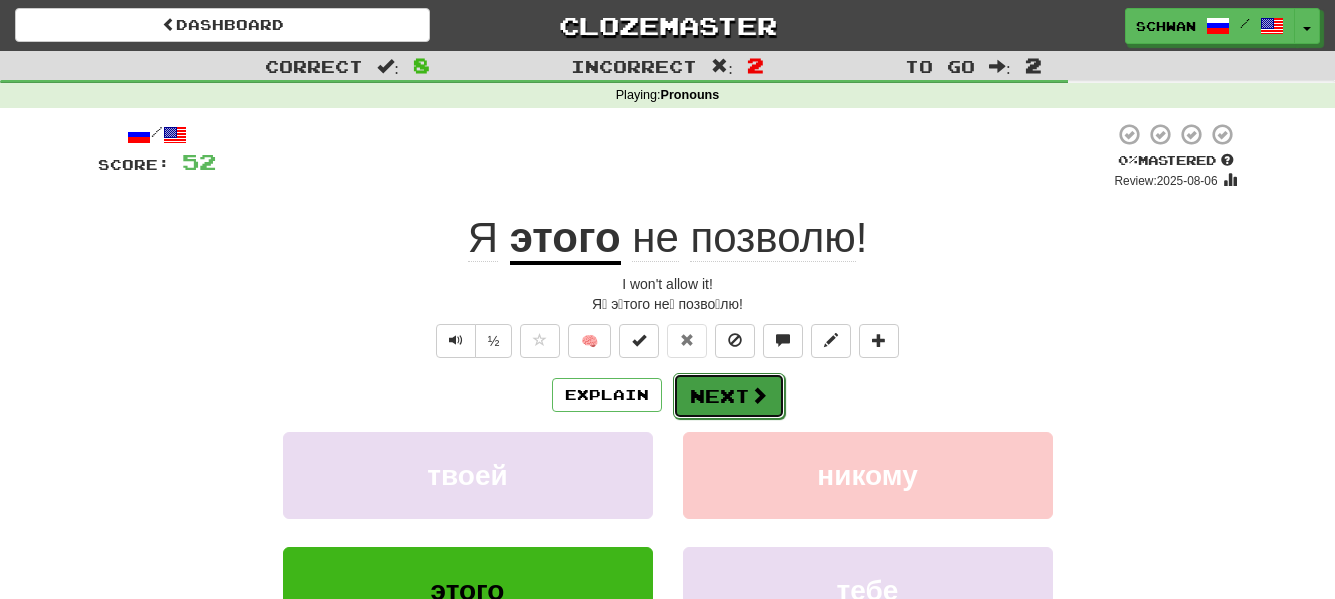 click on "Next" at bounding box center [729, 396] 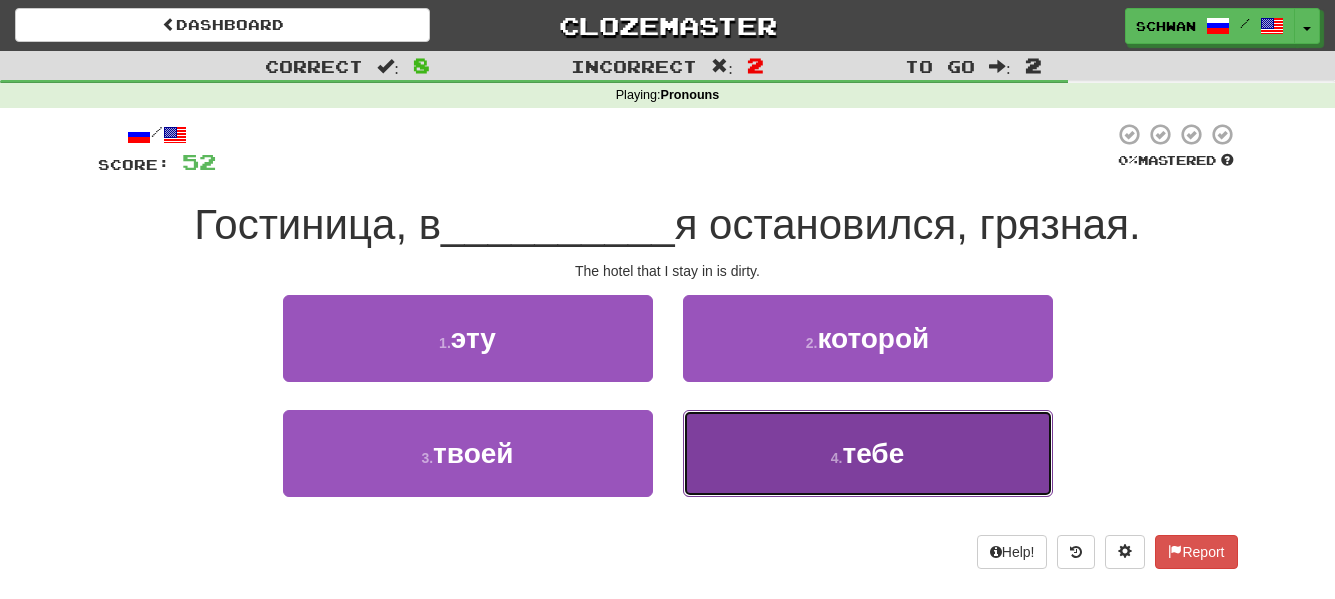 click on "4 .  тебе" at bounding box center (868, 453) 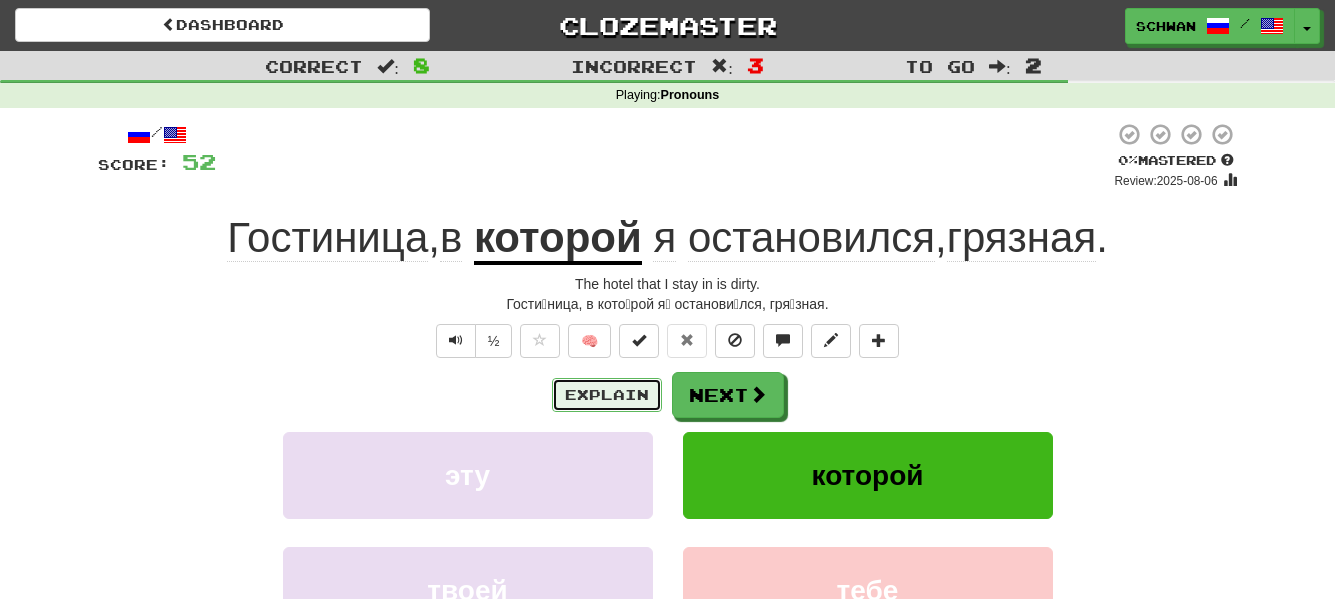 click on "Explain" at bounding box center [607, 395] 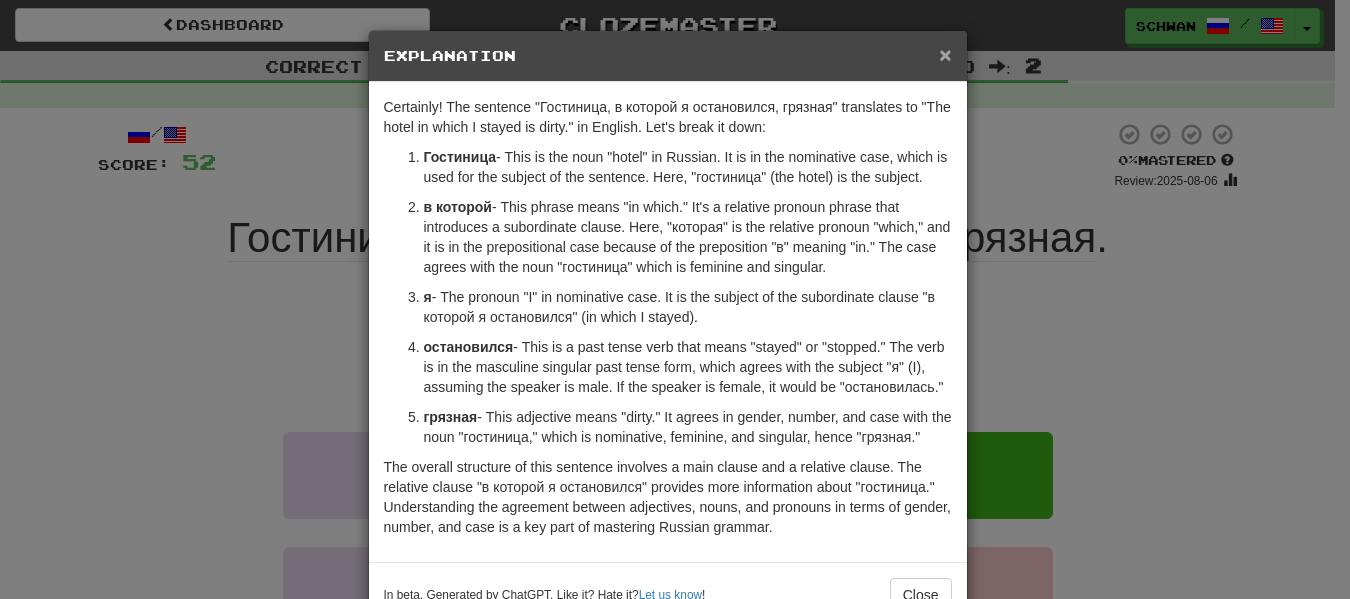 click on "×" at bounding box center [945, 54] 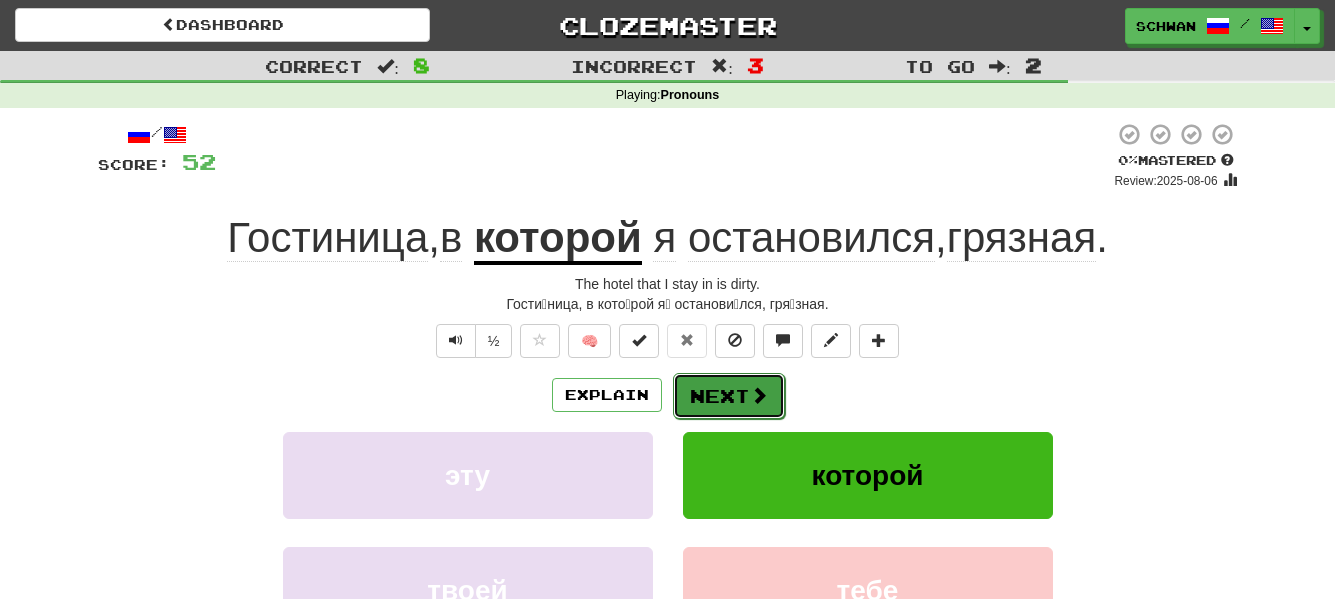 click on "Next" at bounding box center (729, 396) 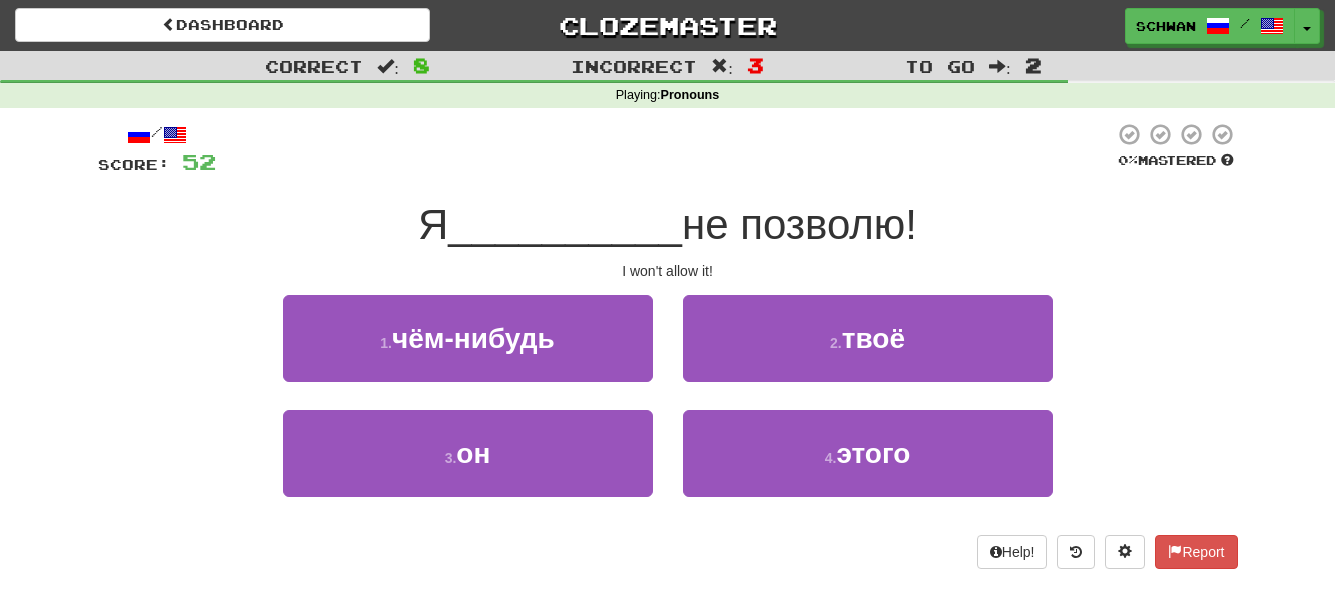 click on "2 .  твоё" at bounding box center [868, 352] 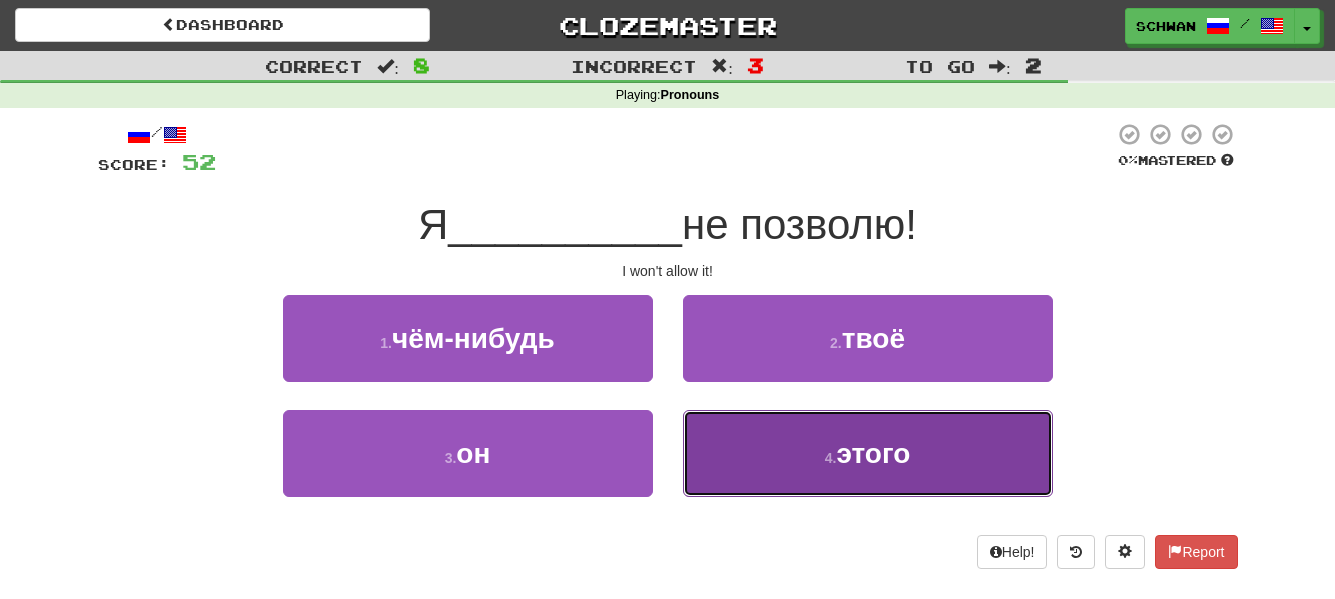 click on "4 .  этого" at bounding box center [868, 453] 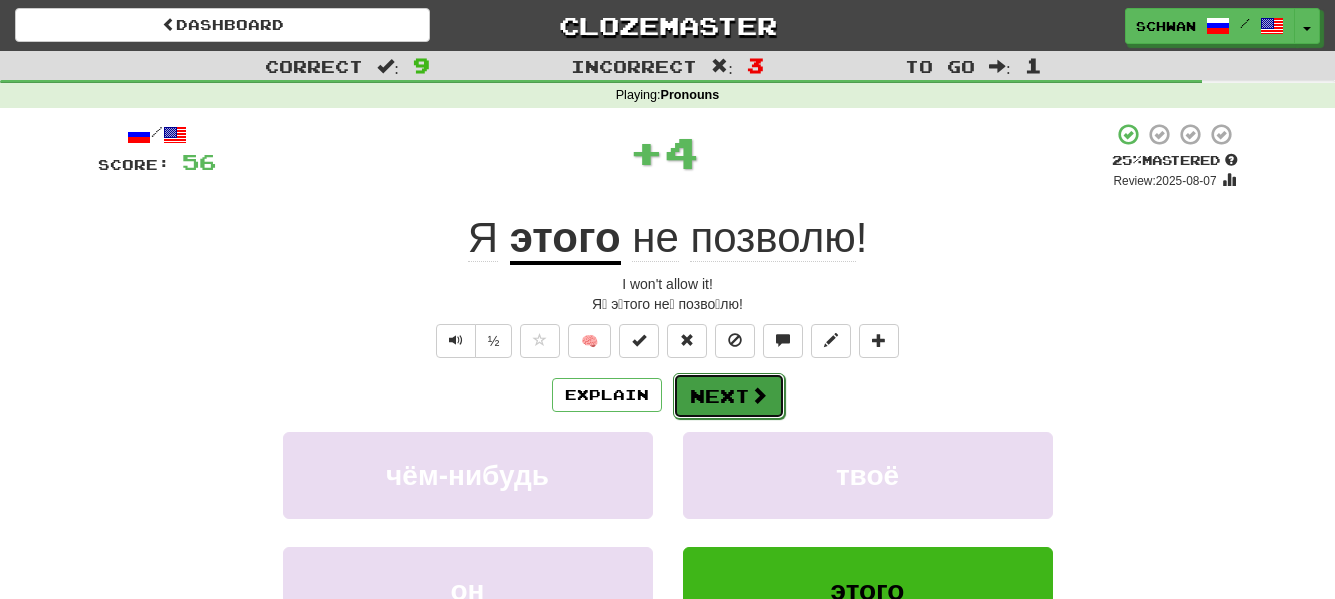 click on "Next" at bounding box center (729, 396) 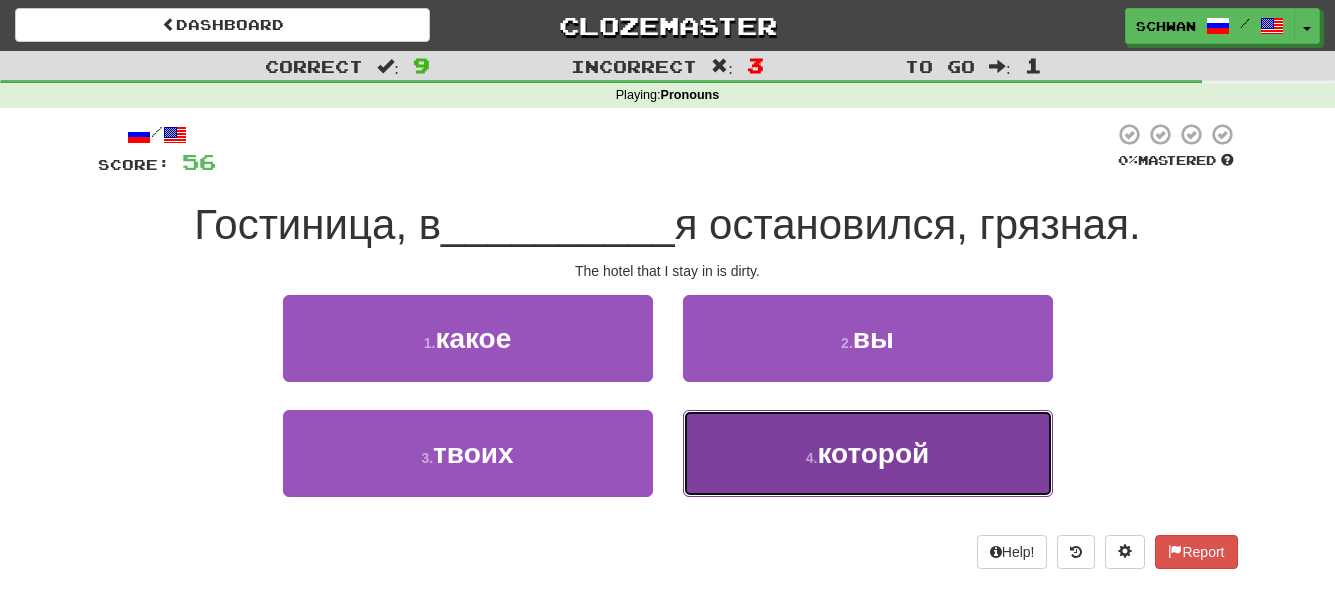 click on "4 .  которой" at bounding box center (868, 453) 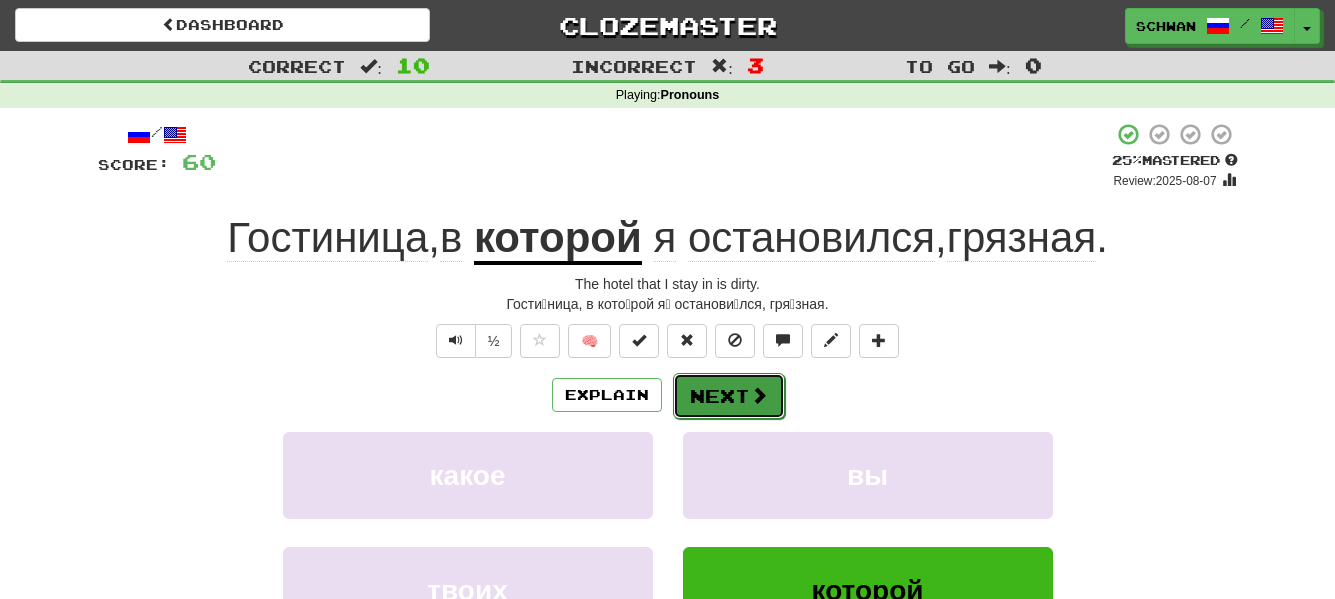 click on "Next" at bounding box center (729, 396) 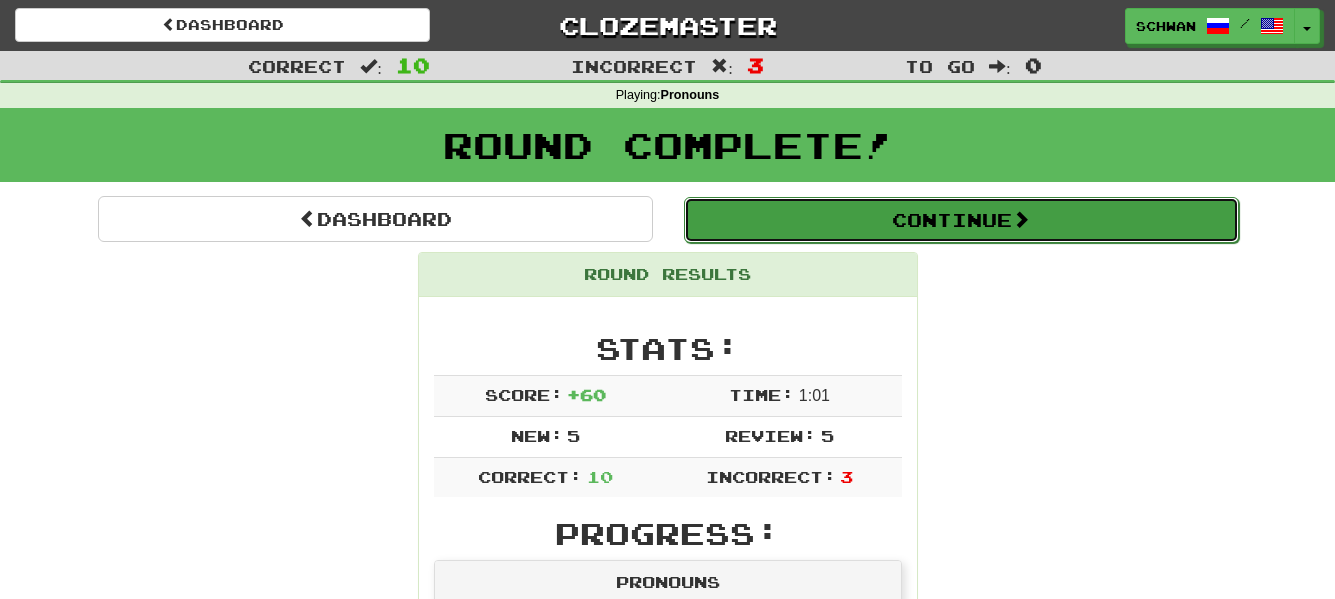 click on "Continue" at bounding box center (961, 220) 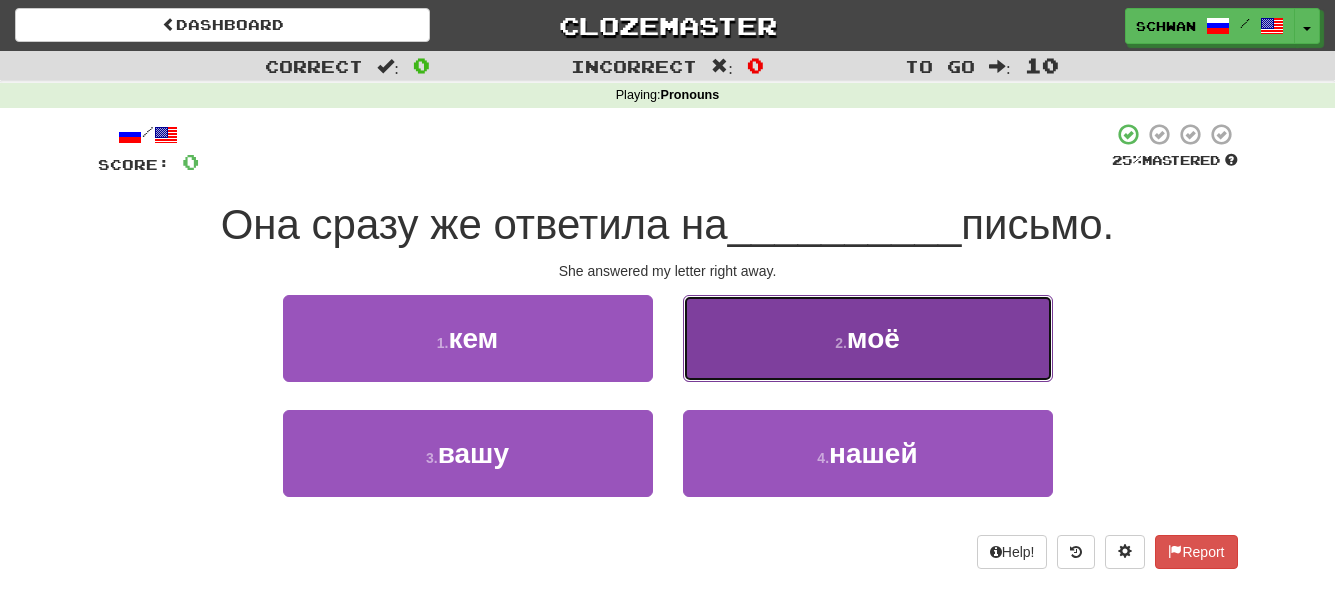 click on "2 .  моё" at bounding box center [868, 338] 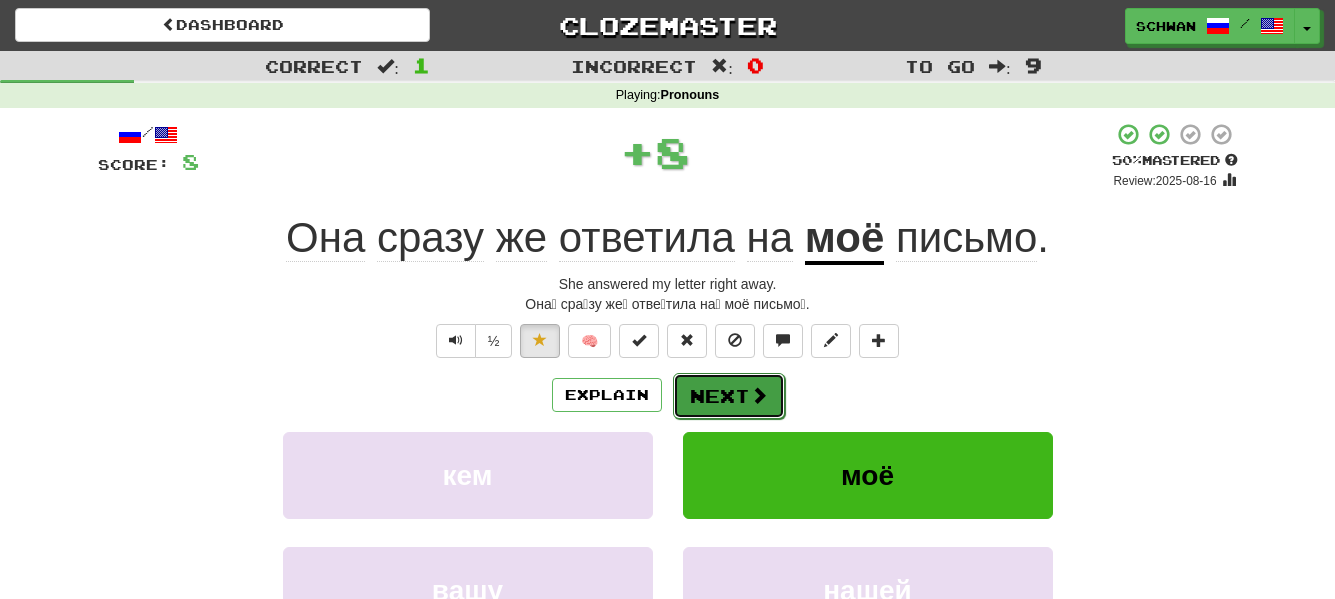 click on "Next" at bounding box center [729, 396] 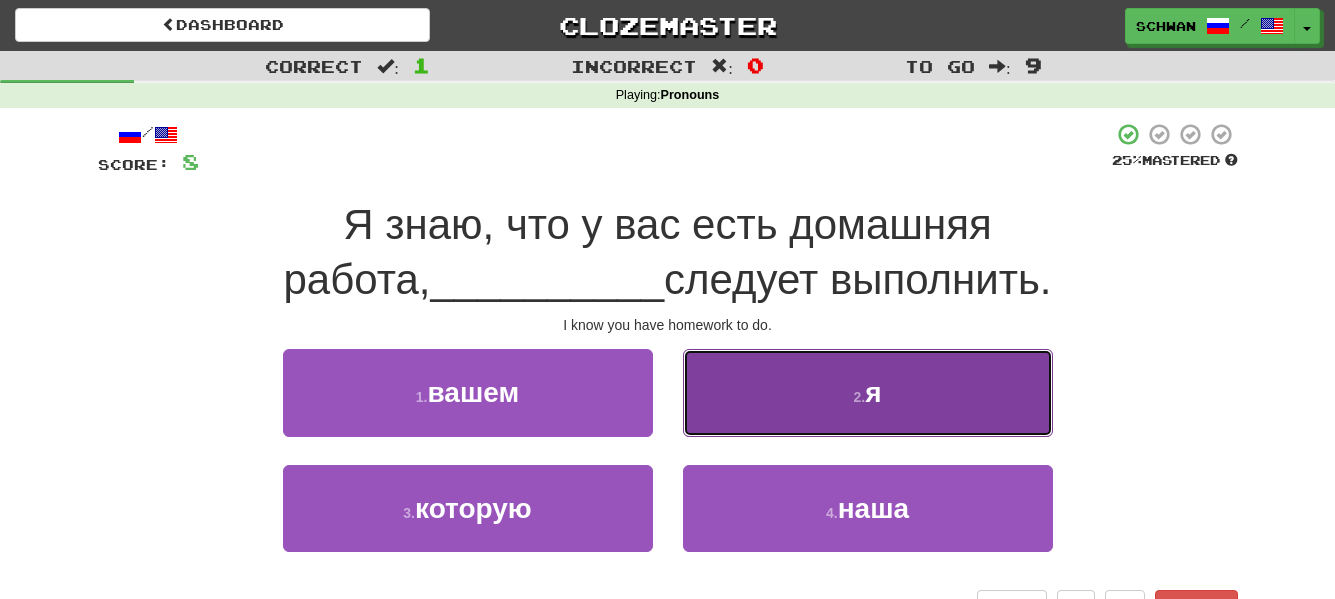 click on "2 .  я" at bounding box center [868, 392] 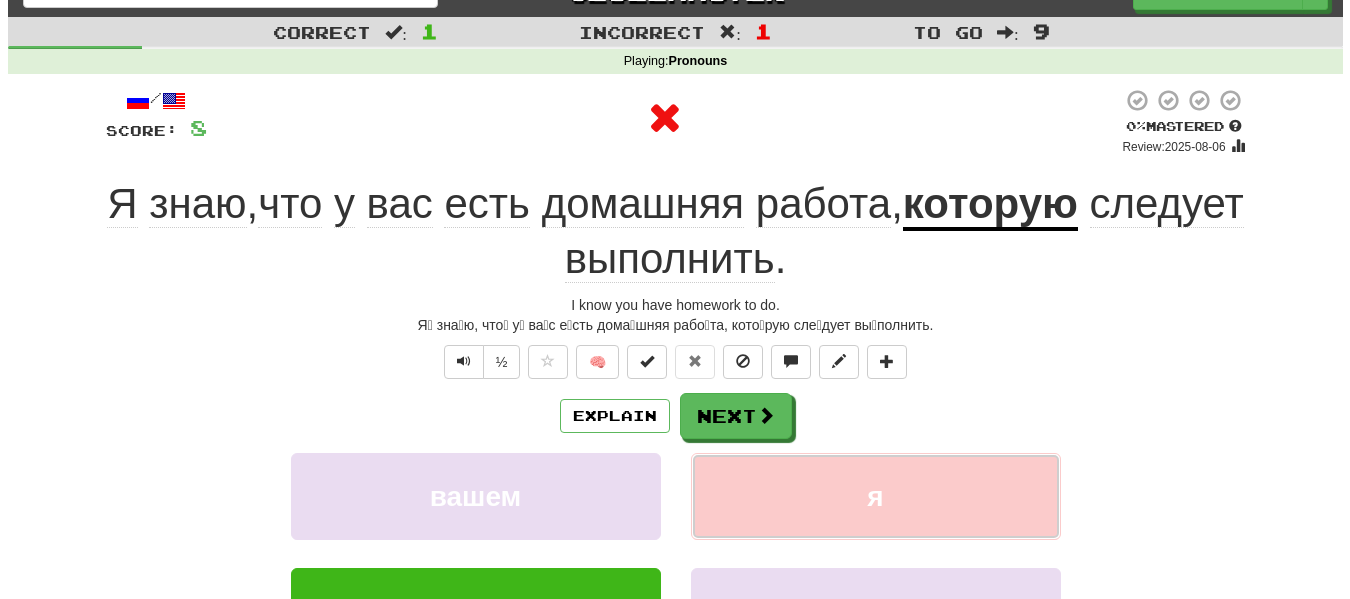 scroll, scrollTop: 0, scrollLeft: 0, axis: both 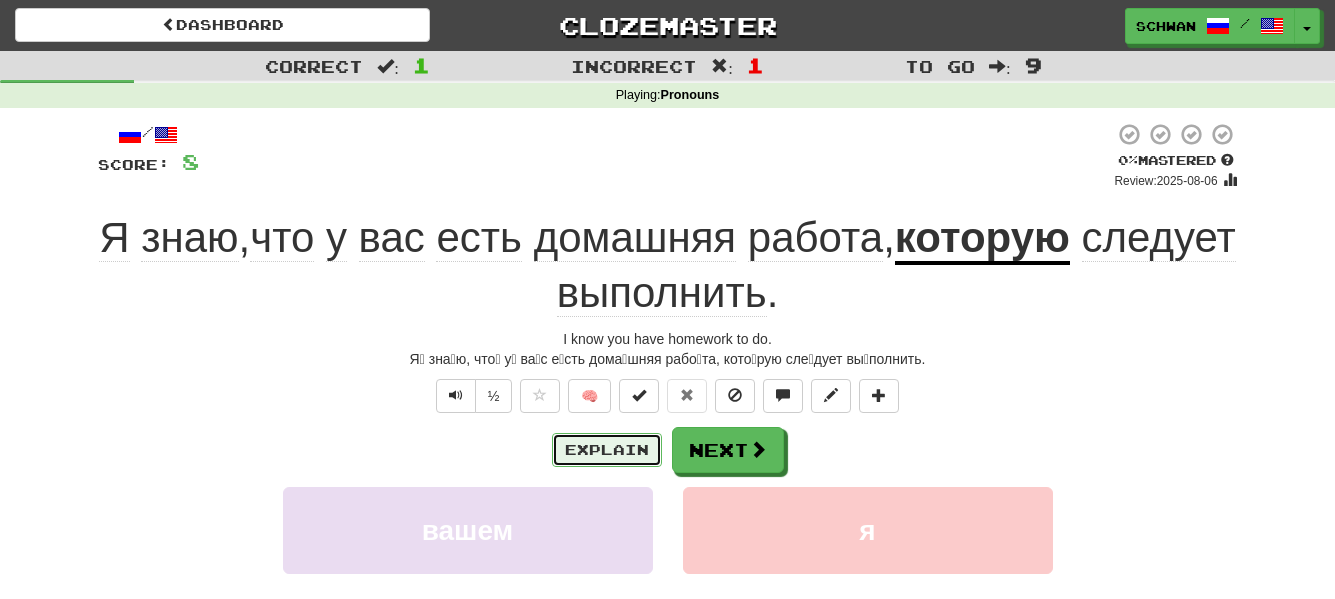 click on "Explain" at bounding box center [607, 450] 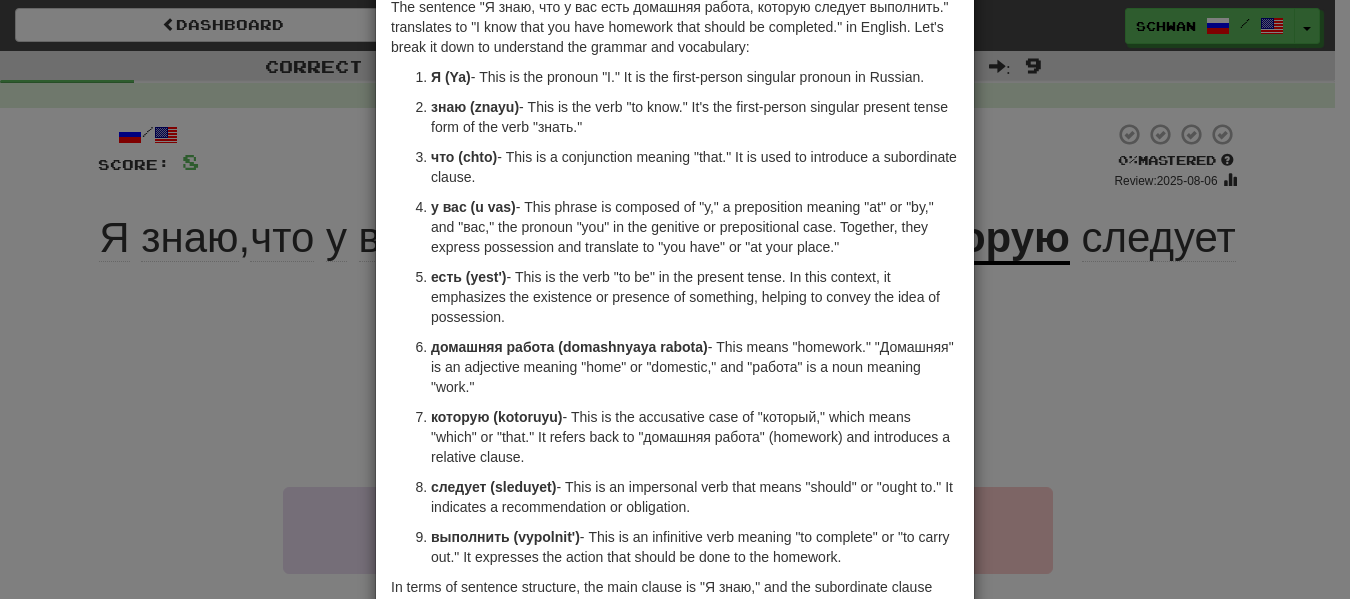 scroll, scrollTop: 0, scrollLeft: 0, axis: both 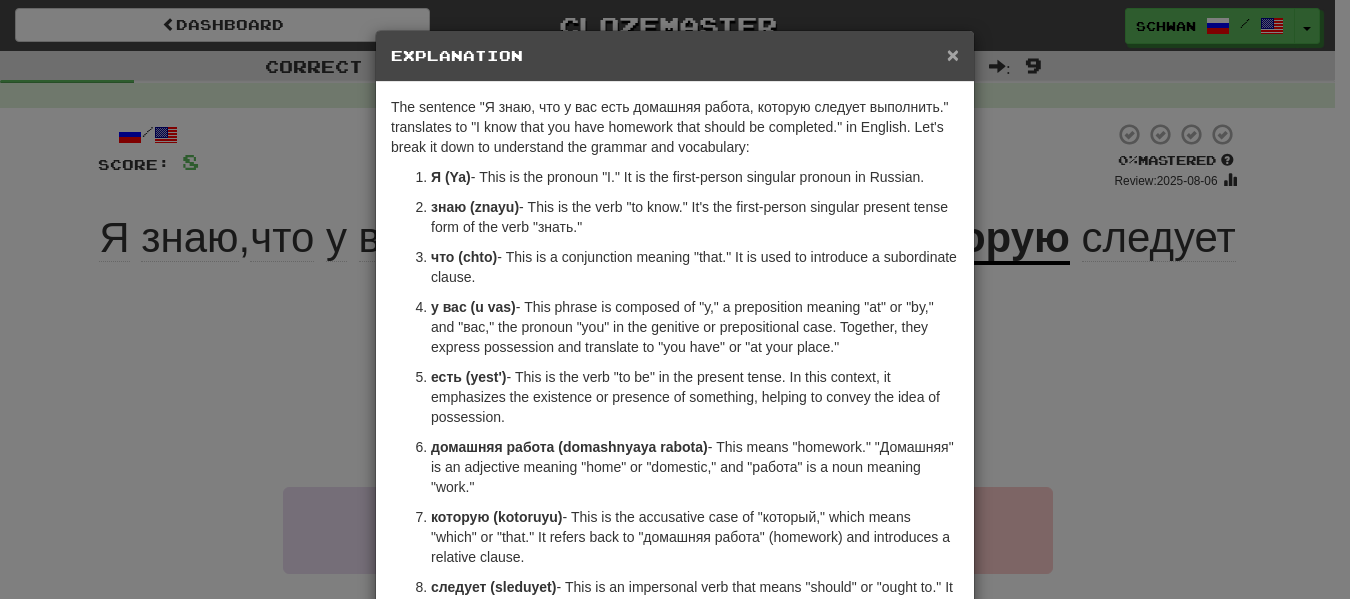 click on "×" at bounding box center (953, 54) 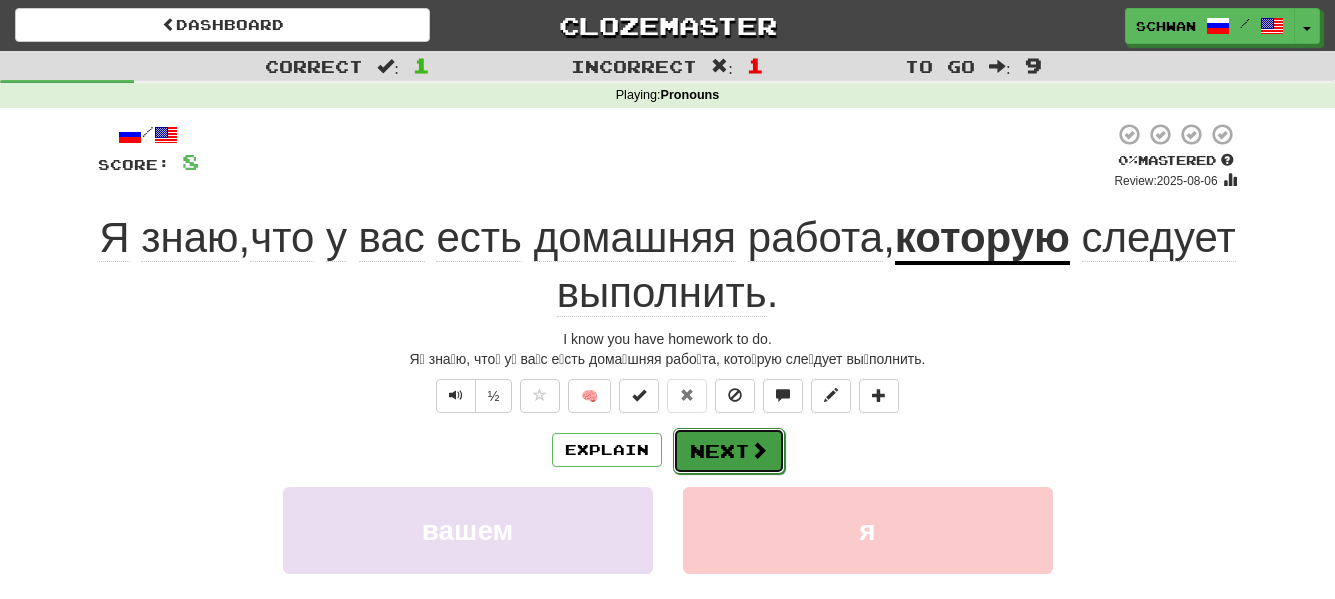 click on "Next" at bounding box center [729, 451] 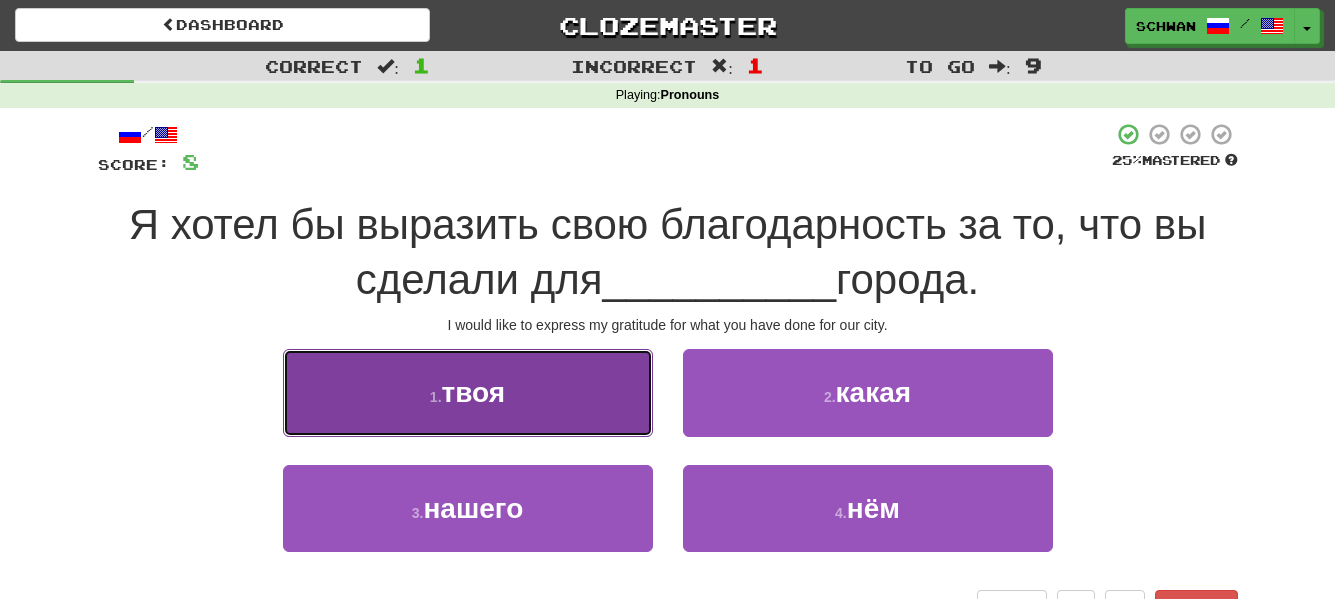 click on "1 .  твоя" at bounding box center [468, 392] 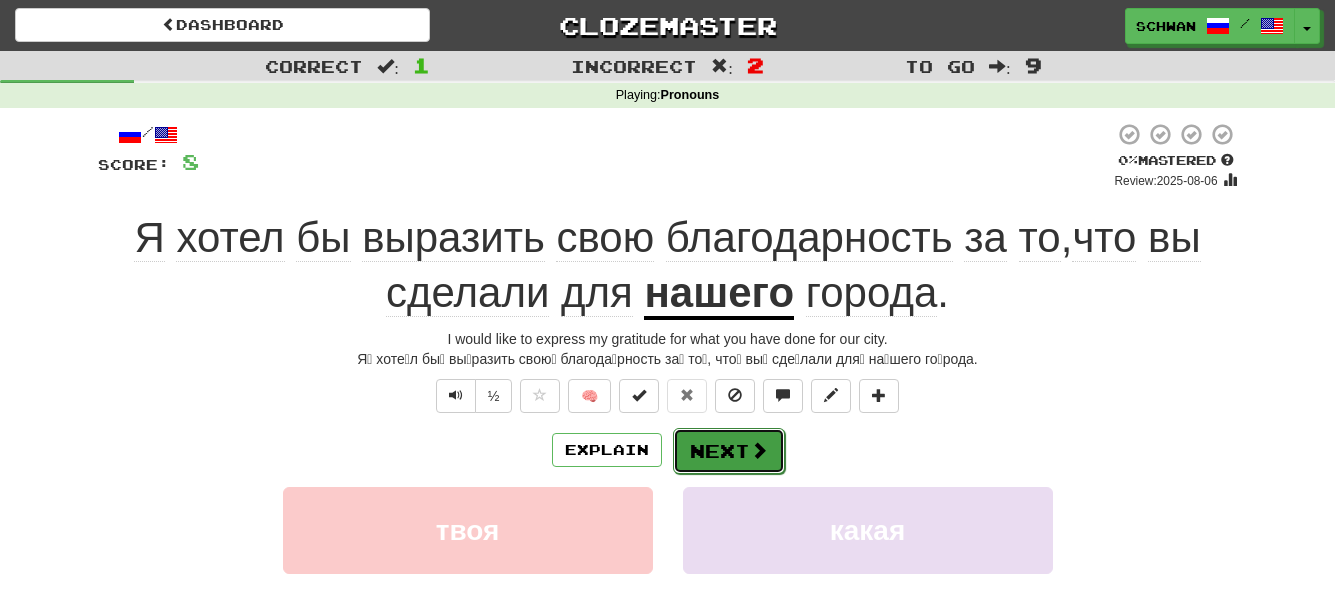 click on "Next" at bounding box center [729, 451] 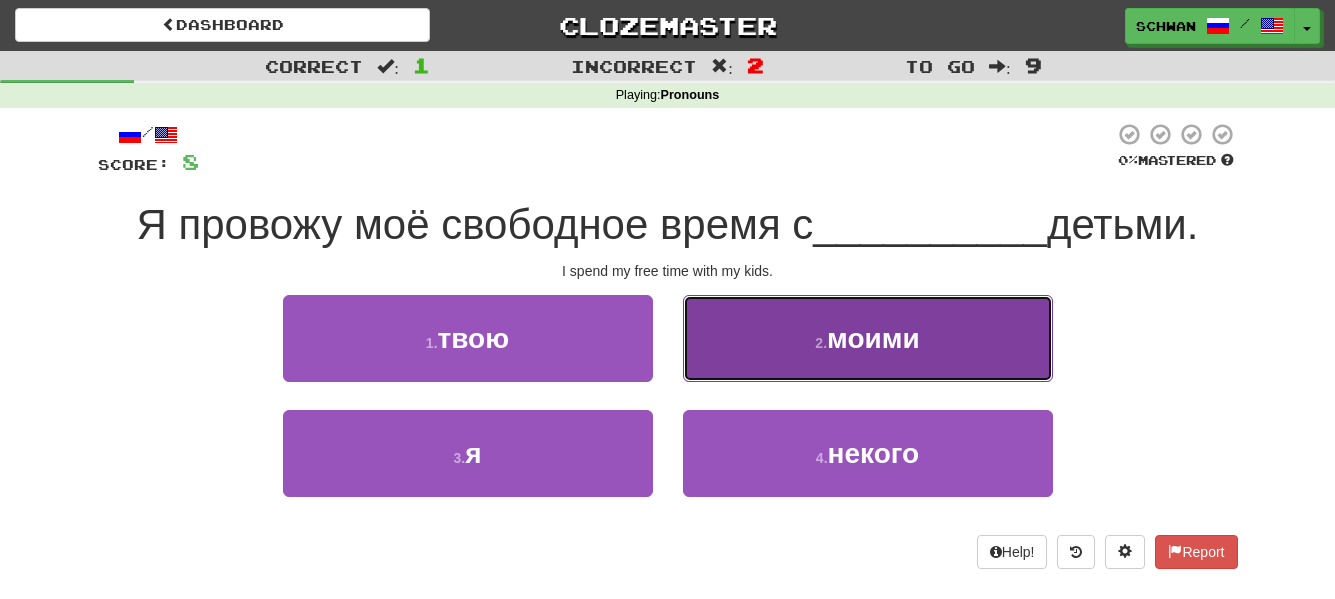 click on "2 .  моими" at bounding box center [868, 338] 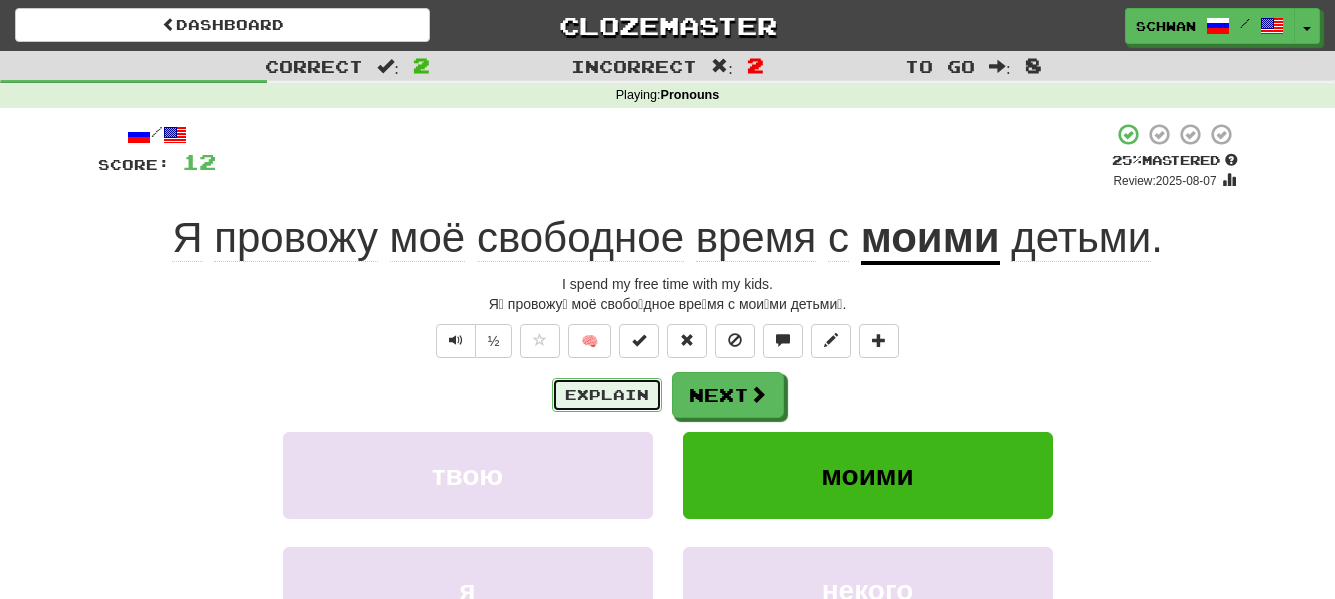 click on "Explain" at bounding box center [607, 395] 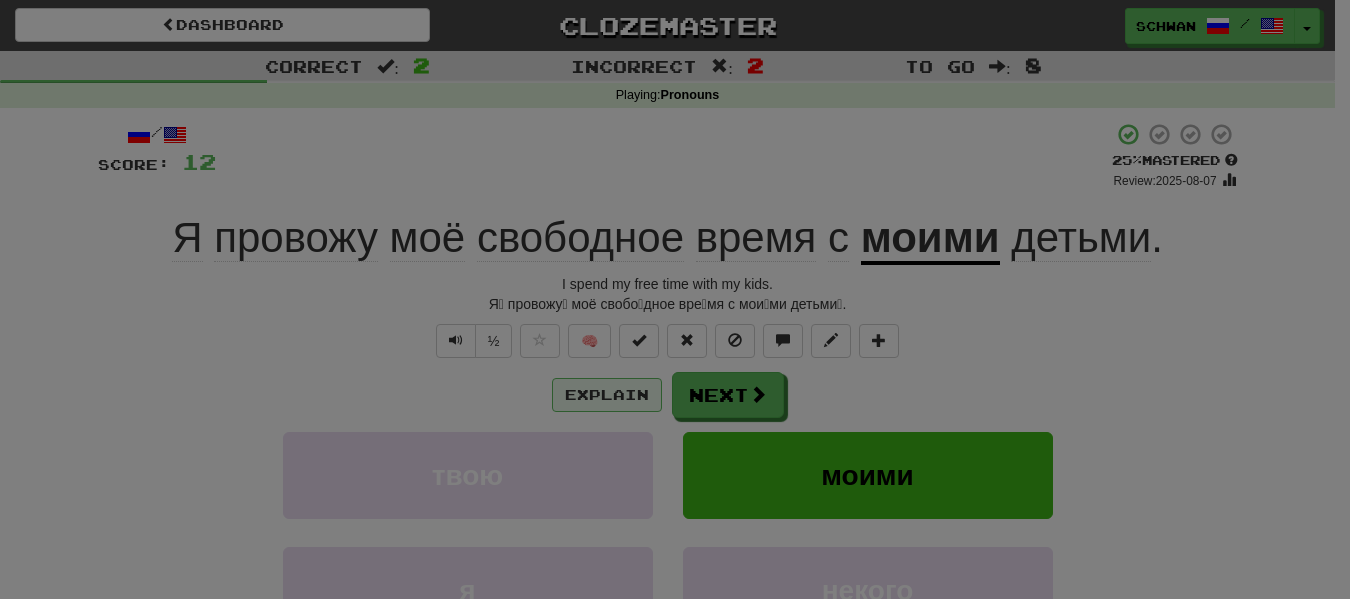click at bounding box center (675, 299) 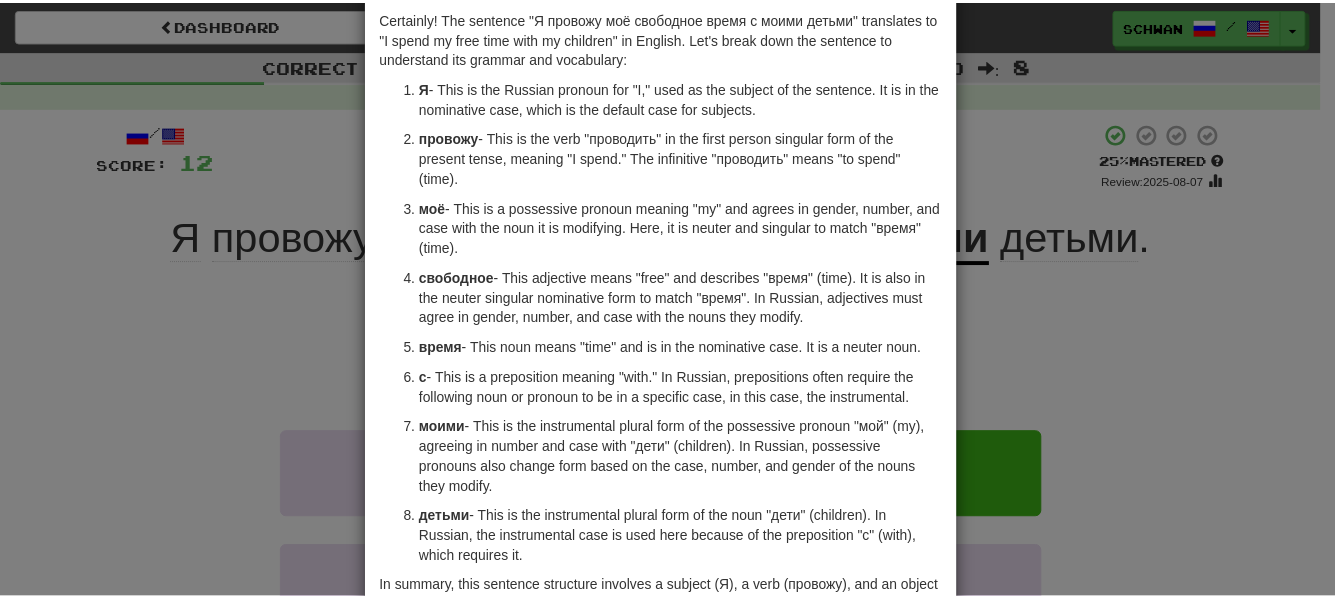 scroll, scrollTop: 0, scrollLeft: 0, axis: both 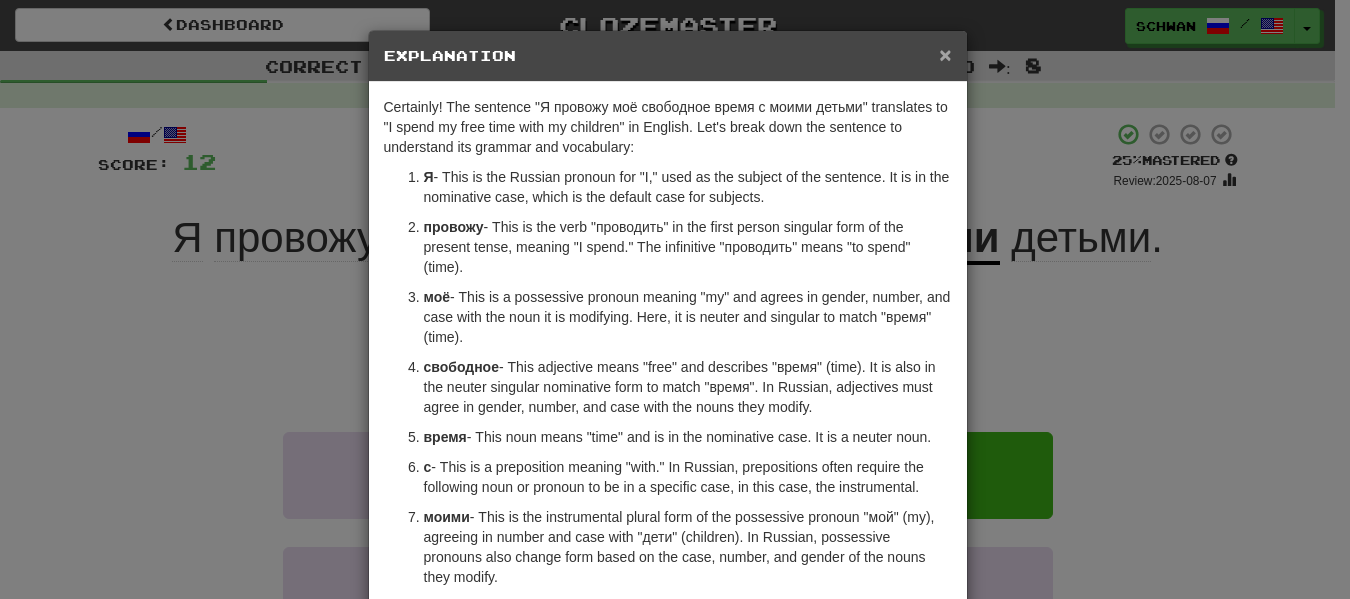 click on "×" at bounding box center [945, 54] 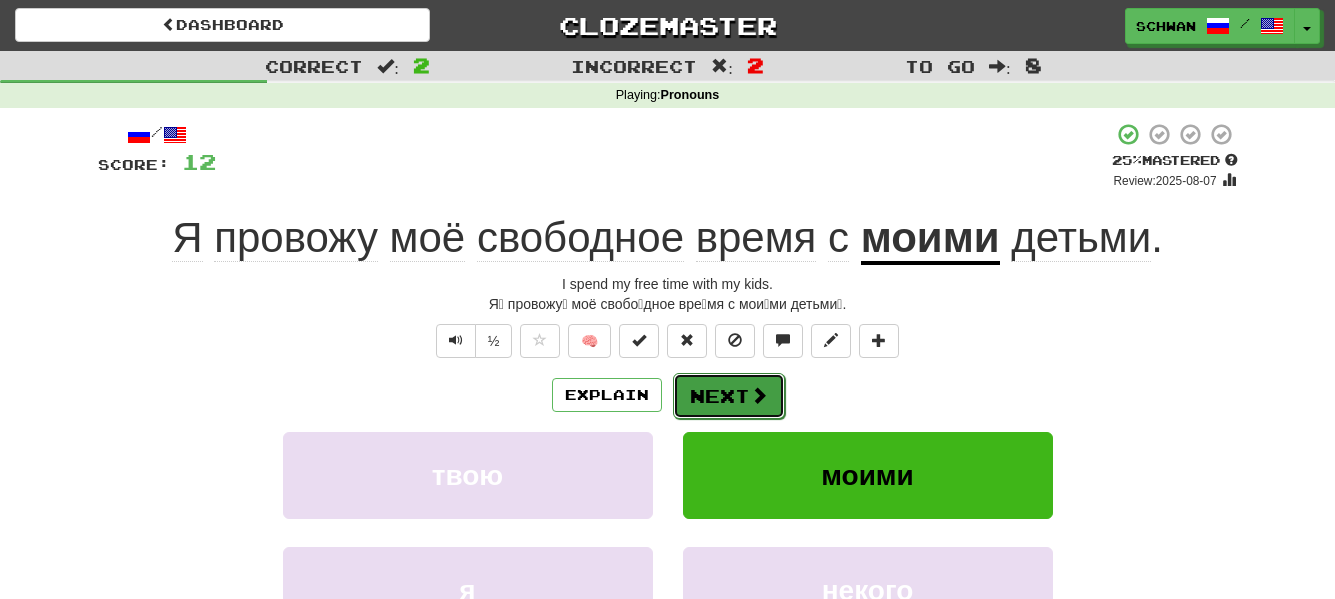 click on "Next" at bounding box center [729, 396] 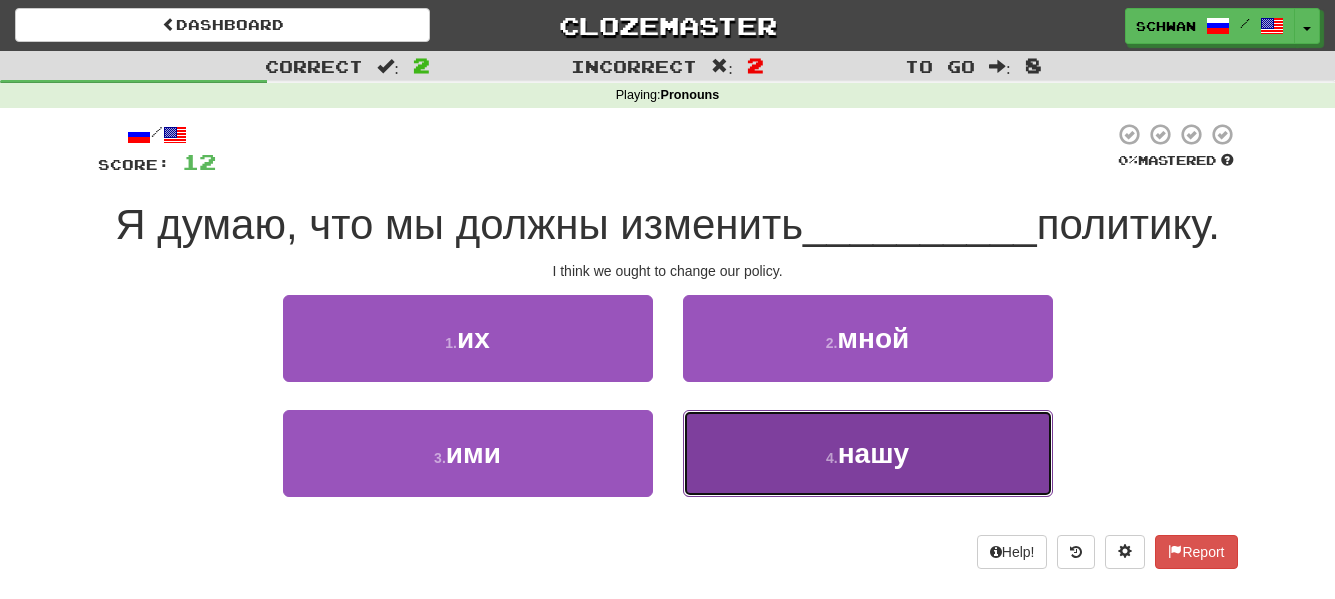 click on "4 .  нашу" at bounding box center (868, 453) 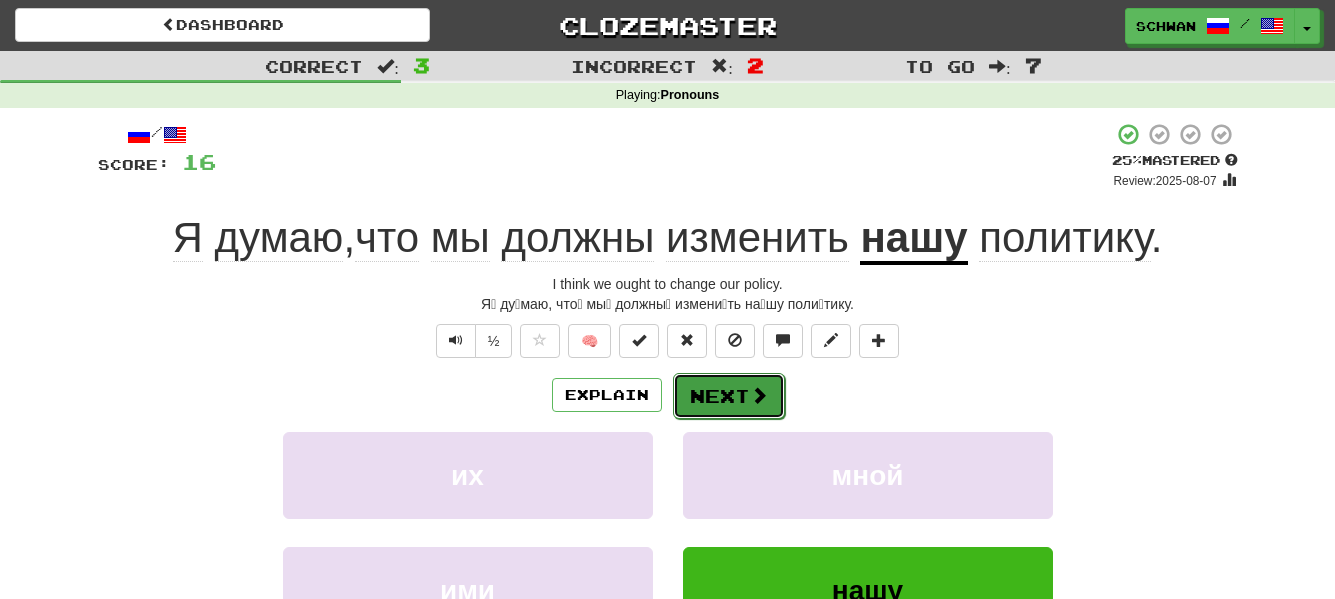 click on "Next" at bounding box center [729, 396] 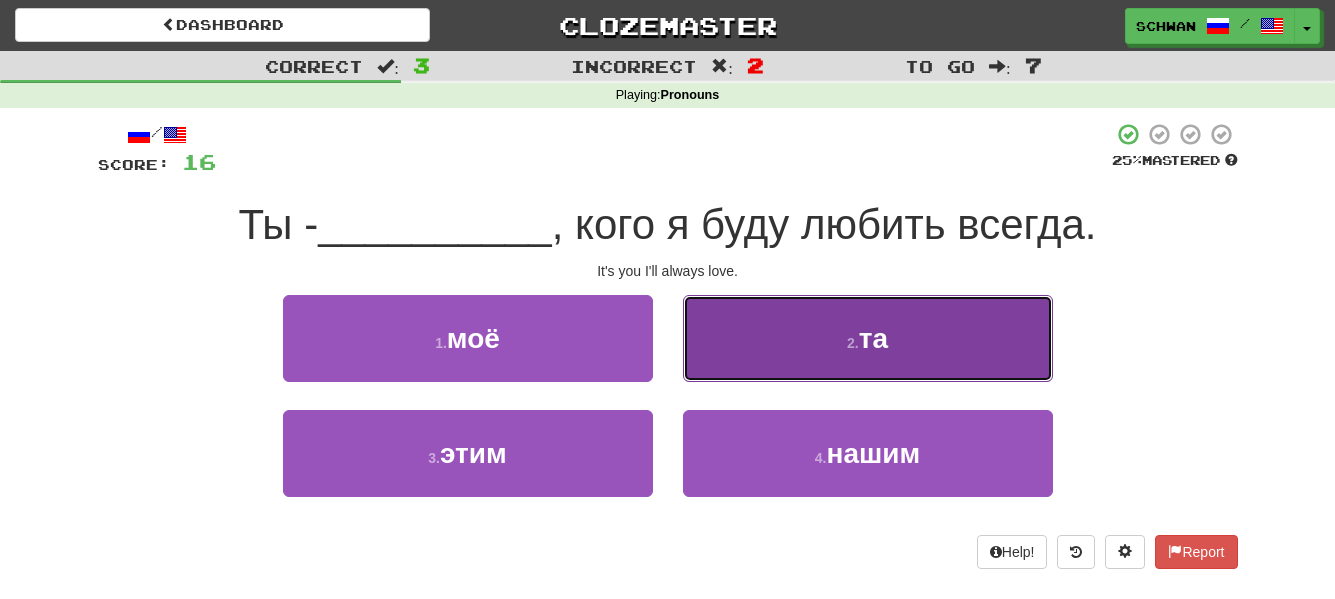 click on "2 .  та" at bounding box center (868, 338) 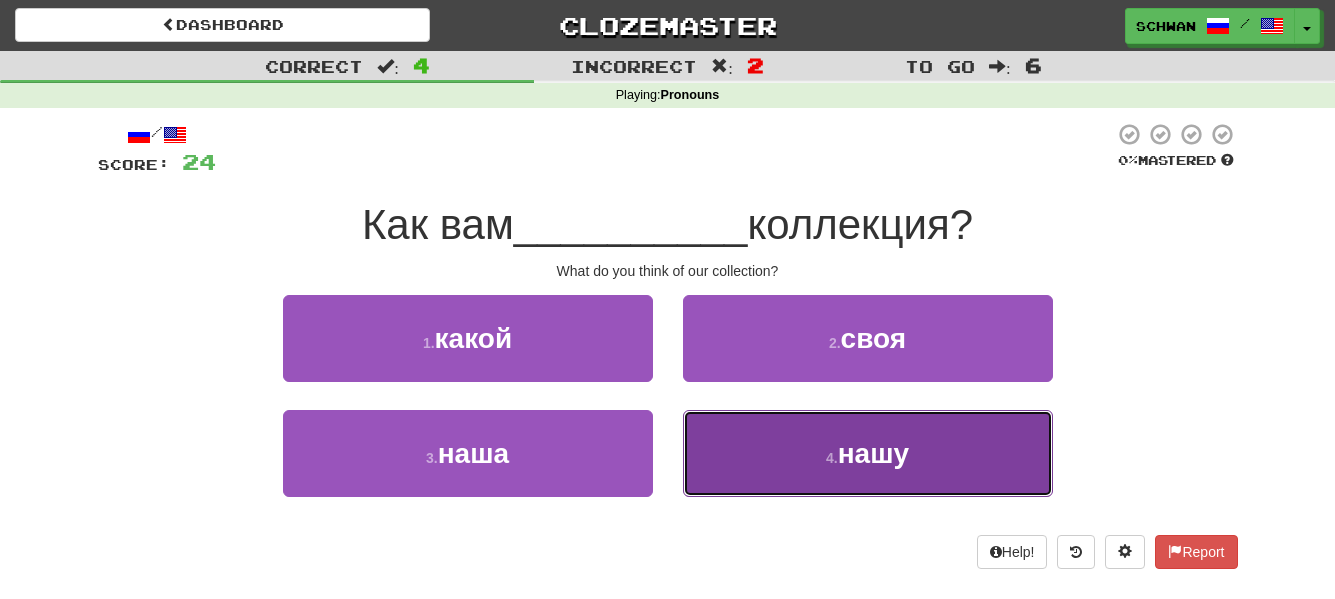 click on "4 .  нашу" at bounding box center [868, 453] 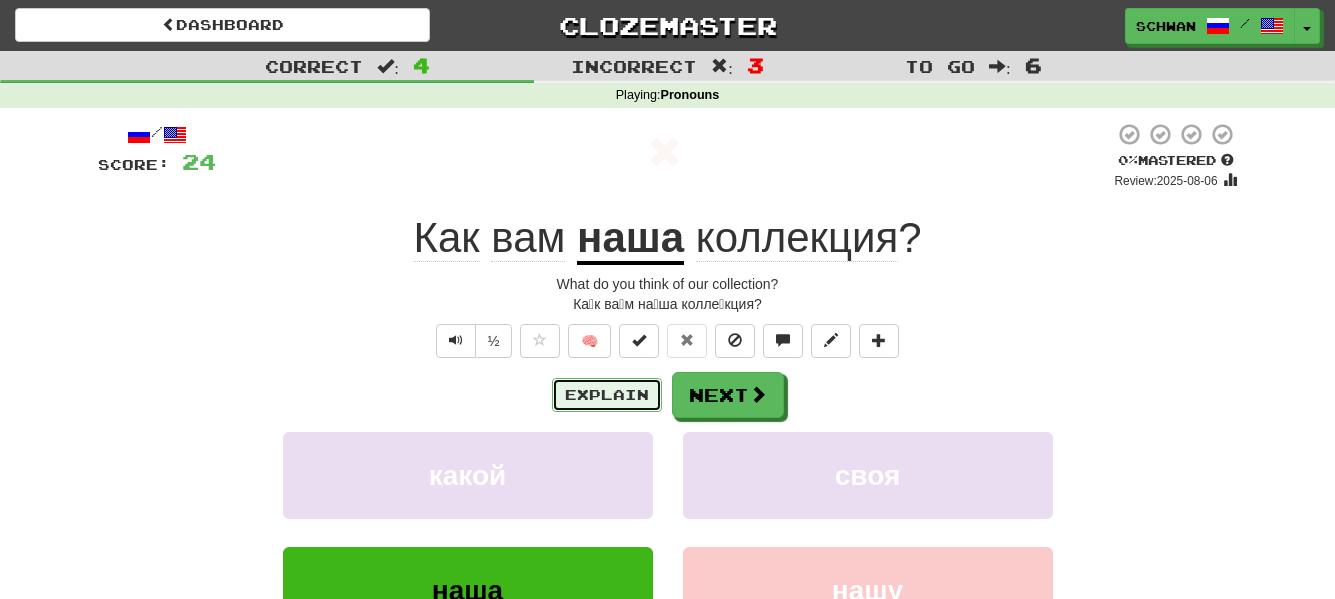 click on "Explain" at bounding box center (607, 395) 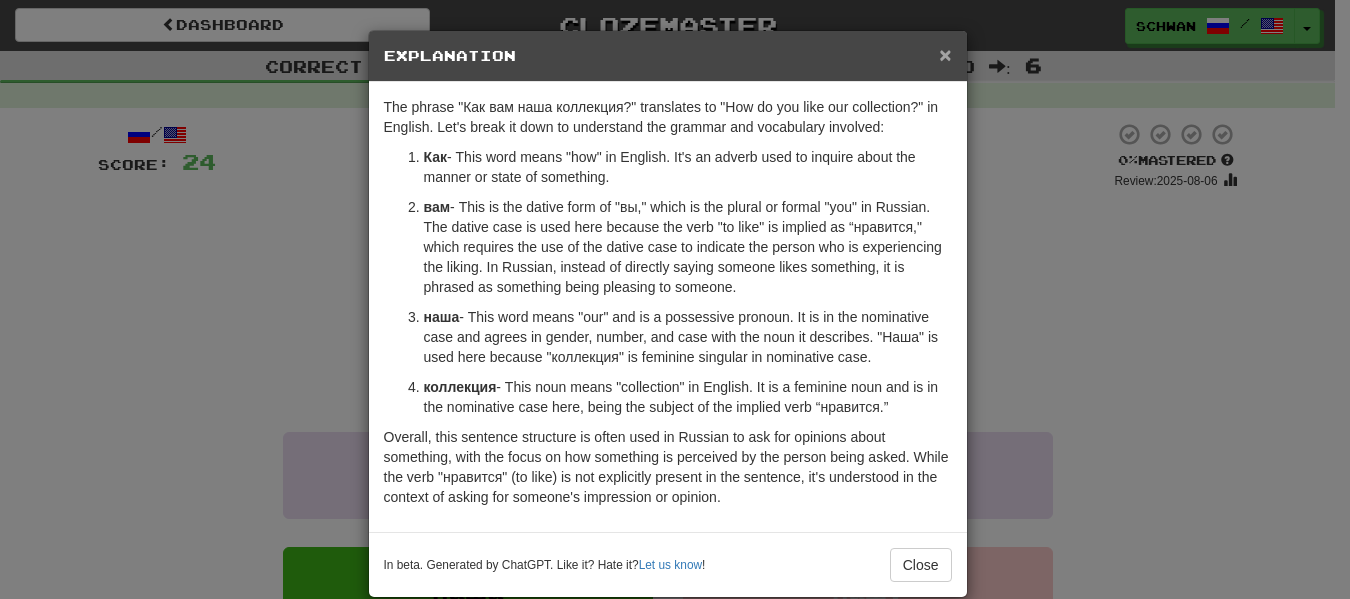click on "×" at bounding box center (945, 54) 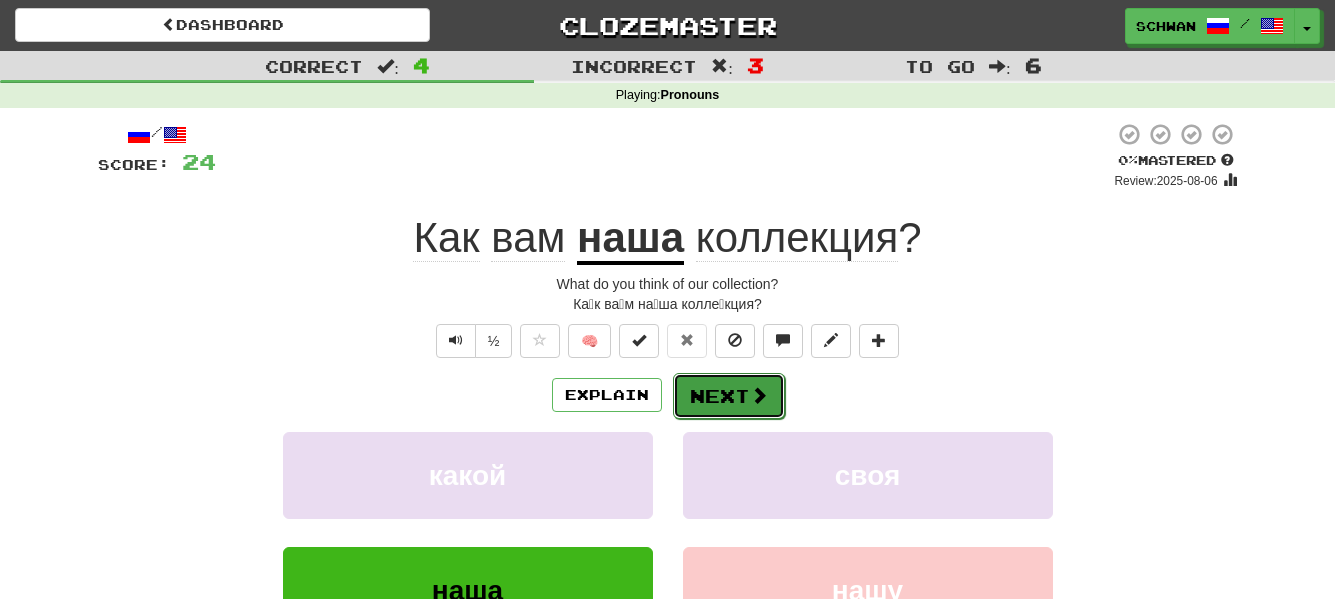 click on "Next" at bounding box center (729, 396) 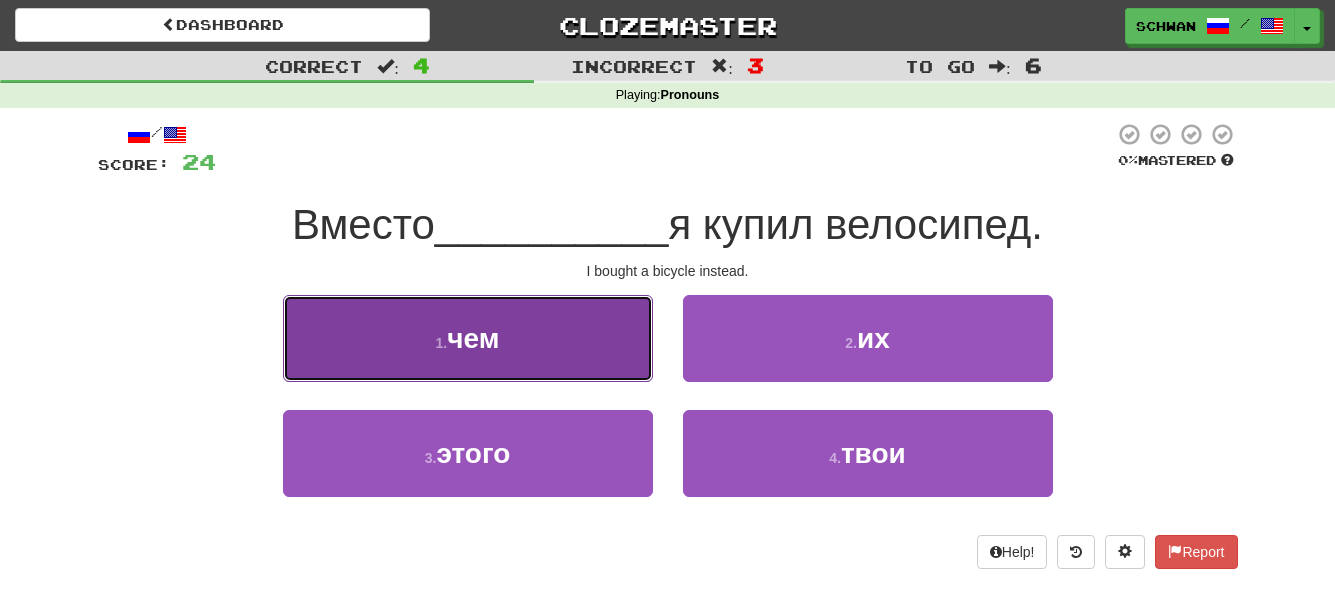 click on "1 .  чем" at bounding box center (468, 338) 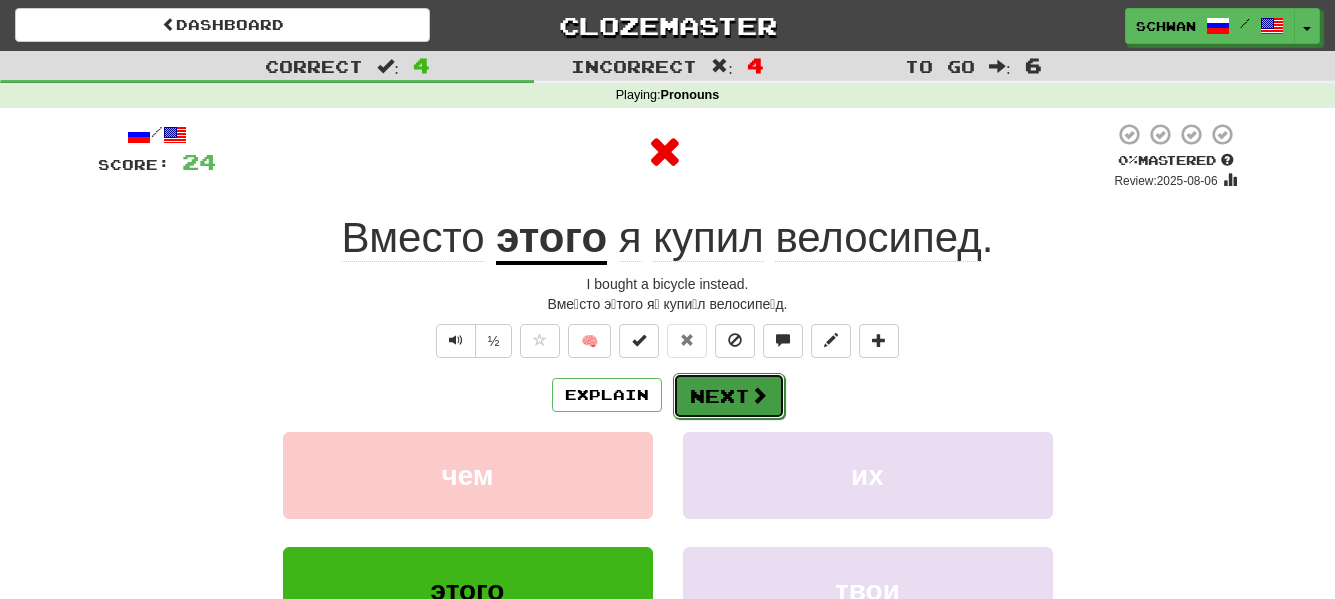 click on "Next" at bounding box center [729, 396] 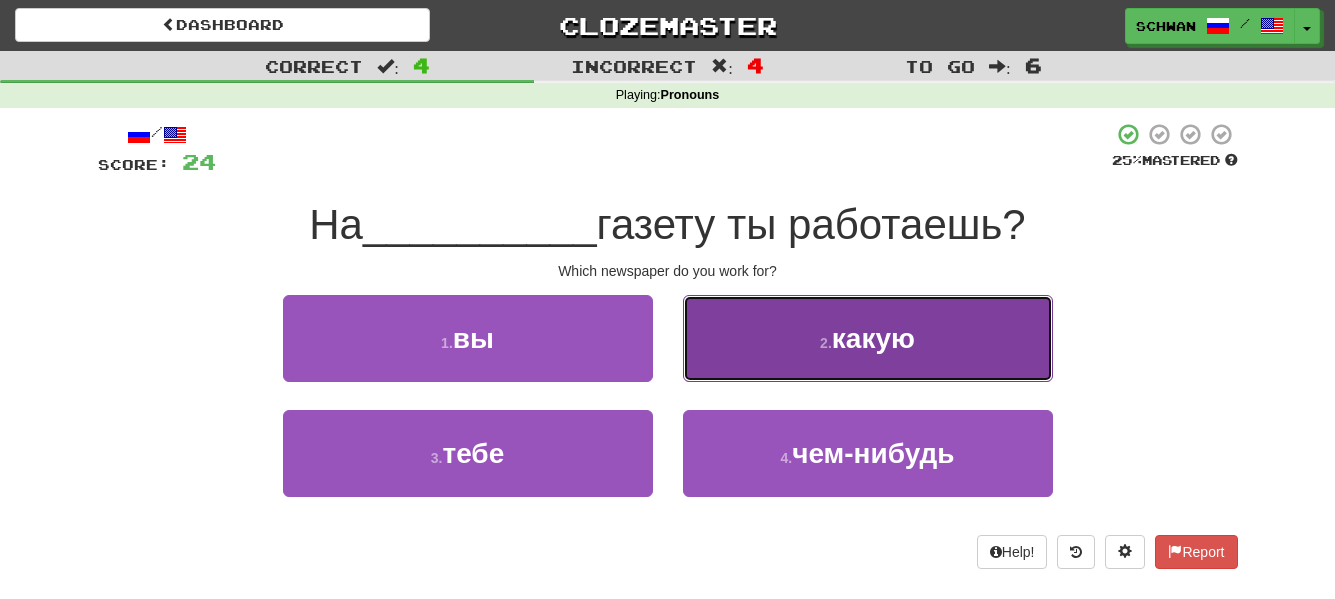 click on "2 .  какую" at bounding box center [868, 338] 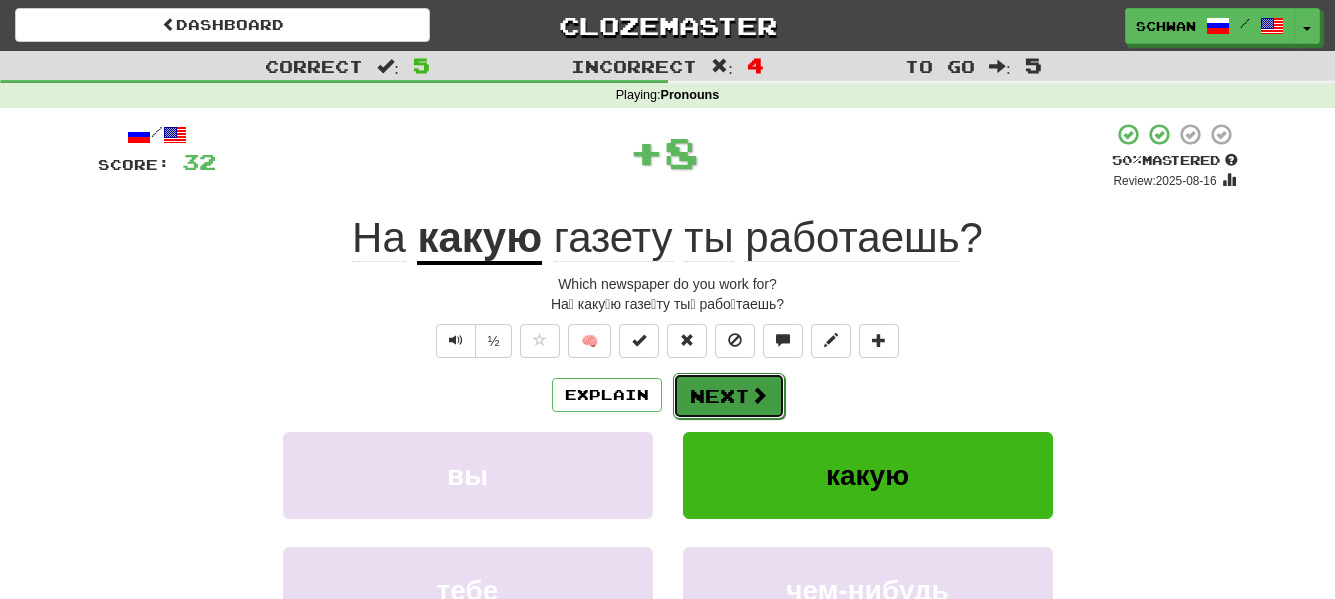 click on "Next" at bounding box center [729, 396] 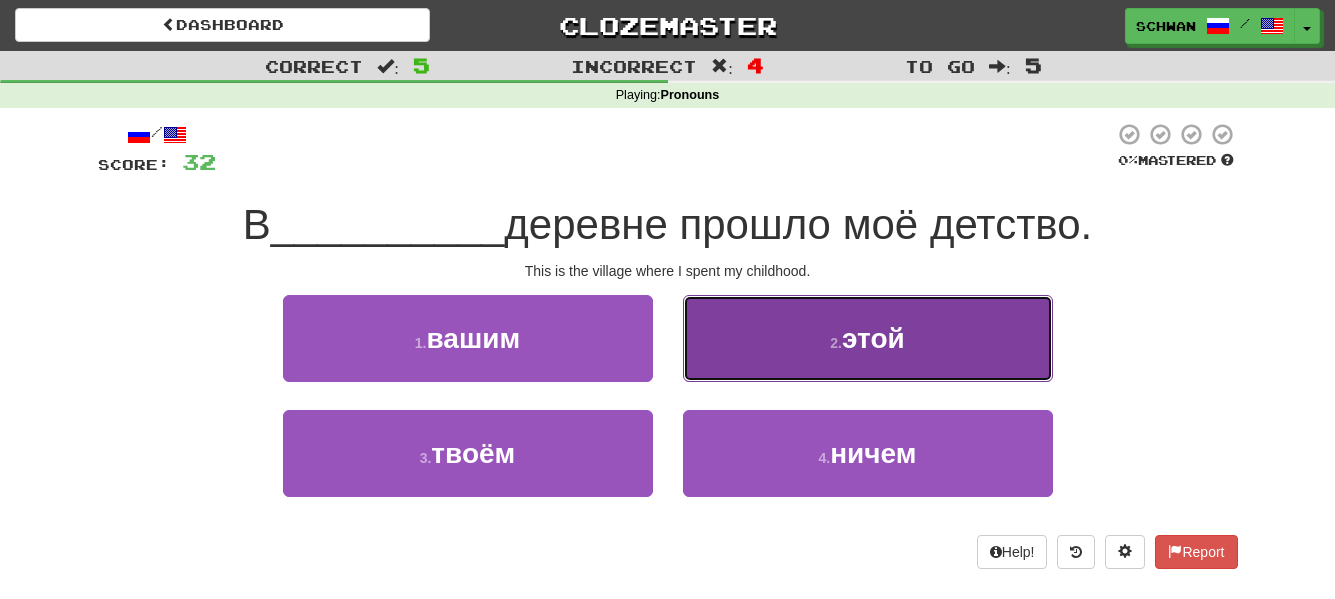 click on "2 .  этой" at bounding box center (868, 338) 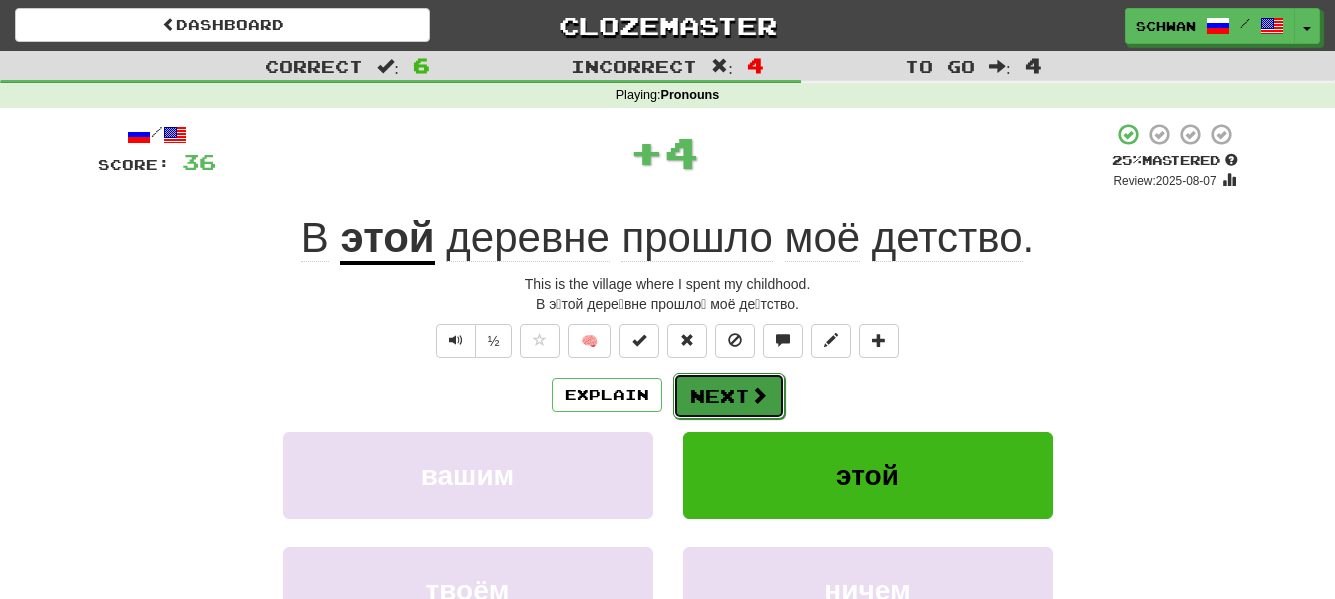 click on "Next" at bounding box center (729, 396) 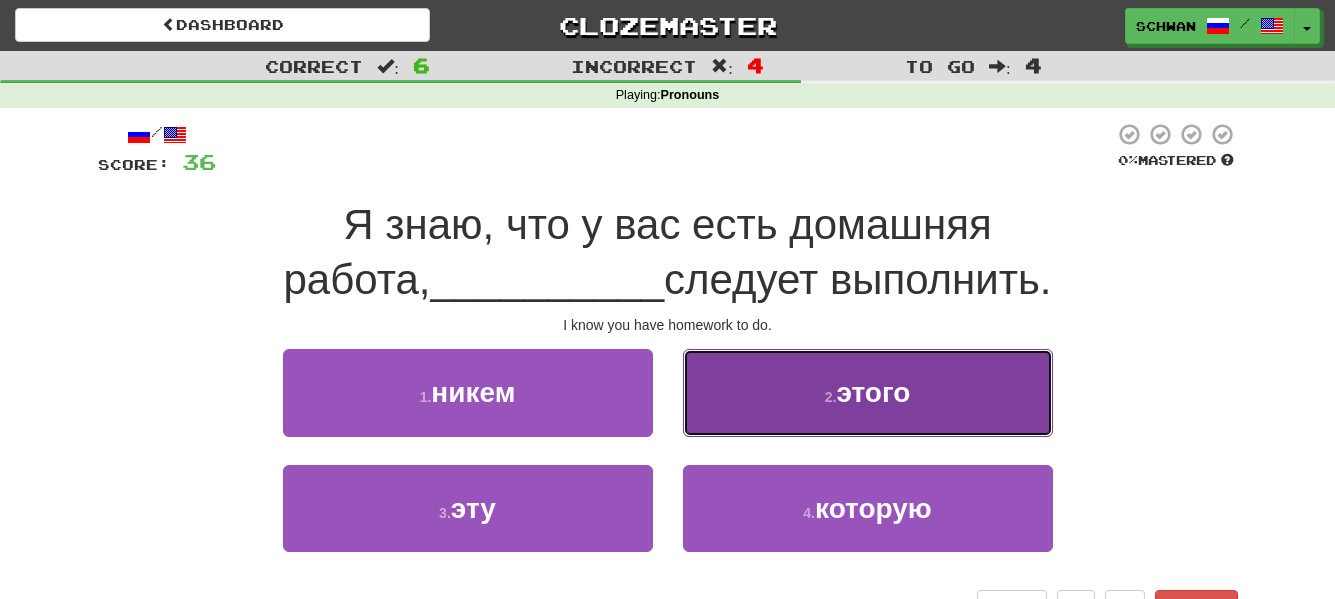 click on "2 .  этого" at bounding box center (868, 392) 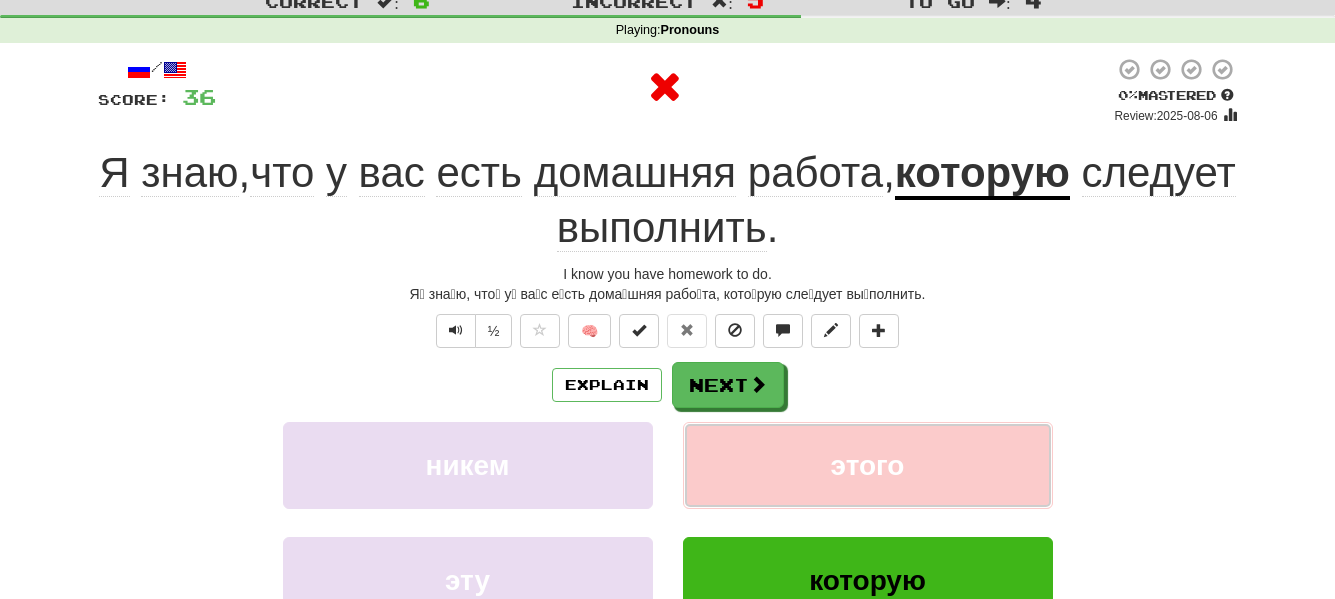 scroll, scrollTop: 100, scrollLeft: 0, axis: vertical 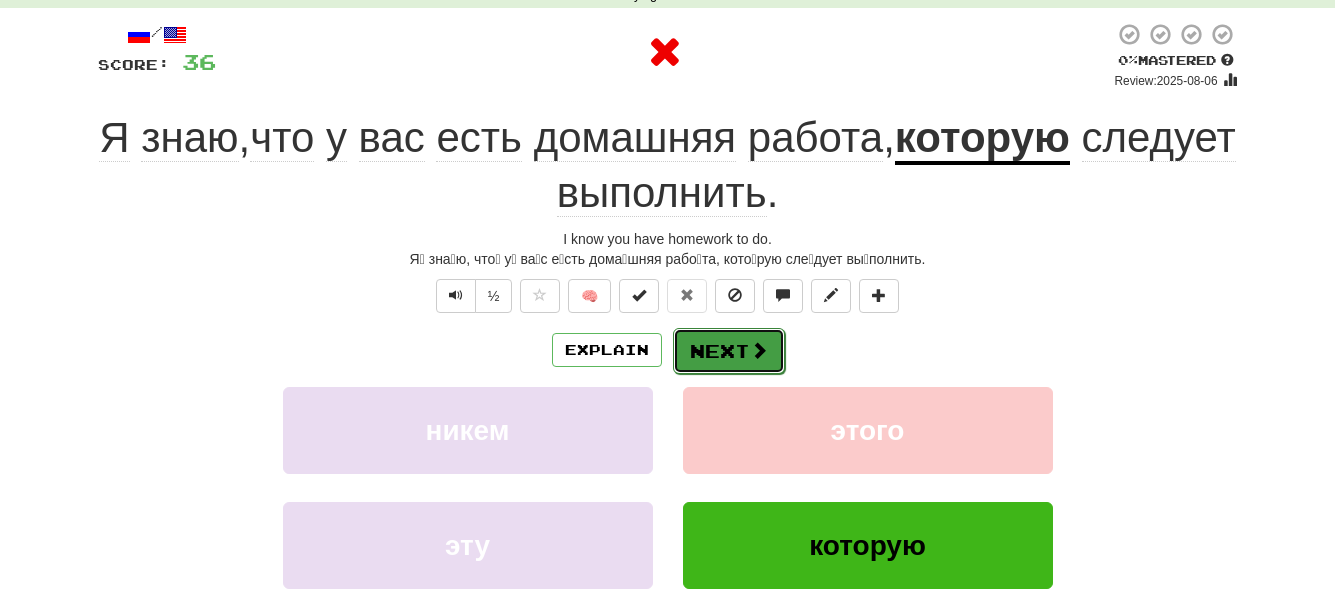 click on "Next" at bounding box center [729, 351] 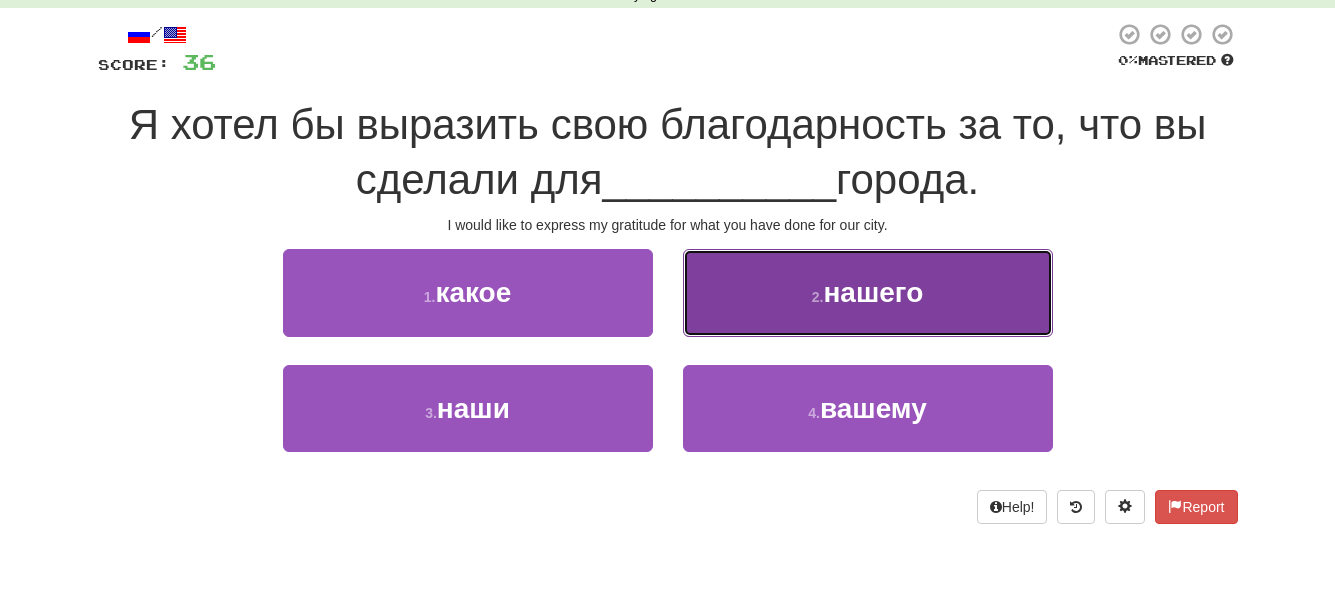 click on "нашего" at bounding box center [873, 292] 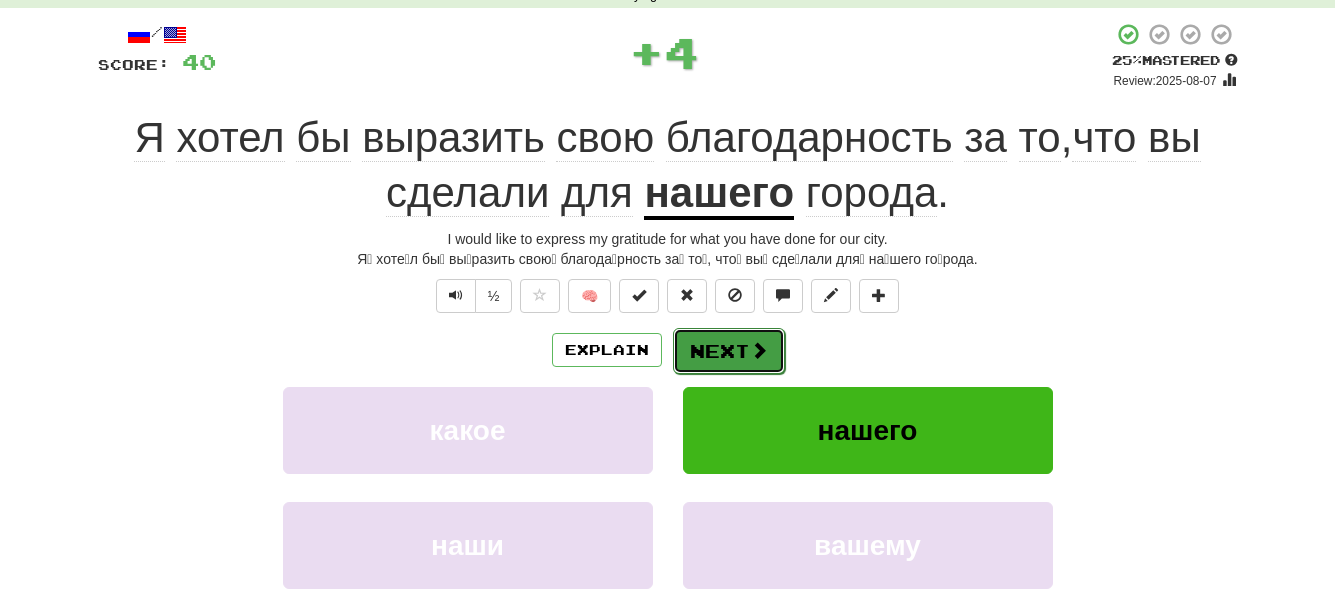 click at bounding box center (759, 350) 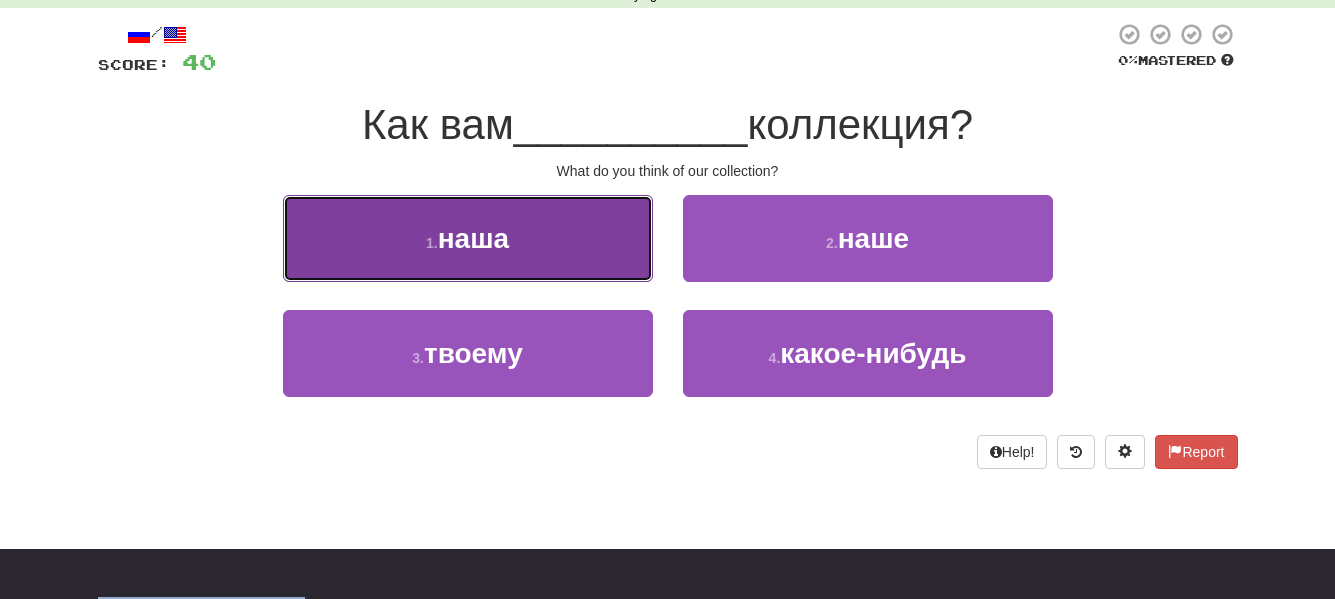 click on "1 .  наша" at bounding box center (468, 238) 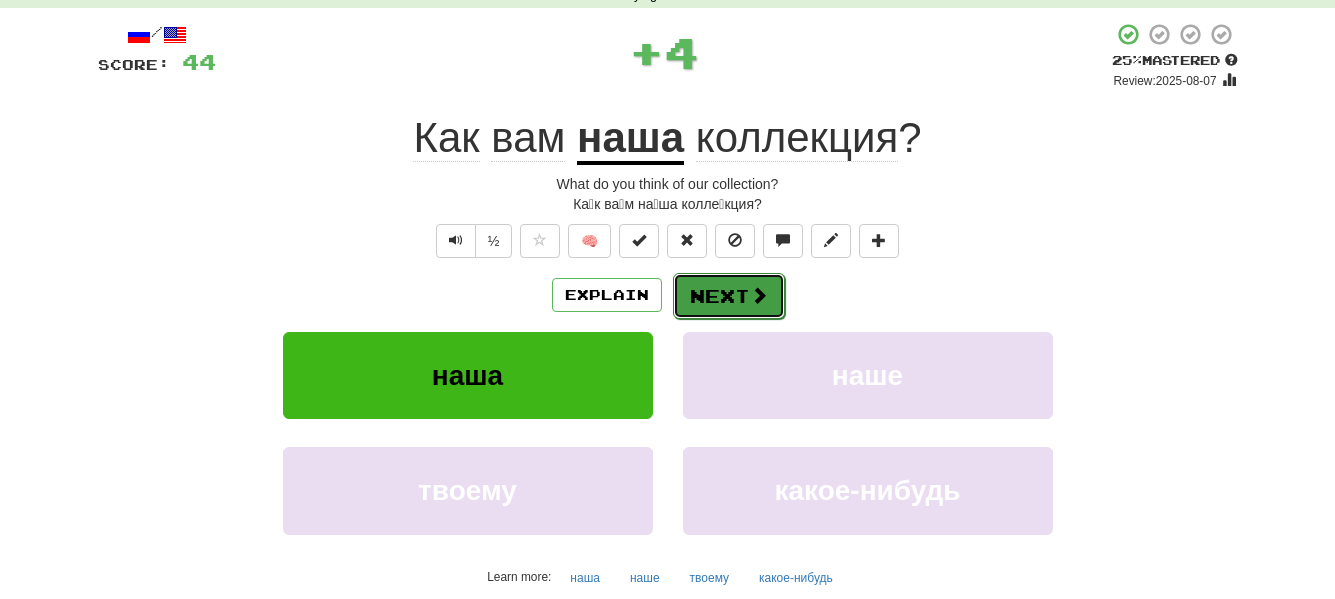 click on "Next" at bounding box center [729, 296] 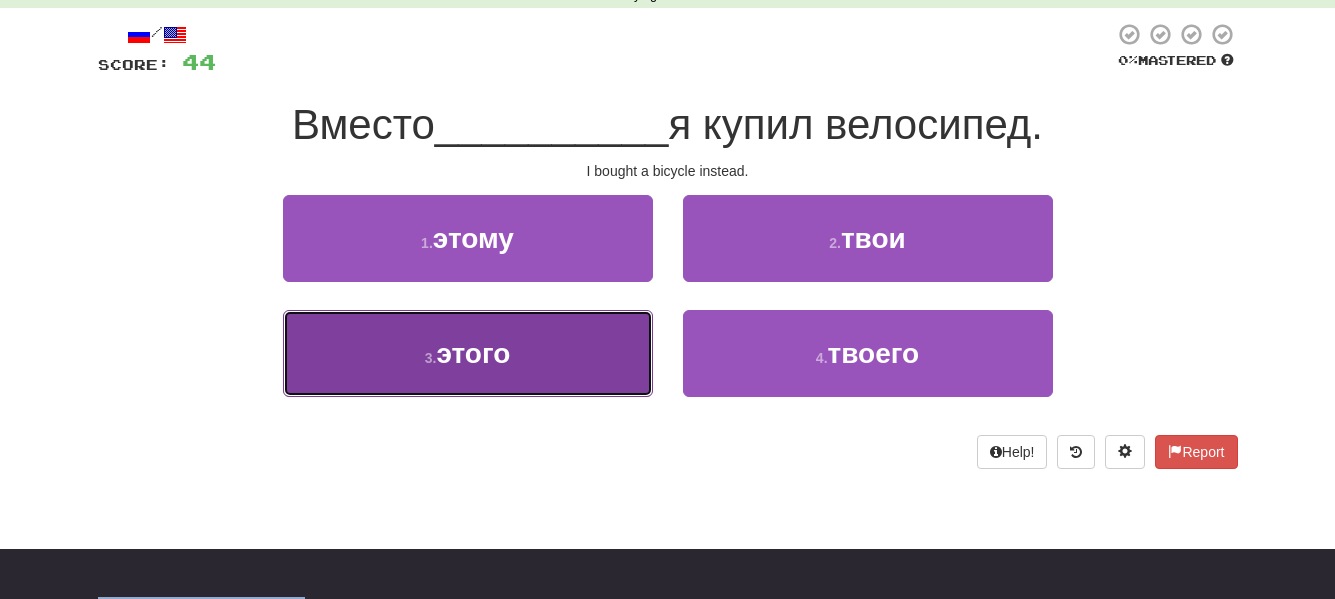 click on "3 .  этого" at bounding box center [468, 353] 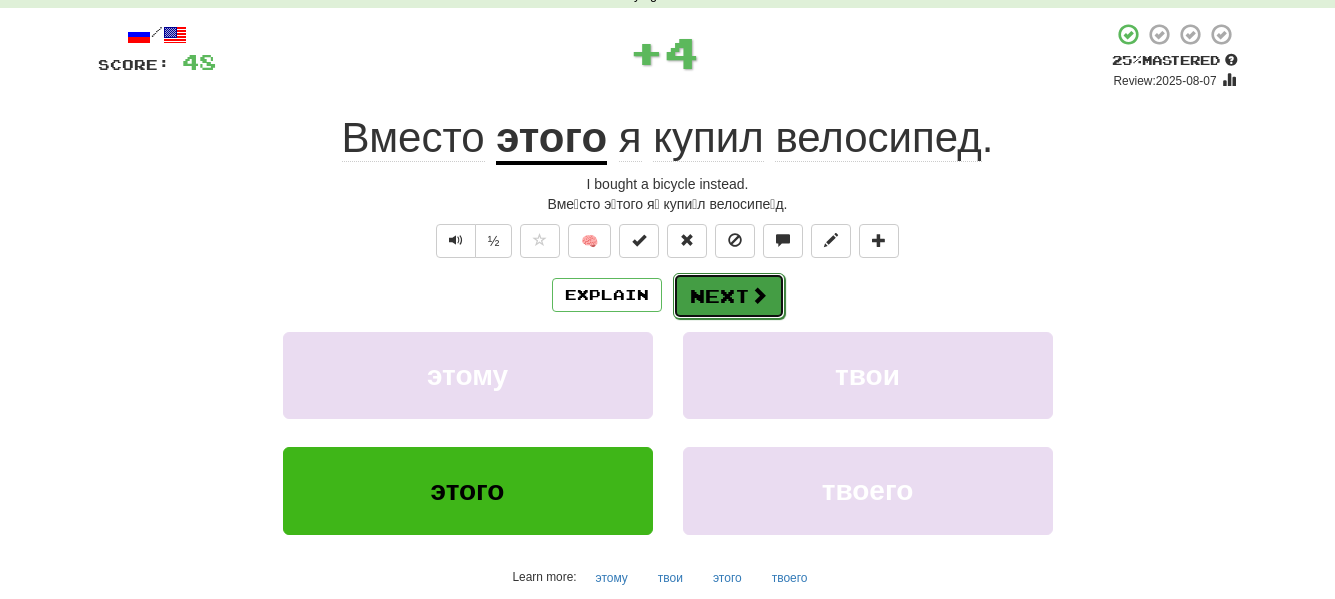 click on "Next" at bounding box center [729, 296] 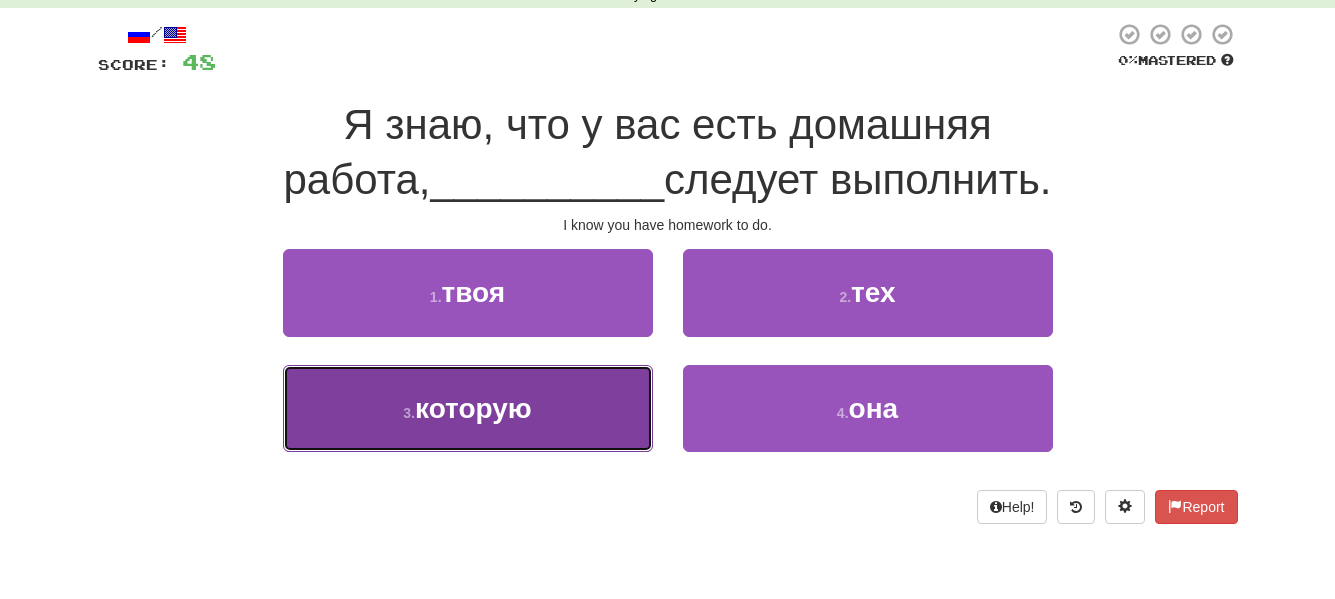 click on "3 .  которую" at bounding box center [468, 408] 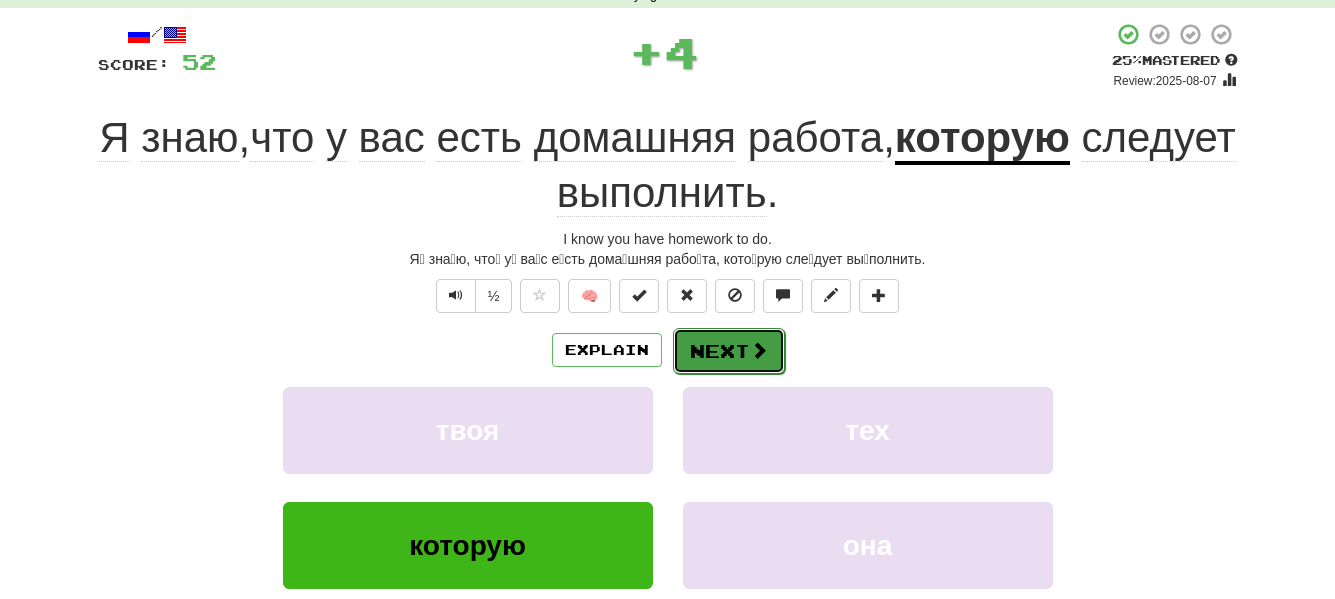 click on "Next" at bounding box center [729, 351] 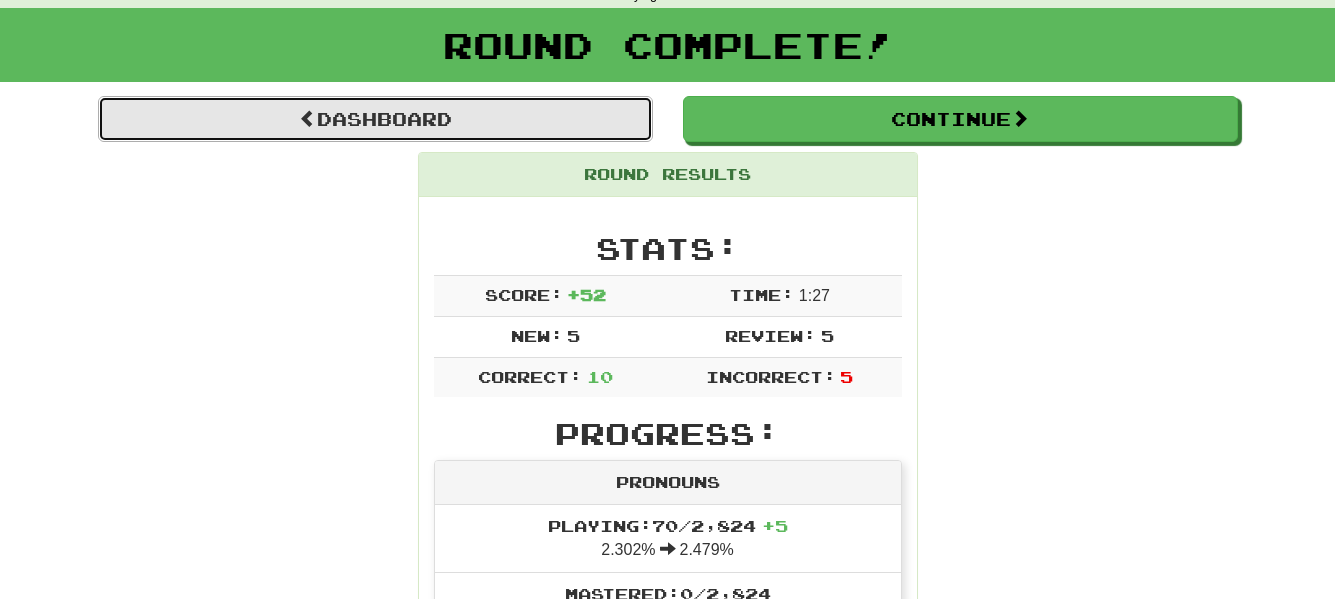 click on "Dashboard" at bounding box center (375, 119) 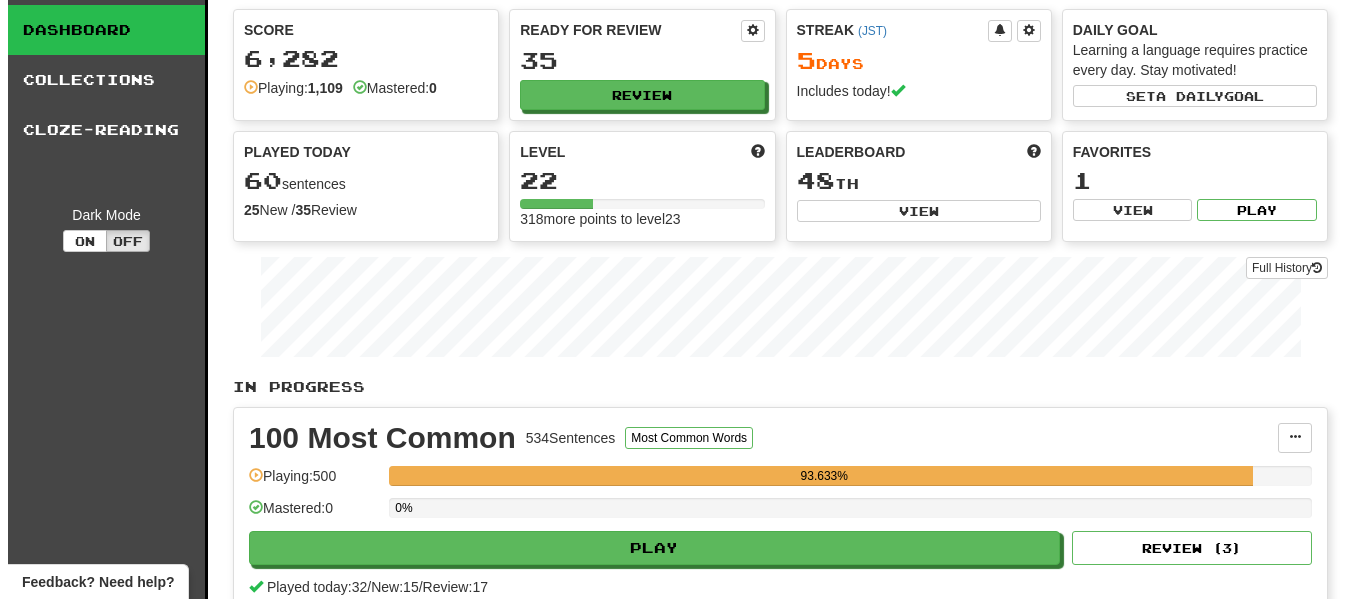 scroll, scrollTop: 100, scrollLeft: 0, axis: vertical 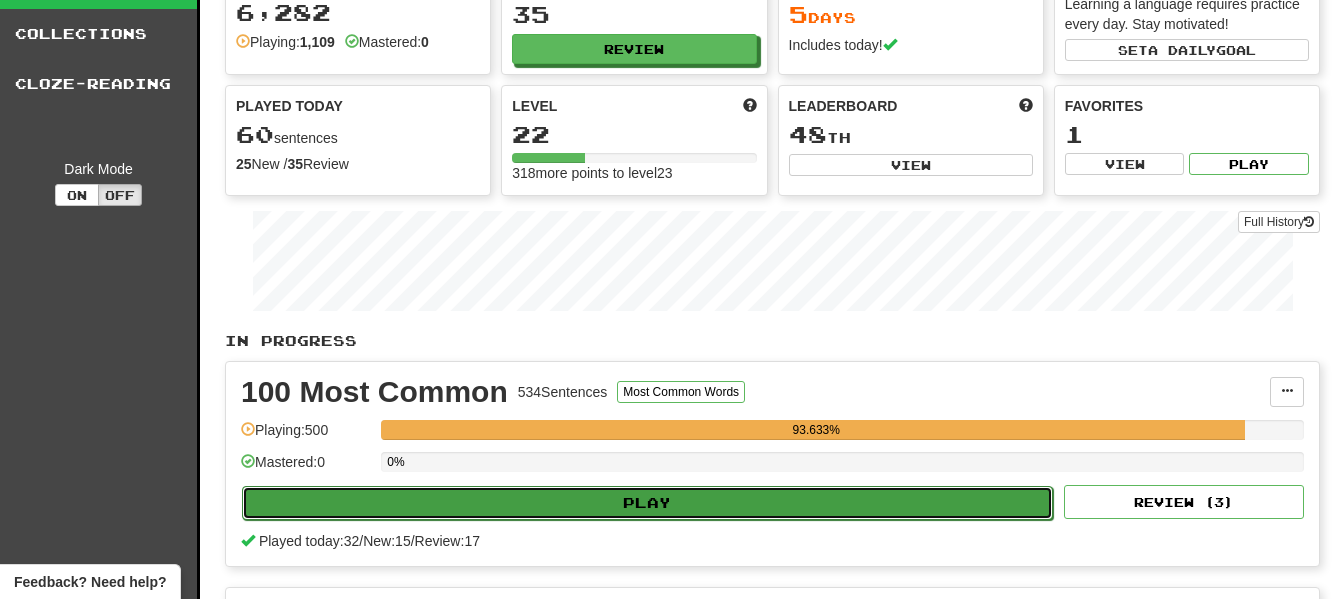click on "Play" at bounding box center (647, 503) 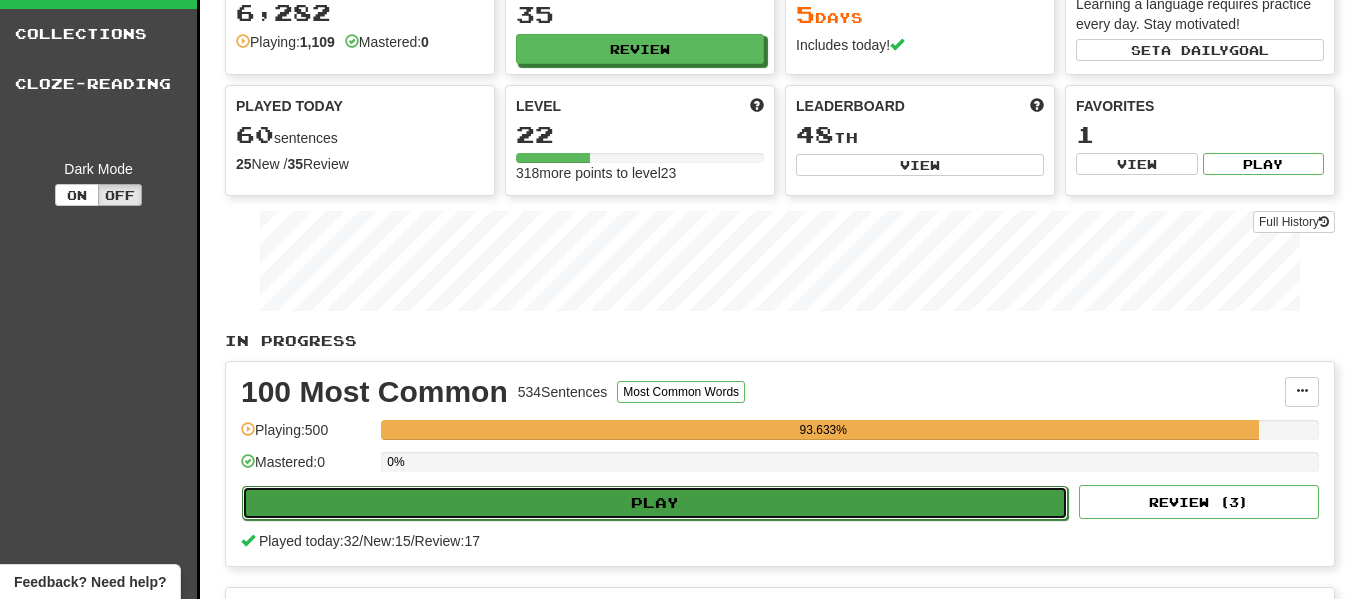 select on "**" 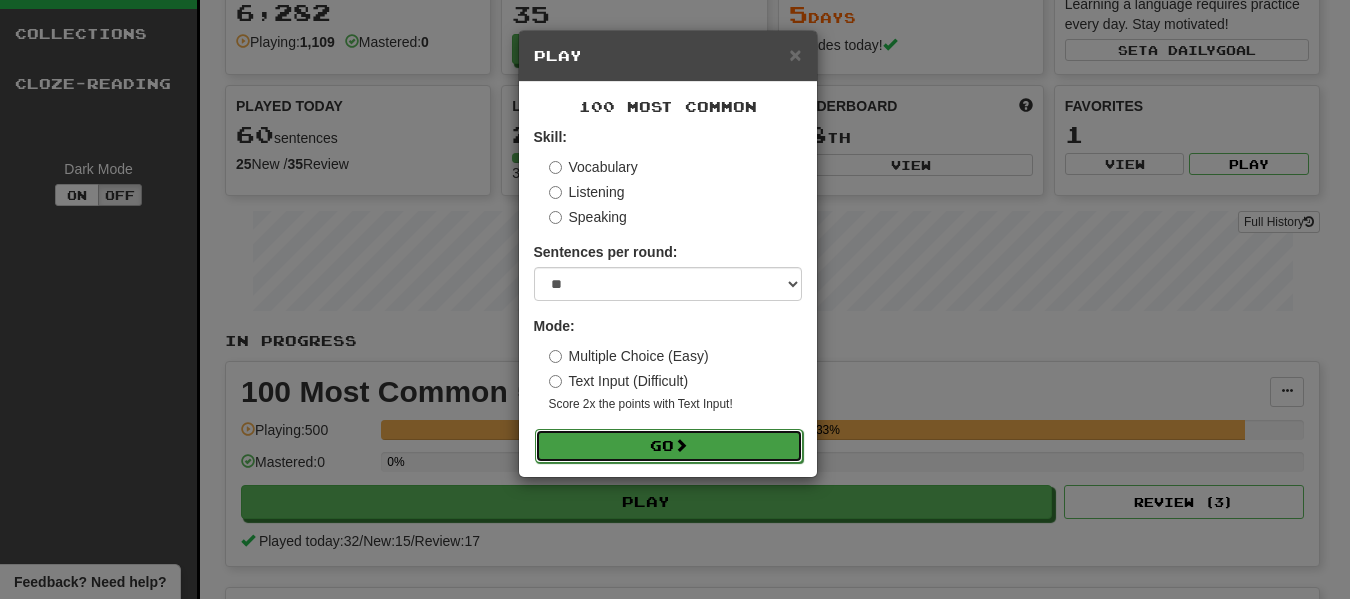 click on "Go" at bounding box center (669, 446) 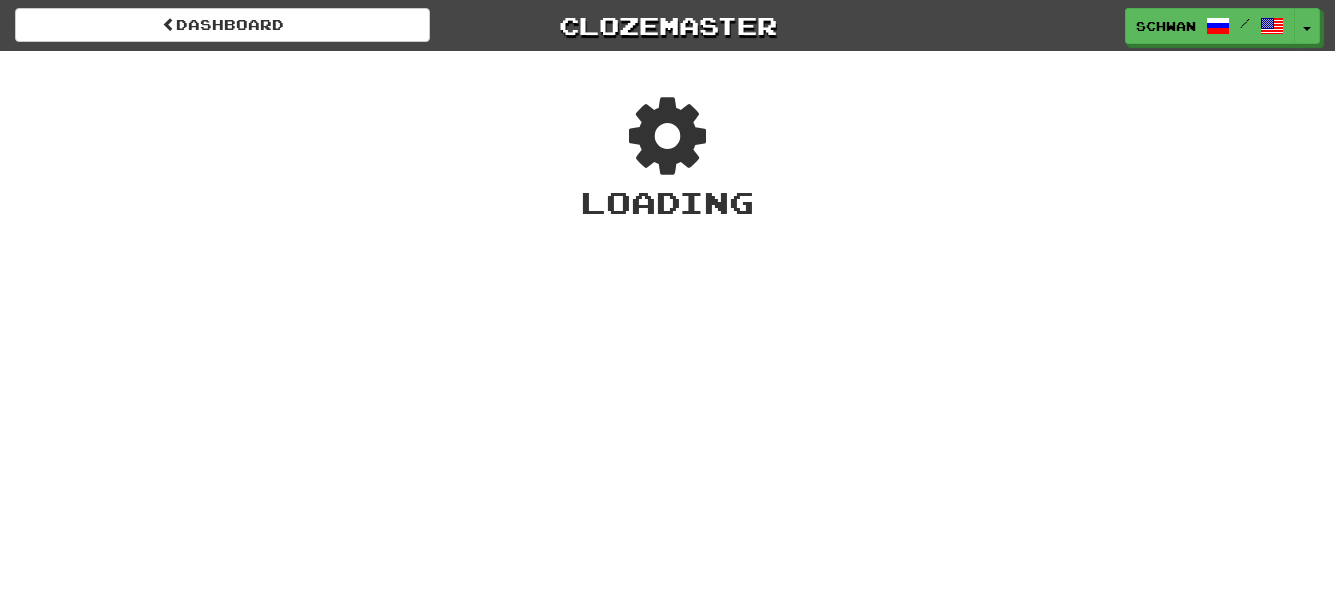 scroll, scrollTop: 0, scrollLeft: 0, axis: both 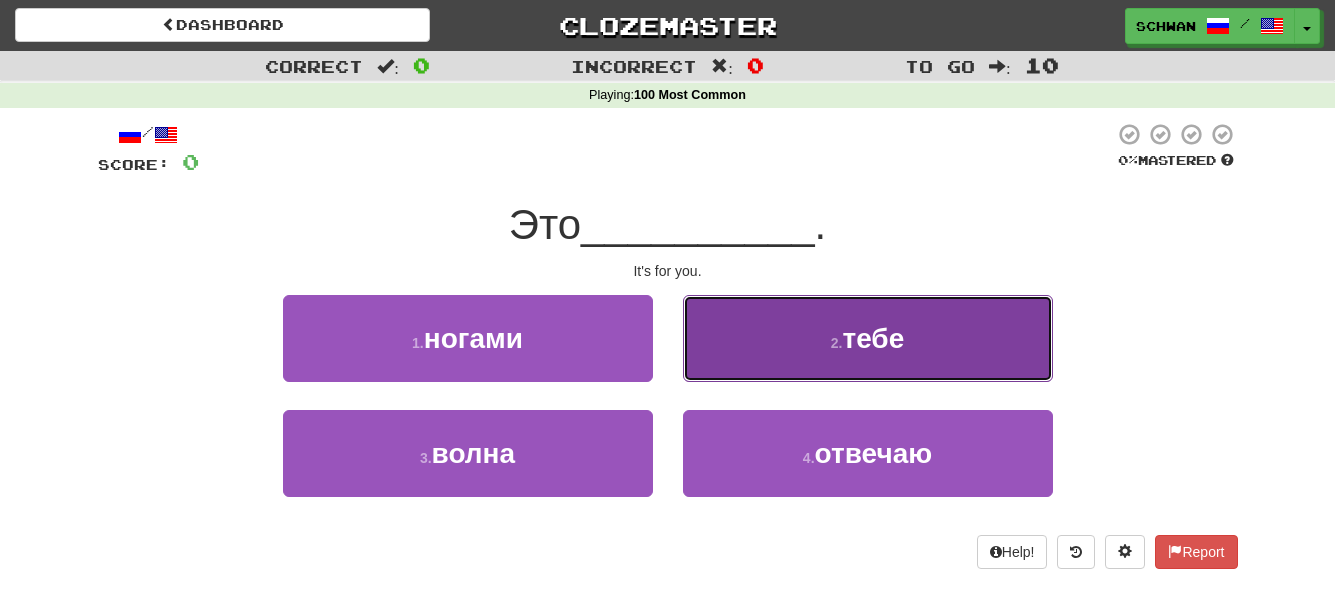click on "тебе" at bounding box center (873, 338) 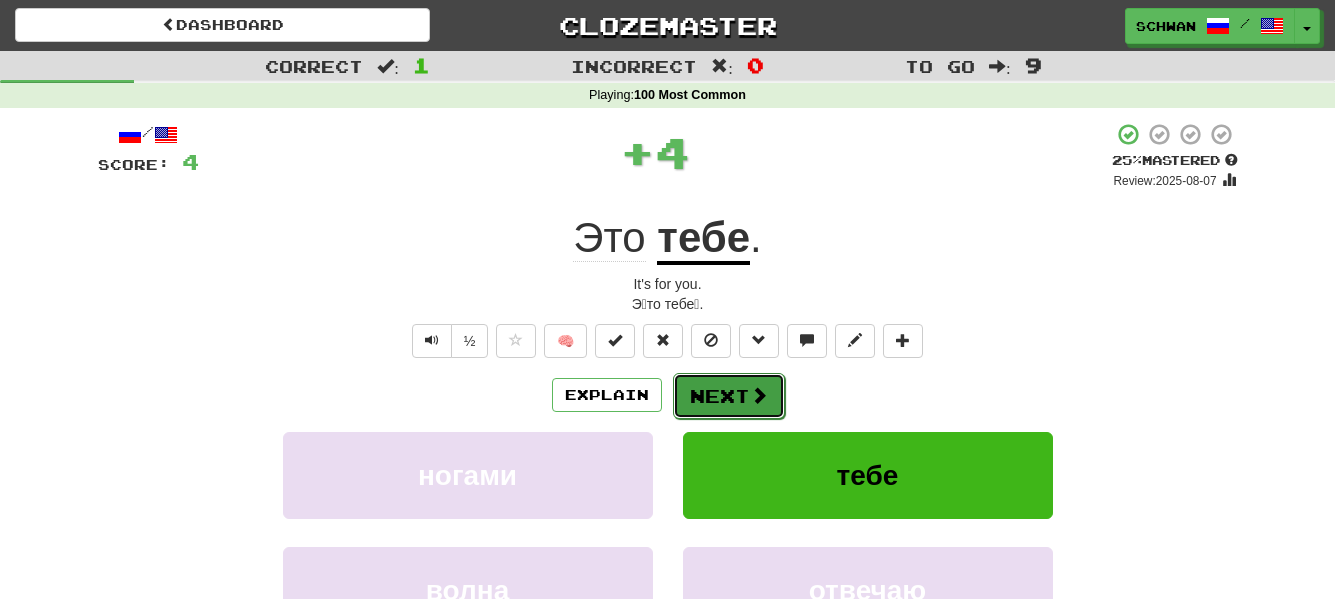 click at bounding box center [759, 395] 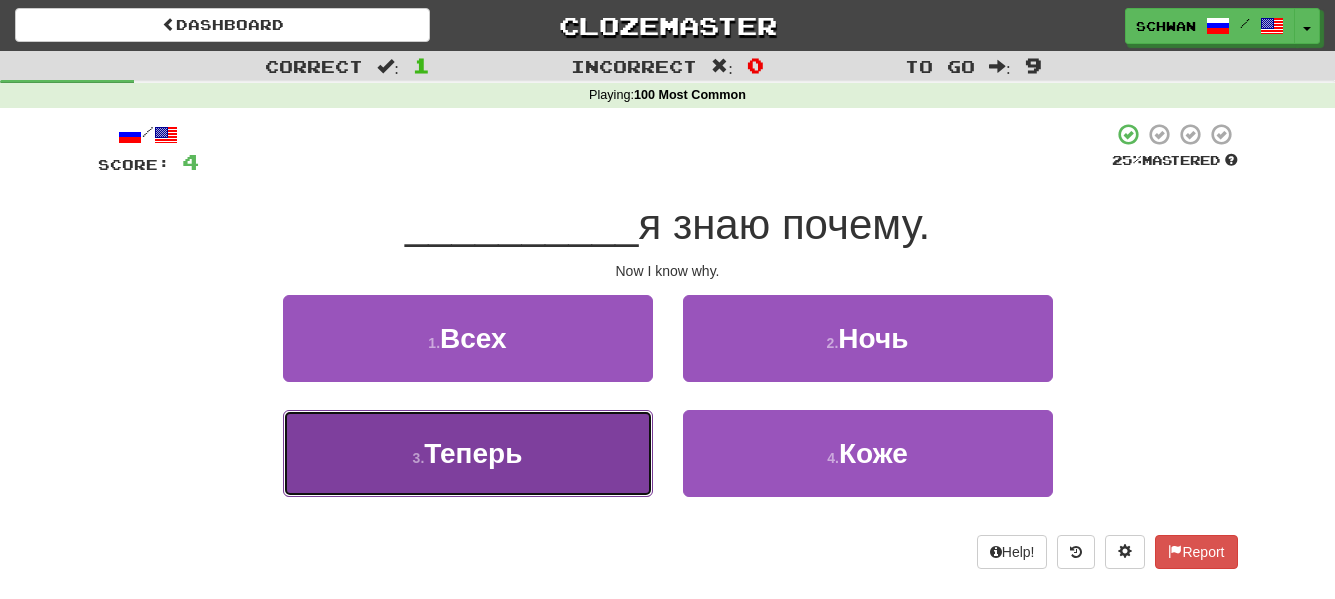 click on "3 .  Теперь" at bounding box center (468, 453) 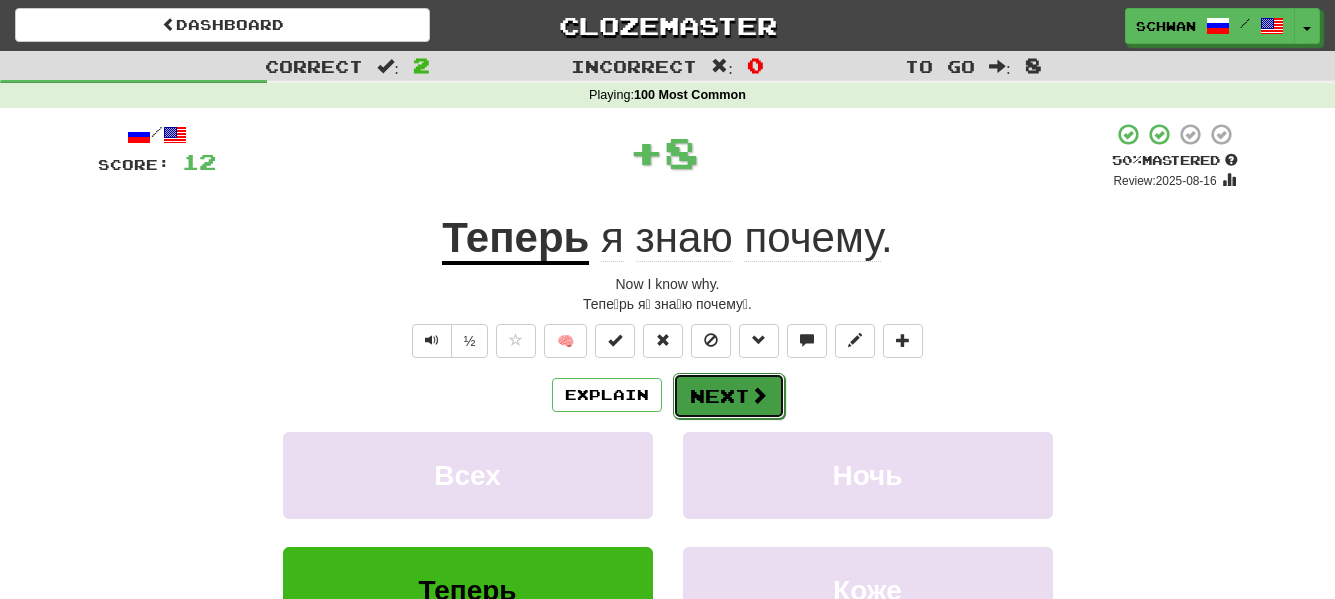 click on "Next" at bounding box center [729, 396] 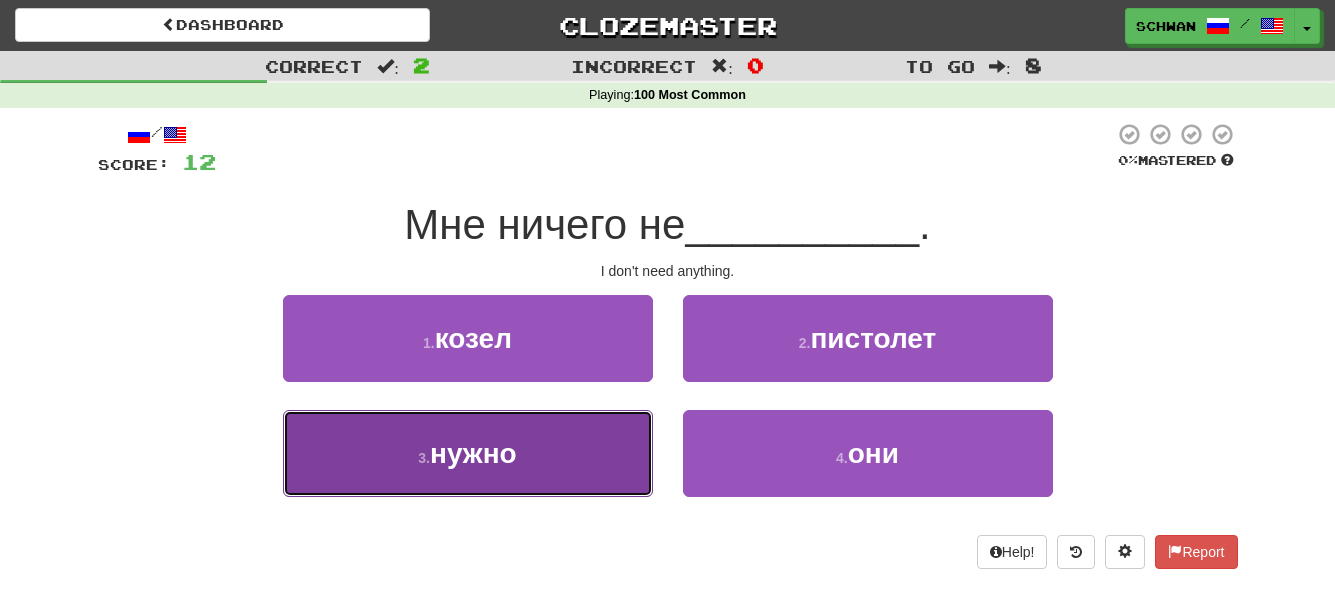 click on "3 .  нужно" at bounding box center [468, 453] 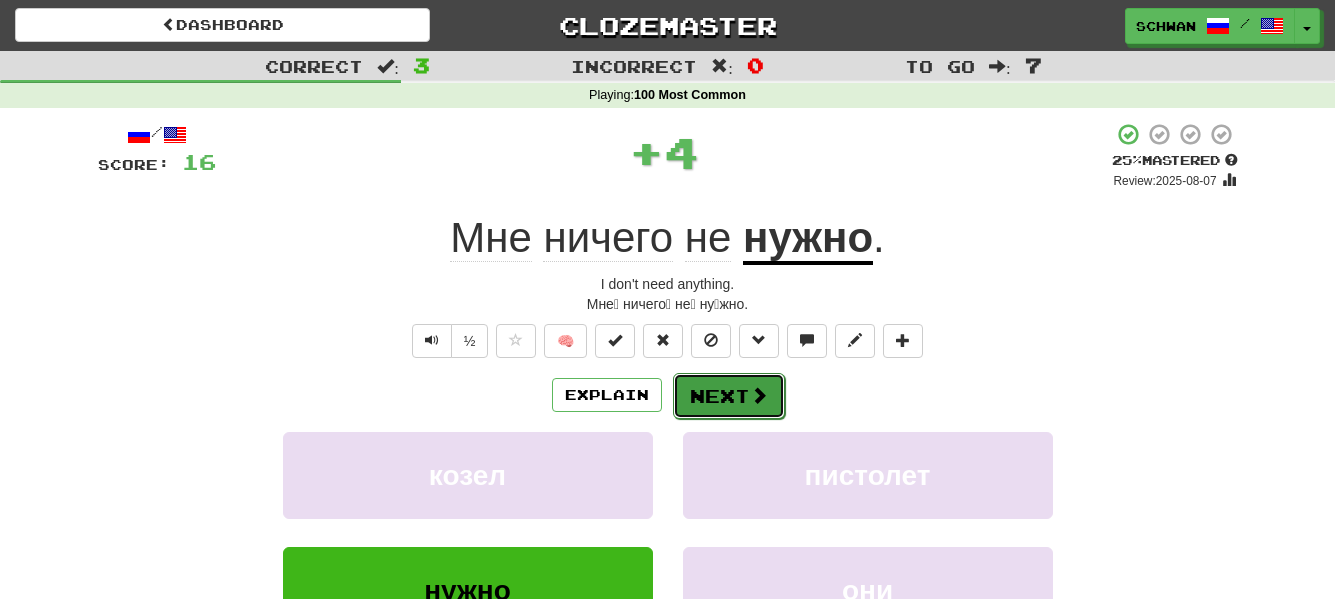 click on "Next" at bounding box center (729, 396) 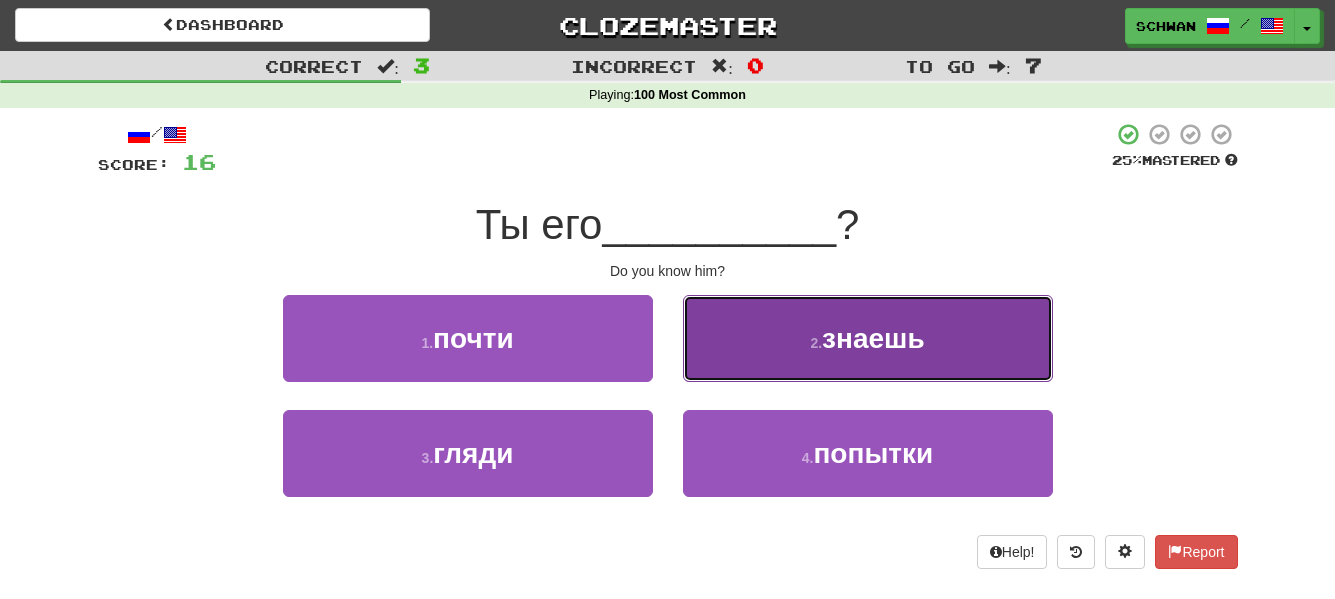 click on "2 .  знаешь" at bounding box center [868, 338] 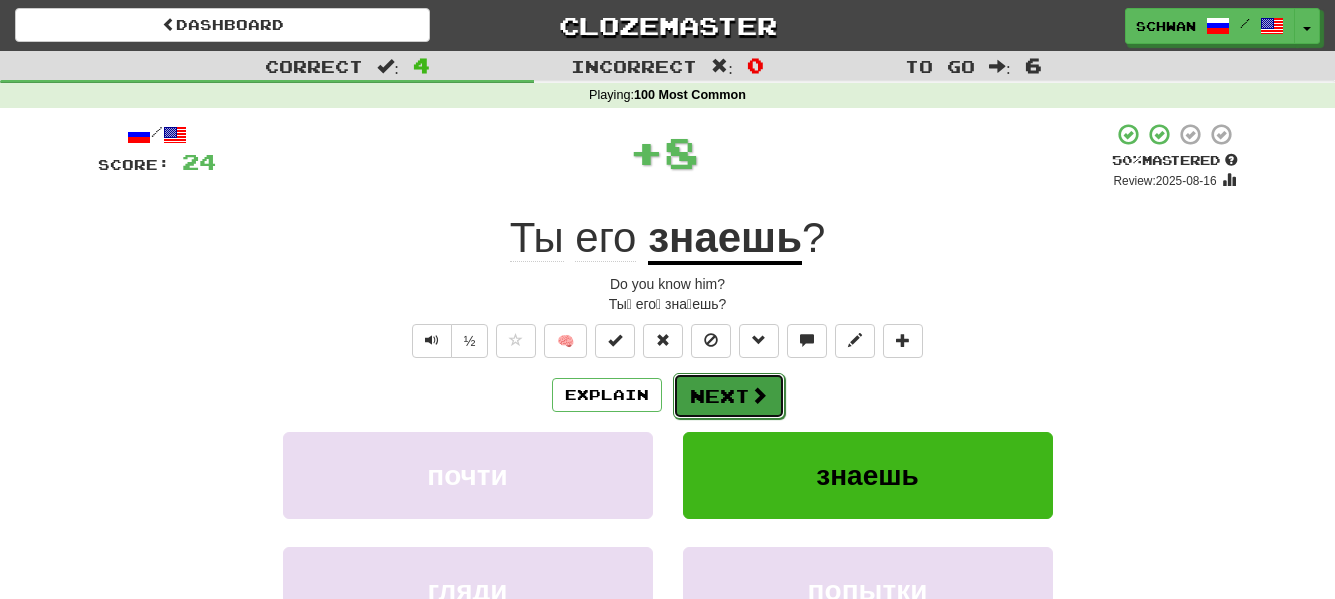 click on "Next" at bounding box center (729, 396) 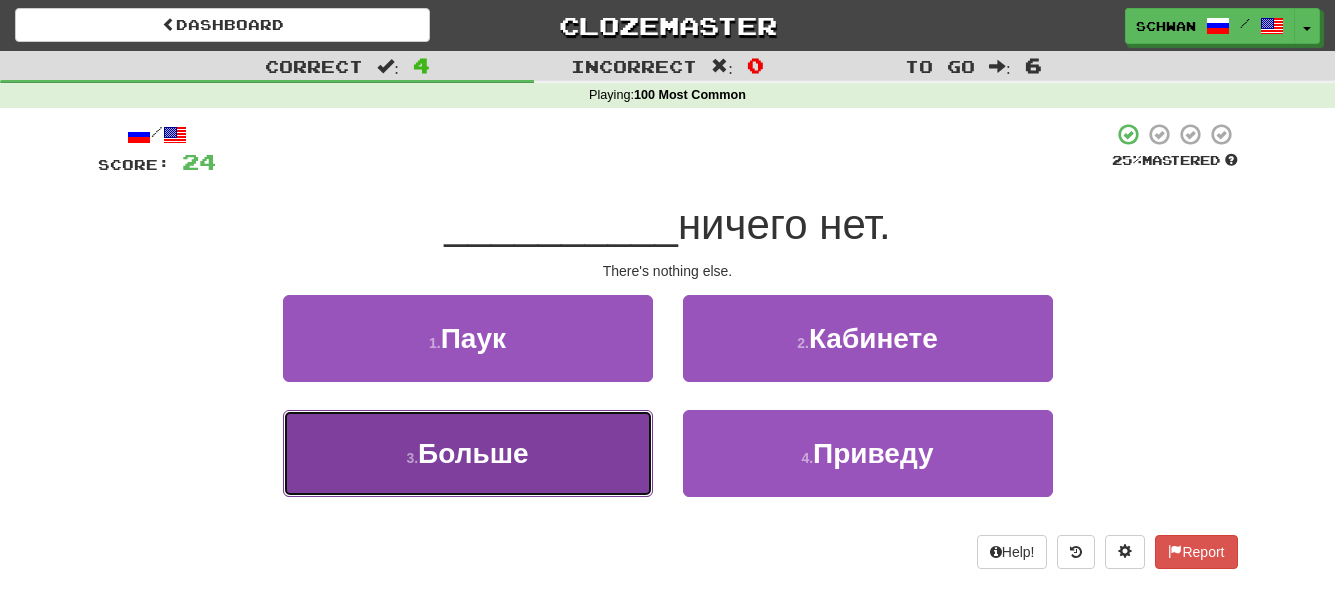 click on "3 .  Больше" at bounding box center (468, 453) 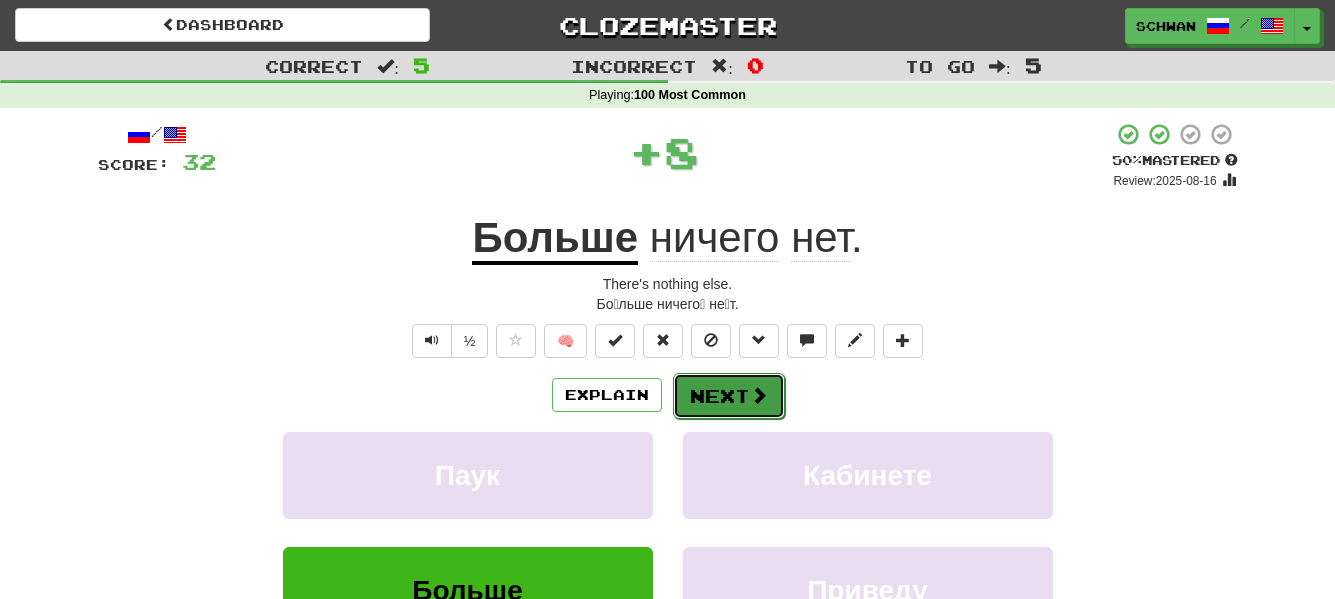 click on "Next" at bounding box center (729, 396) 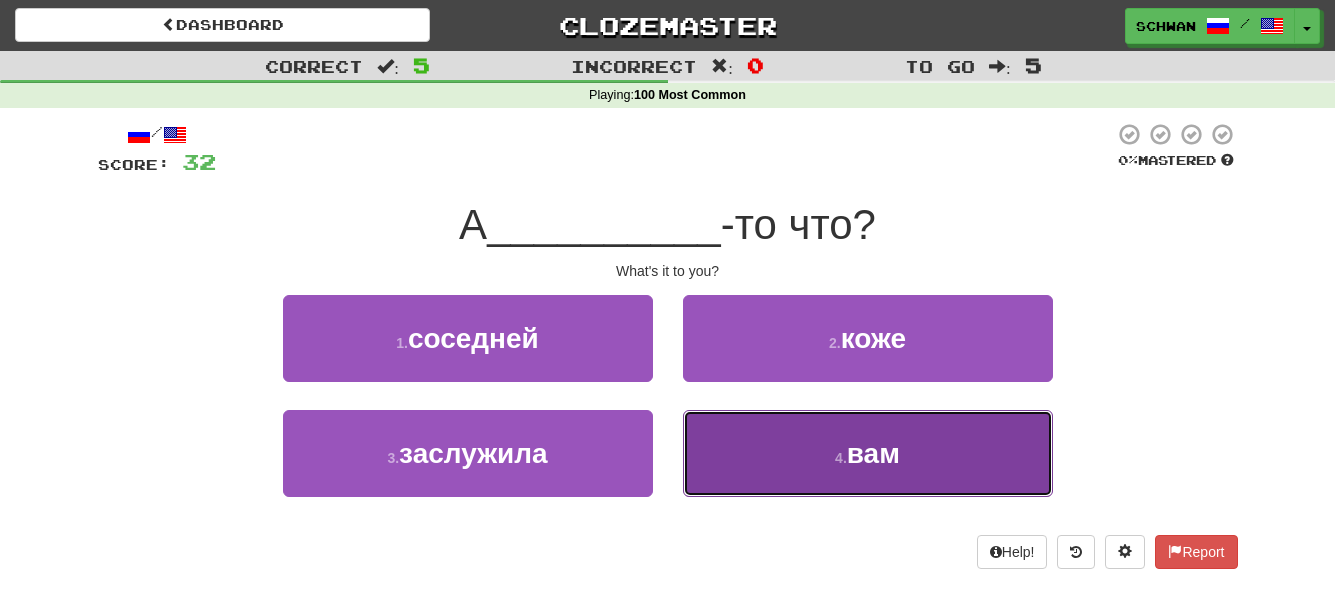 click on "вам" at bounding box center (873, 453) 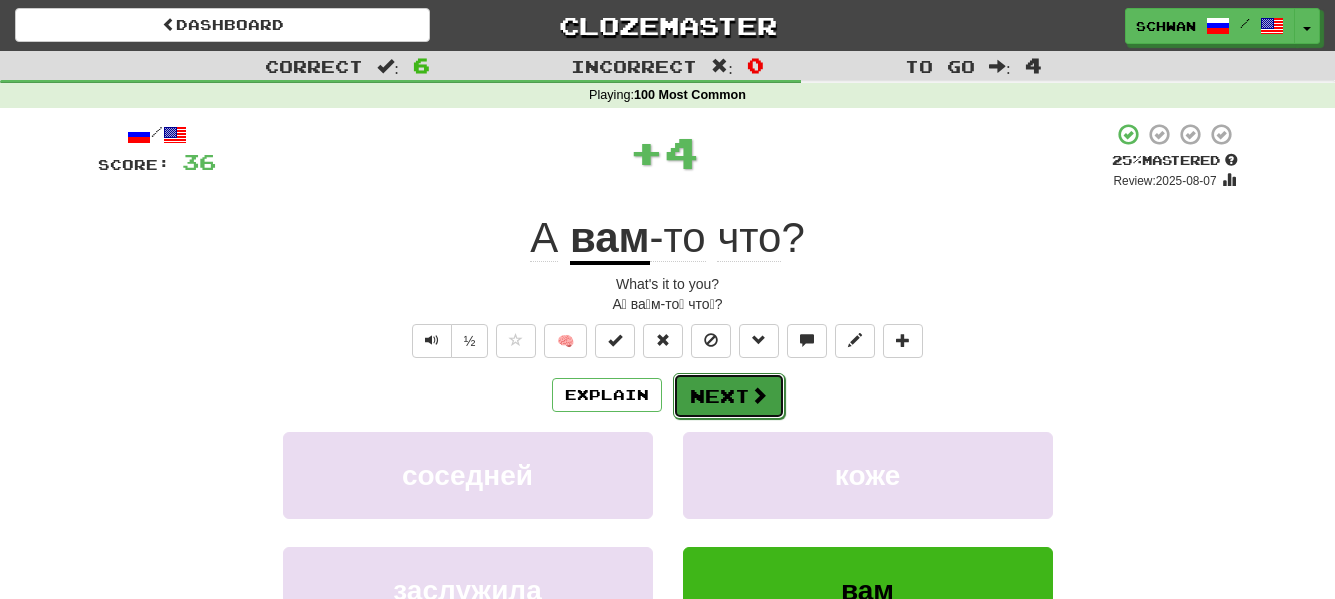 click on "Next" at bounding box center [729, 396] 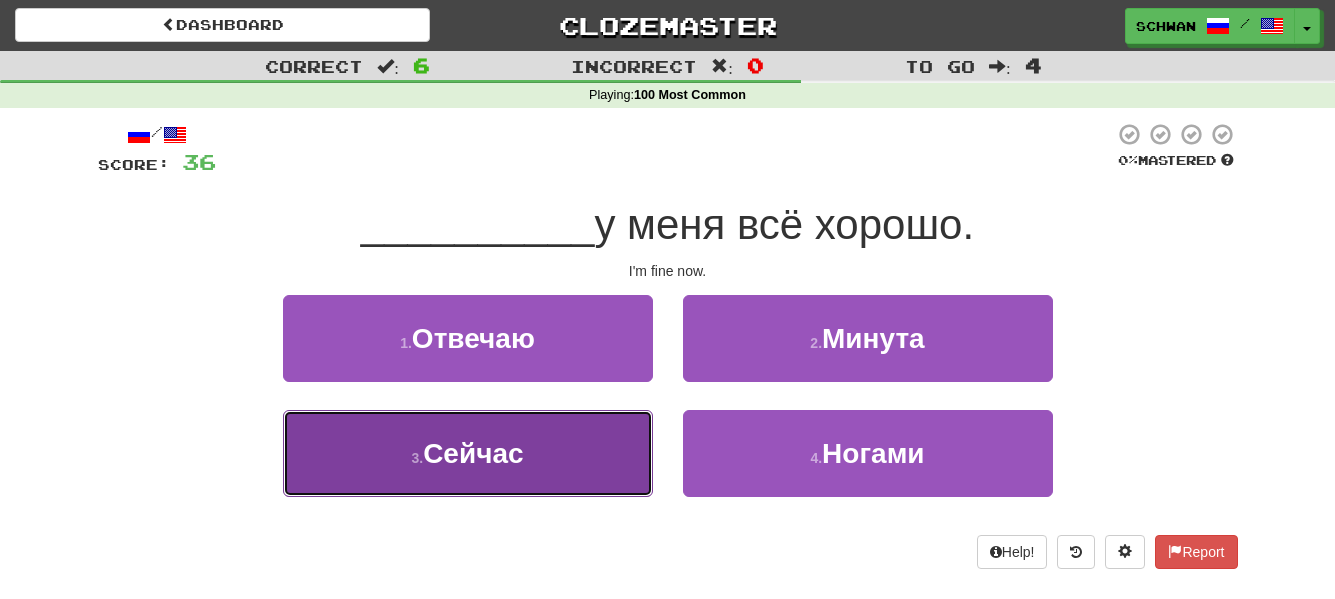 click on "3 .  Сейчас" at bounding box center (468, 453) 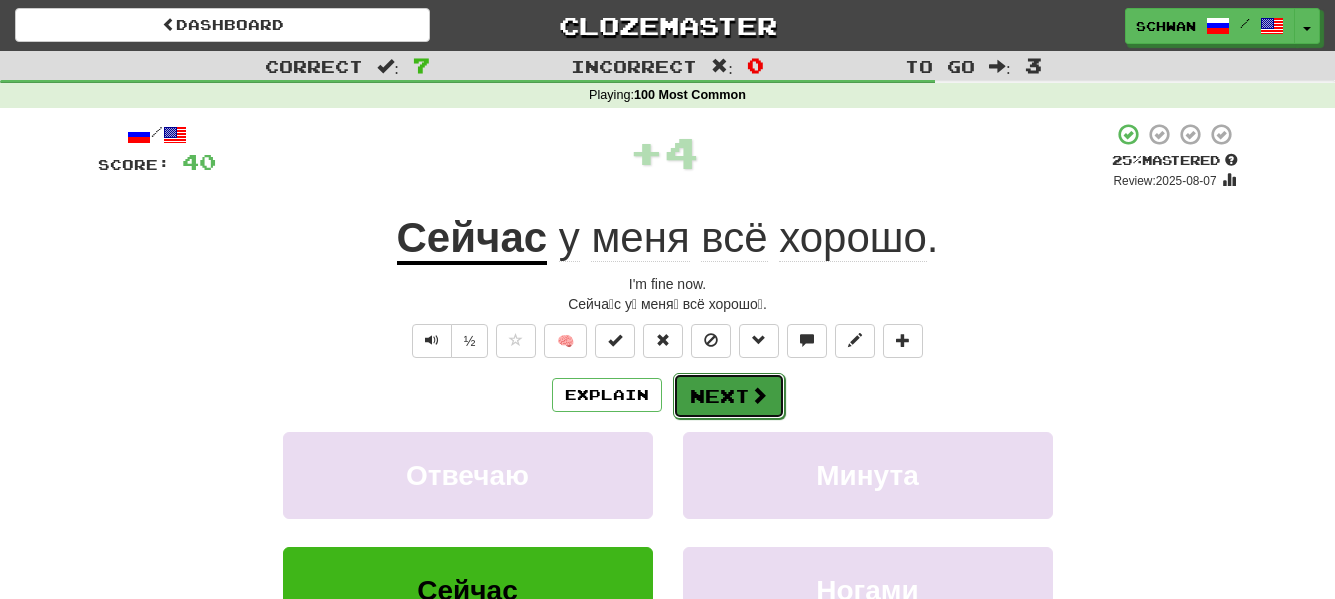 click on "Next" at bounding box center (729, 396) 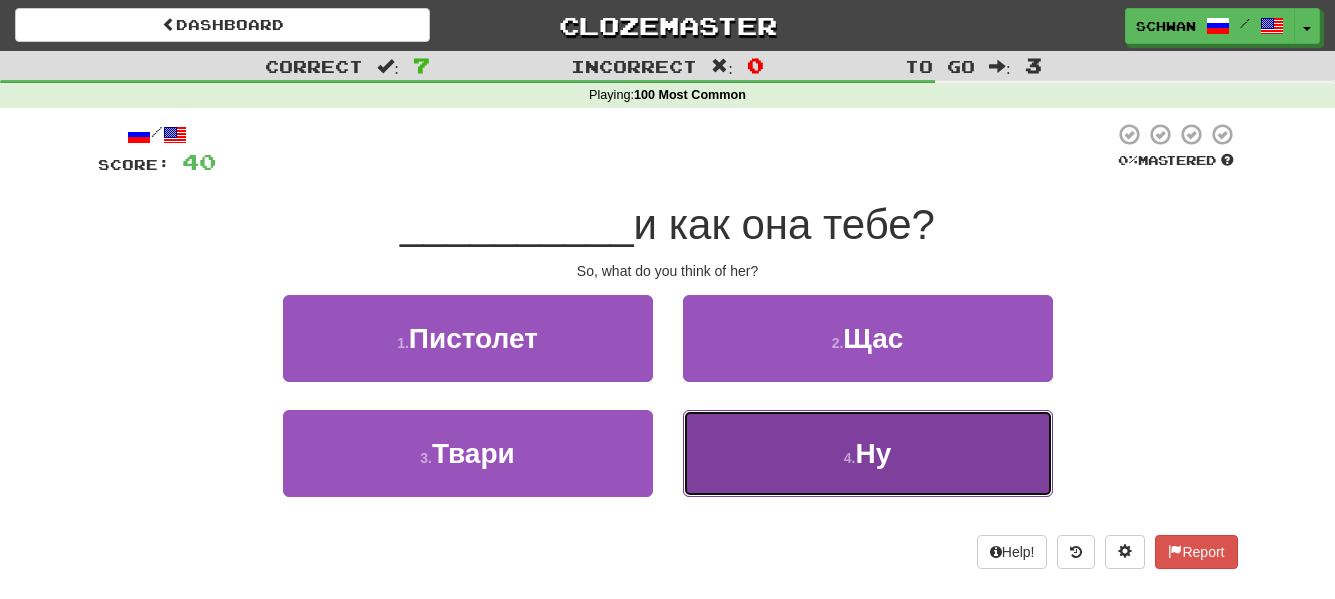 click on "4 .  Ну" at bounding box center [868, 453] 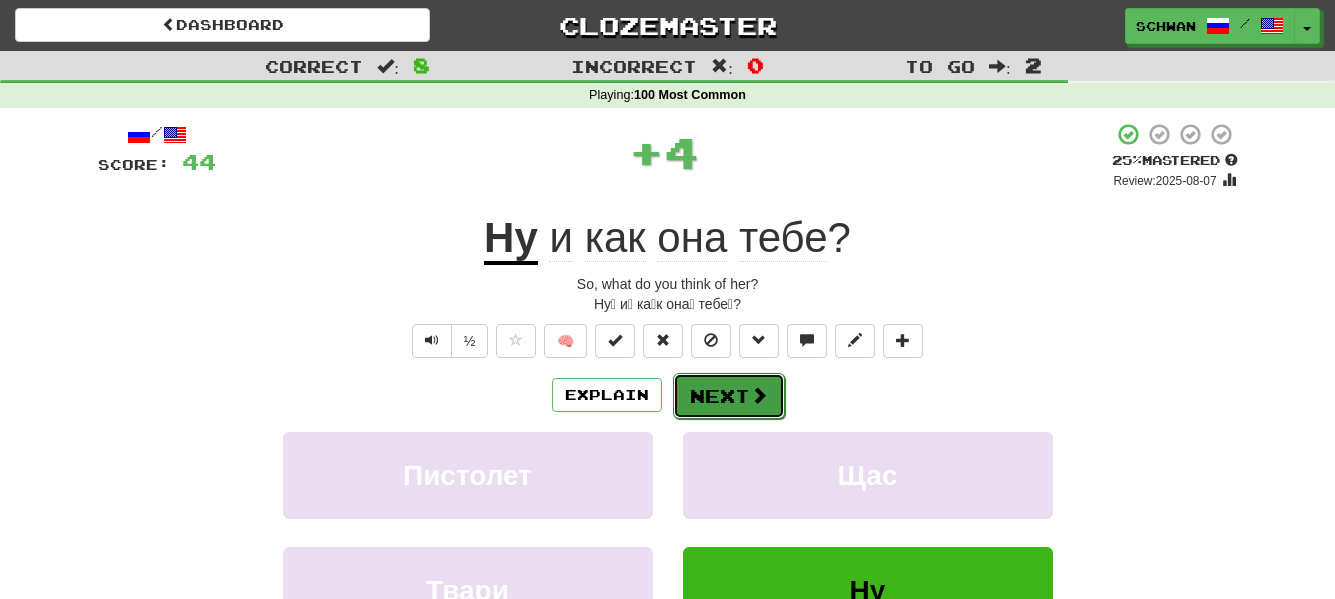 click on "Next" at bounding box center (729, 396) 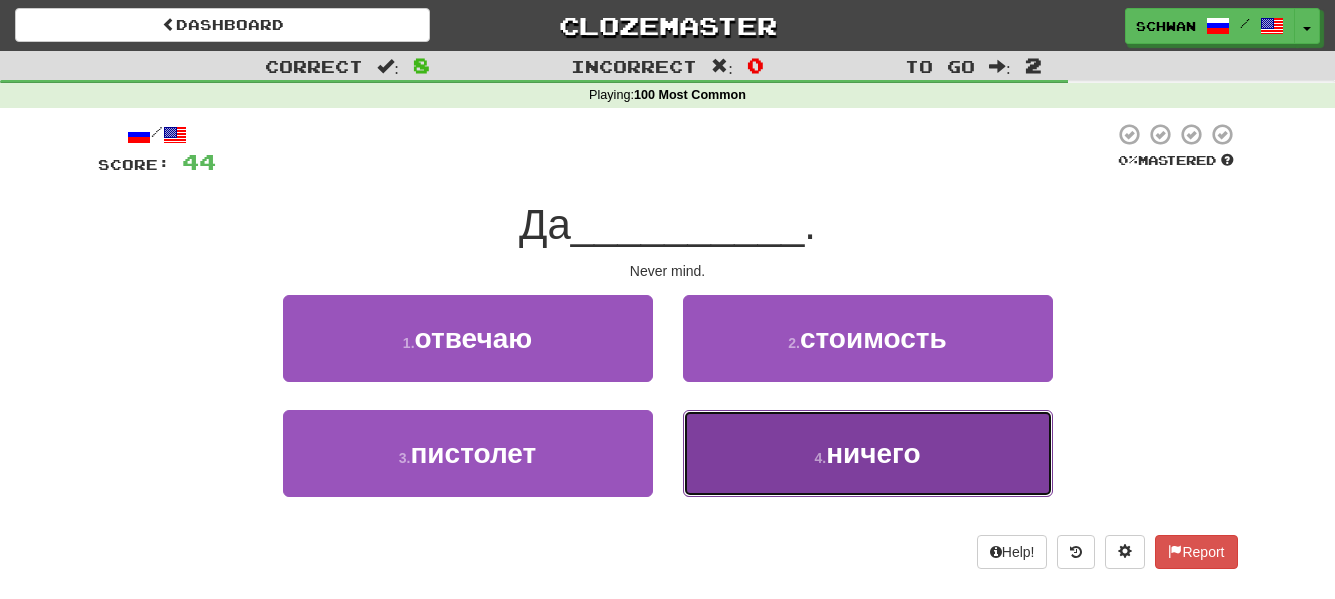 click on "4 .  ничего" at bounding box center (868, 453) 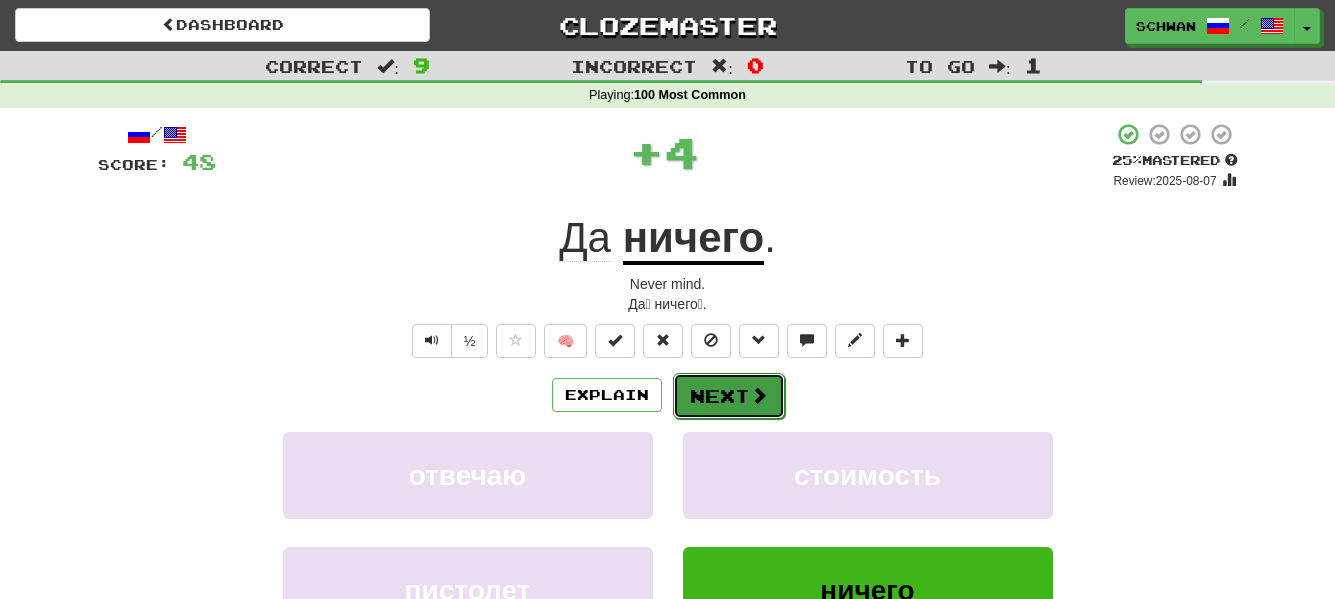 click on "Next" at bounding box center [729, 396] 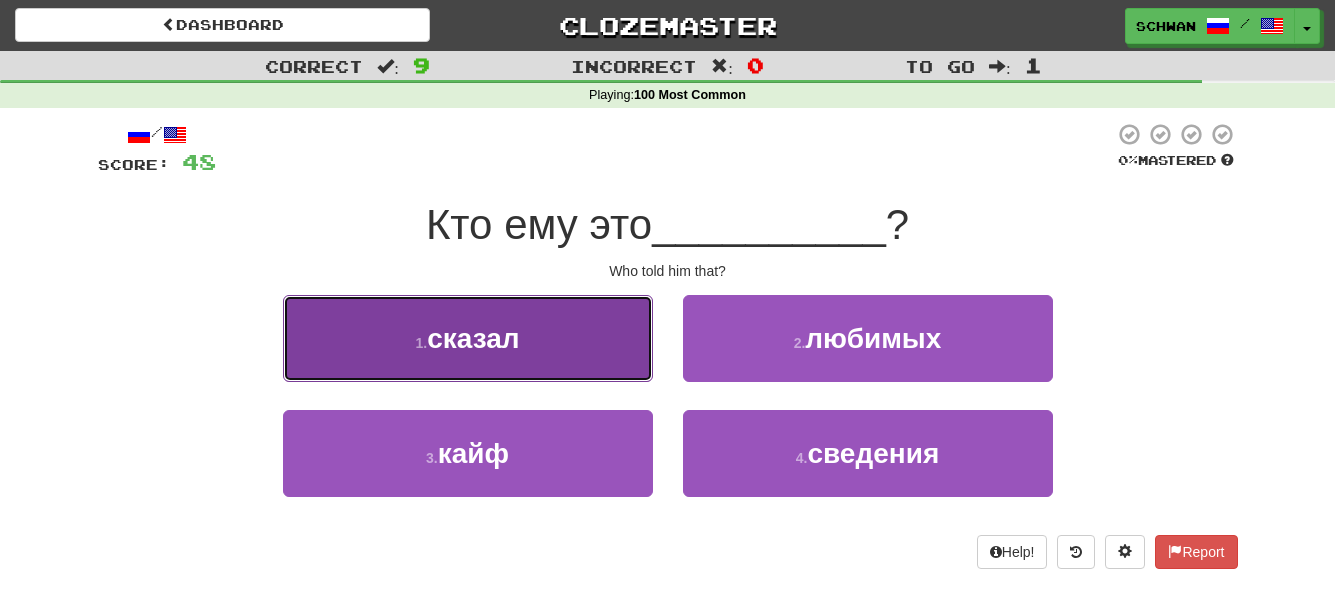 click on "1 .  сказал" at bounding box center [468, 338] 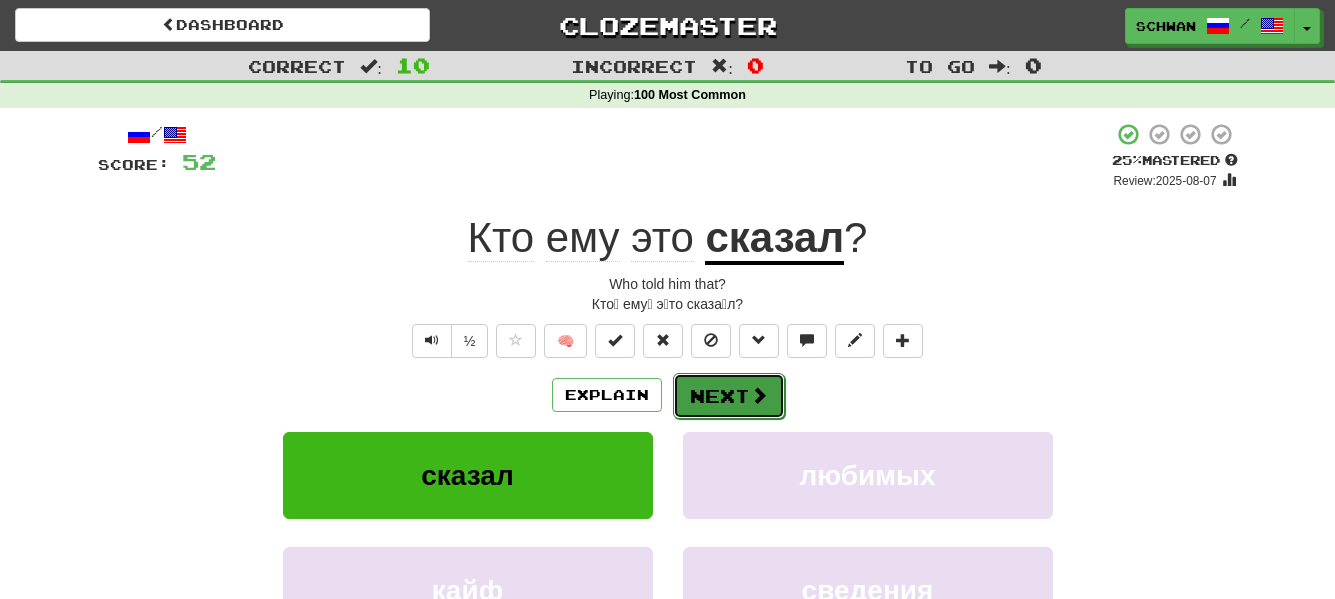 click on "Next" at bounding box center [729, 396] 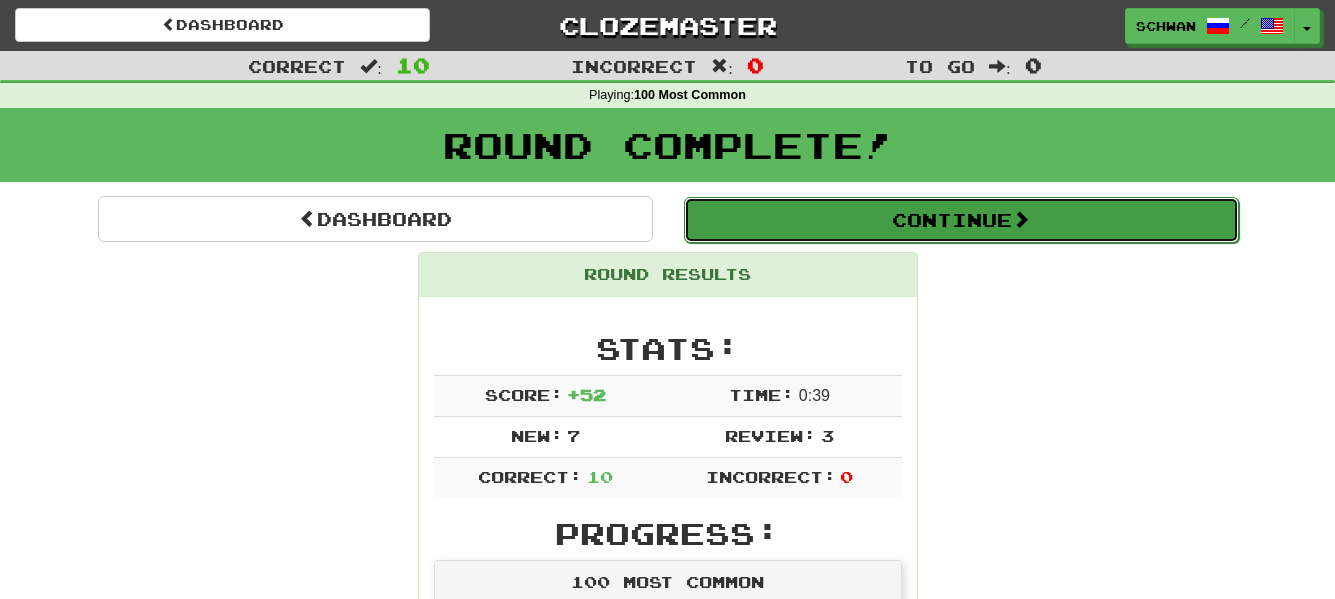 click on "Continue" at bounding box center (961, 220) 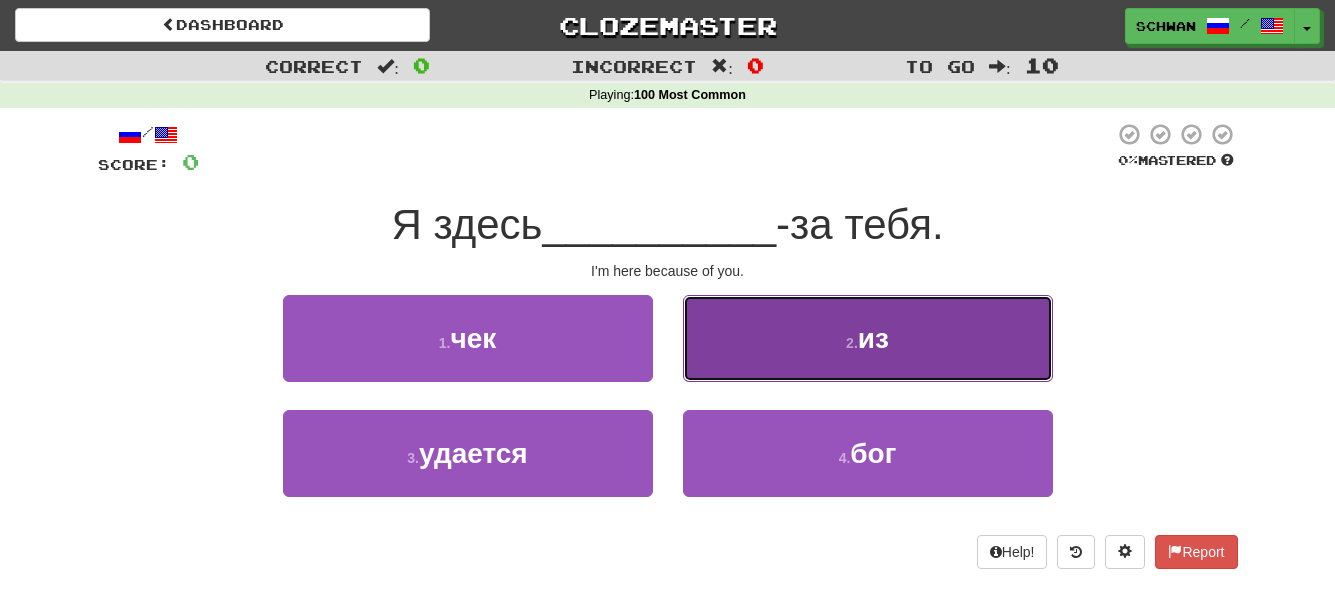 click on "2 .  из" at bounding box center (868, 338) 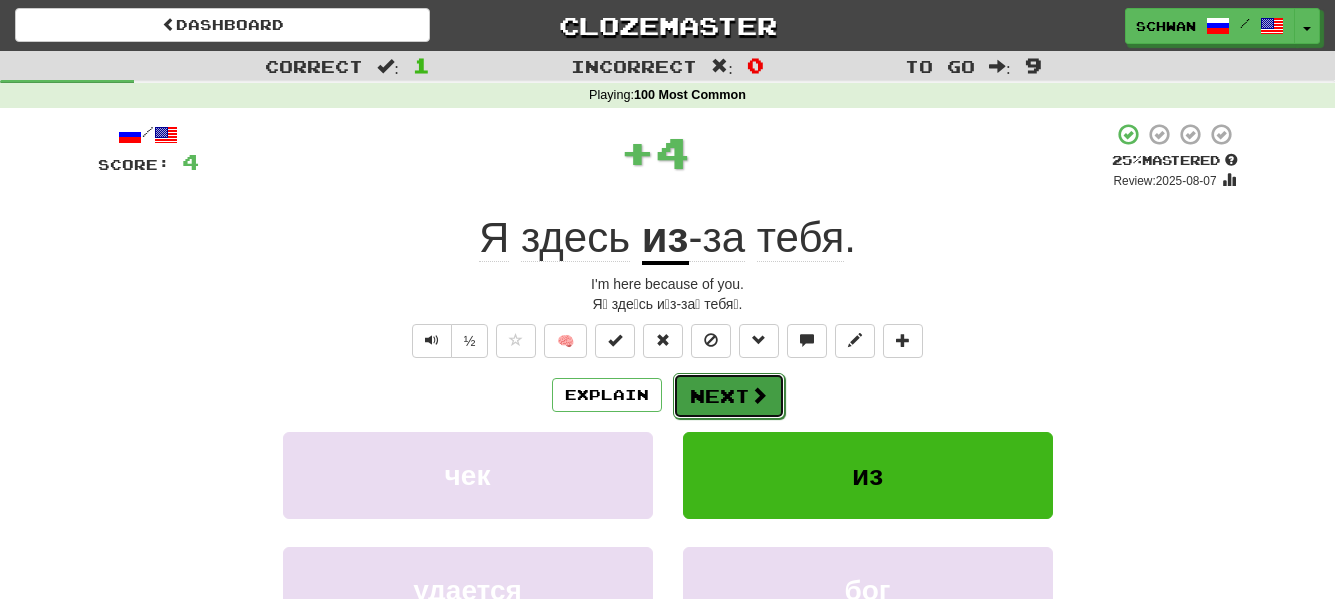 click on "Next" at bounding box center (729, 396) 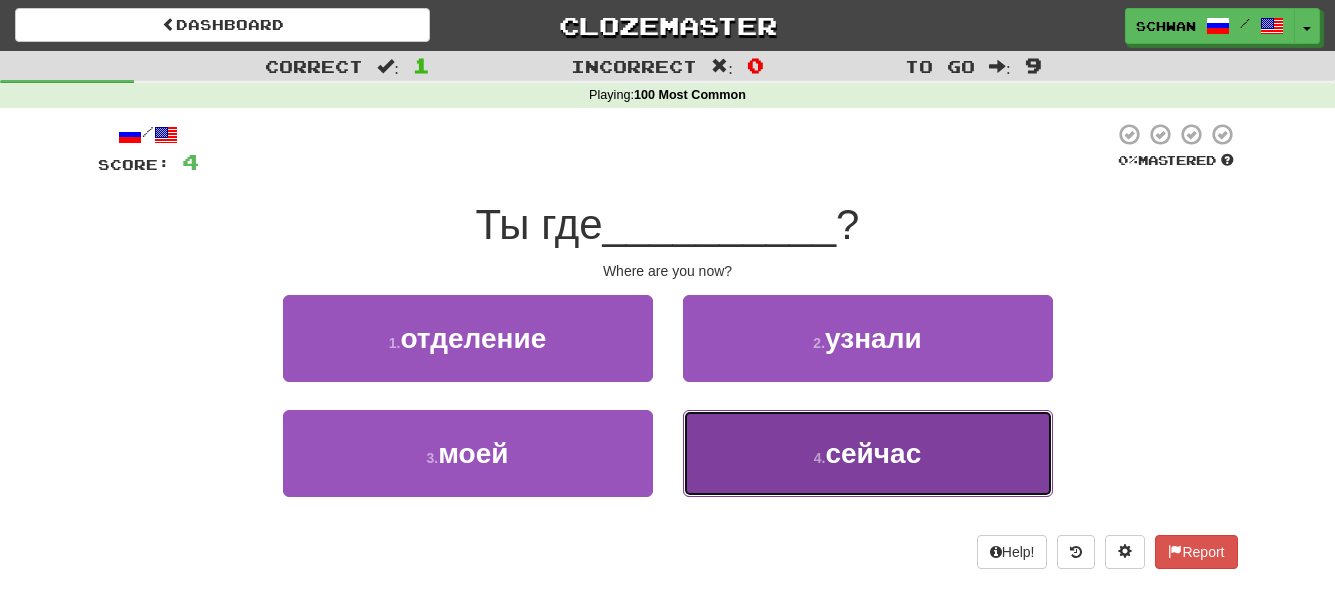 click on "сейчас" at bounding box center [873, 453] 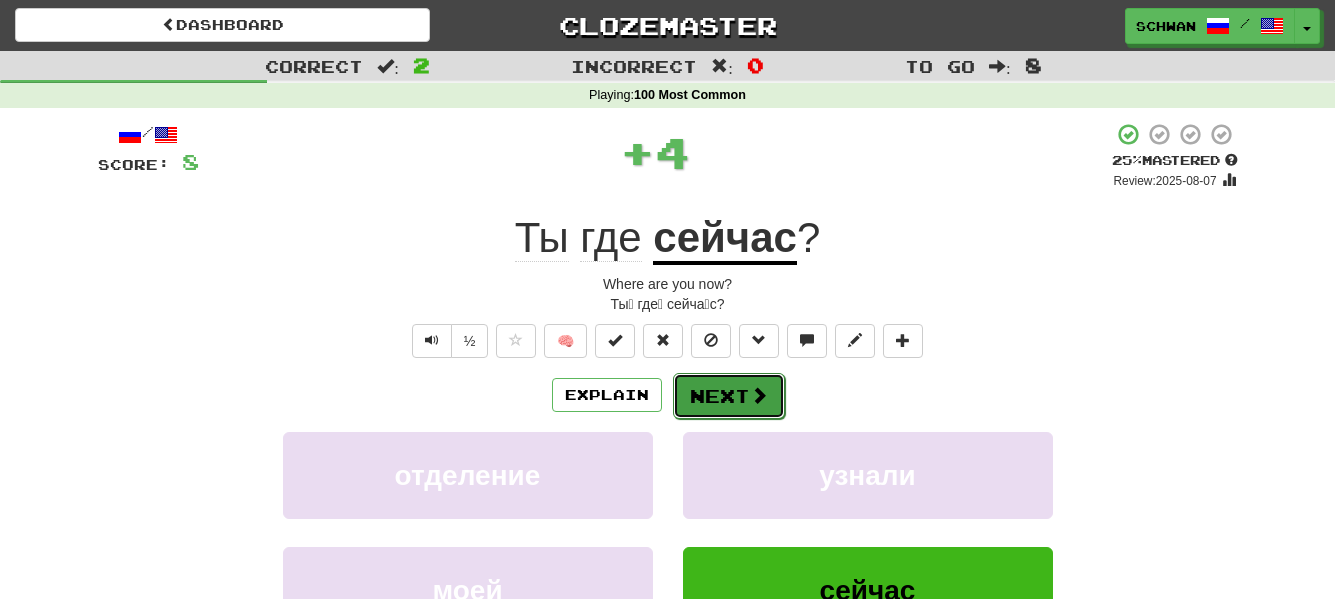 click on "Next" at bounding box center [729, 396] 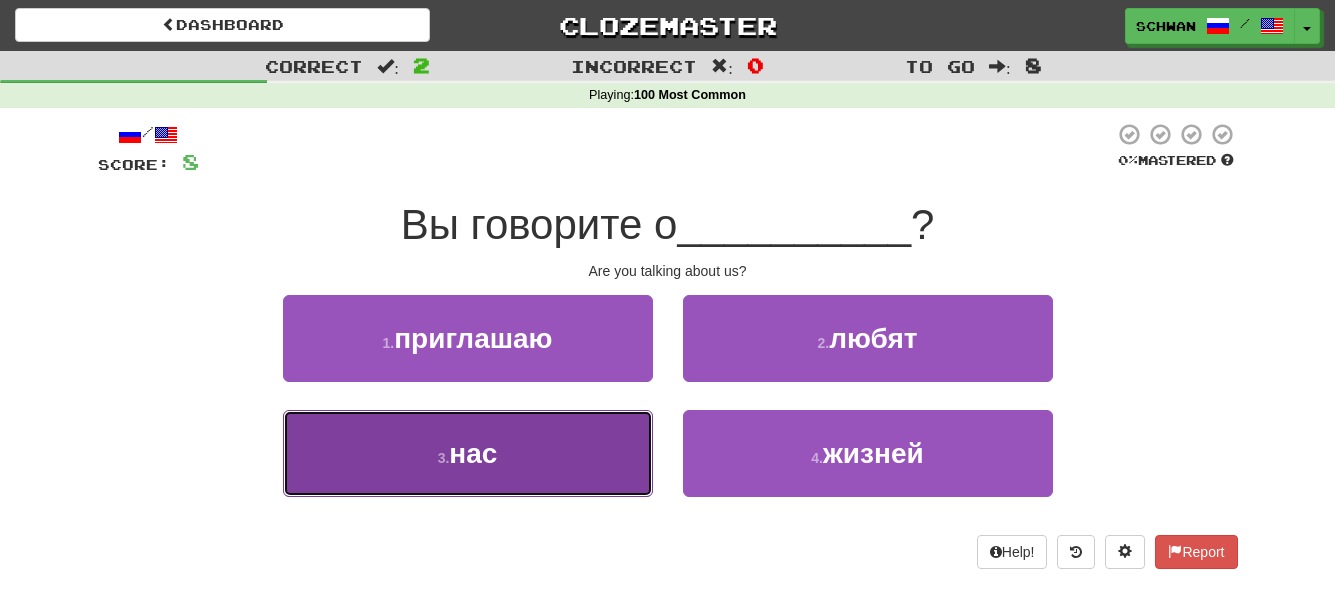 click on "3 .  нас" at bounding box center (468, 453) 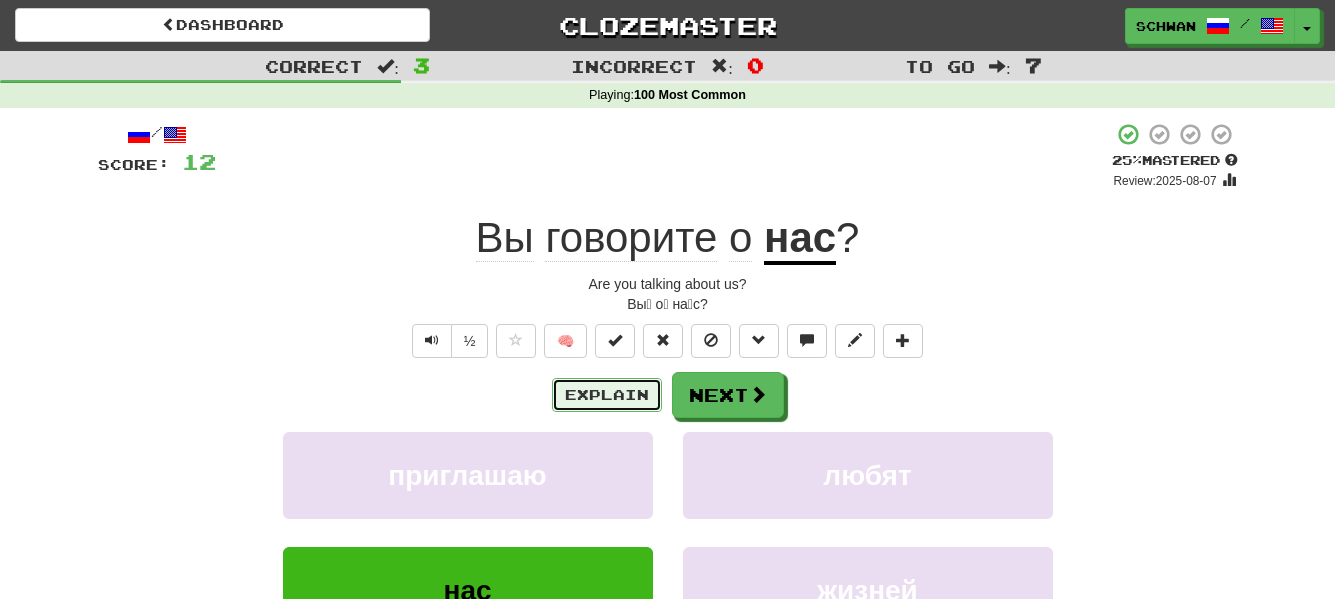 click on "Explain" at bounding box center (607, 395) 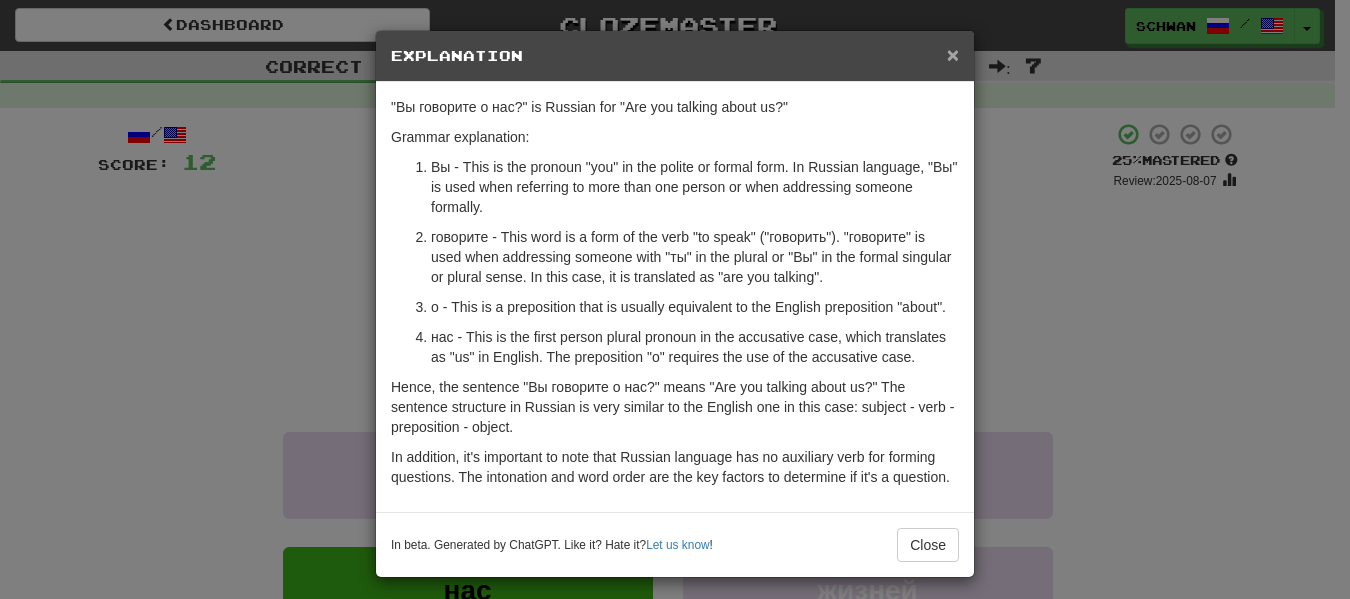 click on "×" at bounding box center [953, 54] 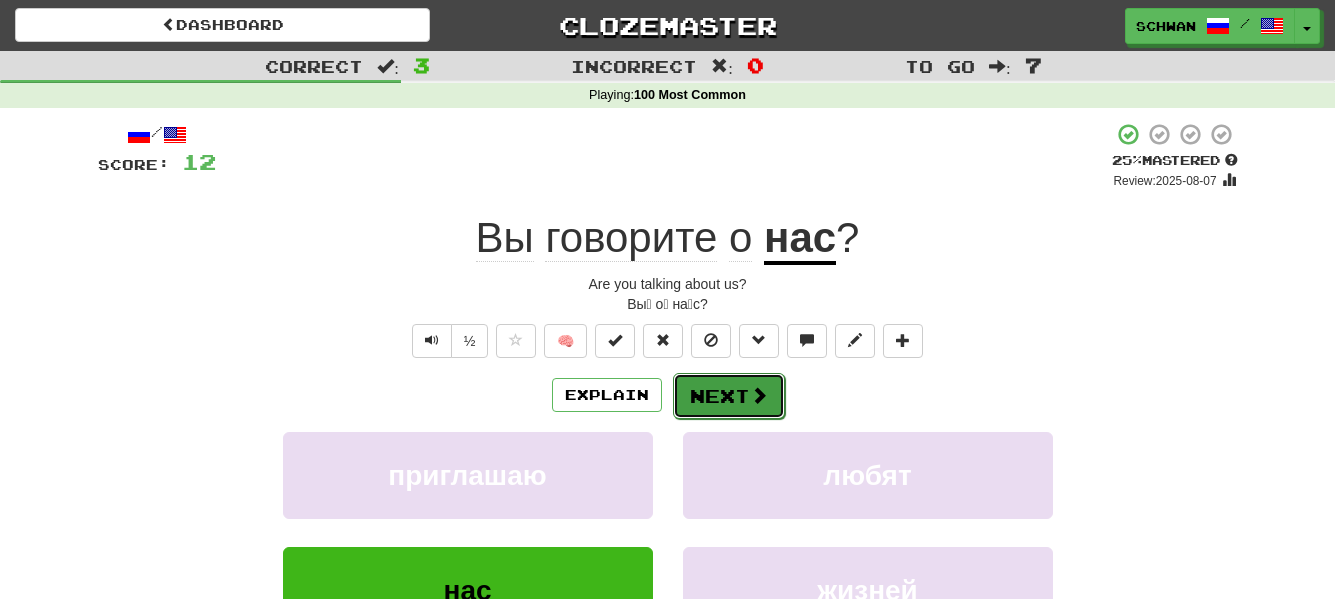 click on "Next" at bounding box center (729, 396) 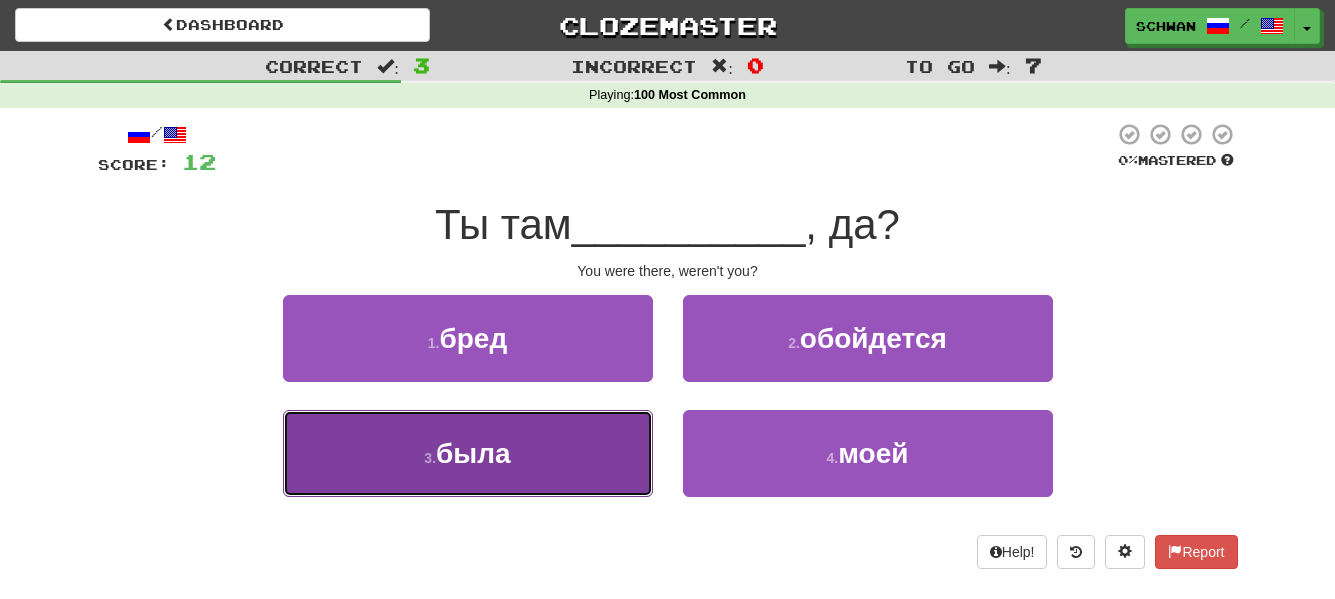 click on "была" at bounding box center [473, 453] 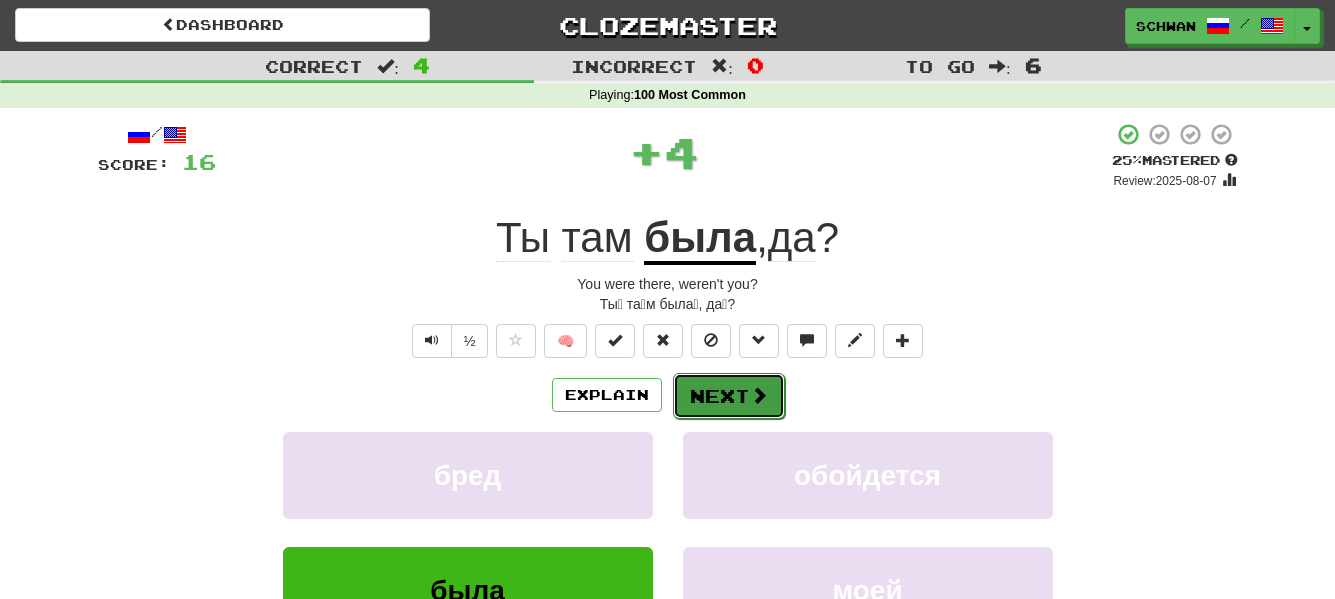 click on "Next" at bounding box center (729, 396) 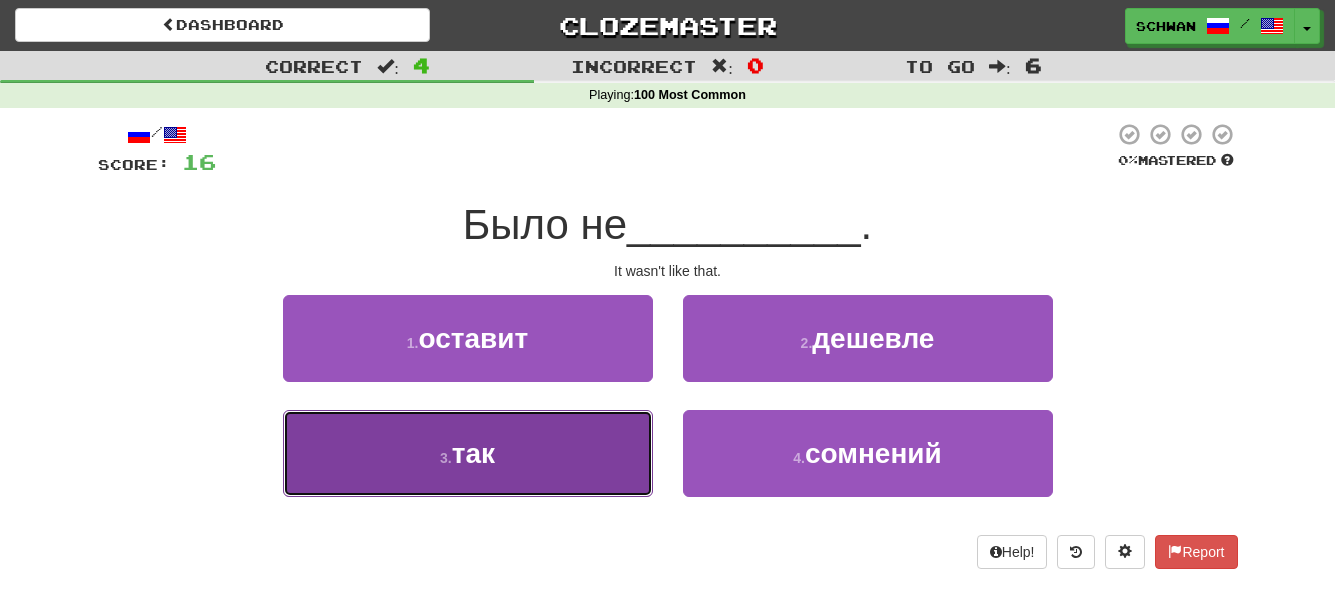 click on "3 .  так" at bounding box center (468, 453) 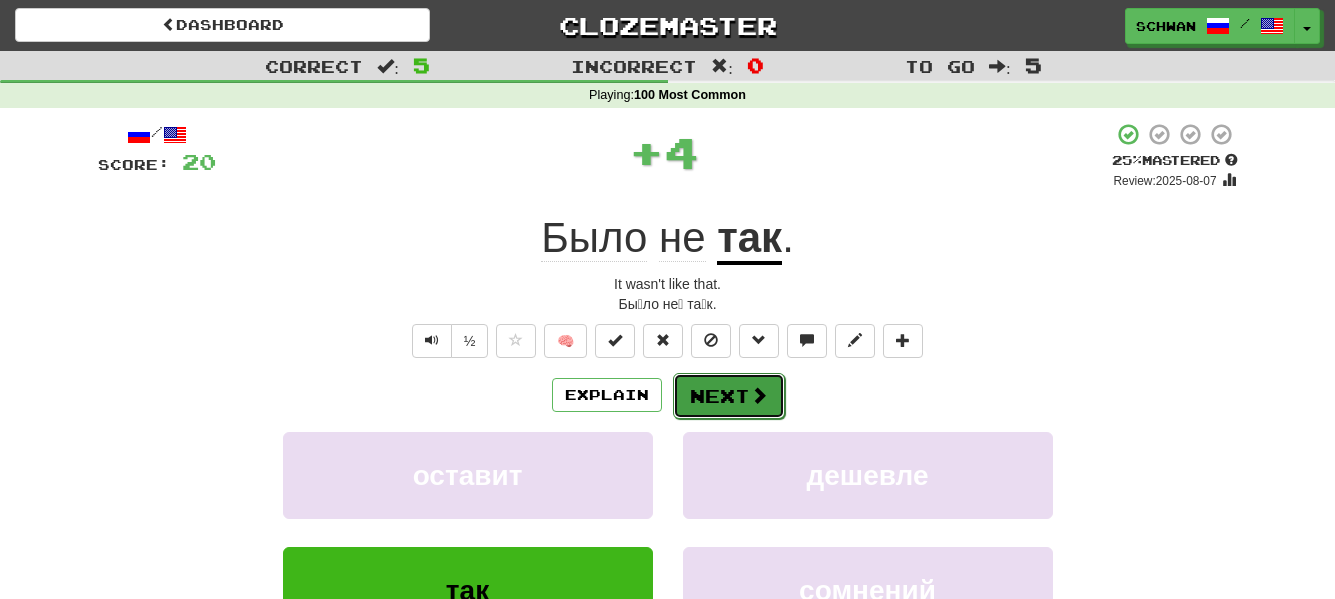 click on "Next" at bounding box center [729, 396] 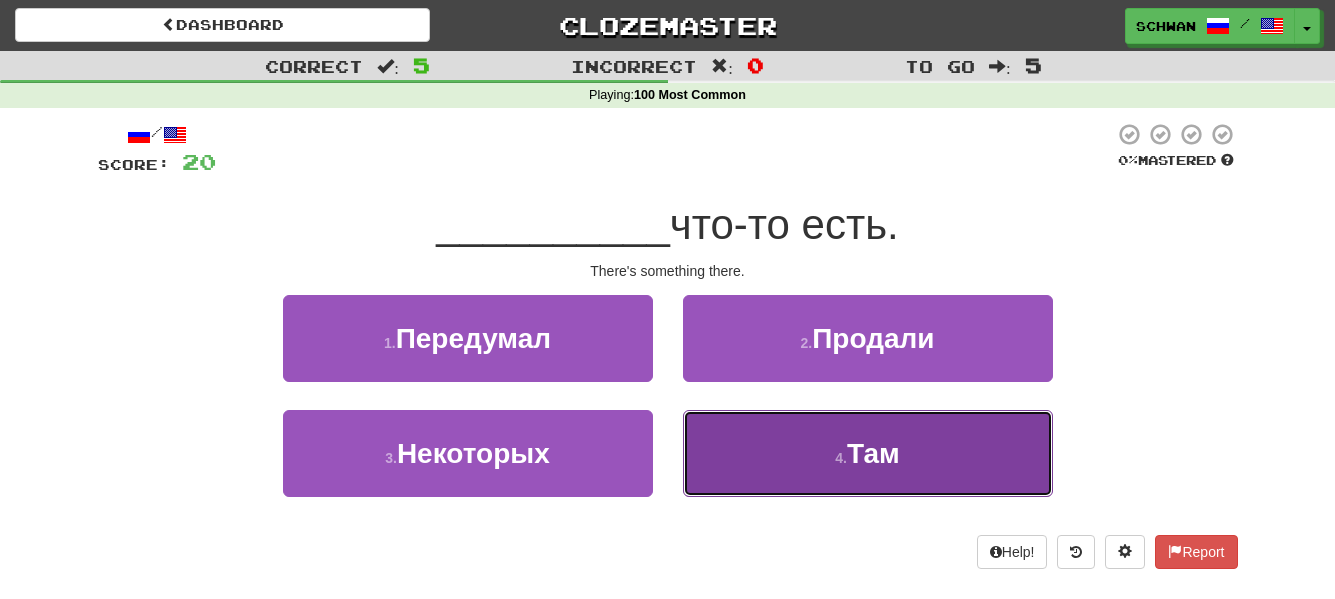 click on "4 .  Там" at bounding box center (868, 453) 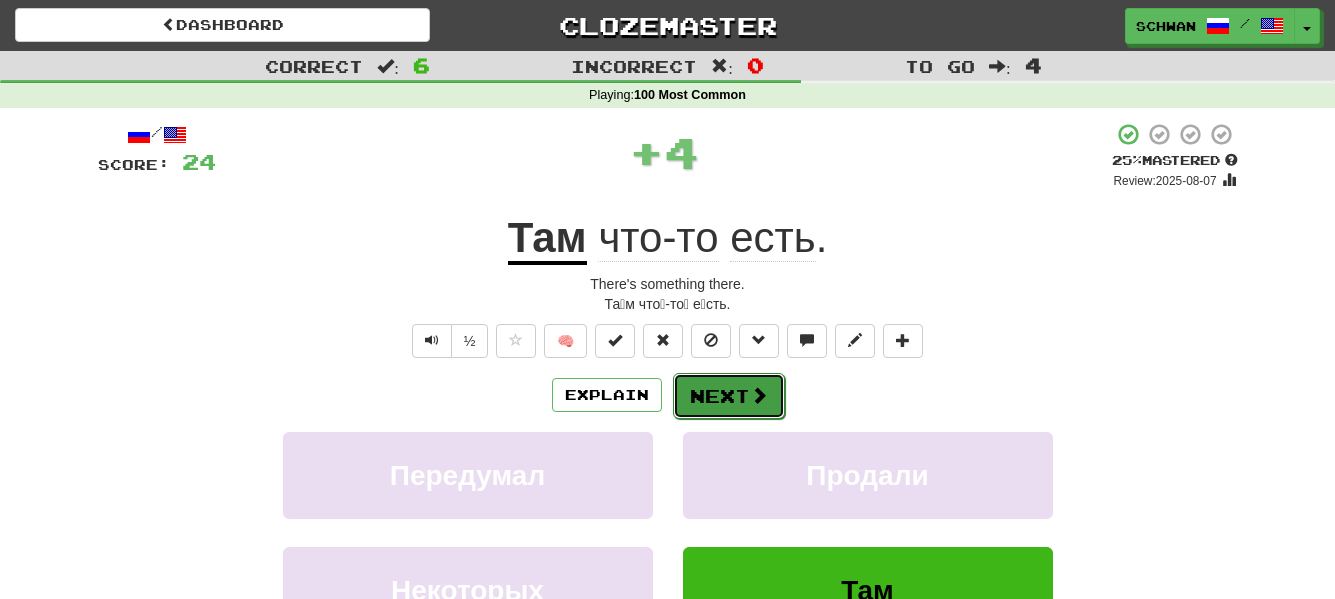 click on "Next" at bounding box center (729, 396) 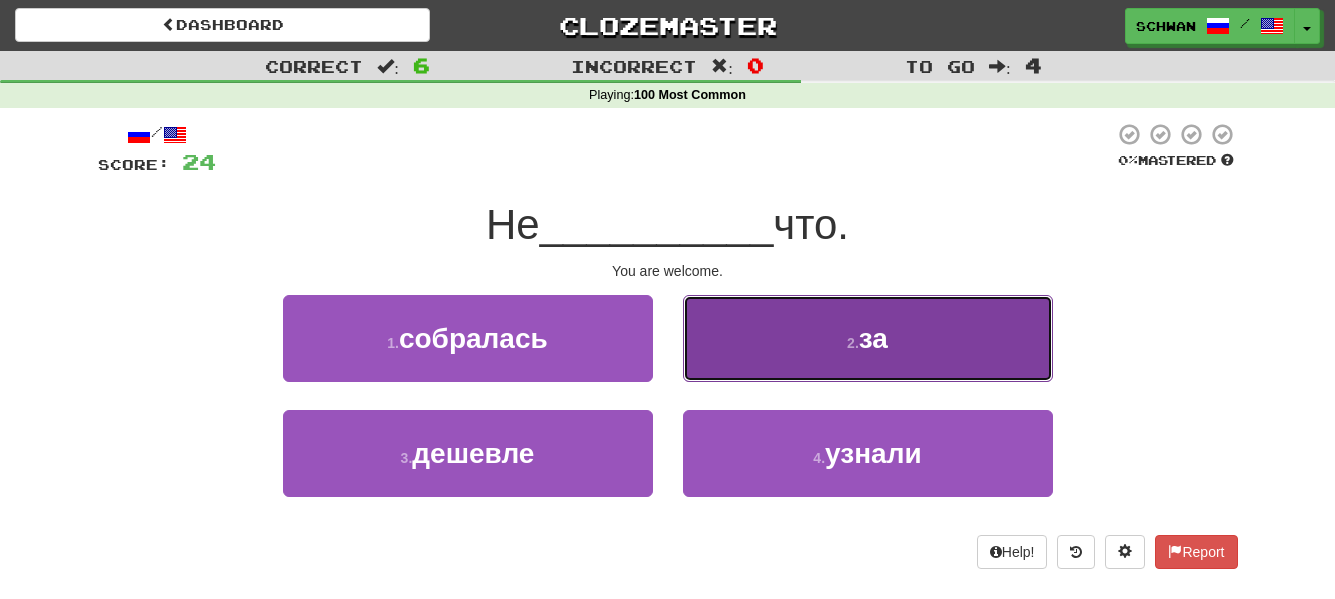 click on "2 .  за" at bounding box center [868, 338] 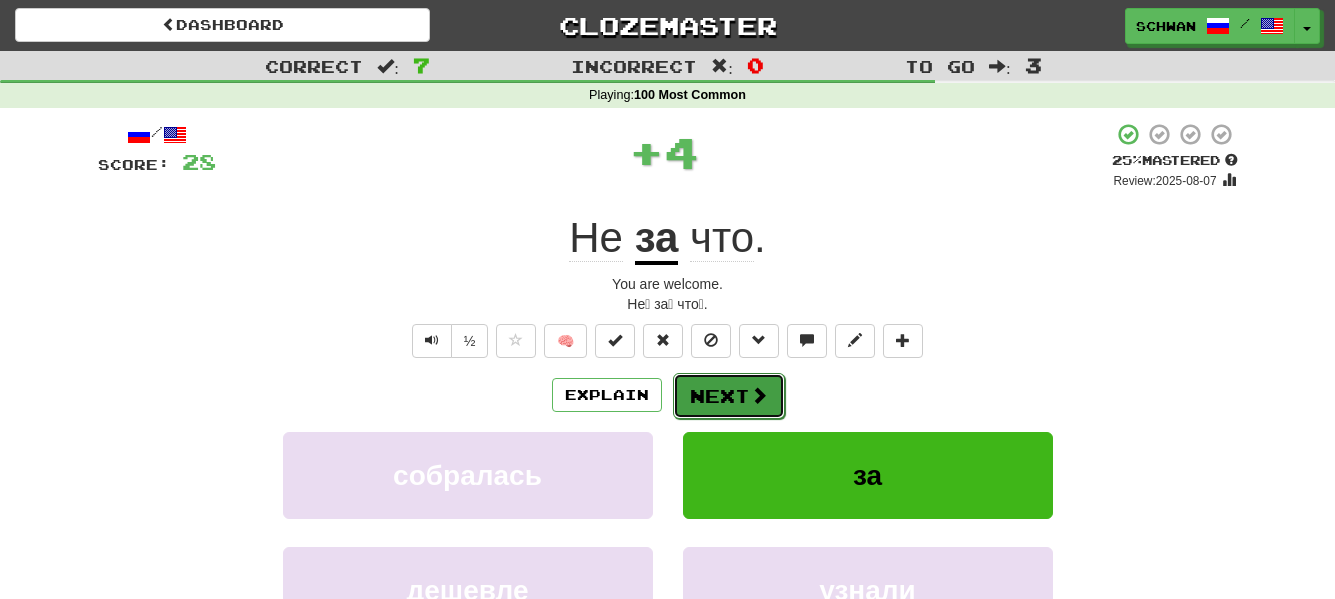 click on "Next" at bounding box center (729, 396) 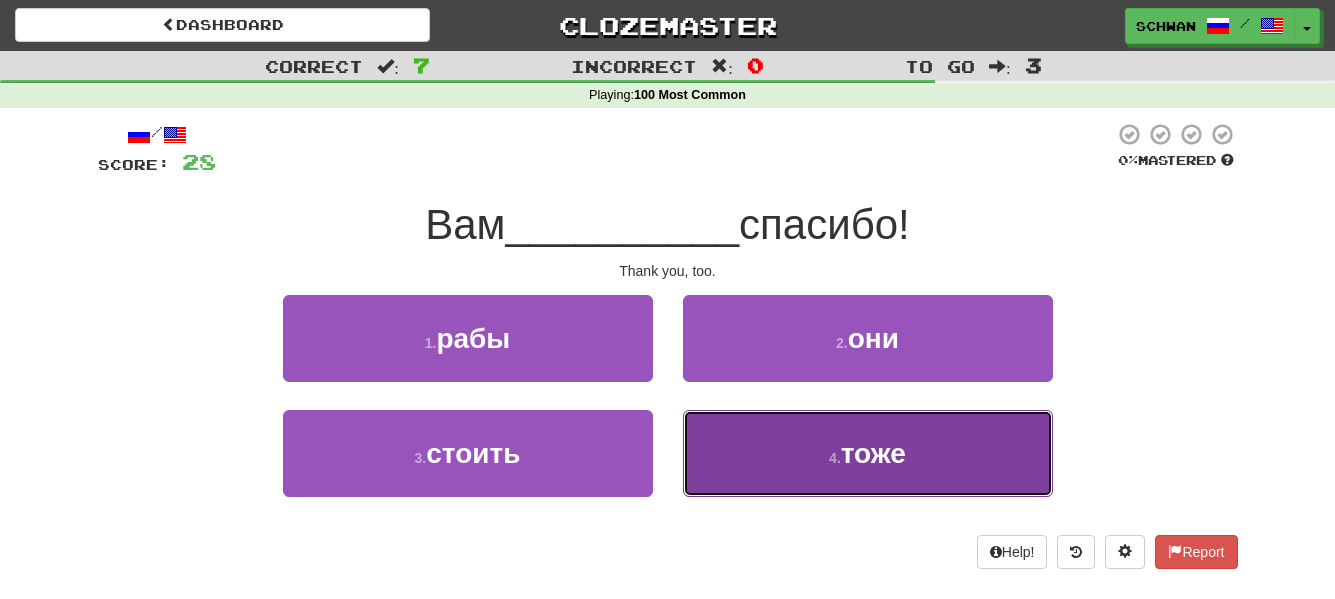 click on "4 .  тоже" at bounding box center (868, 453) 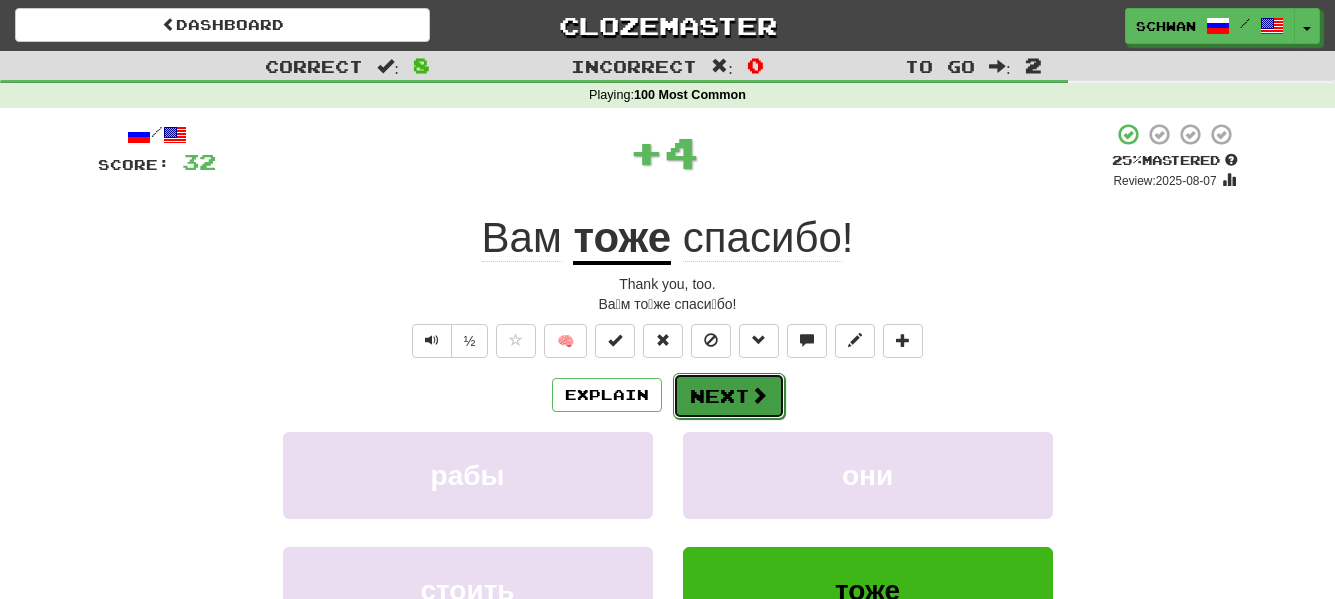 click on "Next" at bounding box center (729, 396) 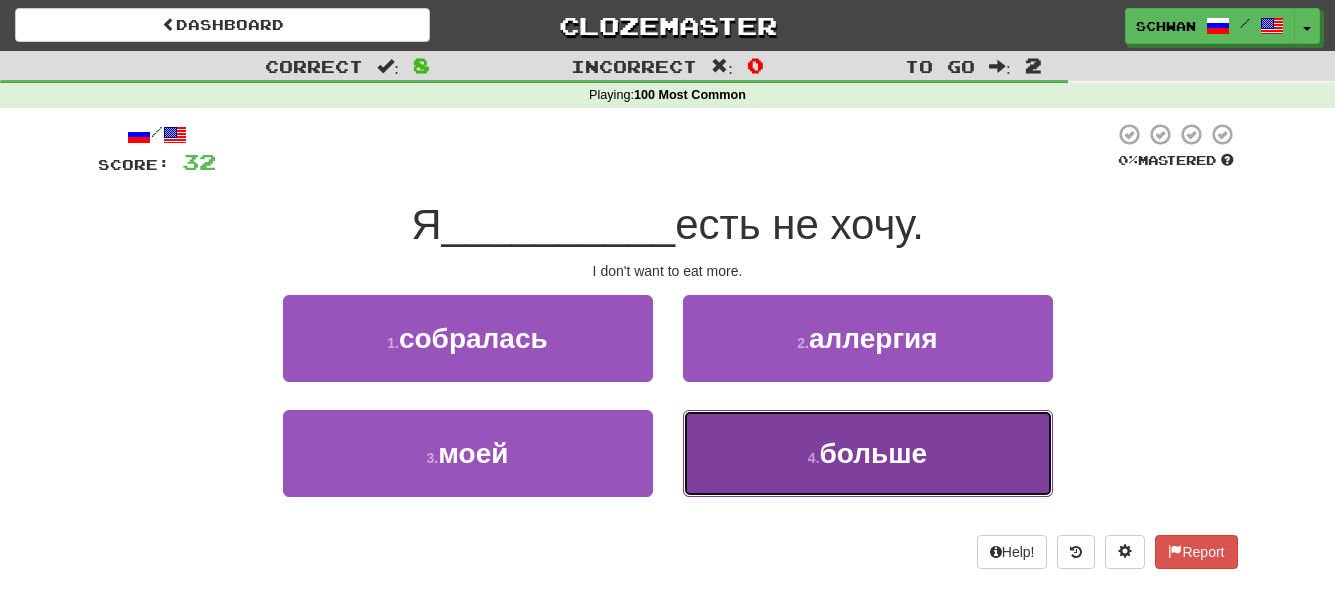 click on "4 .  больше" at bounding box center [868, 453] 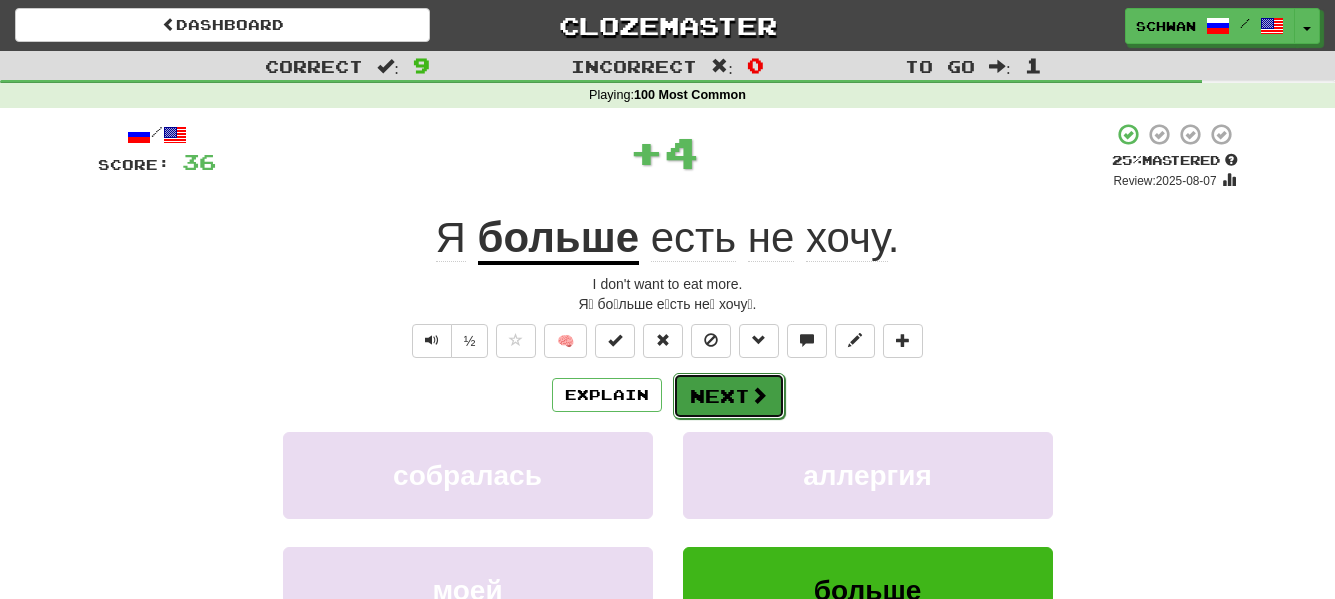 click on "Next" at bounding box center [729, 396] 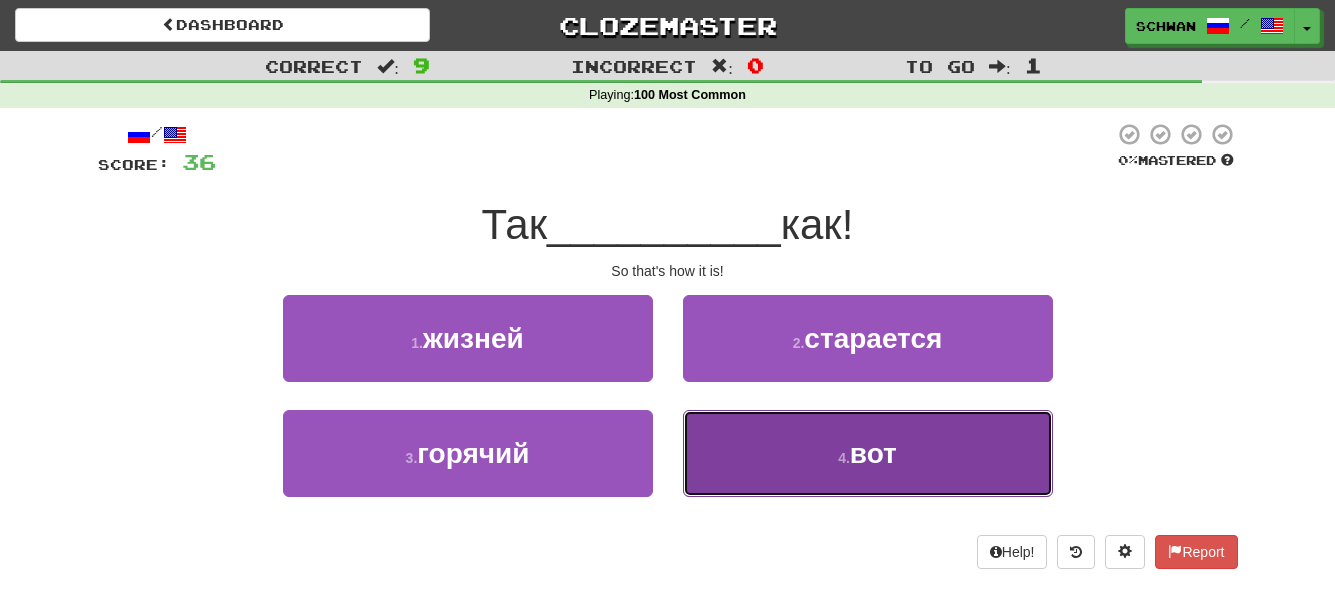 click on "4 .  вот" at bounding box center [868, 453] 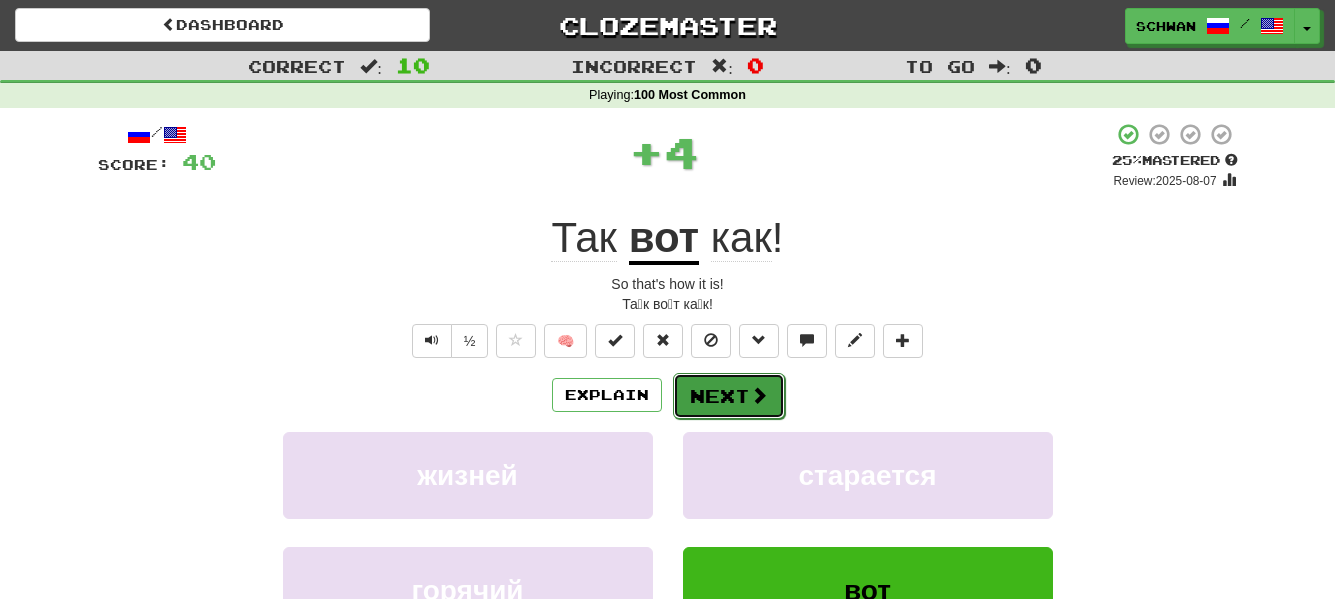 click on "Next" at bounding box center (729, 396) 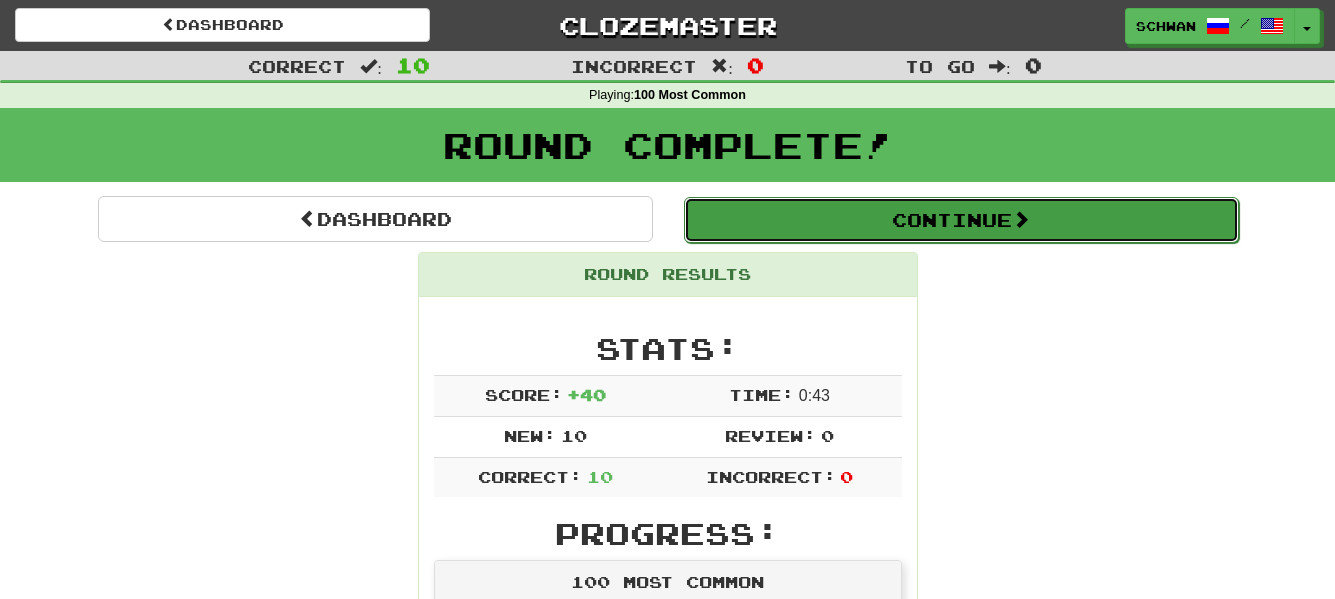 click on "Continue" at bounding box center [961, 220] 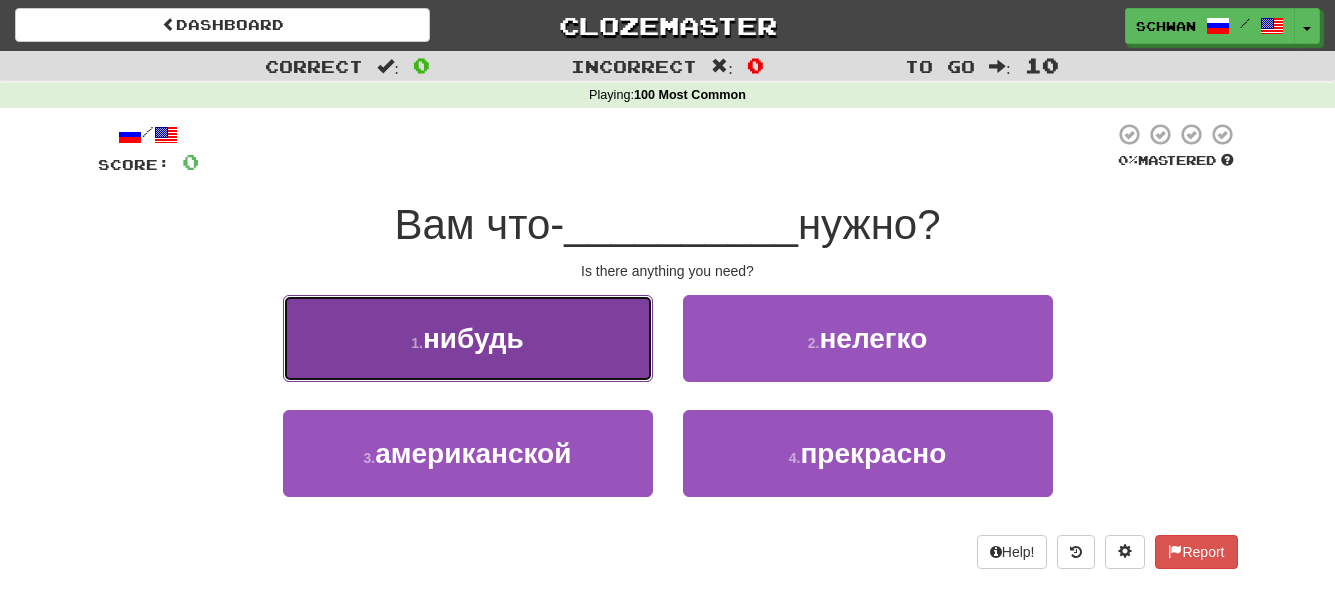 click on "нибудь" at bounding box center (473, 338) 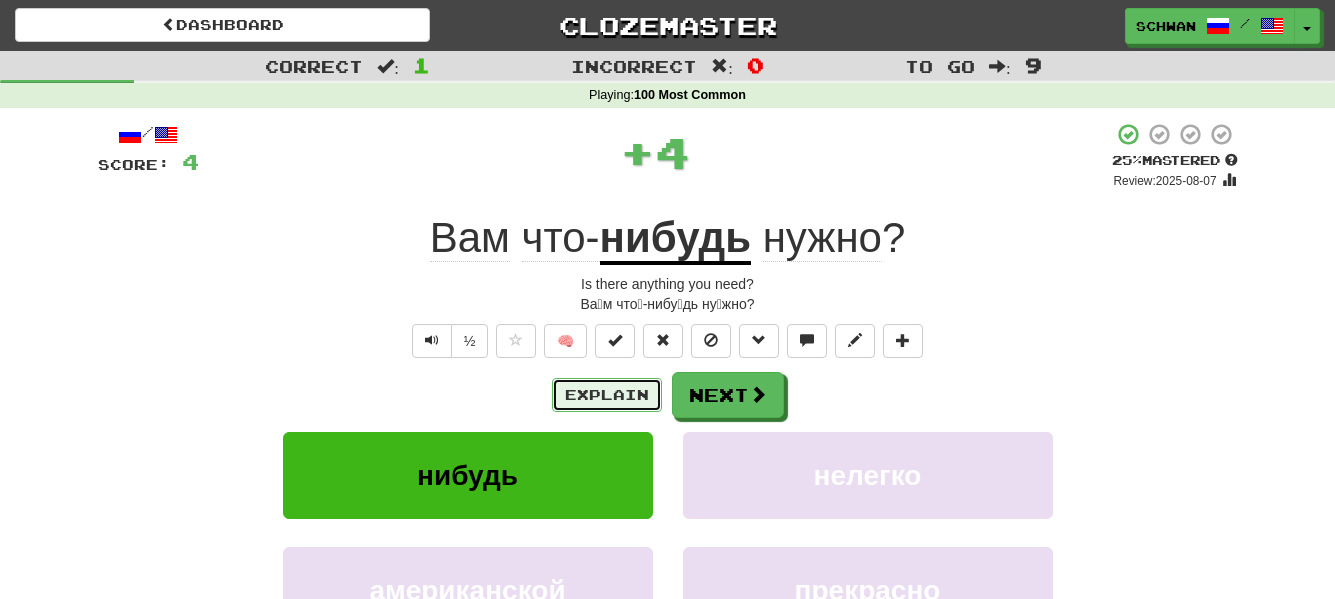 click on "Explain" at bounding box center [607, 395] 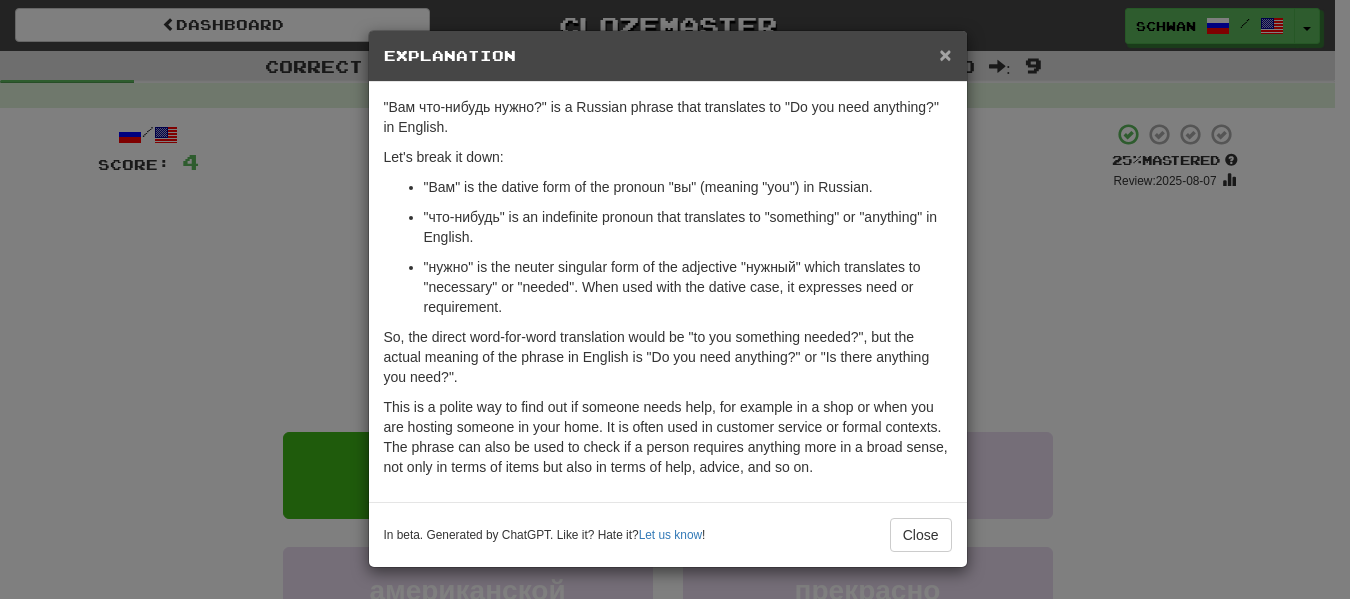 click on "×" at bounding box center [945, 54] 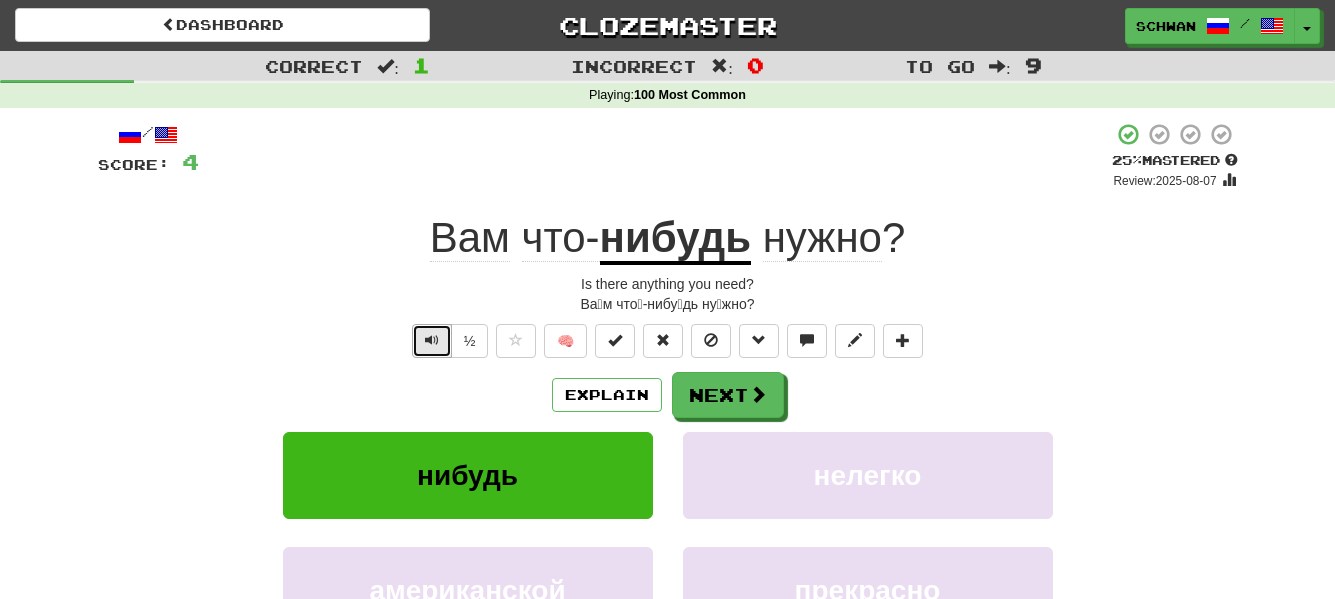 click at bounding box center [432, 341] 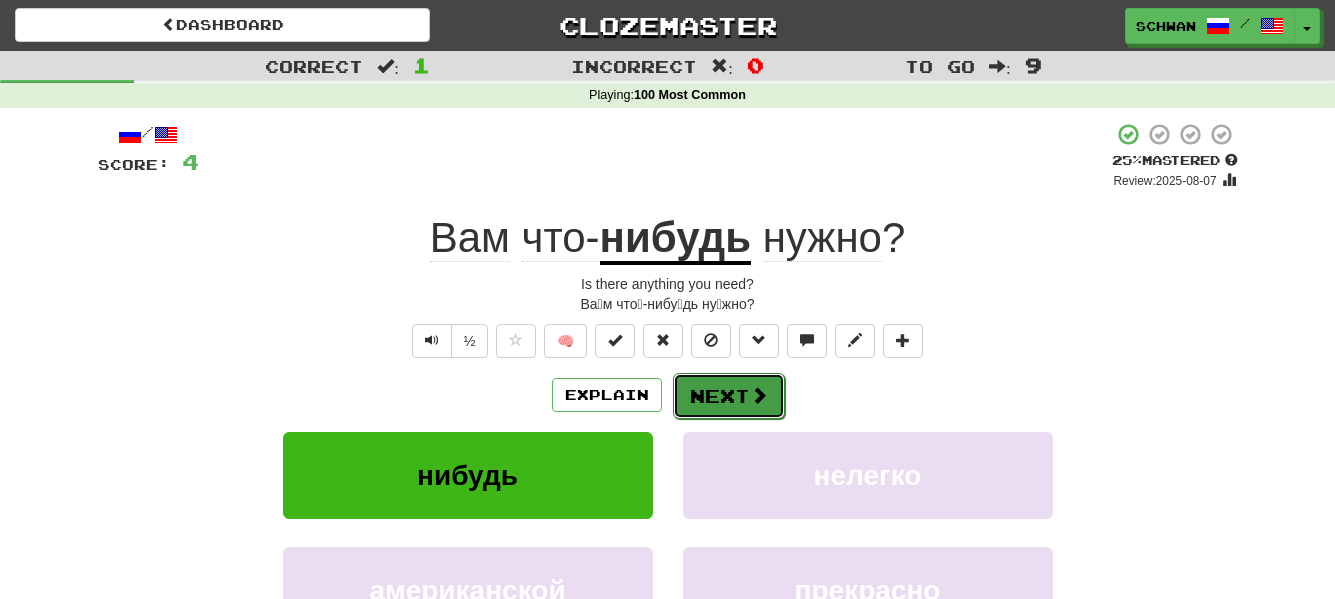 click on "Next" at bounding box center [729, 396] 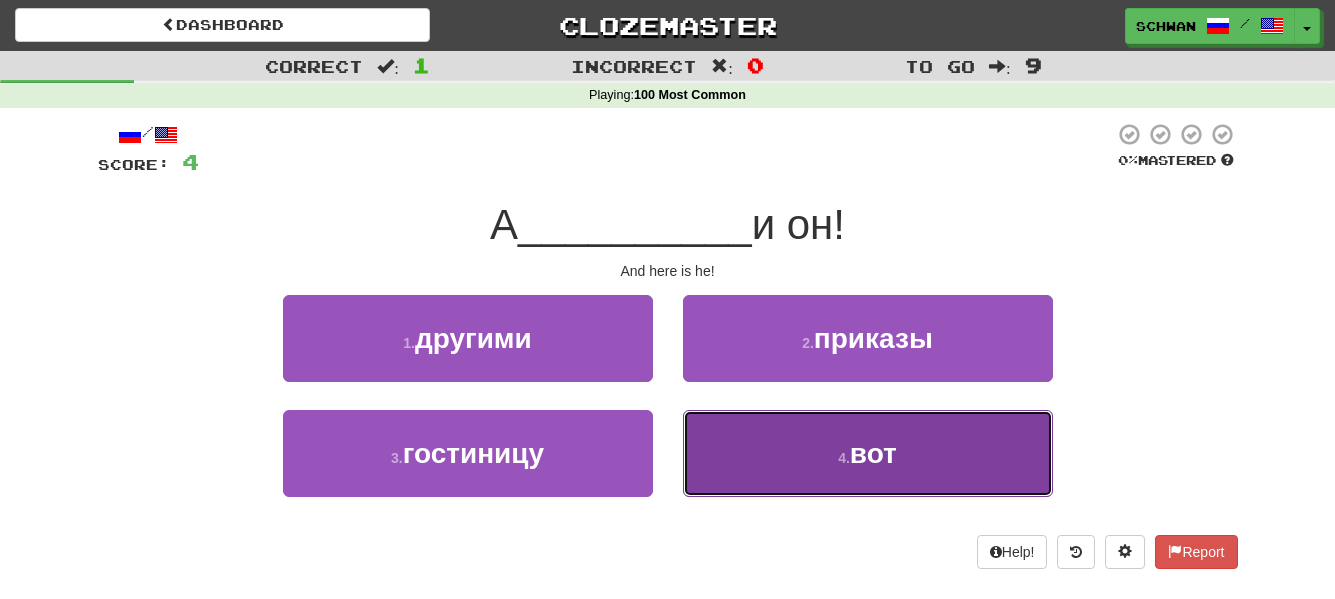 click on "4 .  вот" at bounding box center [868, 453] 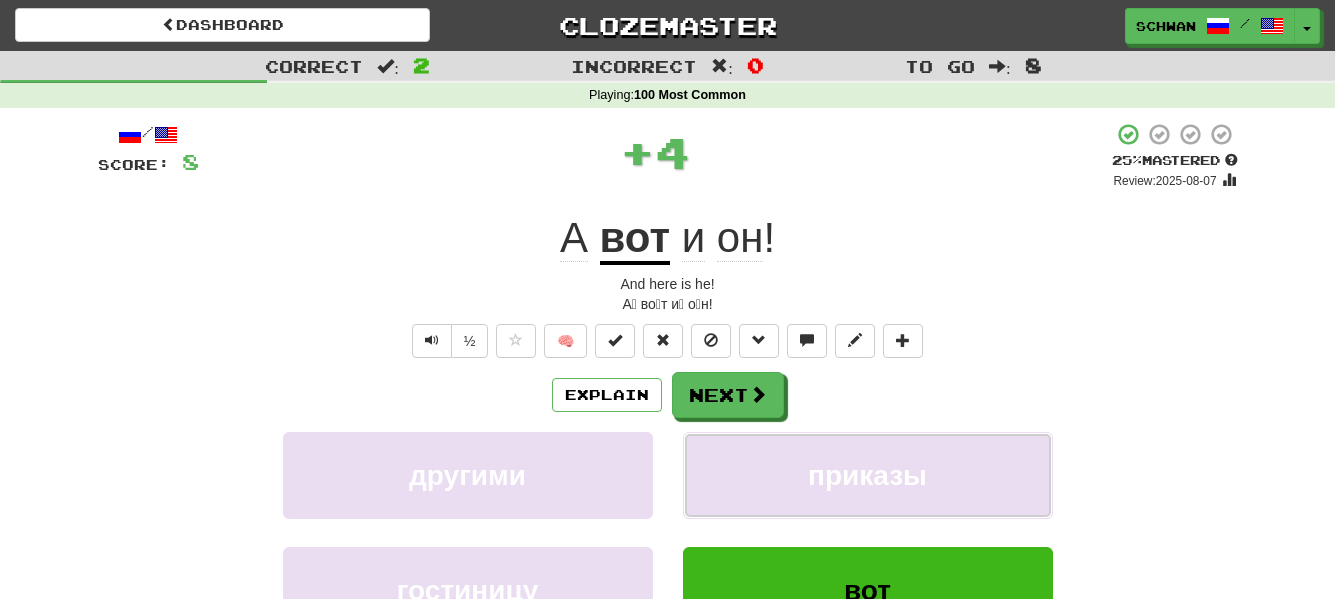 click on "приказы" at bounding box center [868, 475] 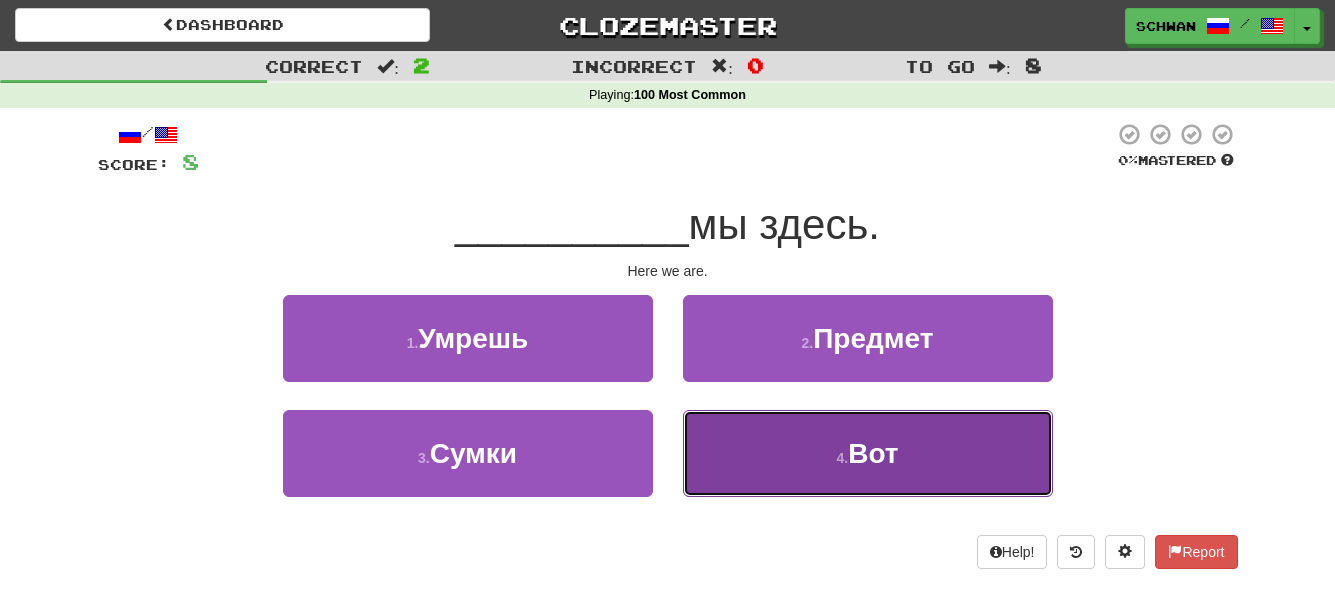 click on "4 ." at bounding box center [842, 458] 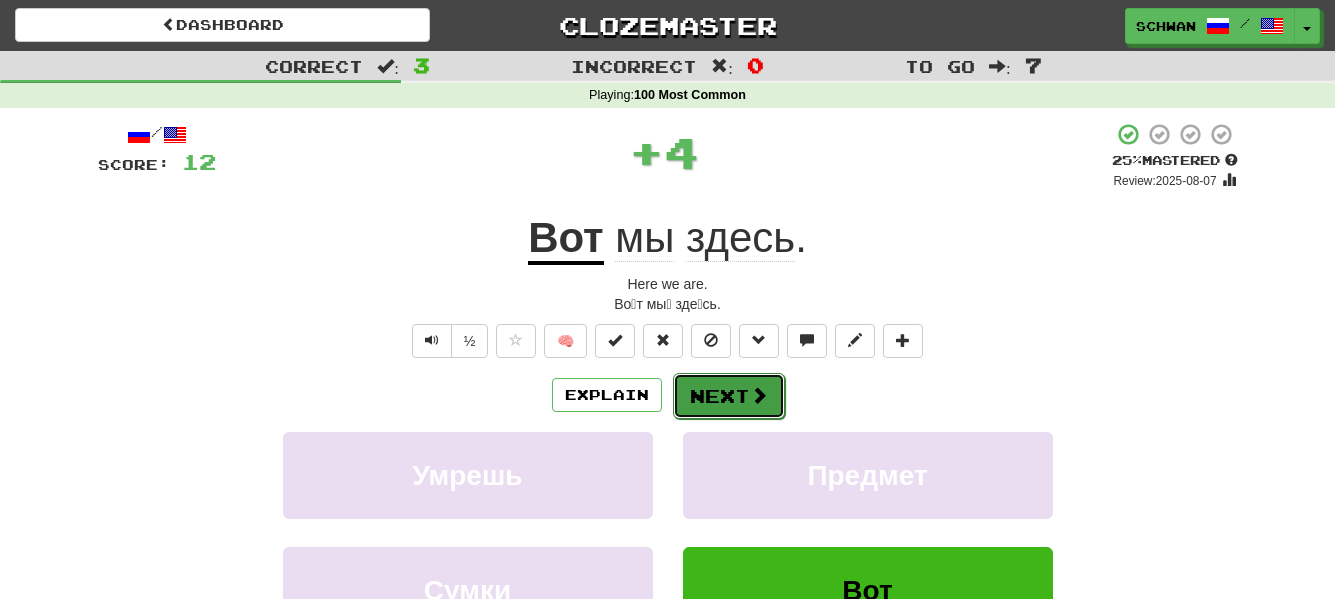 click on "Next" at bounding box center [729, 396] 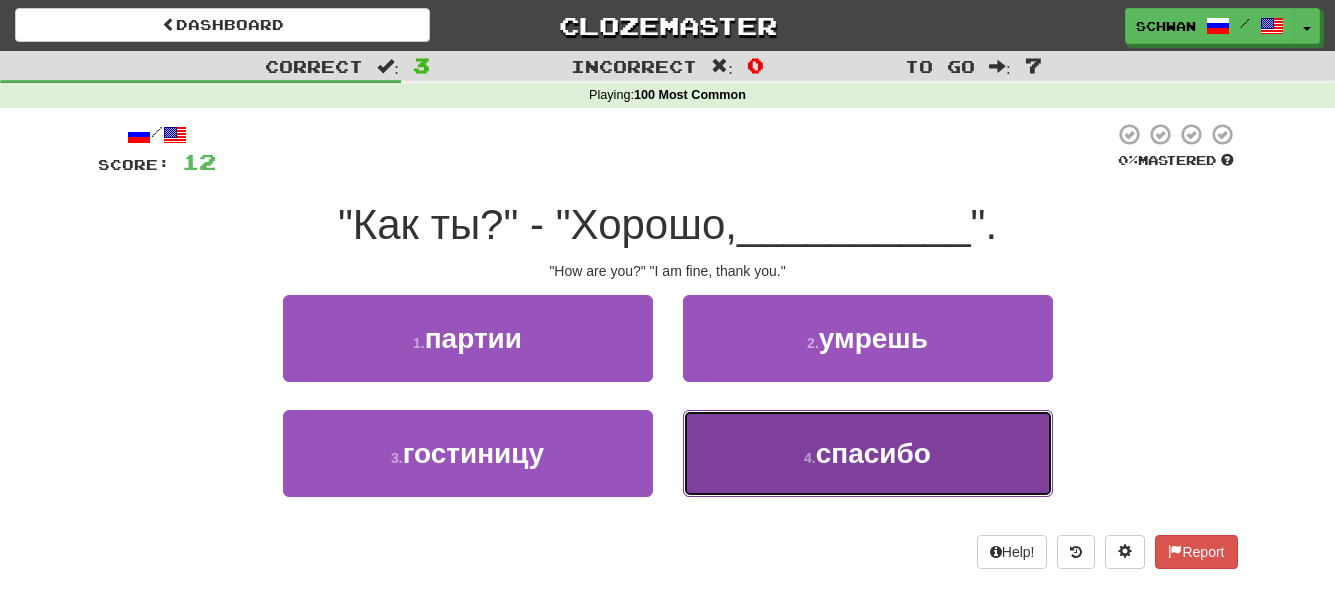 click on "4 .  спасибо" at bounding box center [868, 453] 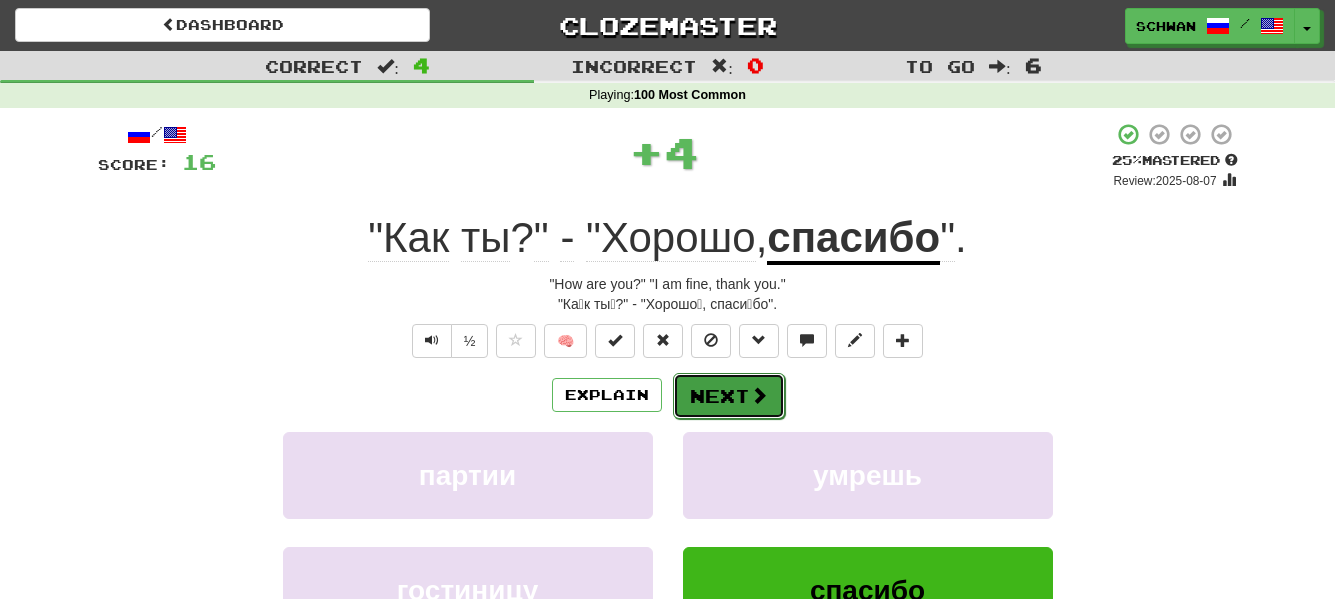 click on "Next" at bounding box center [729, 396] 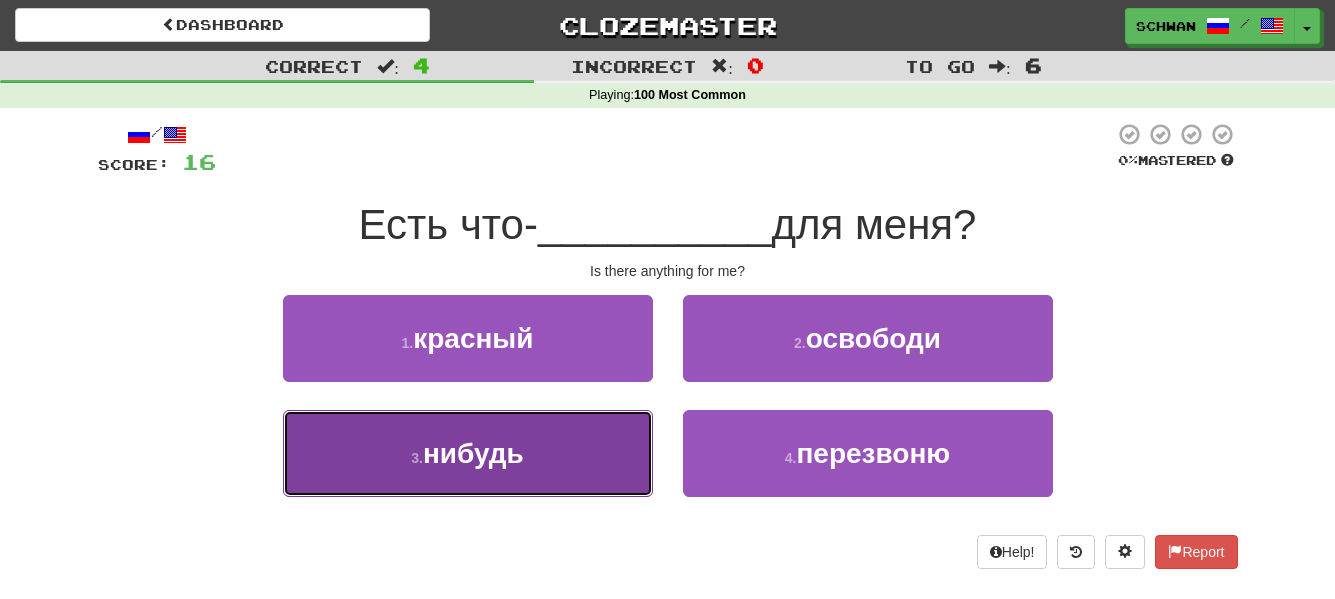 click on "3 .  нибудь" at bounding box center (468, 453) 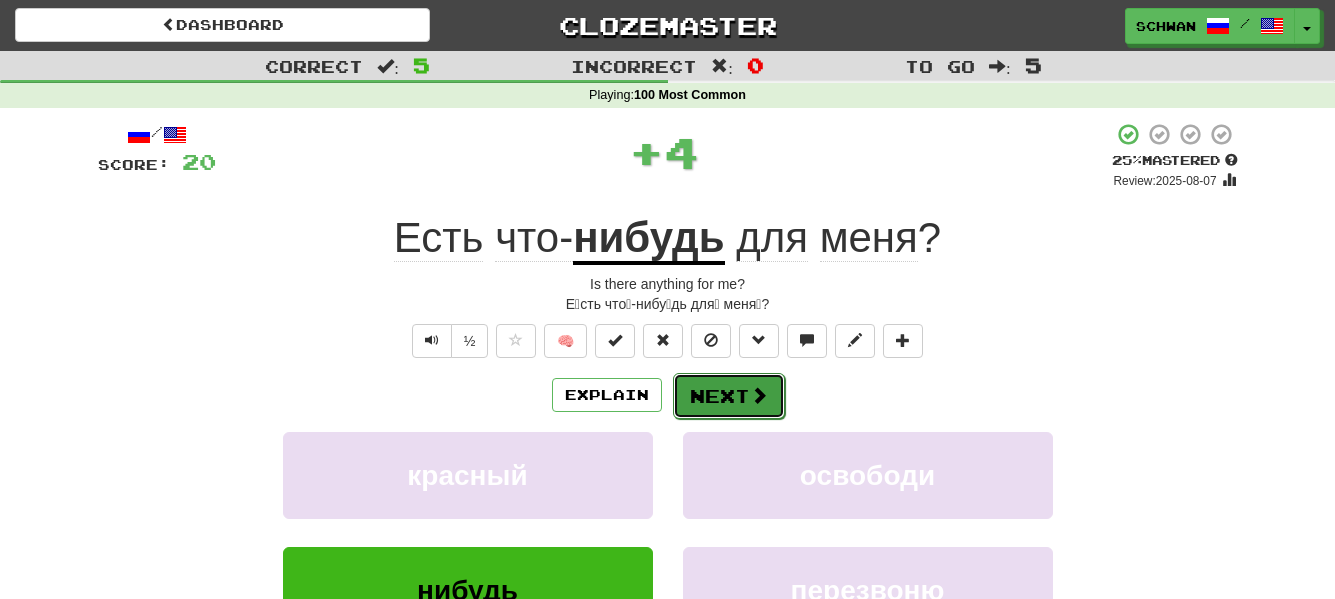 click on "Next" at bounding box center (729, 396) 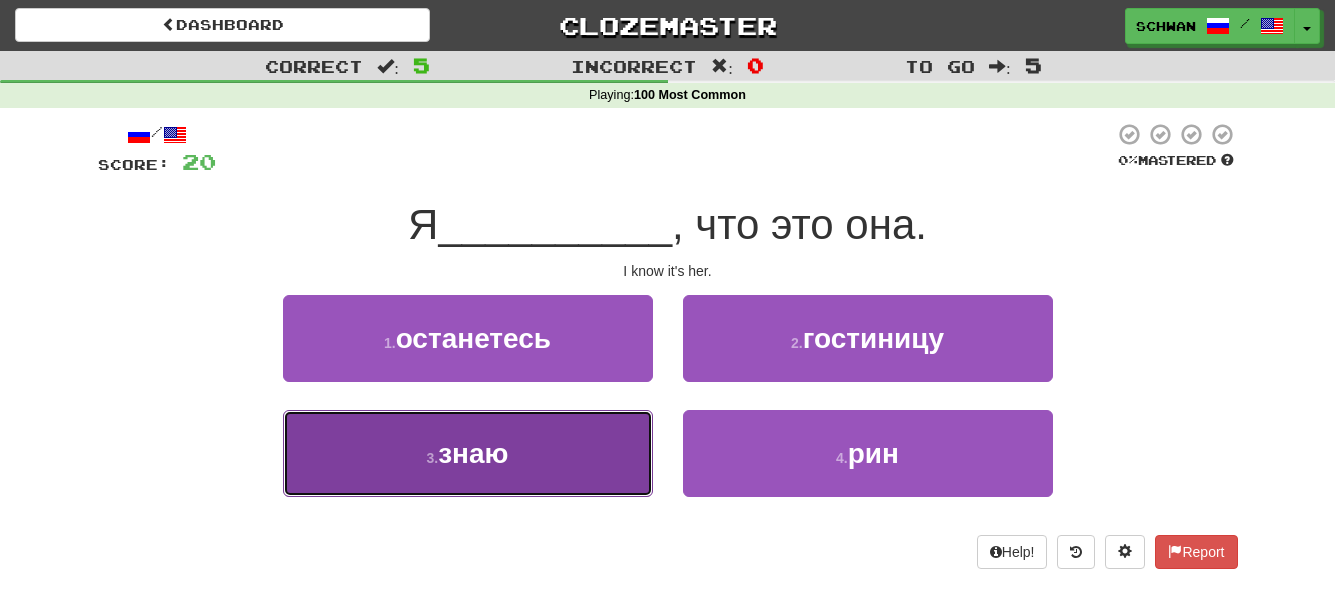 click on "знаю" at bounding box center (473, 453) 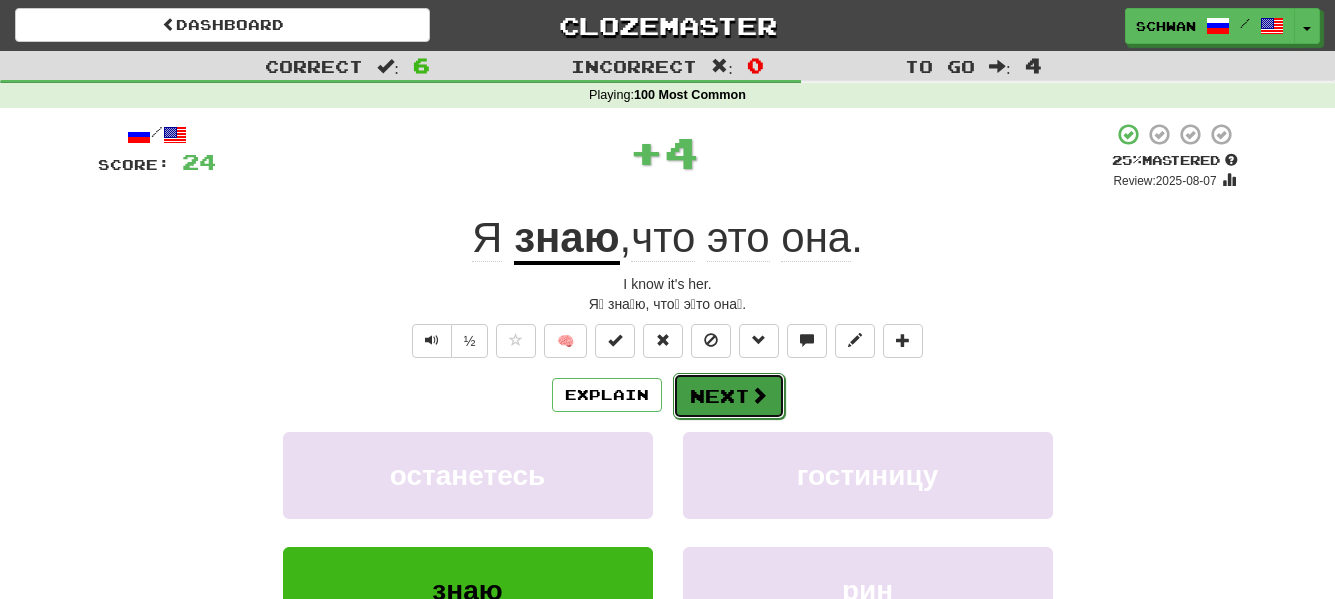 click on "Next" at bounding box center (729, 396) 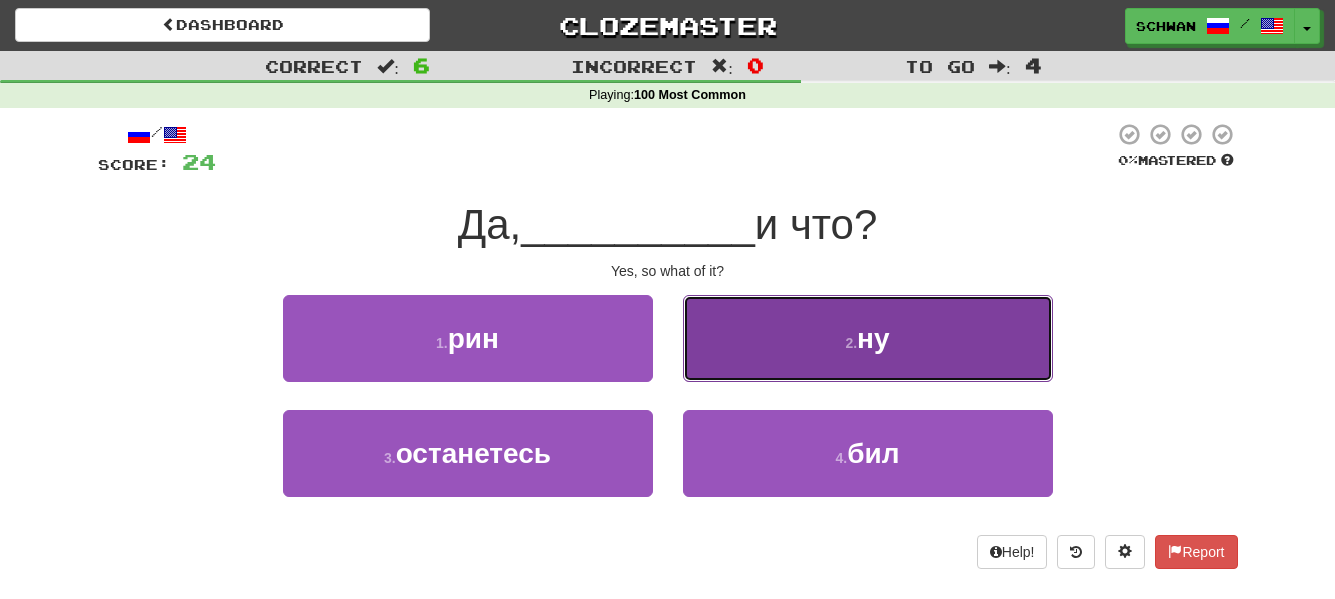 click on "2 .  ну" at bounding box center [868, 338] 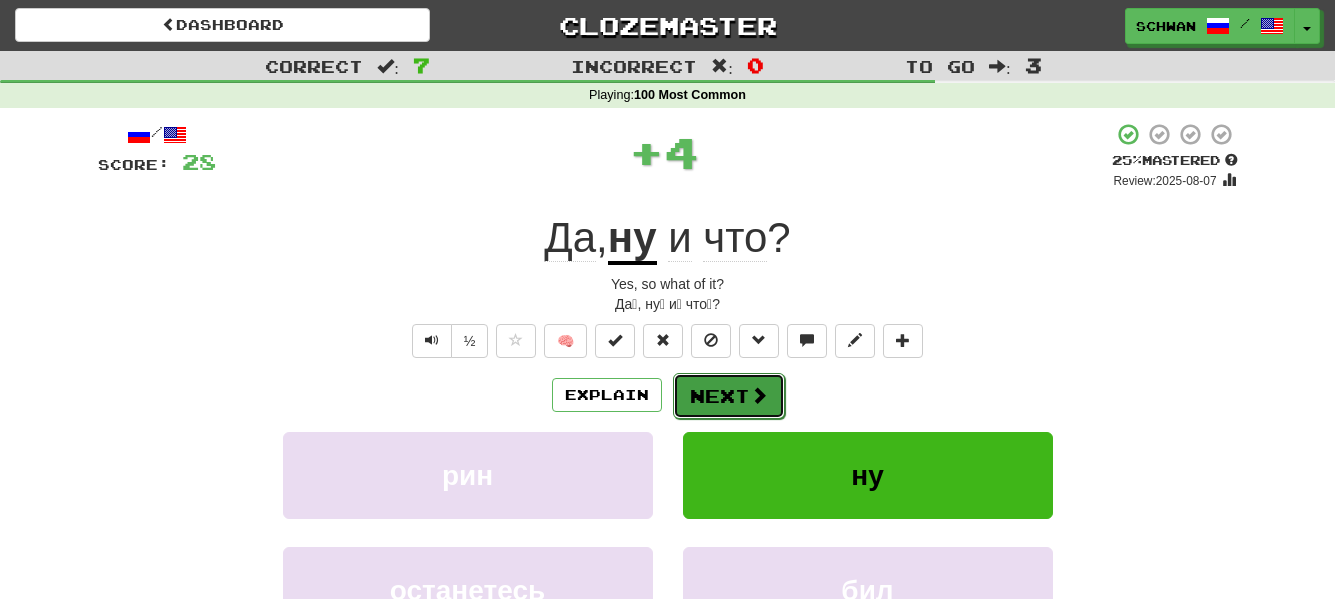 click on "Next" at bounding box center (729, 396) 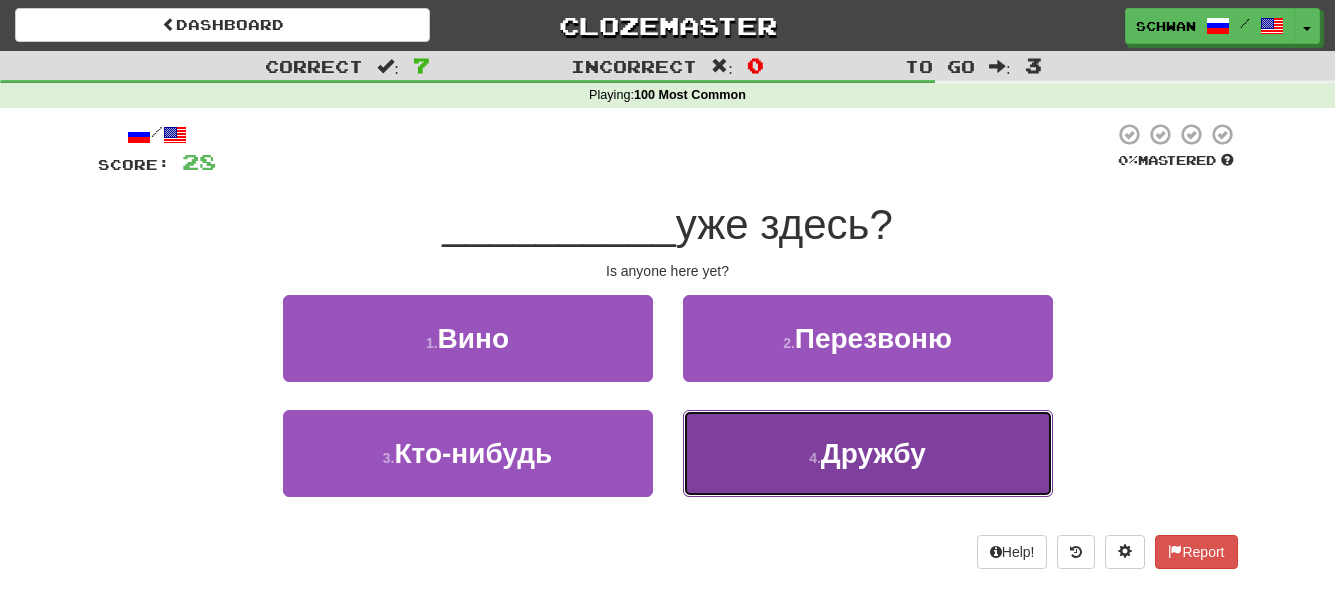 click on "4 .  Дружбу" at bounding box center (868, 453) 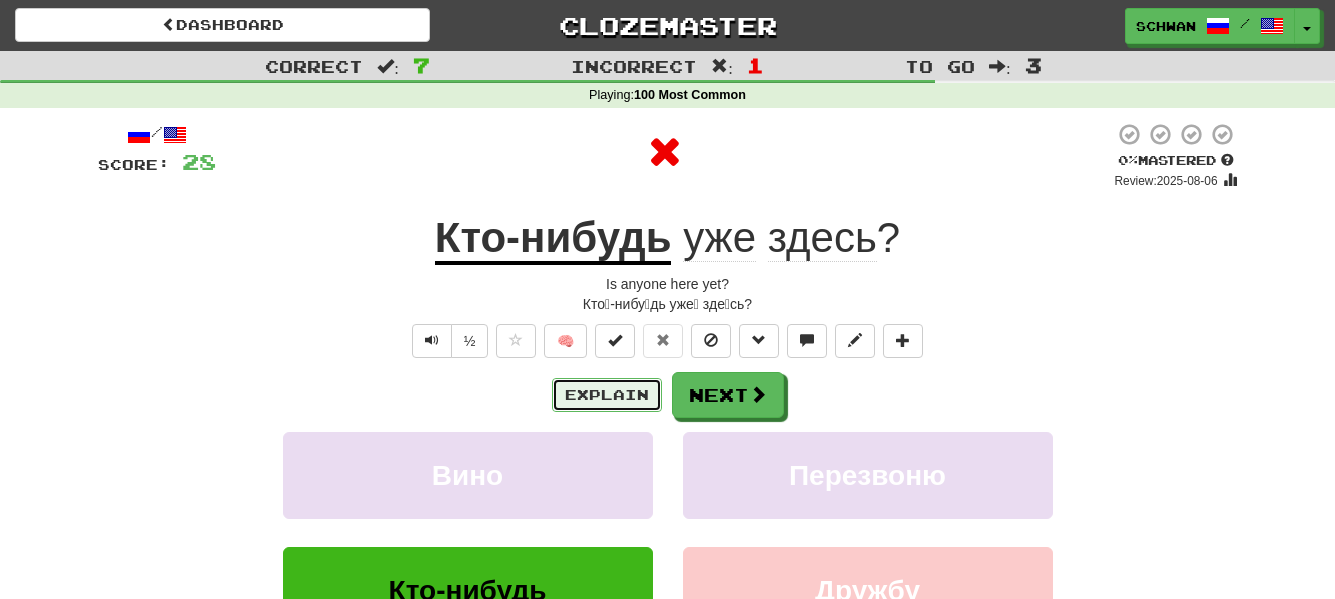 click on "Explain" at bounding box center (607, 395) 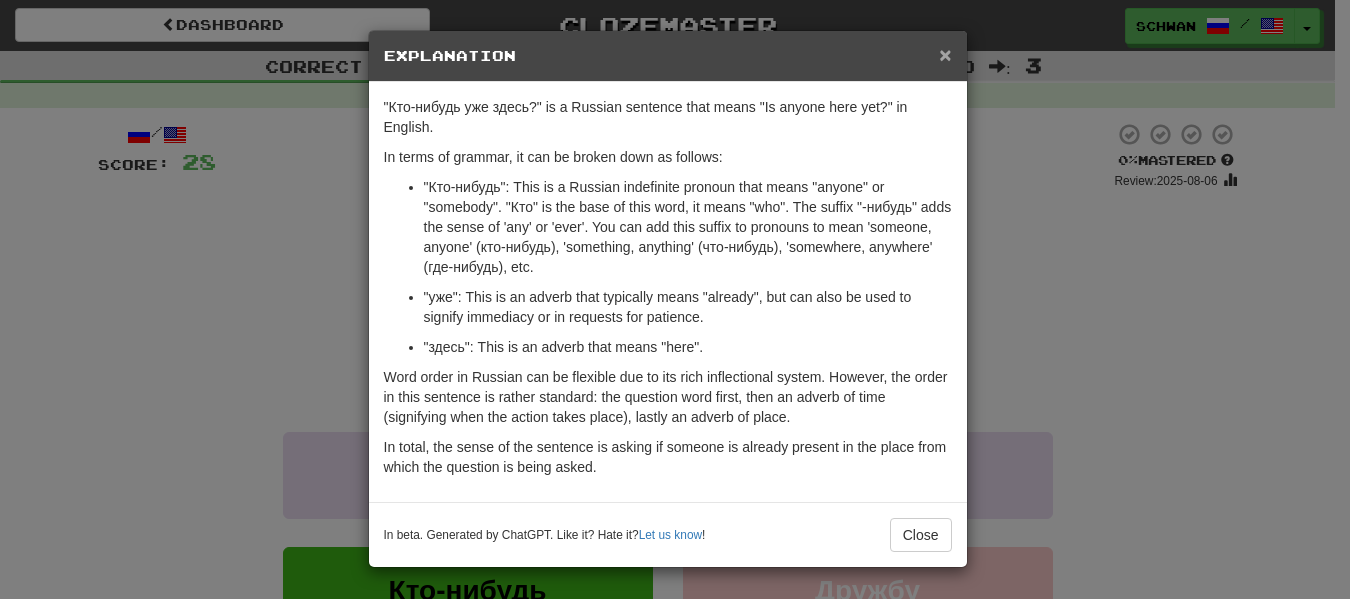 click on "×" at bounding box center [945, 54] 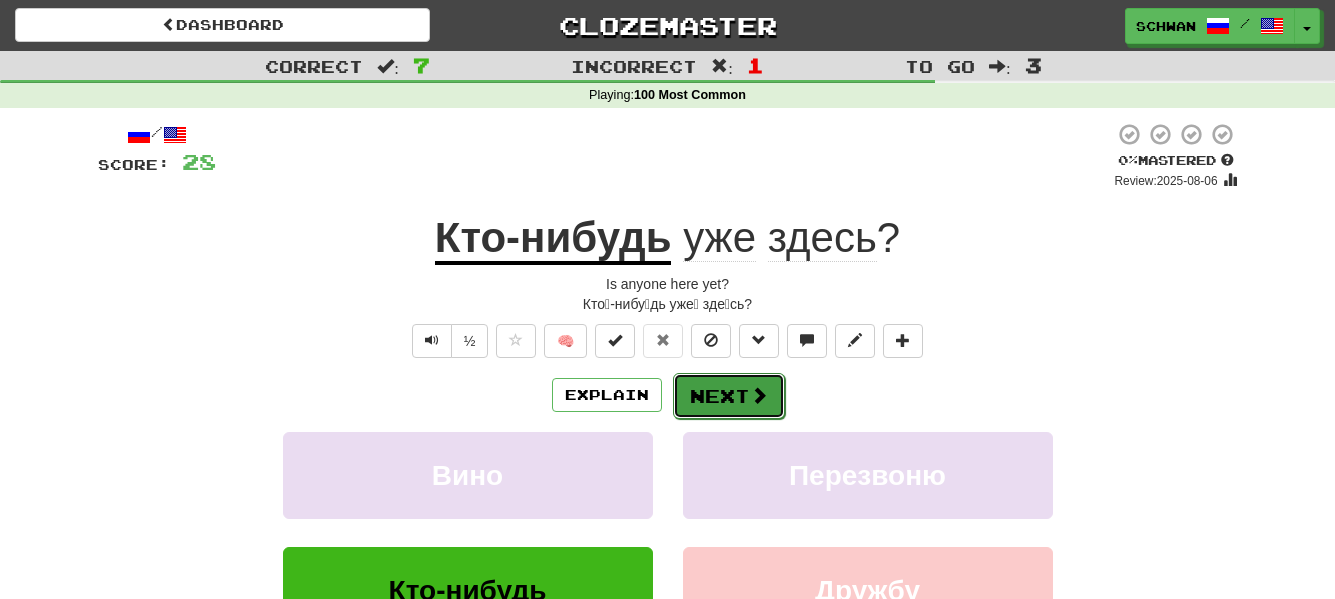 click on "Next" at bounding box center (729, 396) 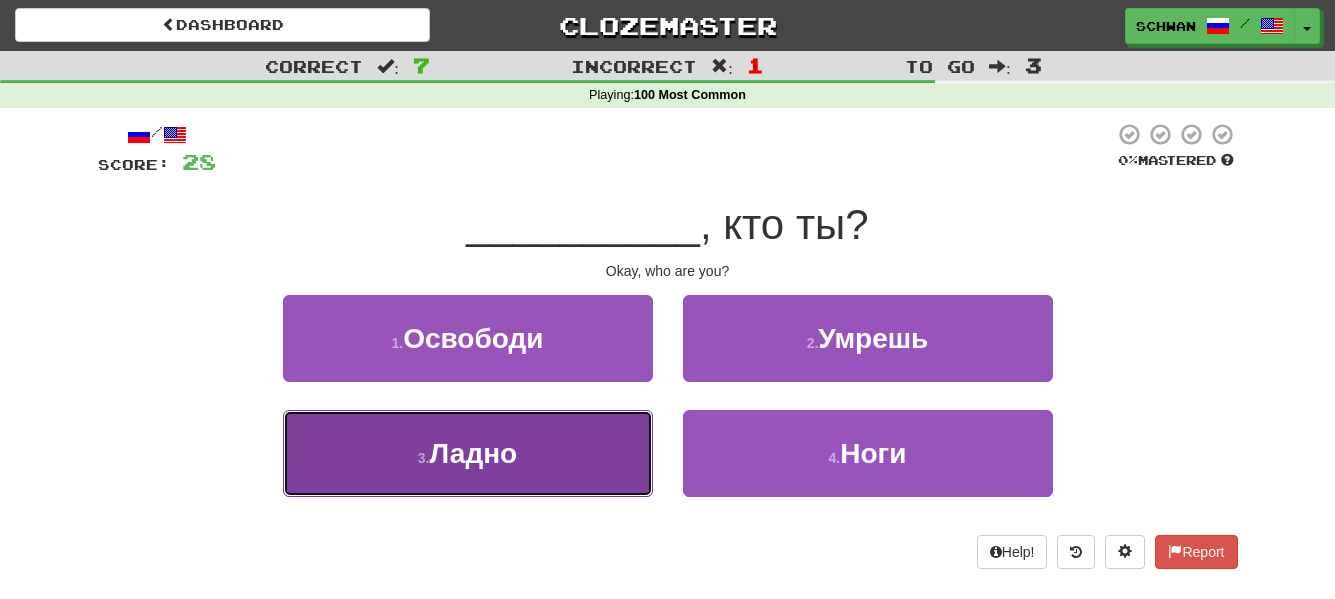 click on "3 .  Ладно" at bounding box center (468, 453) 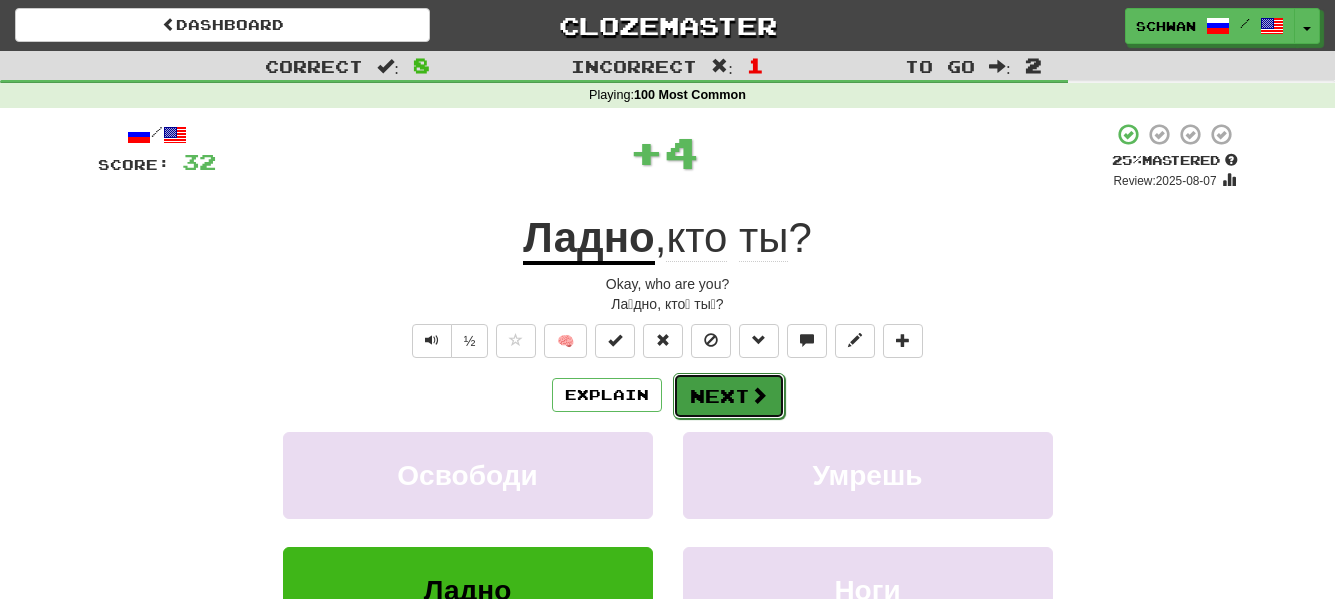 click on "Next" at bounding box center [729, 396] 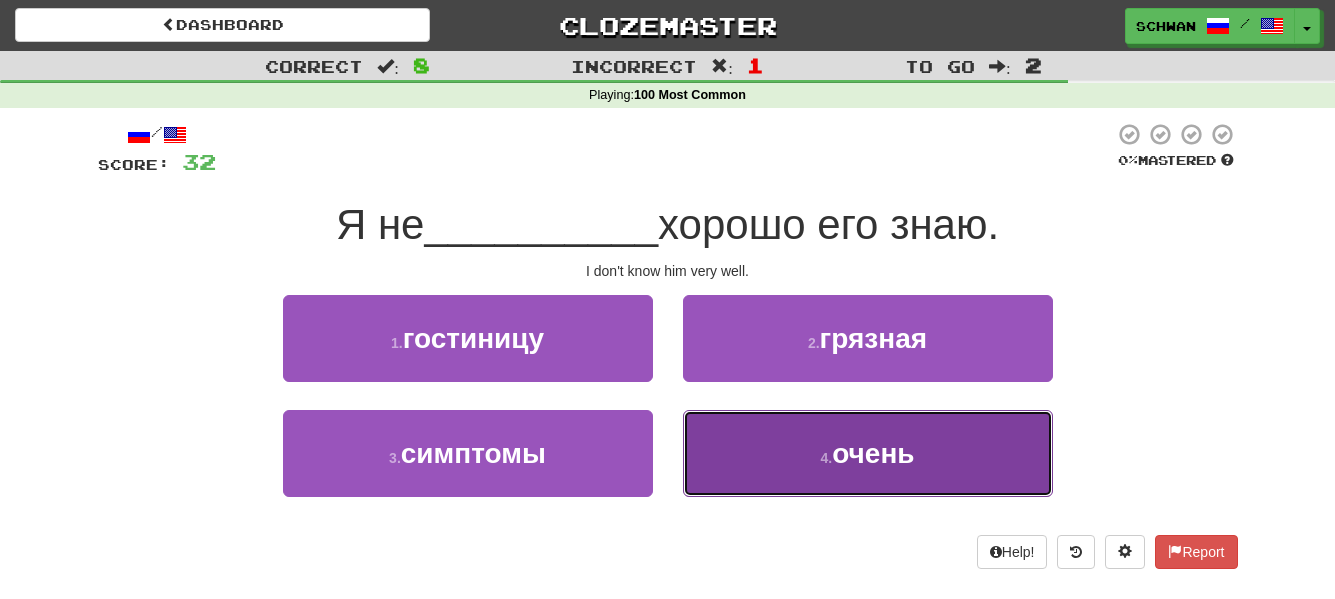 click on "4 .  очень" at bounding box center [868, 453] 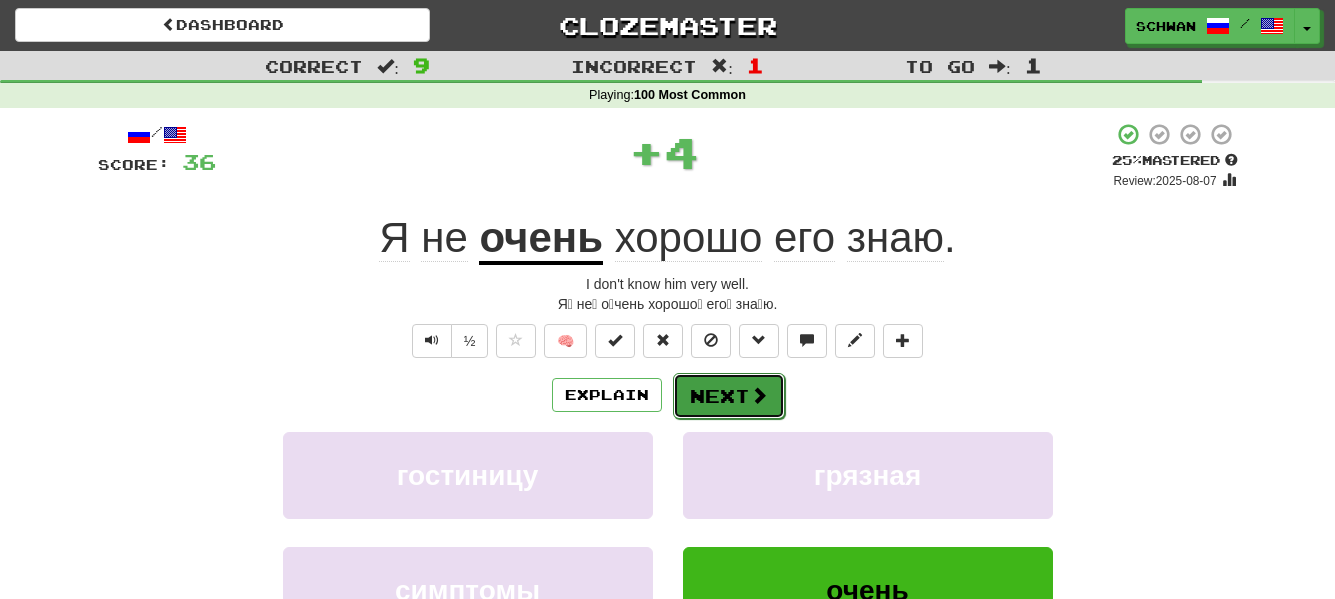 click on "Next" at bounding box center (729, 396) 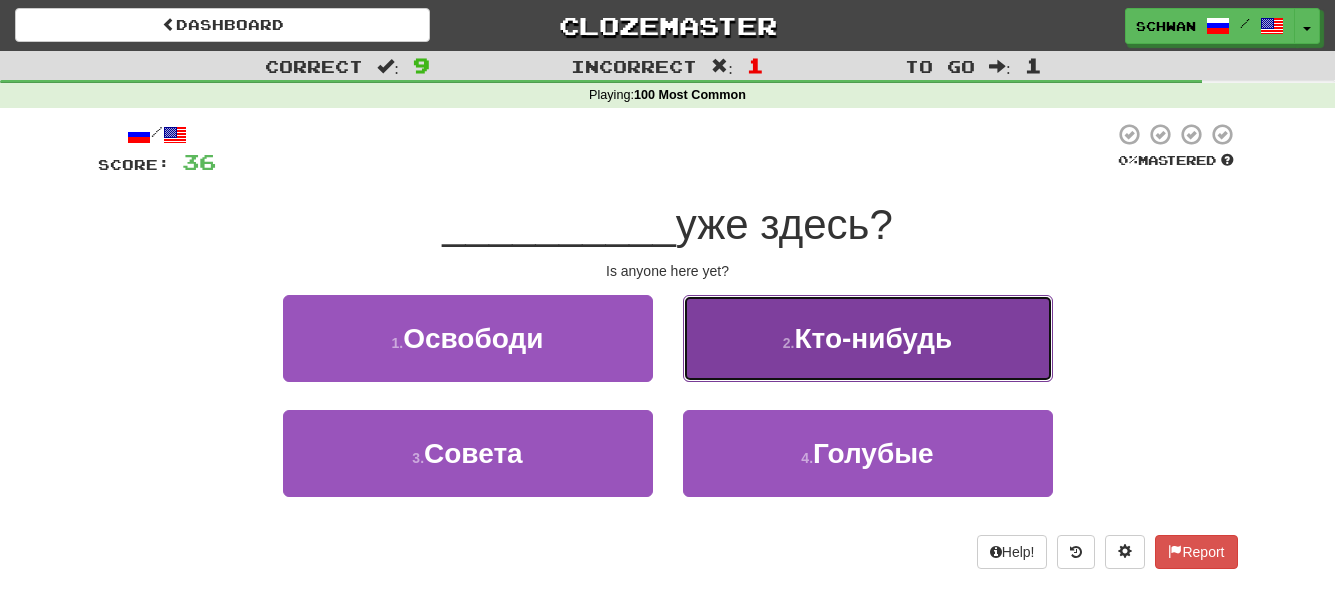 click on "Кто-нибудь" at bounding box center (873, 338) 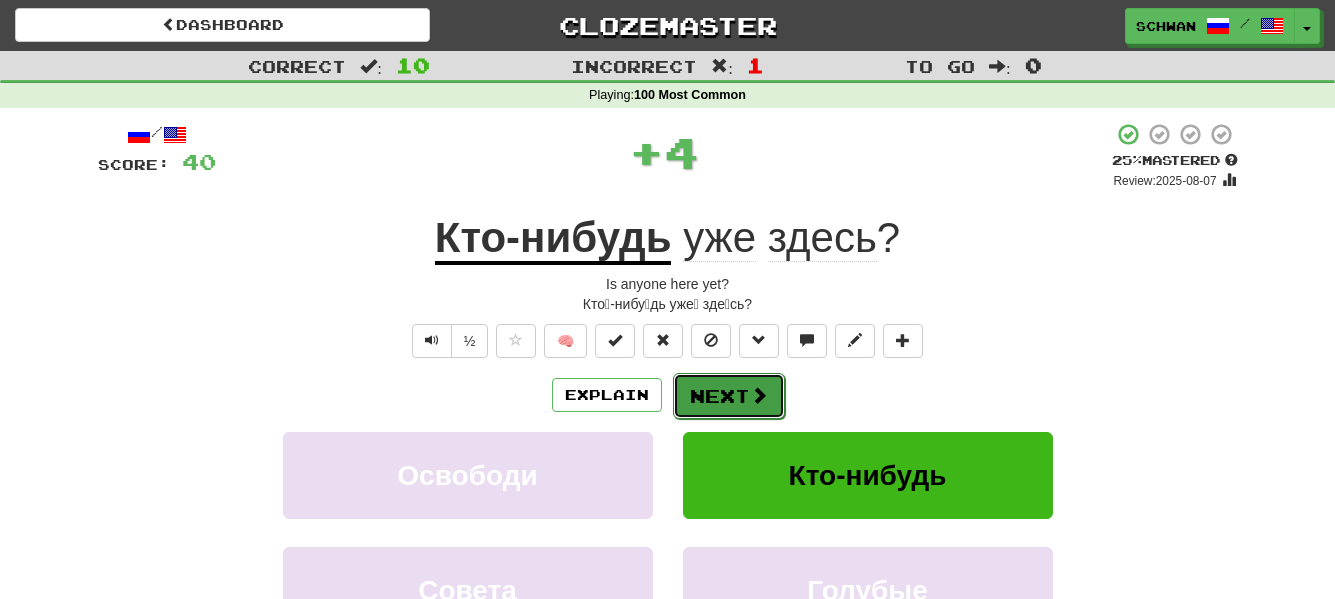 click on "Next" at bounding box center [729, 396] 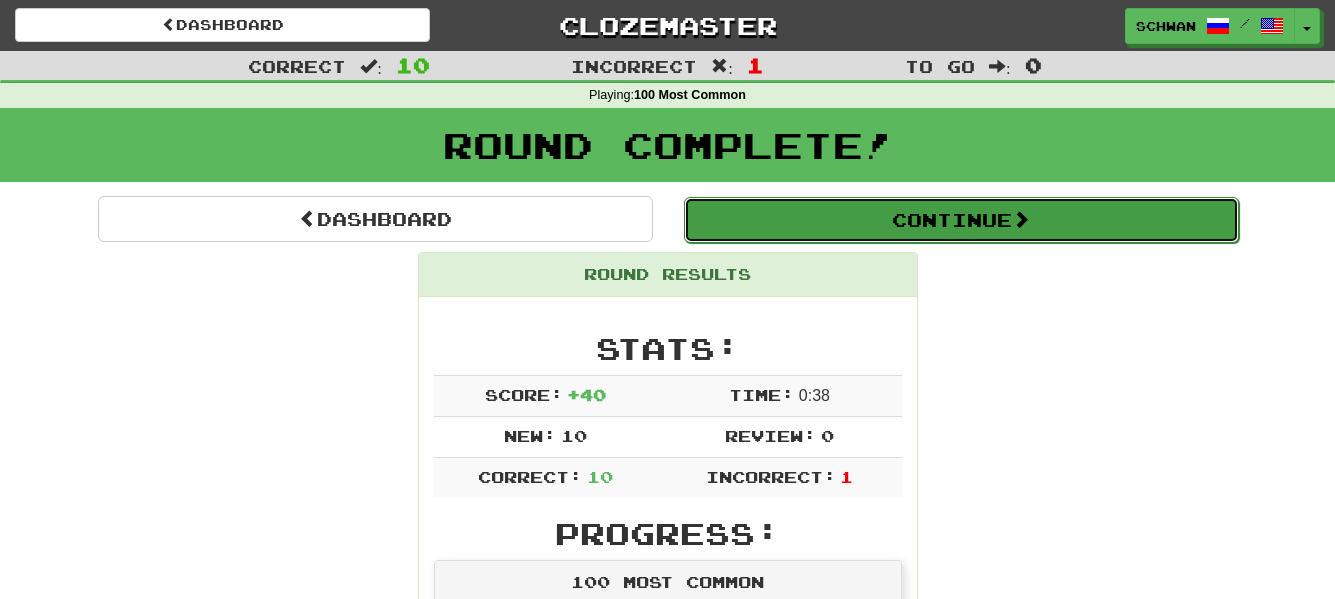 click on "Continue" at bounding box center (961, 220) 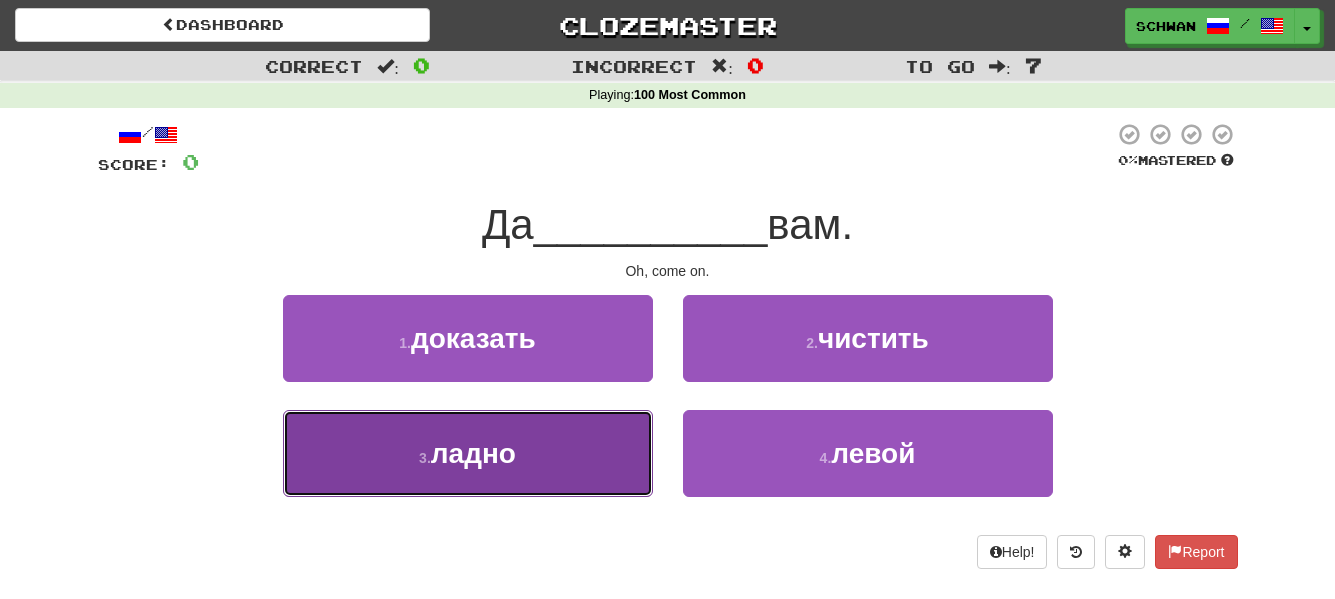 click on "3 .  ладно" at bounding box center (468, 453) 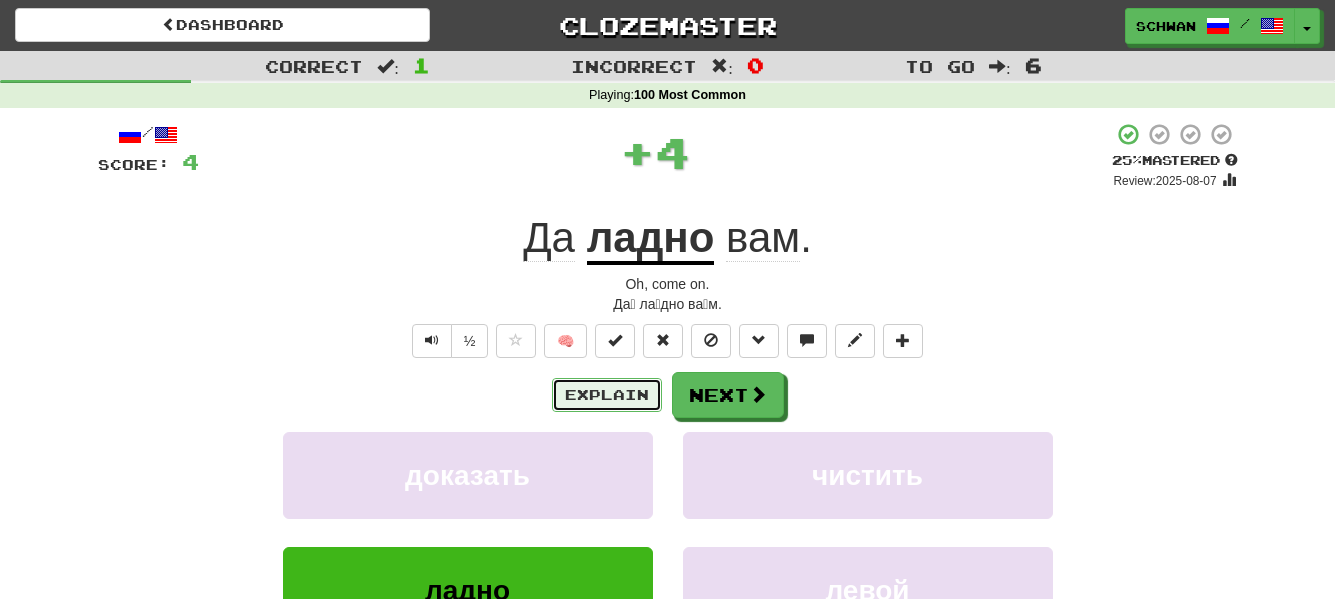 click on "Explain" at bounding box center [607, 395] 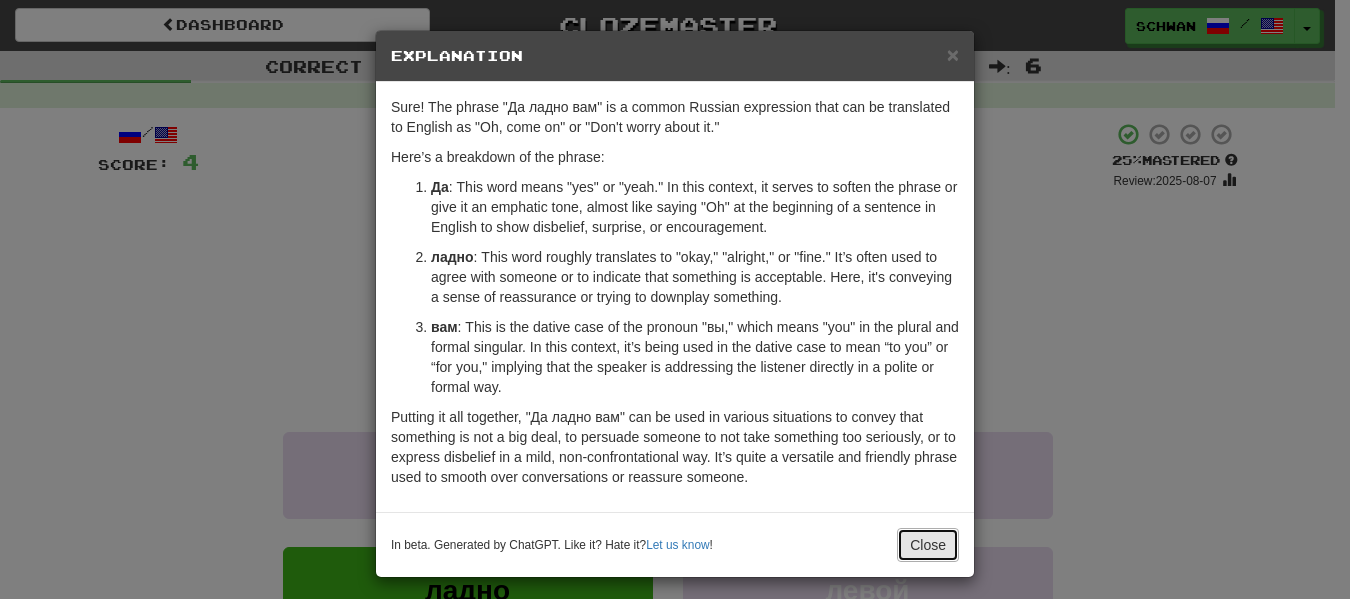 click on "Close" at bounding box center (928, 545) 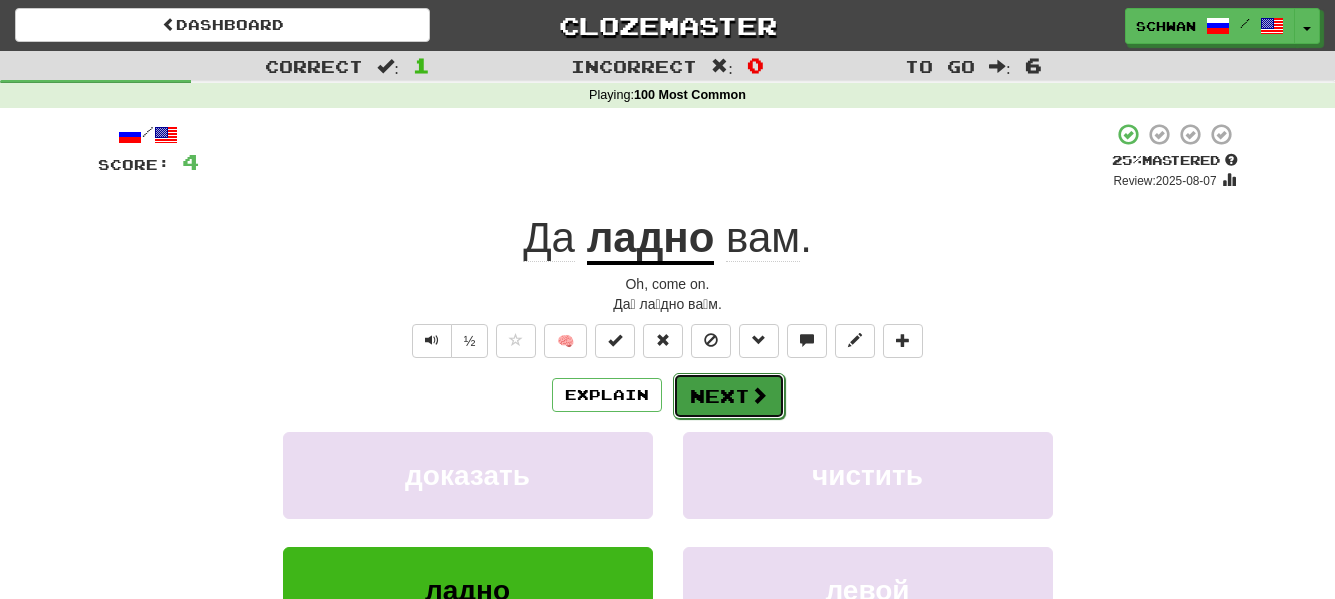 click on "Next" at bounding box center (729, 396) 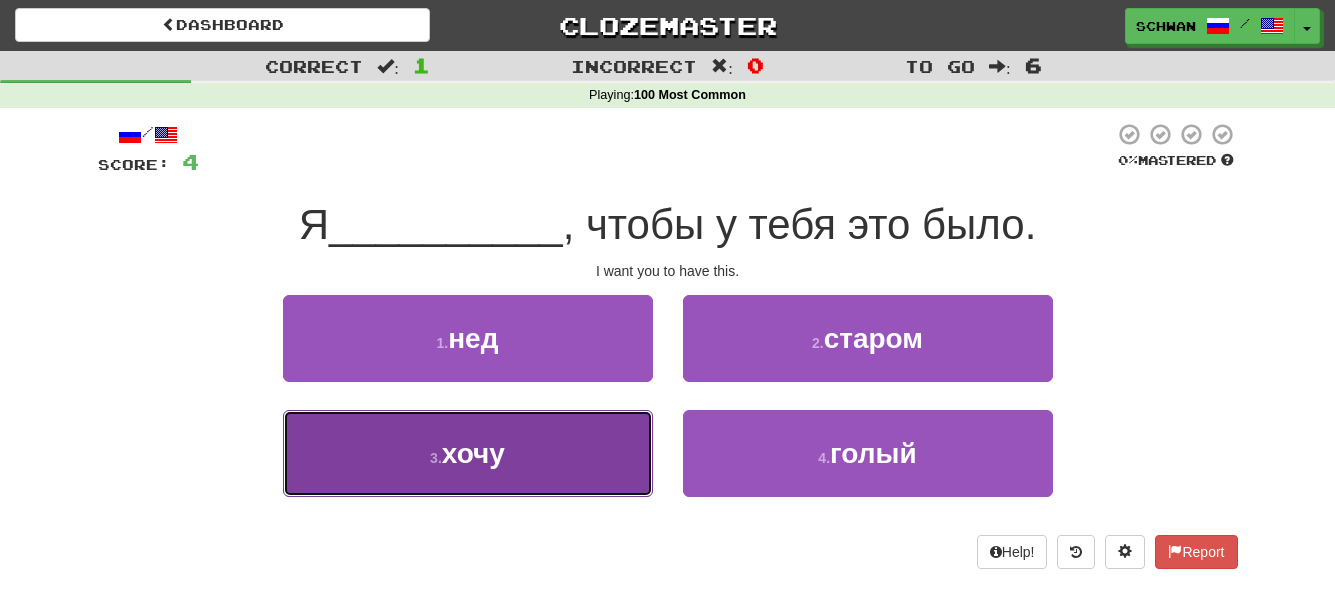 click on "3 .  хочу" at bounding box center [468, 453] 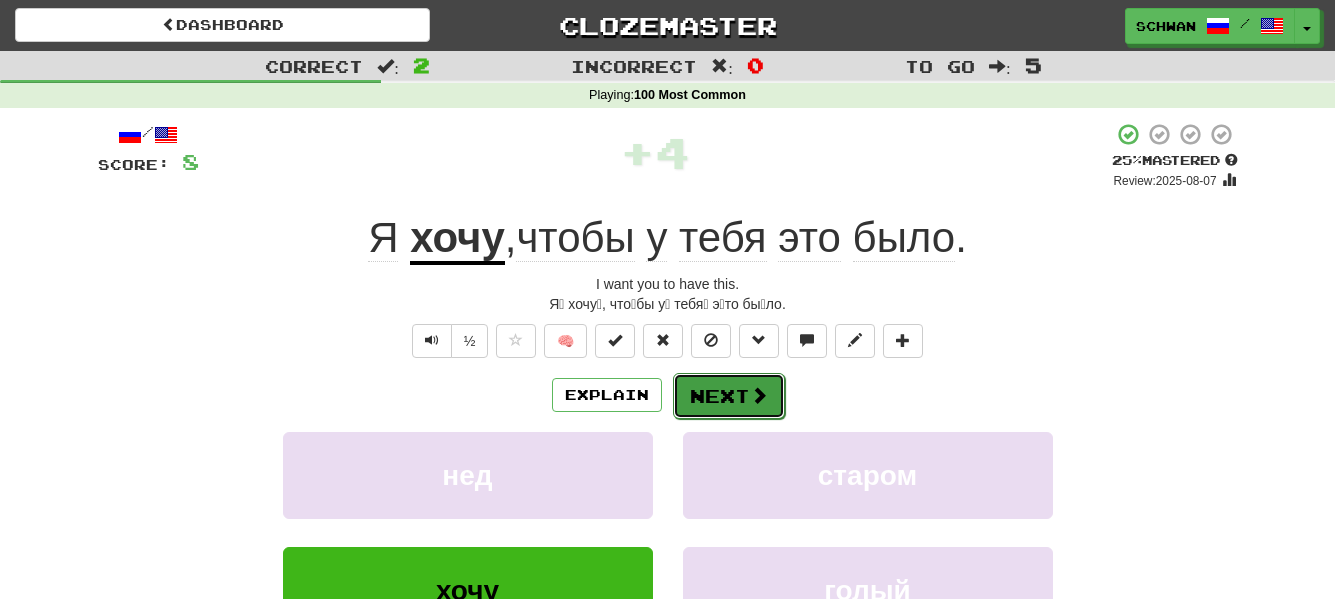 click on "Next" at bounding box center (729, 396) 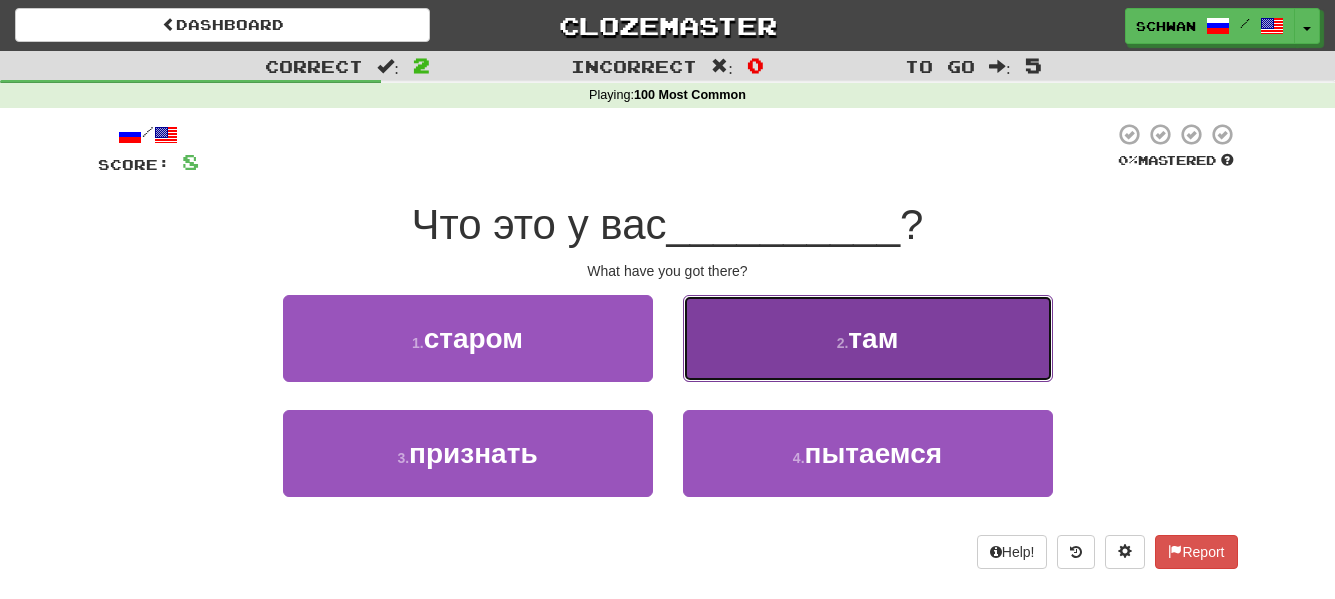 click on "2 .  там" at bounding box center [868, 338] 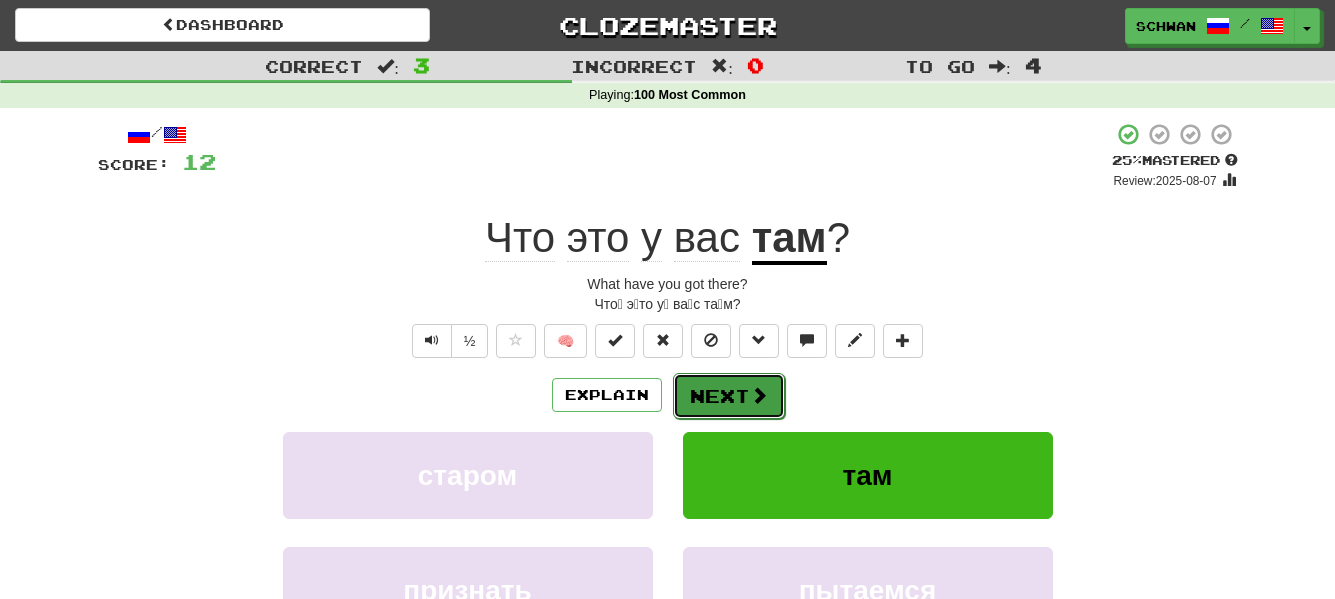 click on "Next" at bounding box center (729, 396) 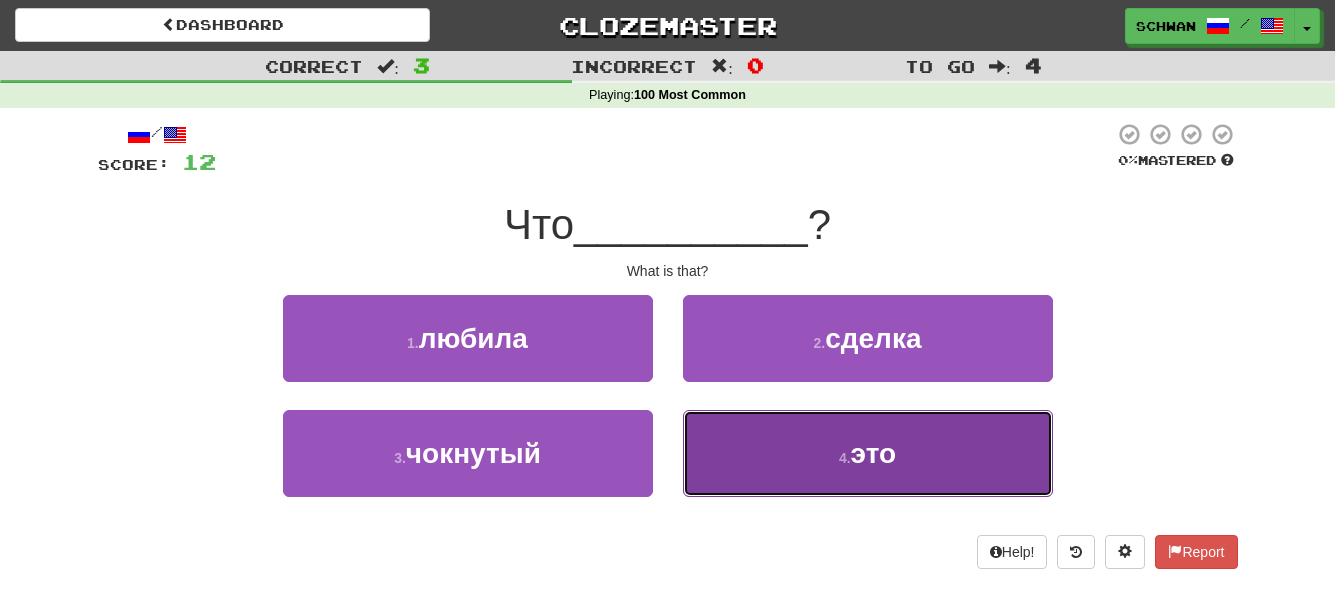 click on "4 .  это" at bounding box center (868, 453) 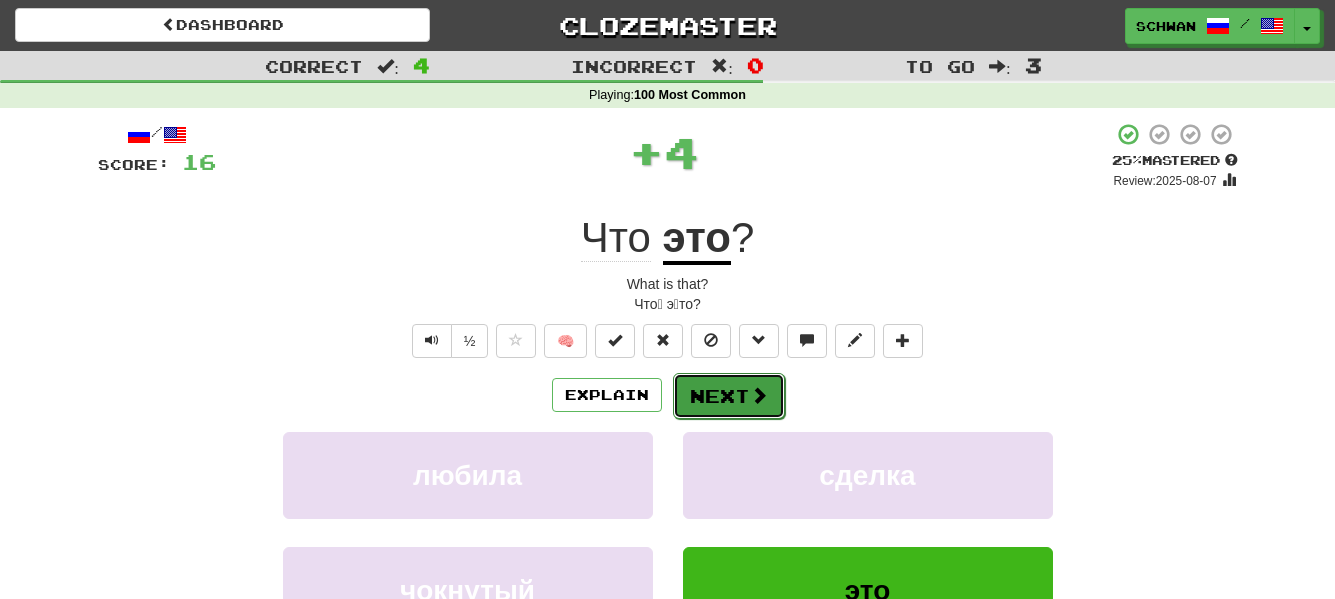 click on "Next" at bounding box center (729, 396) 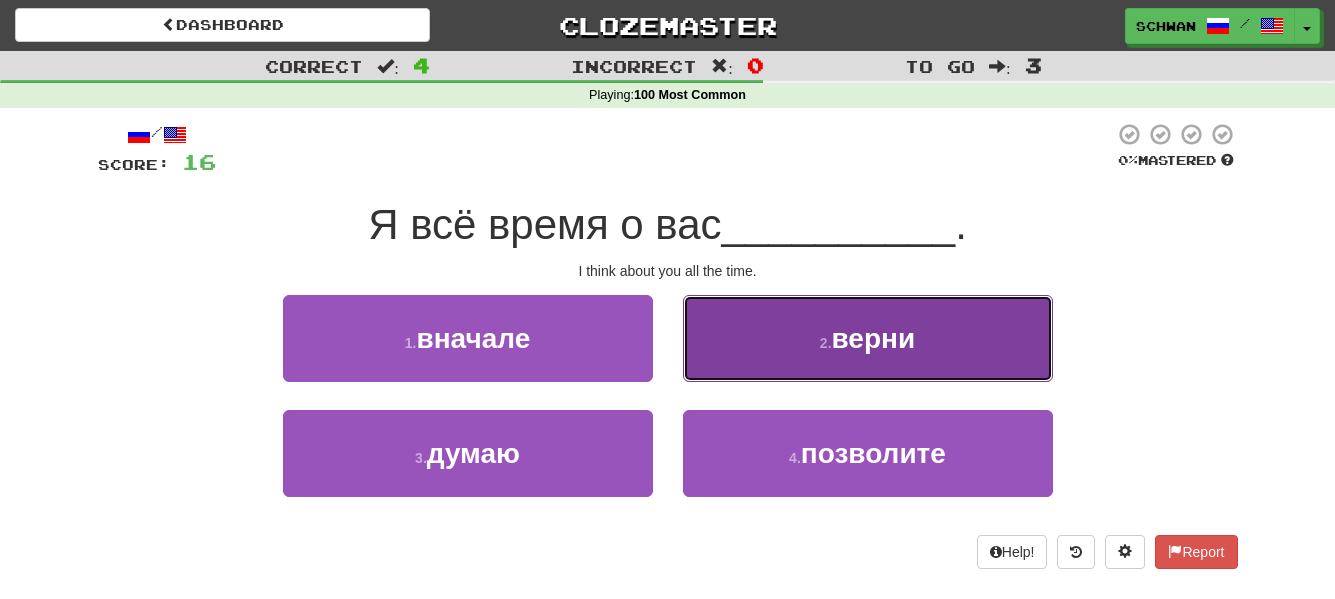 click on "2 .  верни" at bounding box center (868, 338) 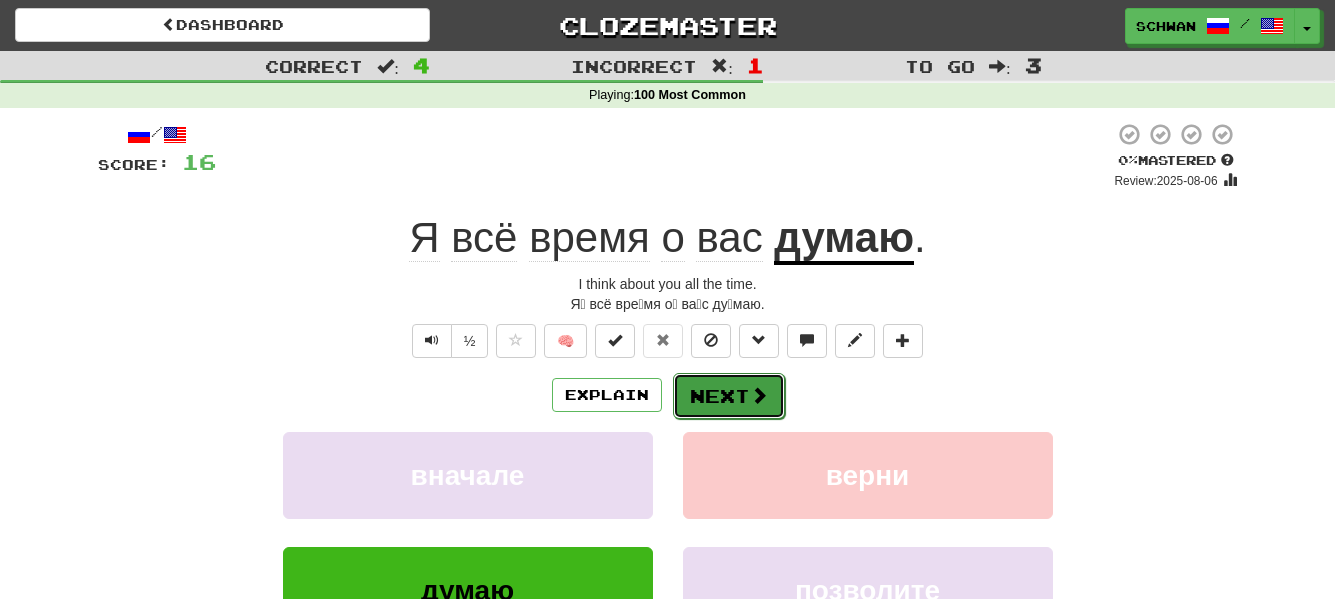 click on "Next" at bounding box center (729, 396) 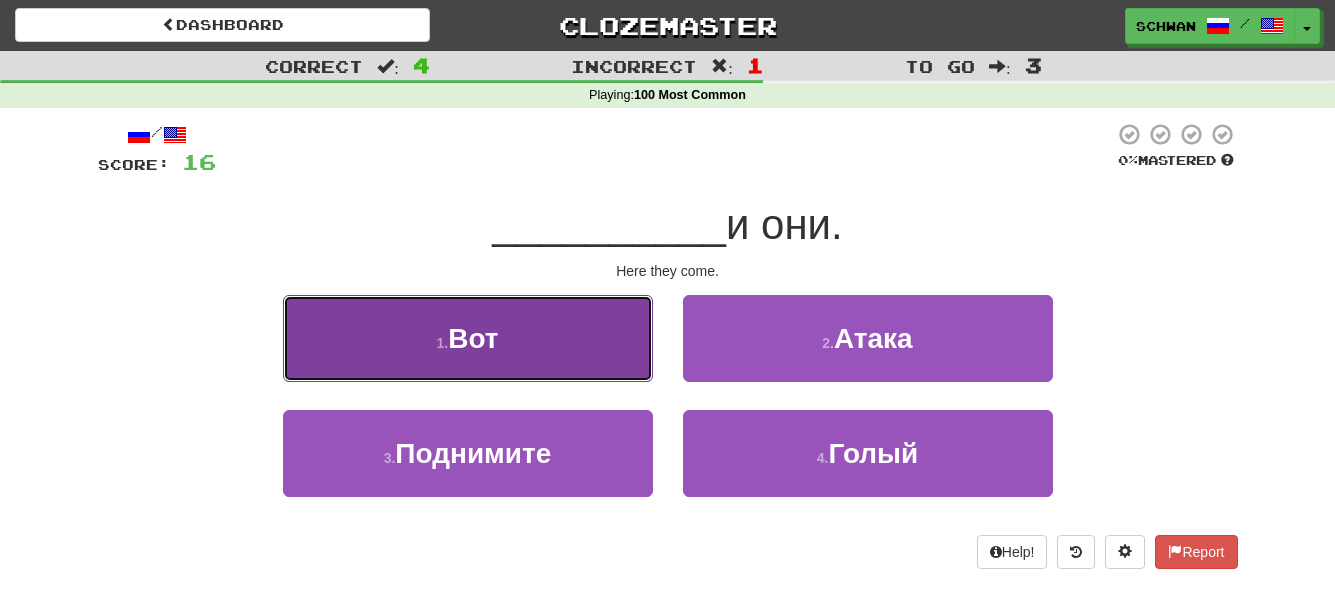 click on "1 .  Вот" at bounding box center (468, 338) 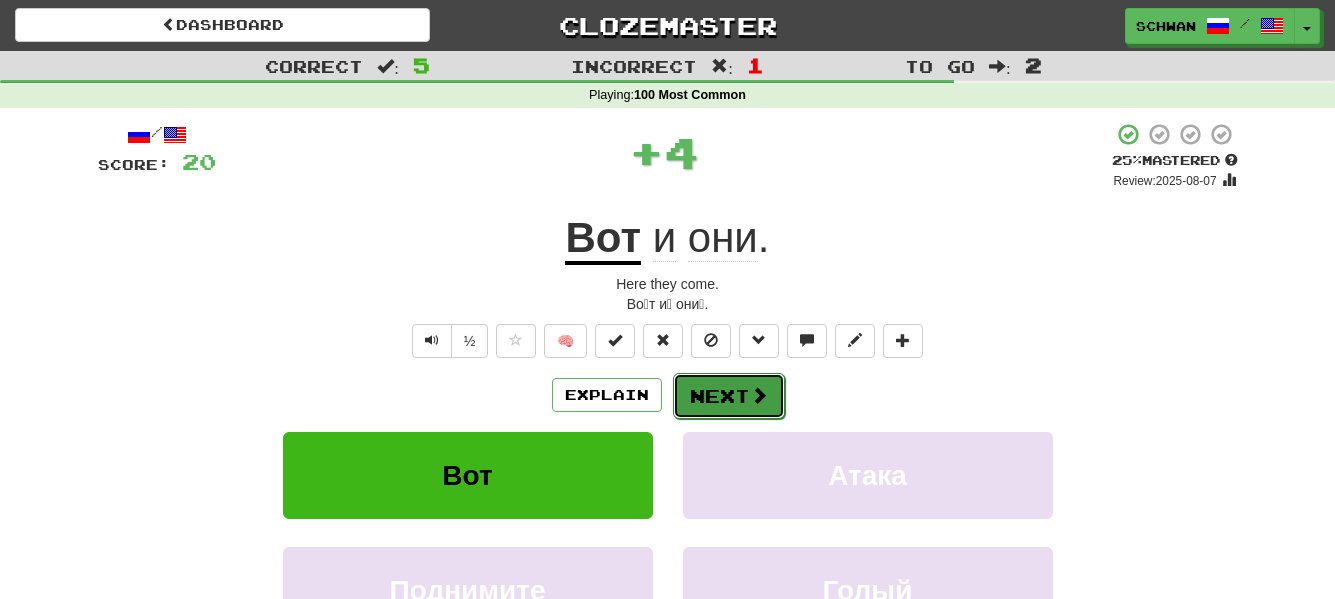 click on "Next" at bounding box center [729, 396] 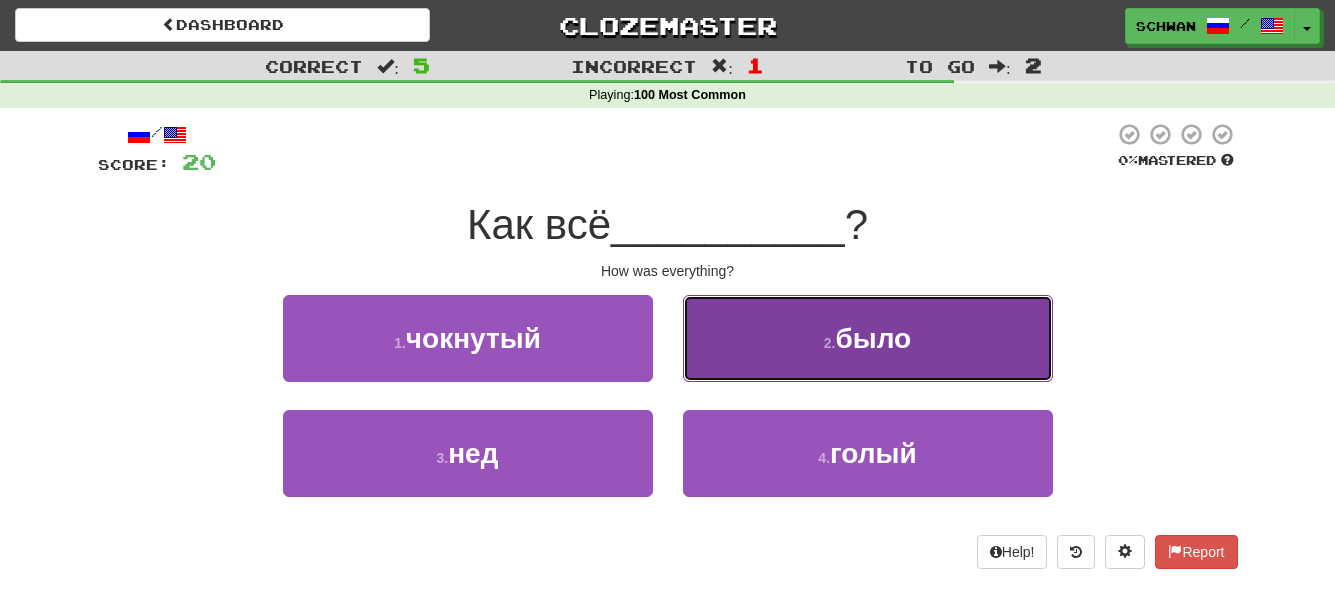 click on "2 .  было" at bounding box center [868, 338] 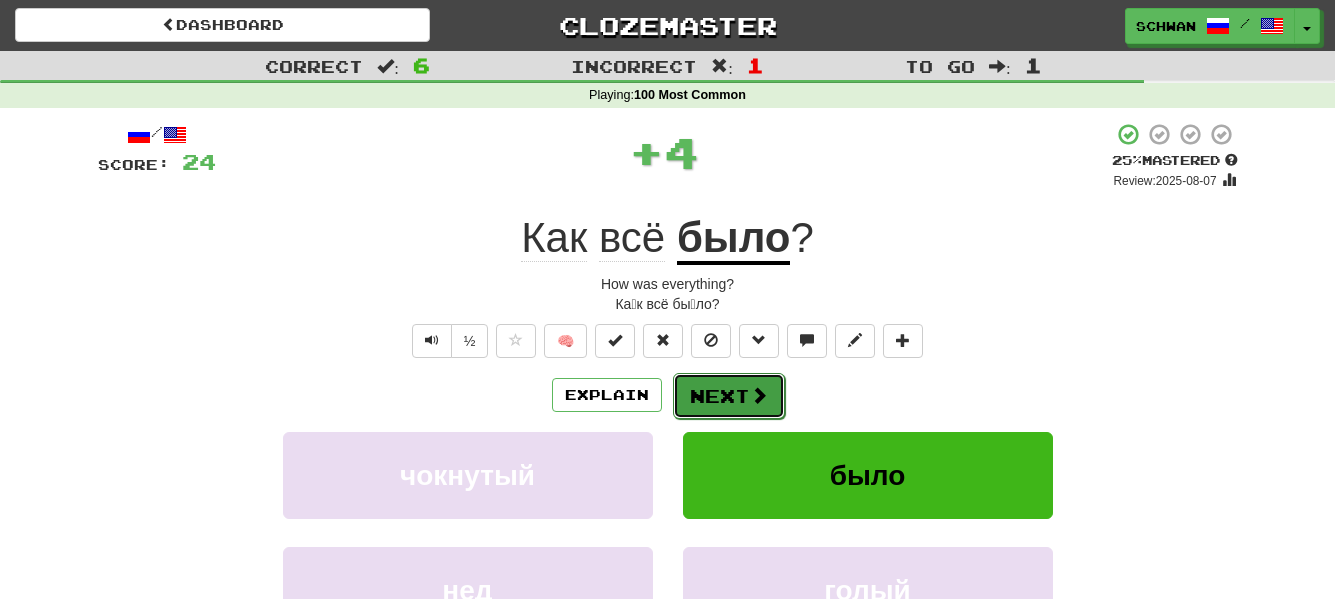 click on "Next" at bounding box center (729, 396) 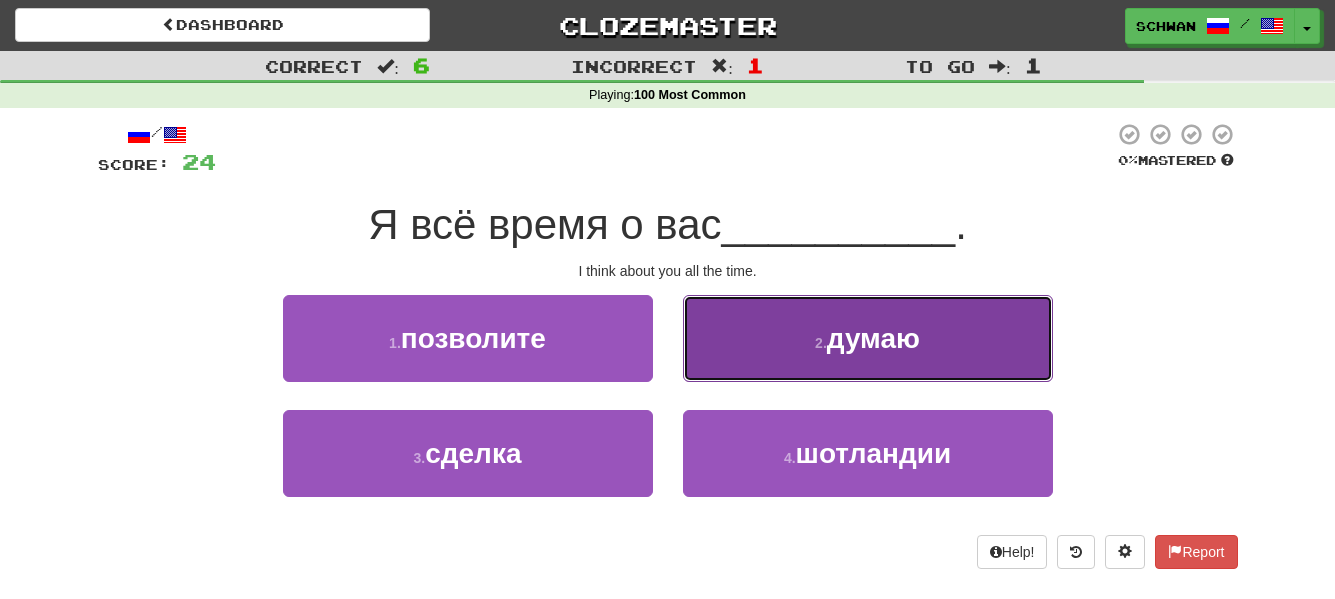 click on "2 .  думаю" at bounding box center (868, 338) 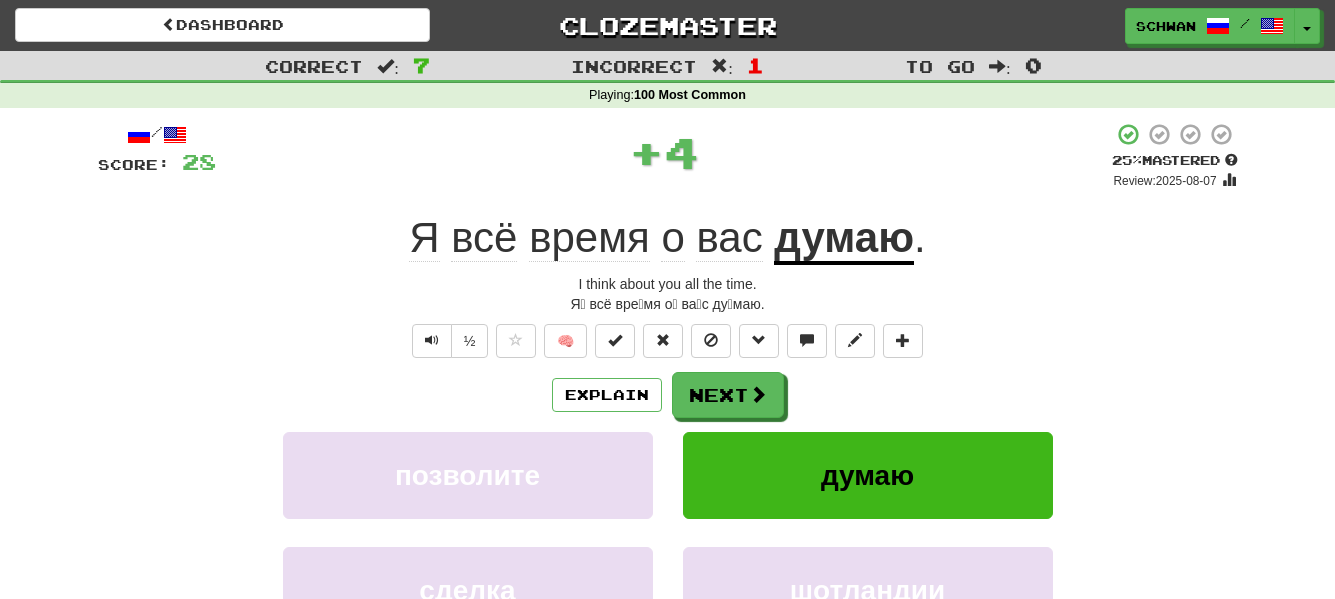 click at bounding box center (807, 341) 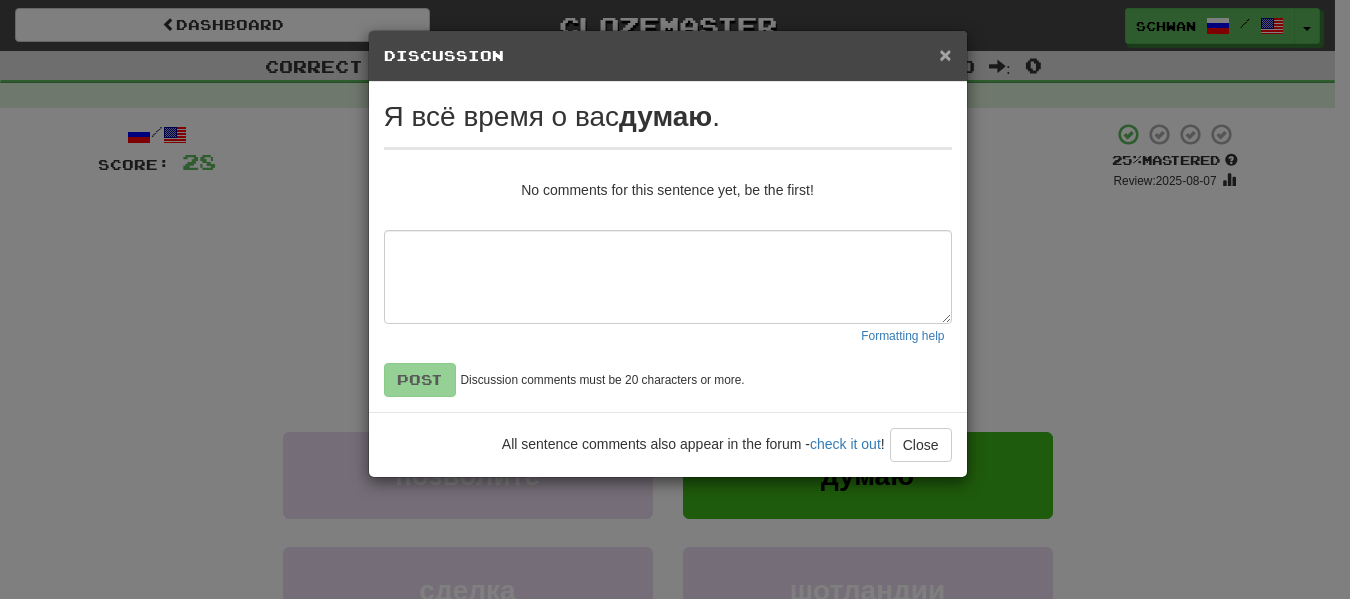 click on "×" at bounding box center [945, 54] 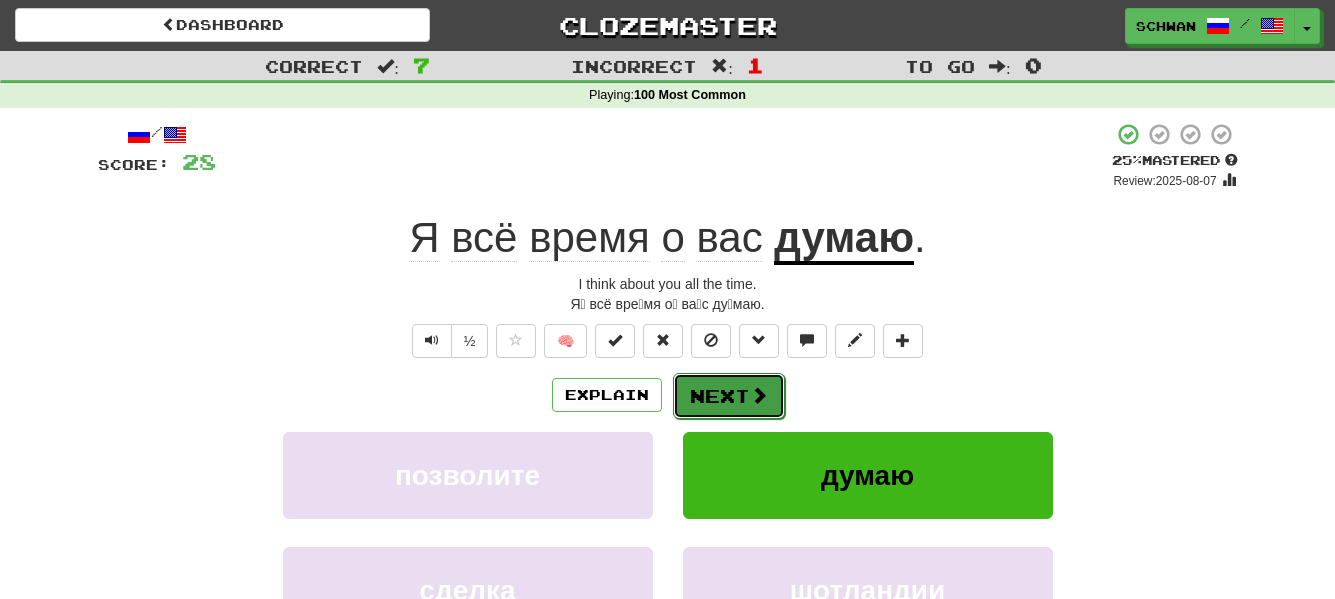 click on "Next" at bounding box center (729, 396) 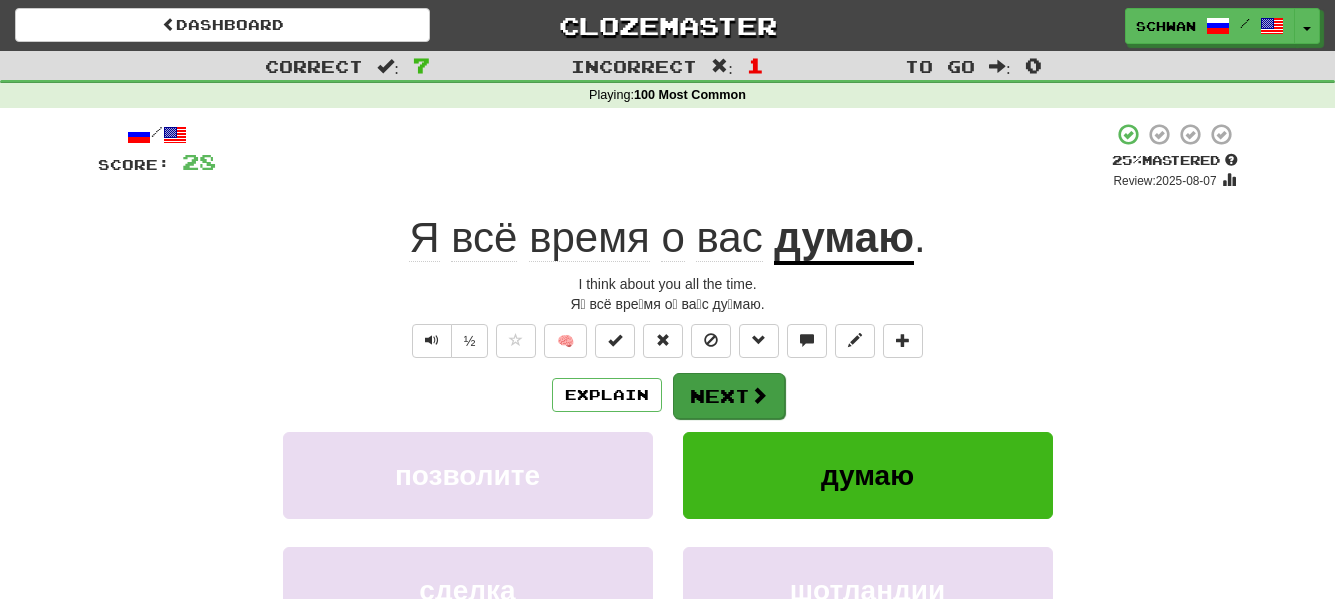 click on "Dashboard
Clozemaster
[USERNAME]
/
Toggle Dropdown
Dashboard
Leaderboard
Activity Feed
Notifications
Profile
Discussions
Français
/
English
Streak:
3
Review:
2,533
Points Today: 1076
Български
/
English
Streak:
0
Review:
10
Points Today: 0
Русский
/
English
Streak:
5
Review:
35
Points Today: 288
中文
/
English
Streak:
1
Review:
1,816
Points Today: 0
廣東話
/
English
Streak:
0
Review:
20
Points Today: 0
Languages
Account
Logout
[USERNAME]
/
Toggle Dropdown
Dashboard
Leaderboard
Activity Feed
Notifications
Profile" at bounding box center [667, 398] 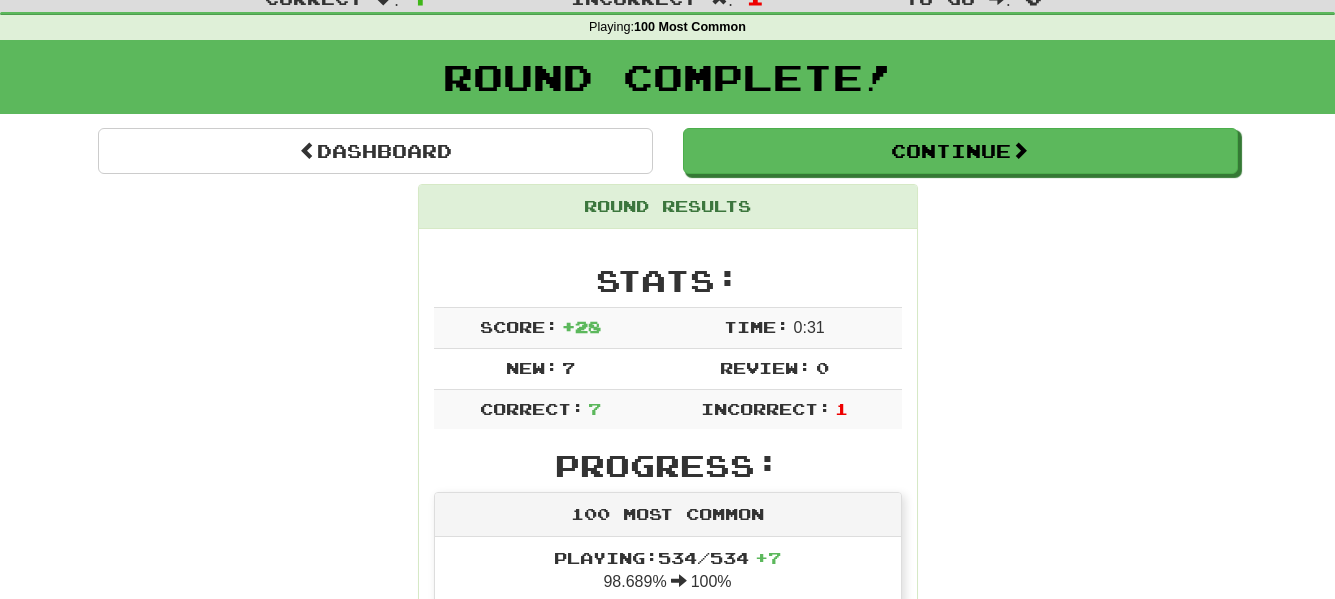 scroll, scrollTop: 0, scrollLeft: 0, axis: both 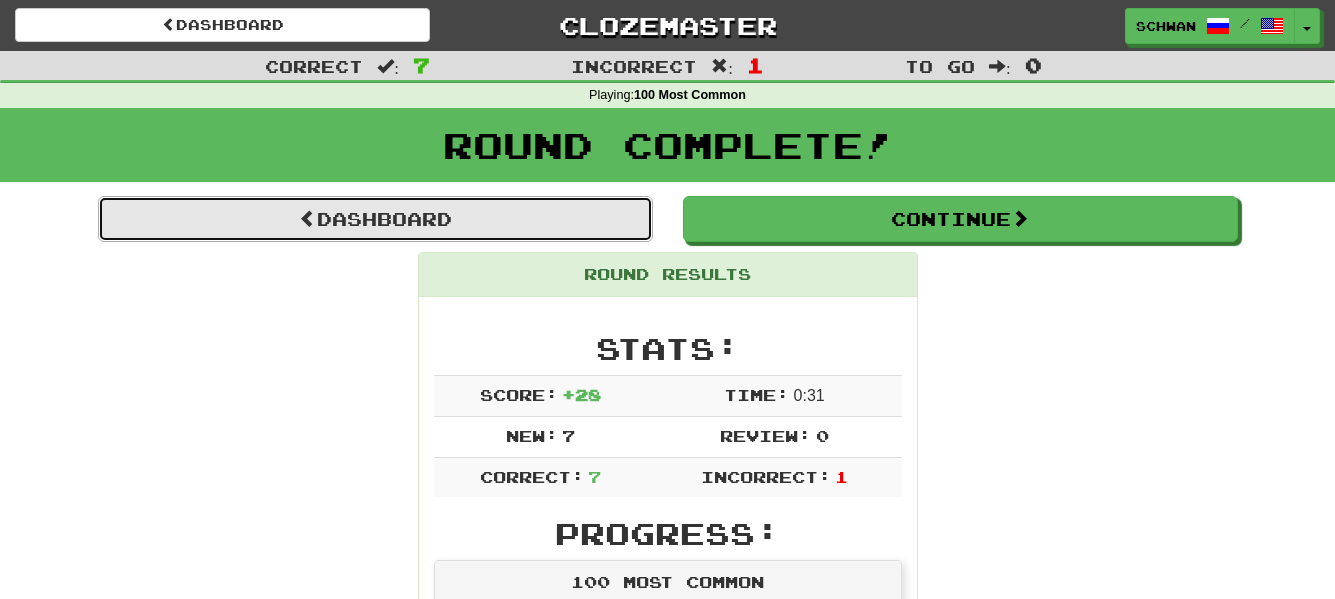 click on "Dashboard" at bounding box center [375, 219] 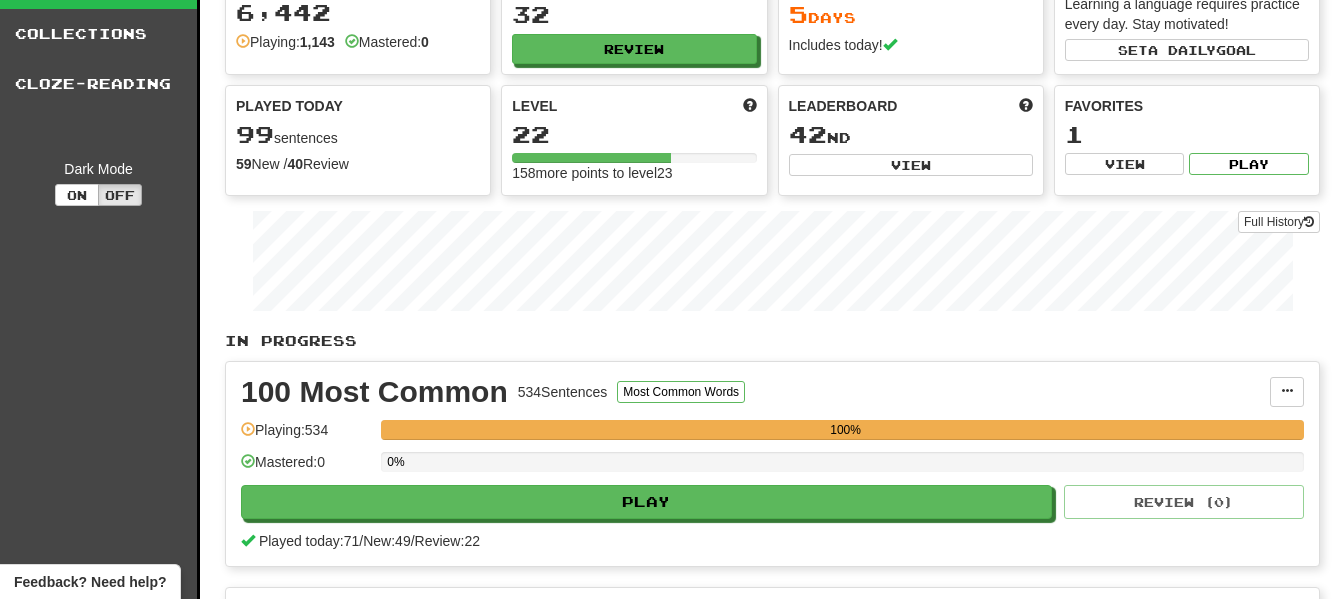 scroll, scrollTop: 0, scrollLeft: 0, axis: both 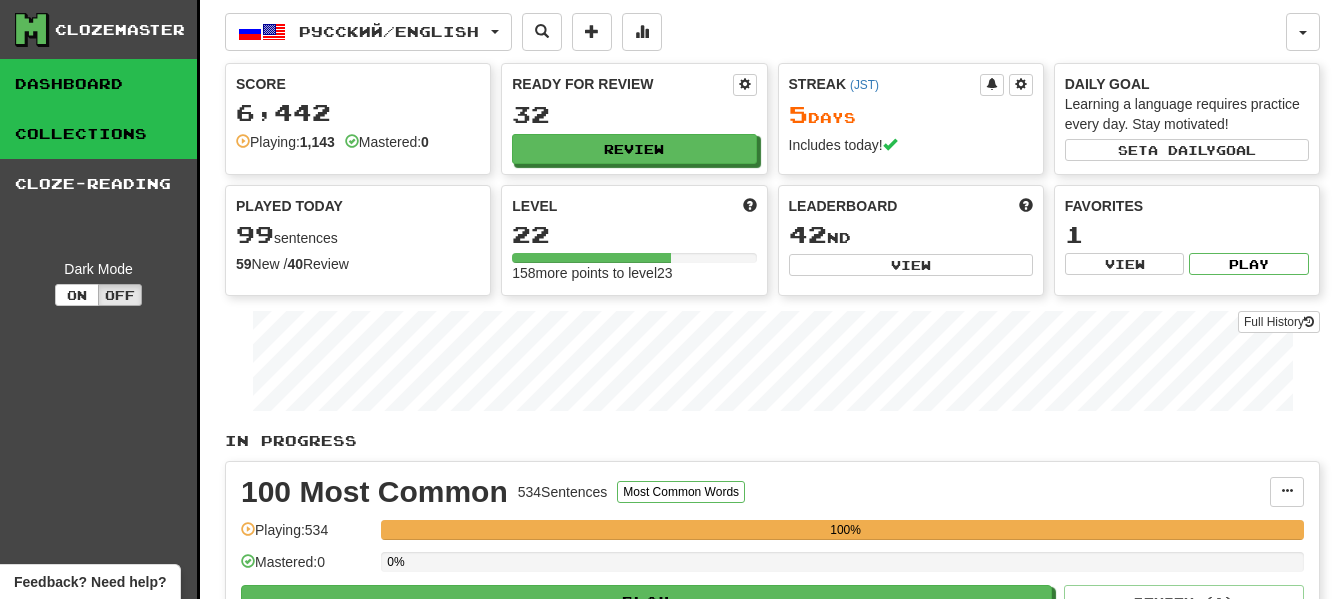 click on "Collections" at bounding box center [98, 134] 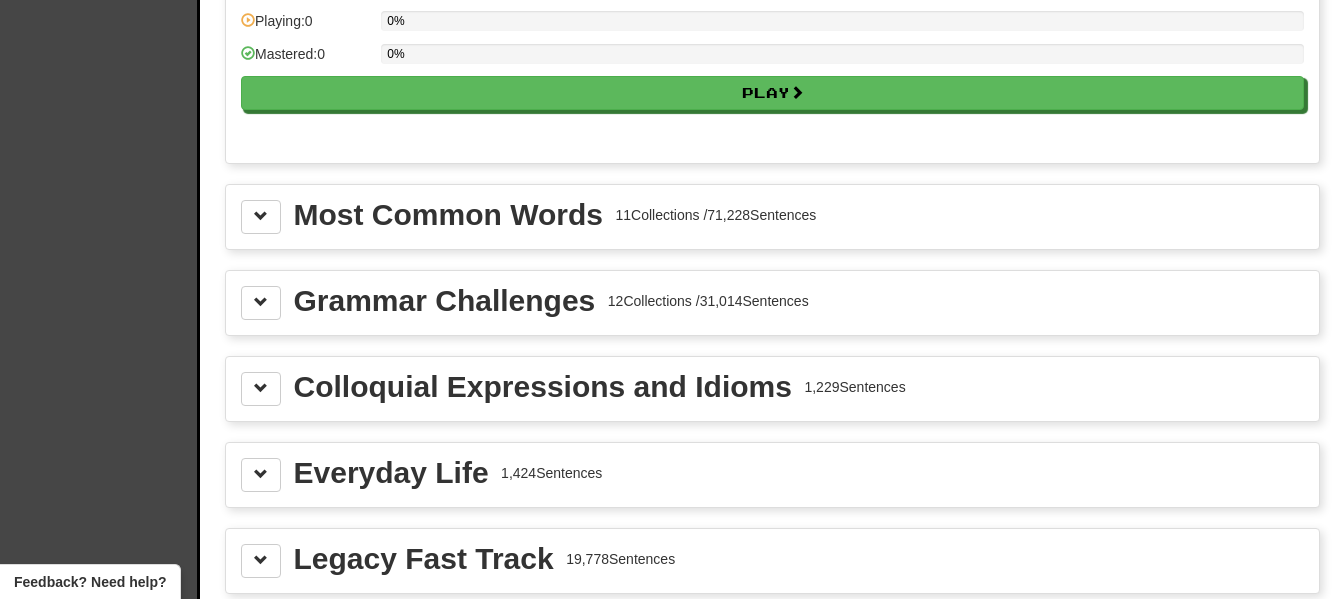scroll, scrollTop: 2100, scrollLeft: 0, axis: vertical 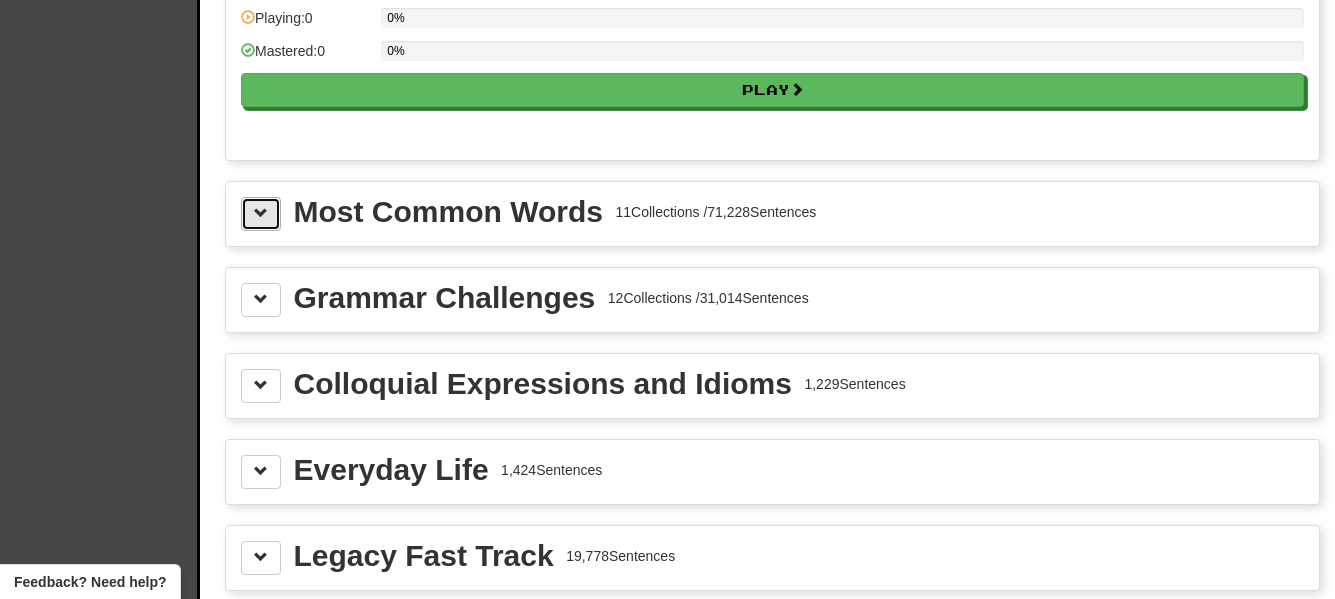 click at bounding box center [261, 214] 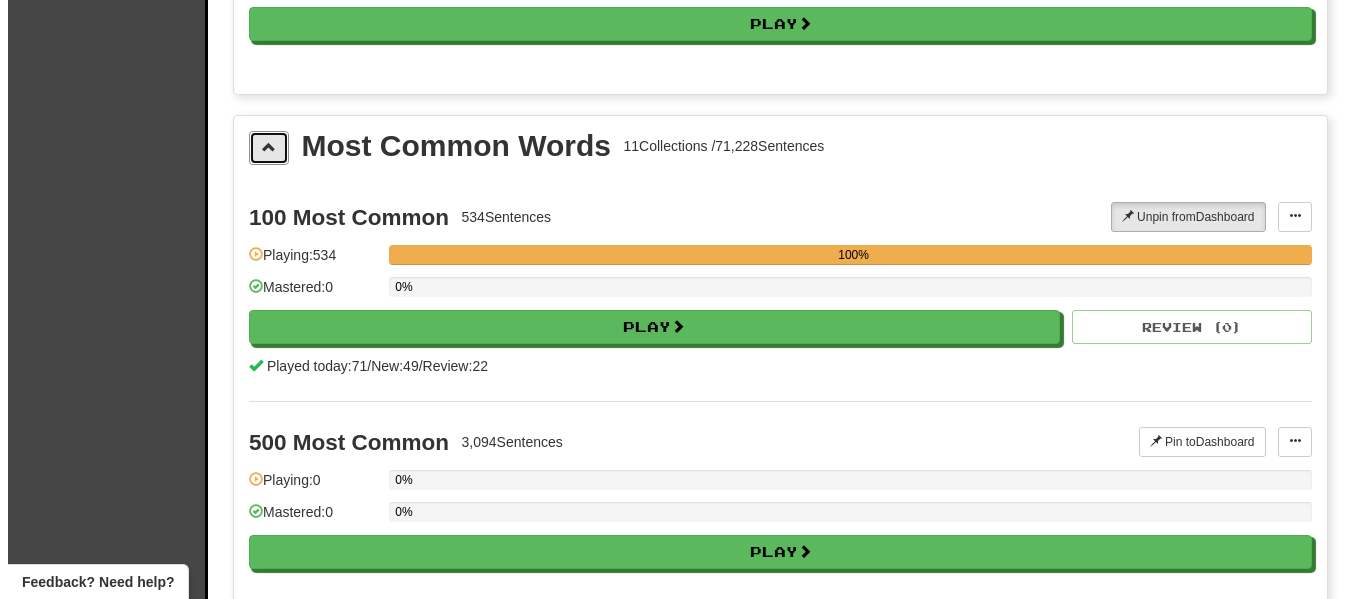 scroll, scrollTop: 2300, scrollLeft: 0, axis: vertical 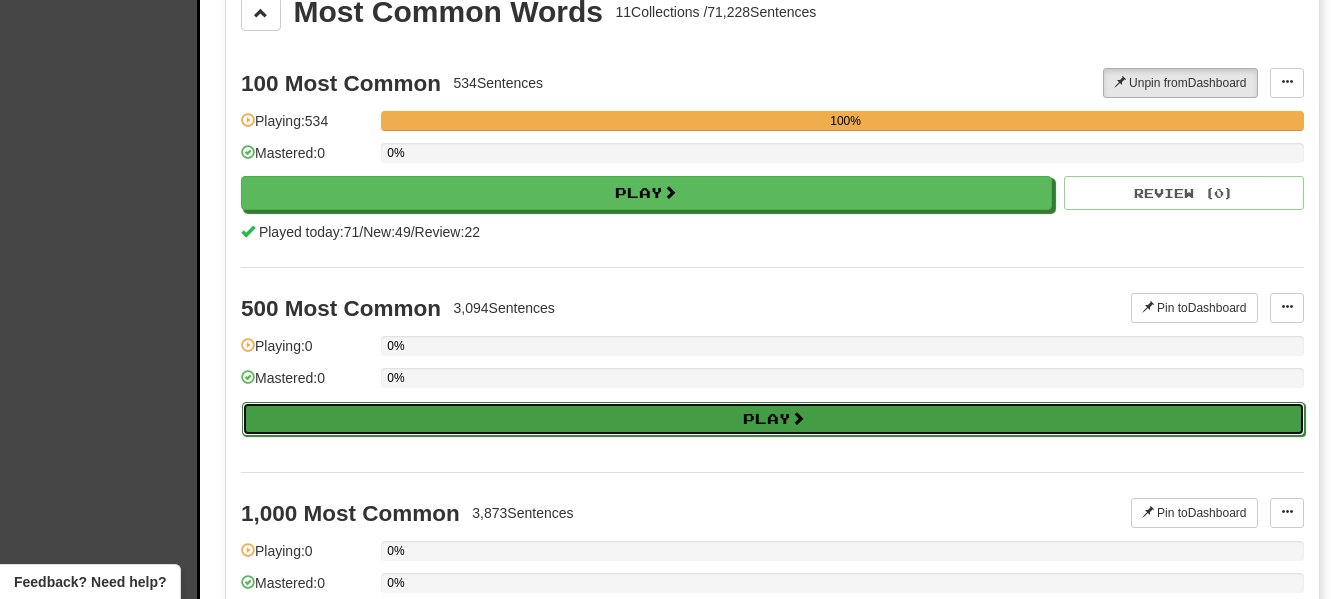 click on "Play" at bounding box center (773, 419) 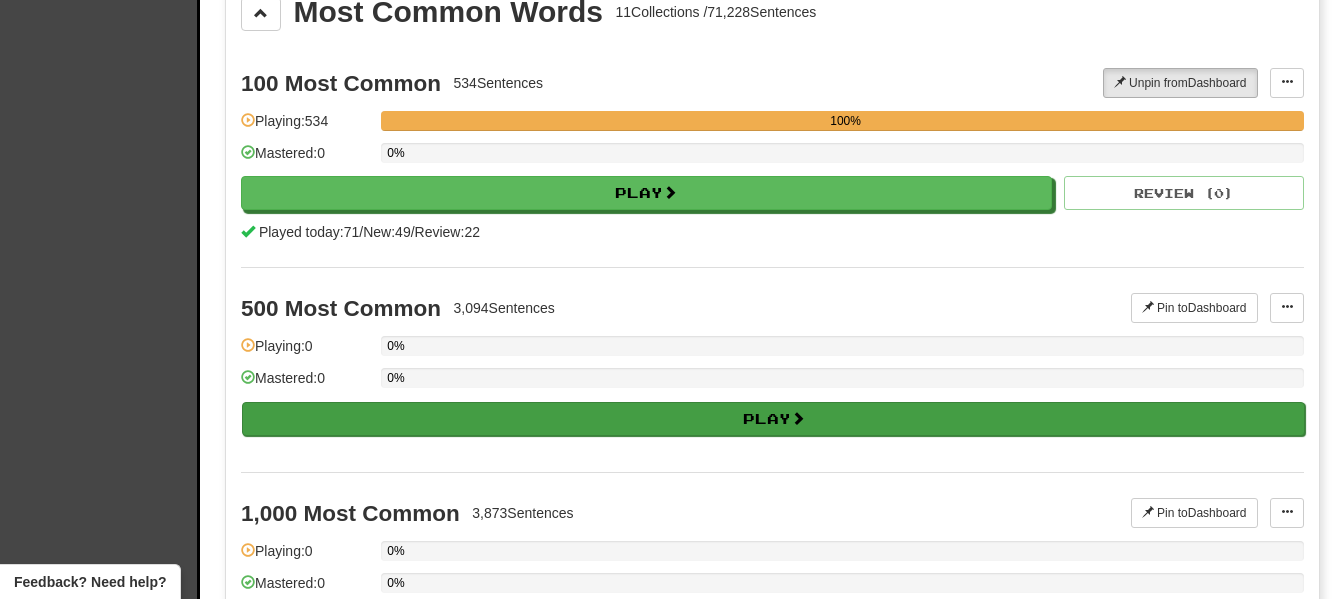 select on "**" 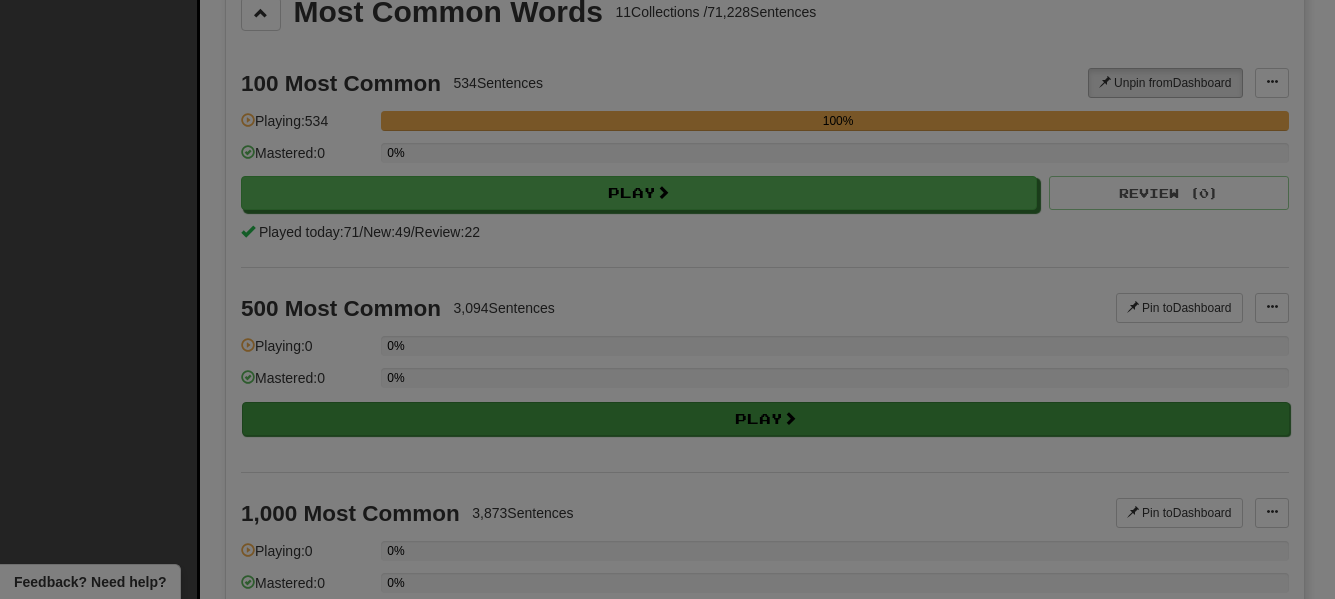 click at bounding box center [667, 299] 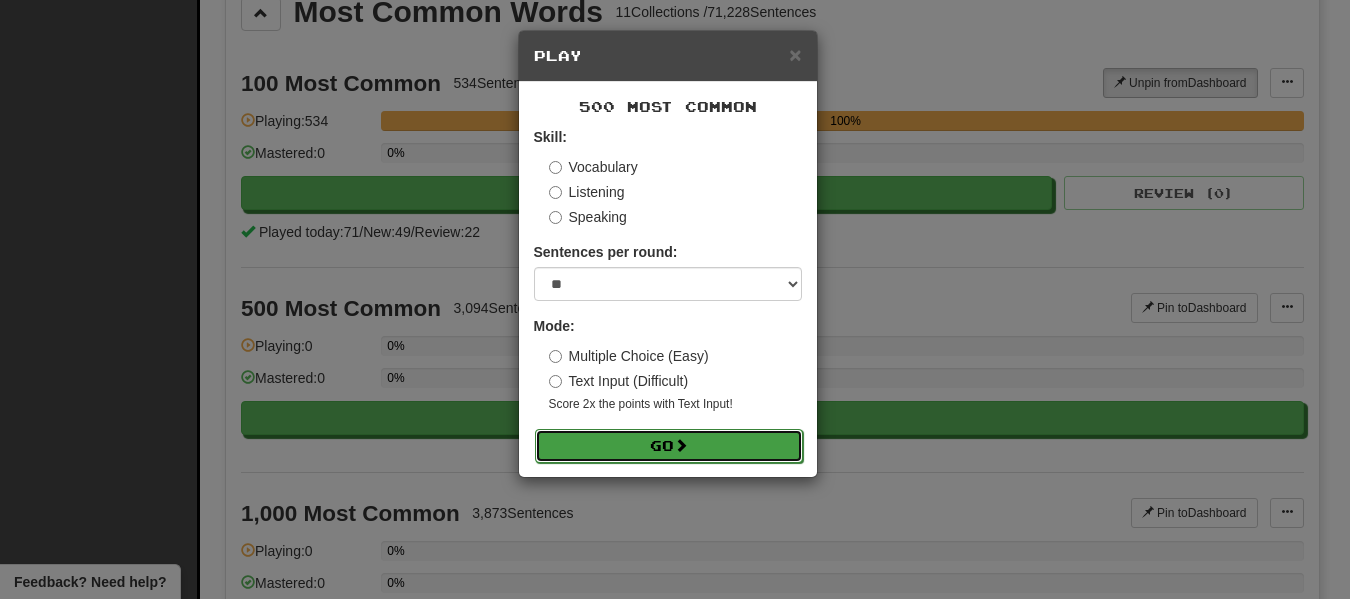 click on "Go" at bounding box center [669, 446] 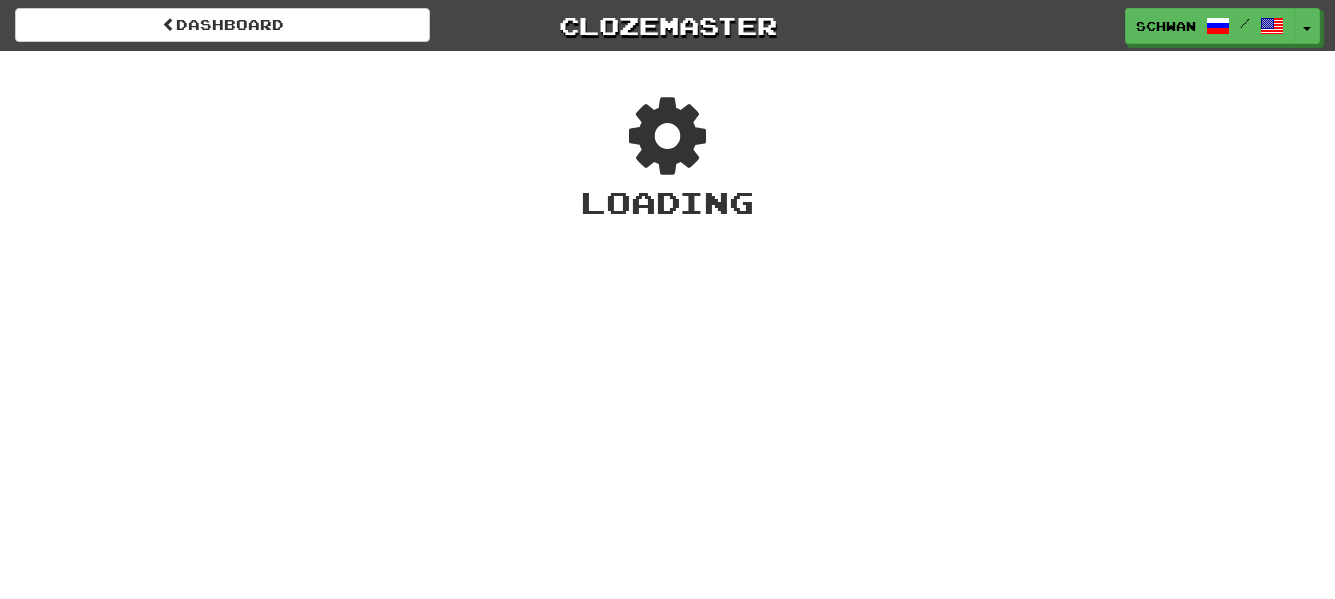 scroll, scrollTop: 0, scrollLeft: 0, axis: both 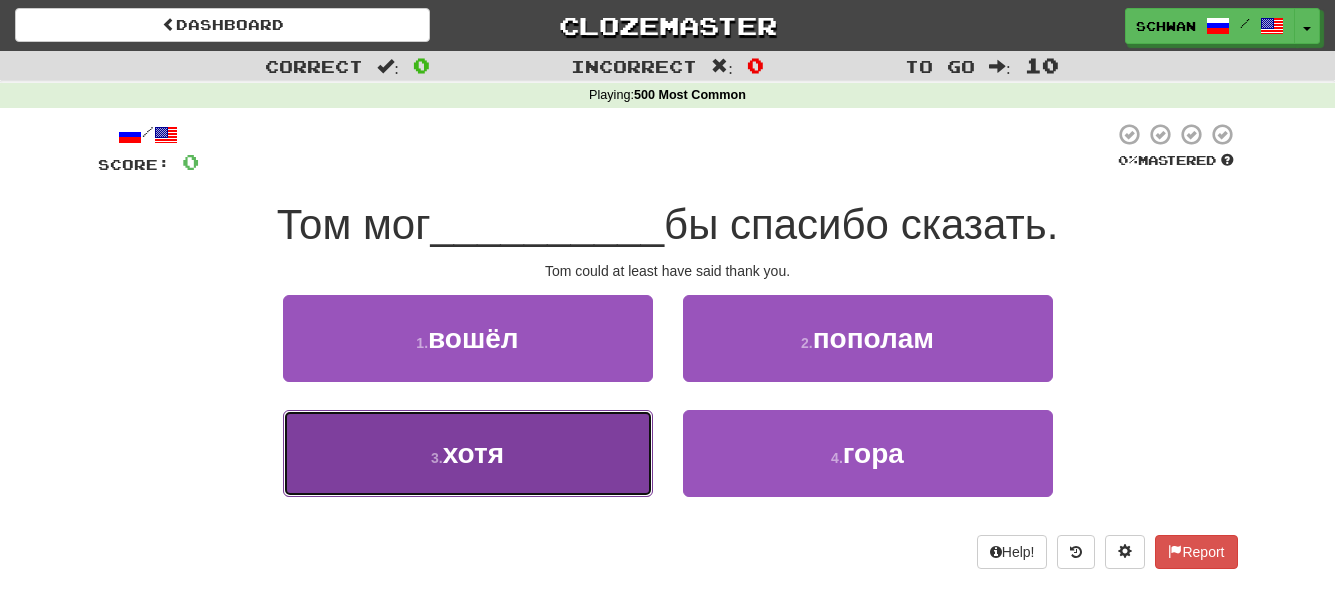 click on "3 .  хотя" at bounding box center [468, 453] 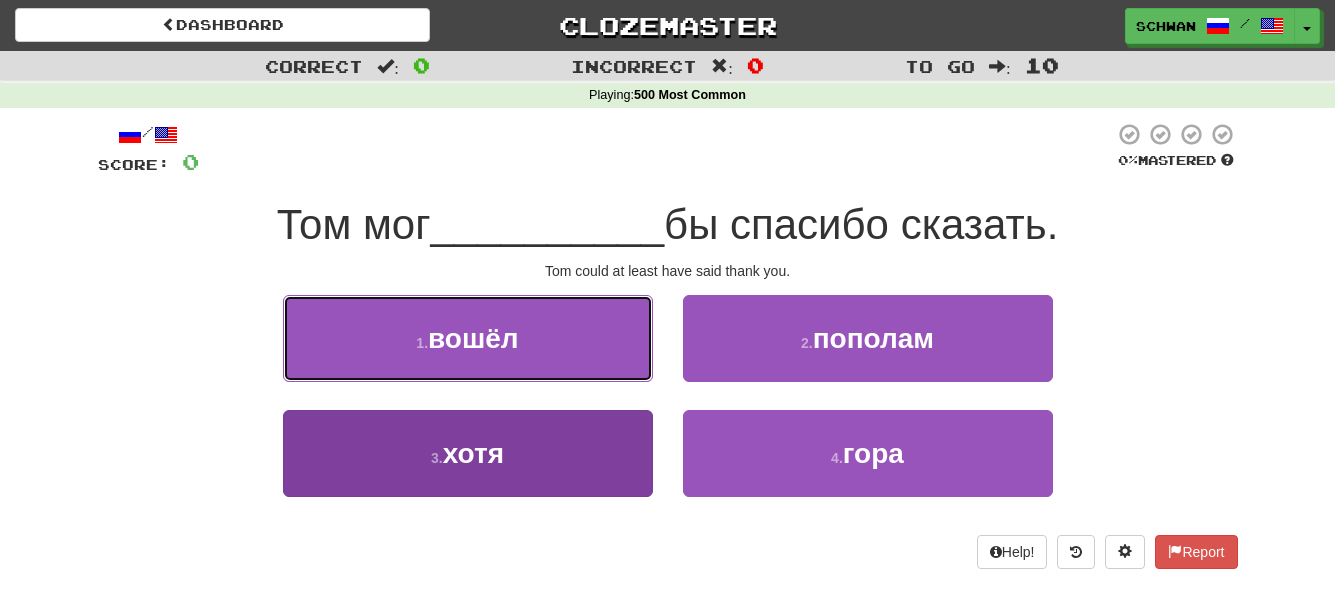 click on "вошёл" at bounding box center (473, 338) 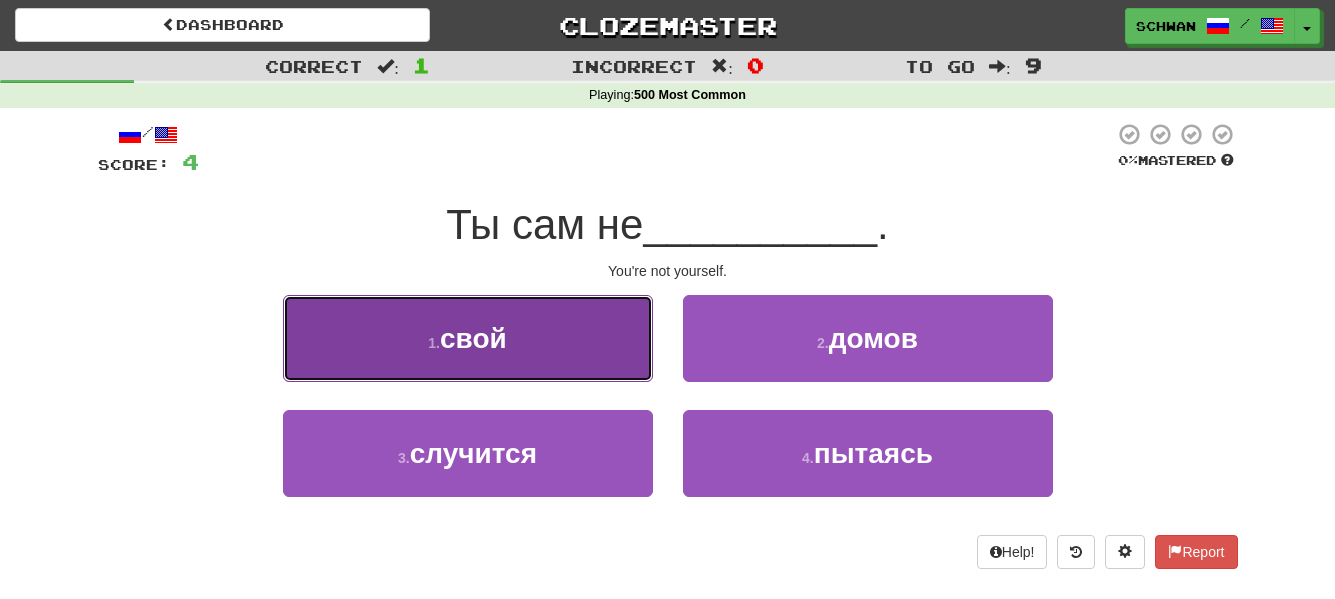 click on "1 .  свой" at bounding box center (468, 338) 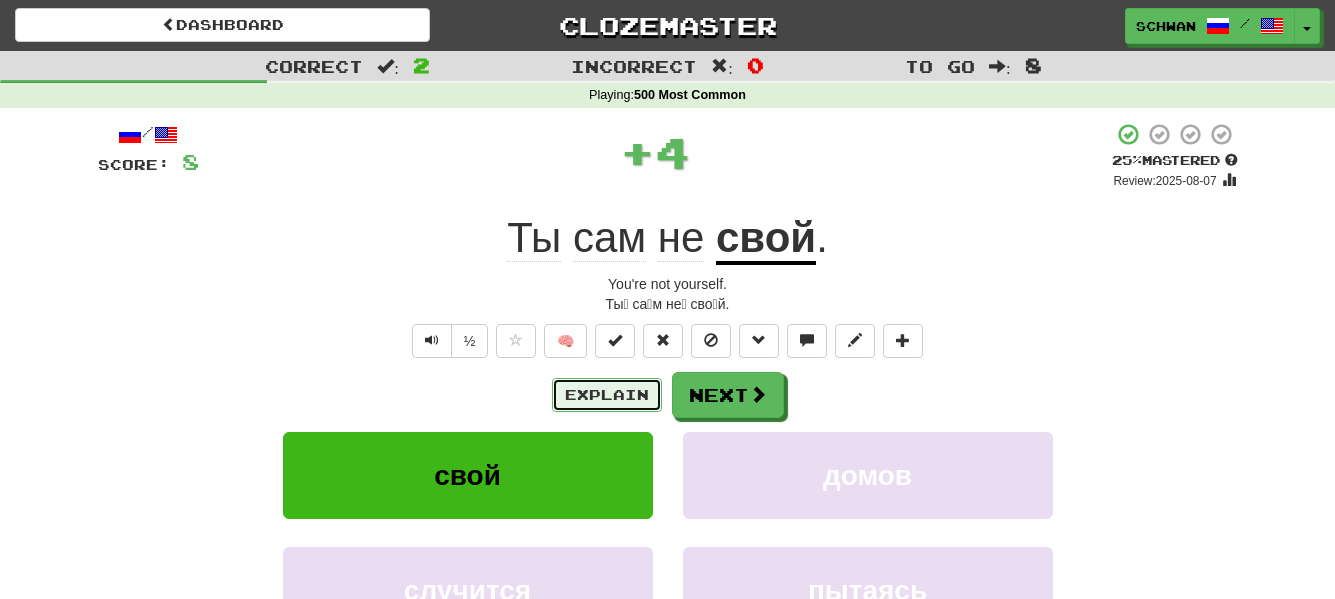 click on "Explain" at bounding box center [607, 395] 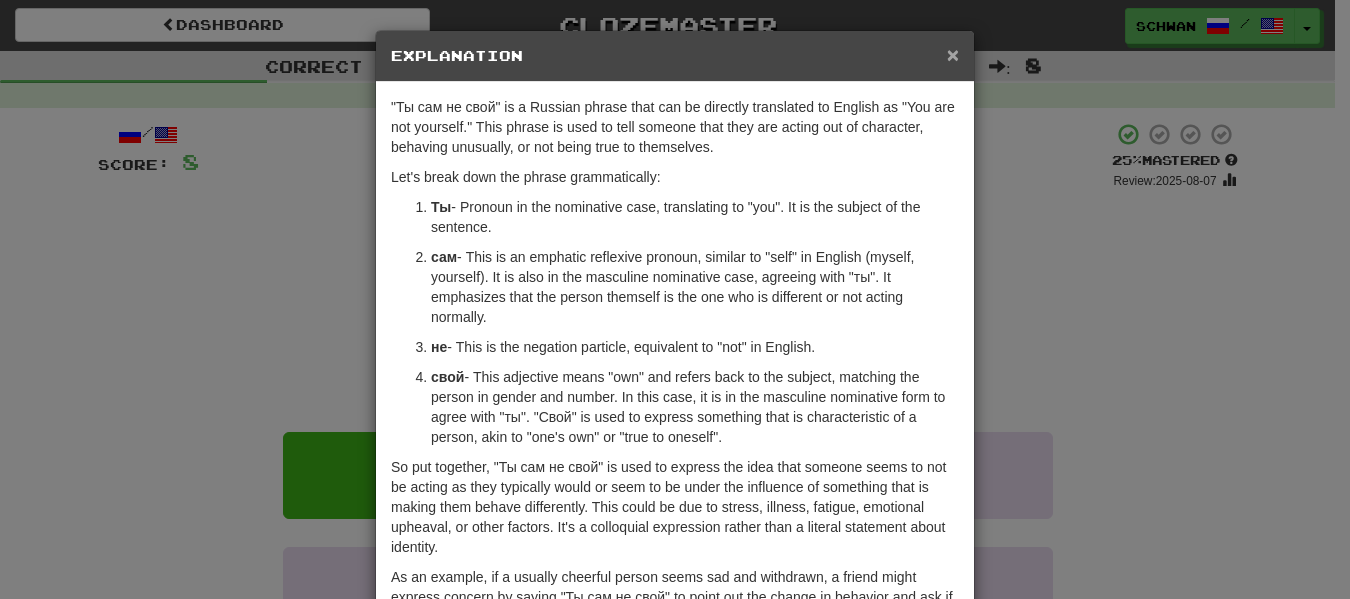 click on "×" at bounding box center (953, 54) 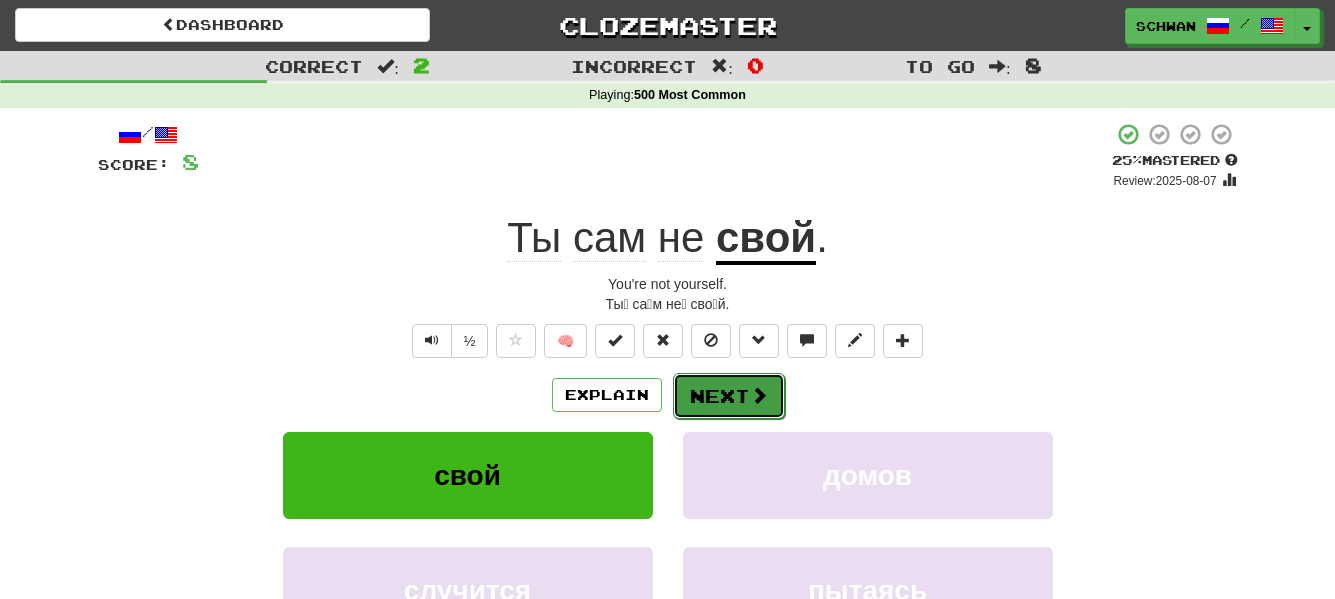 click at bounding box center [759, 395] 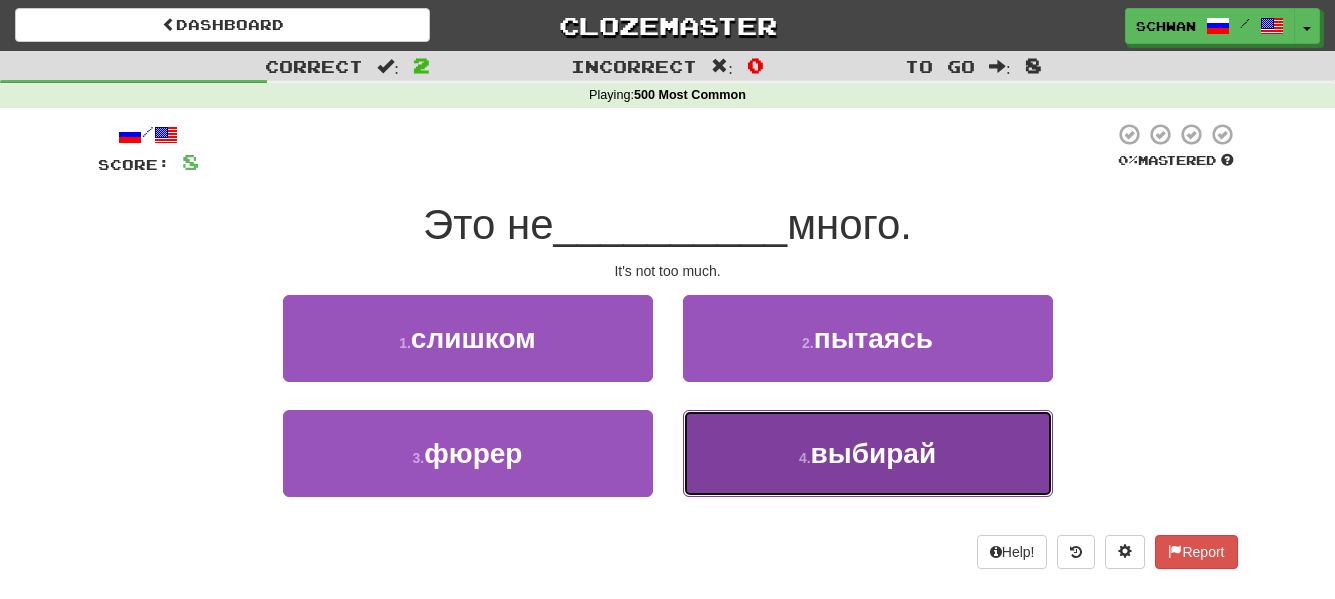 click on "4 .  выбирай" at bounding box center (868, 453) 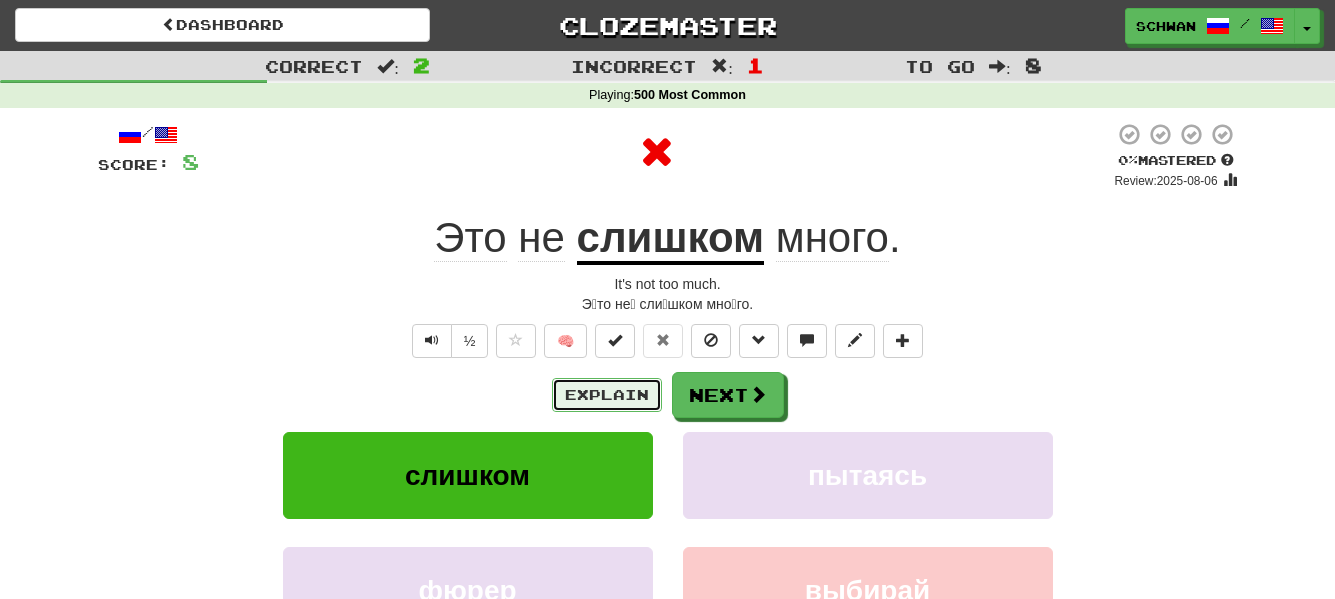 click on "Explain" at bounding box center (607, 395) 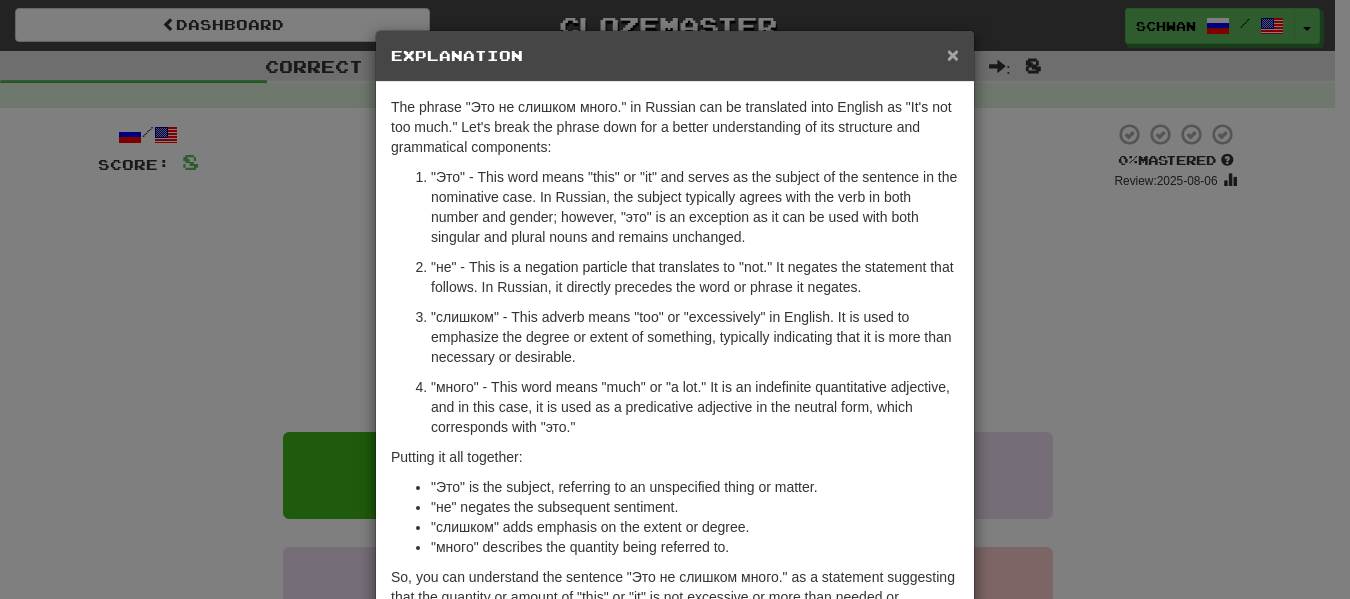 click on "×" at bounding box center (953, 54) 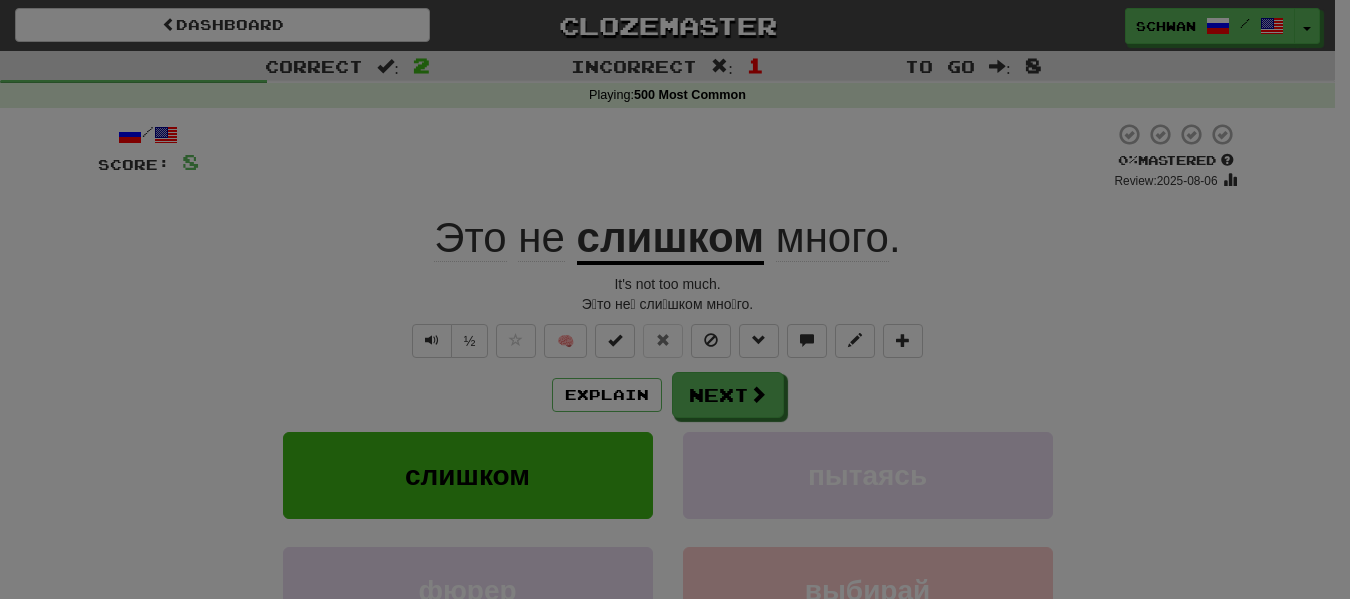 click on "× Explanation The phrase "Это не слишком много." in Russian can be translated into English as "It's not too much." Let's break the phrase down for a better understanding of its structure and grammatical components:
"Это" - This word means "this" or "it" and serves as the subject of the sentence in the nominative case. In Russian, the subject typically agrees with the verb in both number and gender; however, "это" is an exception as it can be used with both singular and plural nouns and remains unchanged.
"не" - This is a negation particle that translates to "not." It negates the statement that follows. In Russian, it directly precedes the word or phrase it negates.
"слишком" - This adverb means "too" or "excessively" in English. It is used to emphasize the degree or extent of something, typically indicating that it is more than necessary or desirable.
Putting it all together:
"не" negates the subsequent sentiment.
Let us know !" at bounding box center (675, 212) 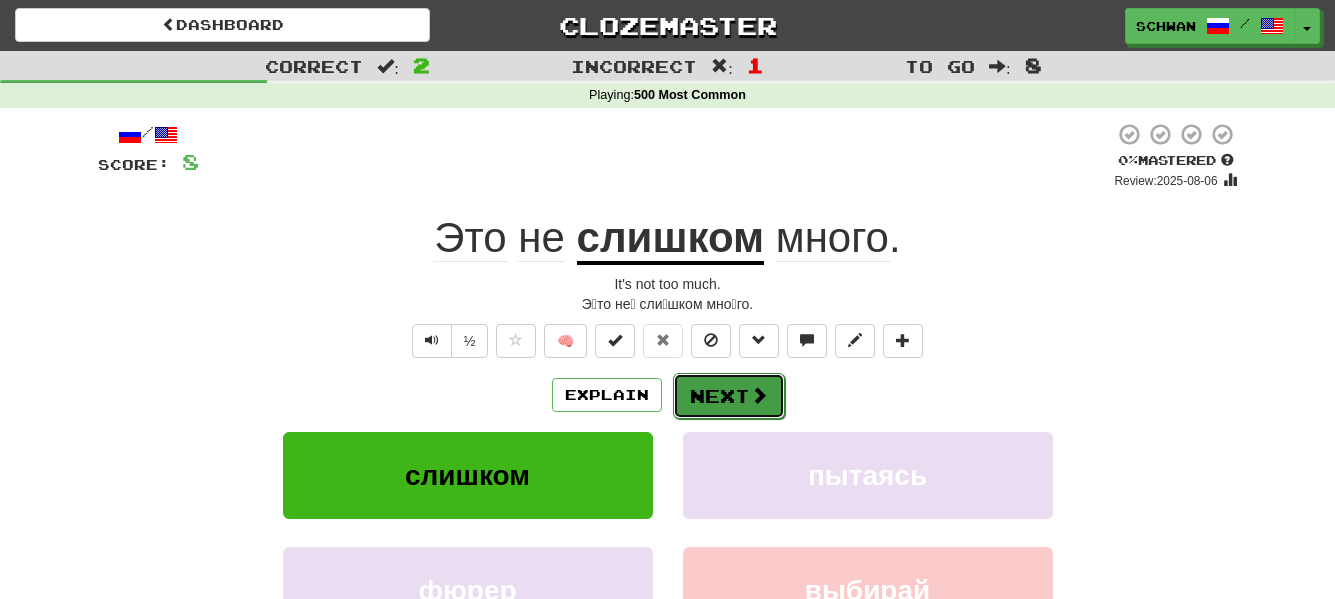 click on "Next" at bounding box center [729, 396] 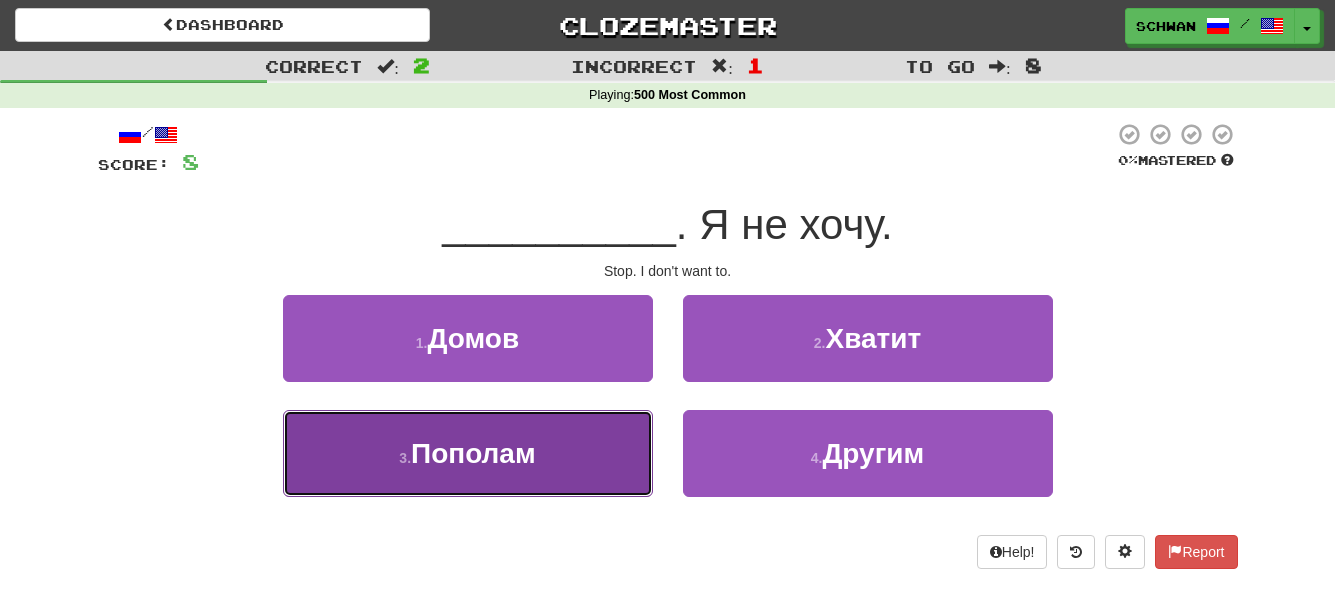 click on "3 .  Пополам" at bounding box center [468, 453] 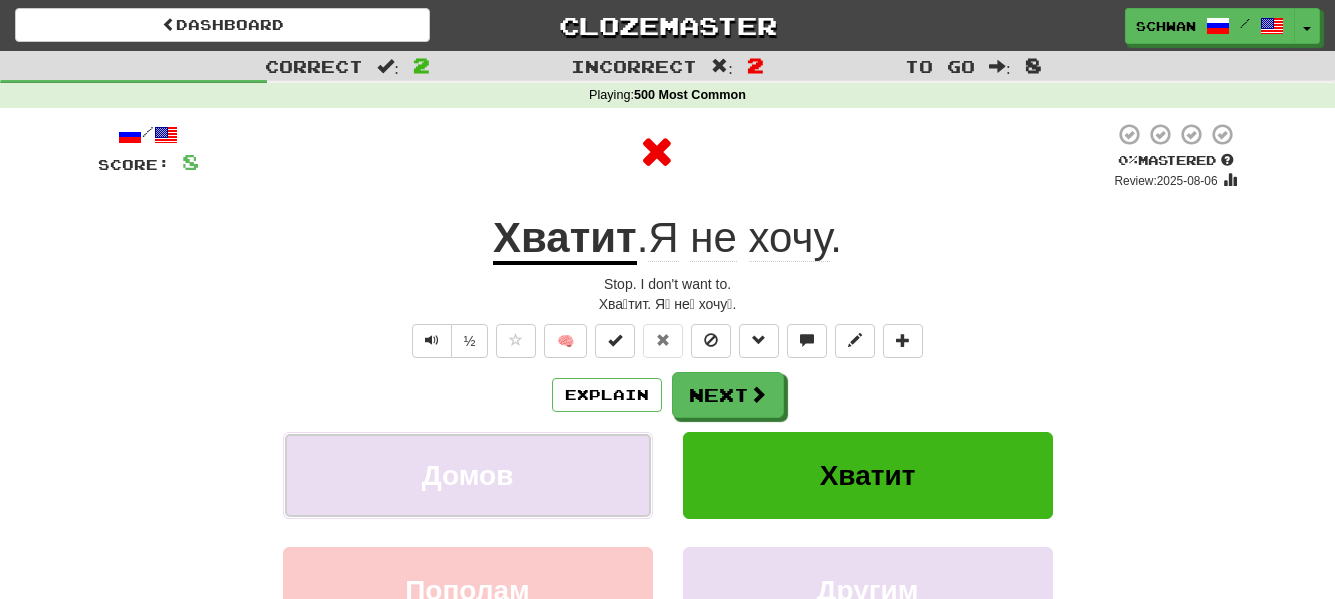 click on "Домов" at bounding box center [468, 475] 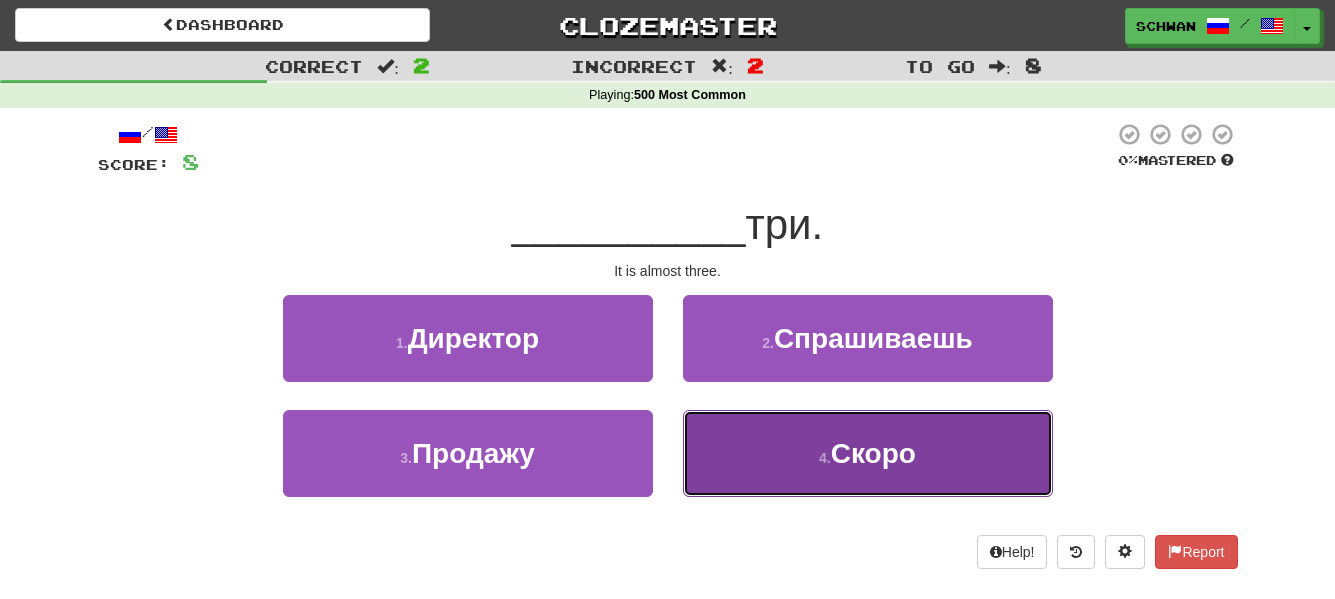 click on "4 .  Скоро" at bounding box center [868, 453] 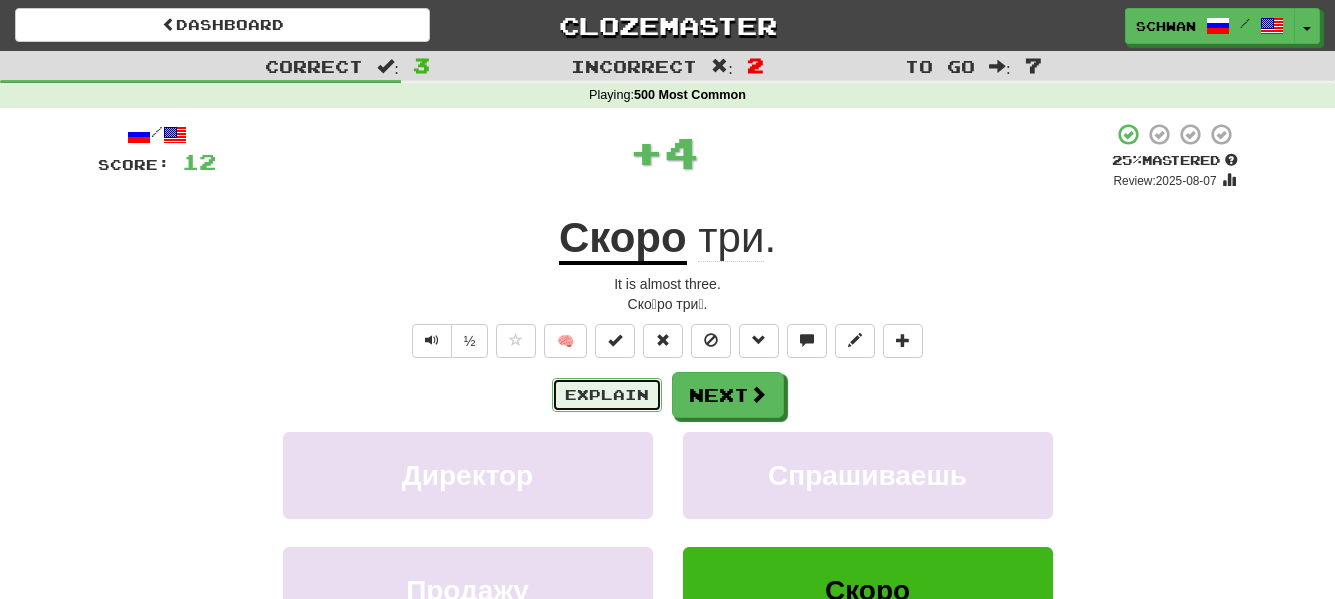 click on "Explain" at bounding box center [607, 395] 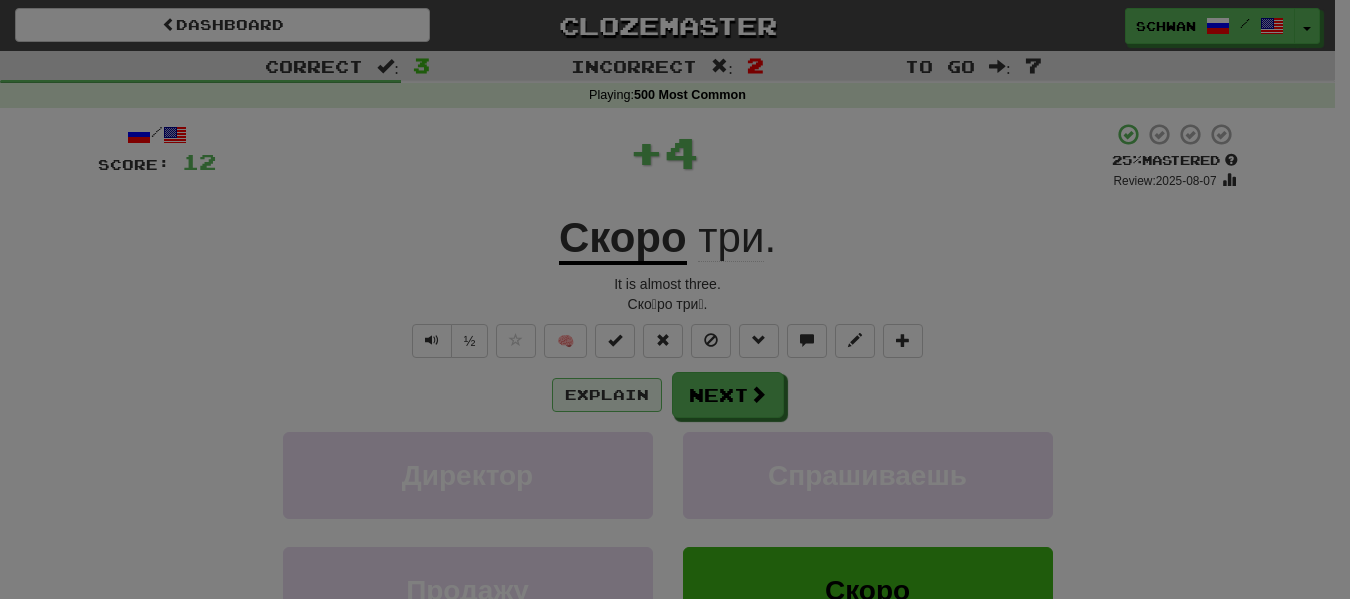 click at bounding box center (675, 299) 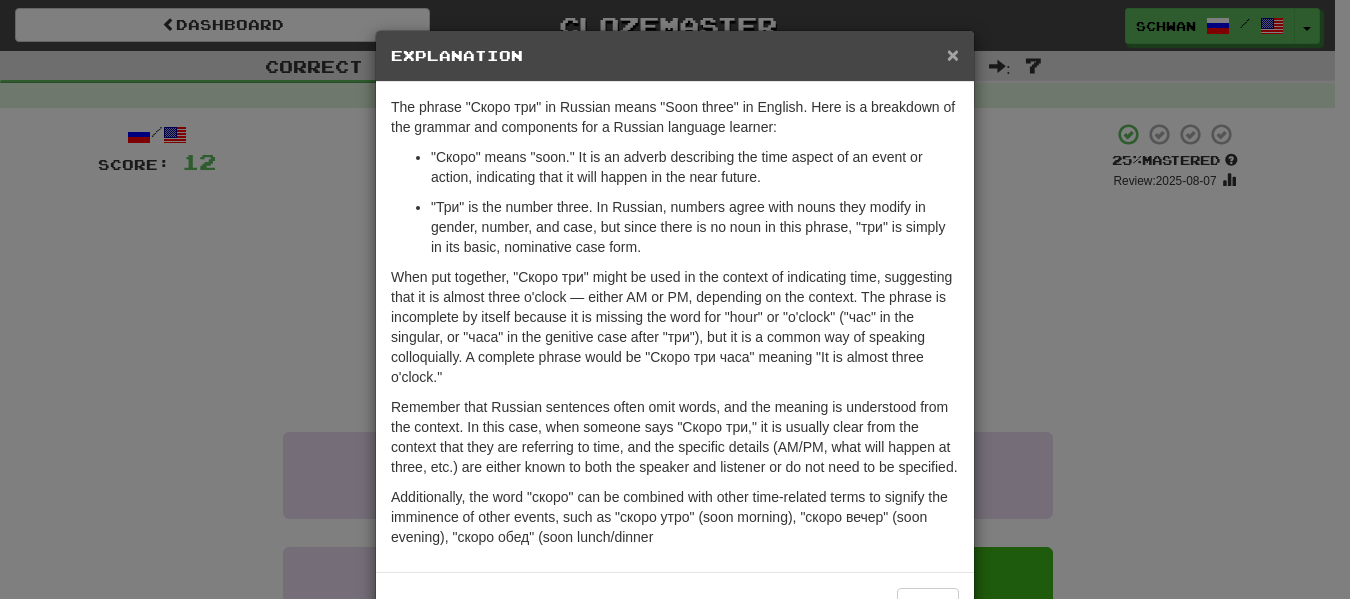 click on "×" at bounding box center (953, 54) 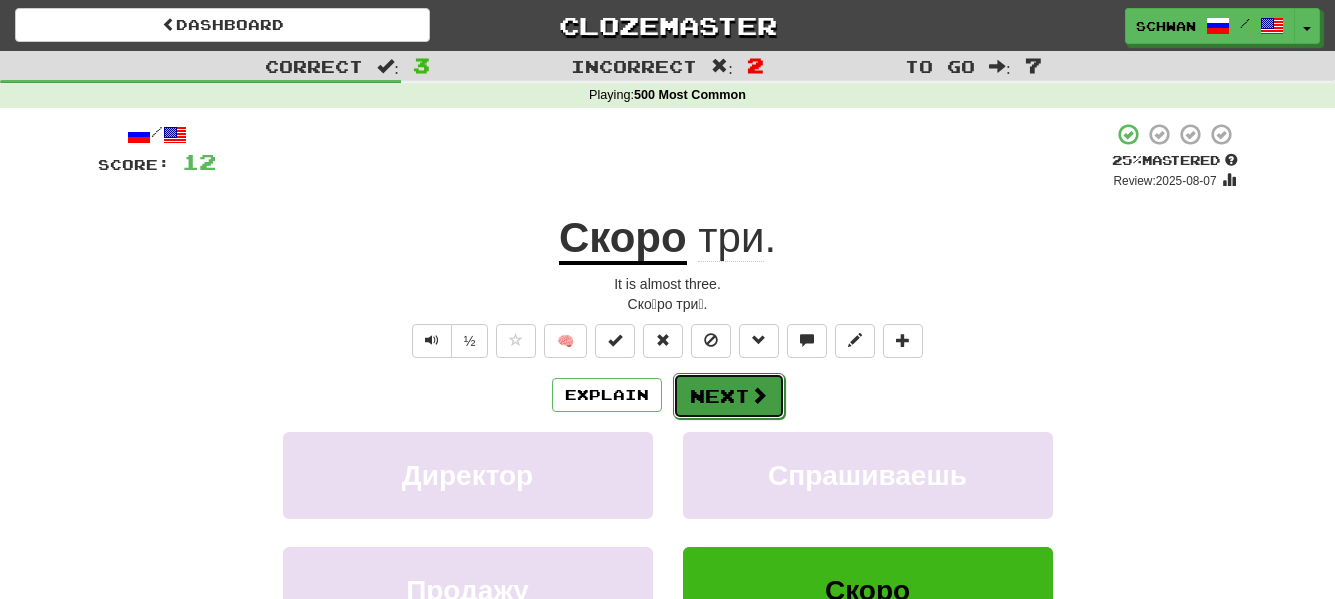 click on "Next" at bounding box center (729, 396) 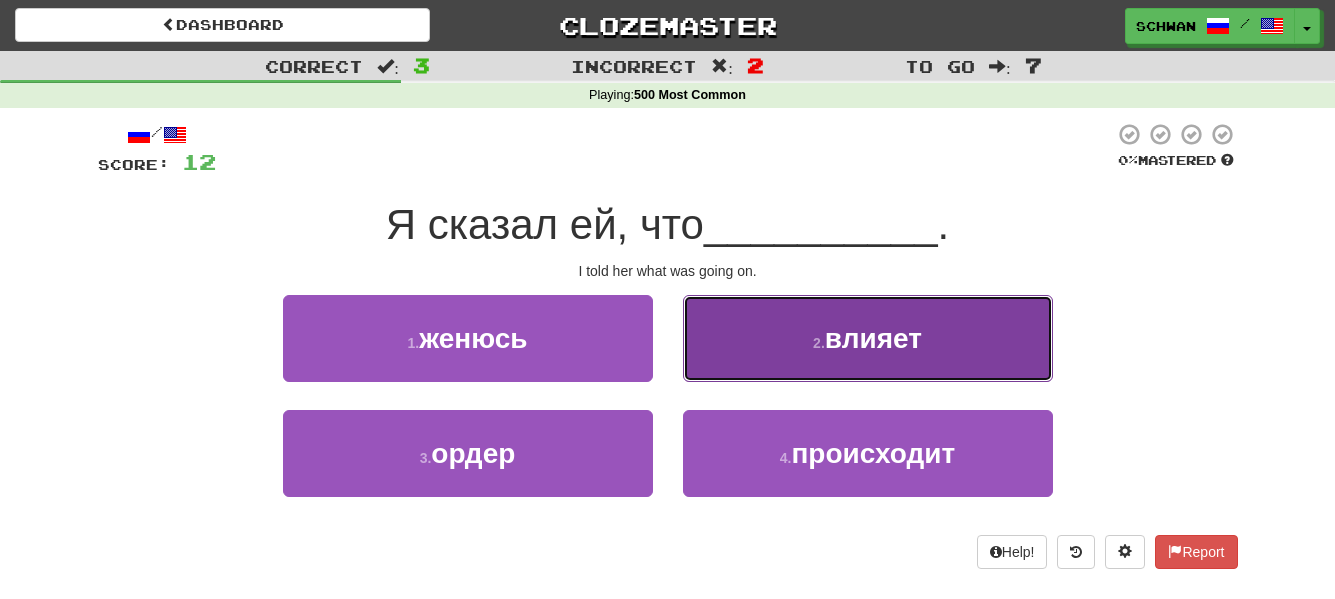 click on "2 .  влияет" at bounding box center [868, 338] 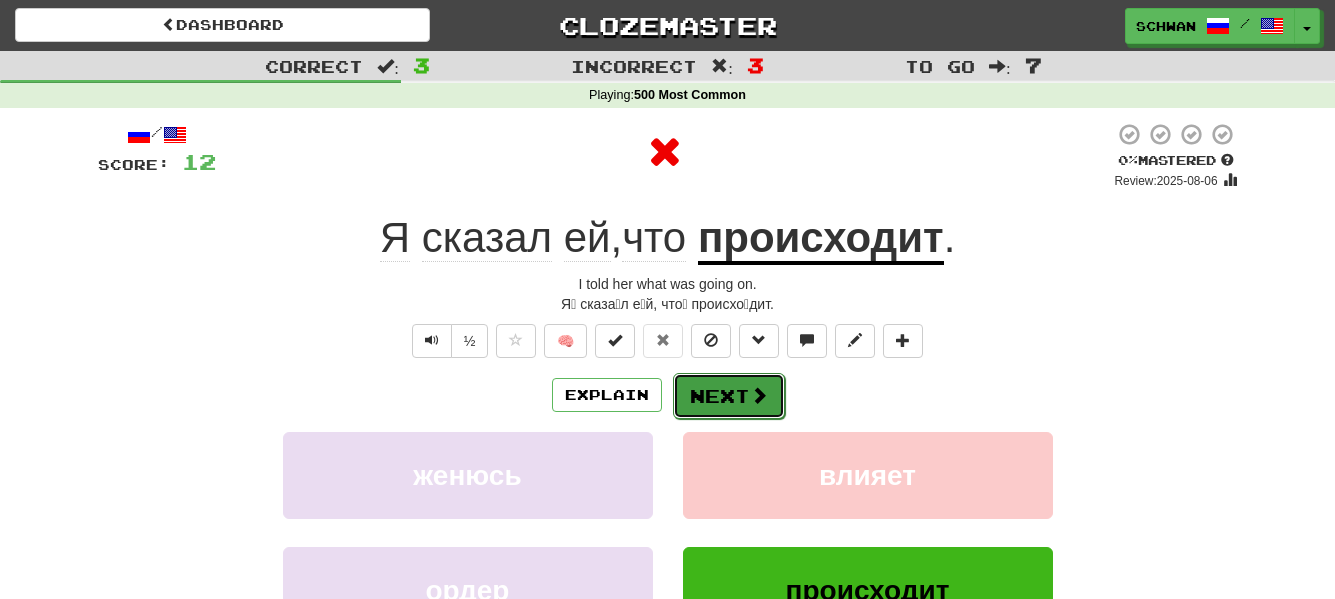 click on "Next" at bounding box center (729, 396) 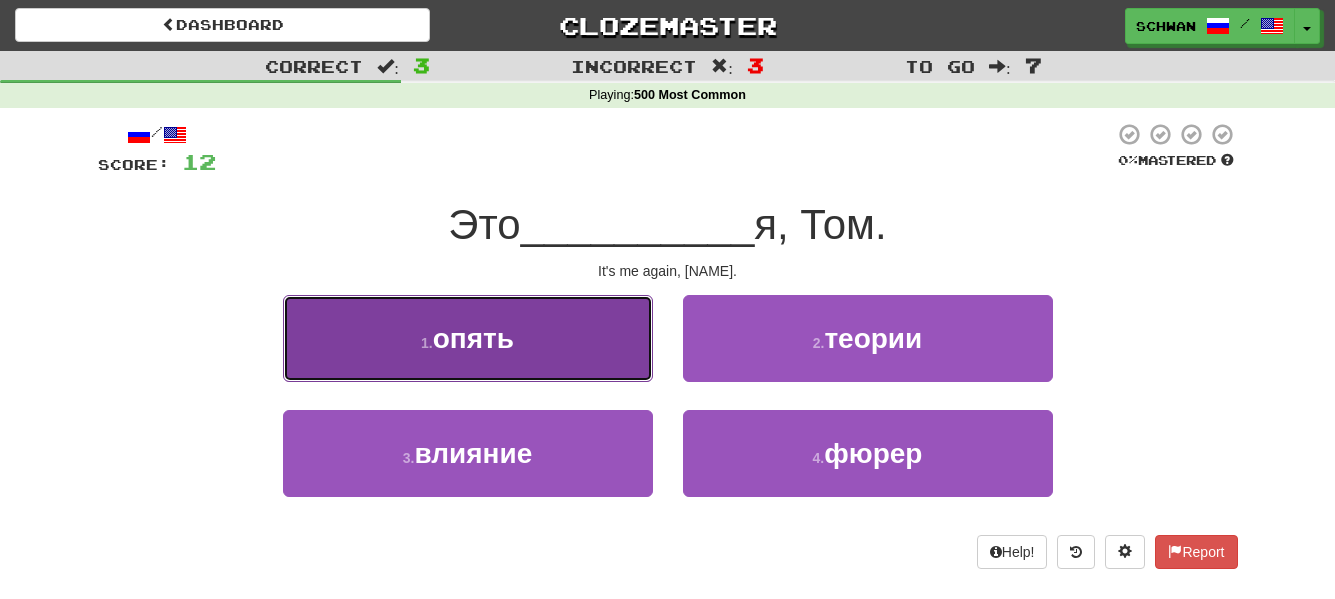 click on "1 .  опять" at bounding box center [468, 338] 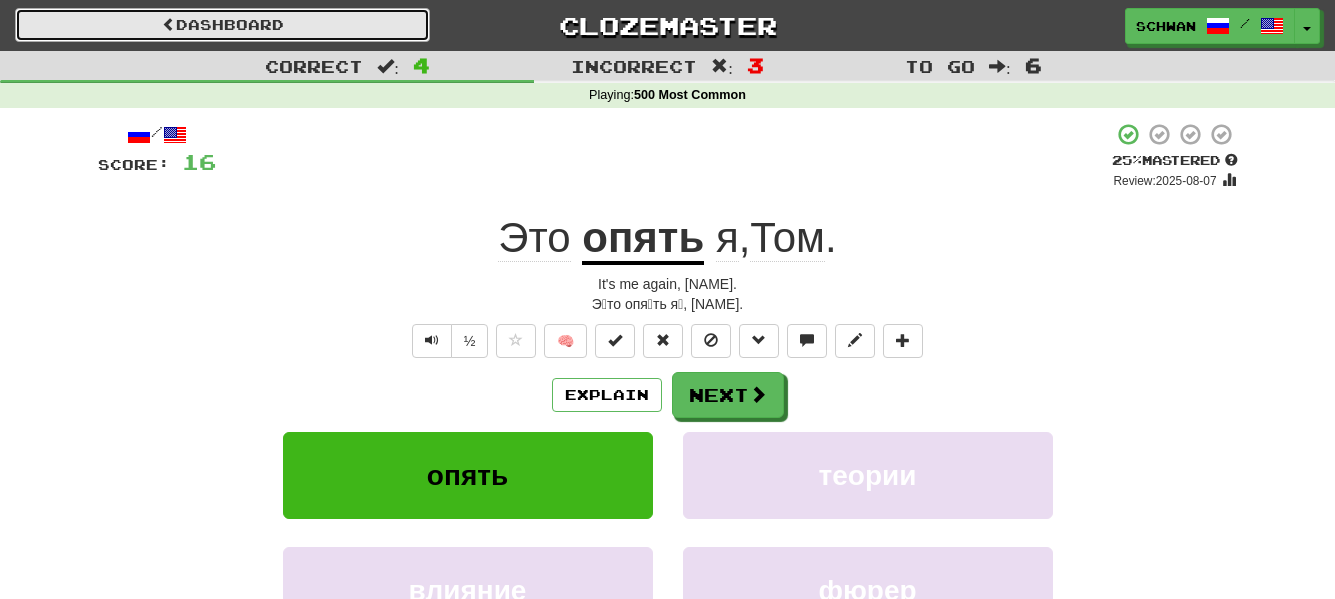 click on "Dashboard" at bounding box center (222, 25) 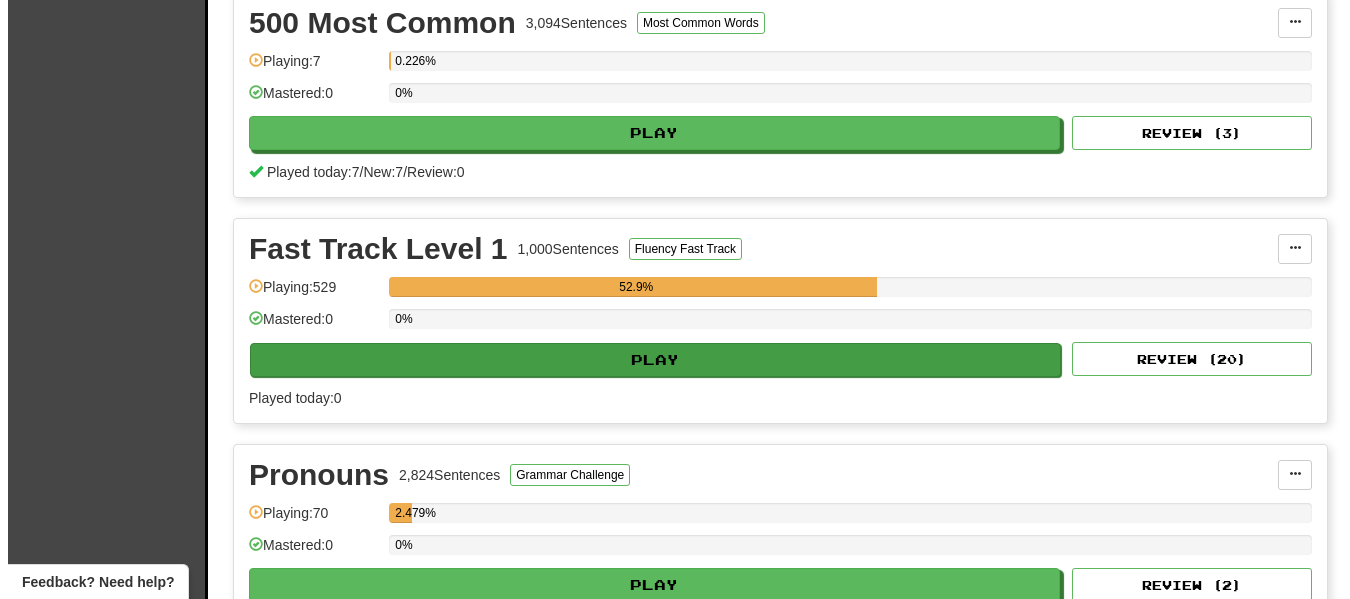 scroll, scrollTop: 700, scrollLeft: 0, axis: vertical 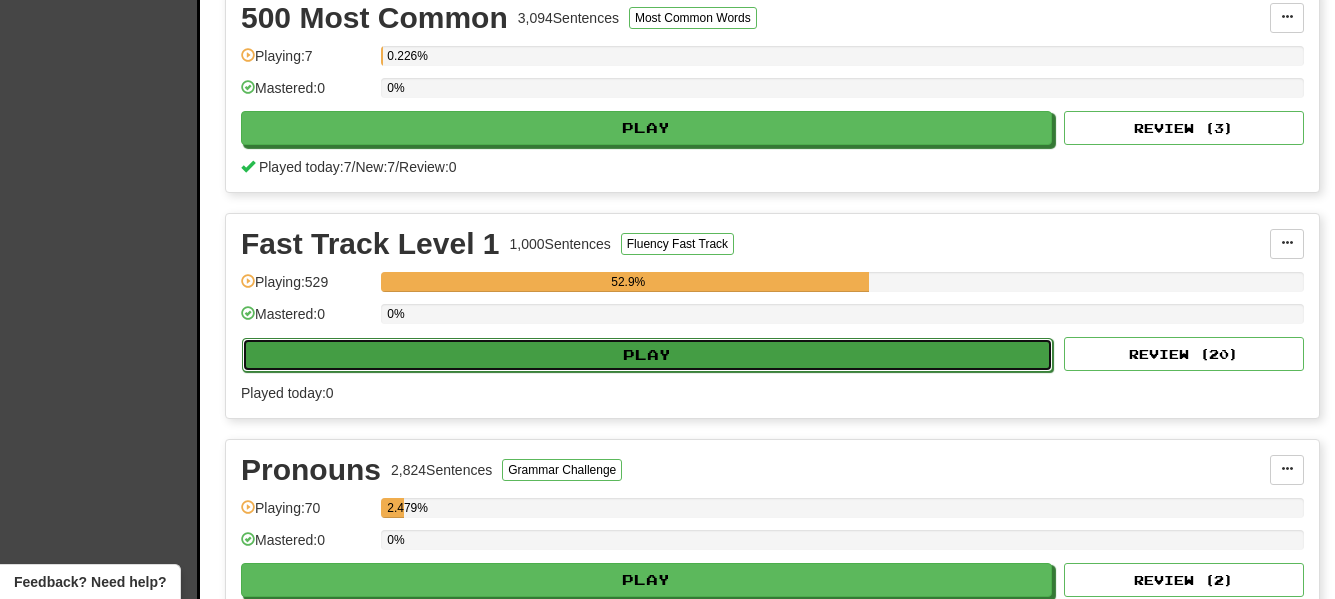 click on "Play" at bounding box center (647, 355) 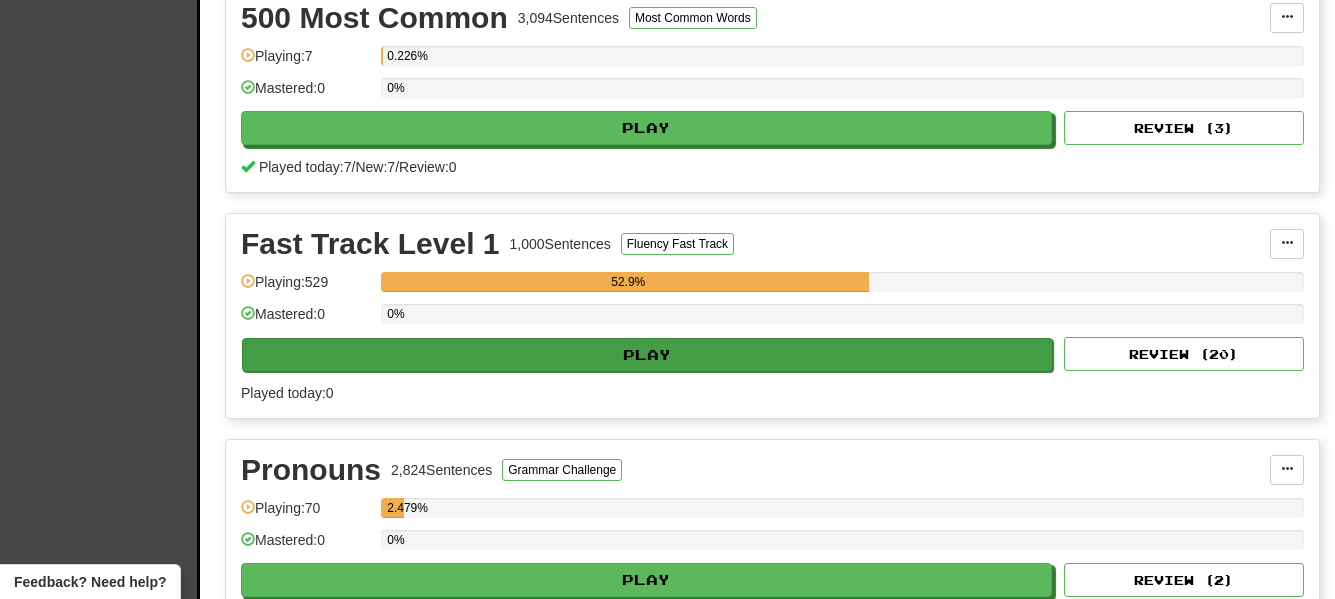 select on "**" 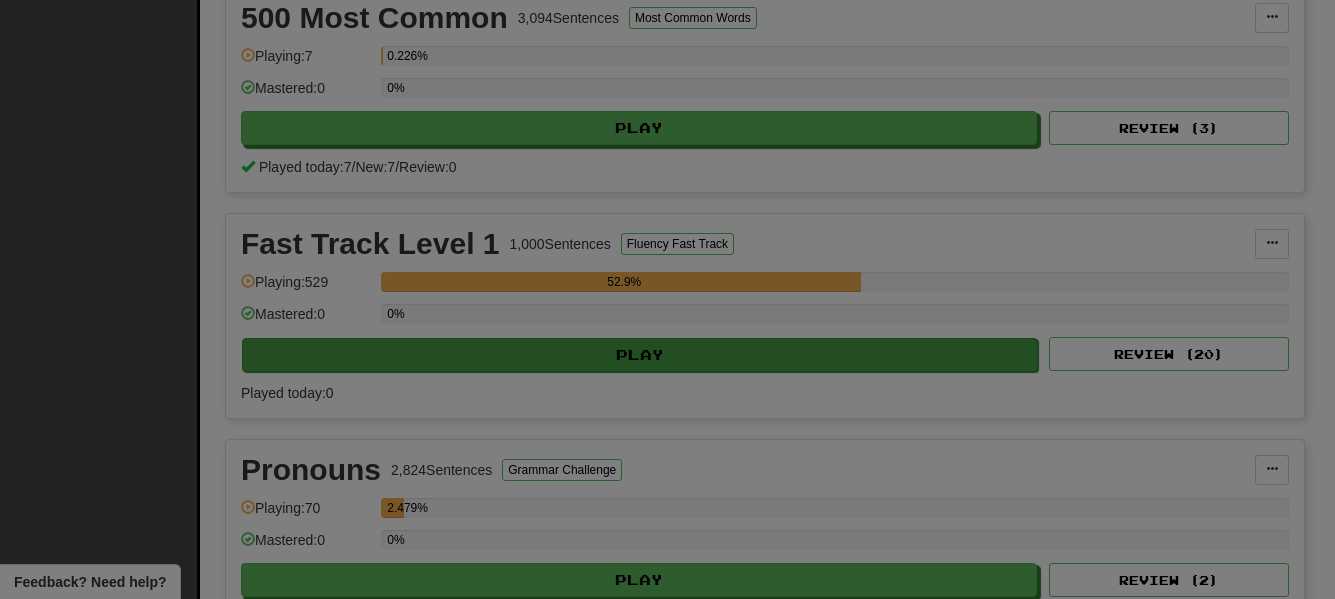 click at bounding box center (667, 299) 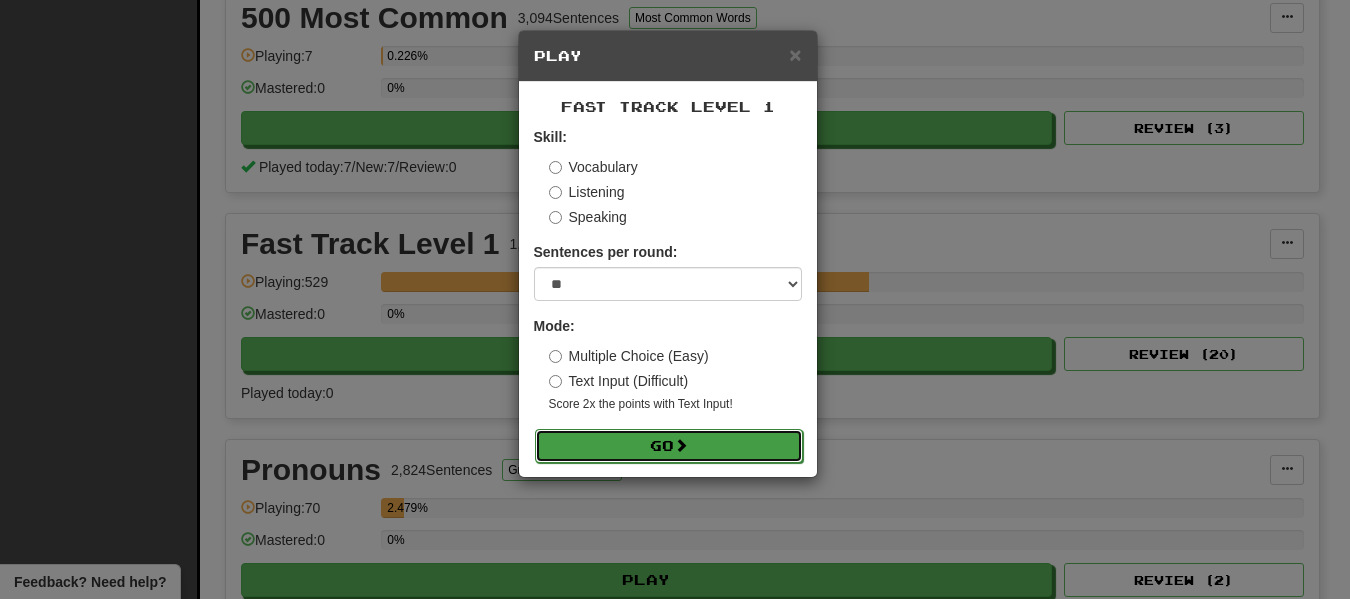 click on "Go" at bounding box center (669, 446) 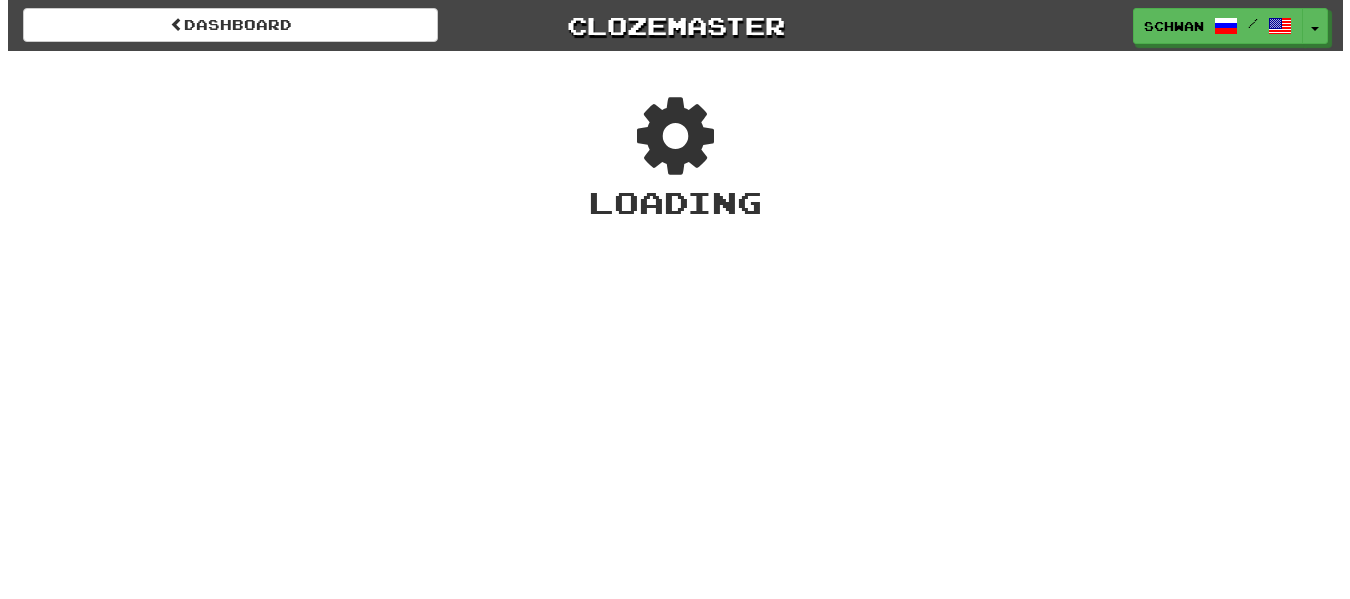scroll, scrollTop: 0, scrollLeft: 0, axis: both 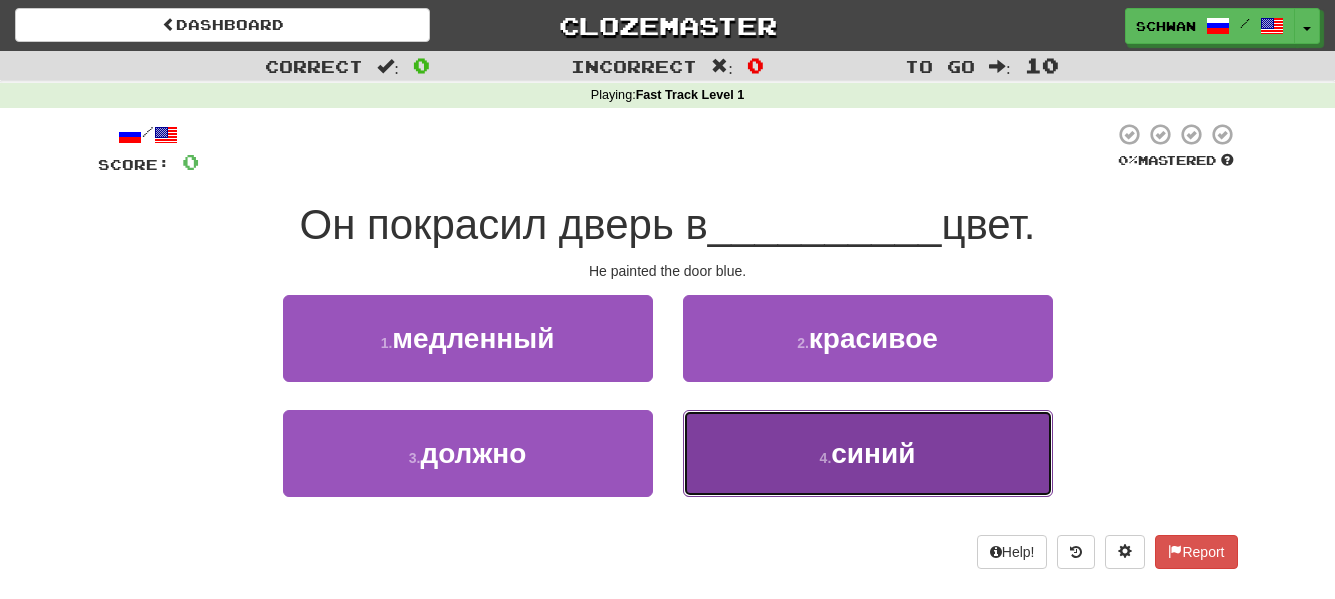click on "4 .  синий" at bounding box center (868, 453) 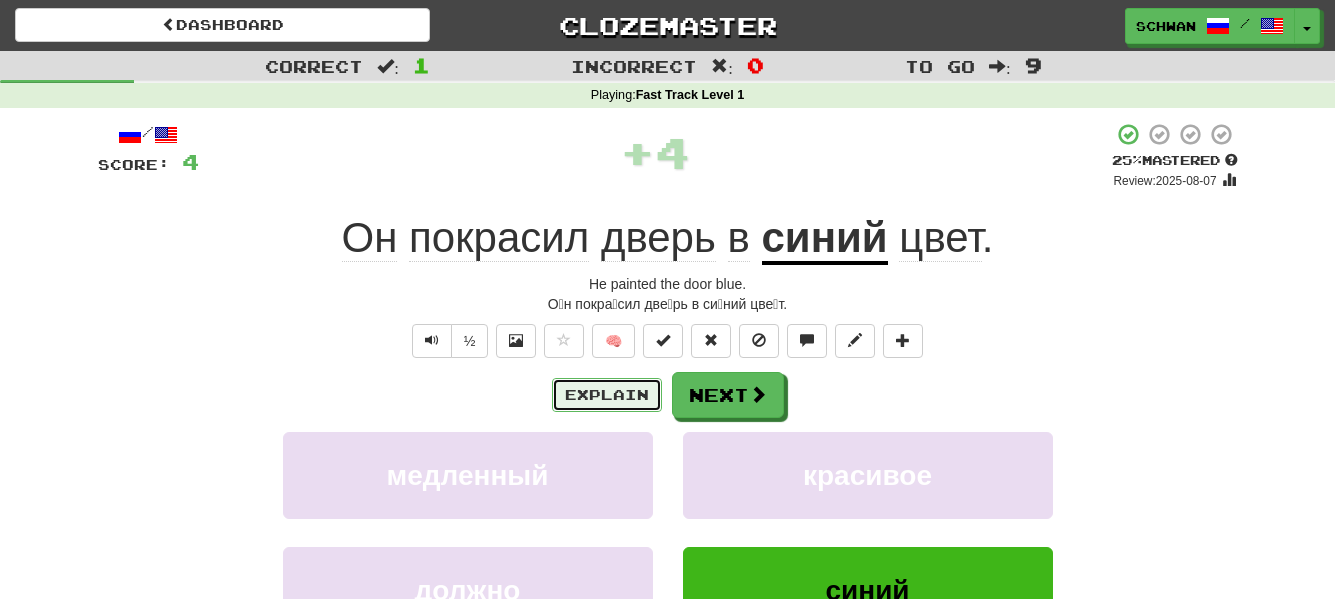 click on "Explain" at bounding box center (607, 395) 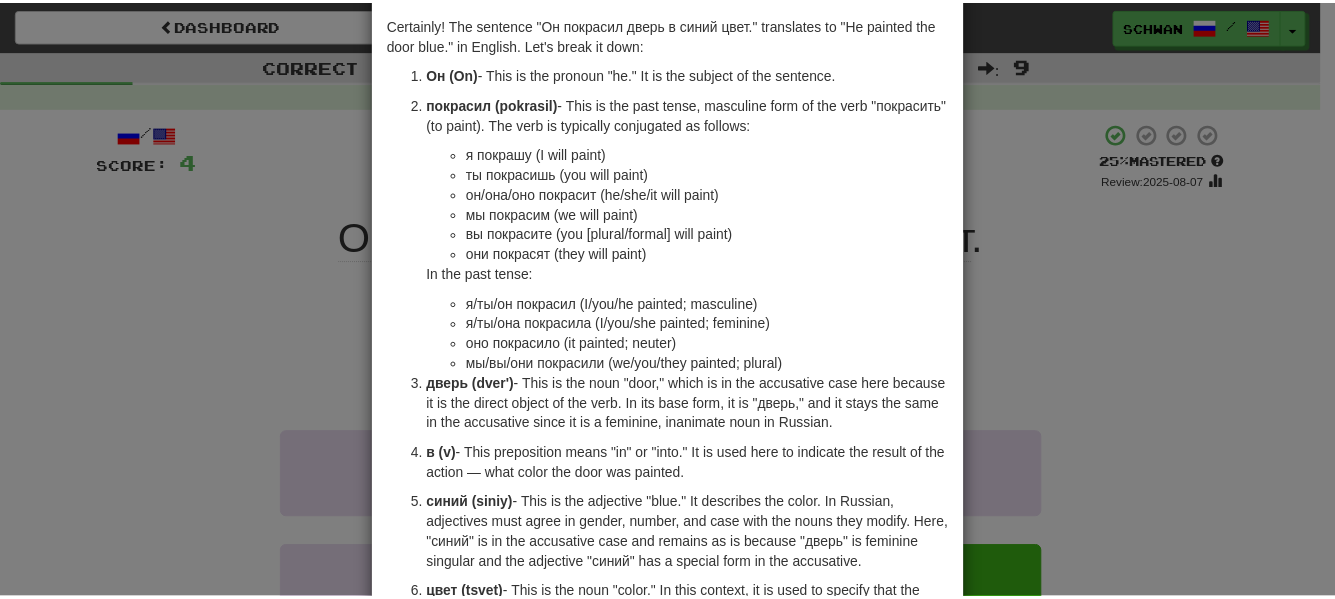 scroll, scrollTop: 0, scrollLeft: 0, axis: both 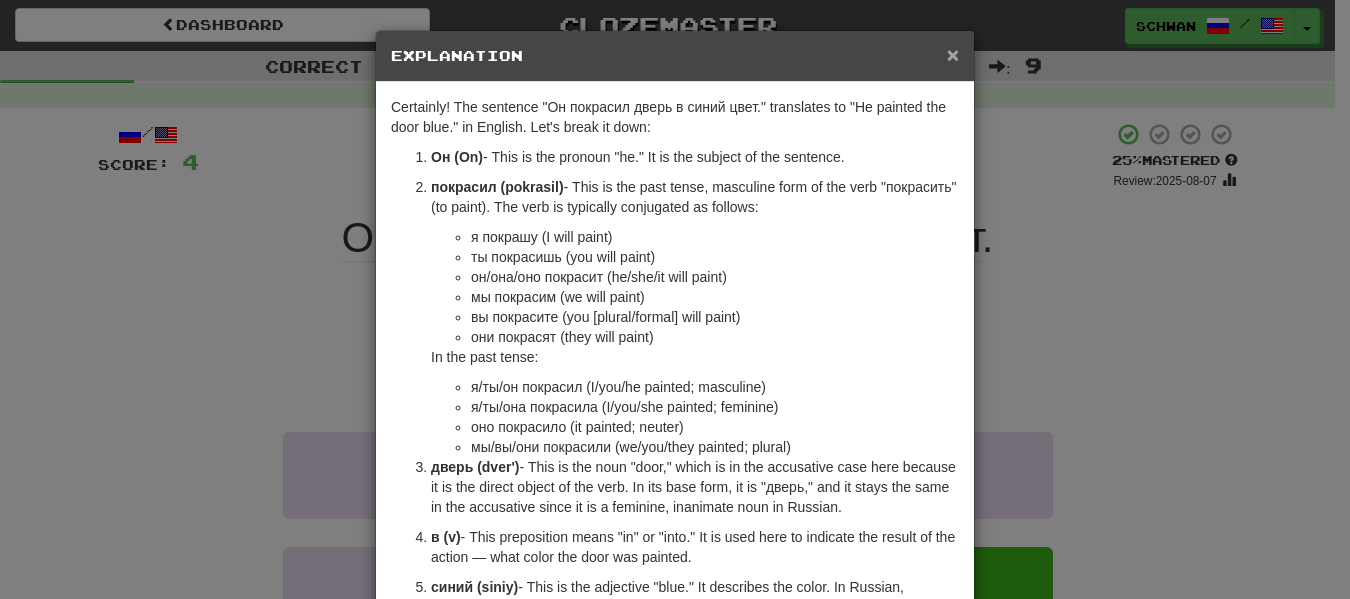 click on "×" at bounding box center [953, 54] 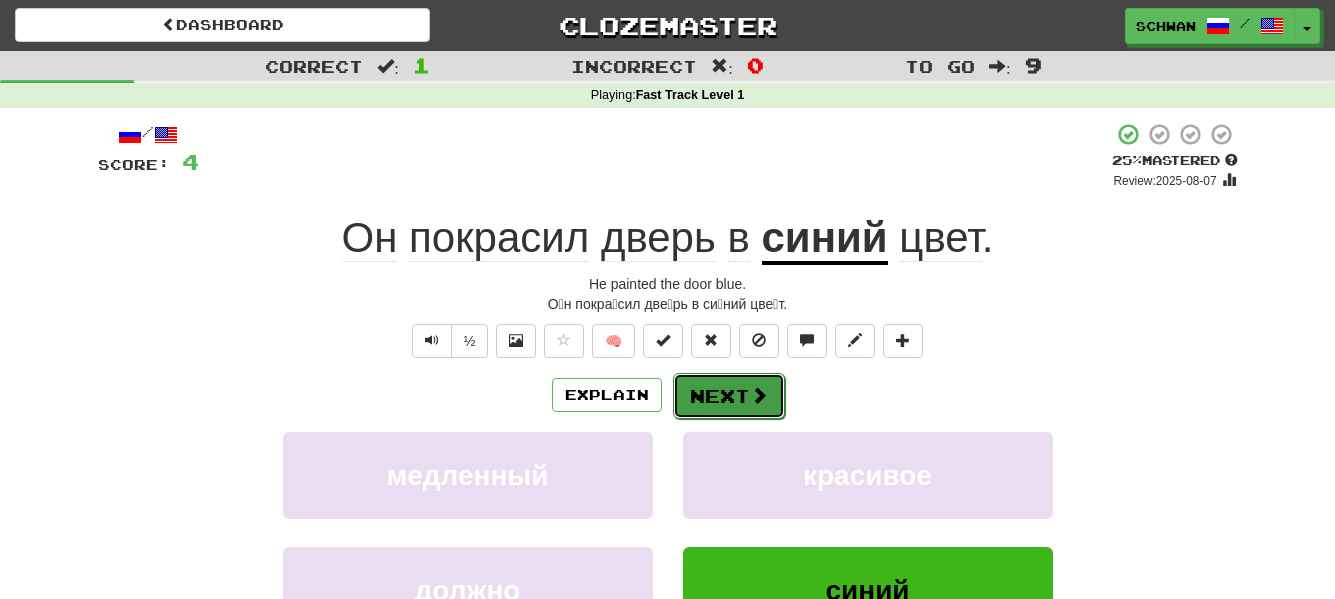 click at bounding box center [759, 395] 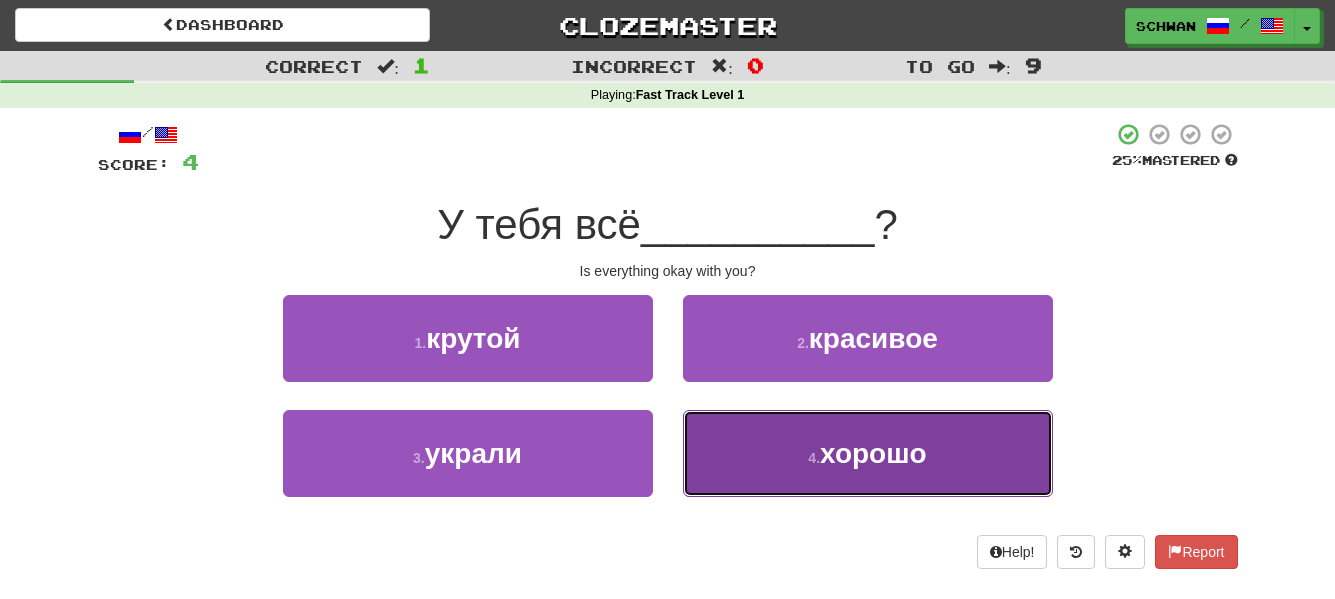 click on "4 .  хорошо" at bounding box center [868, 453] 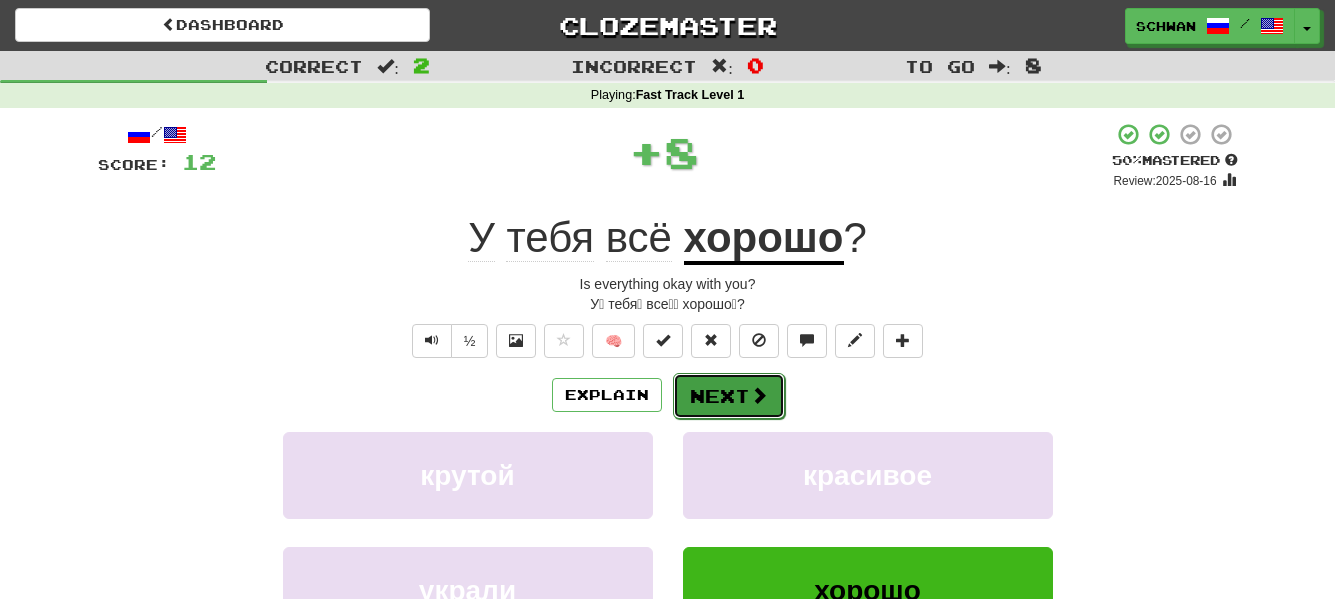 click on "Next" at bounding box center [729, 396] 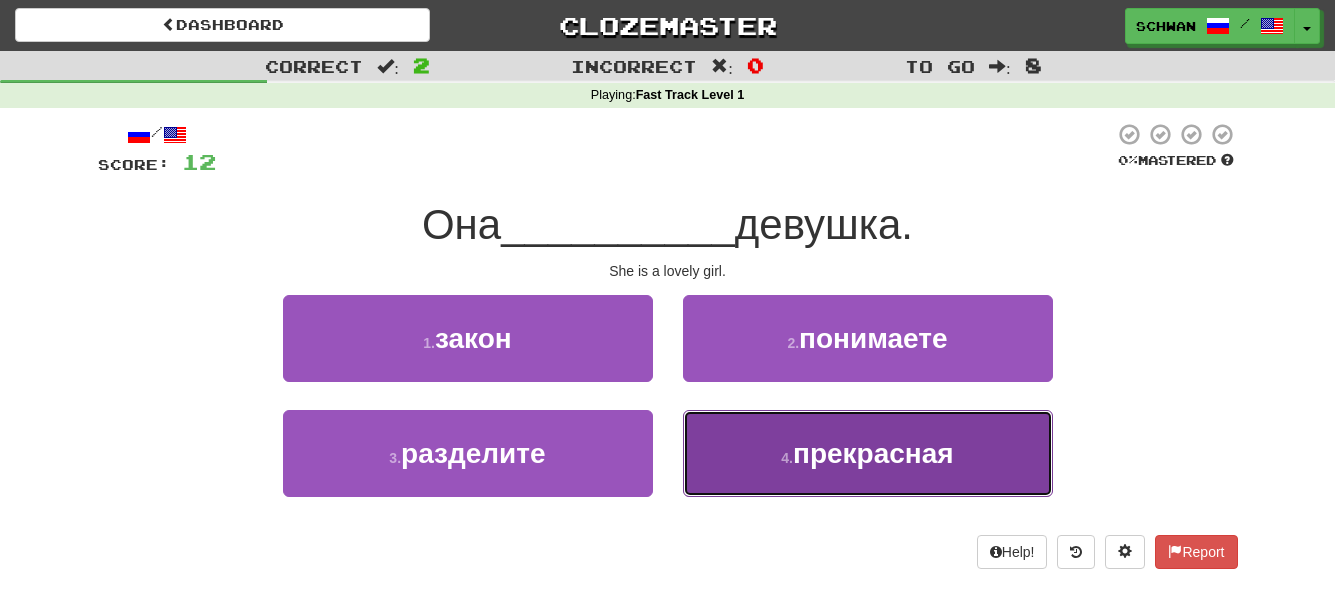 click on "4 .  прекрасная" at bounding box center (868, 453) 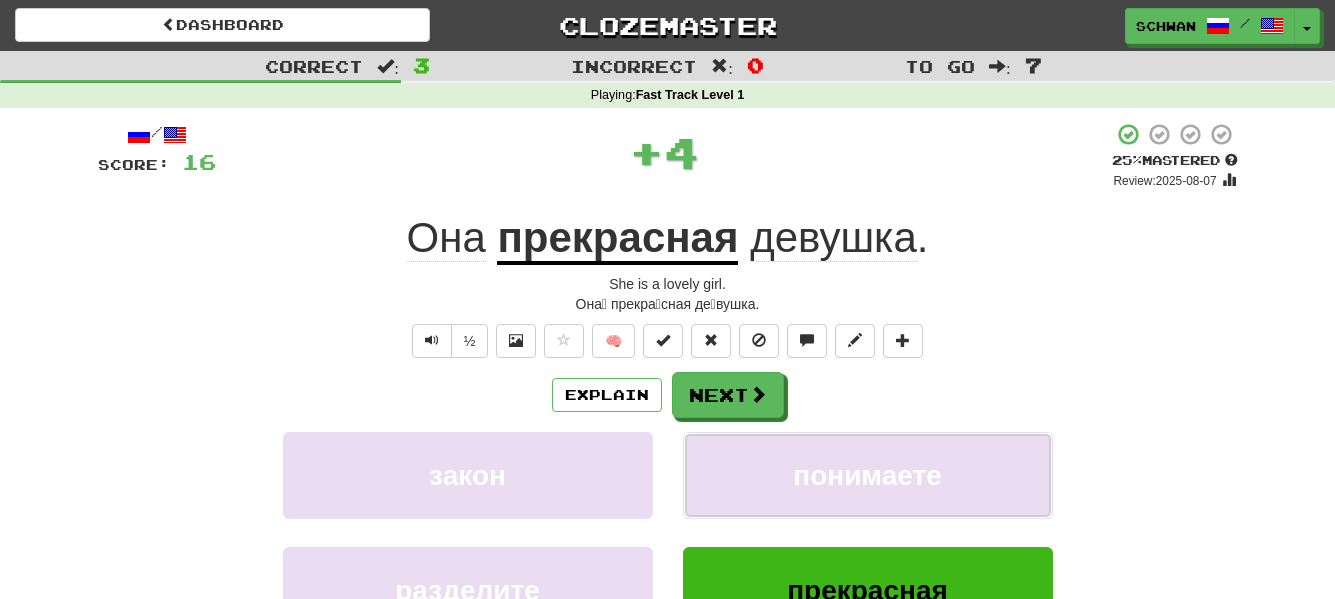 click on "понимаете" at bounding box center (868, 475) 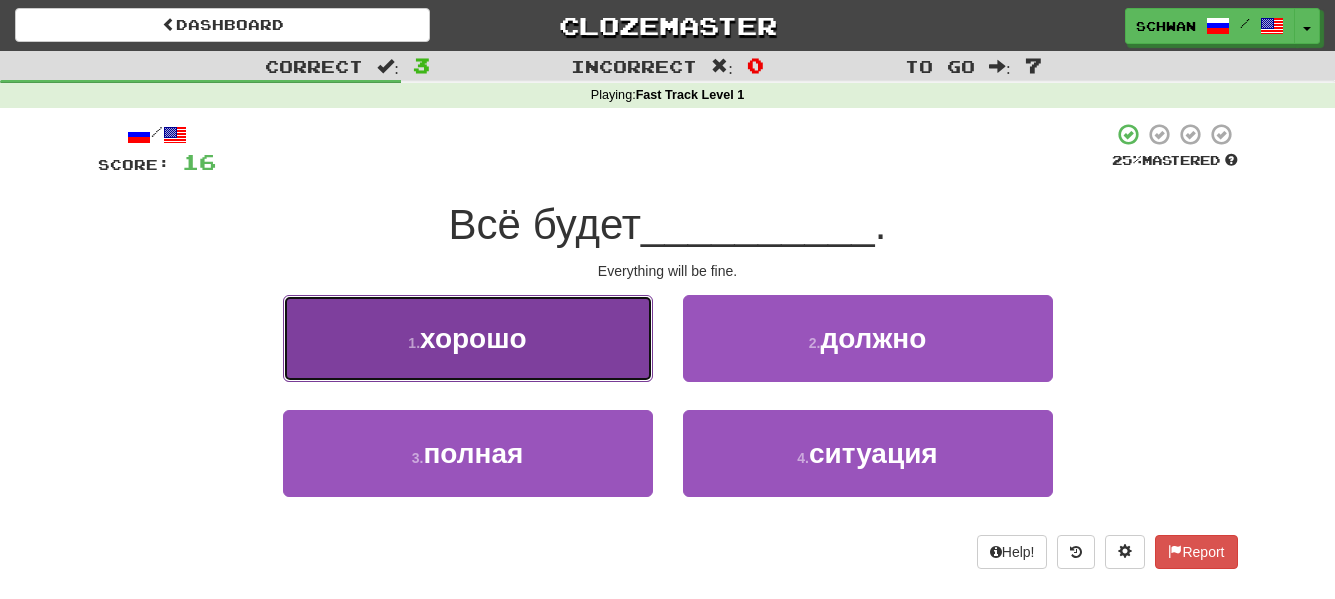 click on "1 .  хорошо" at bounding box center [468, 338] 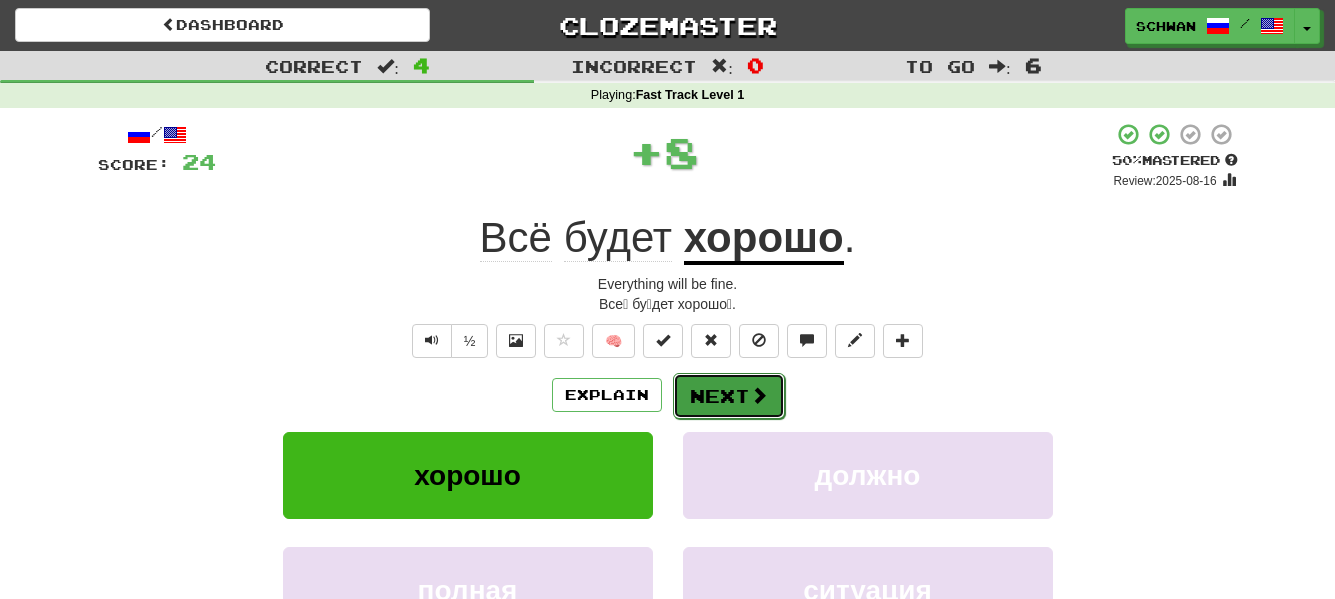 click on "Next" at bounding box center (729, 396) 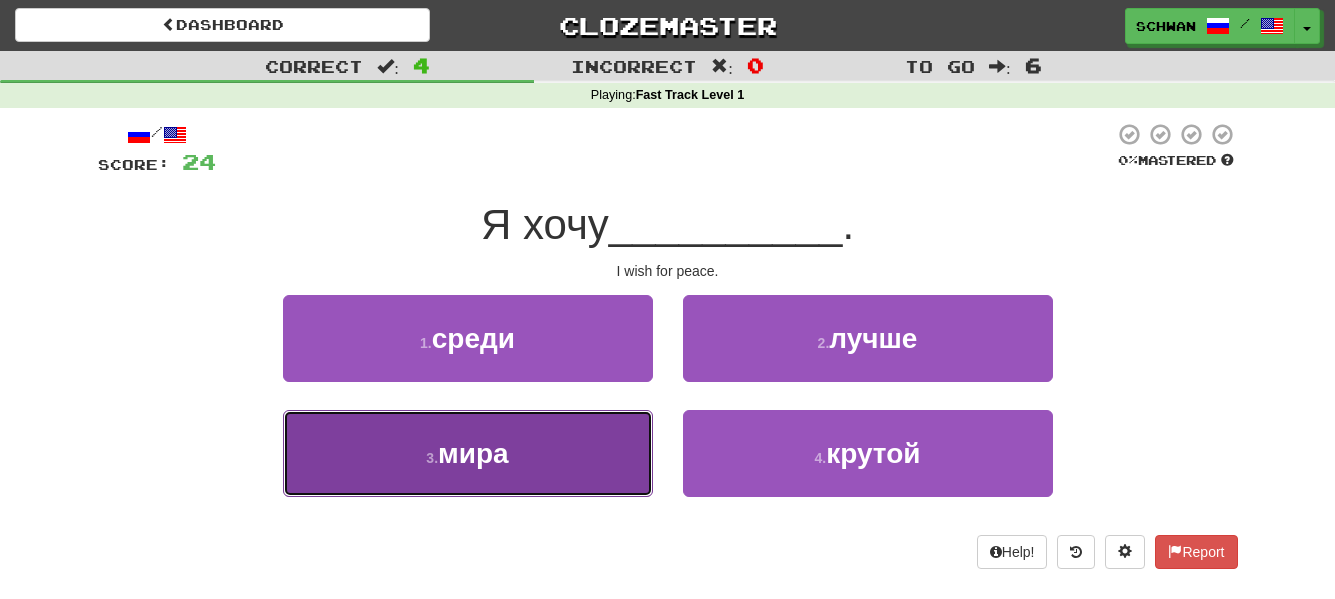click on "3 .  мира" at bounding box center (468, 453) 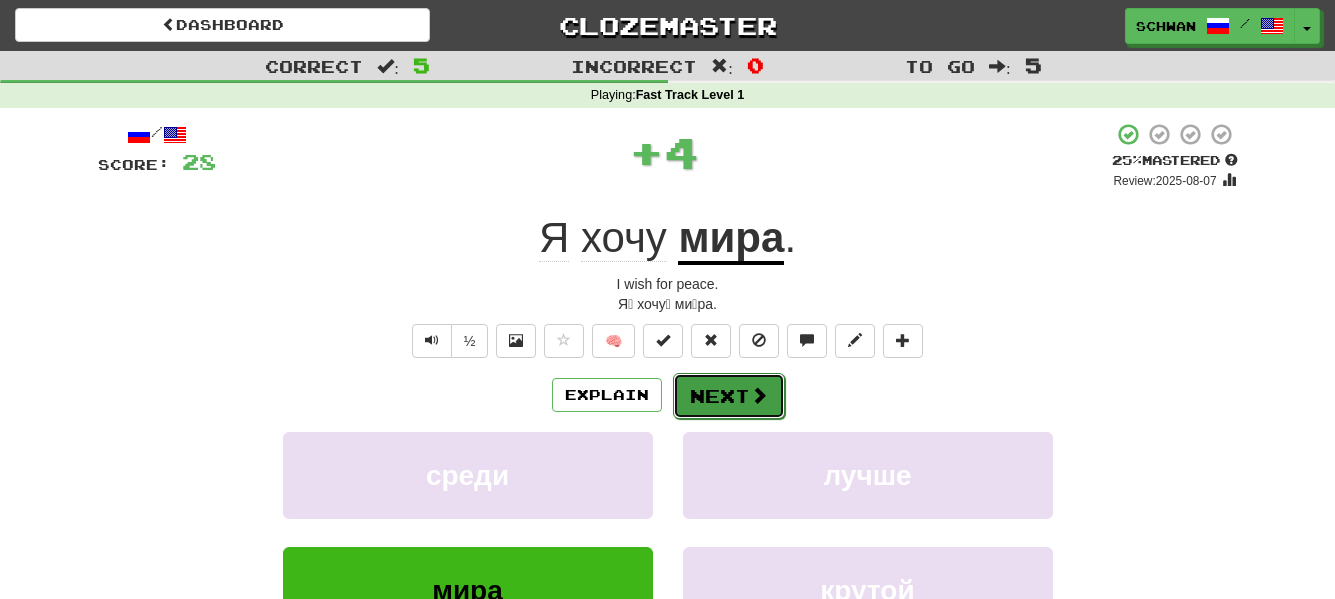 click on "Next" at bounding box center [729, 396] 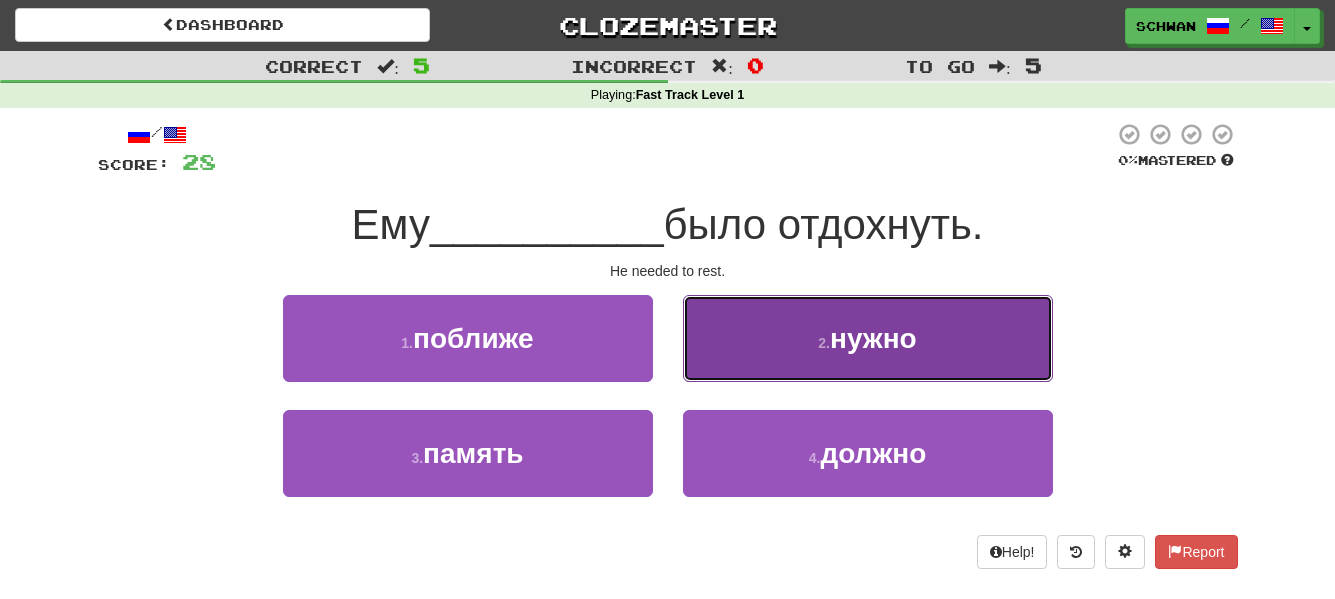 click on "2 .  нужно" at bounding box center (868, 338) 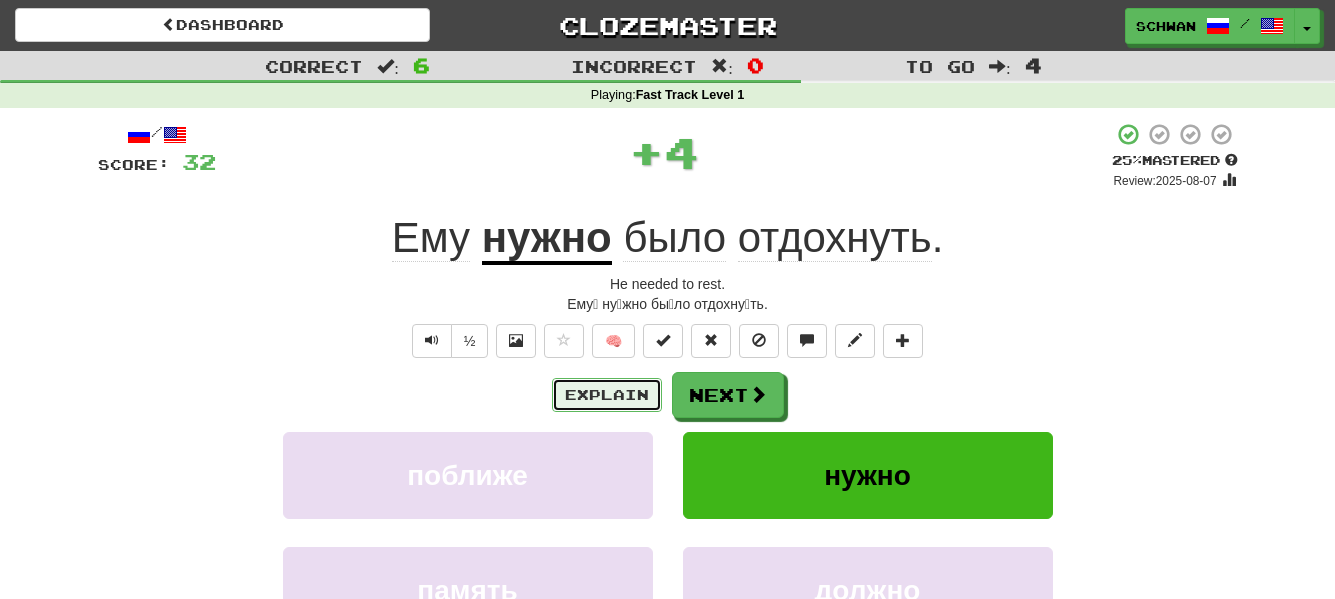 click on "Explain" at bounding box center (607, 395) 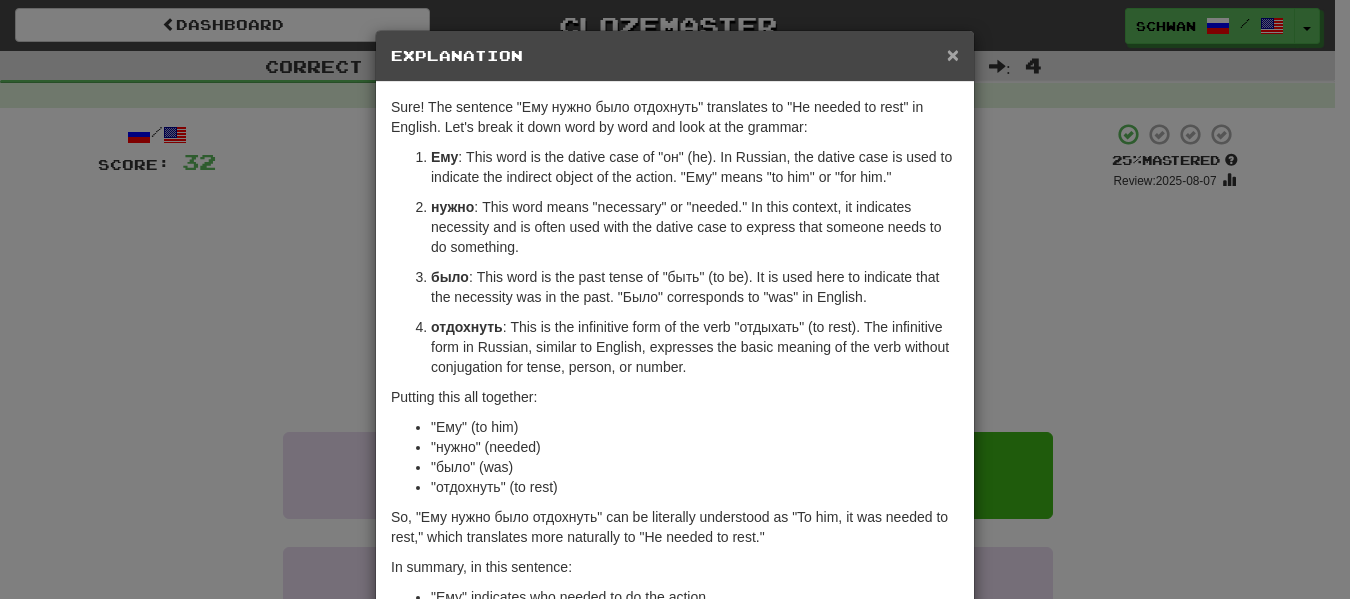 click on "×" at bounding box center [953, 54] 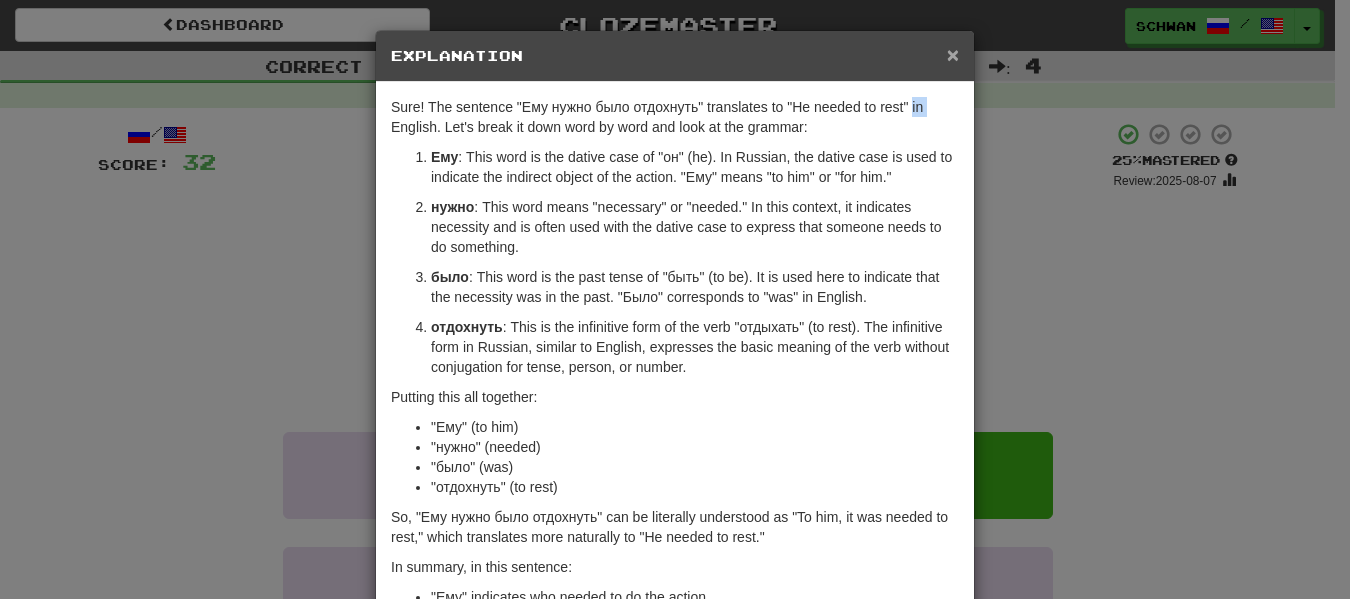 click on "Sure! The sentence "Ему нужно было отдохнуть" translates to "He needed to rest" in English. Let's break it down word by word and look at the grammar:
Ему : This word is the dative case of "он" (he). In Russian, the dative case is used to indicate the indirect object of the action. "Ему" means "to him" or "for him."
нужно : This word means "necessary" or "needed." In this context, it indicates necessity and is often used with the dative case to express that someone needs to do something.
было : This word is the past tense of "быть" (to be). It is used here to indicate that the necessity was in the past. "Было" corresponds to "was" in English.
отдохнуть : This is the infinitive form of the verb "отдыхать" (to rest). The infinitive form in Russian, similar to English, expresses the basic meaning of the verb without conjugation for tense, person, or number.
Putting this all together:
"Ему" (to him)" at bounding box center (675, 402) 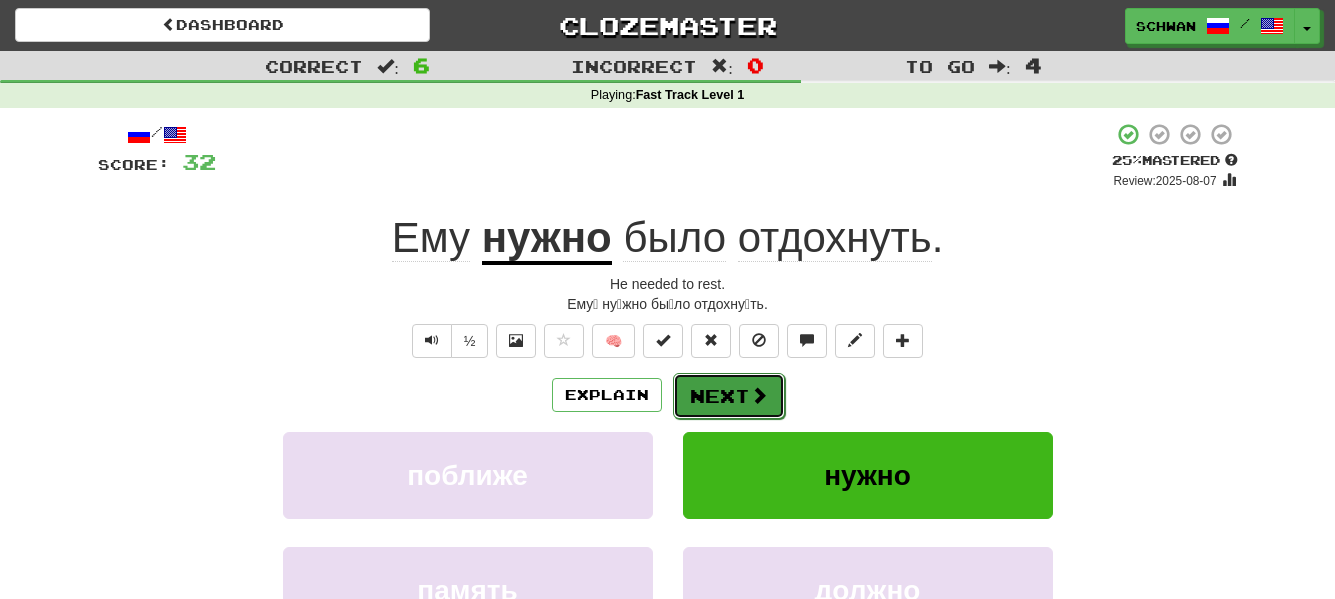 click on "Next" at bounding box center (729, 396) 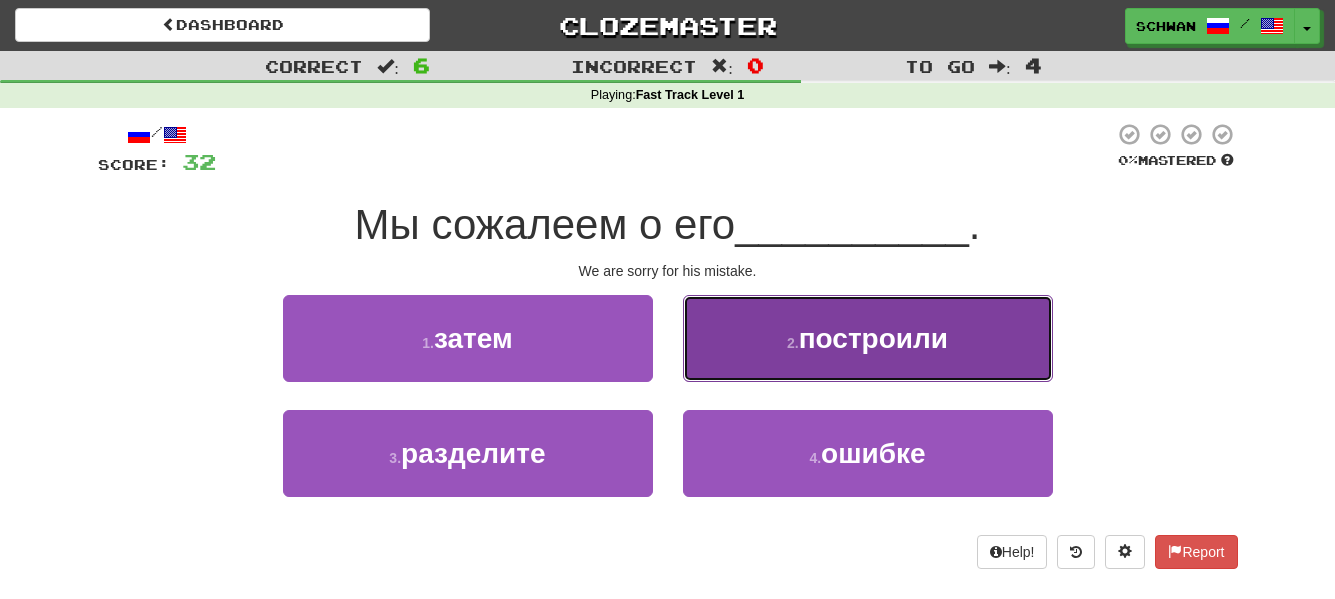 click on "2 .  построили" at bounding box center [868, 338] 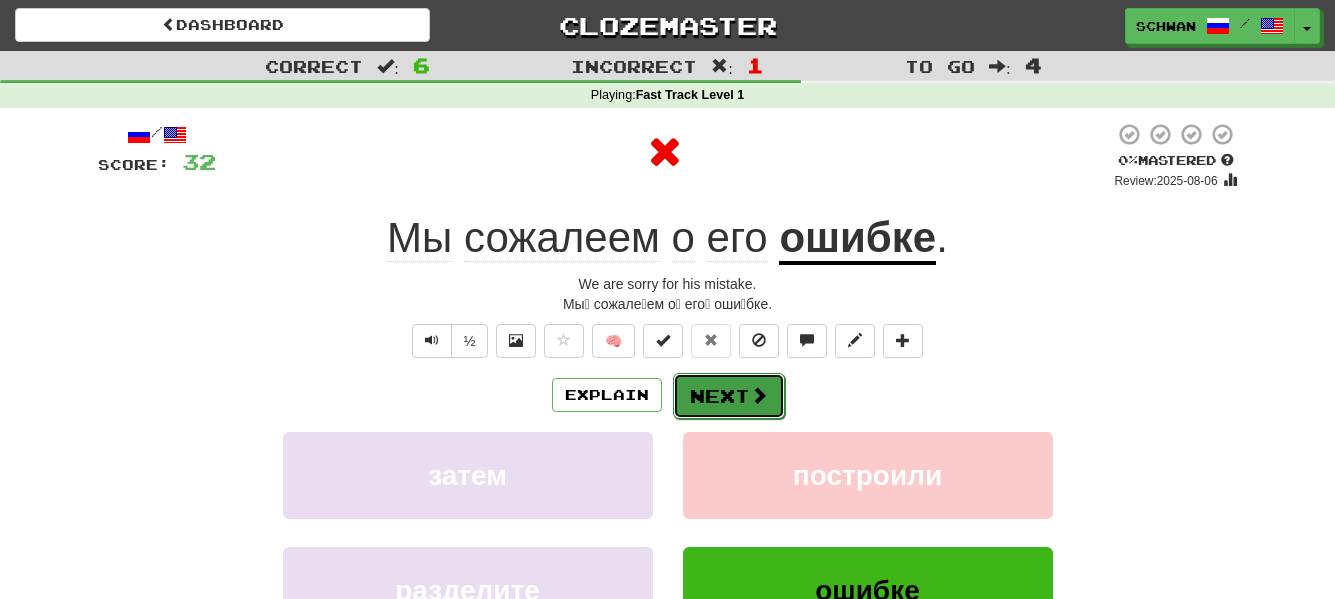 click at bounding box center [759, 395] 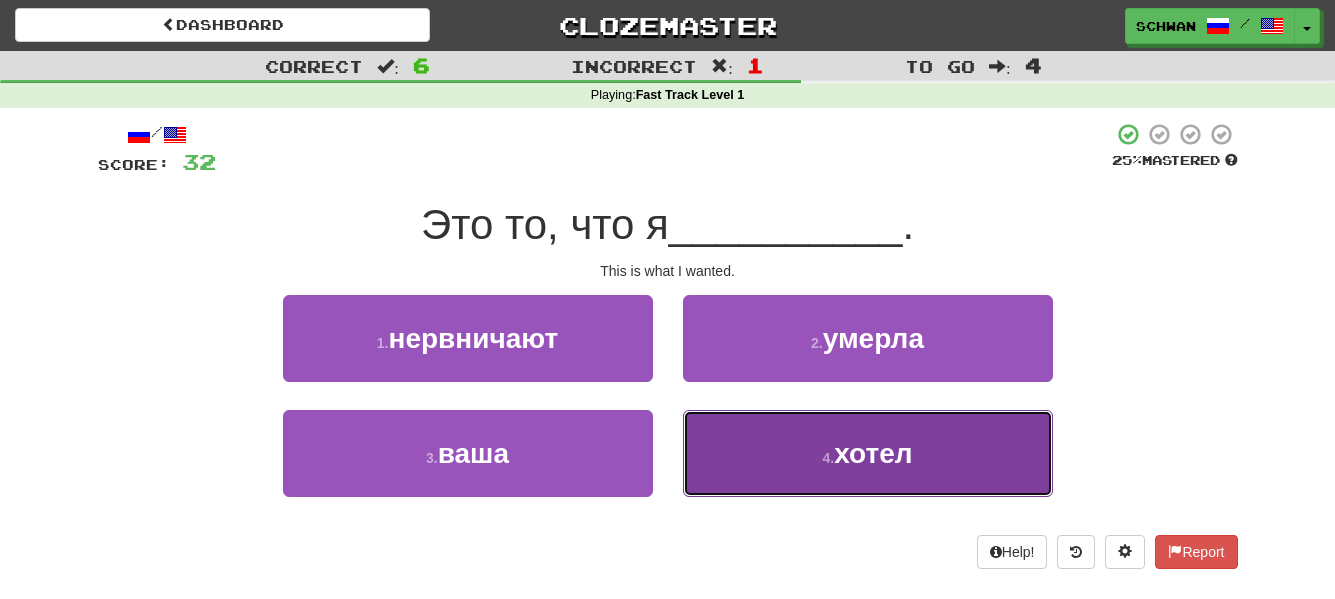 click on "4 .  хотел" at bounding box center (868, 453) 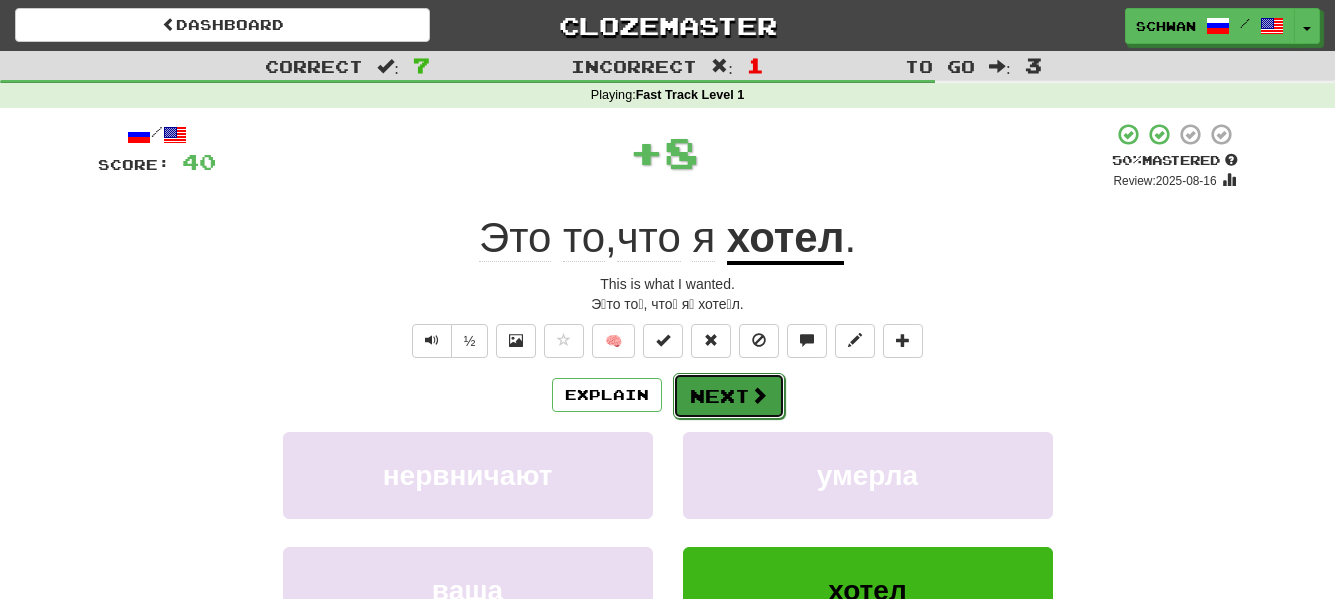 click on "Next" at bounding box center [729, 396] 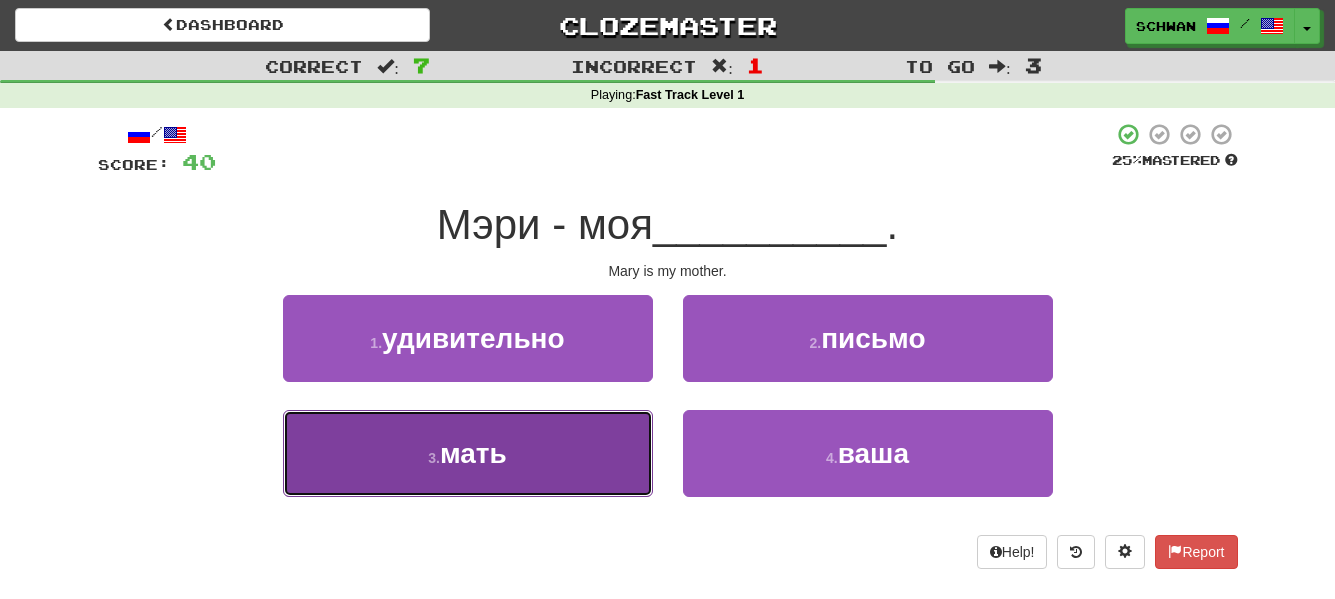 click on "3 .  мать" at bounding box center [468, 453] 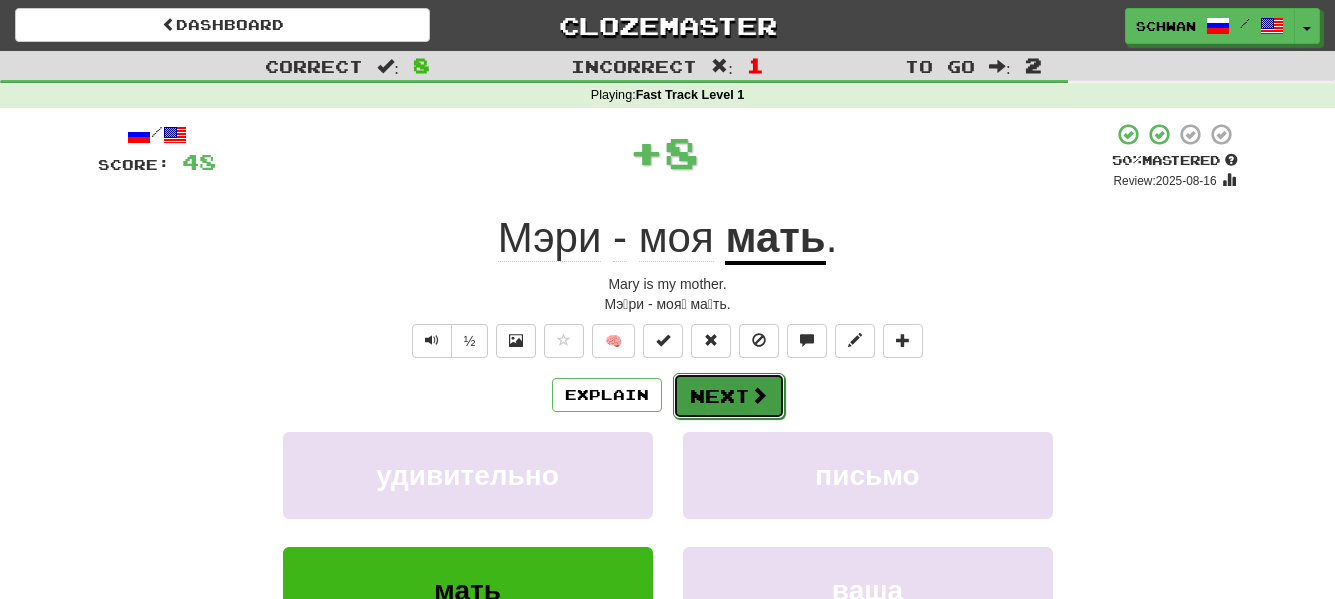 click on "Next" at bounding box center [729, 396] 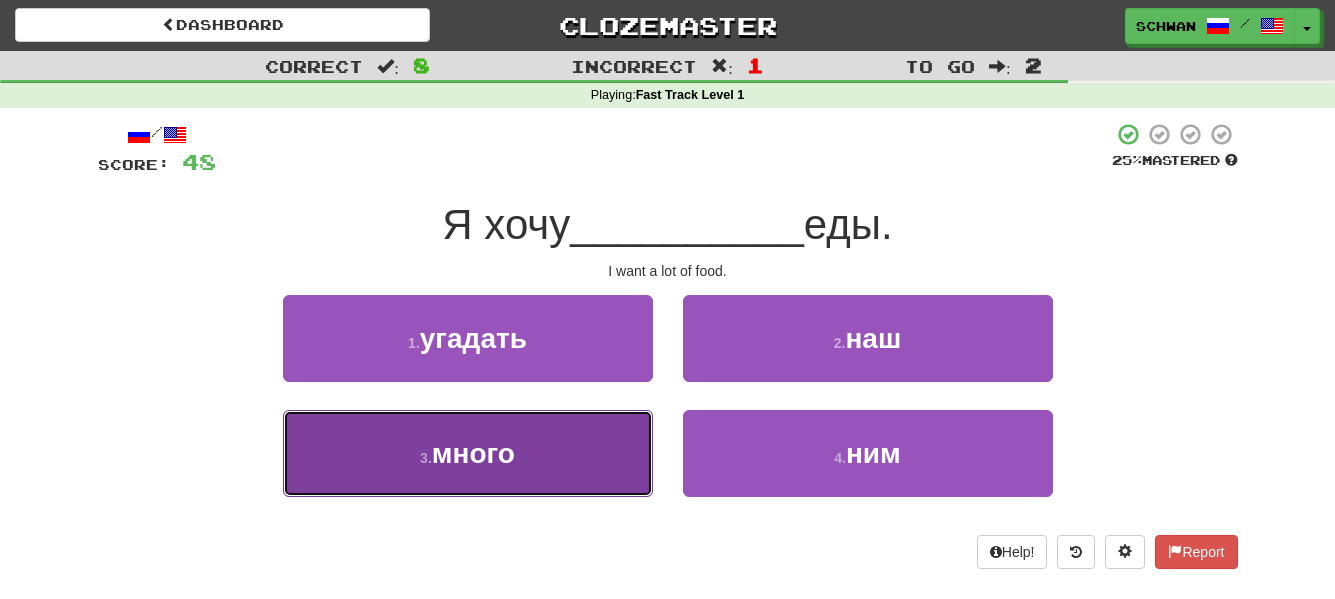 click on "3 .  много" at bounding box center [468, 453] 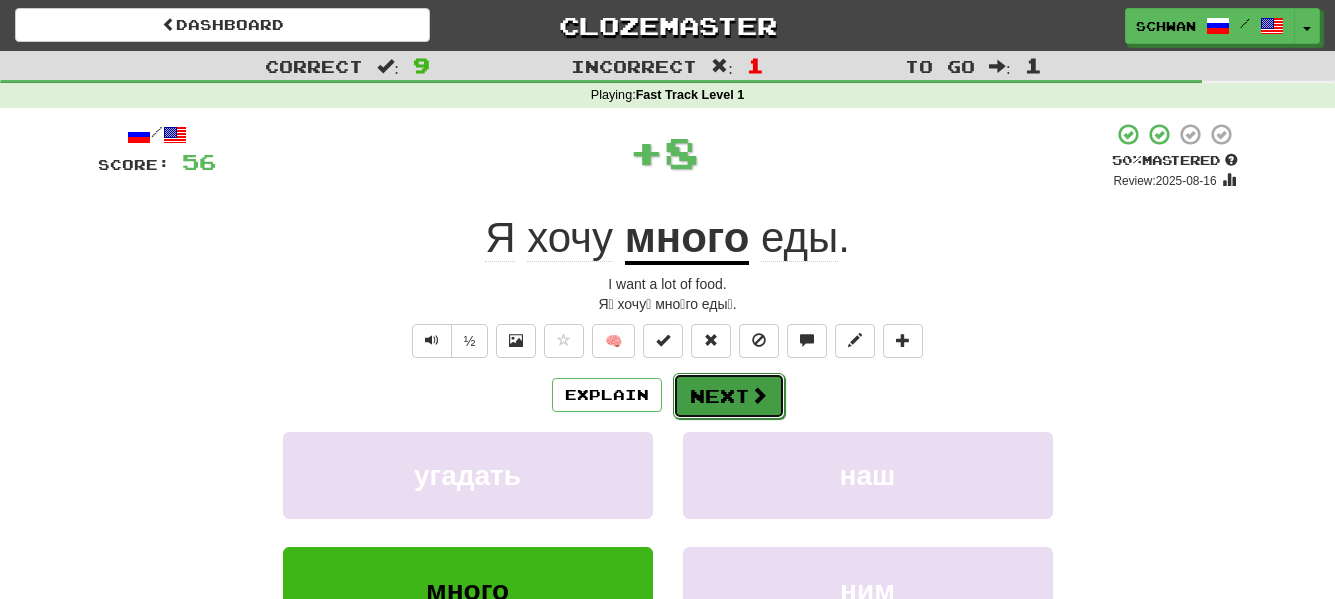 click on "Next" at bounding box center [729, 396] 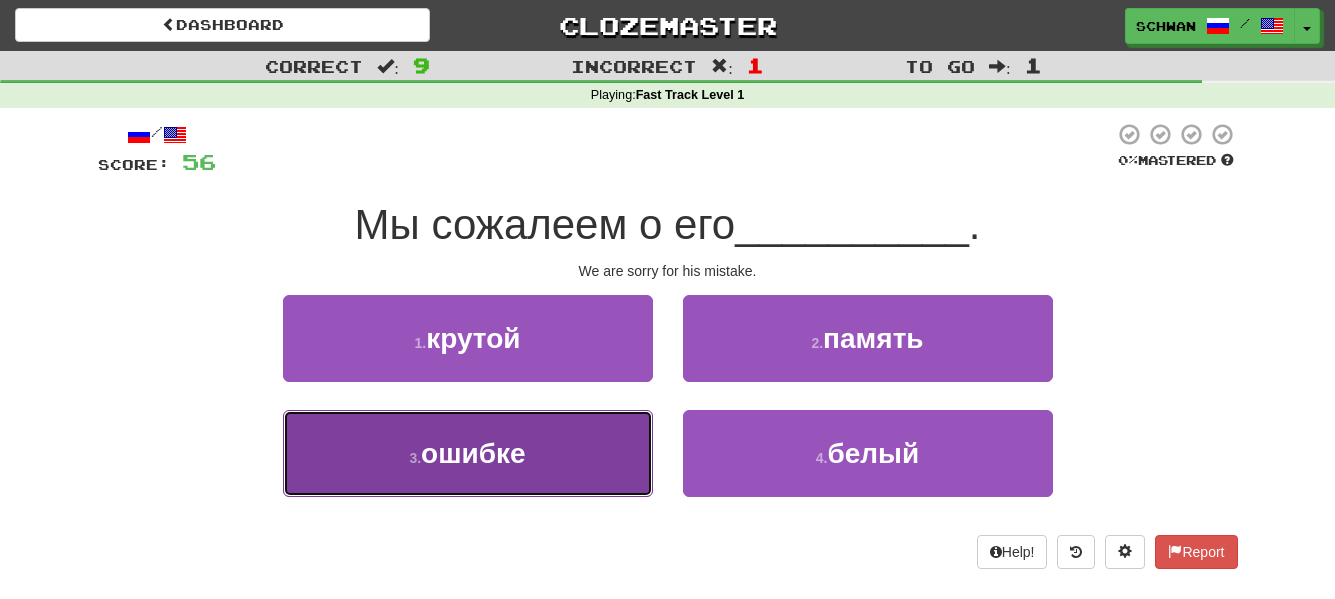 click on "3 .  ошибке" at bounding box center (468, 453) 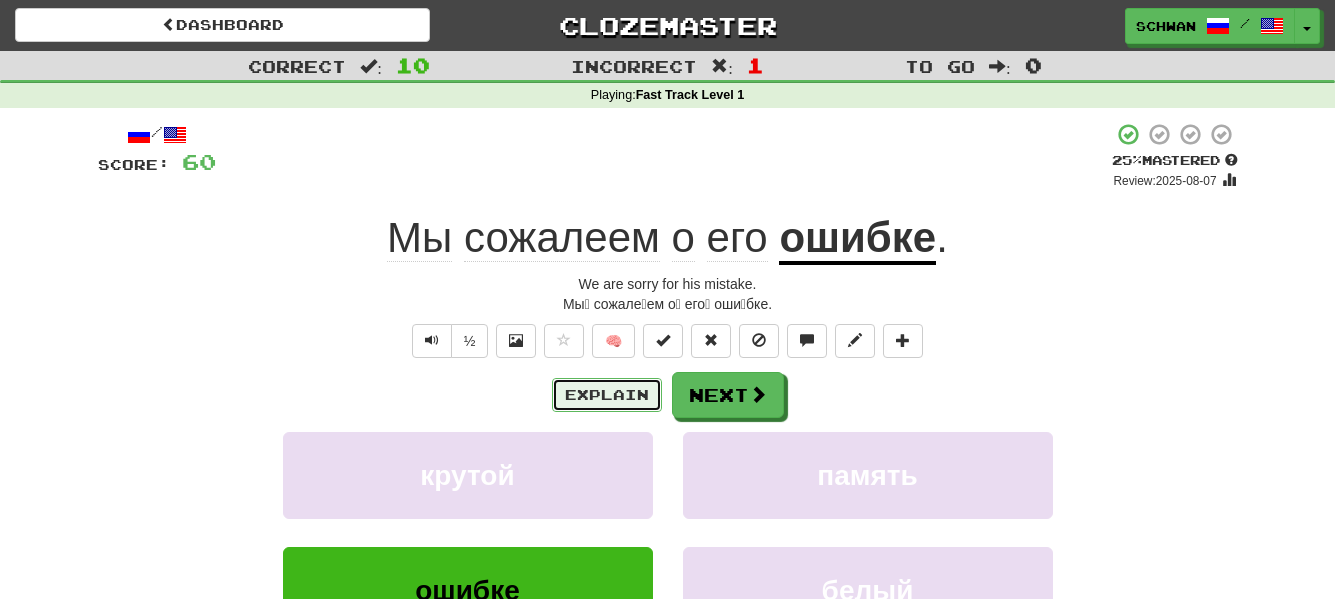 click on "Explain" at bounding box center (607, 395) 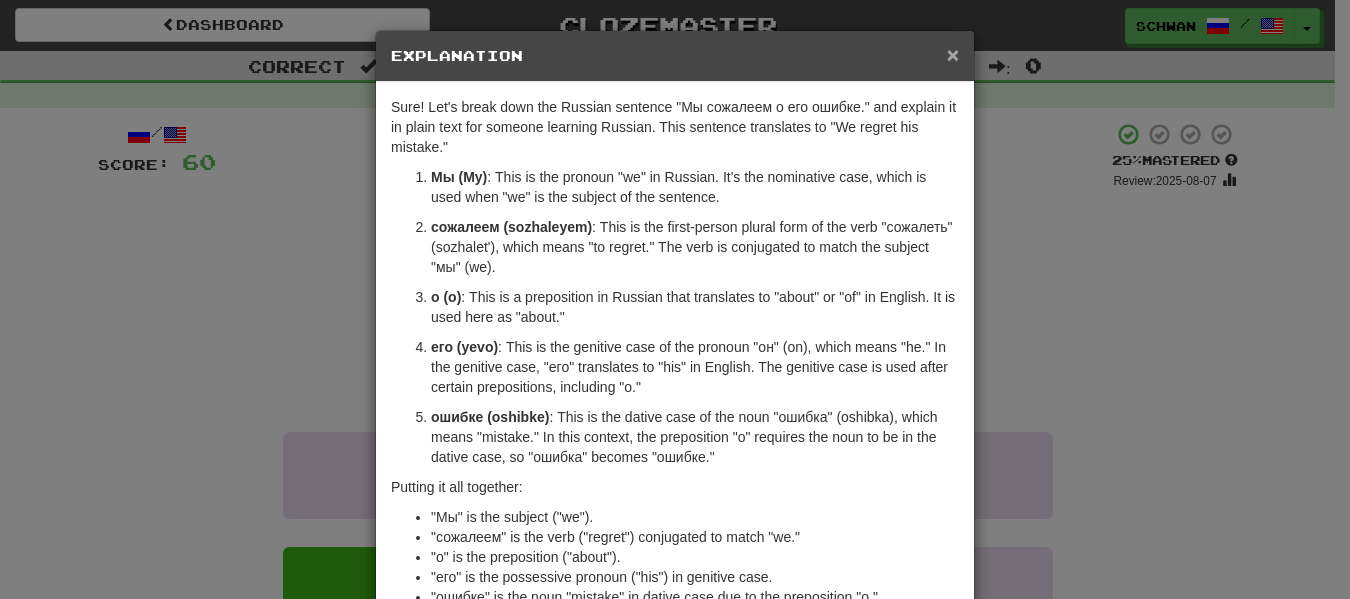 click on "×" at bounding box center (953, 54) 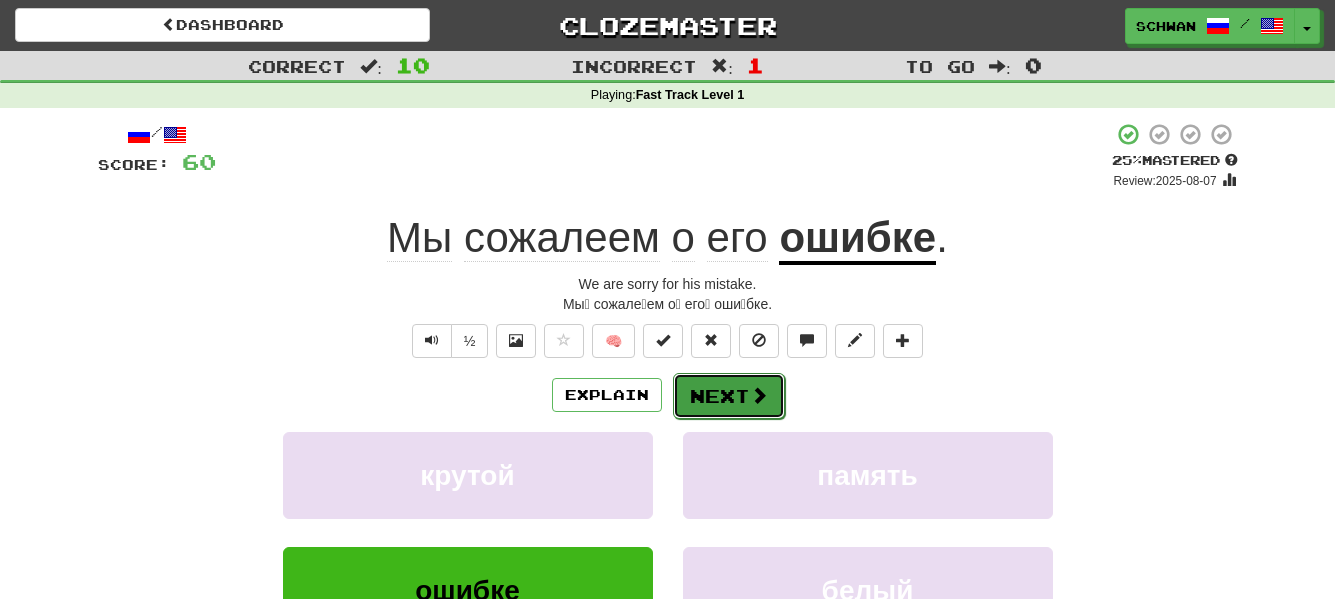 click on "Next" at bounding box center (729, 396) 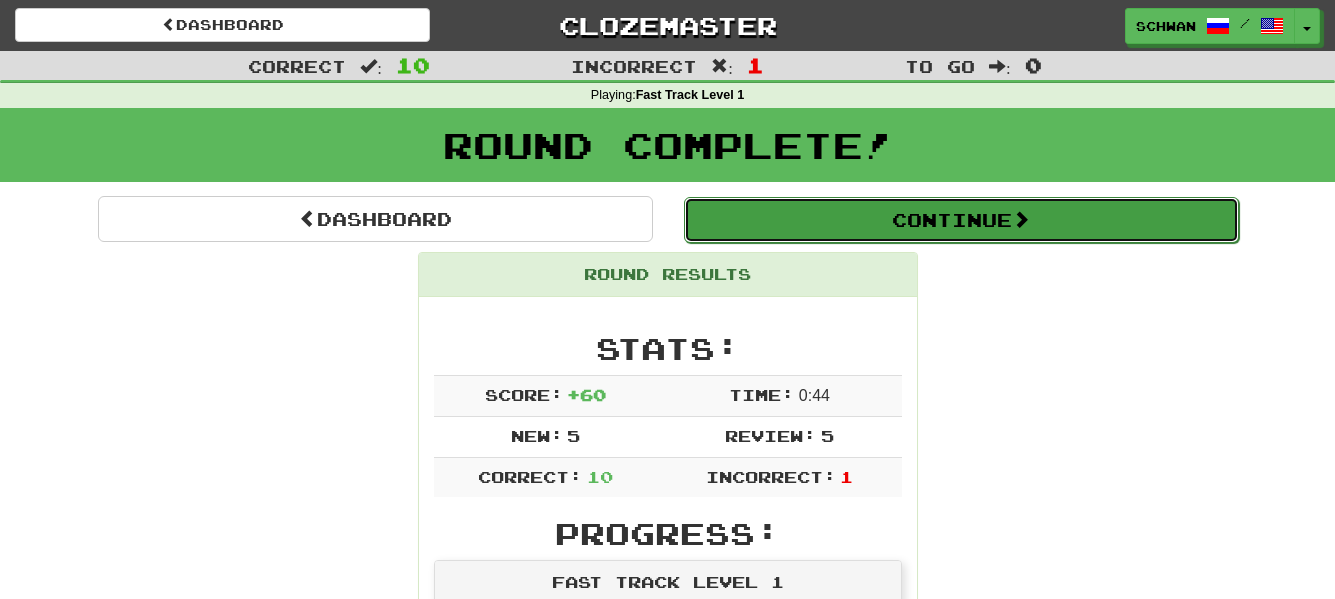 click on "Continue" at bounding box center (961, 220) 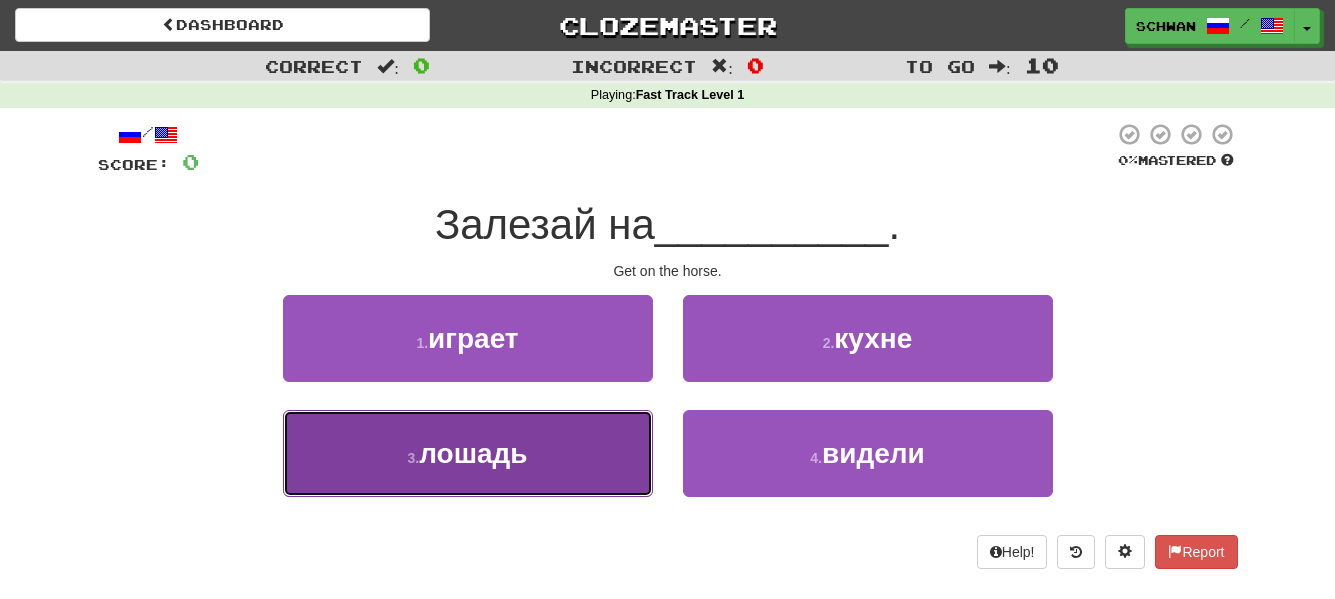 click on "лошадь" at bounding box center (473, 453) 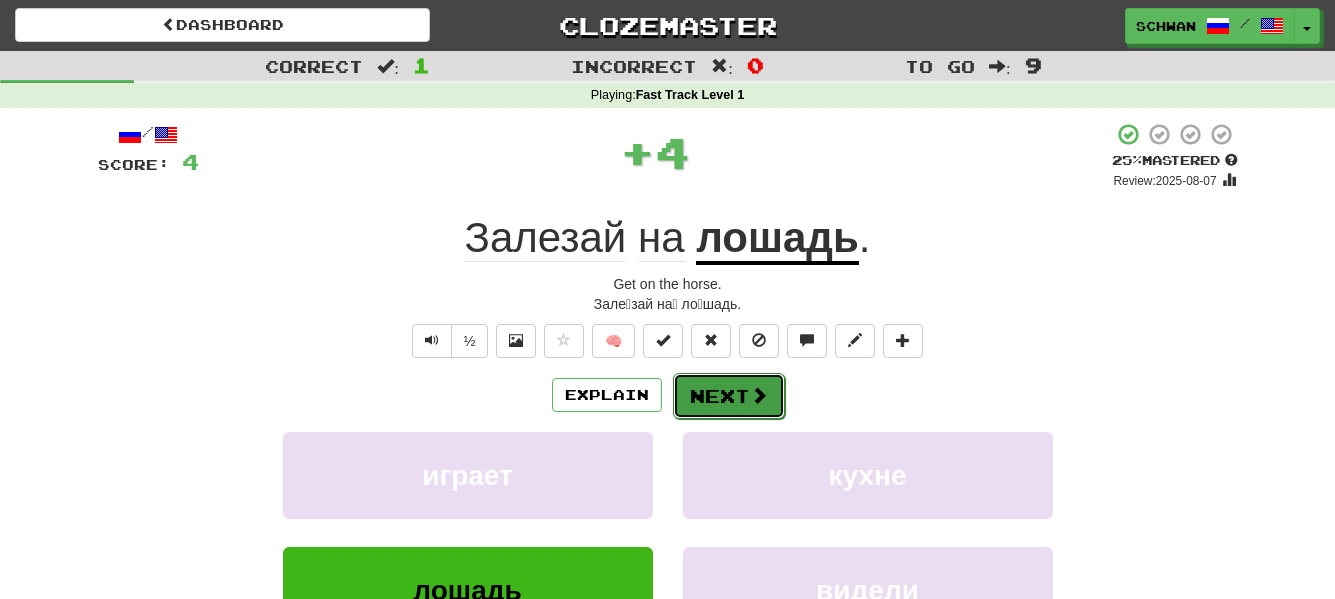 click on "Next" at bounding box center (729, 396) 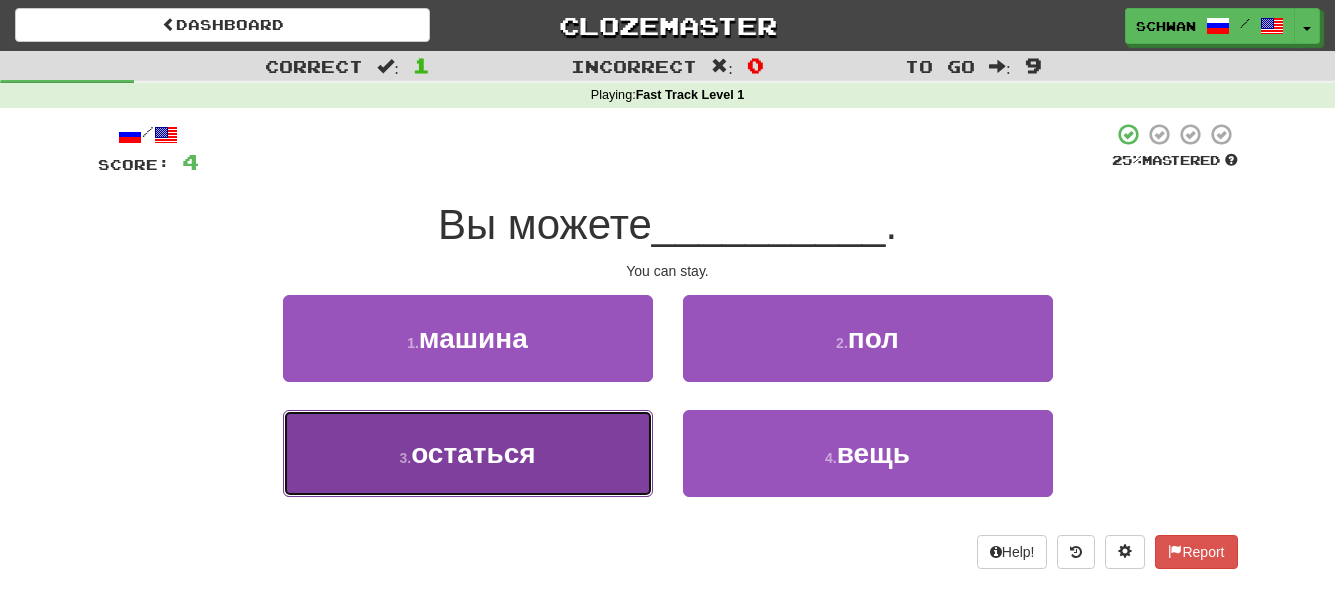 click on "остаться" at bounding box center [473, 453] 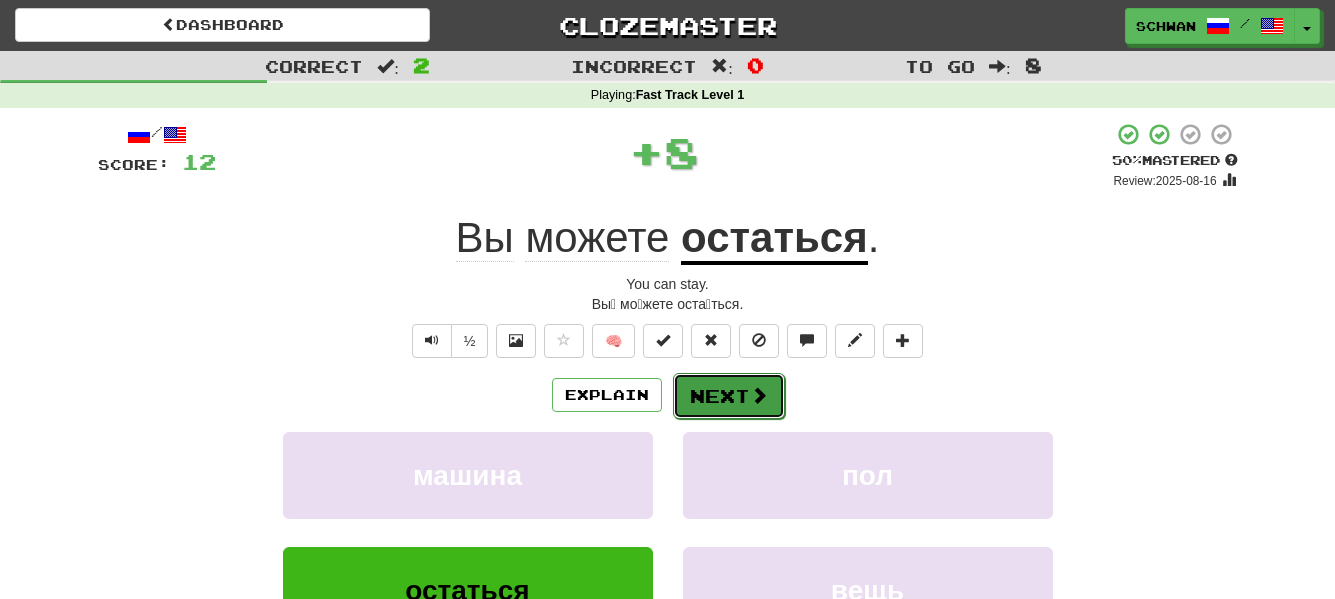 click on "Next" at bounding box center [729, 396] 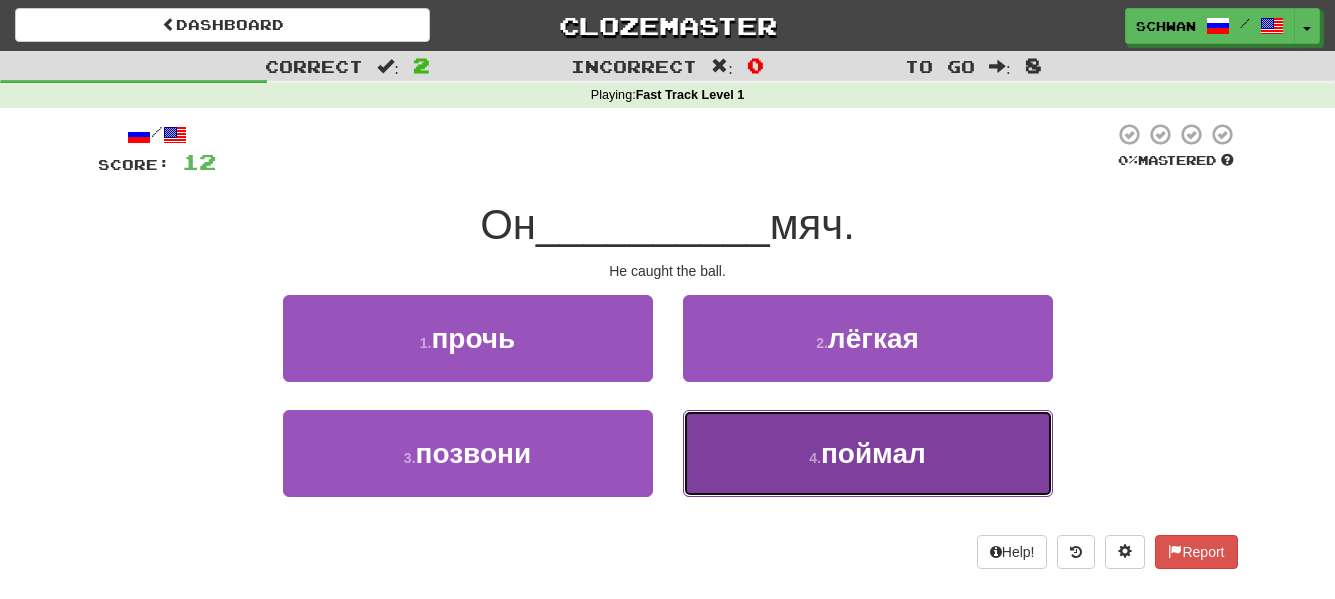 click on "поймал" at bounding box center [873, 453] 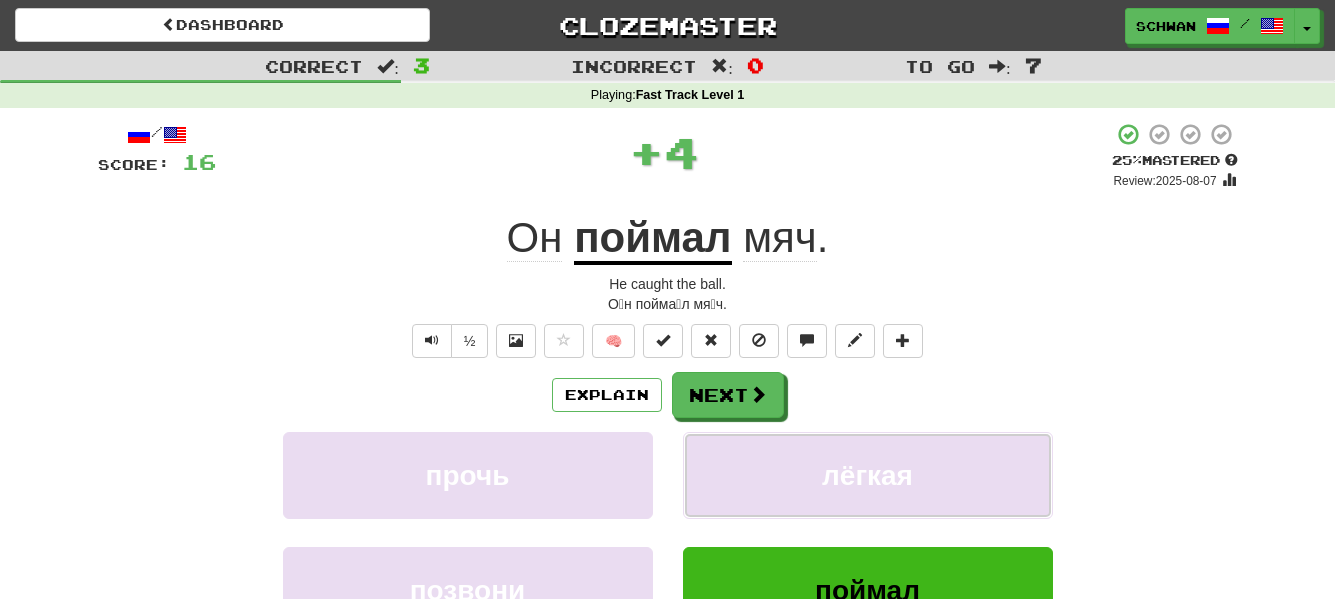 click on "лёгкая" at bounding box center [868, 475] 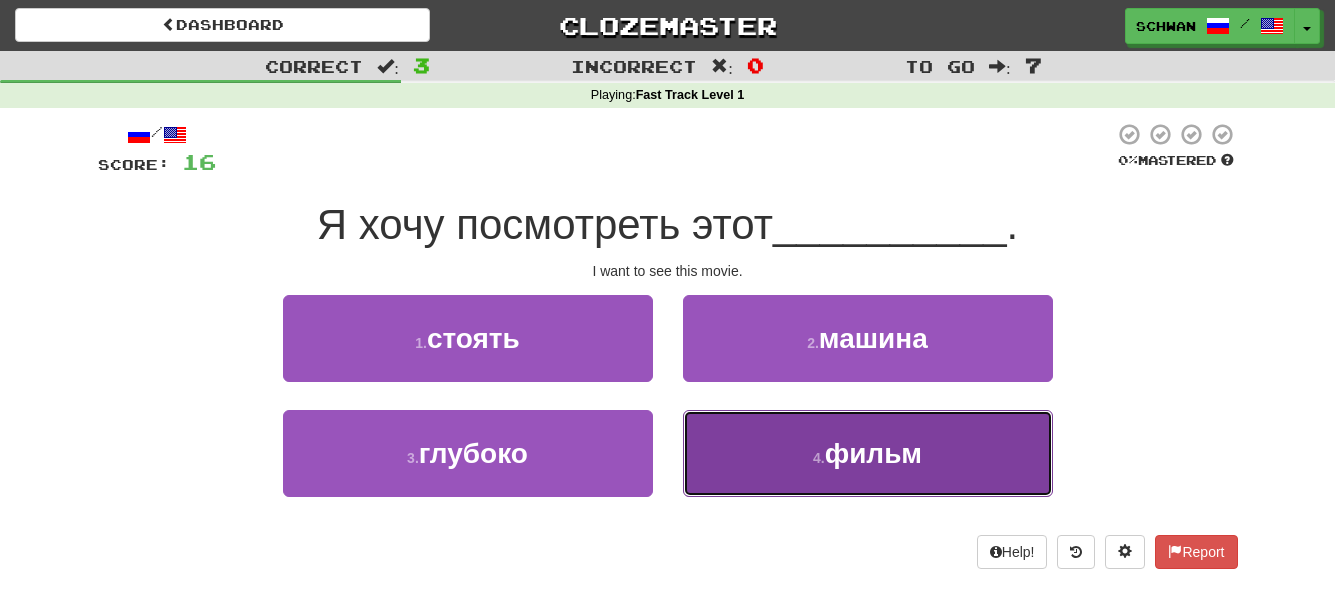 click on "4 .  фильм" at bounding box center [868, 453] 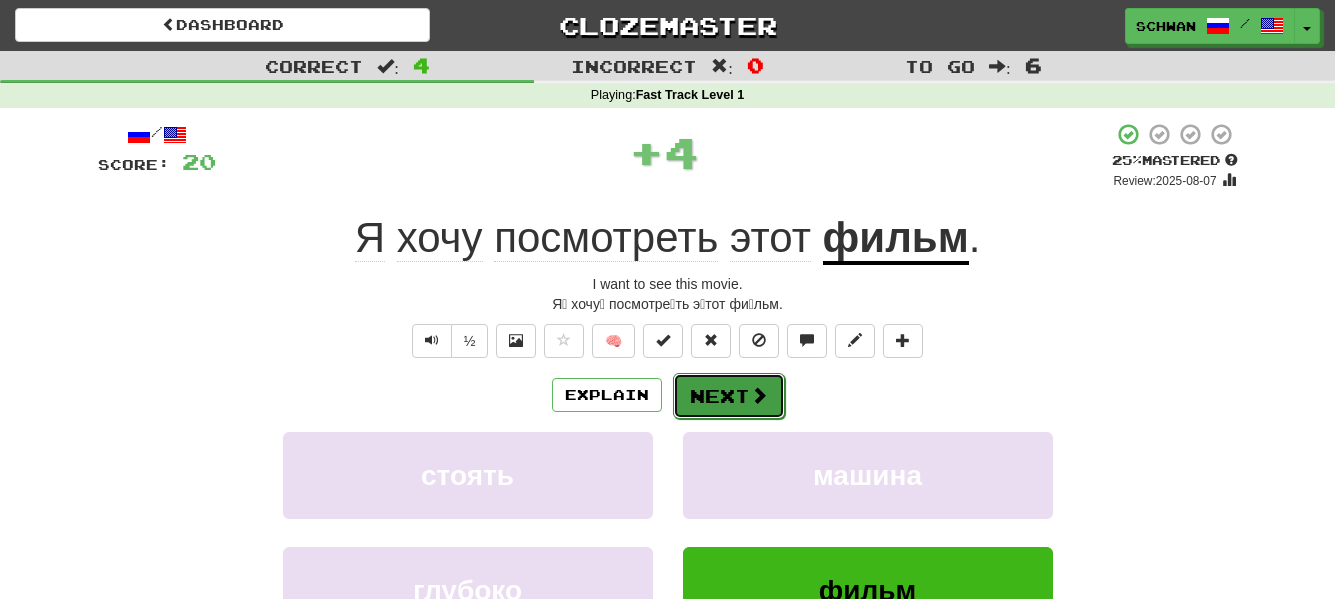 click on "Next" at bounding box center (729, 396) 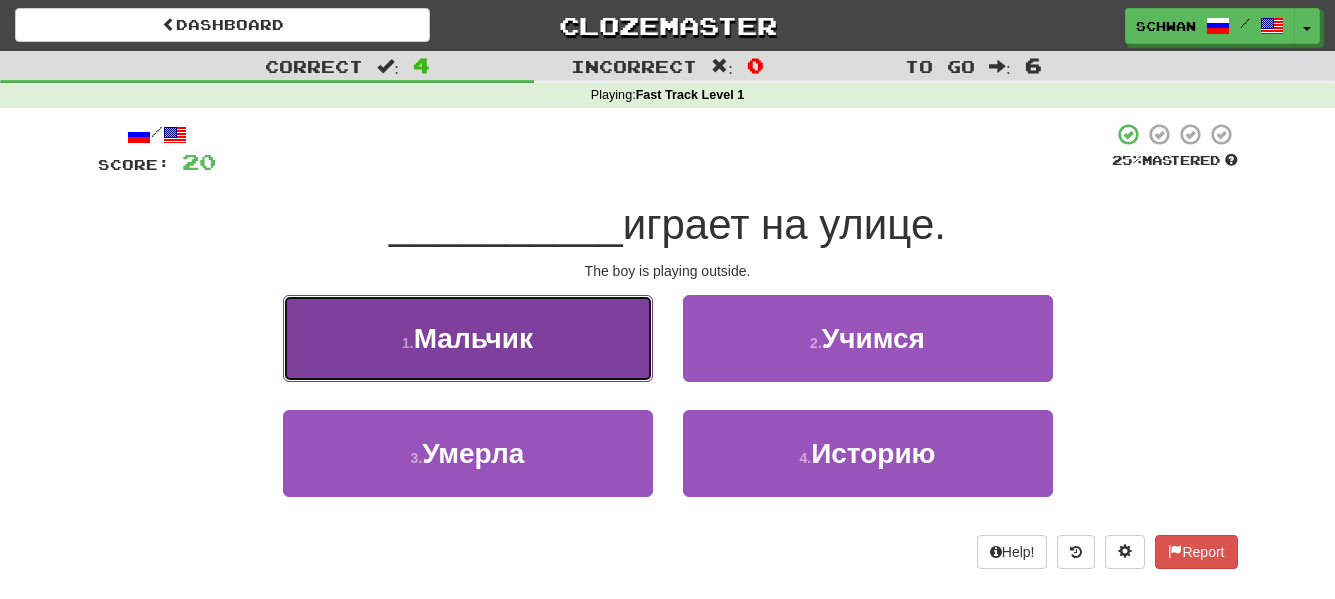 click on "1 .  Мальчик" at bounding box center [468, 338] 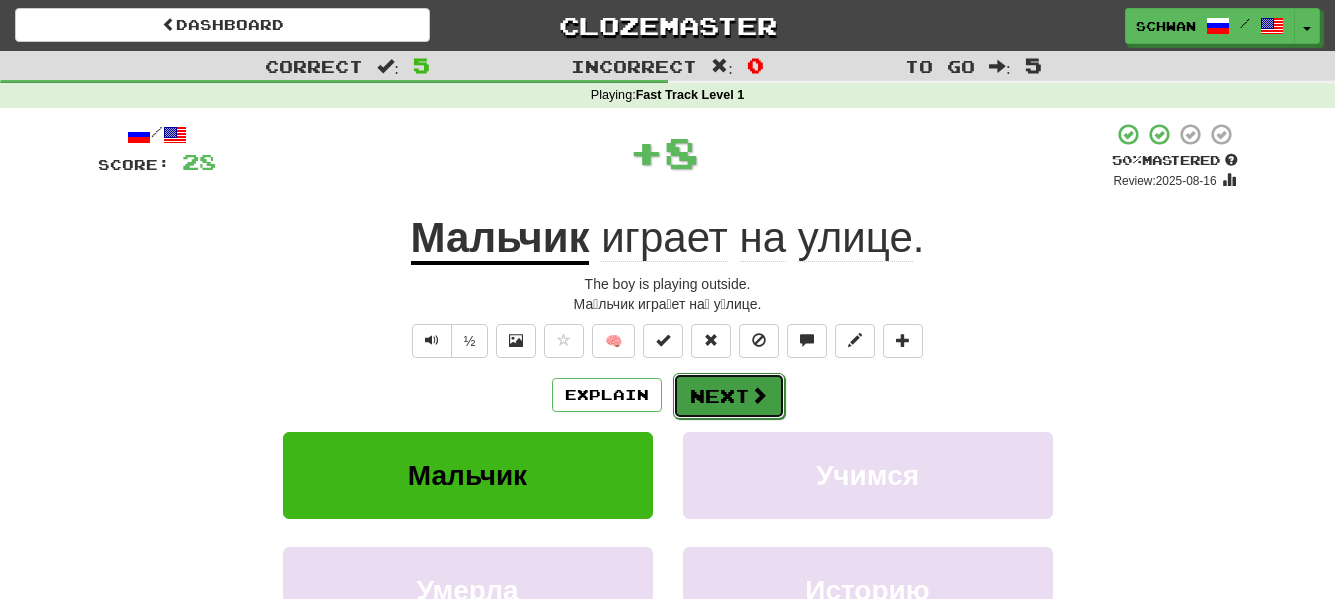 click on "Next" at bounding box center (729, 396) 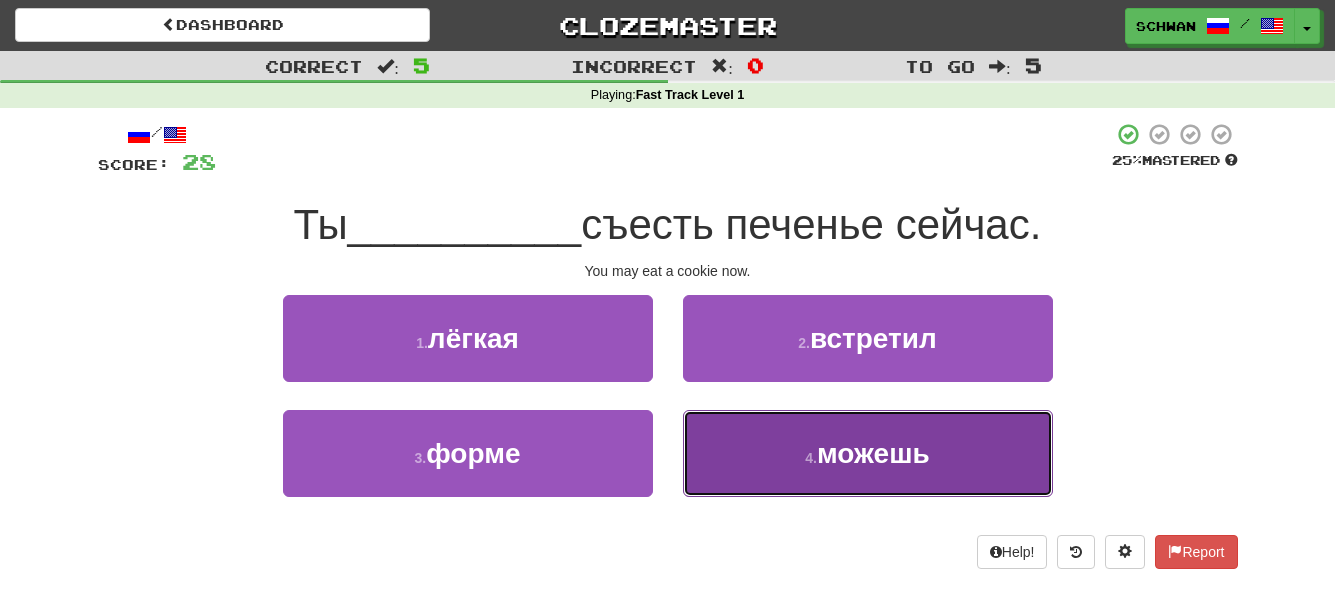 click on "4 .  можешь" at bounding box center (868, 453) 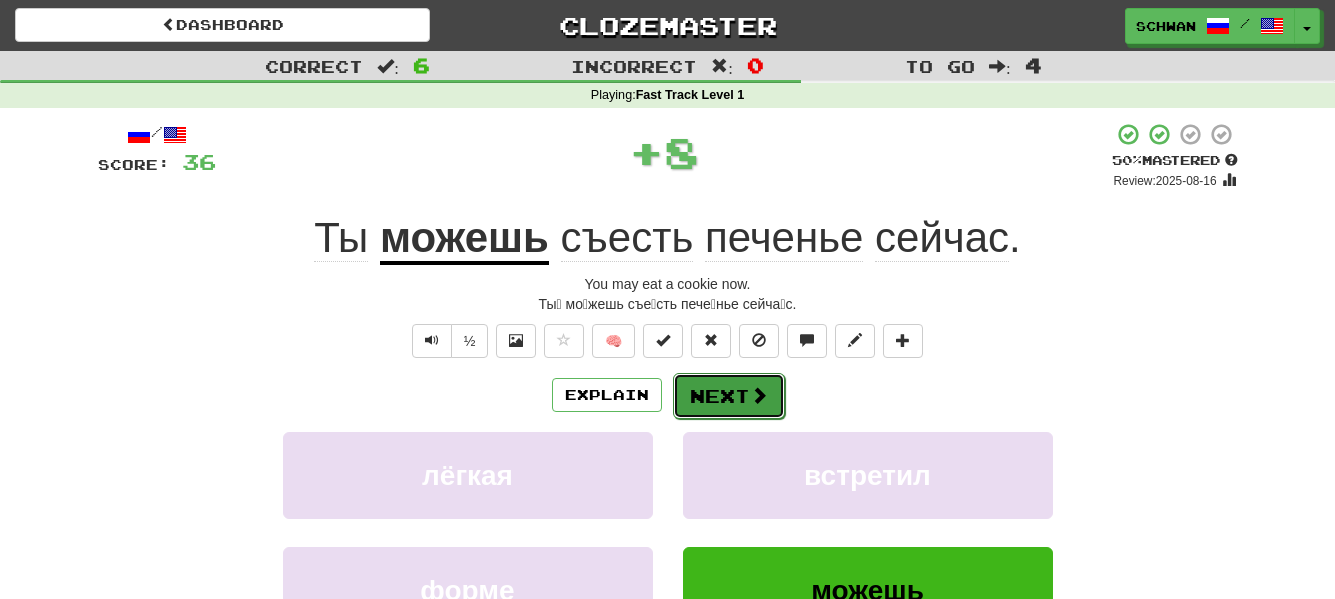 click on "Next" at bounding box center (729, 396) 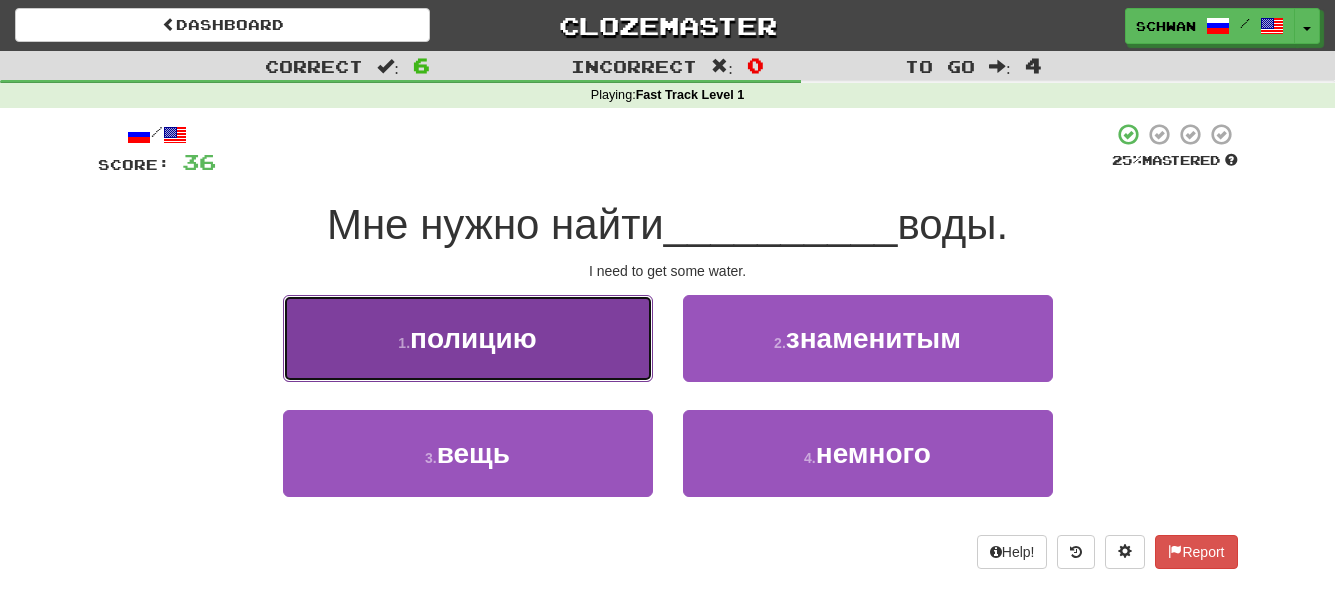 click on "1 .  полицию" at bounding box center (468, 338) 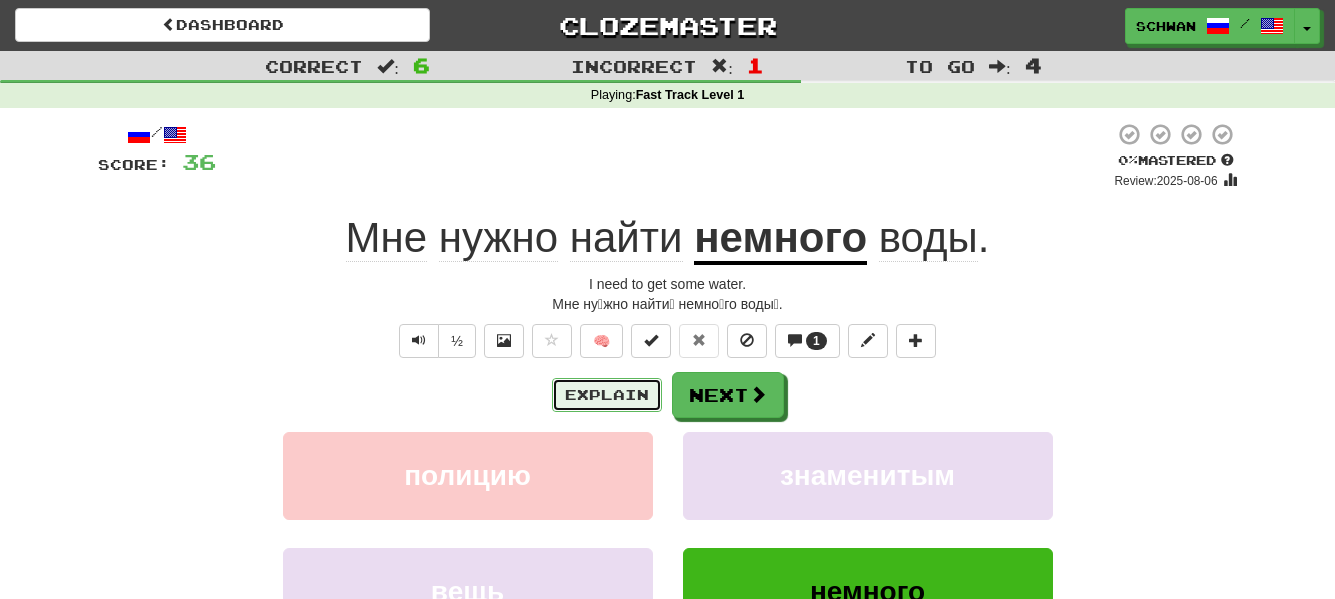 click on "Explain" at bounding box center [607, 395] 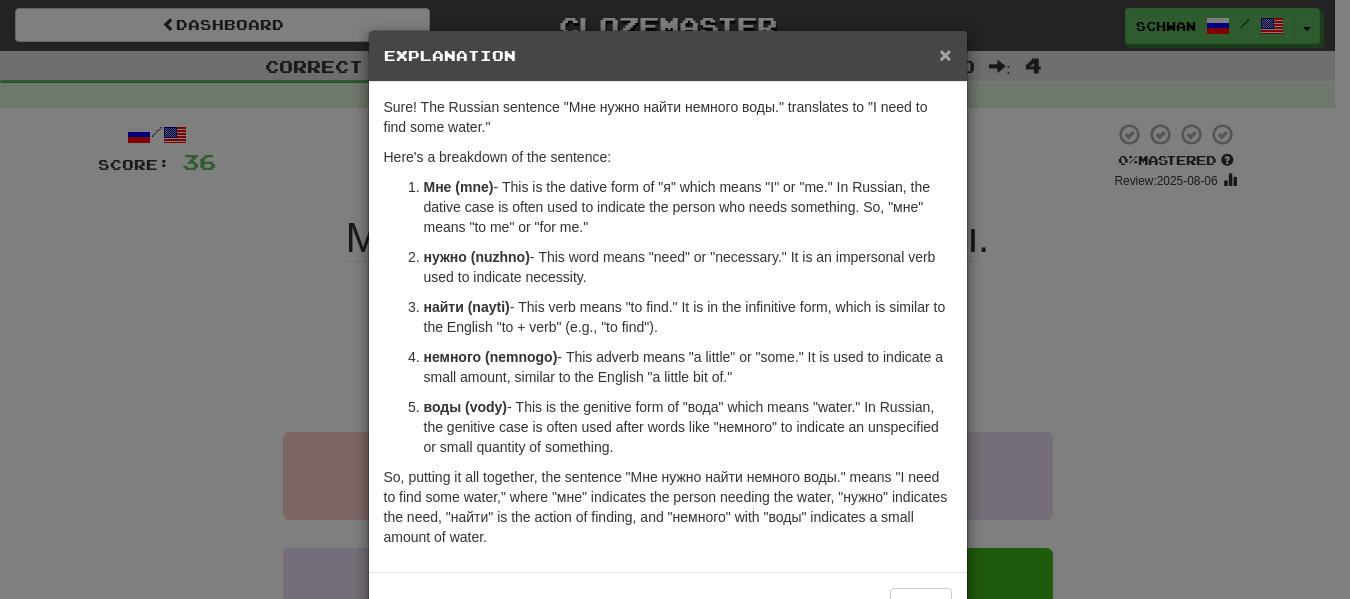 click on "×" at bounding box center [945, 54] 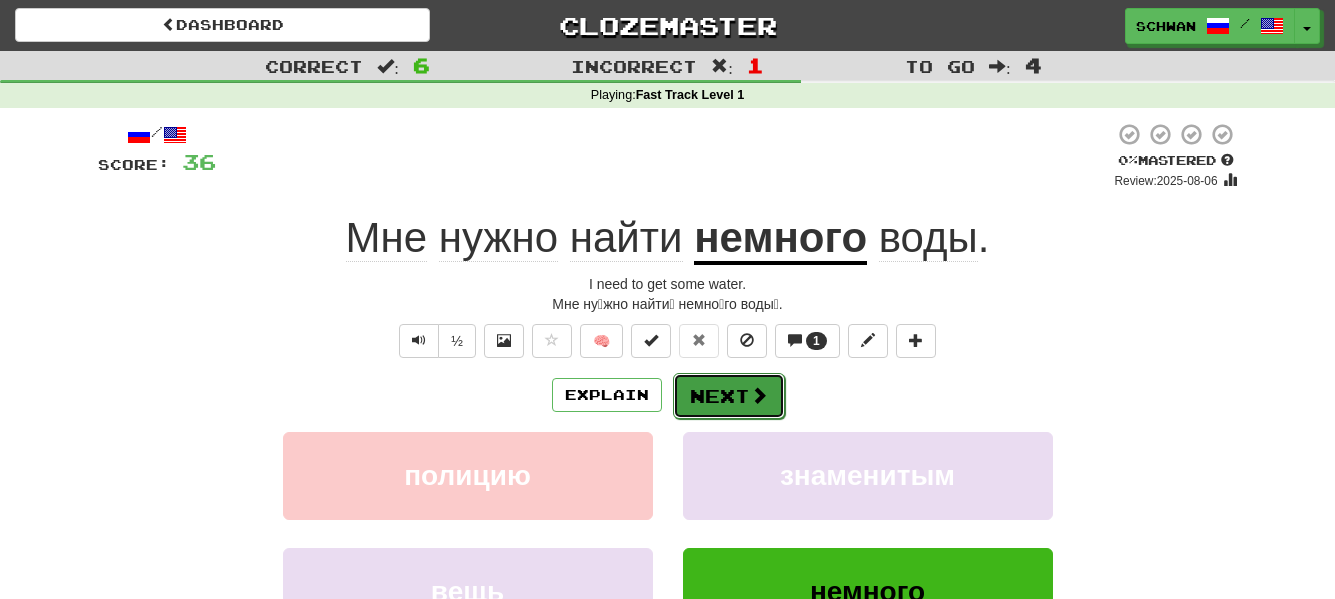 click on "Next" at bounding box center [729, 396] 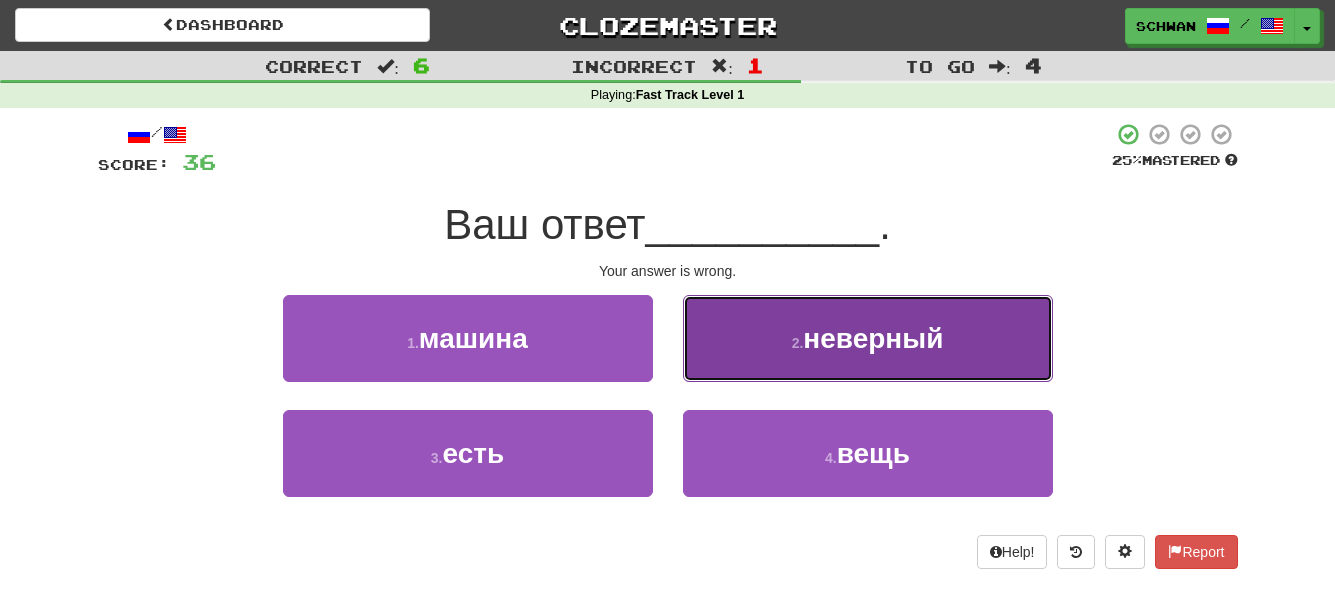 click on "2 .  неверный" at bounding box center [868, 338] 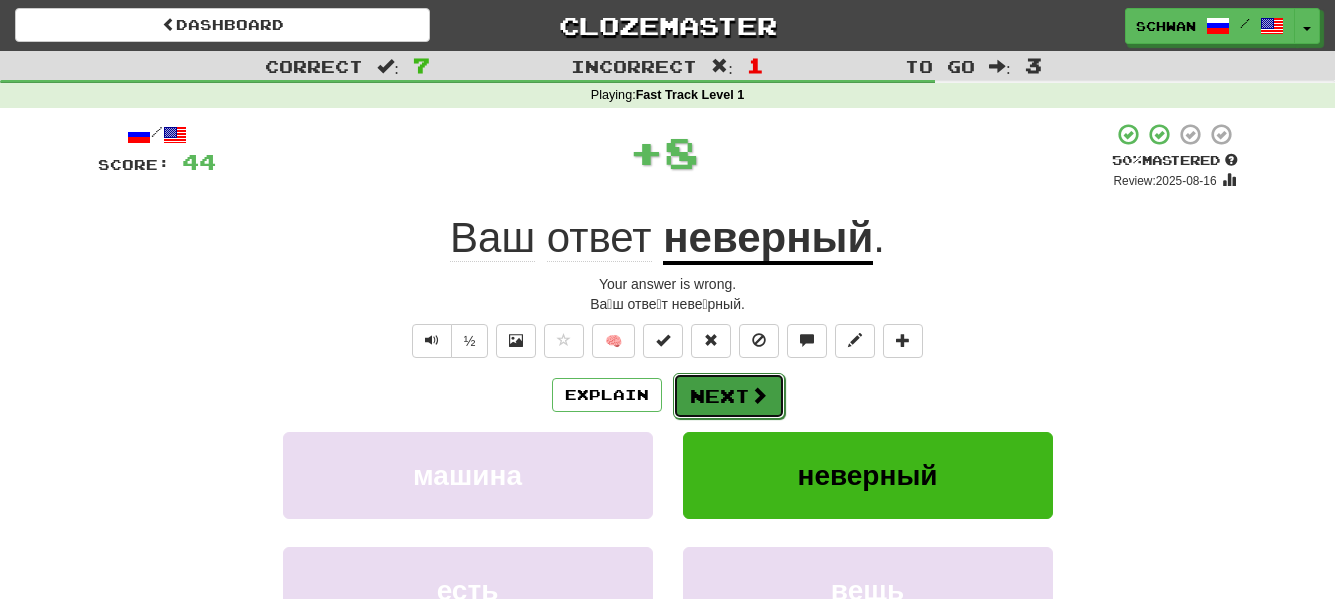click on "Next" at bounding box center [729, 396] 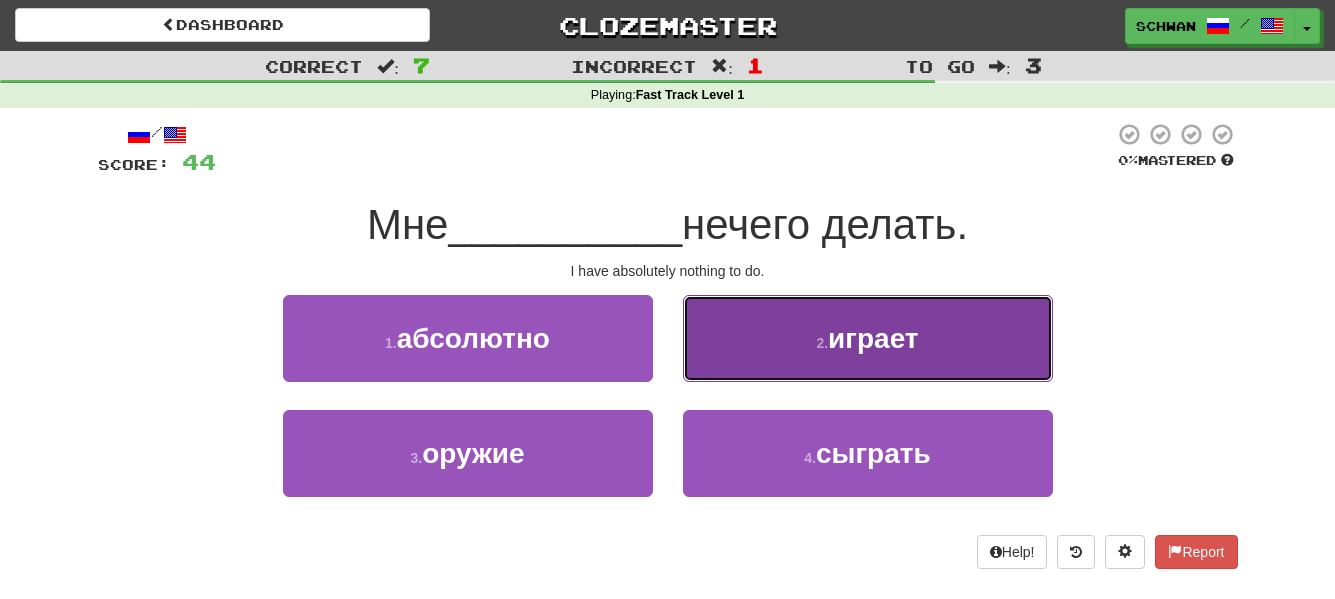 click on "2 .  играет" at bounding box center (868, 338) 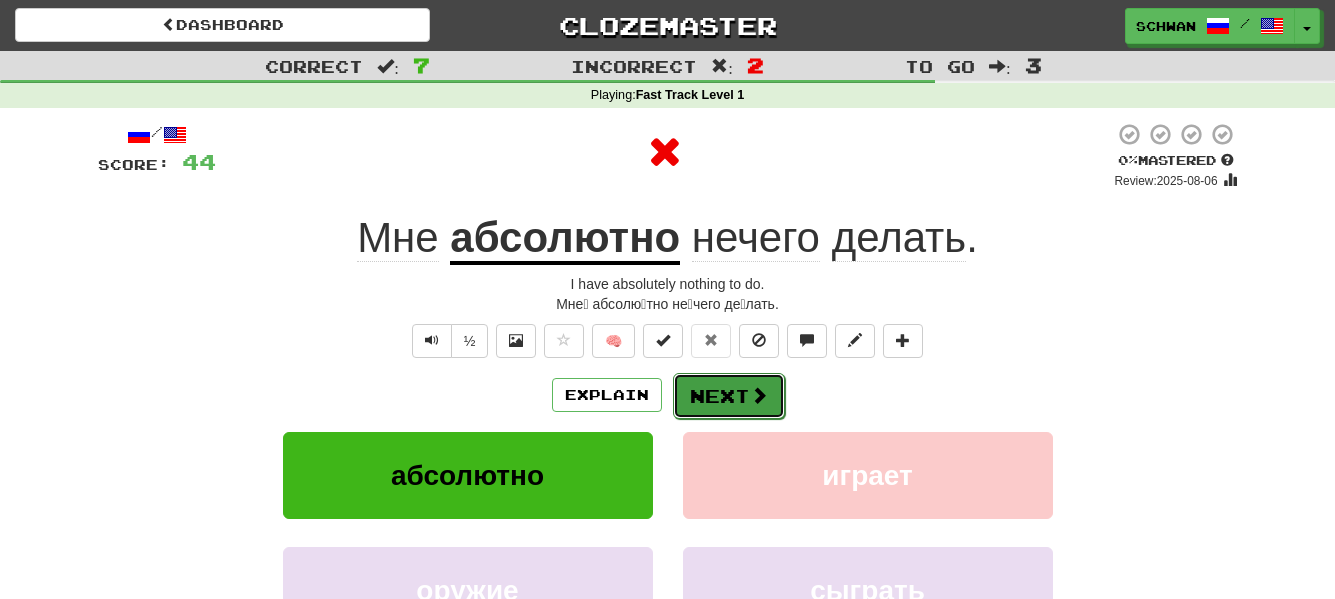 click on "Next" at bounding box center (729, 396) 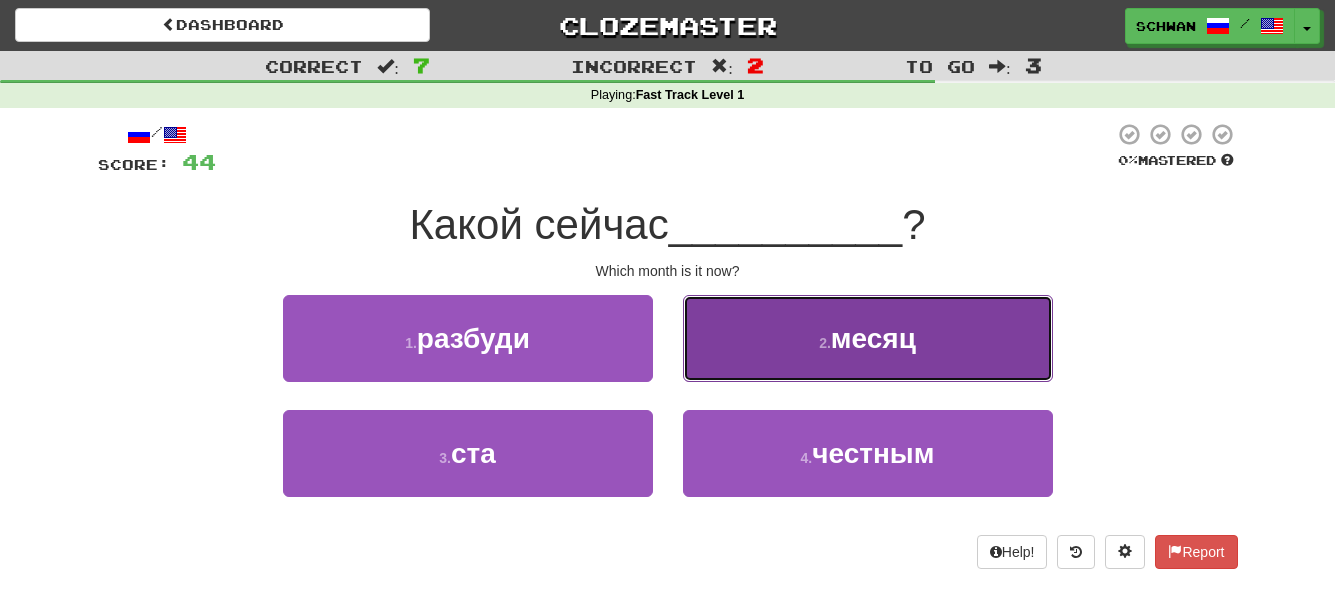 click on "2 .  месяц" at bounding box center (868, 338) 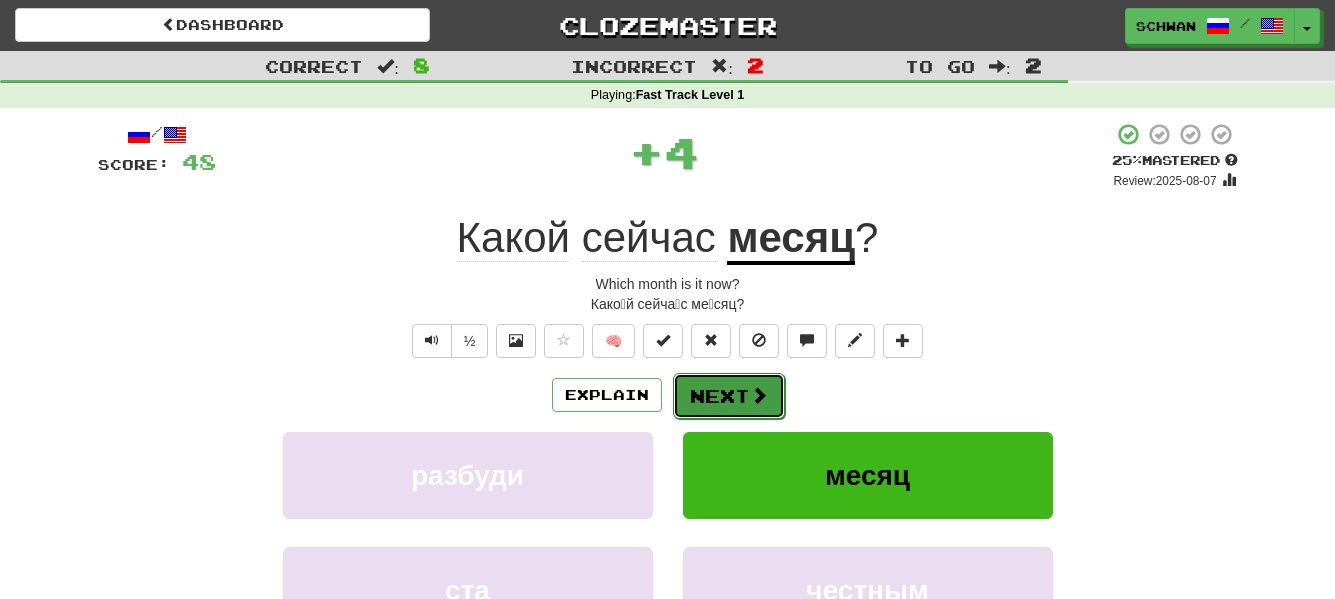 click on "Next" at bounding box center (729, 396) 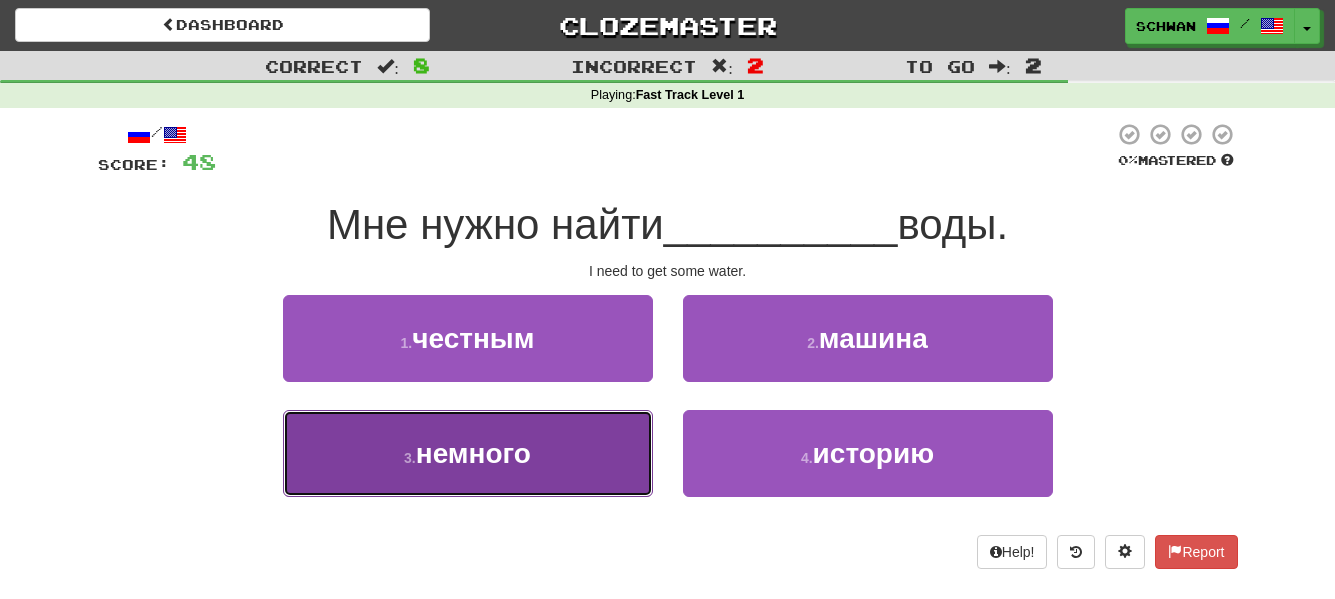 click on "3 .  немного" at bounding box center [468, 453] 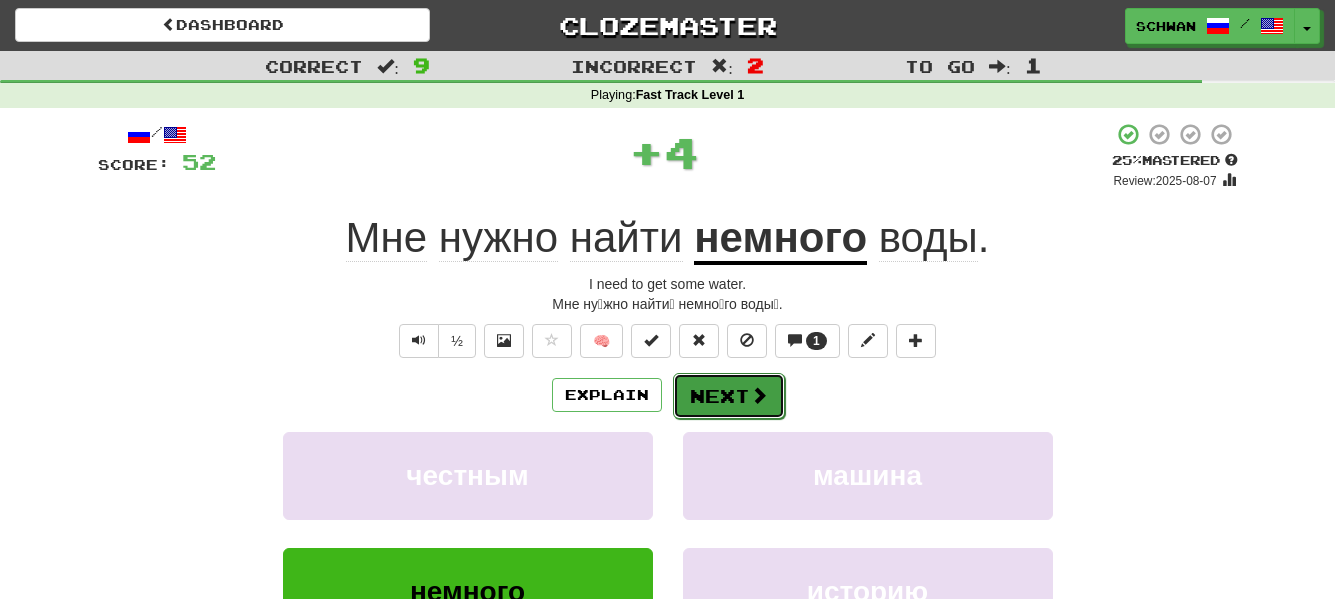 click on "Next" at bounding box center (729, 396) 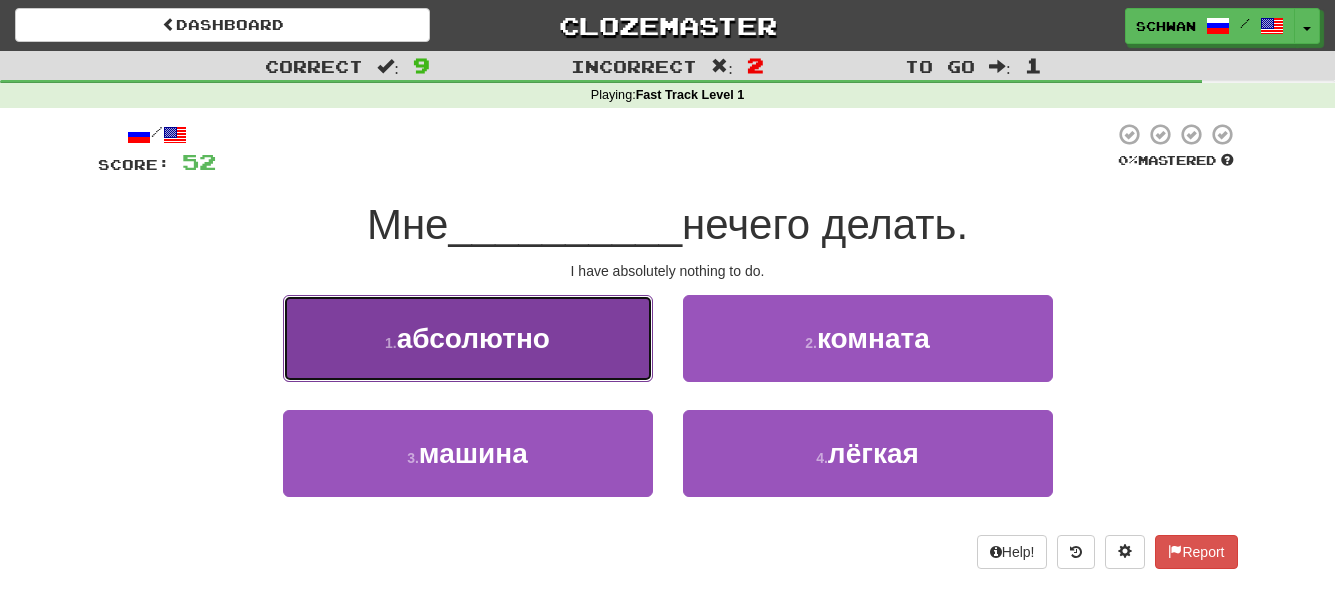 click on "1 .  абсолютно" at bounding box center [468, 338] 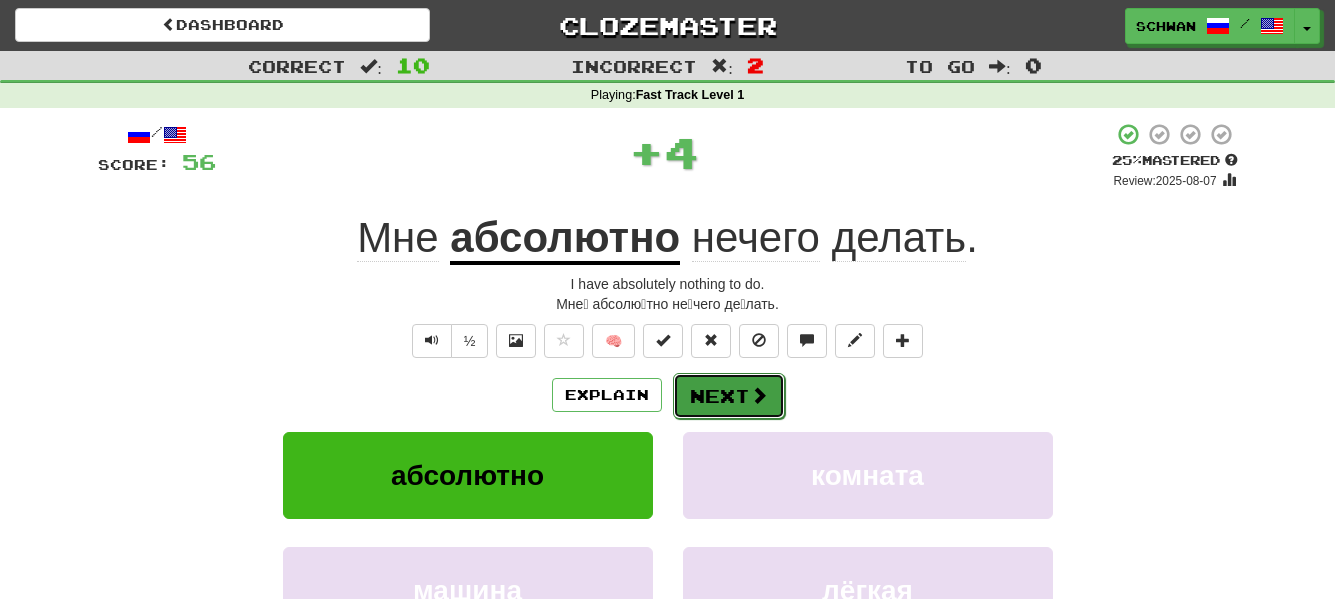 click on "Next" at bounding box center [729, 396] 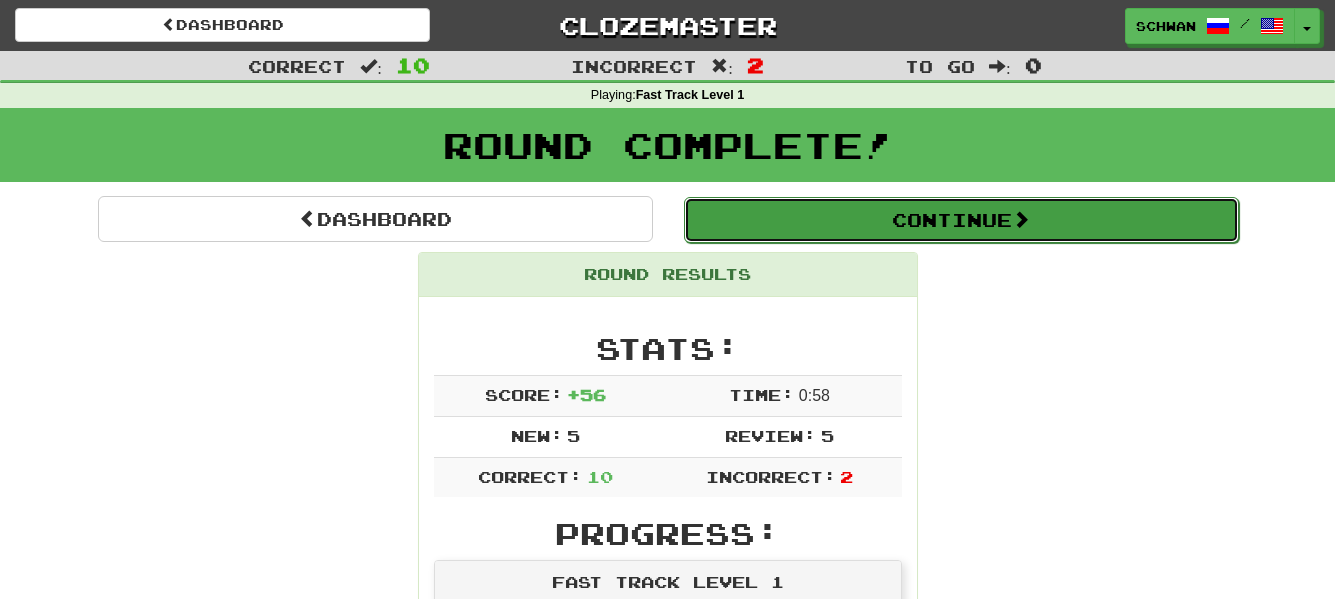 click on "Continue" at bounding box center (961, 220) 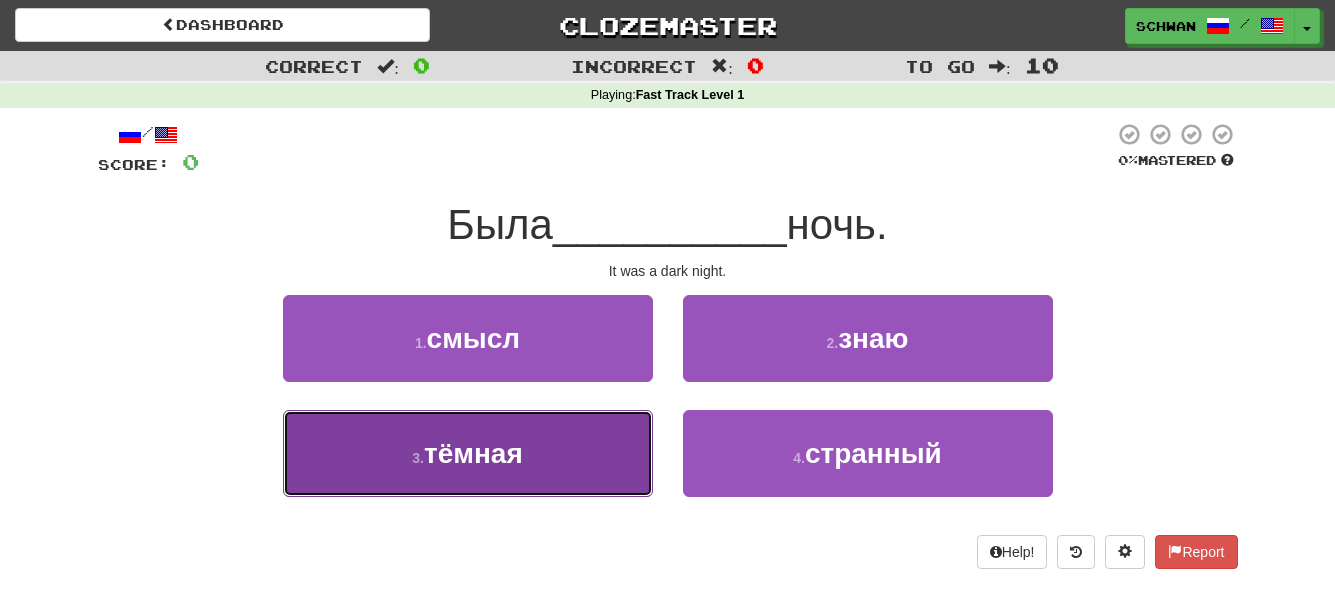 click on "тёмная" at bounding box center (473, 453) 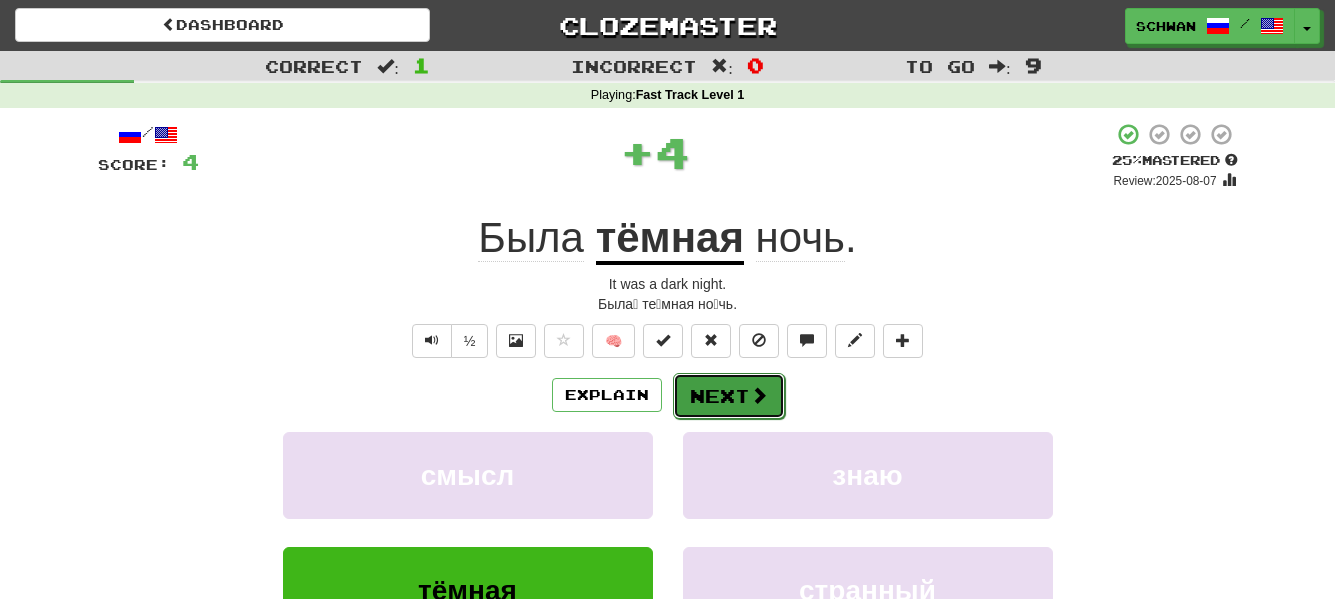 click on "Next" at bounding box center (729, 396) 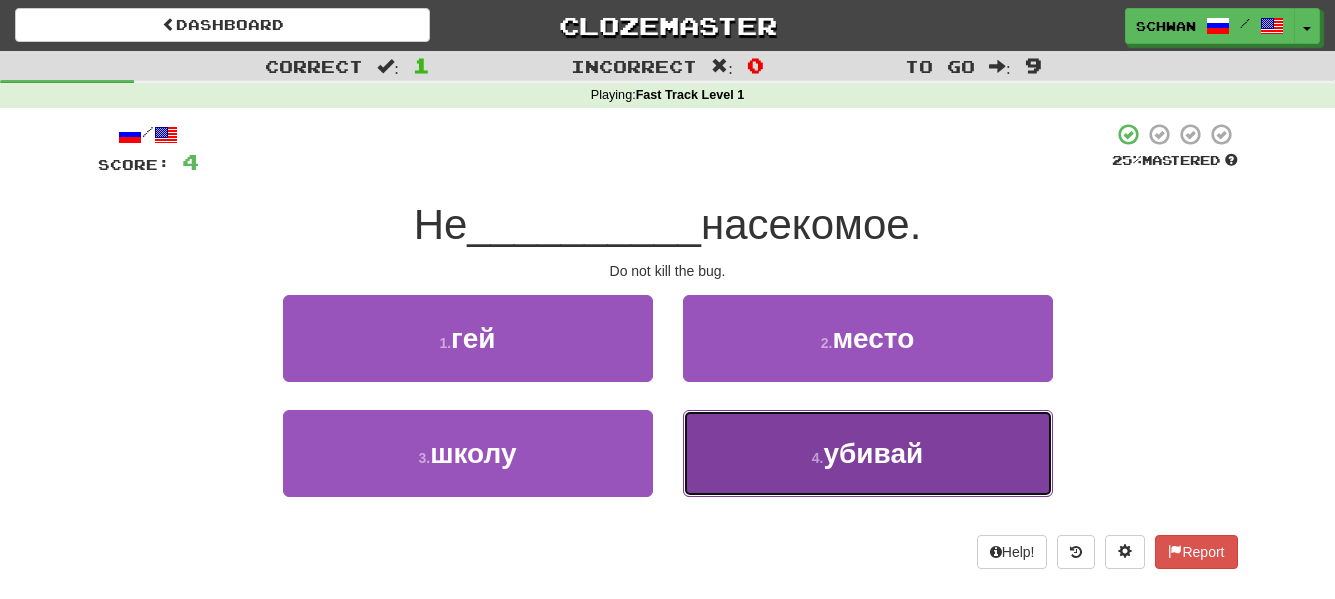 click on "4 ." at bounding box center [818, 458] 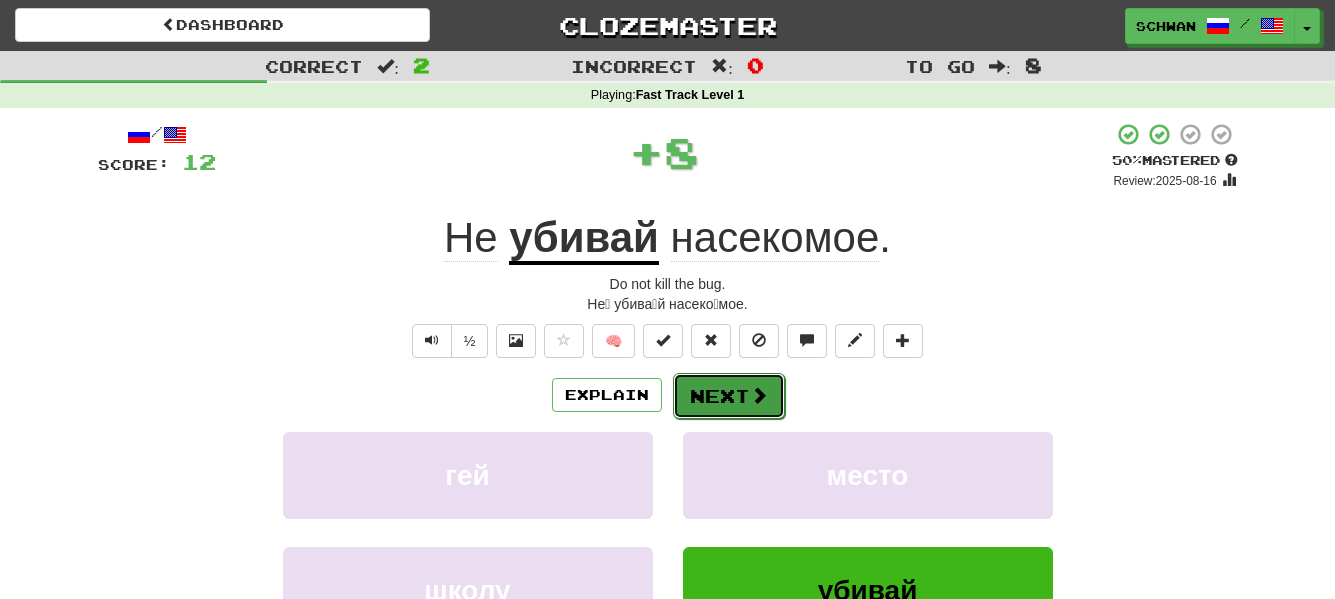 click on "Next" at bounding box center [729, 396] 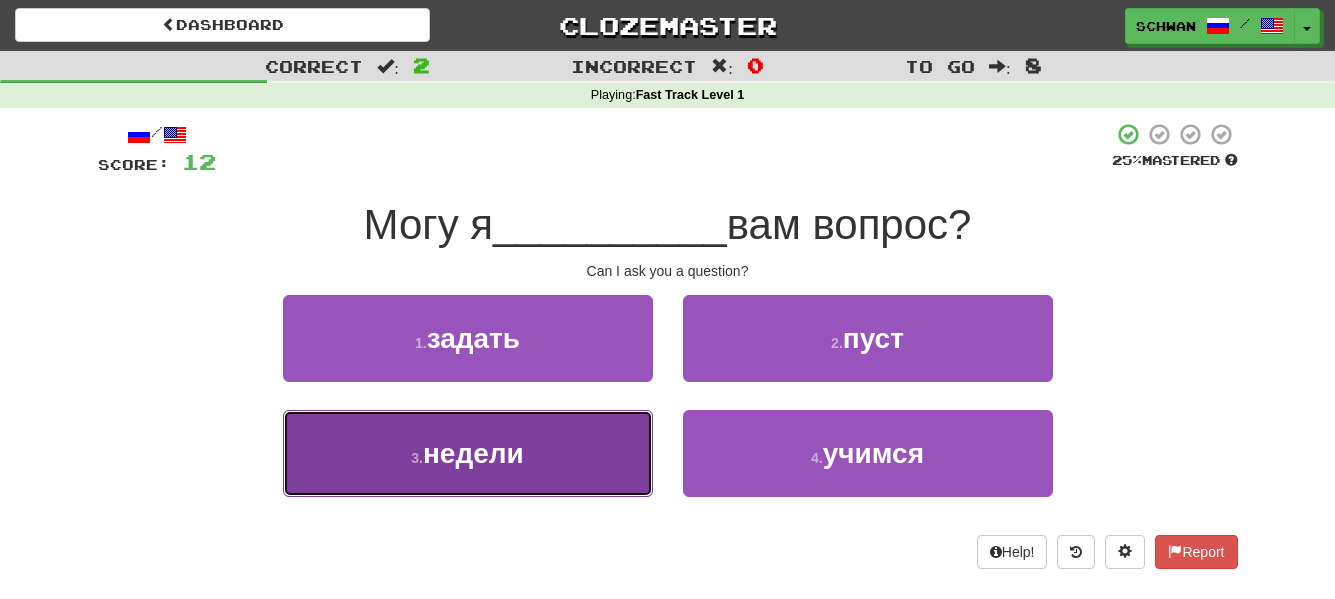 click on "3 .  недели" at bounding box center (468, 453) 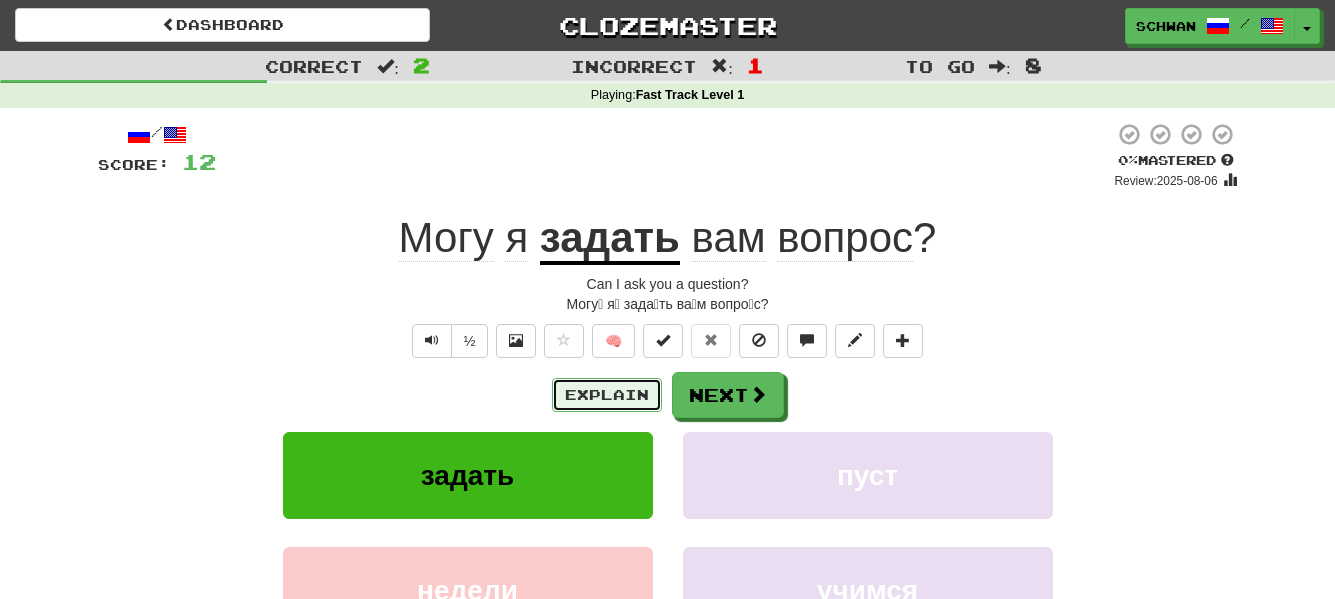 click on "Explain" at bounding box center [607, 395] 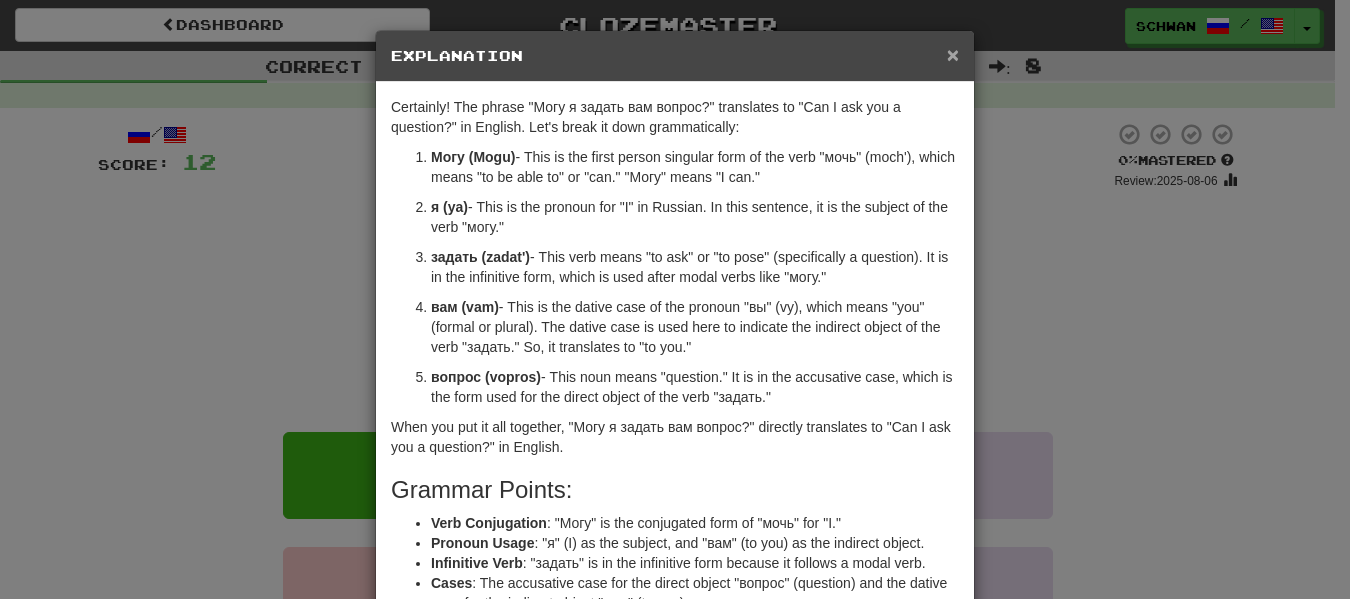 click on "×" at bounding box center (953, 54) 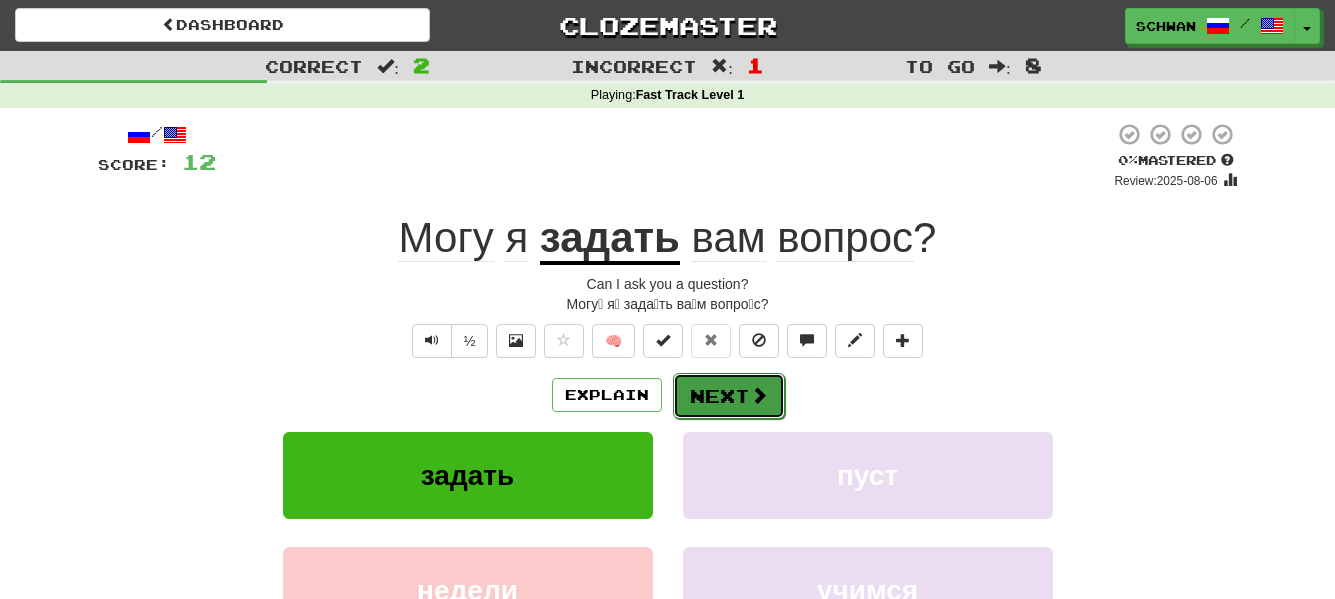 click on "Next" at bounding box center (729, 396) 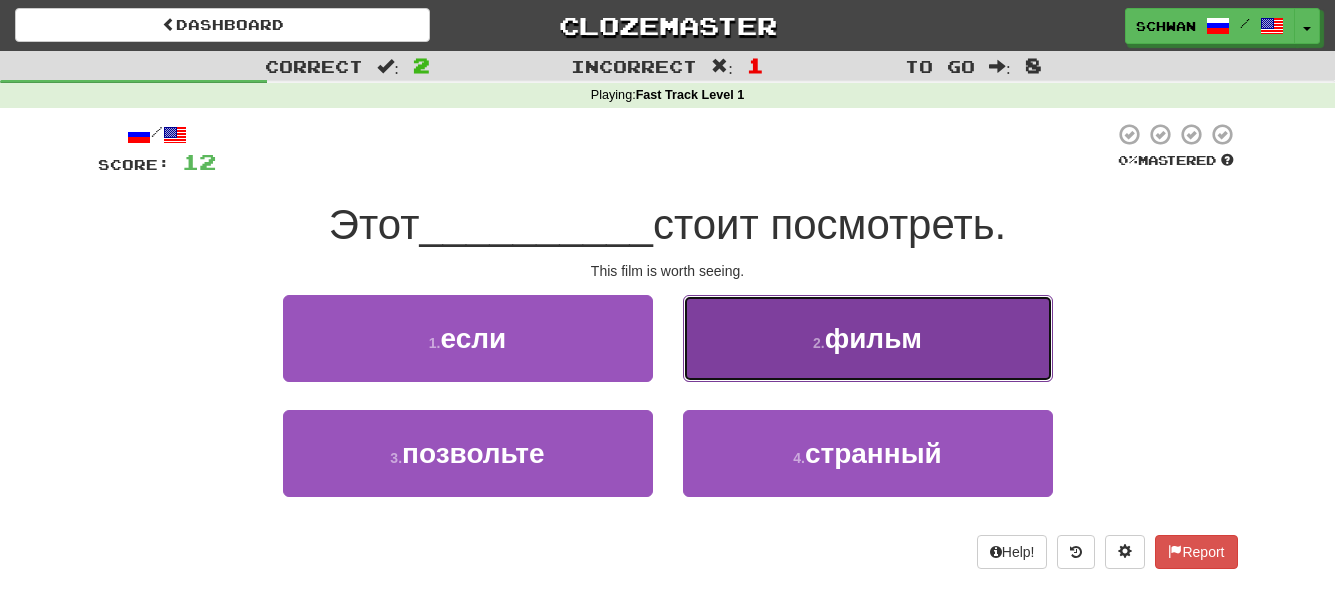 click on "фильм" at bounding box center [873, 338] 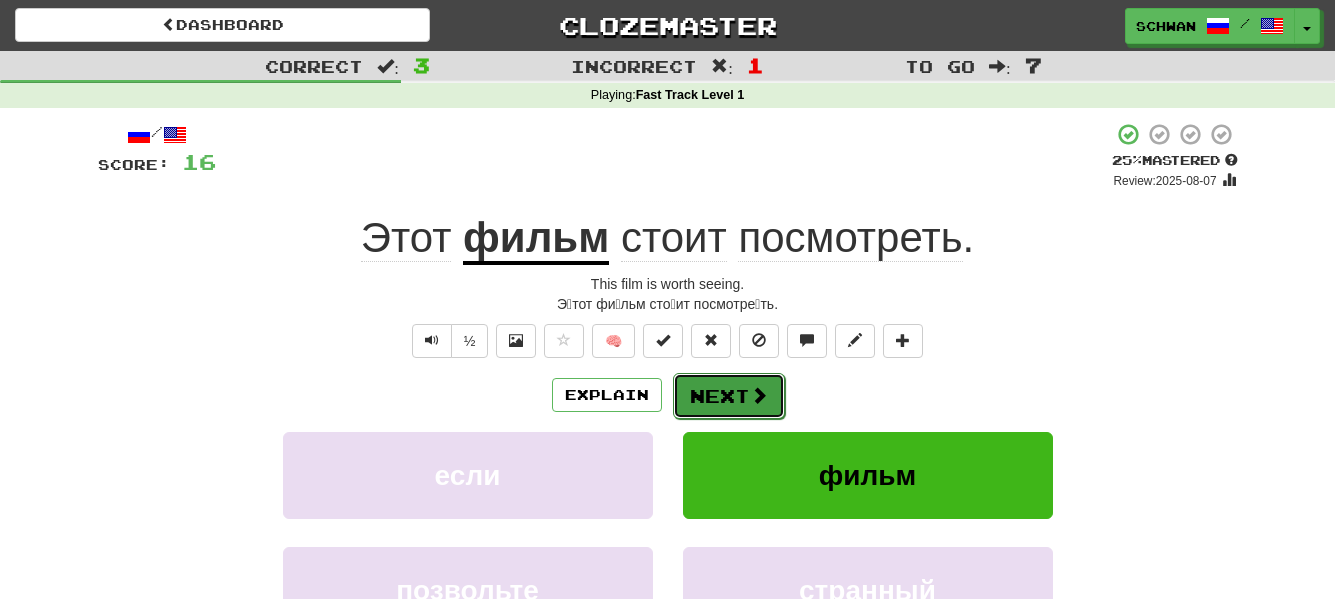 click at bounding box center [759, 395] 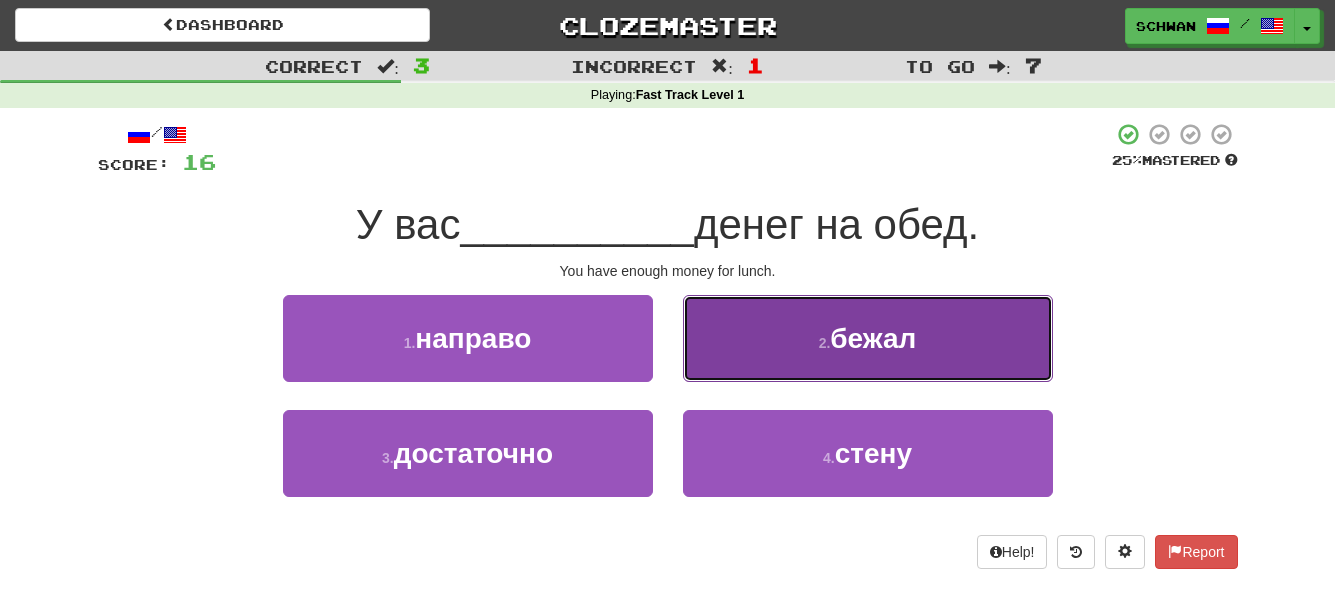 click on "2 .  бежал" at bounding box center [868, 338] 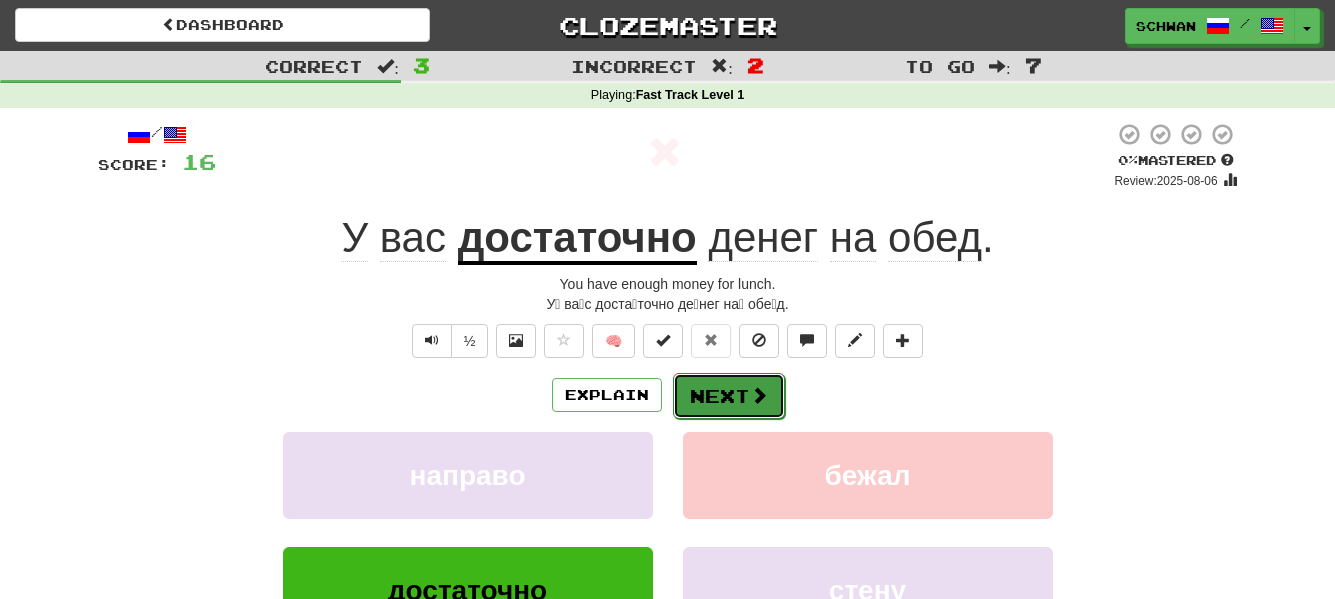 click on "Next" at bounding box center [729, 396] 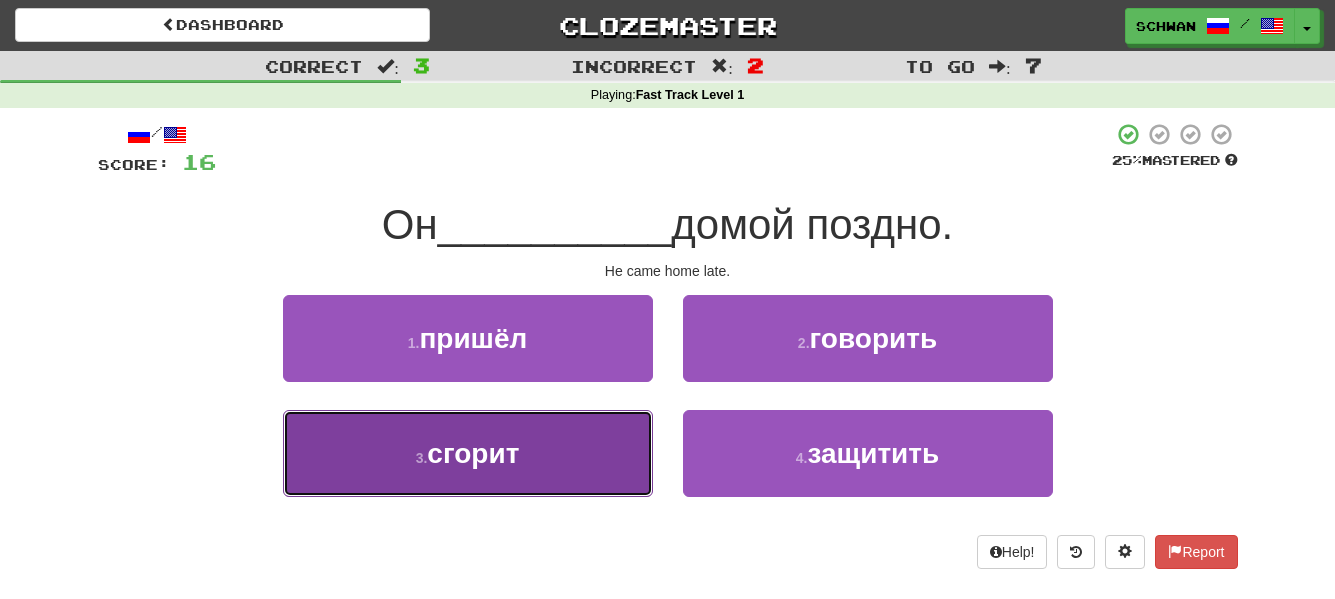 click on "3 .  сгорит" at bounding box center [468, 453] 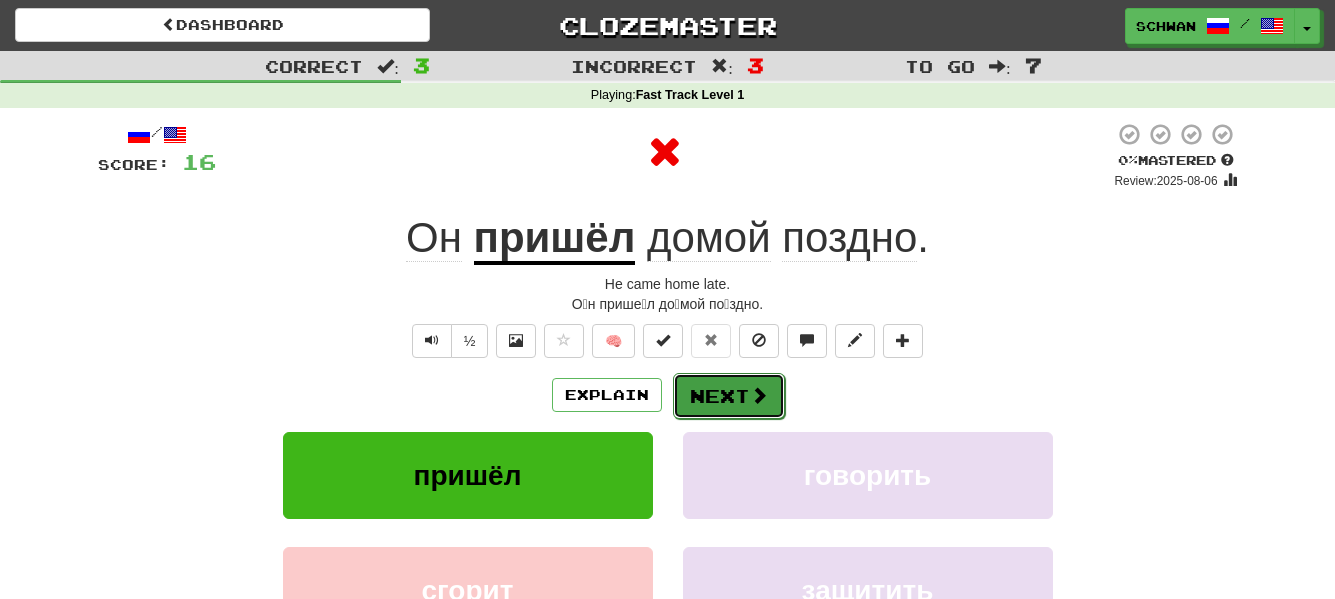 click on "Next" at bounding box center [729, 396] 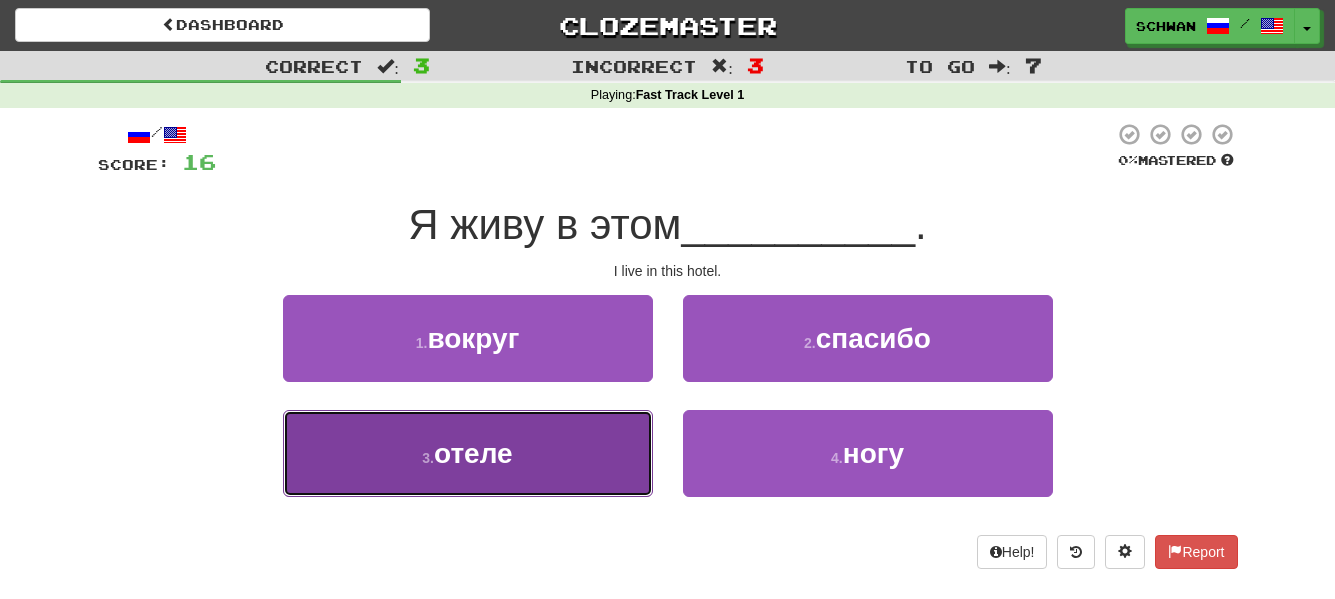 click on "3 .  отеле" at bounding box center (468, 453) 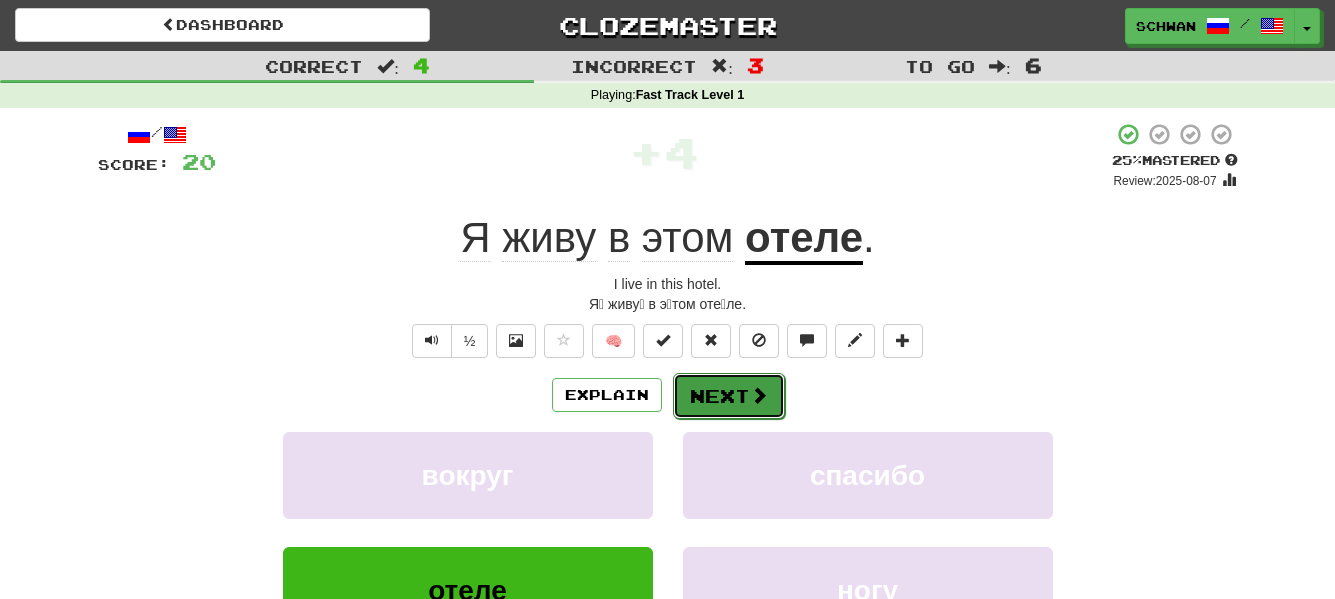 click on "Next" at bounding box center [729, 396] 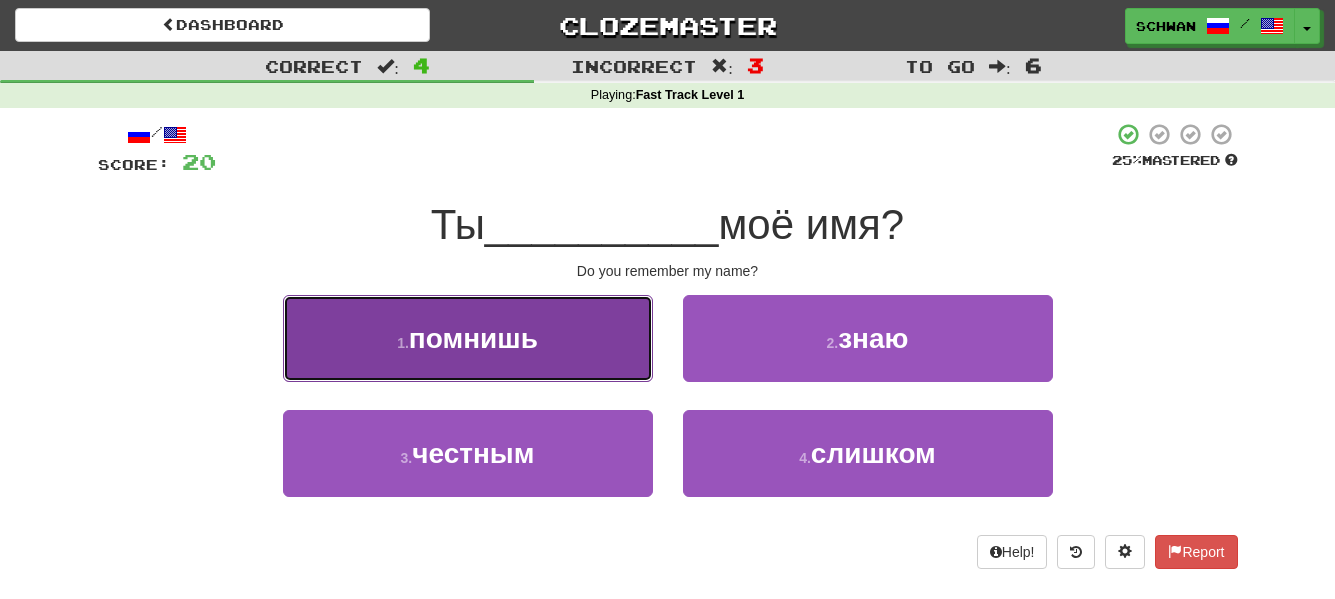 click on "1 .  помнишь" at bounding box center (468, 338) 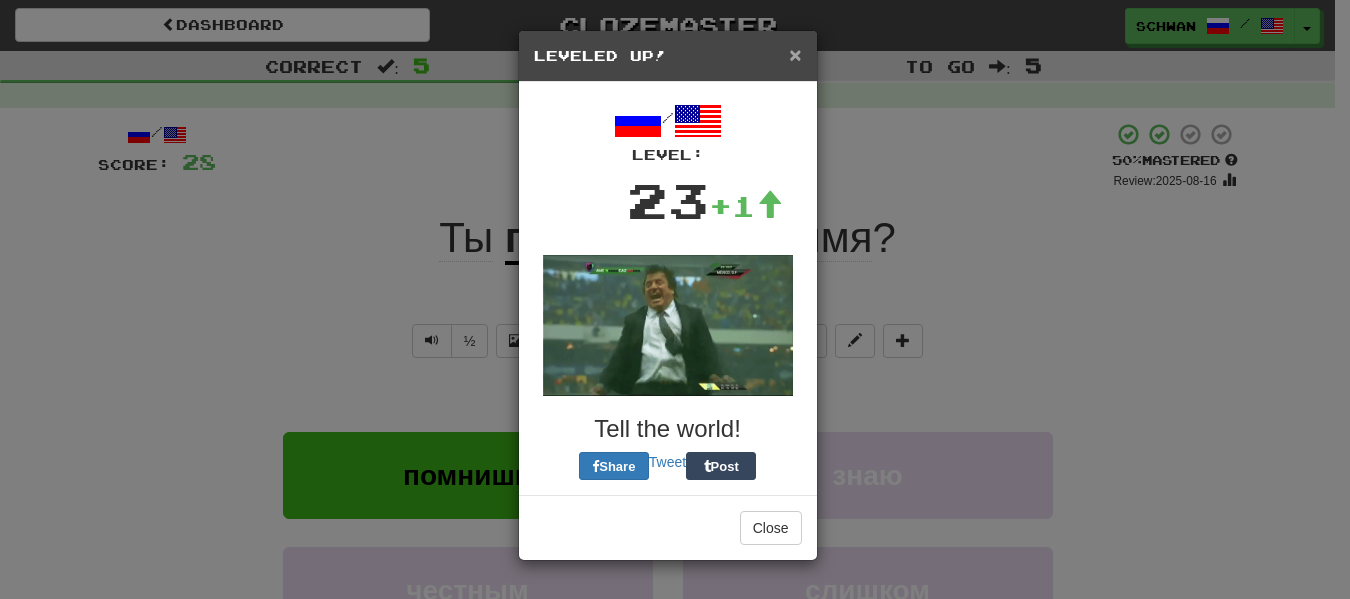 click on "×" at bounding box center (795, 54) 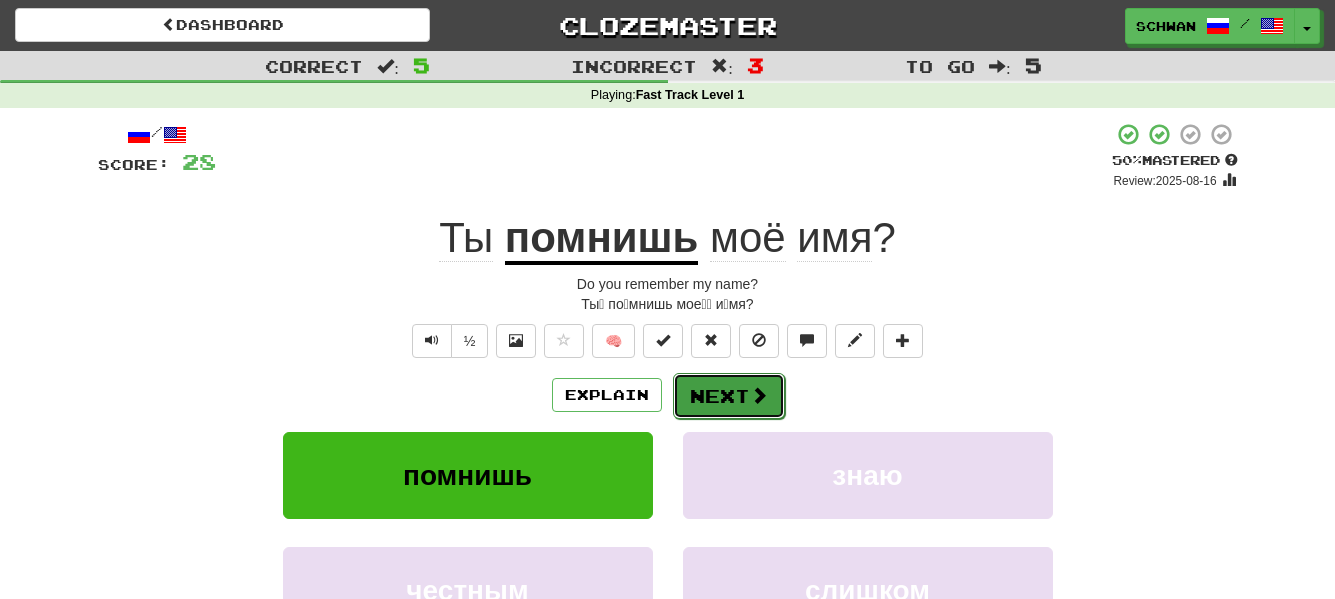click on "Next" at bounding box center [729, 396] 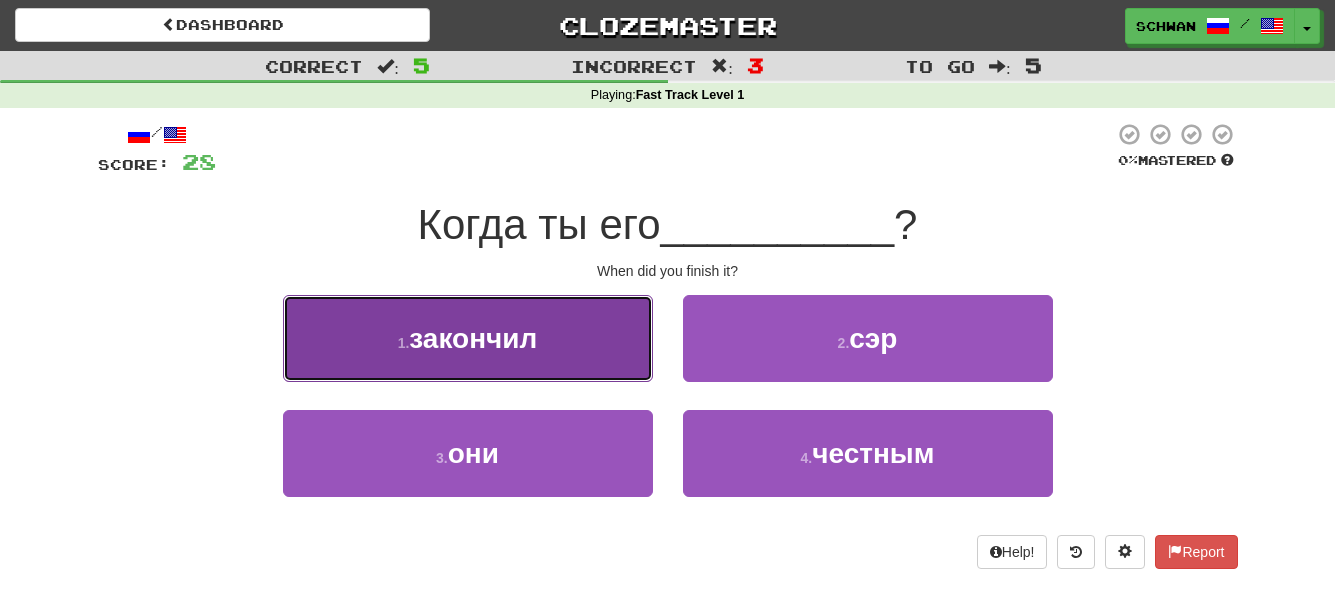 click on "1 .  закончил" at bounding box center (468, 338) 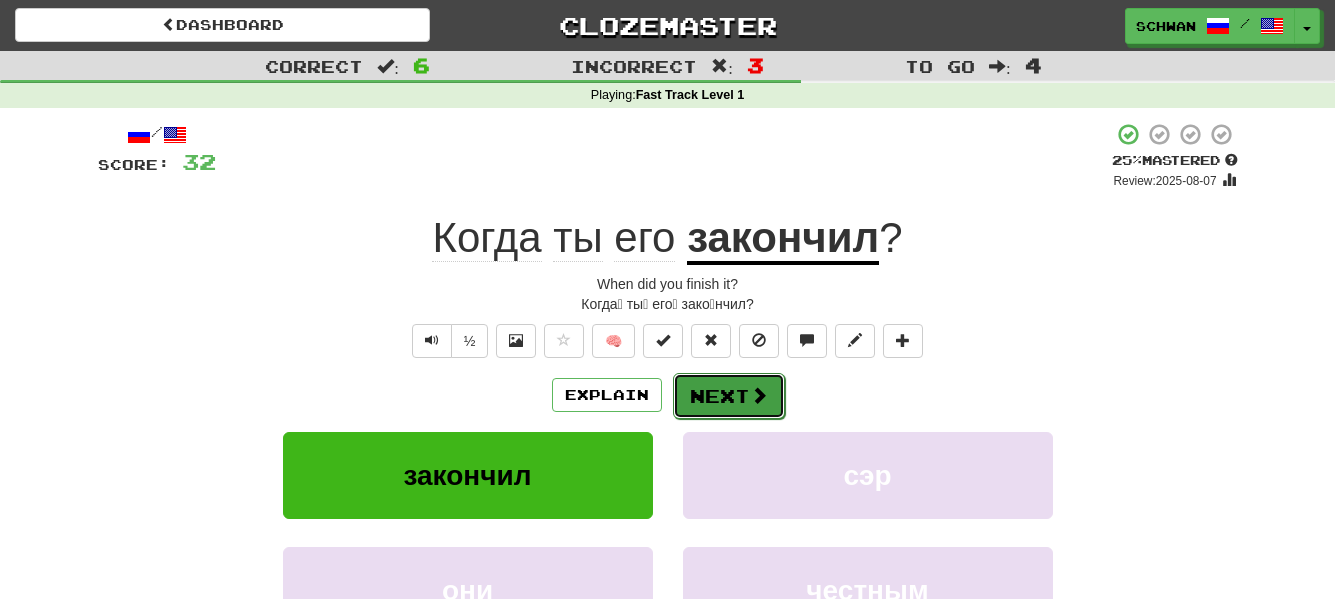 click on "Next" at bounding box center [729, 396] 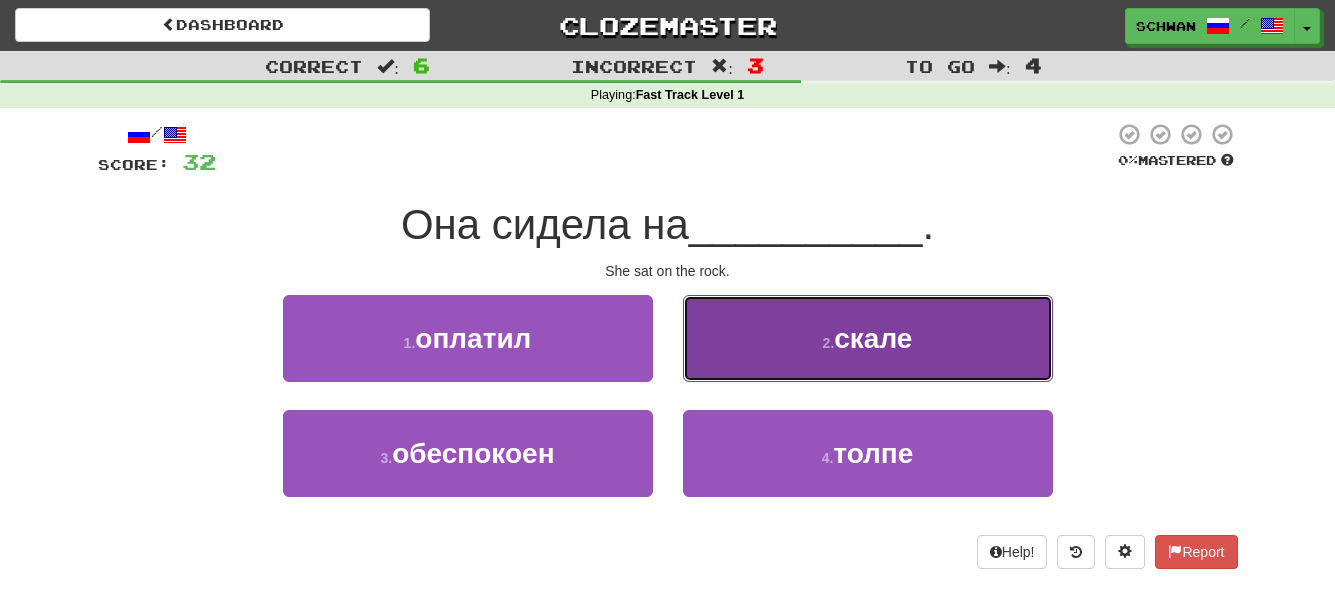 click on "скале" at bounding box center [873, 338] 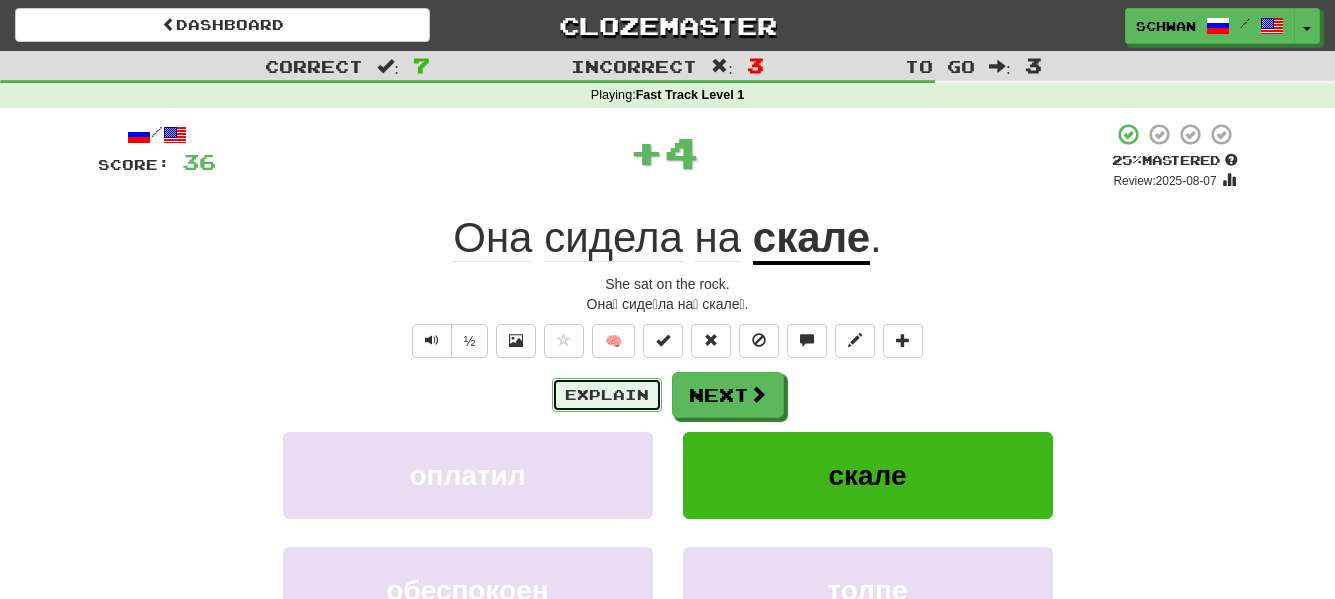 click on "Explain" at bounding box center [607, 395] 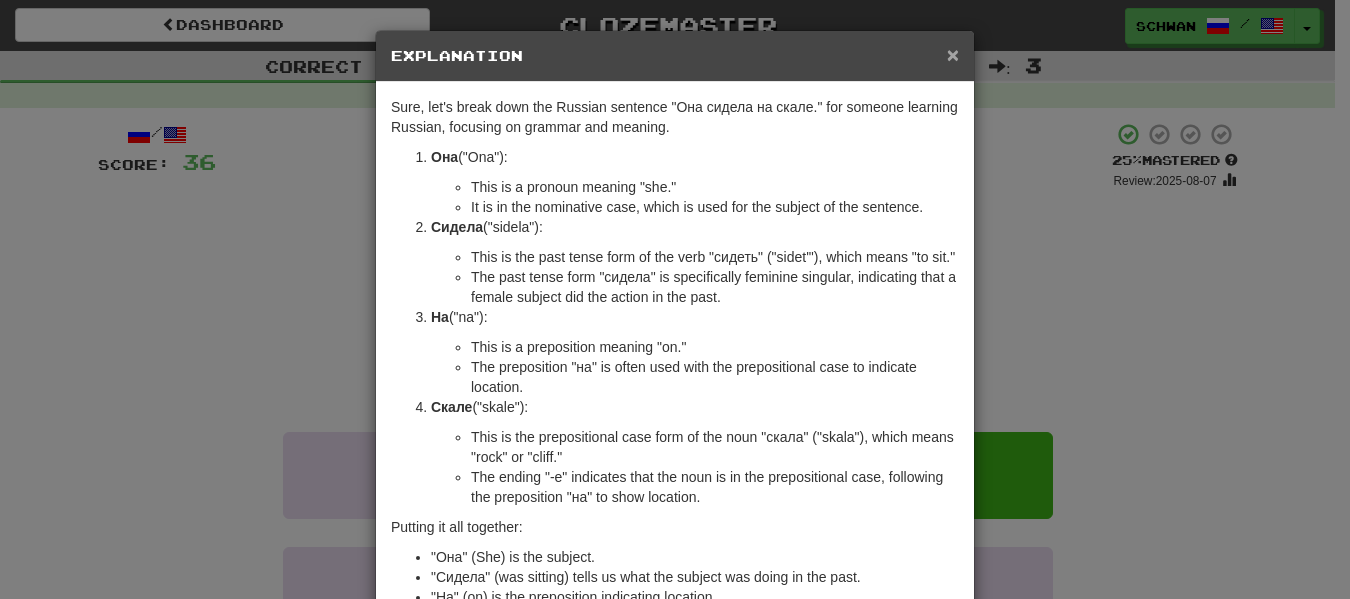 click on "×" at bounding box center [953, 54] 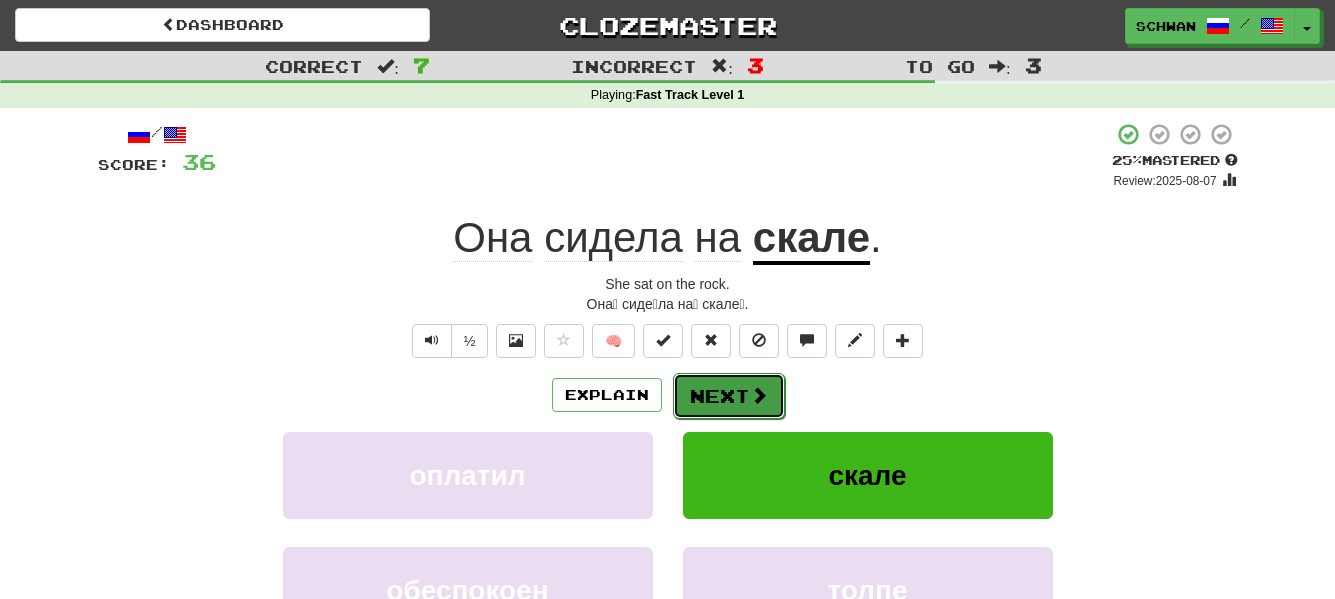 click at bounding box center [759, 395] 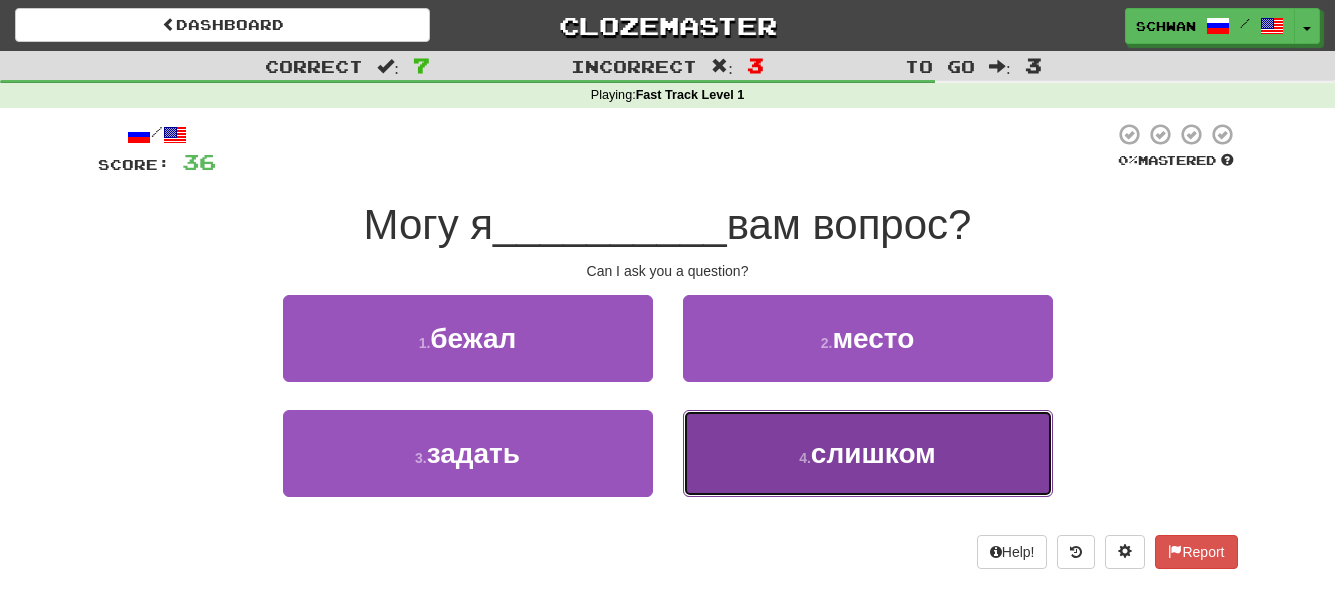 click on "4 ." at bounding box center [805, 458] 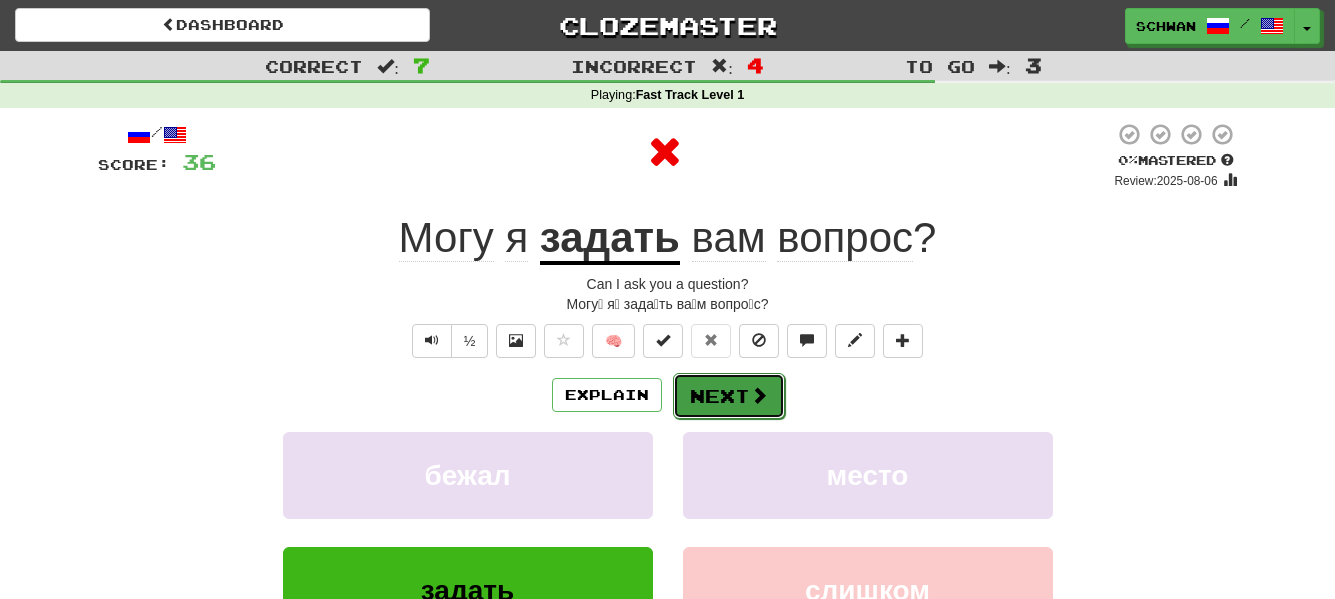 click on "Next" at bounding box center [729, 396] 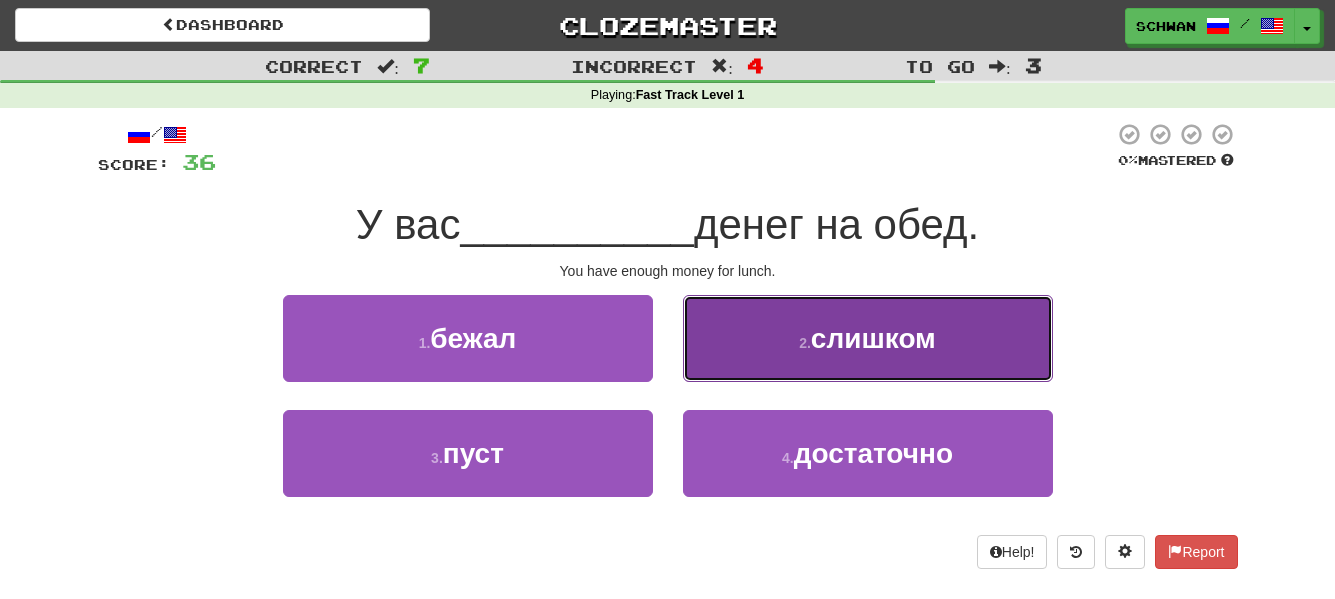 click on "2 .  слишком" at bounding box center [868, 338] 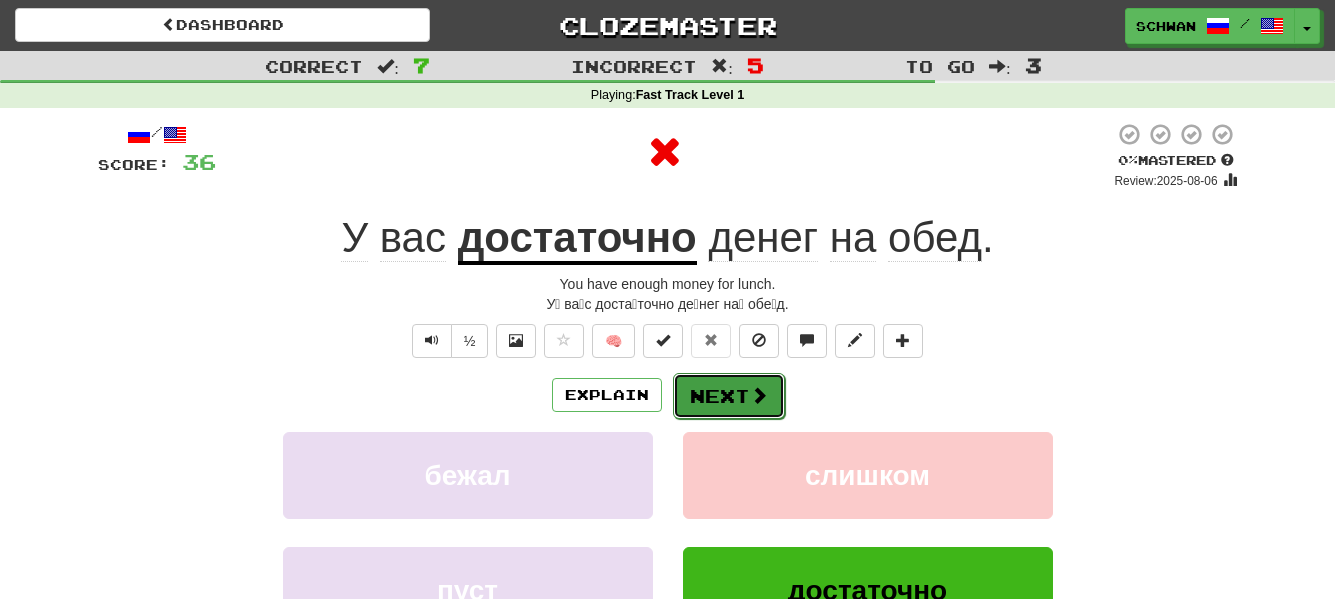 click on "Next" at bounding box center (729, 396) 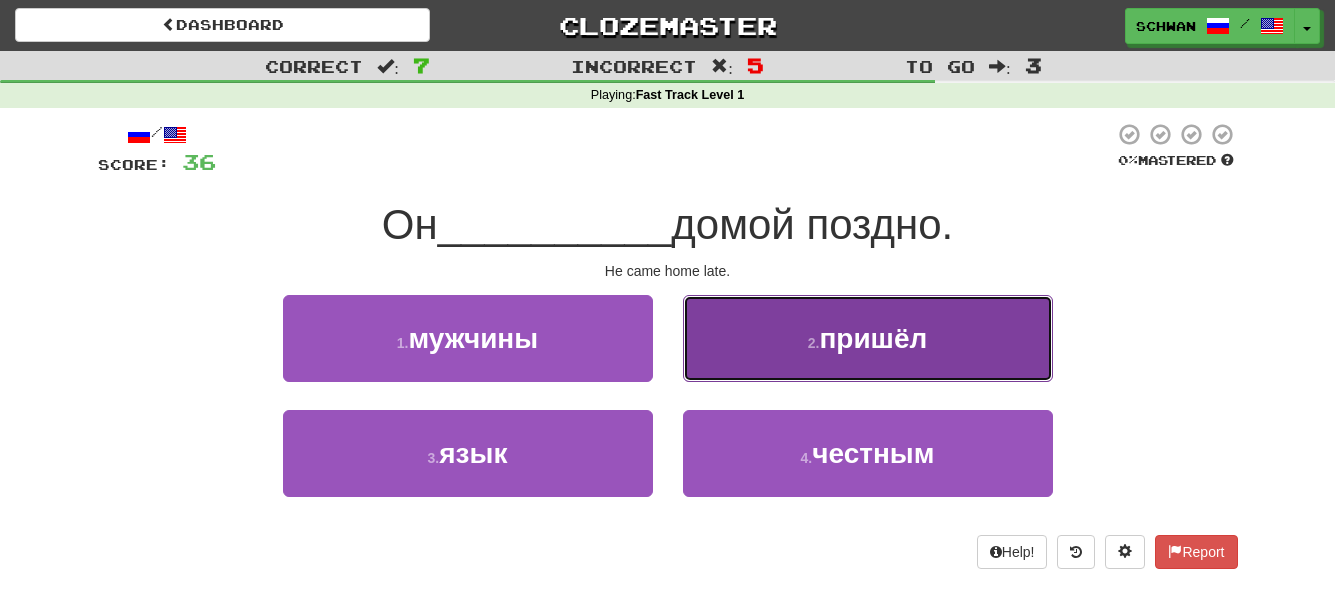 click on "2 .  пришёл" at bounding box center (868, 338) 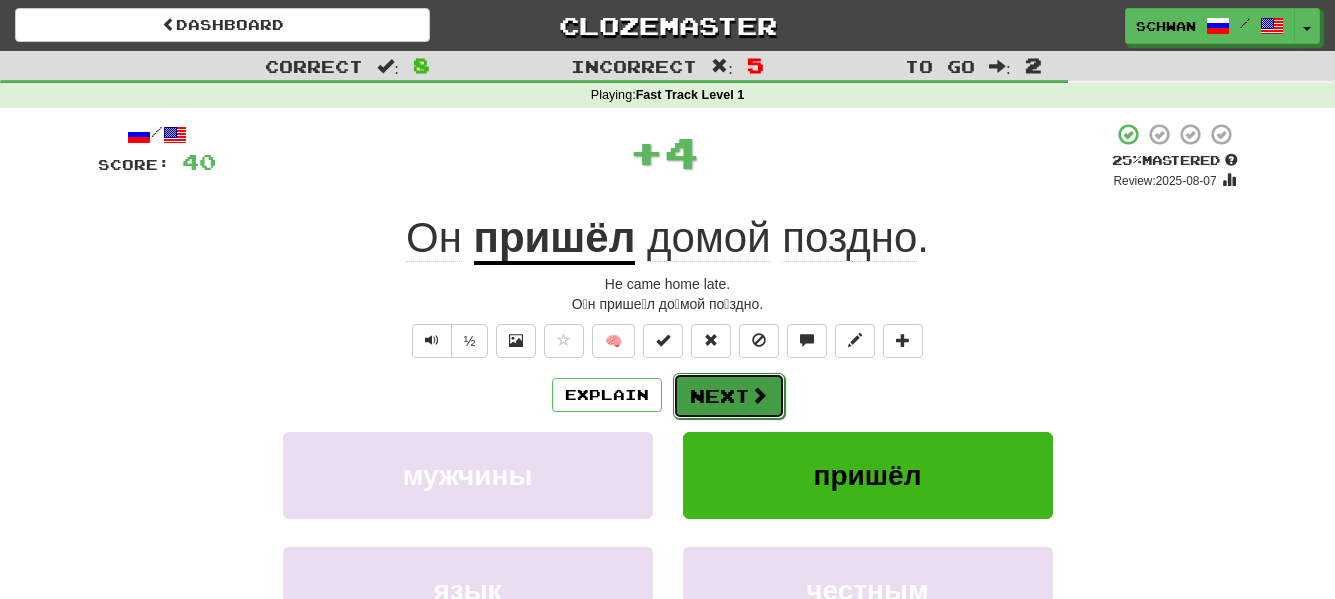 click on "Next" at bounding box center (729, 396) 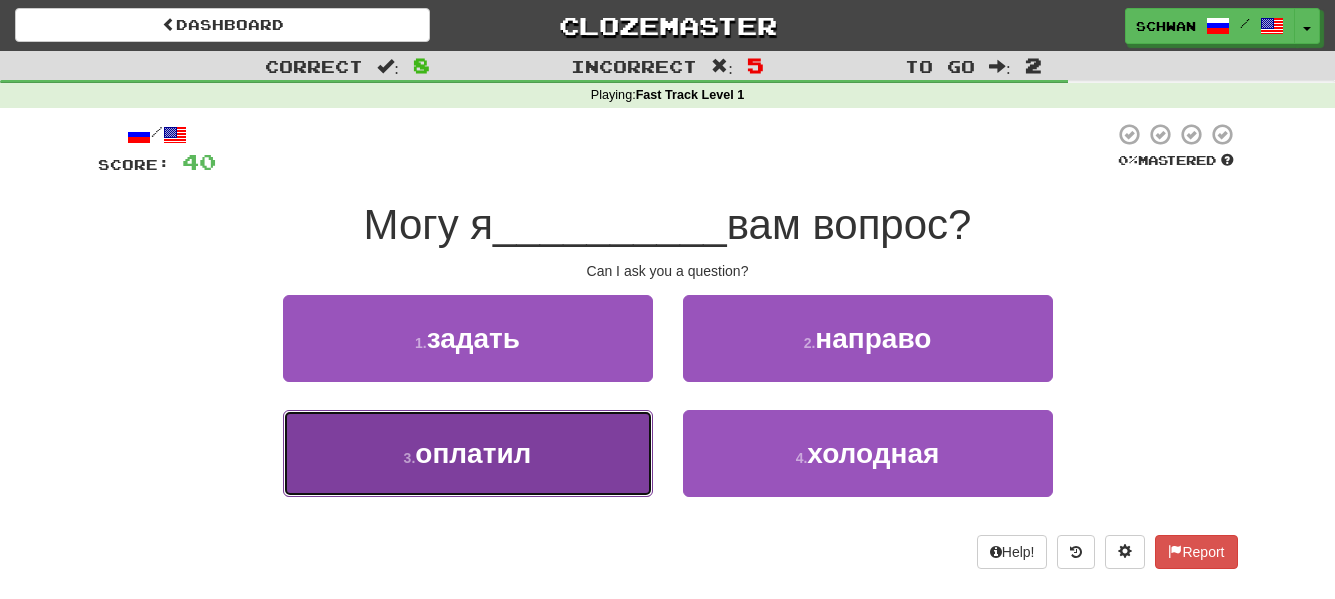 click on "оплатил" at bounding box center (473, 453) 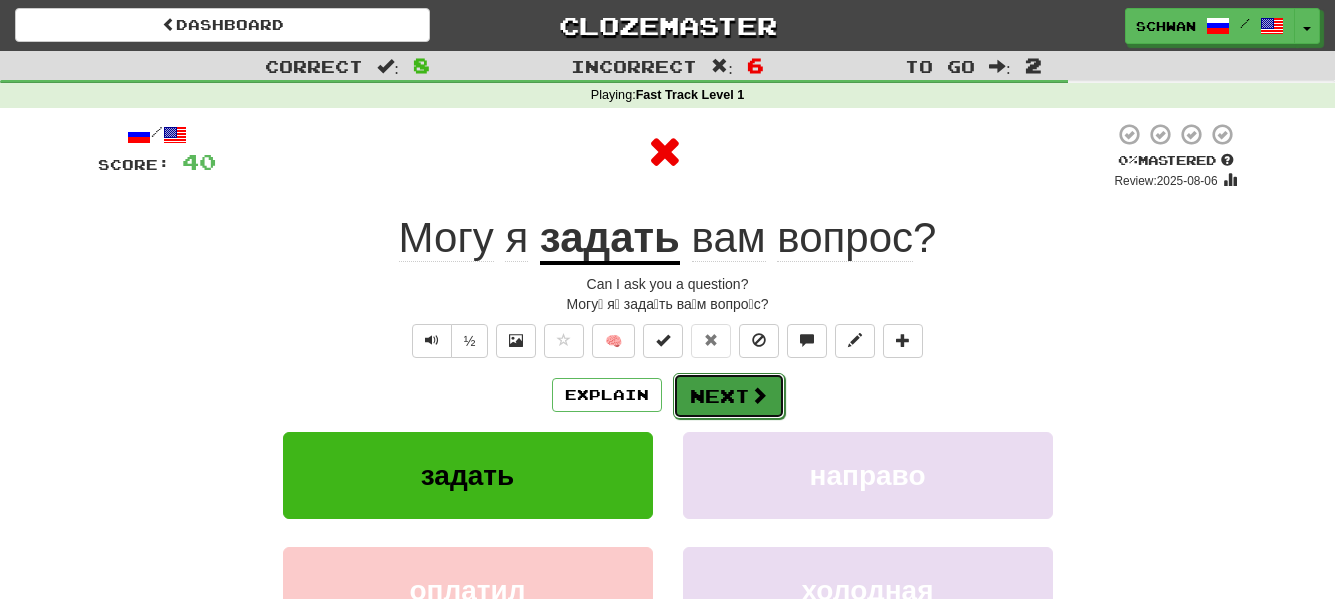 click on "Next" at bounding box center (729, 396) 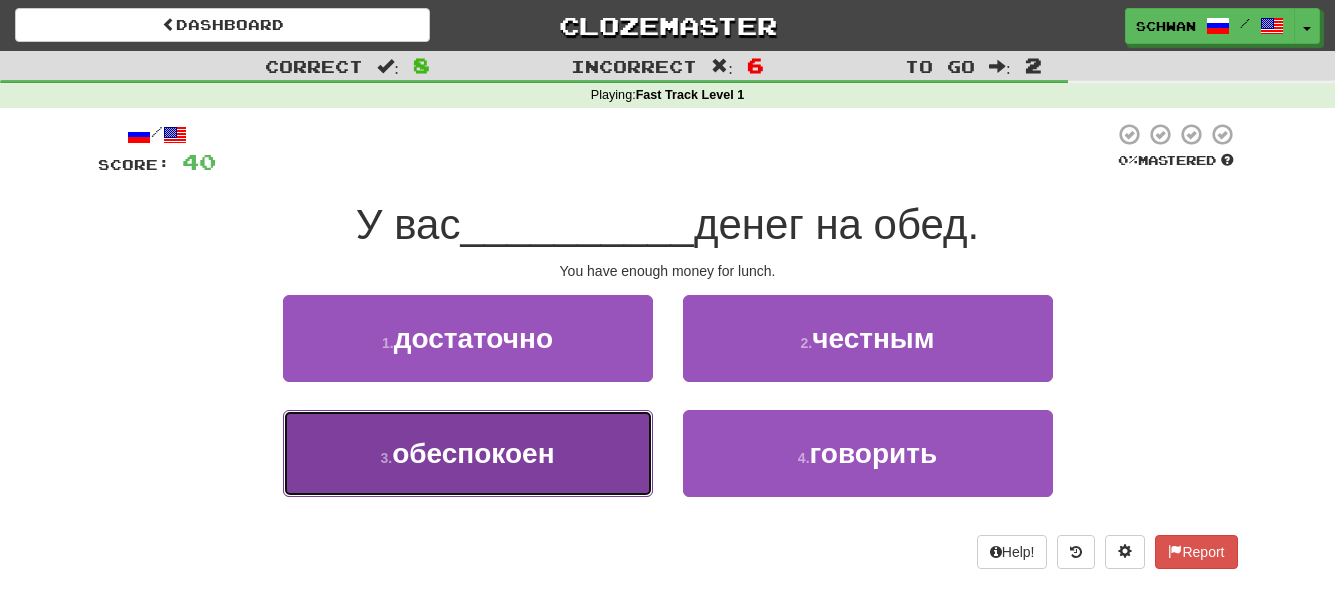 click on "3 .  обеспокоен" at bounding box center (468, 453) 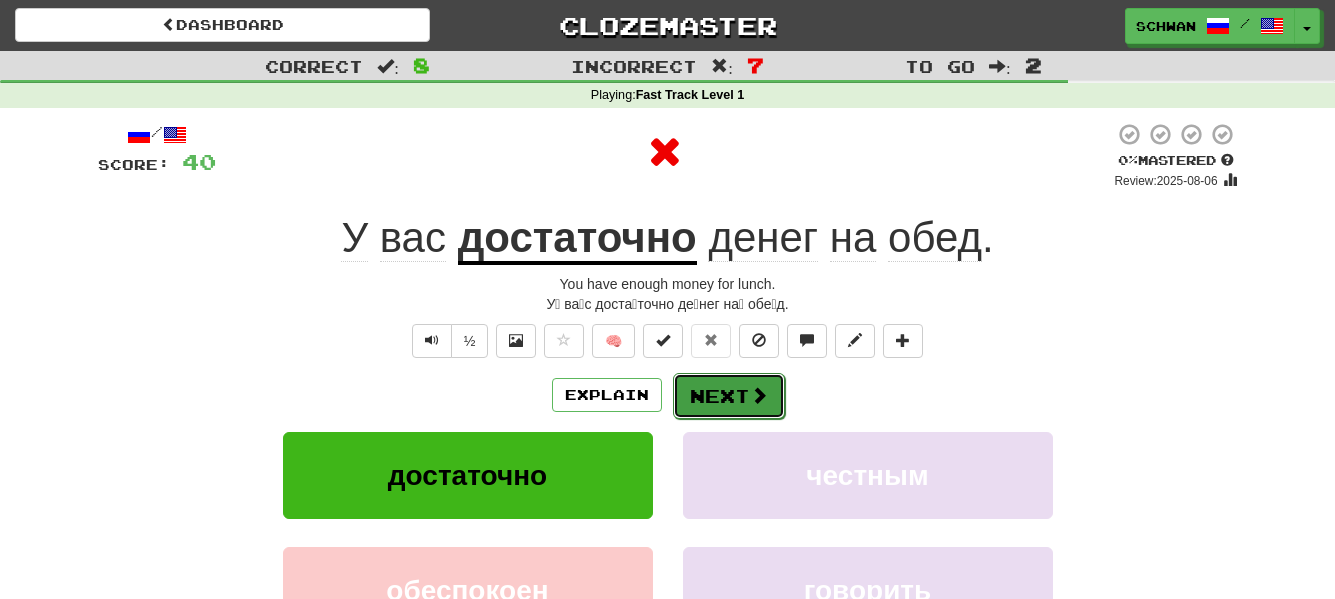 click on "Next" at bounding box center (729, 396) 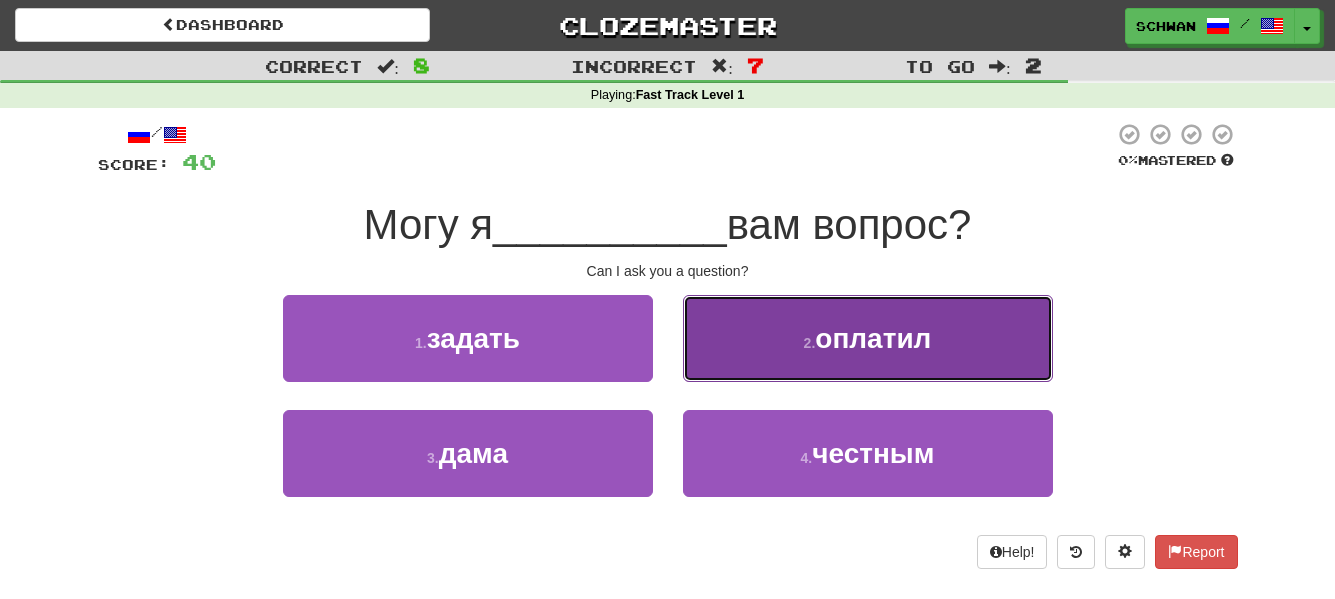 click on "2 .  оплатил" at bounding box center [868, 338] 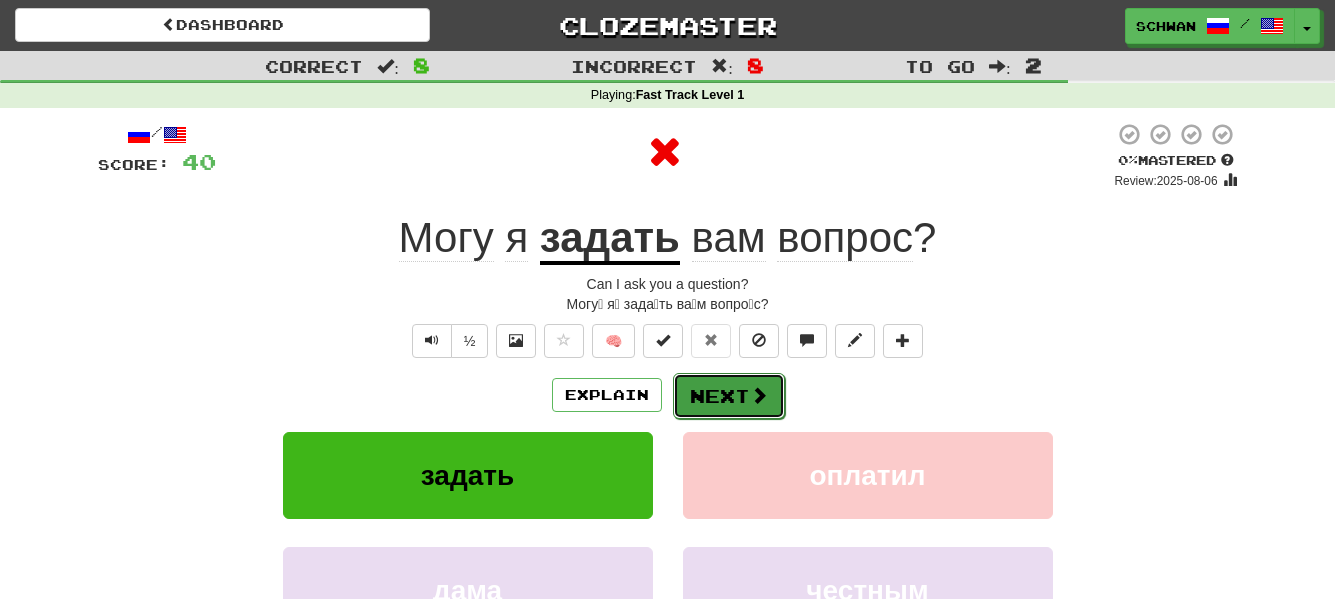 click on "Next" at bounding box center (729, 396) 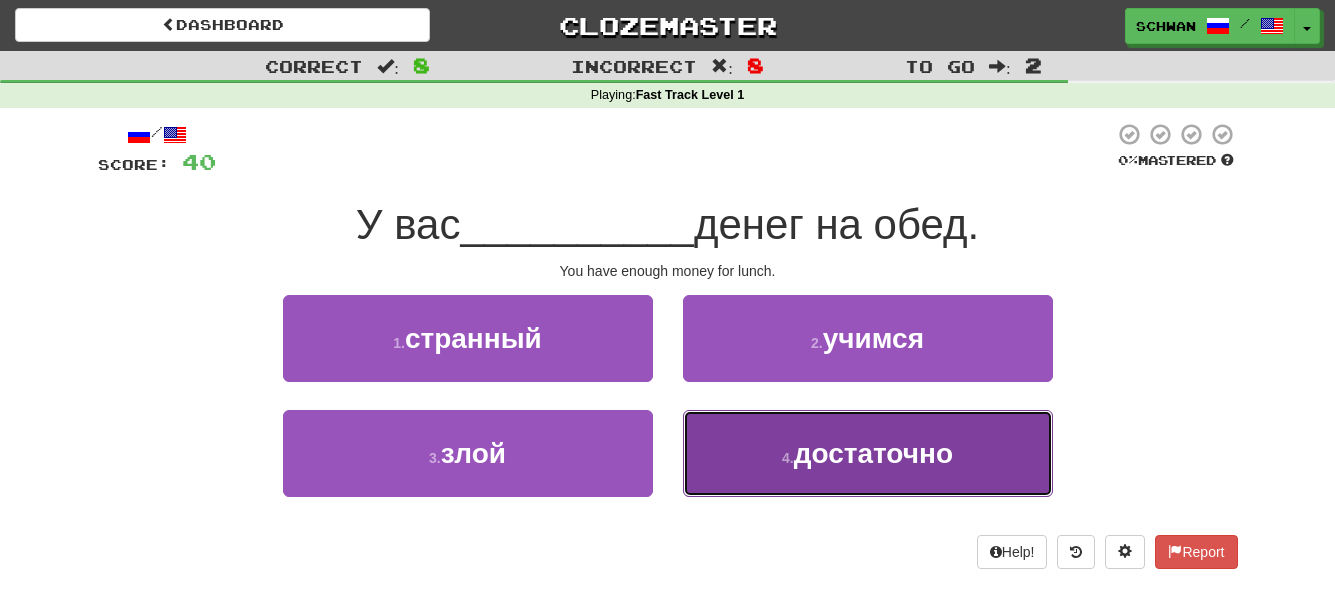 click on "4 .  достаточно" at bounding box center [868, 453] 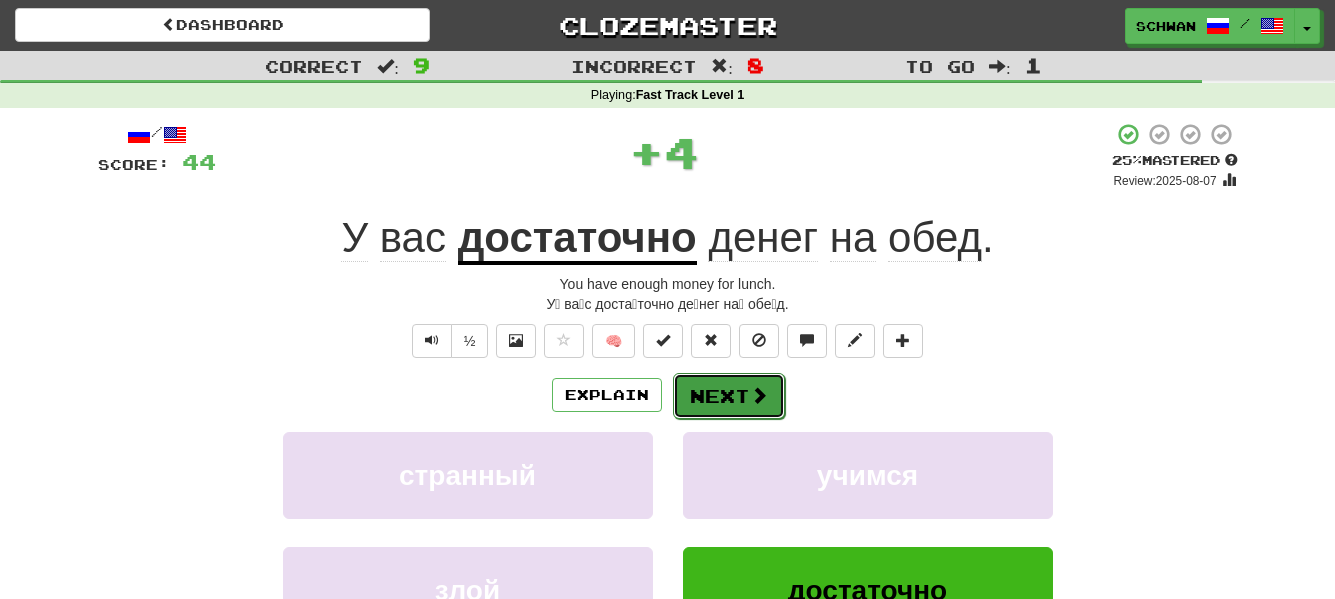 click on "Next" at bounding box center (729, 396) 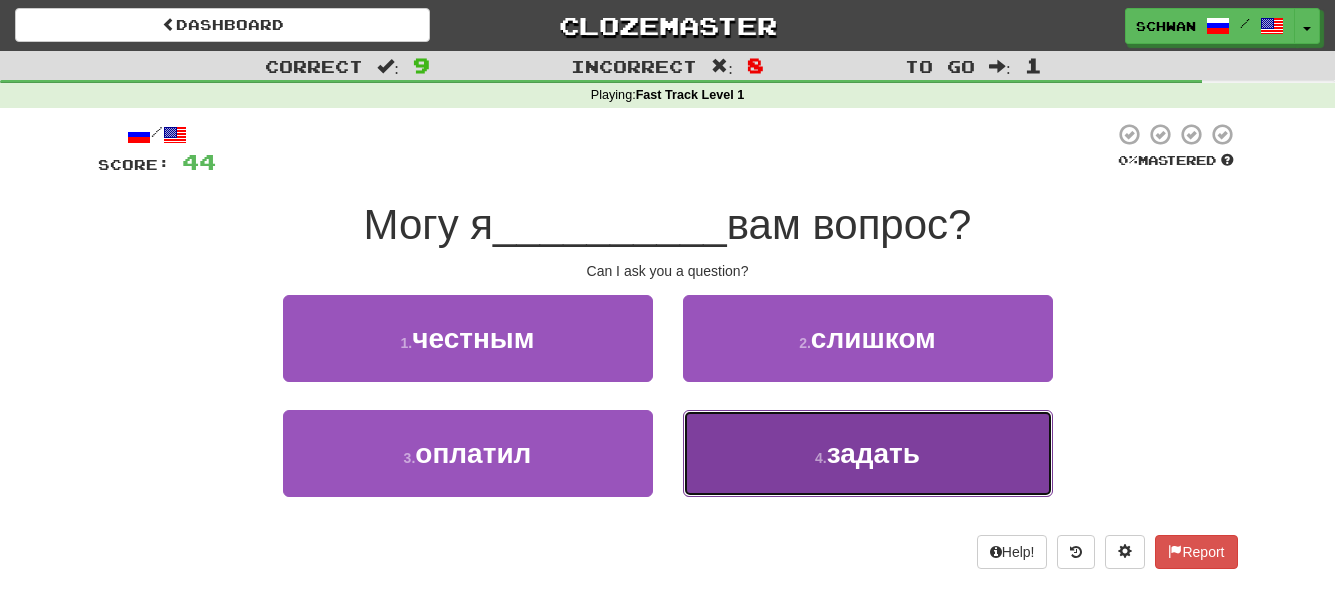 click on "4 .  задать" at bounding box center [868, 453] 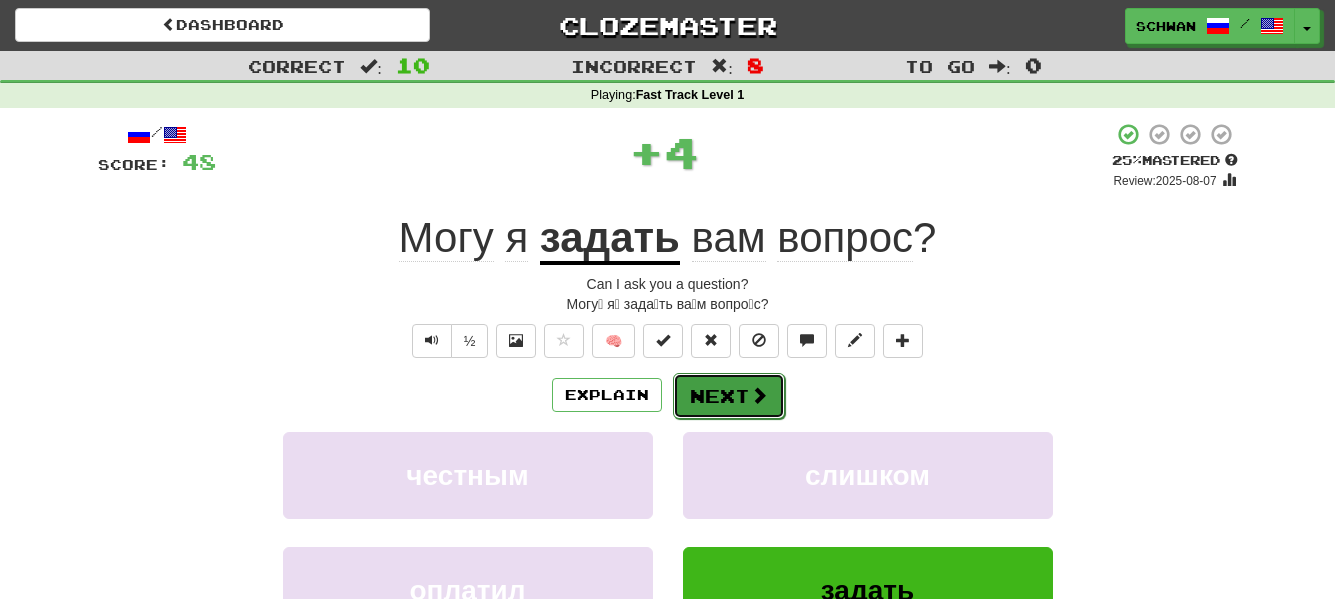 click on "Next" at bounding box center [729, 396] 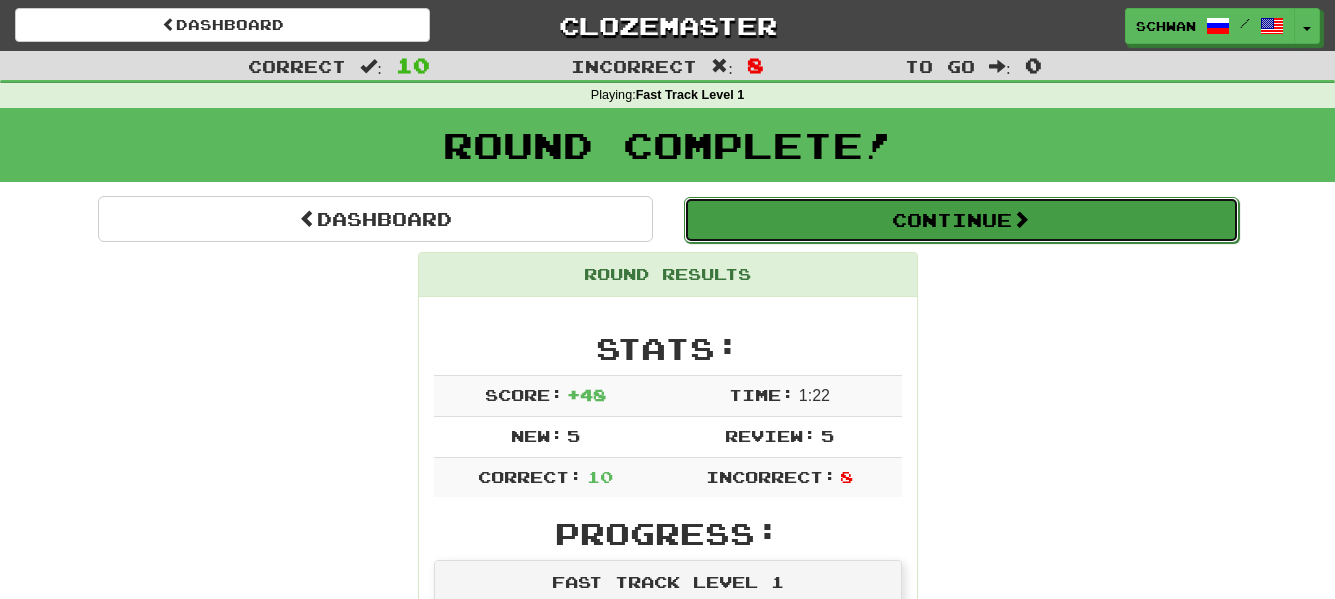 click at bounding box center [1021, 219] 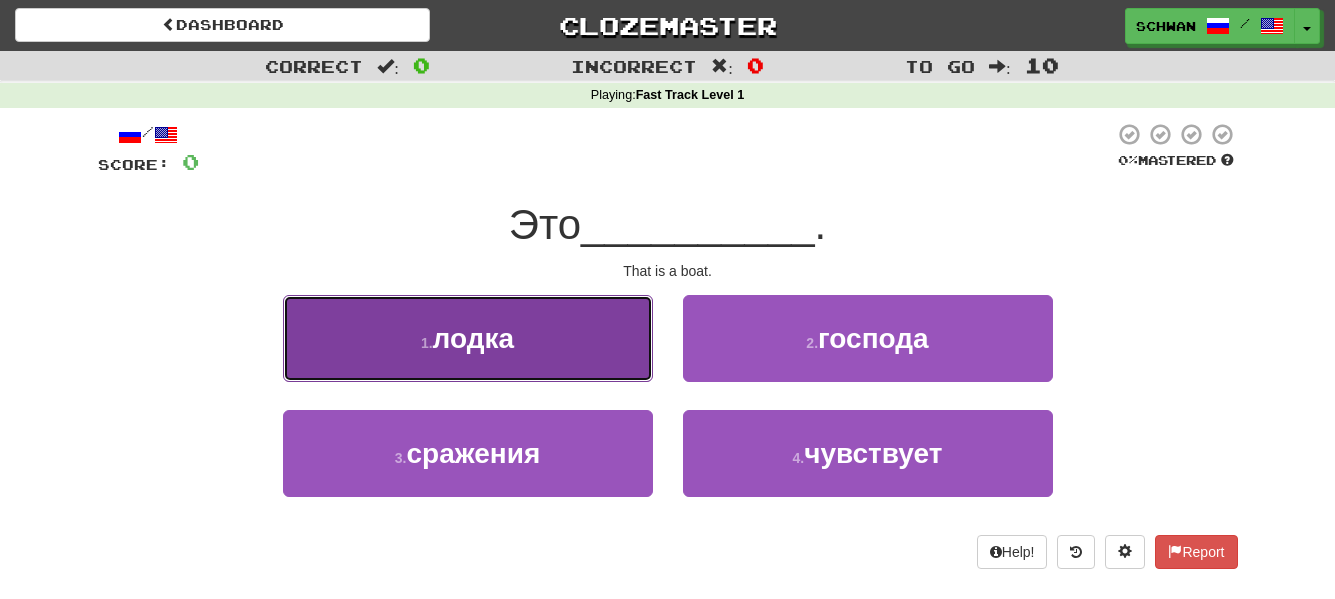 click on "лодка" at bounding box center (474, 338) 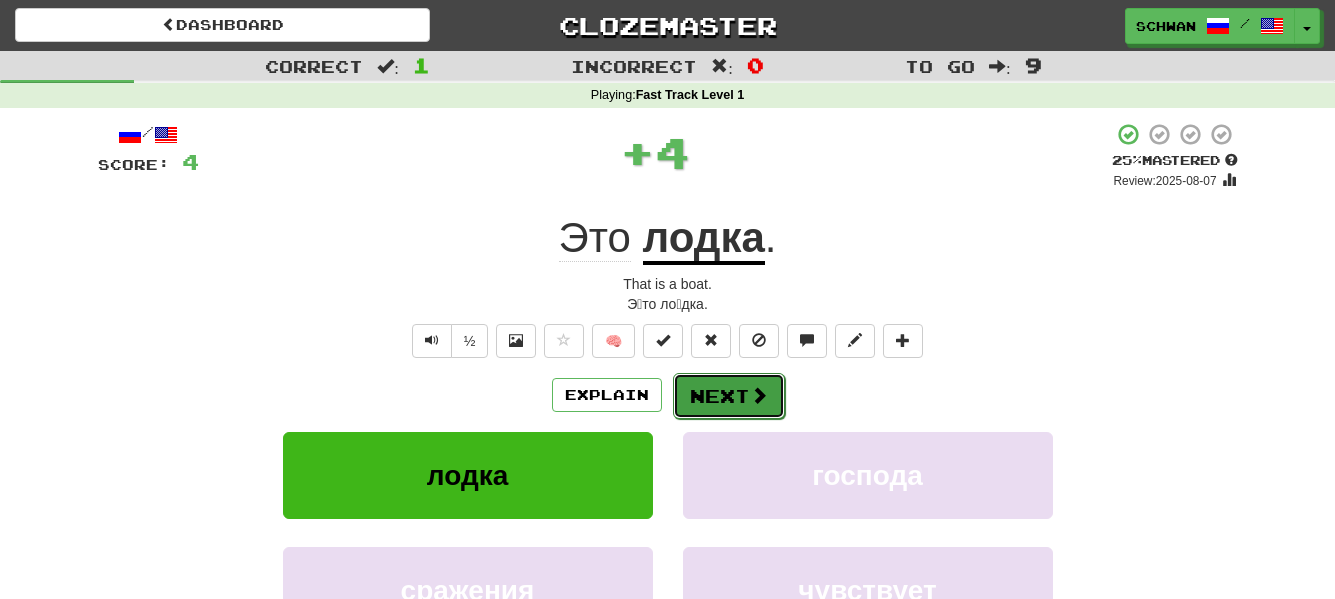 click on "Next" at bounding box center [729, 396] 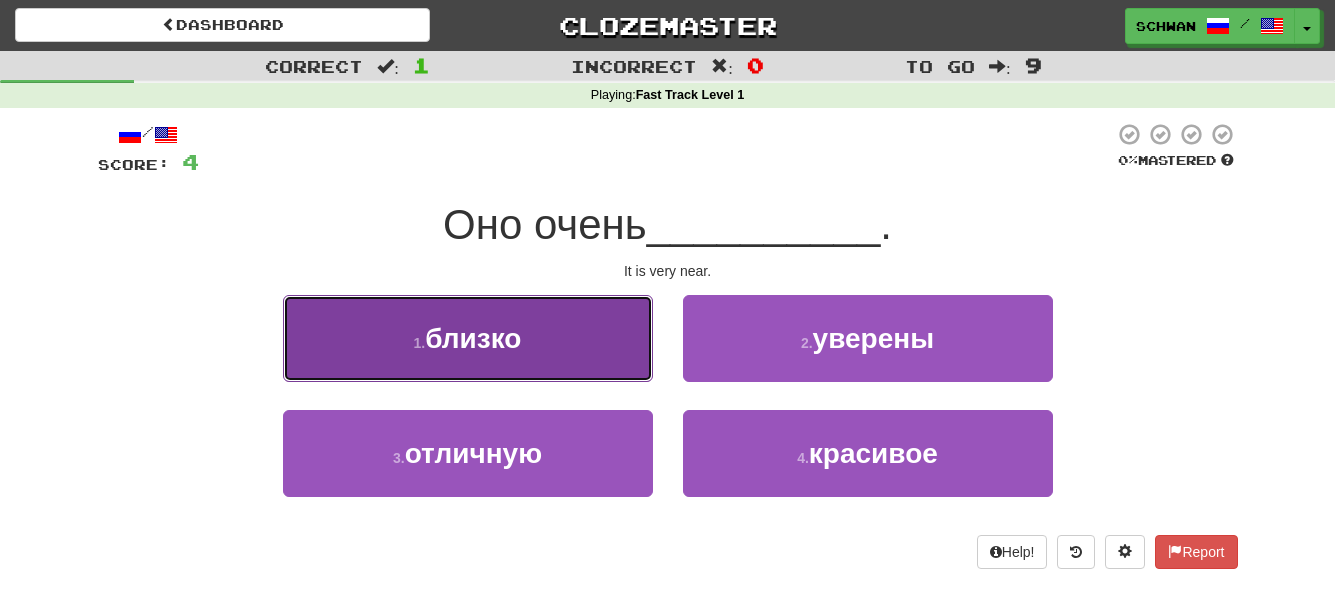 click on "1 .  близко" at bounding box center [468, 338] 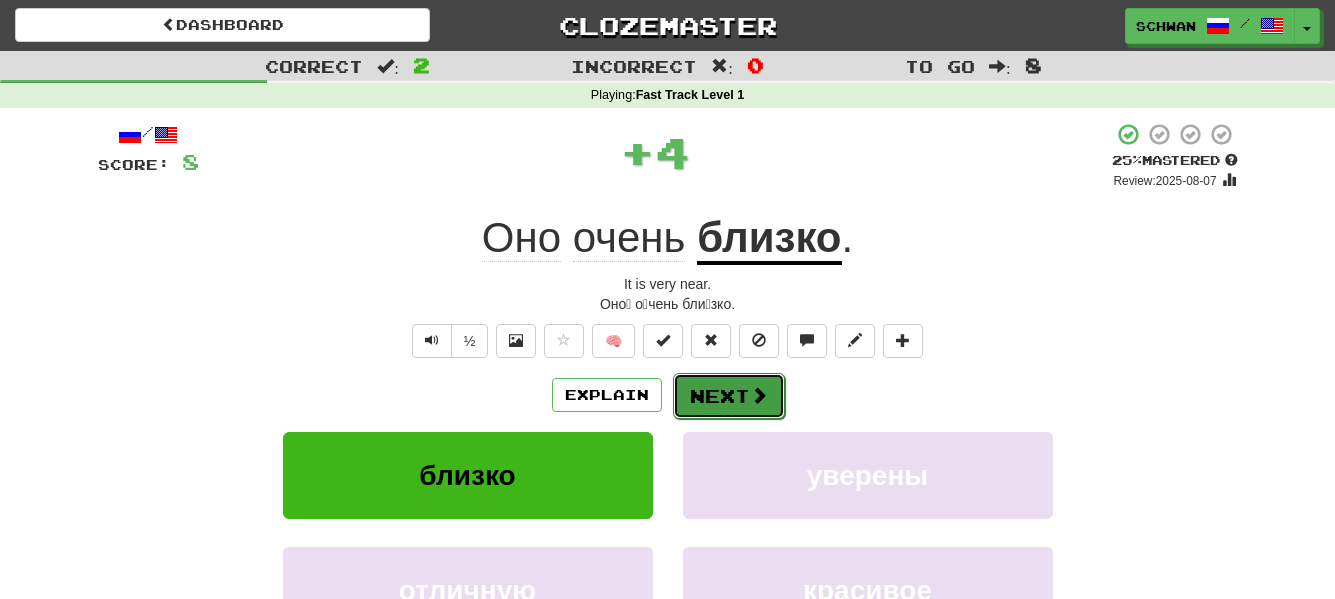 click on "Next" at bounding box center (729, 396) 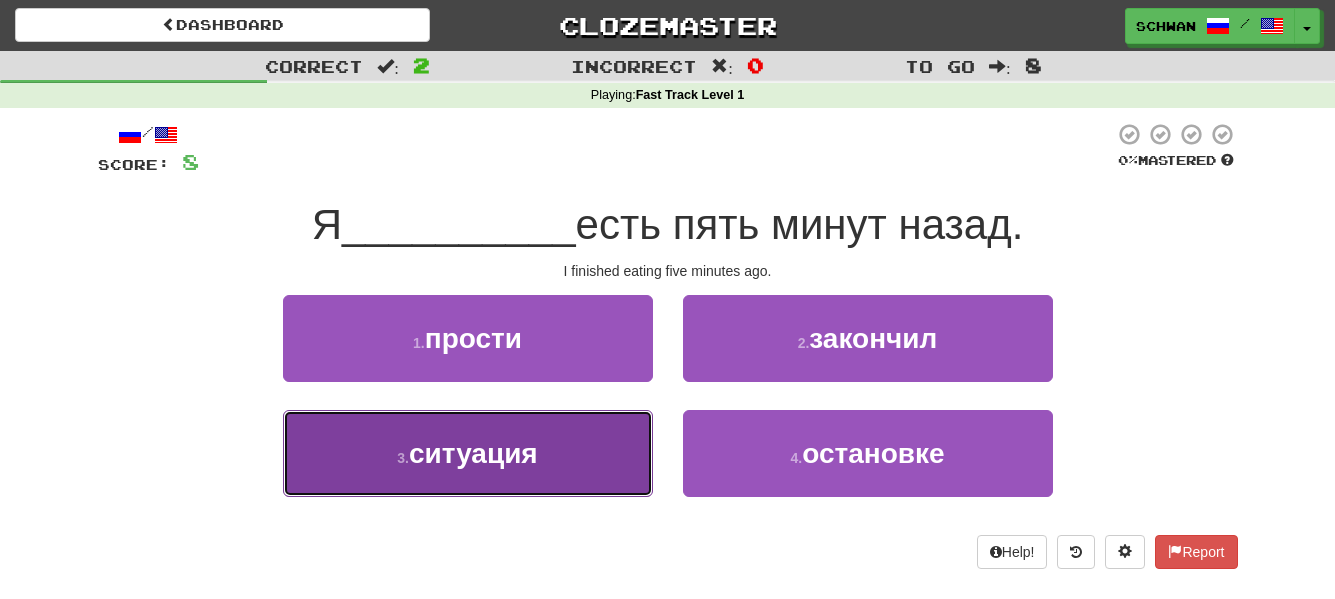 click on "3 .  ситуация" at bounding box center (468, 453) 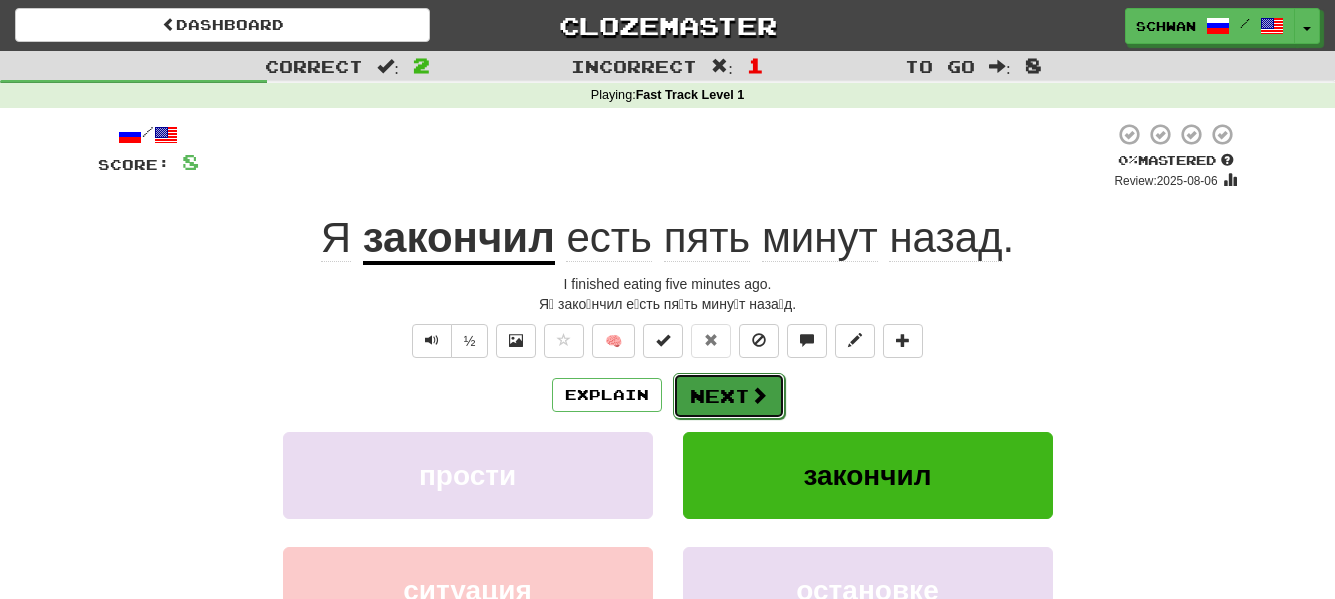 click on "Next" at bounding box center (729, 396) 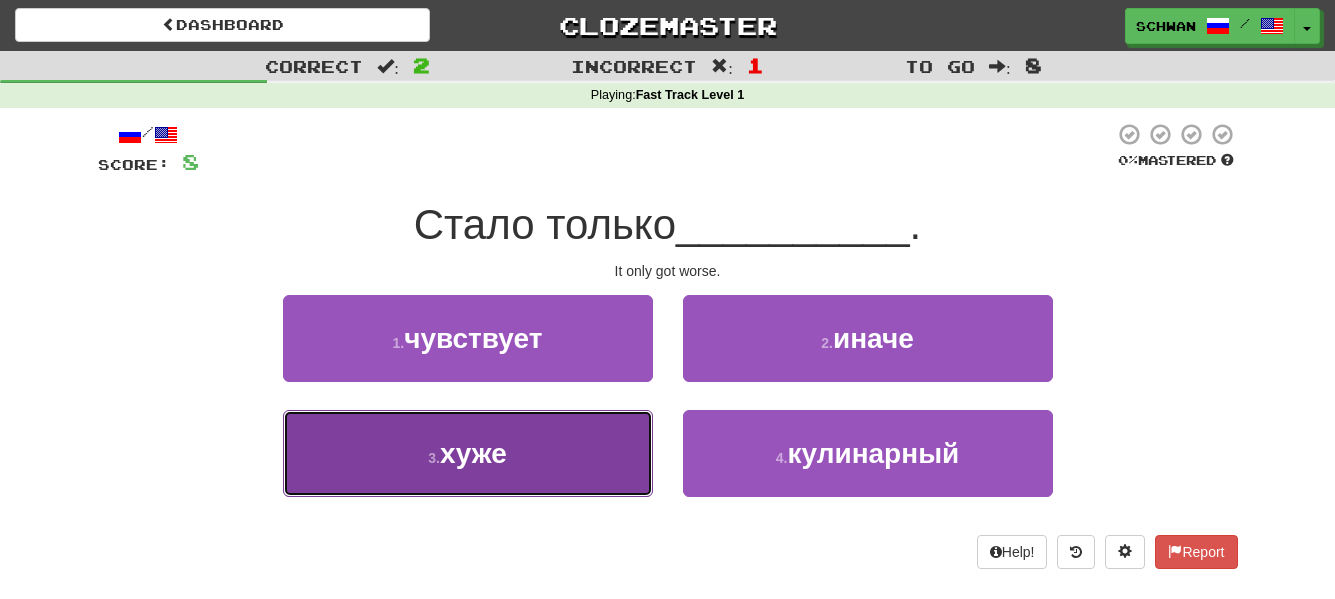 click on "3 .  хуже" at bounding box center [468, 453] 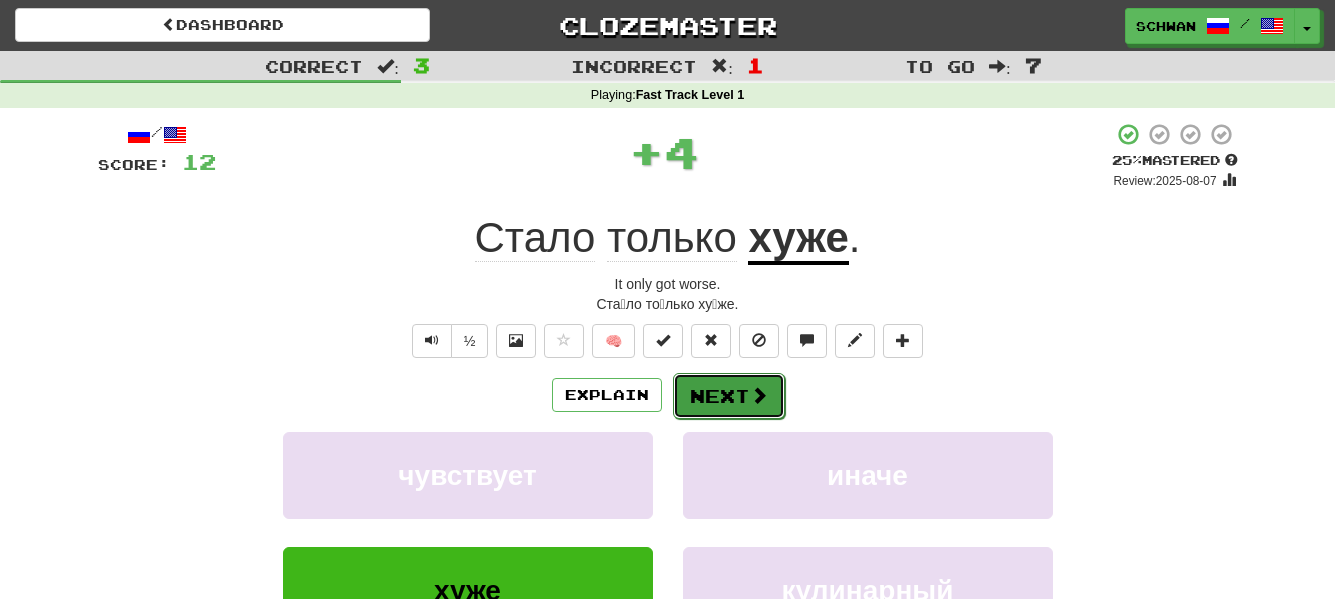 click on "Next" at bounding box center (729, 396) 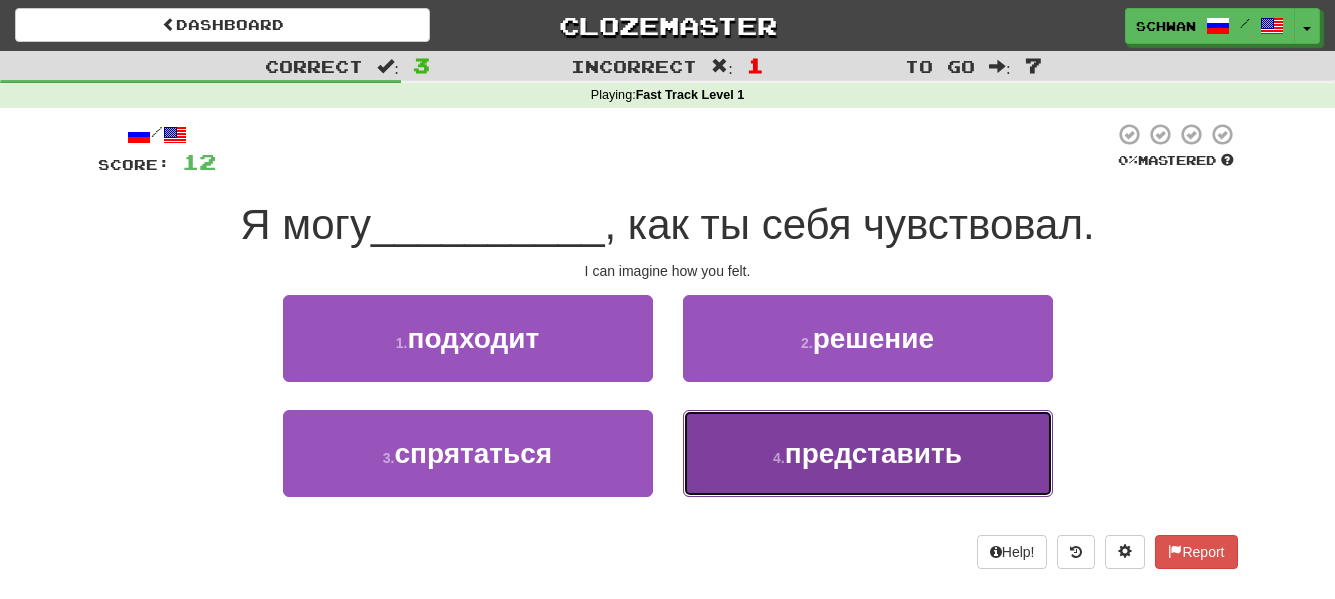 click on "4 .  представить" at bounding box center [868, 453] 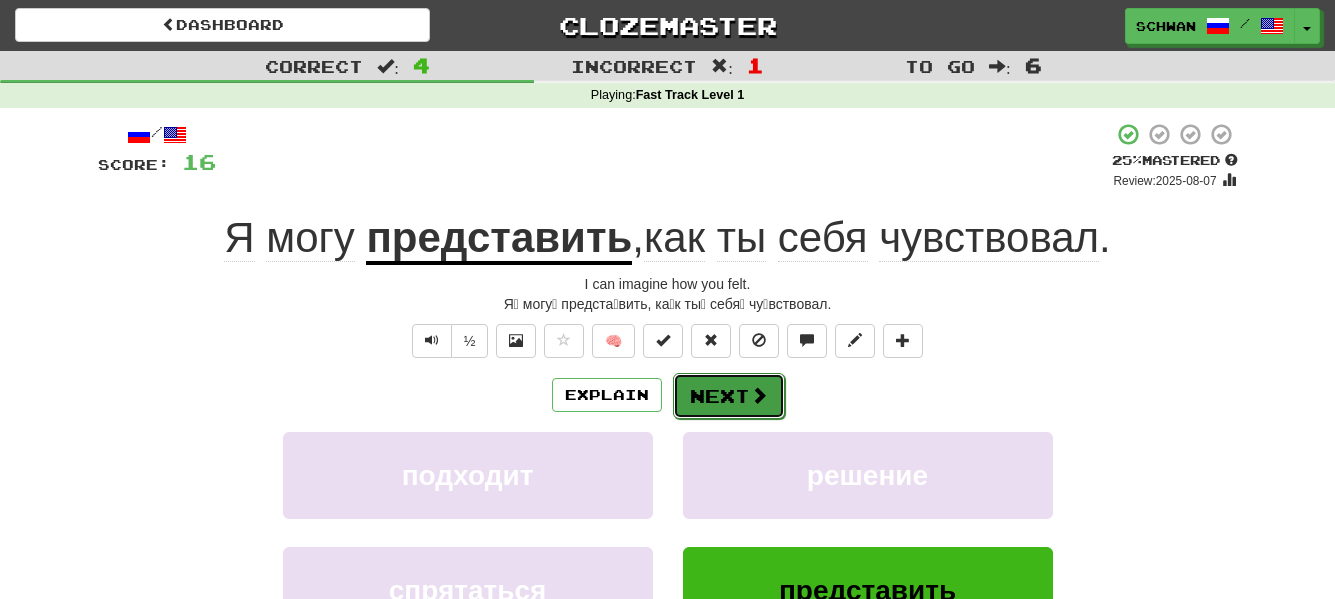 click on "Next" at bounding box center [729, 396] 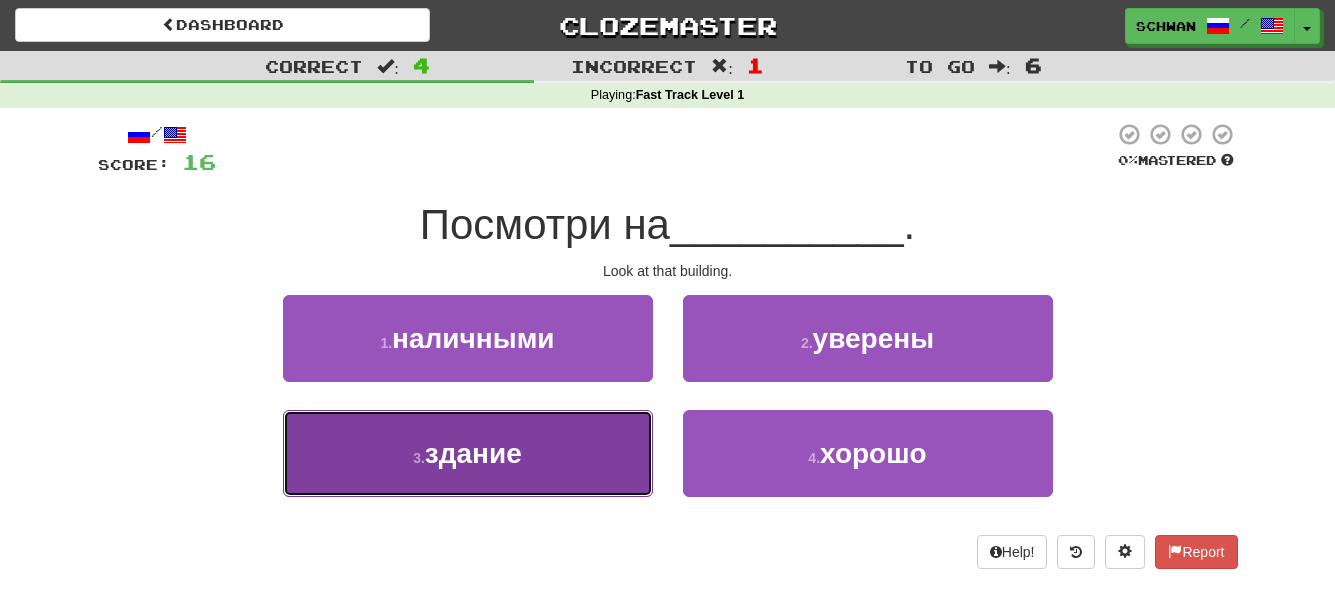 click on "3 .  здание" at bounding box center (468, 453) 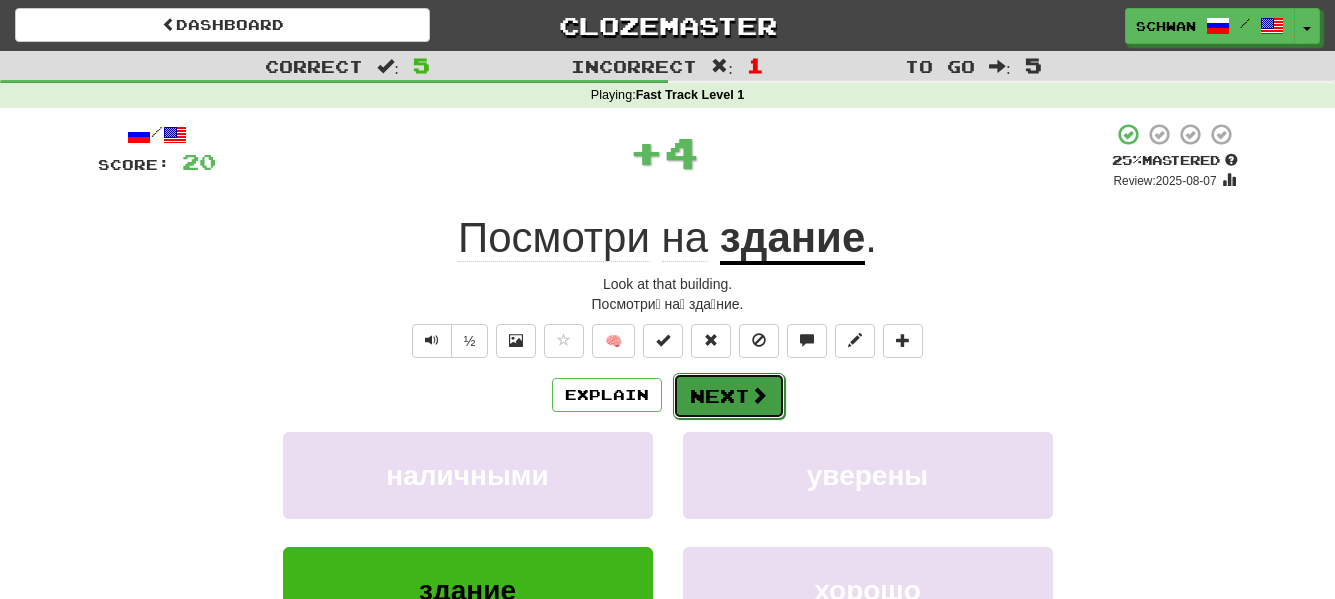 click on "Next" at bounding box center [729, 396] 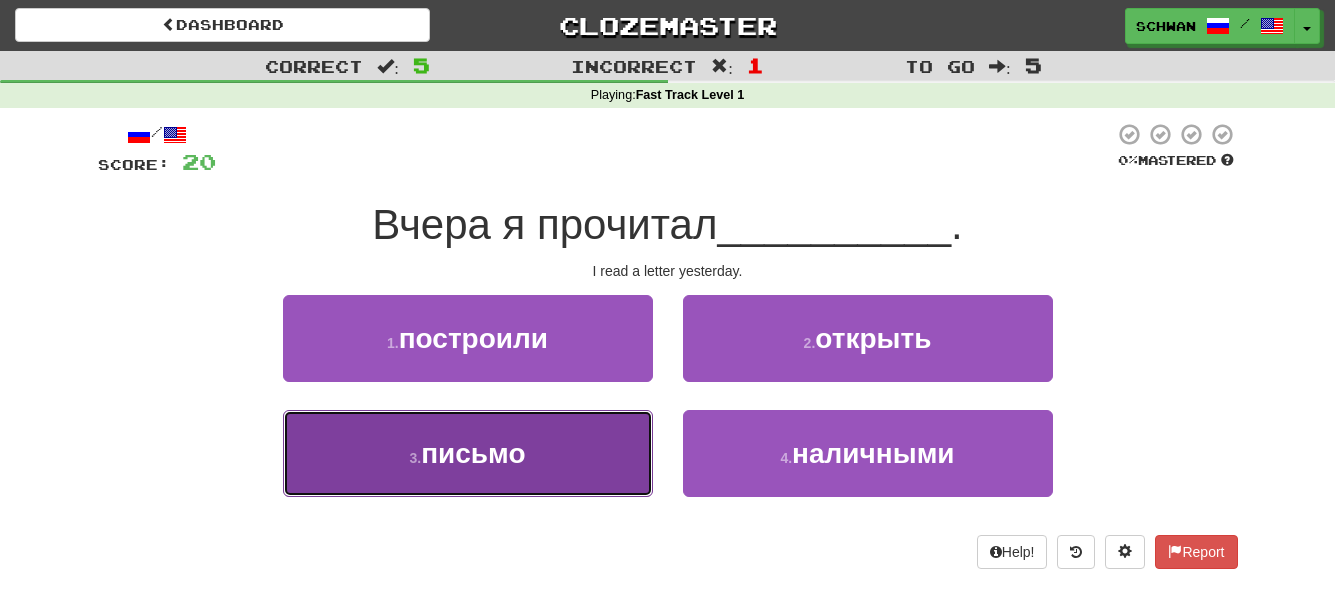 click on "3 .  письмо" at bounding box center (468, 453) 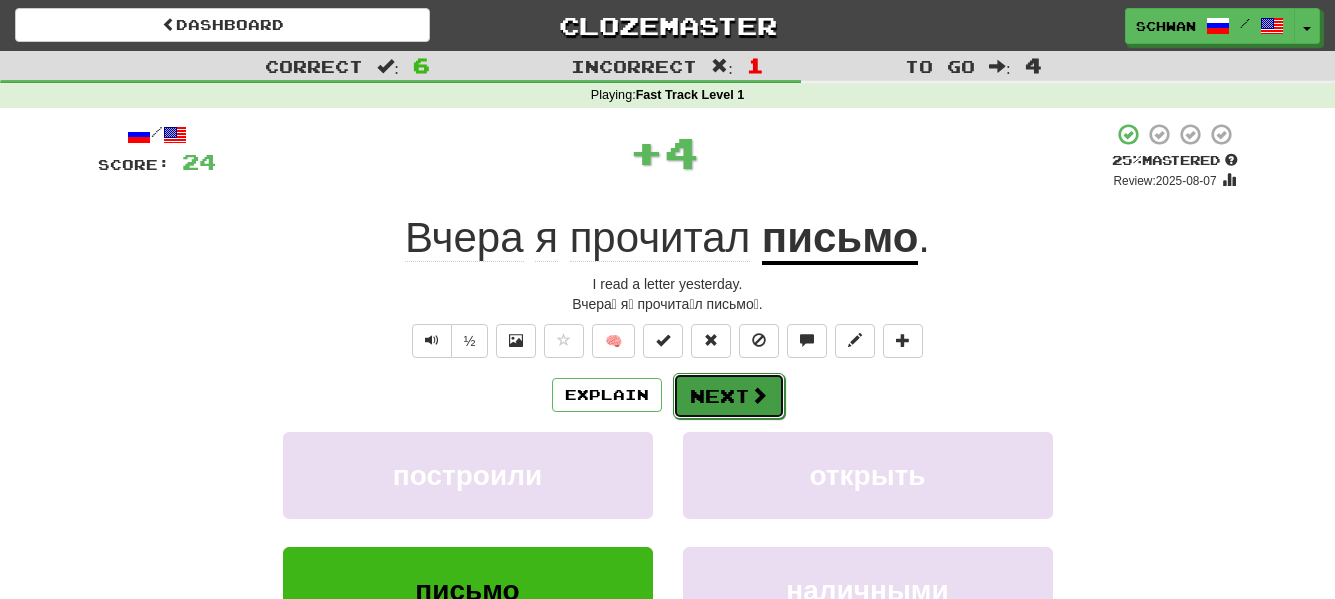 click on "Next" at bounding box center (729, 396) 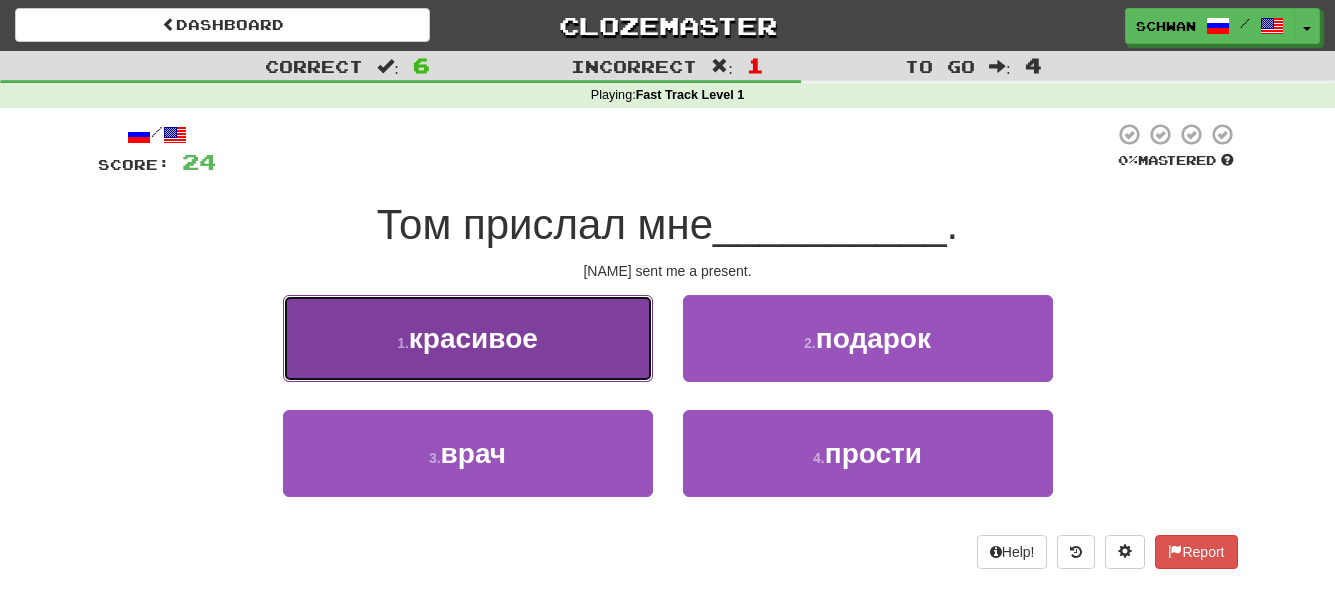 click on "1 .  красивое" at bounding box center (468, 338) 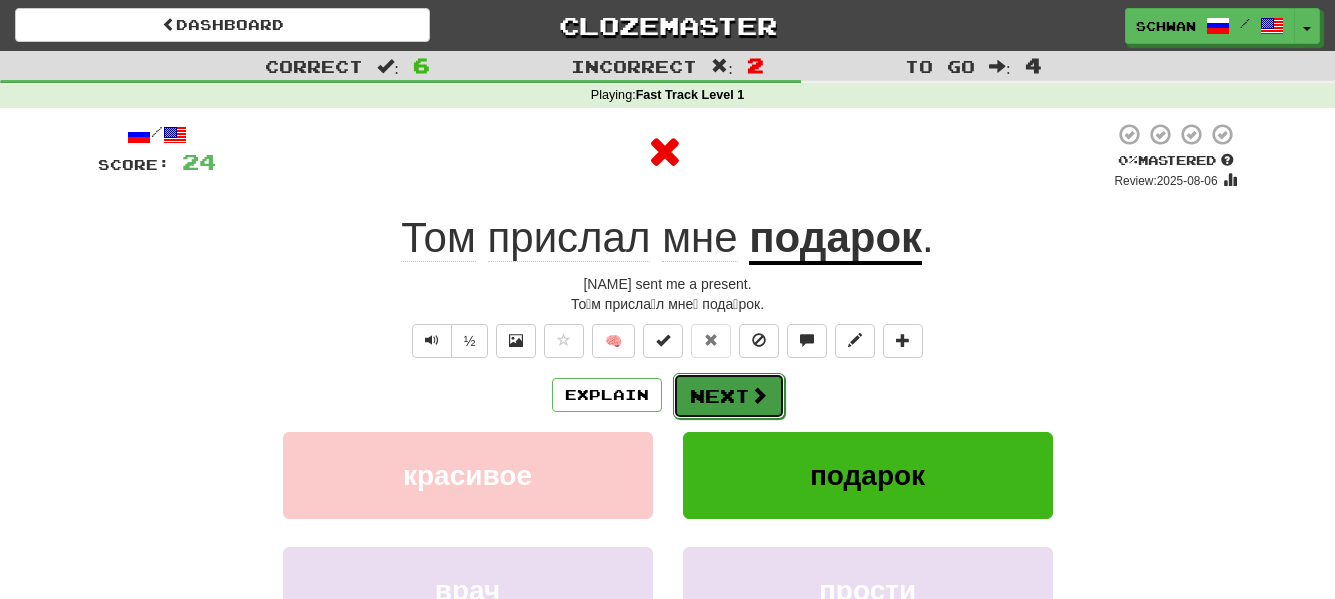 click on "Next" at bounding box center [729, 396] 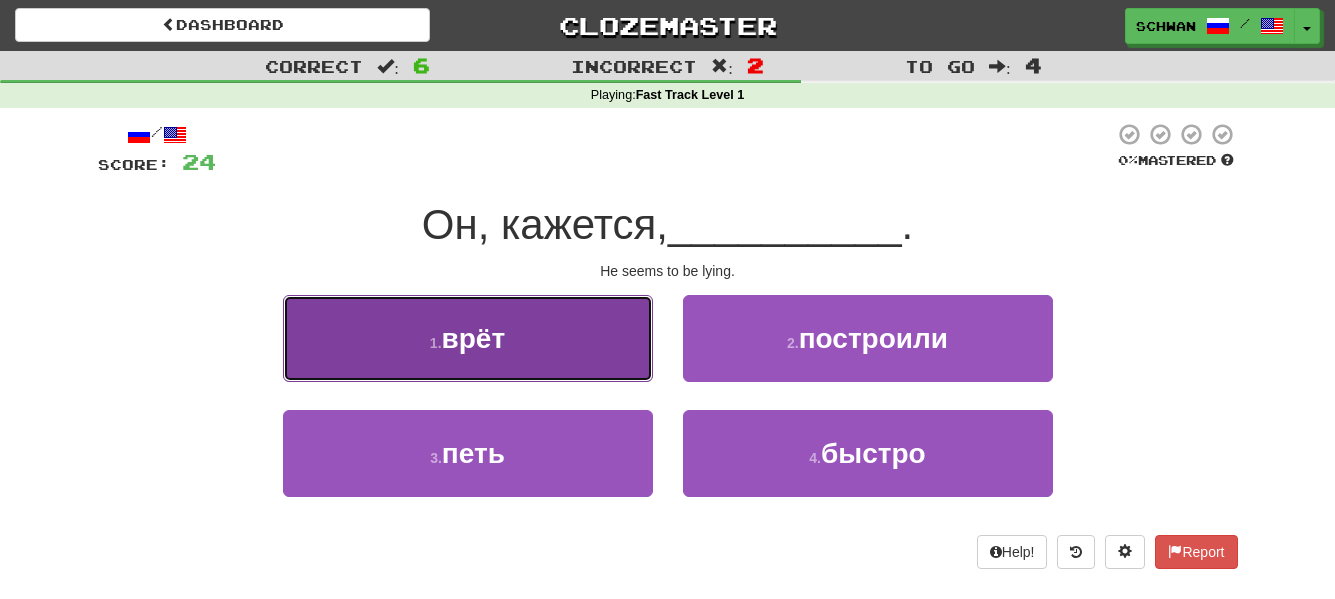 click on "1 .  врёт" at bounding box center (468, 338) 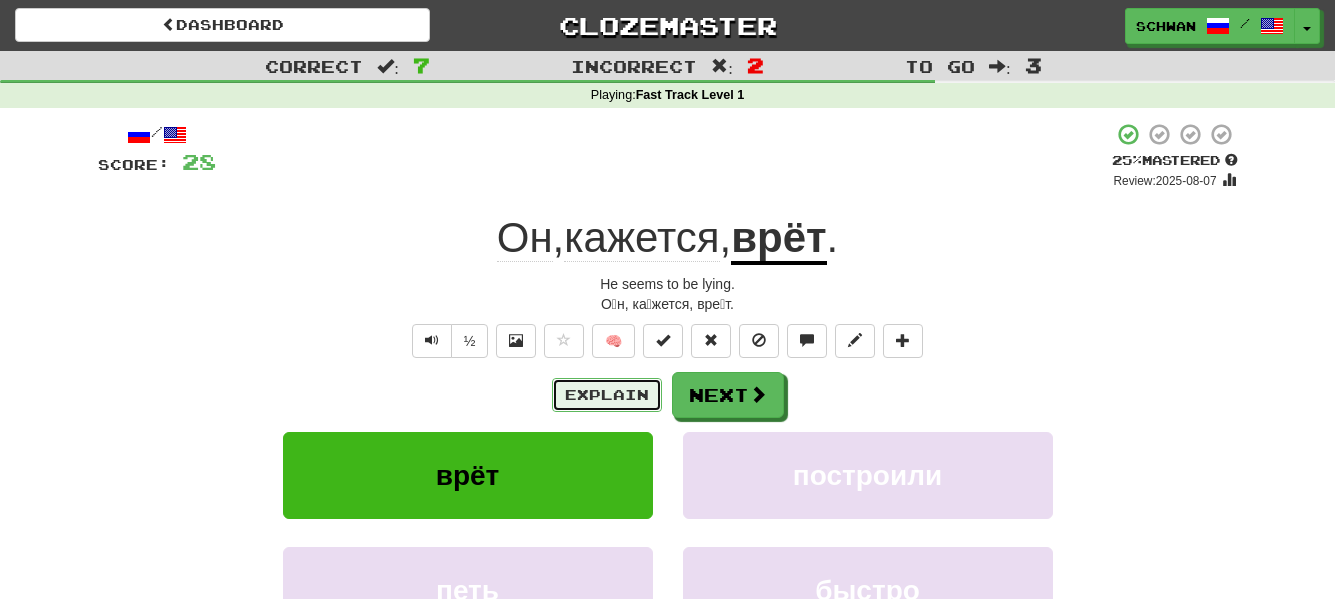 click on "Explain" at bounding box center [607, 395] 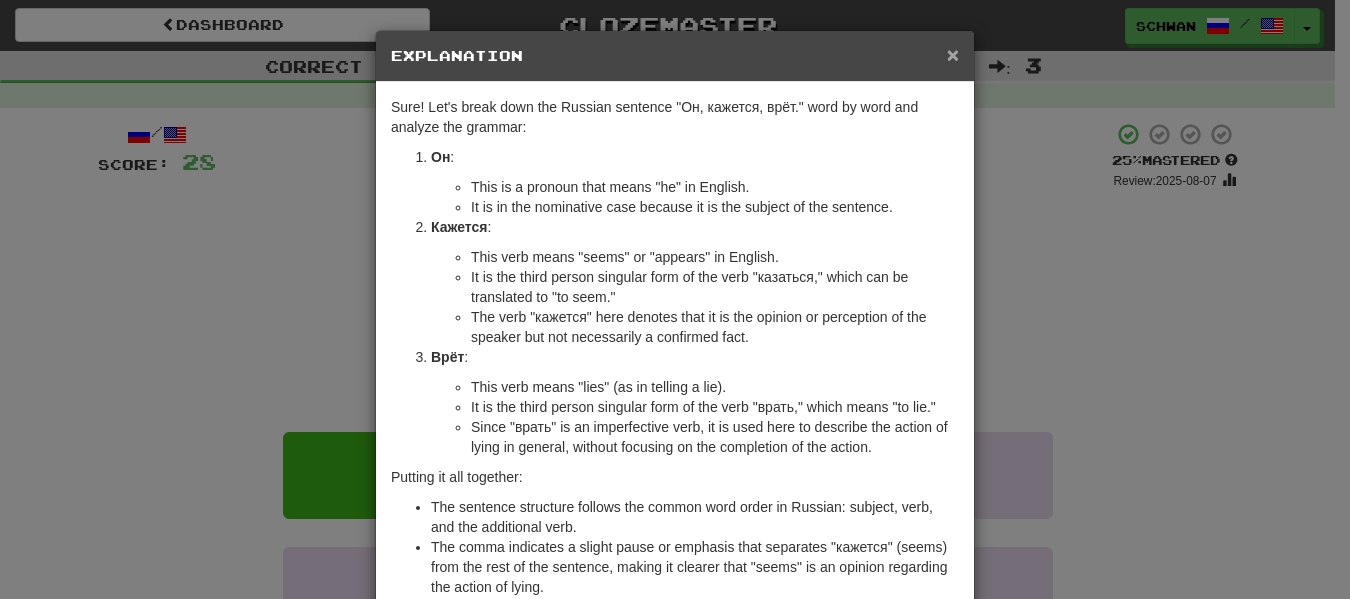click on "×" at bounding box center (953, 54) 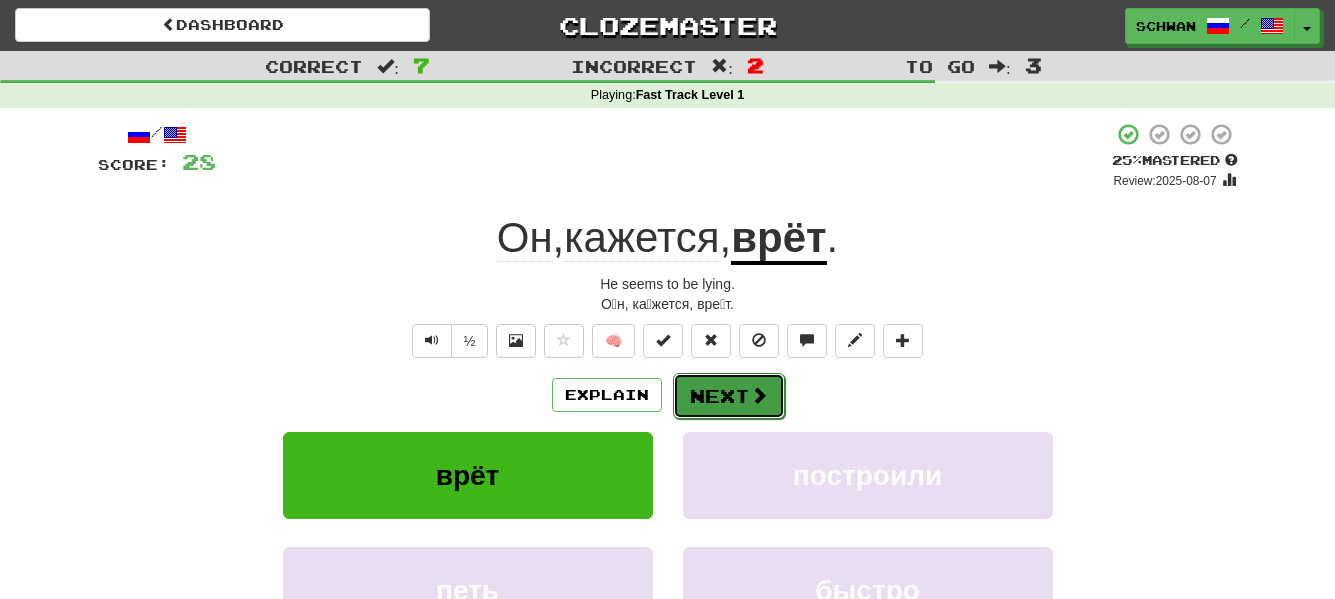 click at bounding box center (759, 395) 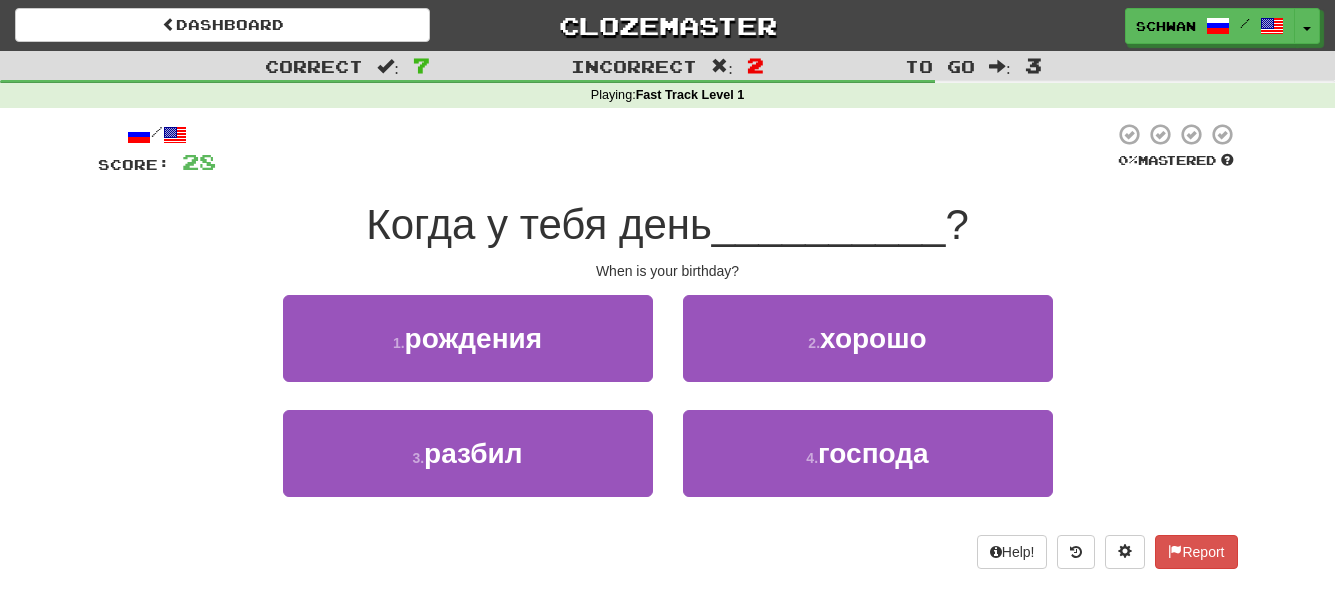 click on "2 .  хорошо" at bounding box center (868, 352) 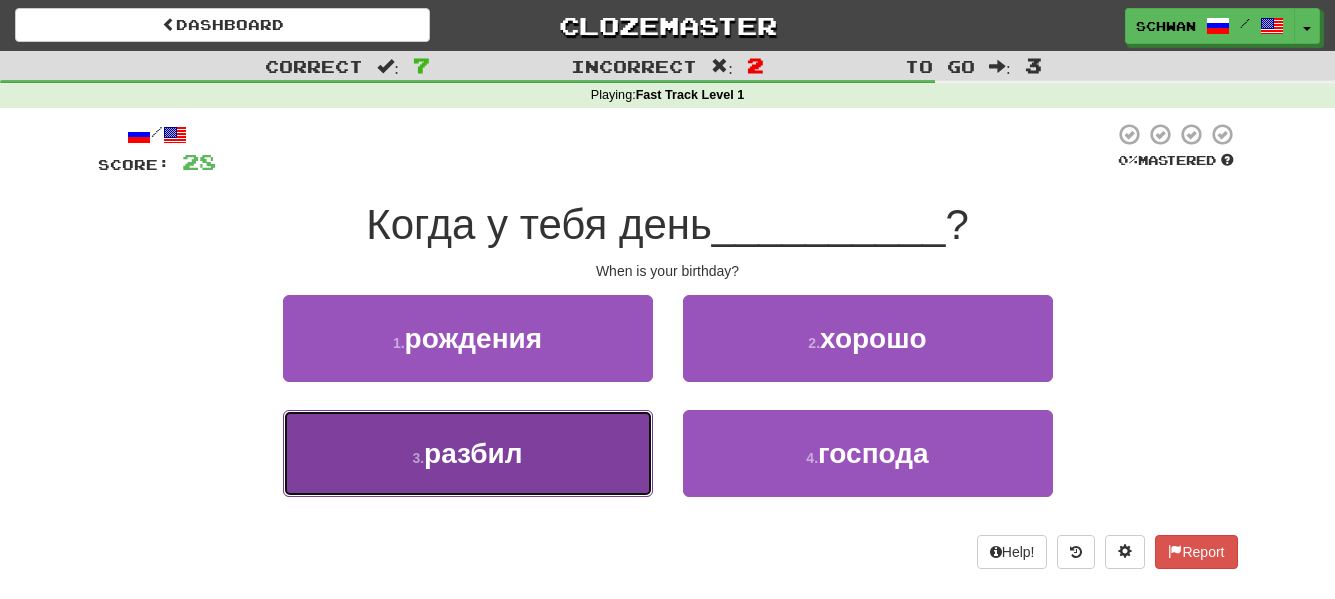 click on "3 ." at bounding box center (418, 458) 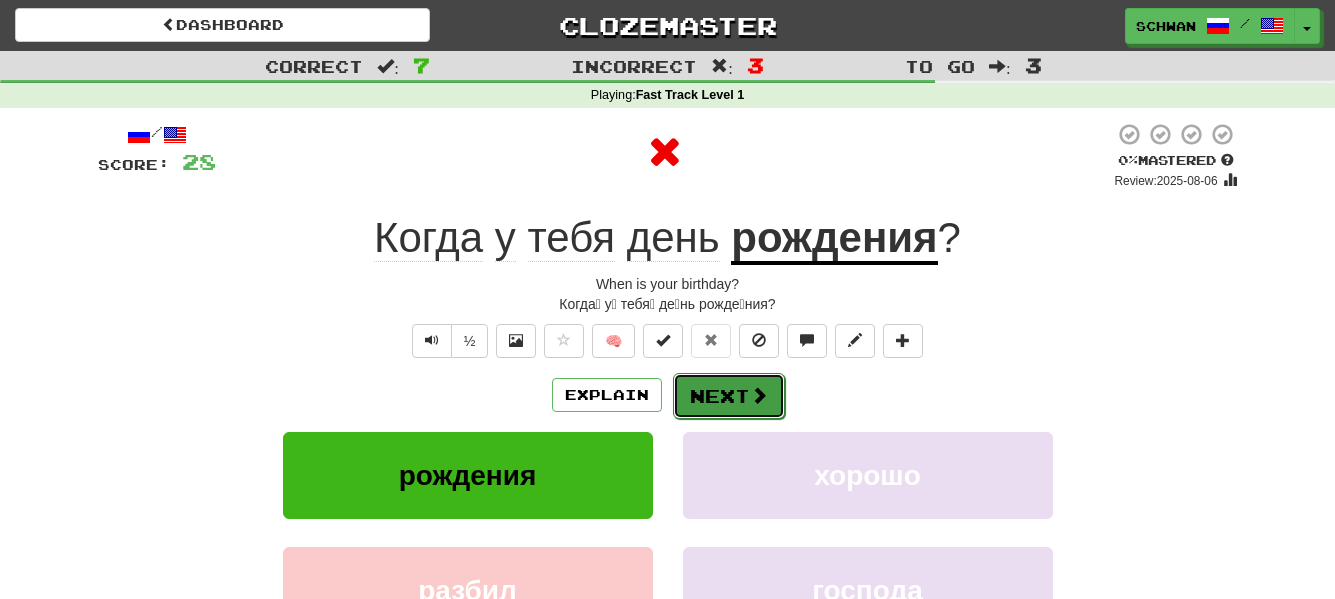 click on "Next" at bounding box center (729, 396) 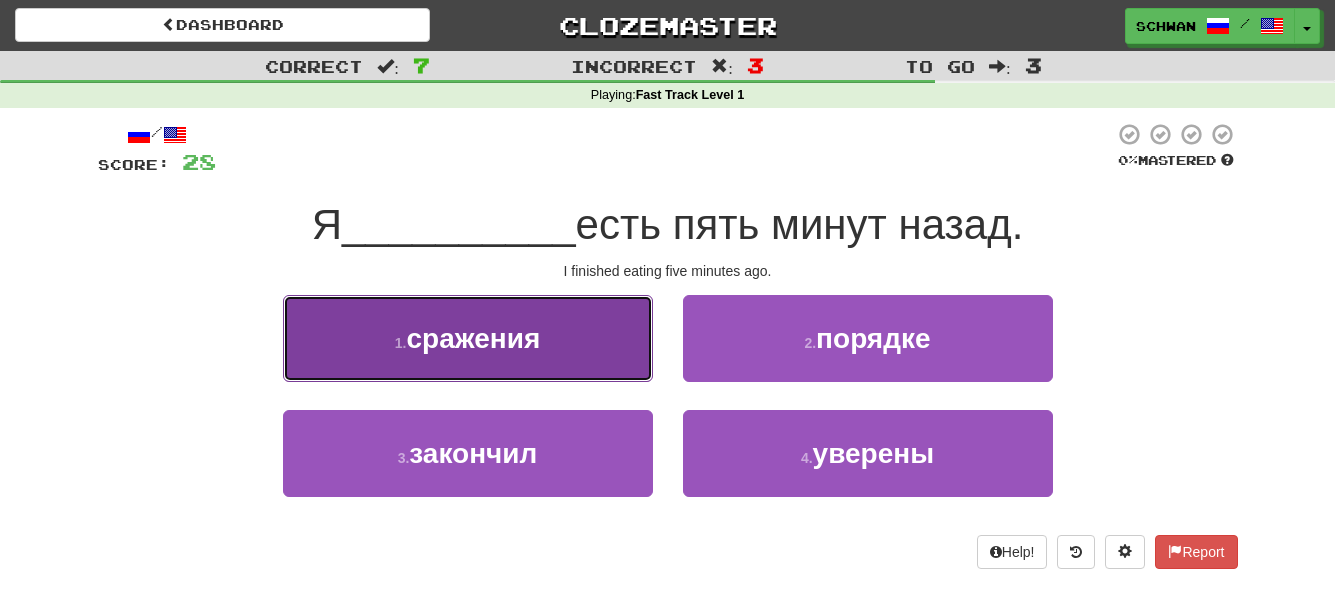 click on "1 .  сражения" at bounding box center (468, 338) 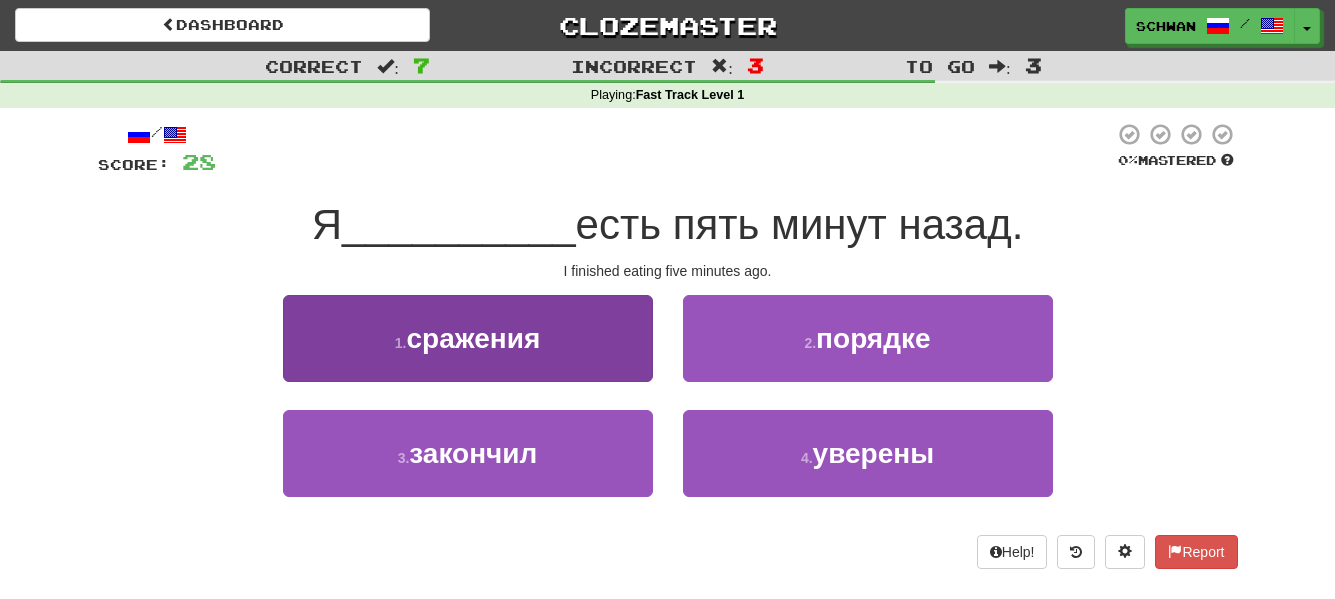 click on "/  Score:   28 0 %  Mastered Я  __________  есть пять минут назад. I finished eating five minutes ago. 1 .  сражения 2 .  порядке 3 .  закончил 4 .  уверены  Help!  Report" at bounding box center [668, 345] 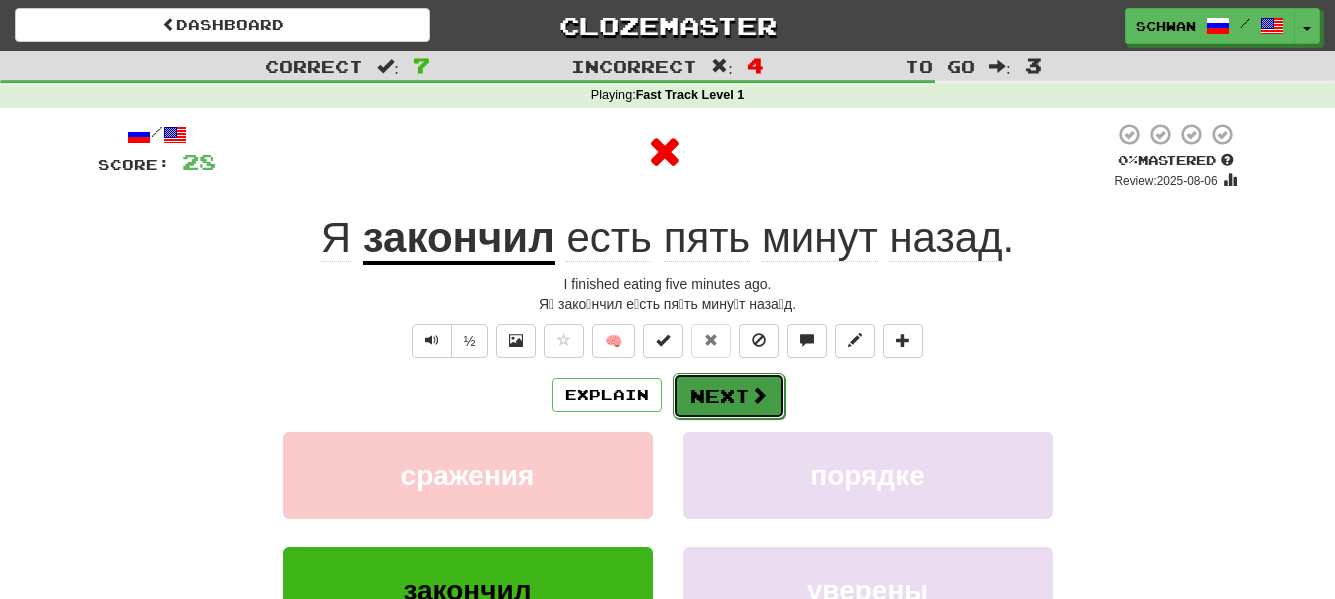 click at bounding box center [759, 395] 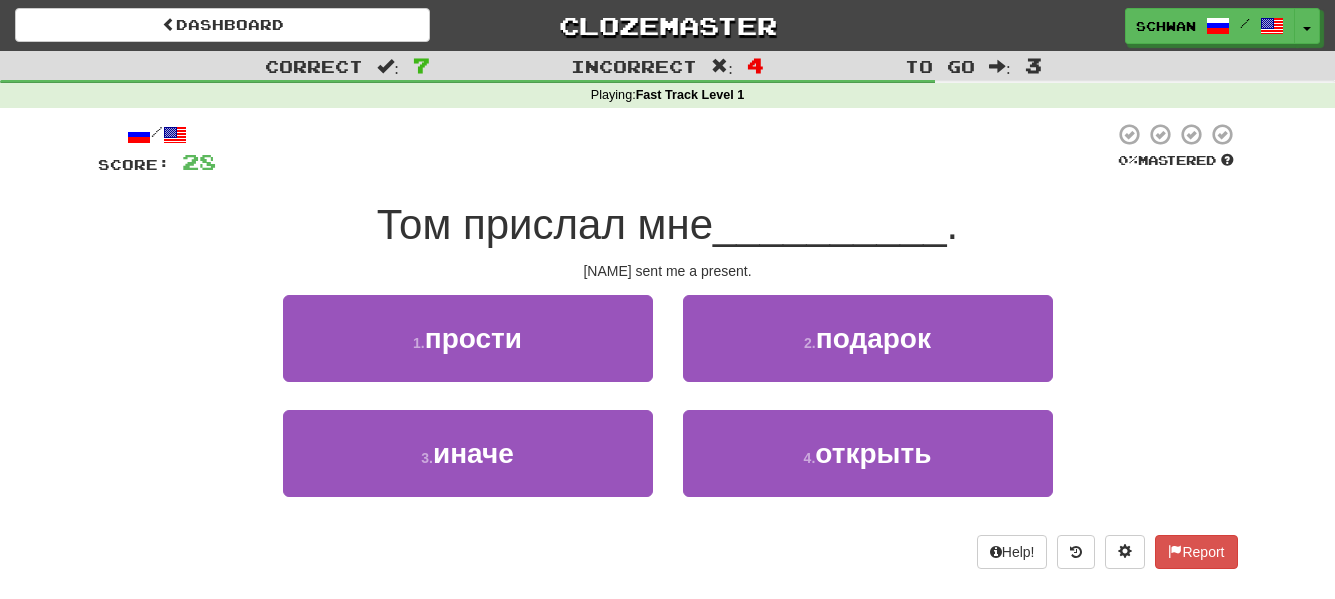click on "2 .  подарок" at bounding box center [868, 352] 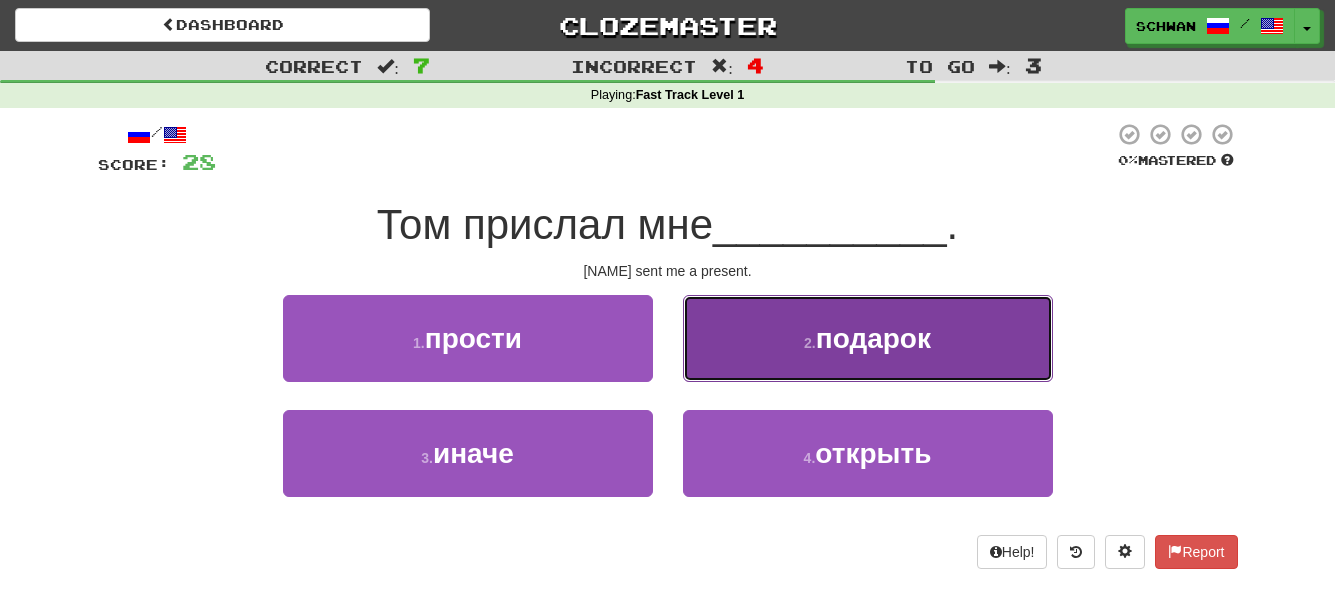click on "2 .  подарок" at bounding box center [868, 338] 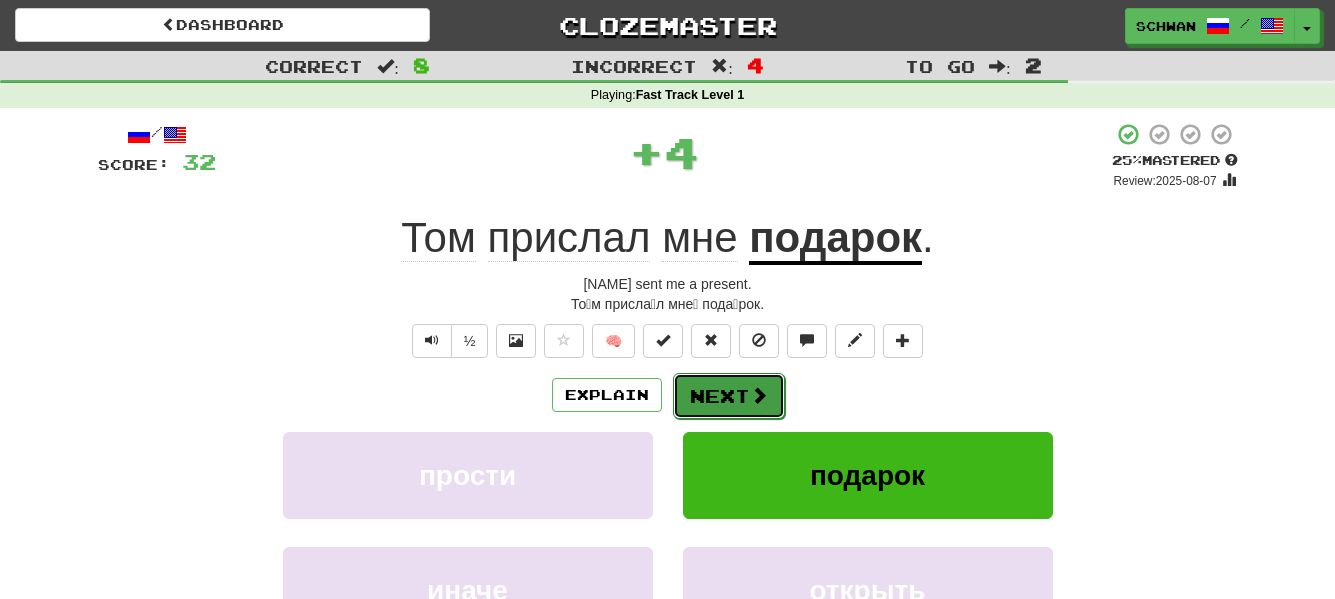 click at bounding box center [759, 395] 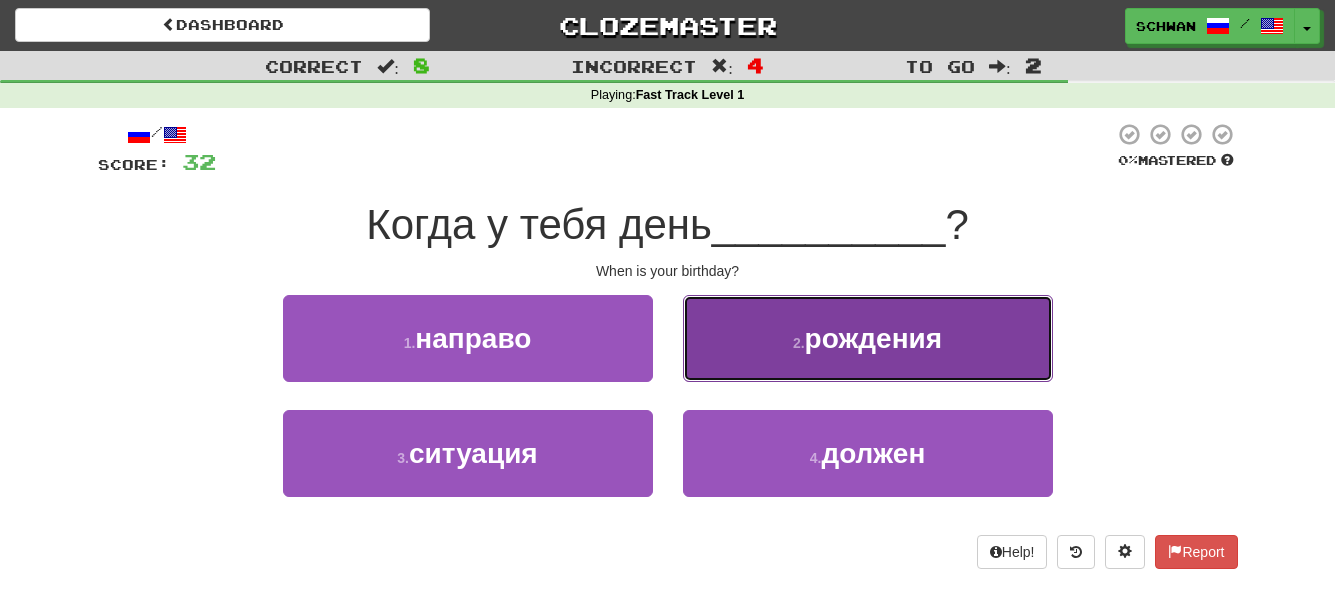 click on "2 .  рождения" at bounding box center [868, 338] 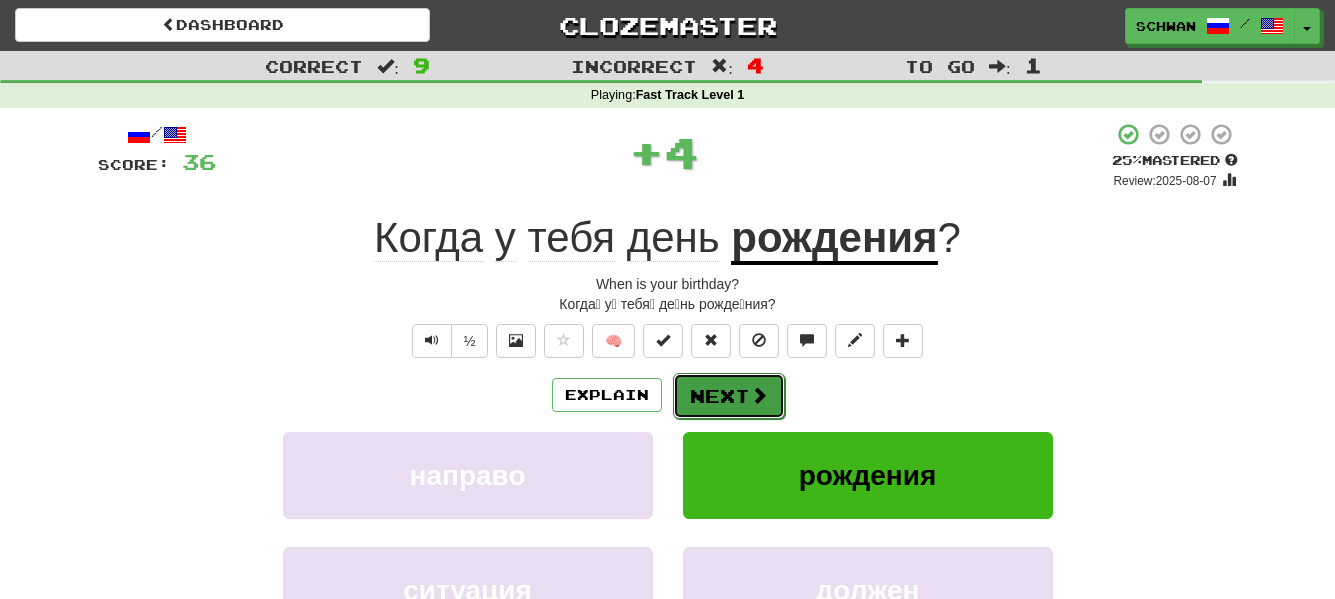 click on "Next" at bounding box center [729, 396] 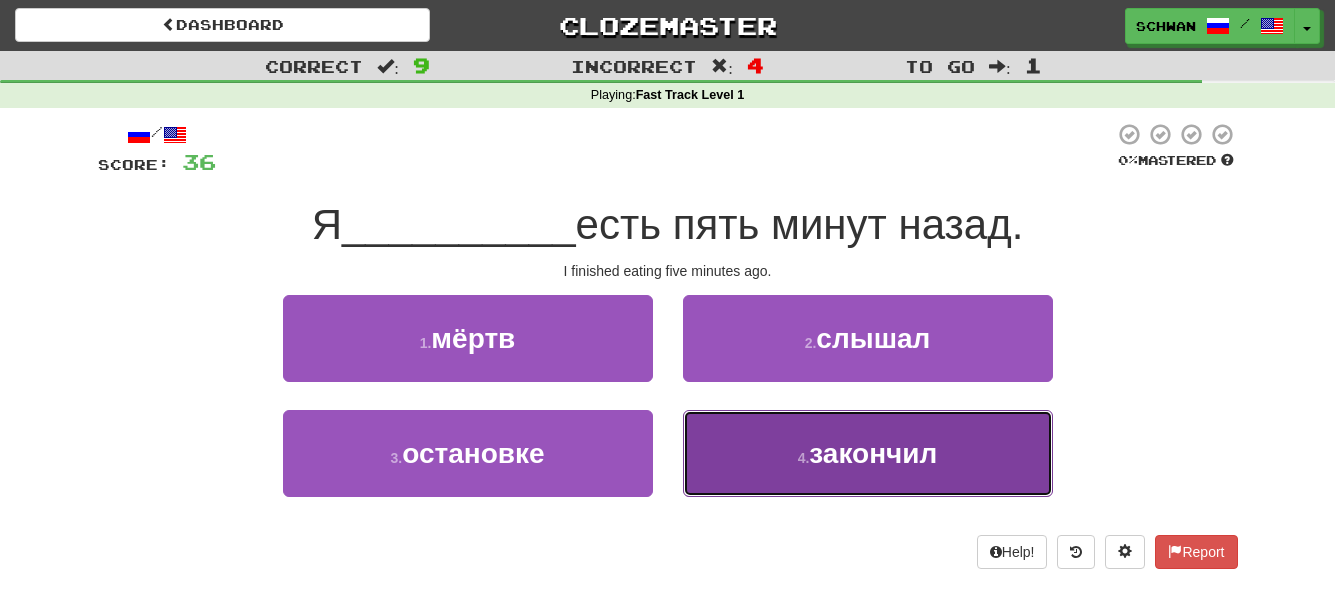 click on "4 .  закончил" at bounding box center (868, 453) 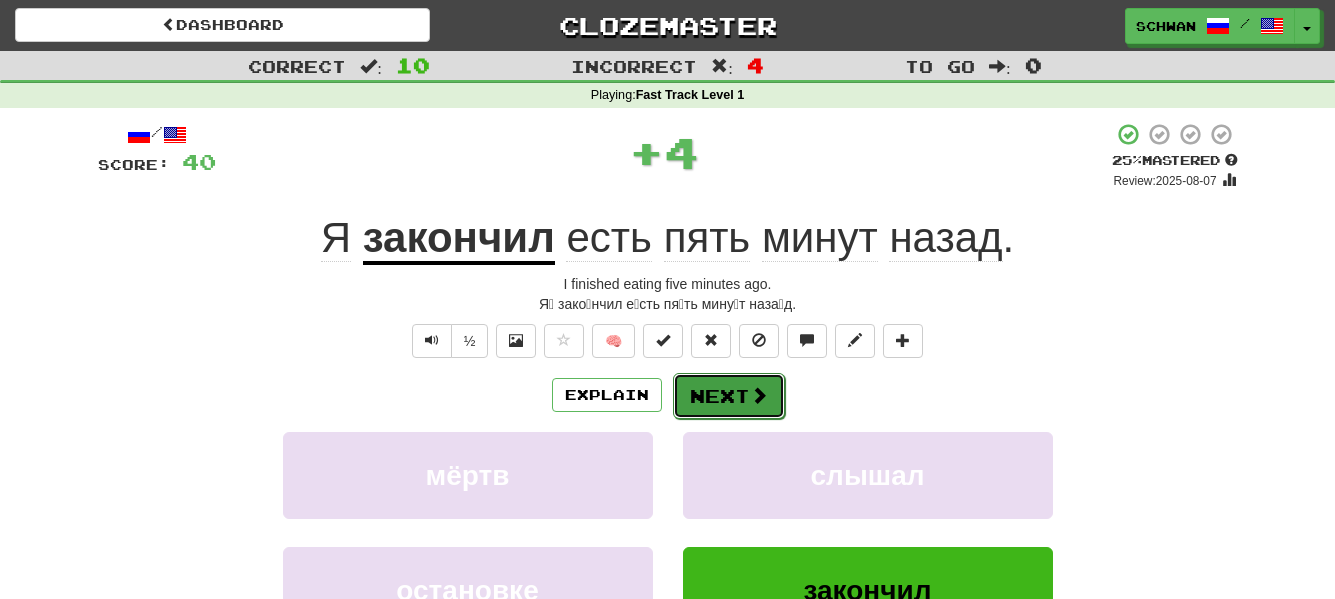 click on "Next" at bounding box center (729, 396) 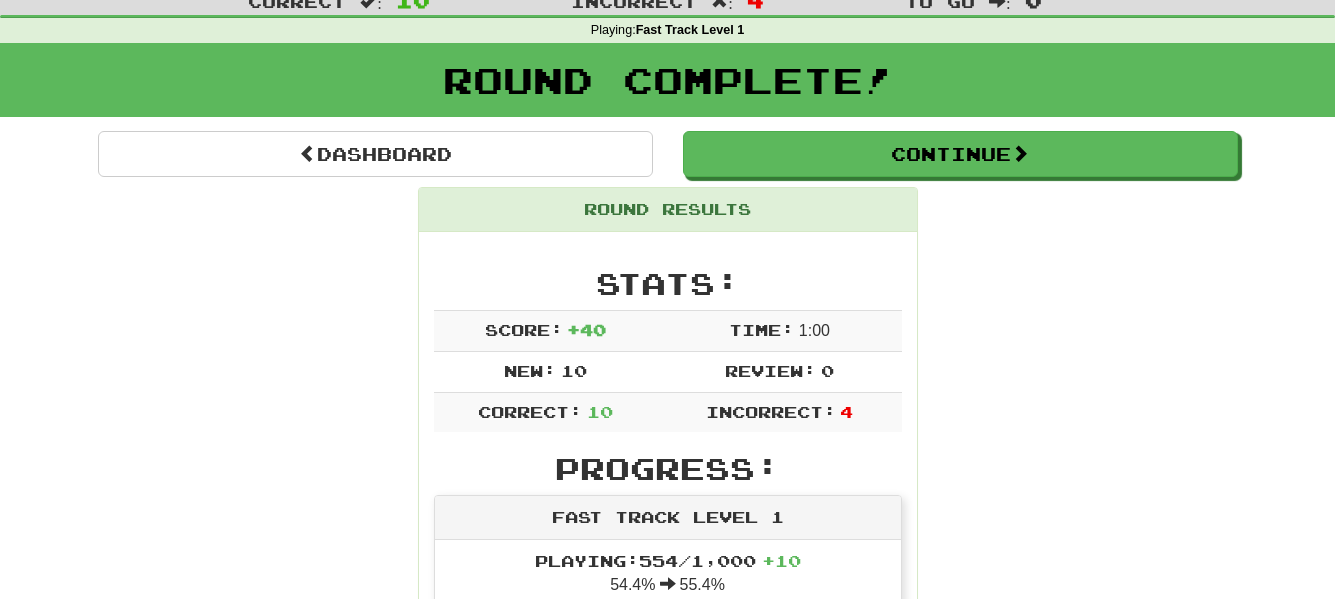 scroll, scrollTop: 100, scrollLeft: 0, axis: vertical 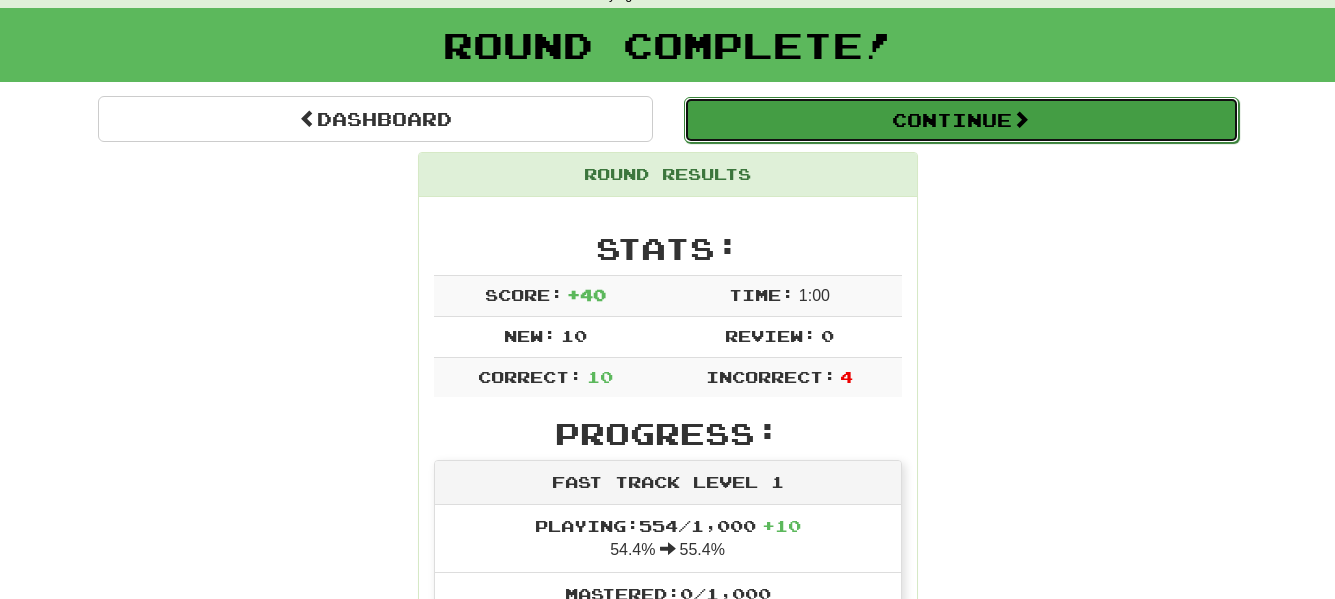 click on "Continue" at bounding box center (961, 120) 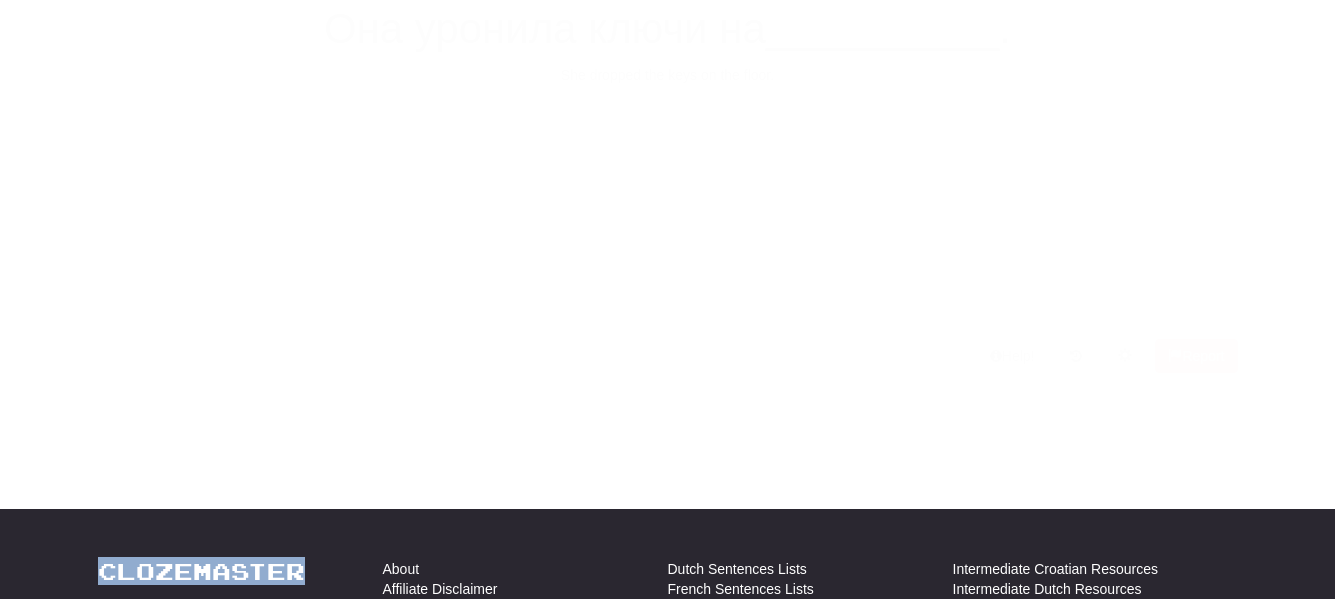 scroll, scrollTop: 100, scrollLeft: 0, axis: vertical 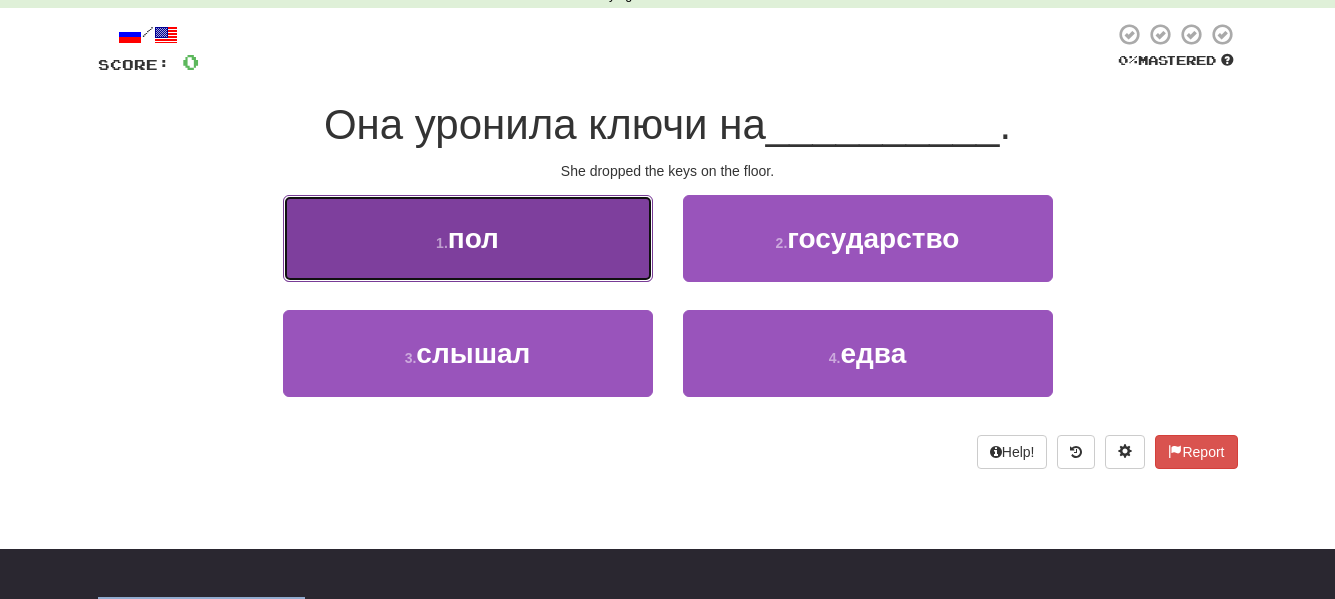 click on "1 .  пол" at bounding box center [468, 238] 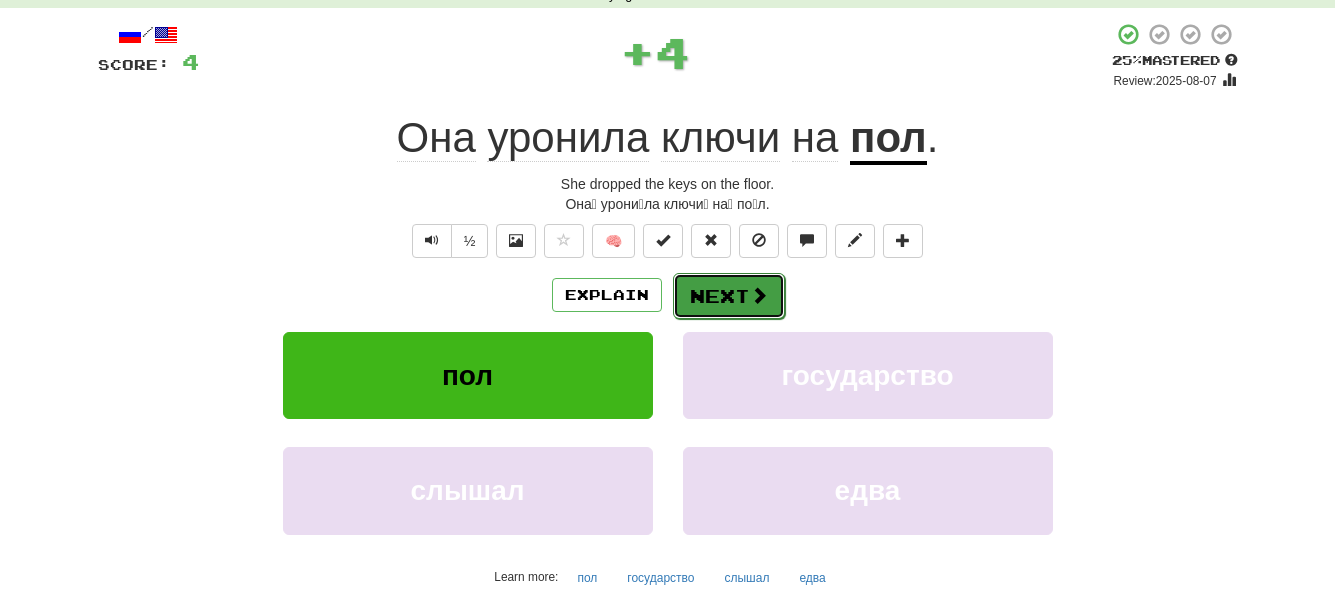 click on "Next" at bounding box center [729, 296] 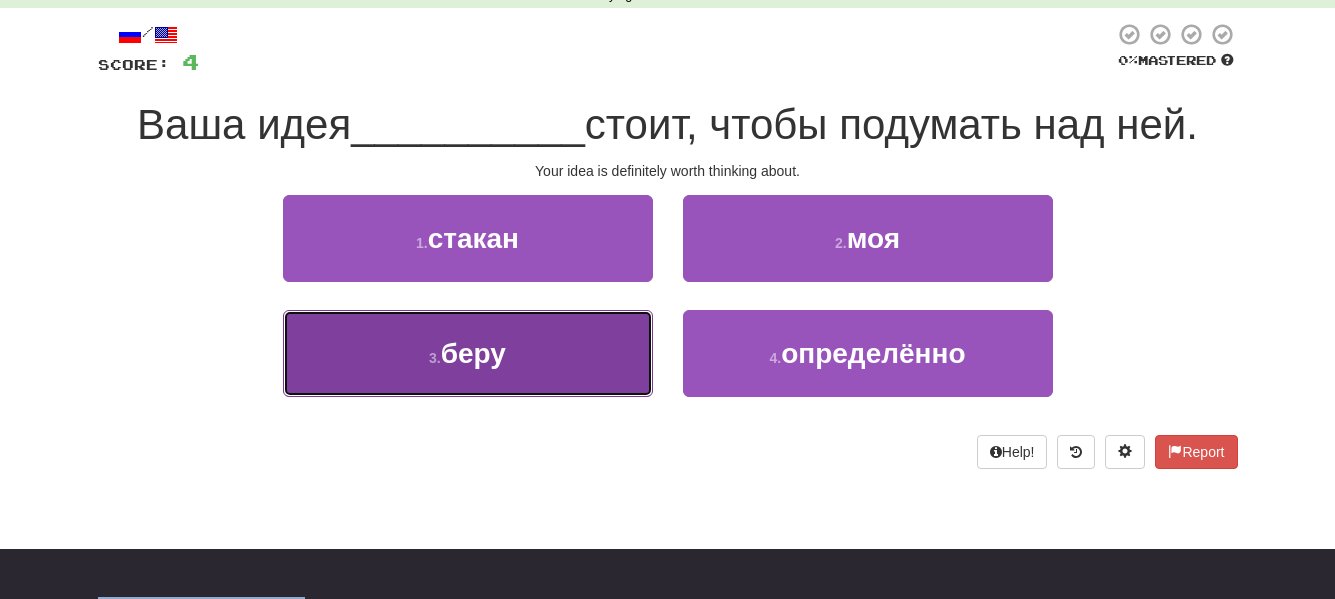 click on "3 .  беру" at bounding box center [468, 353] 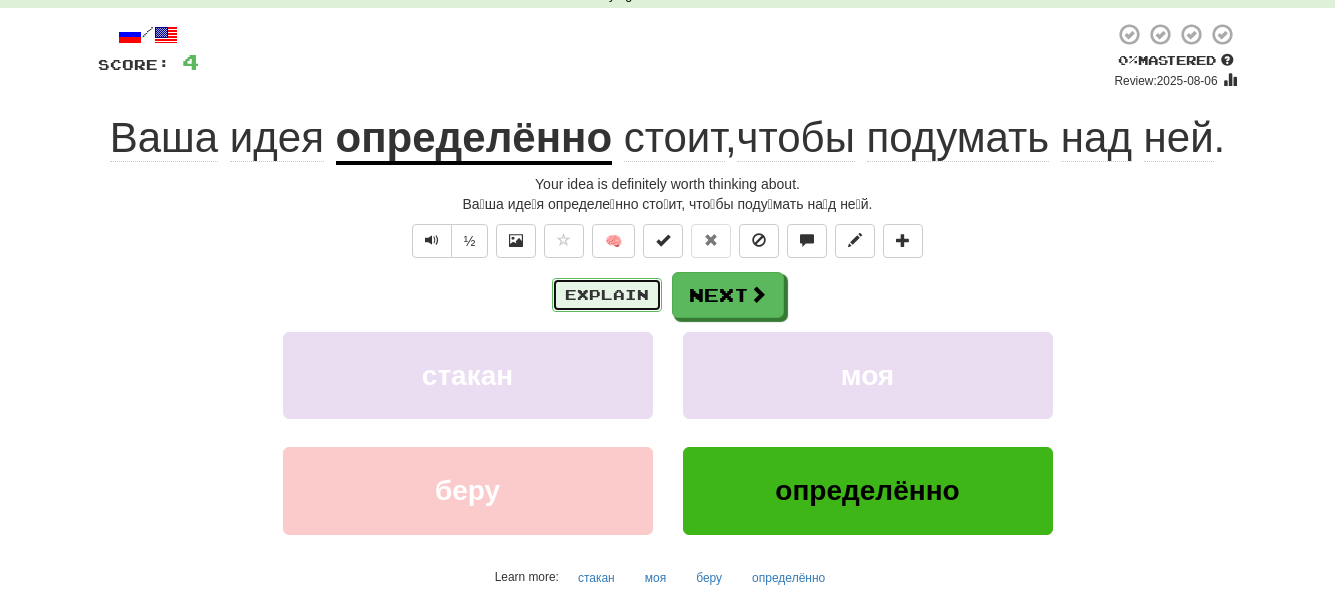 click on "Explain" at bounding box center [607, 295] 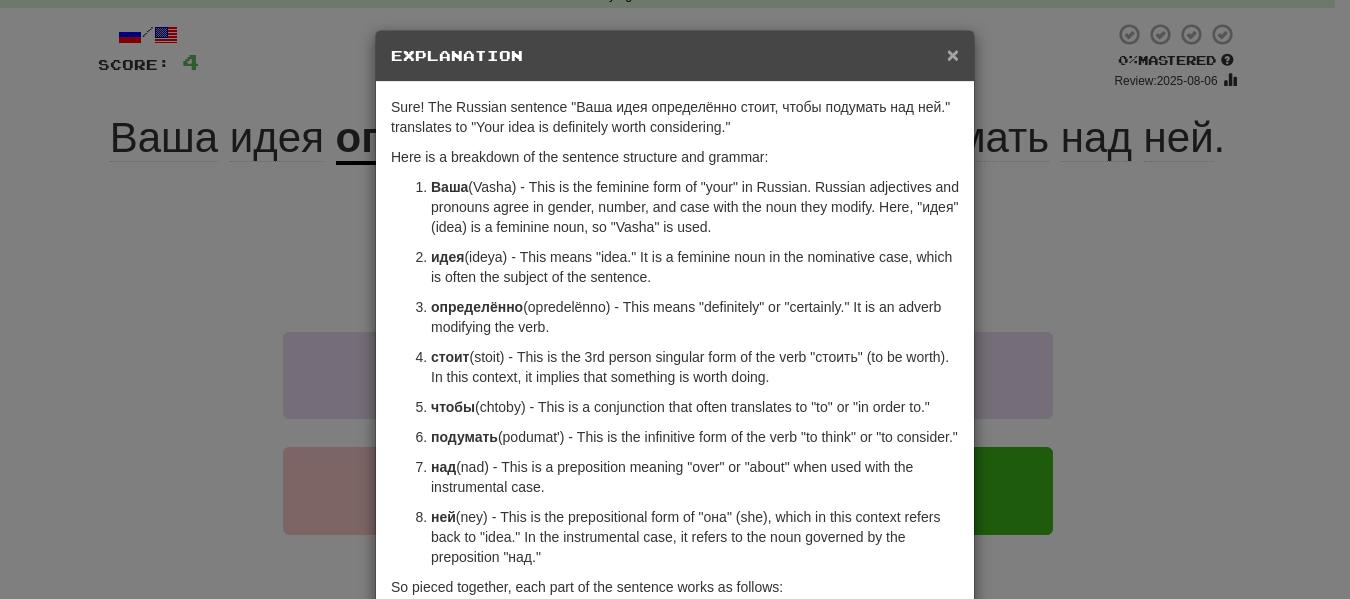 click on "×" at bounding box center (953, 54) 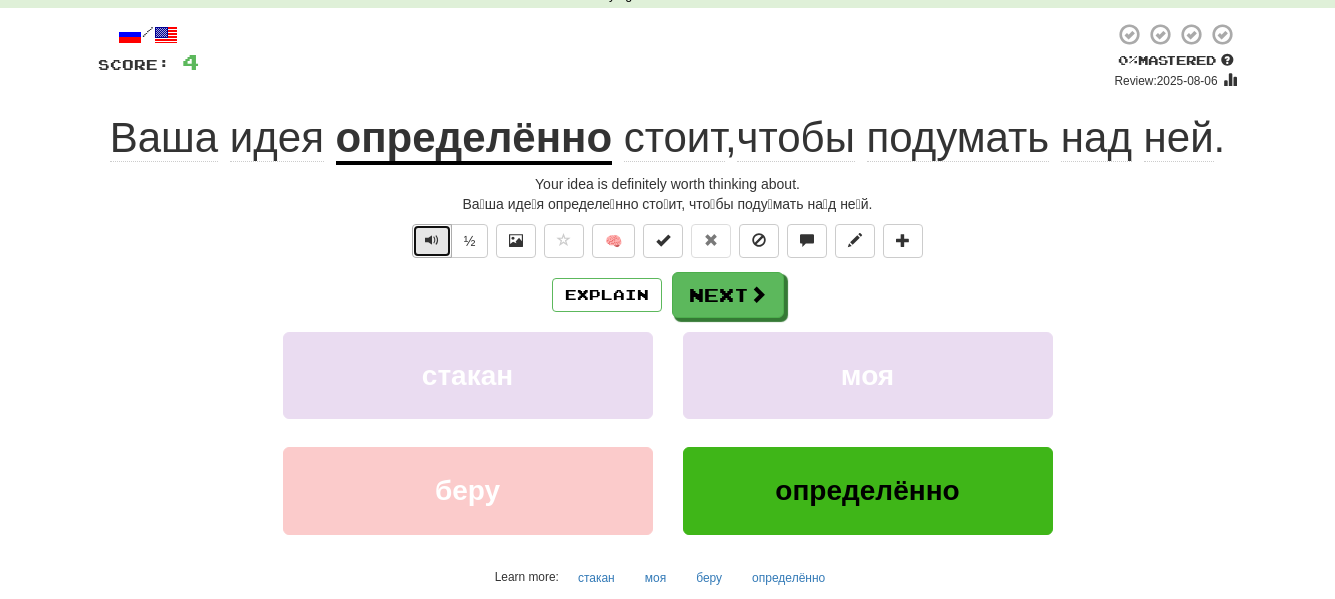 click at bounding box center [432, 240] 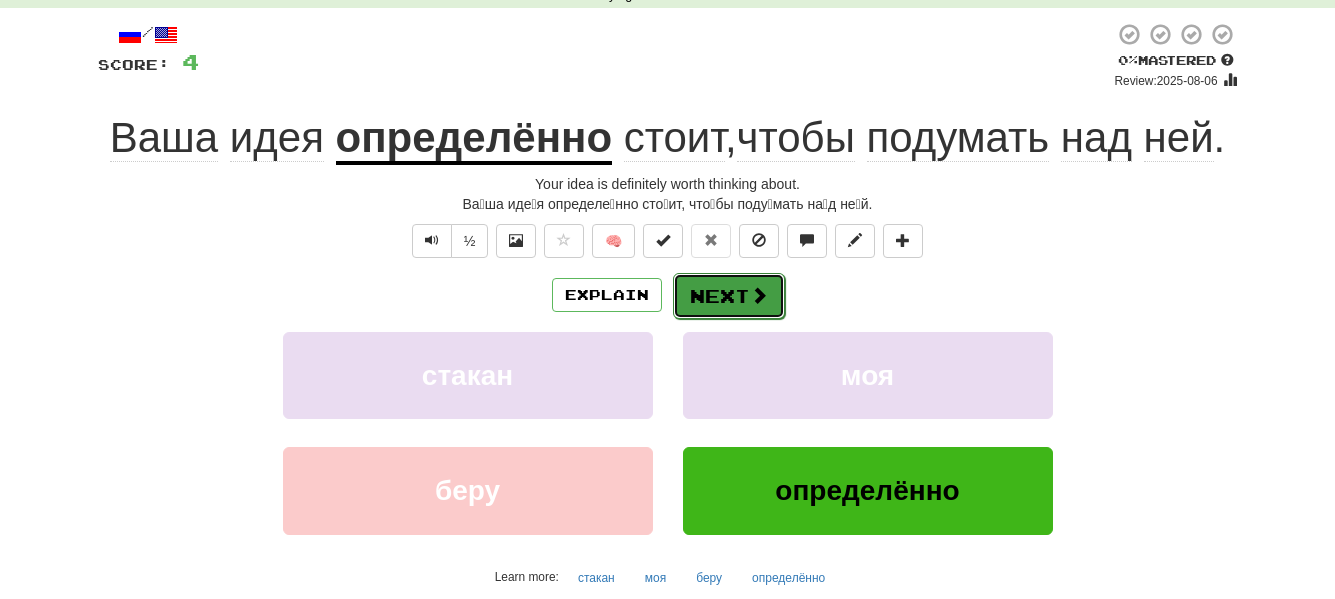 click on "Next" at bounding box center (729, 296) 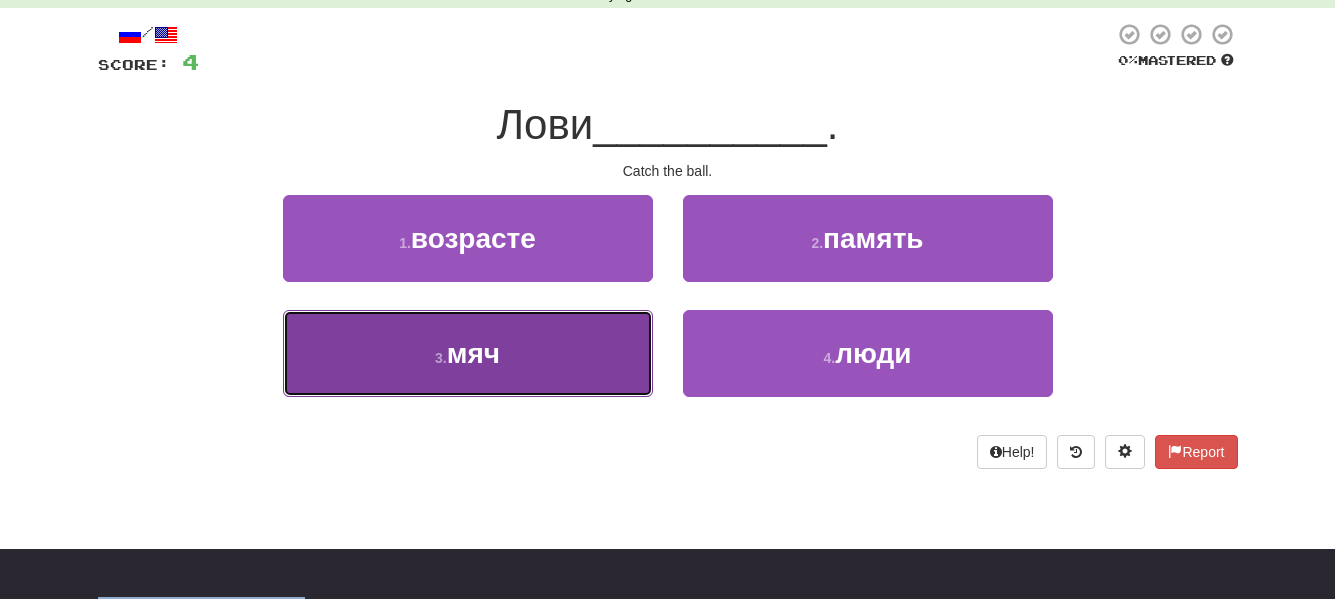 click on "мяч" at bounding box center (473, 353) 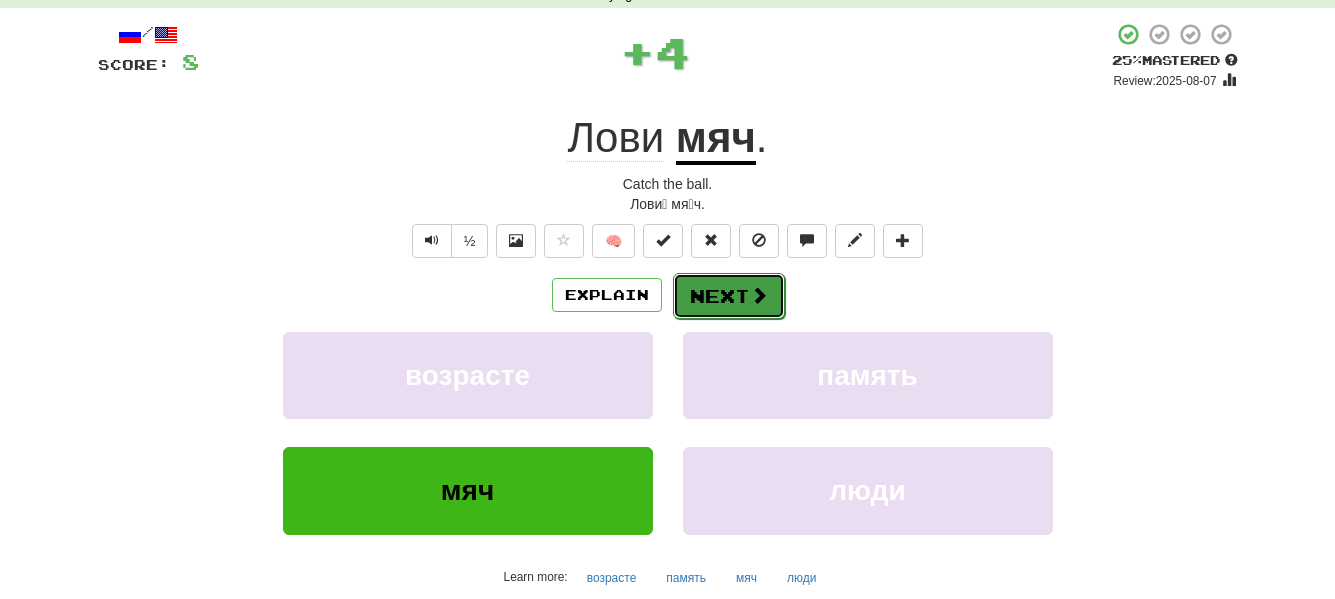 click on "Next" at bounding box center (729, 296) 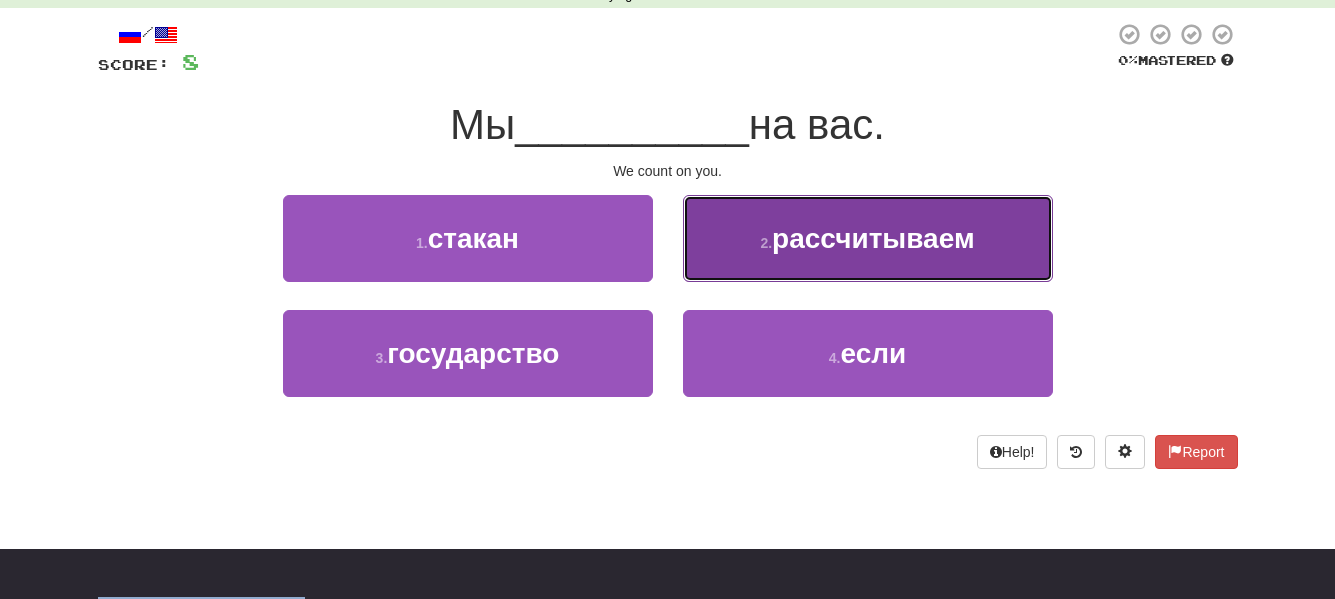 click on "2 .  рассчитываем" at bounding box center (868, 238) 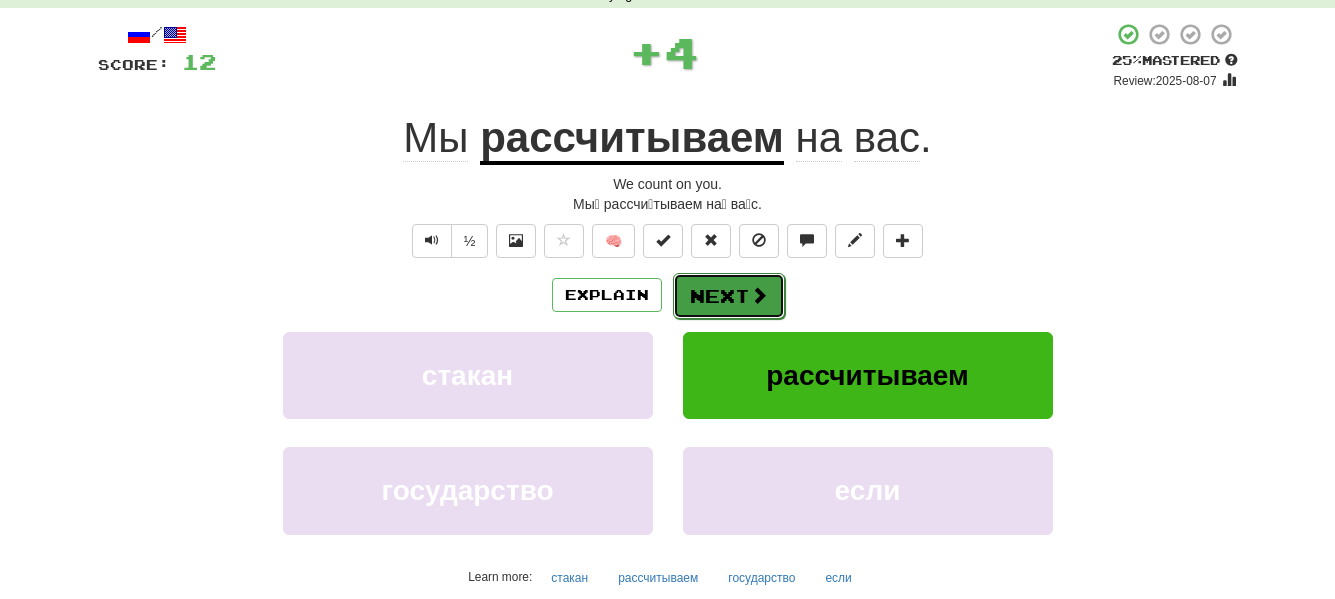 click on "Next" at bounding box center (729, 296) 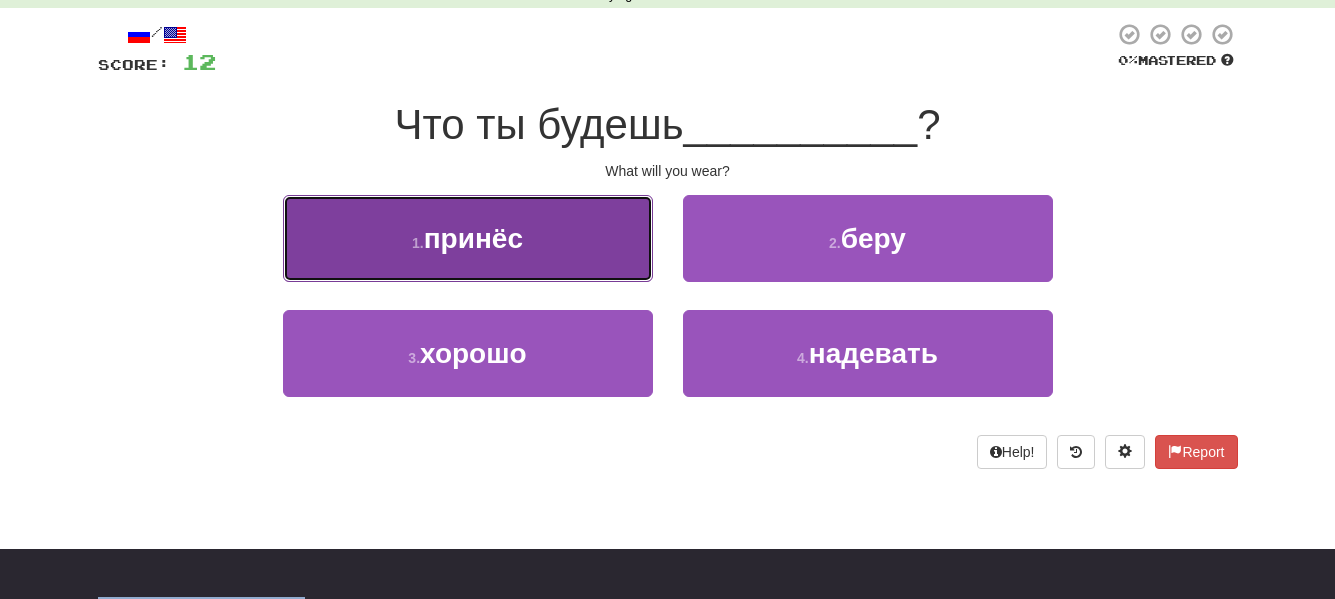 click on "1 .  принёс" at bounding box center [468, 238] 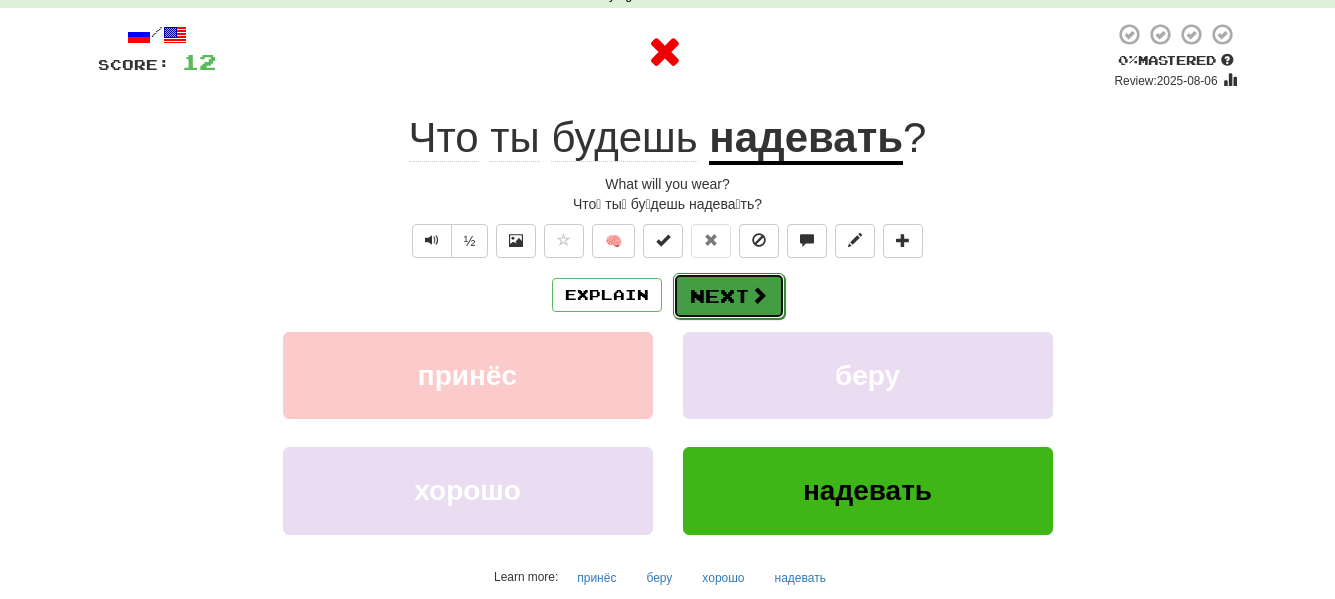 click on "Next" at bounding box center [729, 296] 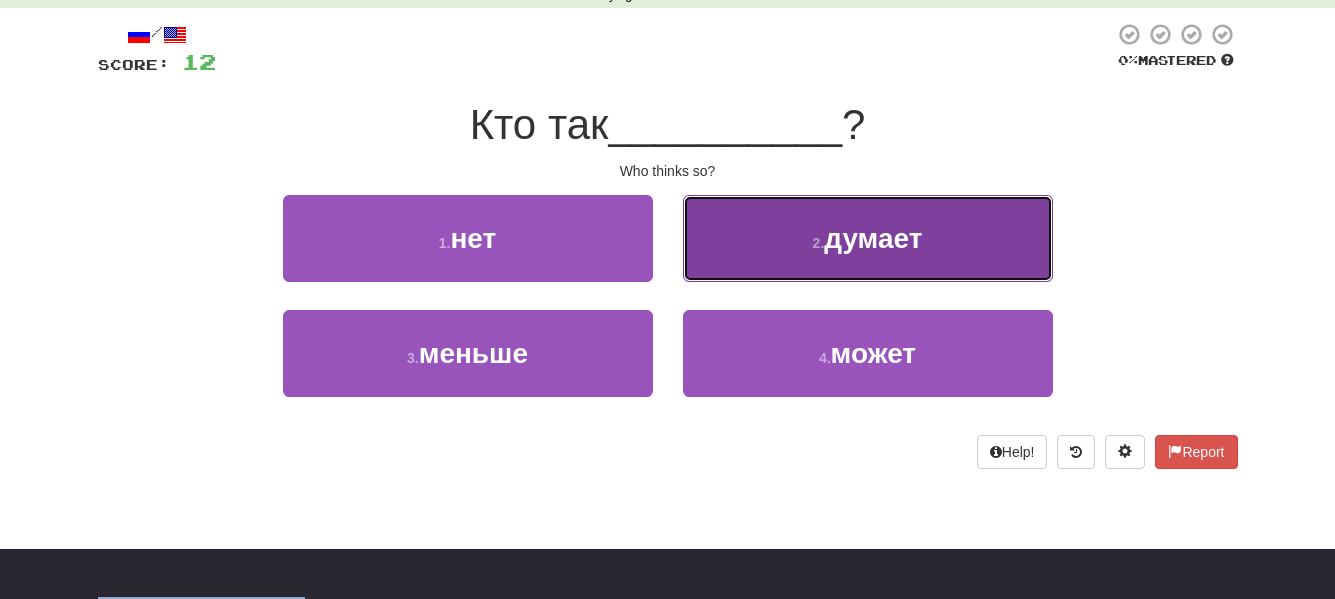 click on "2 .  думает" at bounding box center [868, 238] 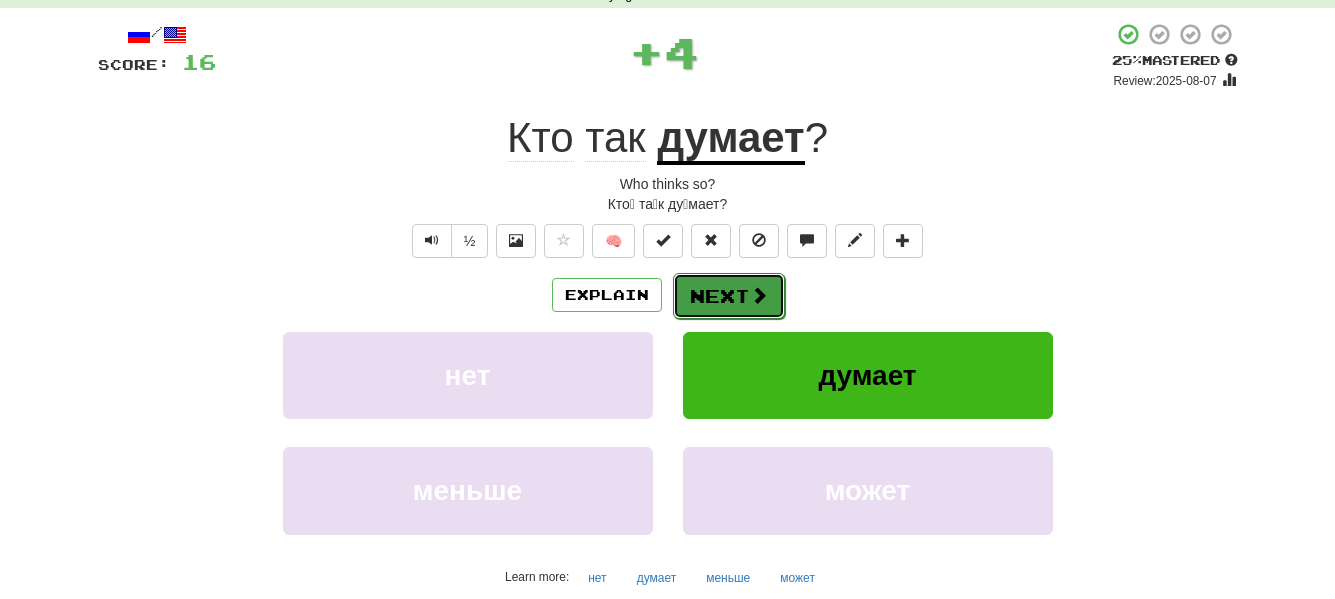 click on "Next" at bounding box center (729, 296) 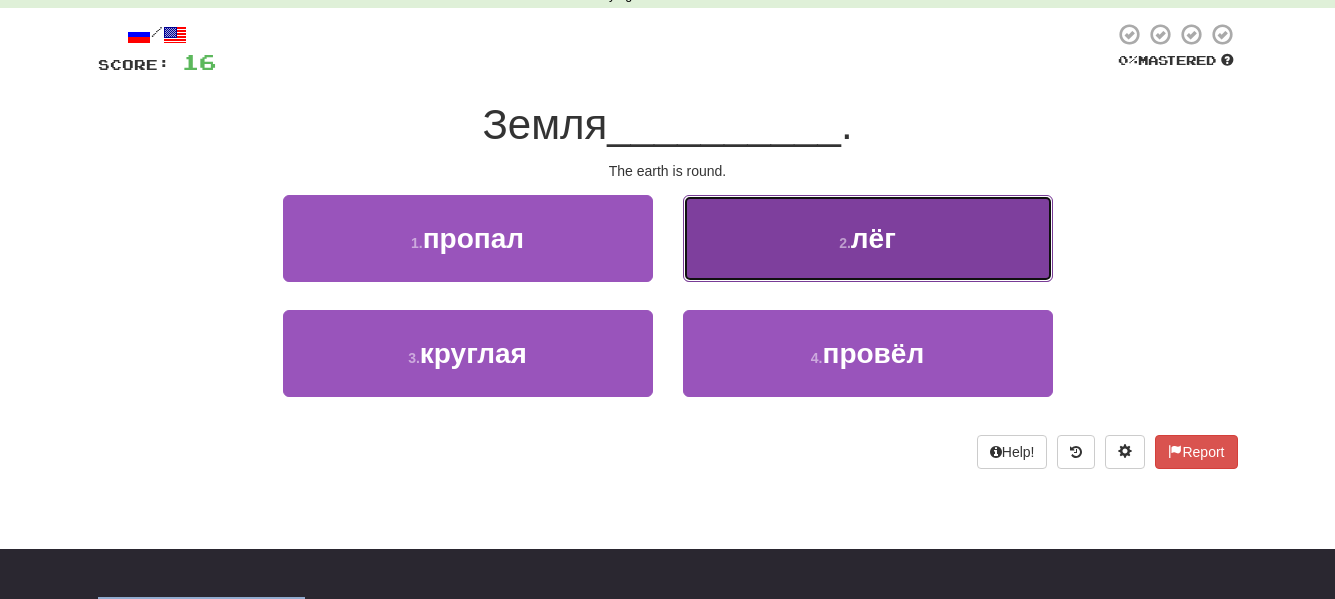 click on "2 .  лёг" at bounding box center [868, 238] 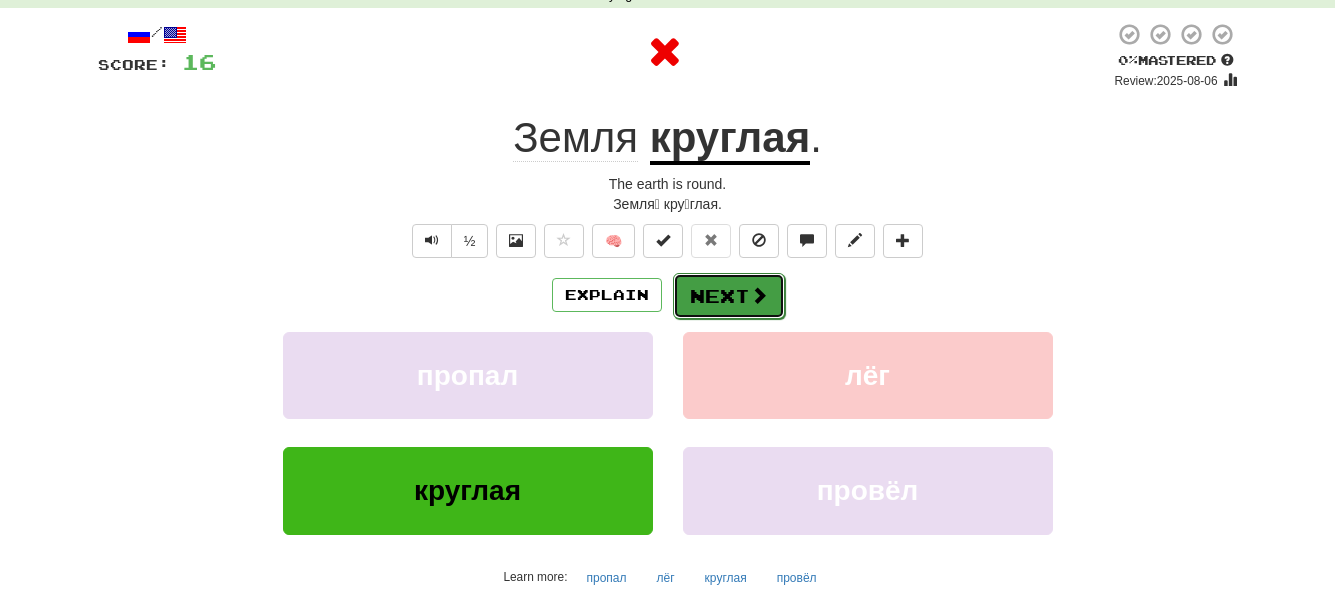 click on "Next" at bounding box center (729, 296) 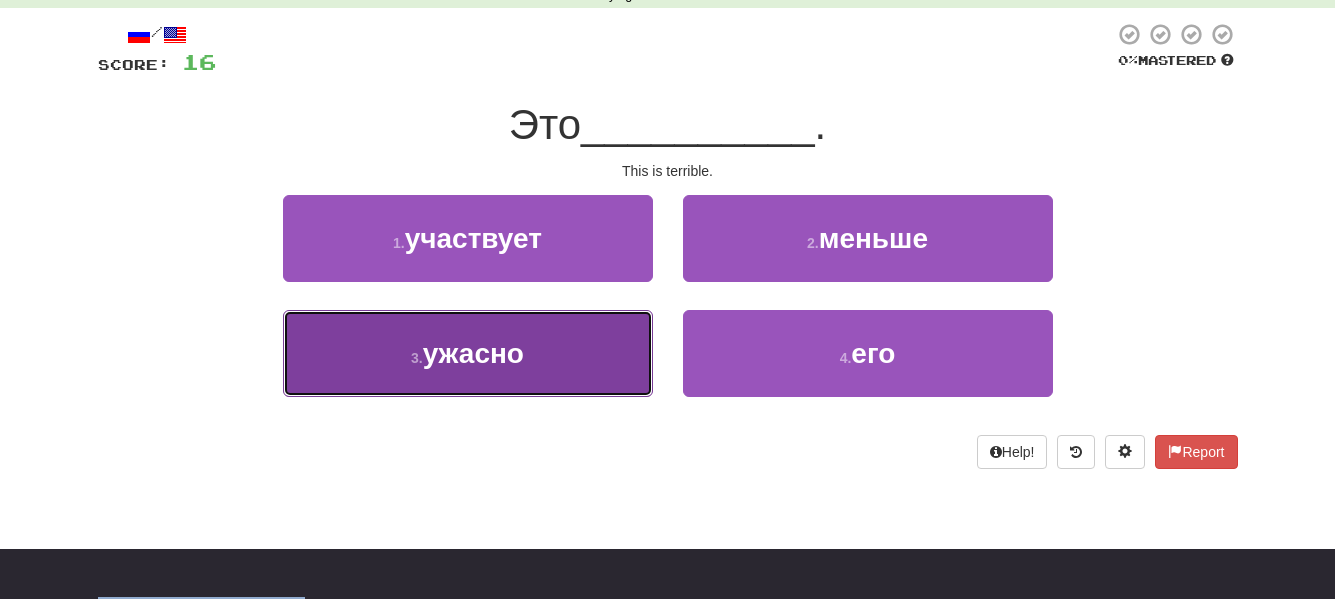 click on "ужасно" at bounding box center (473, 353) 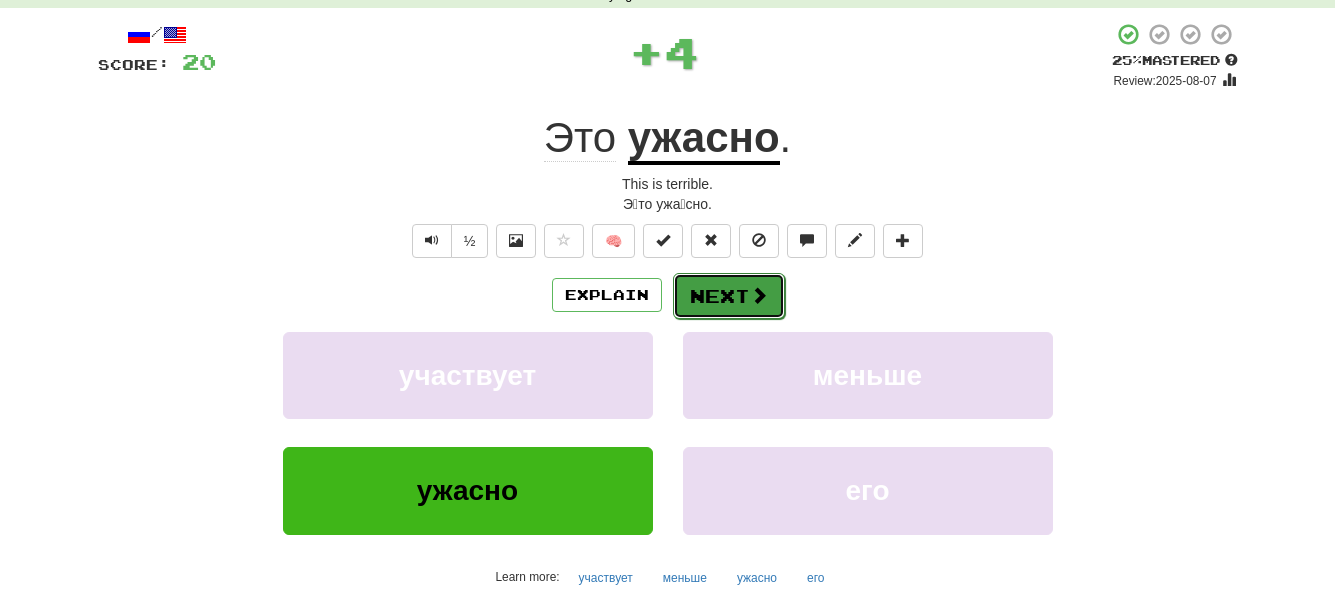 click on "Next" at bounding box center [729, 296] 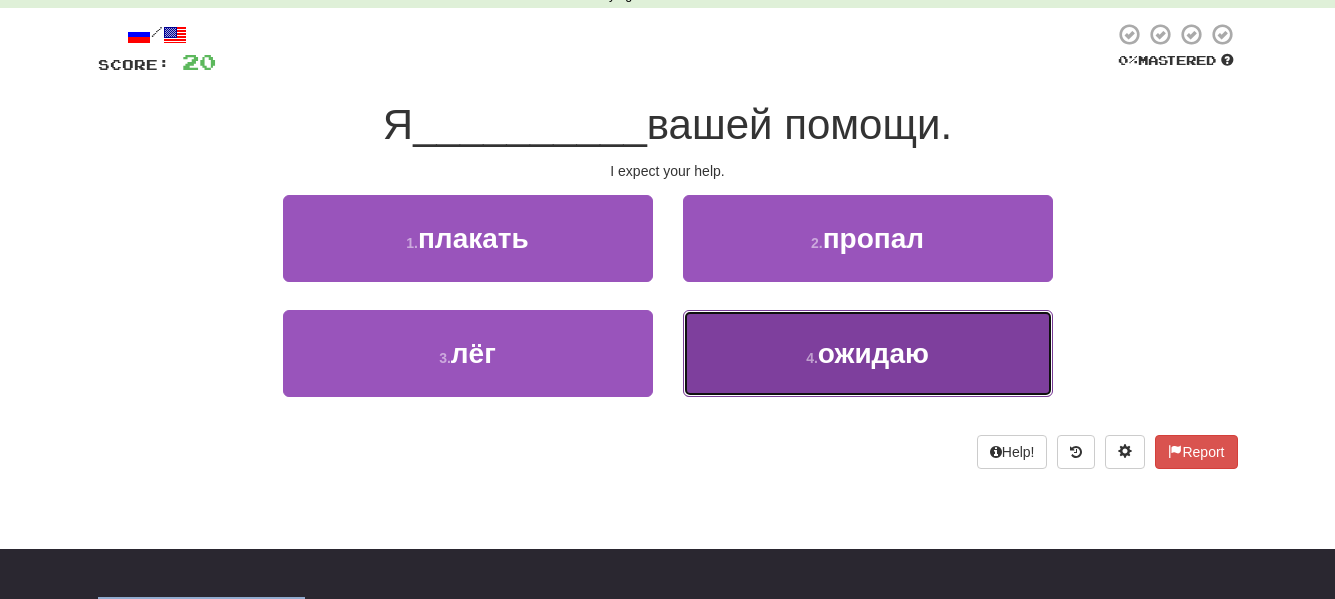 click on "4 .  ожидаю" at bounding box center (868, 353) 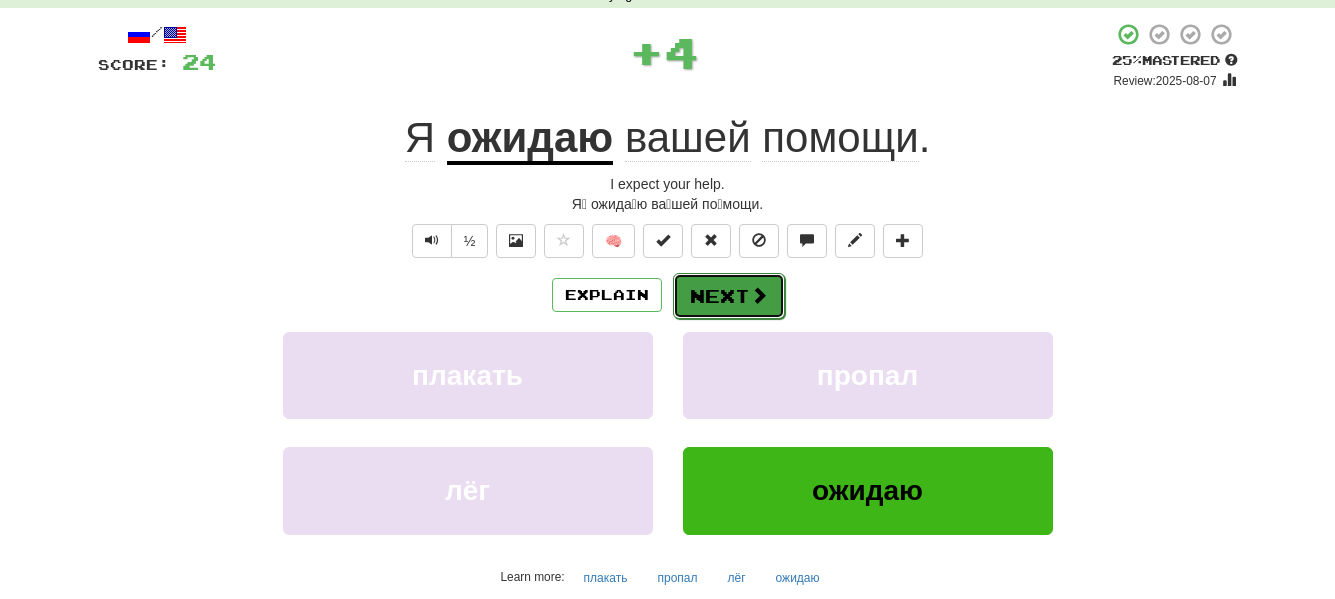 click on "Next" at bounding box center (729, 296) 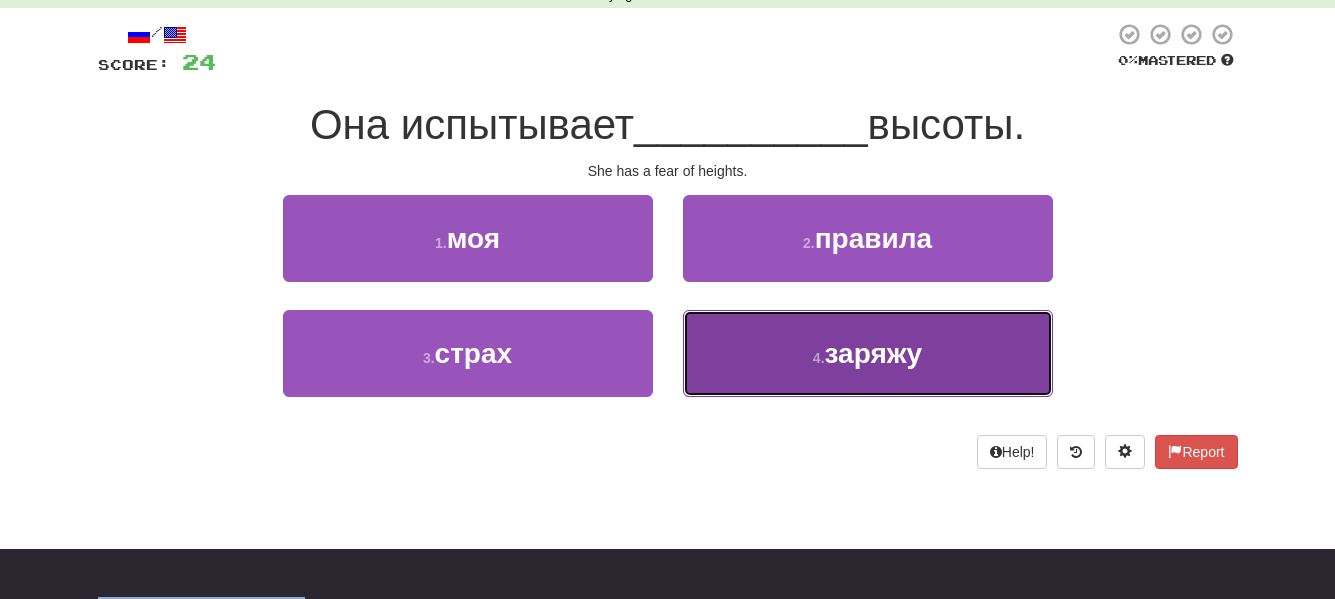click on "4 .  заряжу" at bounding box center [868, 353] 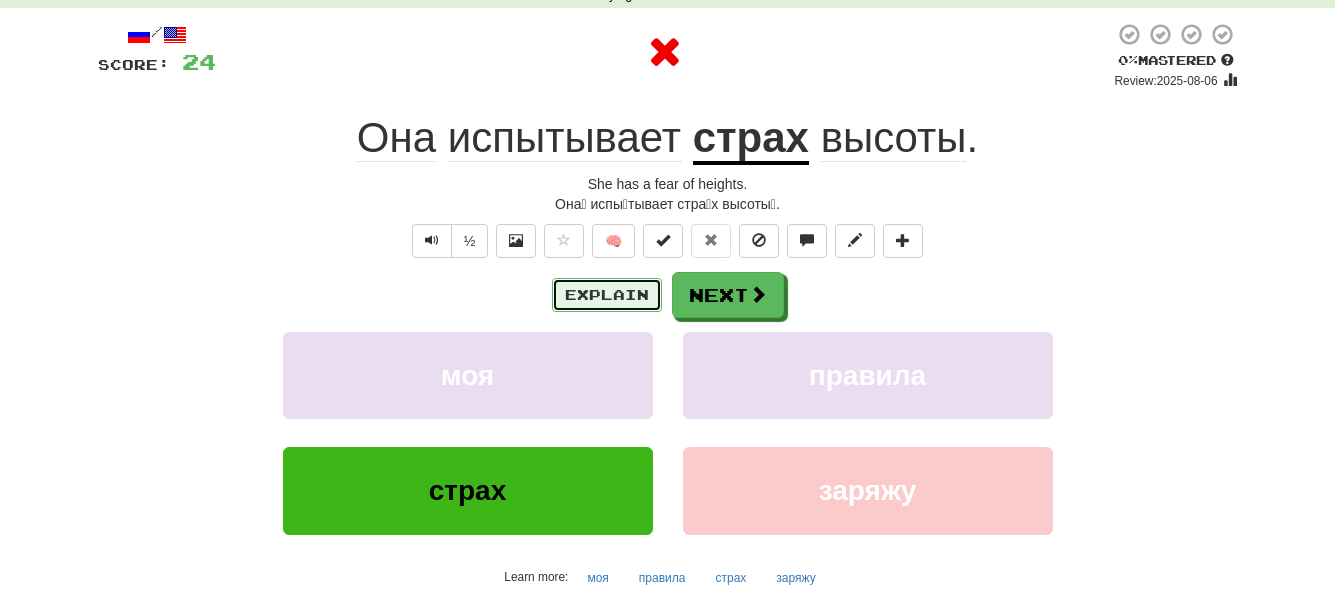 click on "Explain" at bounding box center [607, 295] 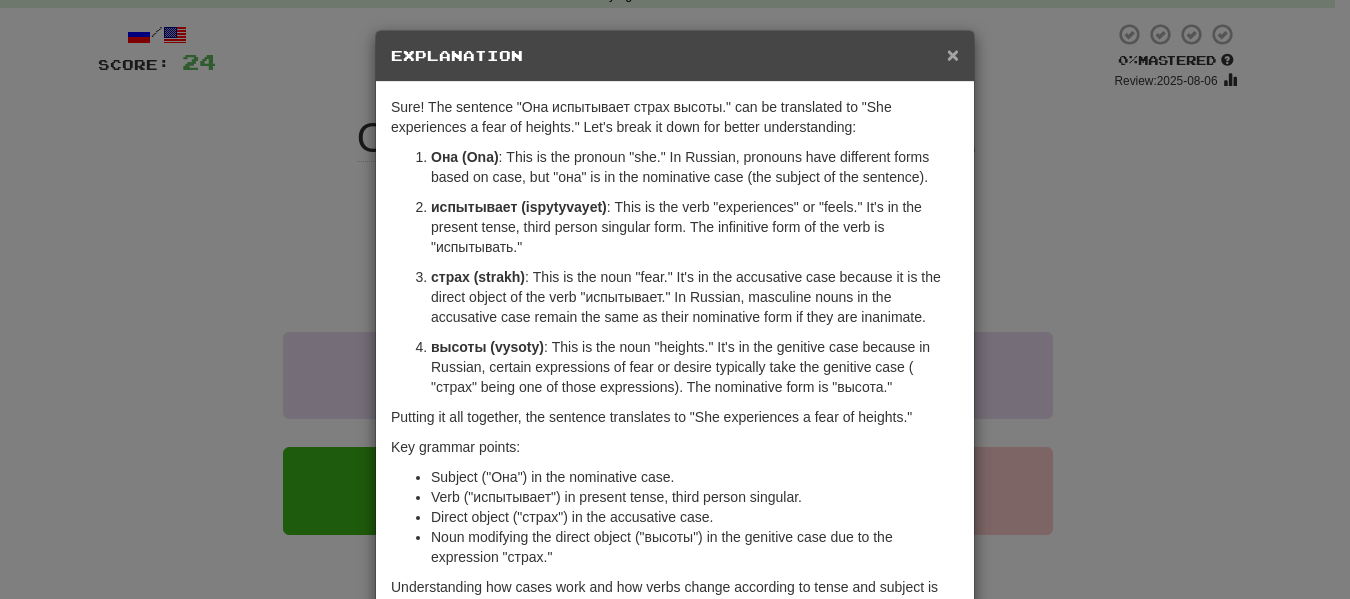 click on "×" at bounding box center [953, 54] 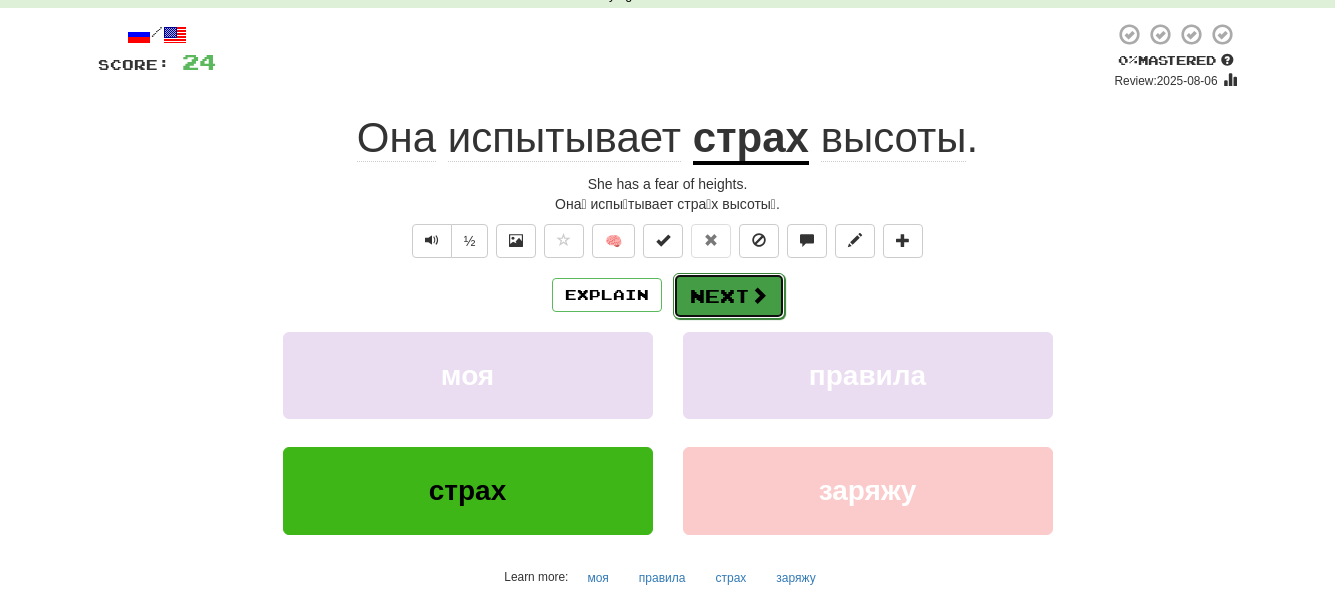 click on "Next" at bounding box center (729, 296) 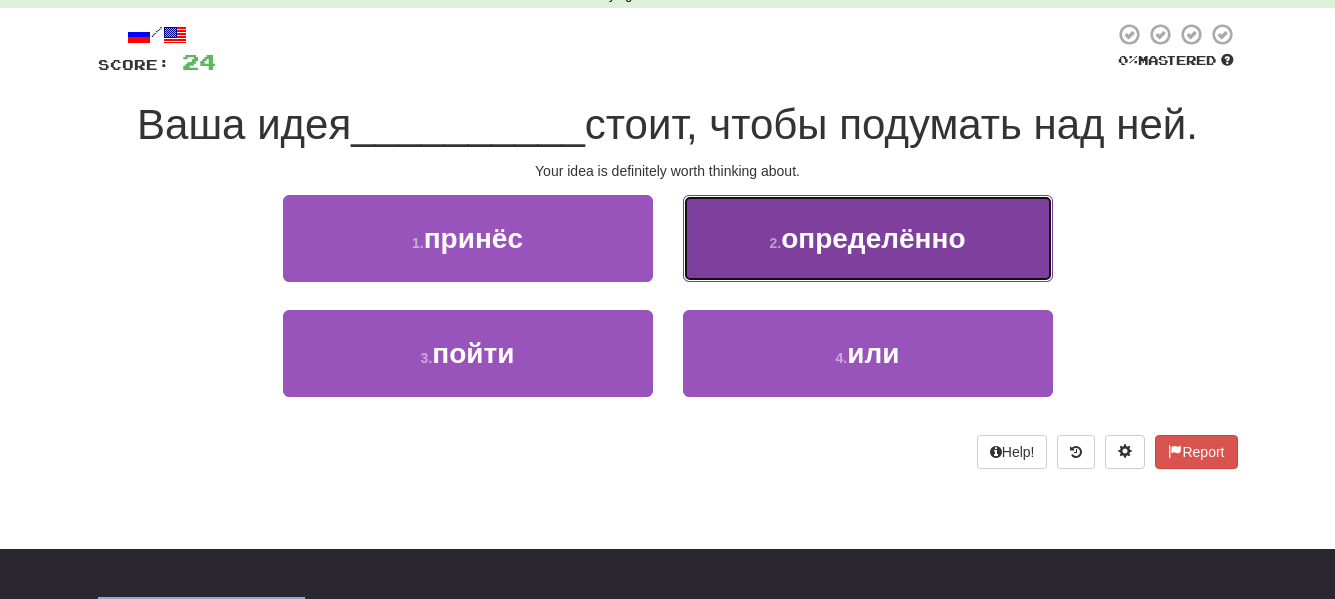 click on "определённо" at bounding box center [873, 238] 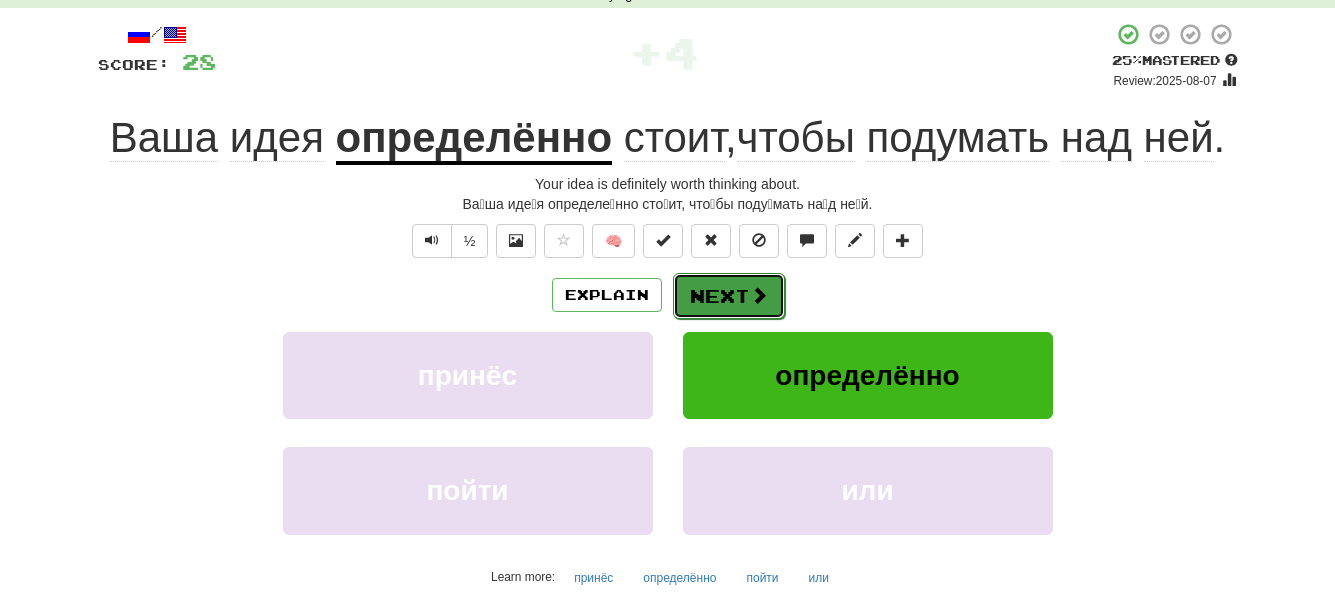 click on "Next" at bounding box center (729, 296) 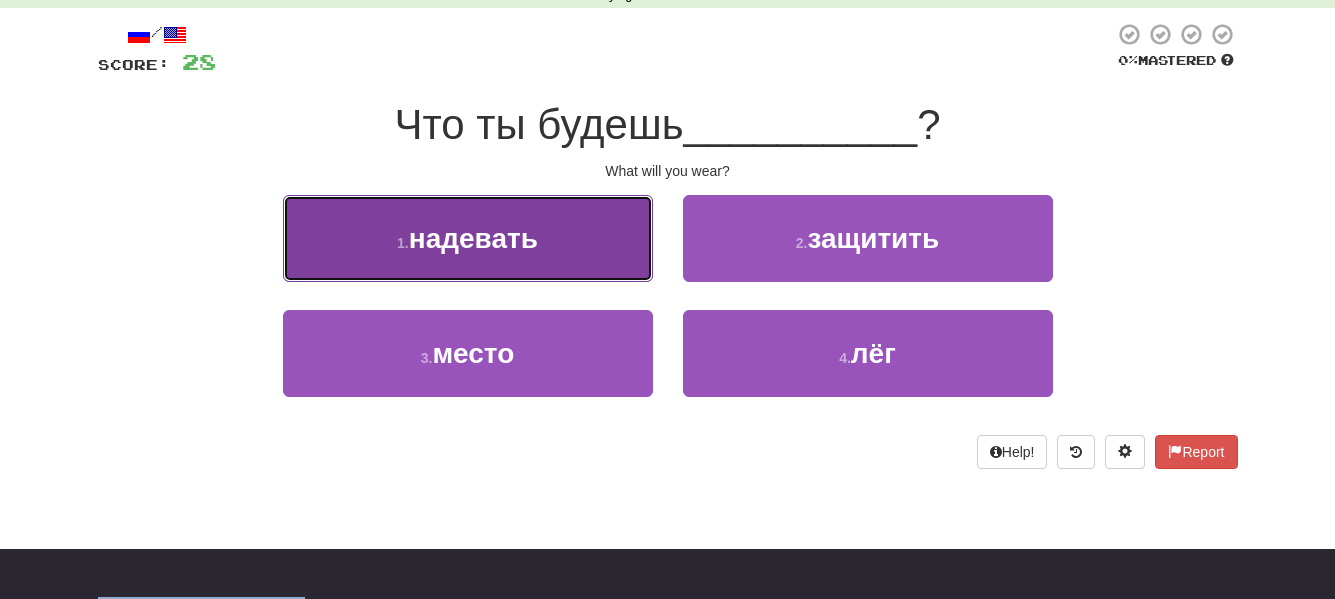 click on "1 .  надевать" at bounding box center [468, 238] 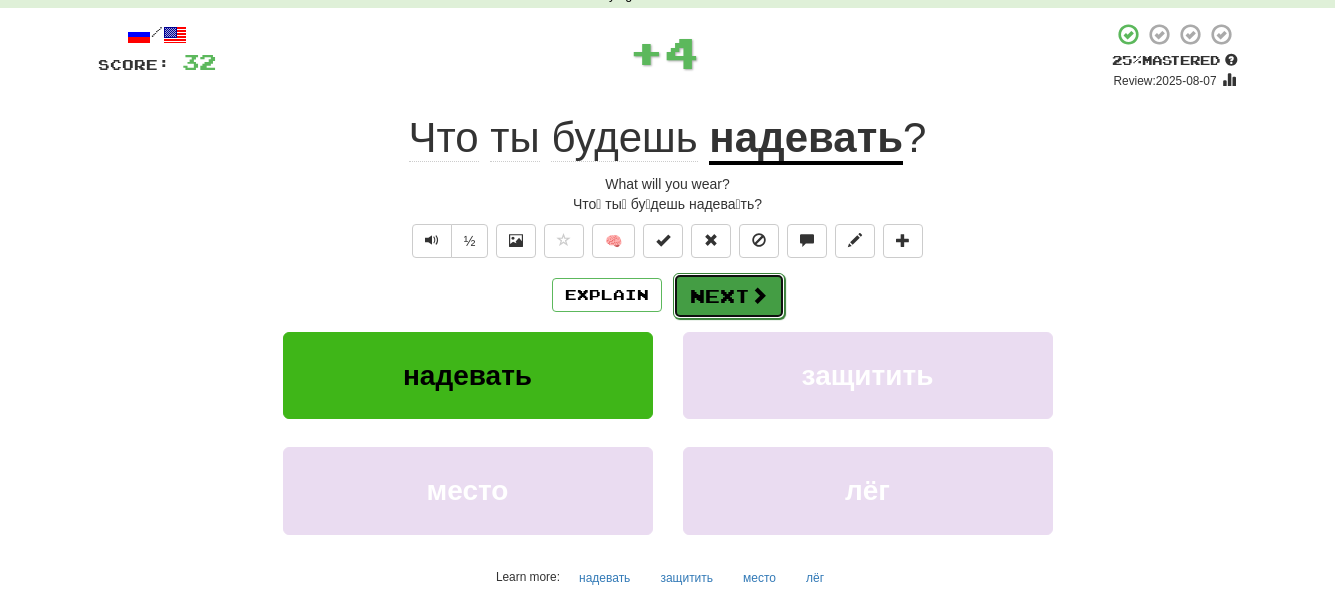 click on "Next" at bounding box center (729, 296) 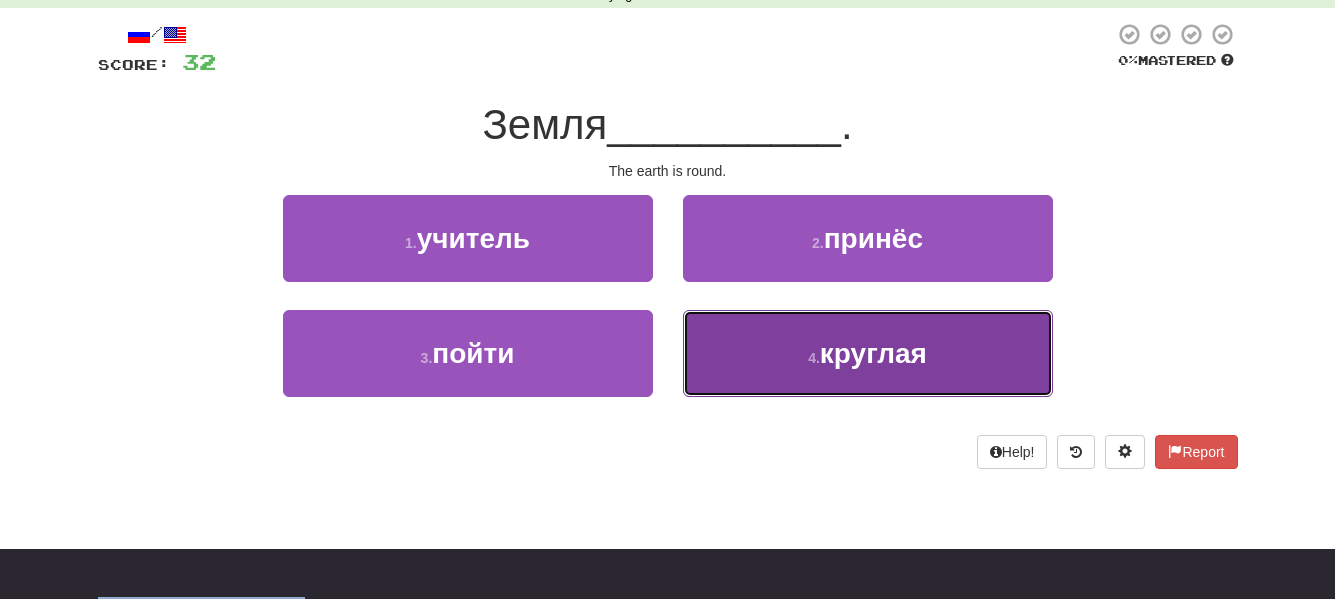 click on "4 .  круглая" at bounding box center [868, 353] 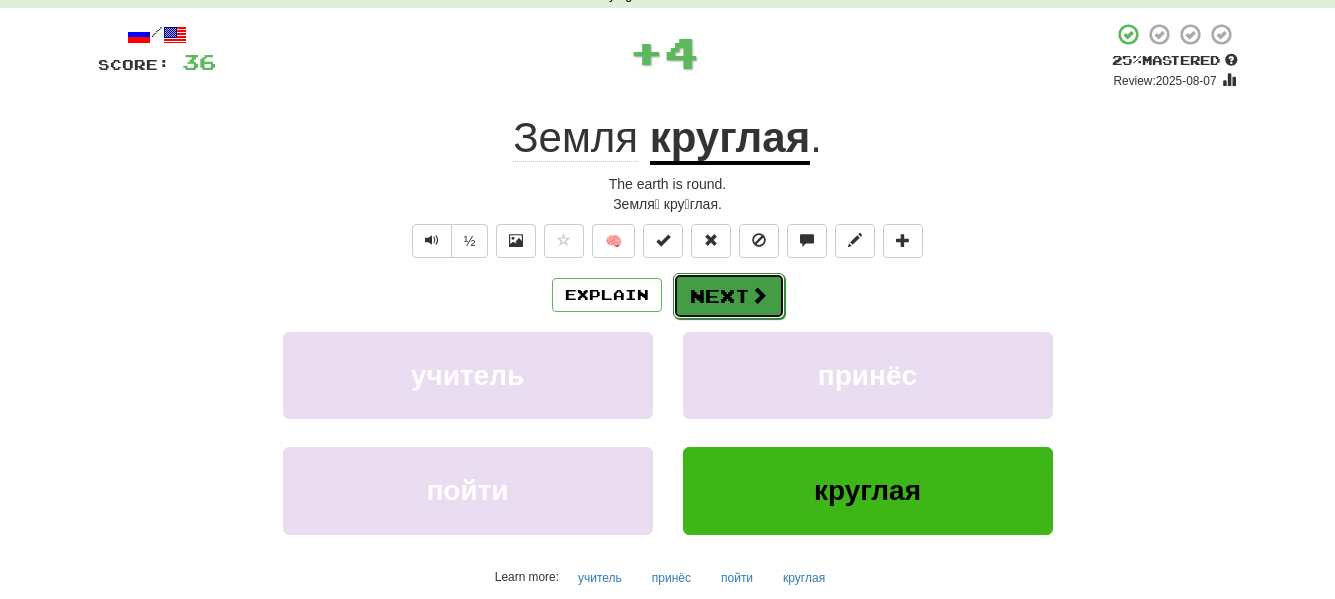 click on "Next" at bounding box center (729, 296) 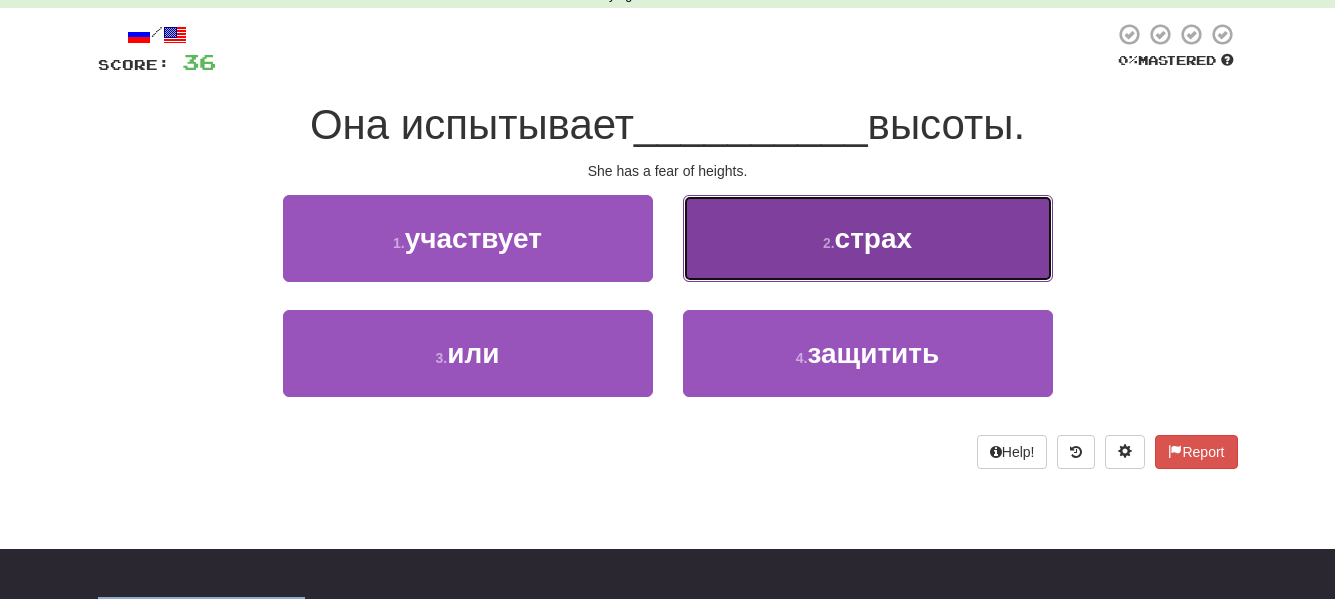 click on "2 .  страх" at bounding box center (868, 238) 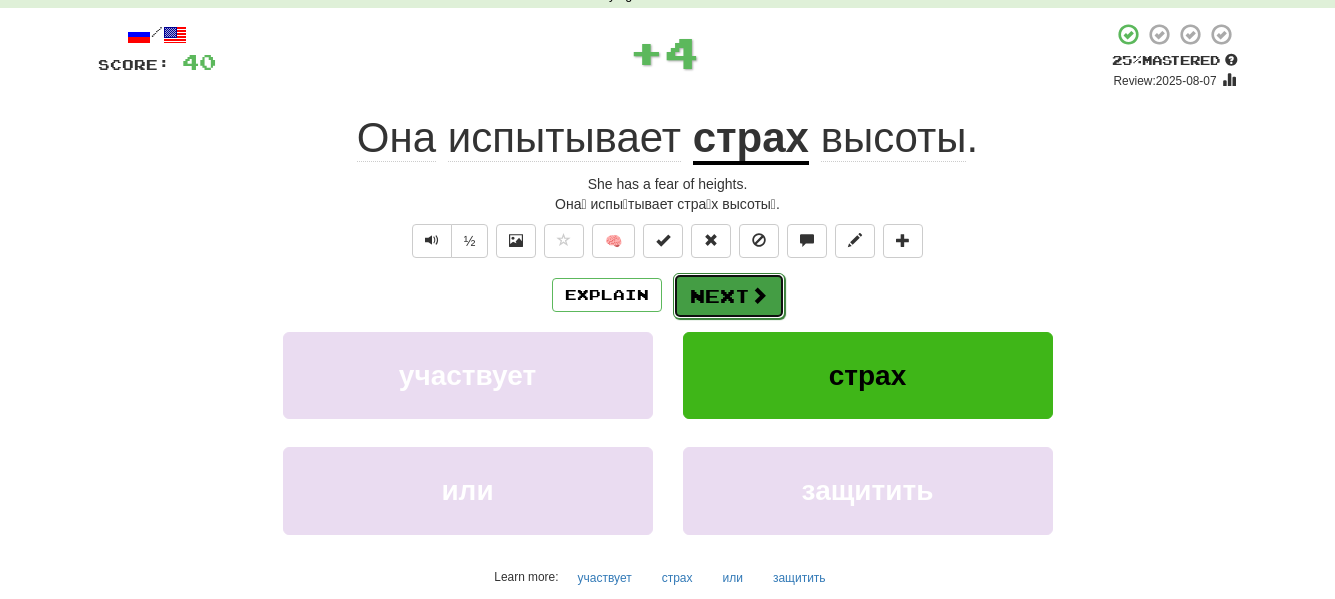 click on "Next" at bounding box center [729, 296] 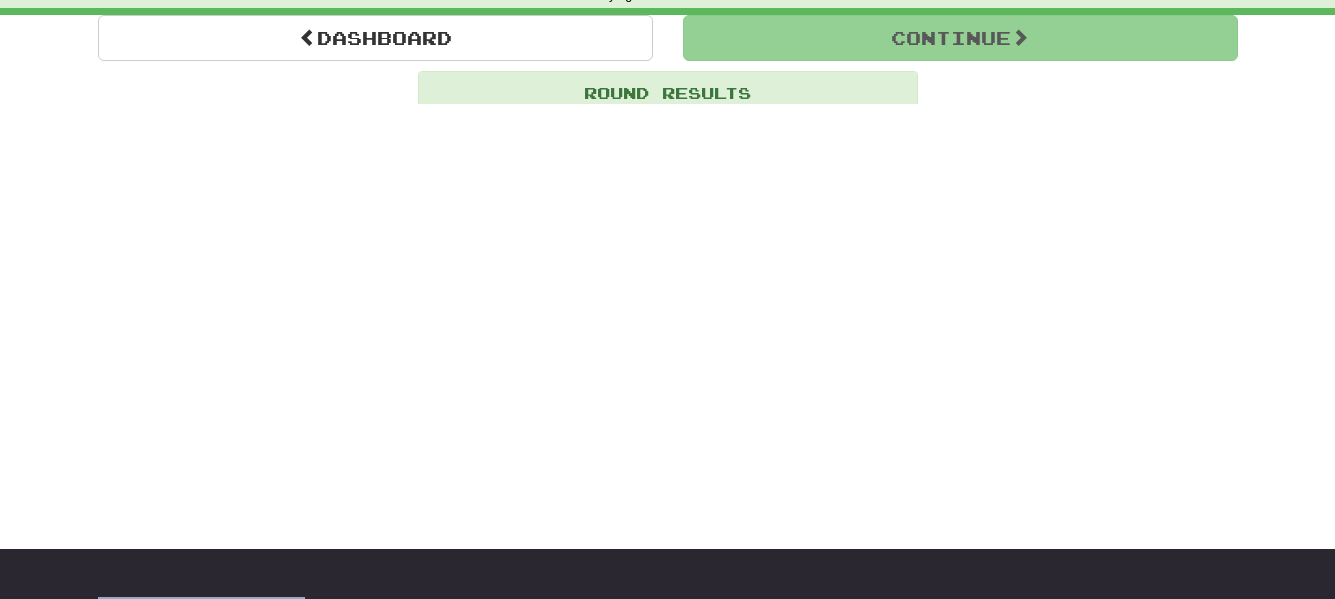 click on "Dashboard
Clozemaster
schwan
/
Toggle Dropdown
Dashboard
Leaderboard
Activity Feed
Notifications
Profile
Discussions
Français
/
English
Streak:
3
Review:
2,533
Points Today: 1076
Български
/
English
Streak:
0
Review:
10
Points Today: 0
Русский
/
English
Streak:
5
Review:
35
Points Today: 464
中文
/
English
Streak:
1
Review:
1,816
Points Today: 0
廣東話
/
English
Streak:
0
Review:
20
Points Today: 0
Languages
Account
Logout
schwan
/
Toggle Dropdown
Dashboard
Leaderboard
Activity Feed
Notifications
Profile" at bounding box center (667, 199) 